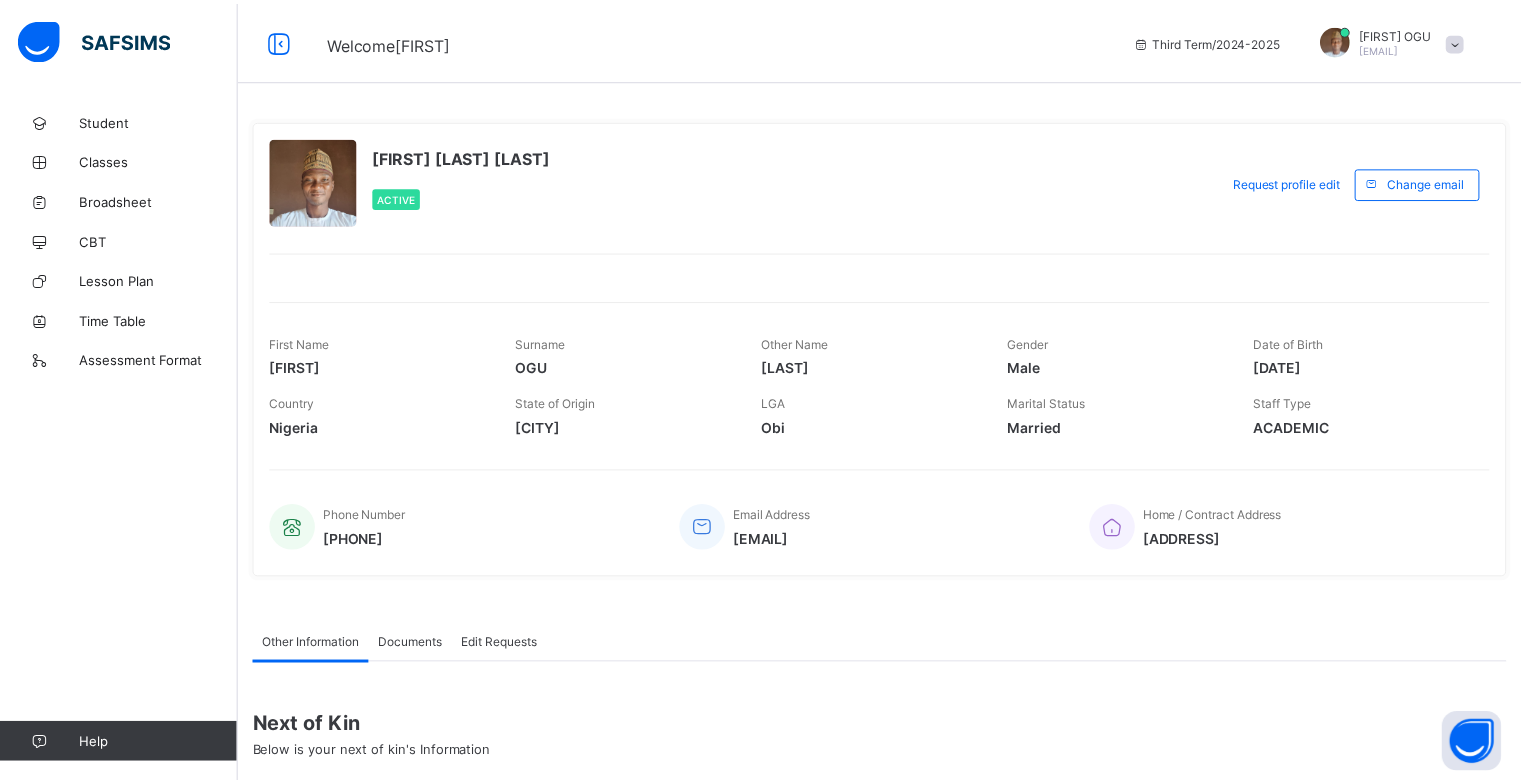 scroll, scrollTop: 0, scrollLeft: 0, axis: both 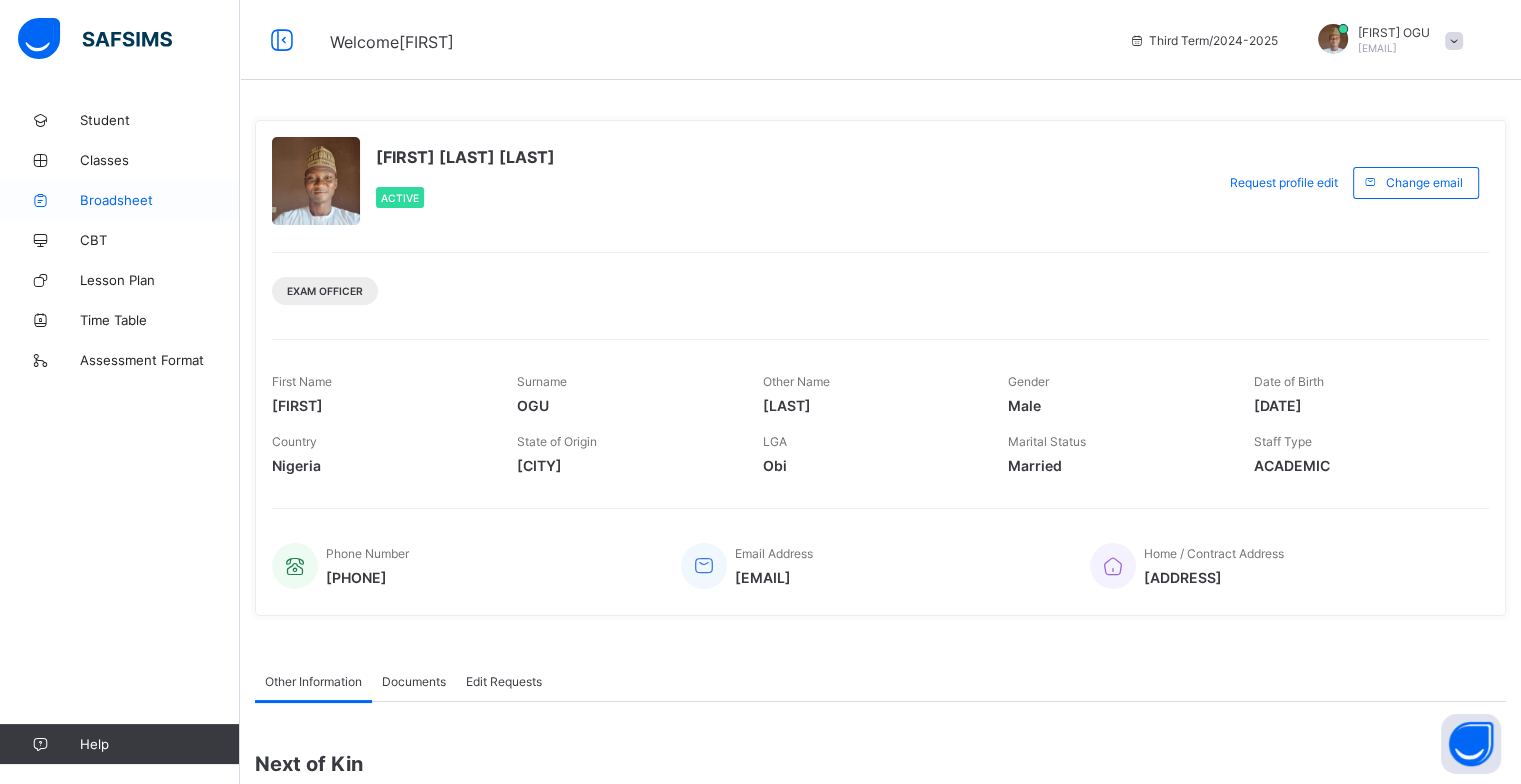 click on "Broadsheet" at bounding box center (160, 200) 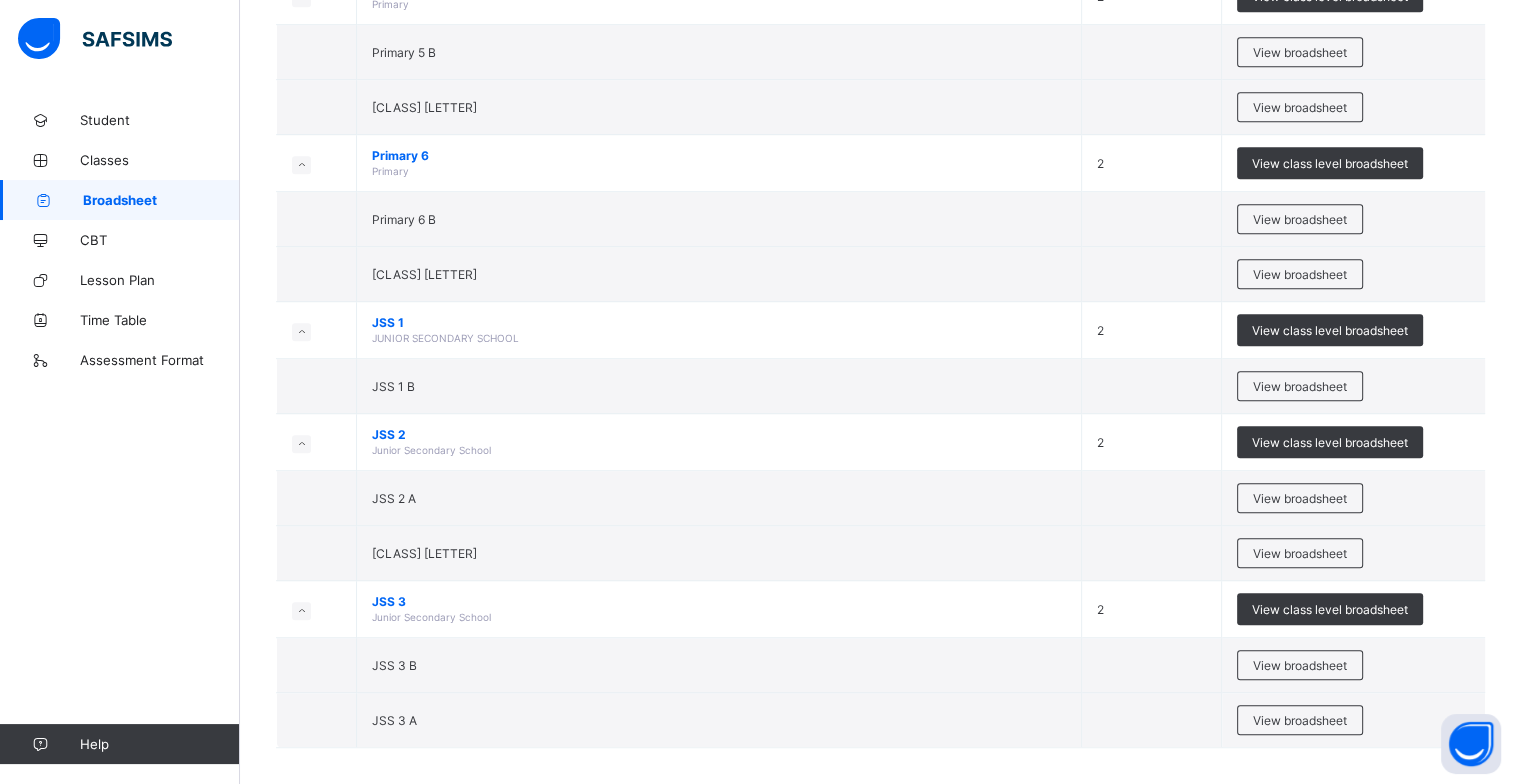 scroll, scrollTop: 1110, scrollLeft: 0, axis: vertical 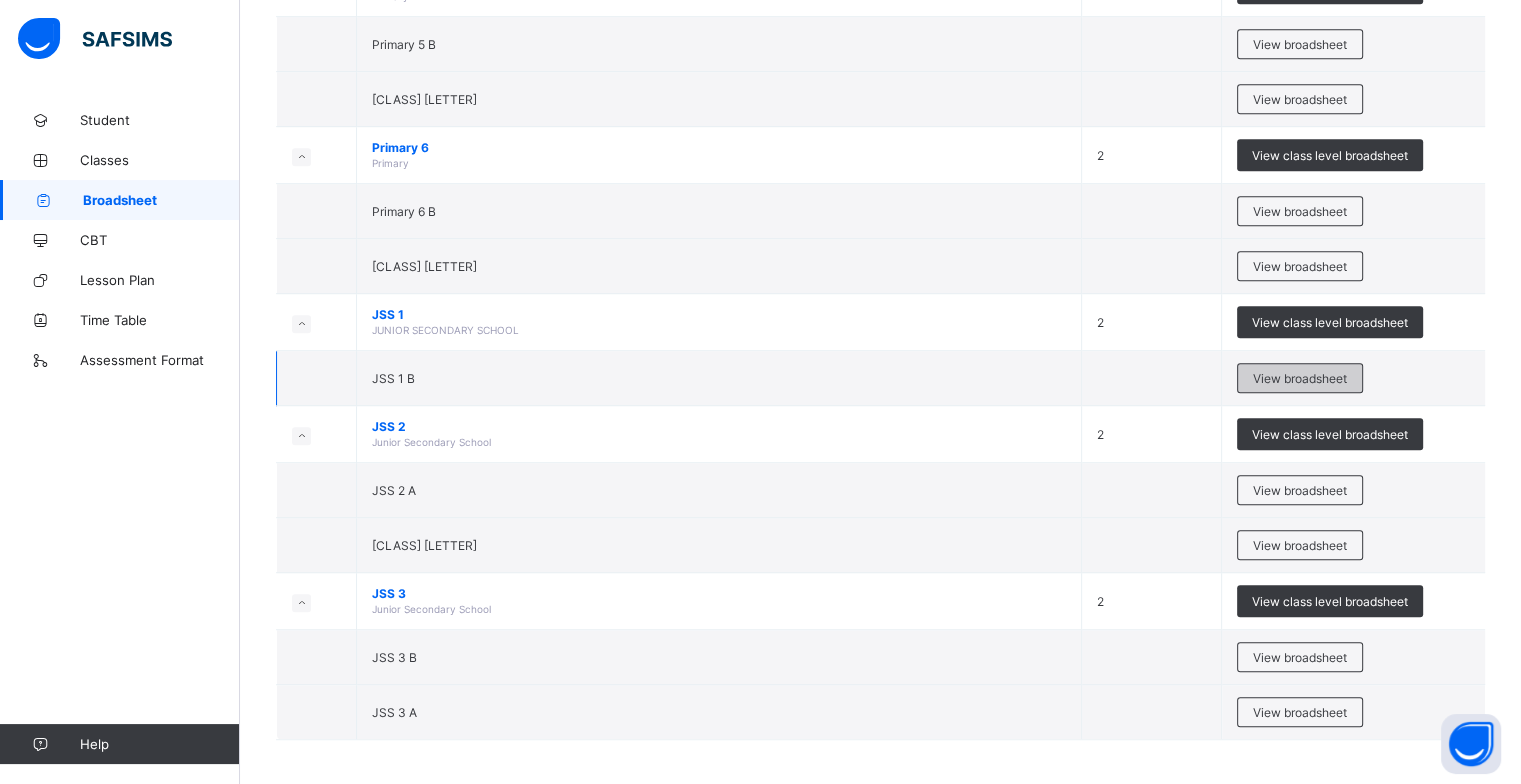 click on "View broadsheet" at bounding box center [1300, 378] 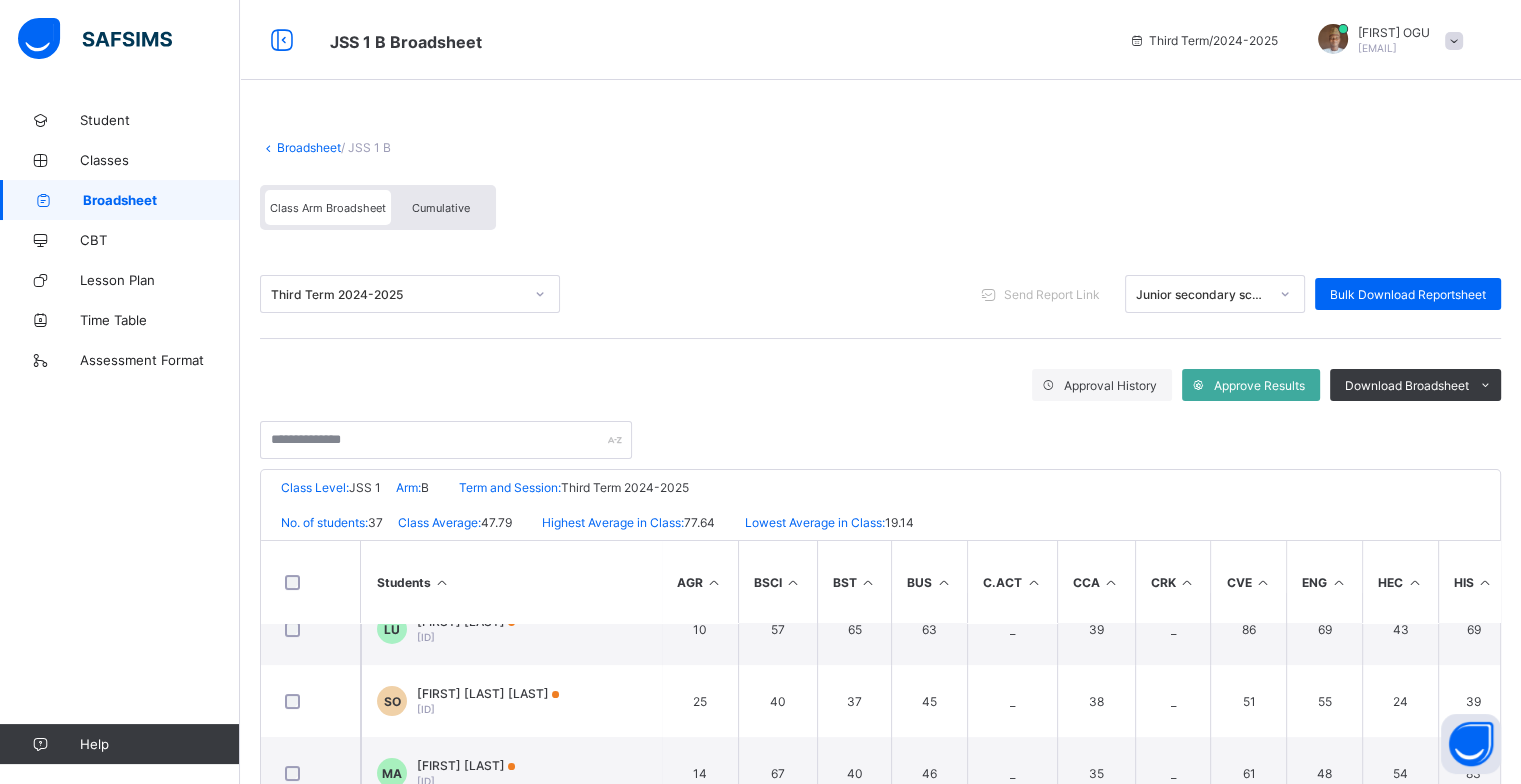scroll, scrollTop: 0, scrollLeft: 0, axis: both 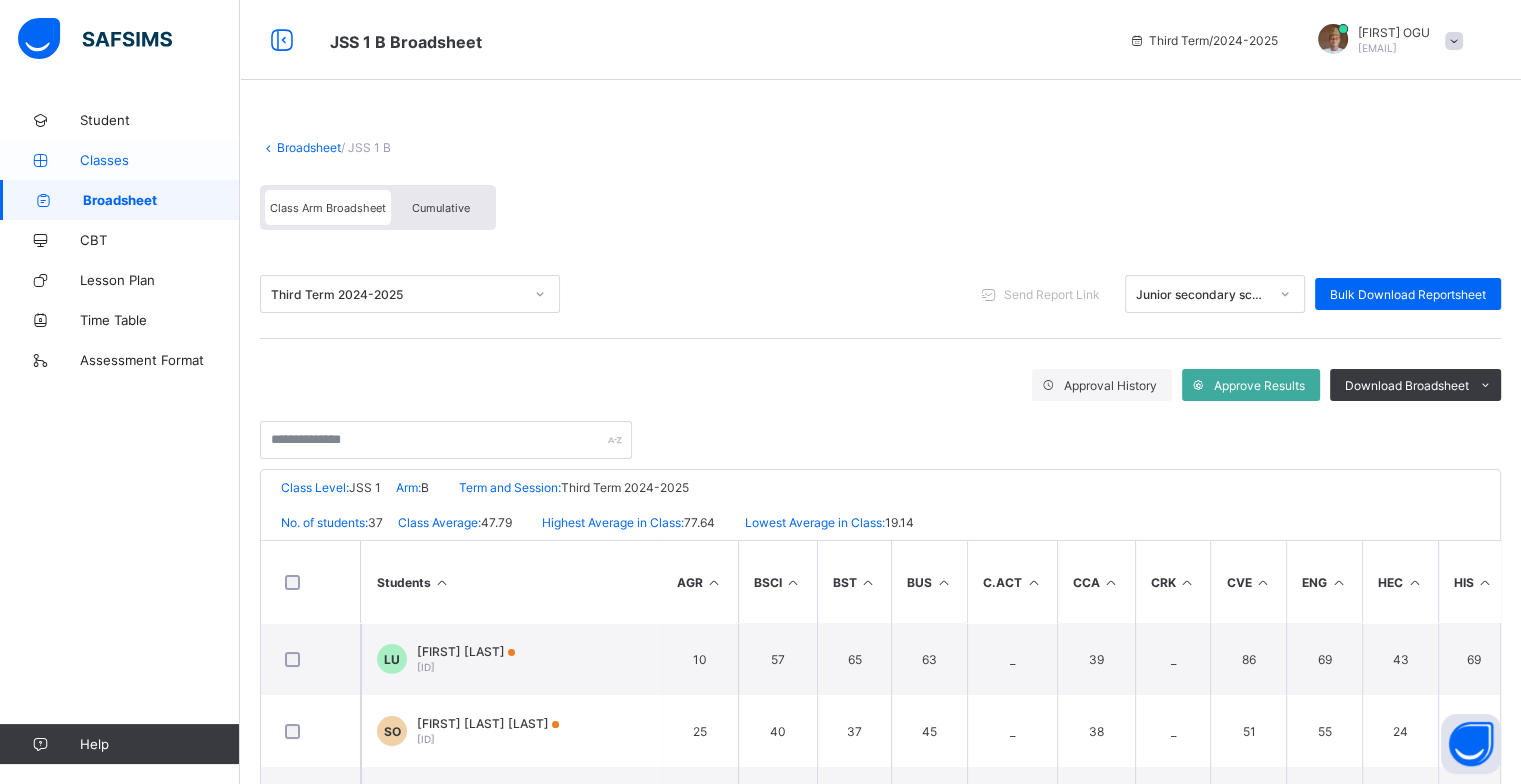 click on "Classes" at bounding box center (160, 160) 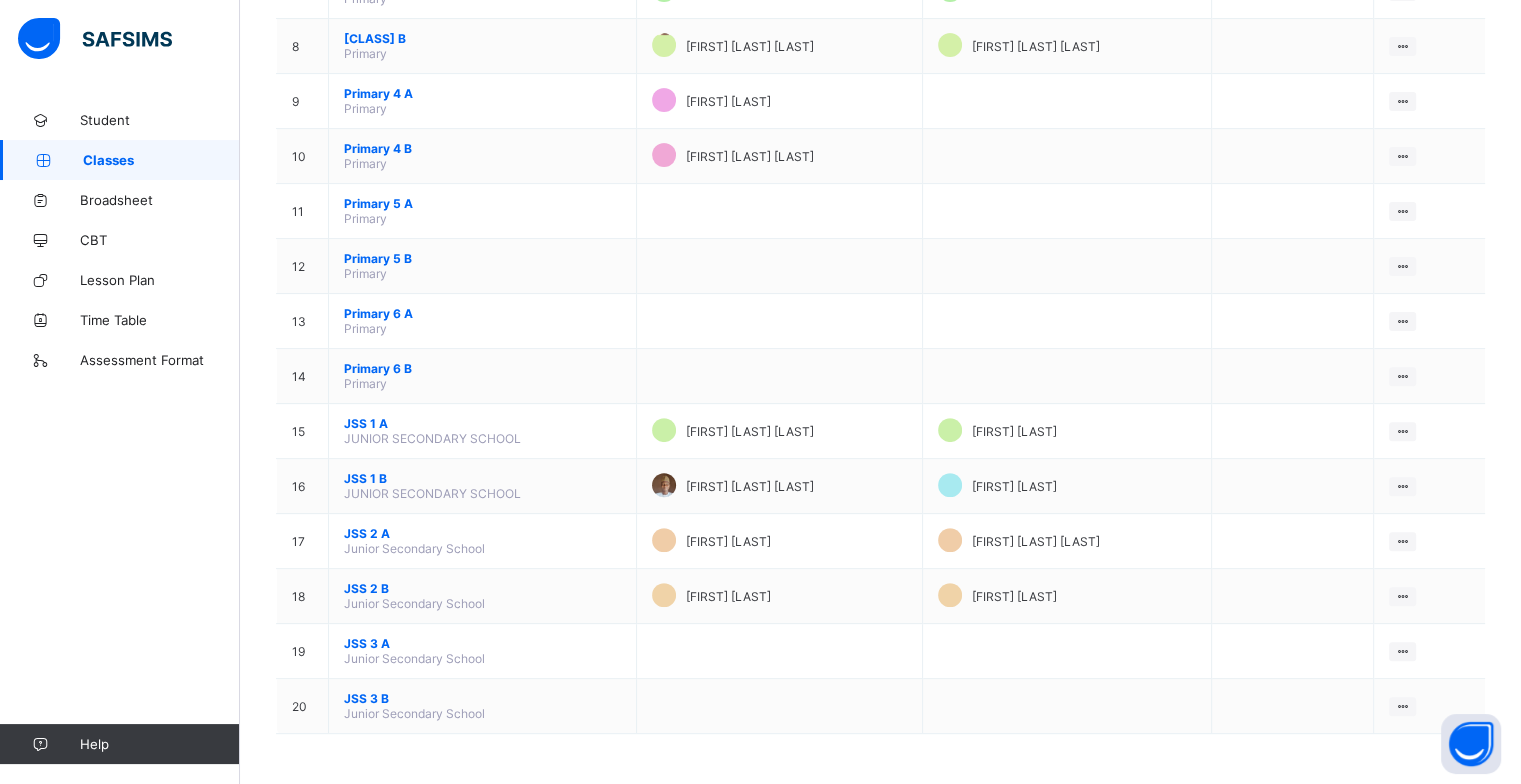 scroll, scrollTop: 604, scrollLeft: 0, axis: vertical 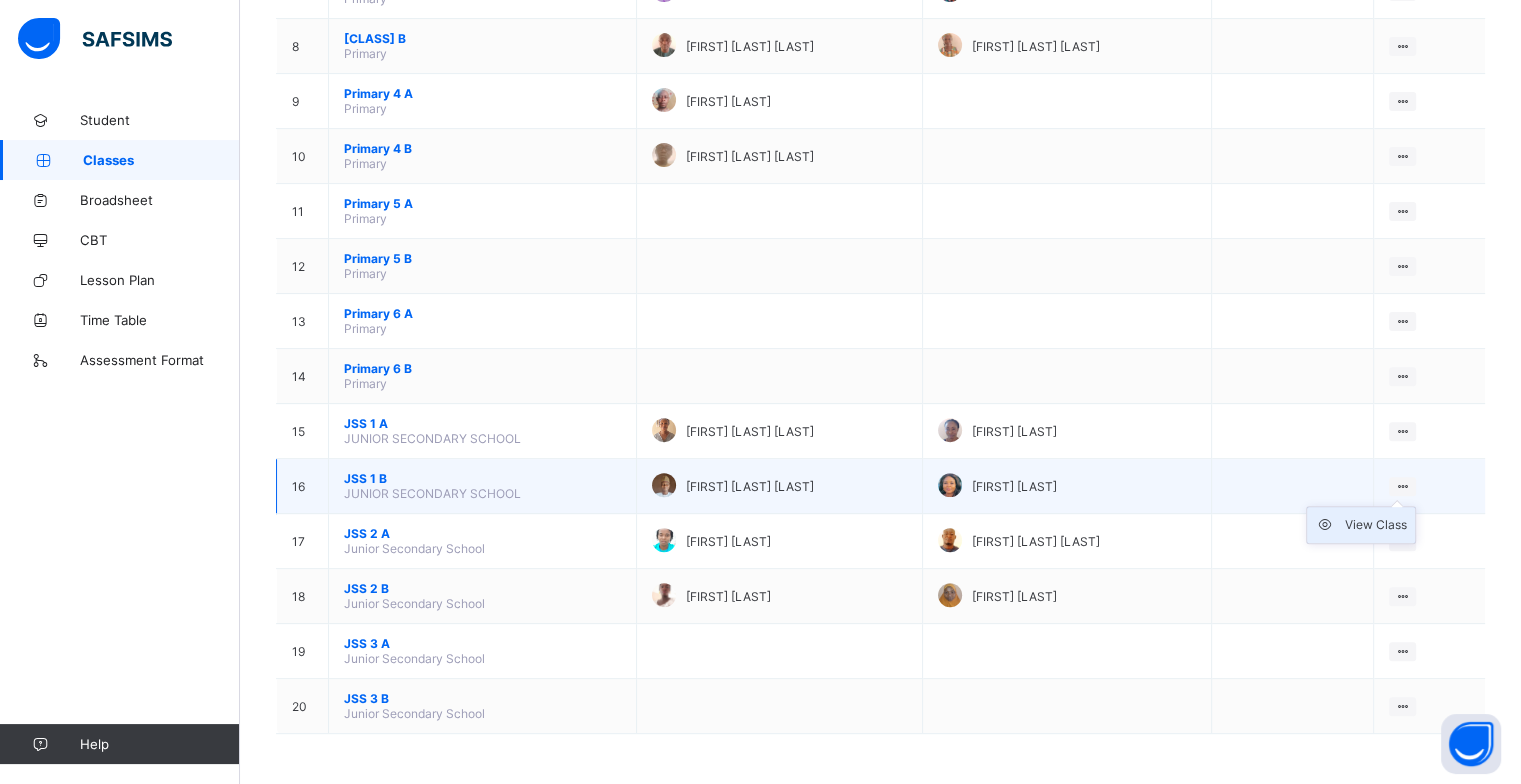 click on "View Class" at bounding box center (1376, 525) 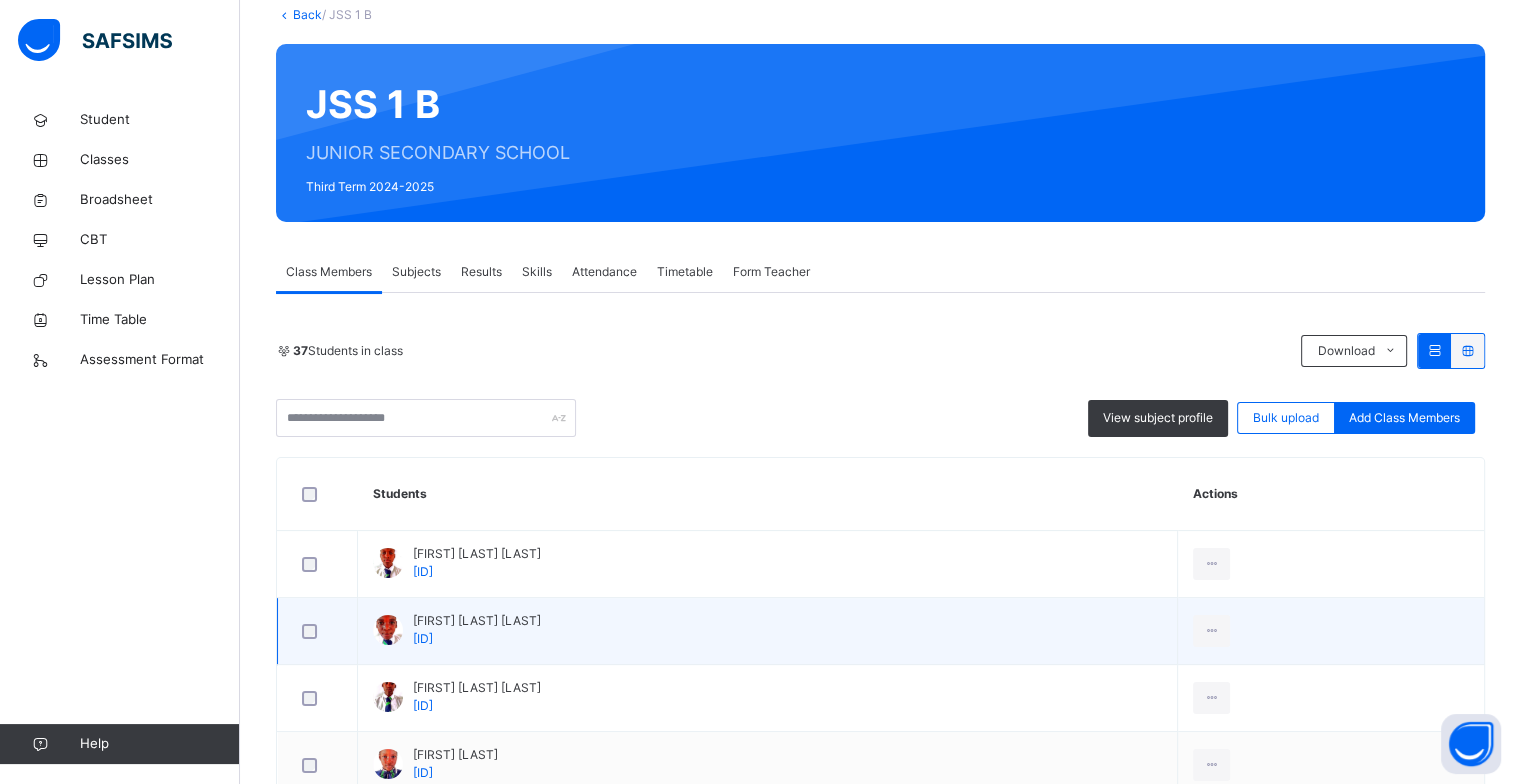 scroll, scrollTop: 0, scrollLeft: 0, axis: both 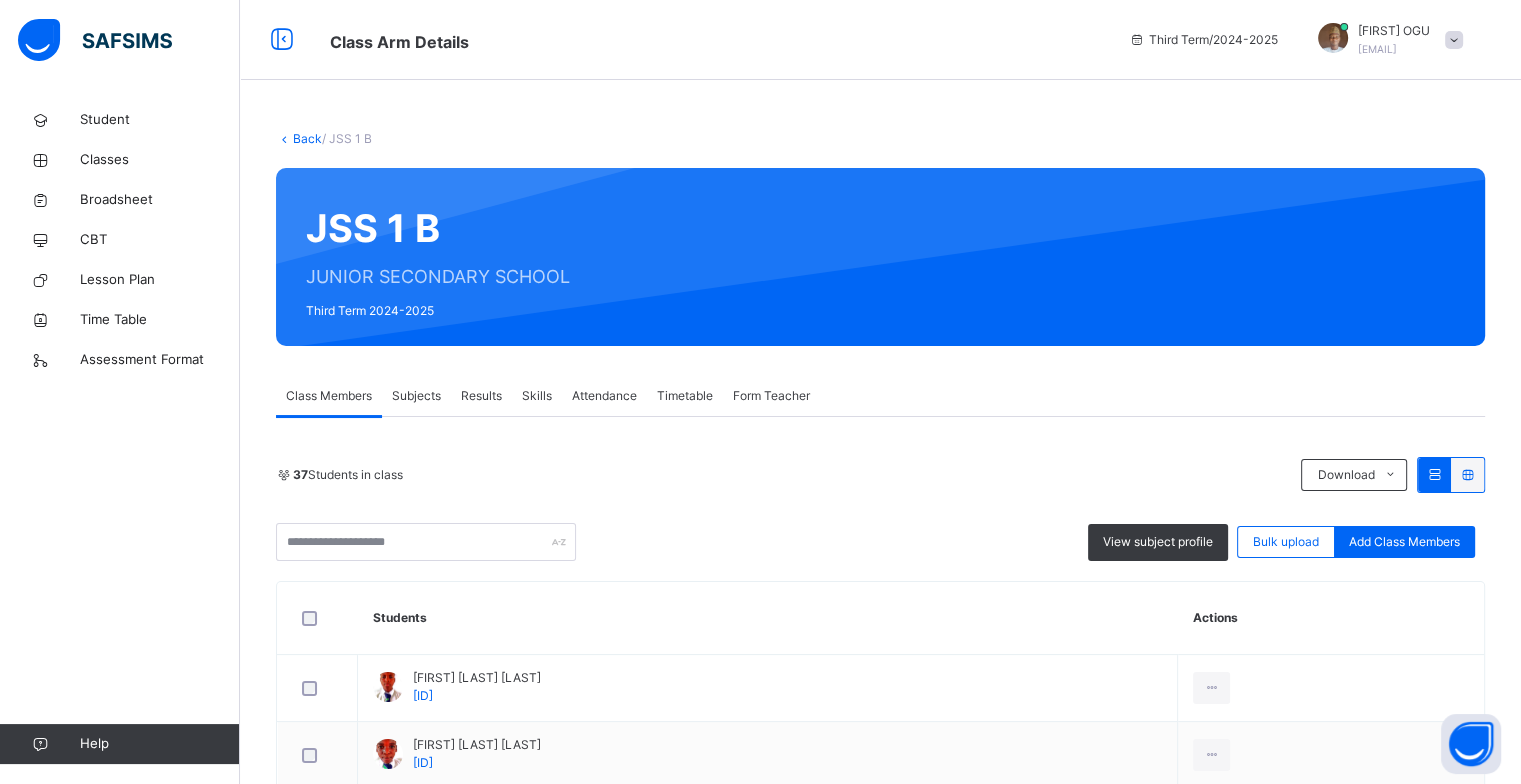 click on "Subjects" at bounding box center (416, 396) 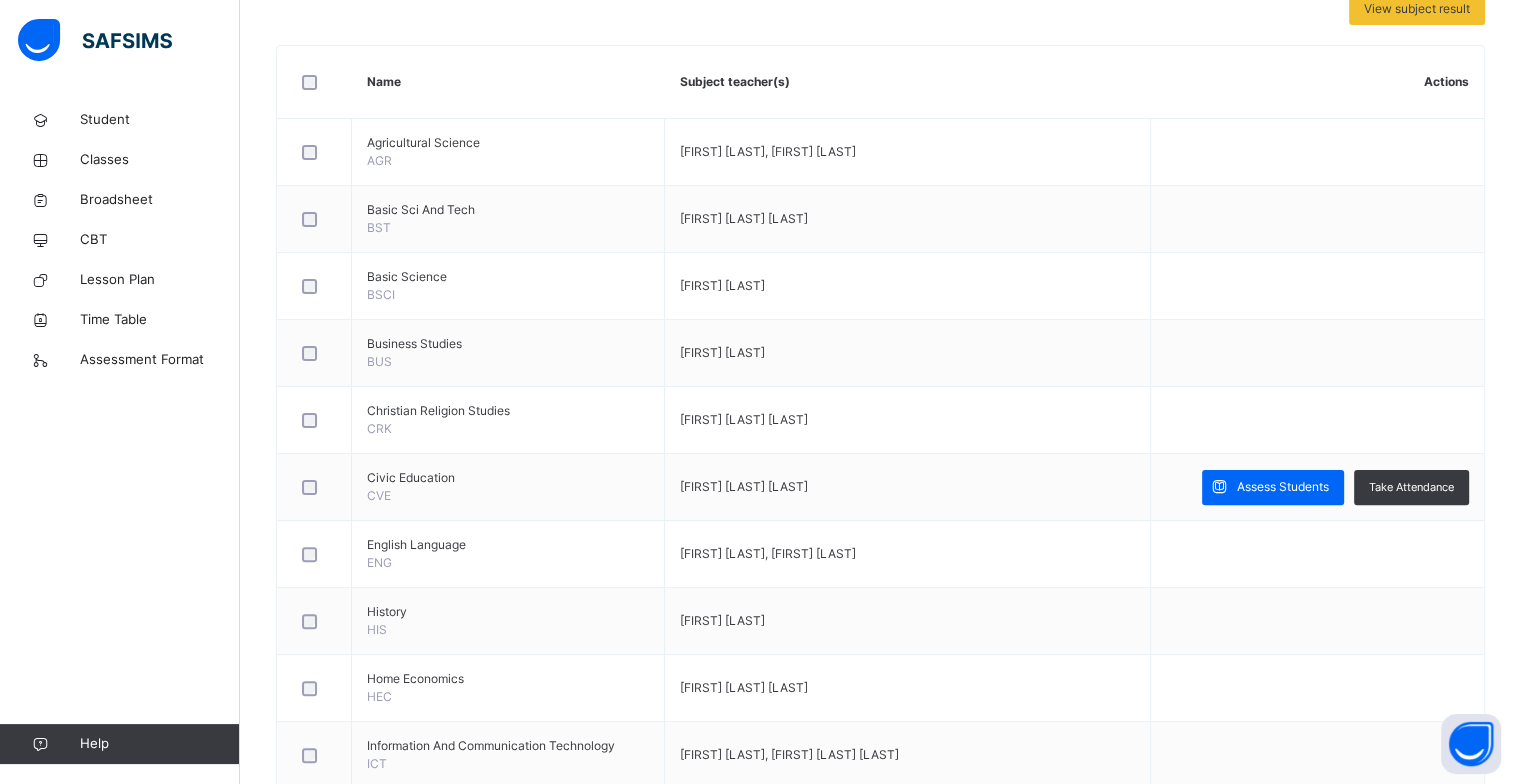 scroll, scrollTop: 500, scrollLeft: 0, axis: vertical 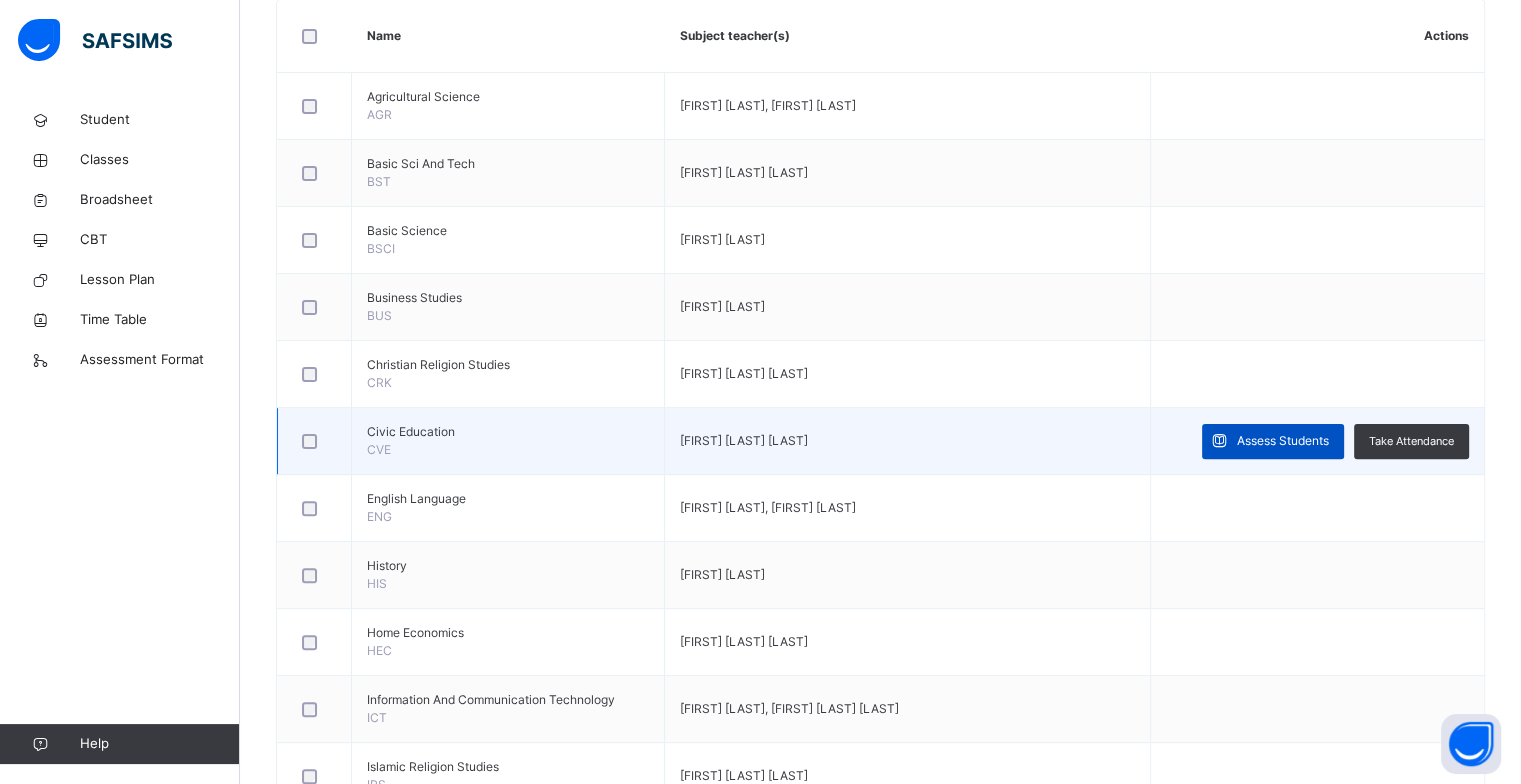 click on "Assess Students" at bounding box center (1273, 441) 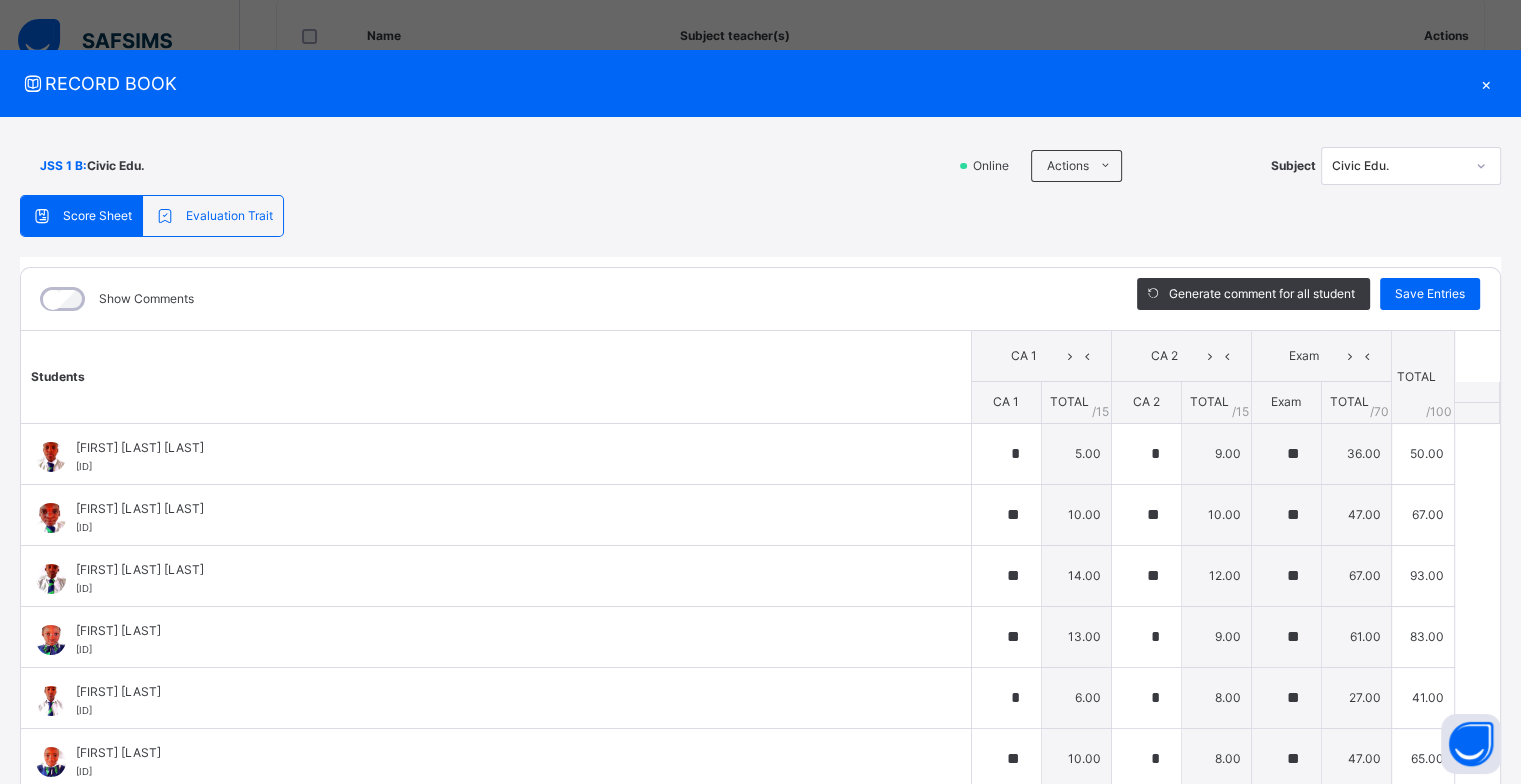 type on "*" 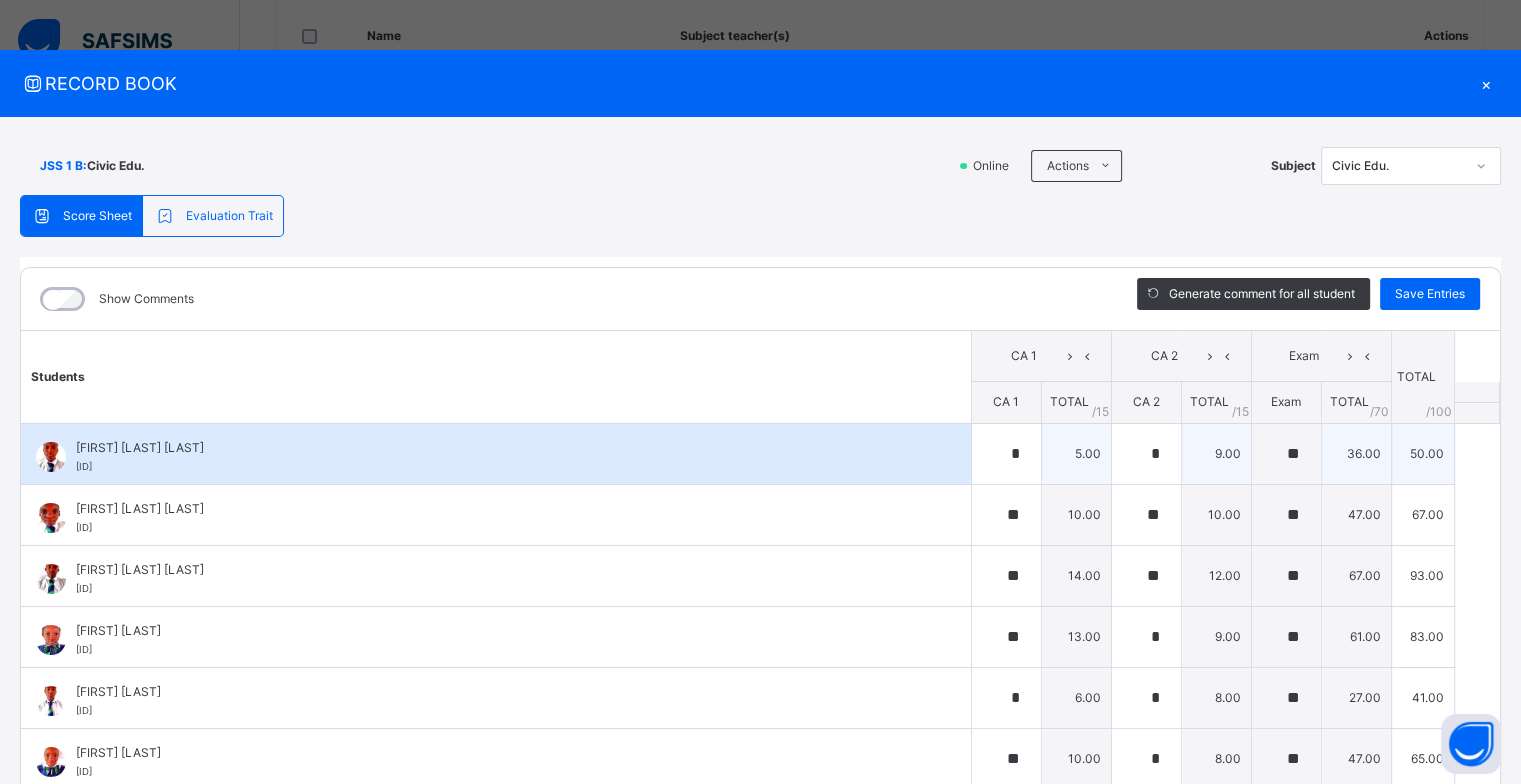 click on "Abdulkarim Anya Umar NS/MSS/24/4141" at bounding box center (501, 457) 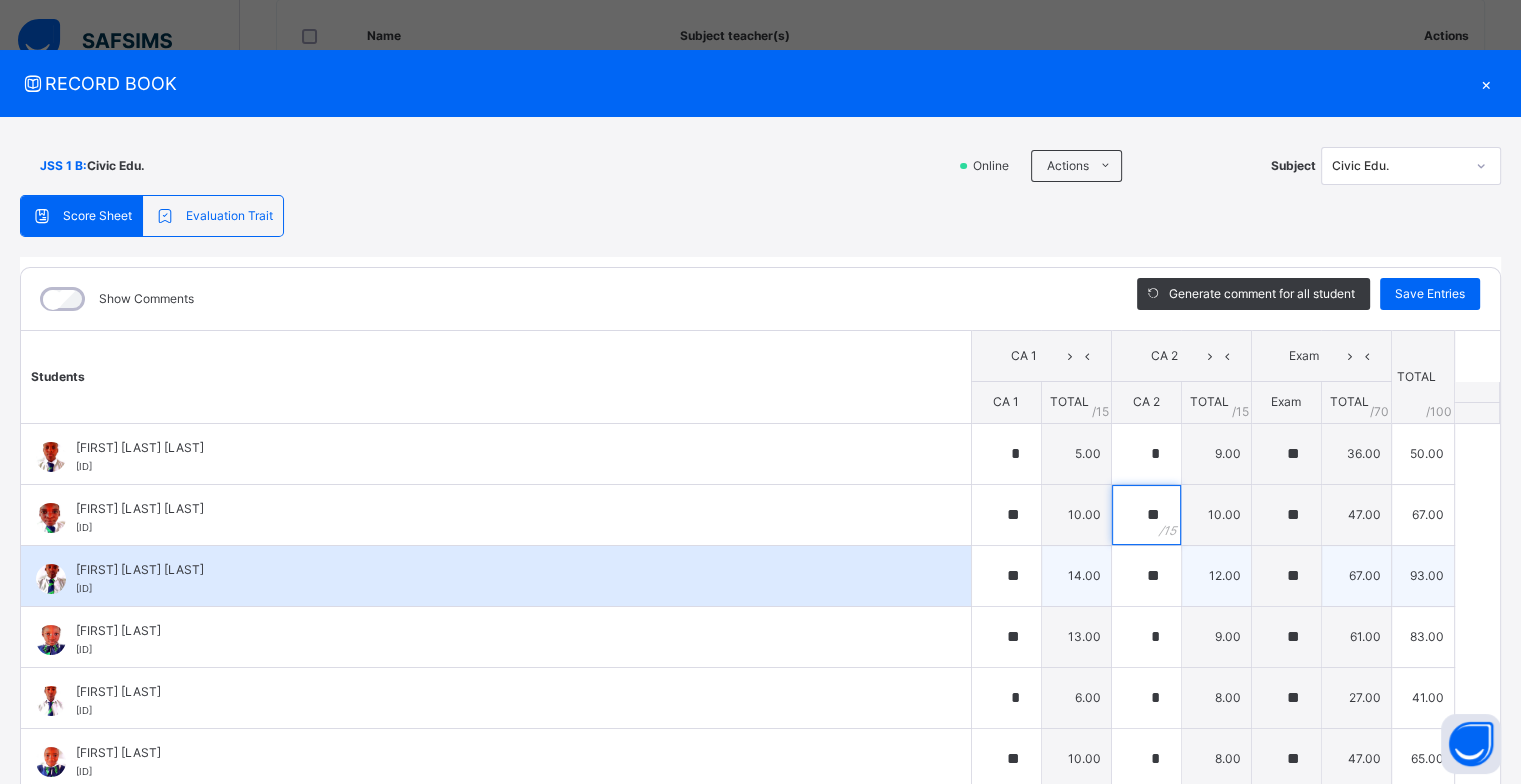 click on "Abdulkarim Anya Umar NS/MSS/24/4141 Abdulkarim Anya Umar NS/MSS/24/4141 * 5.00 * 9.00 ** 36.00 50.00 Generate comment 0 / 250   ×   Subject Teacher’s Comment Generate and see in full the comment developed by the AI with an option to regenerate the comment JS Abdulkarim Anya Umar   NS/MSS/24/4141   Total 50.00  / 100.00 Sims Bot   Regenerate     Use this comment   Abdullahi Ofoku Ibrahim NS/MSS/24/4140 Abdullahi Ofoku Ibrahim NS/MSS/24/4140 ** 10.00 ** 10.00 ** 47.00 67.00 Generate comment 0 / 250   ×   Subject Teacher’s Comment Generate and see in full the comment developed by the AI with an option to regenerate the comment JS Abdullahi Ofoku Ibrahim   NS/MSS/24/4140   Total 67.00  / 100.00 Sims Bot   Regenerate     Use this comment   Abdulmalik Alakija Abdulrahman NS/MSS/24/4145 Abdulmalik Alakija Abdulrahman NS/MSS/24/4145 ** 14.00 ** 12.00 ** 67.00 93.00 Generate comment 0 / 250   ×   Subject Teacher’s Comment JS Abdulmalik Alakija Abdulrahman   NS/MSS/24/4145   Total 93.00  / 100.00 Sims Bot" at bounding box center (760, 1551) 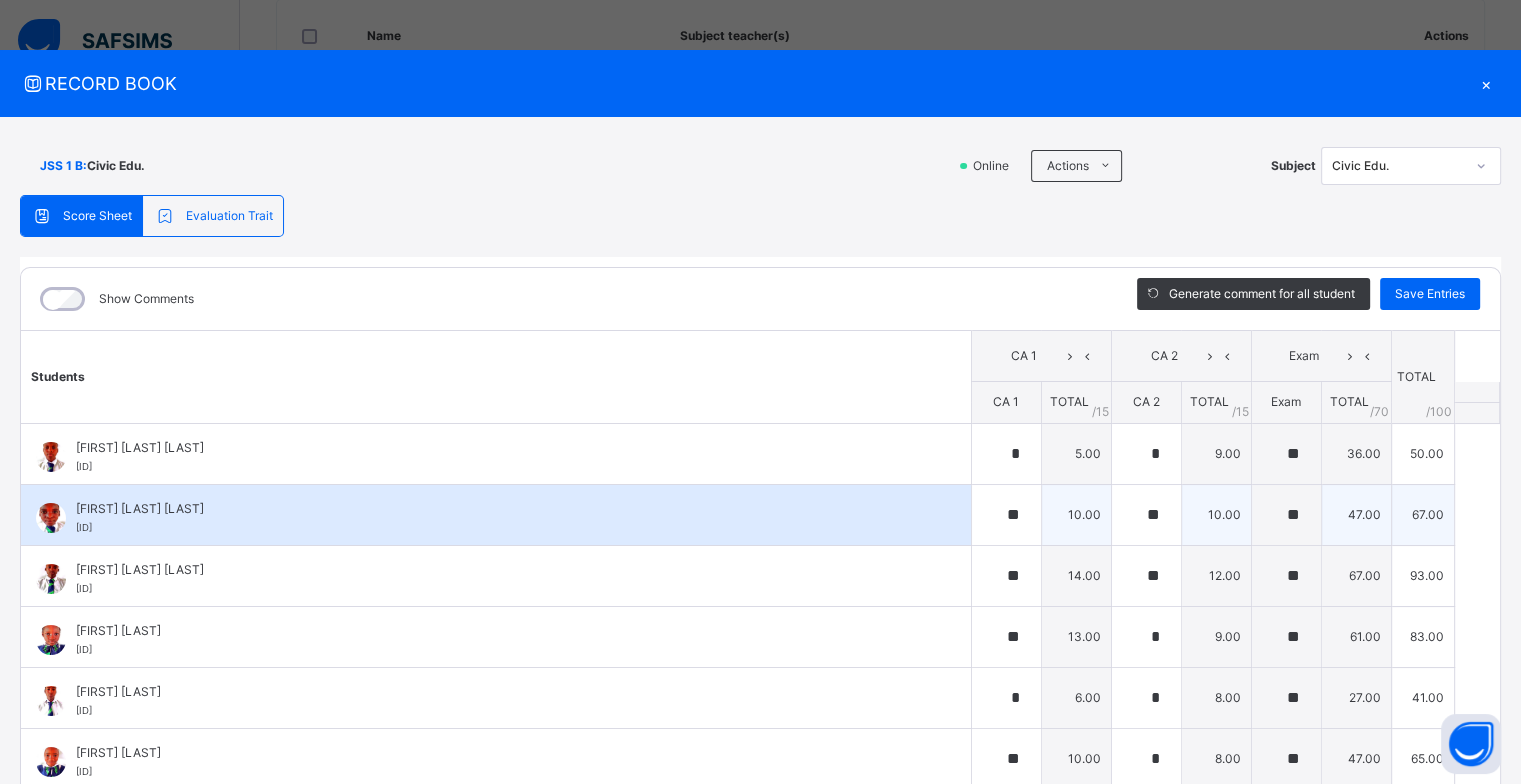 drag, startPoint x: 736, startPoint y: 494, endPoint x: 912, endPoint y: 498, distance: 176.04546 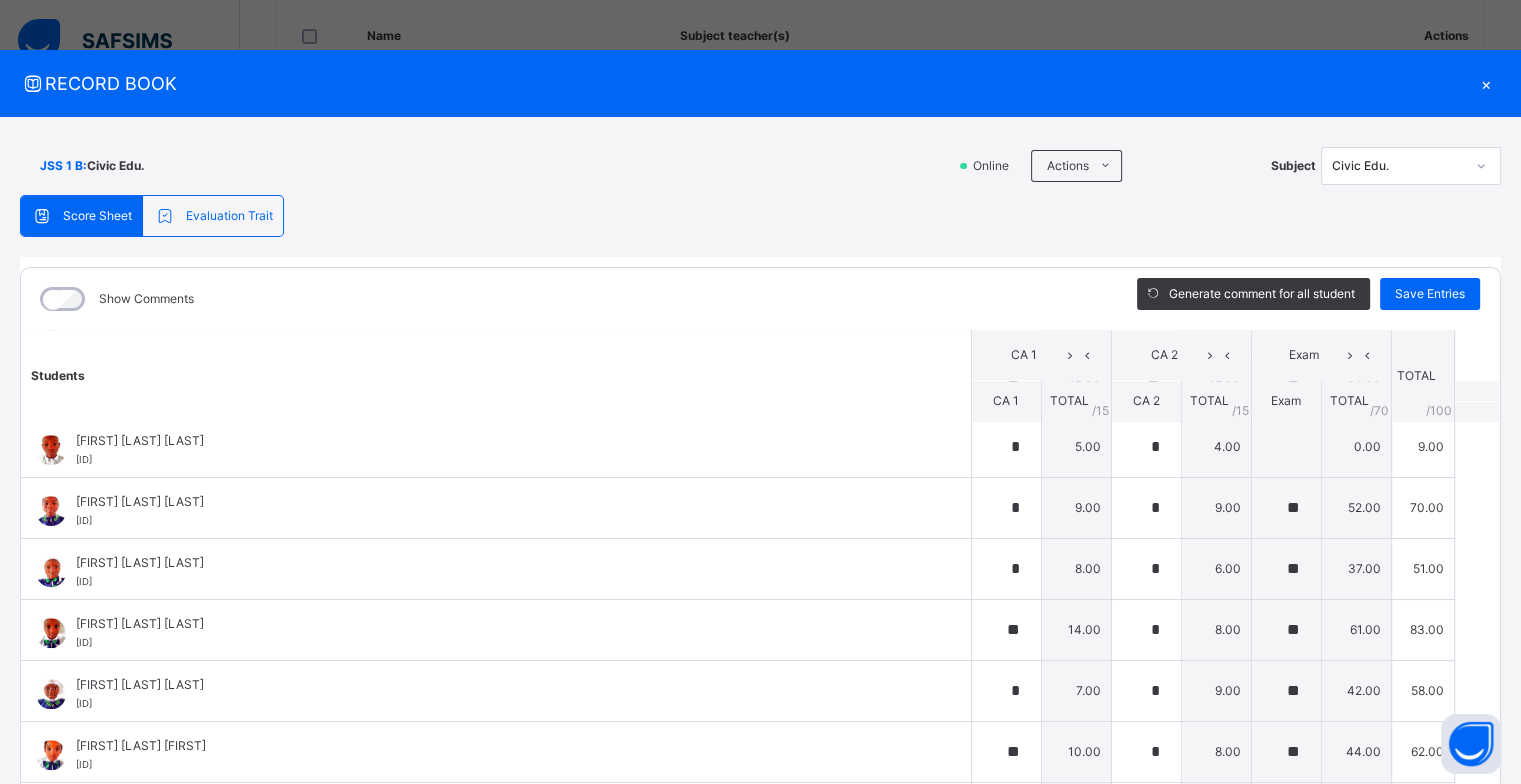 scroll, scrollTop: 1842, scrollLeft: 0, axis: vertical 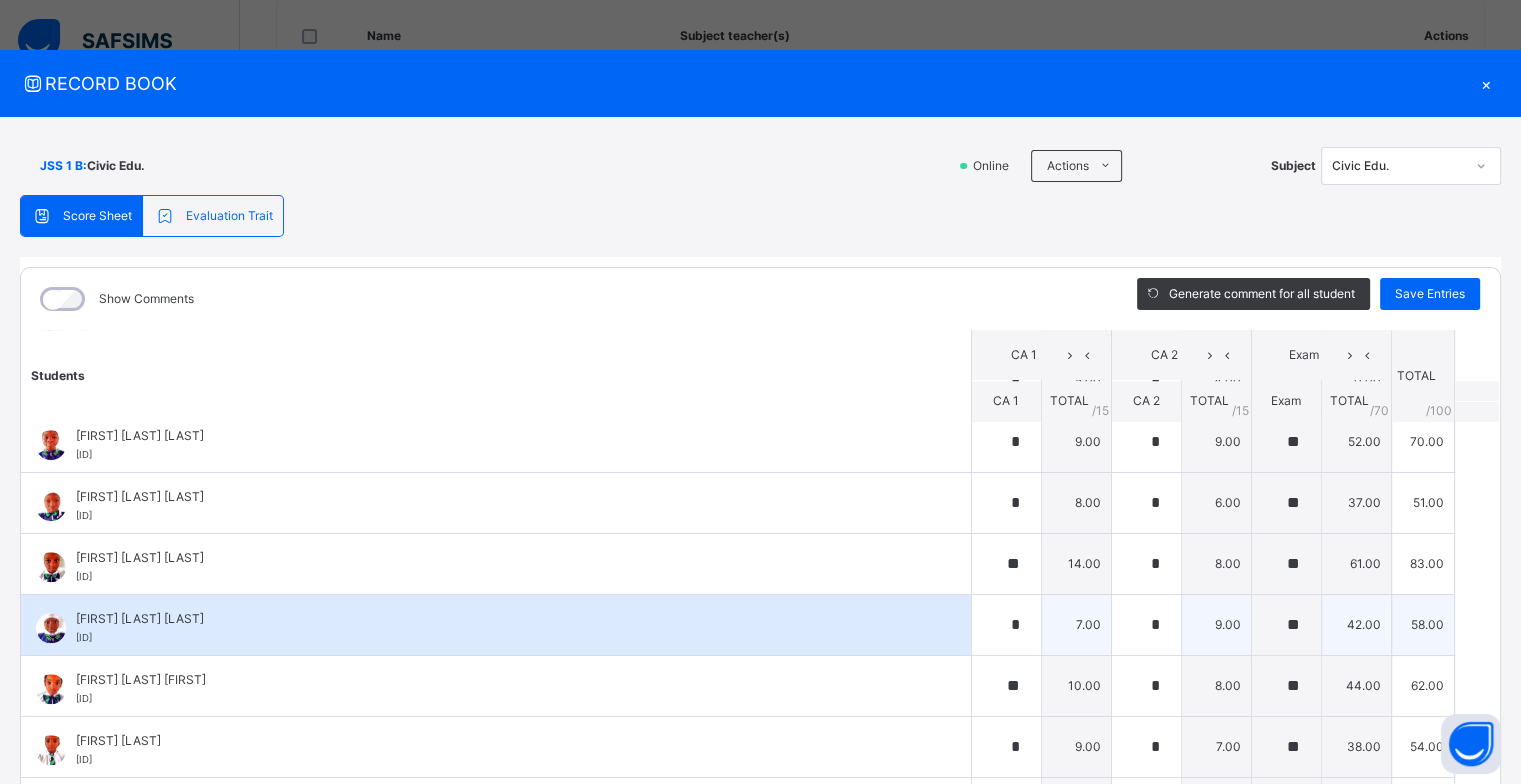 click on "Sofeeya Egye Adamu NS/MSS/24/4144" at bounding box center [501, 628] 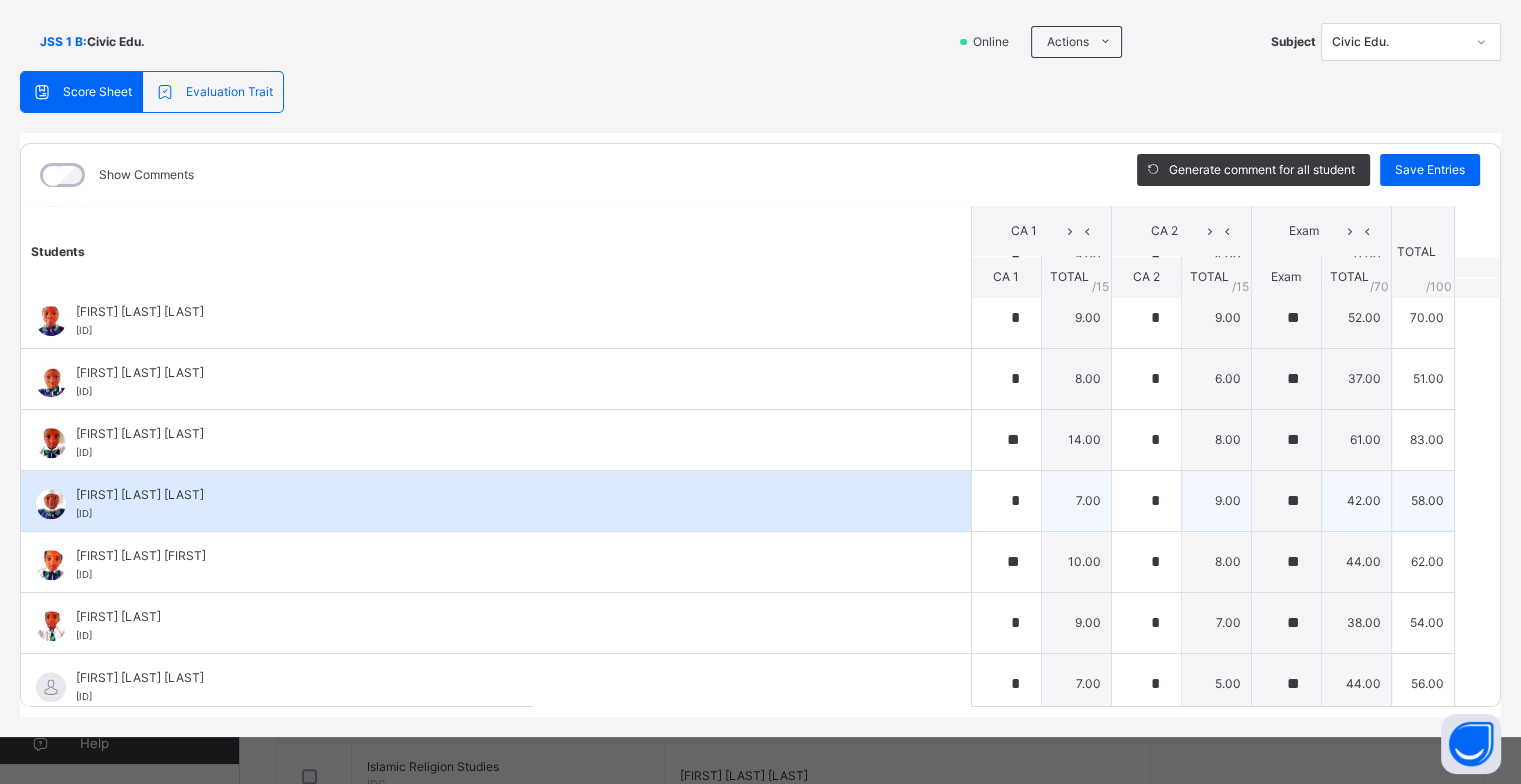 scroll, scrollTop: 126, scrollLeft: 0, axis: vertical 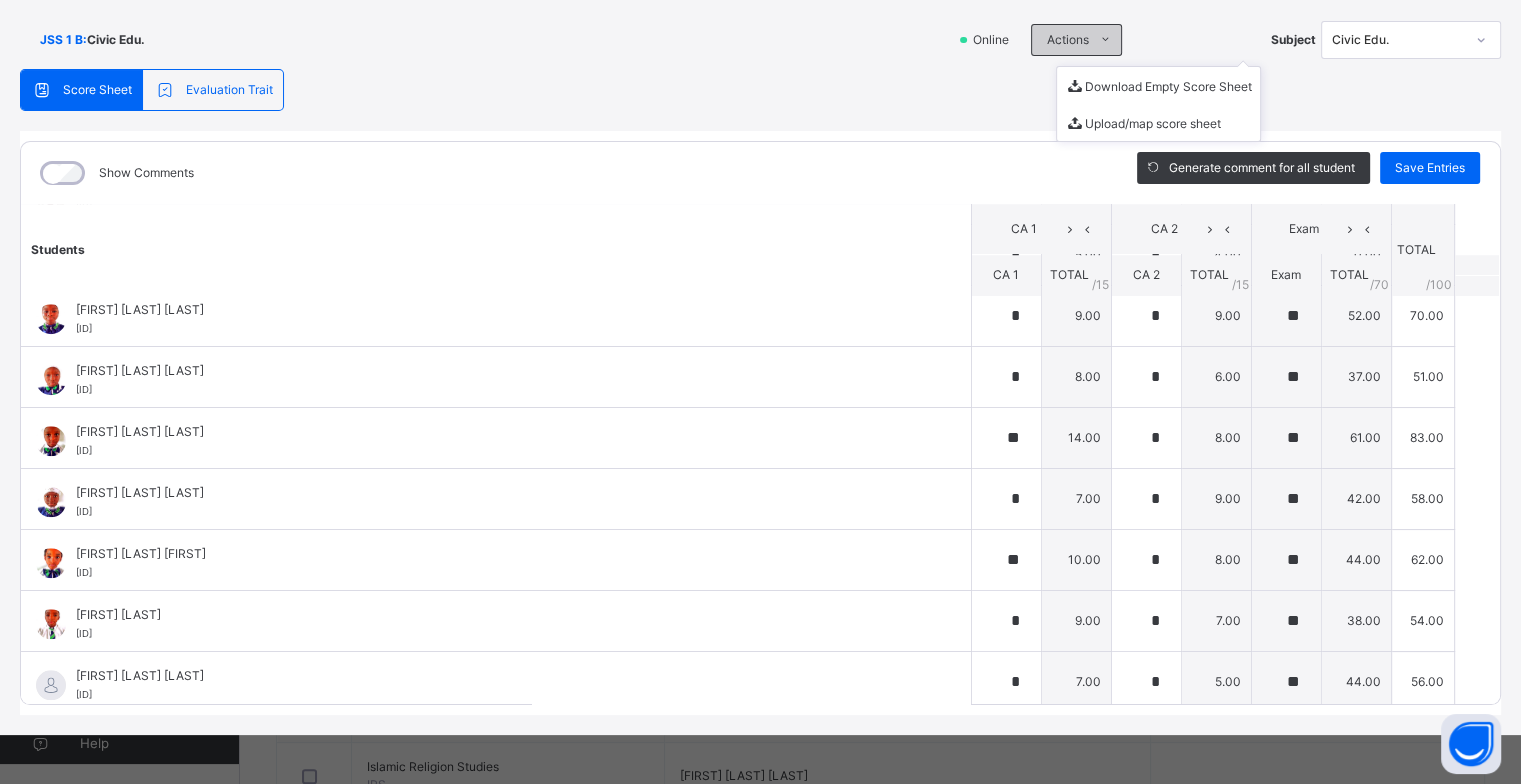drag, startPoint x: 1344, startPoint y: 164, endPoint x: 1095, endPoint y: 36, distance: 279.9732 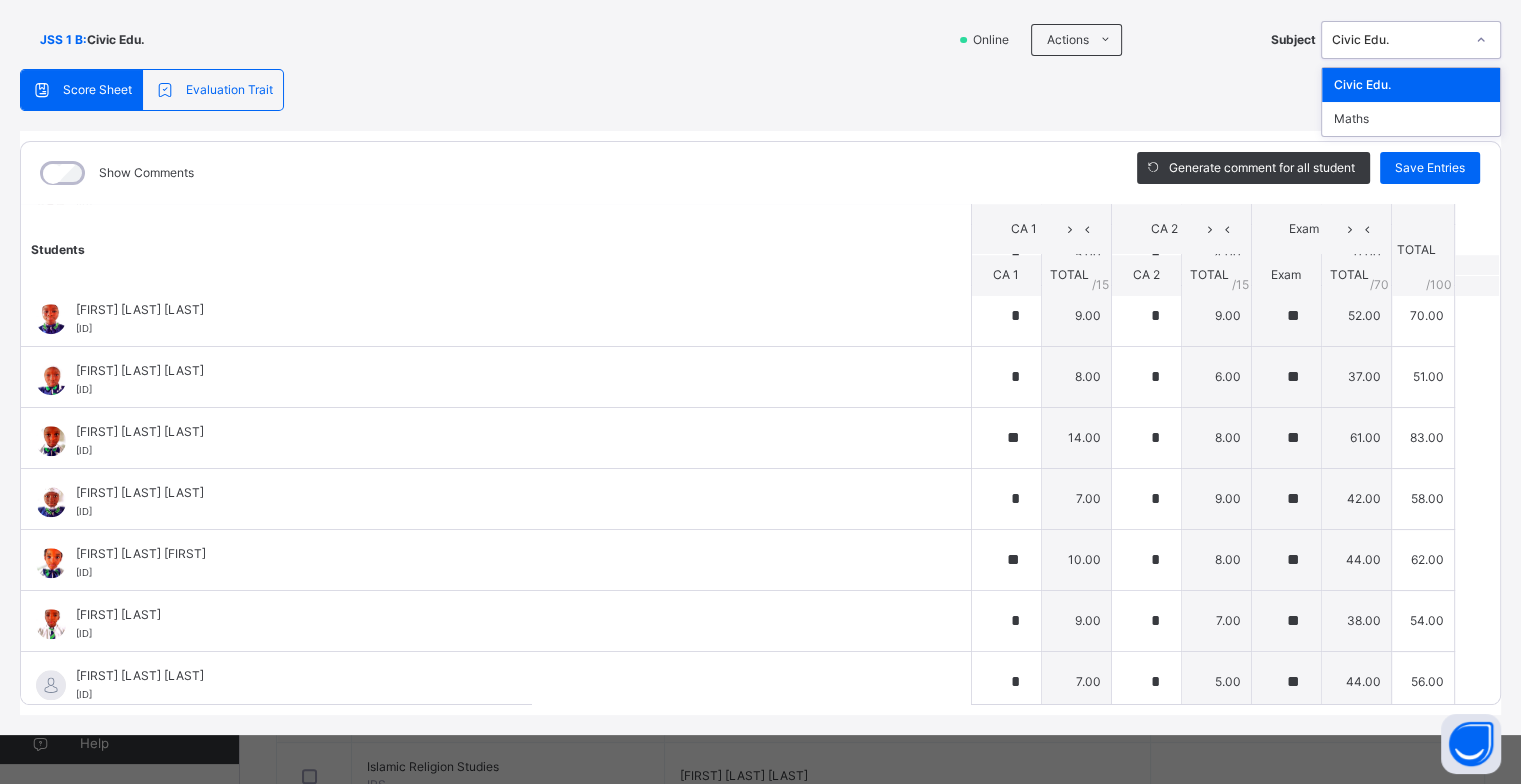 click at bounding box center (1481, 40) 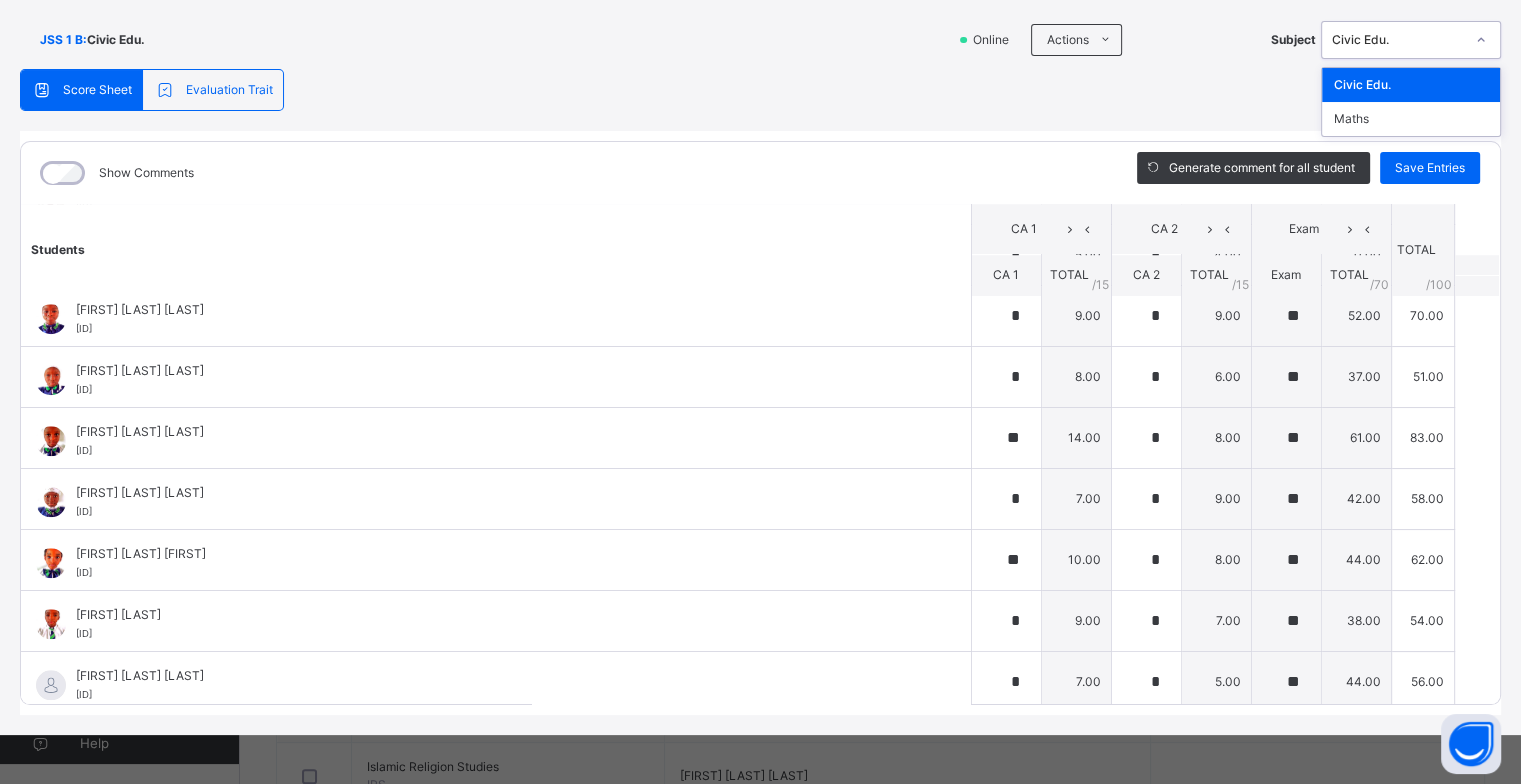 click on "Score Sheet" at bounding box center (97, 90) 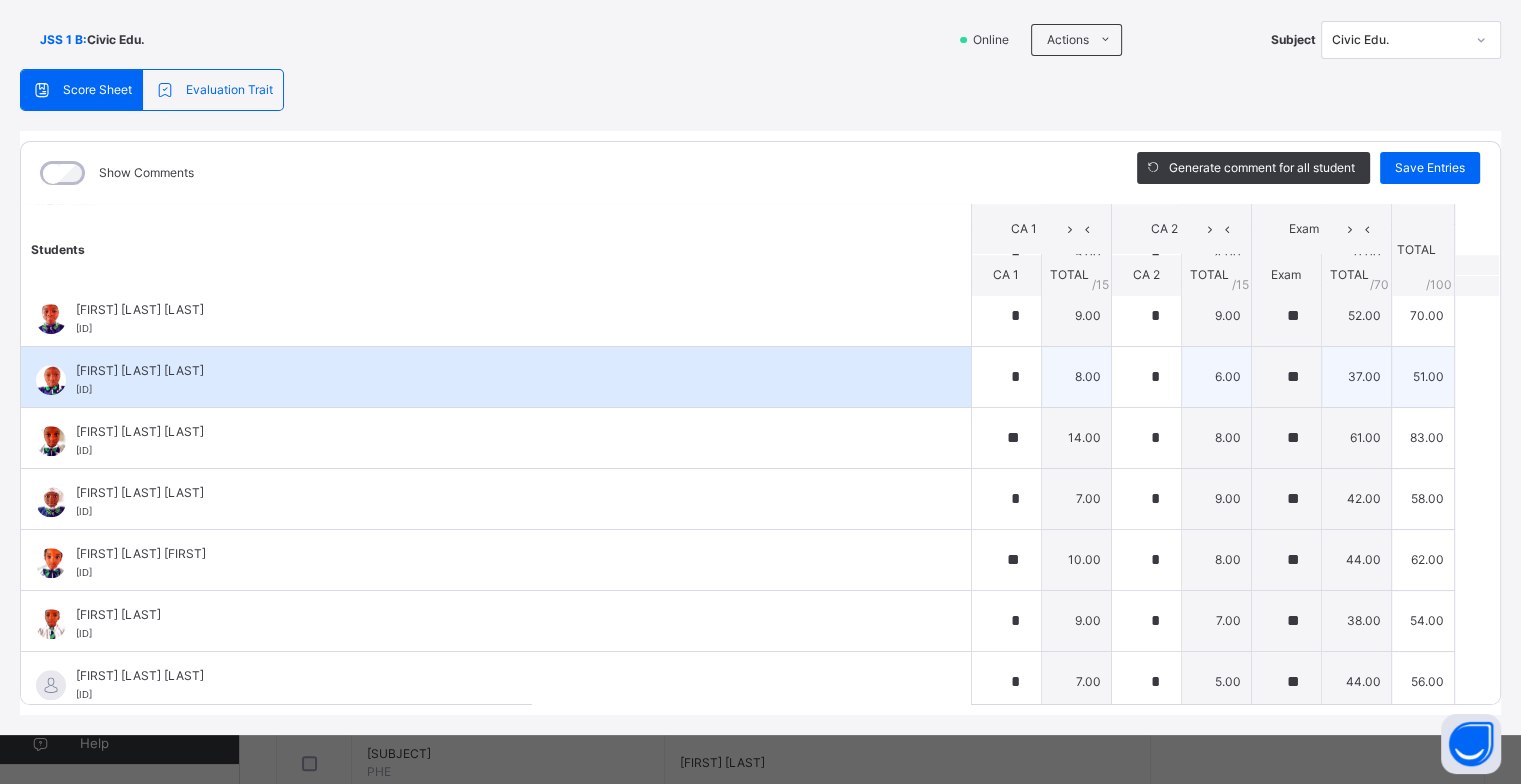 scroll, scrollTop: 500, scrollLeft: 0, axis: vertical 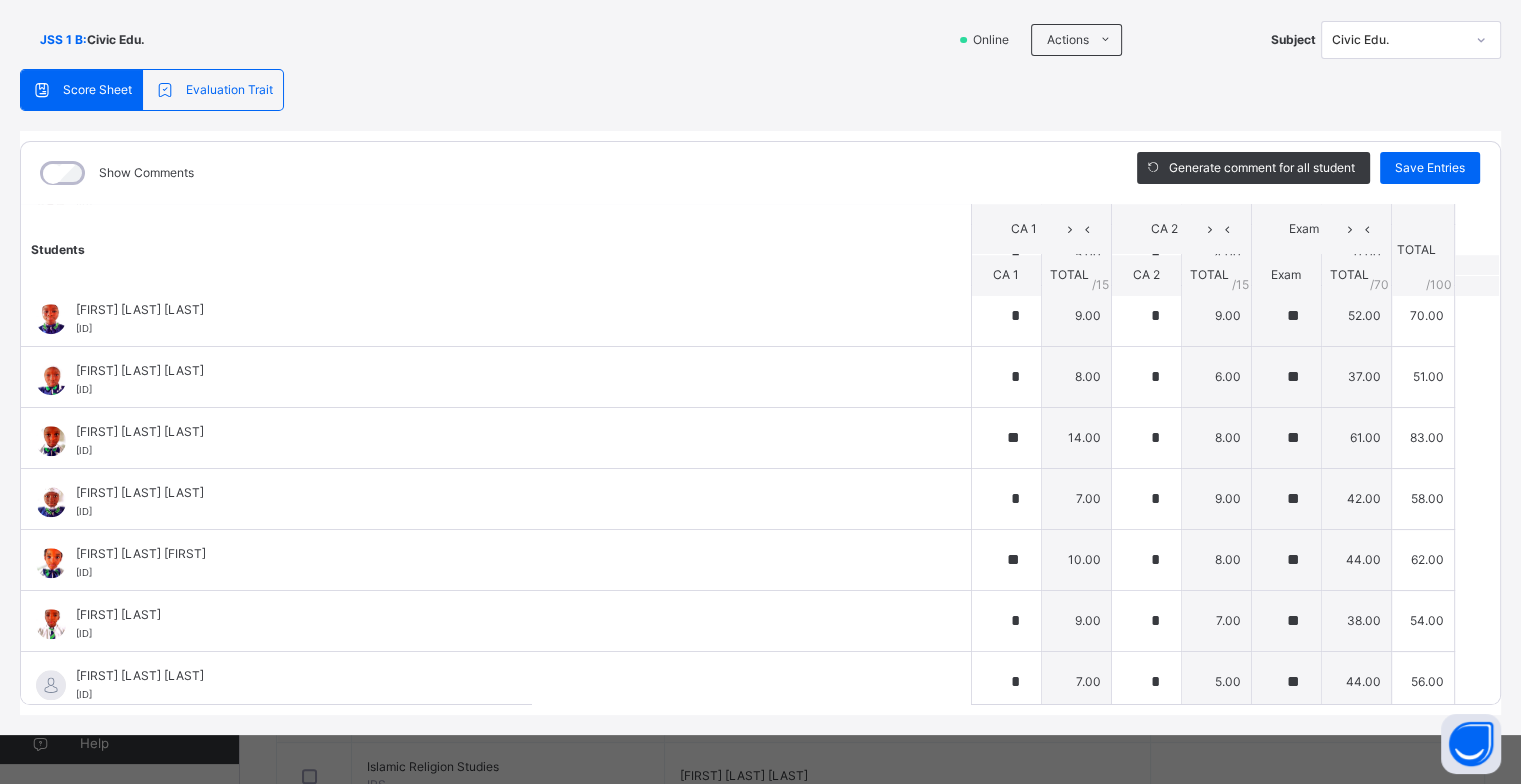 click on "Score Sheet" at bounding box center (97, 90) 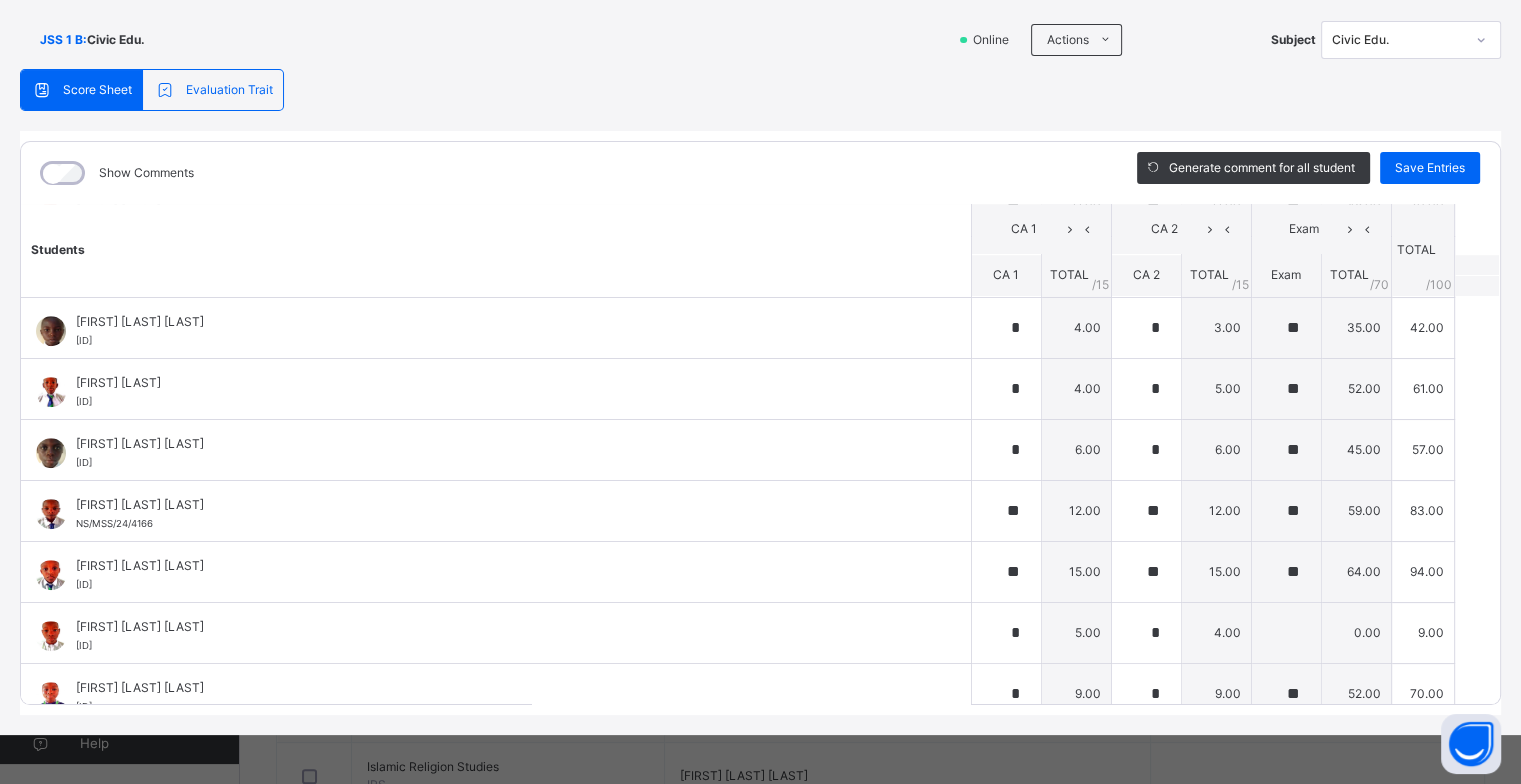 scroll, scrollTop: 1142, scrollLeft: 0, axis: vertical 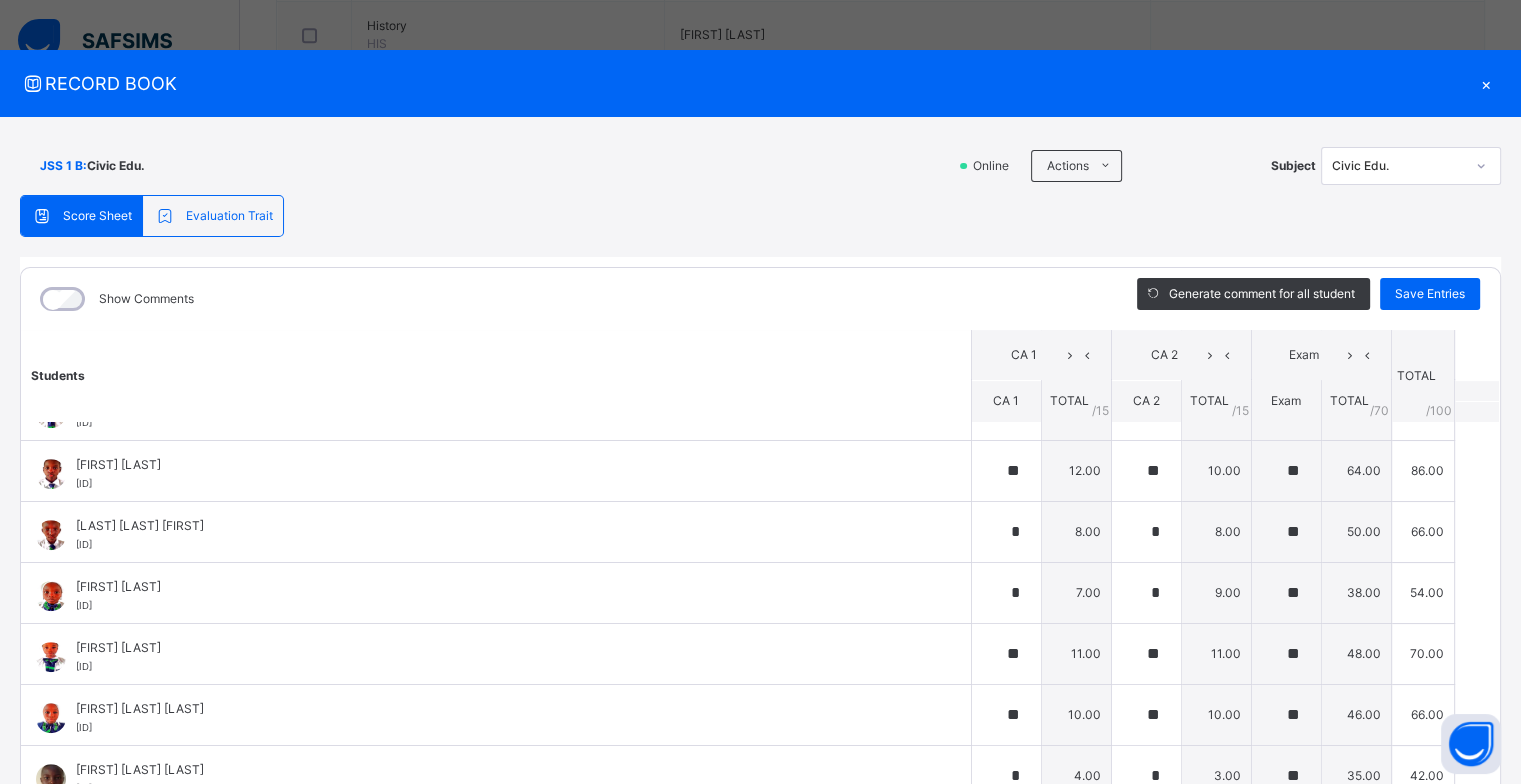 click on "×" at bounding box center (1486, 83) 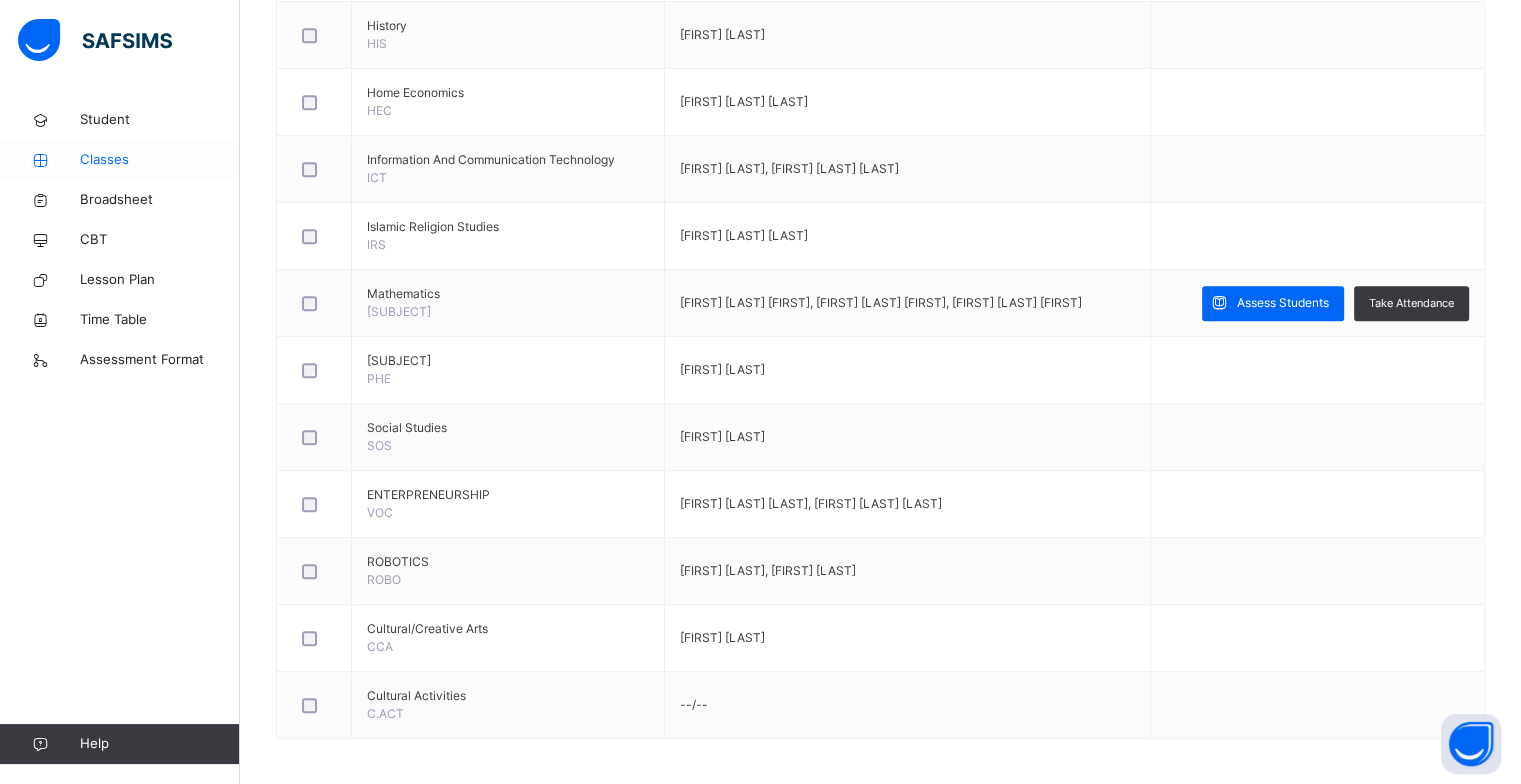 click on "Classes" at bounding box center (160, 160) 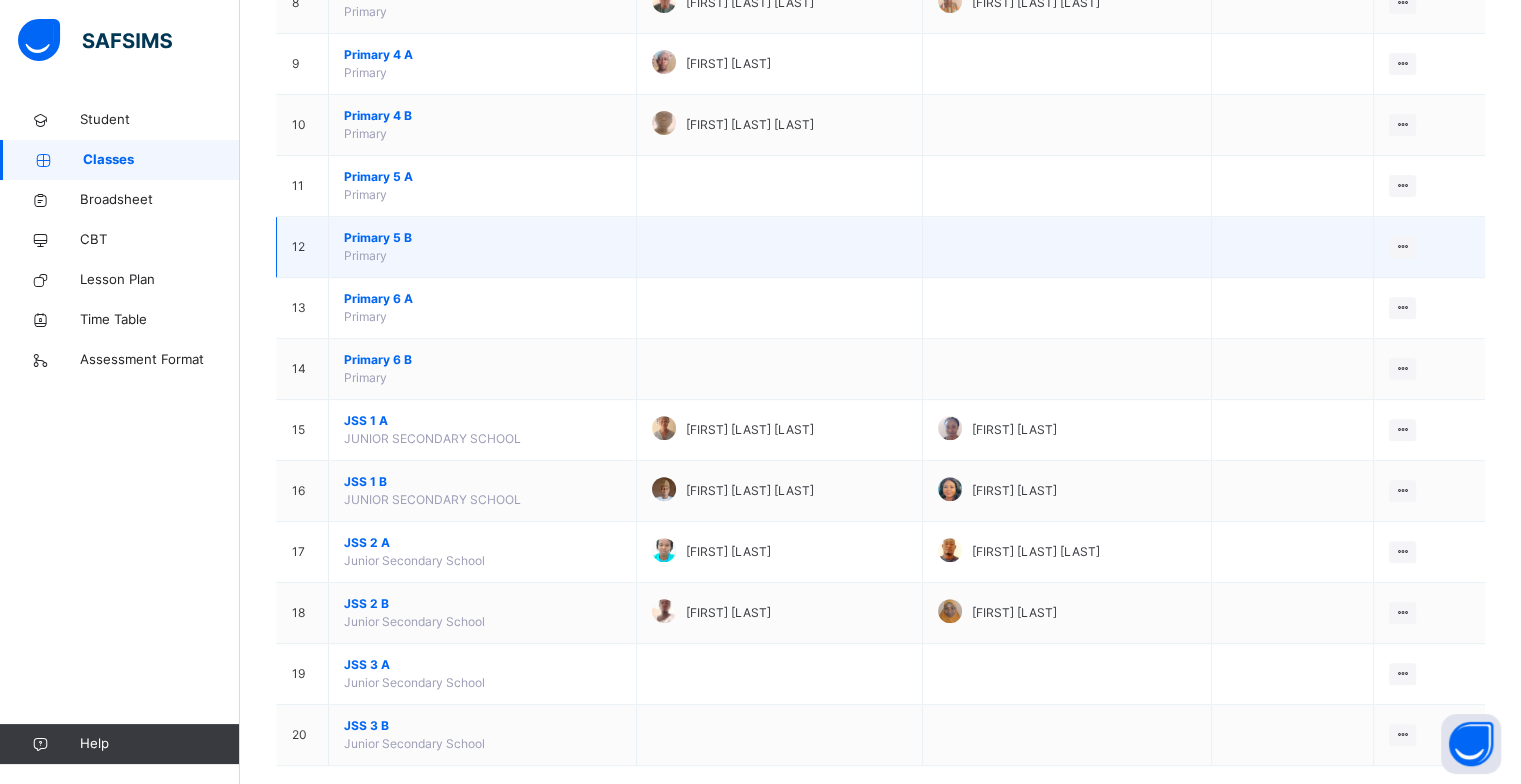 scroll, scrollTop: 720, scrollLeft: 0, axis: vertical 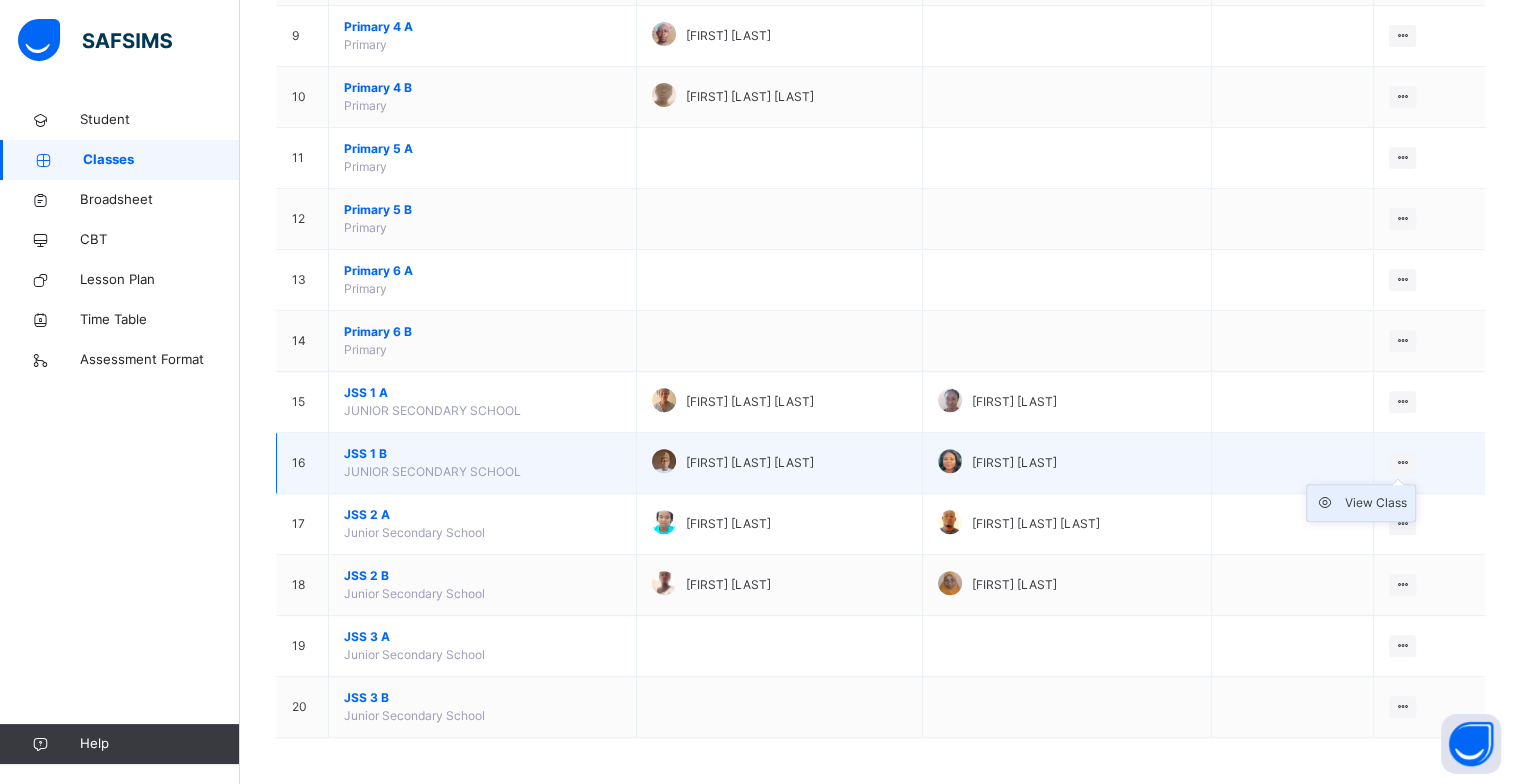 click on "View Class" at bounding box center (1376, 503) 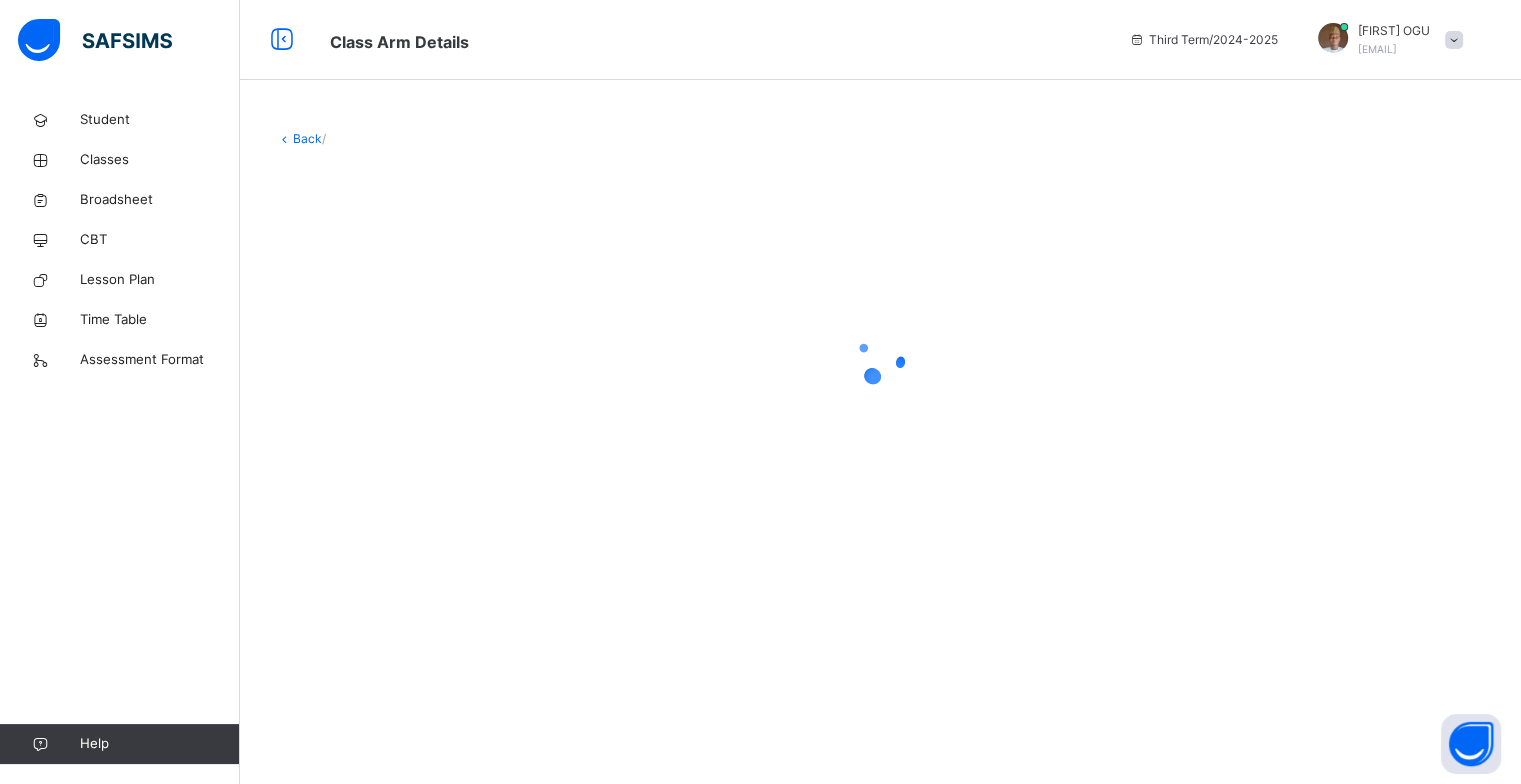 scroll, scrollTop: 0, scrollLeft: 0, axis: both 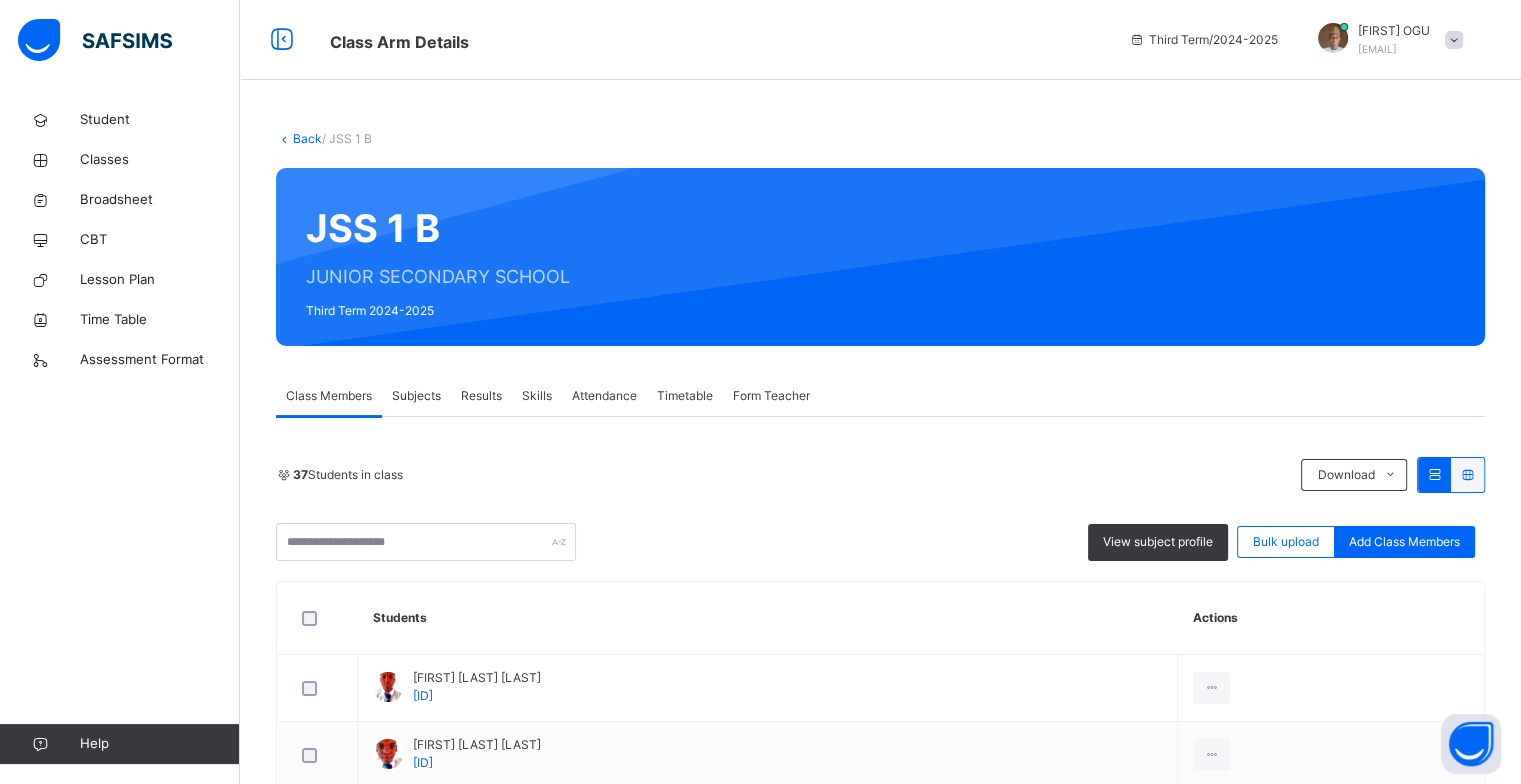 click on "Results" at bounding box center (481, 396) 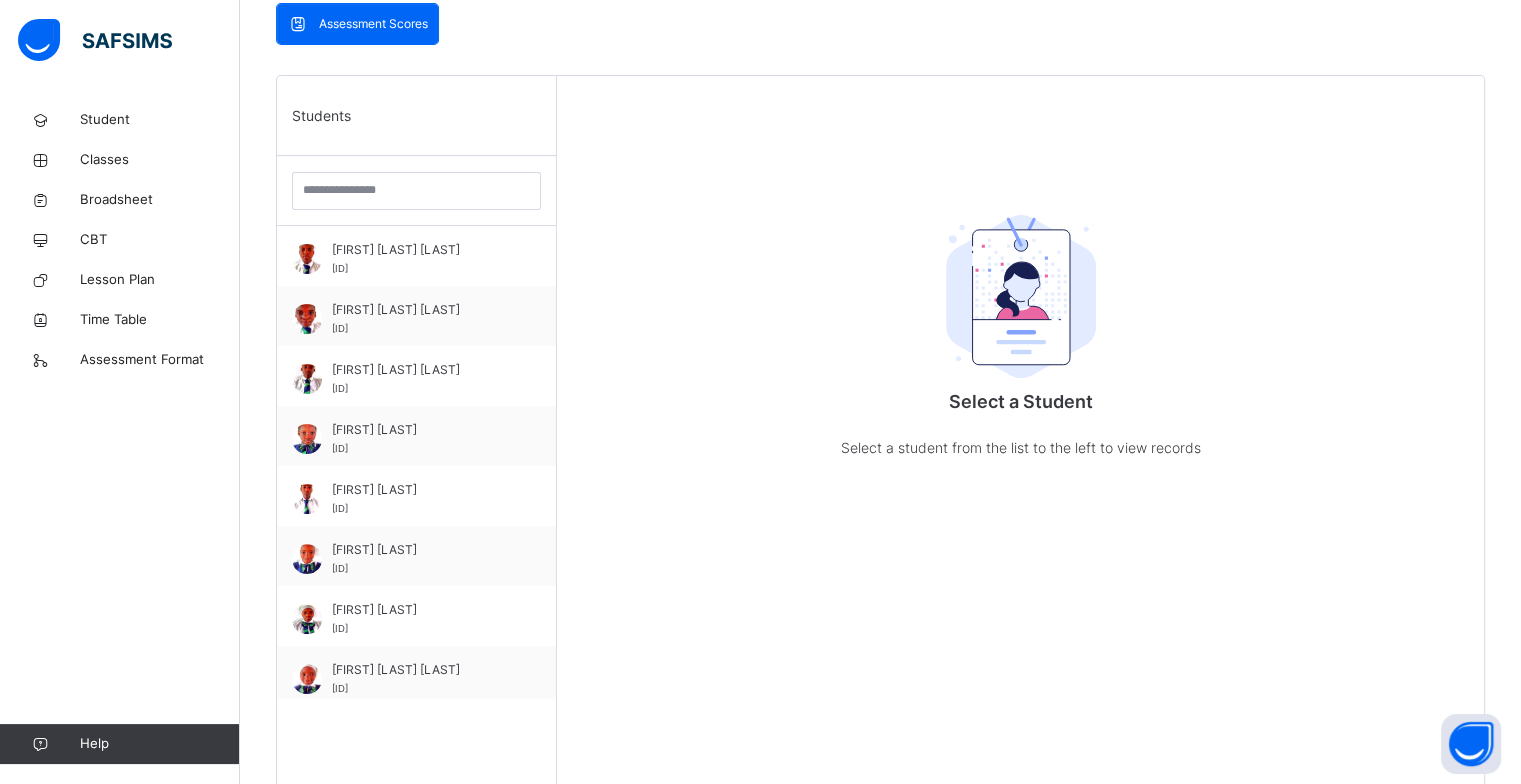 scroll, scrollTop: 500, scrollLeft: 0, axis: vertical 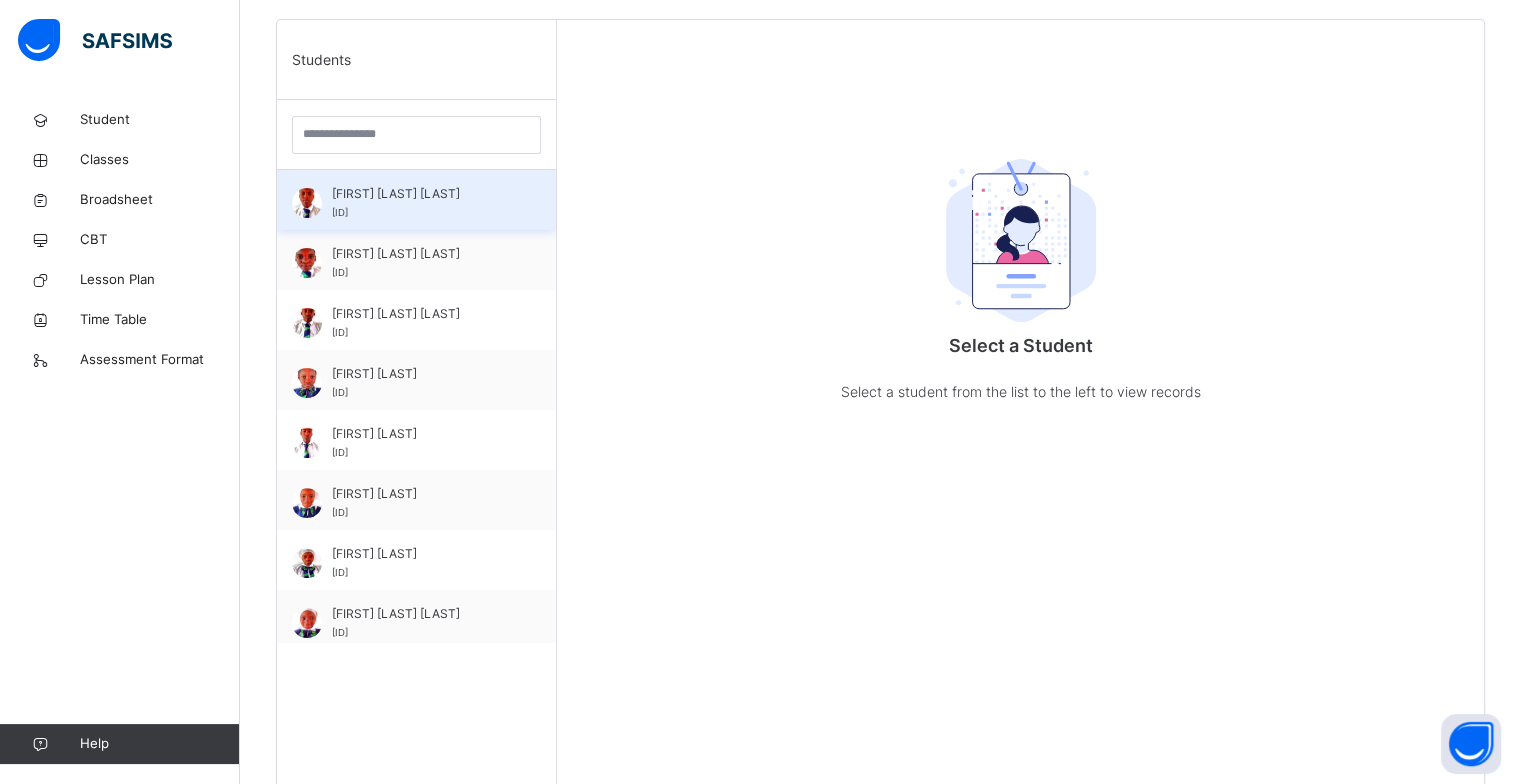 click on "[FIRST] [LAST] [LAST]" at bounding box center (421, 194) 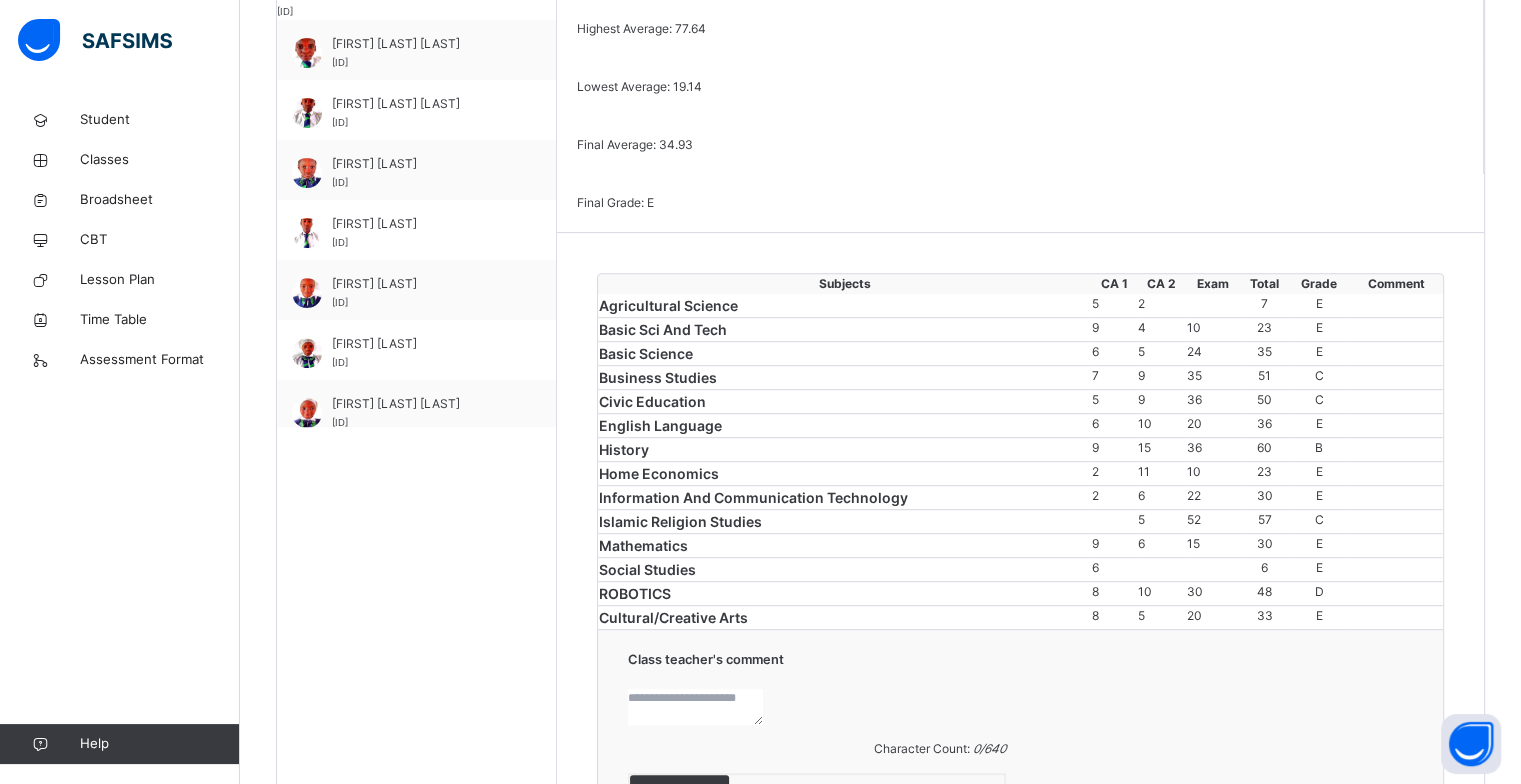 scroll, scrollTop: 800, scrollLeft: 0, axis: vertical 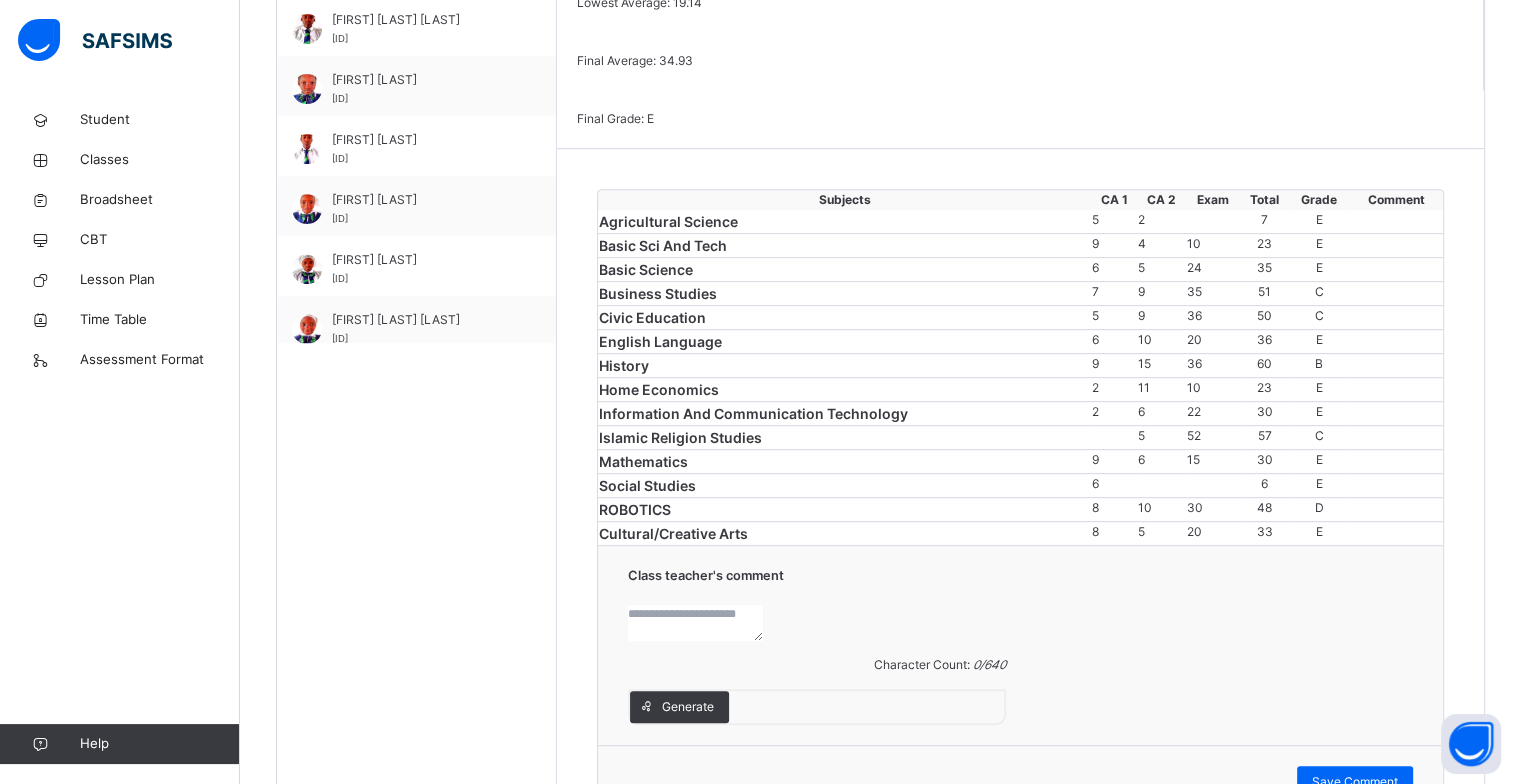 click at bounding box center (1396, 318) 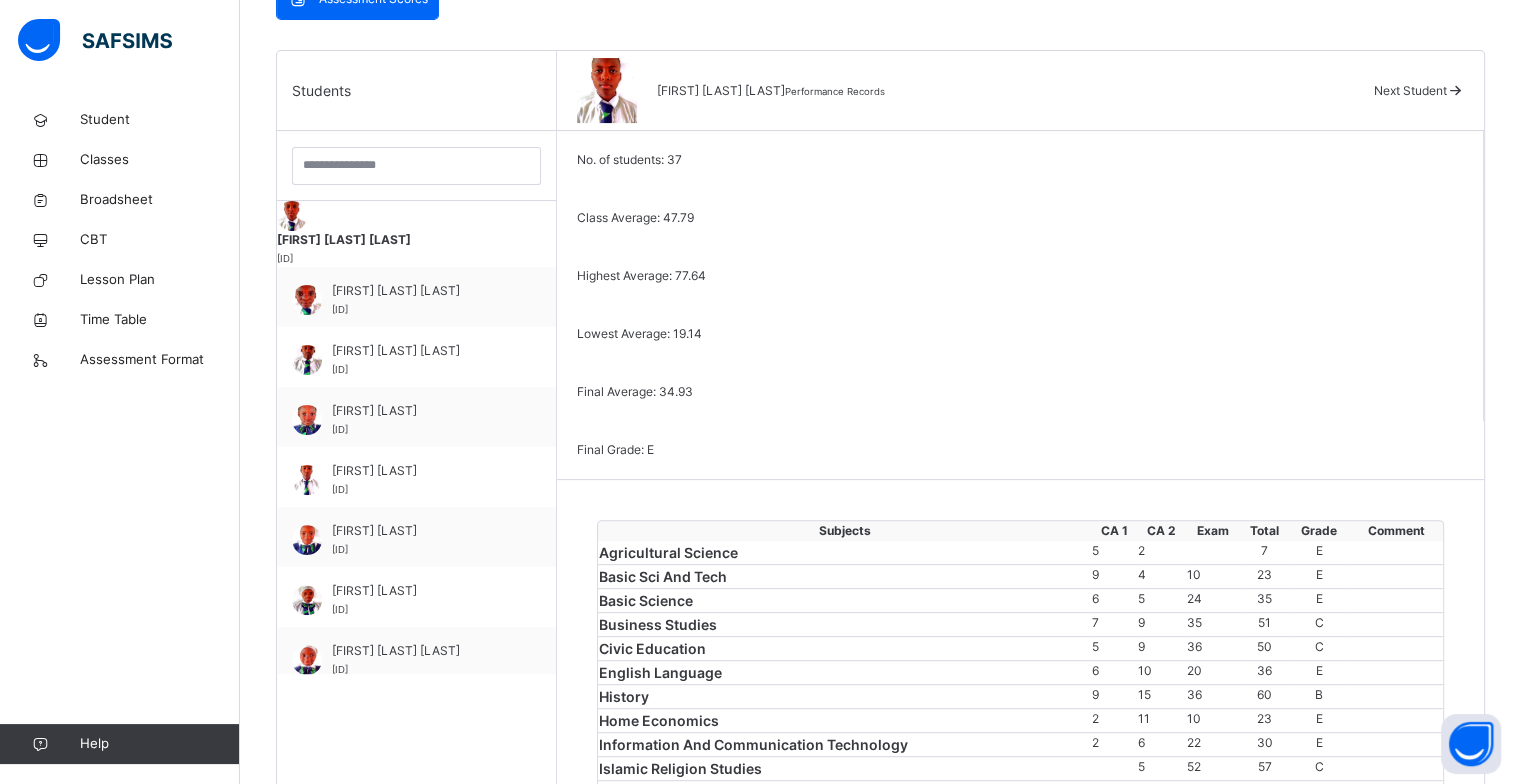 scroll, scrollTop: 400, scrollLeft: 0, axis: vertical 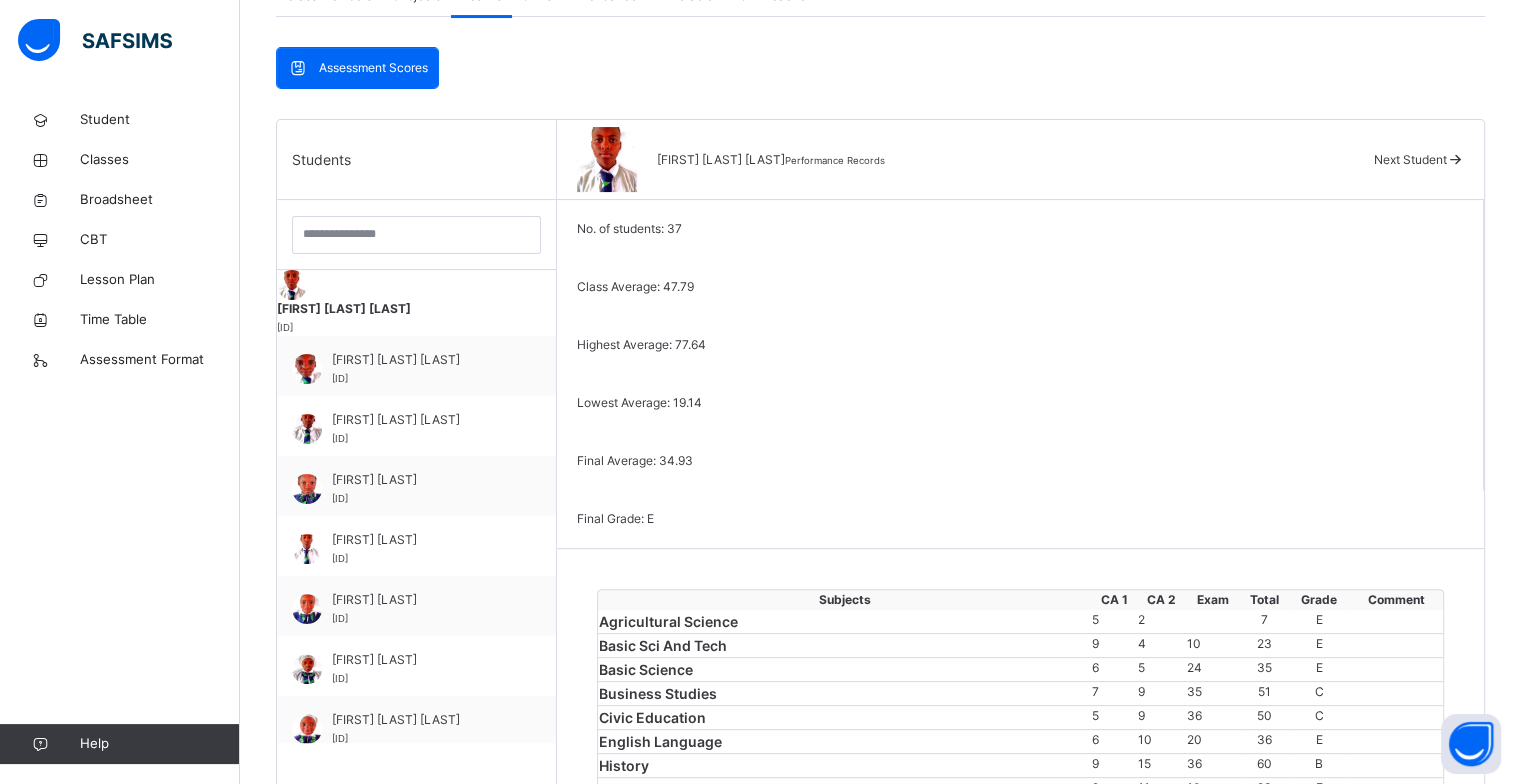 click on "Comment" at bounding box center [1396, 600] 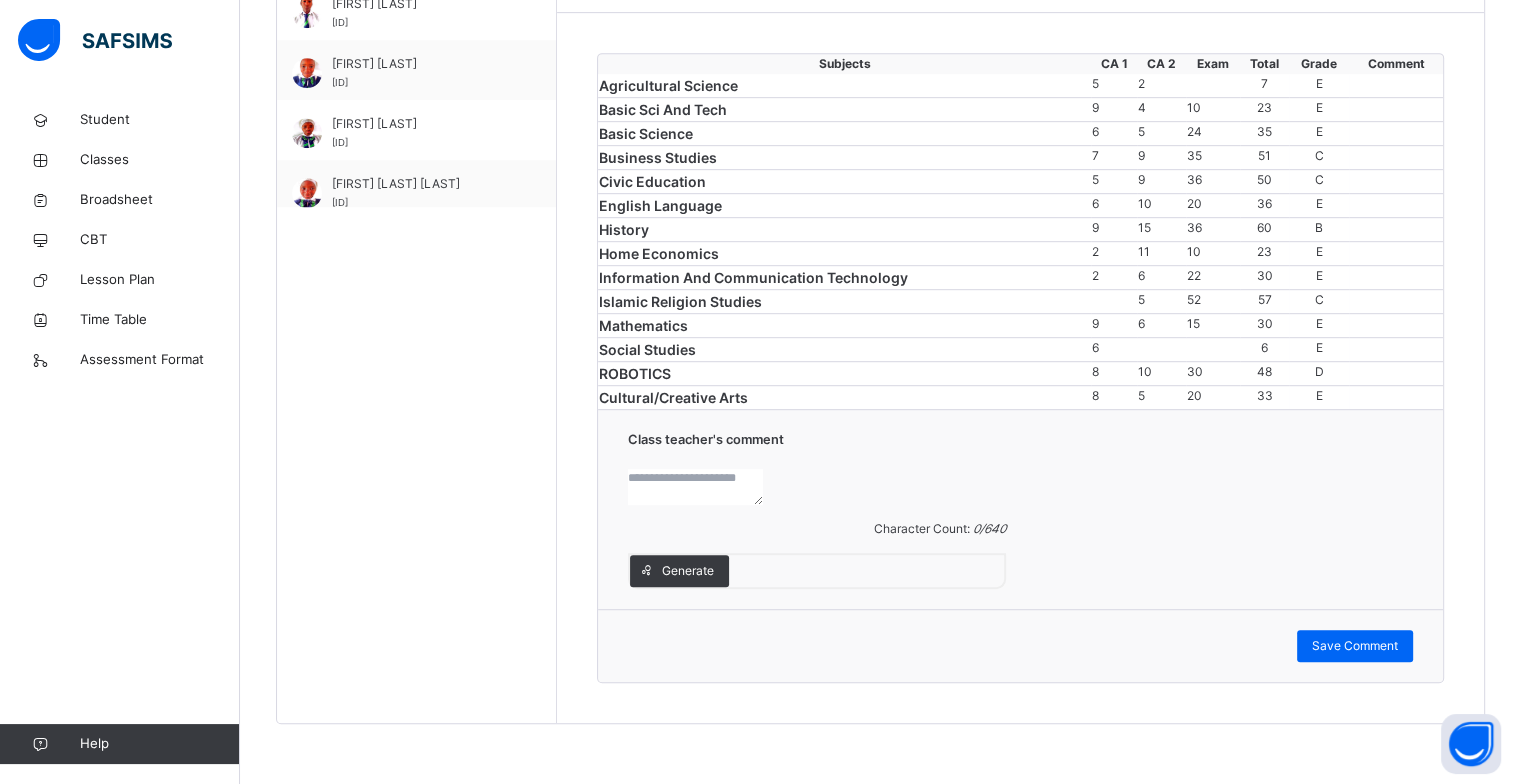 scroll, scrollTop: 1275, scrollLeft: 0, axis: vertical 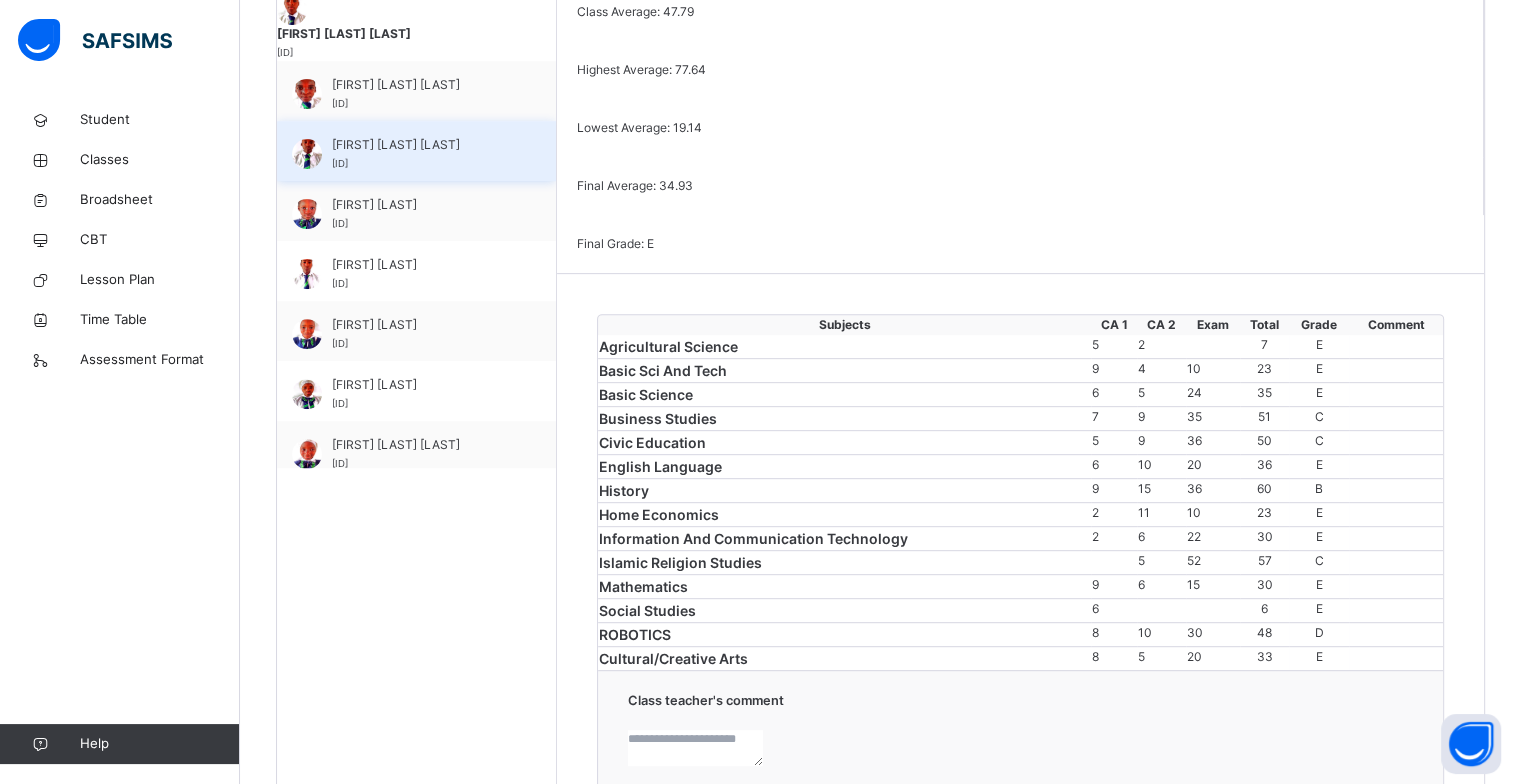click on "[FIRST] [LAST]" at bounding box center [421, 265] 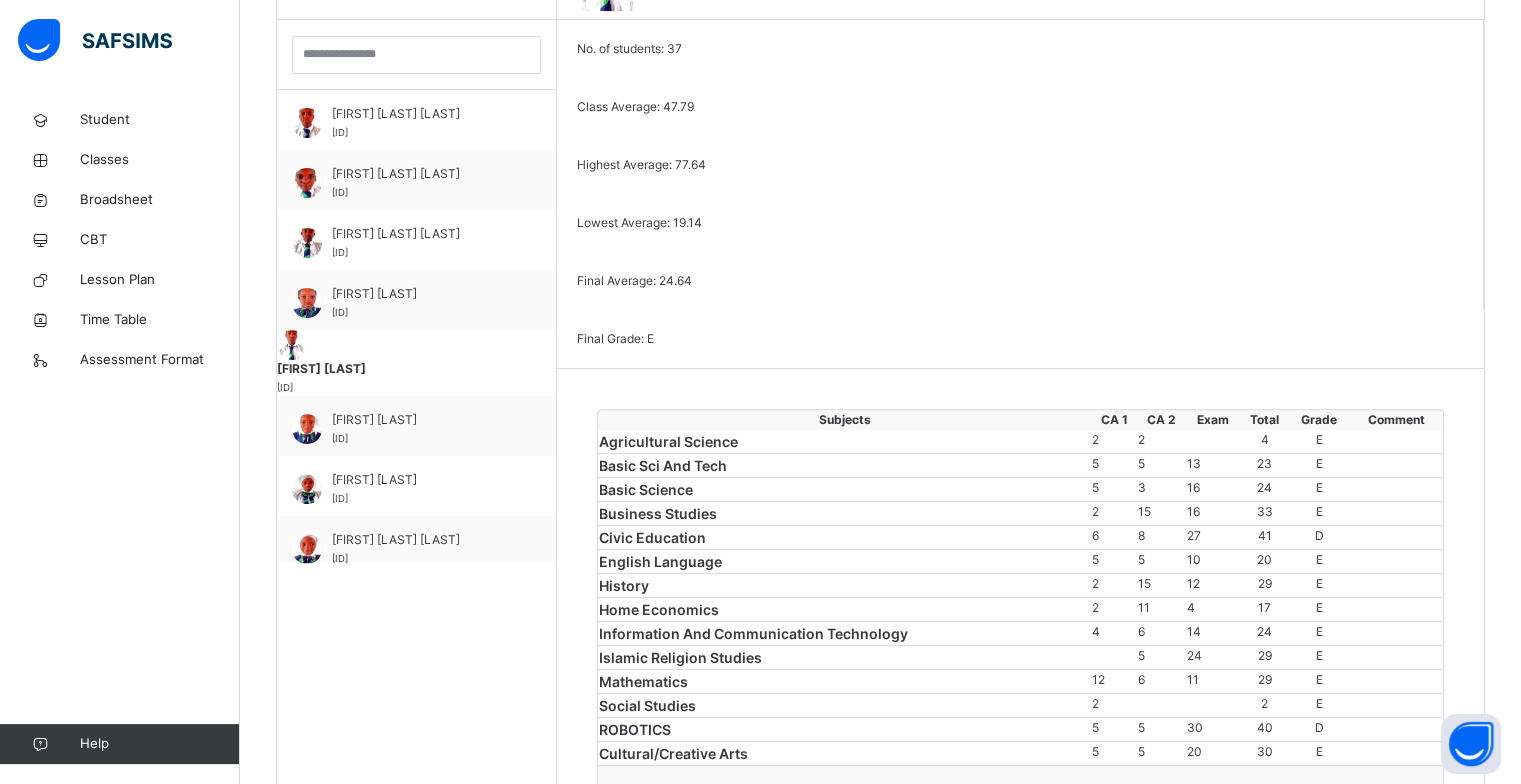 scroll, scrollTop: 675, scrollLeft: 0, axis: vertical 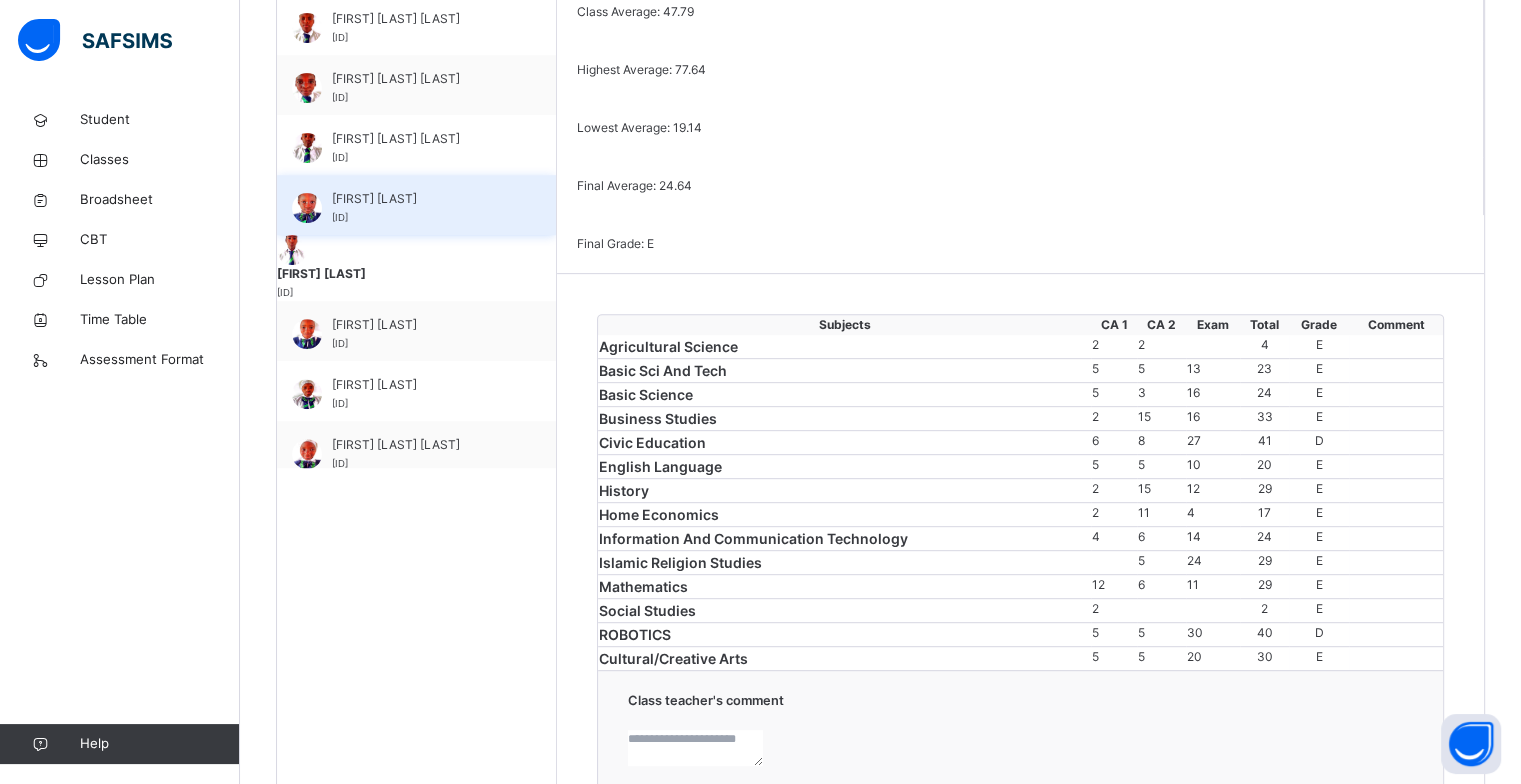 click on "[FIRST] [LAST] [LAST]" at bounding box center (421, 199) 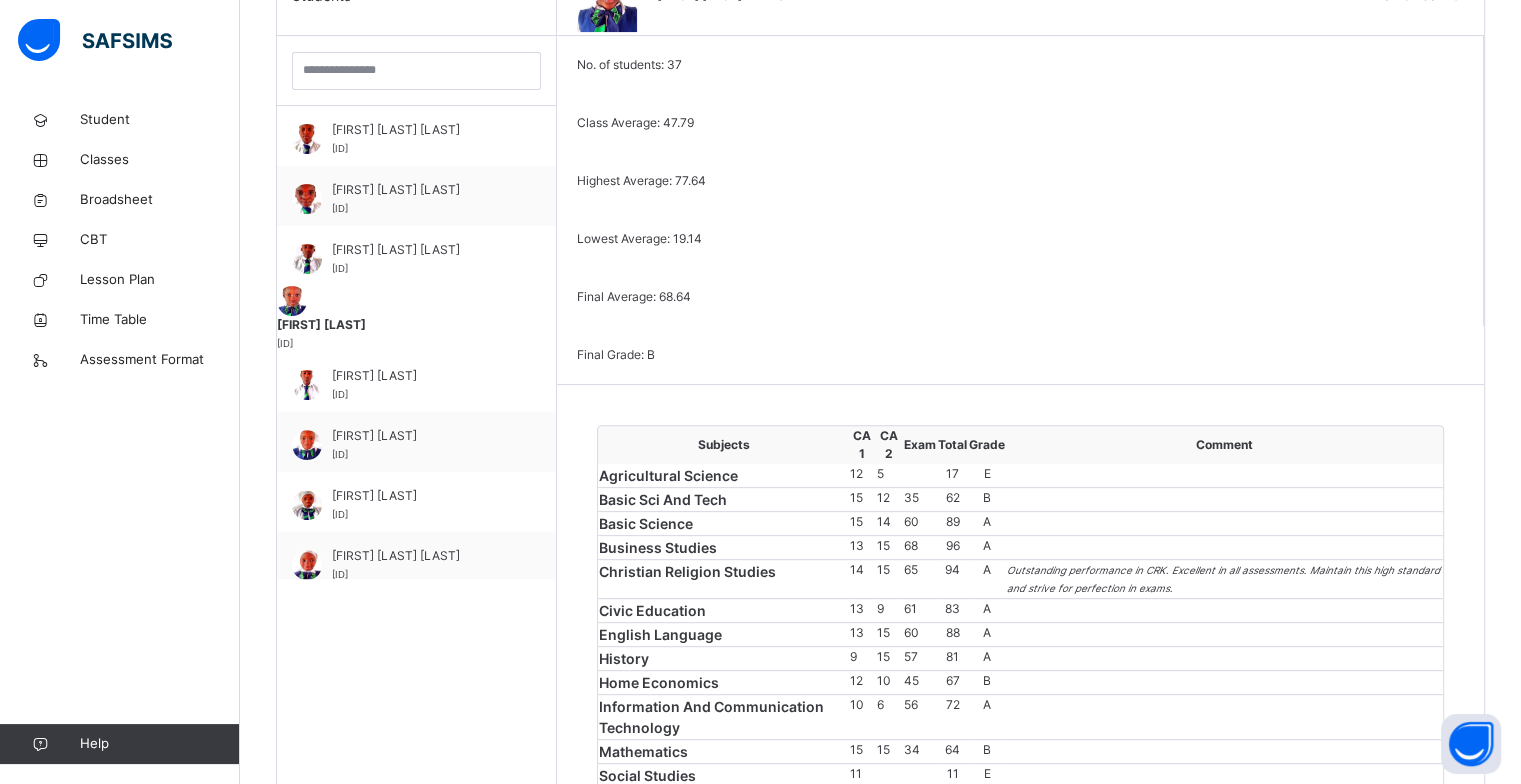 scroll, scrollTop: 492, scrollLeft: 0, axis: vertical 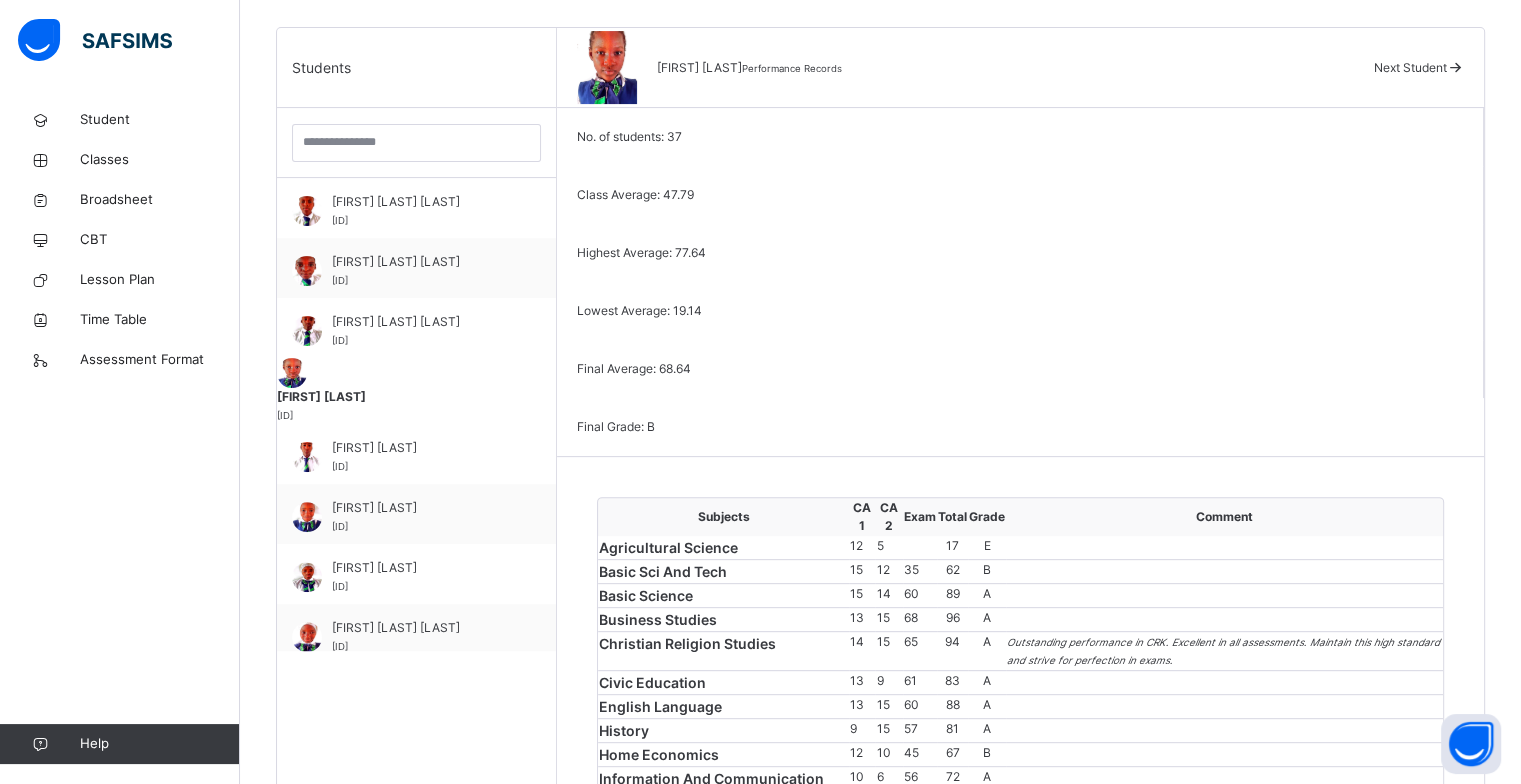 click on "Comment" at bounding box center (1224, 517) 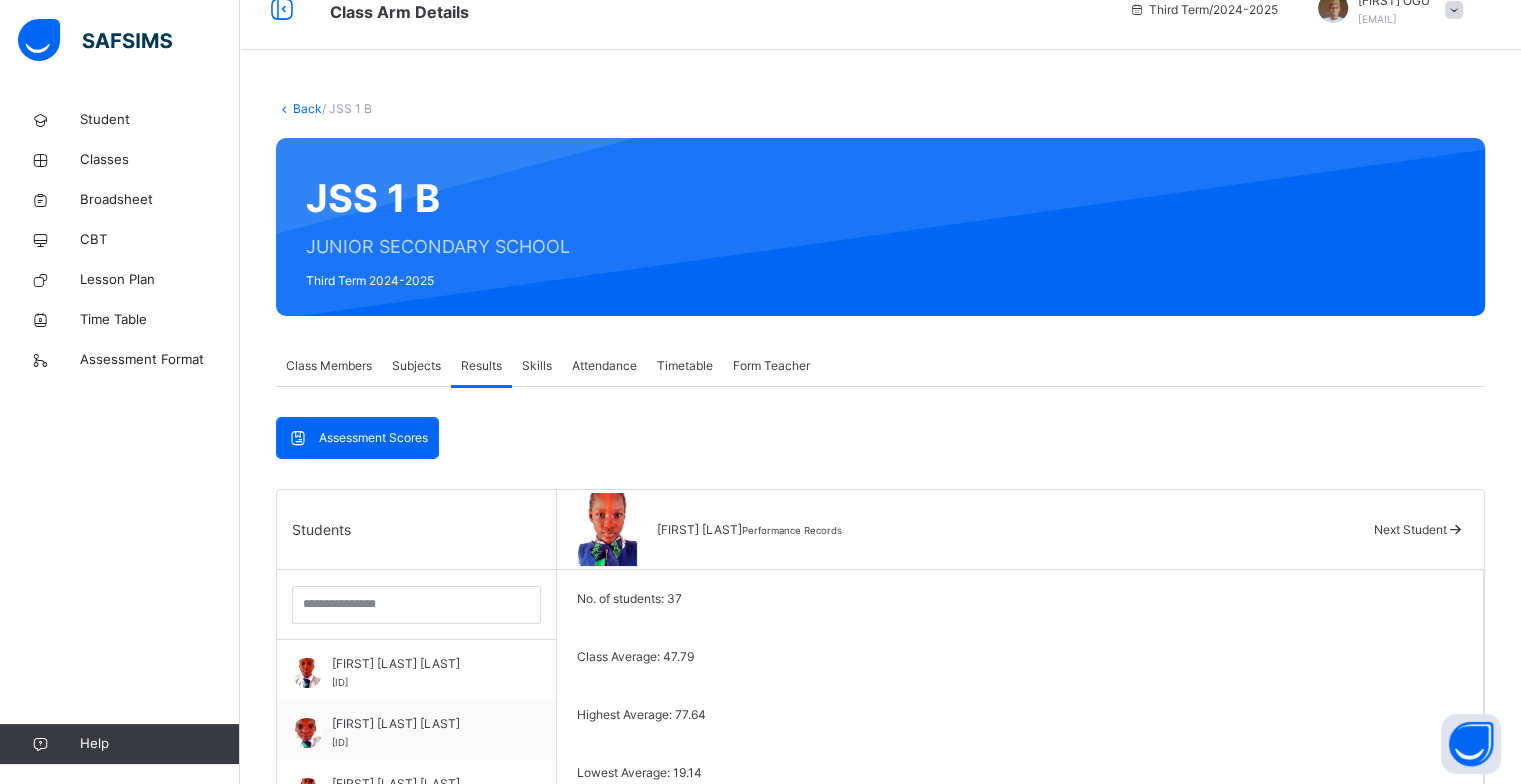 scroll, scrollTop: 0, scrollLeft: 0, axis: both 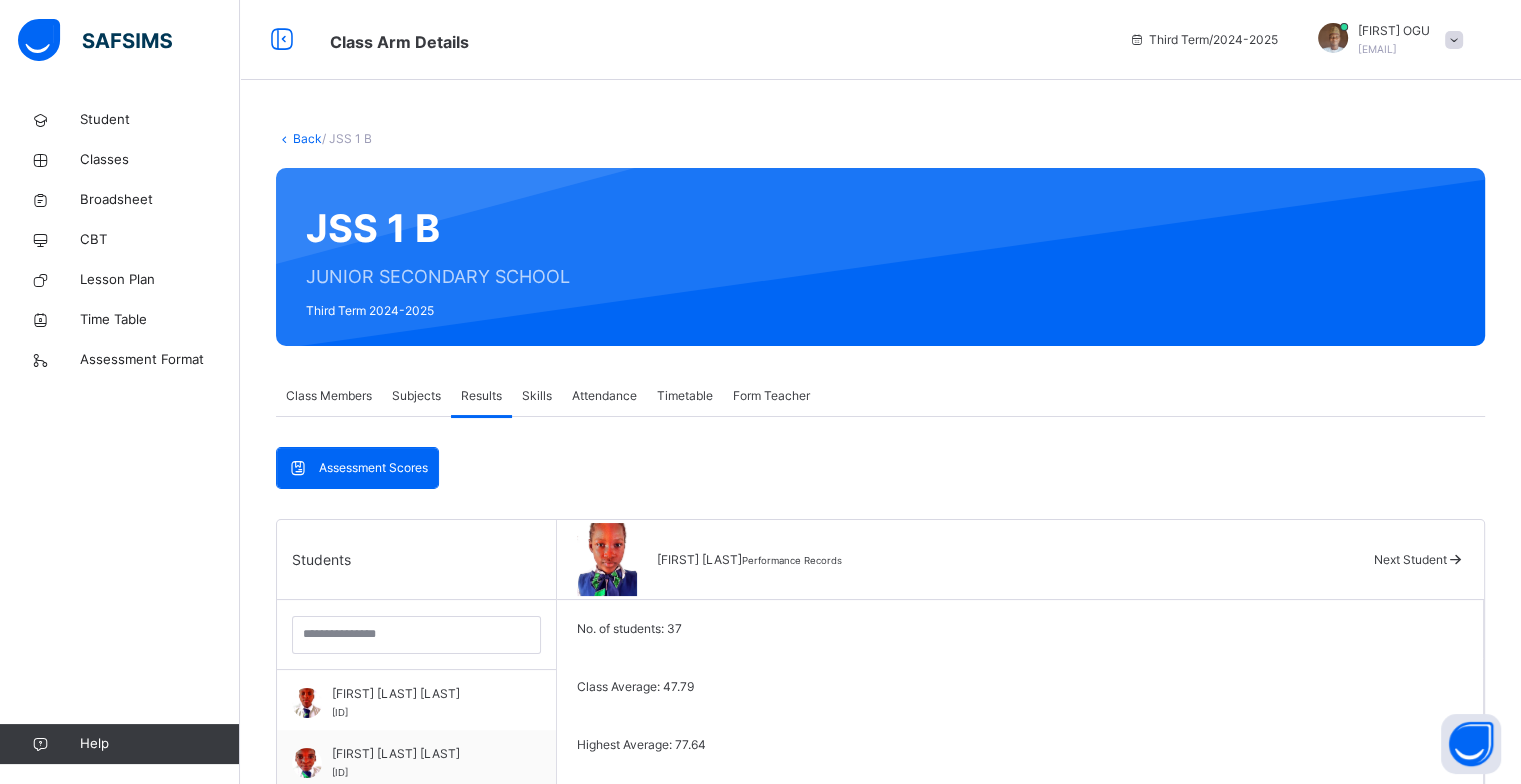 click on "Assessment Scores" at bounding box center [373, 468] 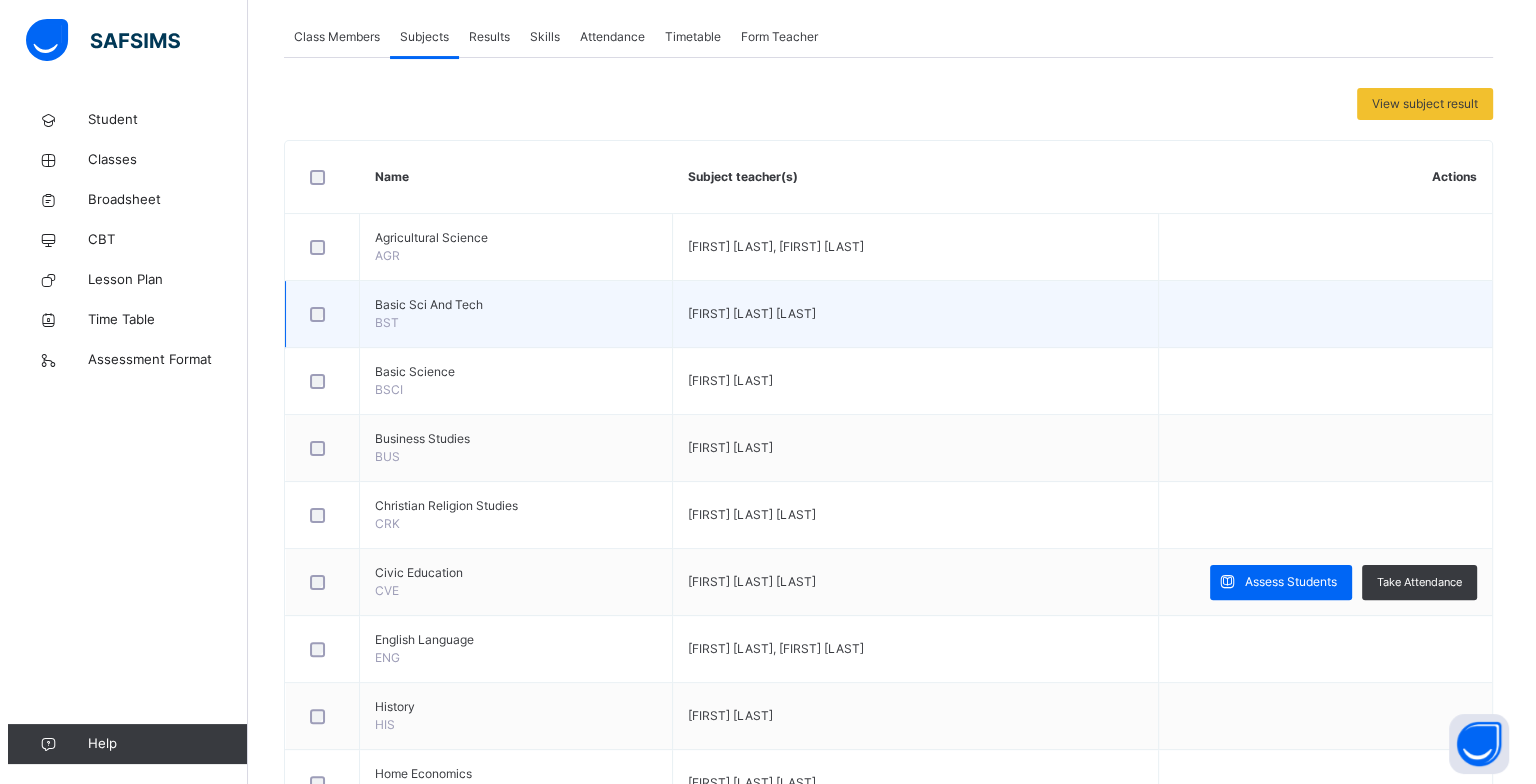 scroll, scrollTop: 400, scrollLeft: 0, axis: vertical 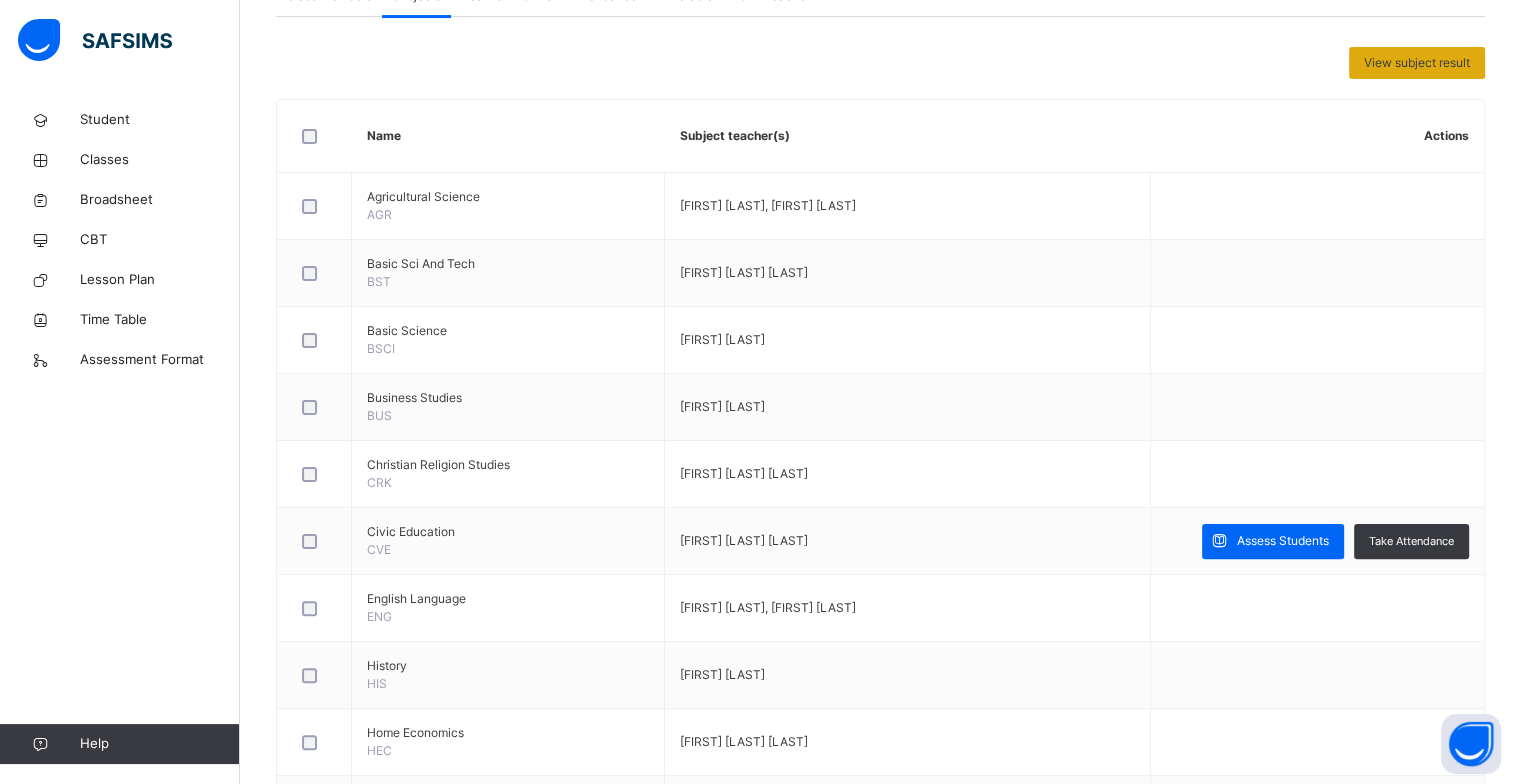click on "View subject result" at bounding box center (1417, 63) 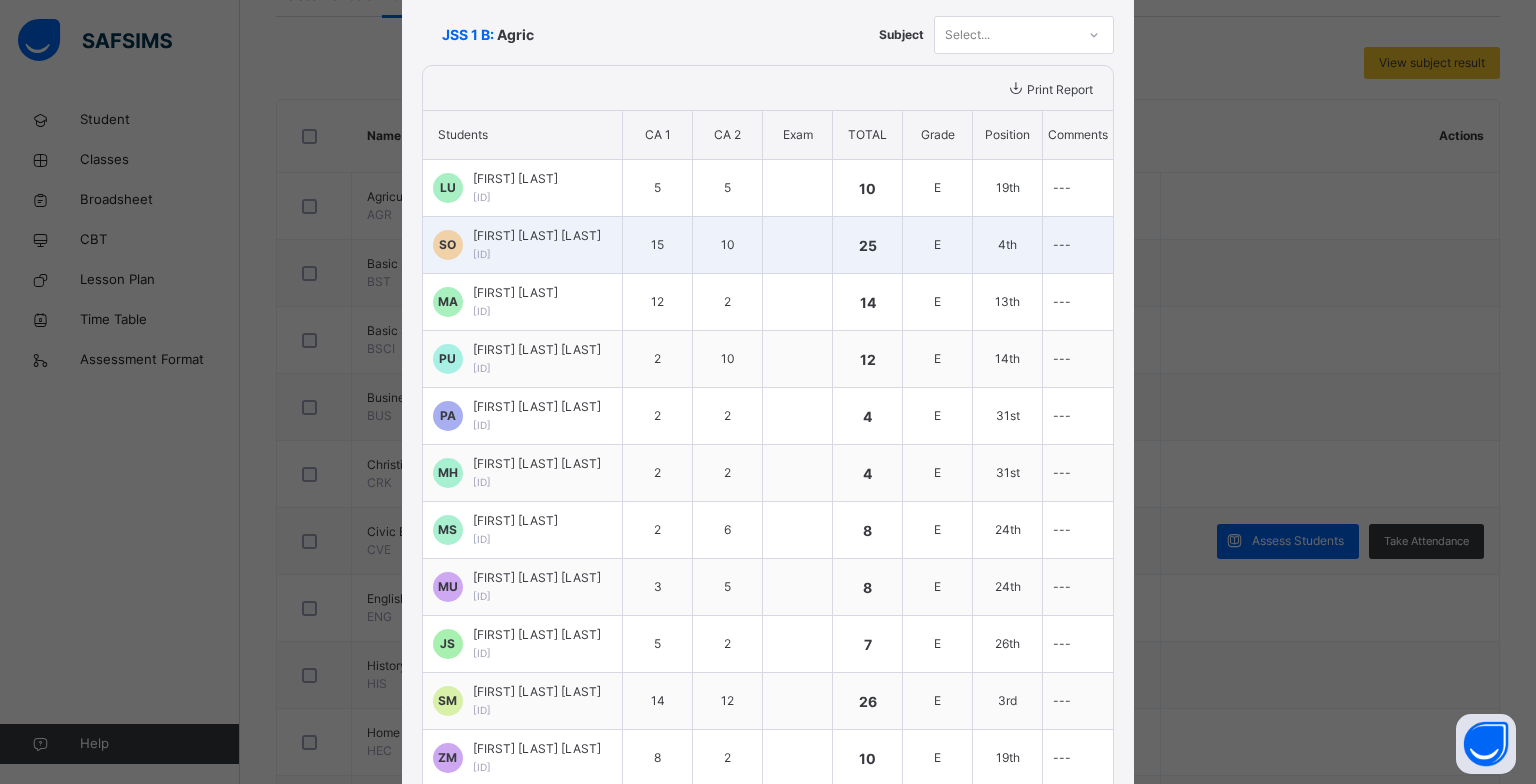 scroll, scrollTop: 100, scrollLeft: 0, axis: vertical 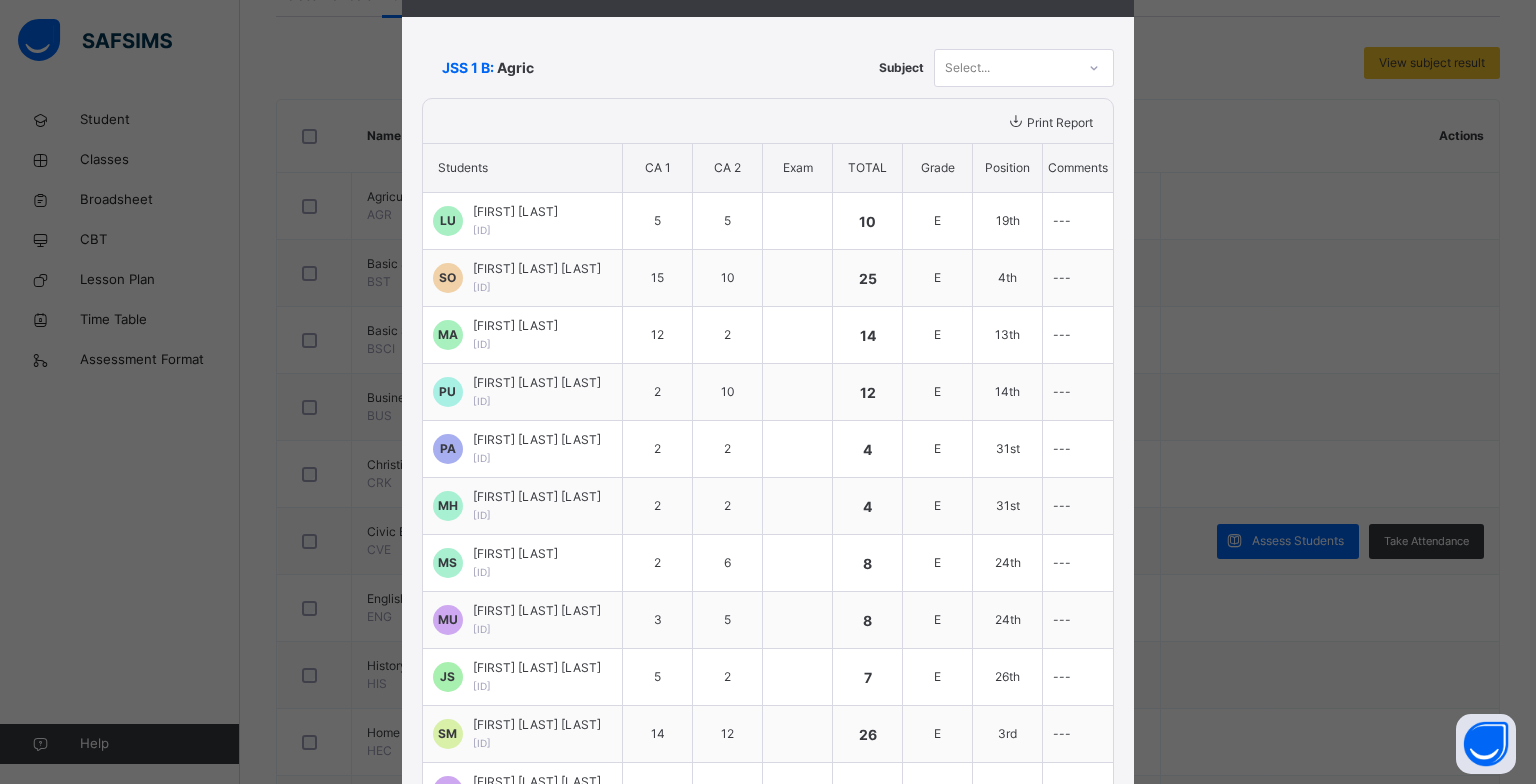 click 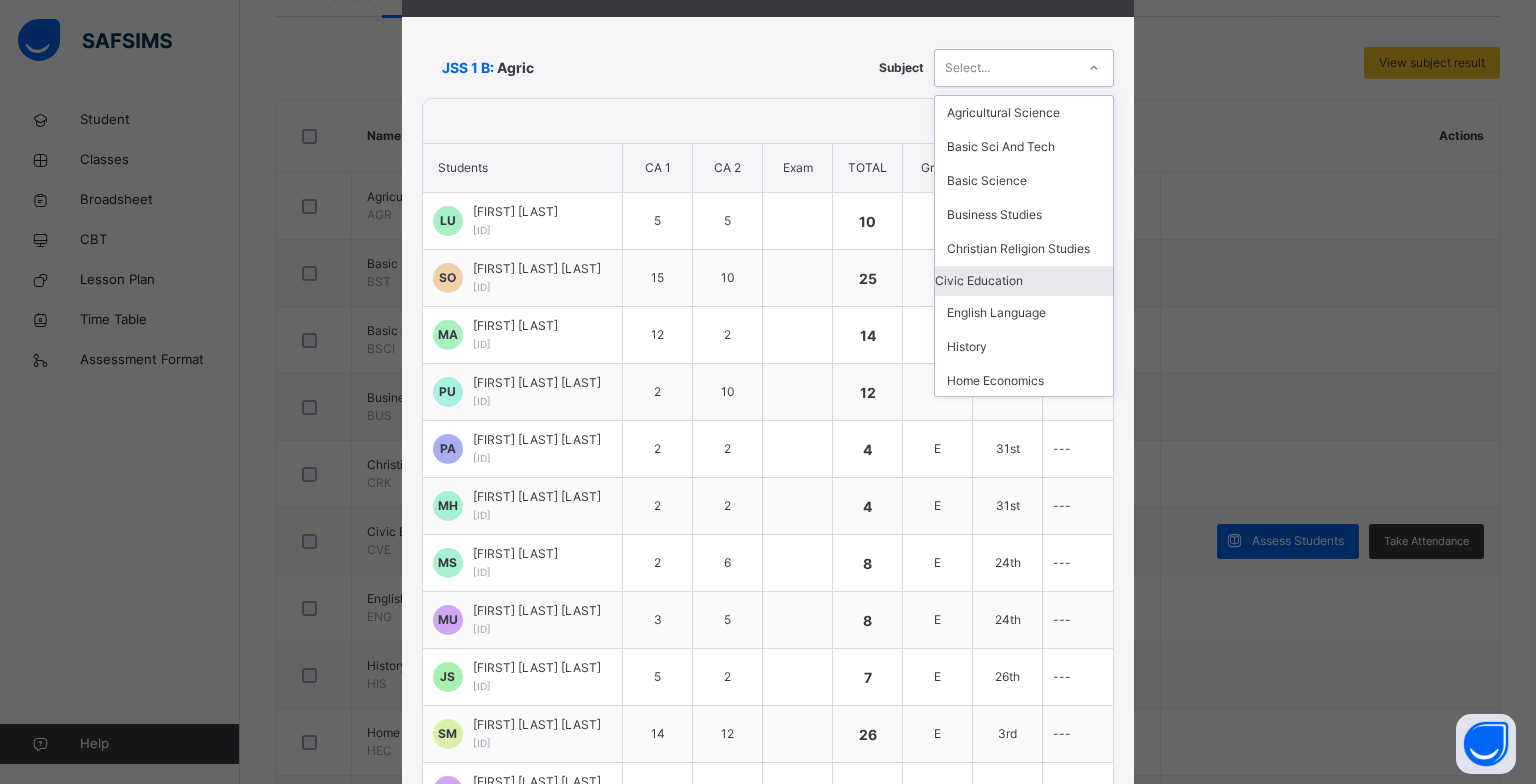 click on "Civic Education" at bounding box center [1024, 281] 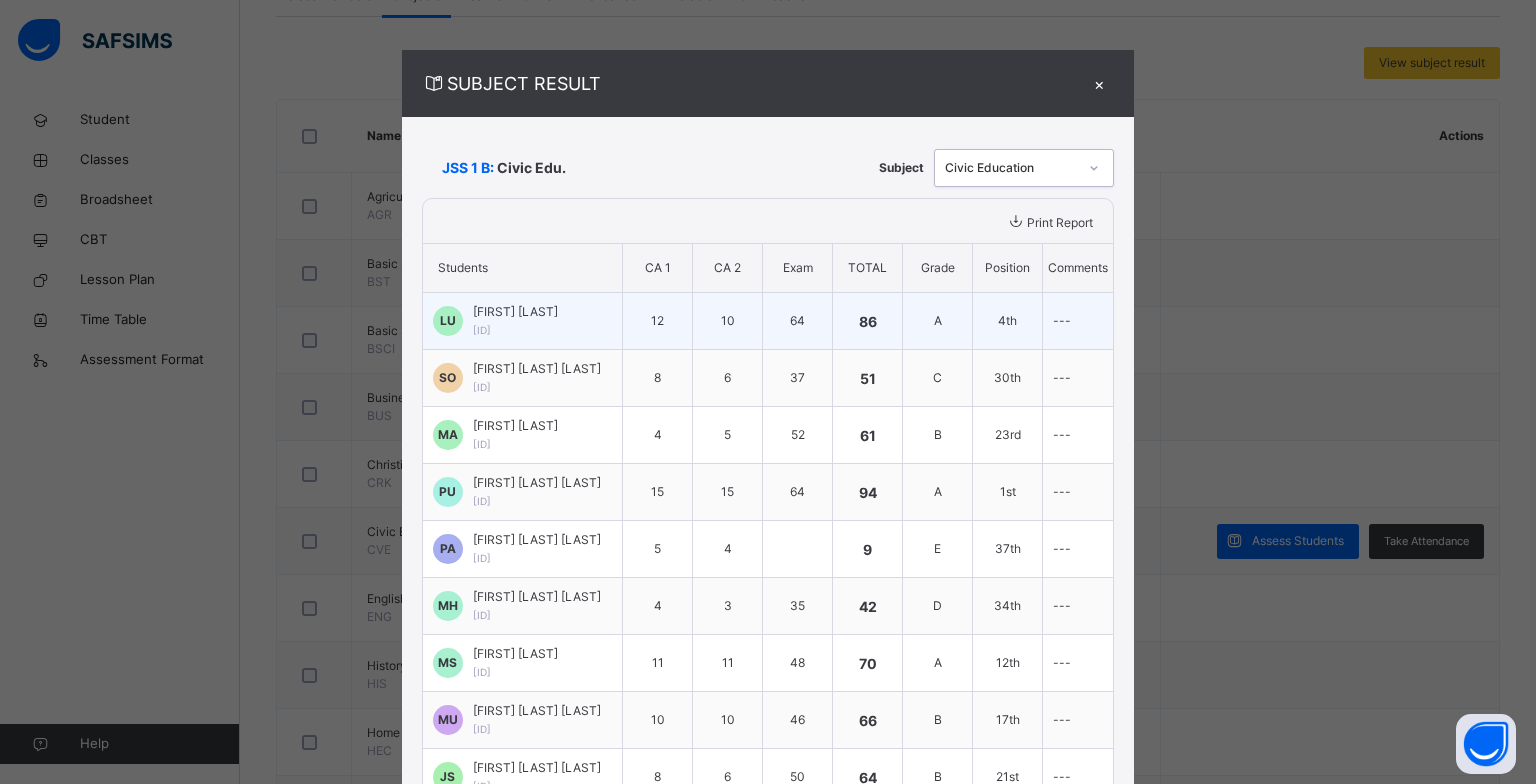 click on "---" at bounding box center (1062, 320) 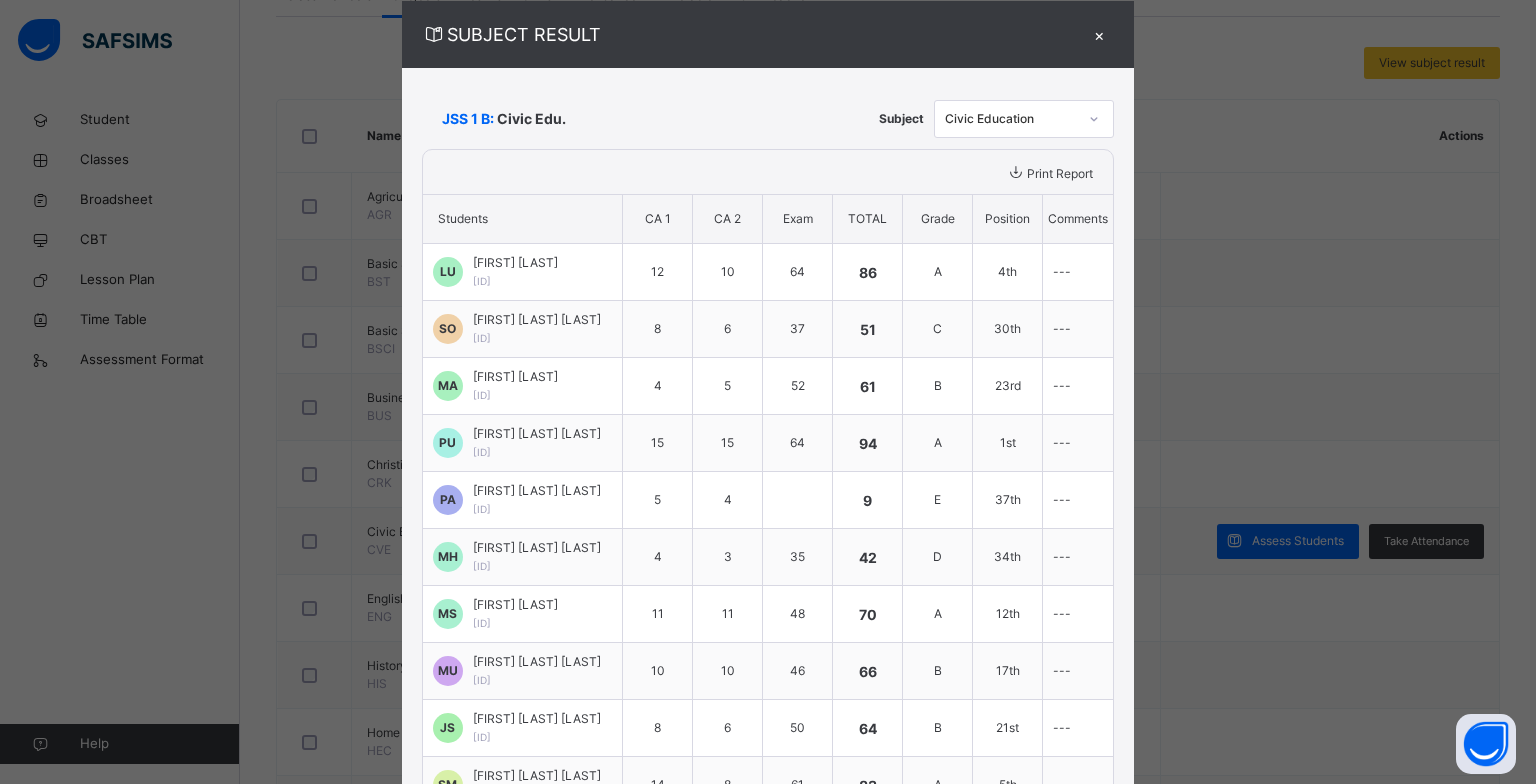 scroll, scrollTop: 0, scrollLeft: 0, axis: both 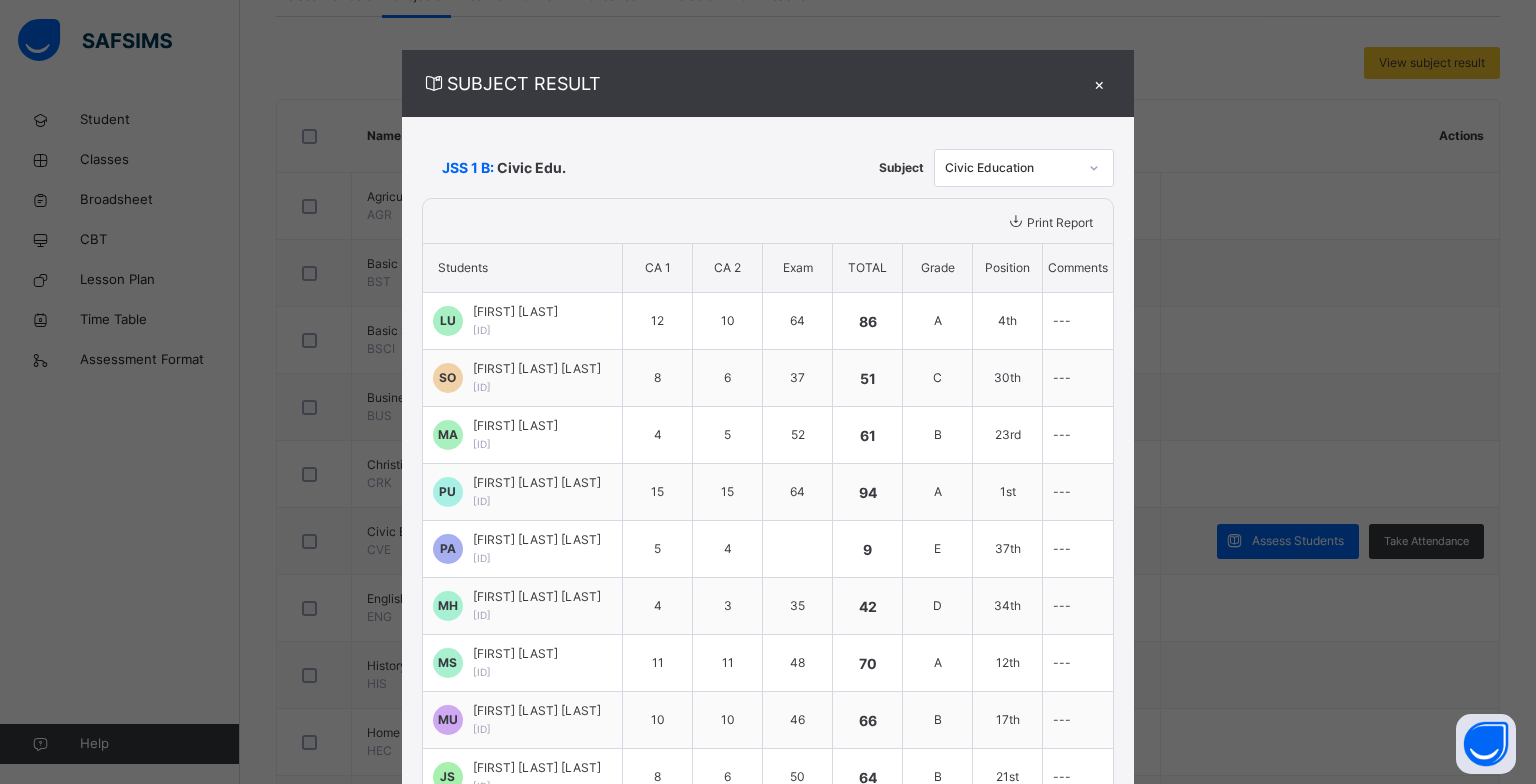 drag, startPoint x: 1079, startPoint y: 321, endPoint x: 1284, endPoint y: 252, distance: 216.30072 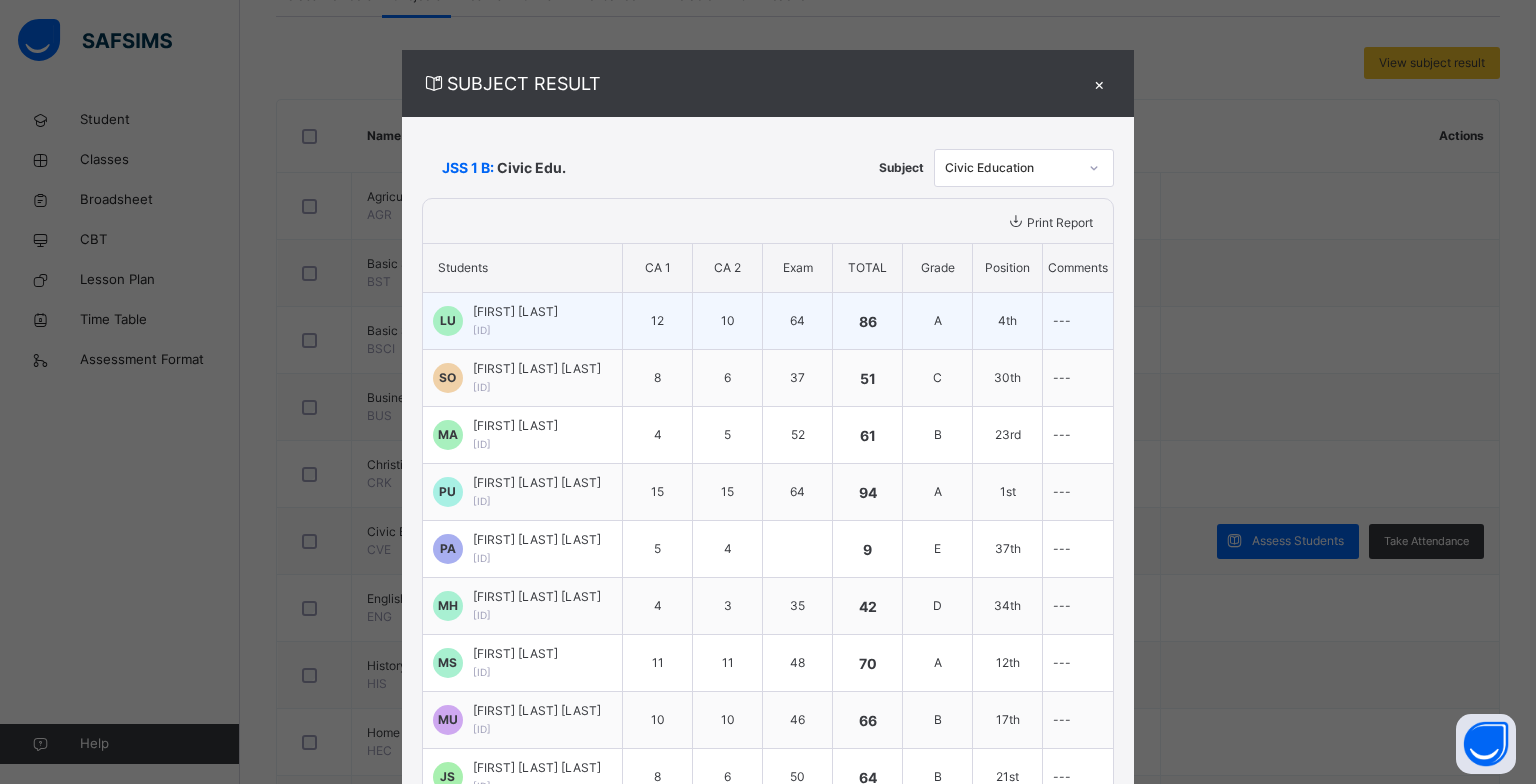 click on "---" at bounding box center [1078, 321] 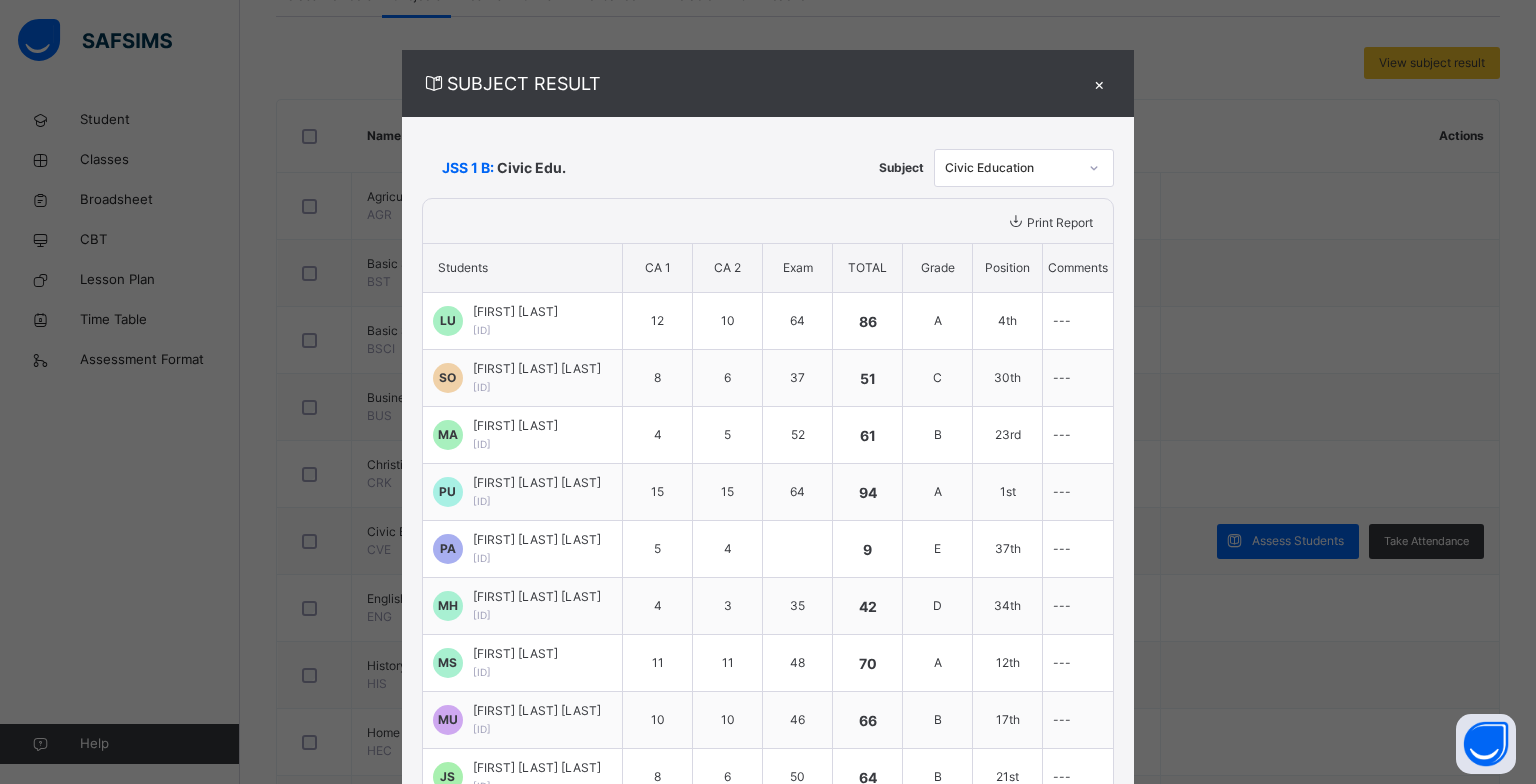 click on "Comments" at bounding box center (1078, 268) 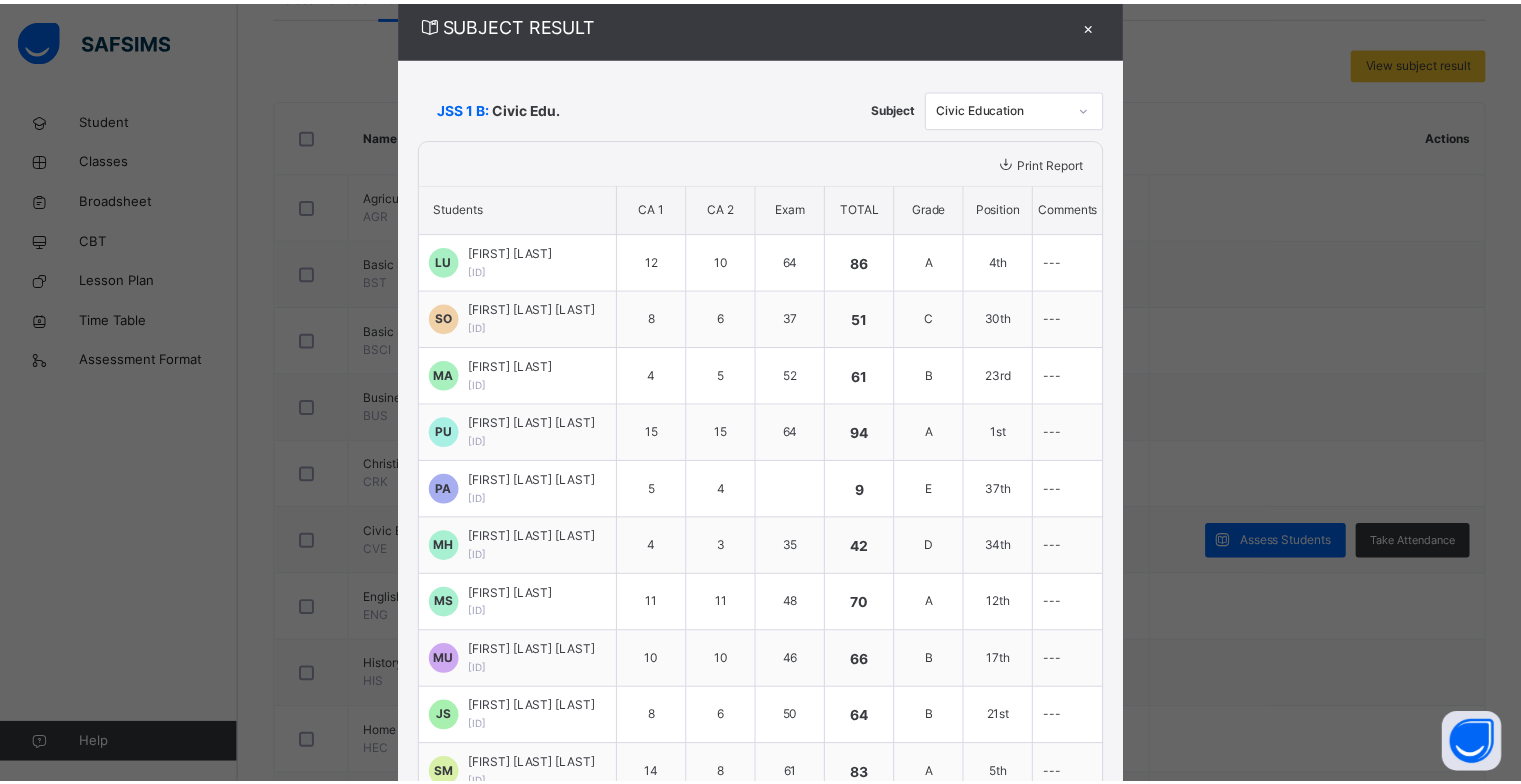 scroll, scrollTop: 0, scrollLeft: 0, axis: both 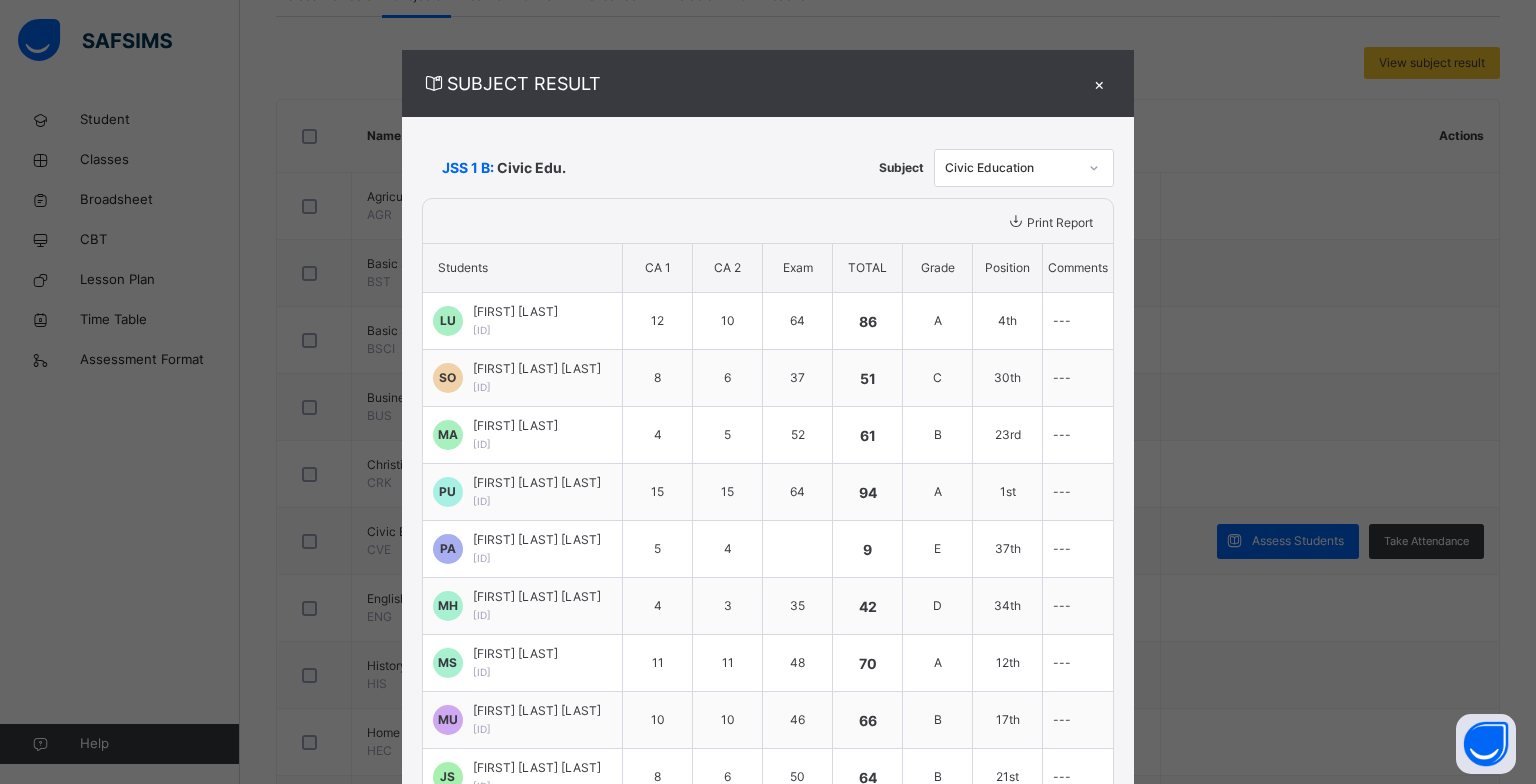 click on "×" at bounding box center [1099, 83] 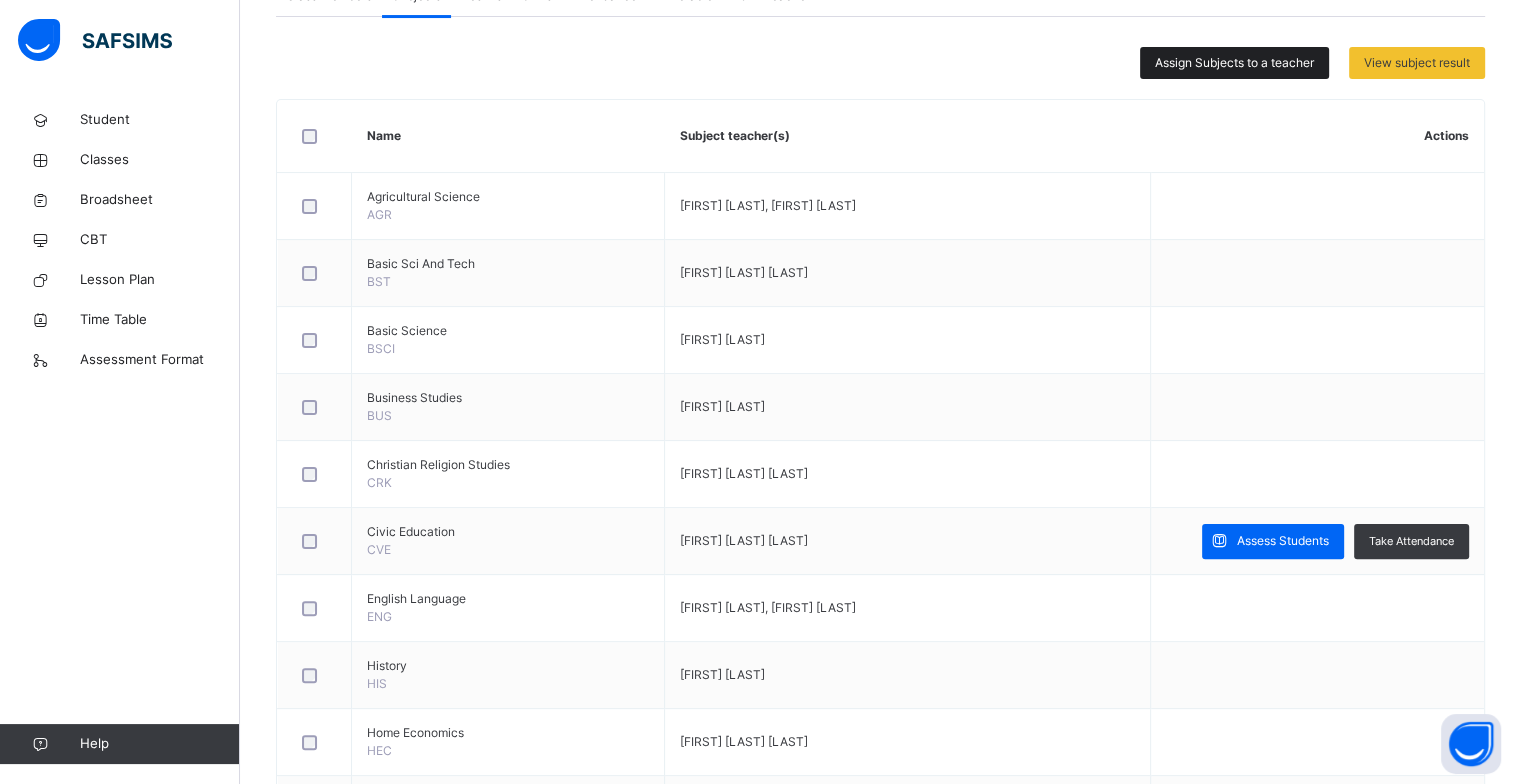 click on "Assign Subjects to a teacher" at bounding box center (1234, 63) 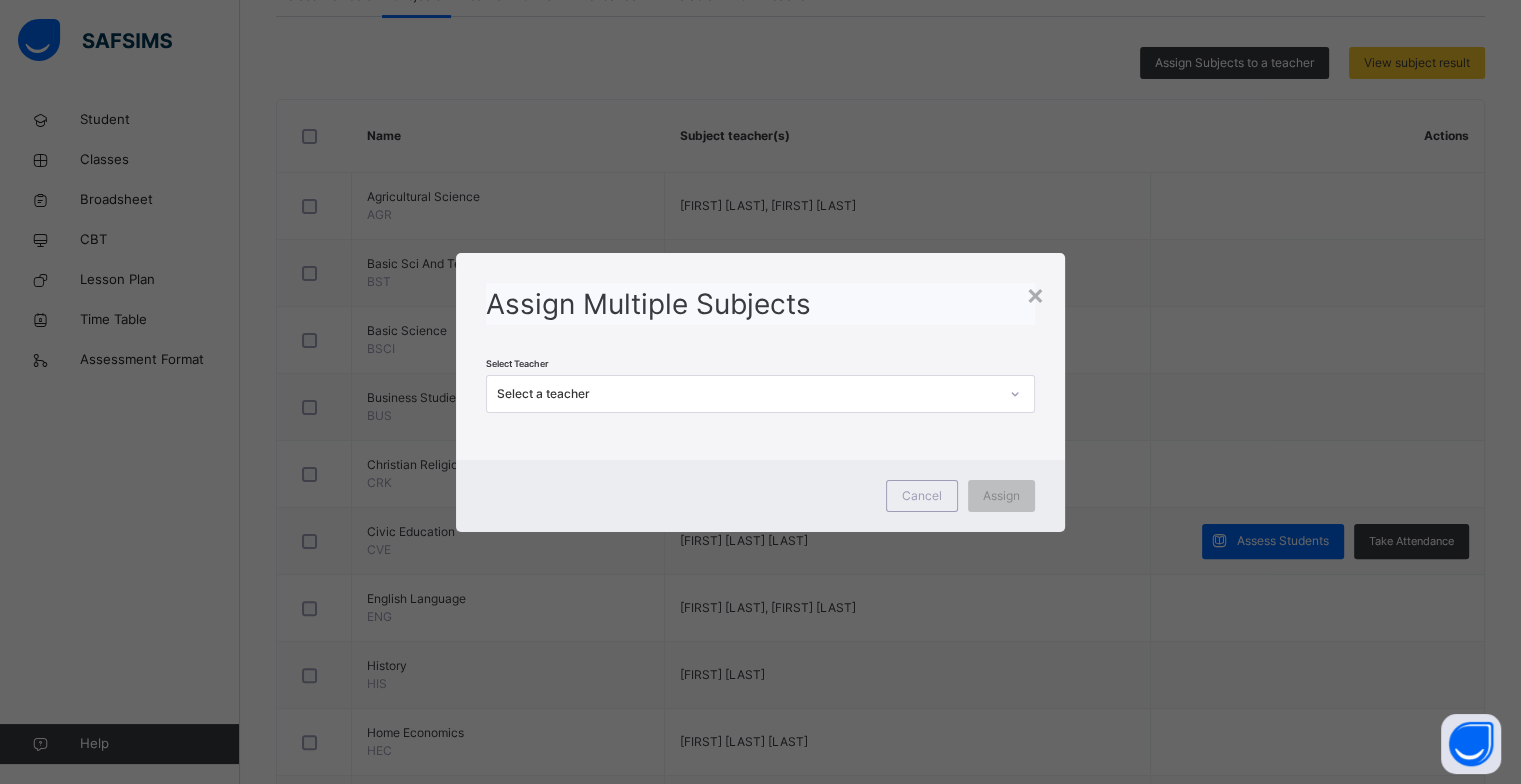 click 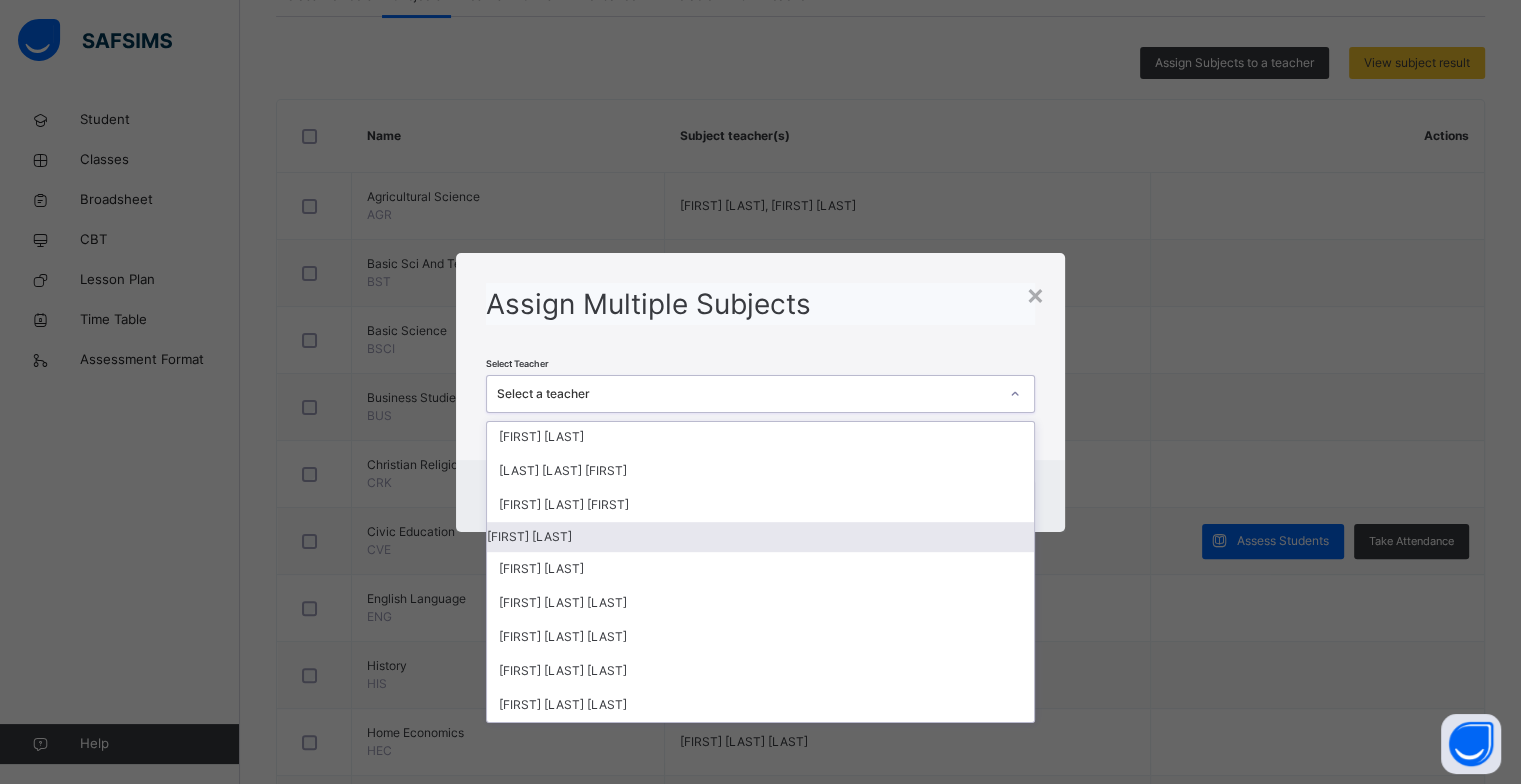 scroll, scrollTop: 1094, scrollLeft: 0, axis: vertical 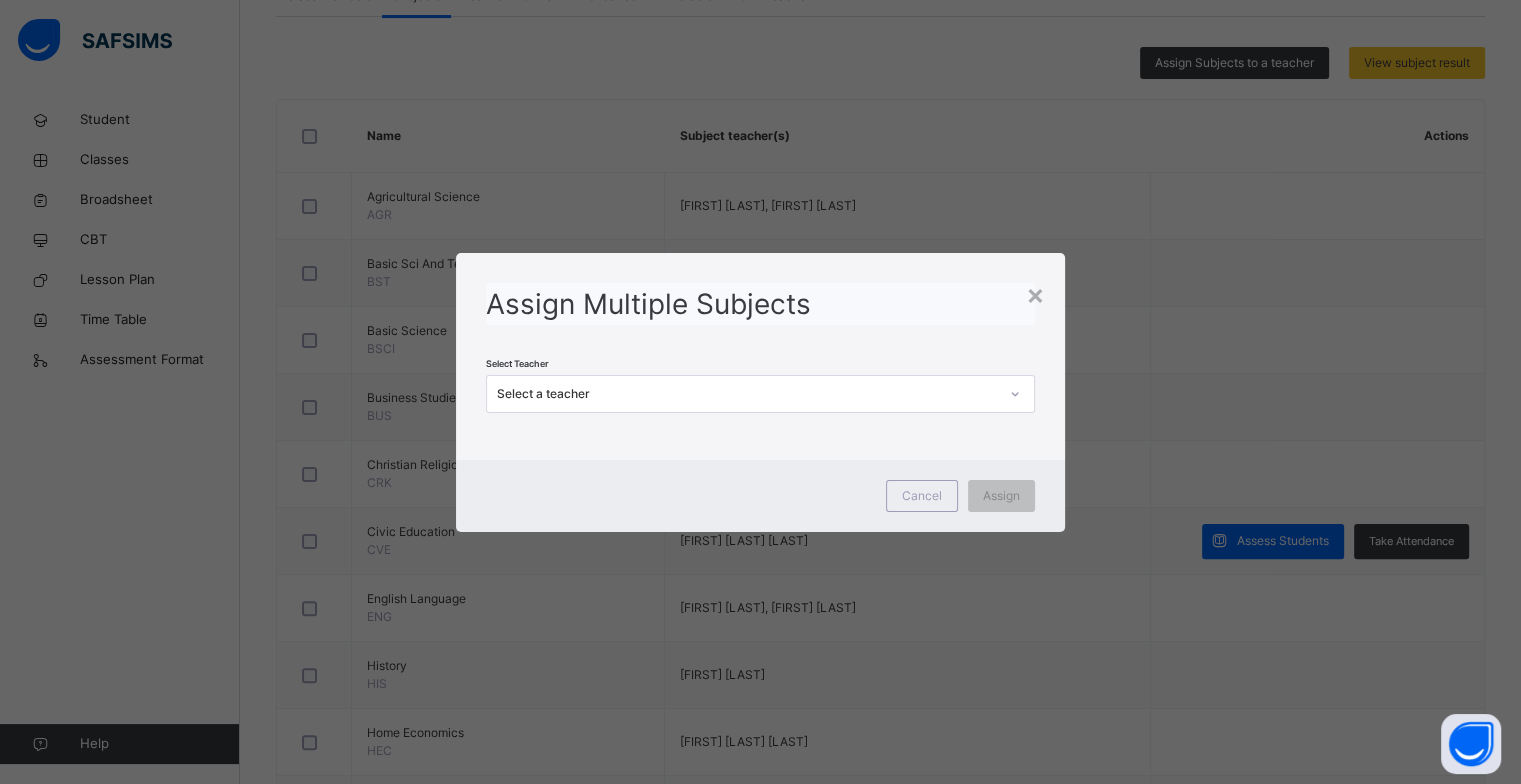 click on "× Assign Multiple Subjects Select Teacher Select a teacher Cancel Assign" at bounding box center (760, 392) 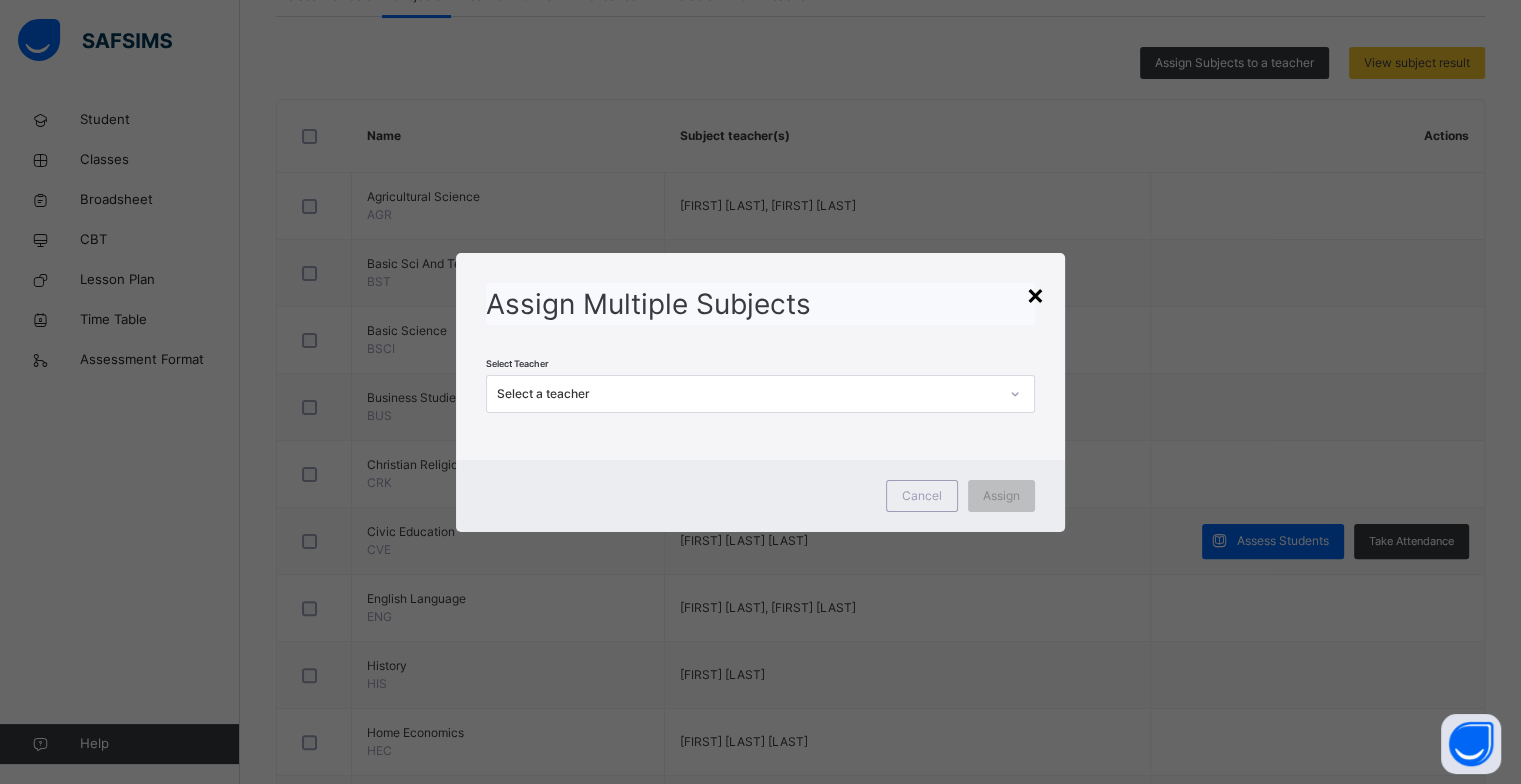 click on "×" at bounding box center [1035, 294] 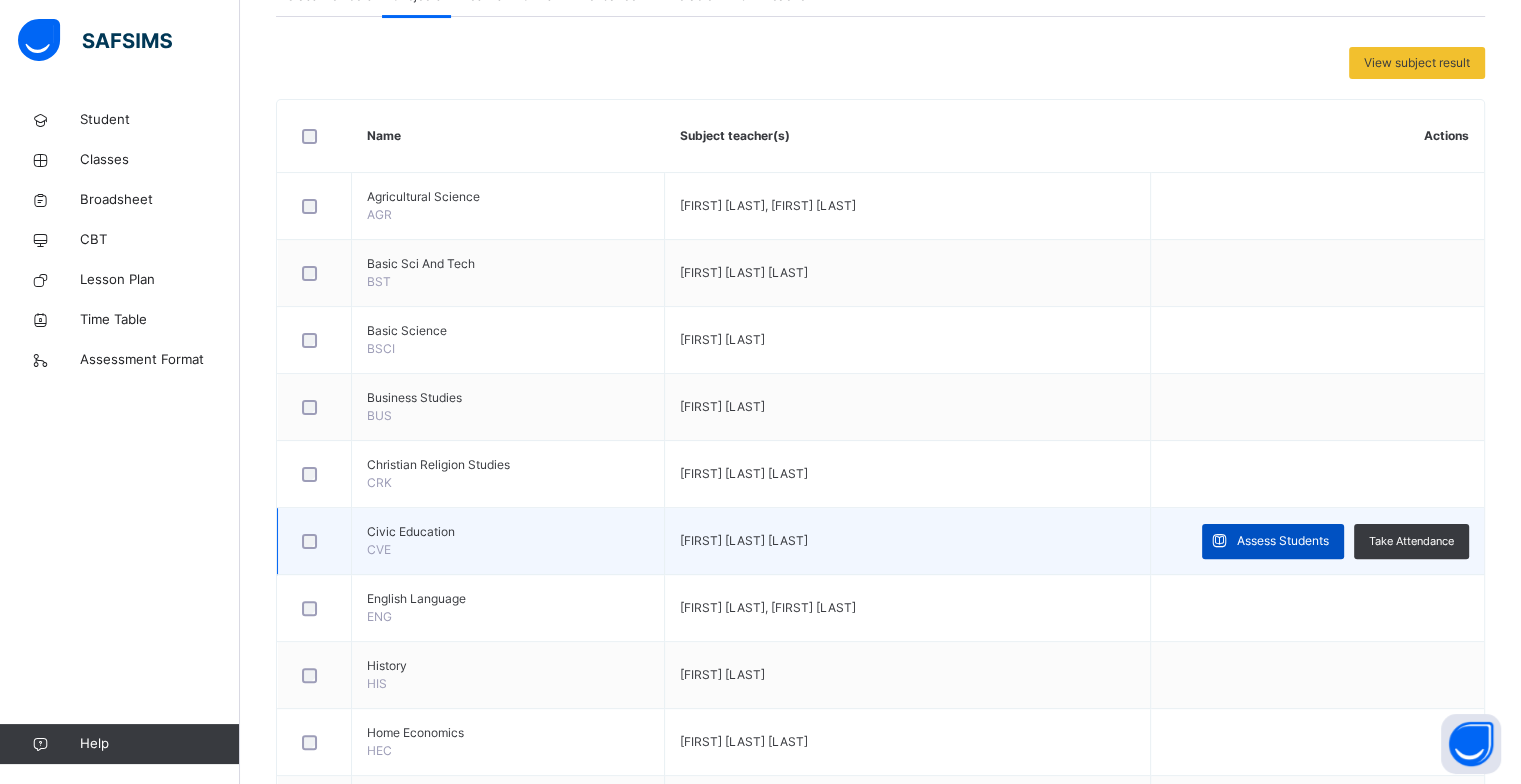 click on "Assess Students" at bounding box center (1283, 541) 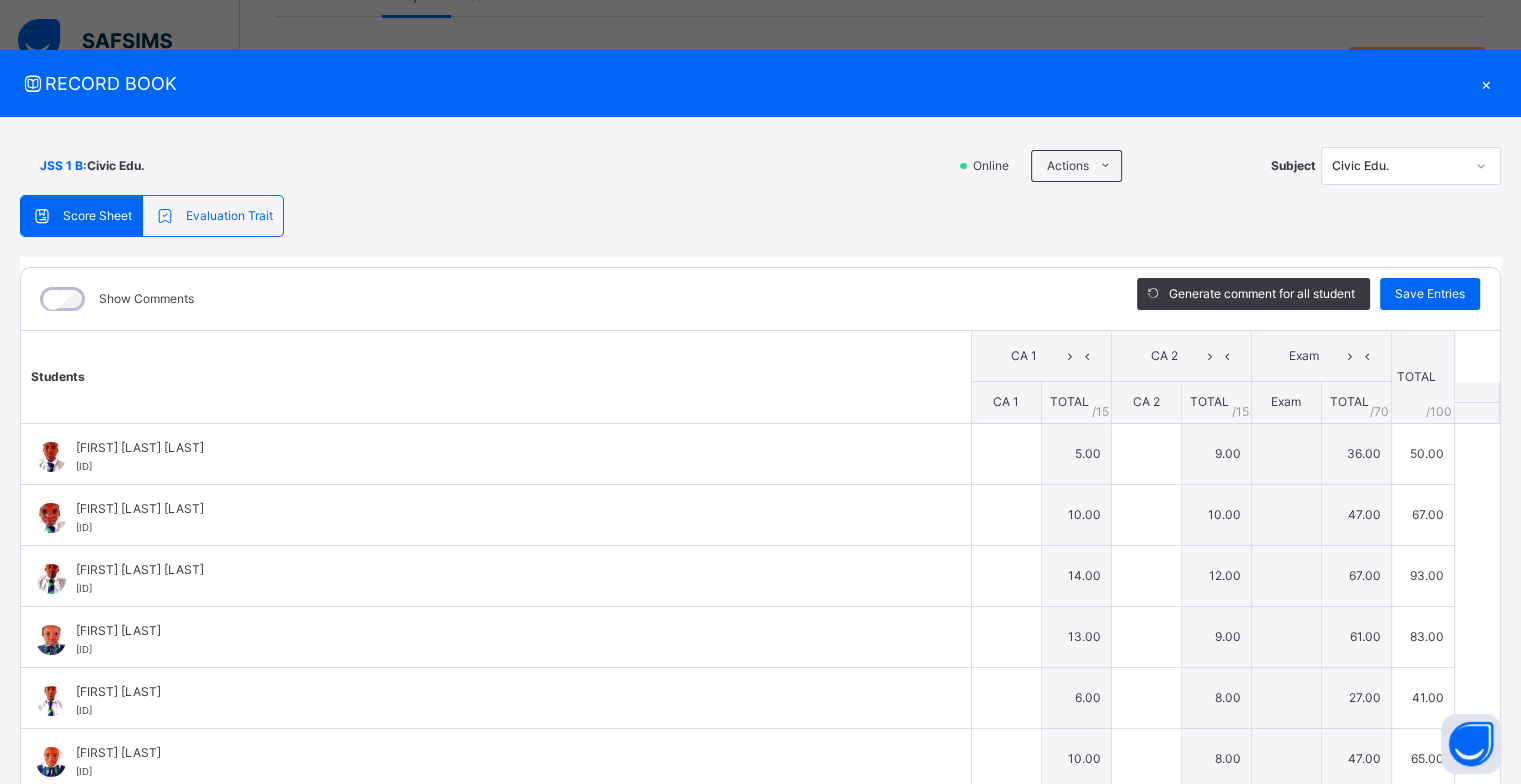 type on "*" 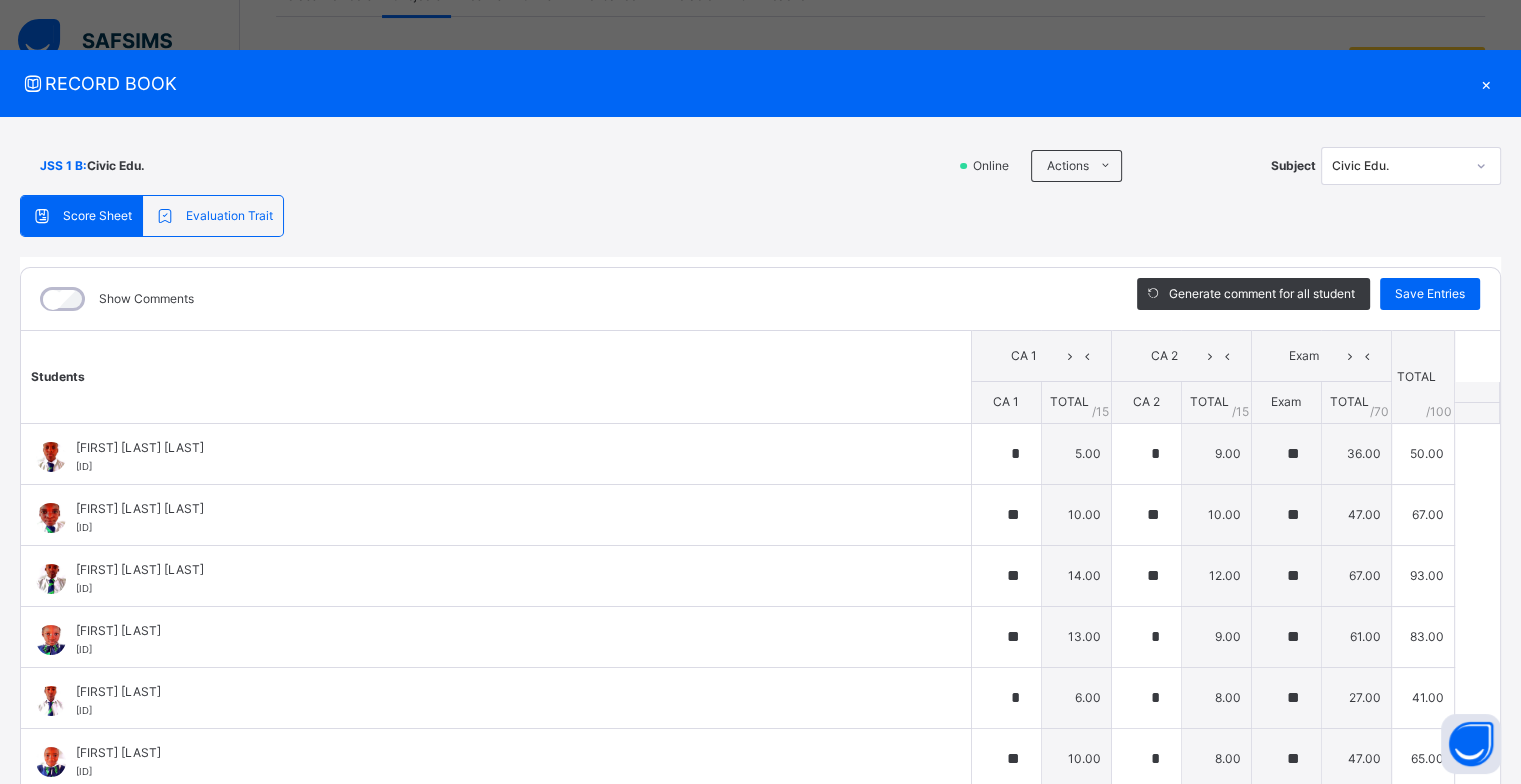 type on "*" 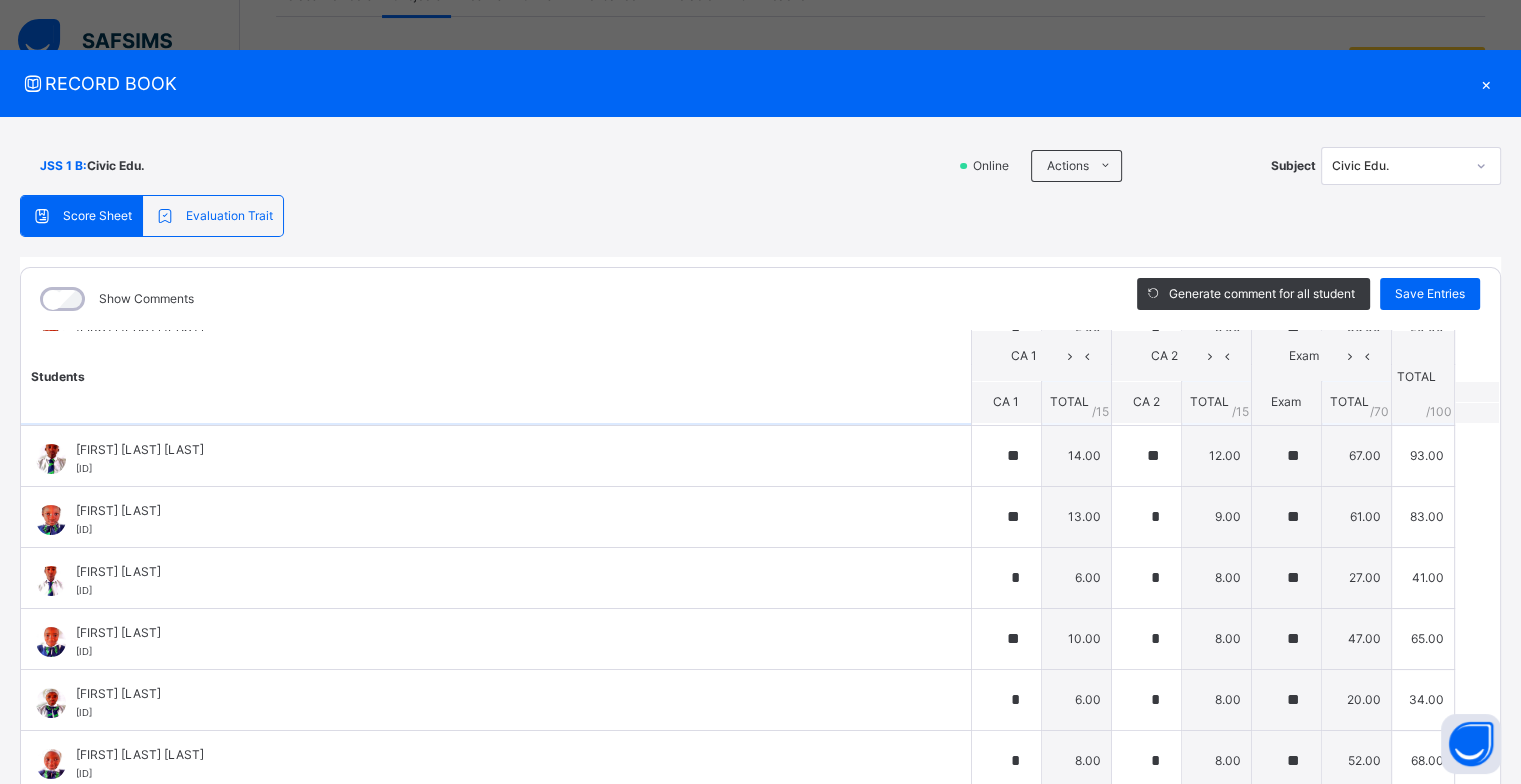 scroll, scrollTop: 100, scrollLeft: 0, axis: vertical 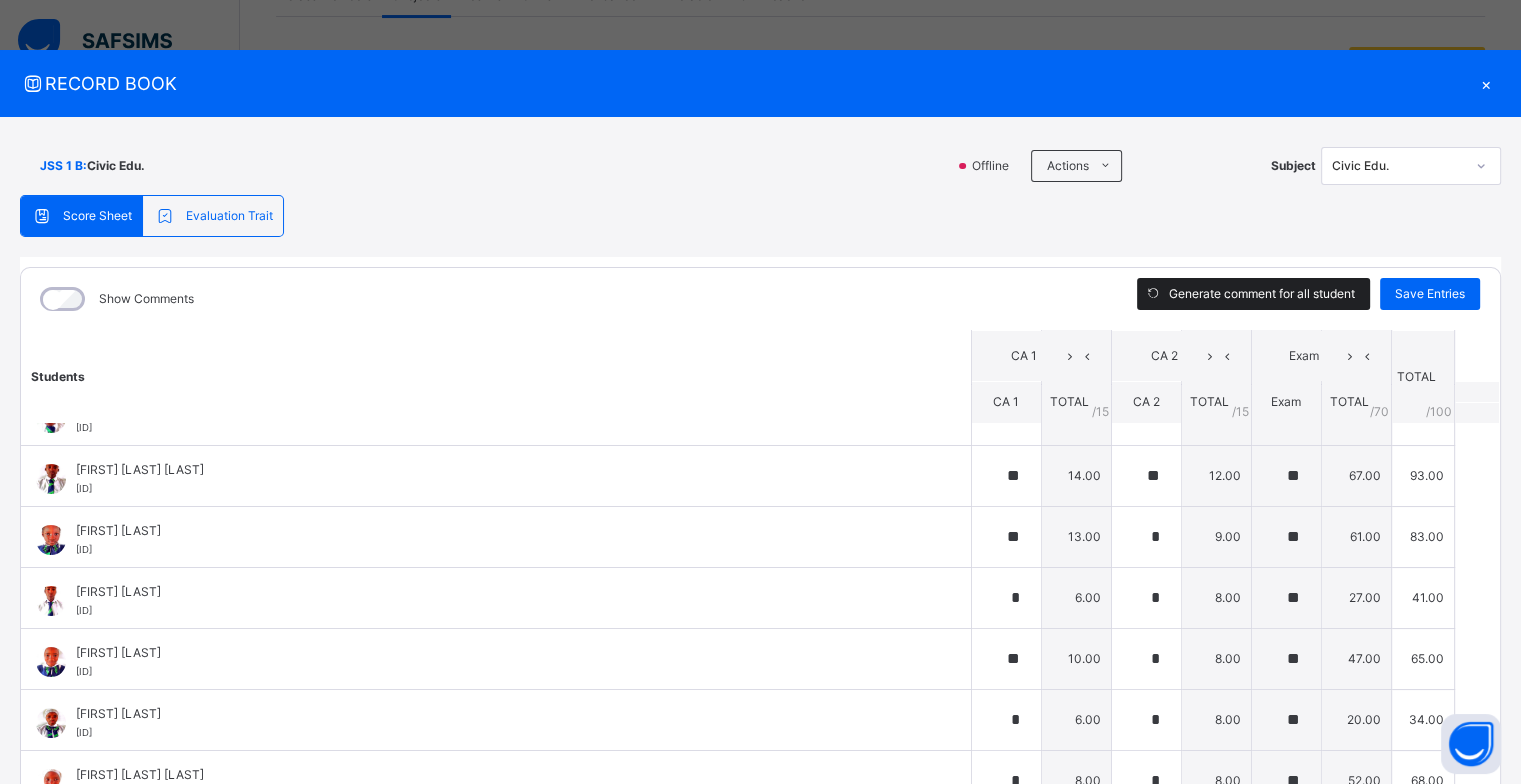 click on "Generate comment for all student" at bounding box center [1262, 294] 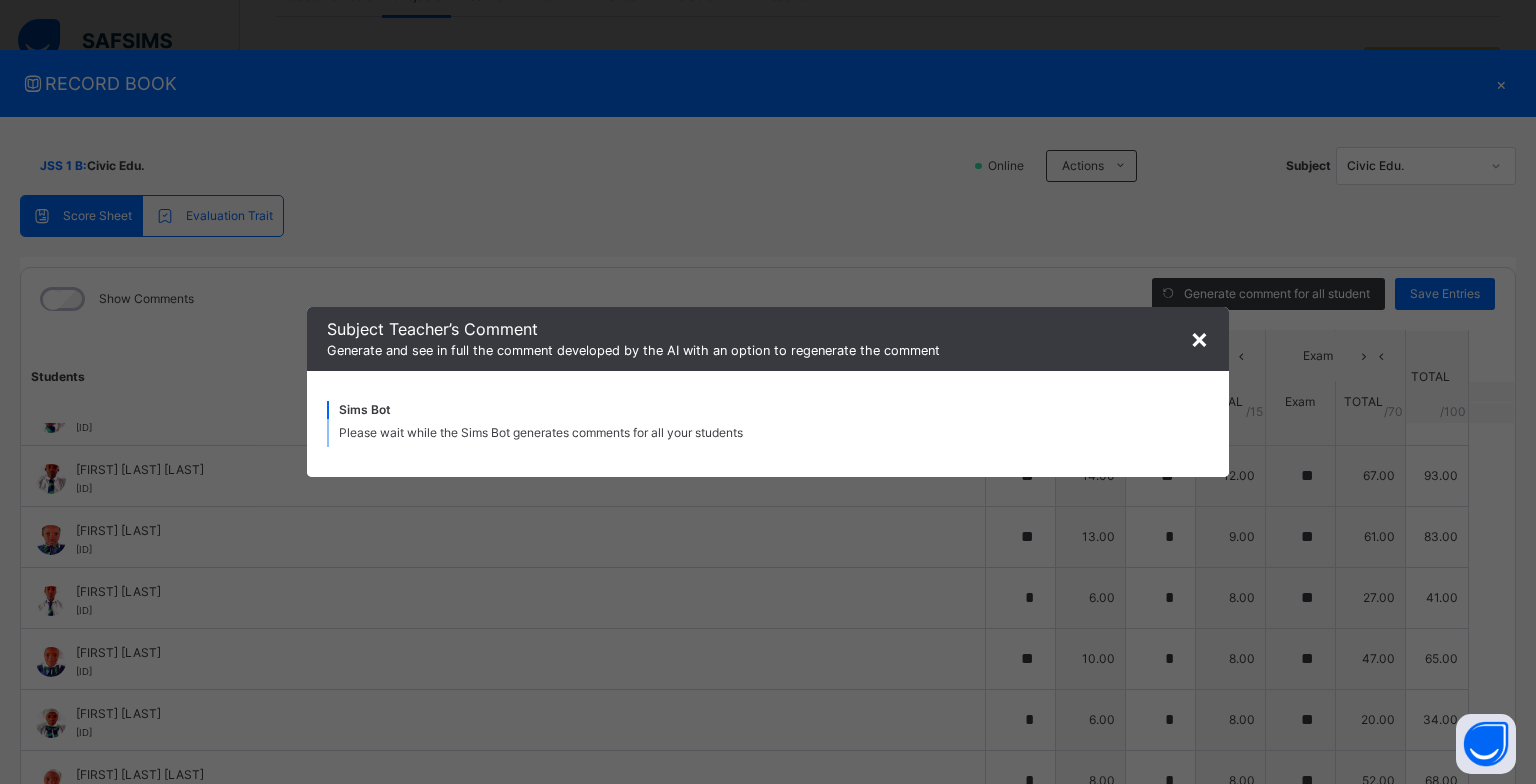 click on "×" at bounding box center (1199, 338) 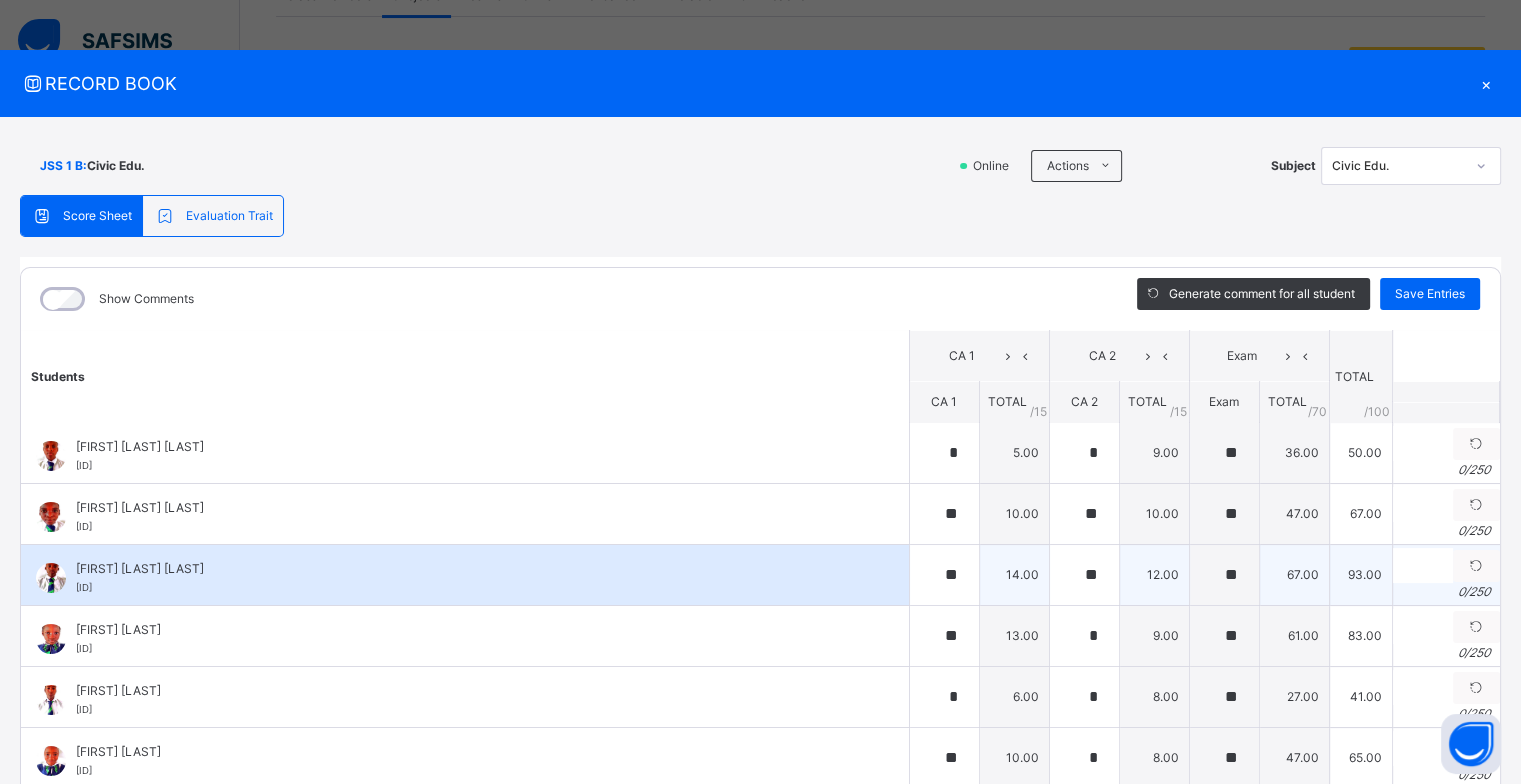 scroll, scrollTop: 0, scrollLeft: 0, axis: both 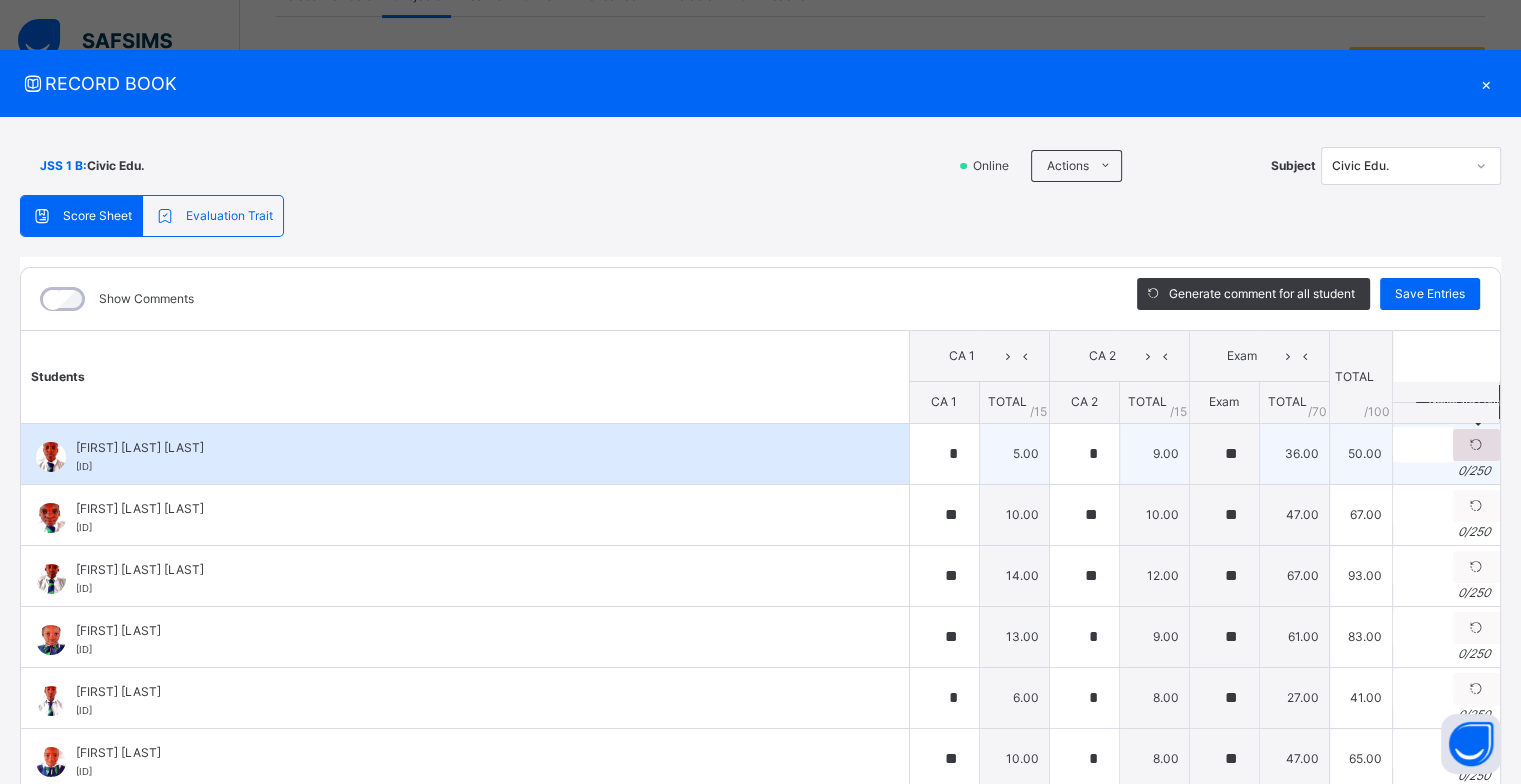 click at bounding box center (1476, 445) 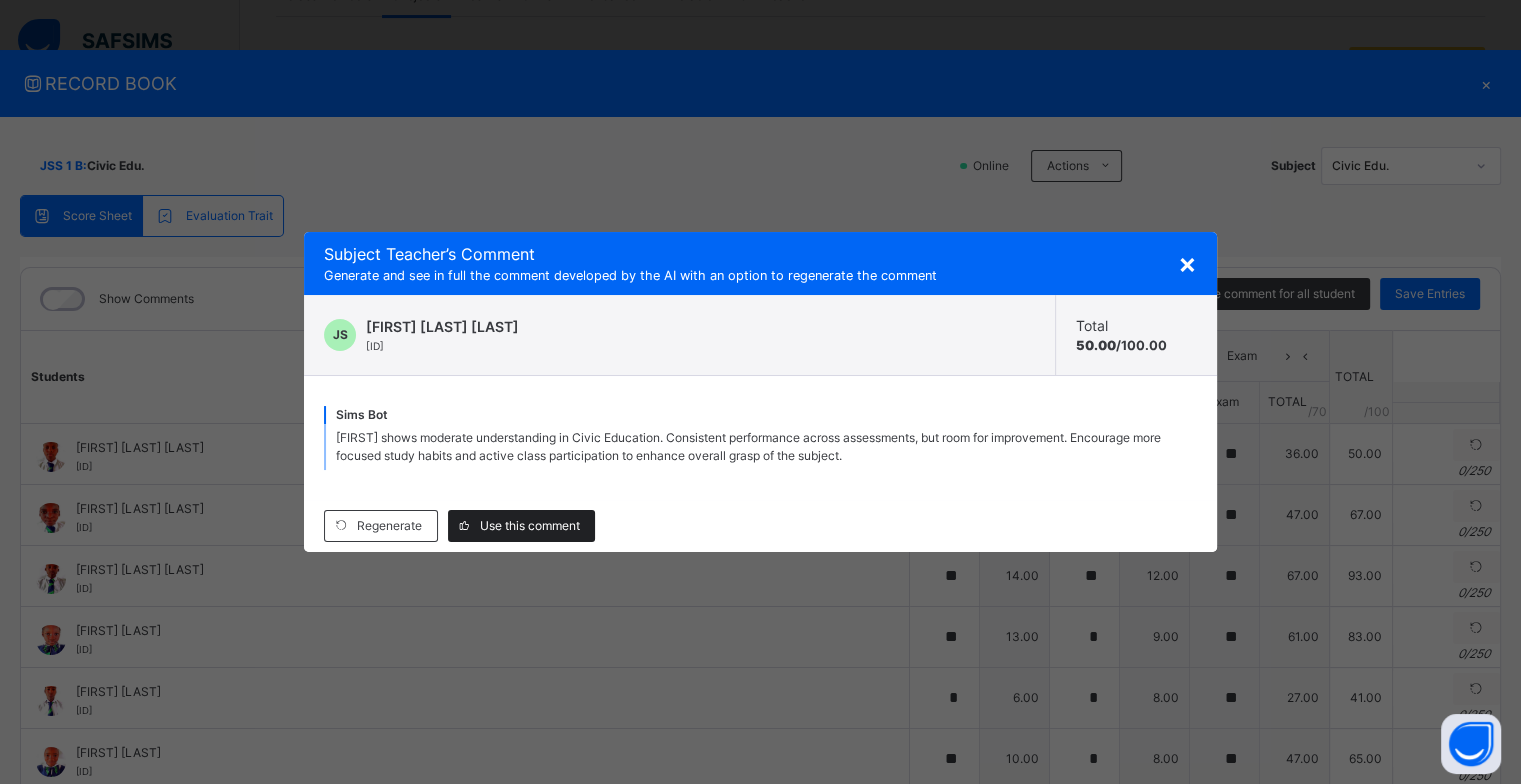 click on "Use this comment" at bounding box center (530, 526) 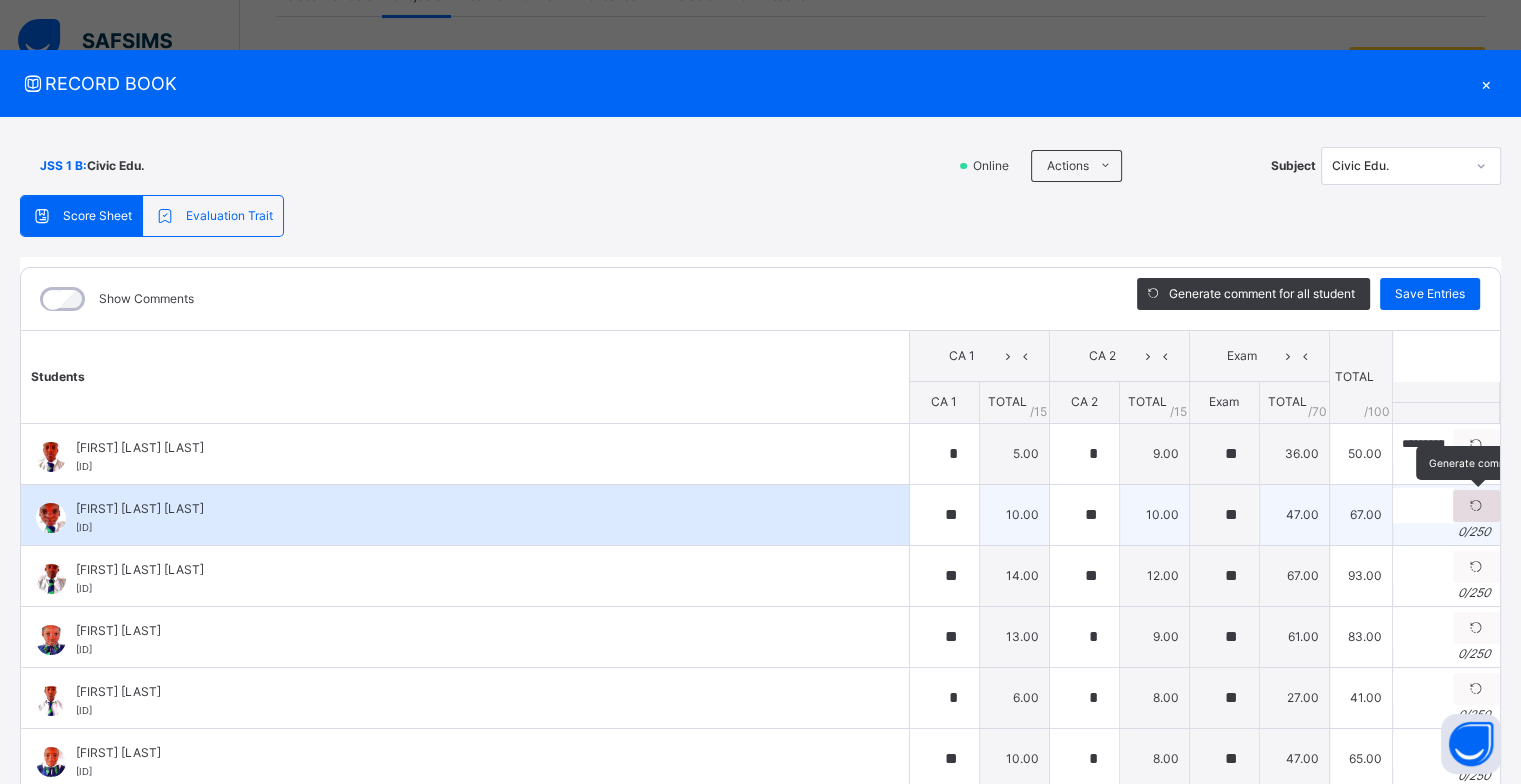 click at bounding box center (1476, 506) 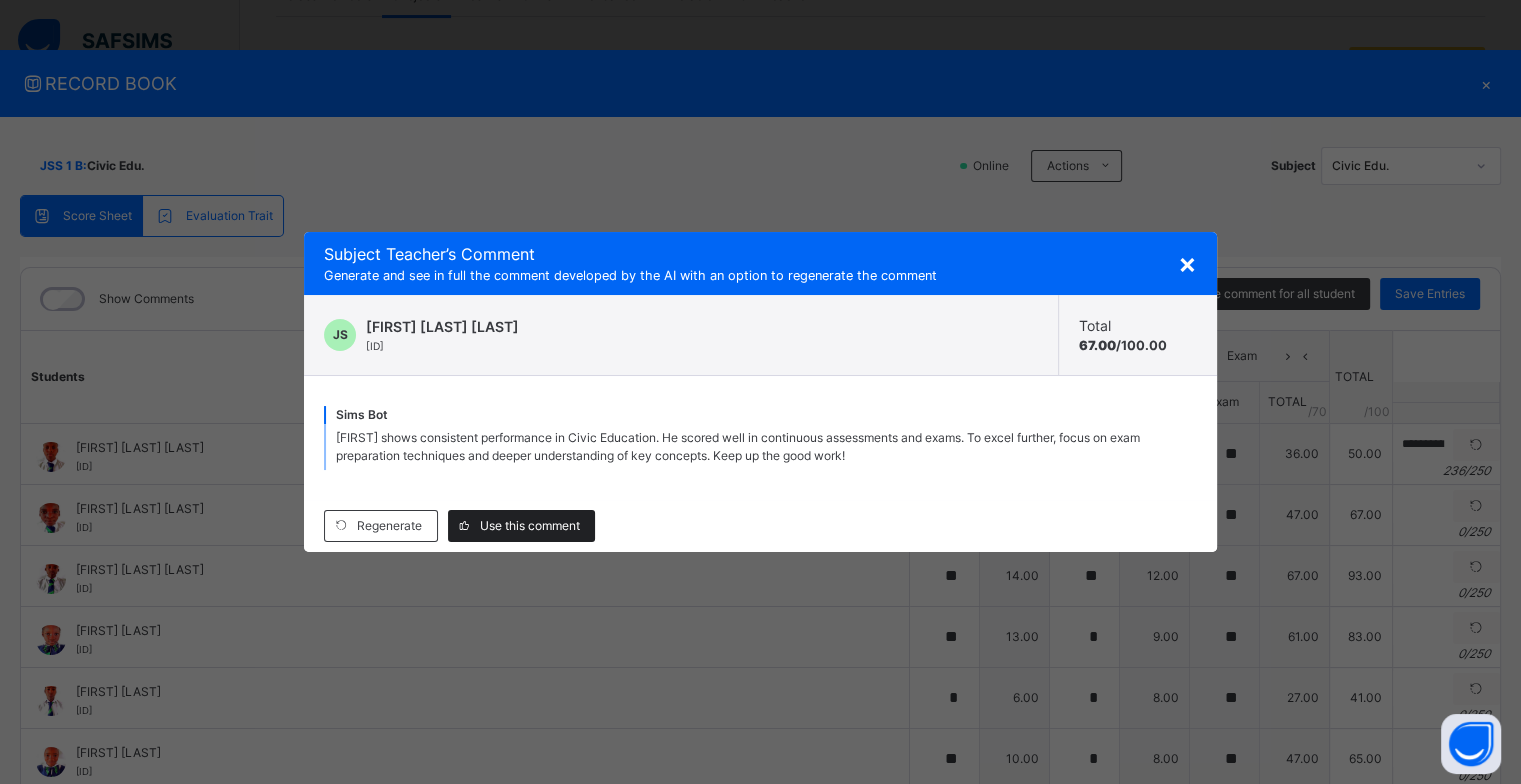 click on "Use this comment" at bounding box center [521, 526] 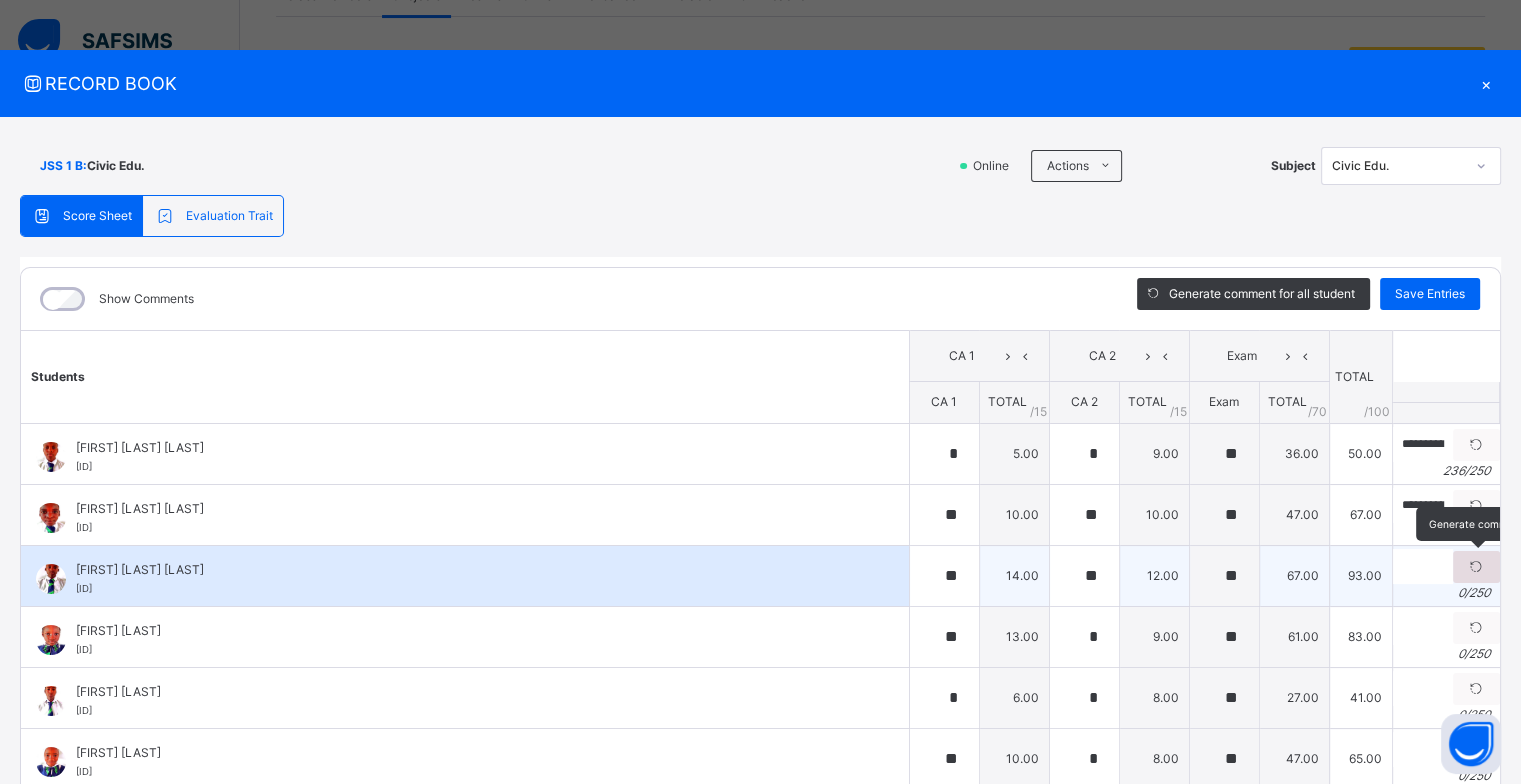 click at bounding box center [1476, 567] 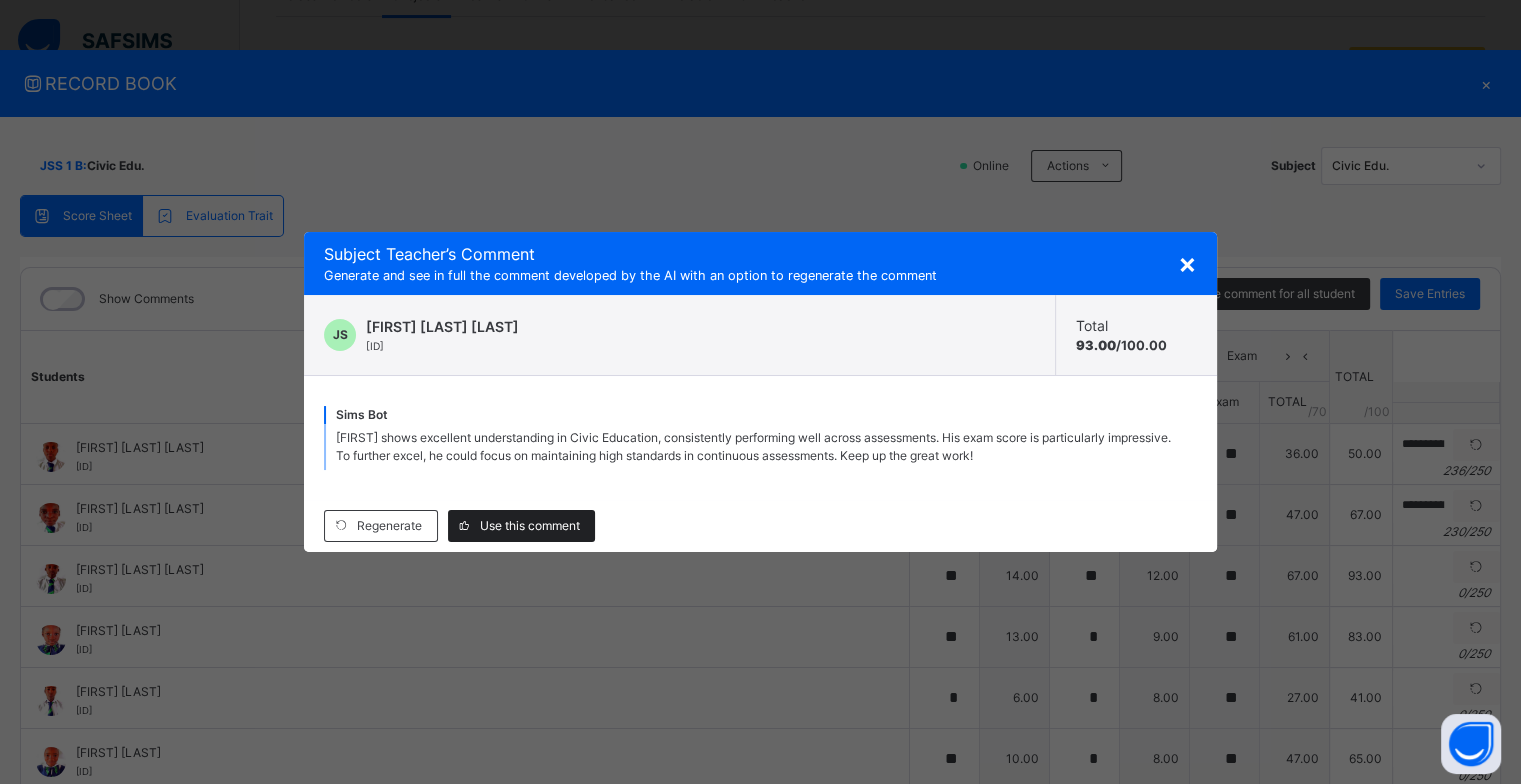click on "Use this comment" at bounding box center [530, 526] 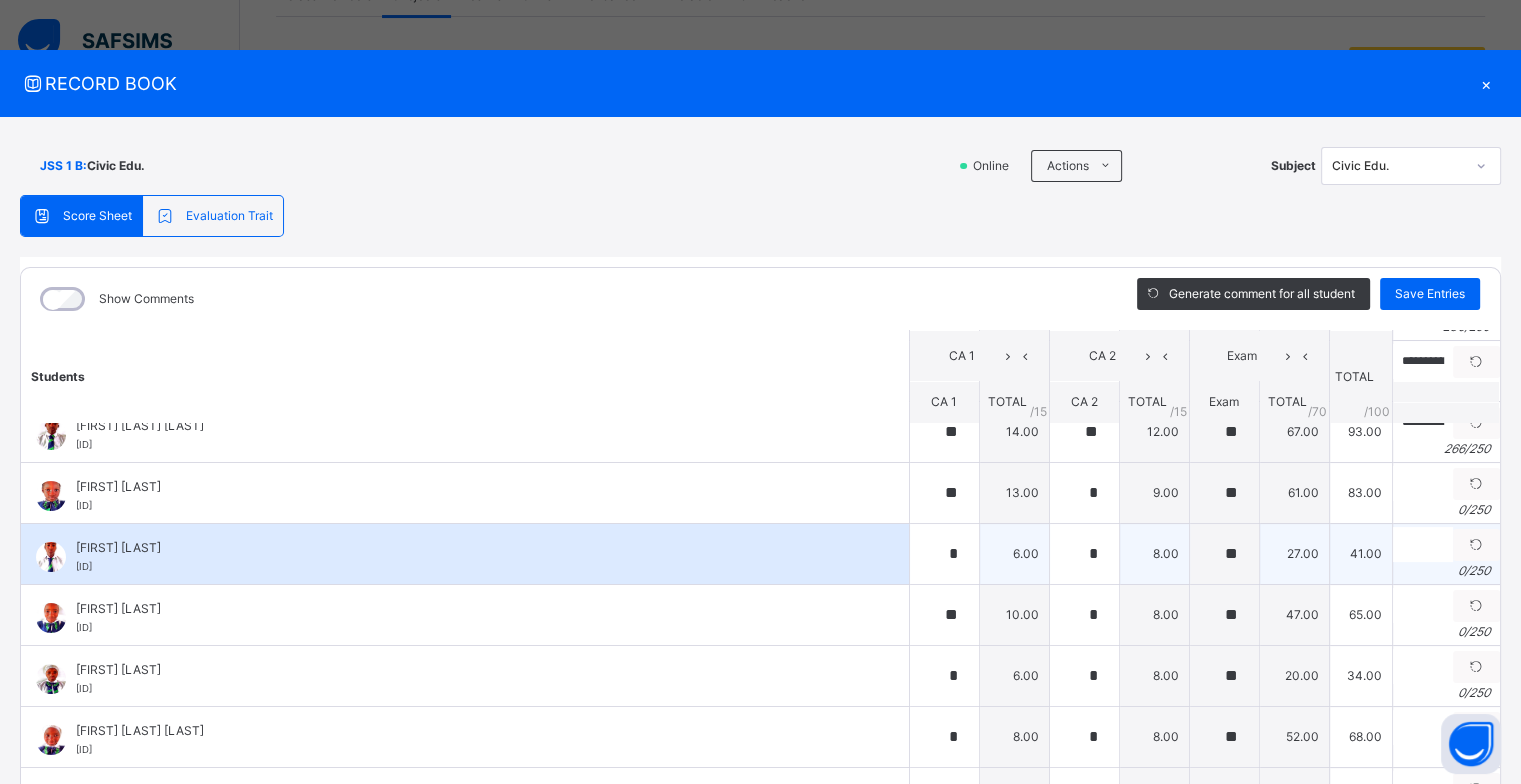 scroll, scrollTop: 100, scrollLeft: 0, axis: vertical 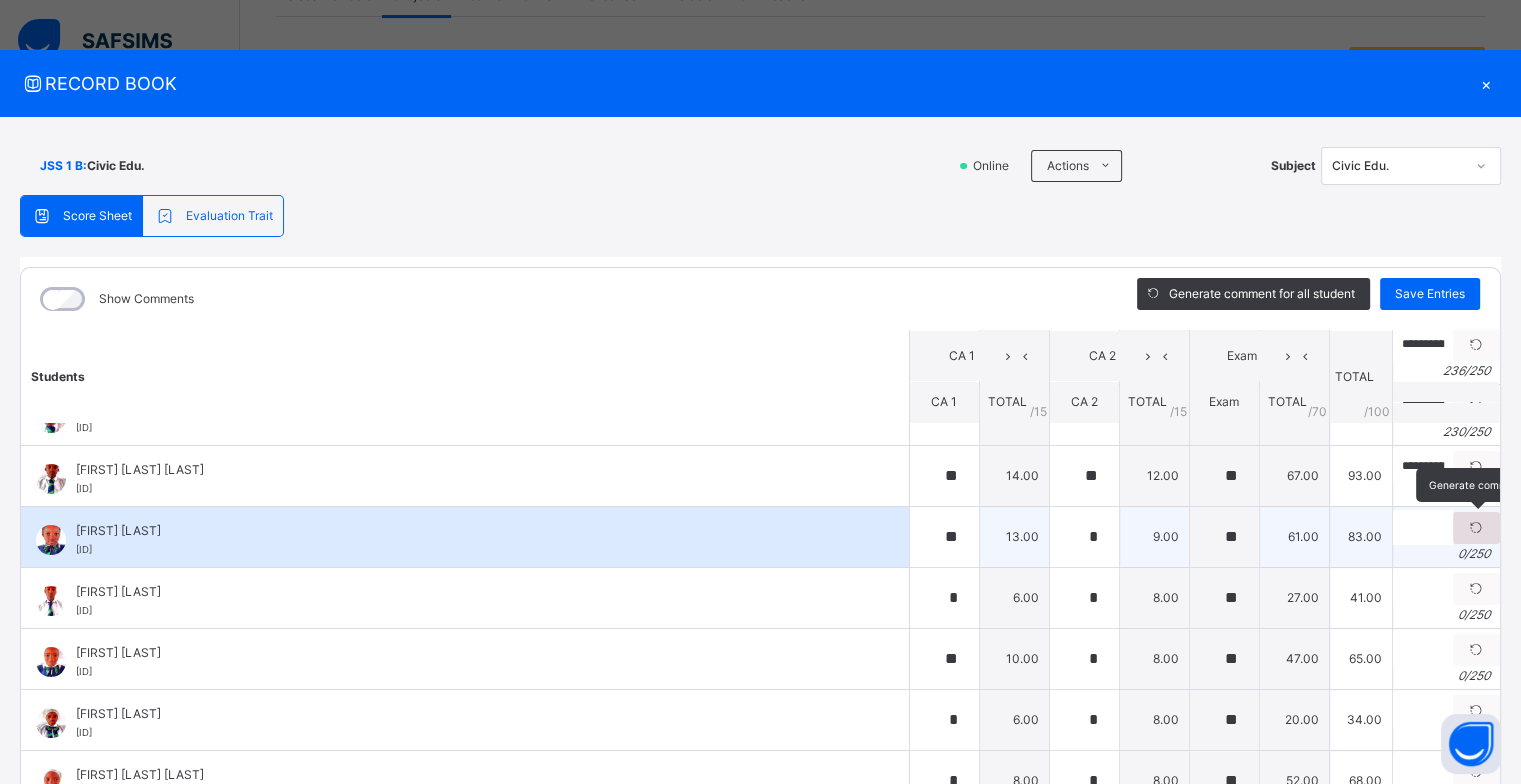 click at bounding box center [1476, 528] 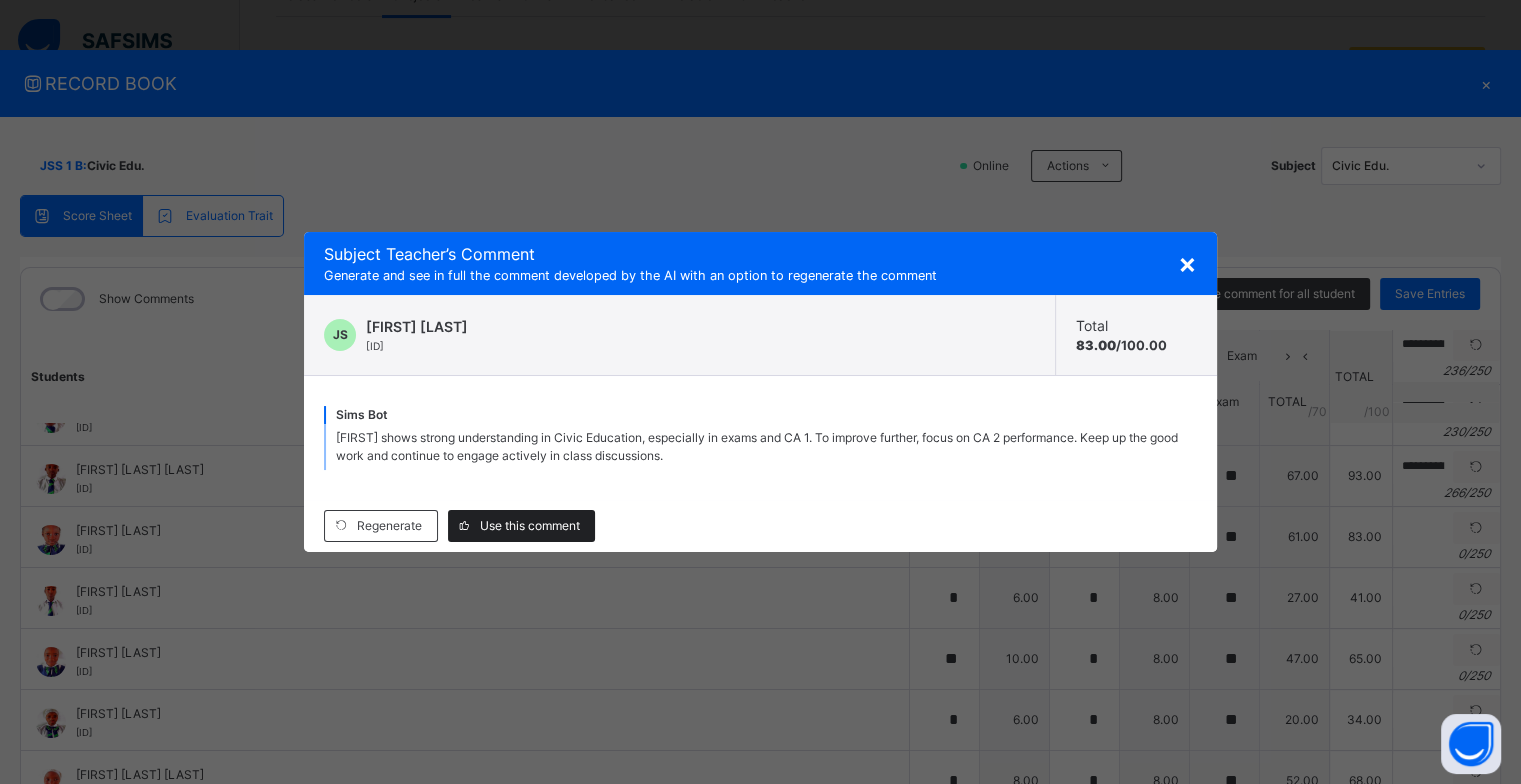 click on "Use this comment" at bounding box center [530, 526] 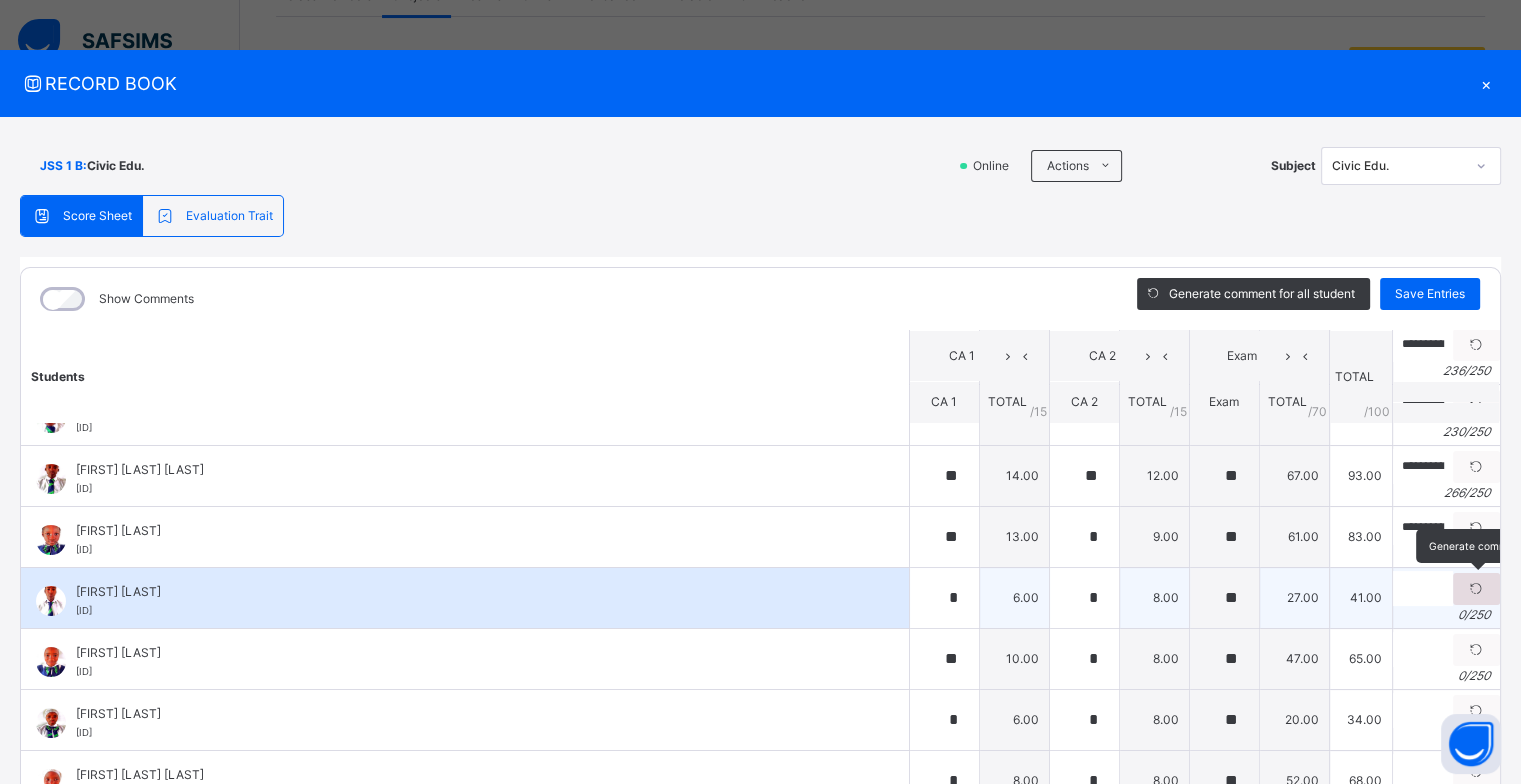 click at bounding box center (1476, 589) 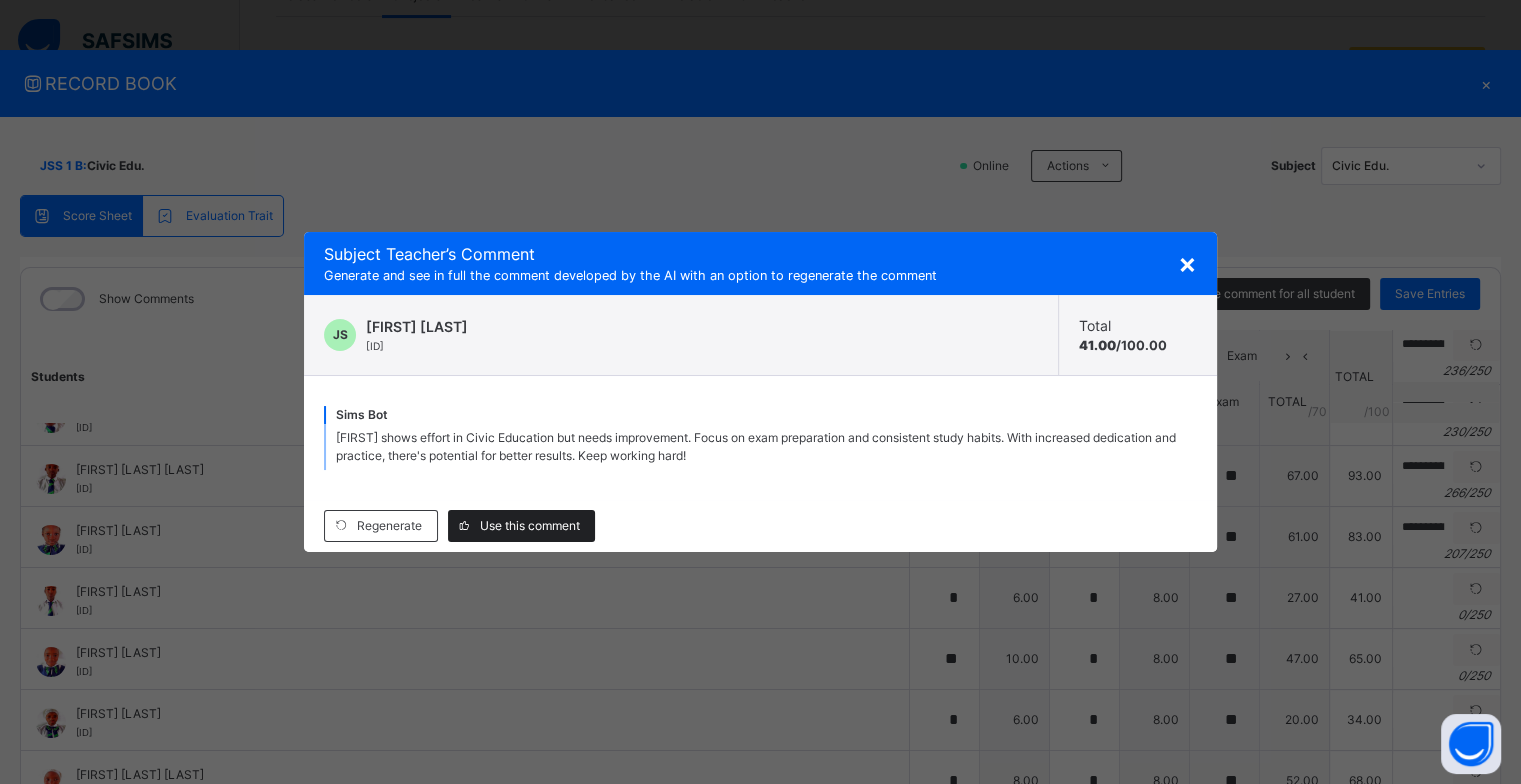 click on "Use this comment" at bounding box center (521, 526) 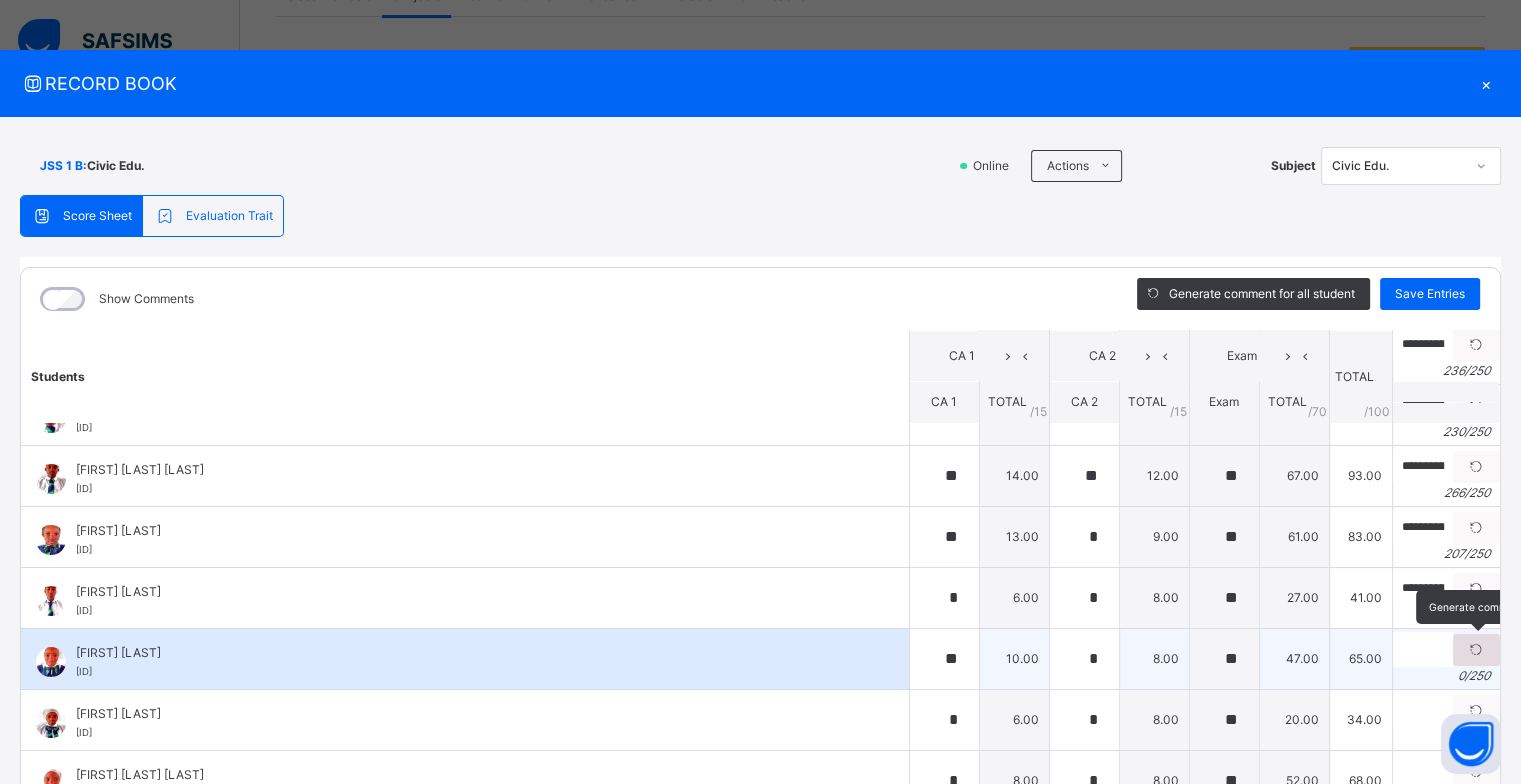 click at bounding box center [1476, 650] 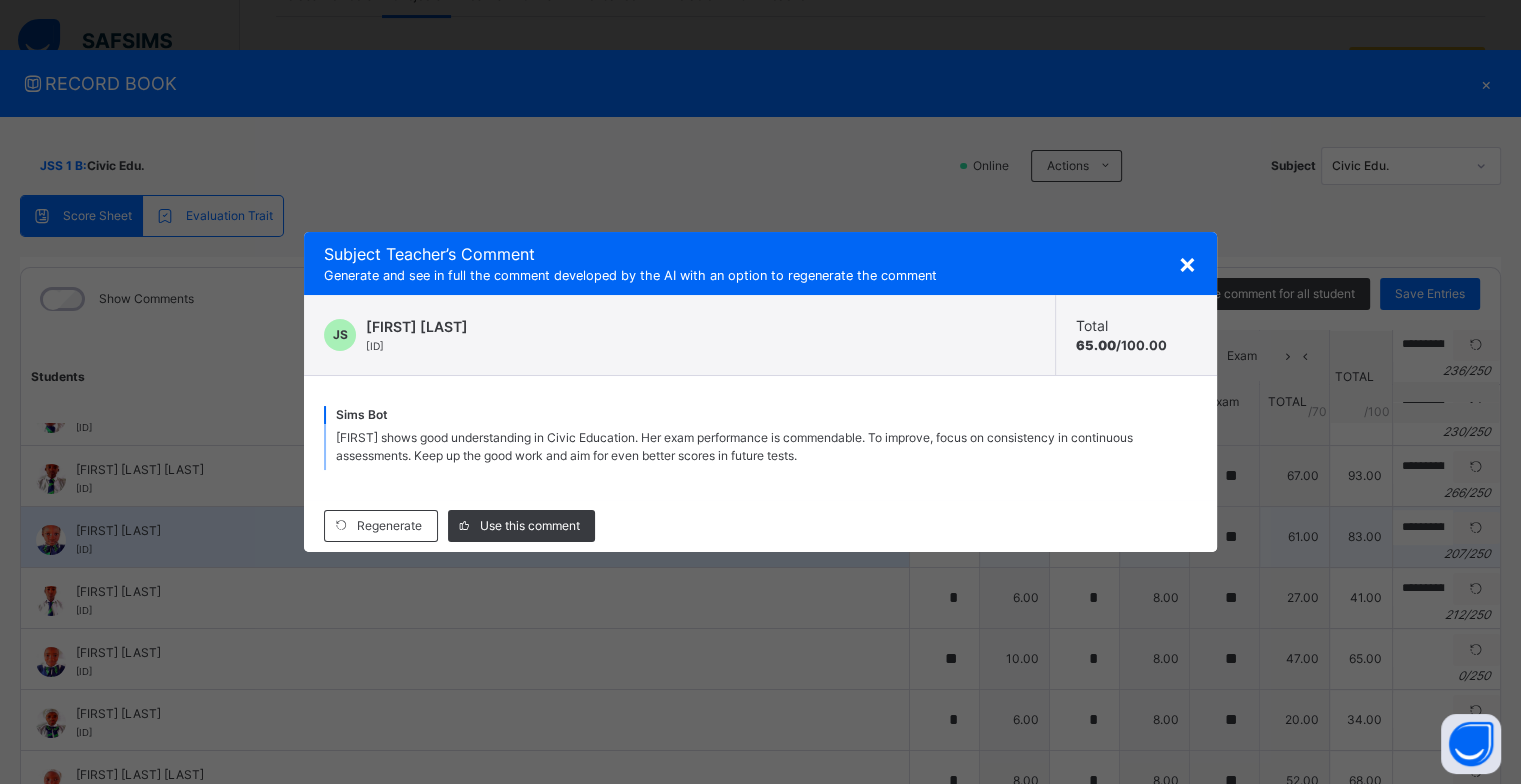 click on "Use this comment" at bounding box center (521, 526) 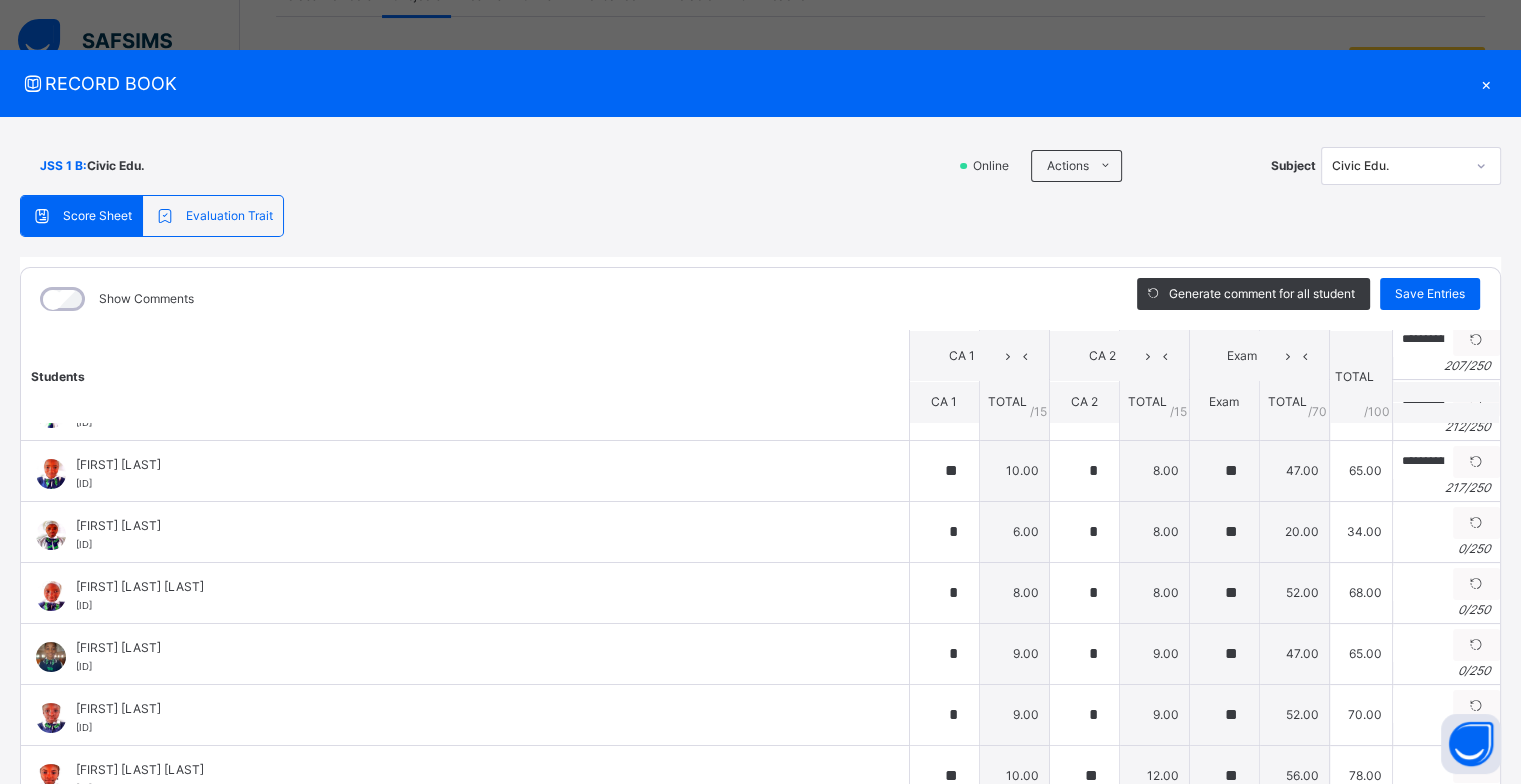 scroll, scrollTop: 300, scrollLeft: 0, axis: vertical 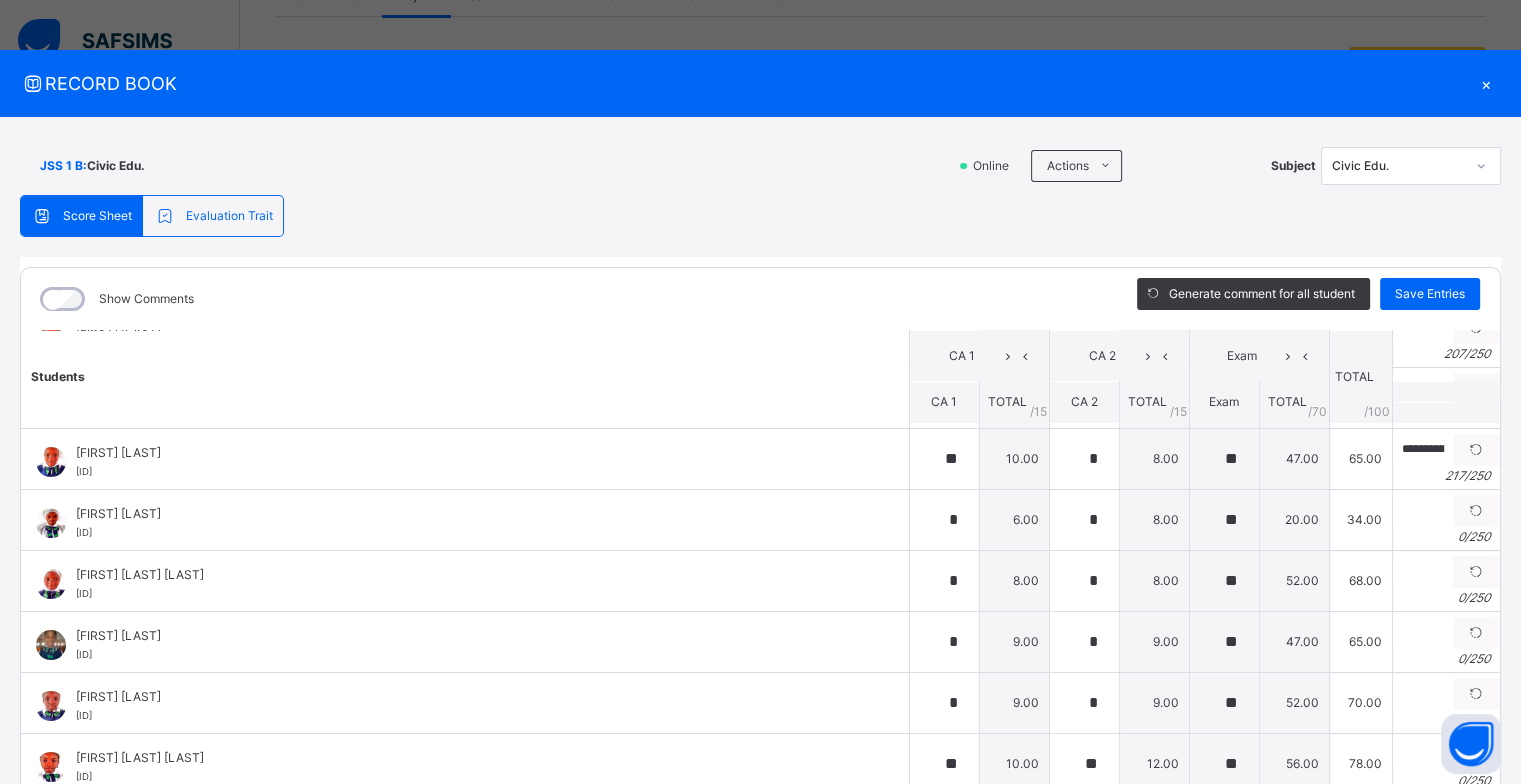 click at bounding box center (1476, 511) 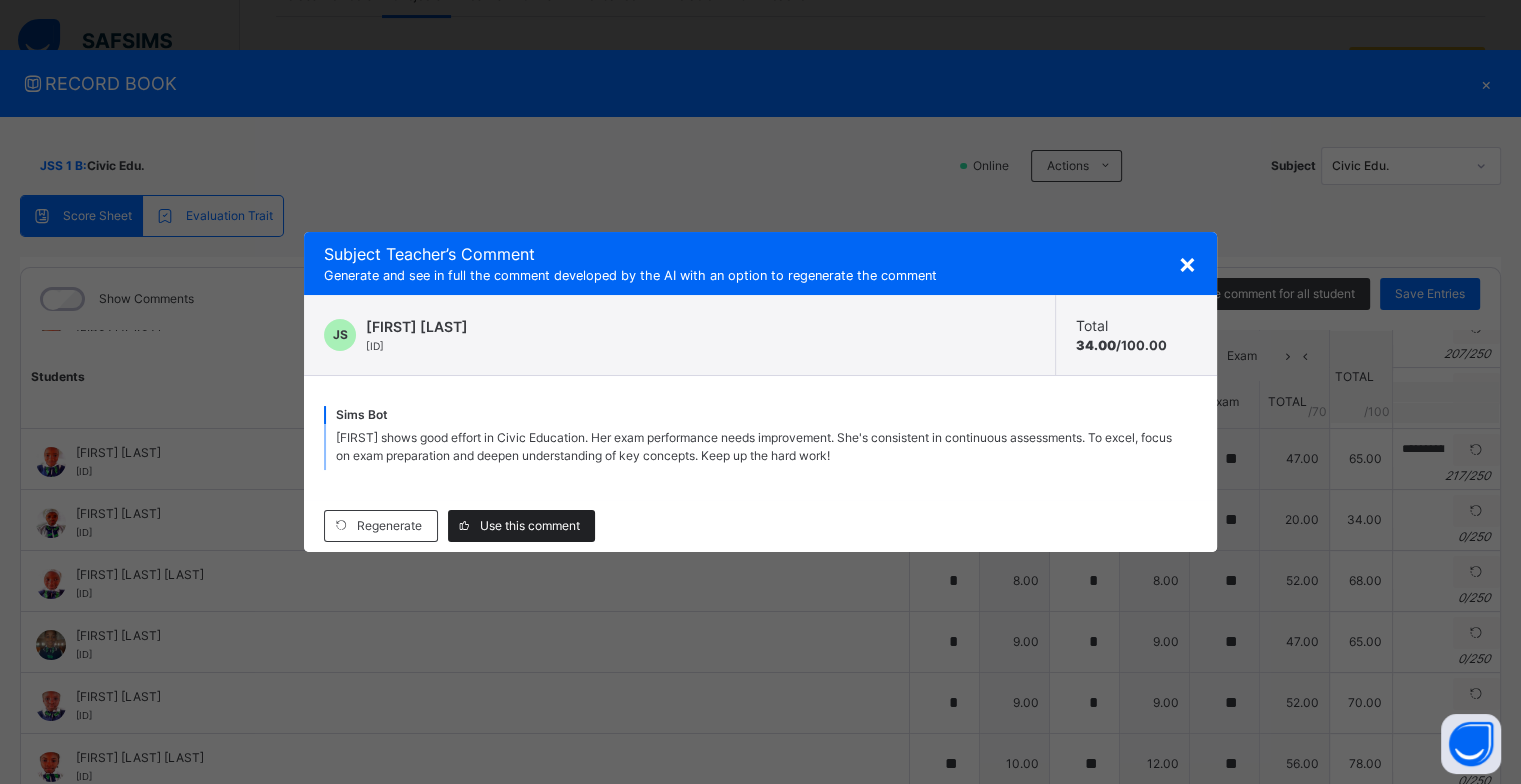 click on "Use this comment" at bounding box center [530, 526] 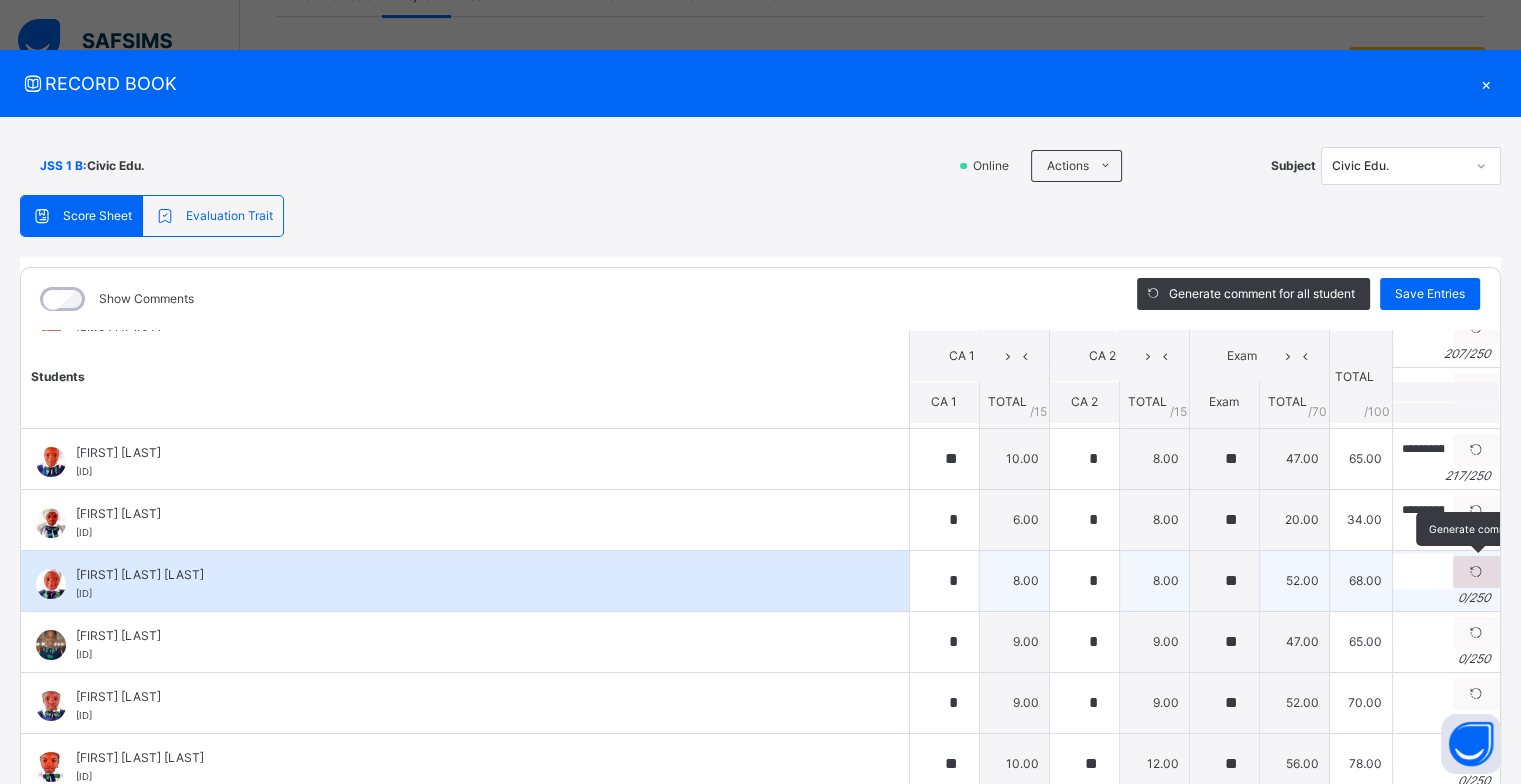 click at bounding box center (1476, 572) 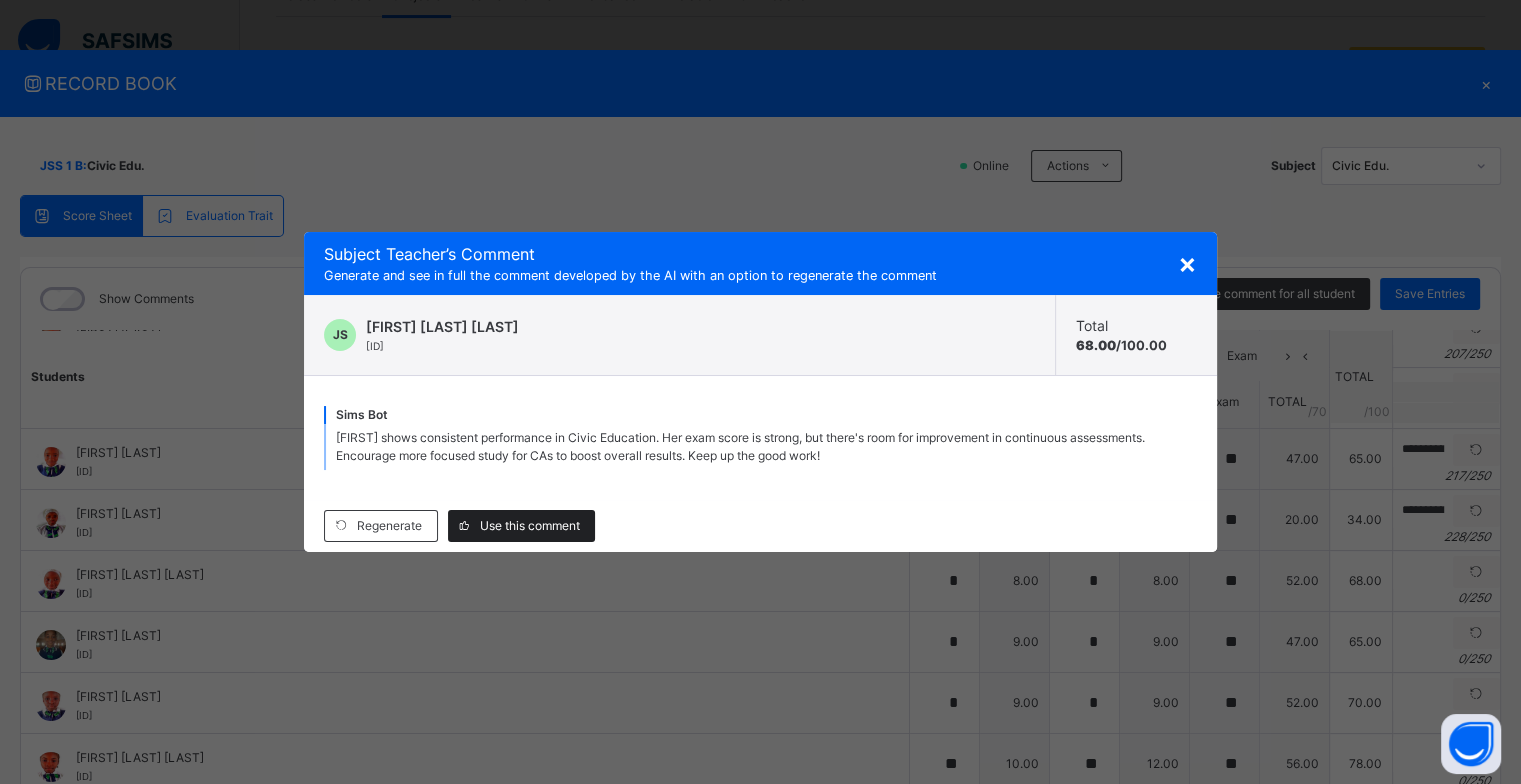 click on "Use this comment" at bounding box center (530, 526) 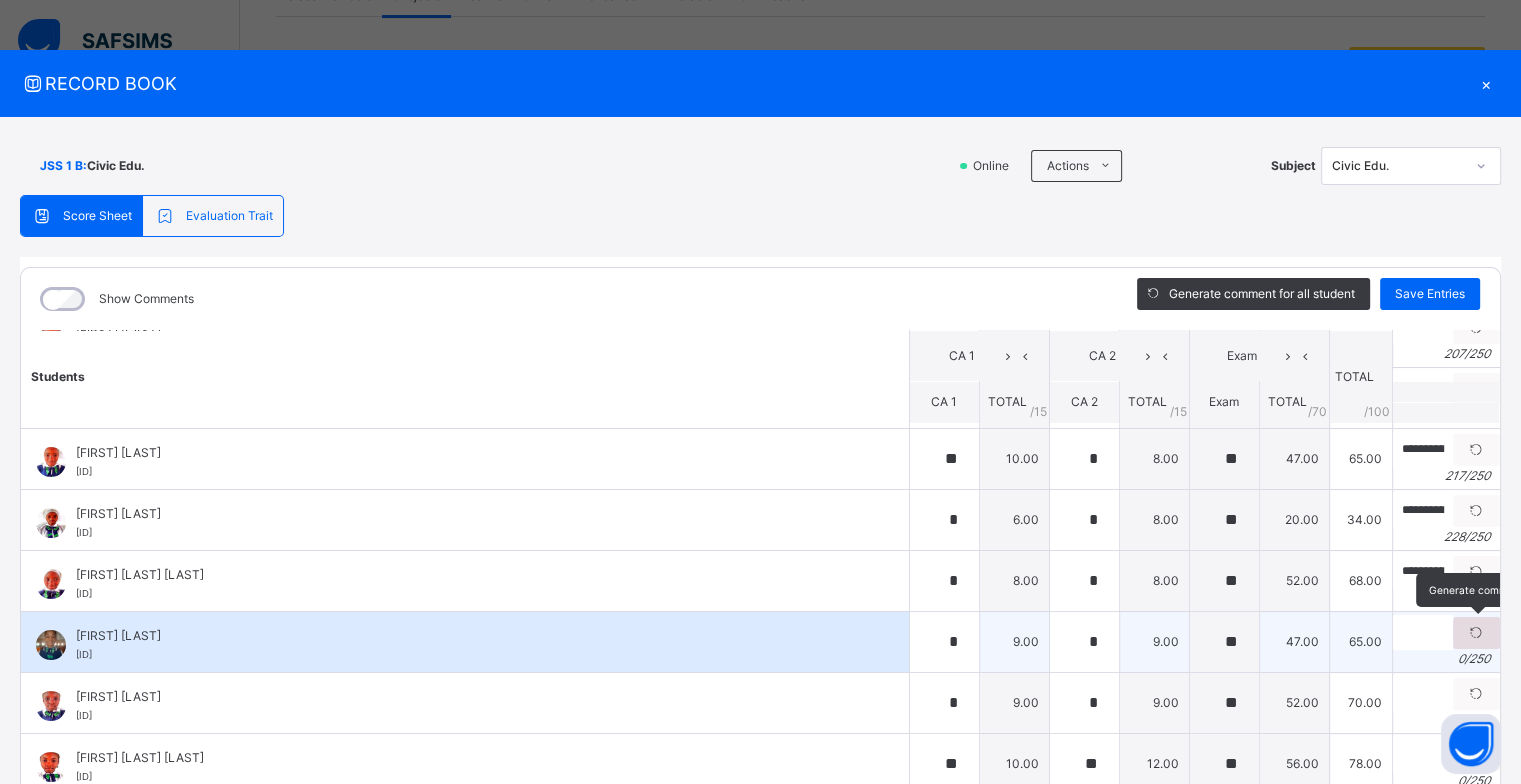 click at bounding box center (1476, 633) 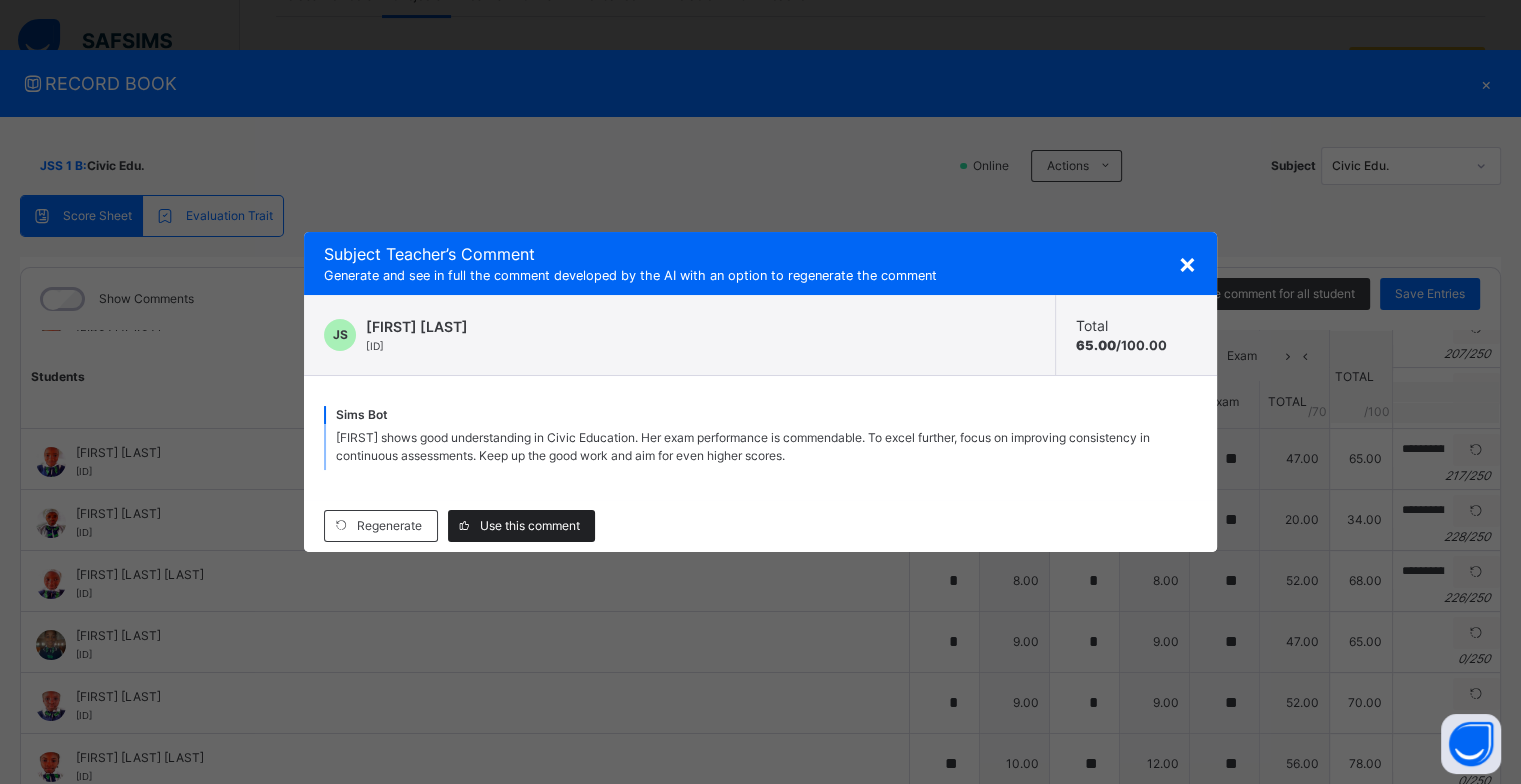 click on "Use this comment" at bounding box center [530, 526] 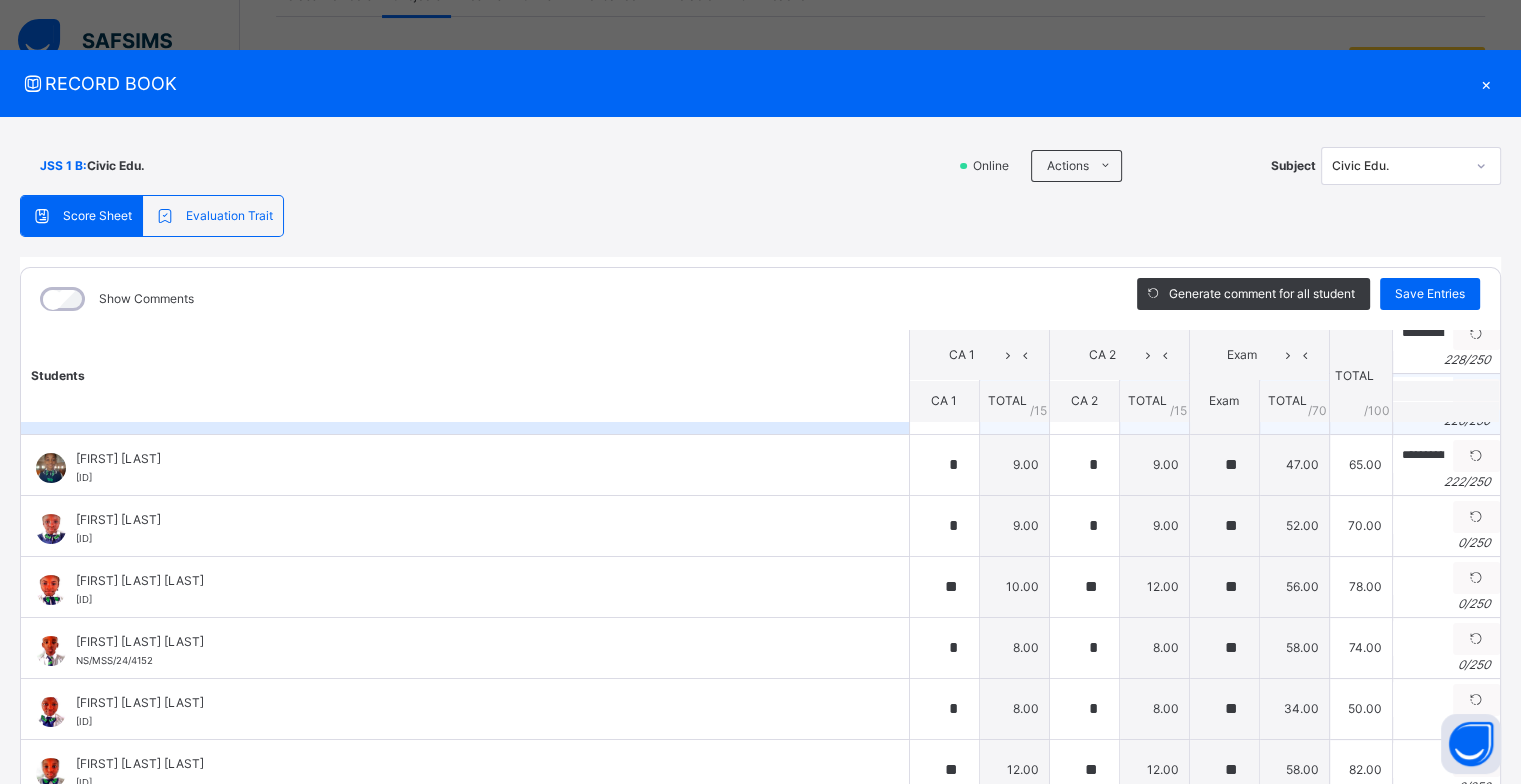 scroll, scrollTop: 500, scrollLeft: 0, axis: vertical 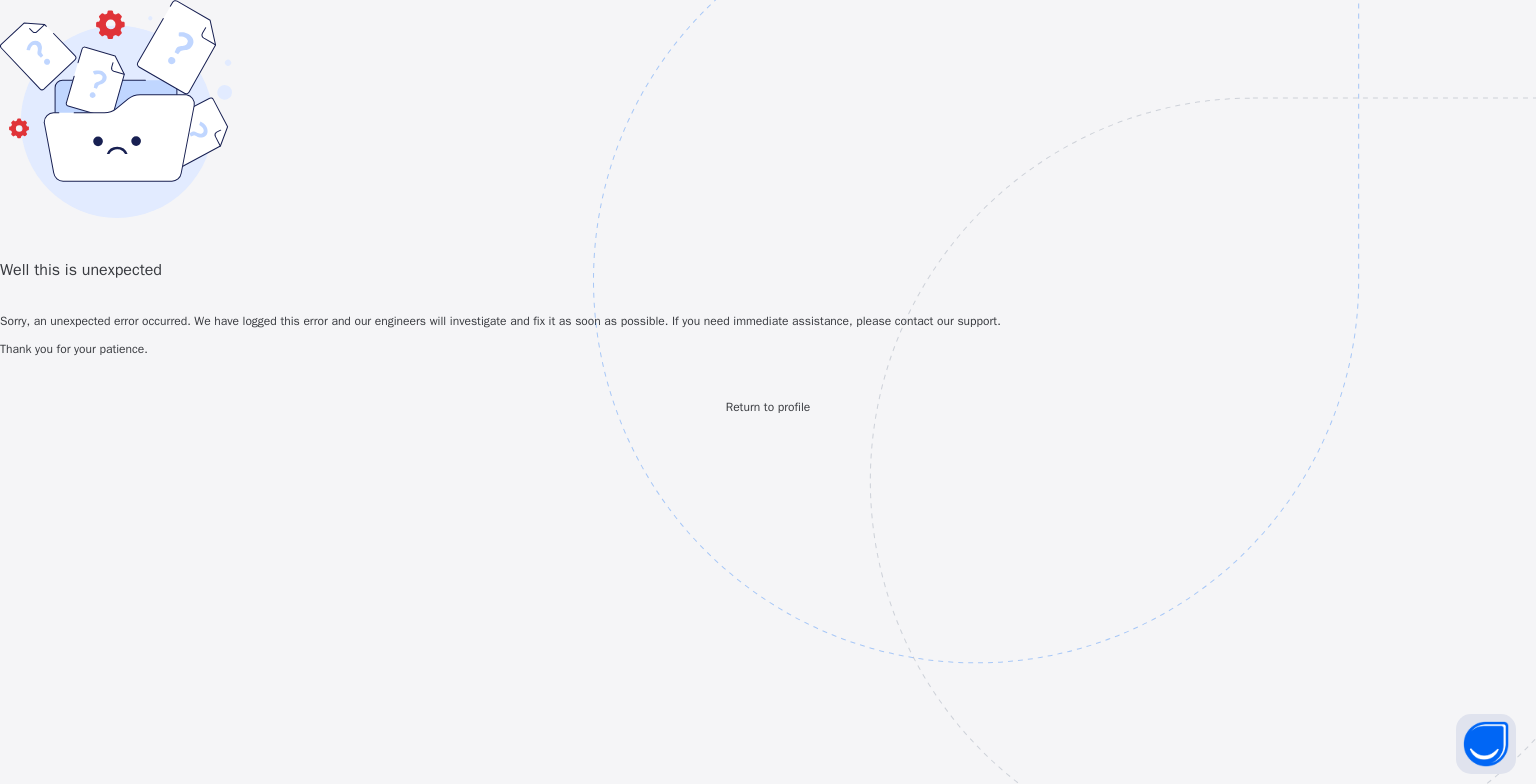click on "Return to profile" at bounding box center (768, 407) 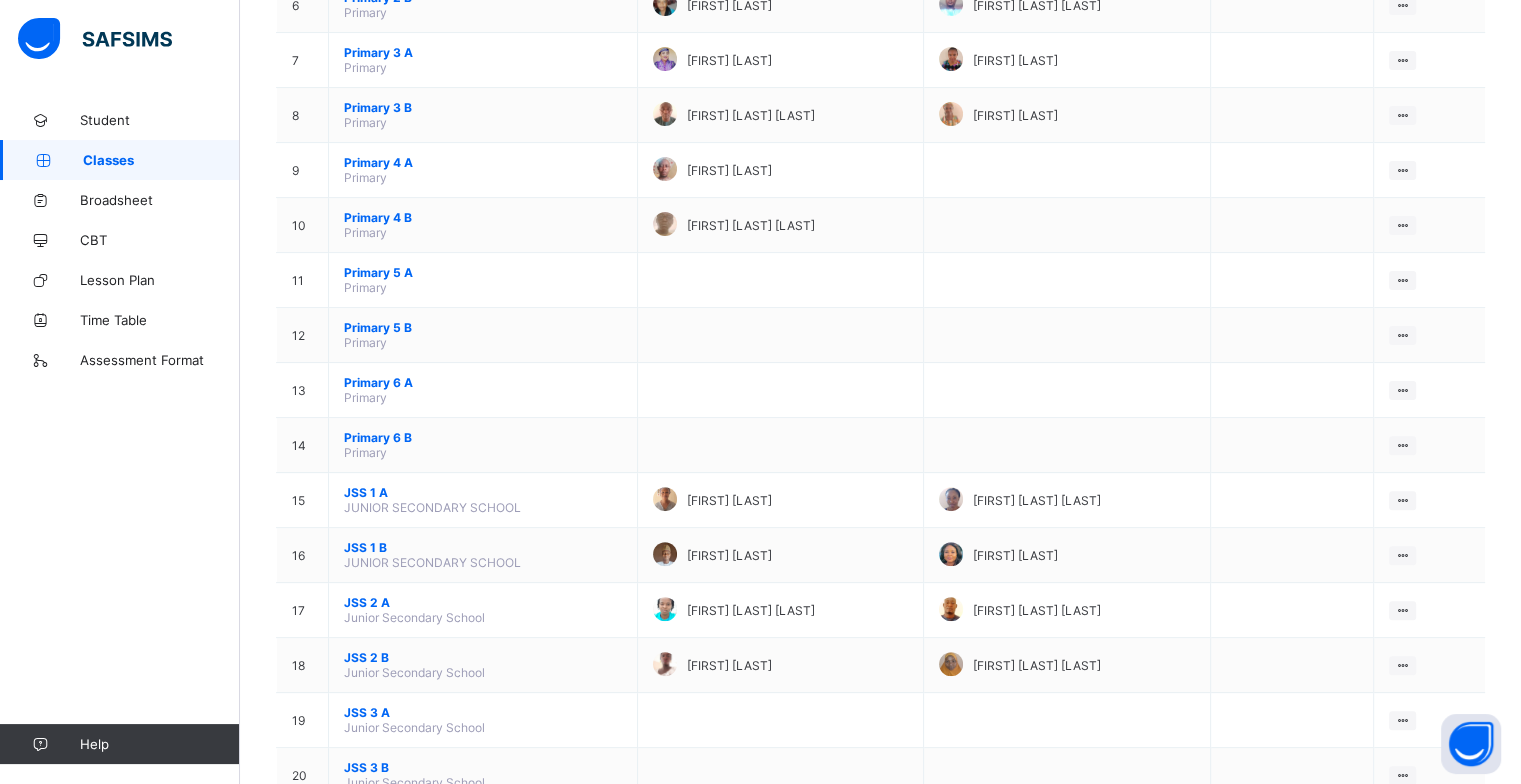 scroll, scrollTop: 600, scrollLeft: 0, axis: vertical 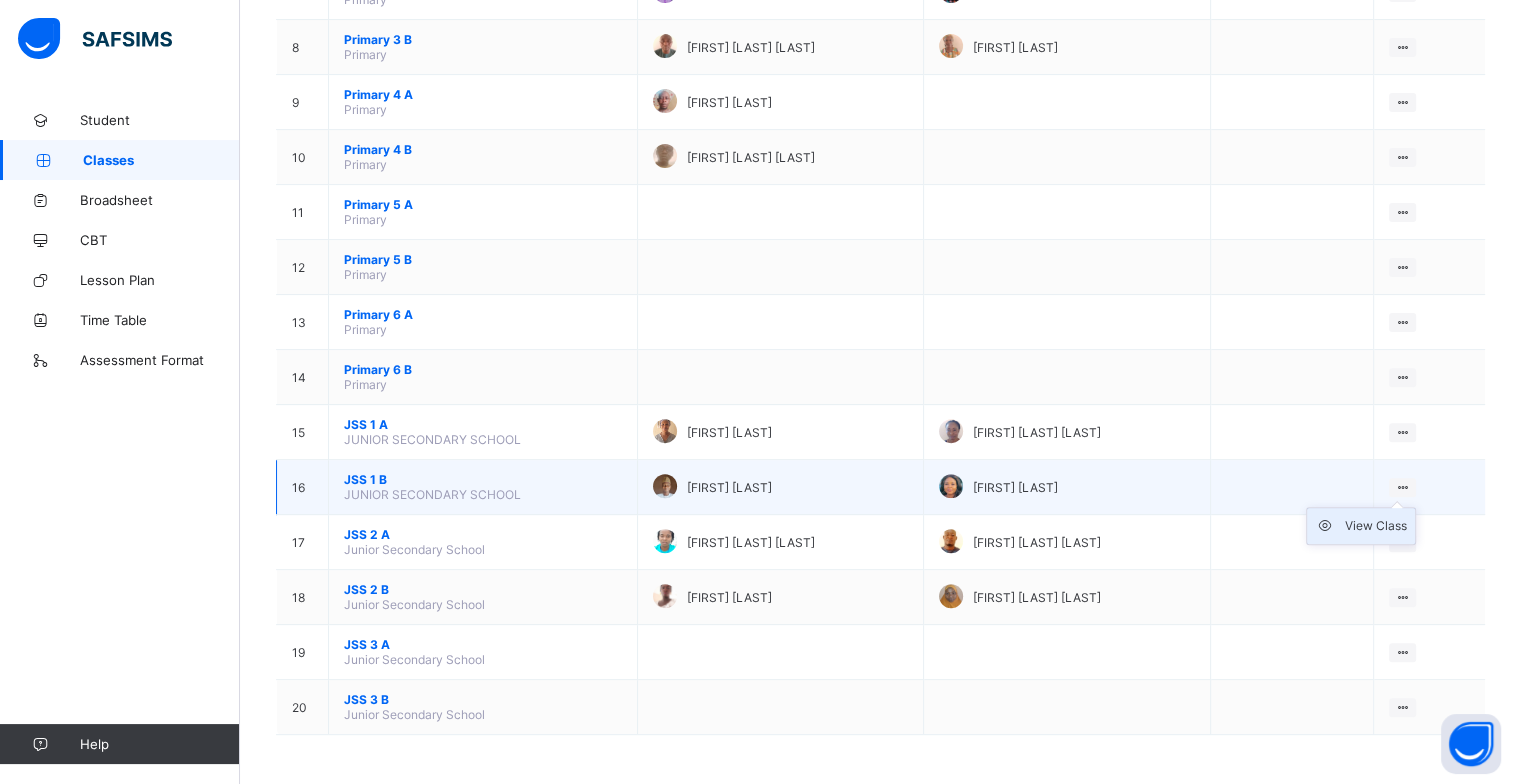 click on "View Class" at bounding box center (1376, 526) 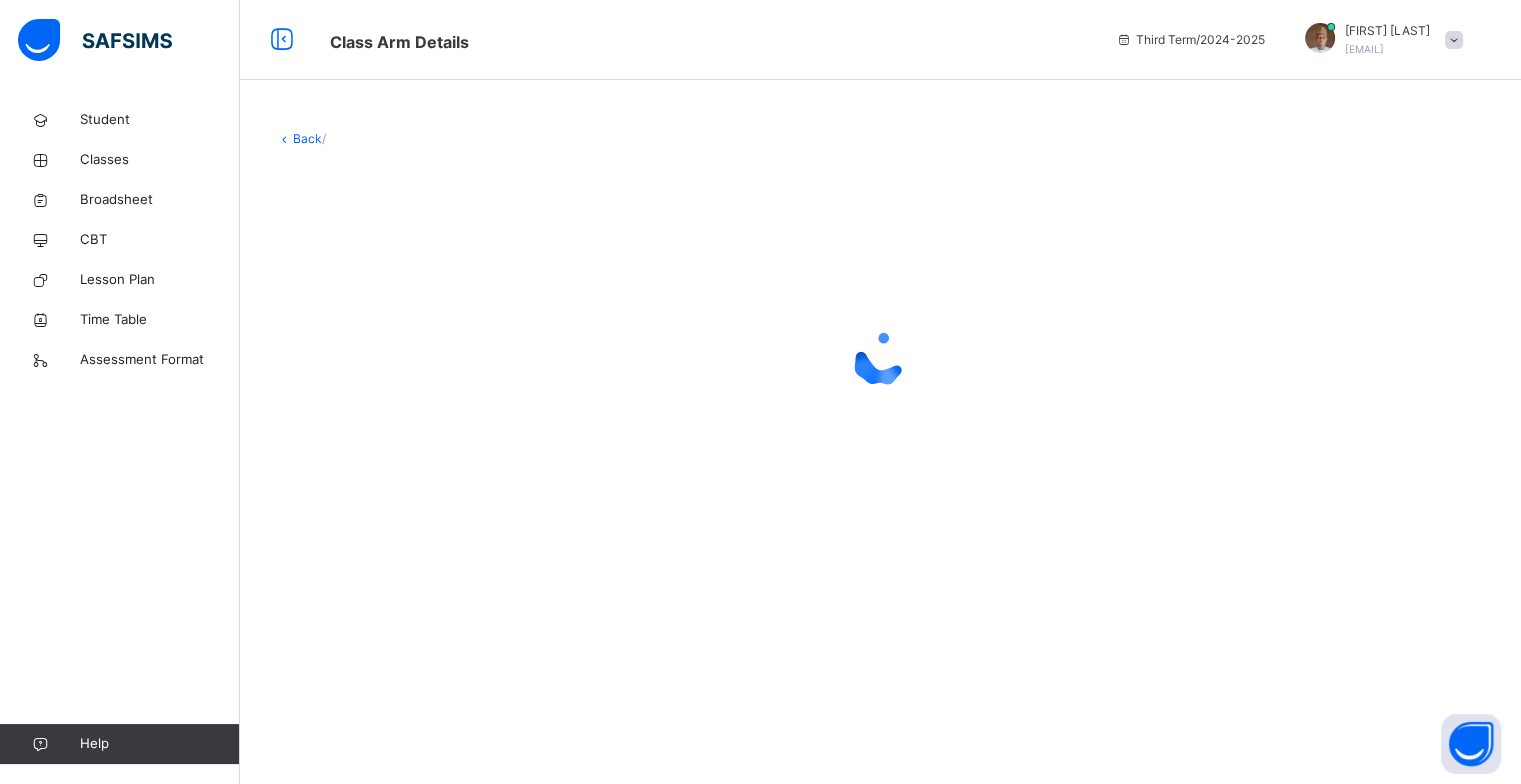 scroll, scrollTop: 0, scrollLeft: 0, axis: both 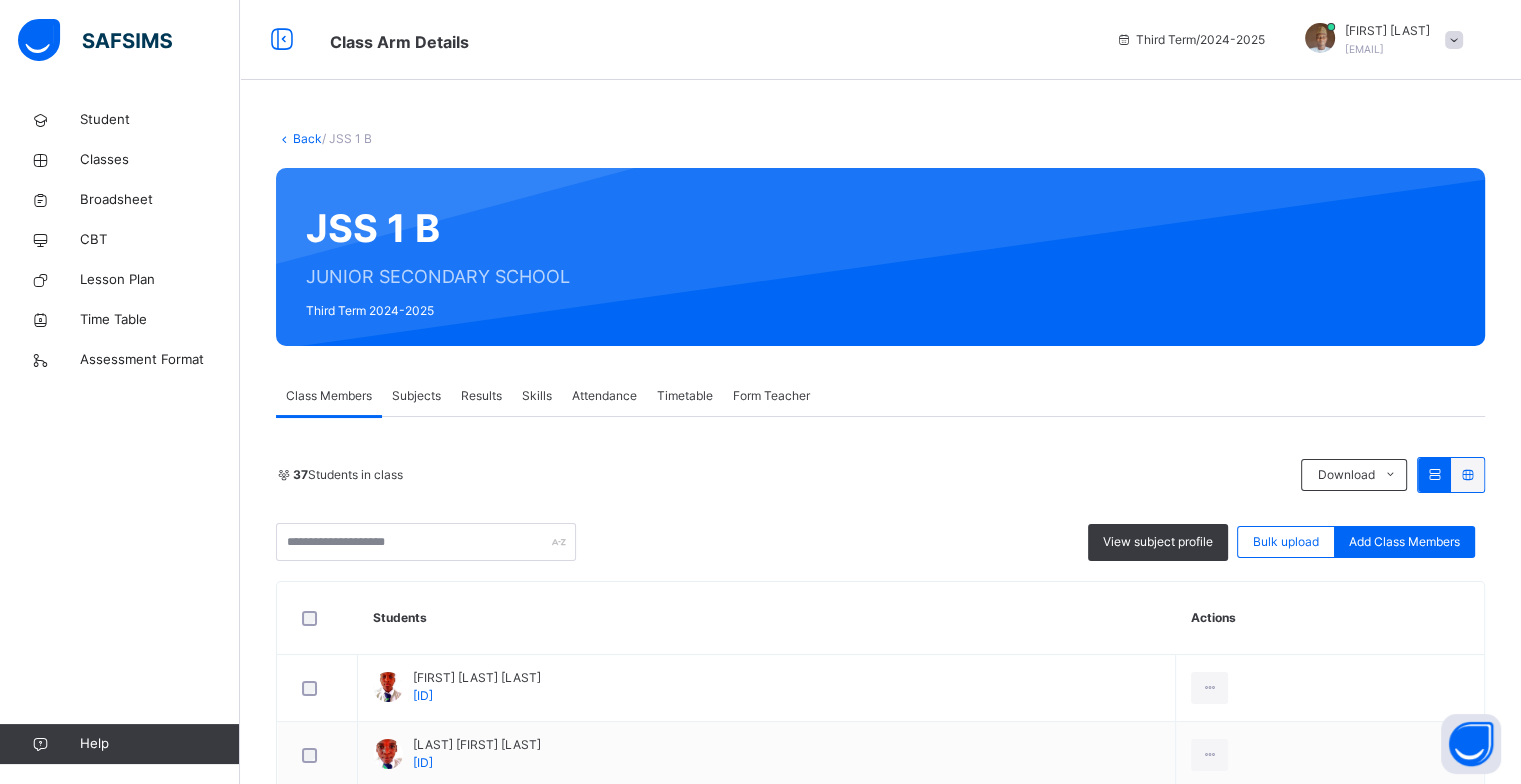 click on "Subjects" at bounding box center (416, 396) 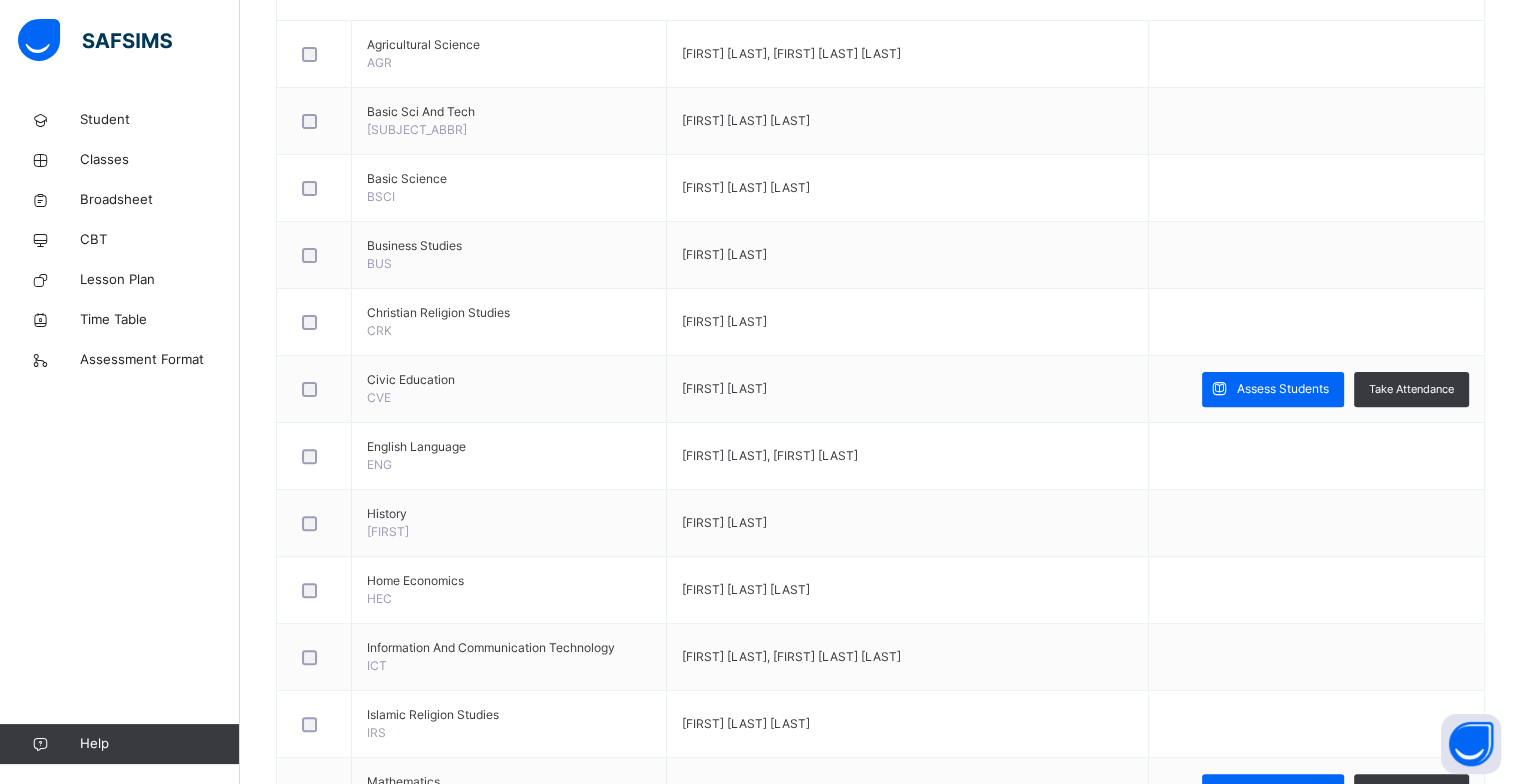 scroll, scrollTop: 600, scrollLeft: 0, axis: vertical 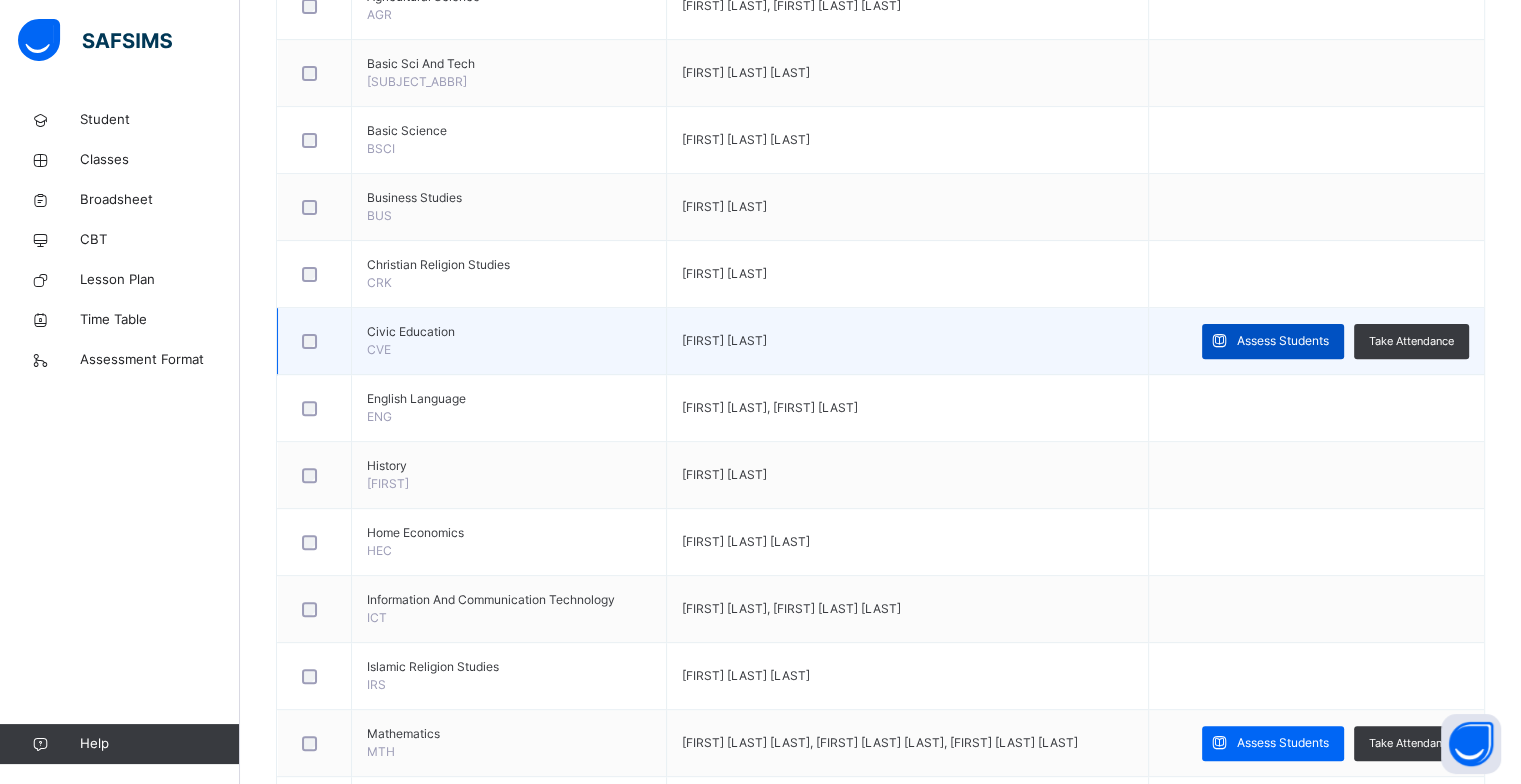 click on "Assess Students" at bounding box center [1283, 341] 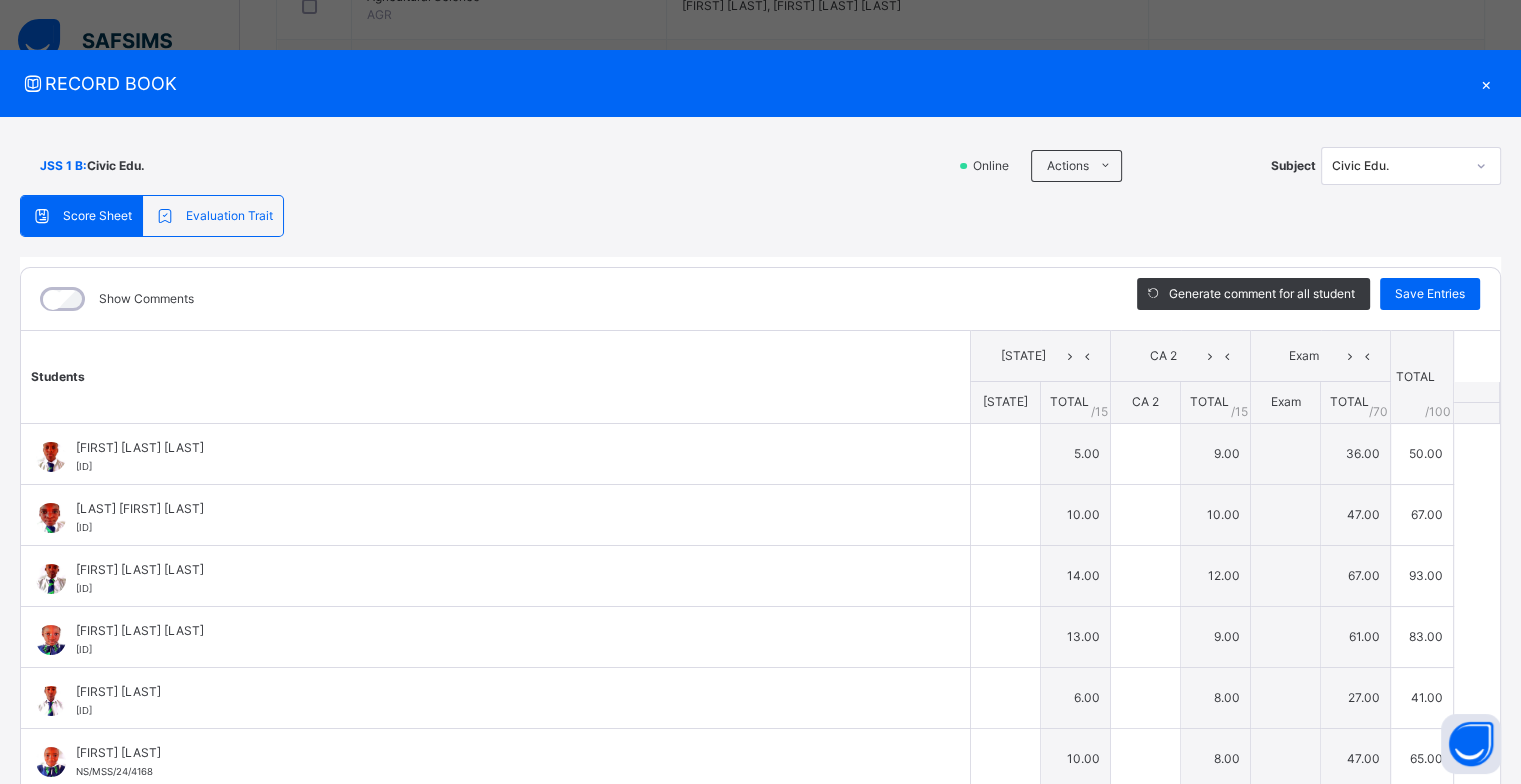 type on "*" 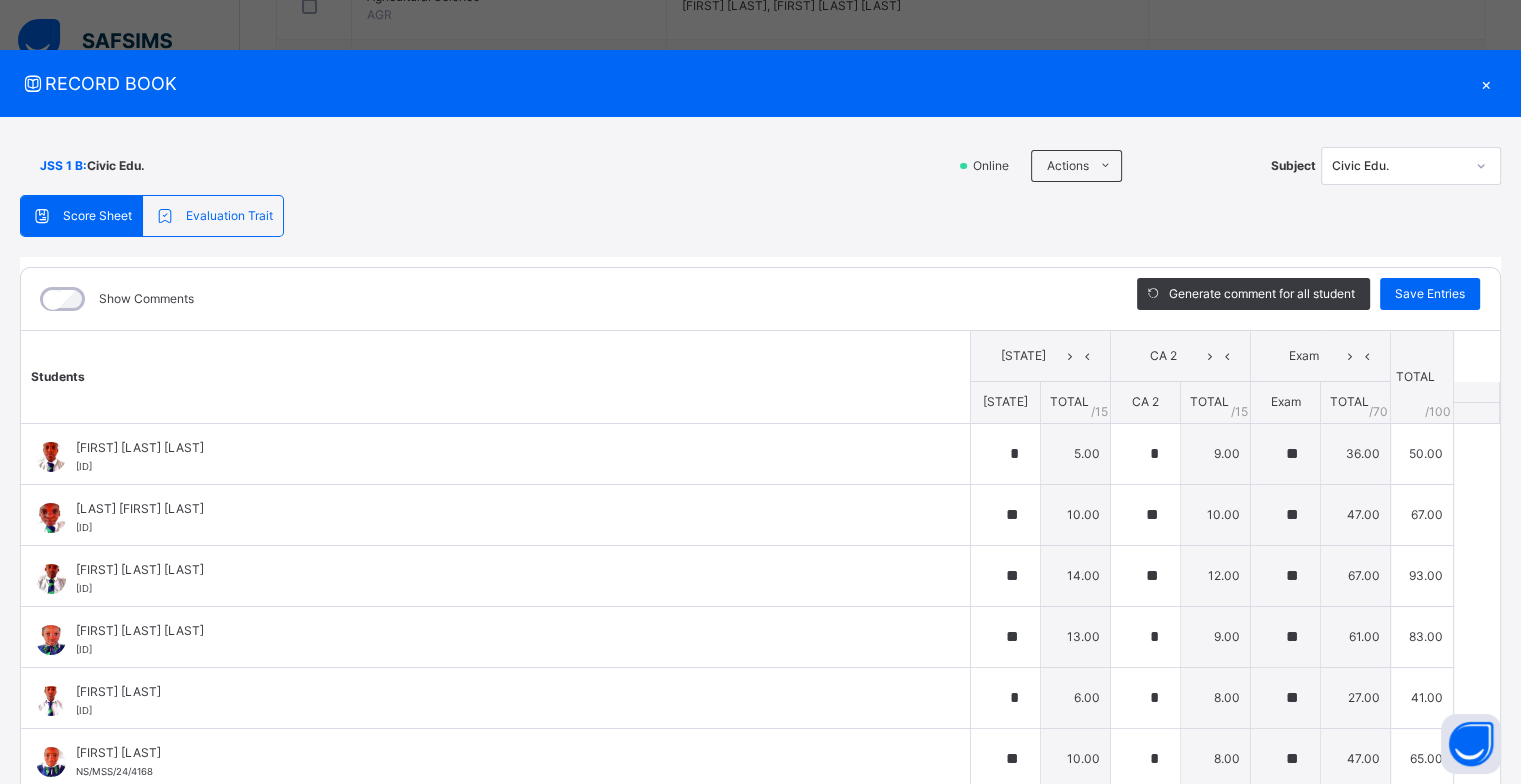 type on "**" 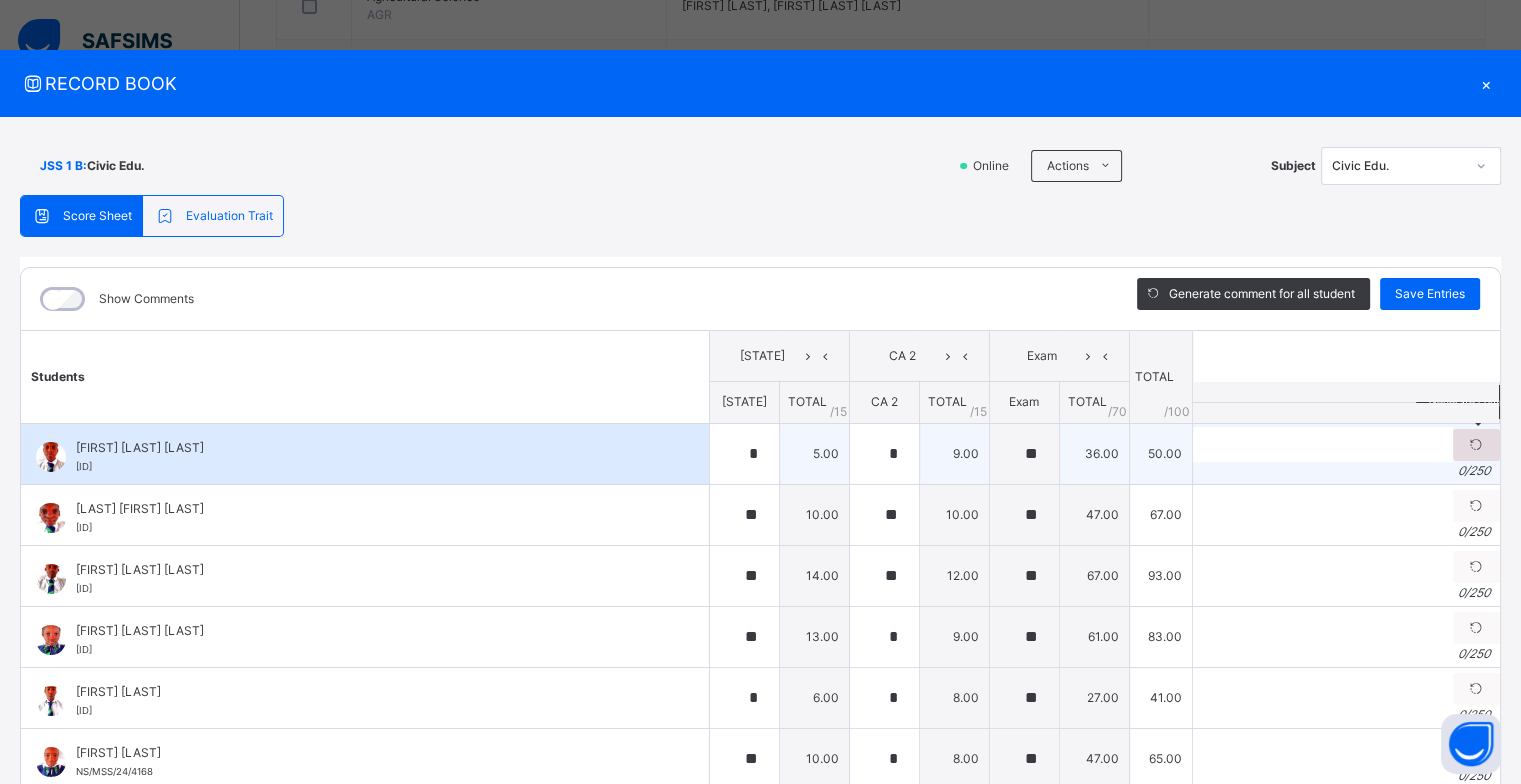 scroll, scrollTop: 500, scrollLeft: 0, axis: vertical 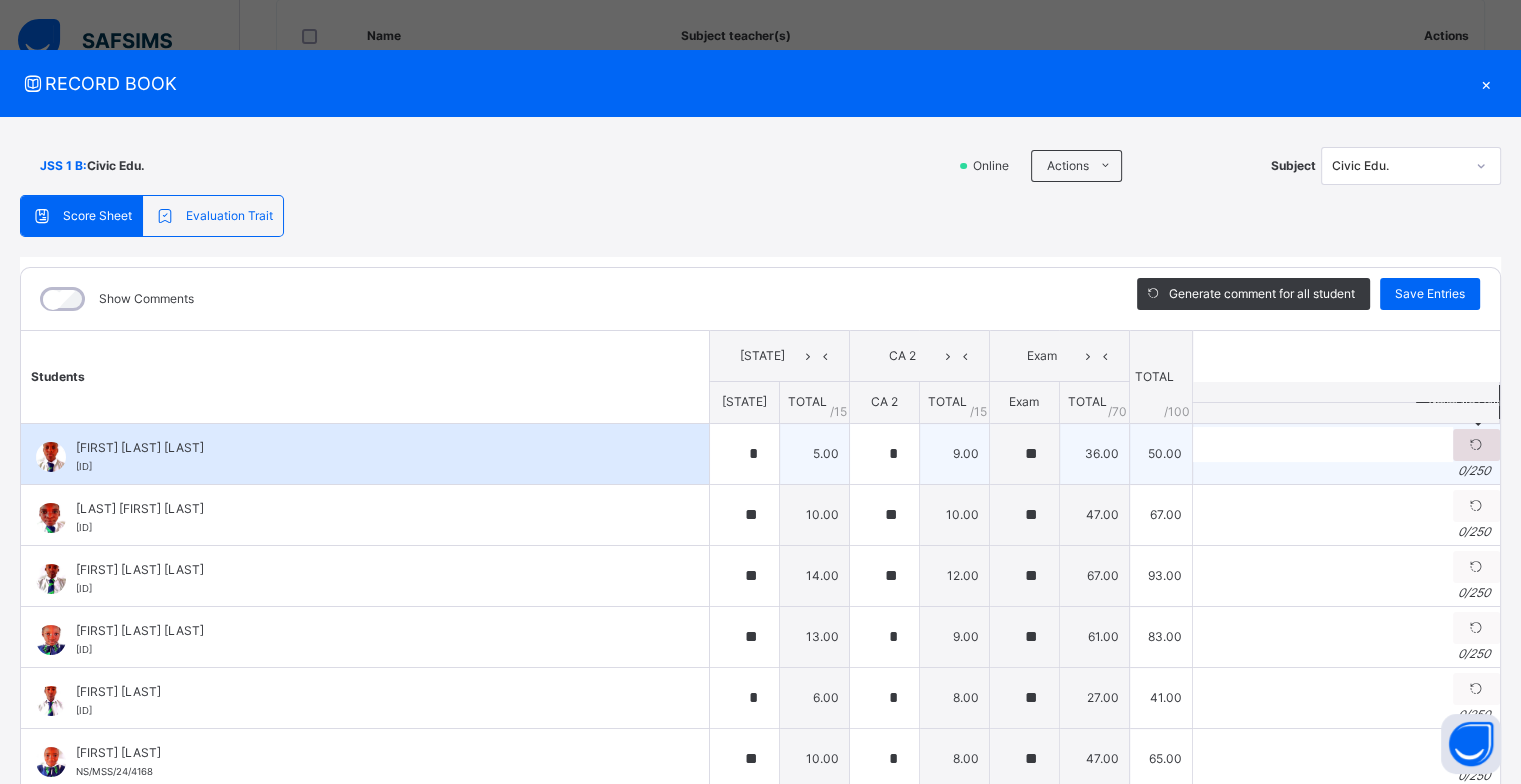 click at bounding box center (1476, 445) 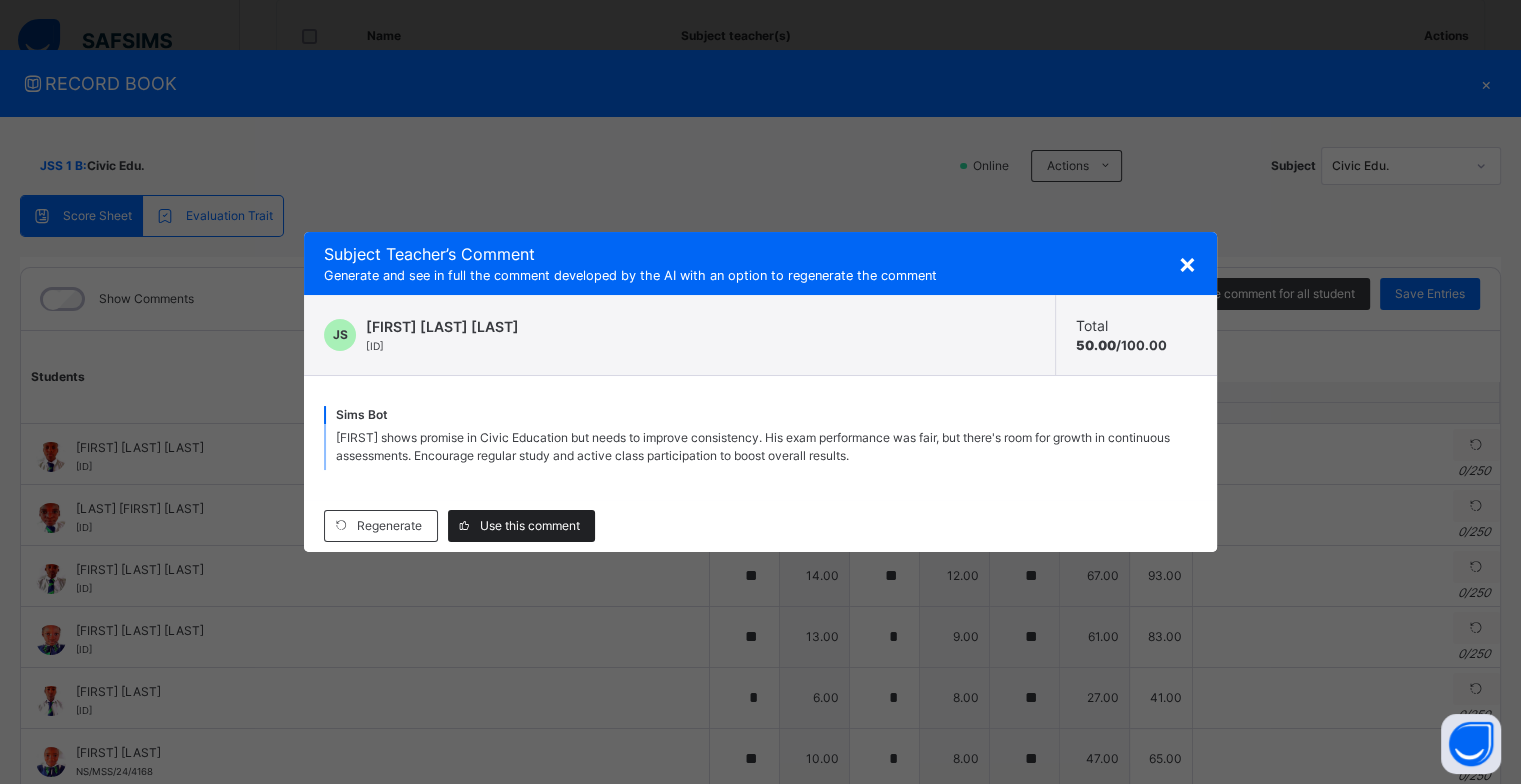 click on "Regenerate     Use this comment" at bounding box center (760, 526) 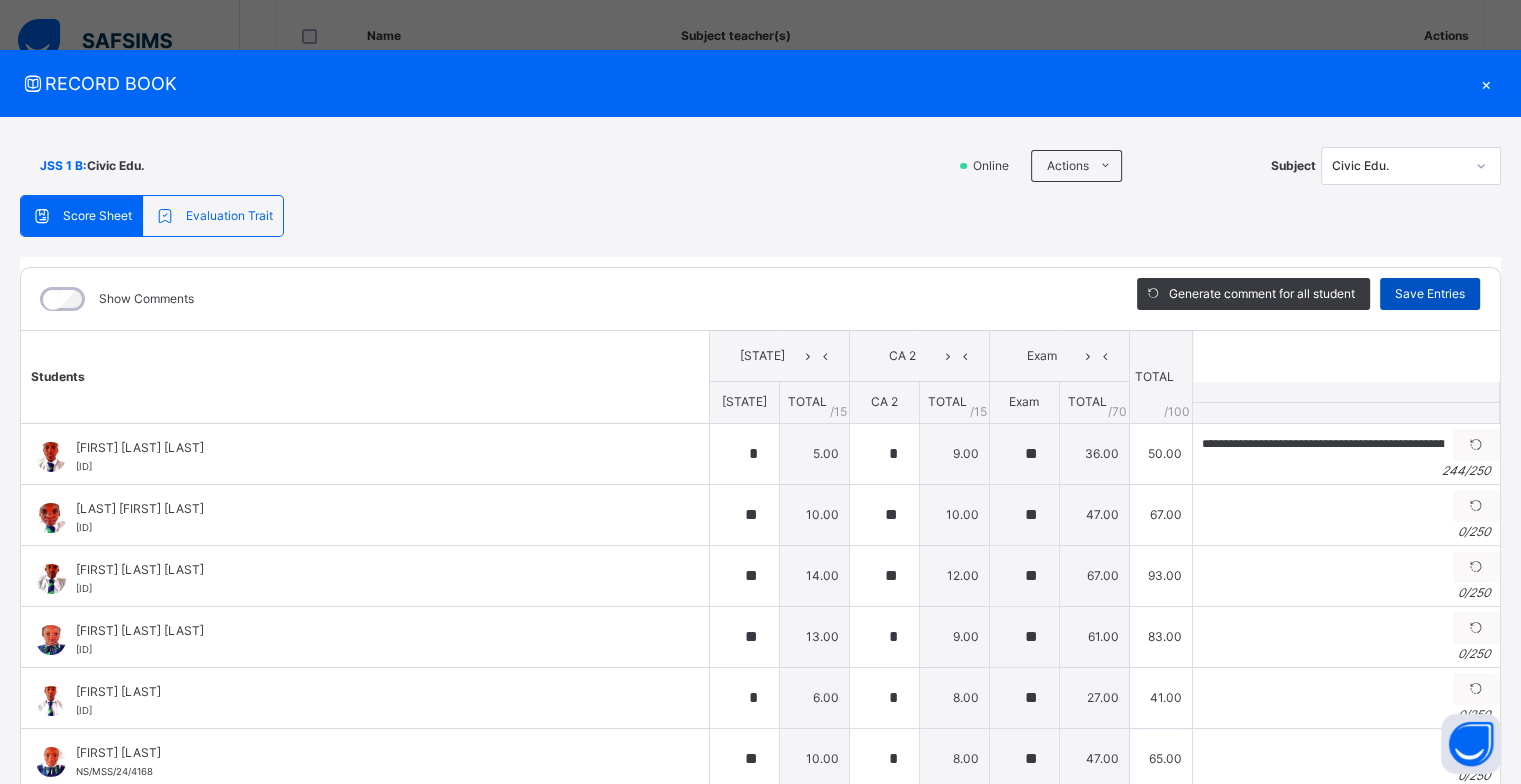 click on "Save Entries" at bounding box center [1430, 294] 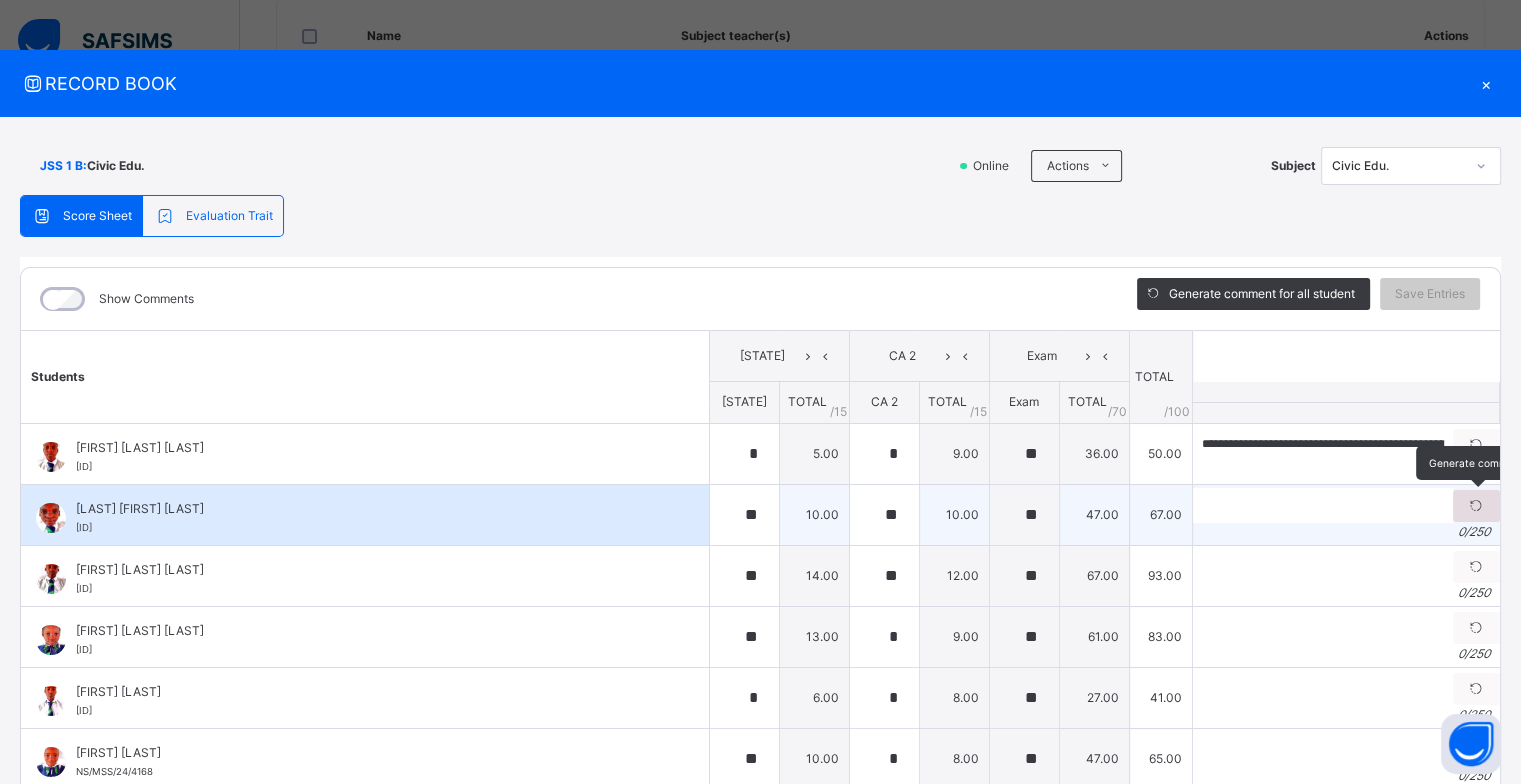 click at bounding box center (1476, 506) 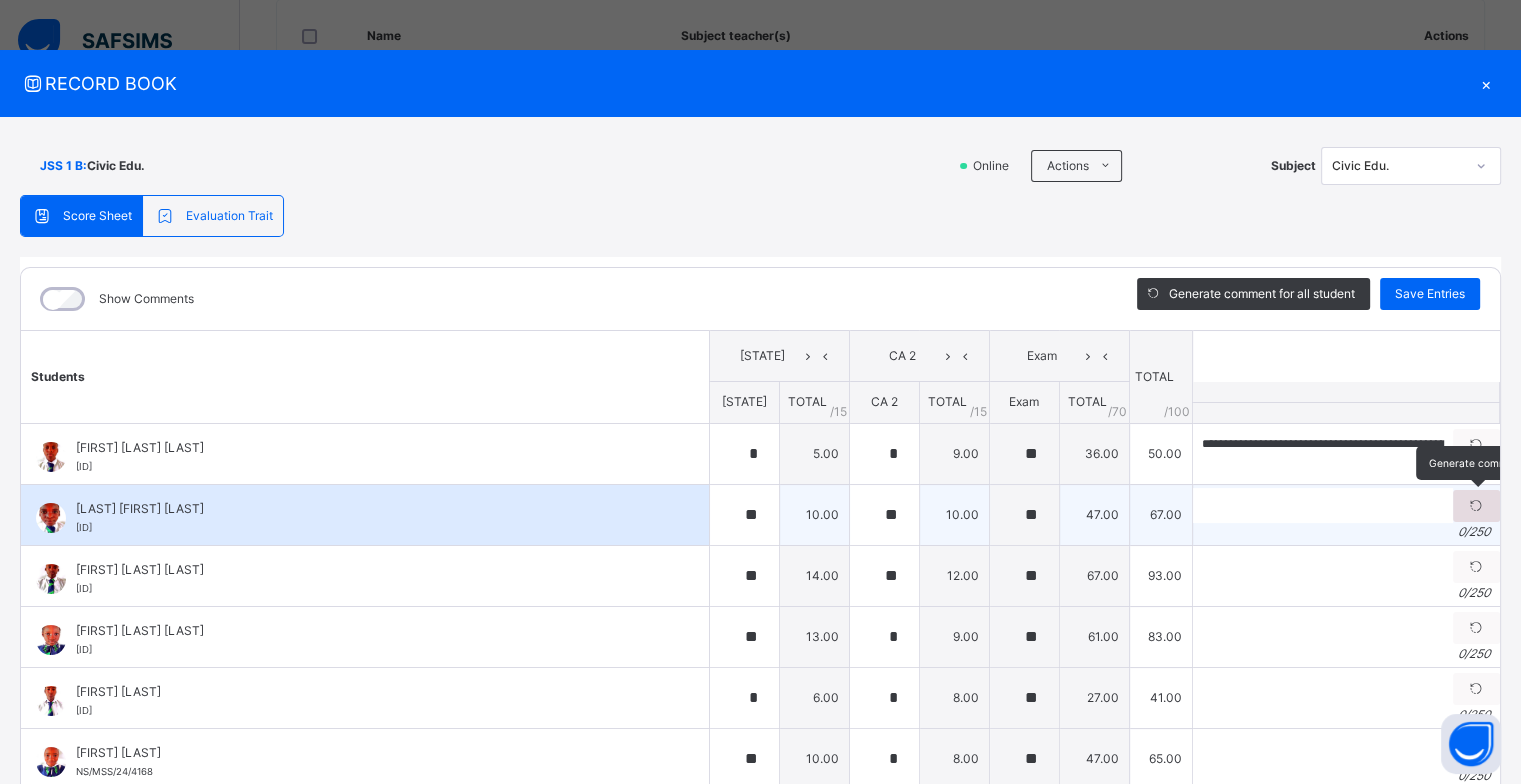 click at bounding box center [1476, 506] 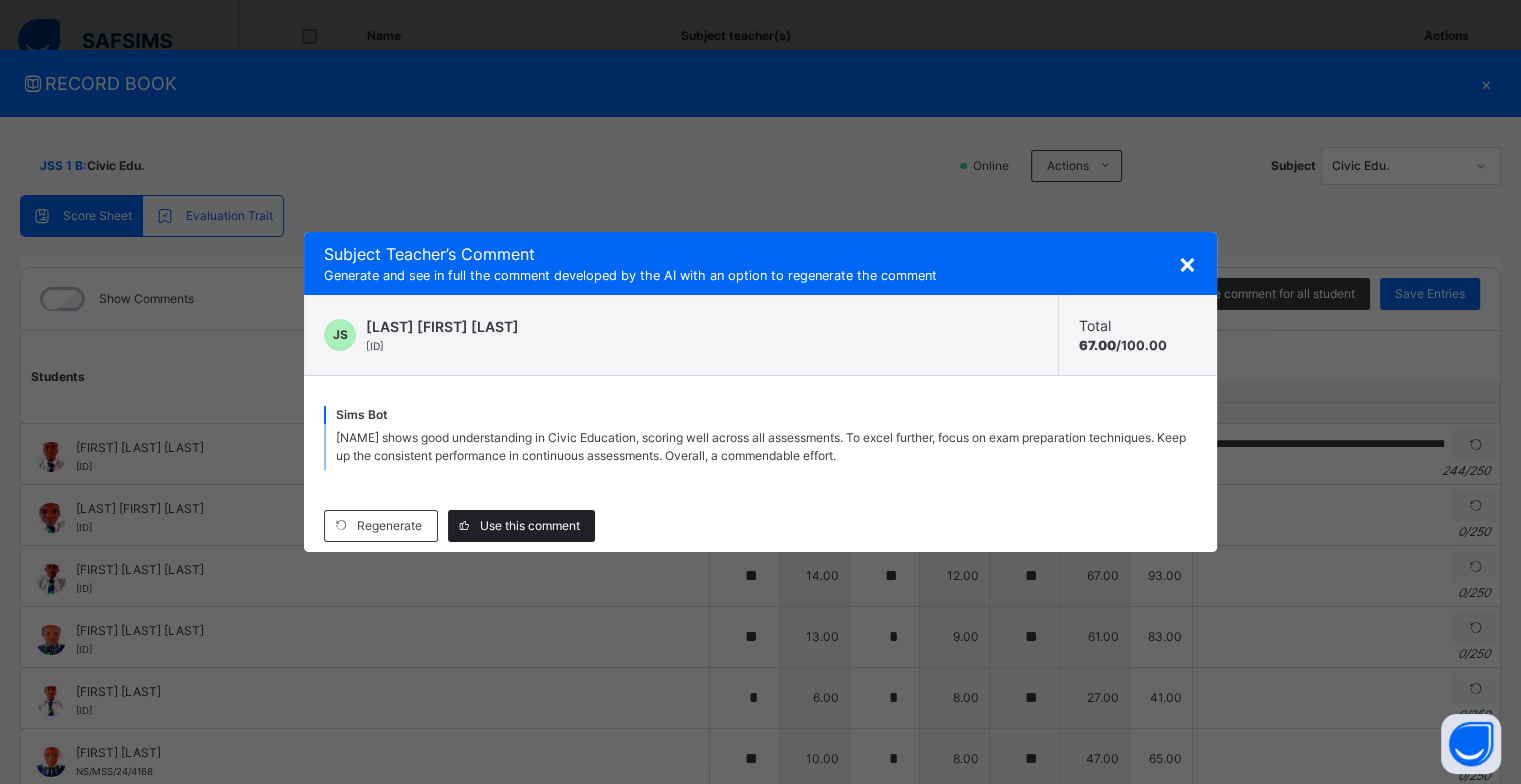 click on "Use this comment" at bounding box center (521, 526) 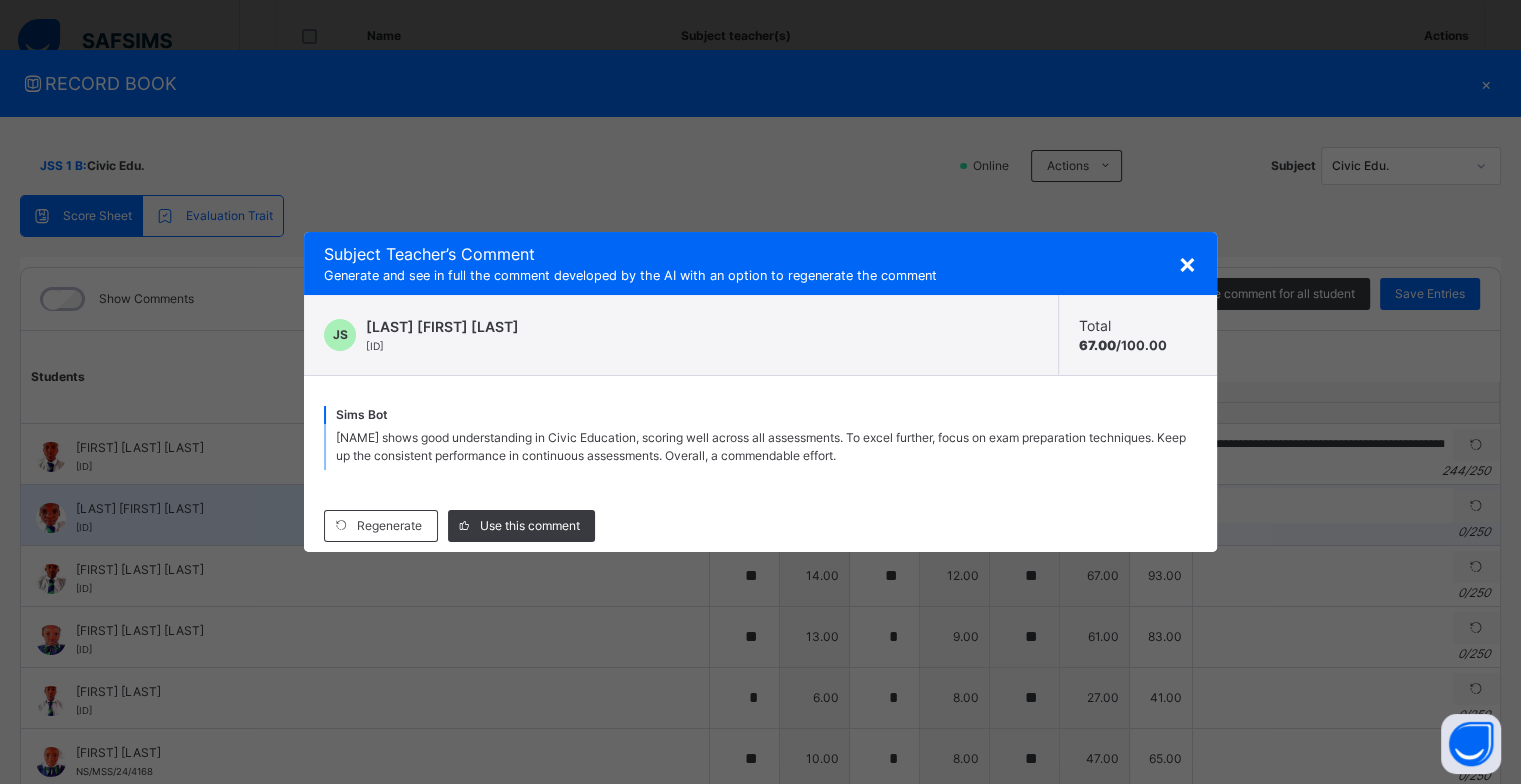 type on "**********" 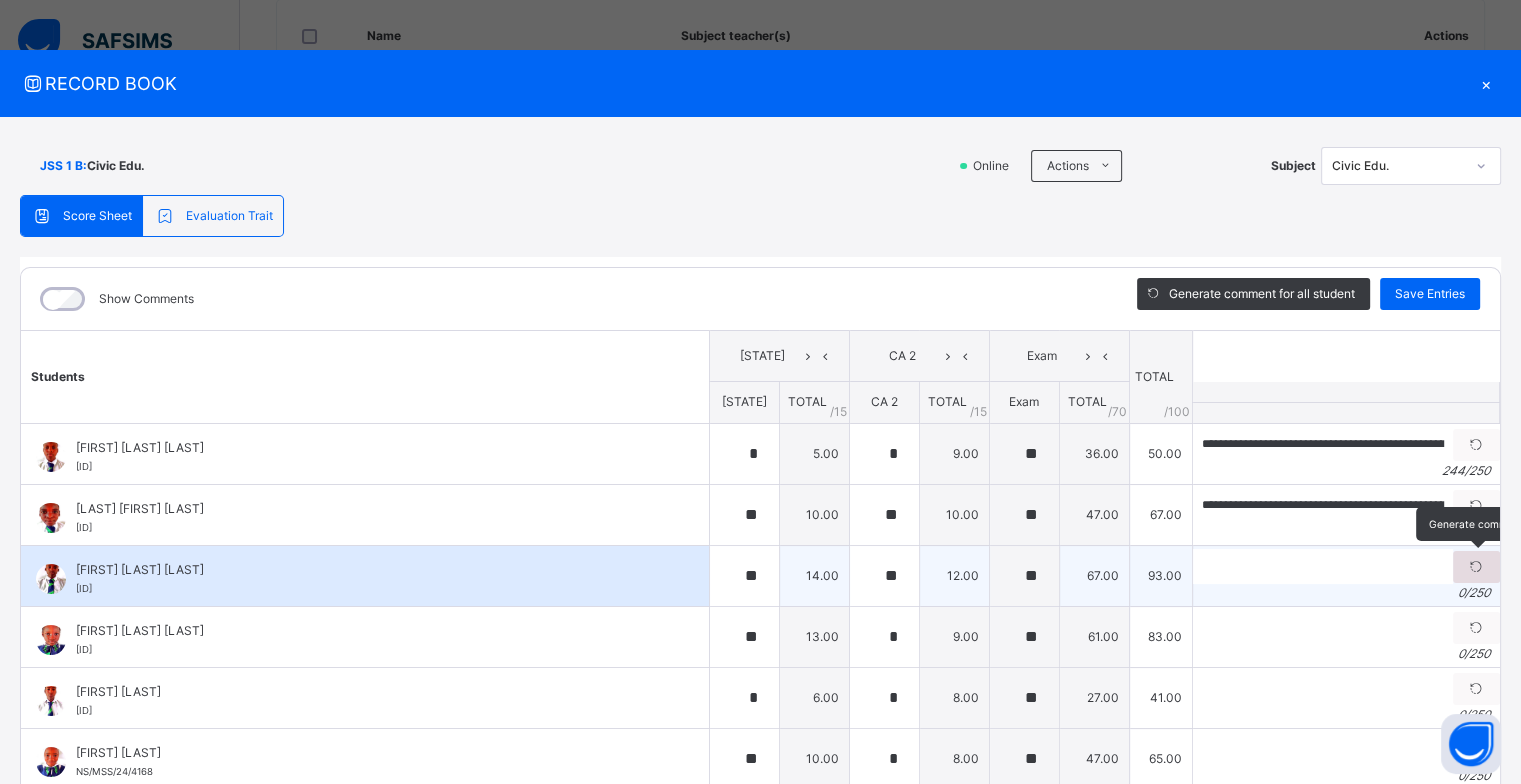 click at bounding box center [1476, 567] 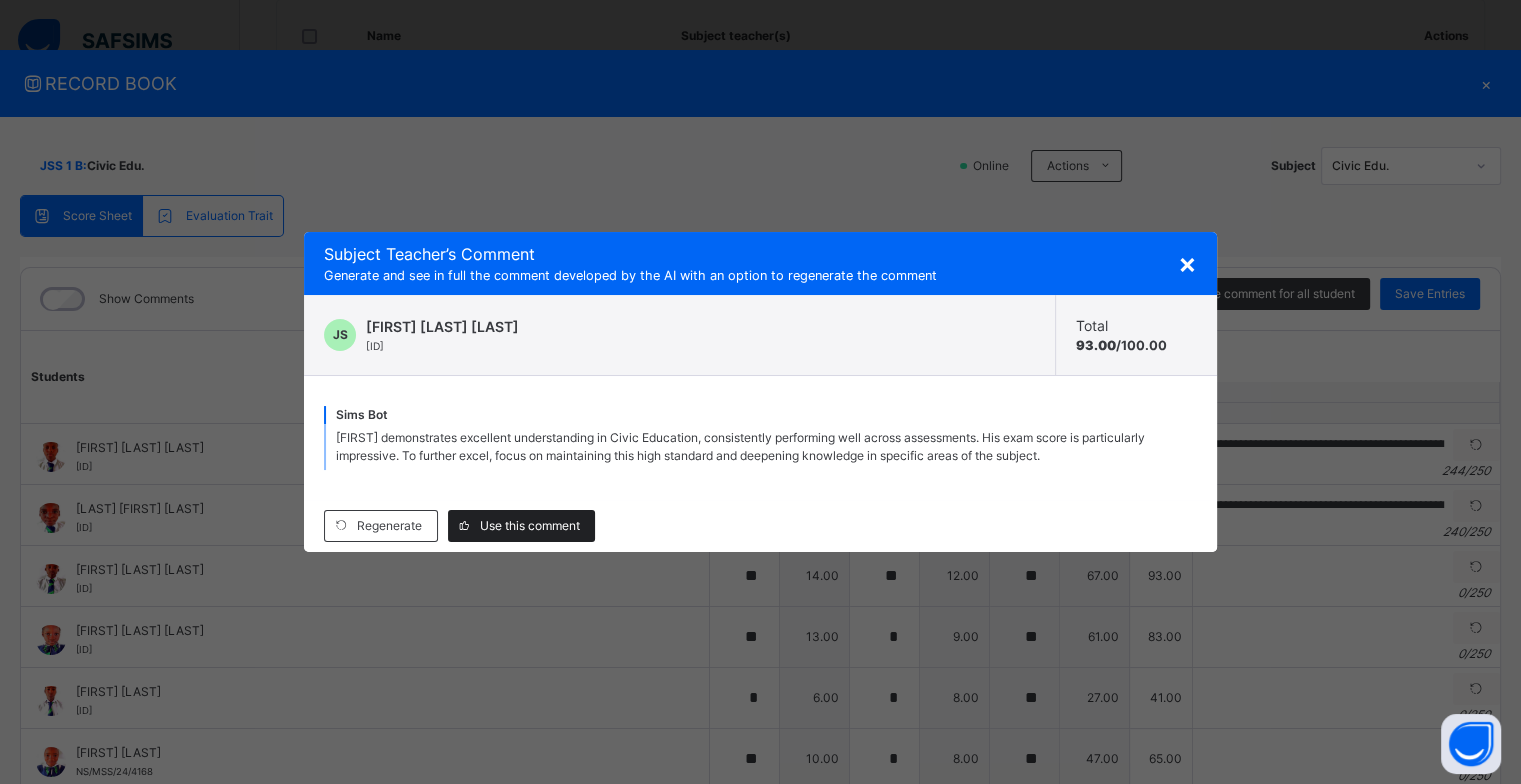 click on "Use this comment" at bounding box center (530, 526) 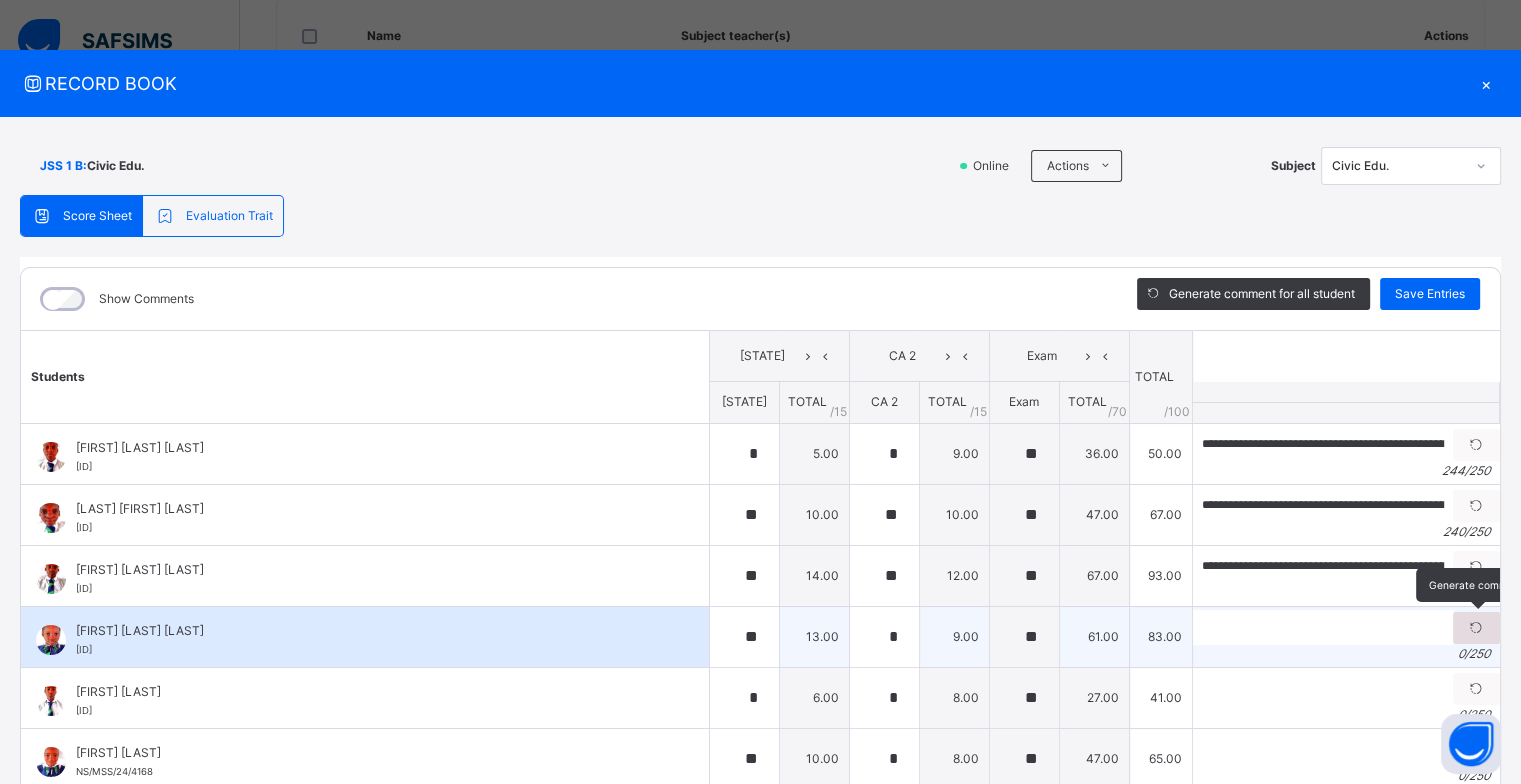 click at bounding box center [1476, 628] 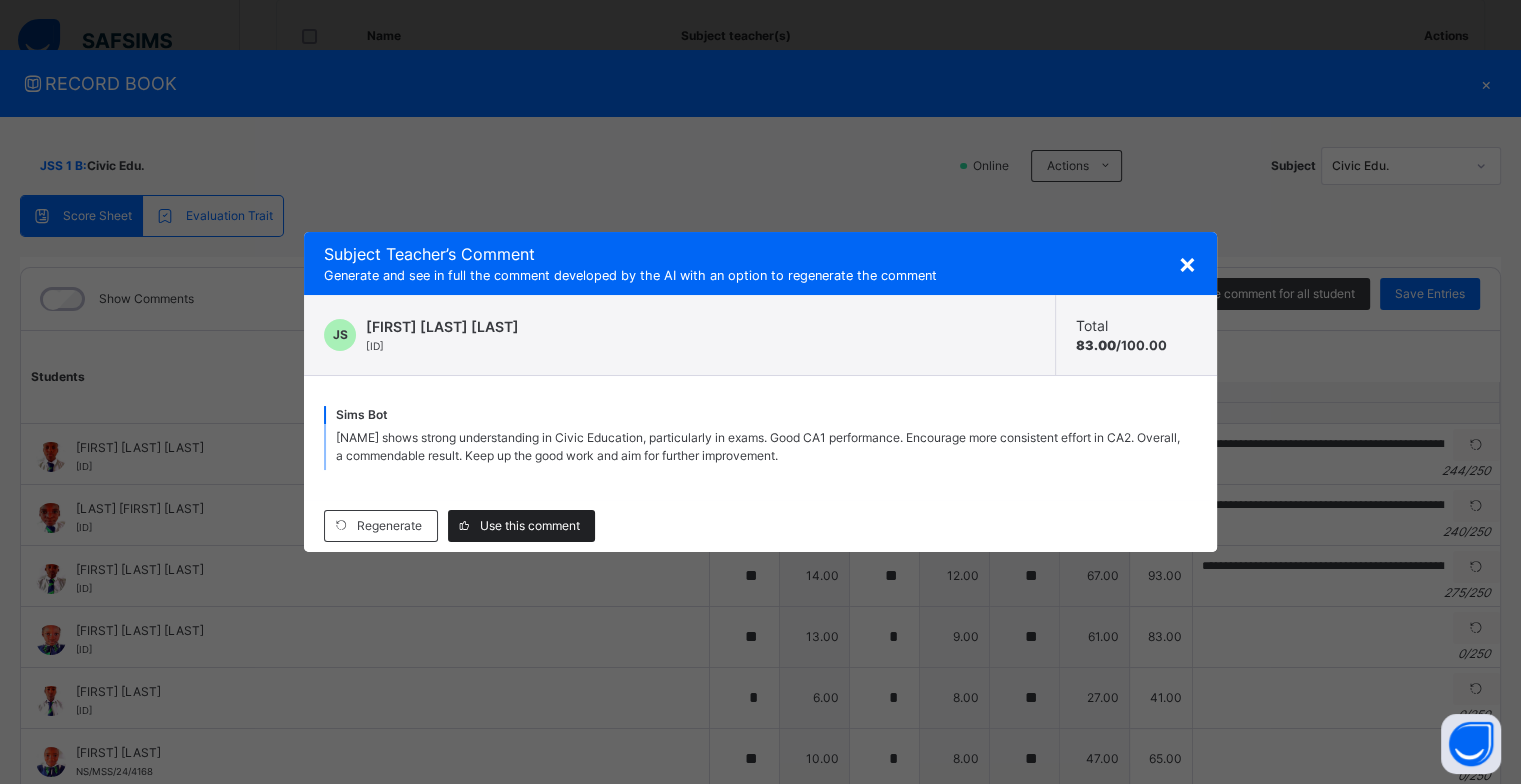 click on "Use this comment" at bounding box center [530, 526] 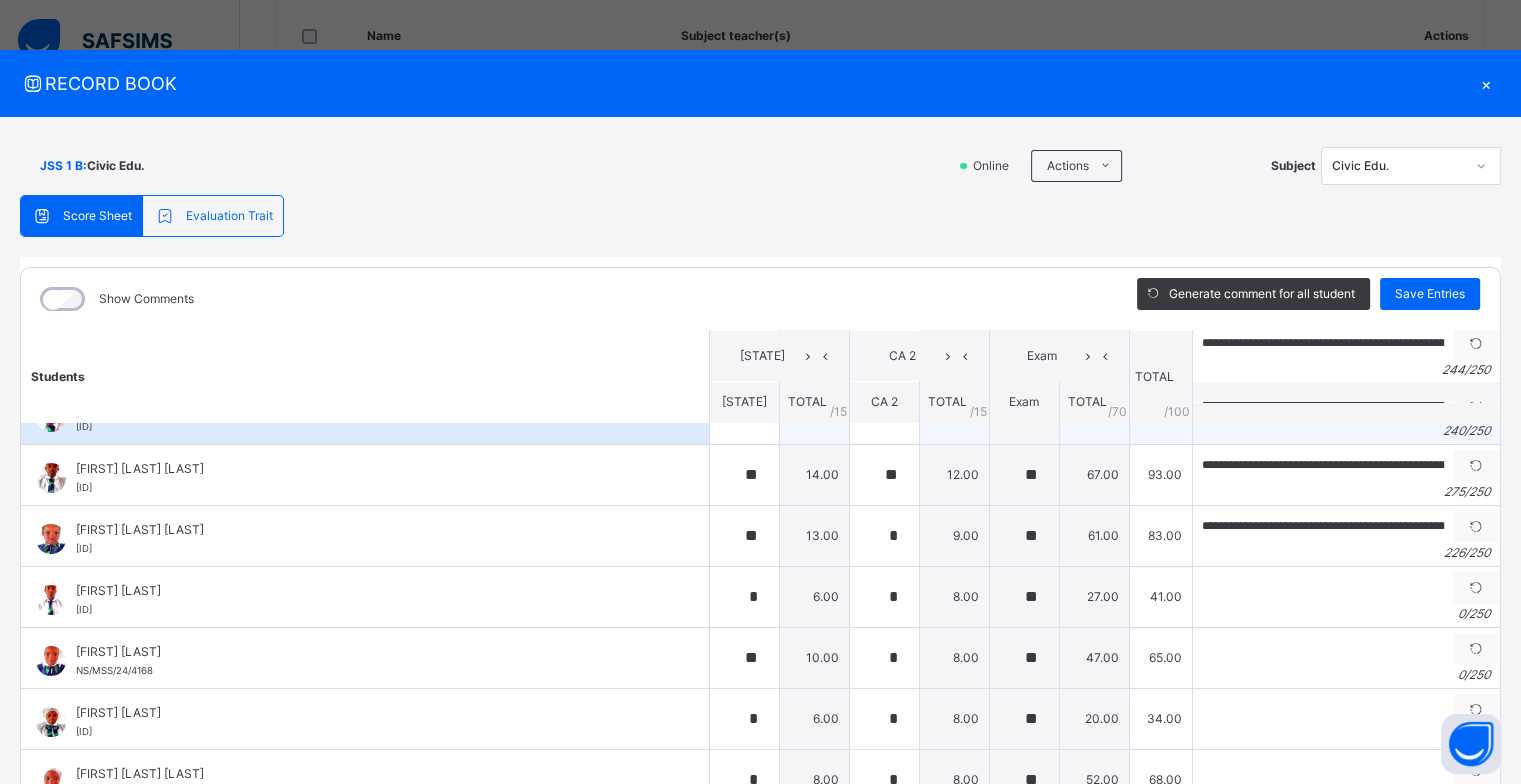 scroll, scrollTop: 100, scrollLeft: 0, axis: vertical 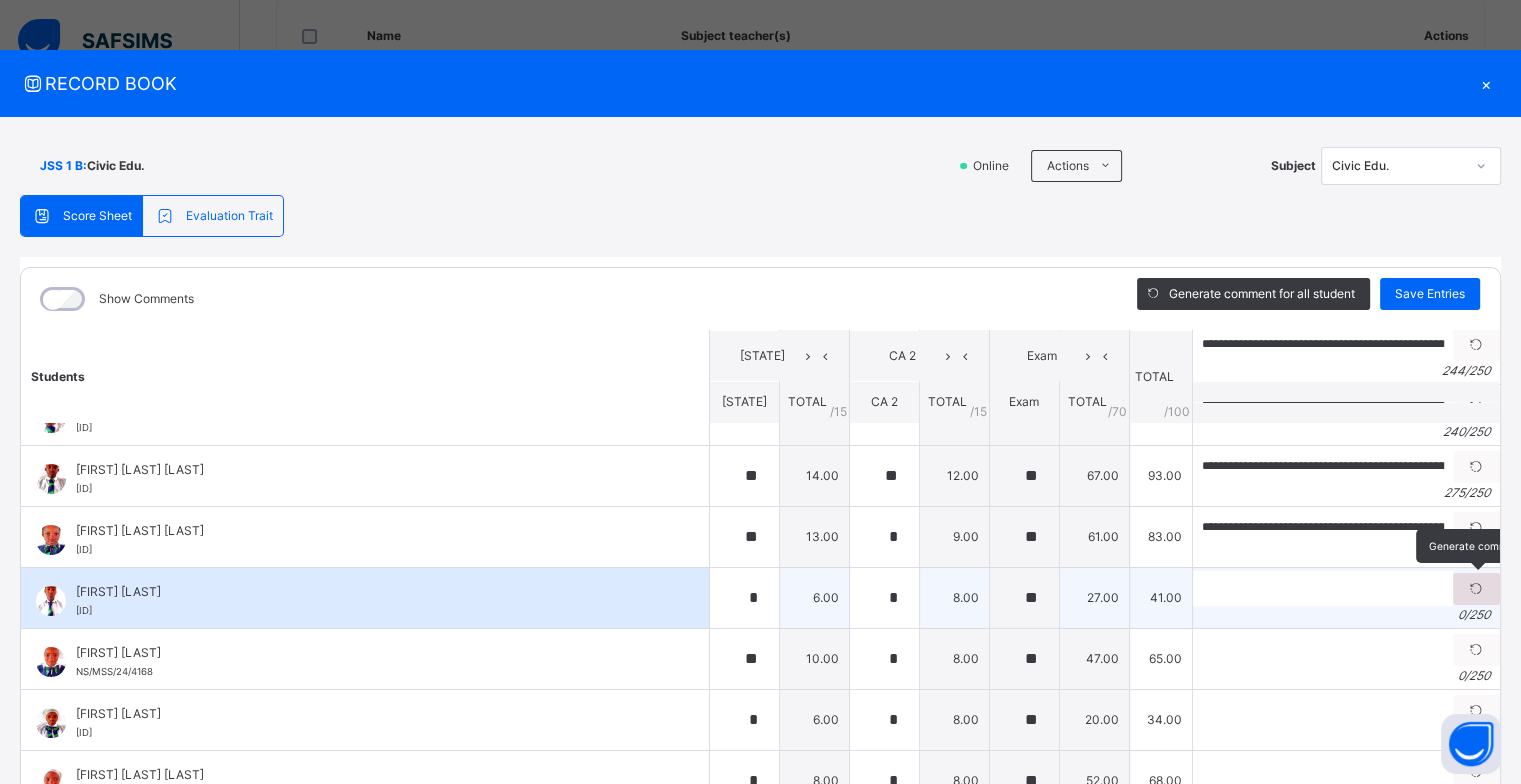 click at bounding box center (1476, 589) 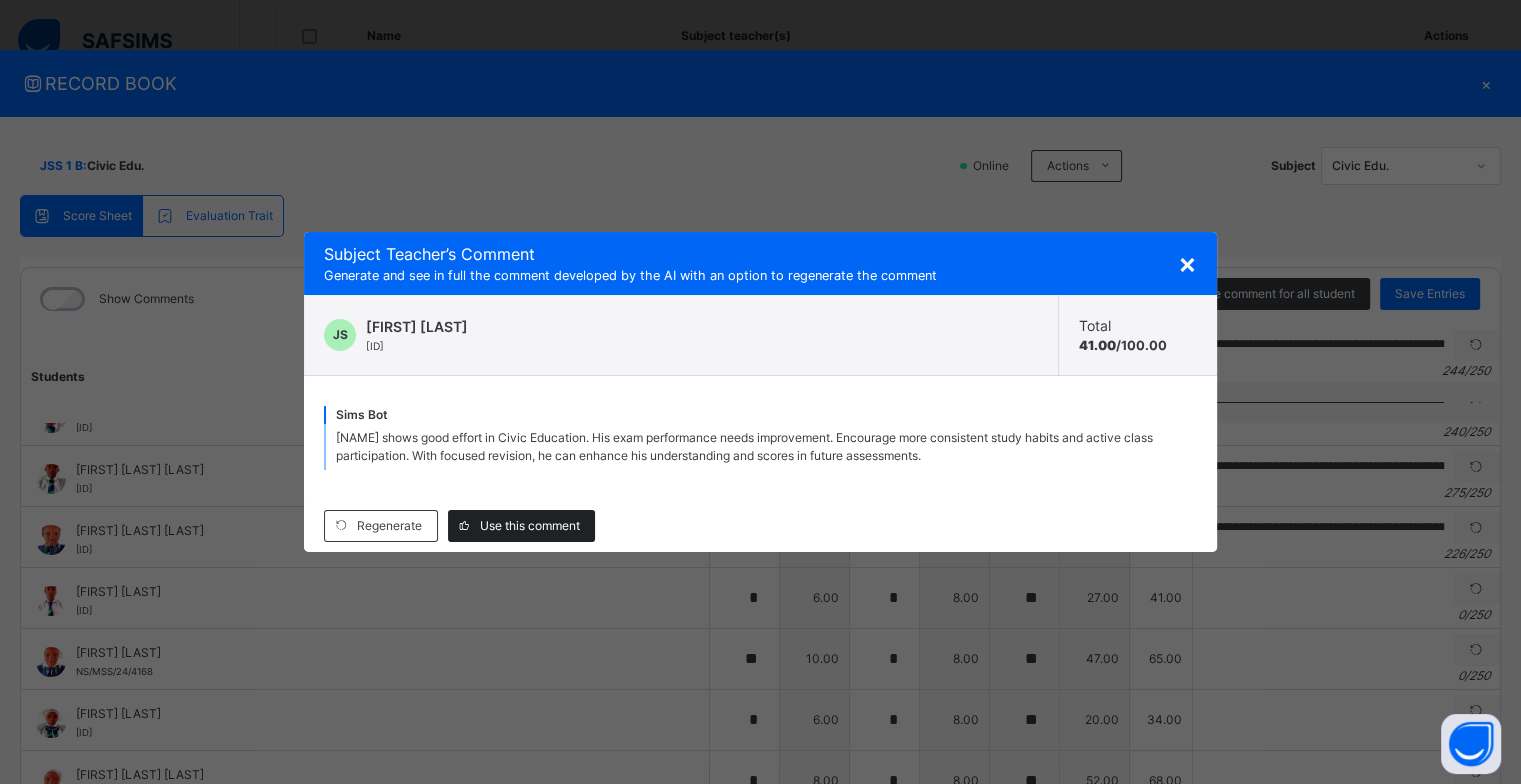 click on "Use this comment" at bounding box center [521, 526] 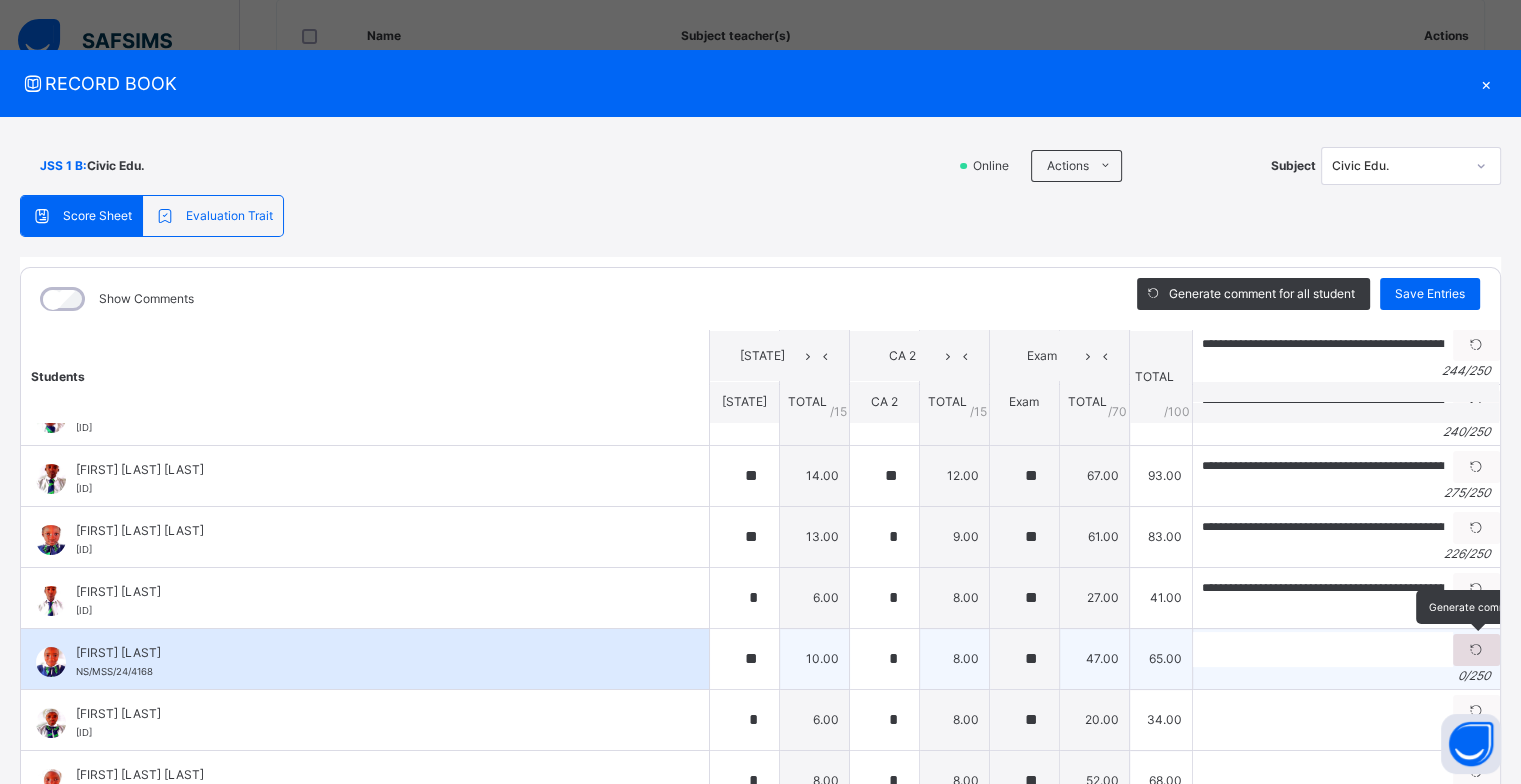 click at bounding box center [1476, 650] 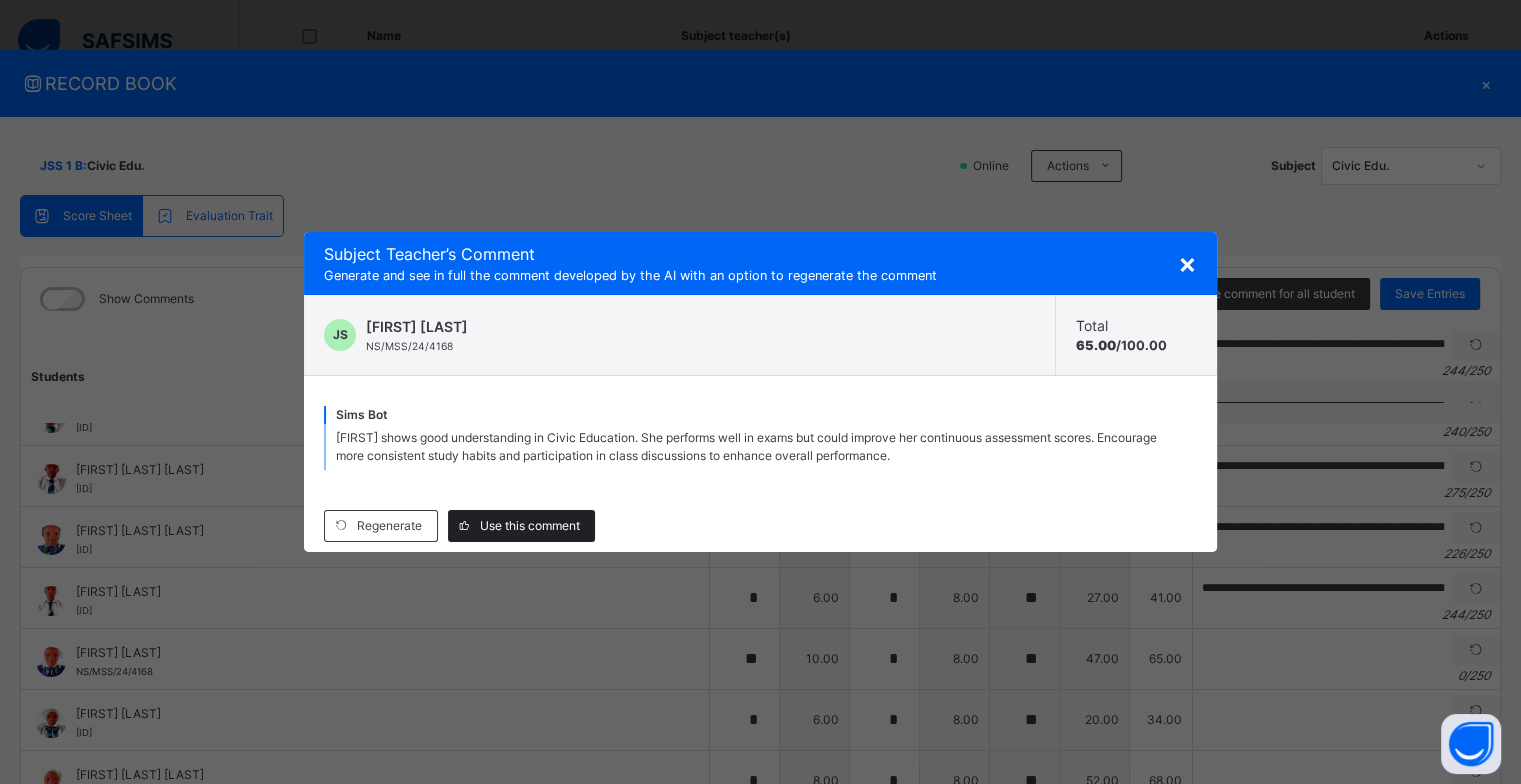 click on "Use this comment" at bounding box center (530, 526) 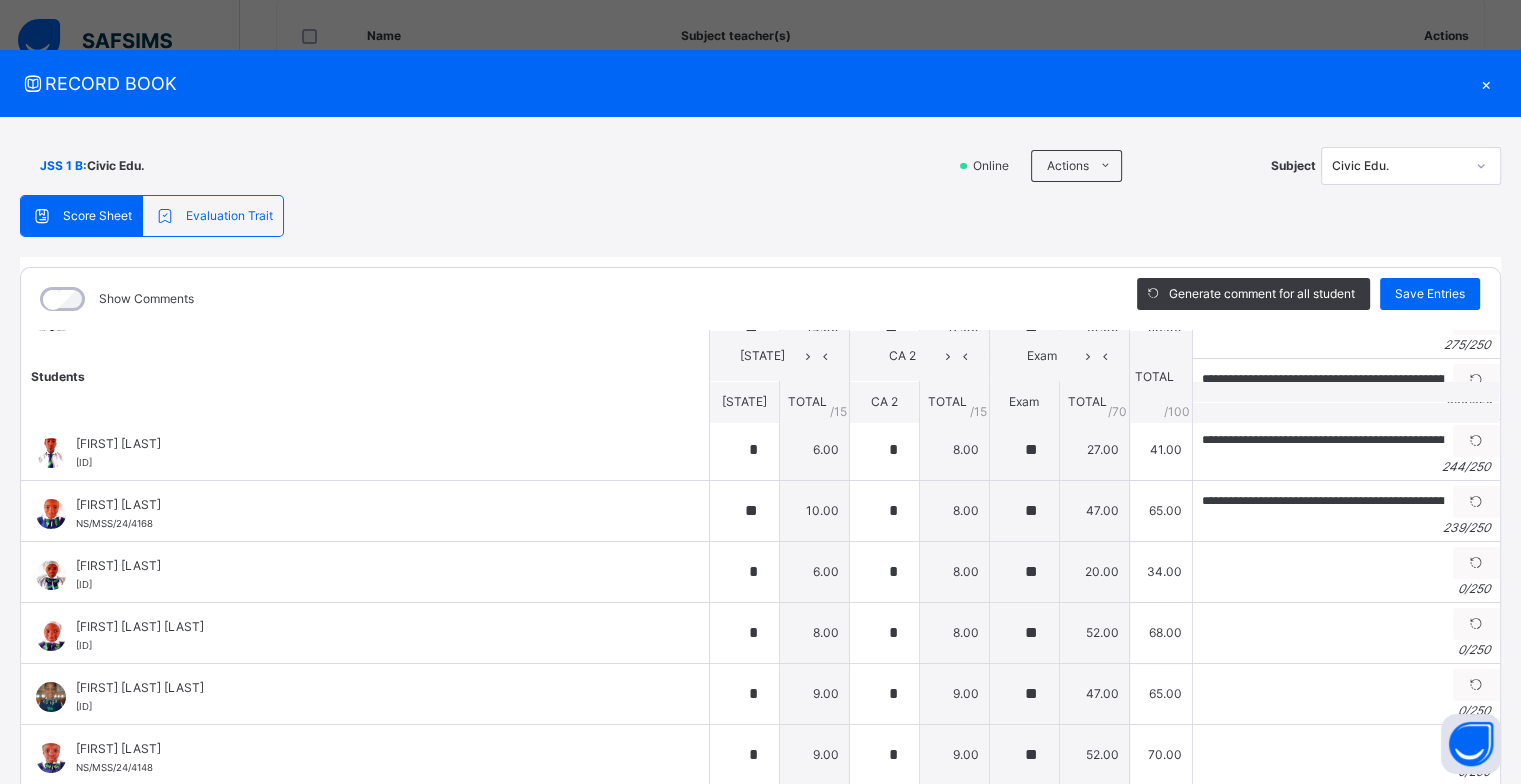 scroll, scrollTop: 300, scrollLeft: 0, axis: vertical 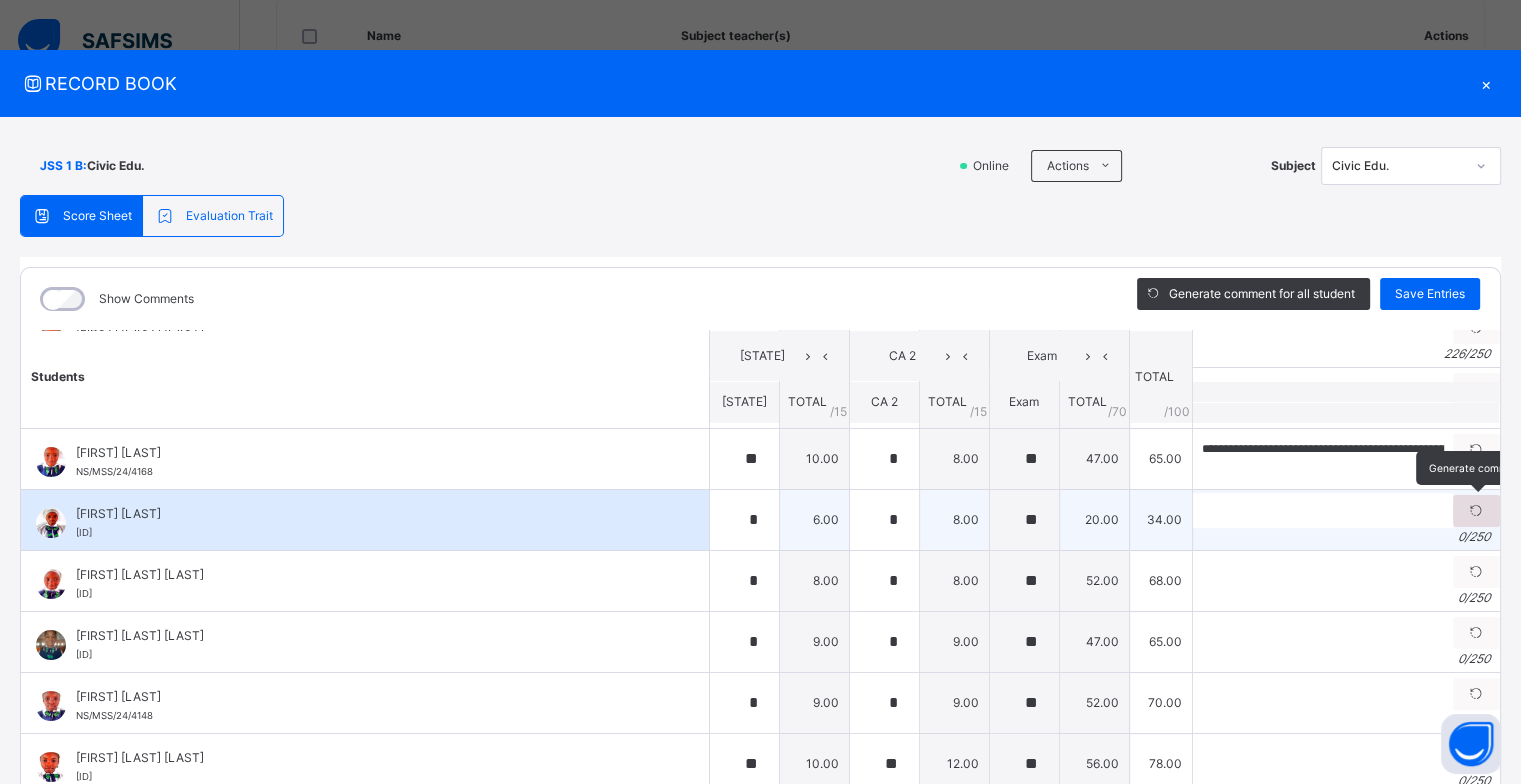 click at bounding box center [1476, 511] 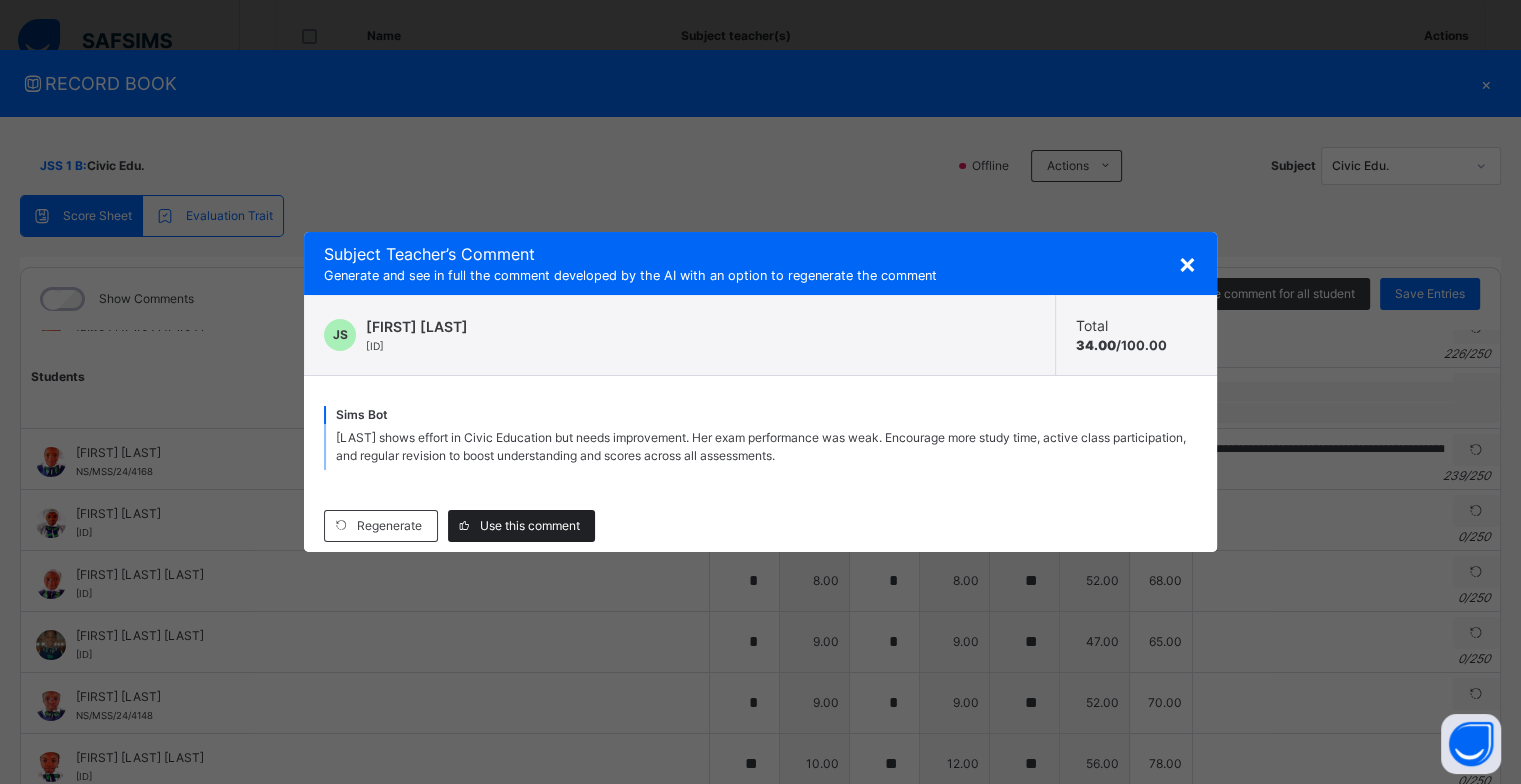 click on "Regenerate     Use this comment" at bounding box center (760, 526) 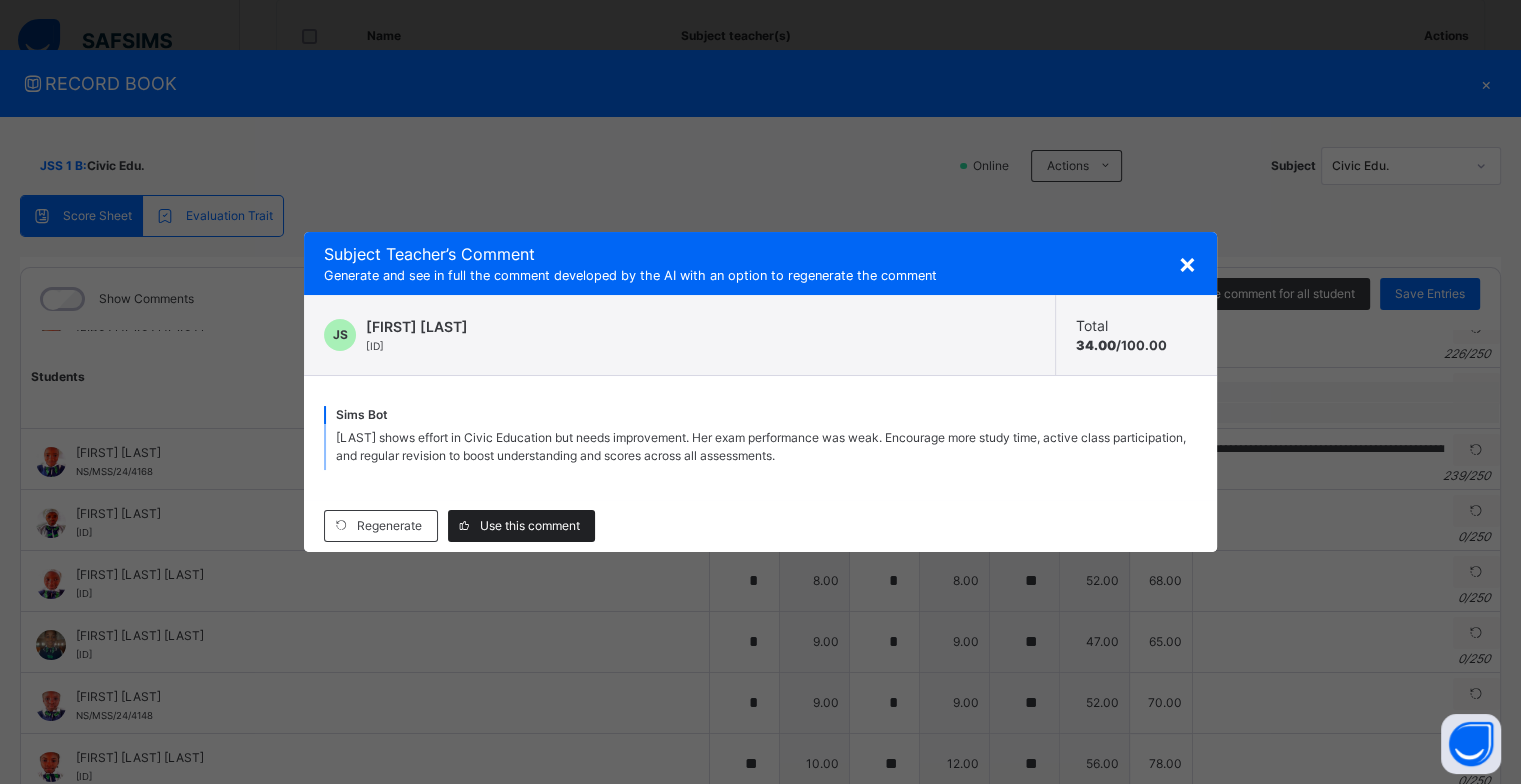 click on "Use this comment" at bounding box center (530, 526) 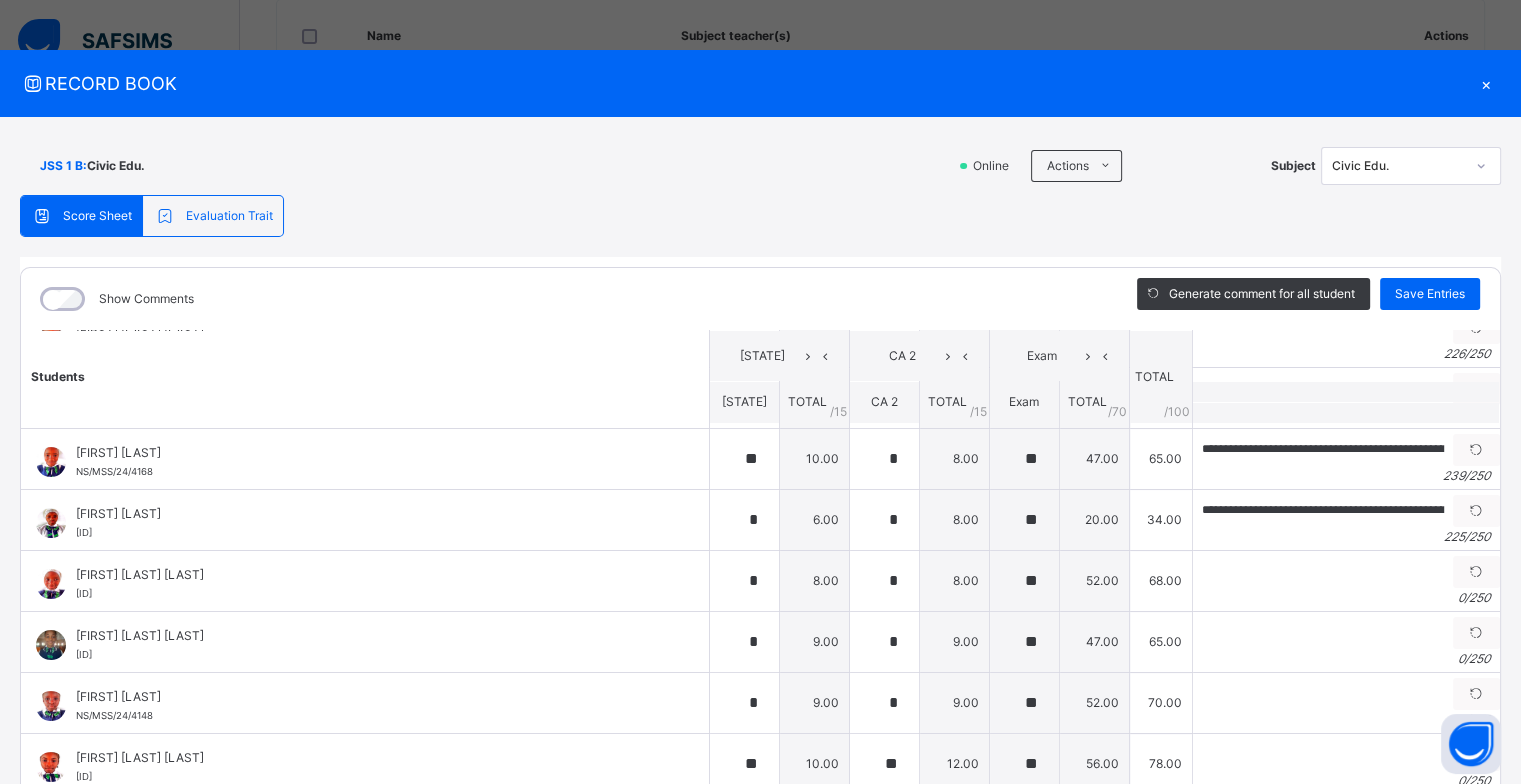 click at bounding box center (1476, 572) 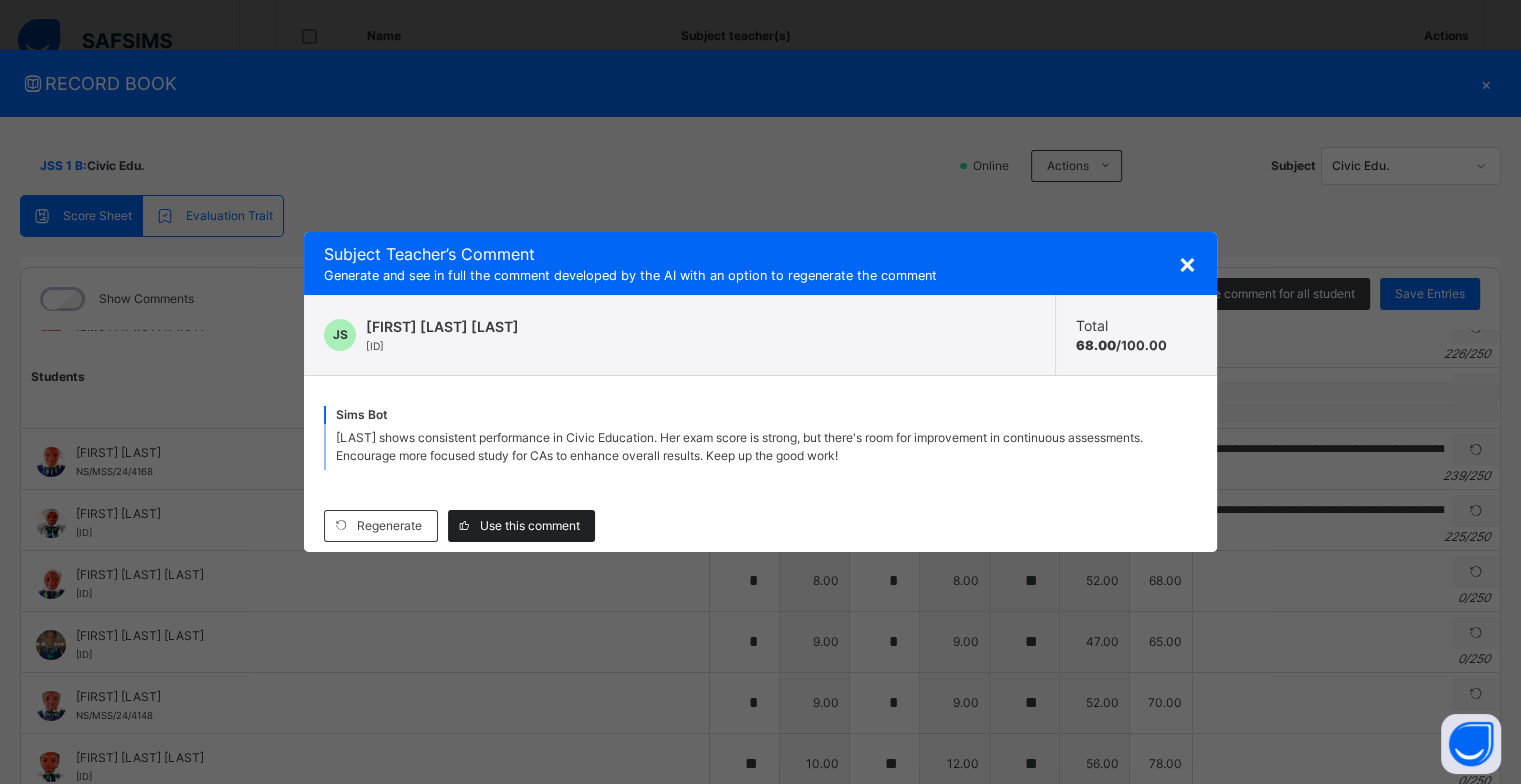 click on "Use this comment" at bounding box center [530, 526] 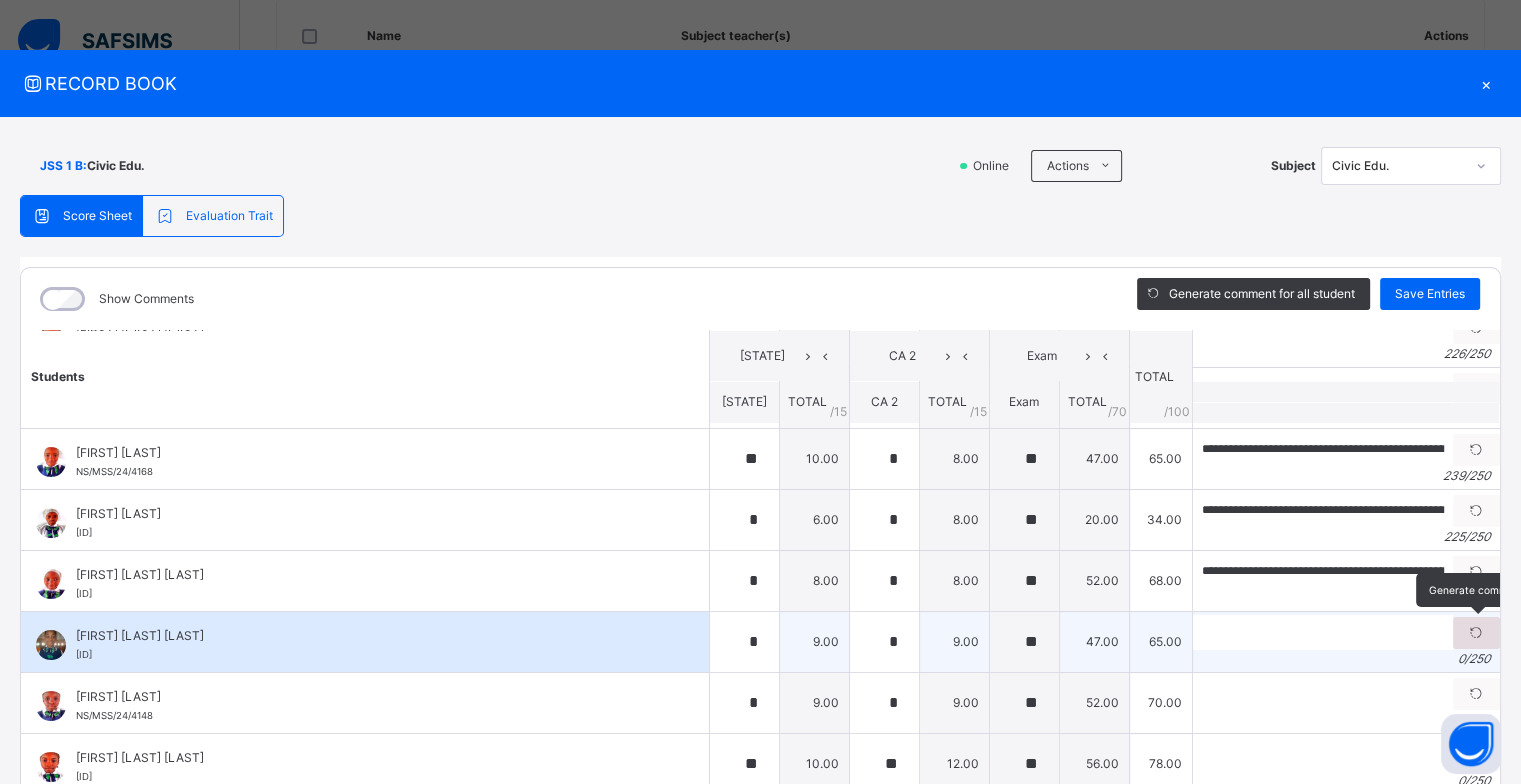 click at bounding box center (1476, 633) 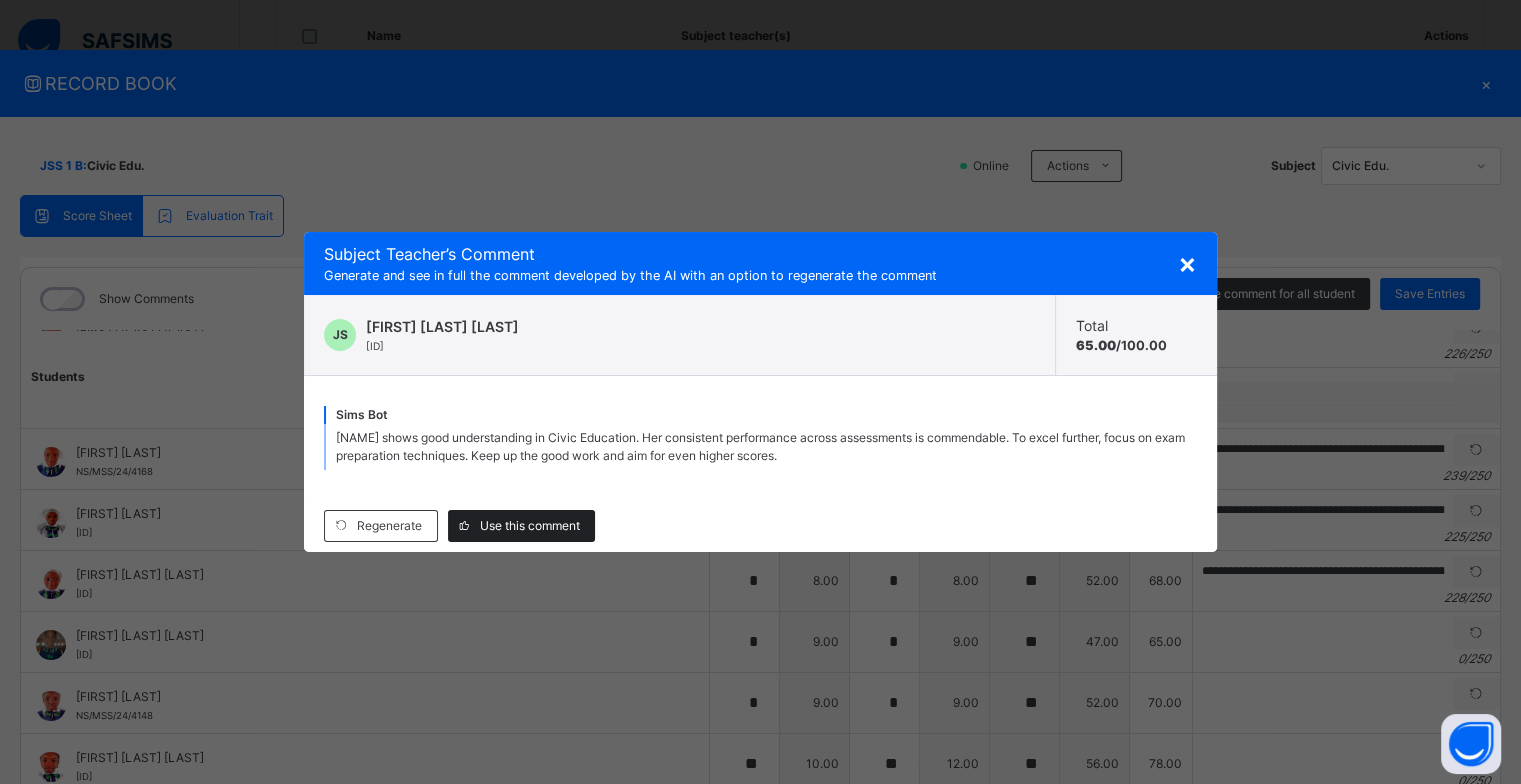 click on "Use this comment" at bounding box center (530, 526) 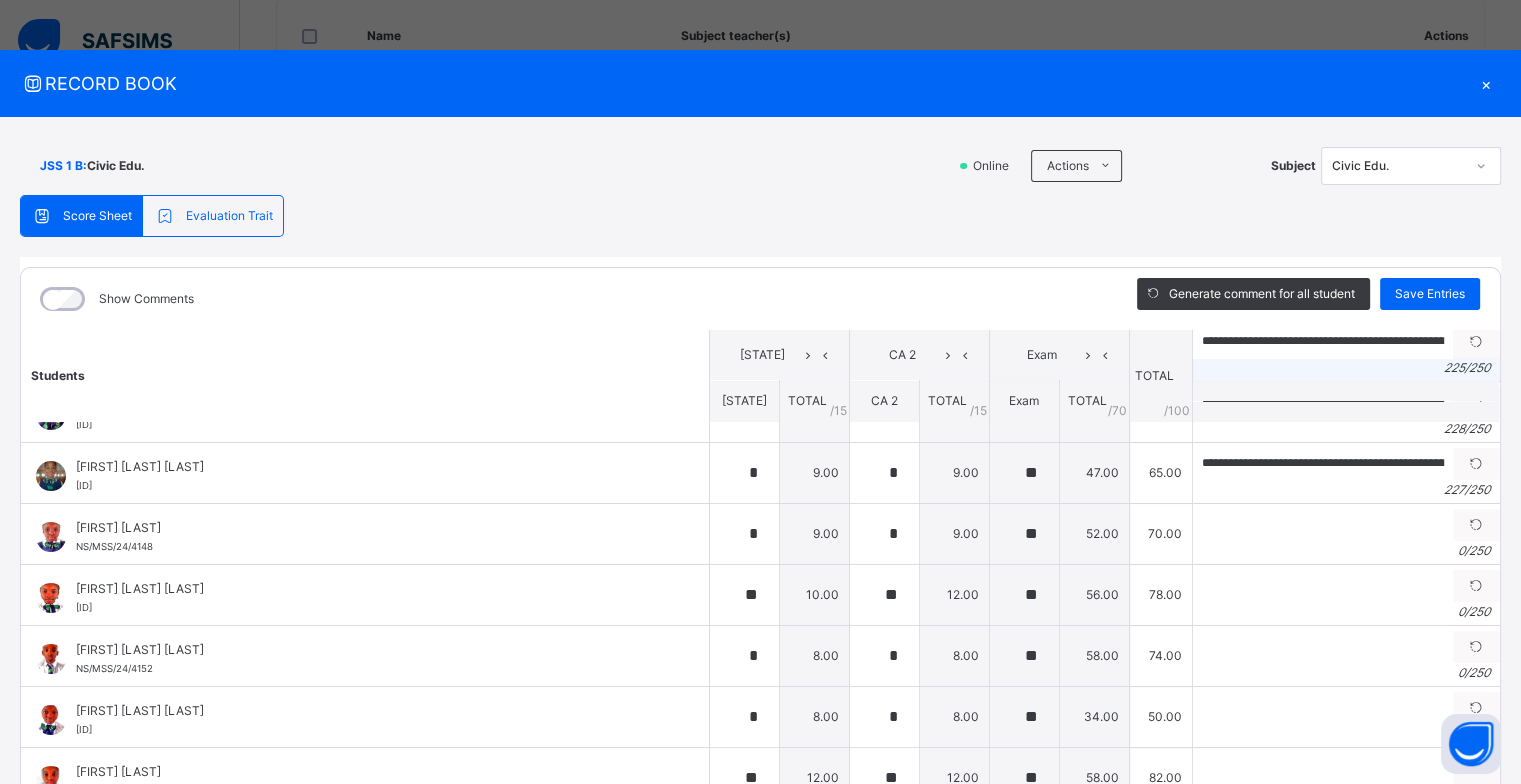 scroll, scrollTop: 500, scrollLeft: 0, axis: vertical 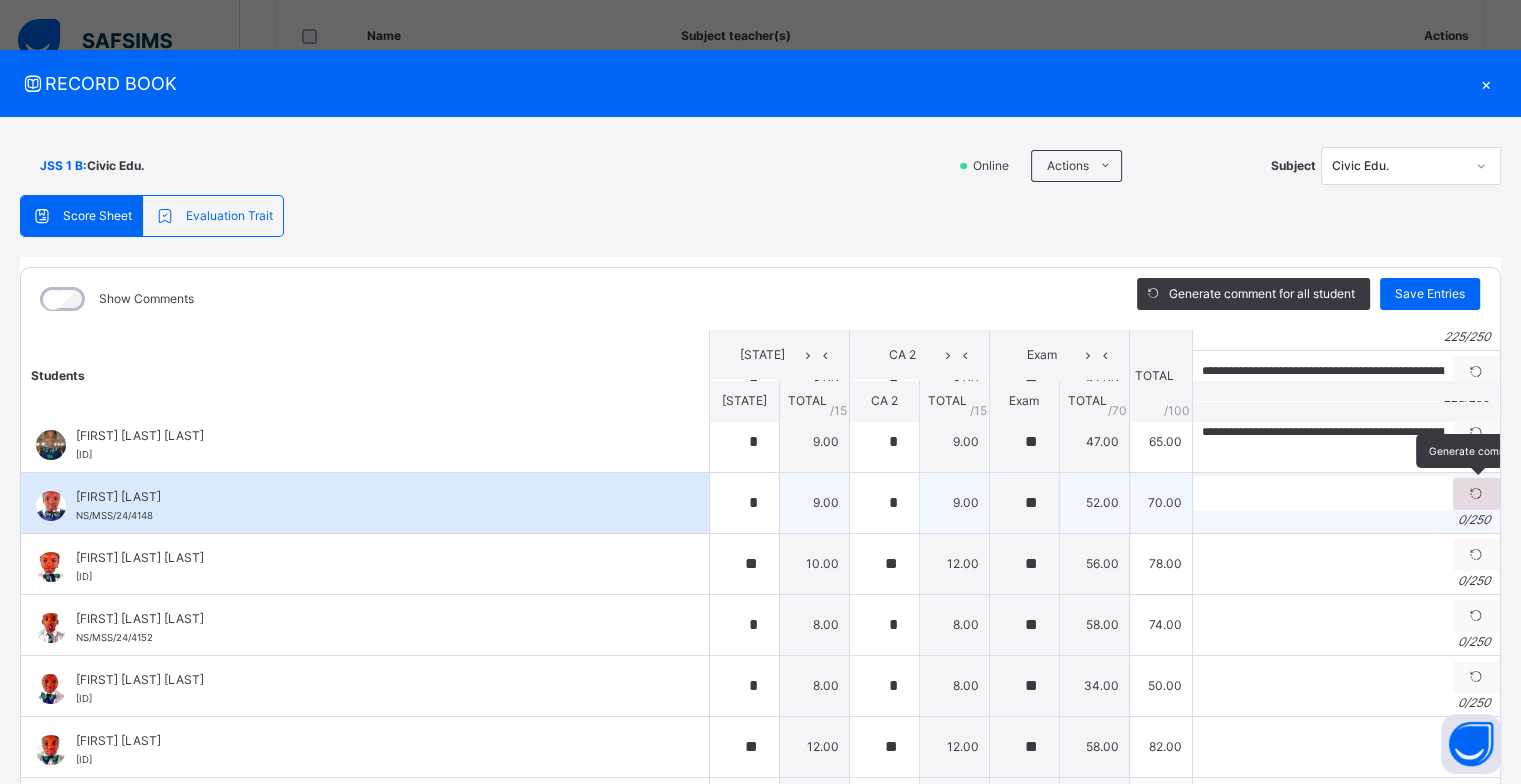 click at bounding box center (1476, 494) 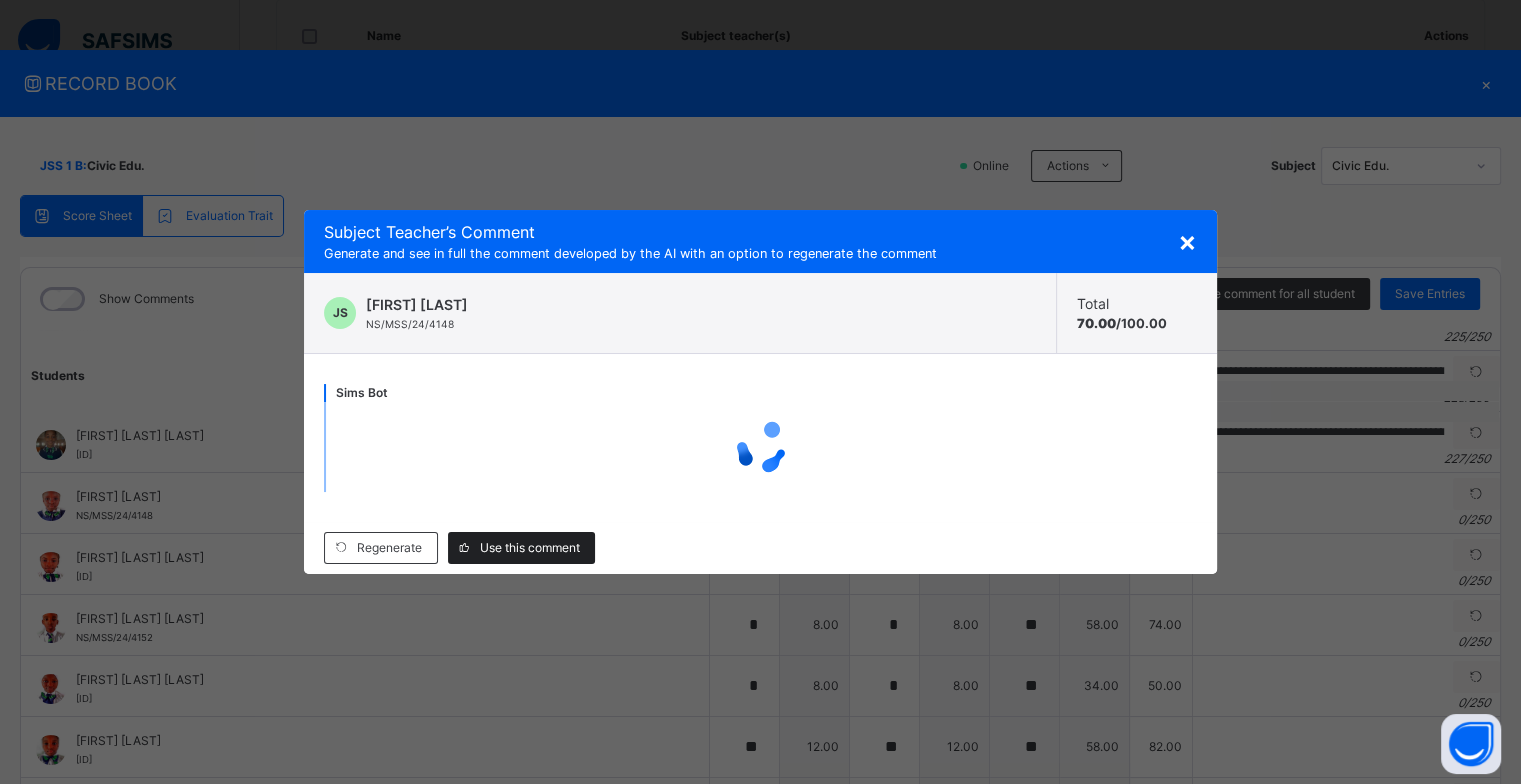click on "Use this comment" at bounding box center (530, 548) 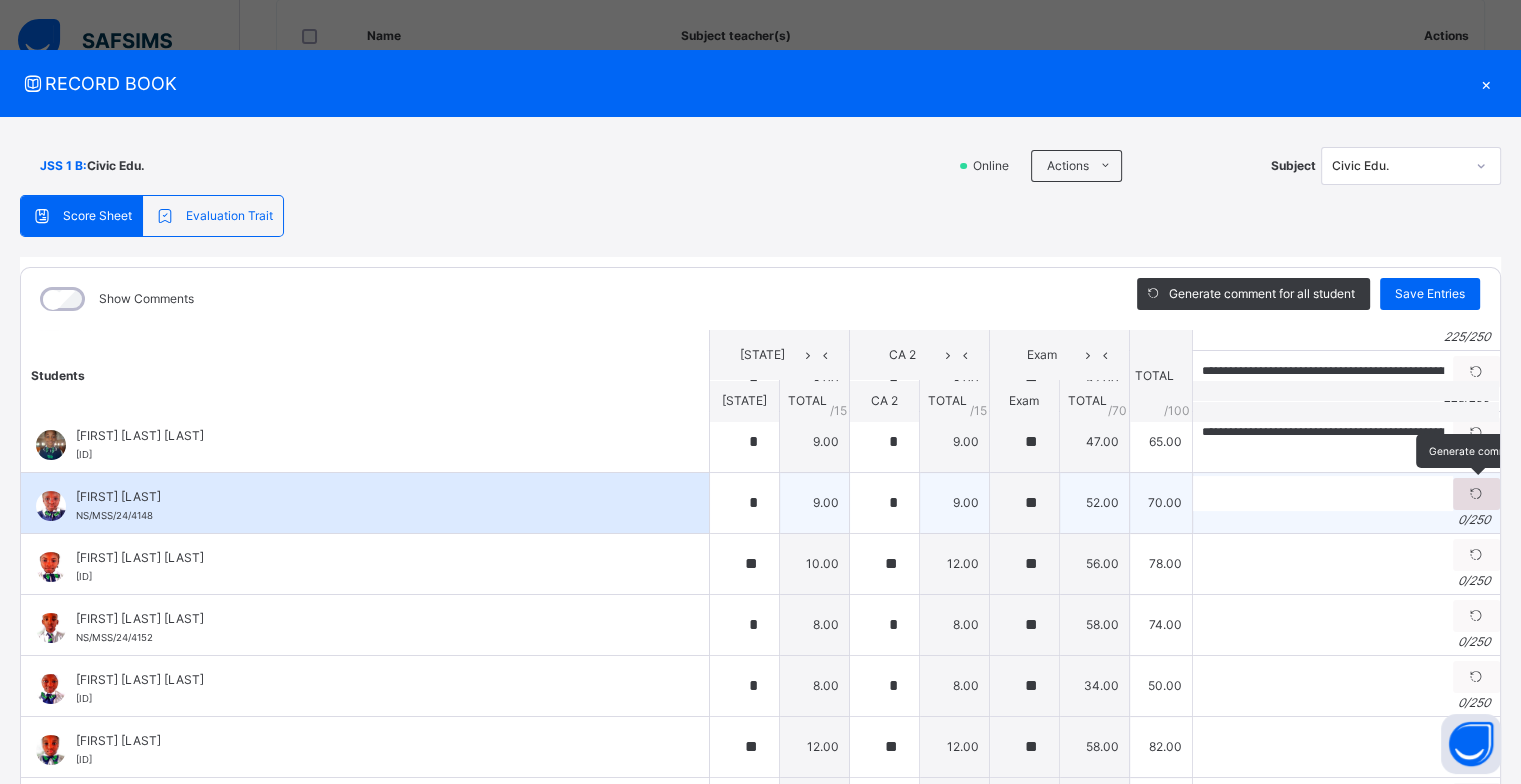 click at bounding box center (1476, 494) 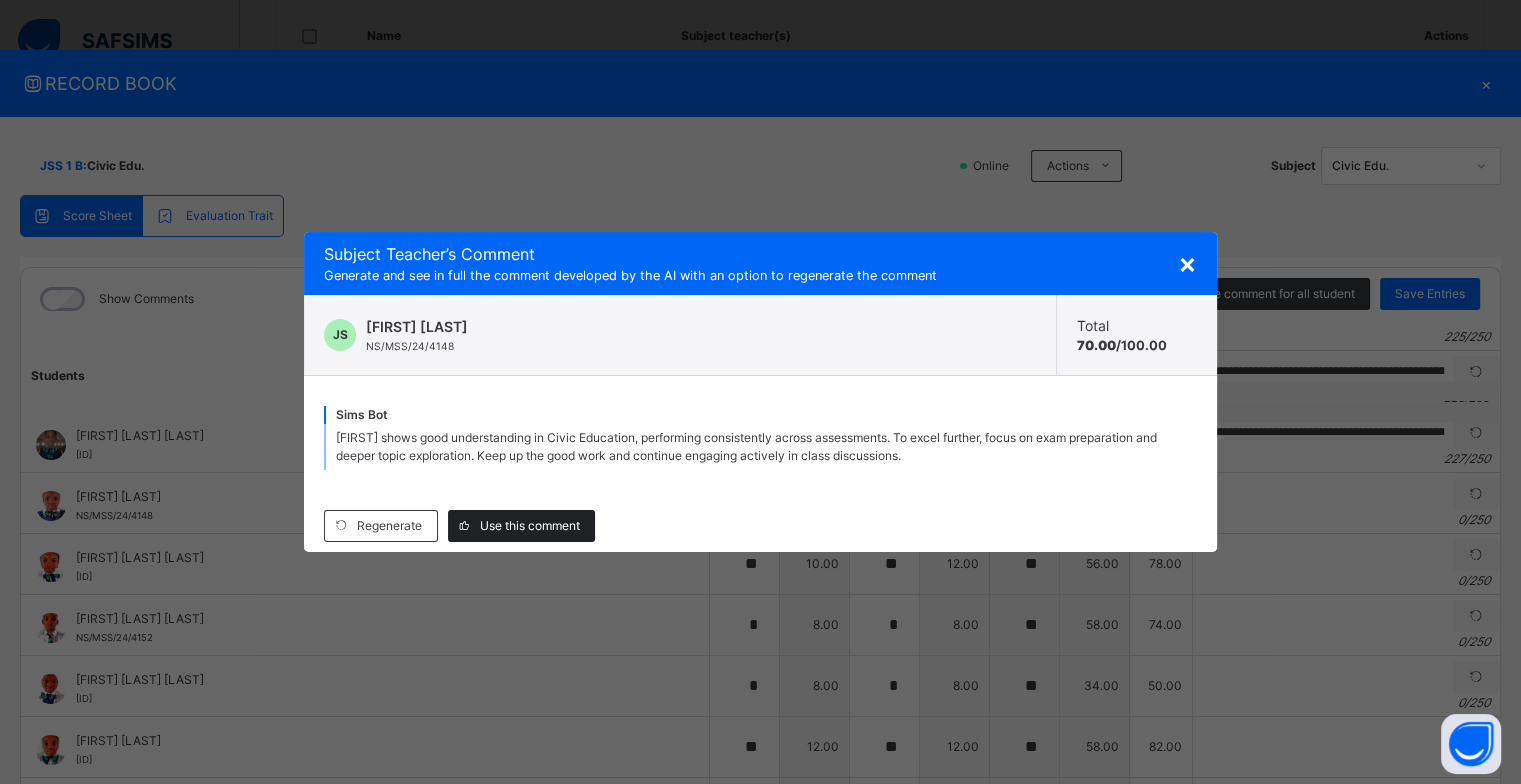 click on "Use this comment" at bounding box center (530, 526) 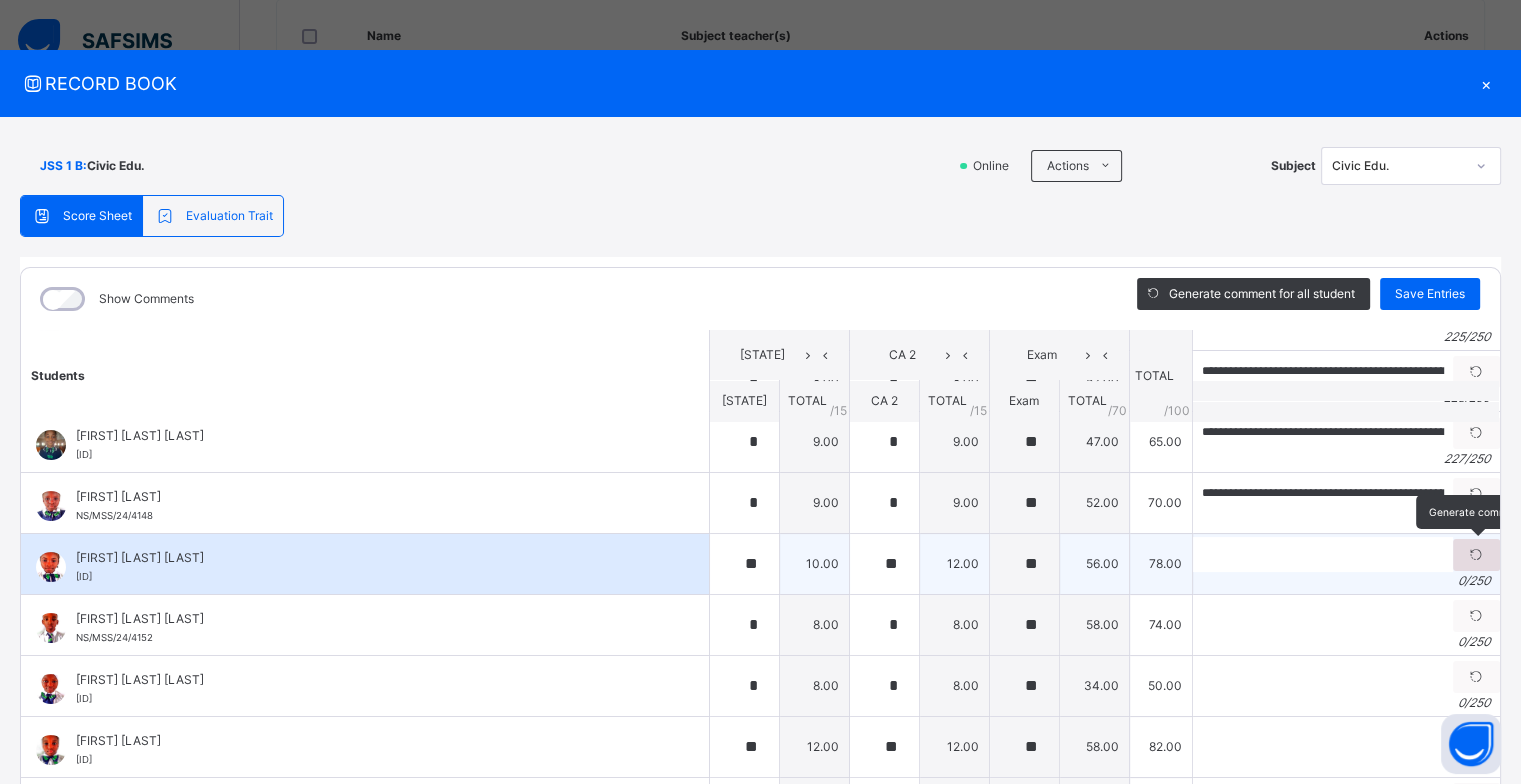 click at bounding box center (1476, 555) 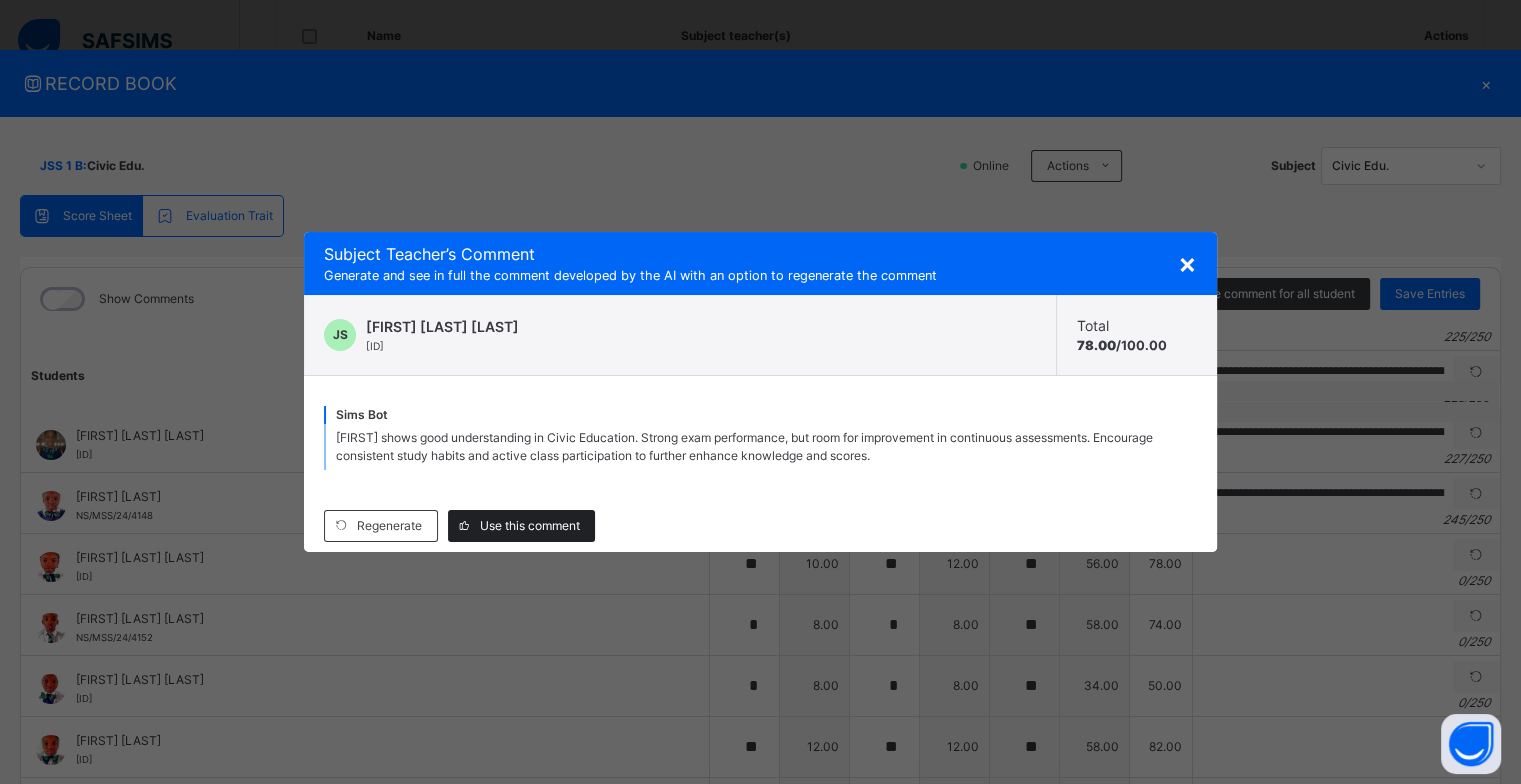 click on "Use this comment" at bounding box center [530, 526] 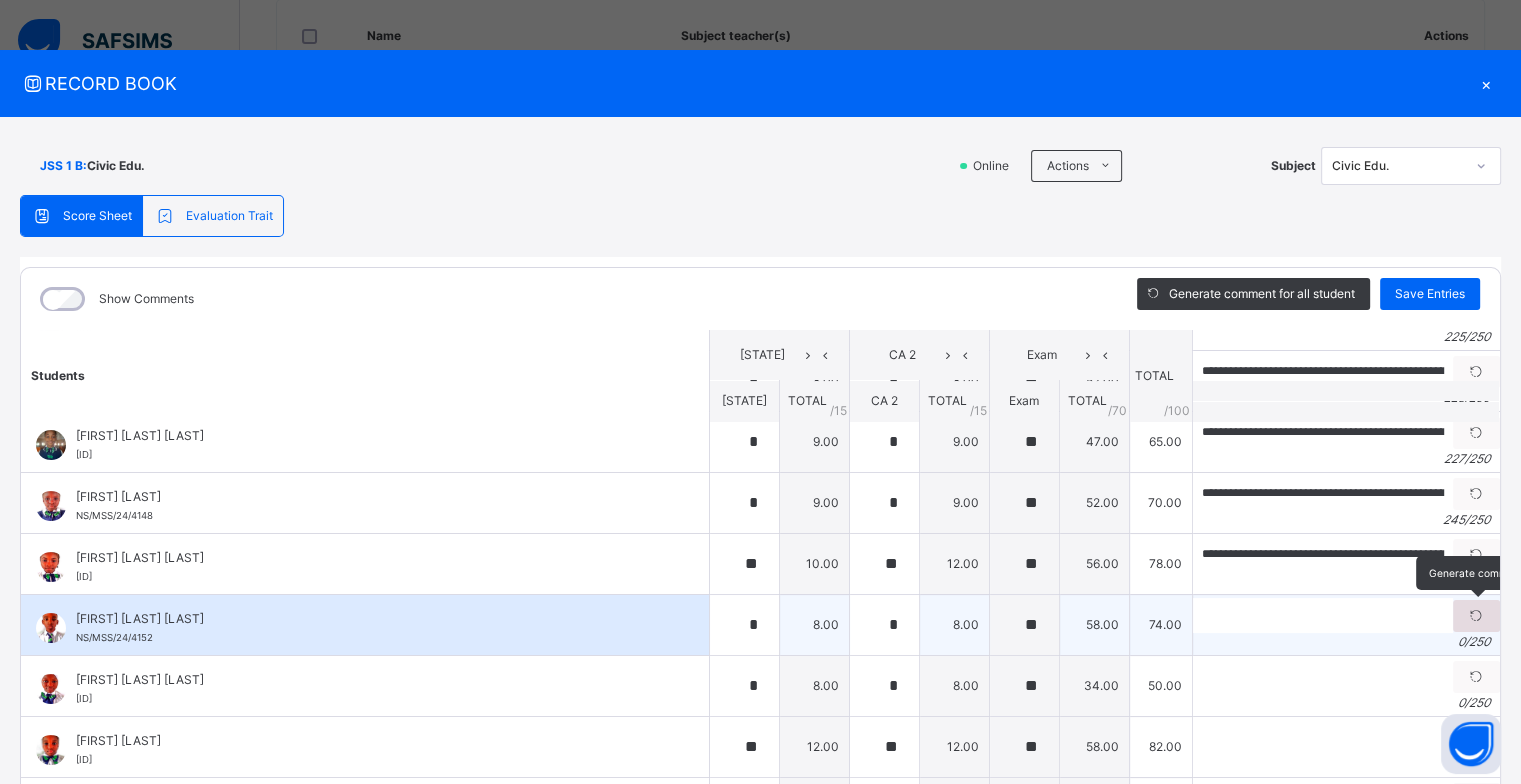 click at bounding box center (1476, 616) 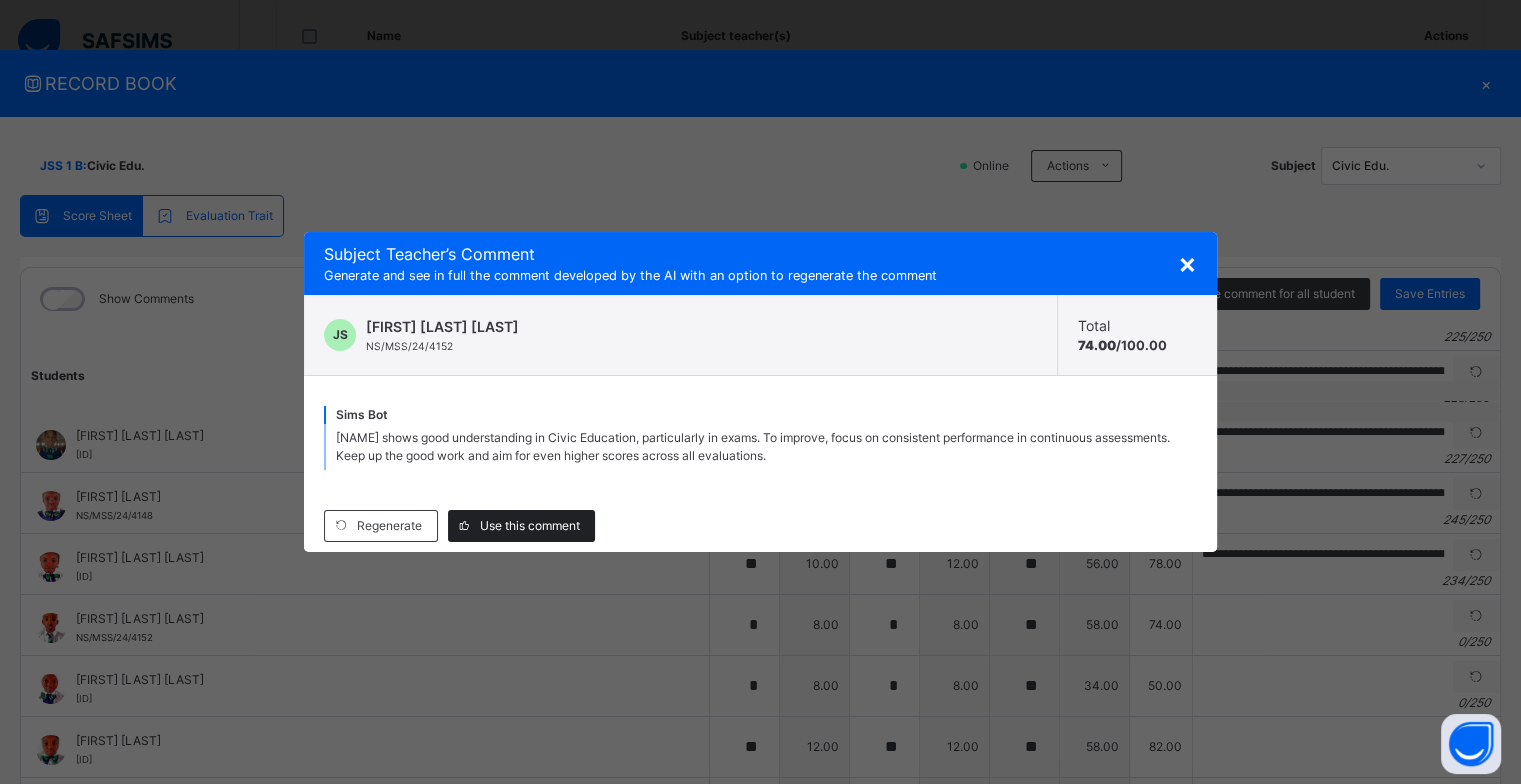 click on "Use this comment" at bounding box center [530, 526] 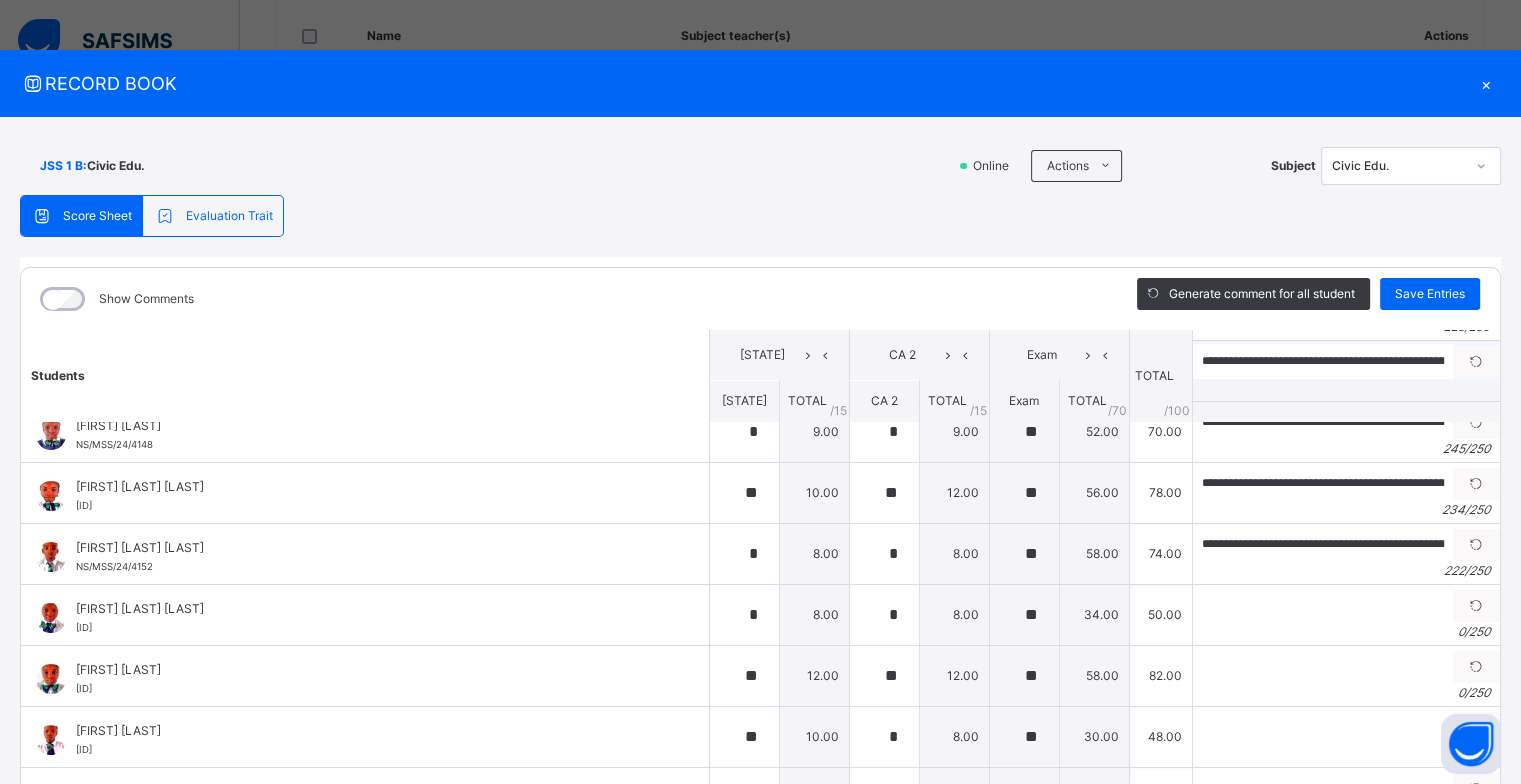 scroll, scrollTop: 600, scrollLeft: 0, axis: vertical 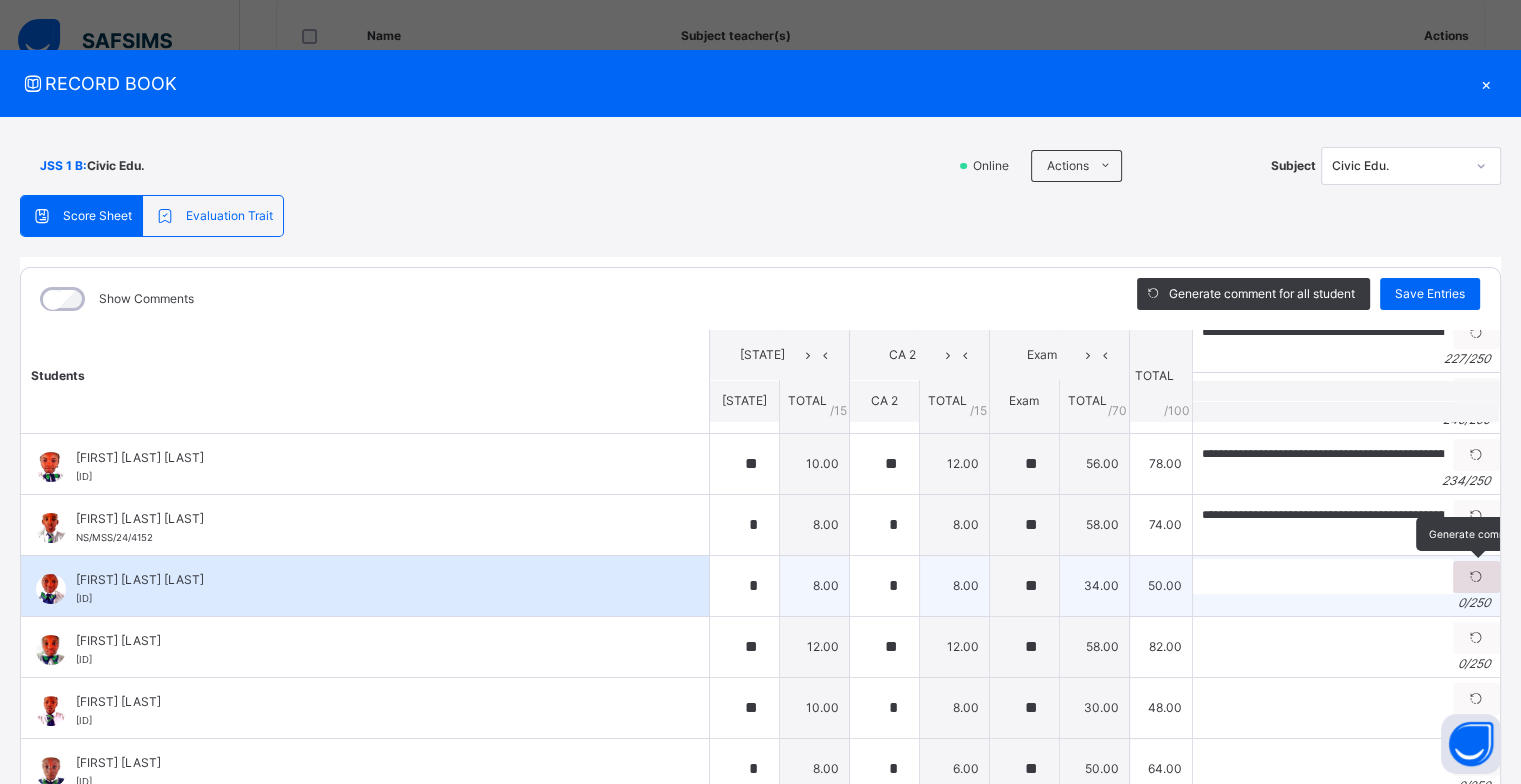 click at bounding box center [1476, 577] 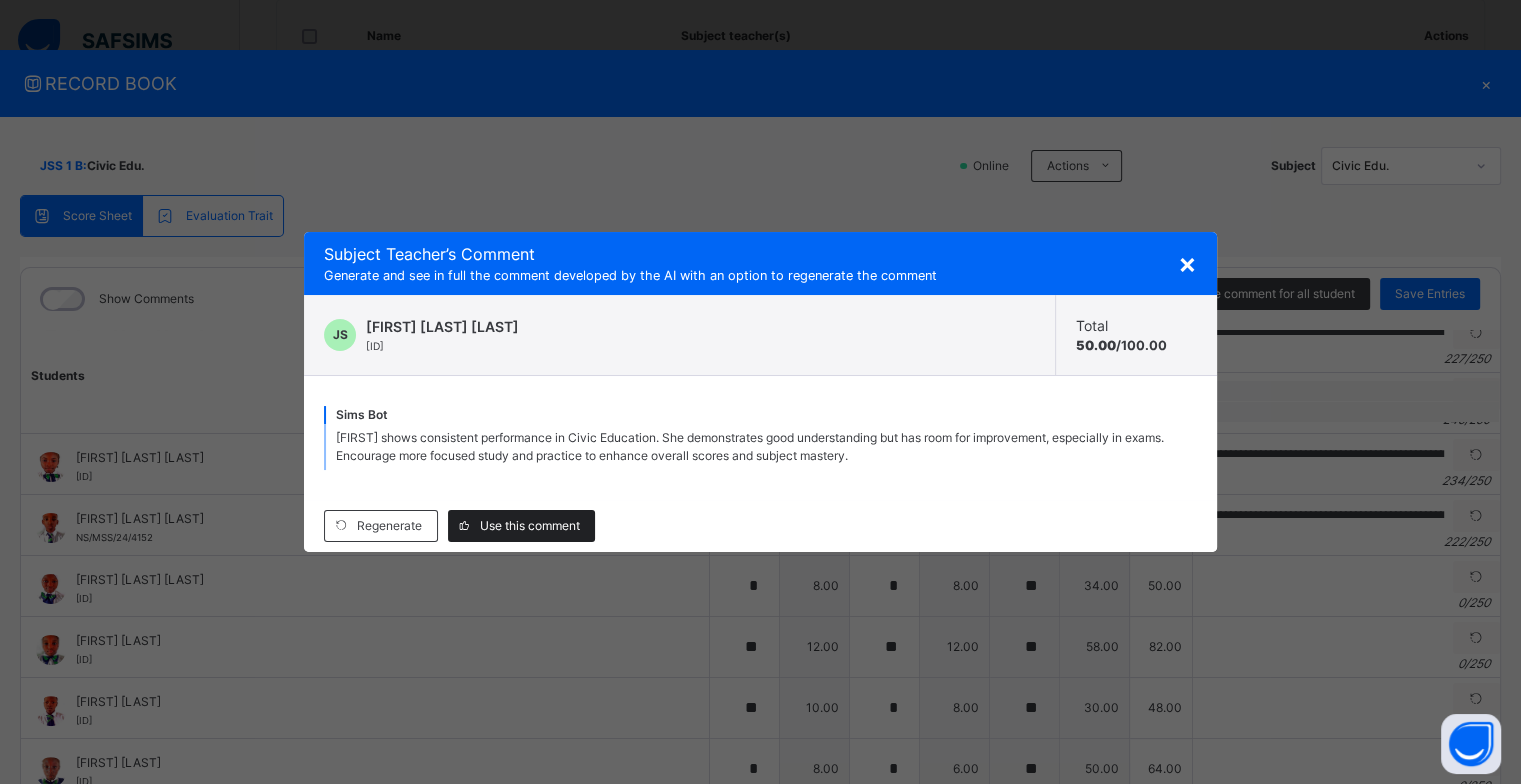 click on "Use this comment" at bounding box center (530, 526) 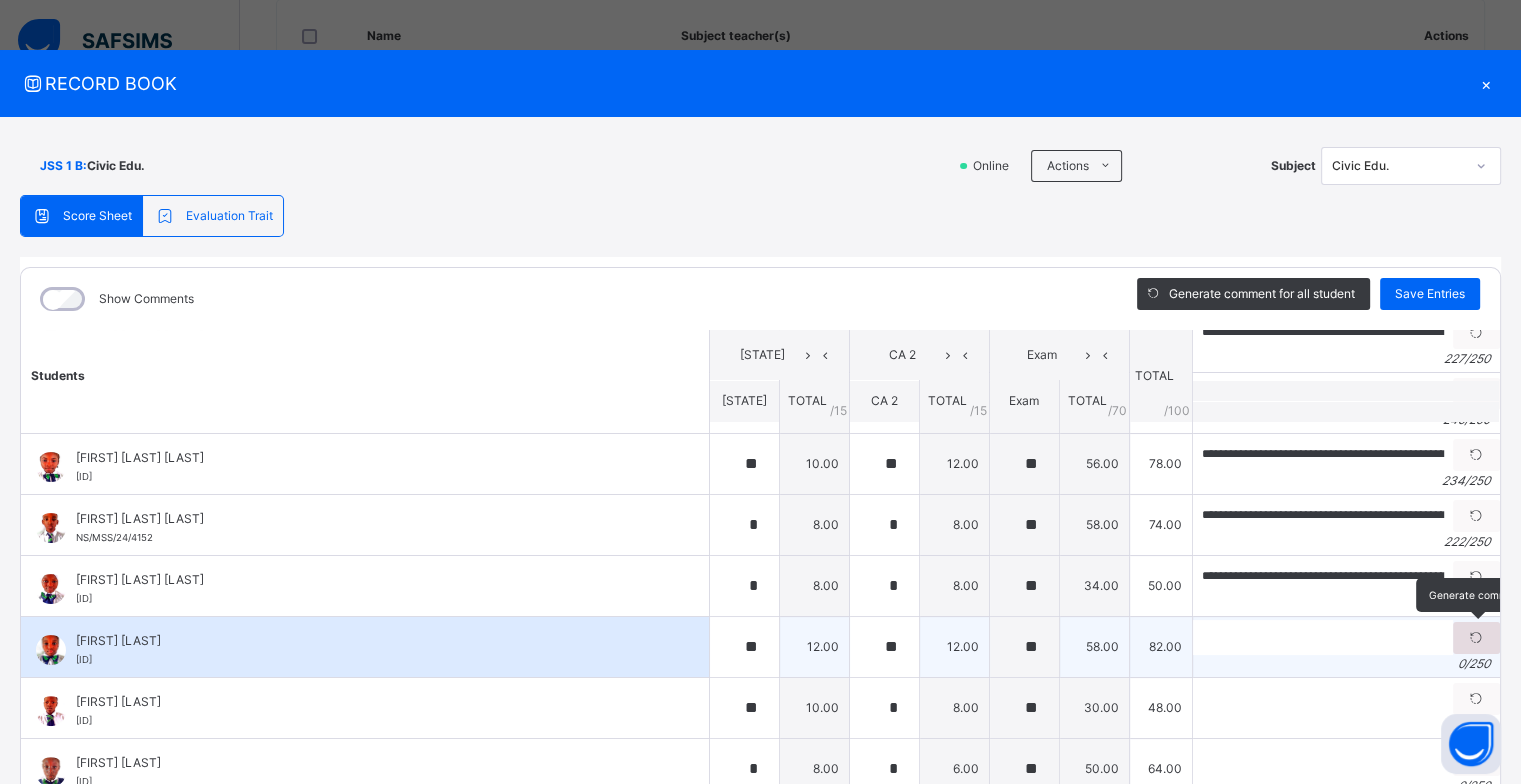 click at bounding box center (1476, 638) 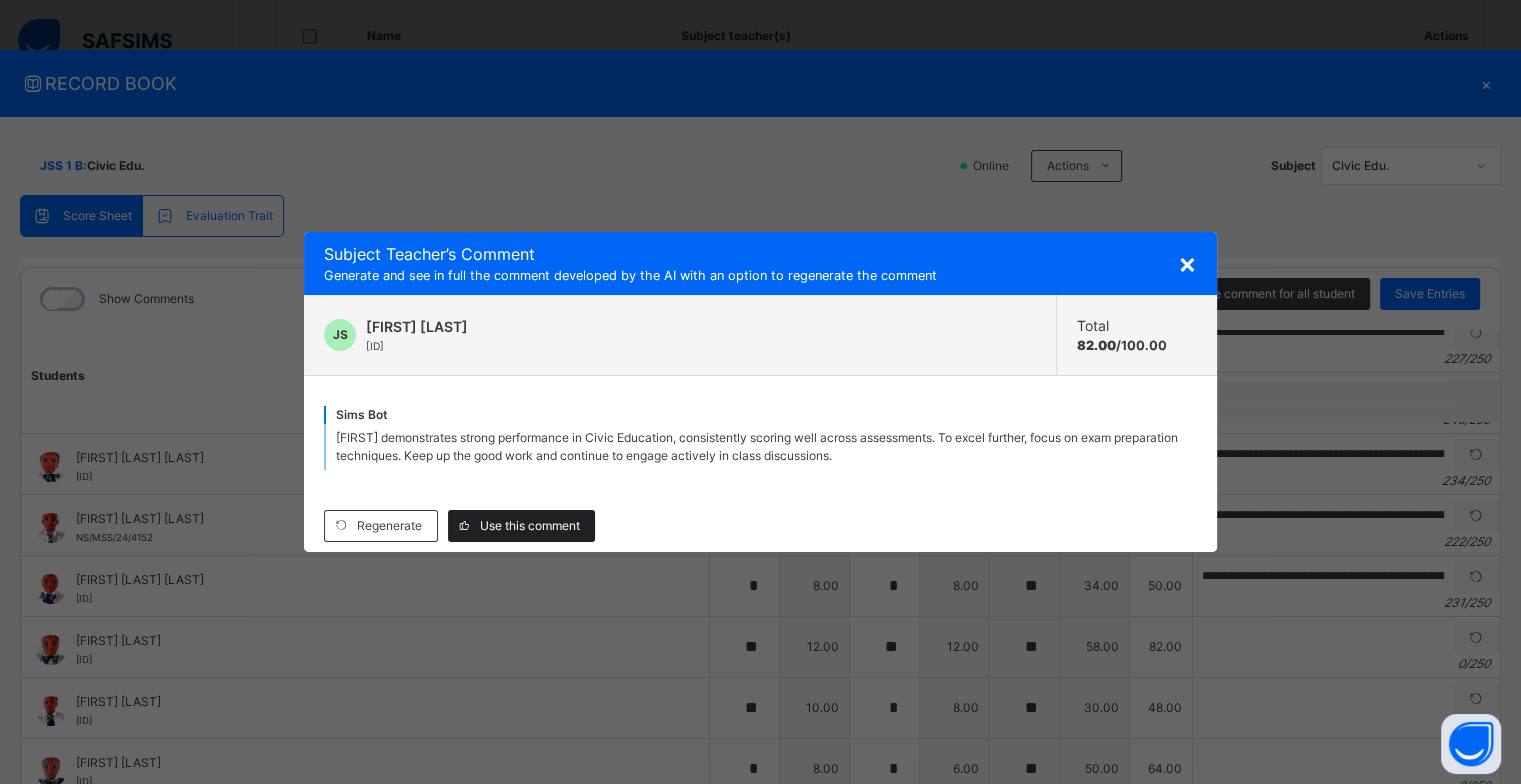 click on "Use this comment" at bounding box center [530, 526] 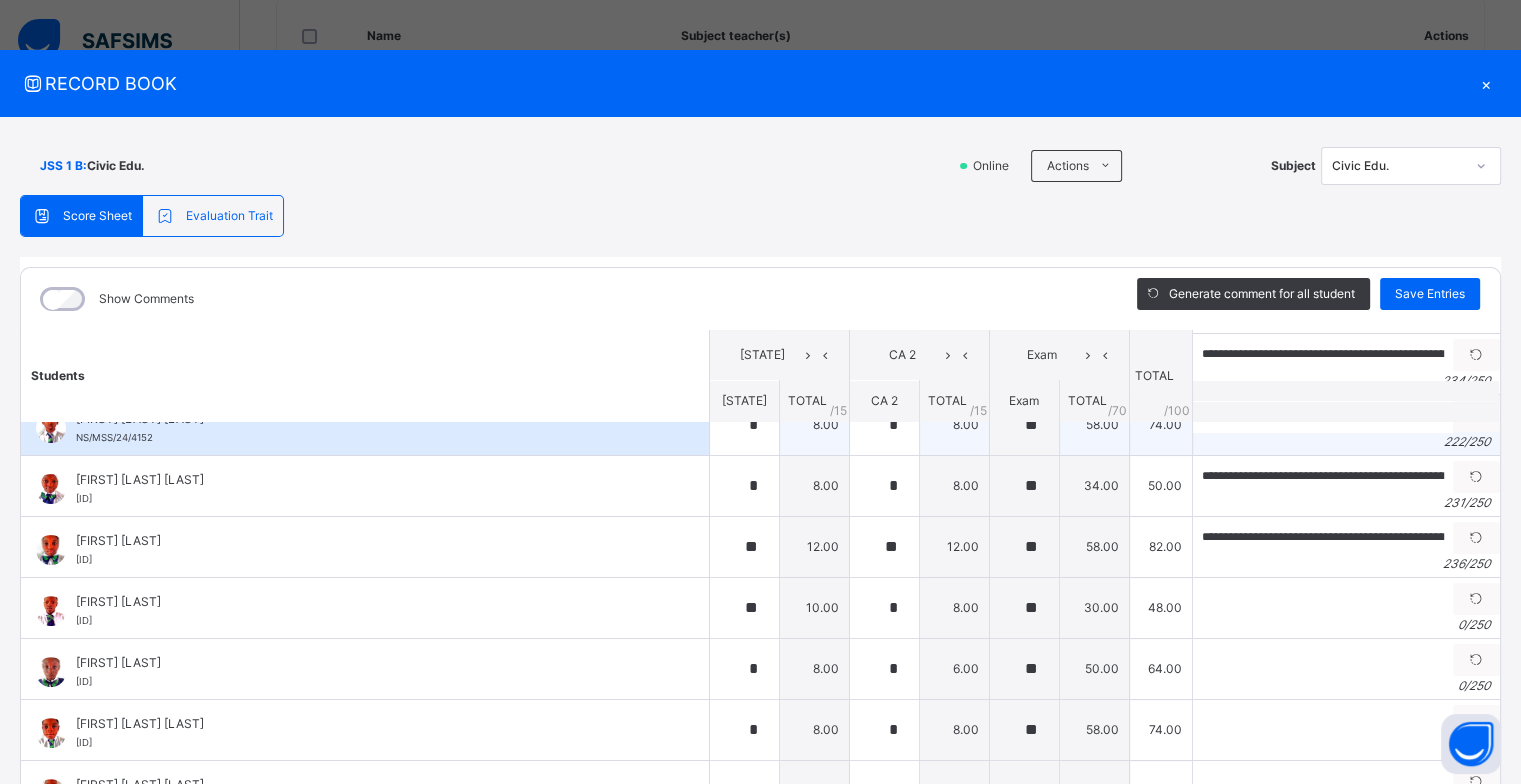 scroll, scrollTop: 800, scrollLeft: 0, axis: vertical 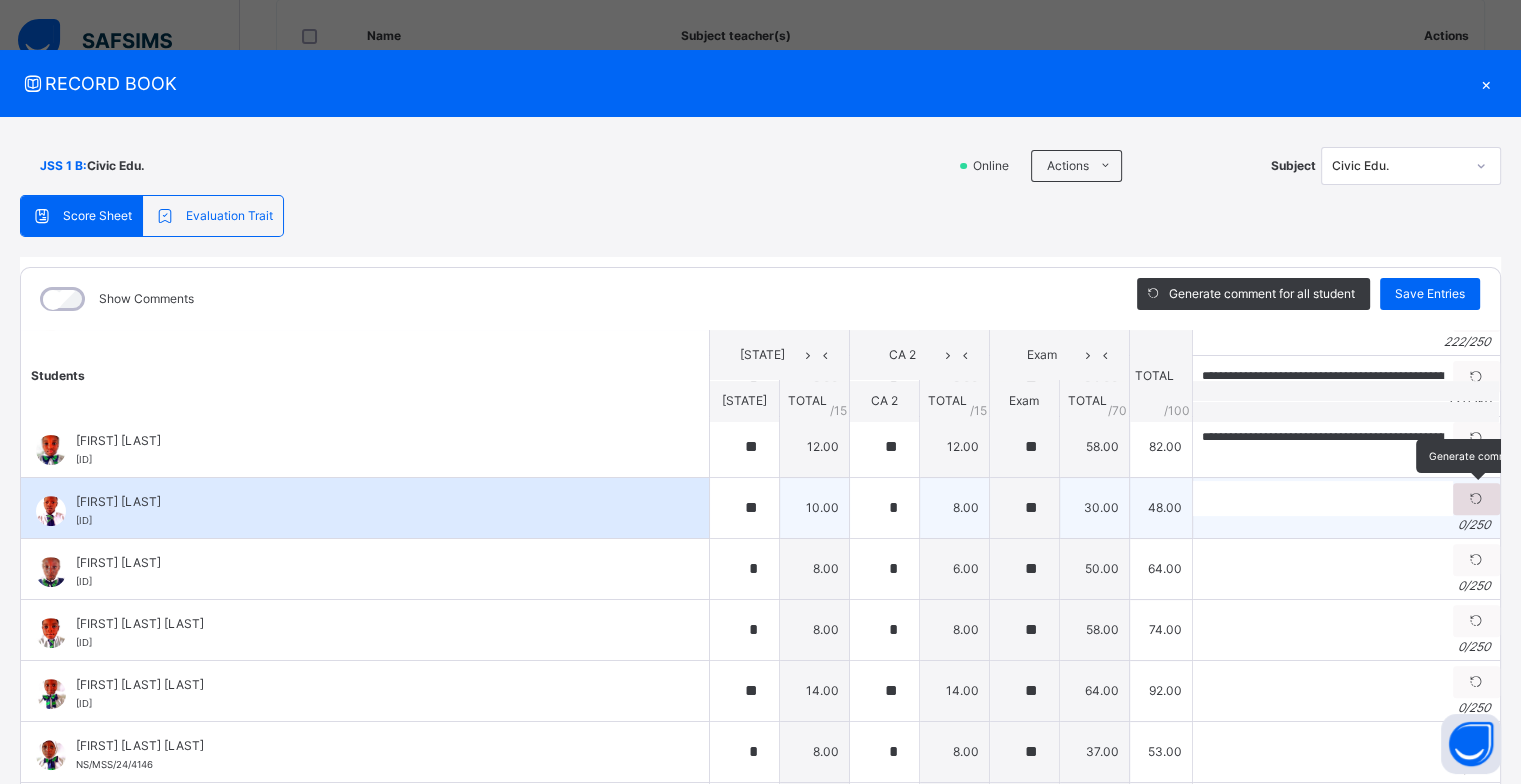 click at bounding box center [1476, 499] 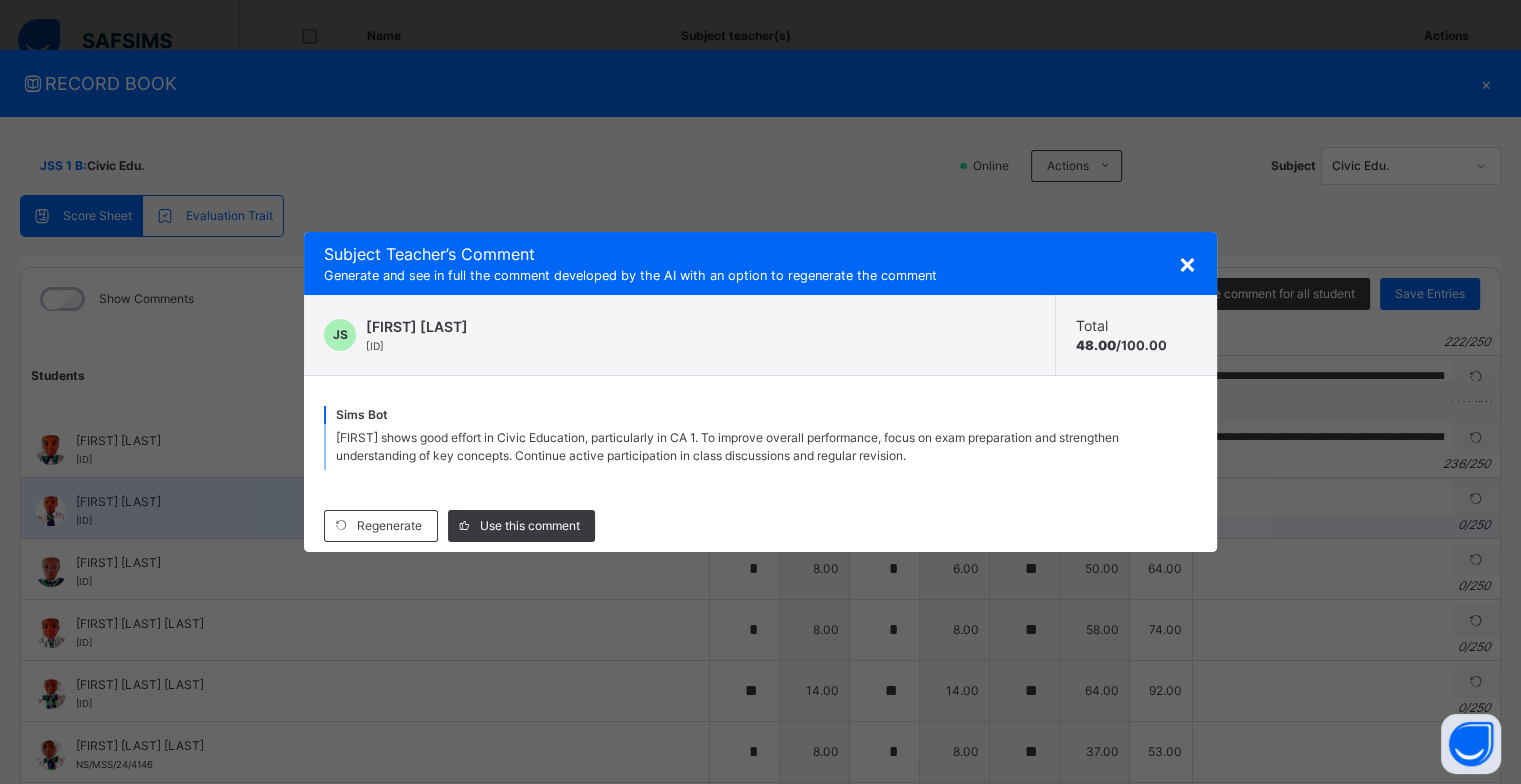click on "Use this comment" at bounding box center (530, 526) 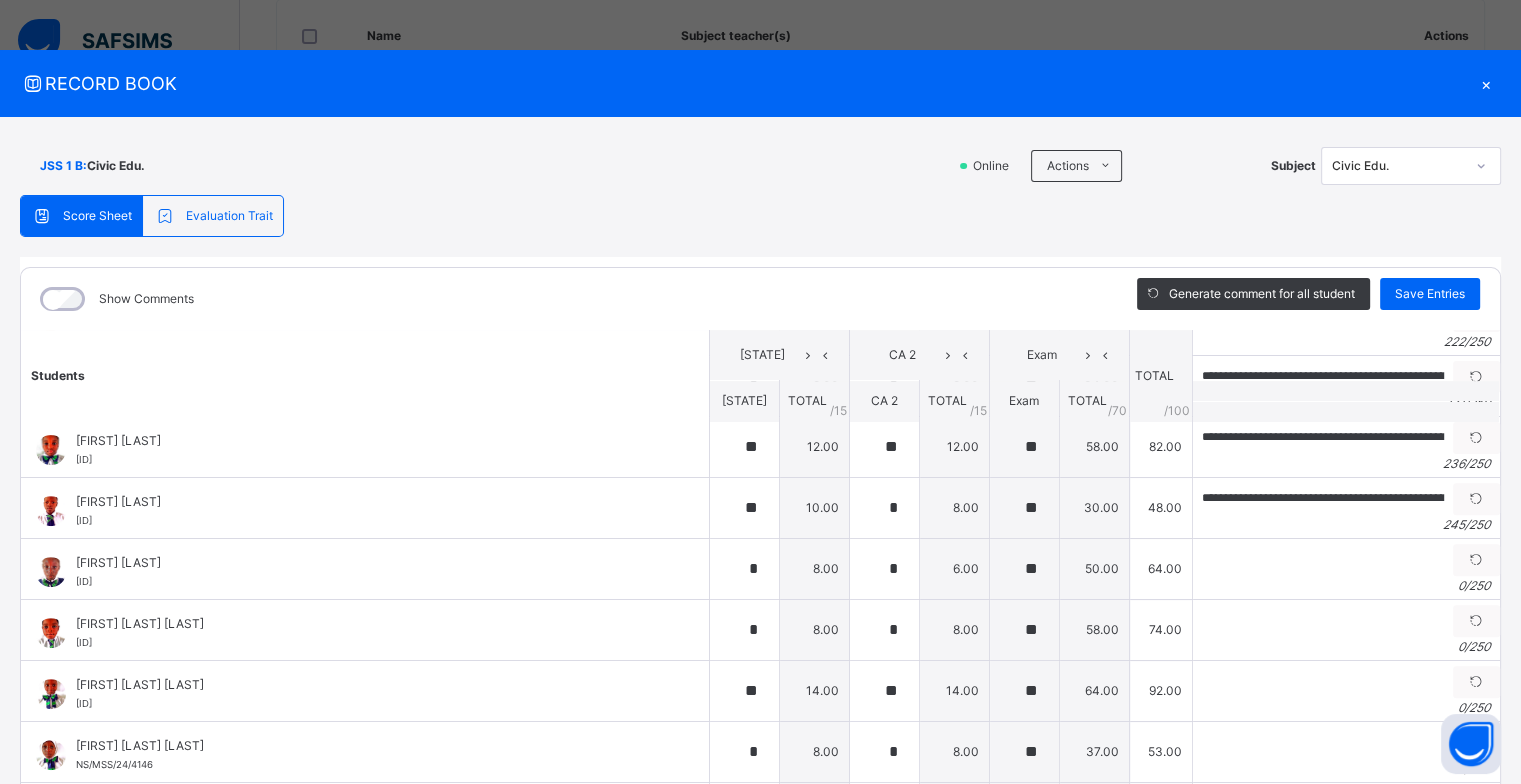 click at bounding box center (1476, 560) 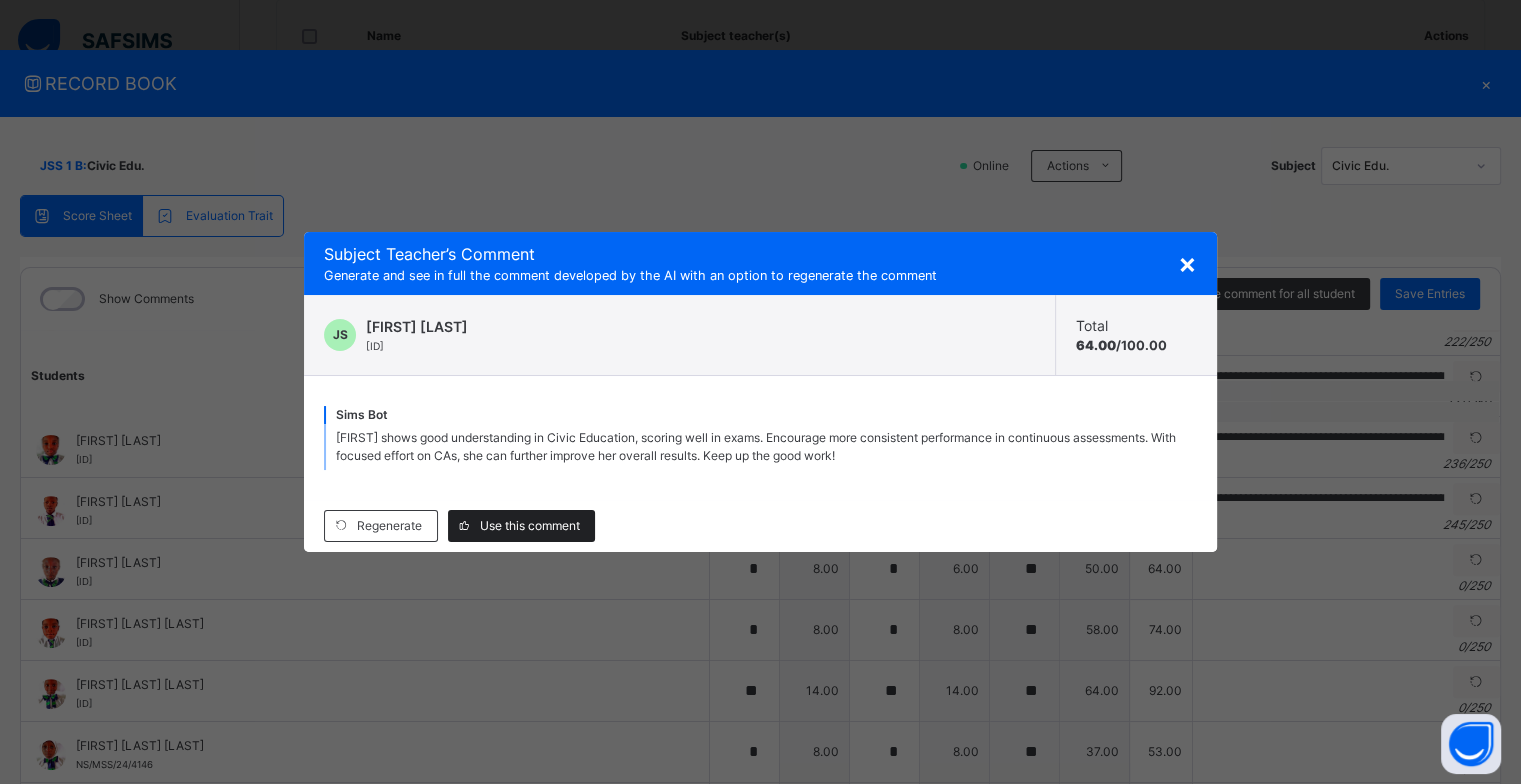 click on "Use this comment" at bounding box center (530, 526) 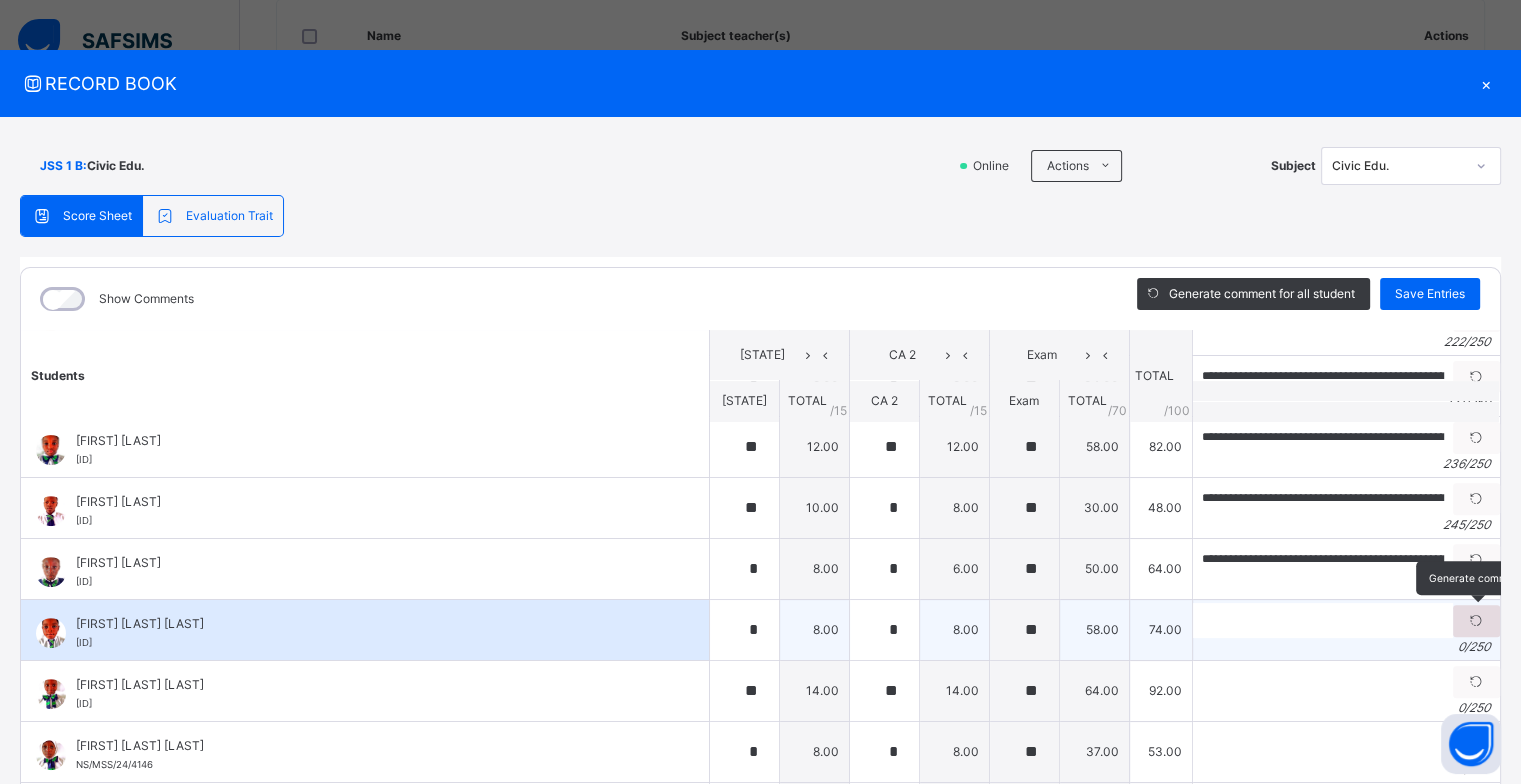 click at bounding box center (1476, 621) 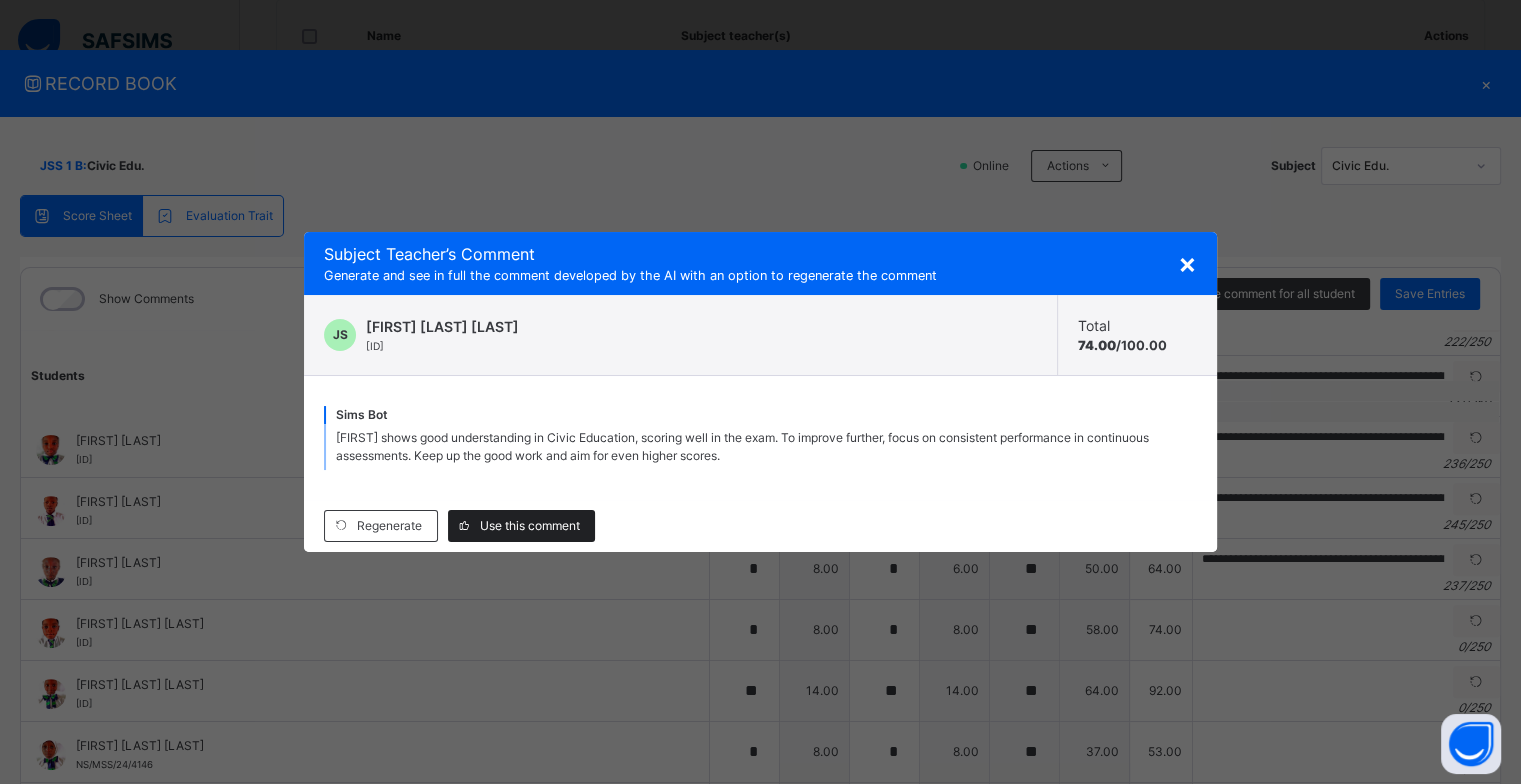 click on "Use this comment" at bounding box center [530, 526] 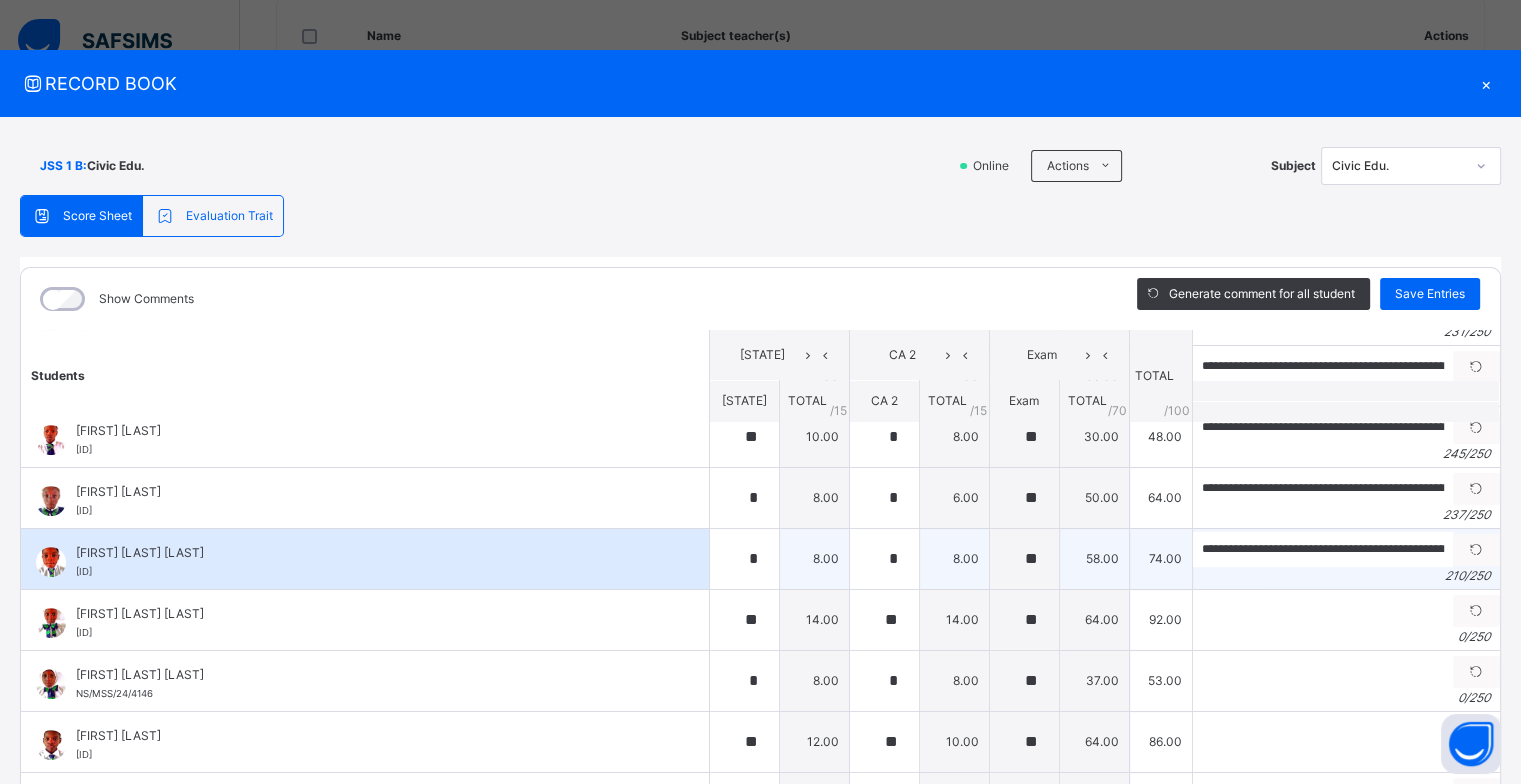 scroll, scrollTop: 900, scrollLeft: 0, axis: vertical 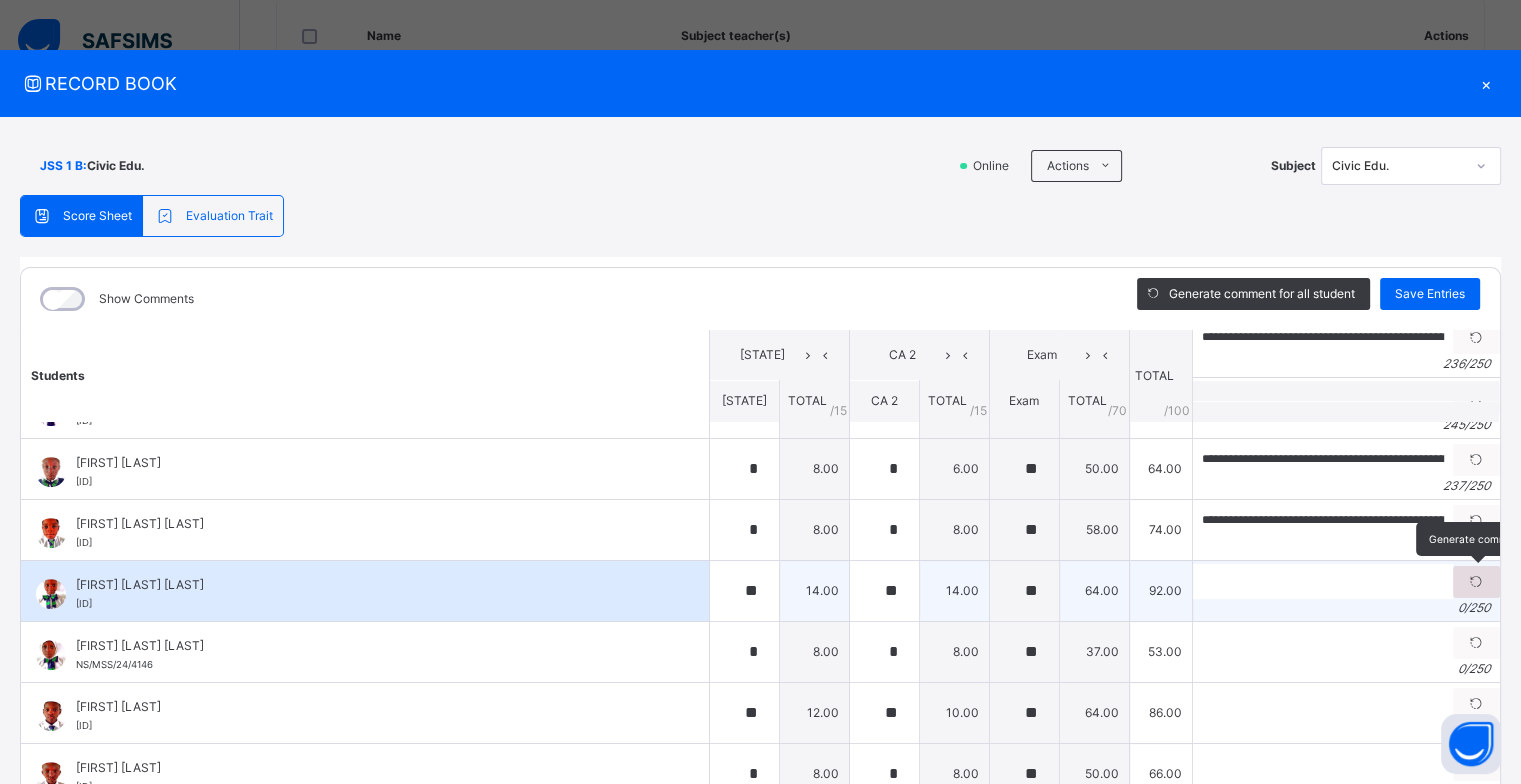 click at bounding box center [1476, 582] 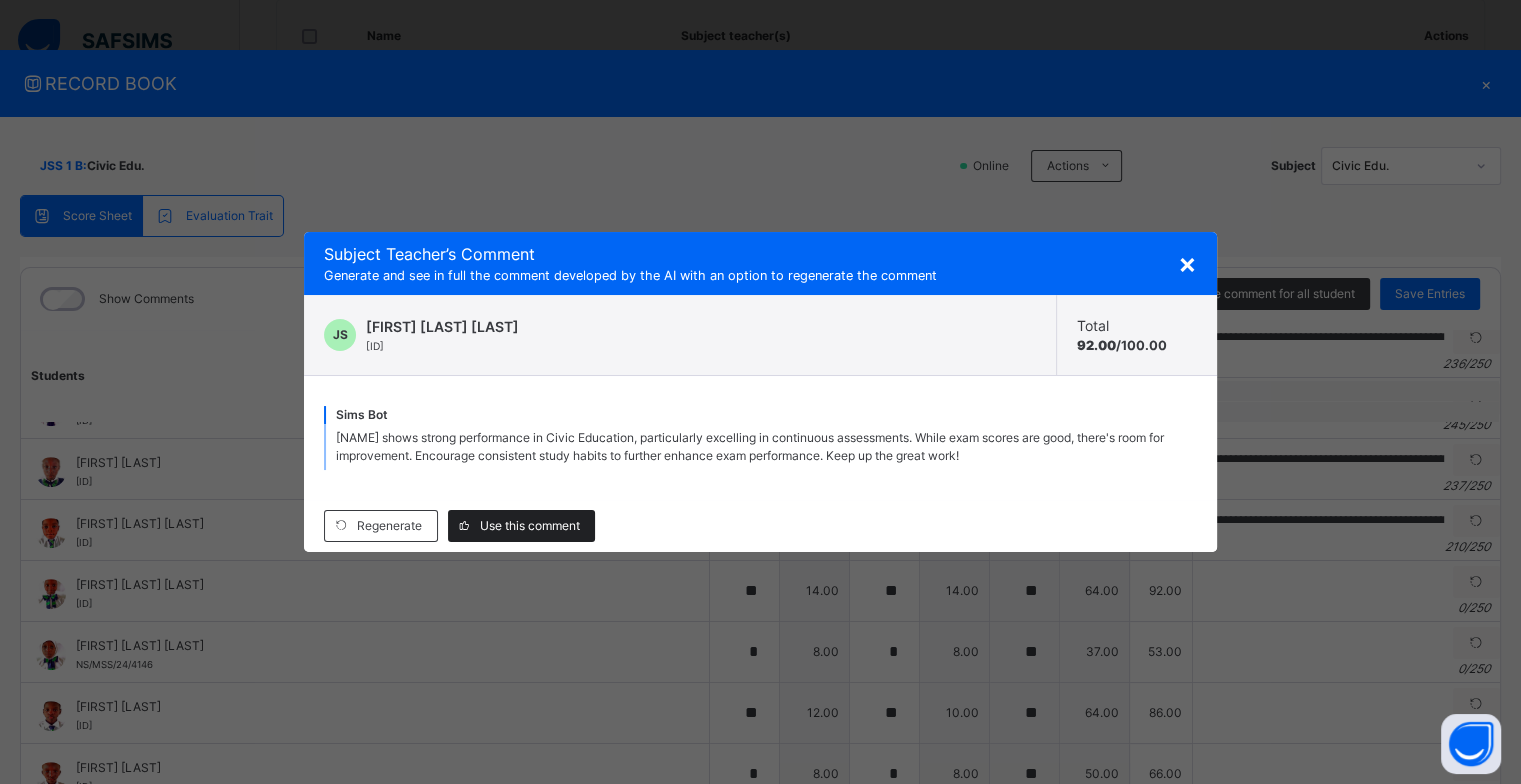 click on "Use this comment" at bounding box center (530, 526) 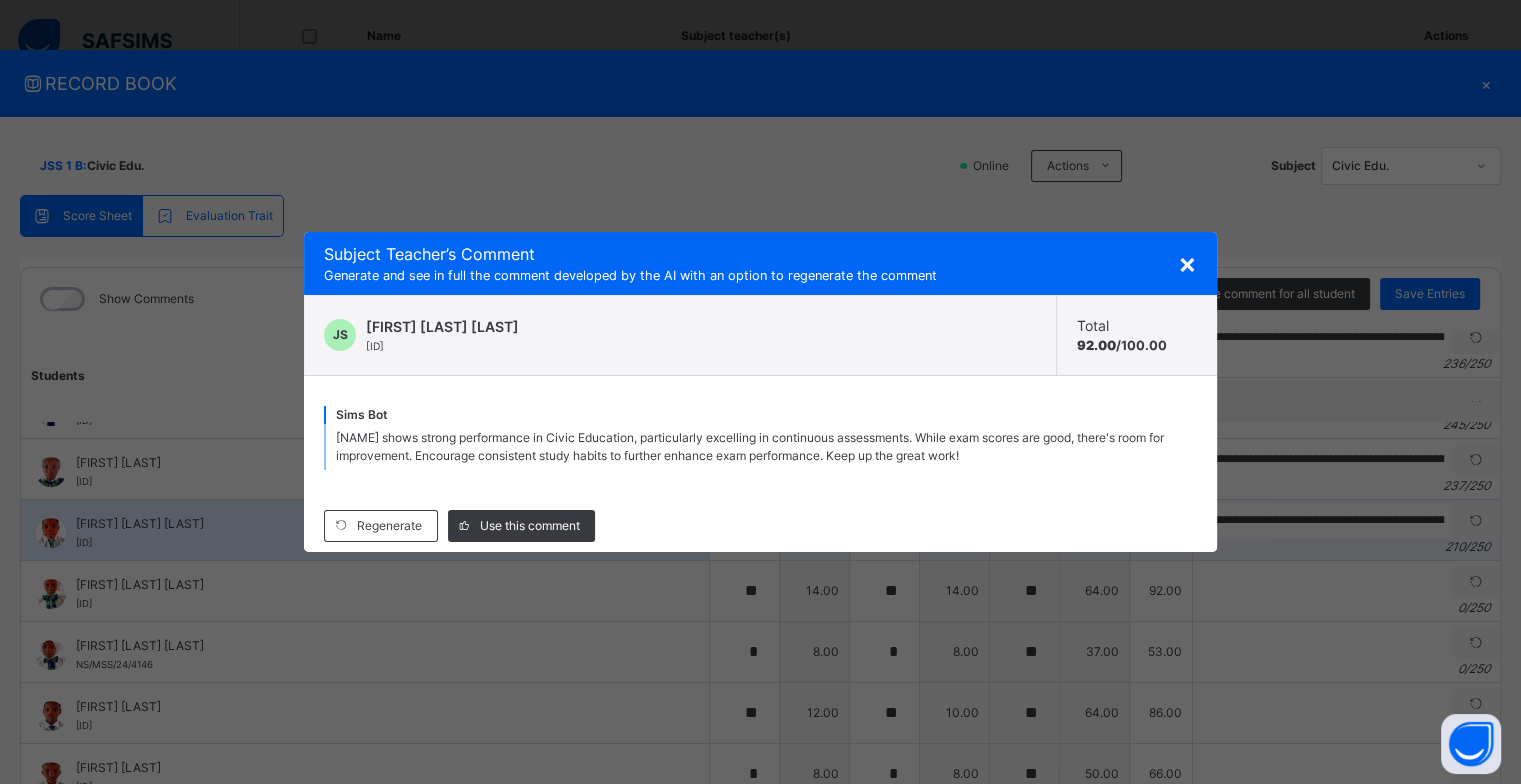type on "**********" 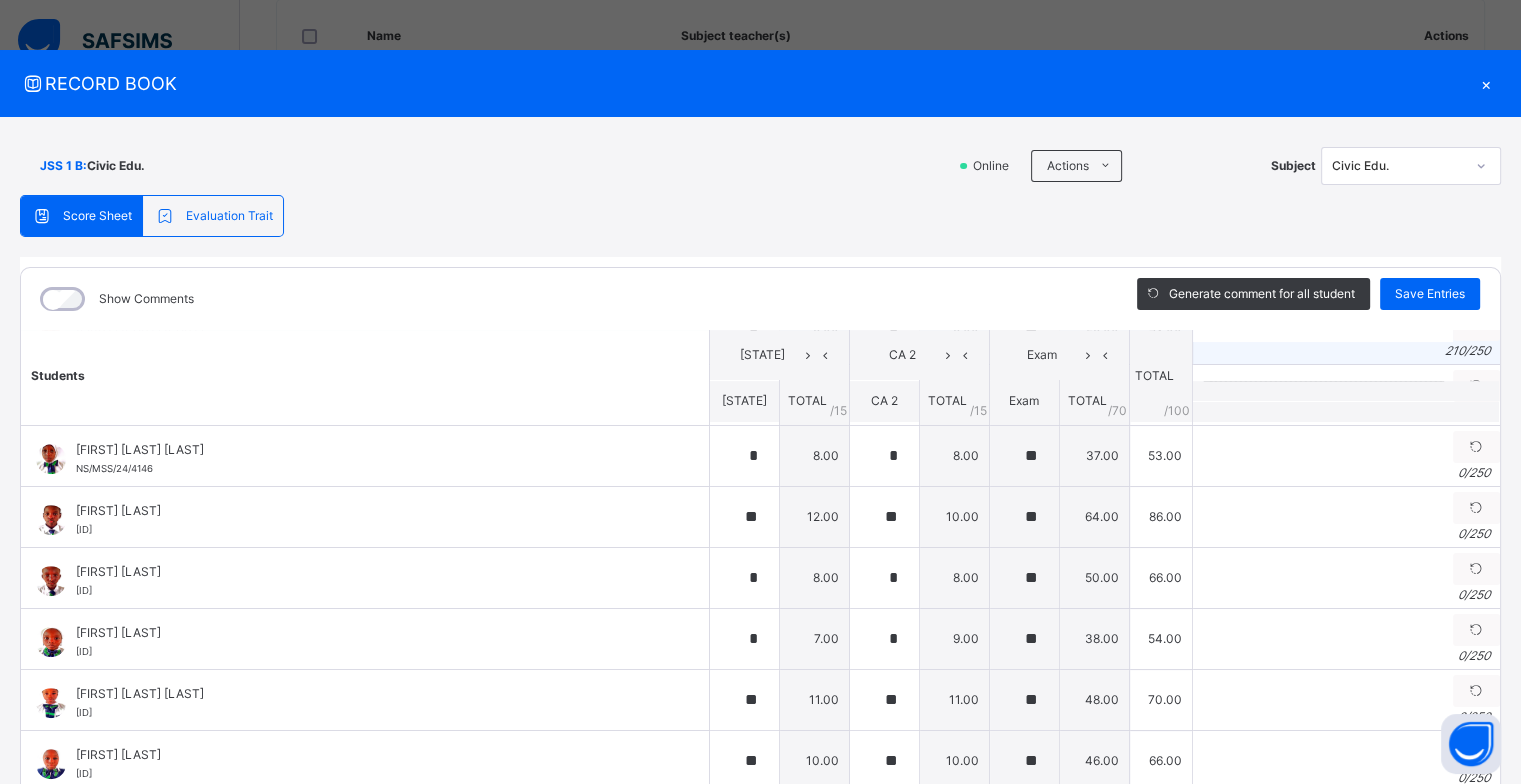scroll, scrollTop: 1100, scrollLeft: 0, axis: vertical 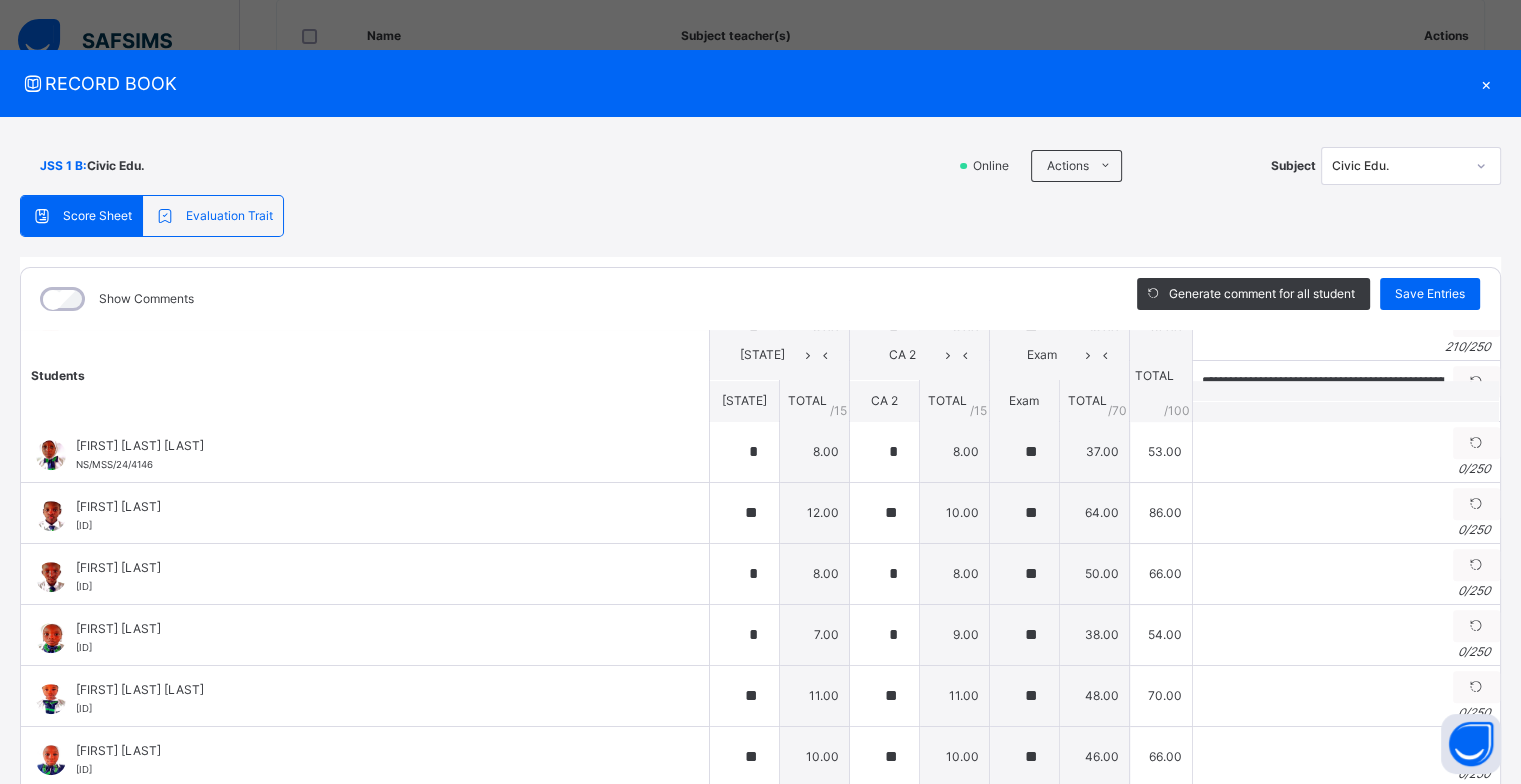 click at bounding box center [1476, 443] 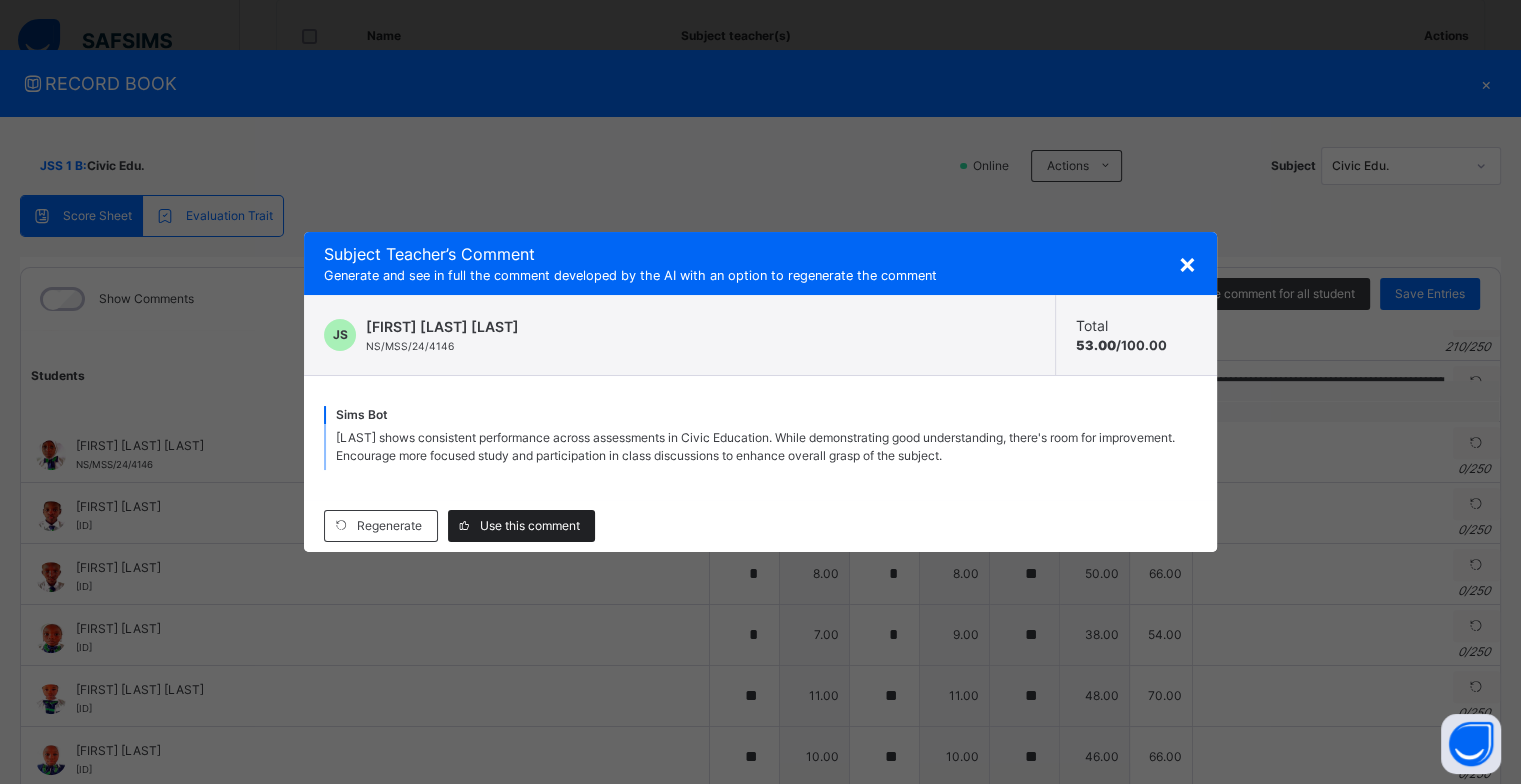 click on "Use this comment" at bounding box center [530, 526] 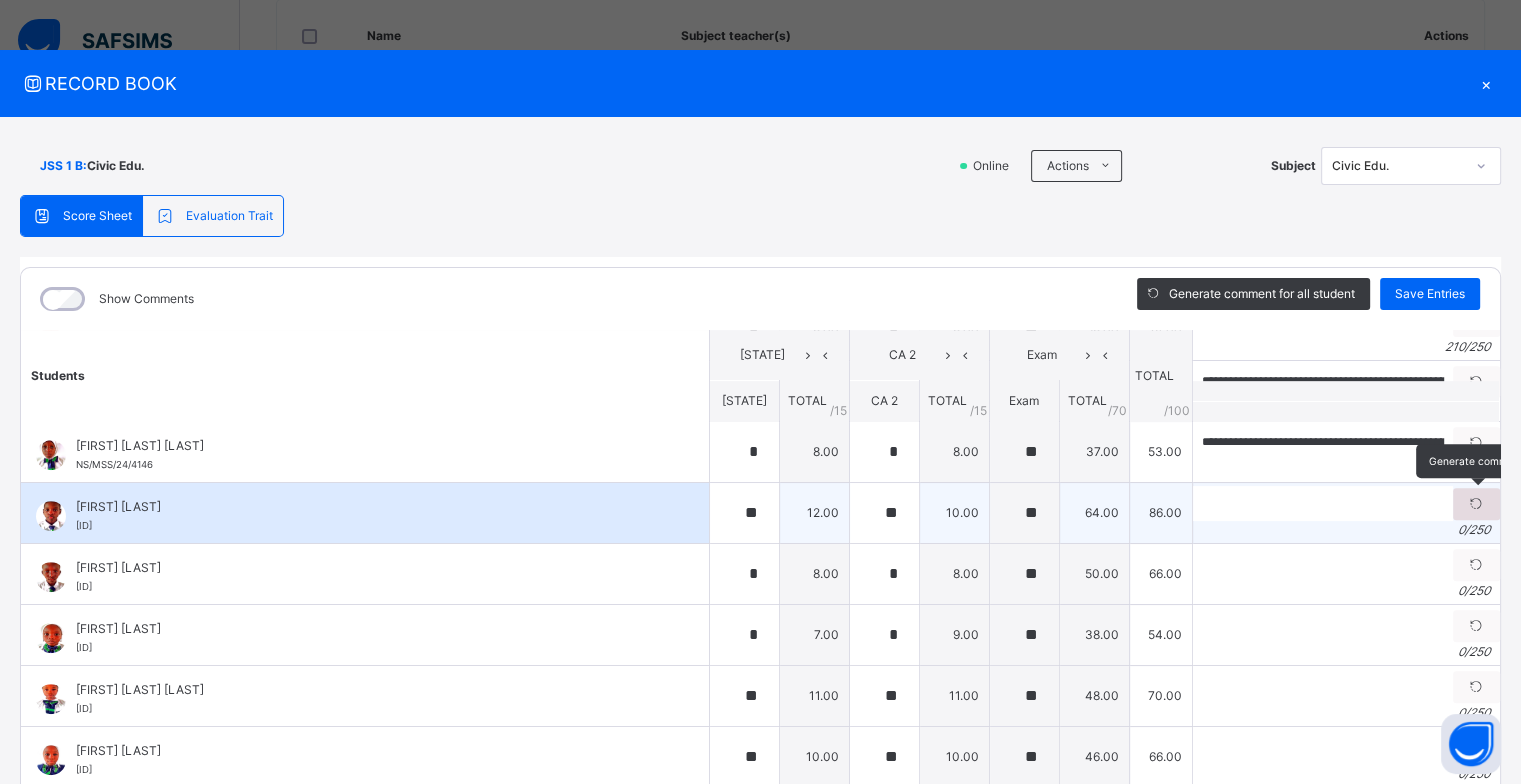 click at bounding box center (1476, 504) 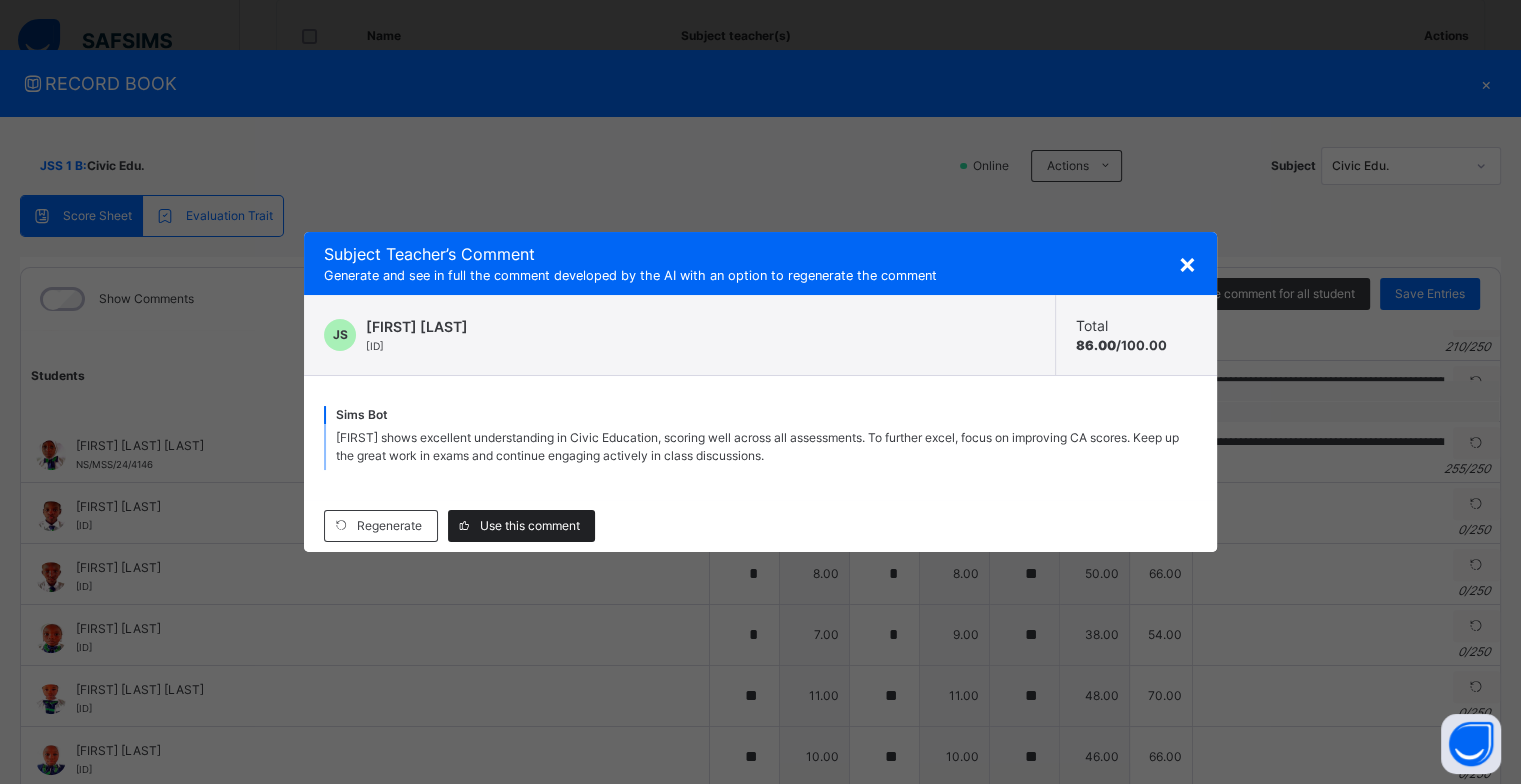 click on "Use this comment" at bounding box center [530, 526] 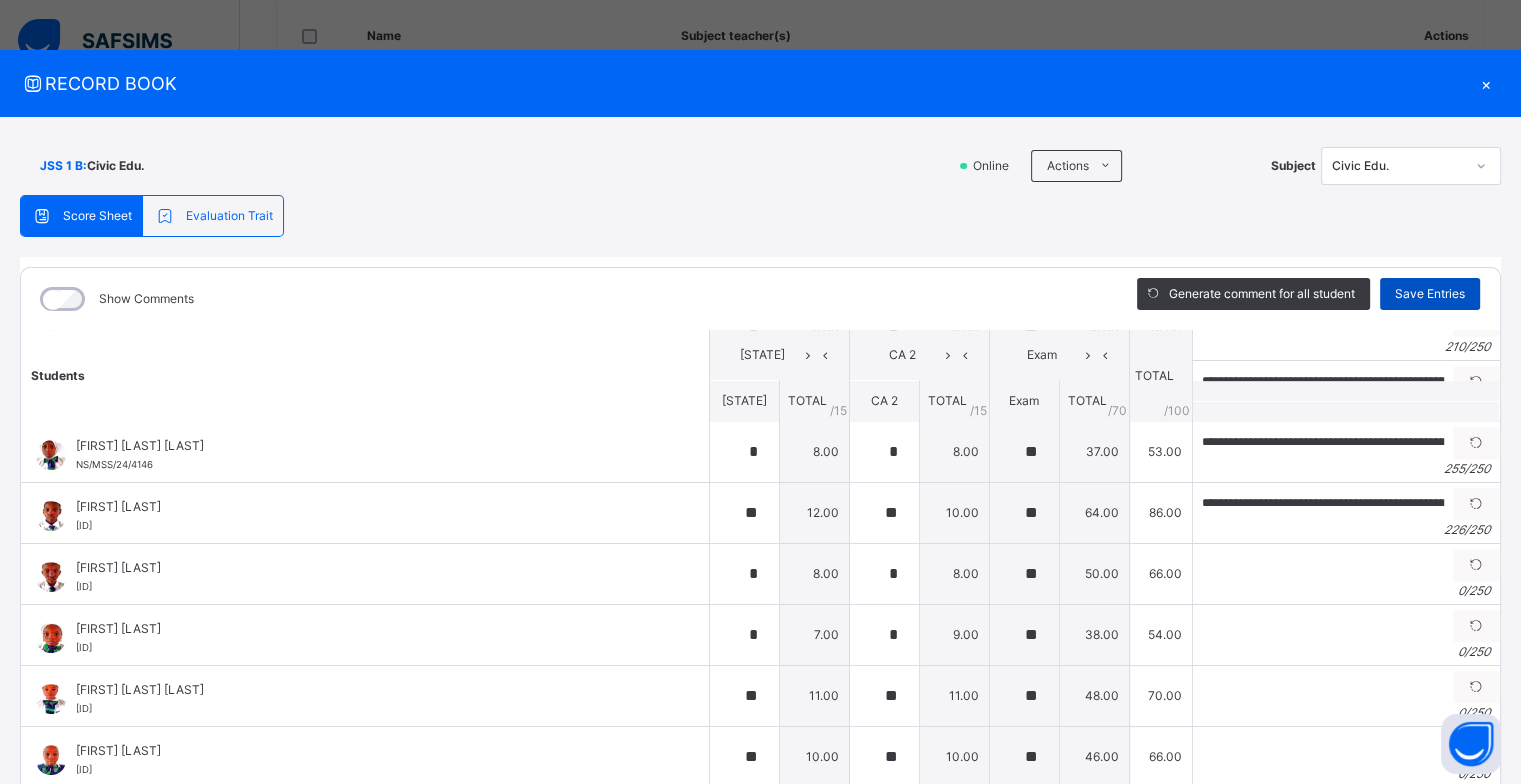 click on "Save Entries" at bounding box center [1430, 294] 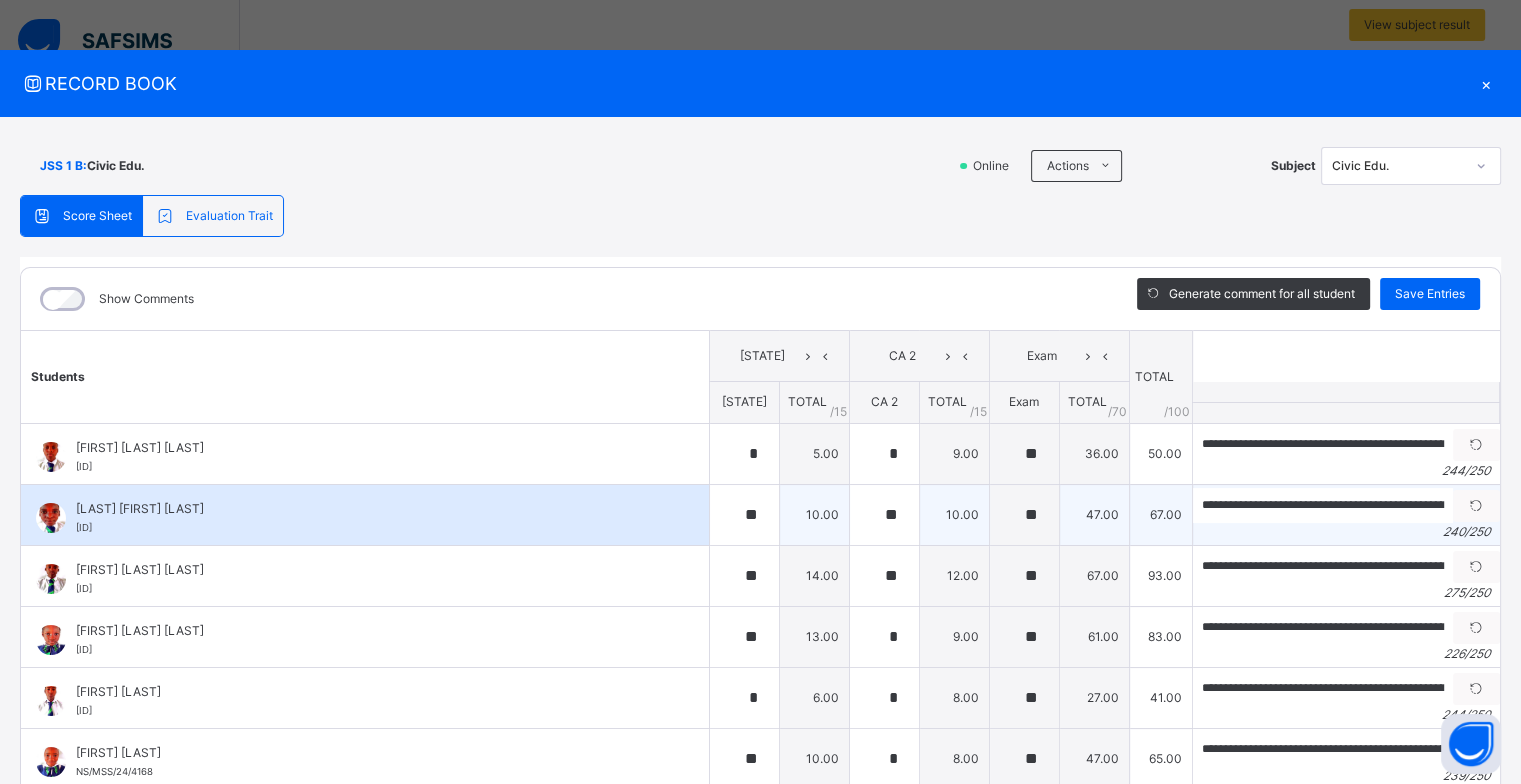 scroll, scrollTop: 500, scrollLeft: 0, axis: vertical 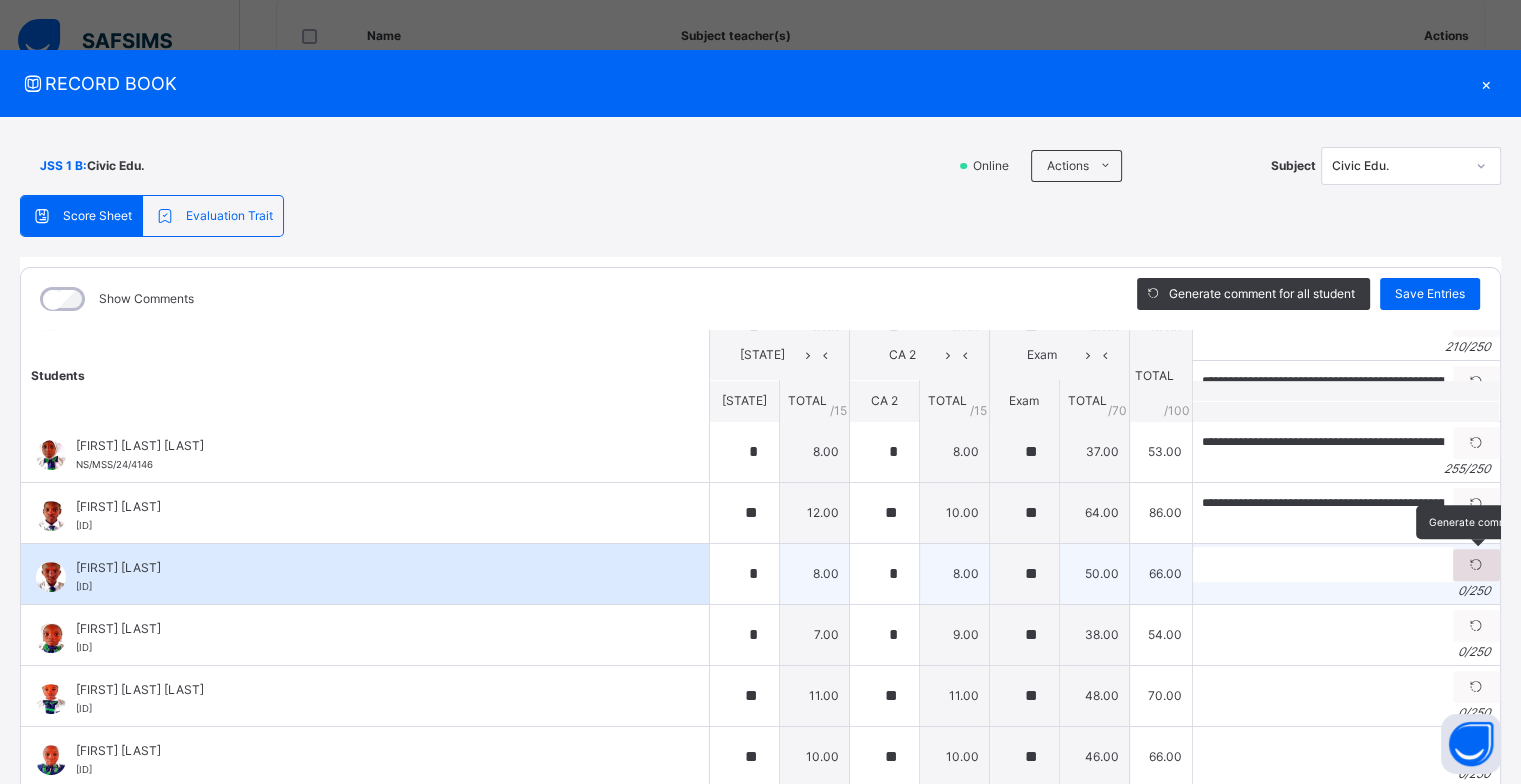 click at bounding box center (1476, 565) 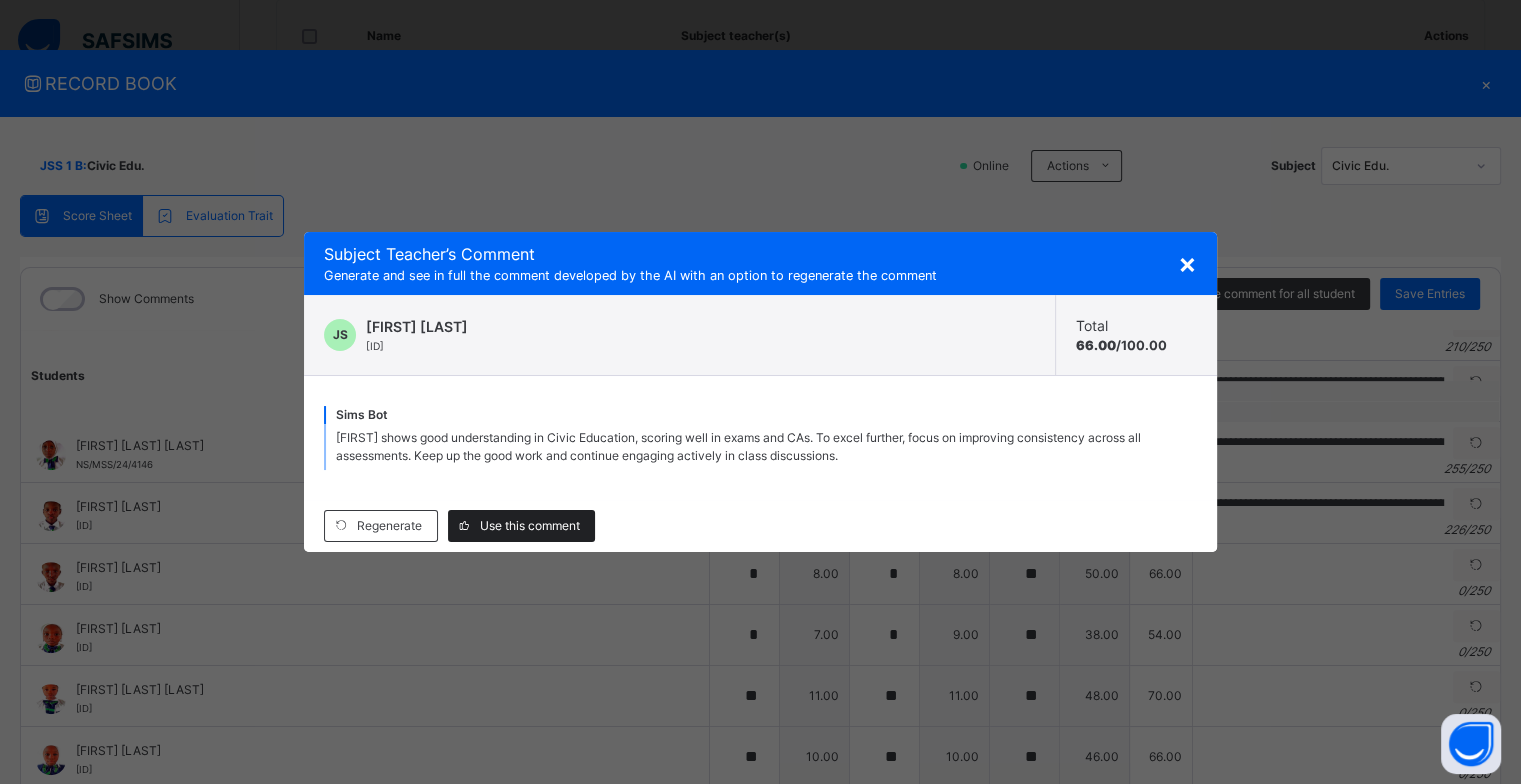 click on "Use this comment" at bounding box center (530, 526) 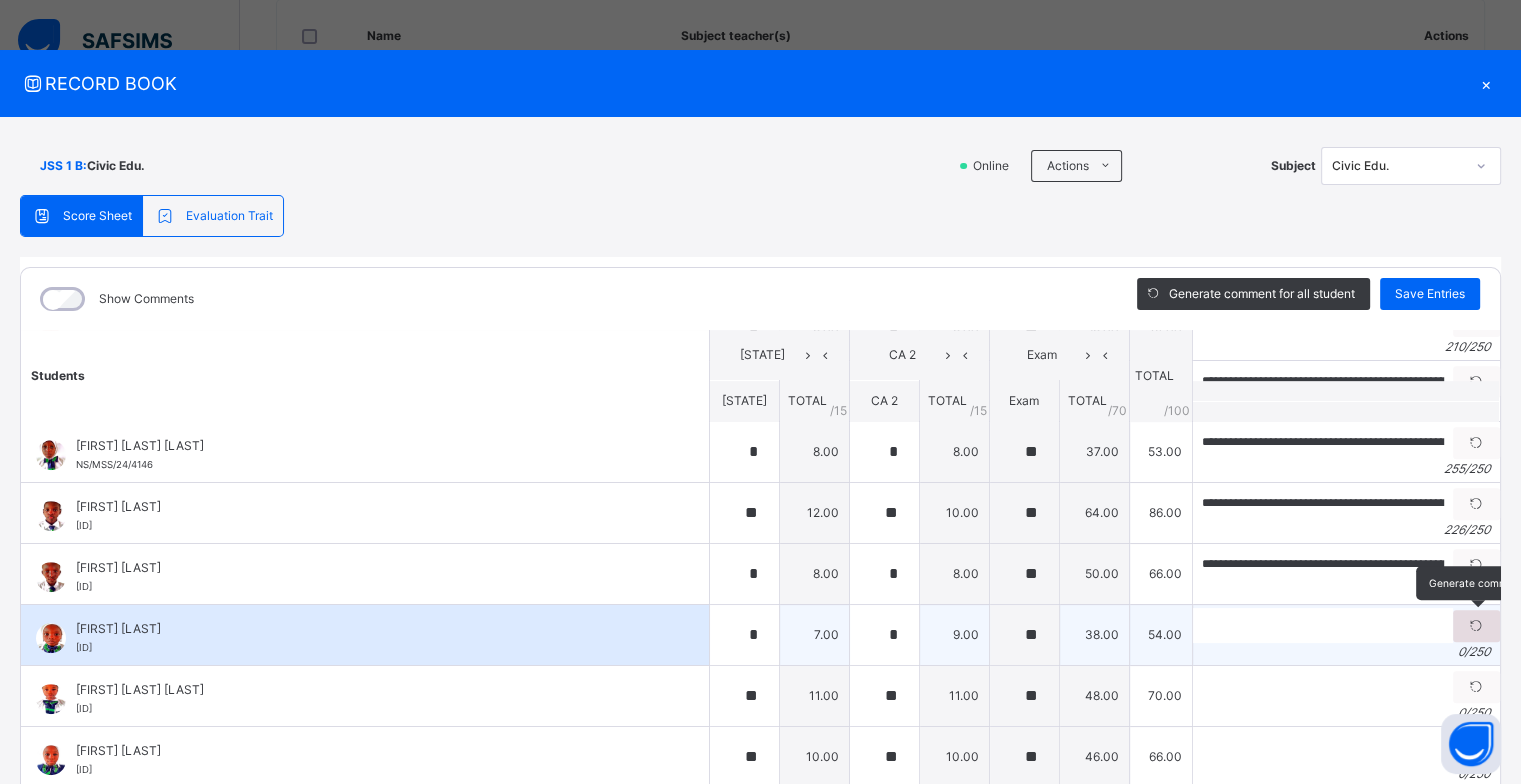 click at bounding box center (1476, 626) 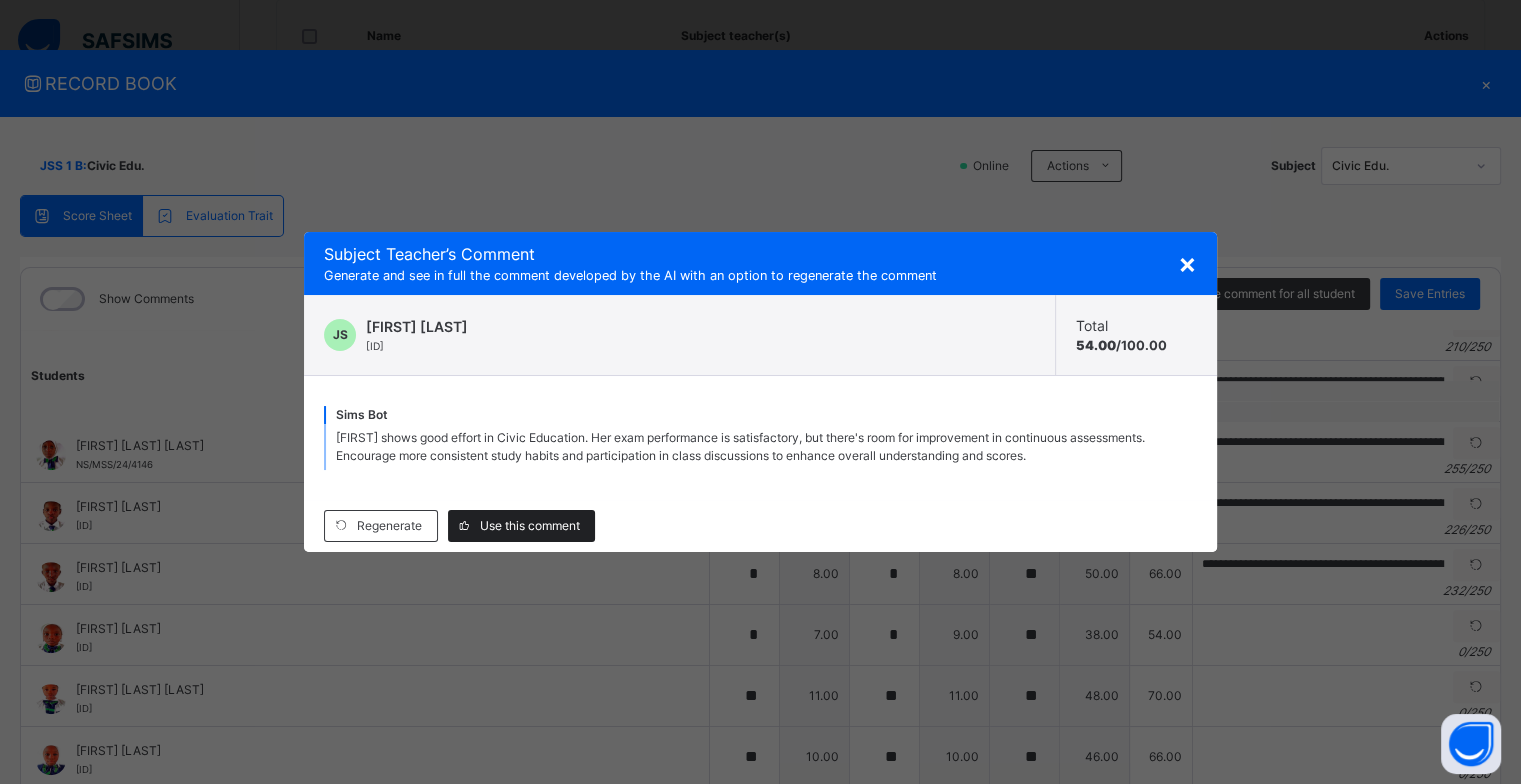 click on "Regenerate     Use this comment" at bounding box center [760, 526] 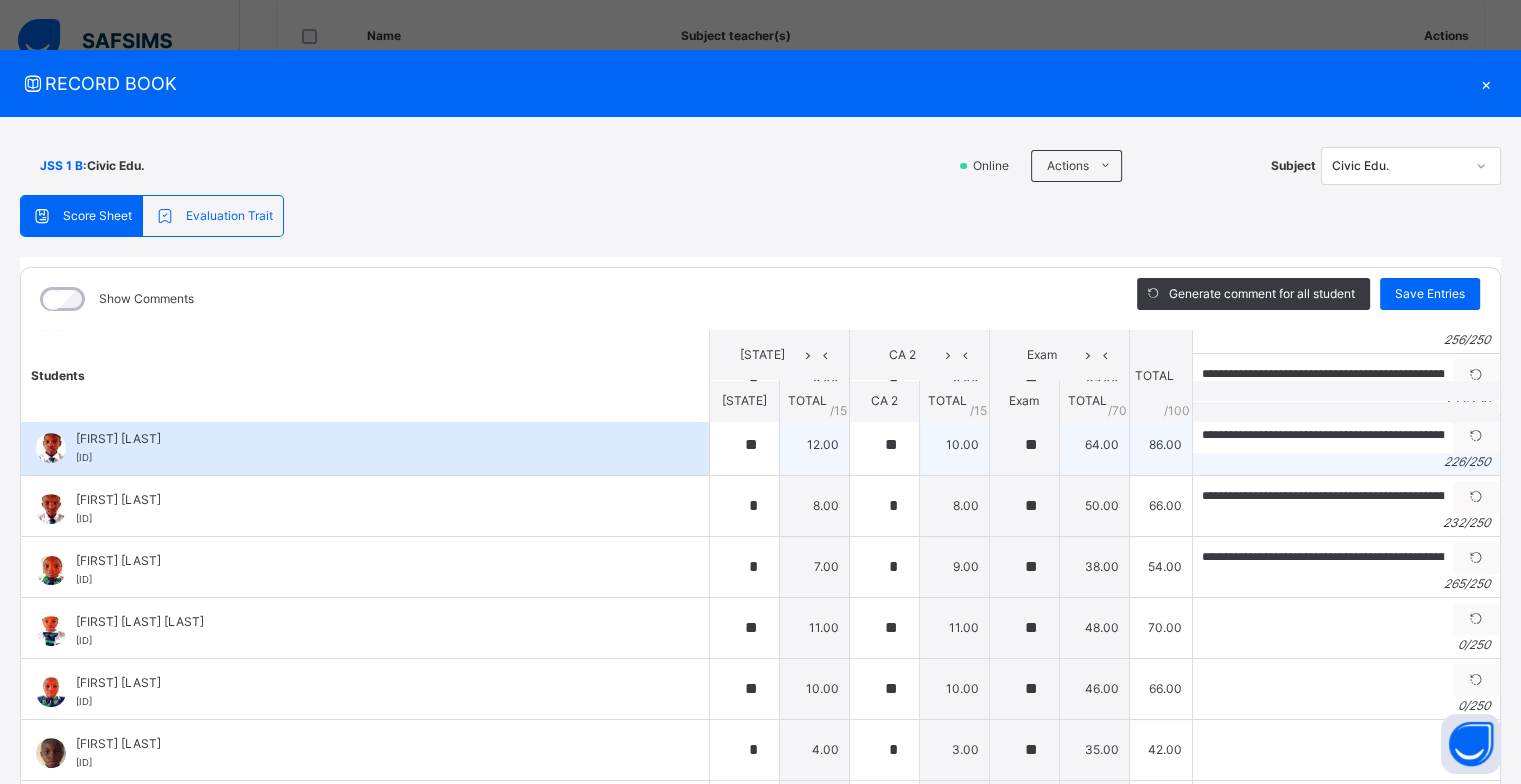 scroll, scrollTop: 1200, scrollLeft: 0, axis: vertical 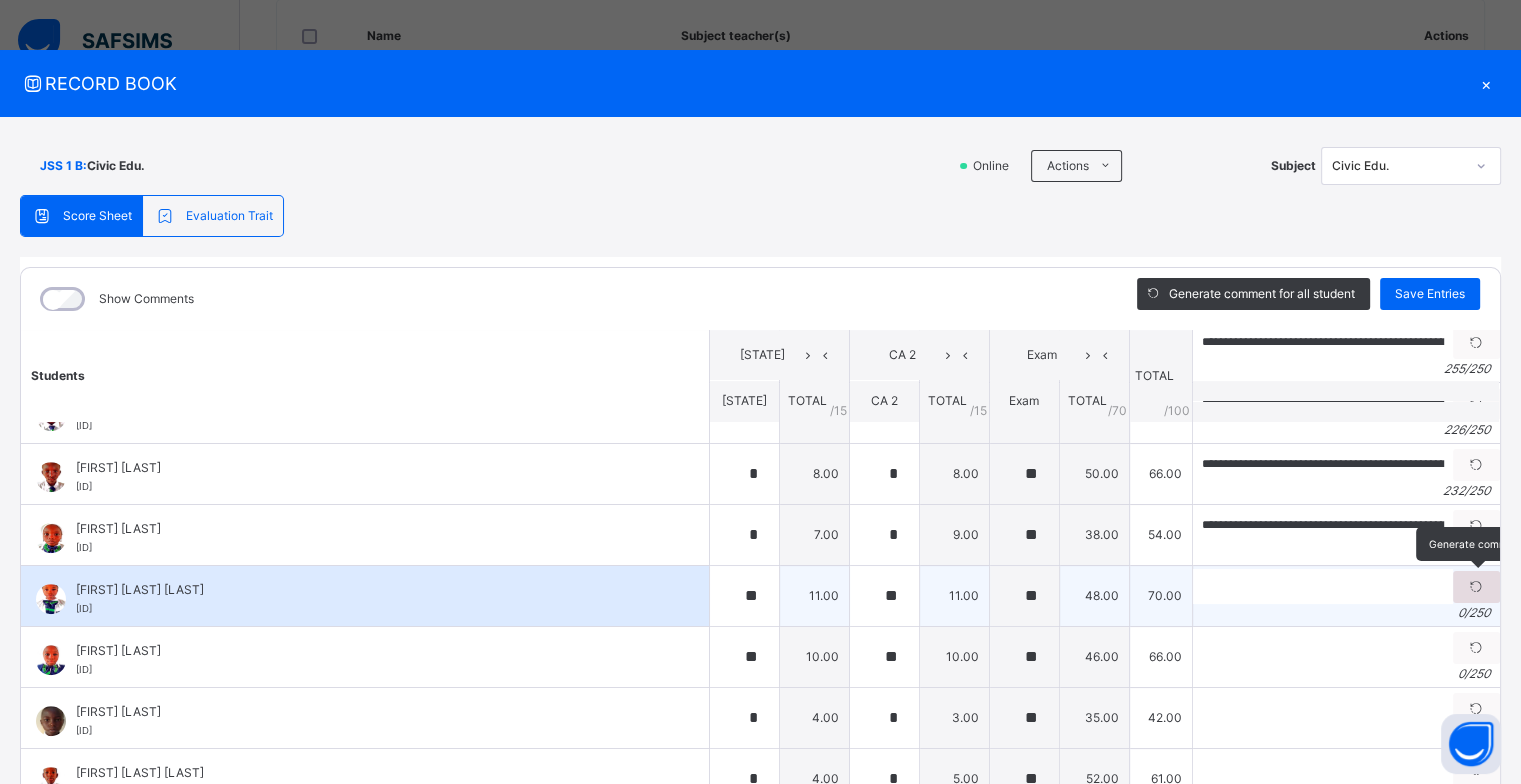 click at bounding box center (1476, 587) 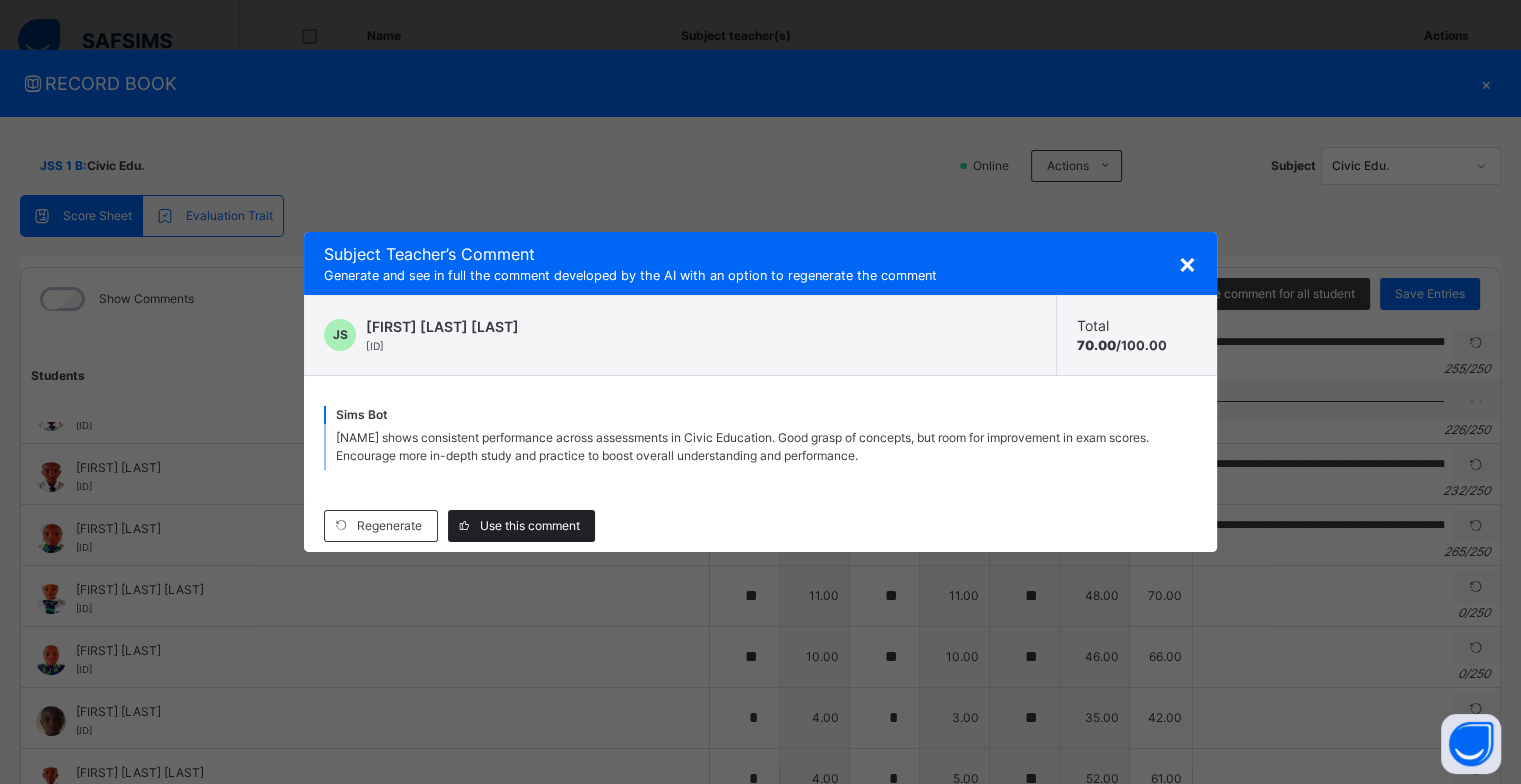 click on "Use this comment" at bounding box center [530, 526] 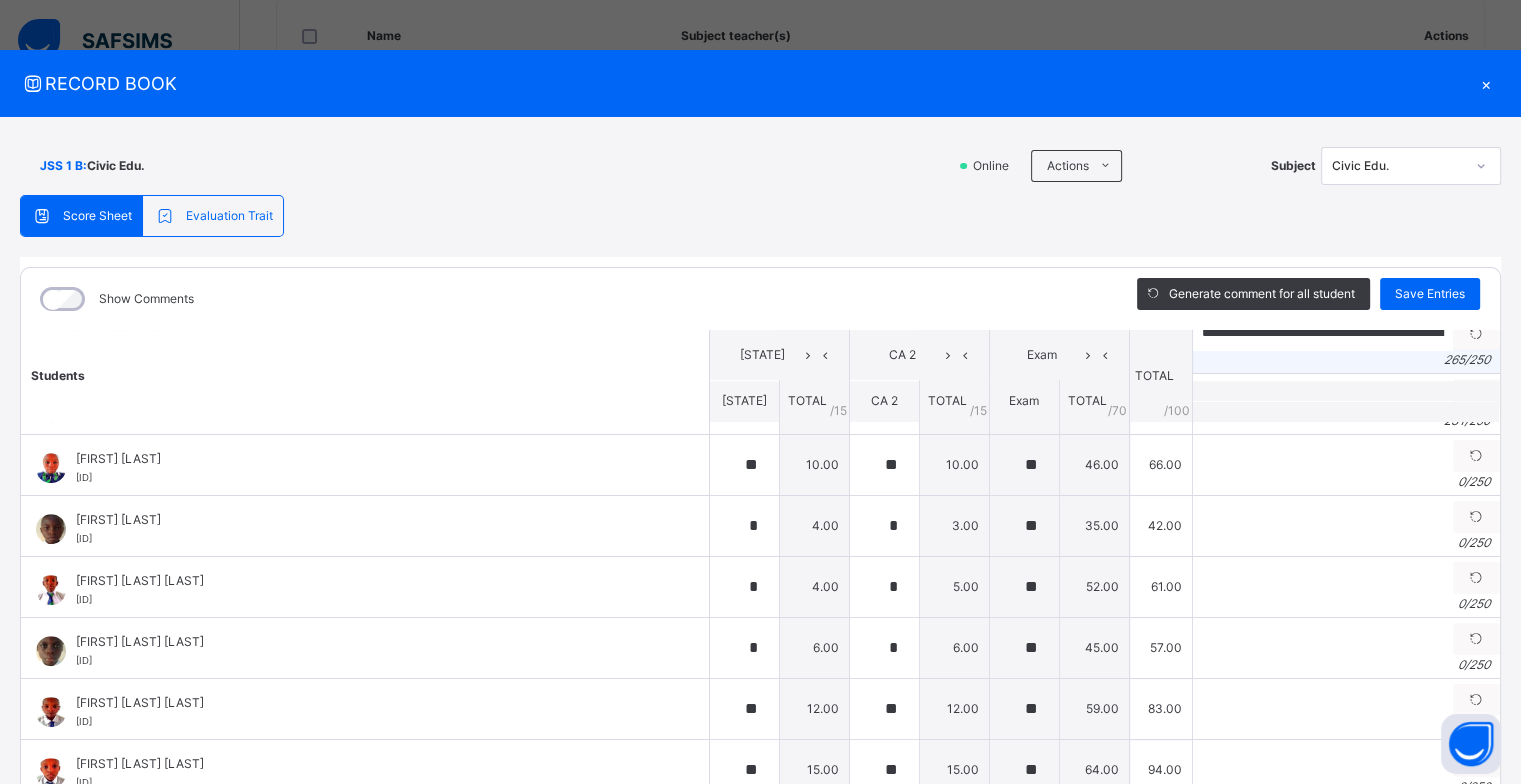 scroll, scrollTop: 1400, scrollLeft: 0, axis: vertical 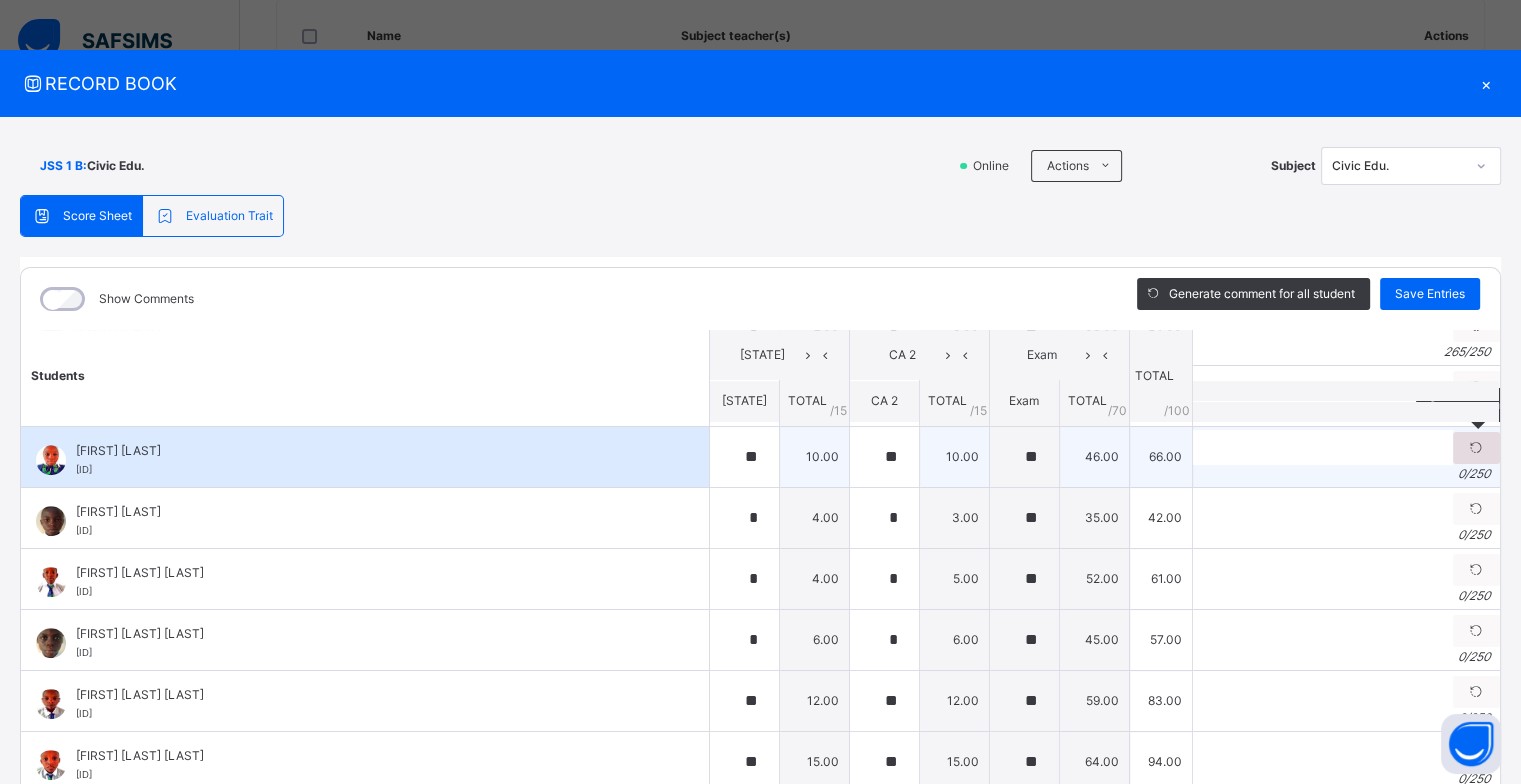 click at bounding box center (1476, 448) 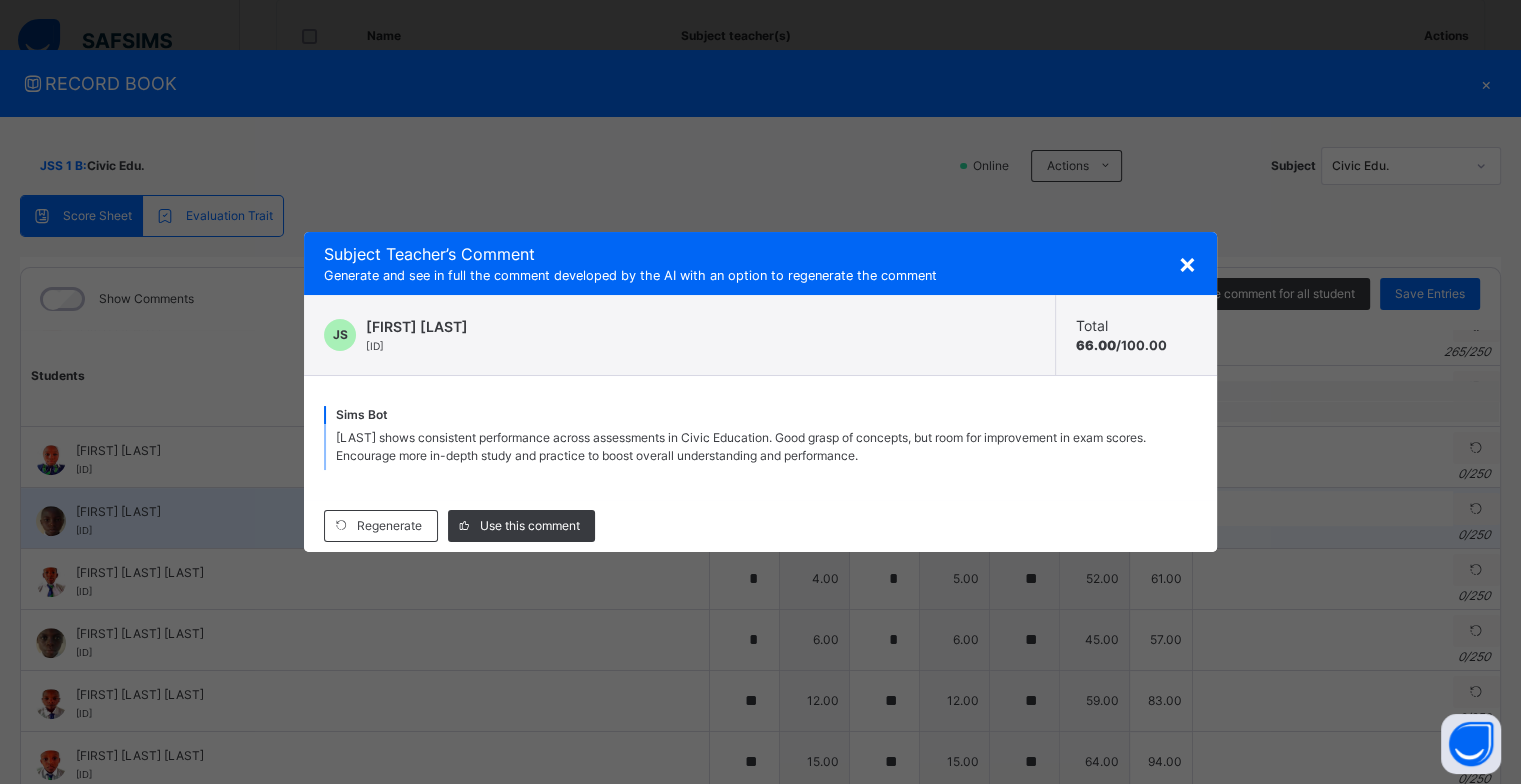 click on "Use this comment" at bounding box center (530, 526) 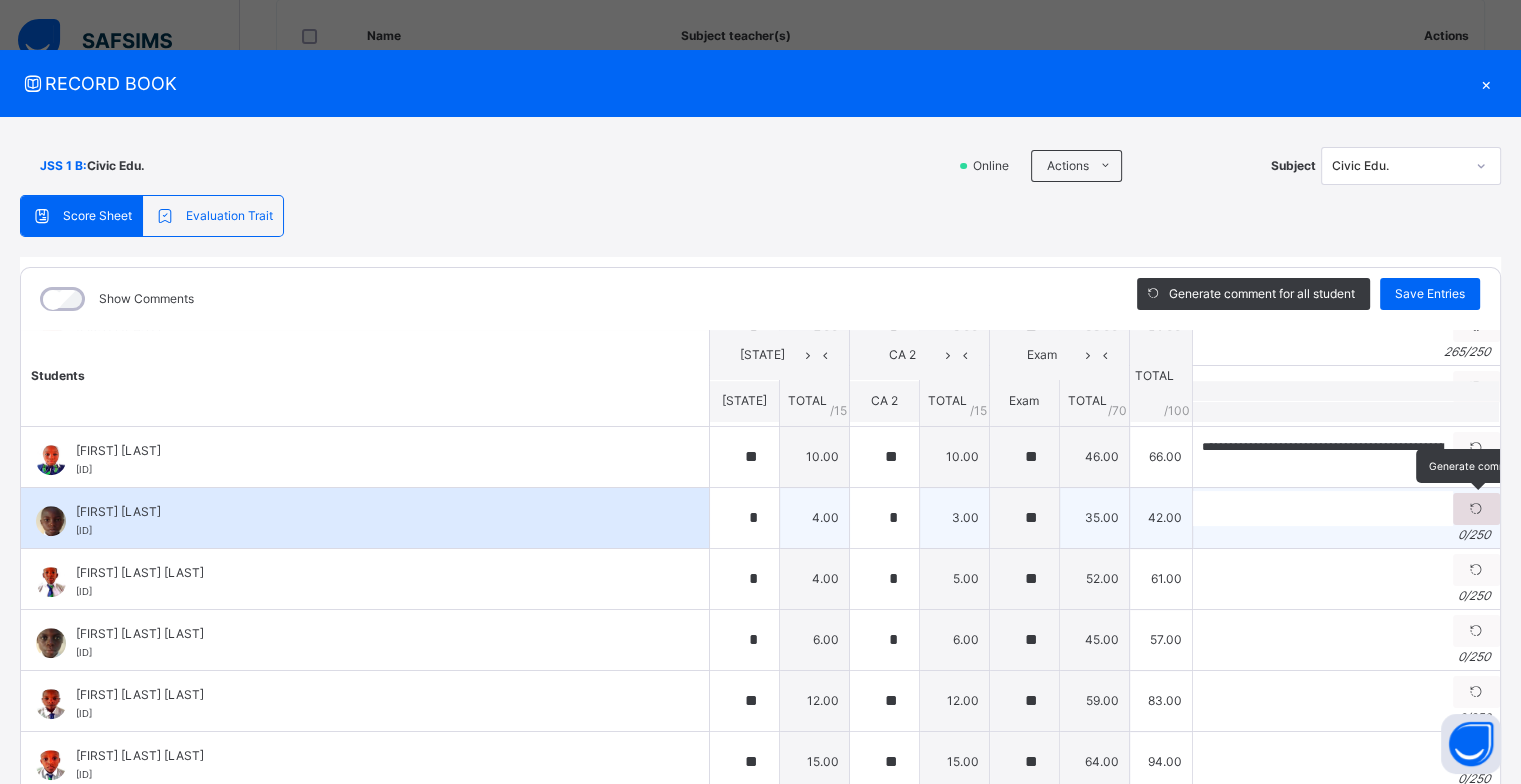 click at bounding box center (1476, 509) 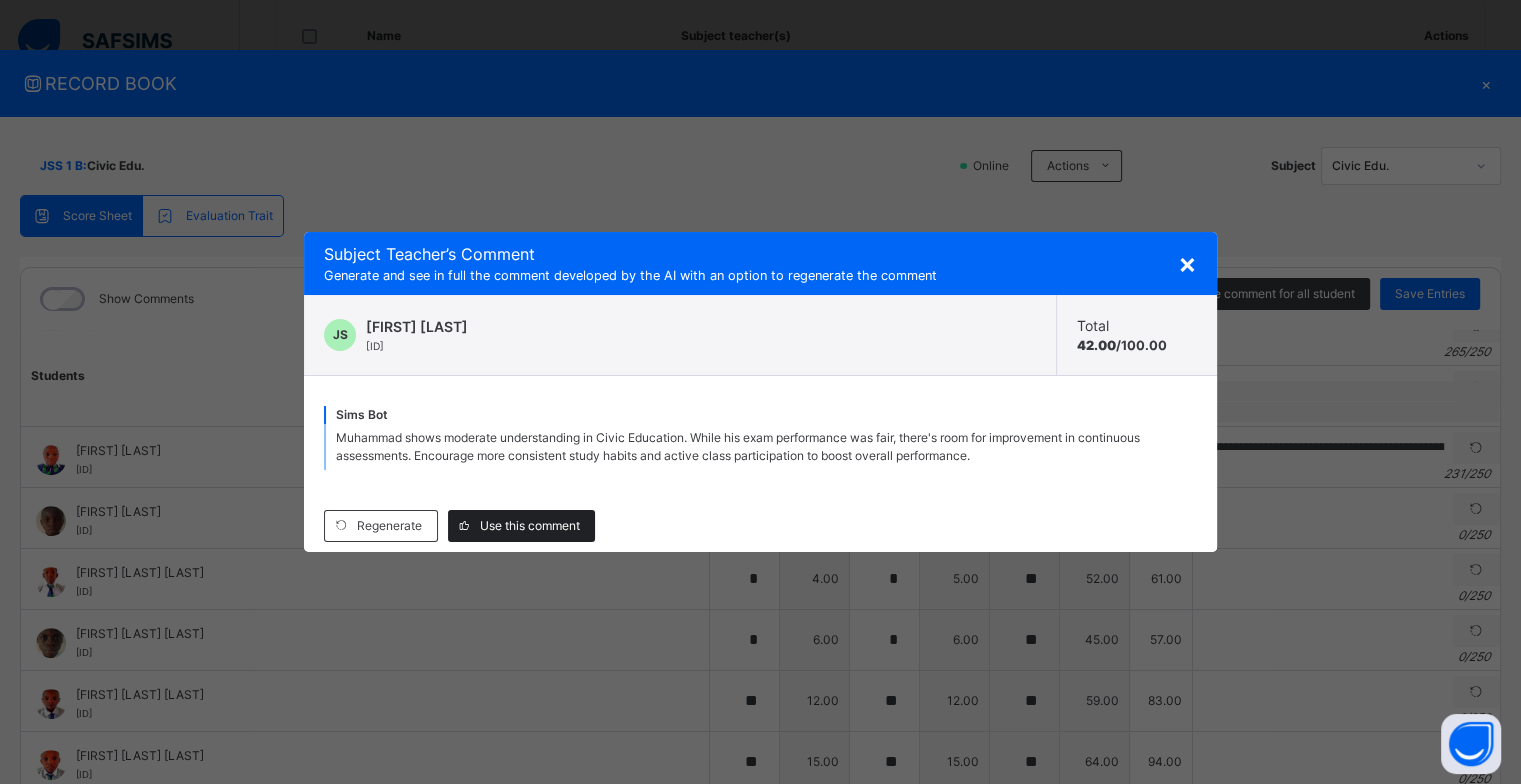 click on "Use this comment" at bounding box center (530, 526) 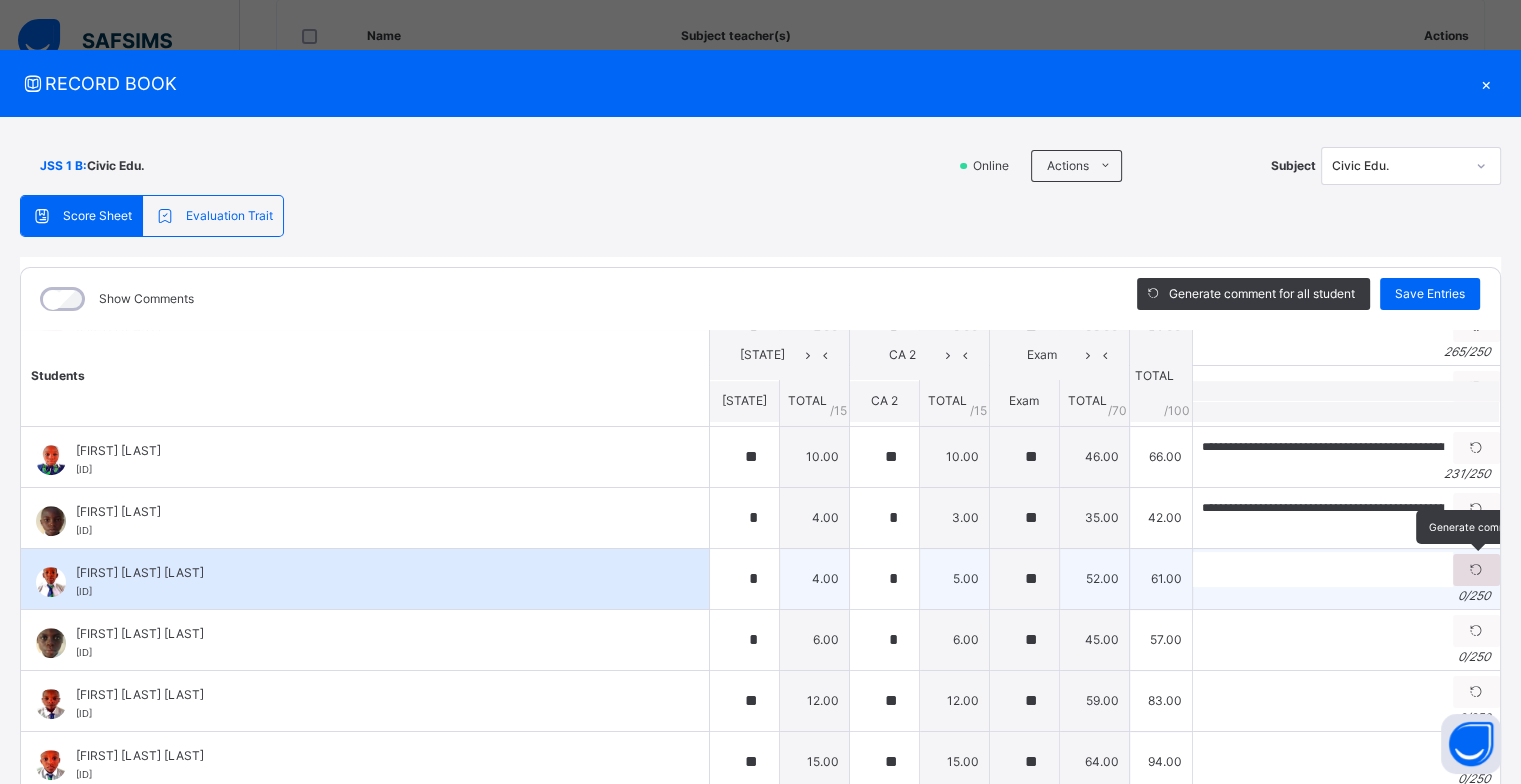 click at bounding box center (1476, 570) 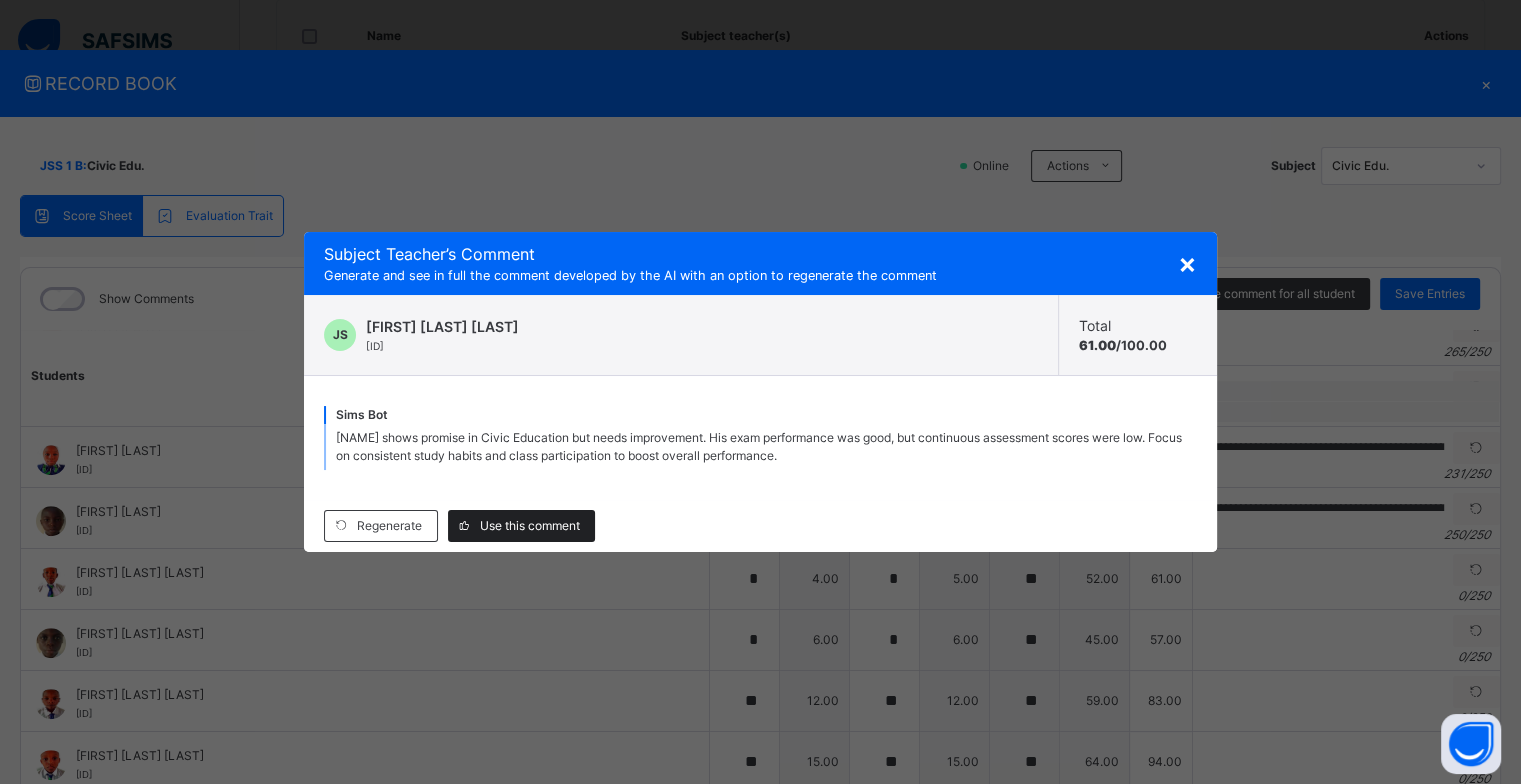 click on "Use this comment" at bounding box center [530, 526] 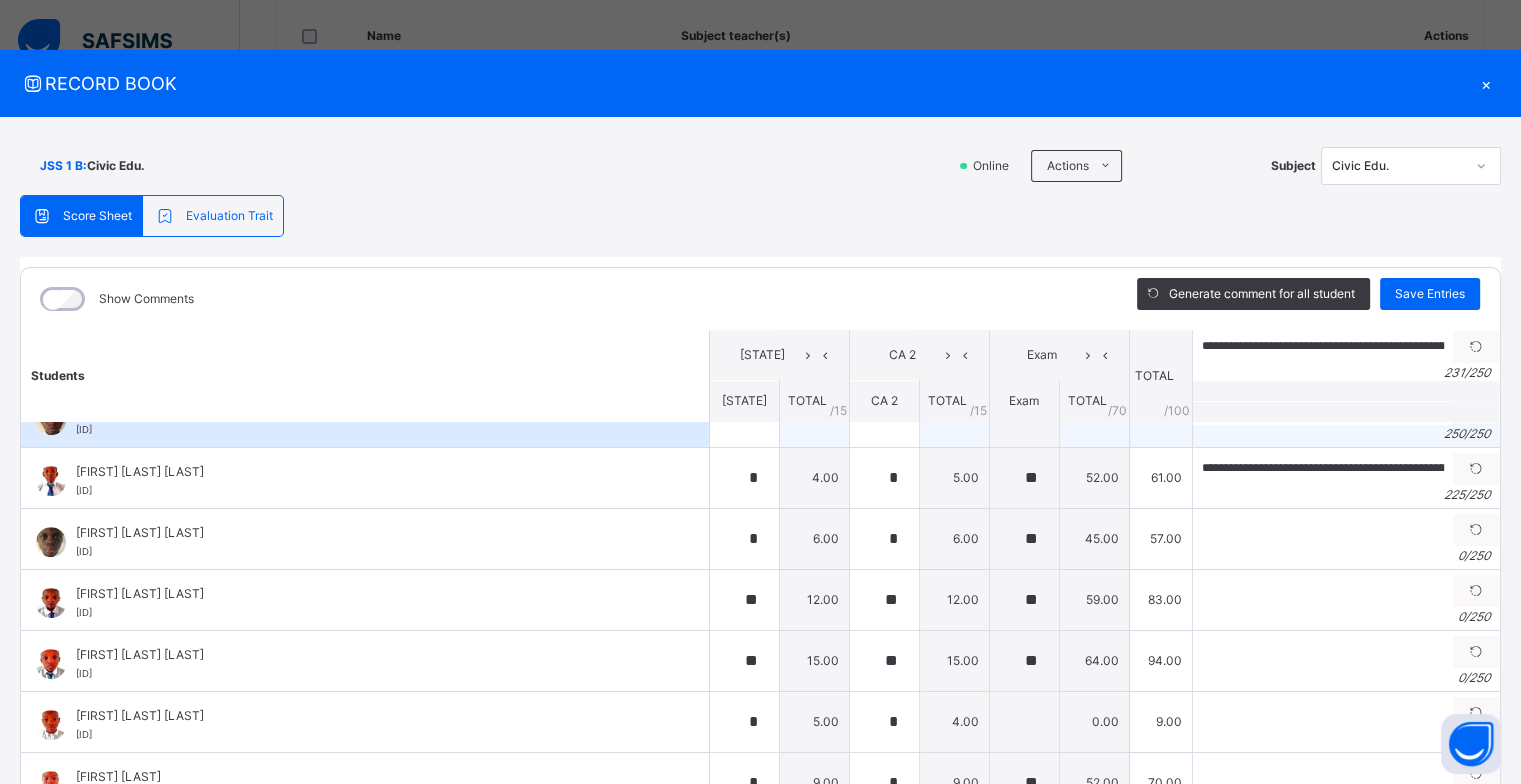 scroll, scrollTop: 1600, scrollLeft: 0, axis: vertical 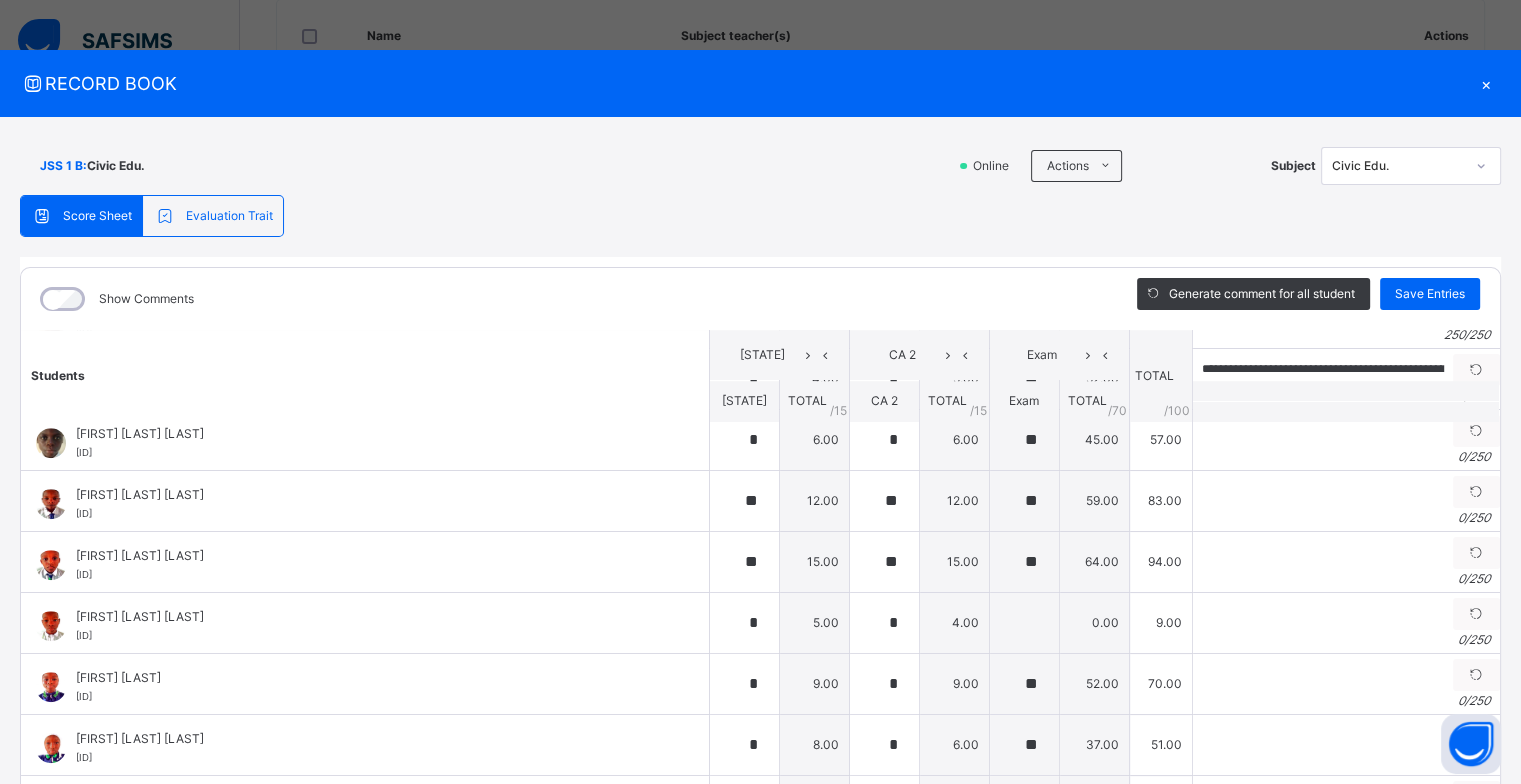 click at bounding box center [1476, 431] 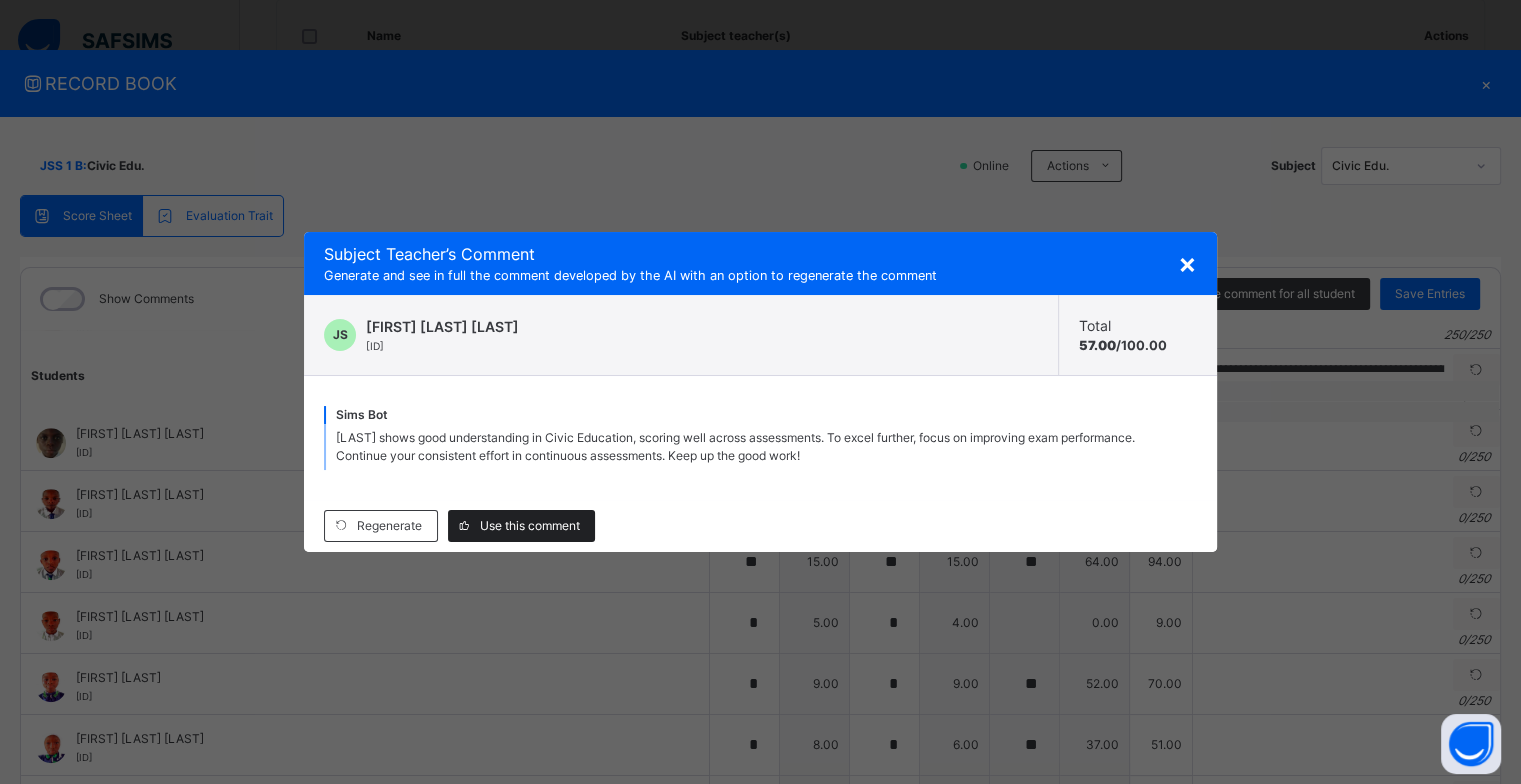 click on "Use this comment" at bounding box center [530, 526] 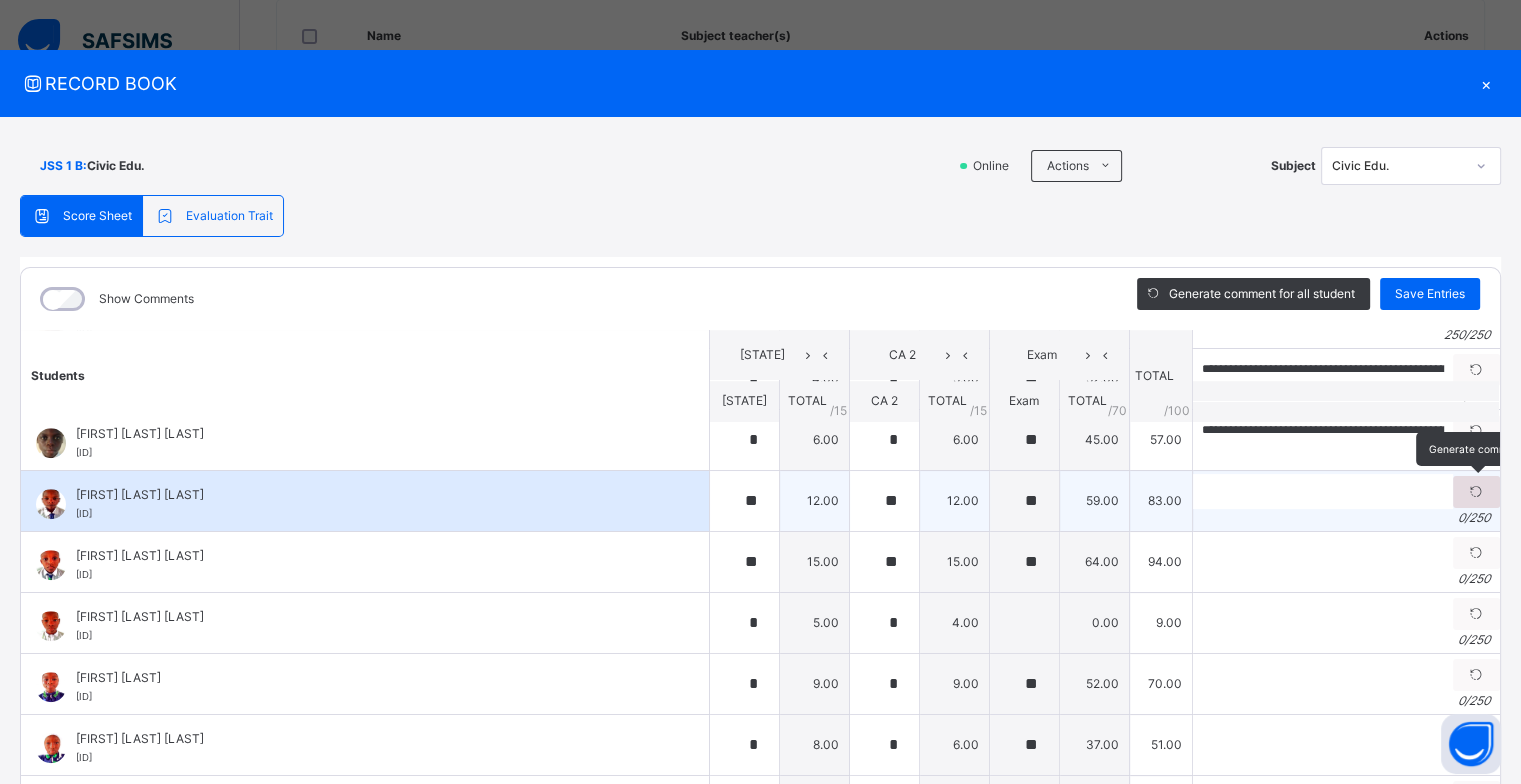 click at bounding box center [1476, 492] 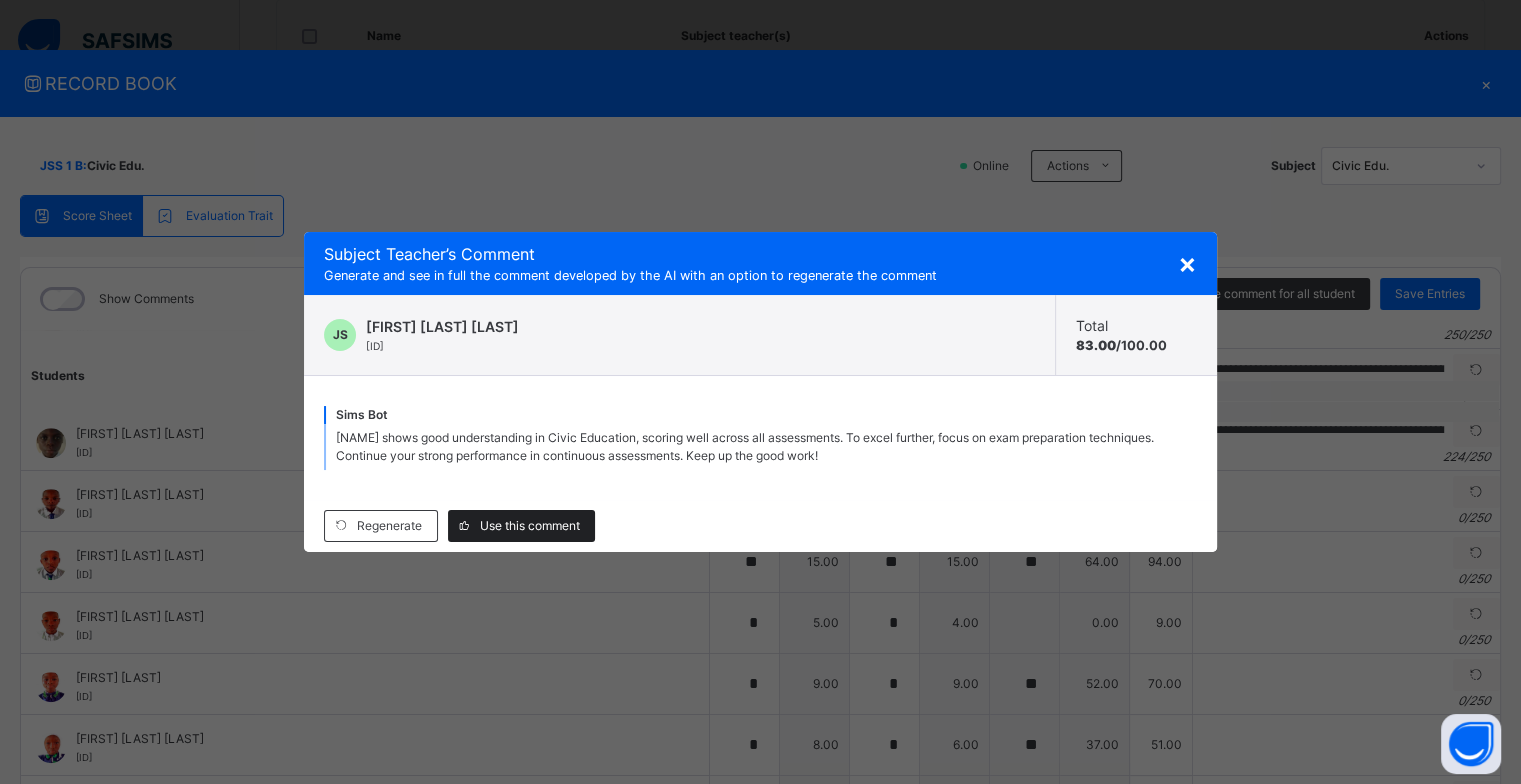 click on "Use this comment" at bounding box center [530, 526] 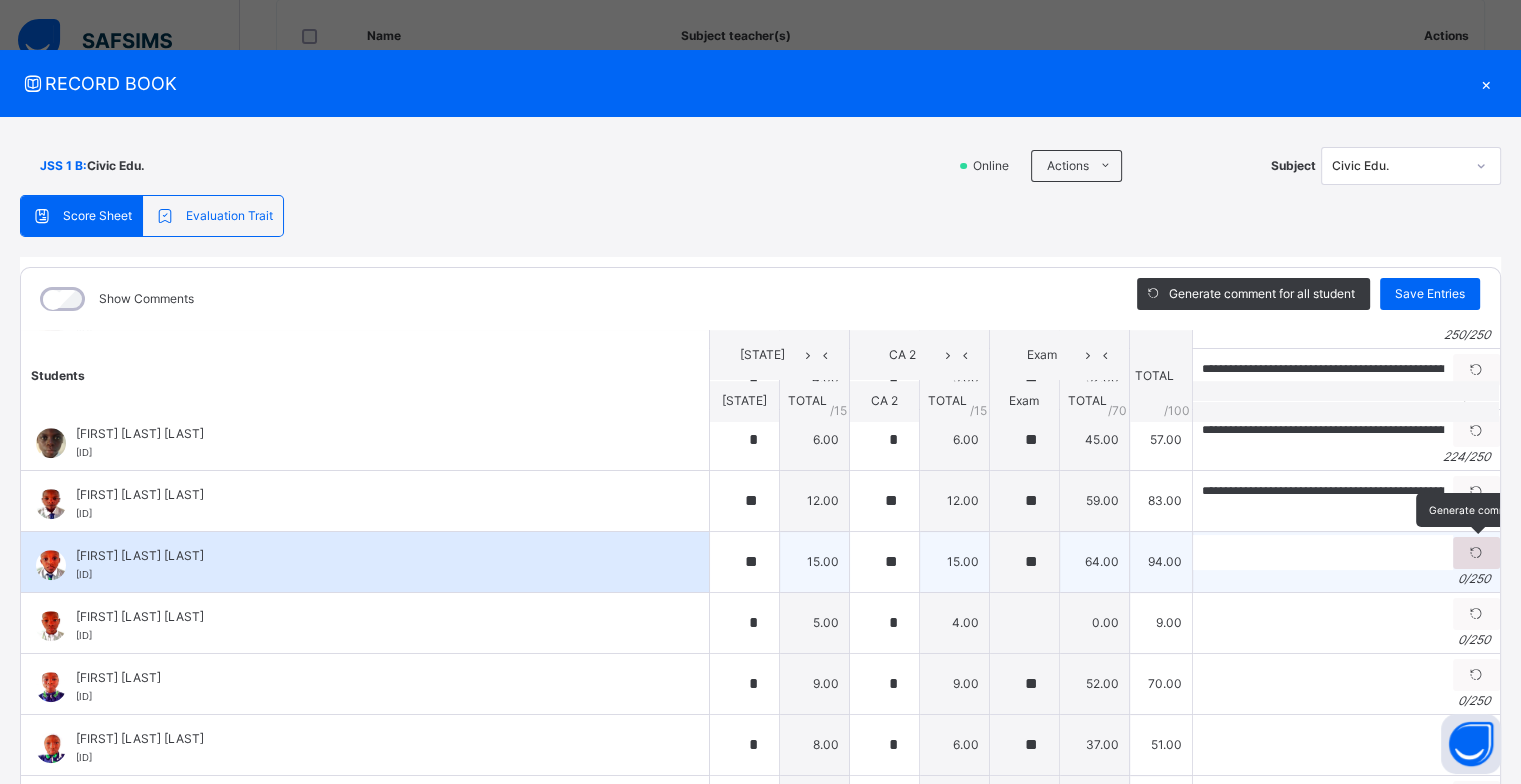 click at bounding box center (1476, 553) 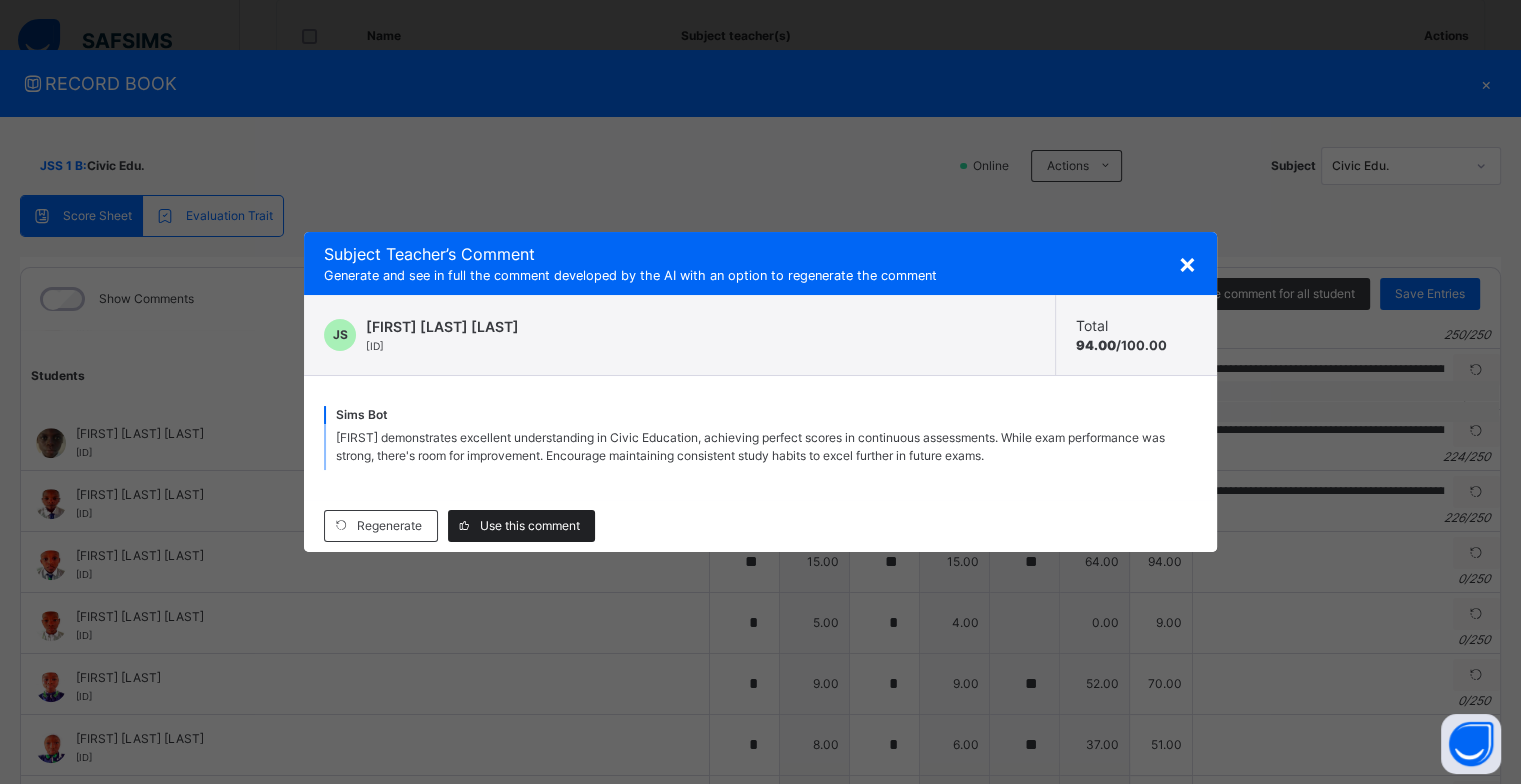 click on "Use this comment" at bounding box center (530, 526) 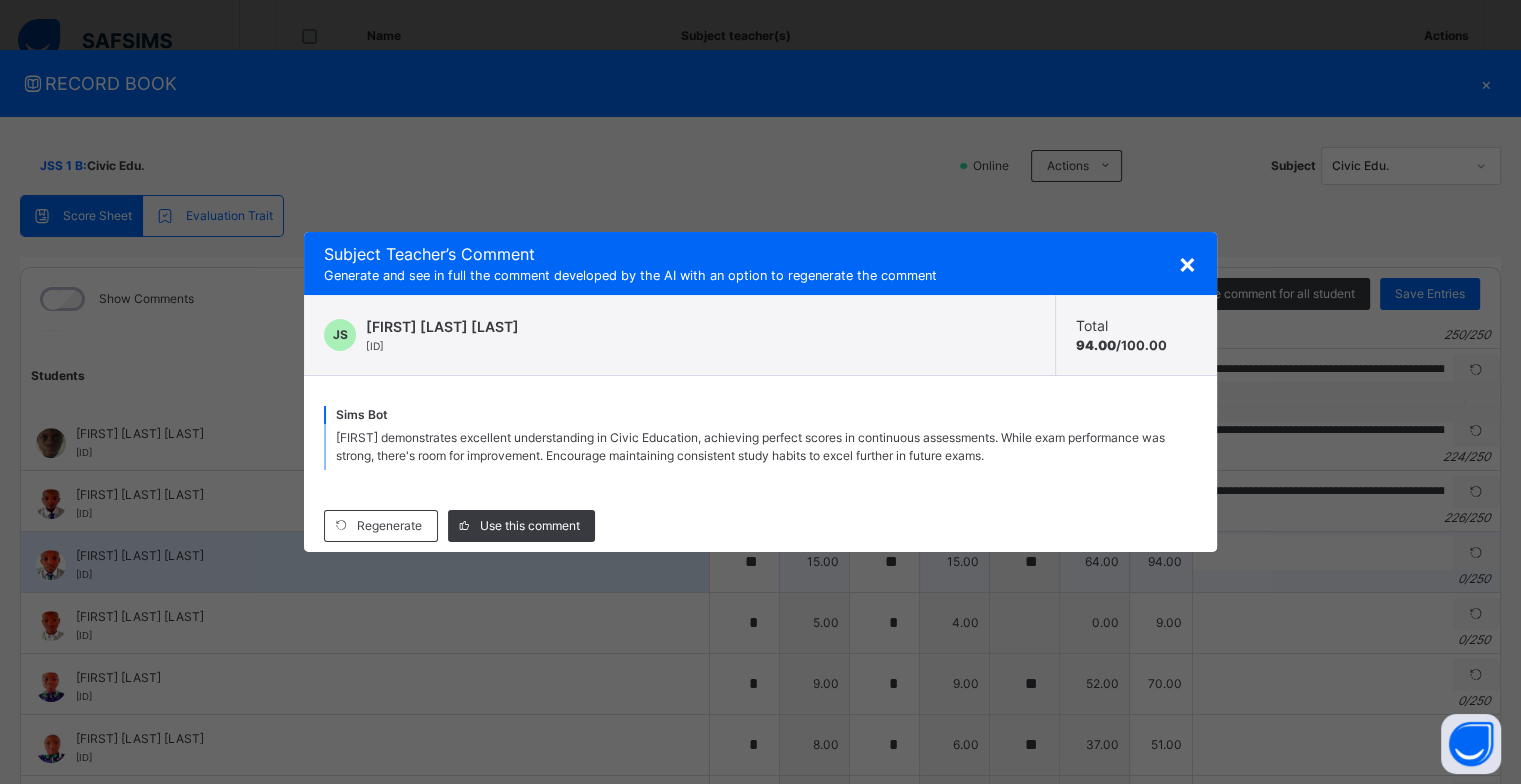 type on "**********" 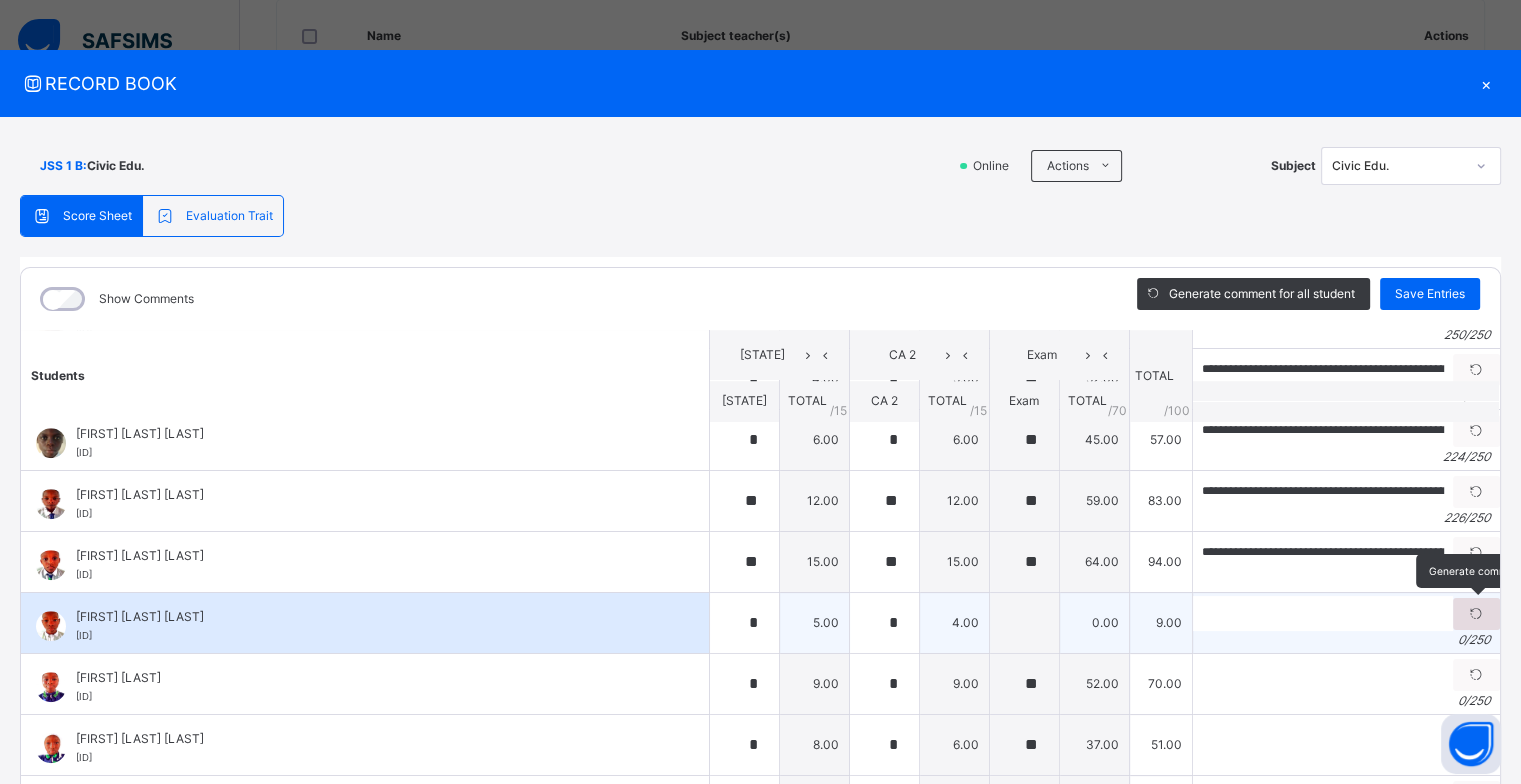 click at bounding box center (1476, 614) 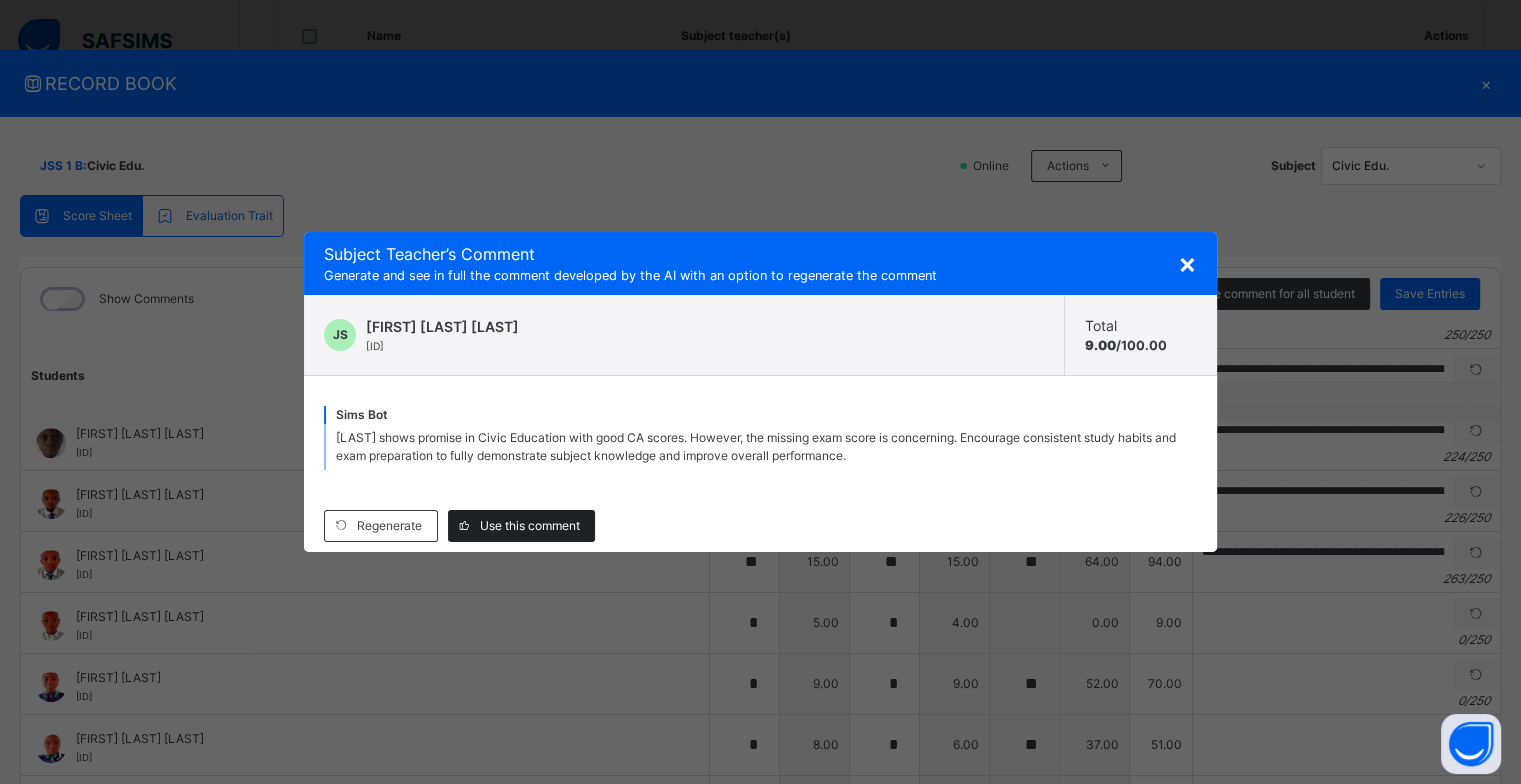 click on "Use this comment" at bounding box center (530, 526) 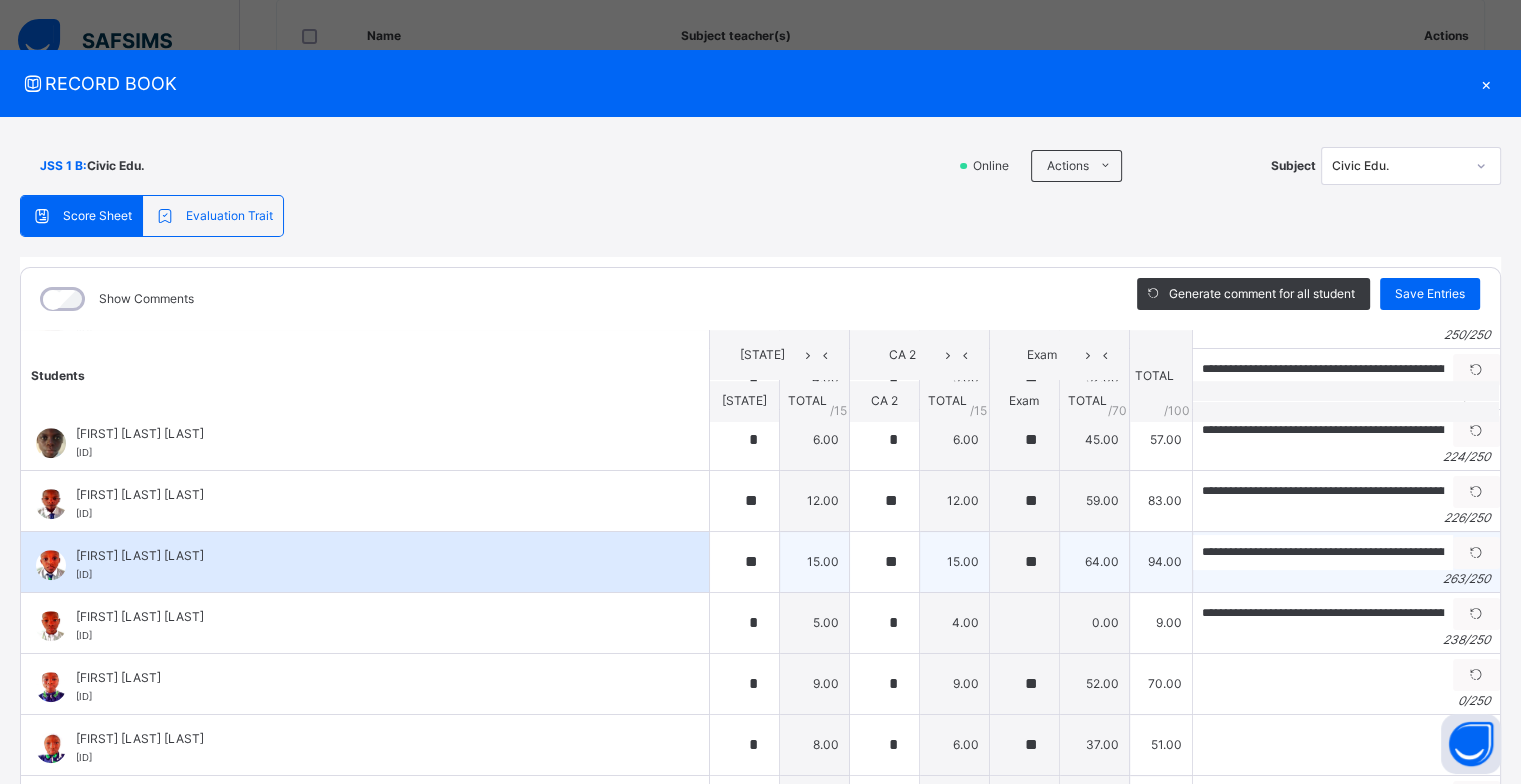 scroll, scrollTop: 1700, scrollLeft: 0, axis: vertical 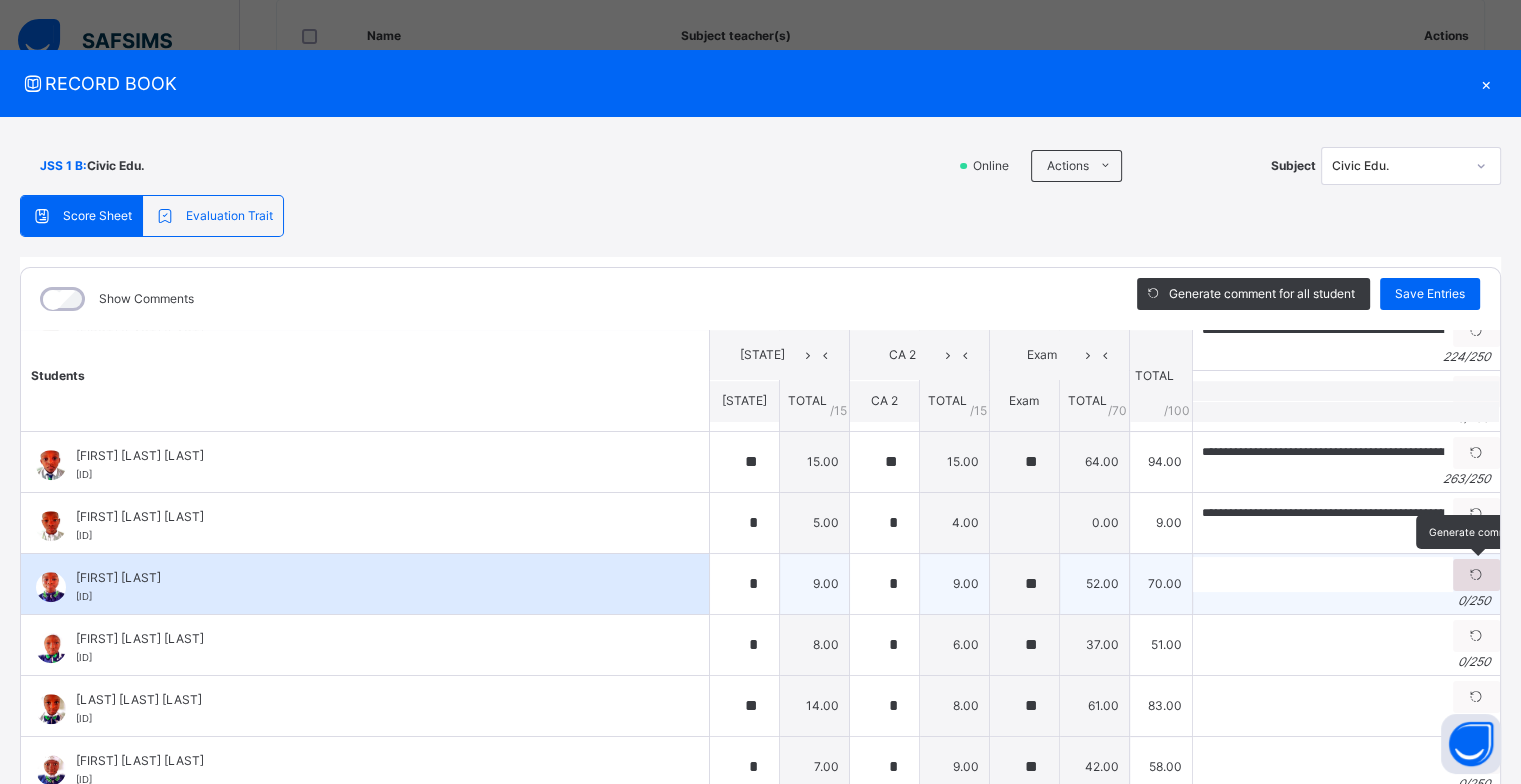 click at bounding box center (1476, 575) 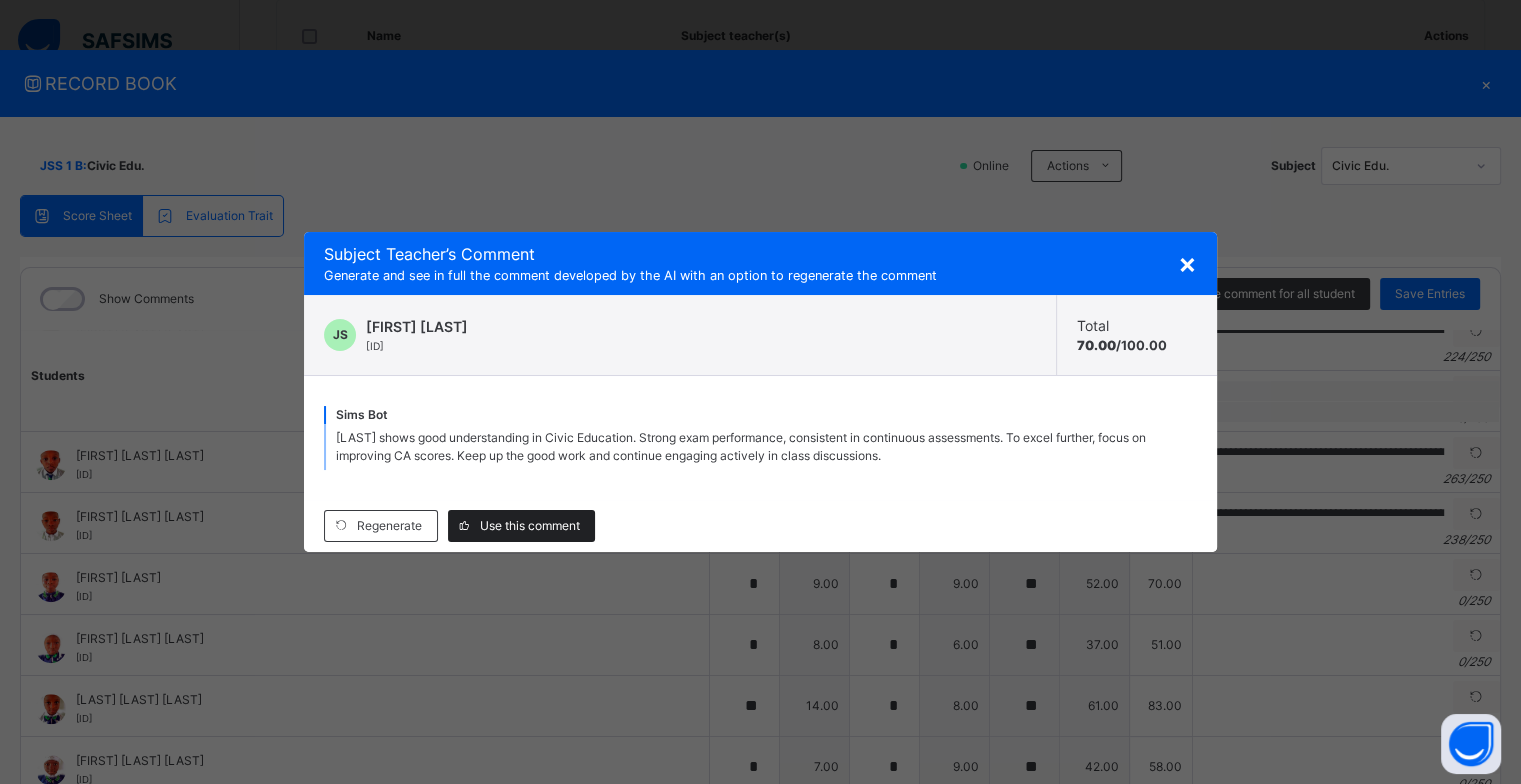 click on "Use this comment" at bounding box center [530, 526] 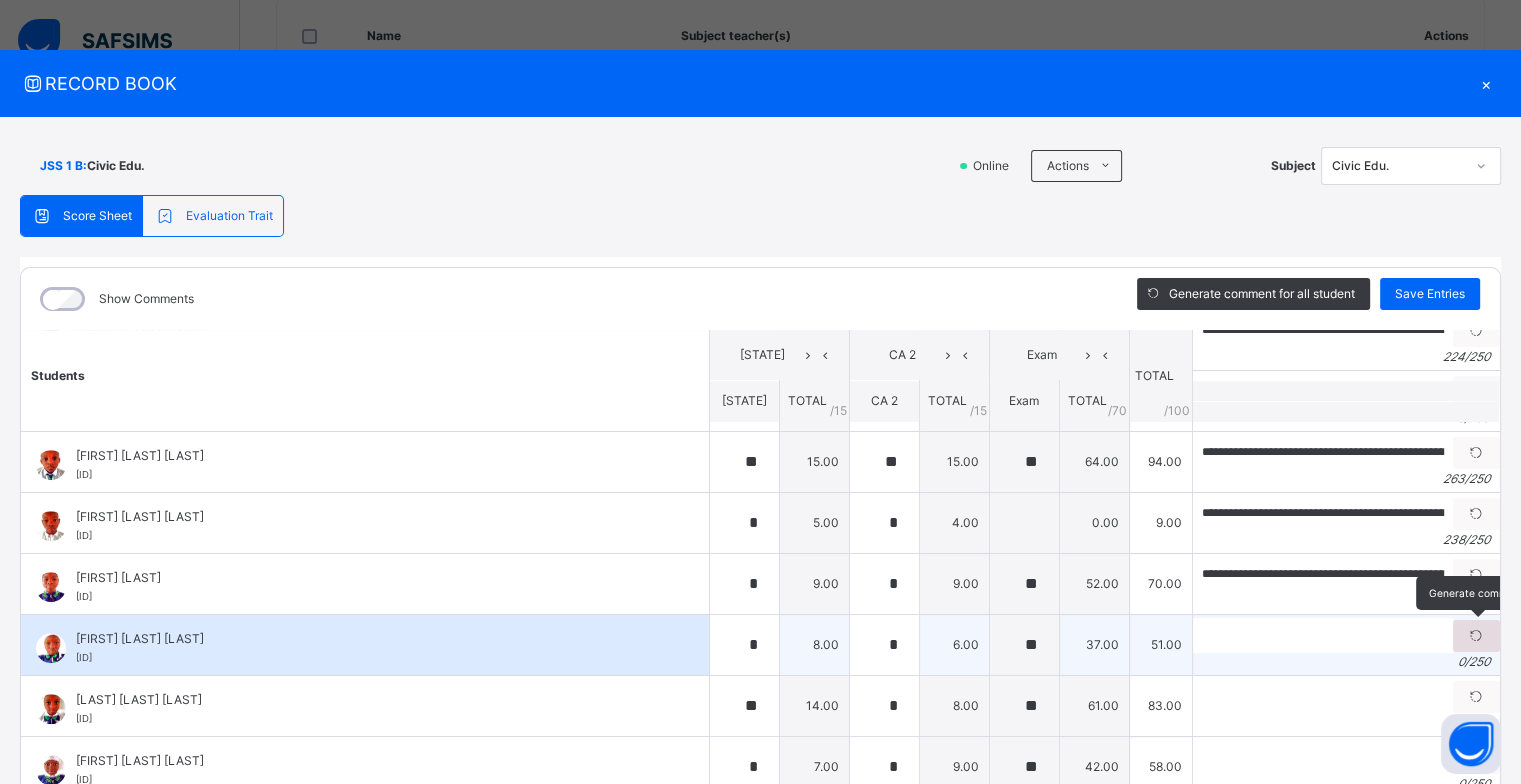 click at bounding box center [1476, 636] 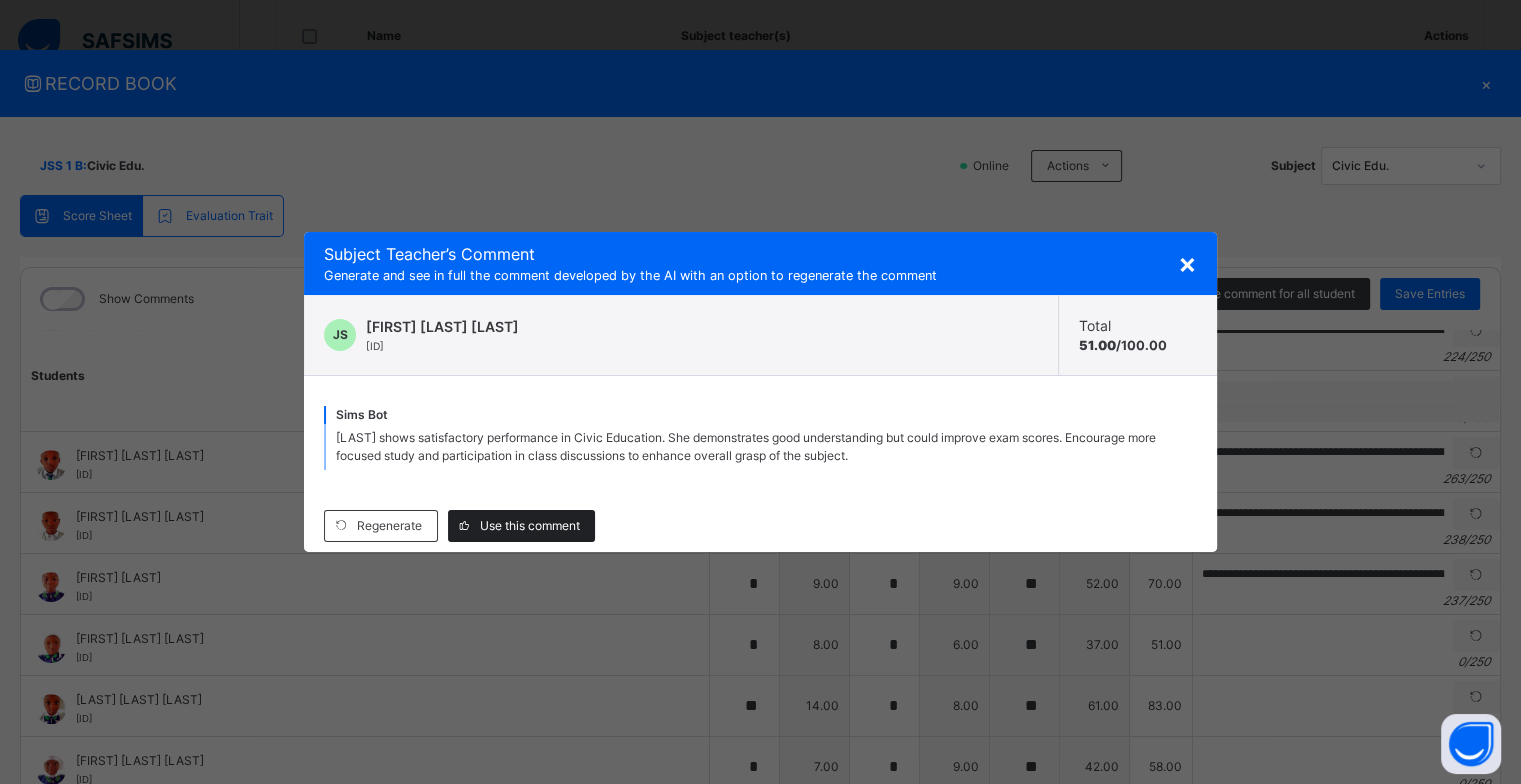 click on "Use this comment" at bounding box center (530, 526) 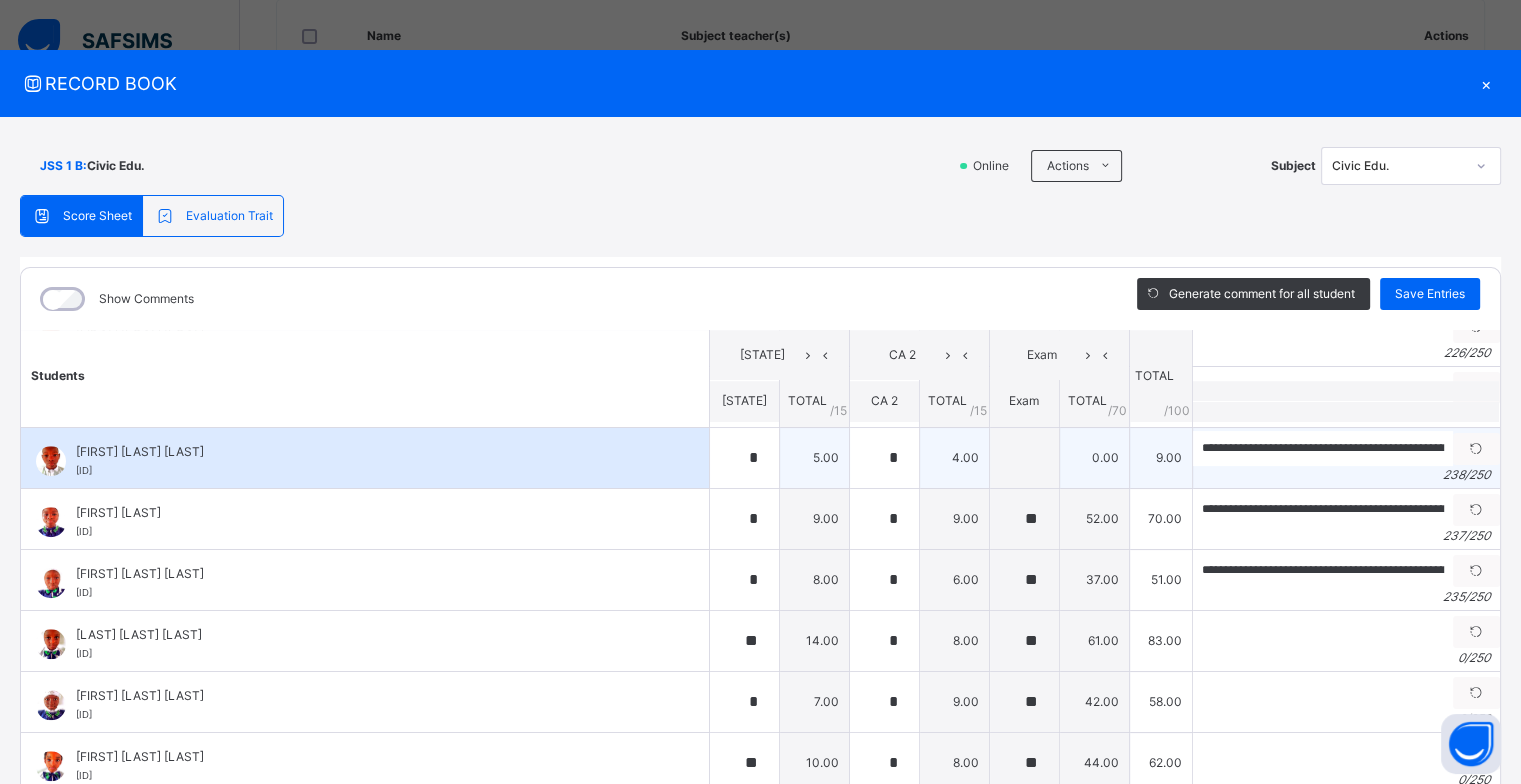 scroll, scrollTop: 1800, scrollLeft: 0, axis: vertical 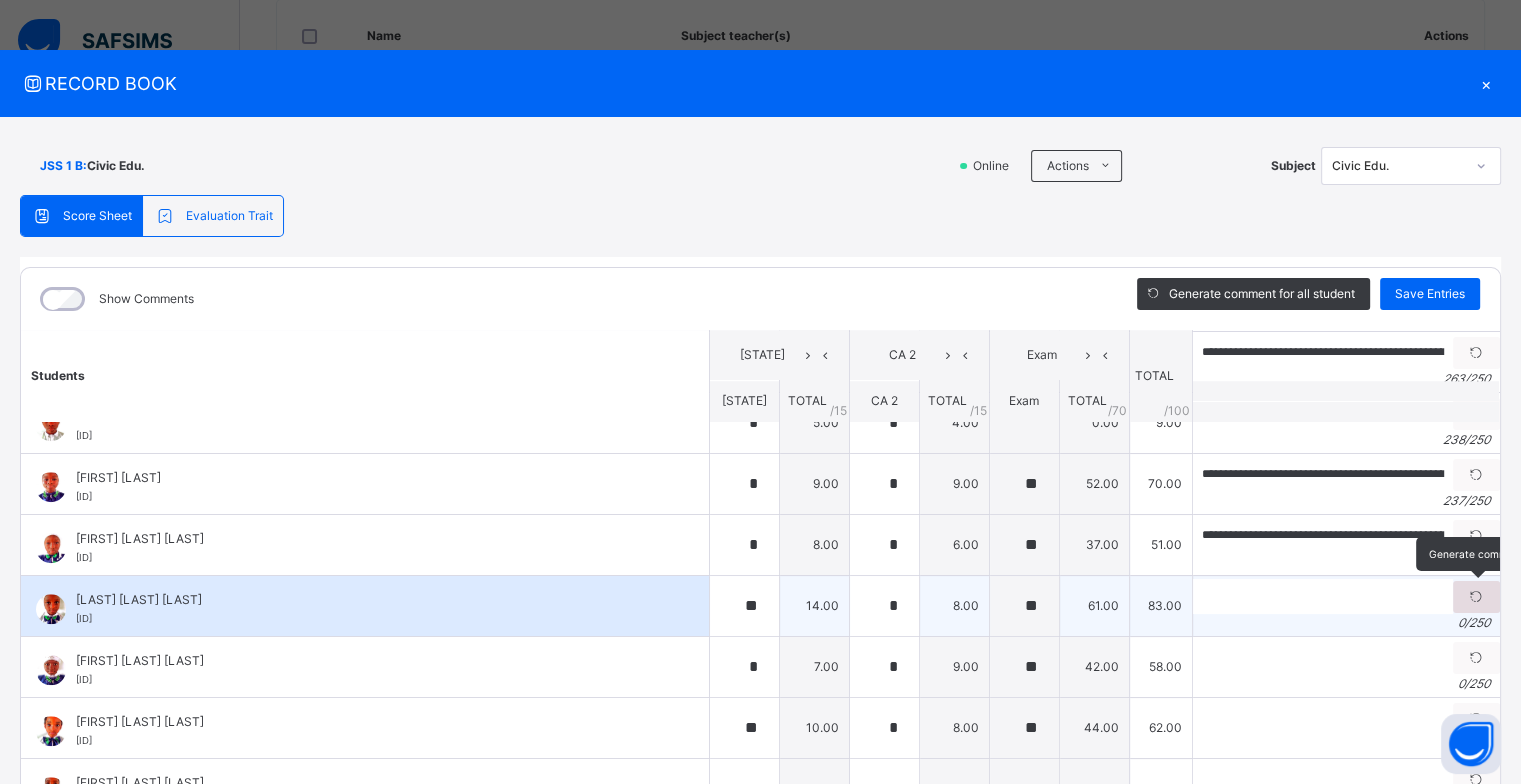 click at bounding box center [1476, 597] 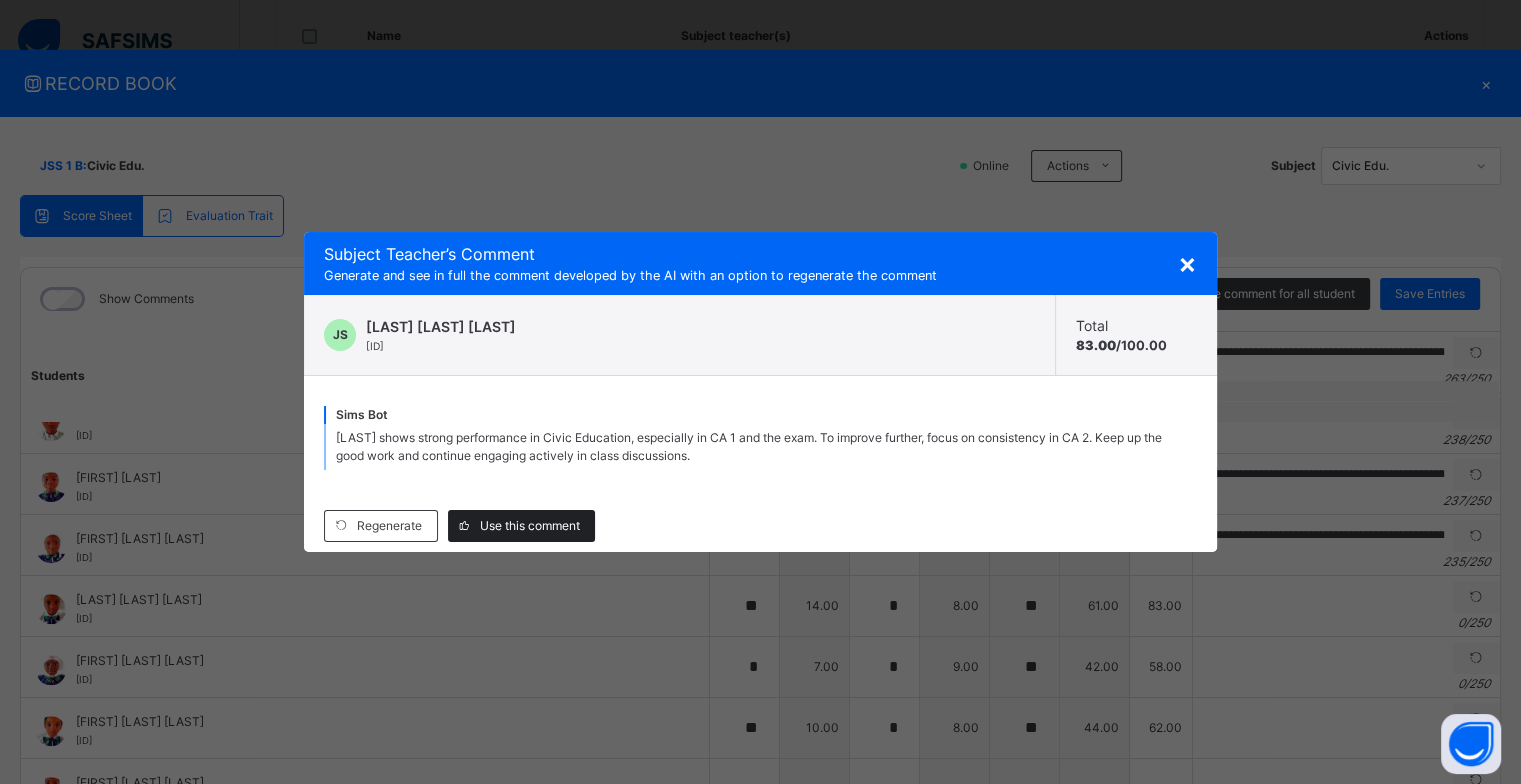 click on "Use this comment" at bounding box center [530, 526] 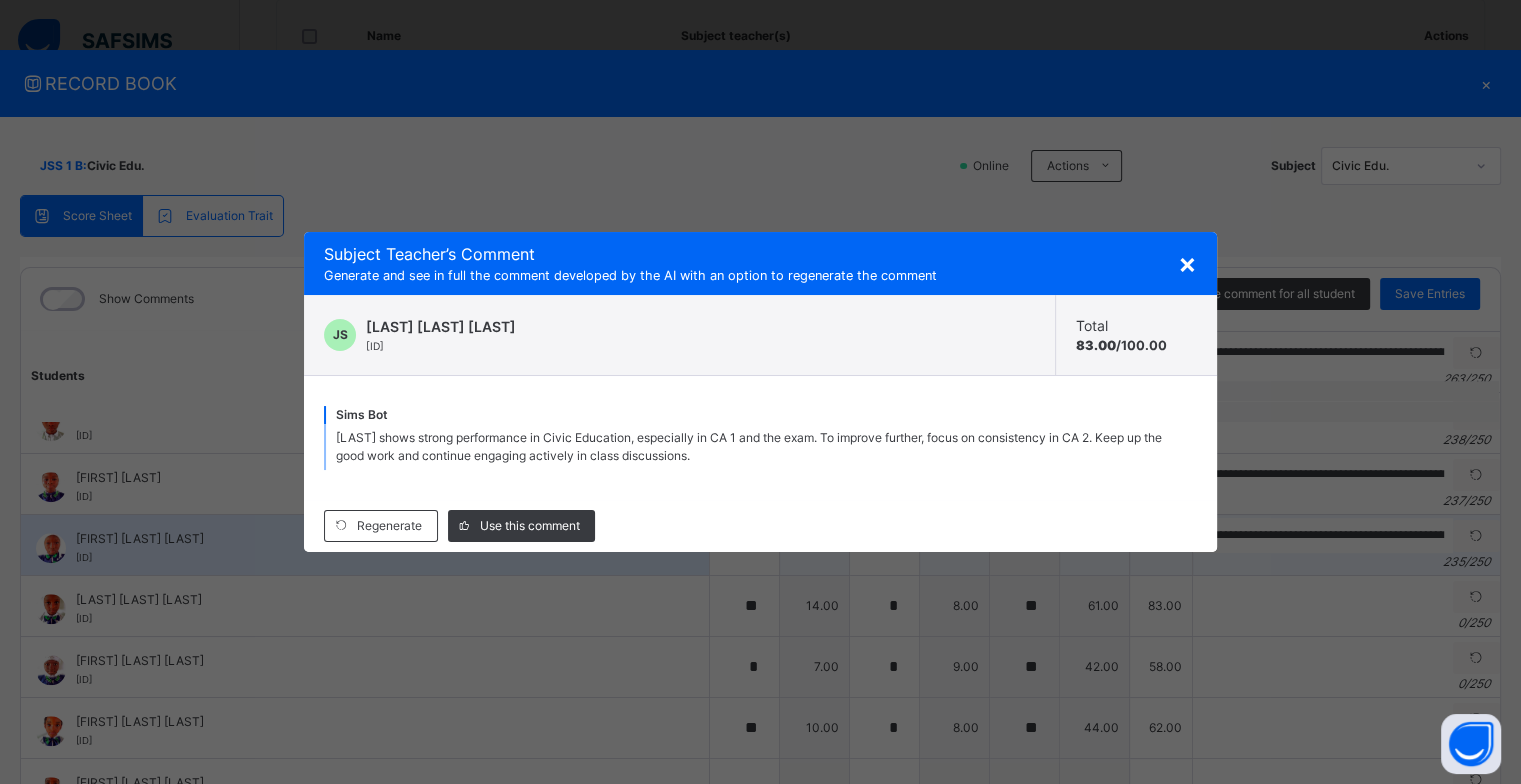 type on "**********" 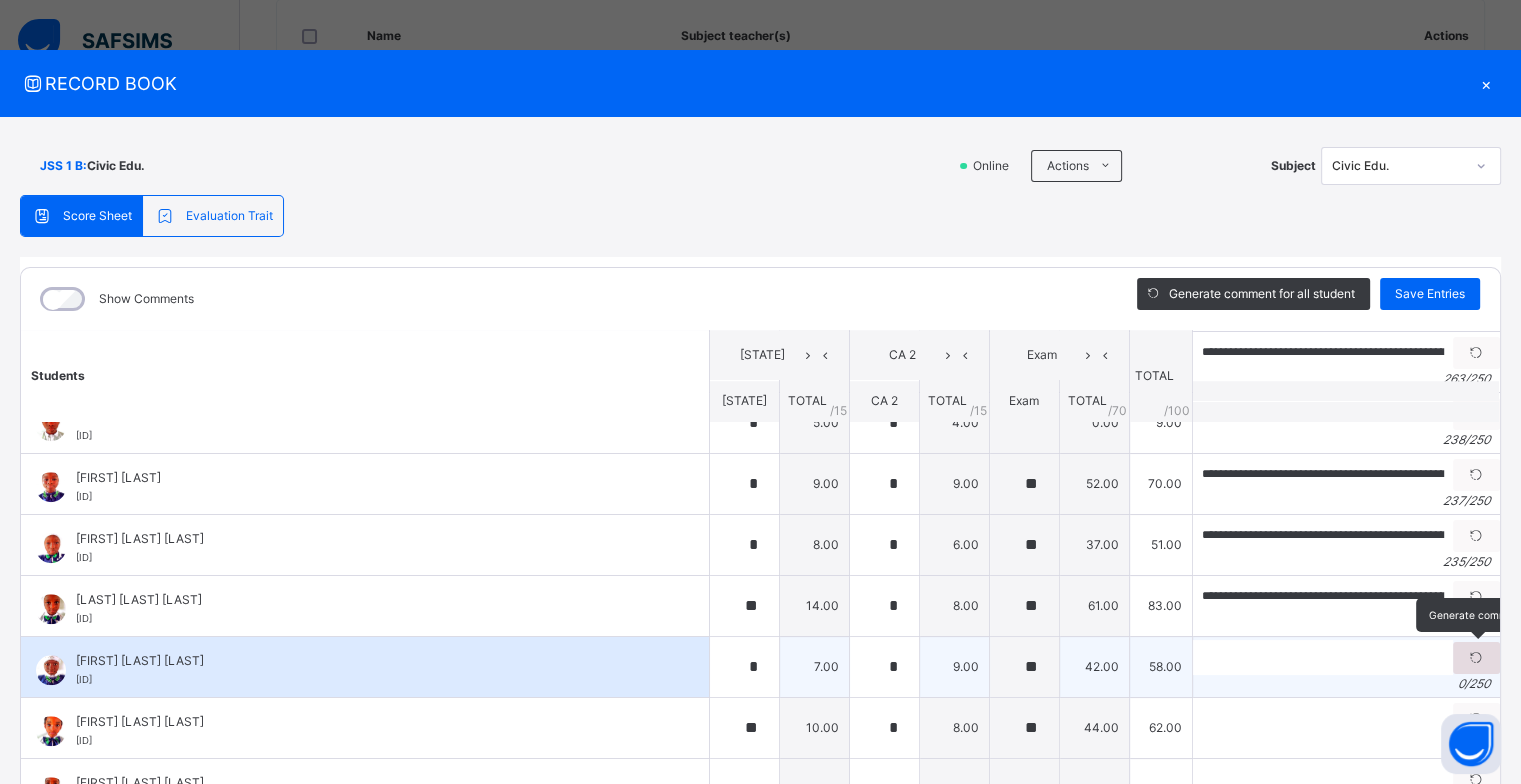 click at bounding box center (1476, 658) 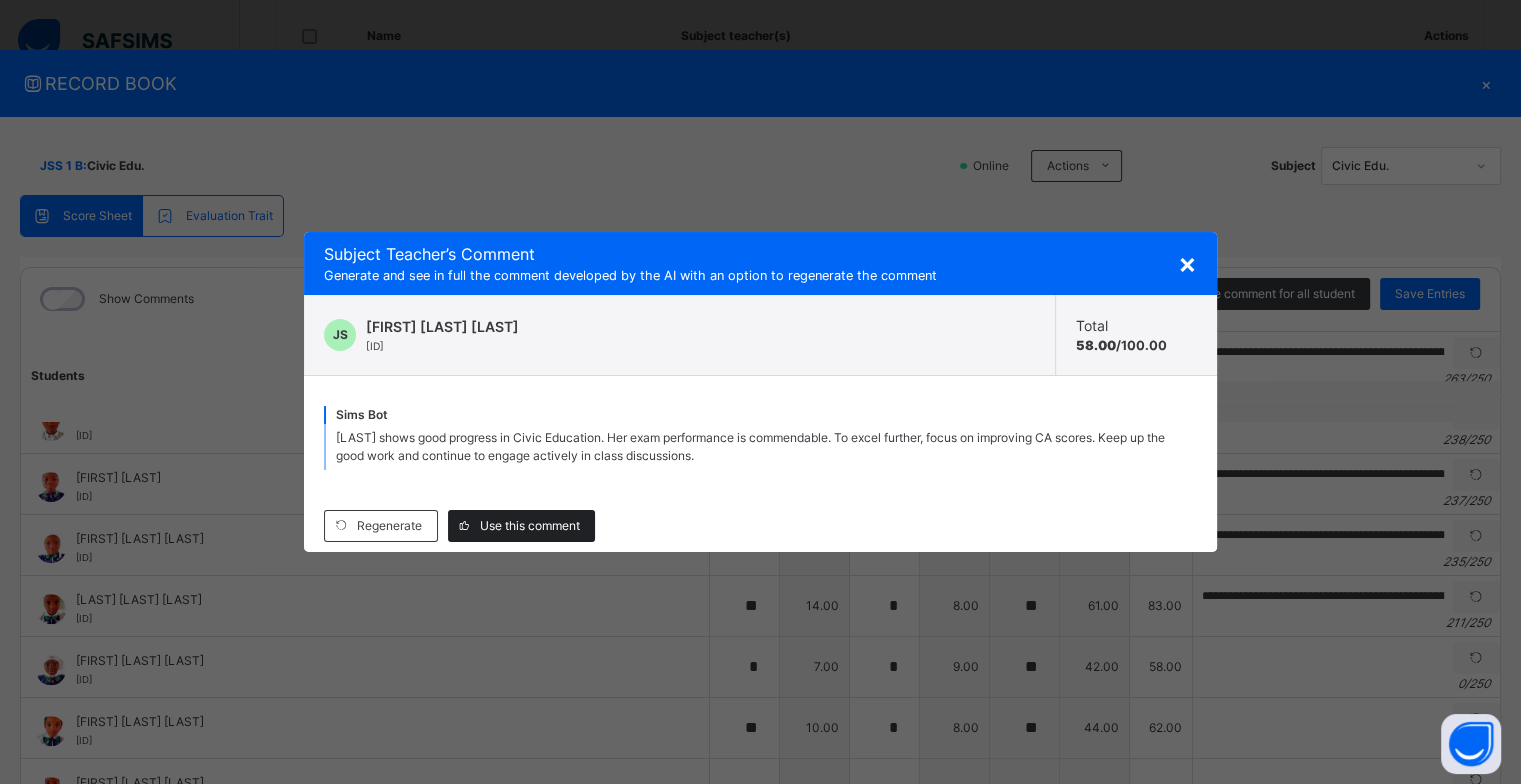 click on "Use this comment" at bounding box center (530, 526) 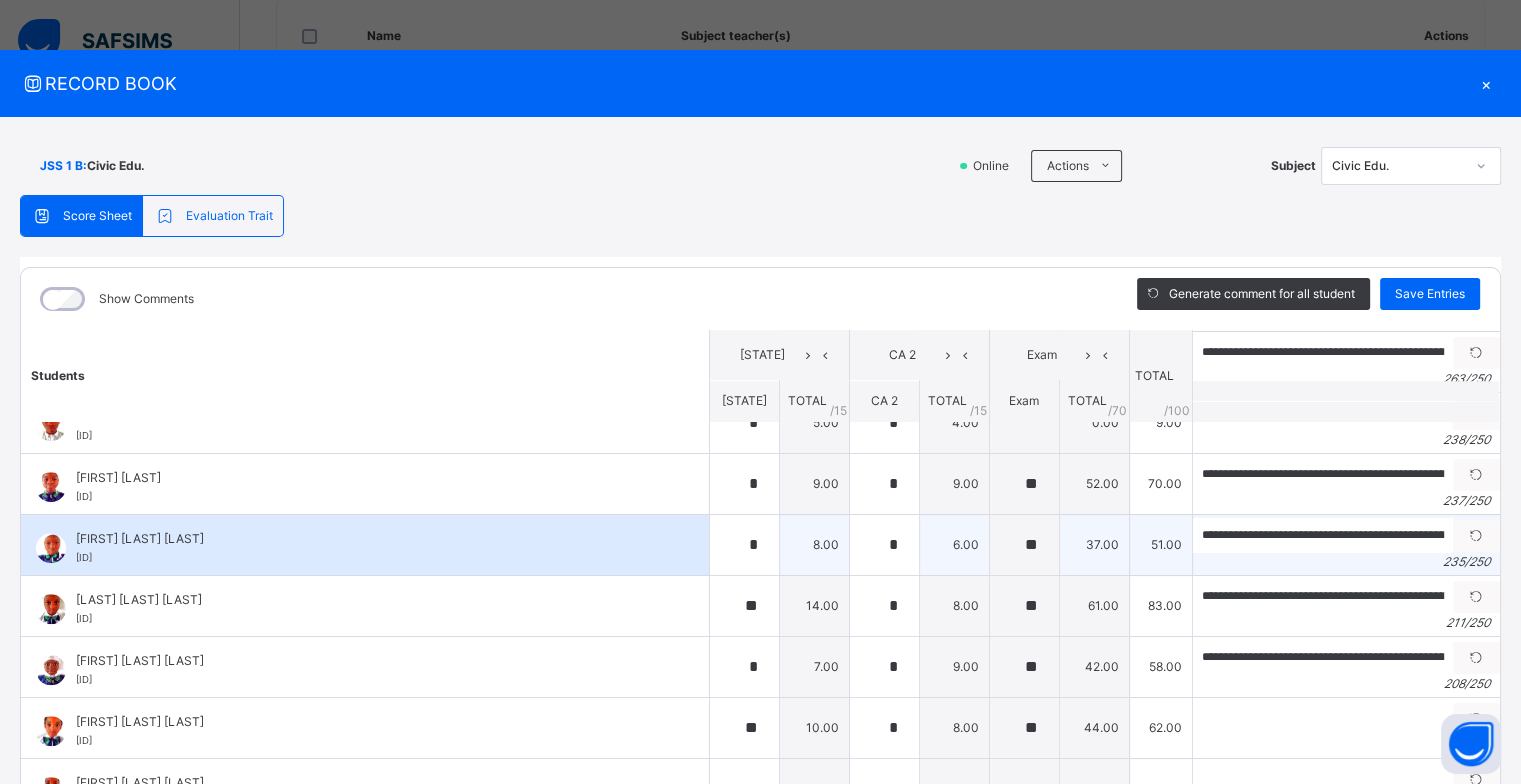 scroll, scrollTop: 1857, scrollLeft: 0, axis: vertical 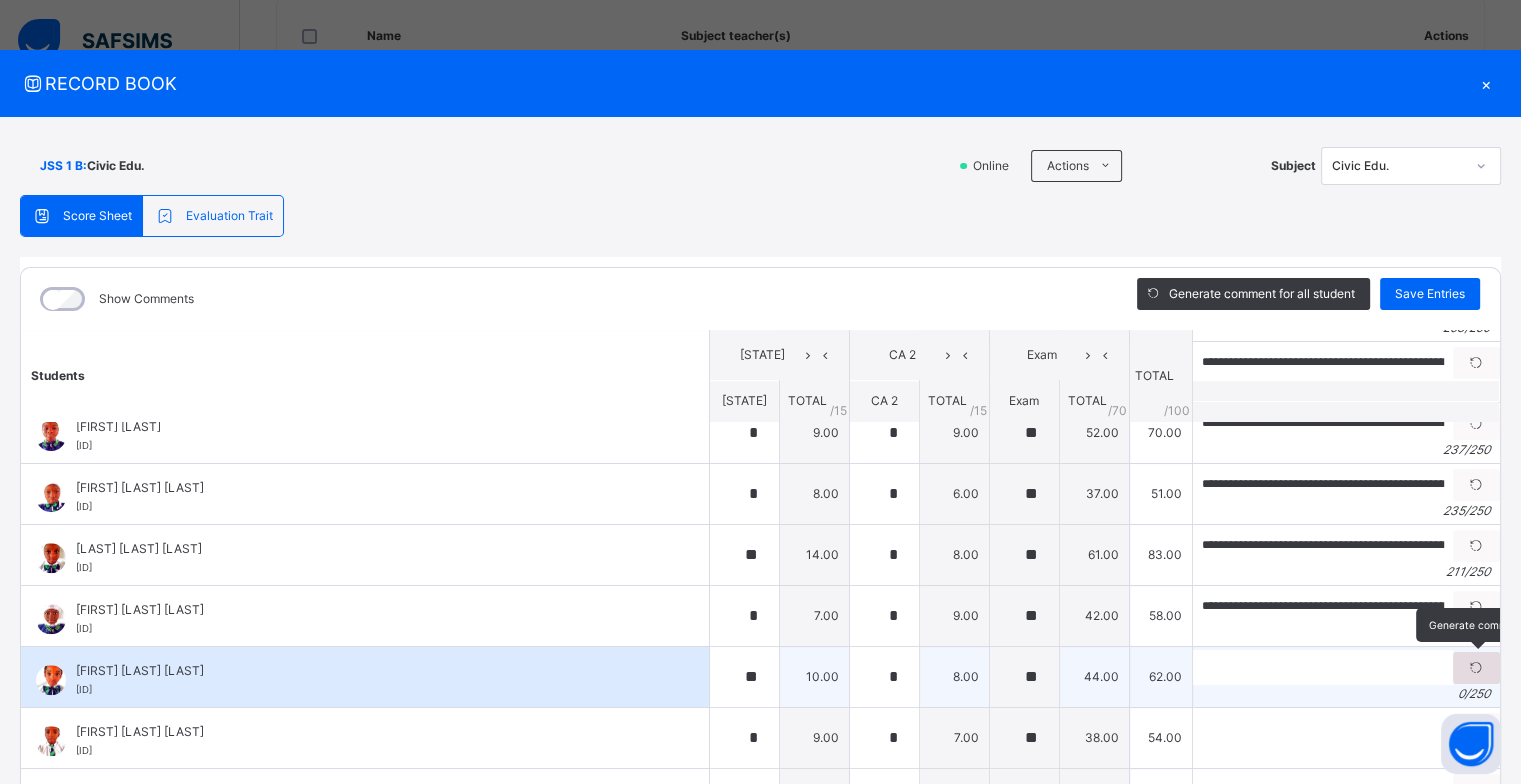 click at bounding box center [1476, 668] 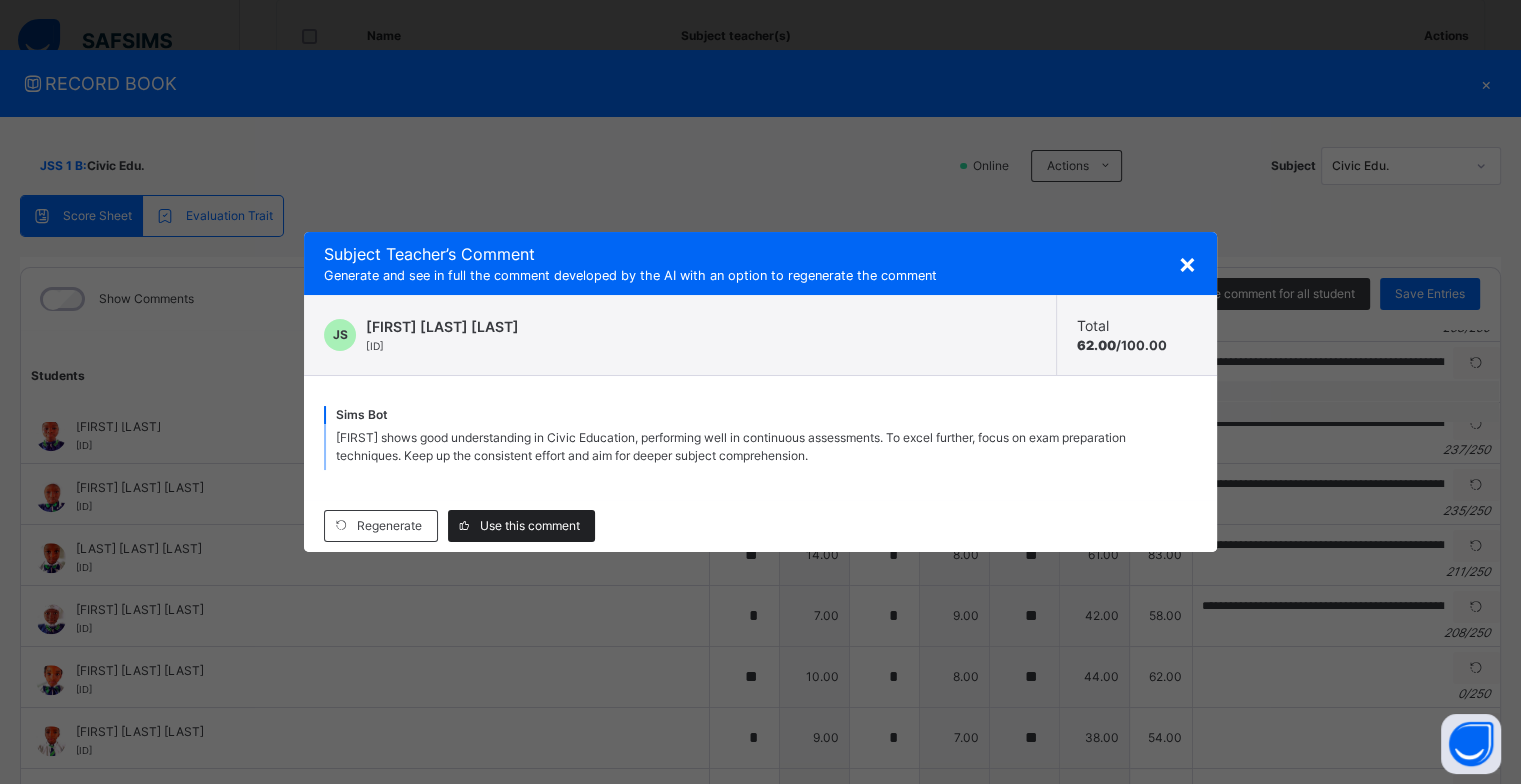 click on "Use this comment" at bounding box center (530, 526) 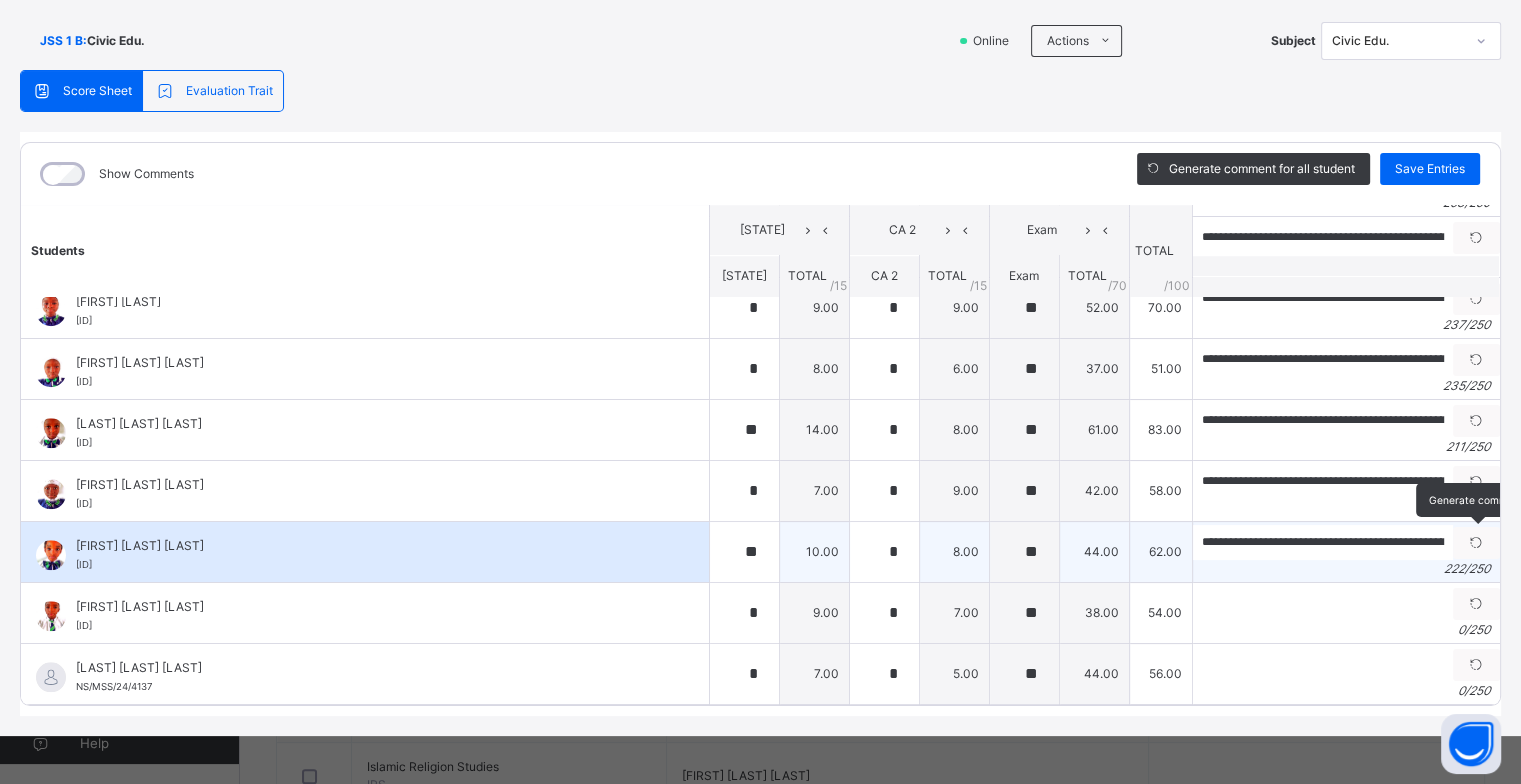 scroll, scrollTop: 126, scrollLeft: 0, axis: vertical 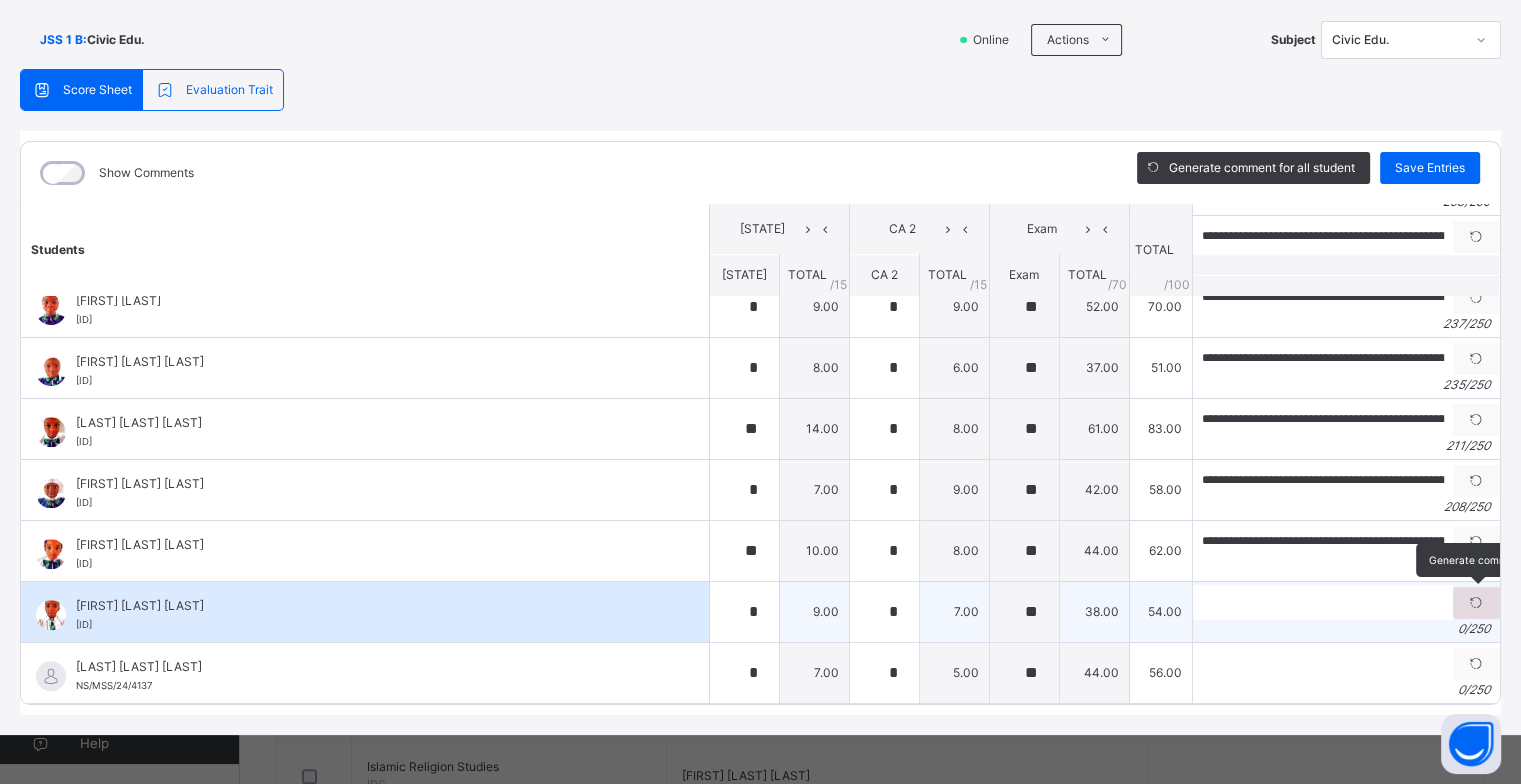 click at bounding box center (1476, 603) 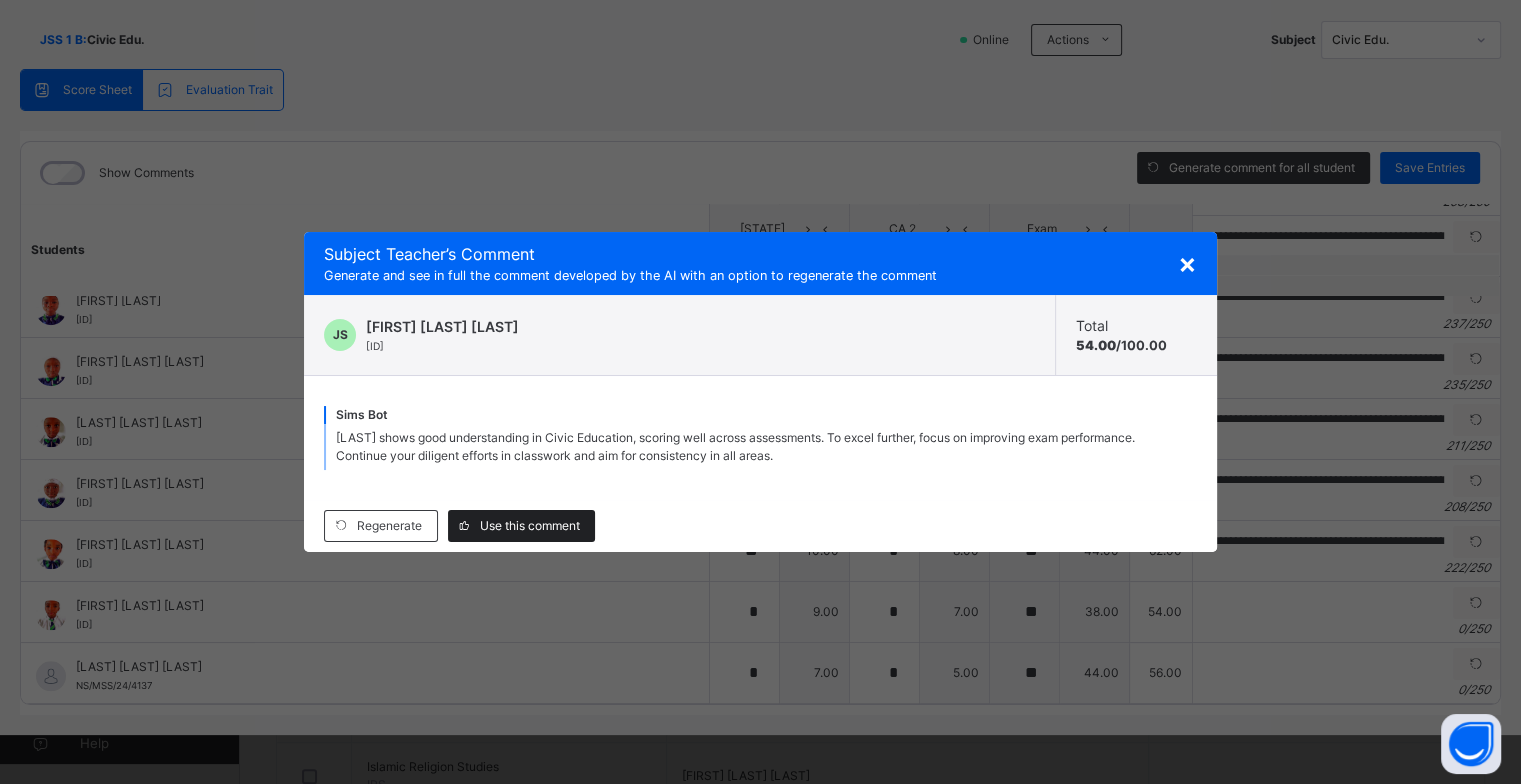 click on "Use this comment" at bounding box center [530, 526] 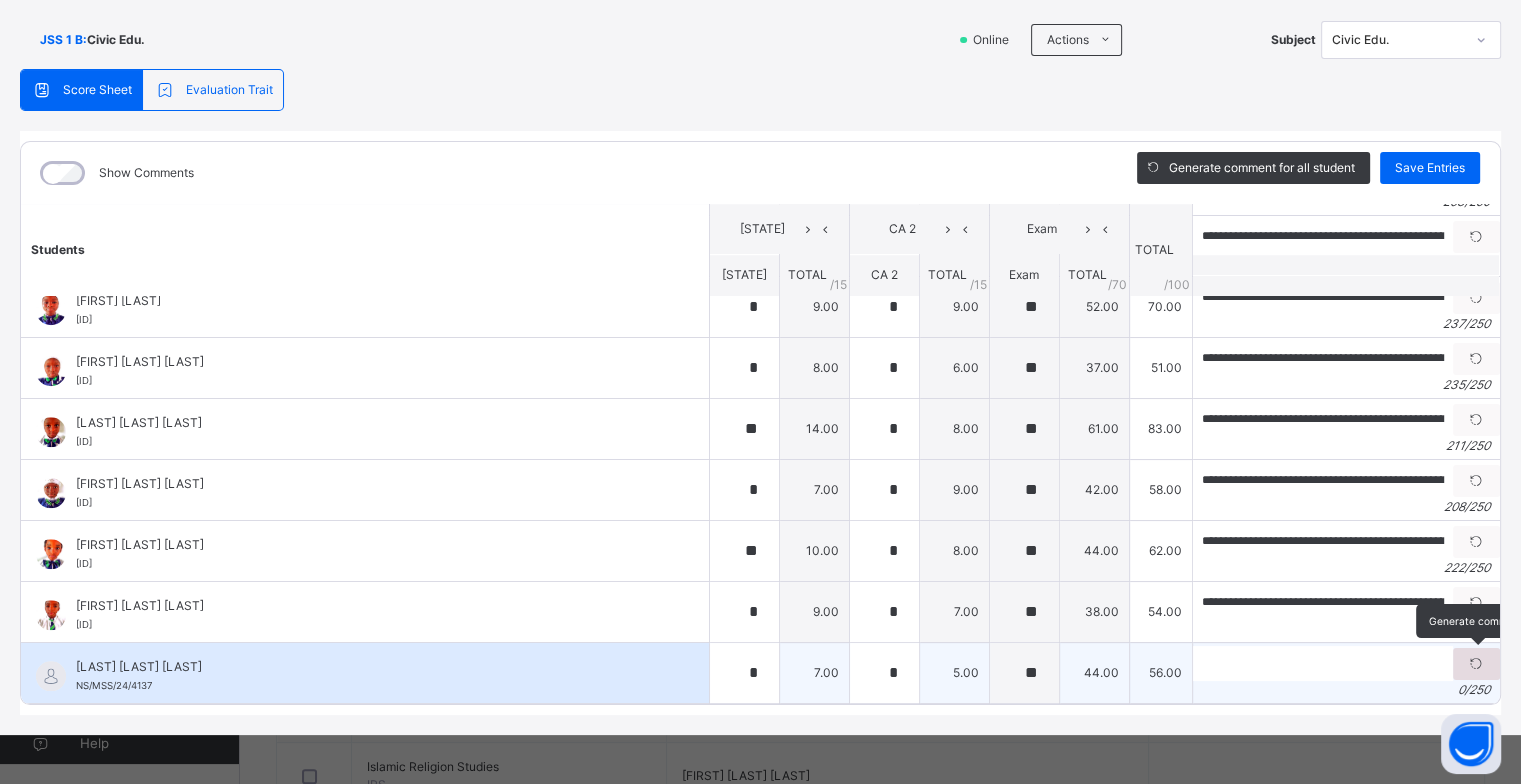 click at bounding box center (1476, 664) 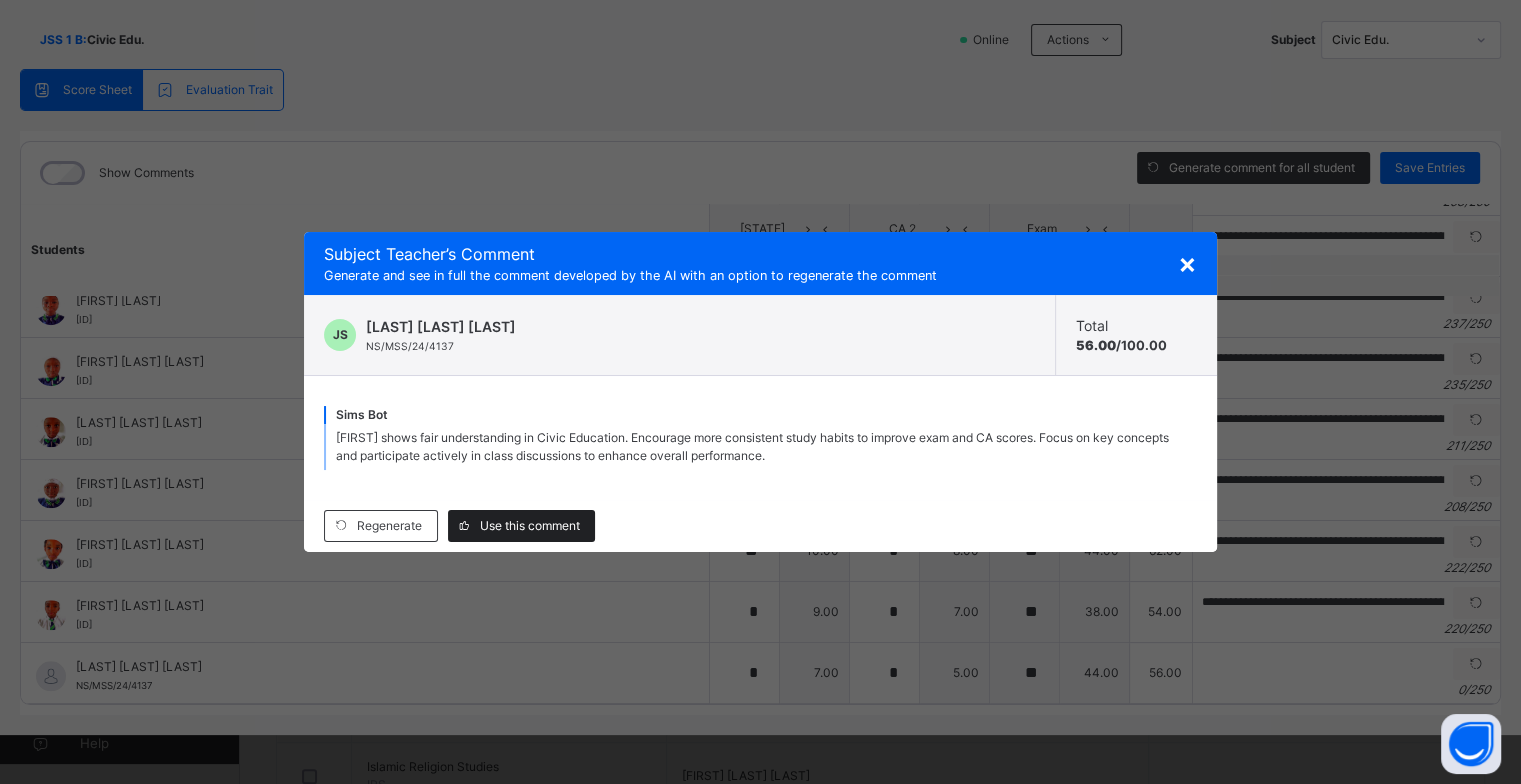 click on "Use this comment" at bounding box center [530, 526] 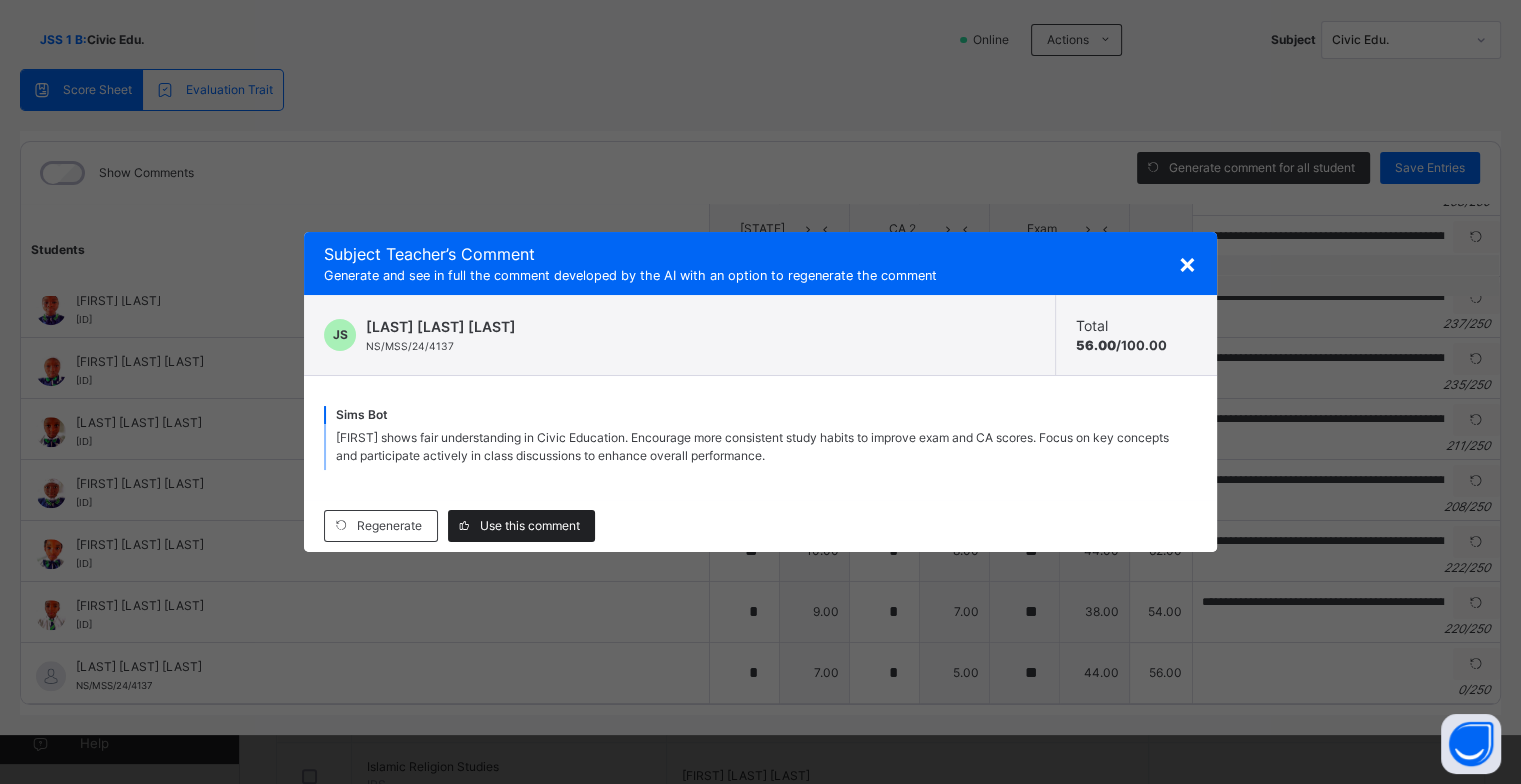 type on "**********" 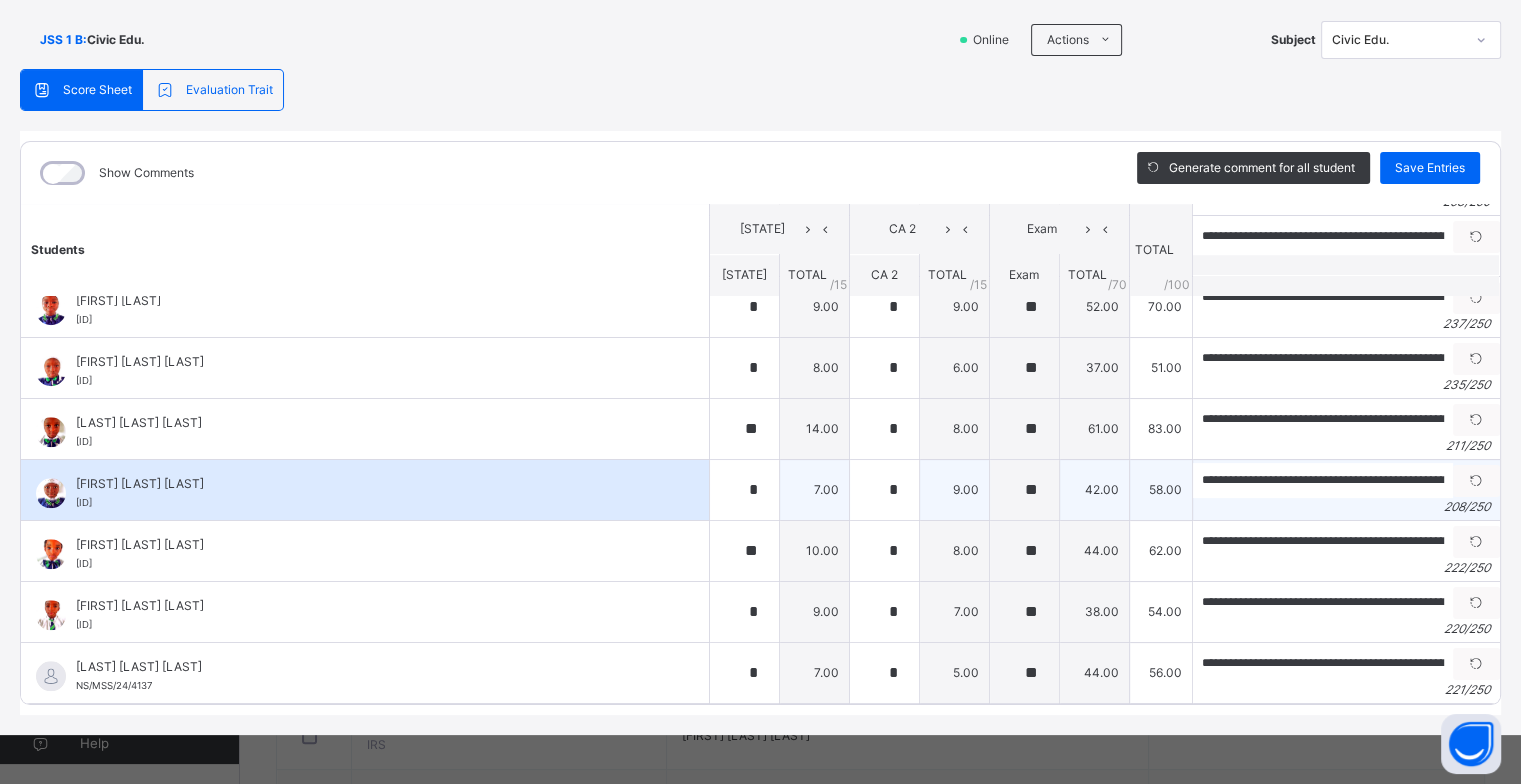 scroll, scrollTop: 500, scrollLeft: 0, axis: vertical 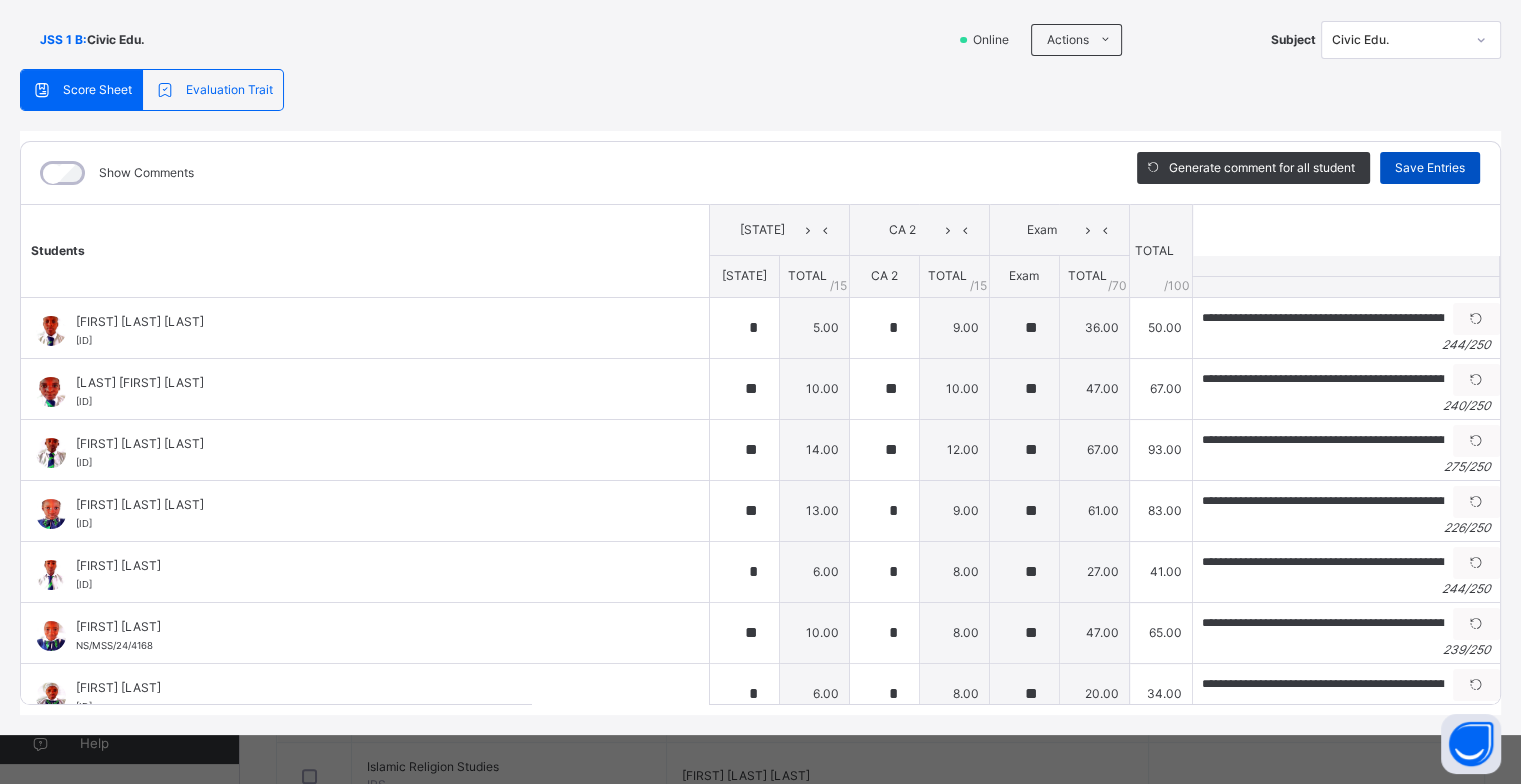 click on "Save Entries" at bounding box center (1430, 168) 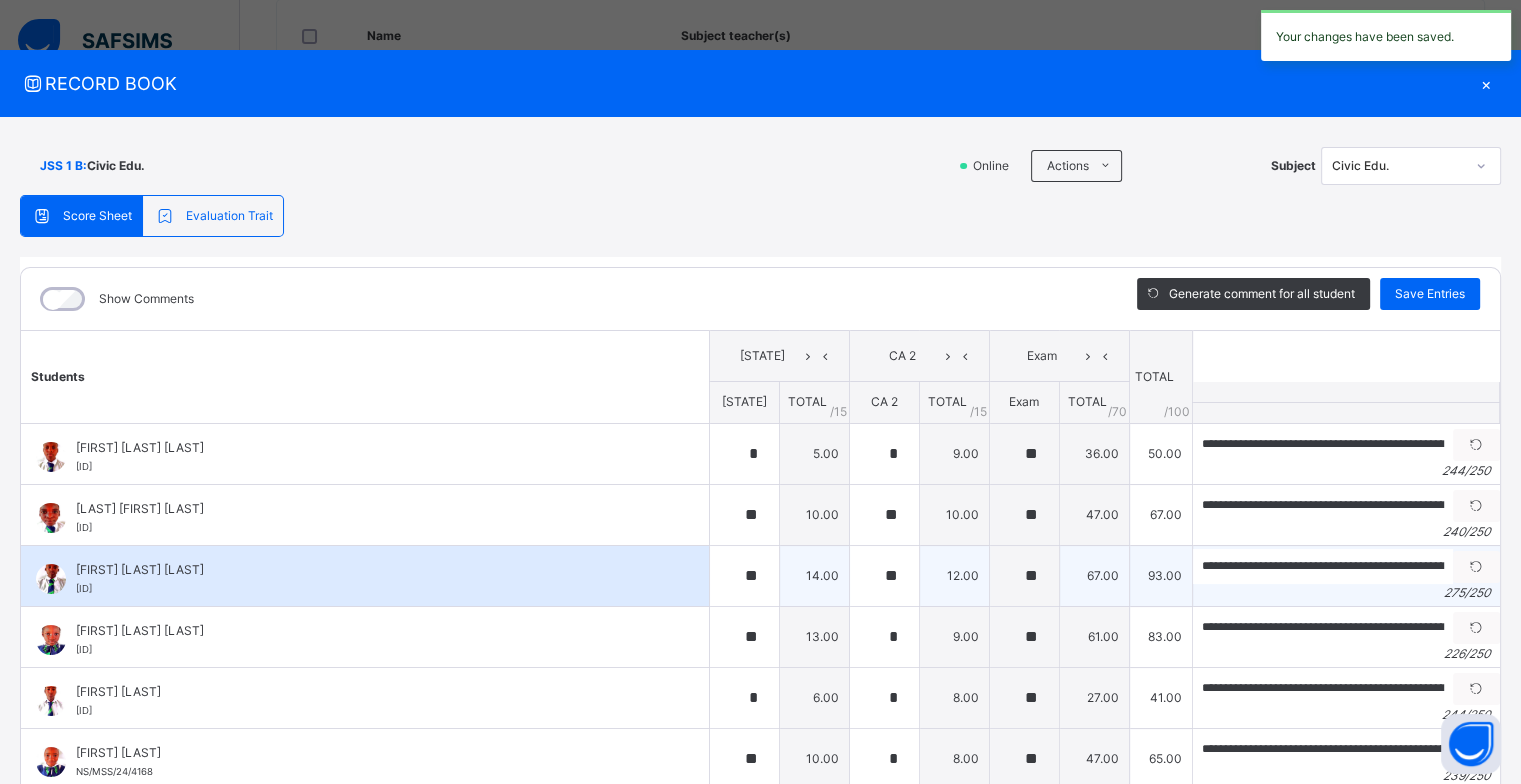 scroll, scrollTop: 126, scrollLeft: 0, axis: vertical 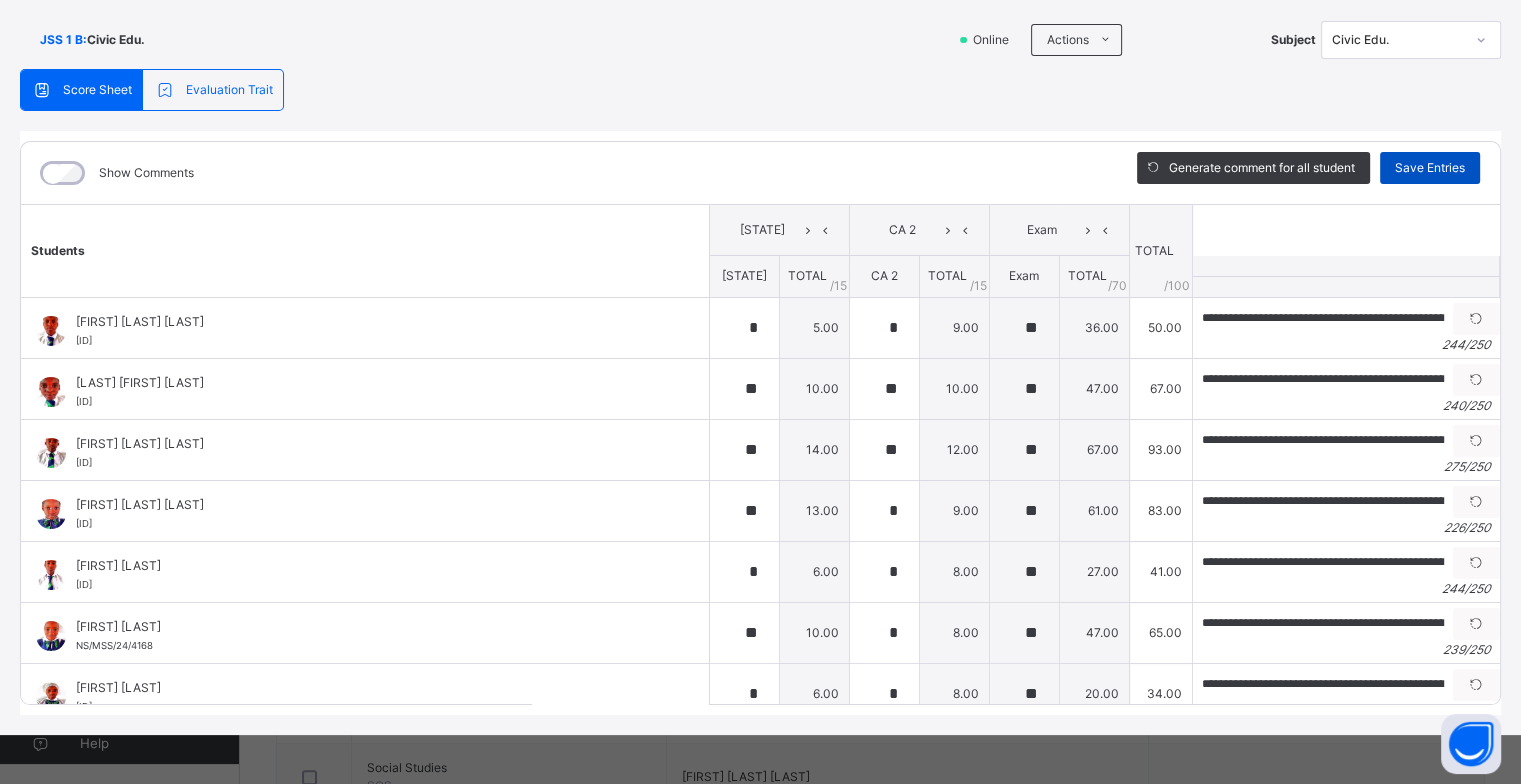 click on "Save Entries" at bounding box center (1430, 168) 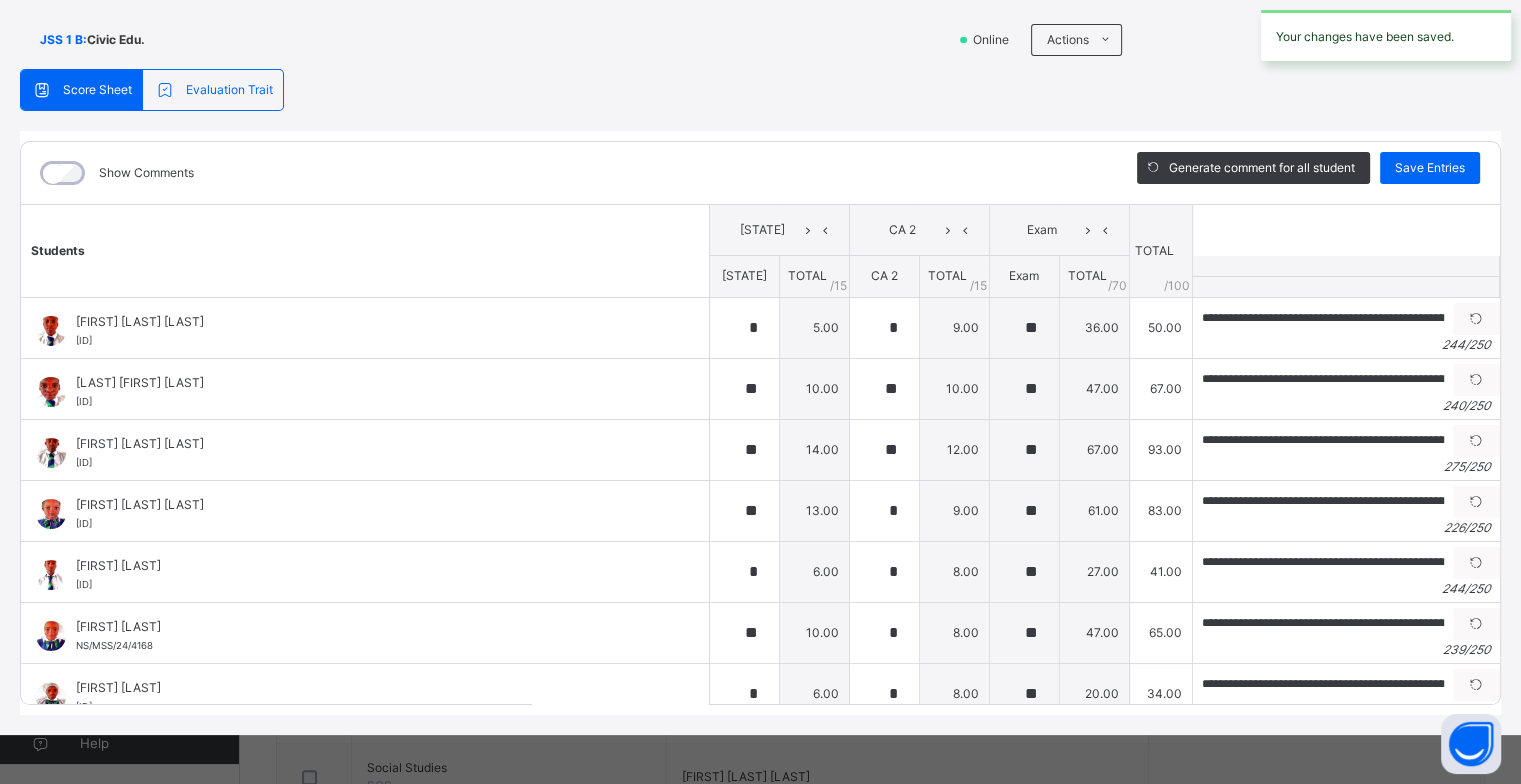 scroll, scrollTop: 0, scrollLeft: 0, axis: both 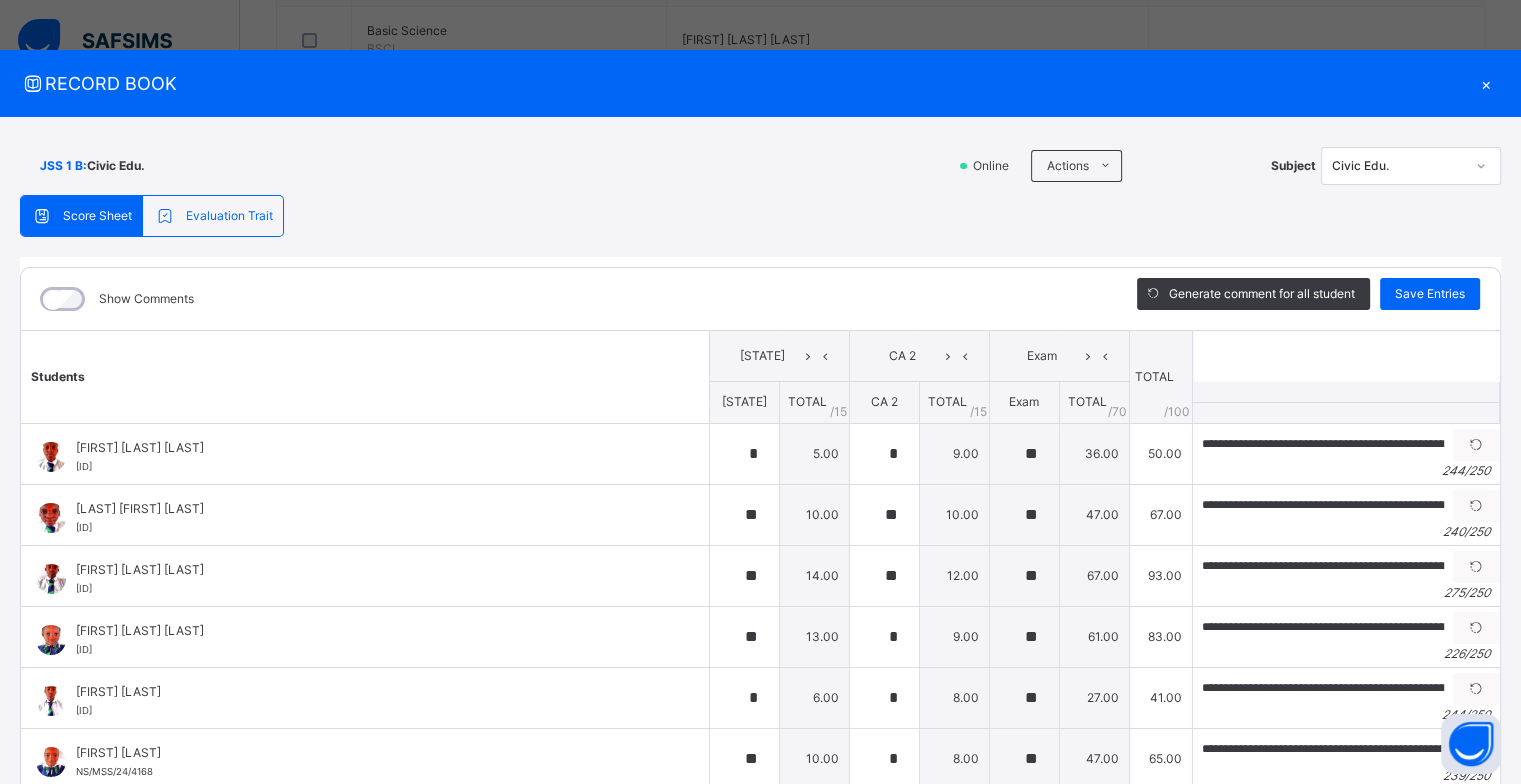 click on "×" at bounding box center [1486, 83] 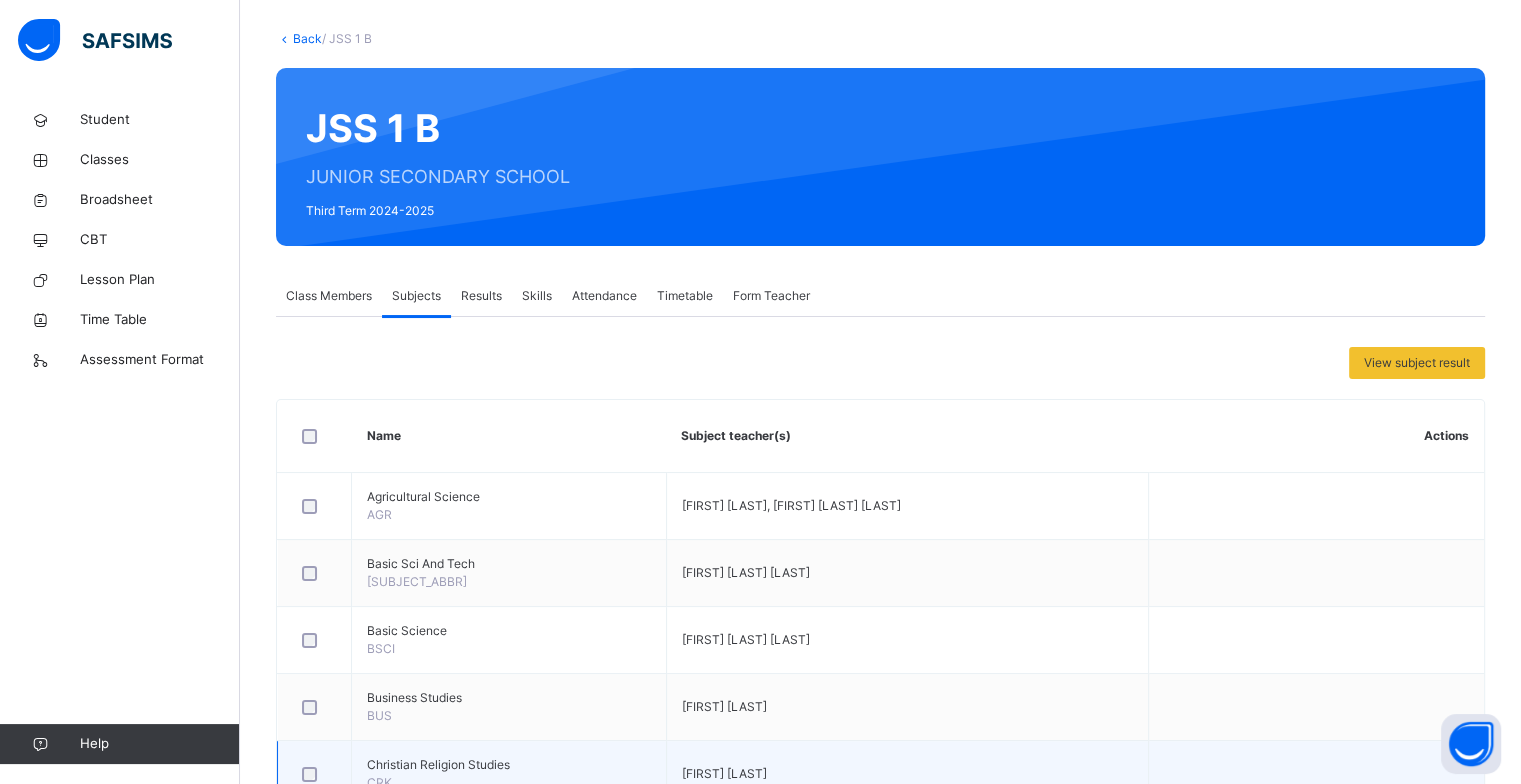 scroll, scrollTop: 100, scrollLeft: 0, axis: vertical 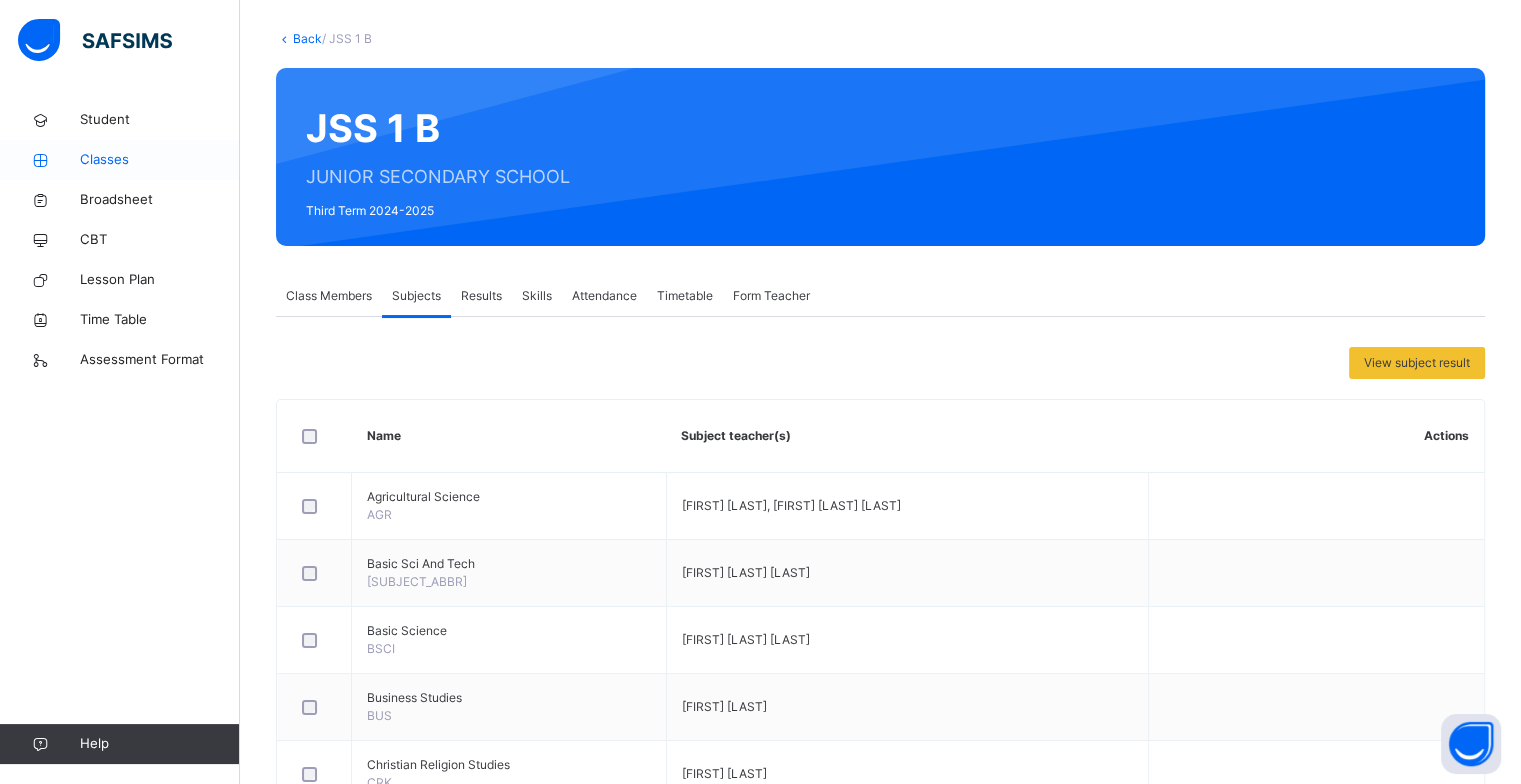 click on "Classes" at bounding box center (160, 160) 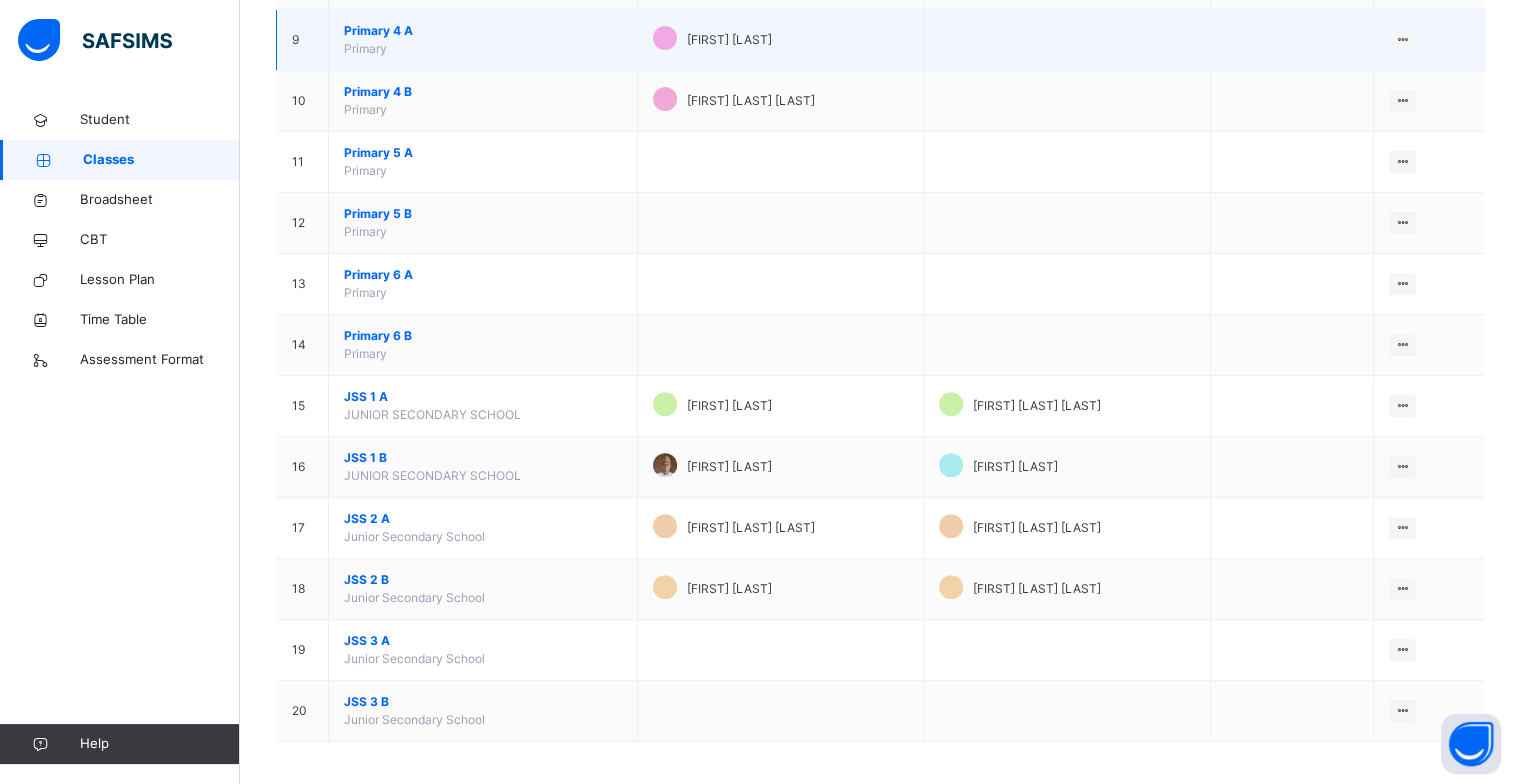 scroll, scrollTop: 720, scrollLeft: 0, axis: vertical 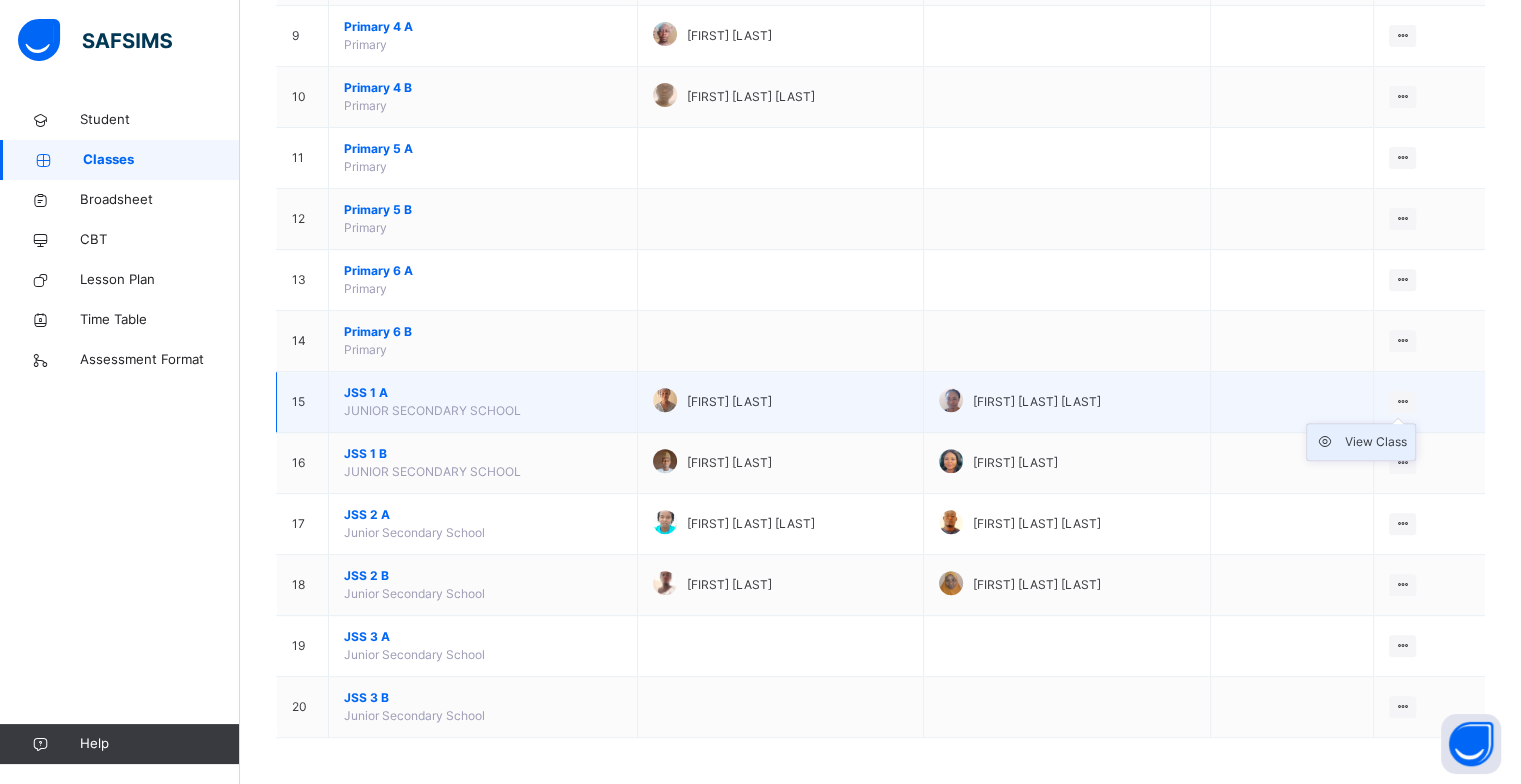 click on "View Class" at bounding box center (1376, 442) 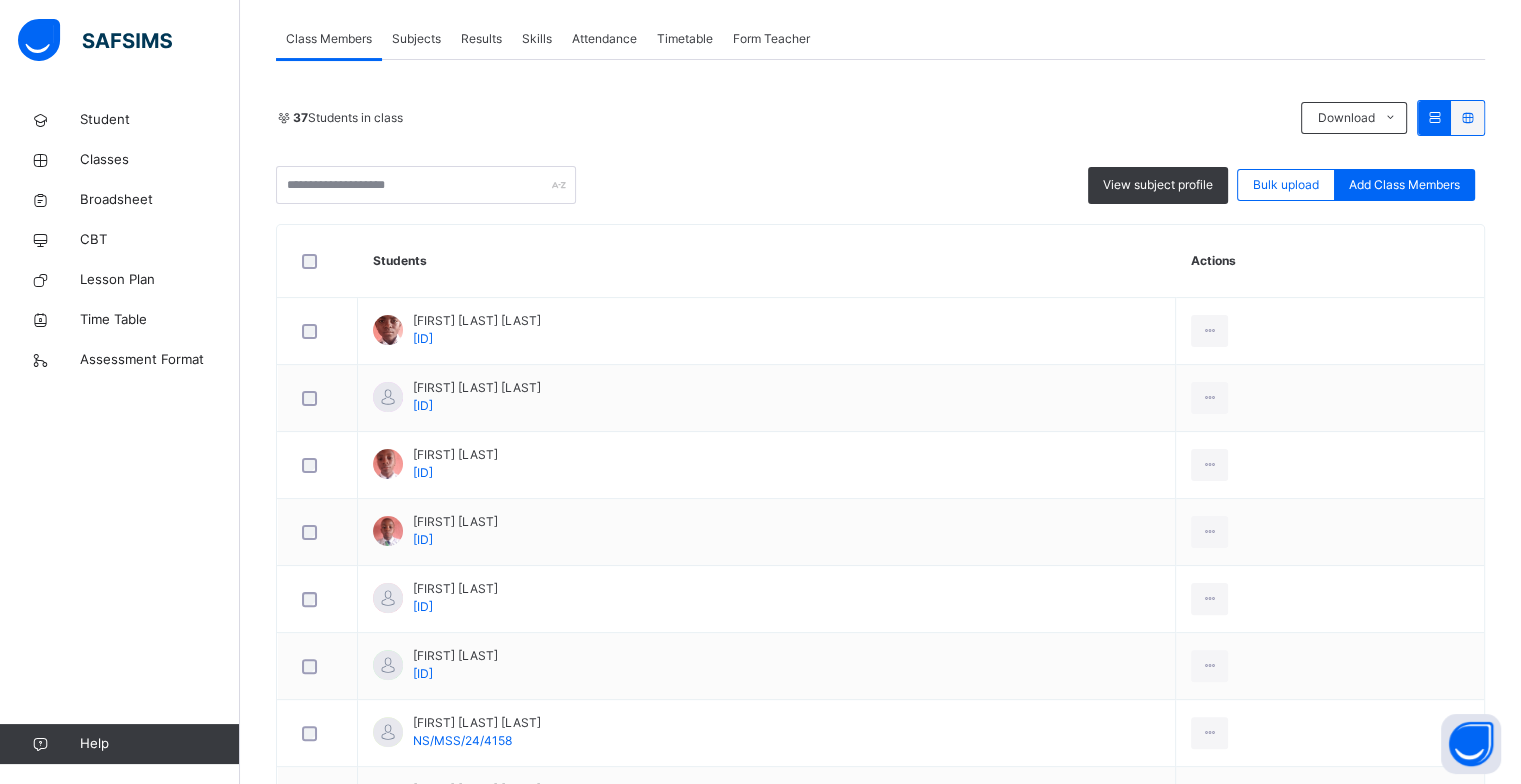 scroll, scrollTop: 100, scrollLeft: 0, axis: vertical 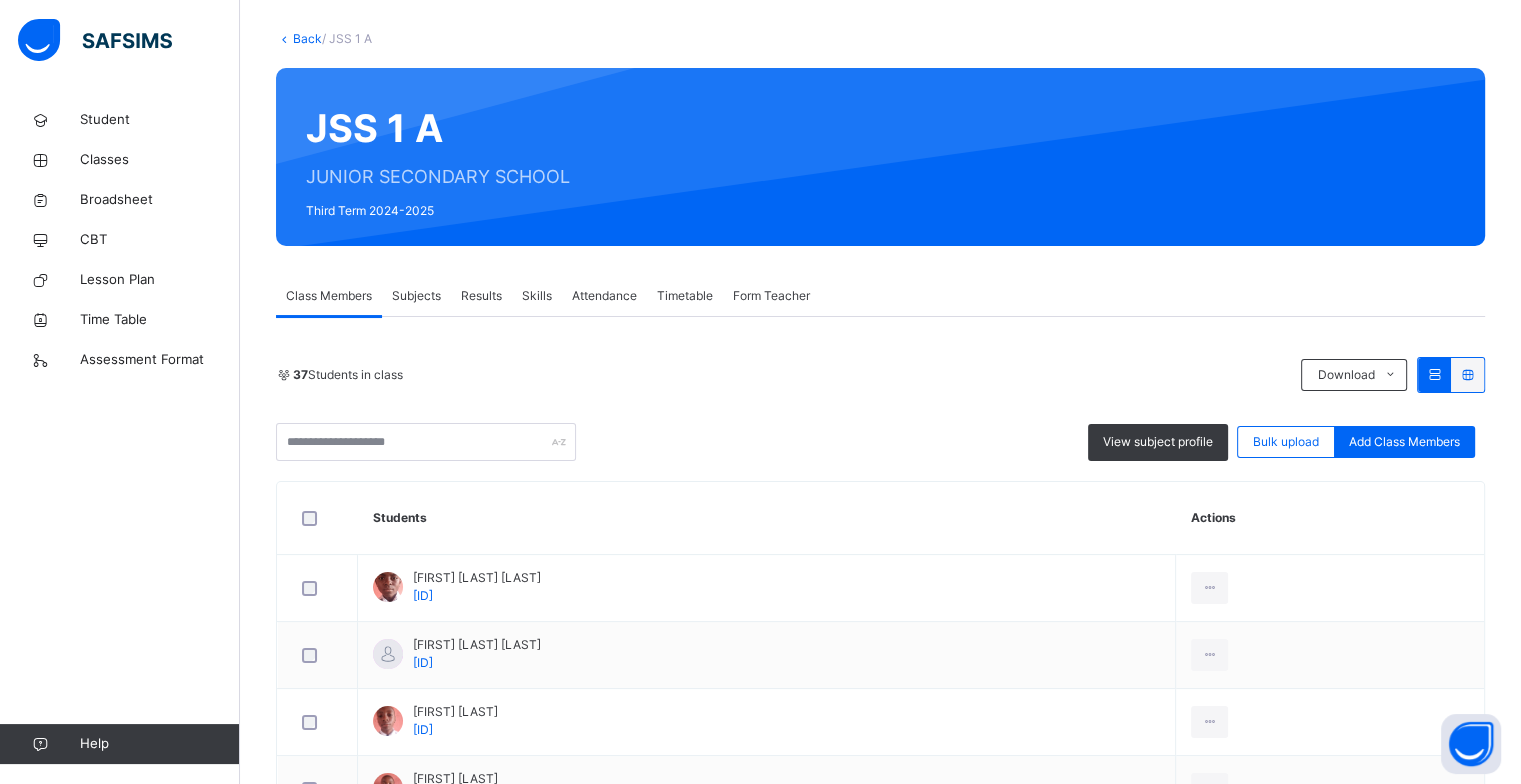 click on "Subjects" at bounding box center [416, 296] 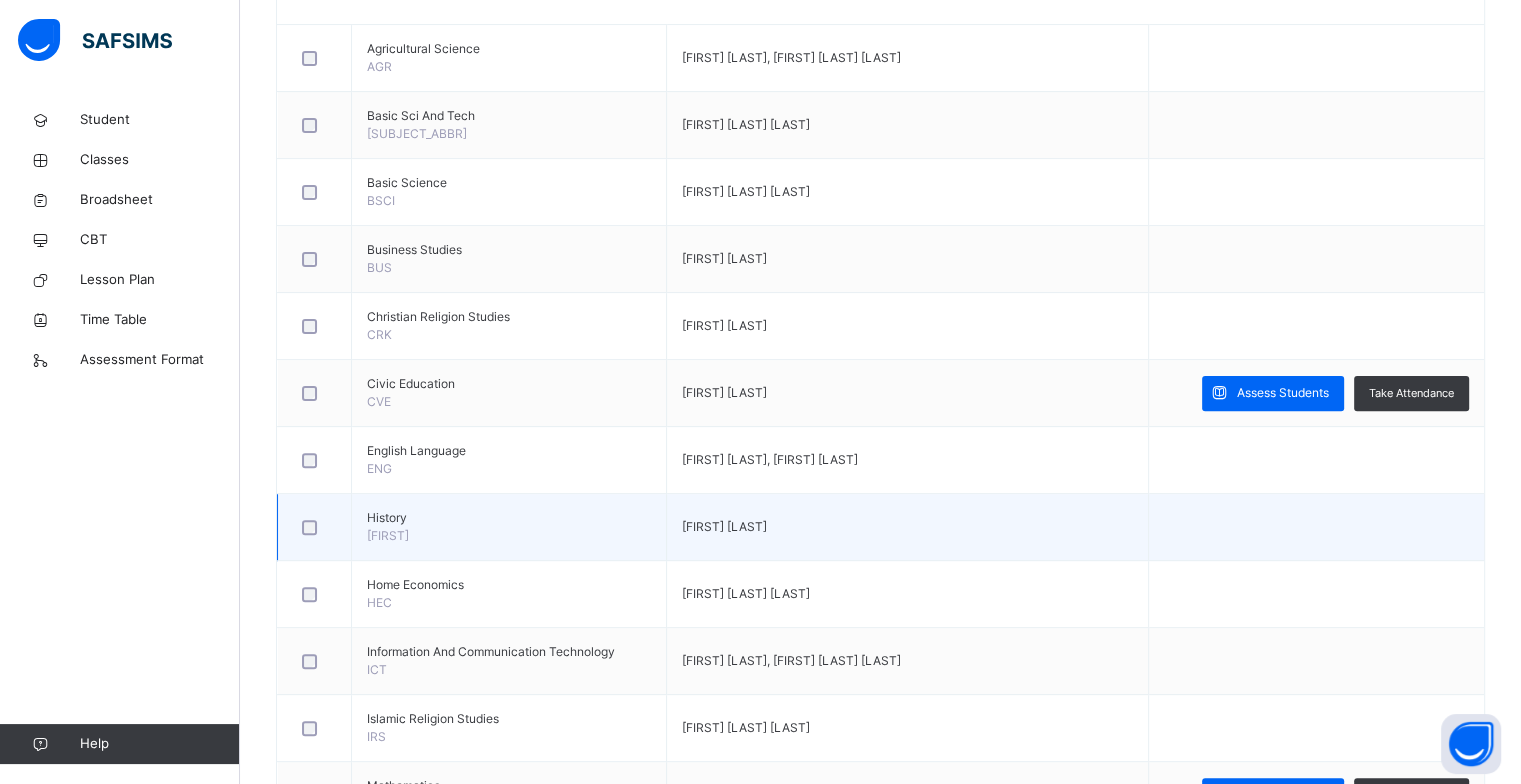 scroll, scrollTop: 600, scrollLeft: 0, axis: vertical 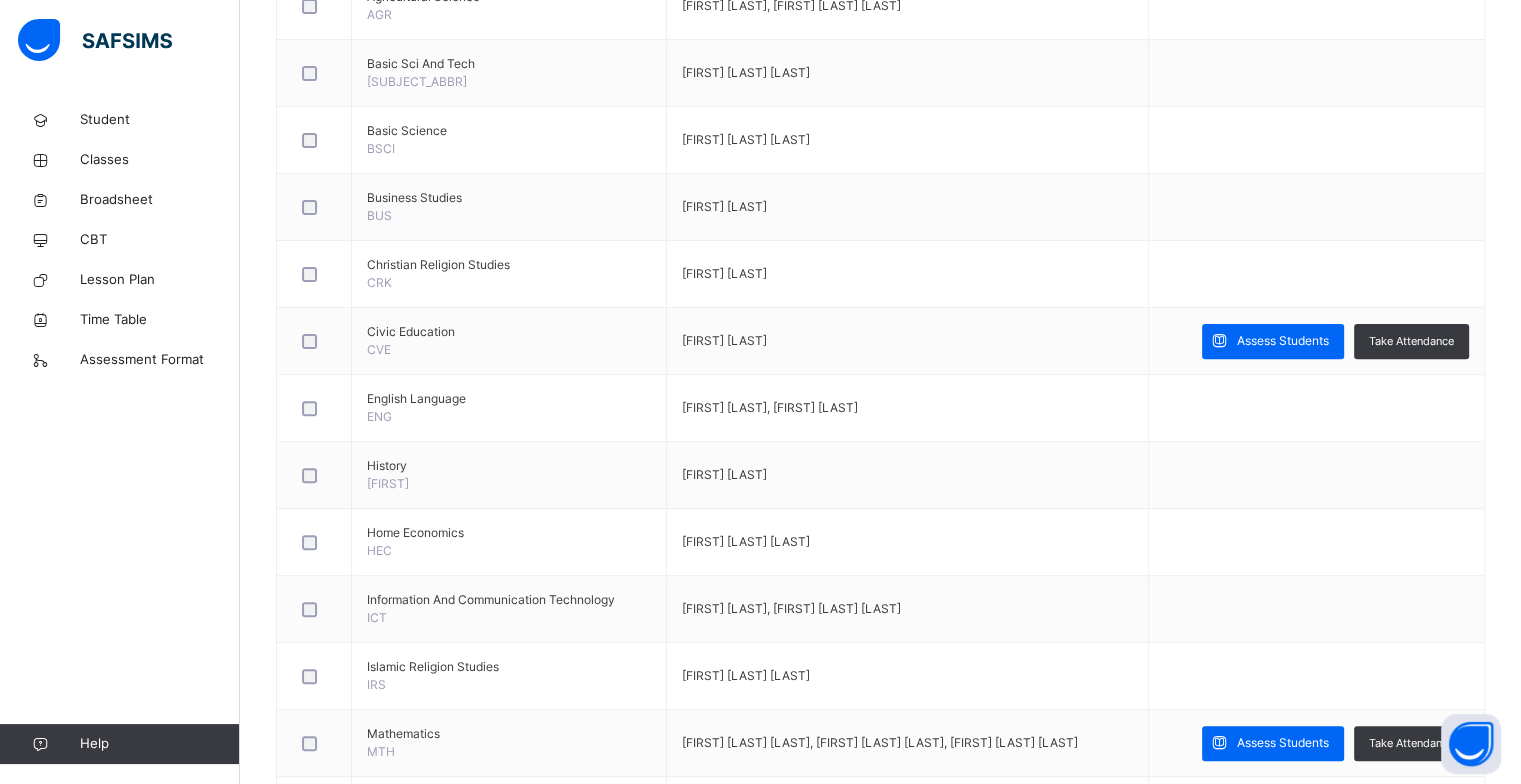 click on "Assess Students" at bounding box center [1283, 341] 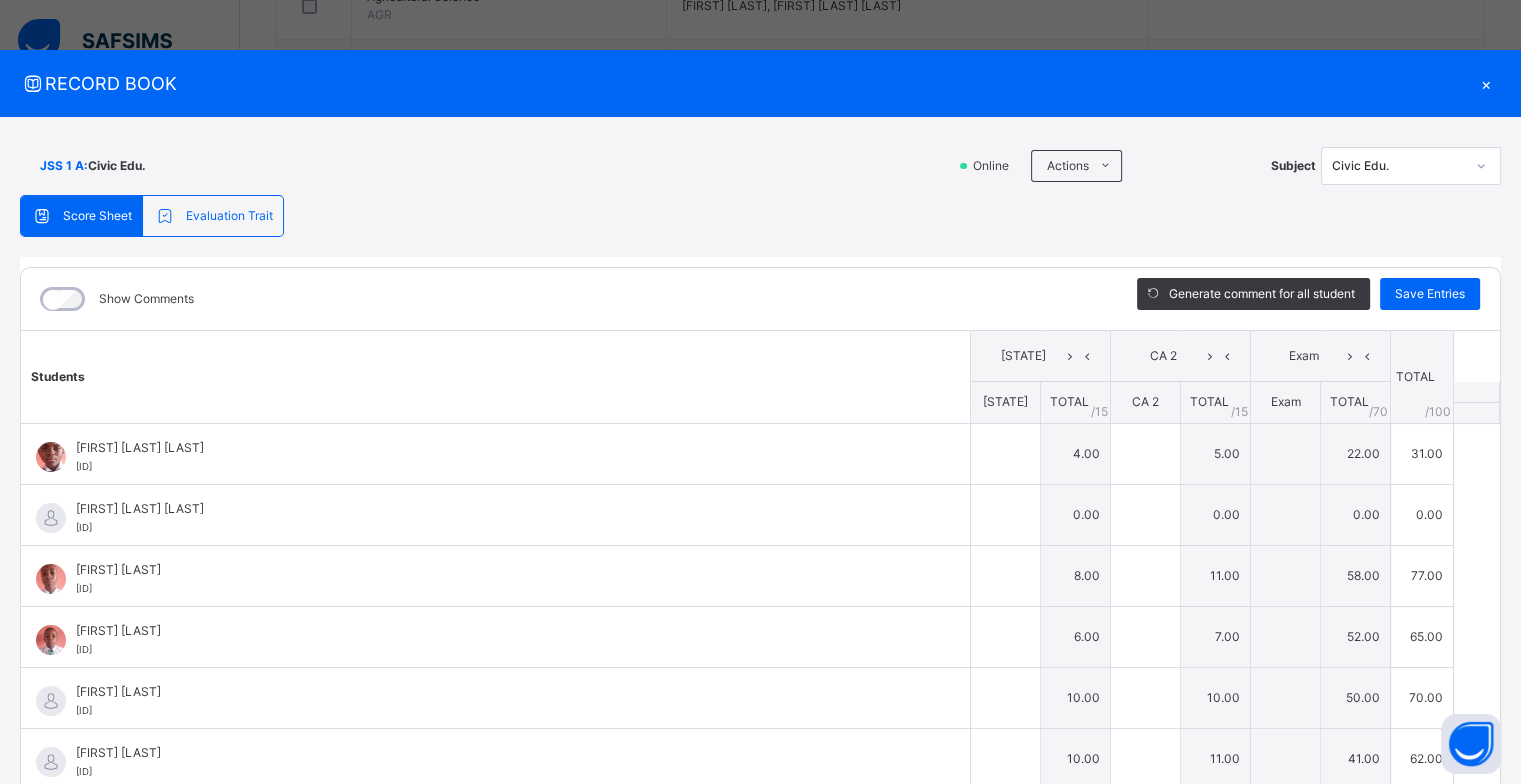 type on "*" 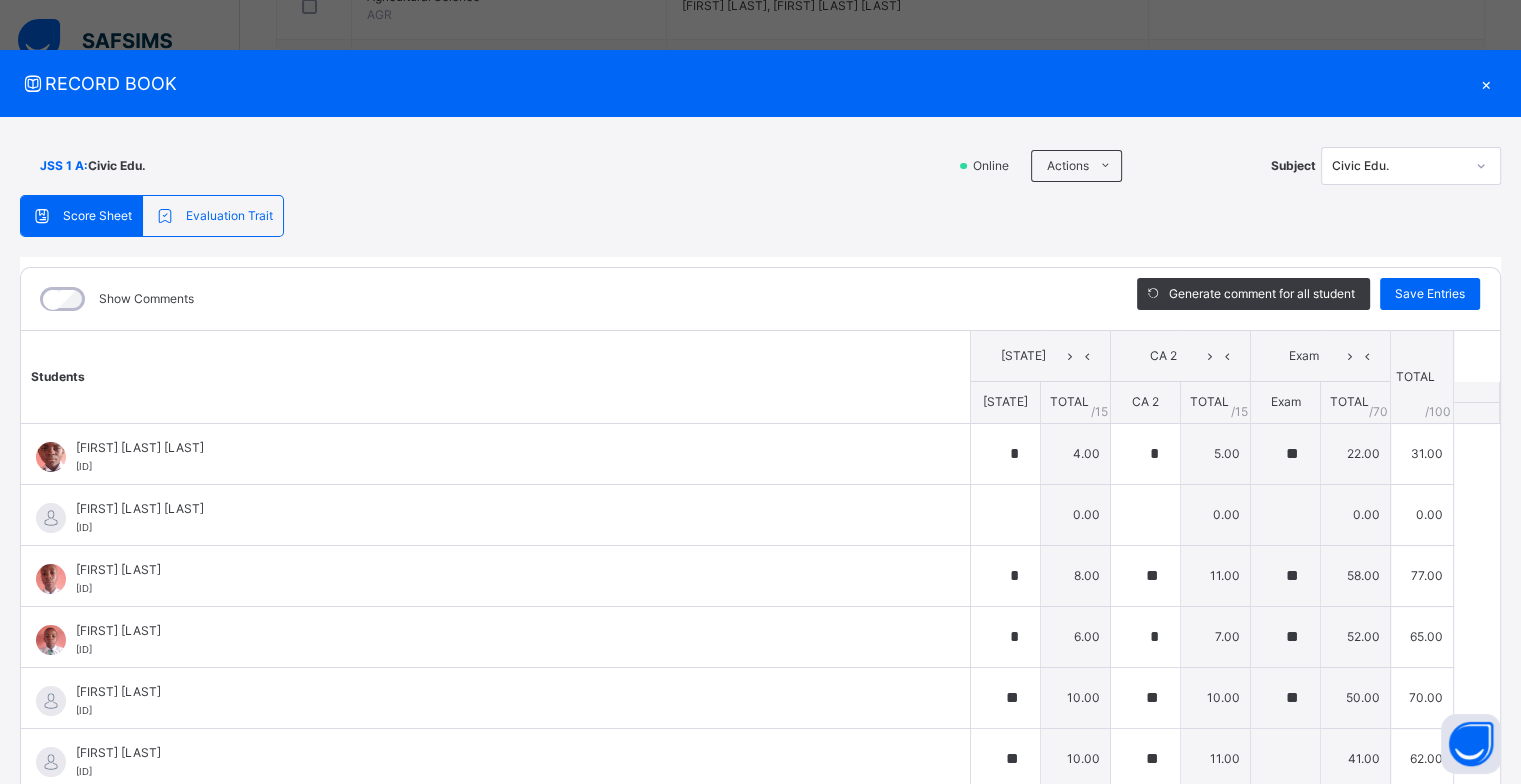 type on "**" 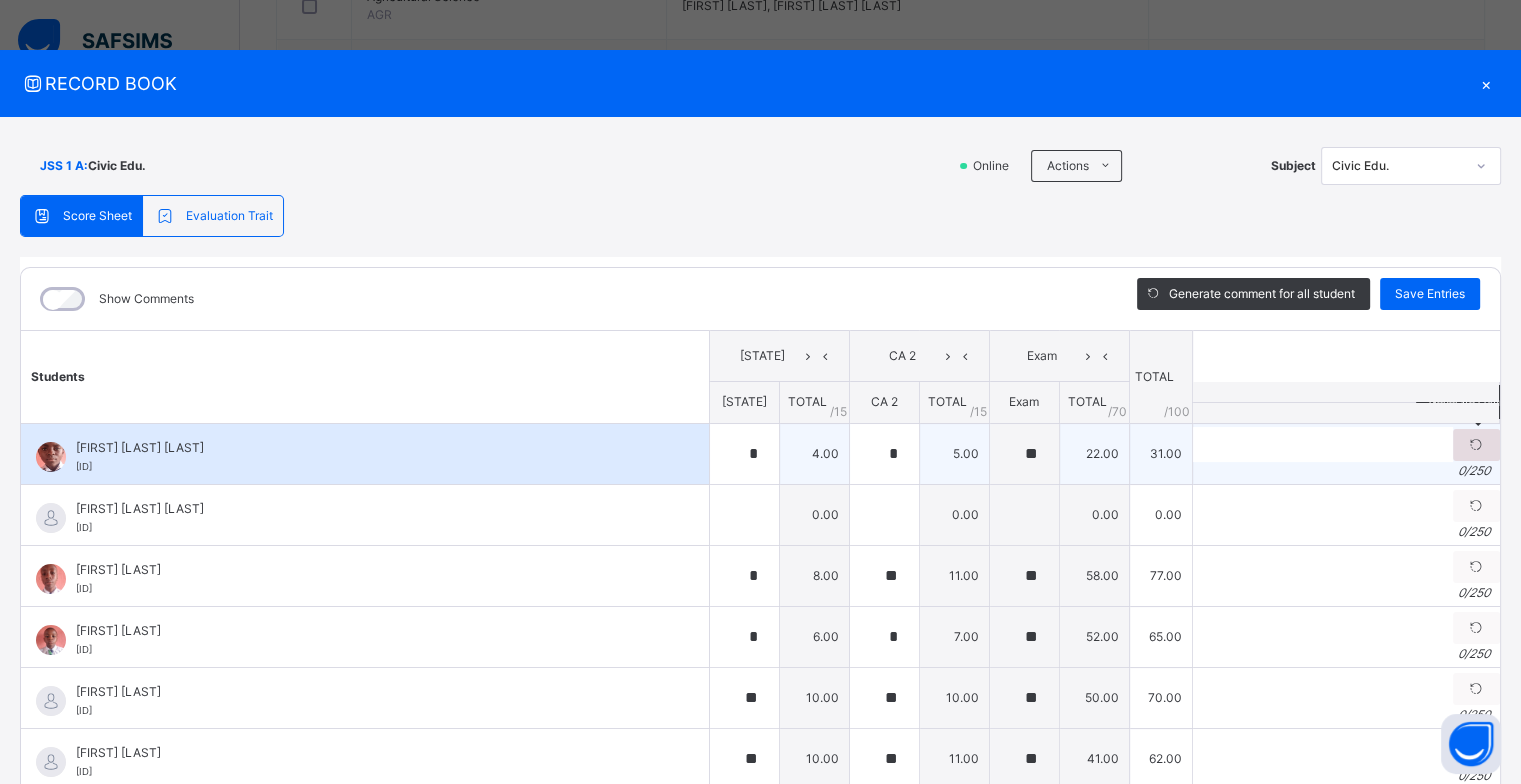 click at bounding box center (1476, 445) 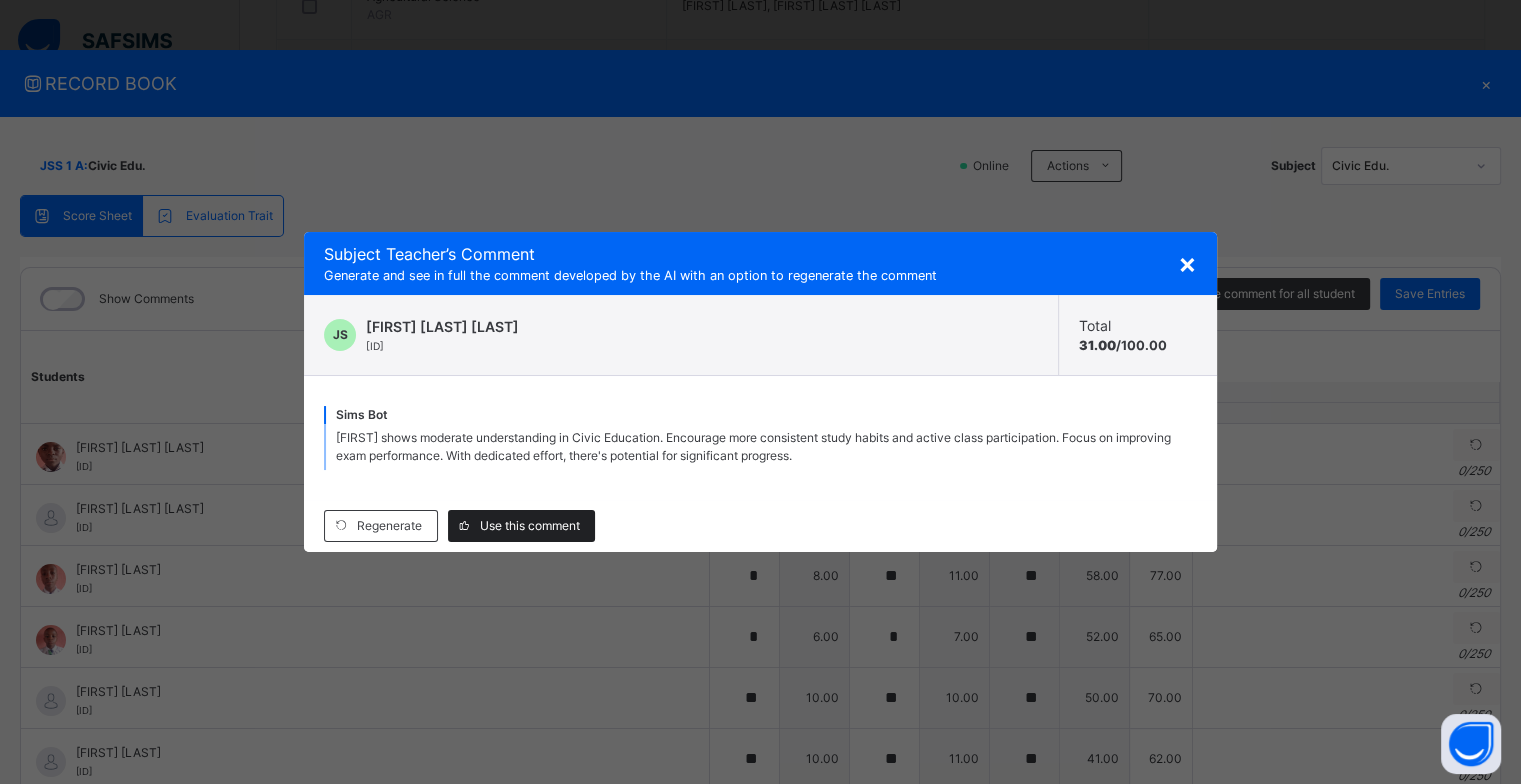 click on "Use this comment" at bounding box center (530, 526) 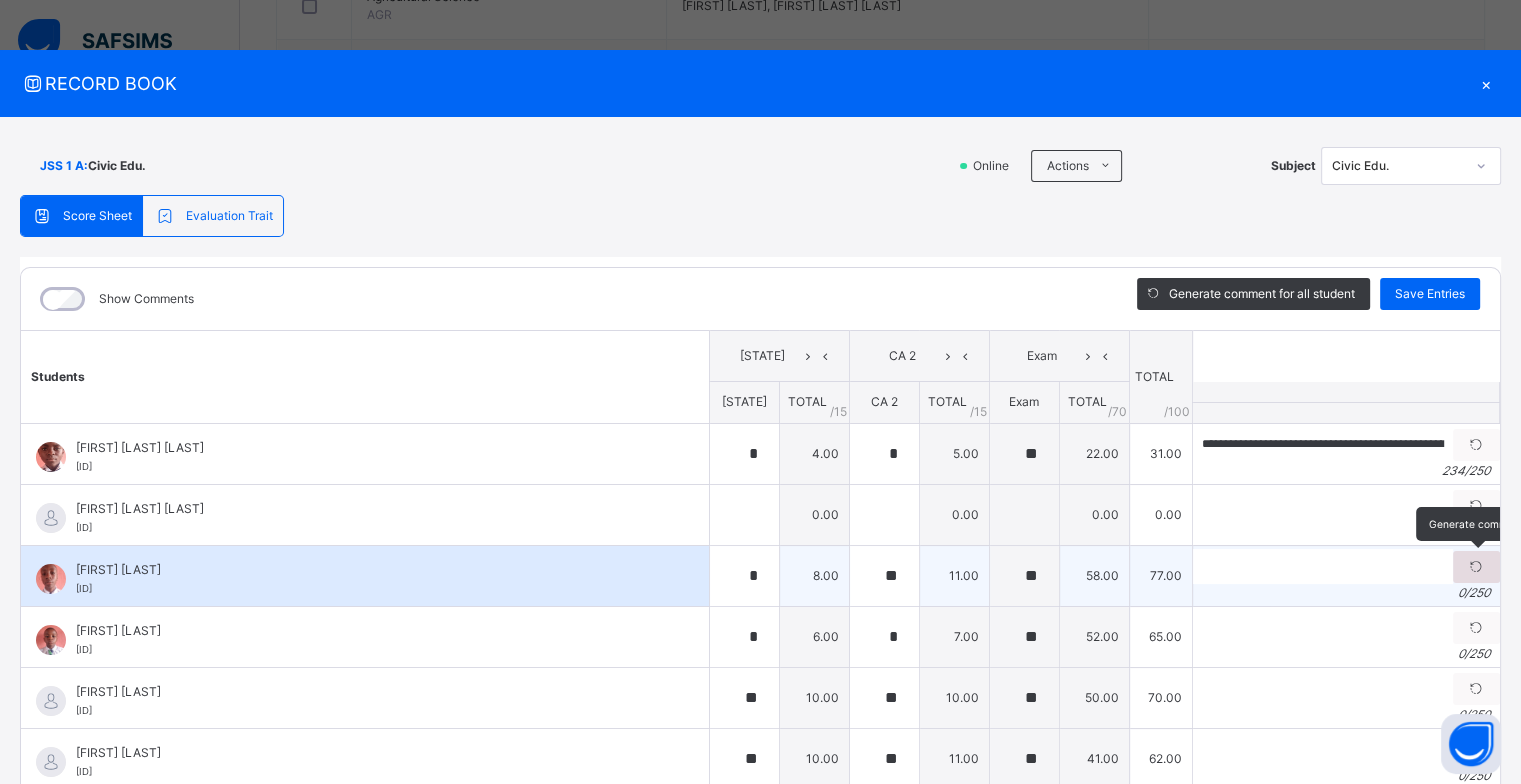 click at bounding box center [1476, 567] 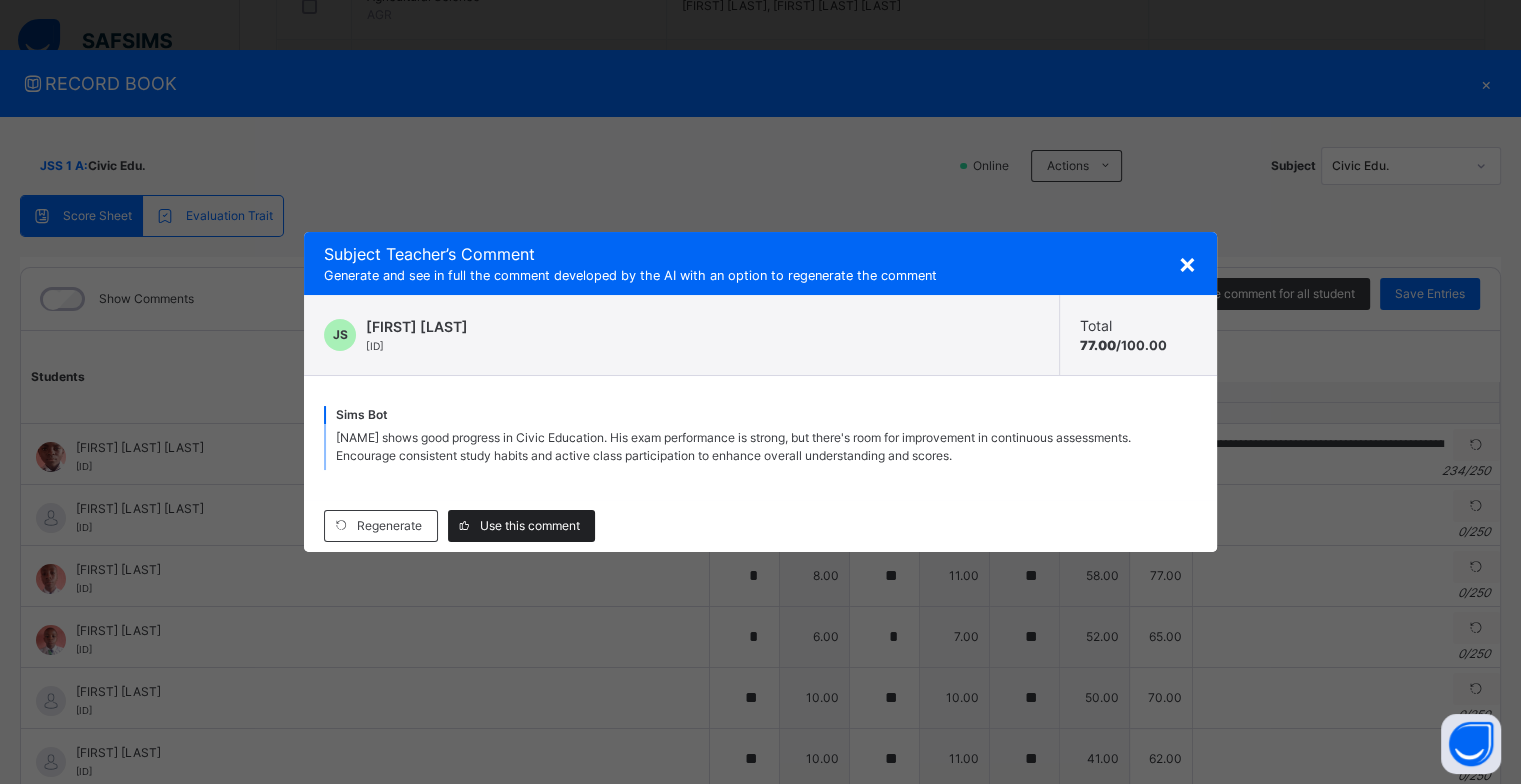 click on "Use this comment" at bounding box center [530, 526] 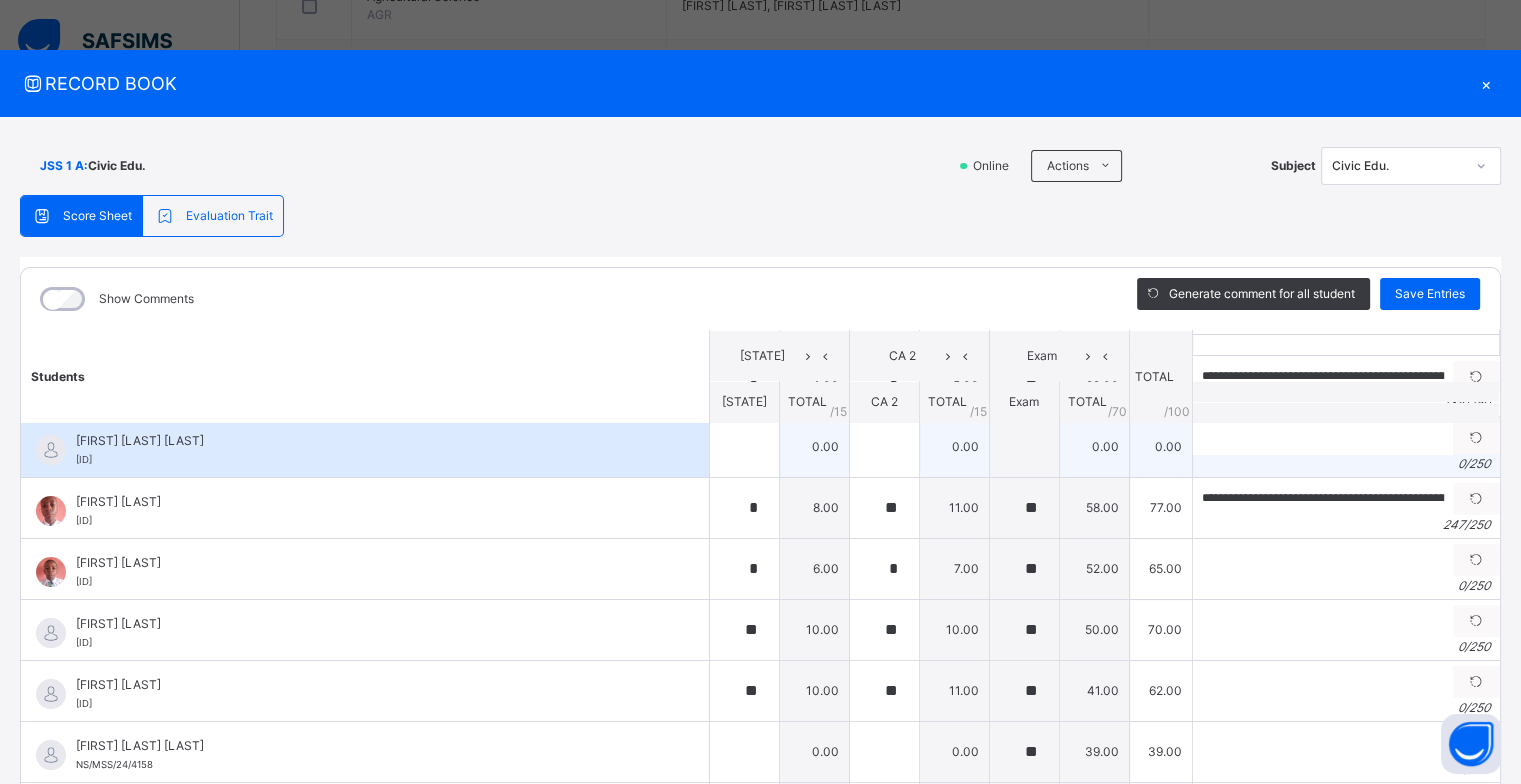 scroll, scrollTop: 100, scrollLeft: 0, axis: vertical 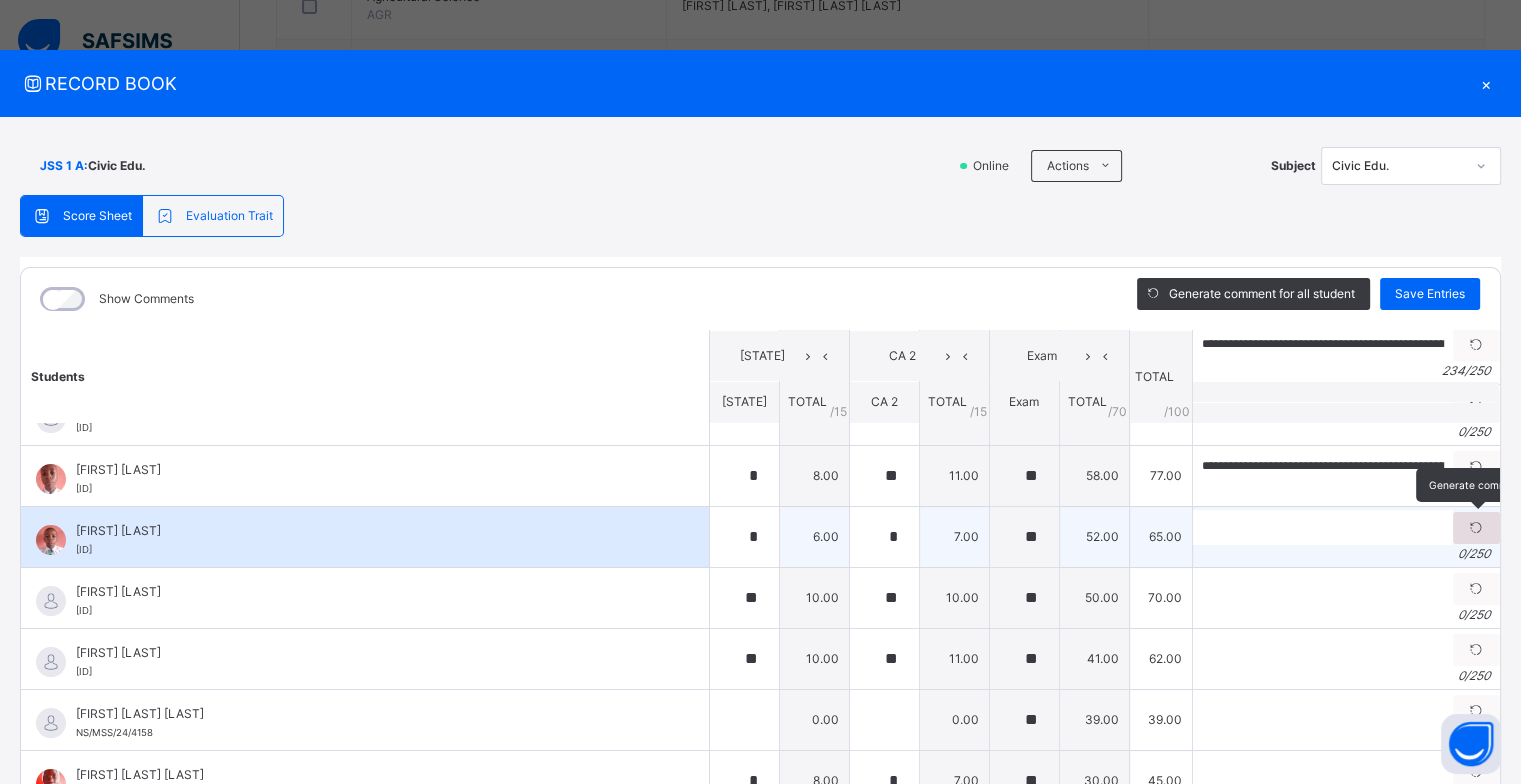 click at bounding box center (1476, 528) 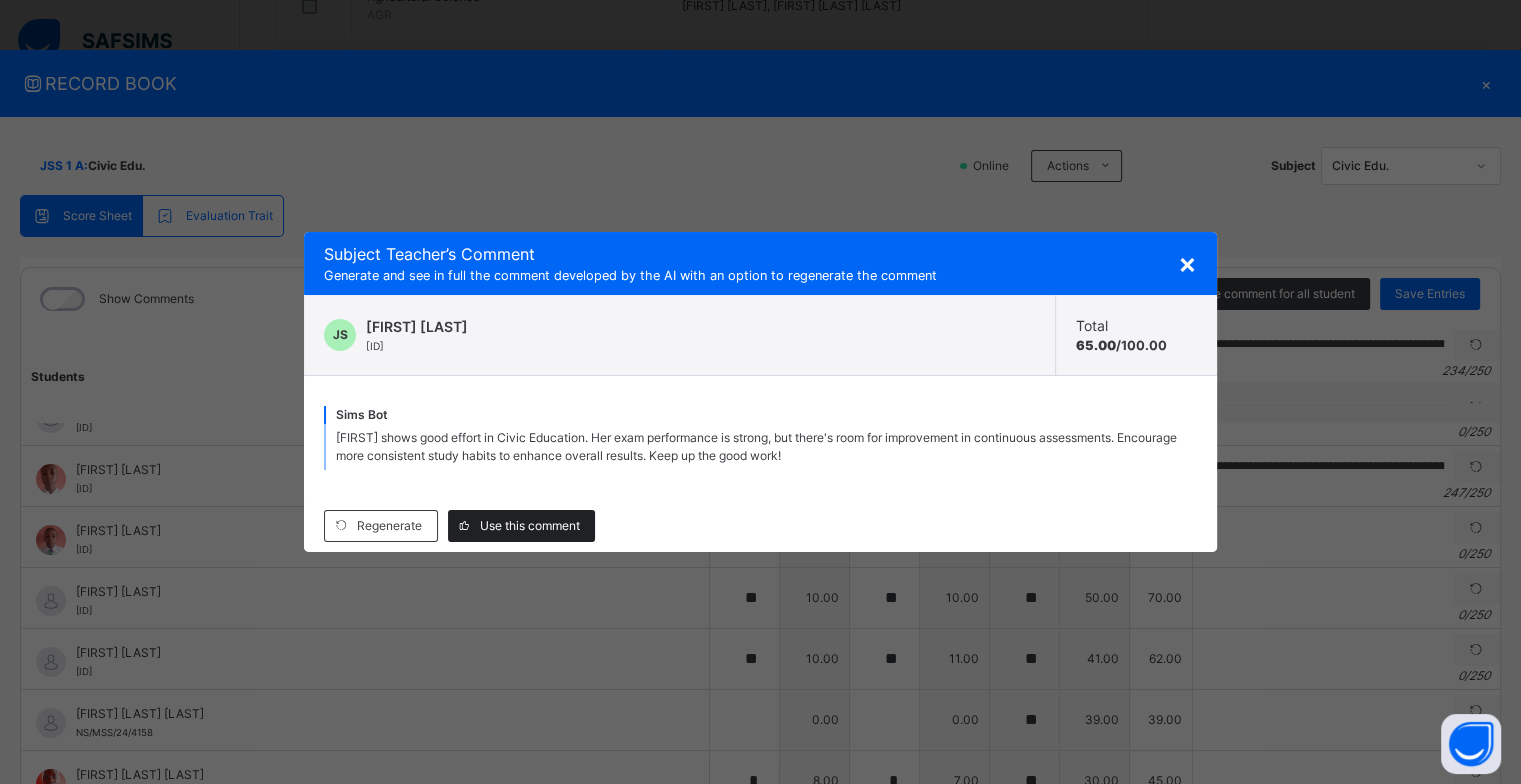 click on "Use this comment" at bounding box center (530, 526) 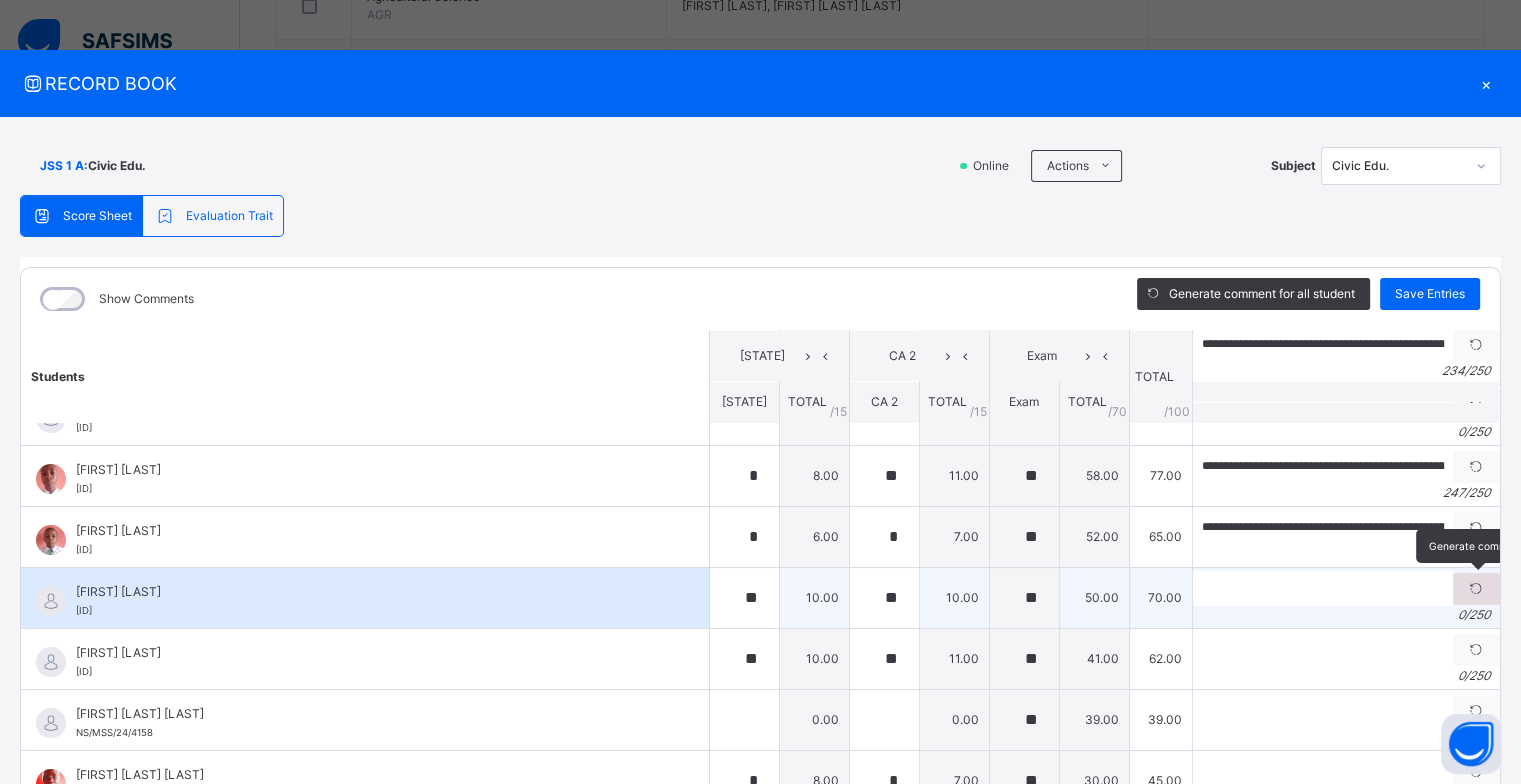 click at bounding box center [1476, 589] 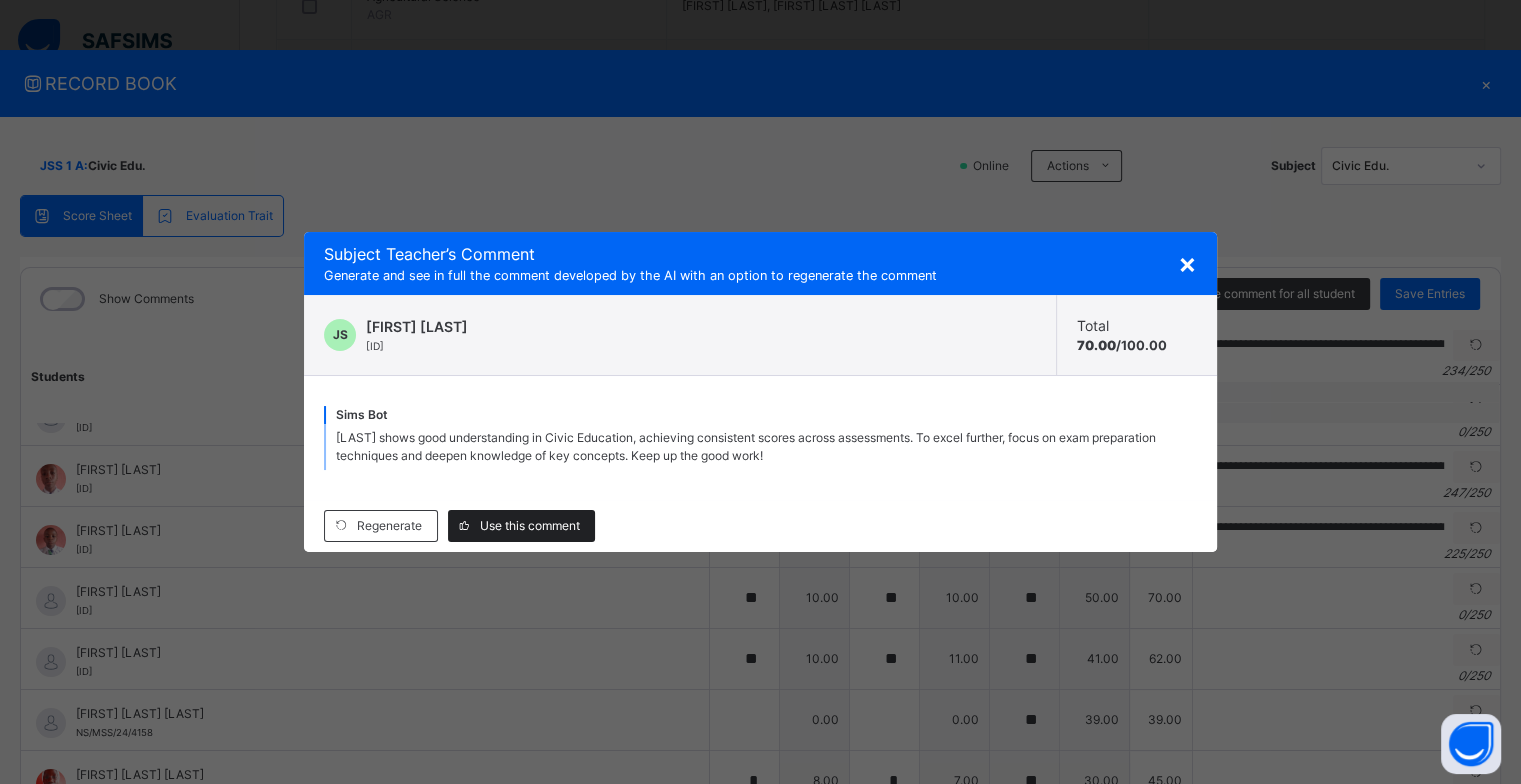 click on "Use this comment" at bounding box center [530, 526] 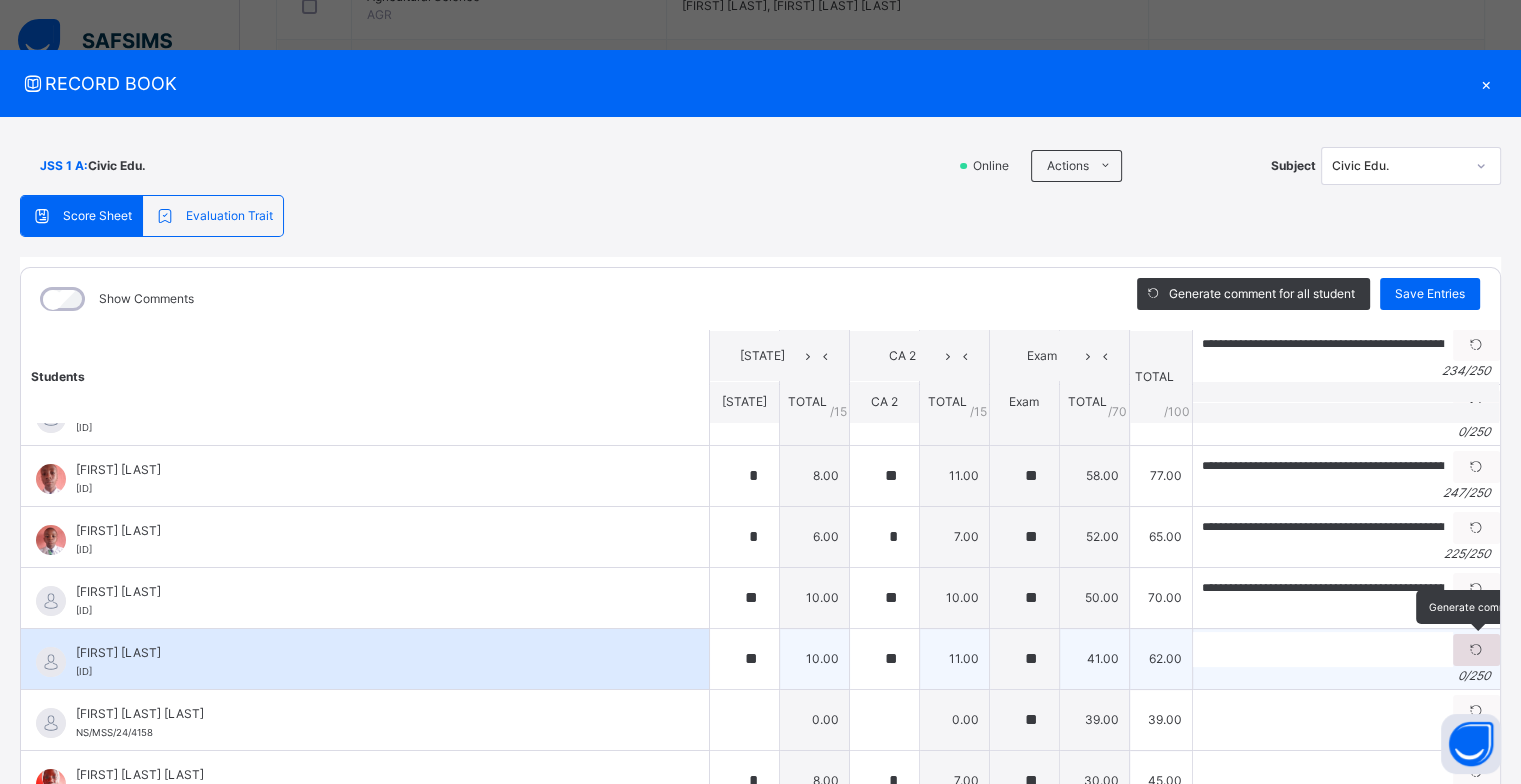 click at bounding box center [1476, 650] 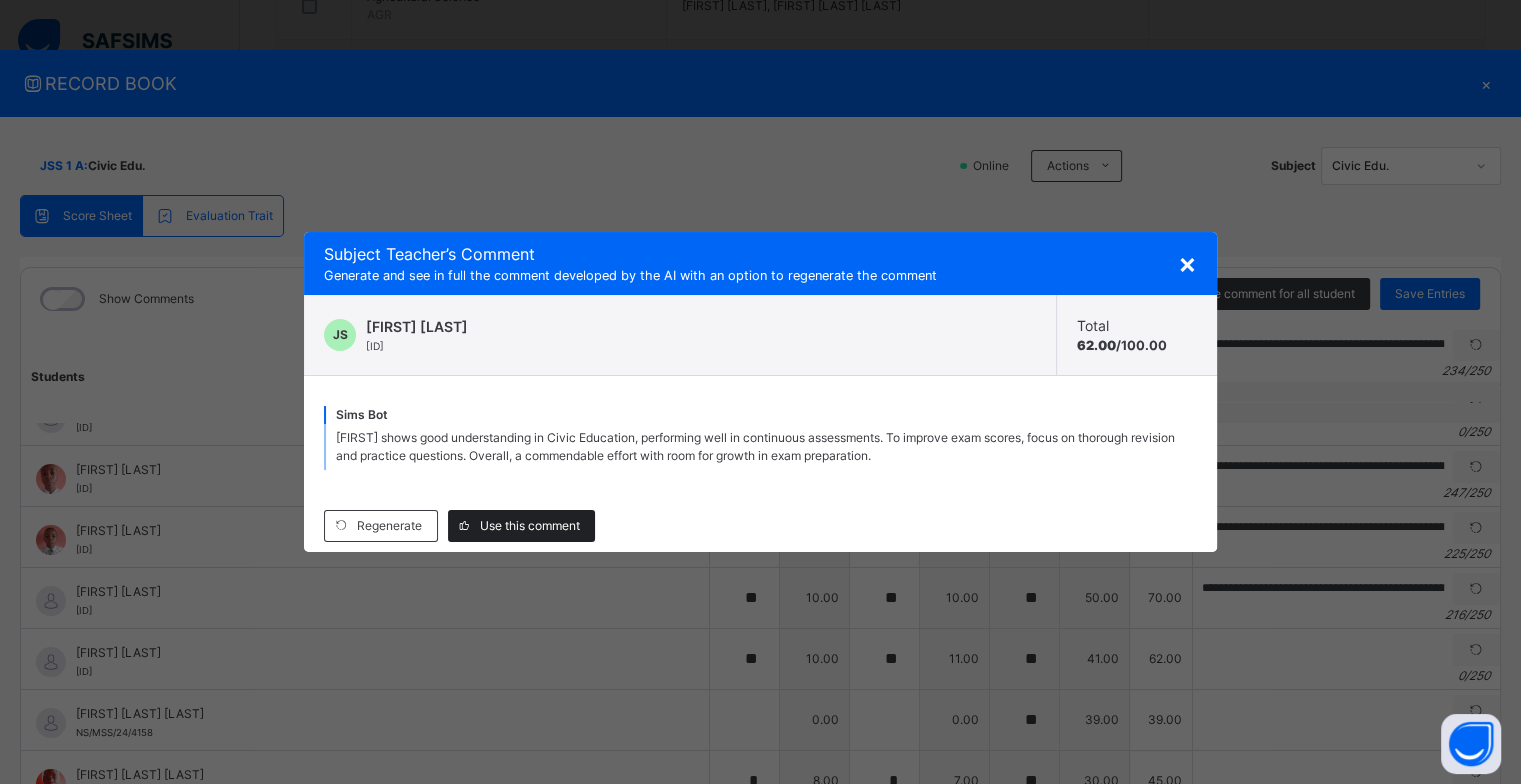 click on "Use this comment" at bounding box center (530, 526) 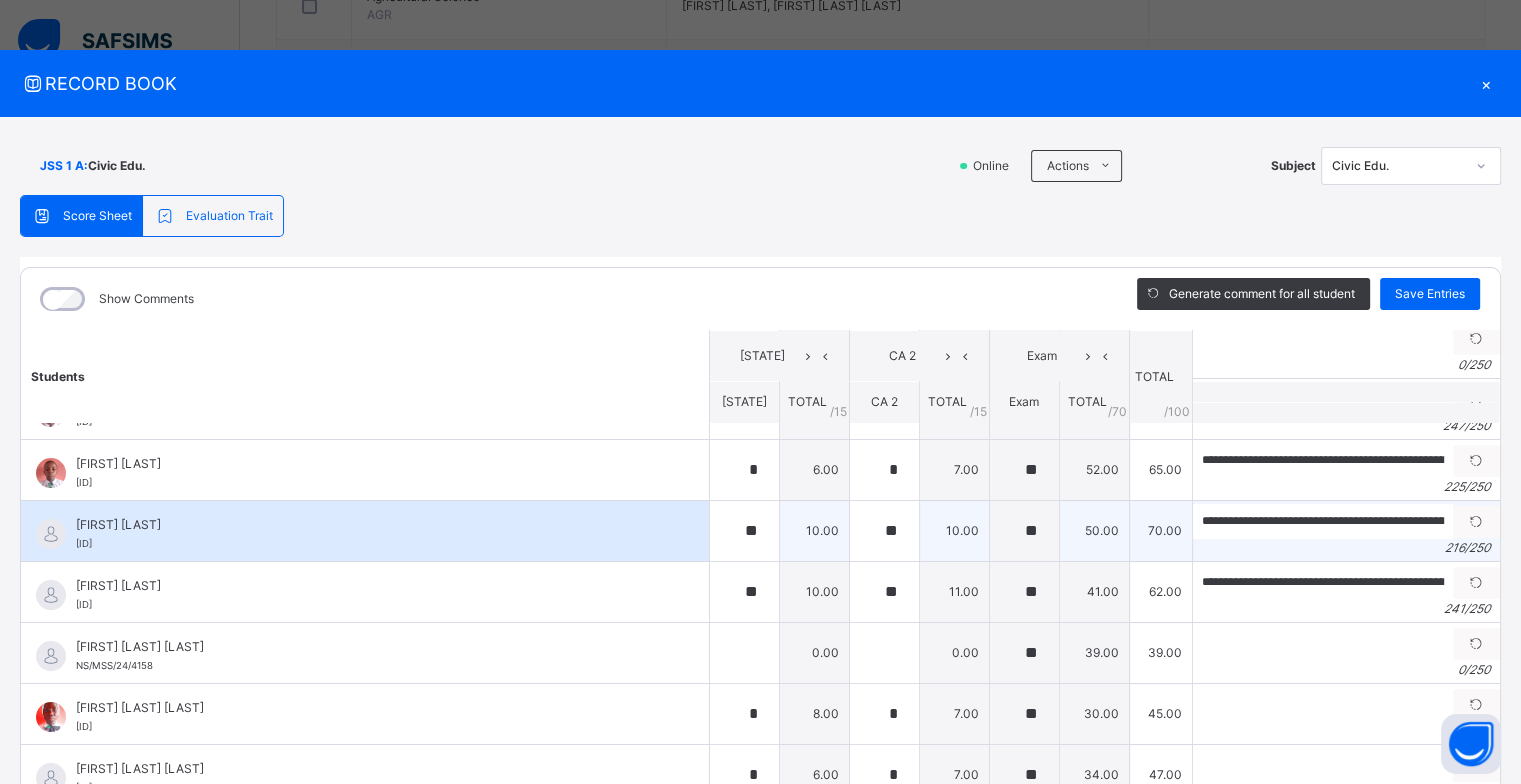 scroll, scrollTop: 200, scrollLeft: 0, axis: vertical 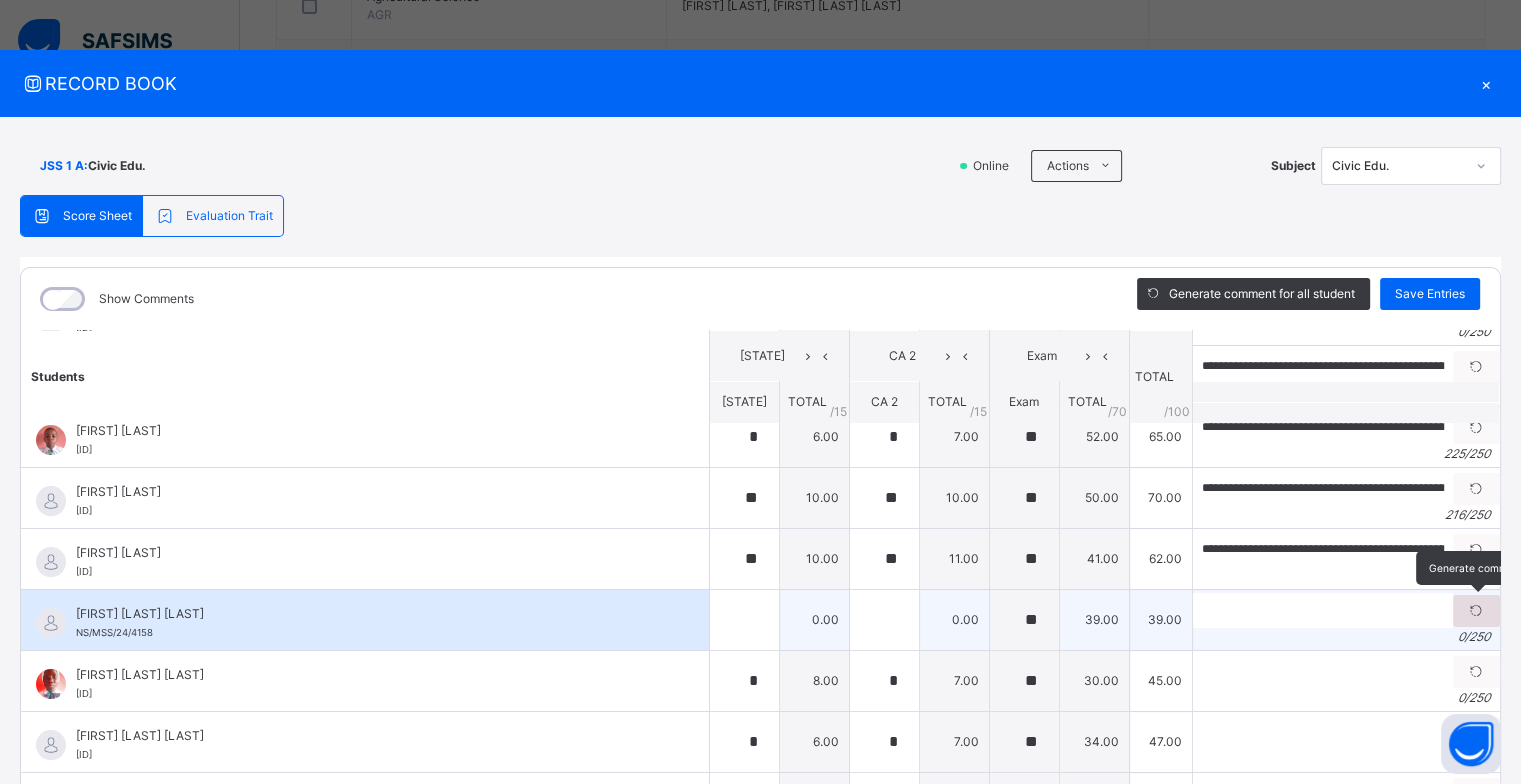click at bounding box center (1476, 611) 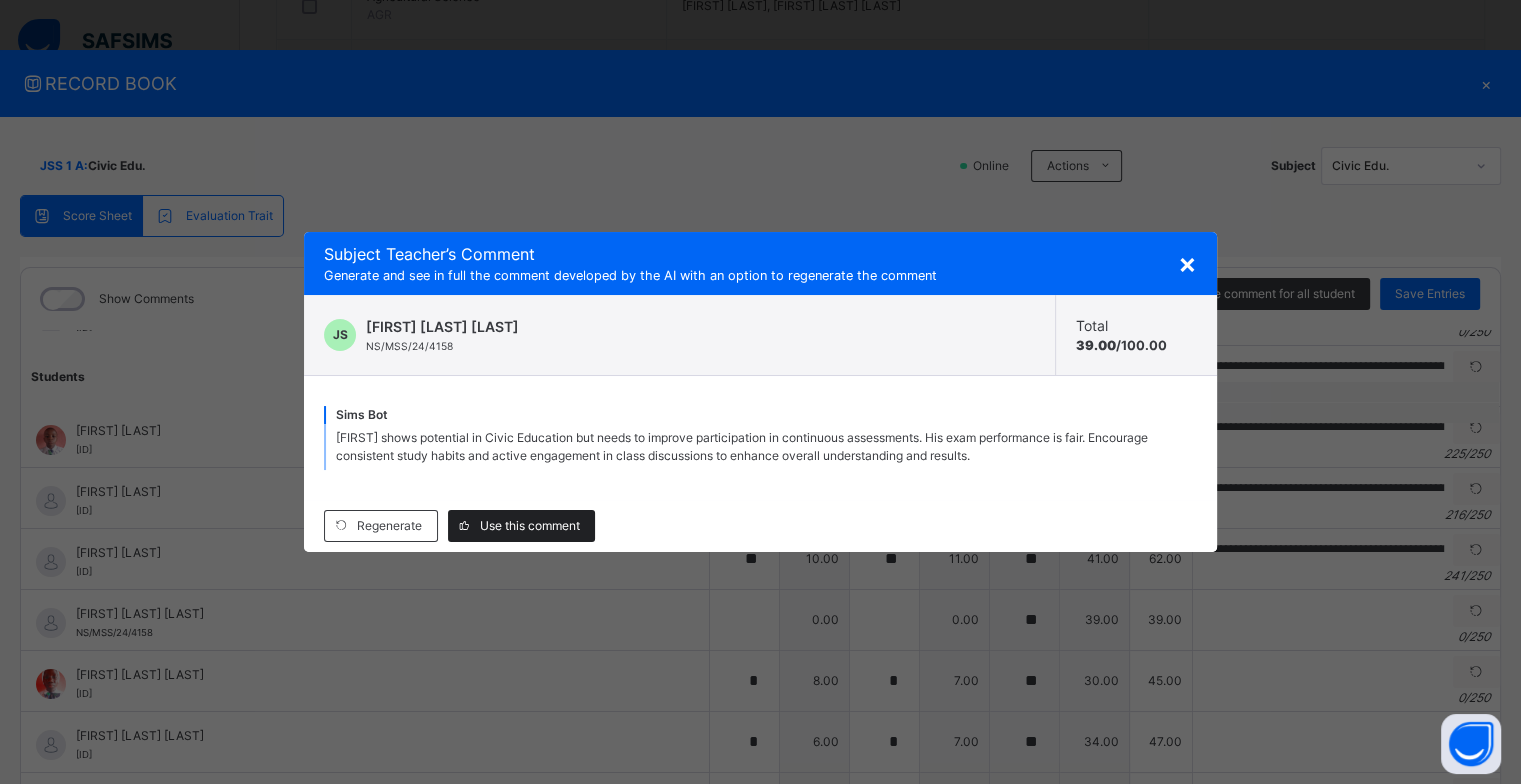 click on "Use this comment" at bounding box center (521, 526) 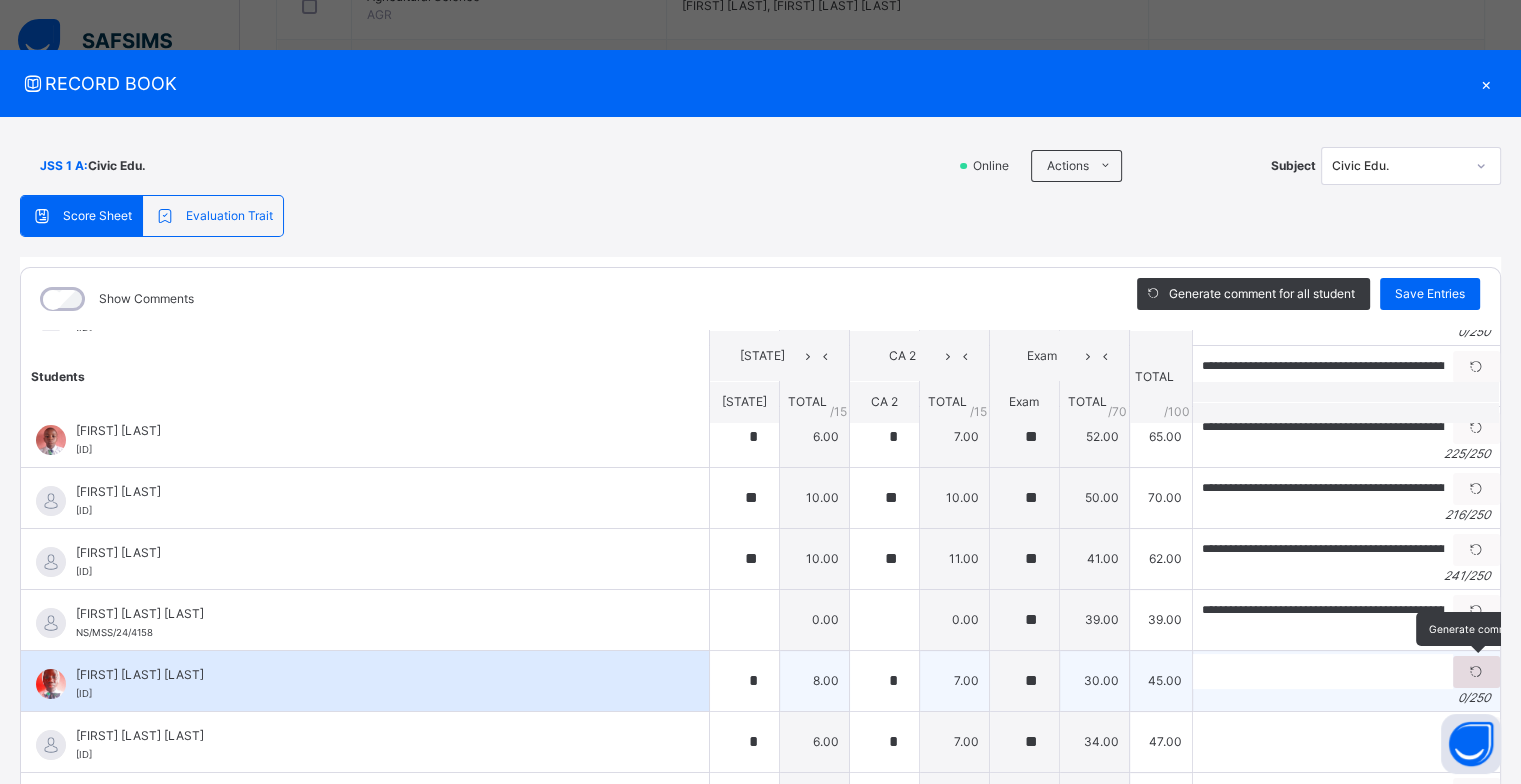 click at bounding box center [1476, 672] 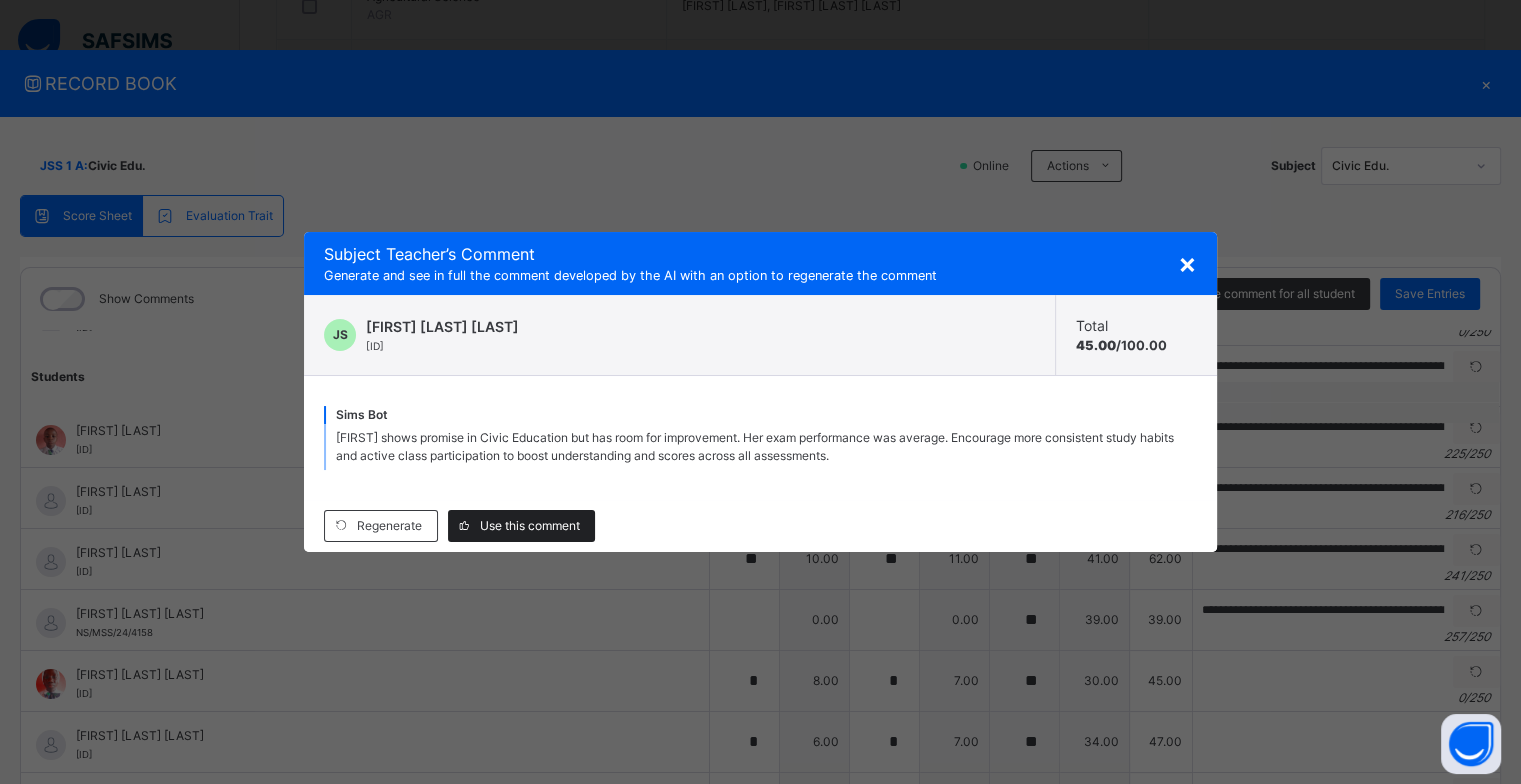 click on "Use this comment" at bounding box center [530, 526] 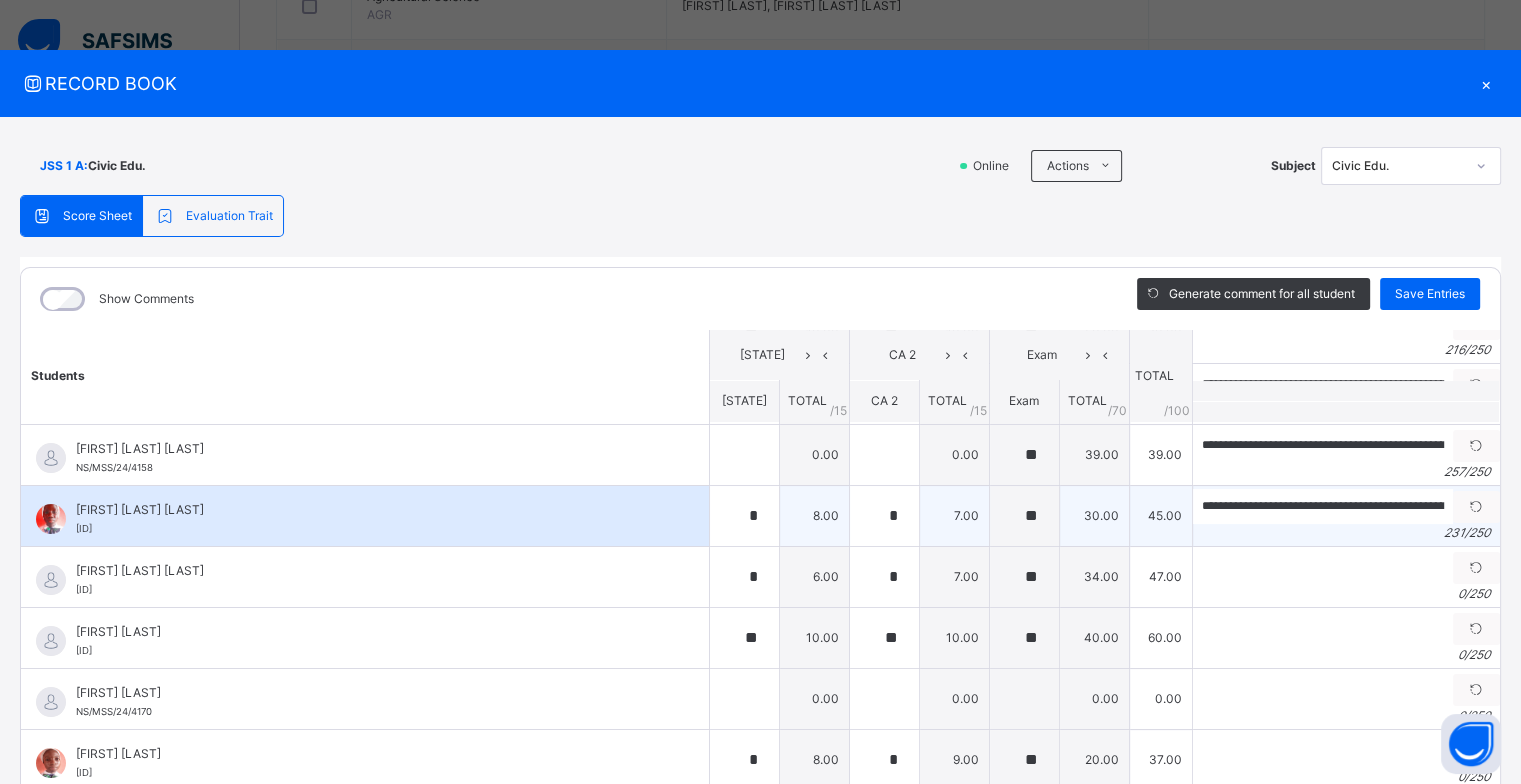scroll, scrollTop: 400, scrollLeft: 0, axis: vertical 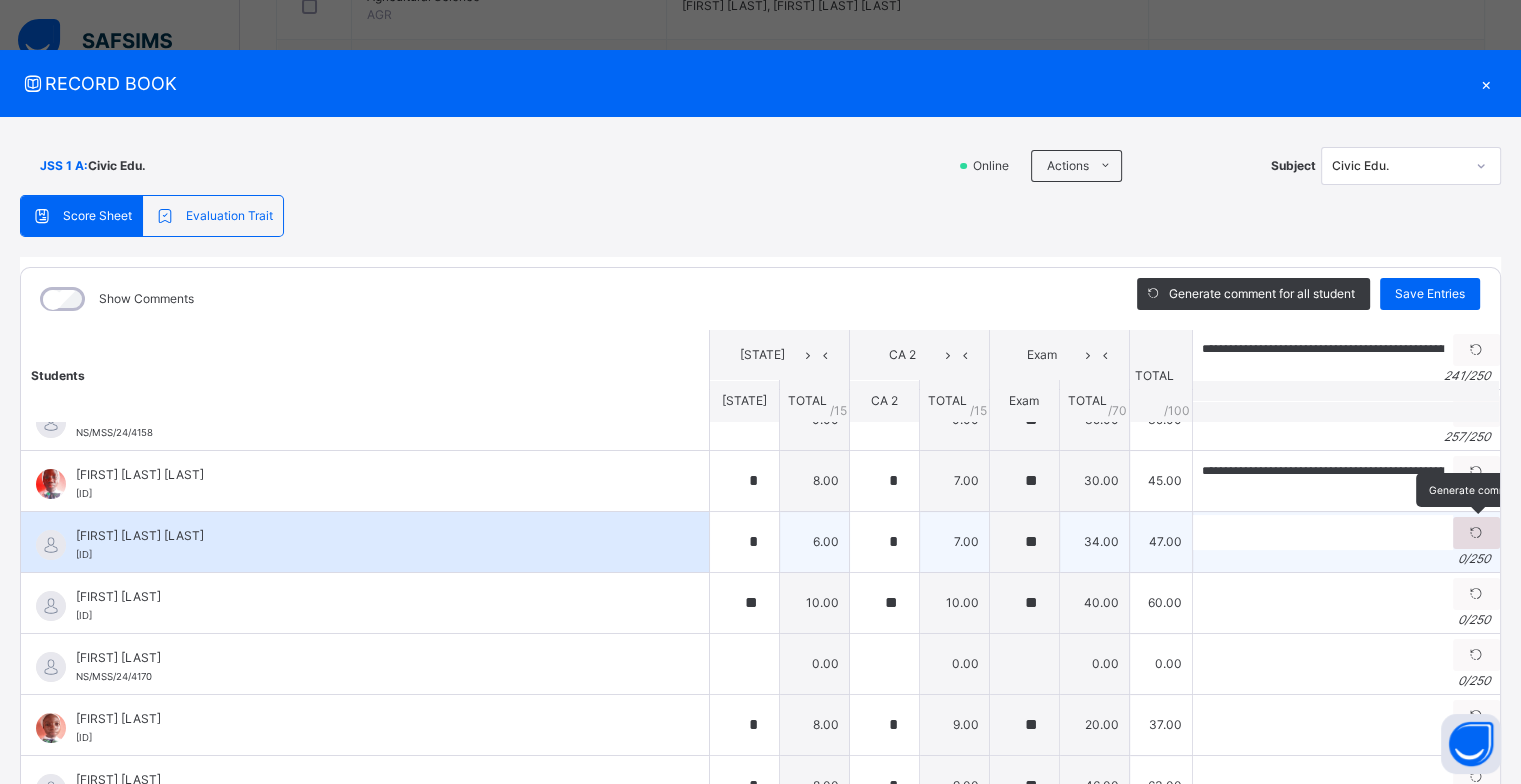 click at bounding box center [1476, 533] 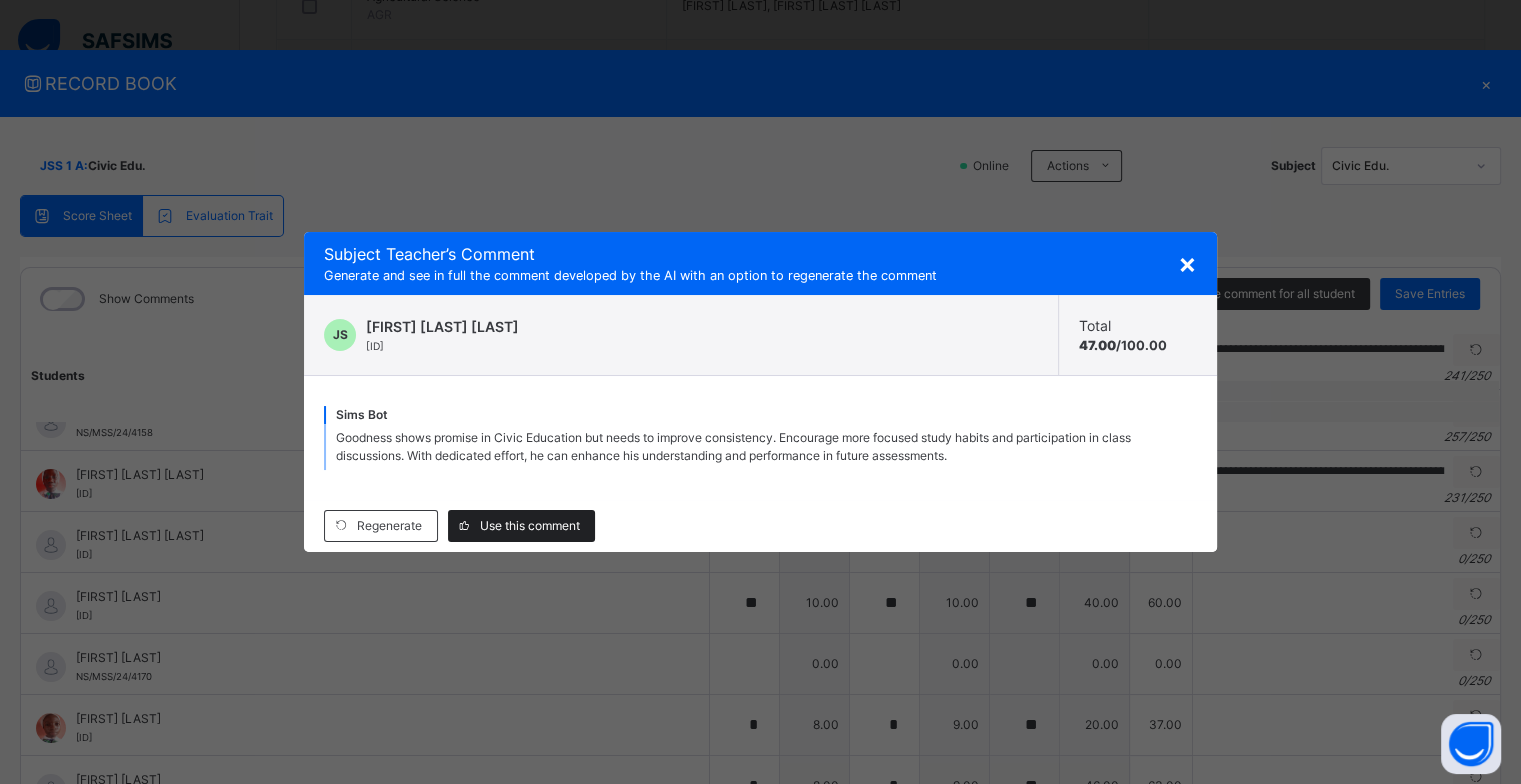 click on "Use this comment" at bounding box center (530, 526) 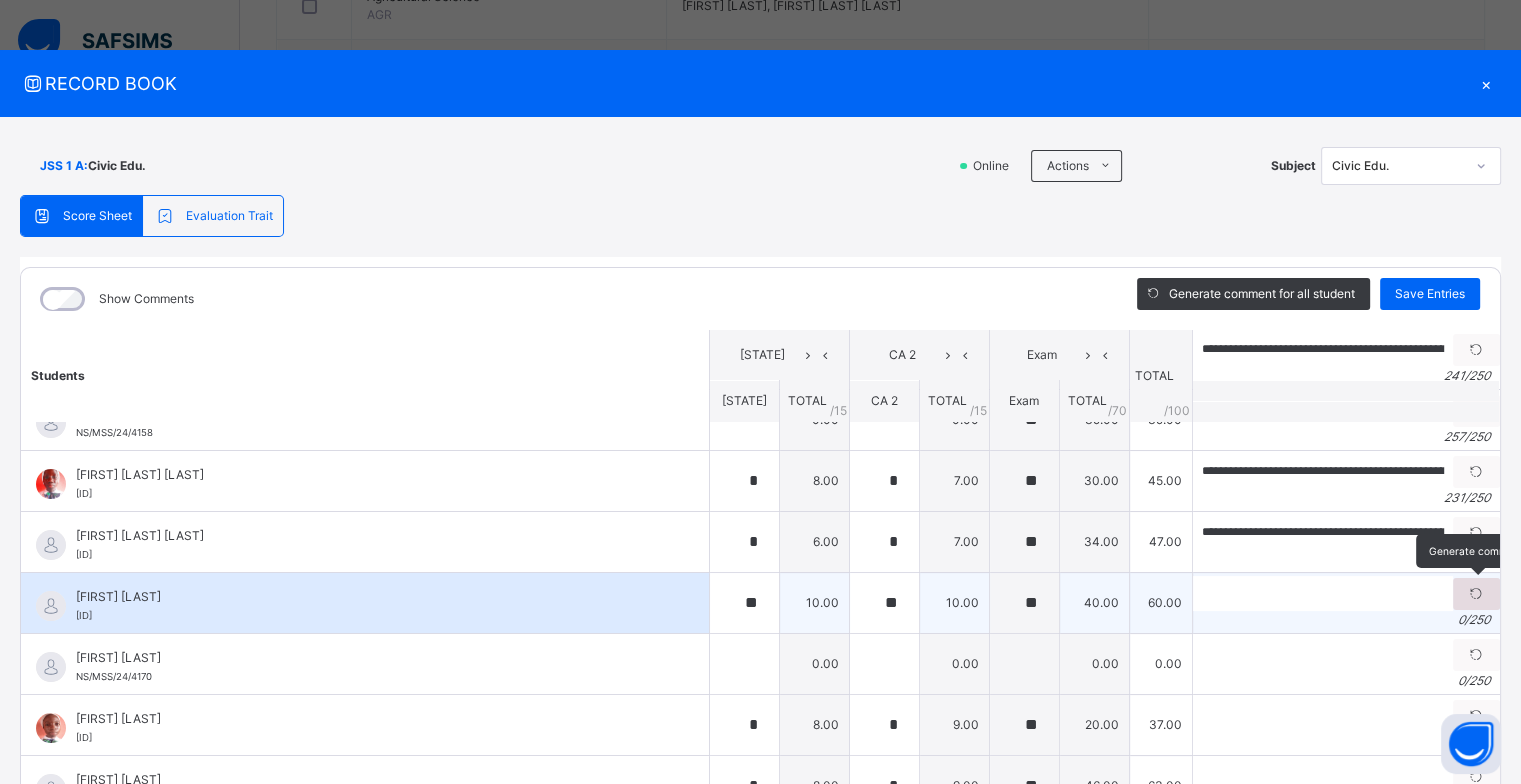 click at bounding box center [1476, 594] 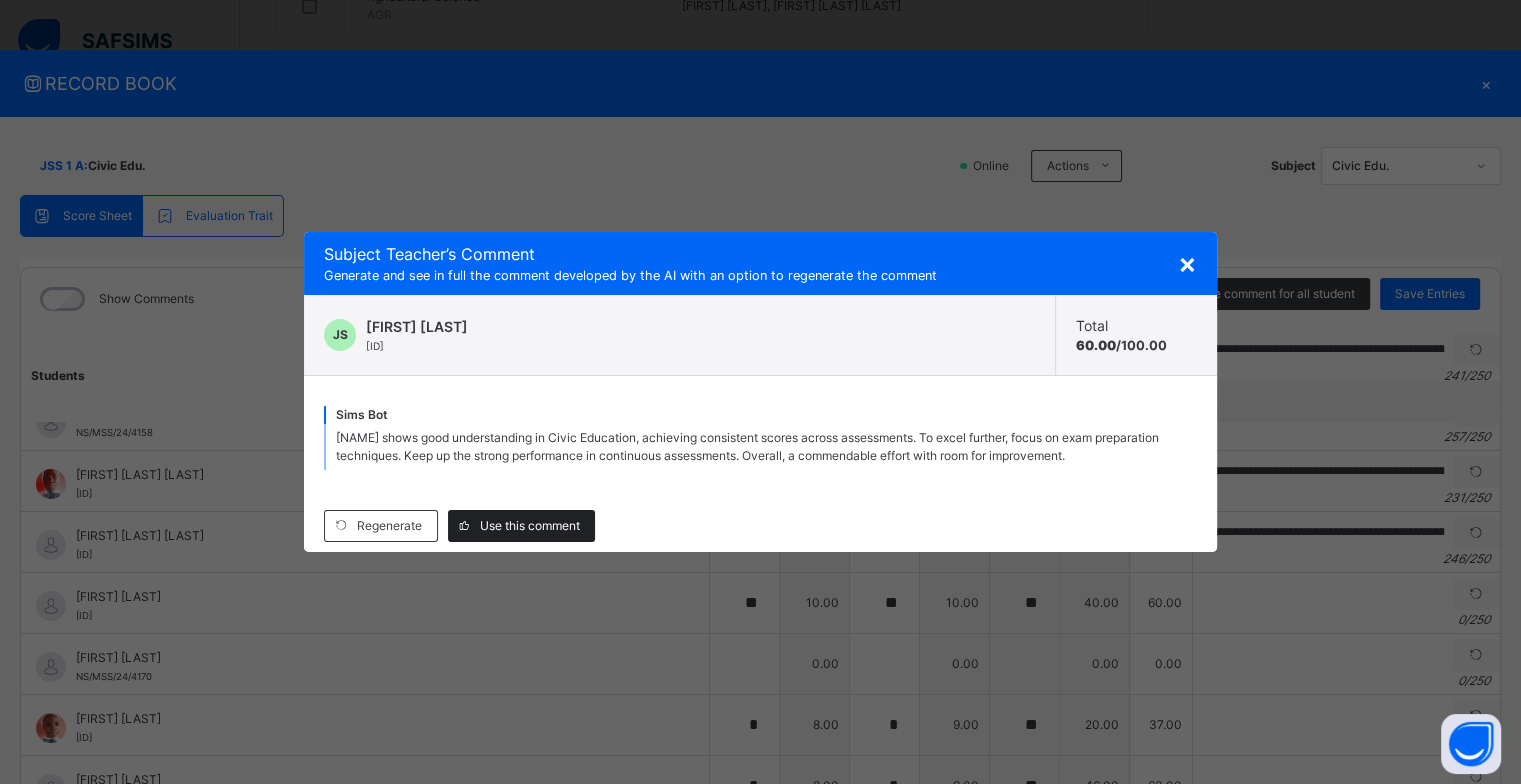 click on "Use this comment" at bounding box center (530, 526) 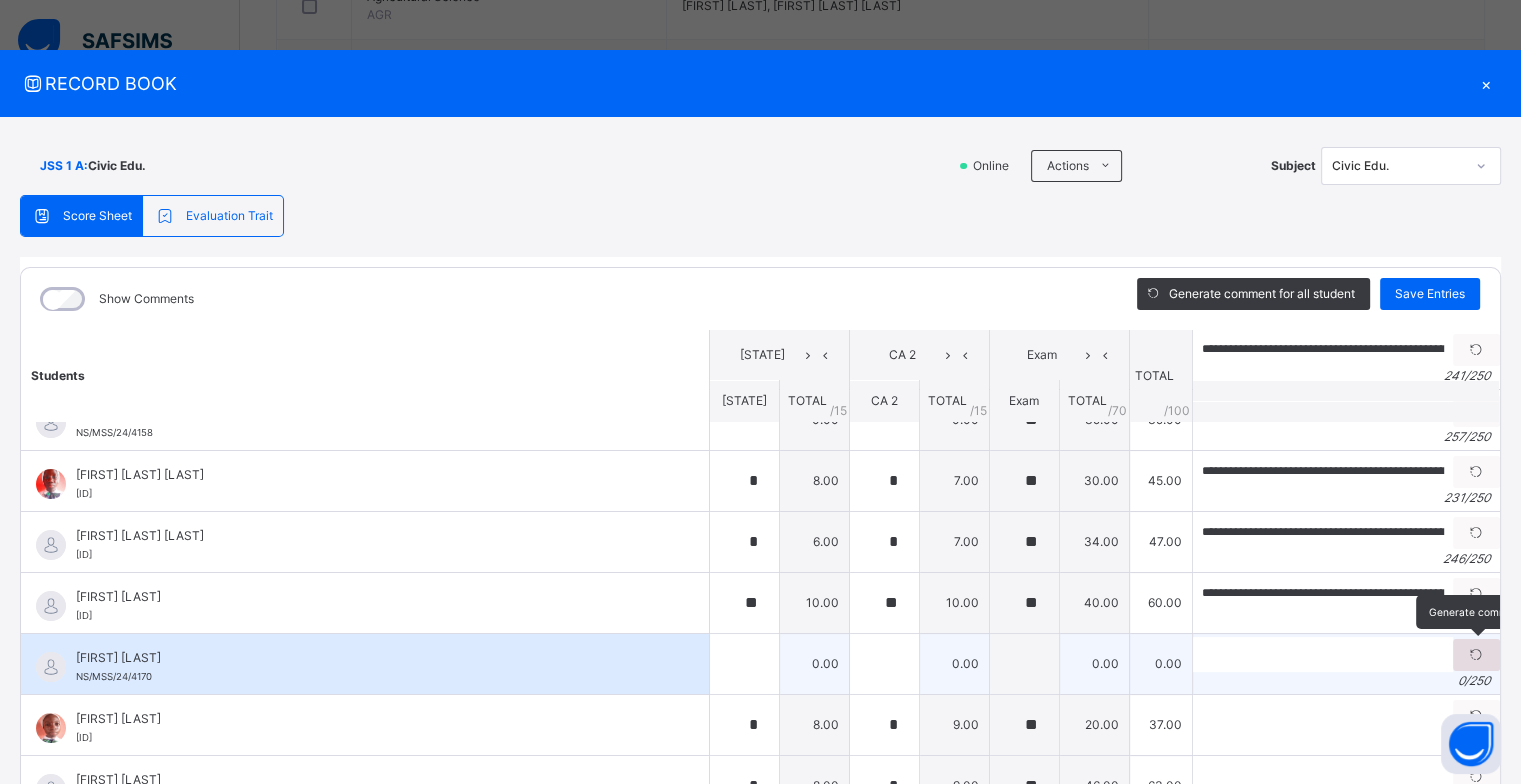 click at bounding box center (1476, 655) 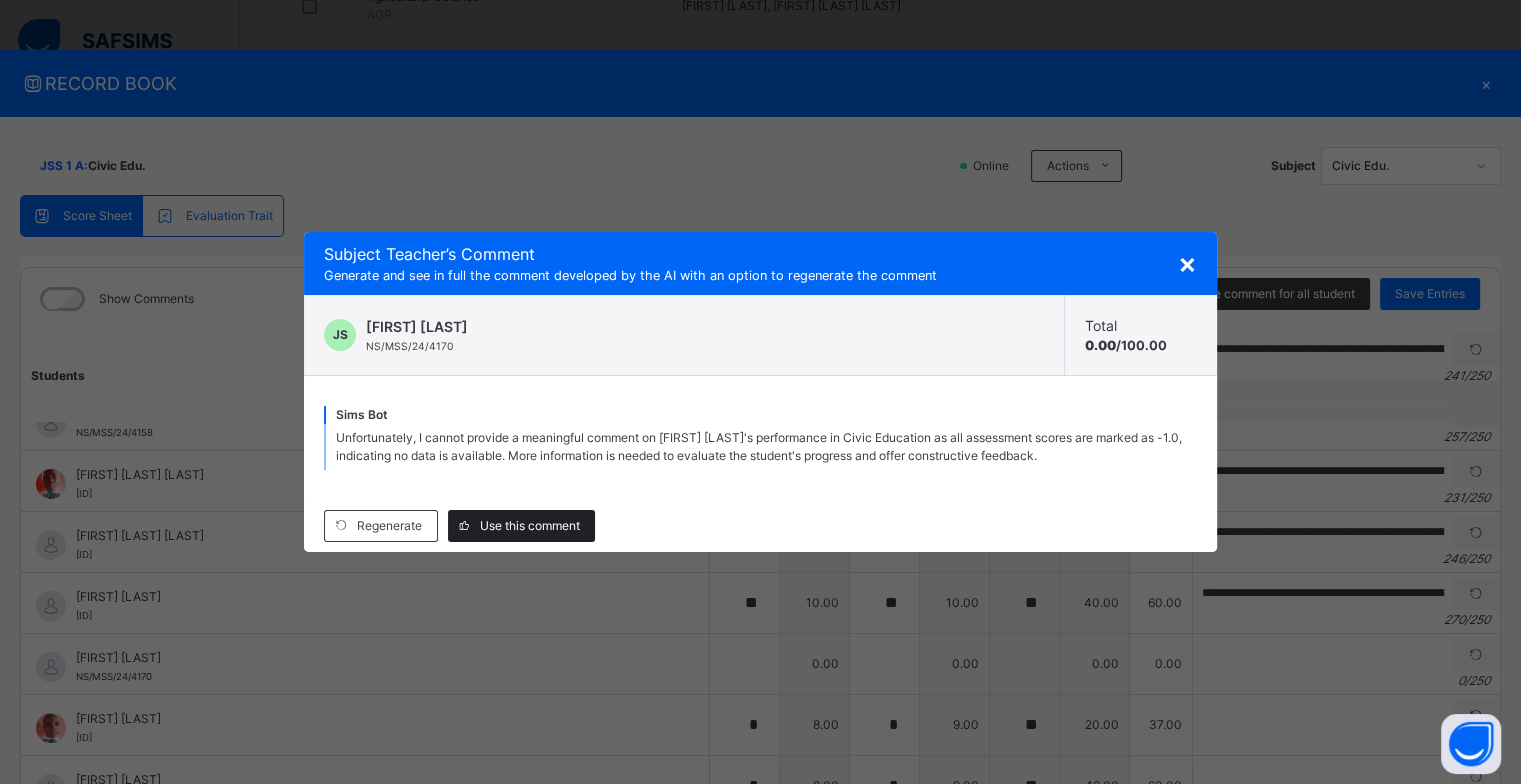 click on "Use this comment" at bounding box center (530, 526) 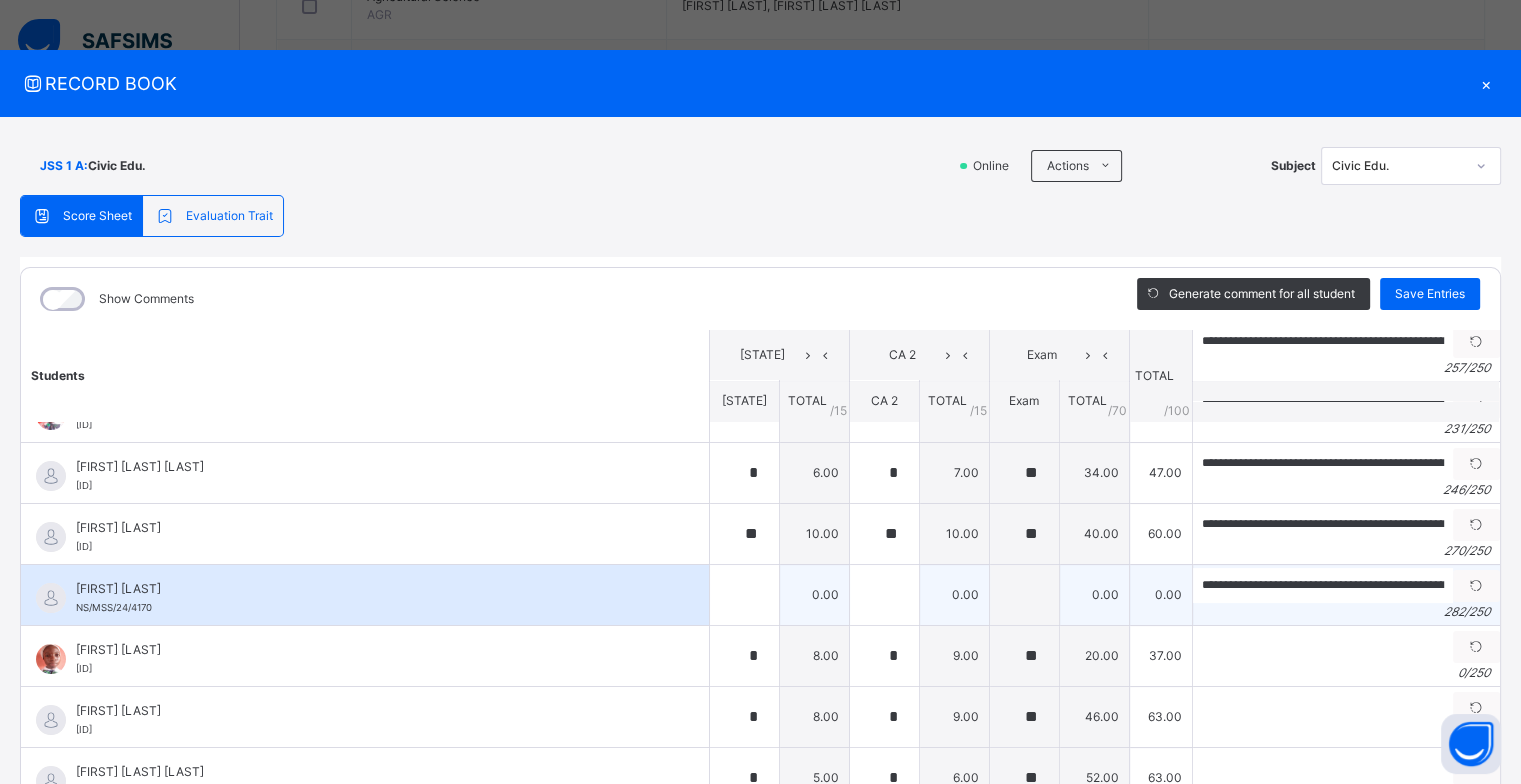 scroll, scrollTop: 500, scrollLeft: 0, axis: vertical 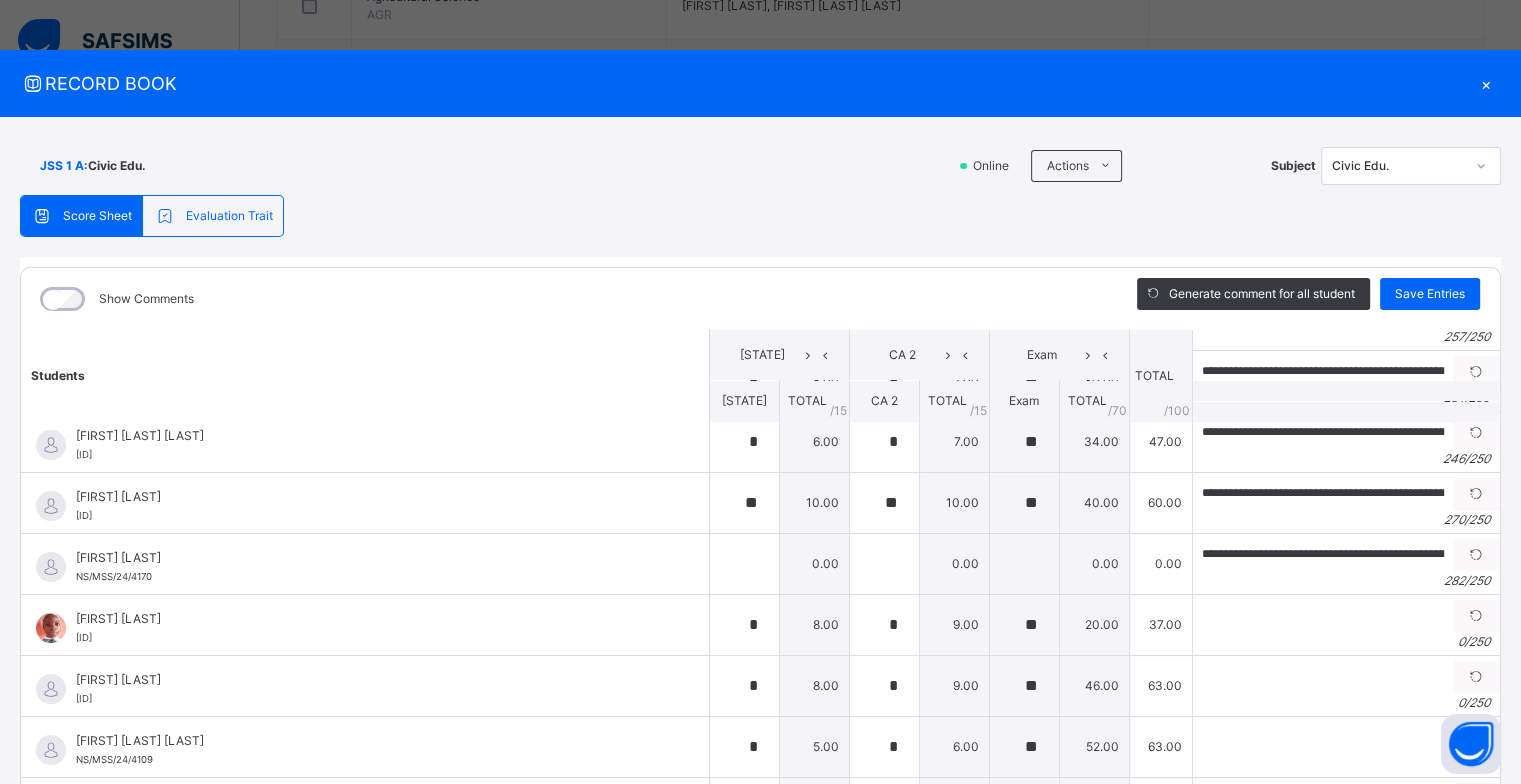 click at bounding box center [1476, 616] 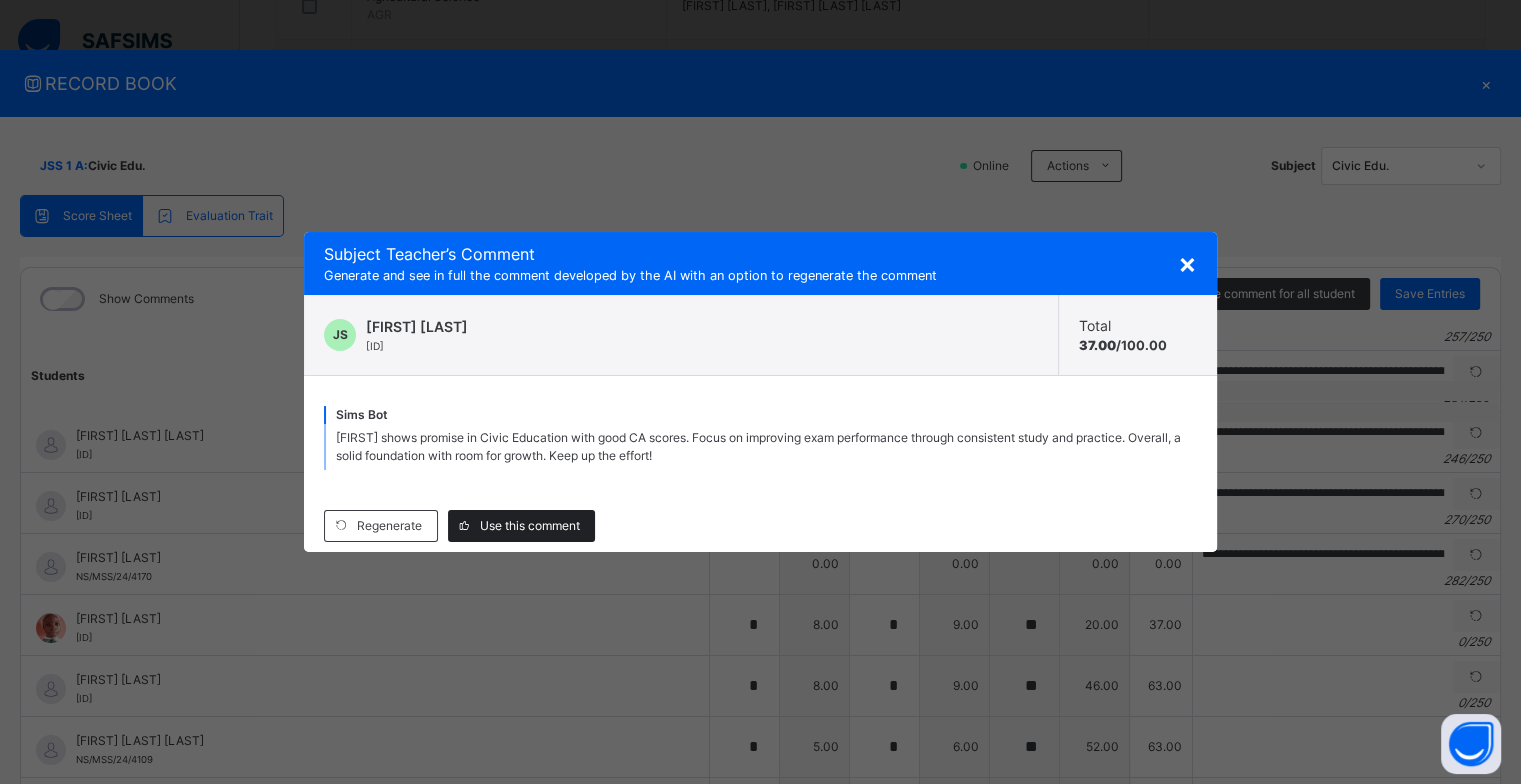 click on "Use this comment" at bounding box center (530, 526) 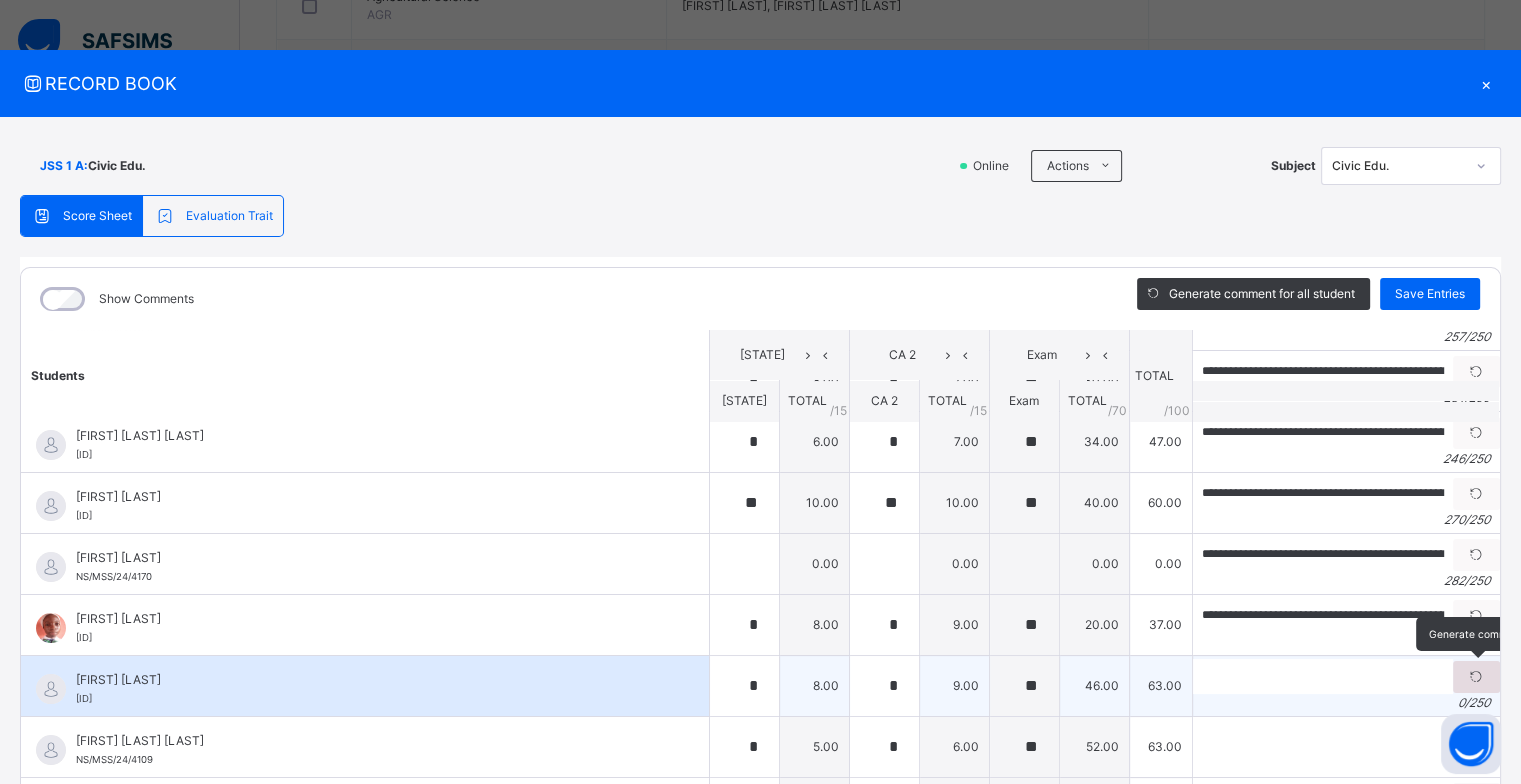 click at bounding box center (1476, 677) 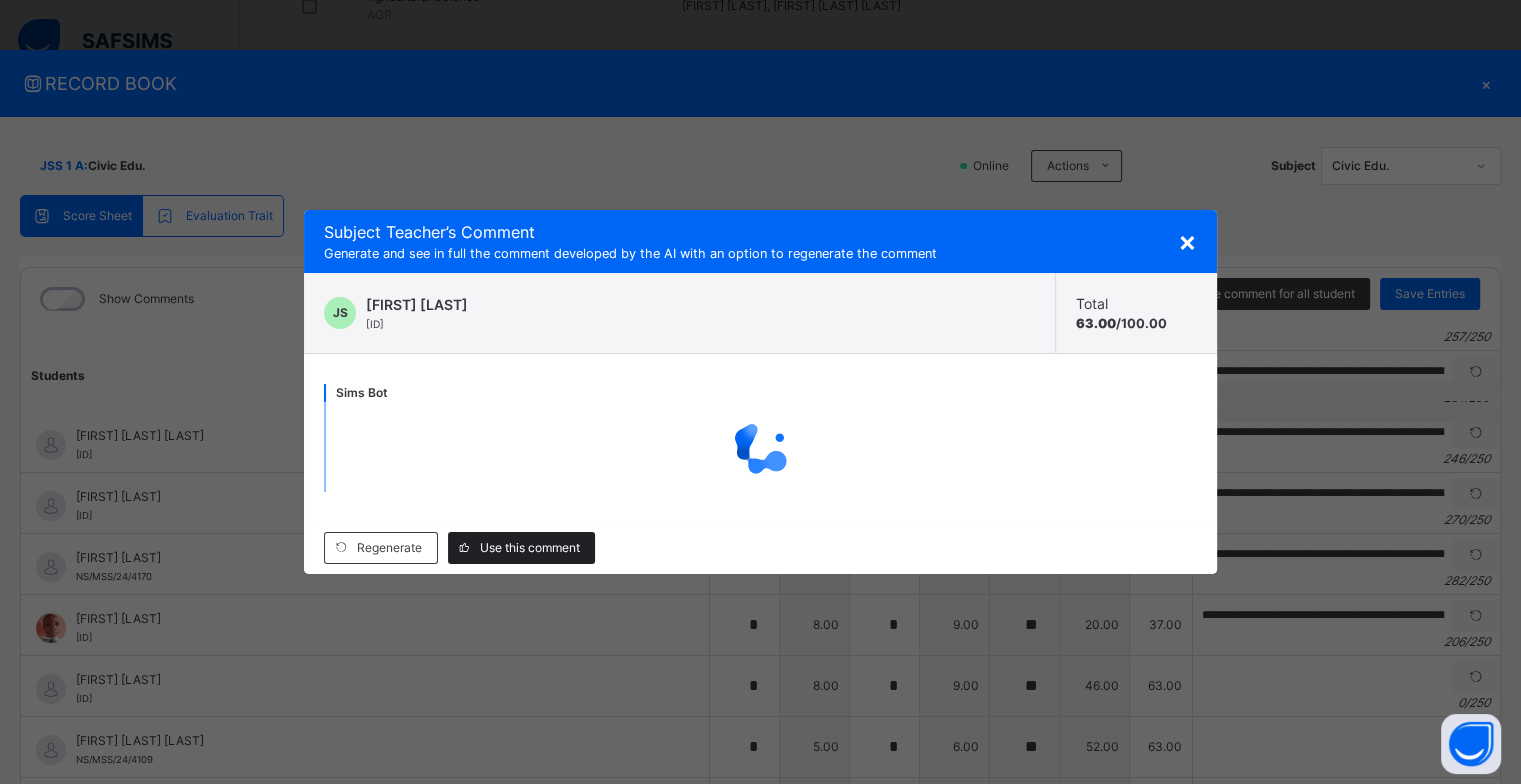 click on "Use this comment" at bounding box center (530, 548) 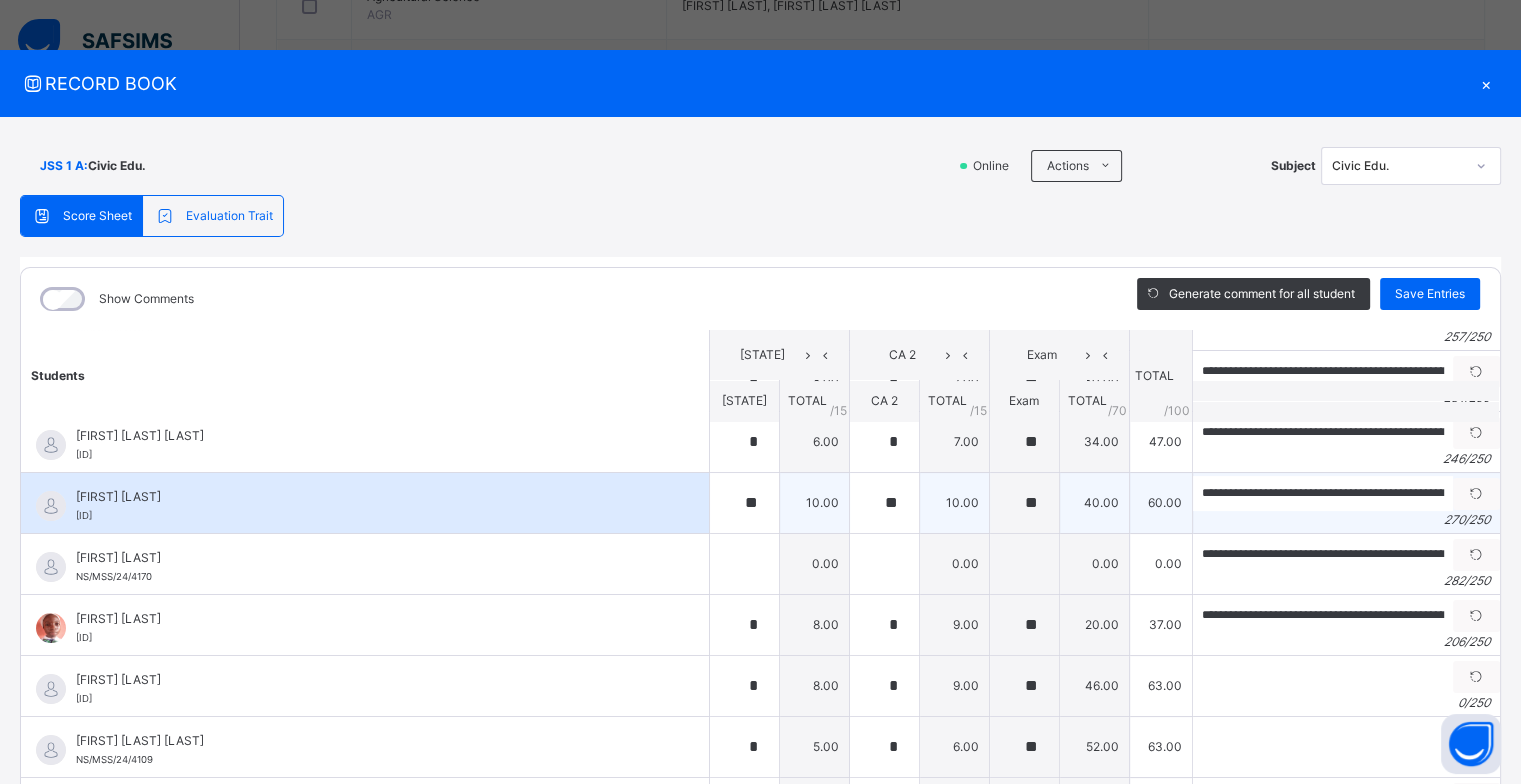 scroll, scrollTop: 600, scrollLeft: 0, axis: vertical 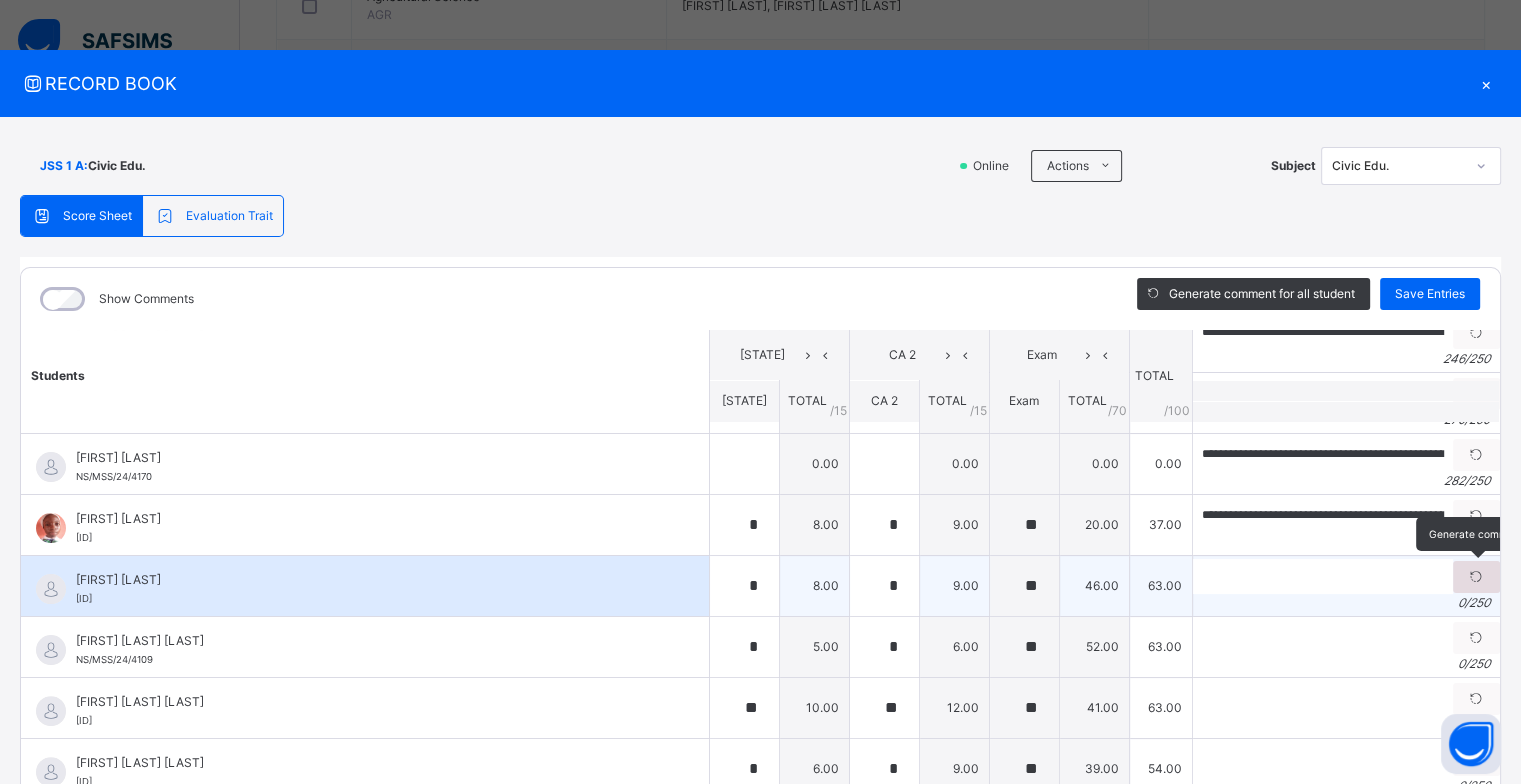 click at bounding box center (1476, 577) 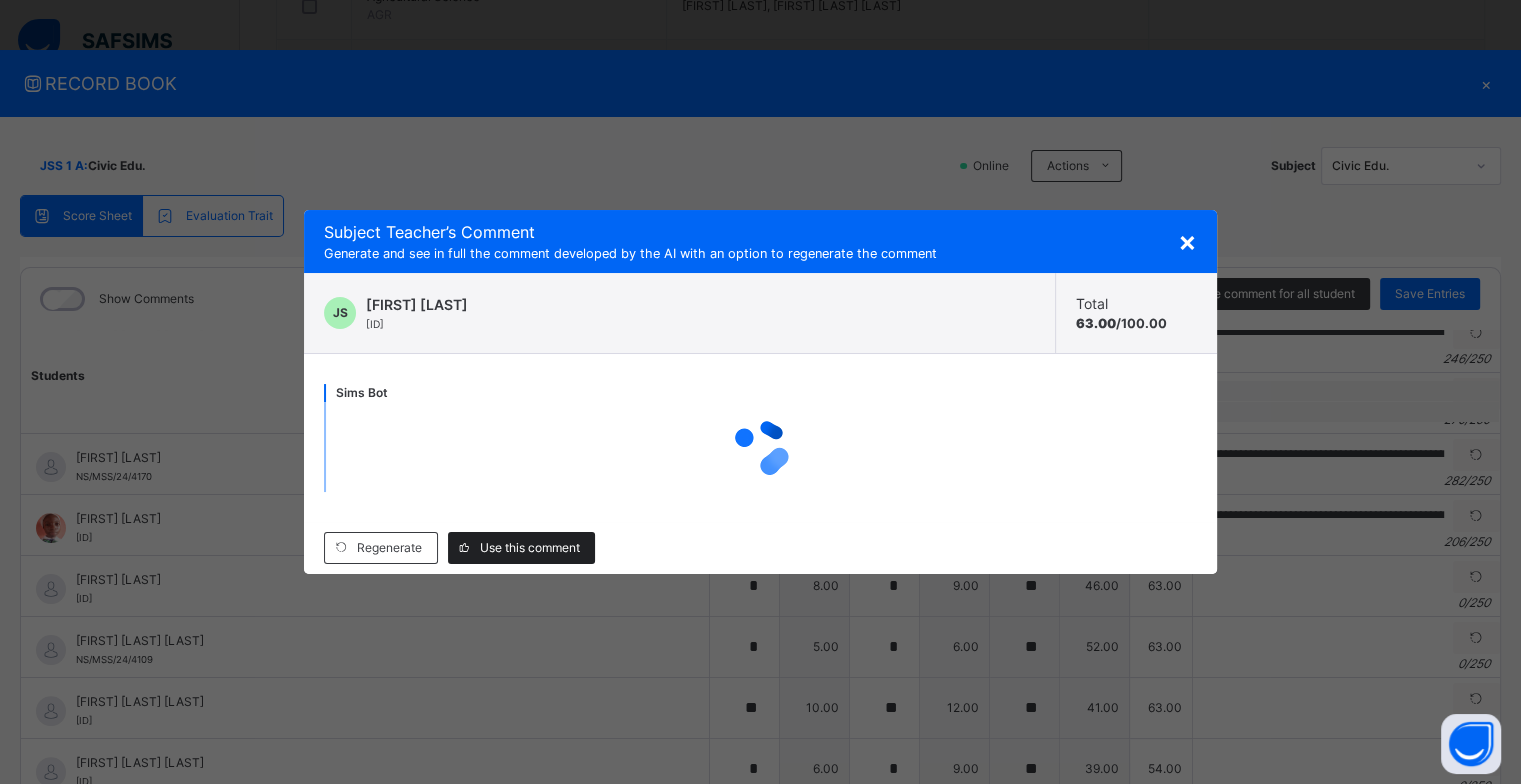 click on "Use this comment" at bounding box center [530, 548] 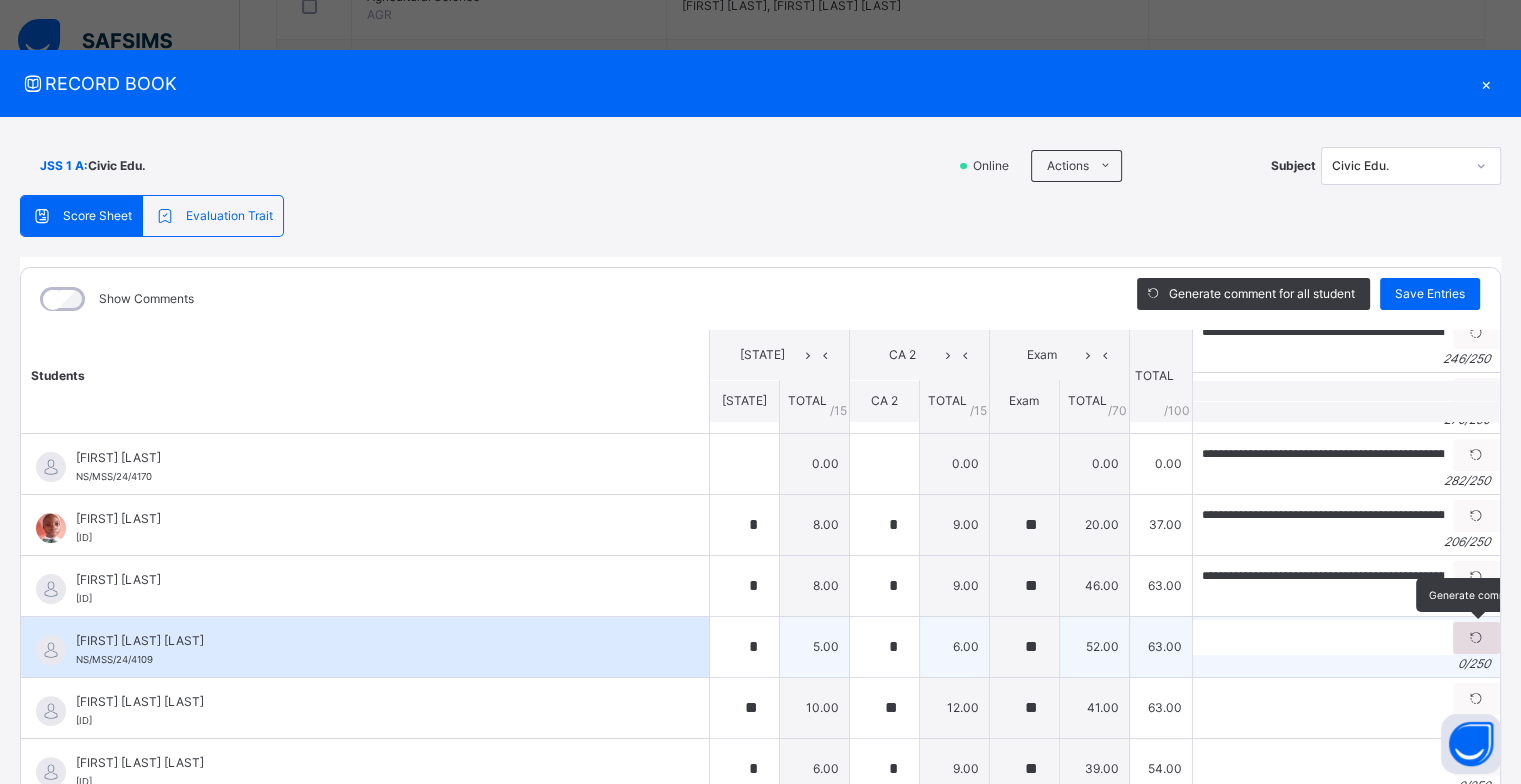 click at bounding box center (1476, 638) 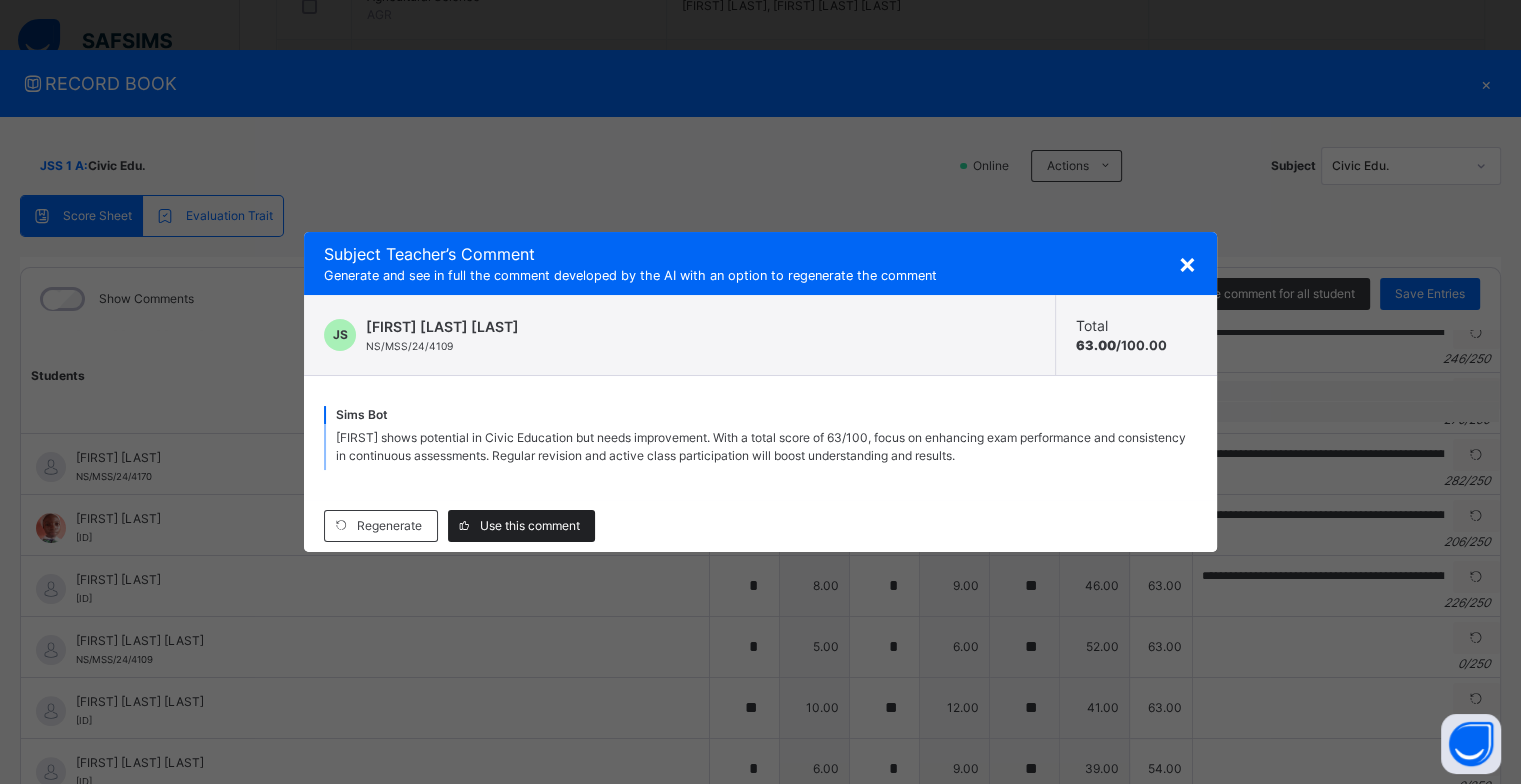 click on "Use this comment" at bounding box center [521, 526] 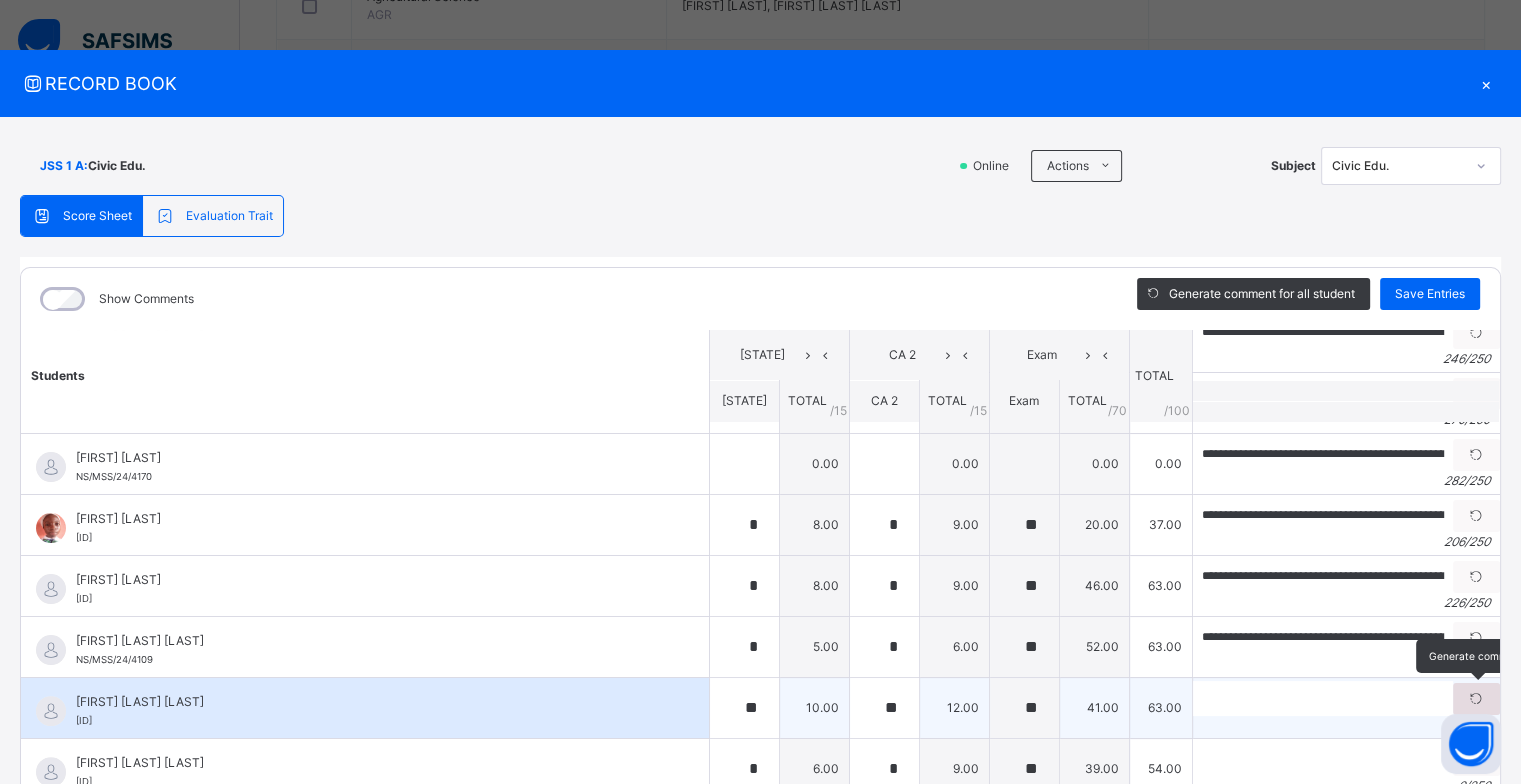 click at bounding box center [1476, 699] 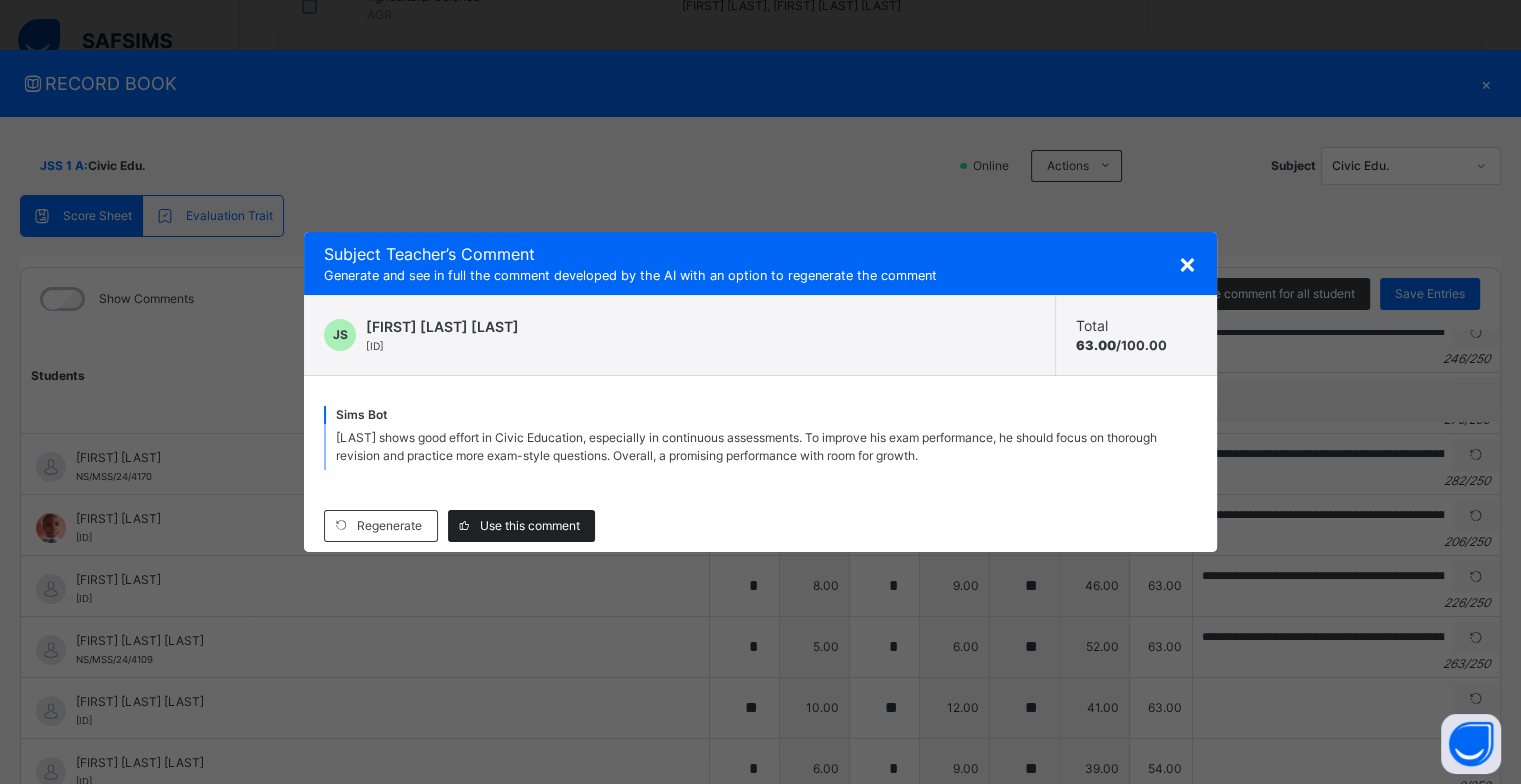 click on "Use this comment" at bounding box center [530, 526] 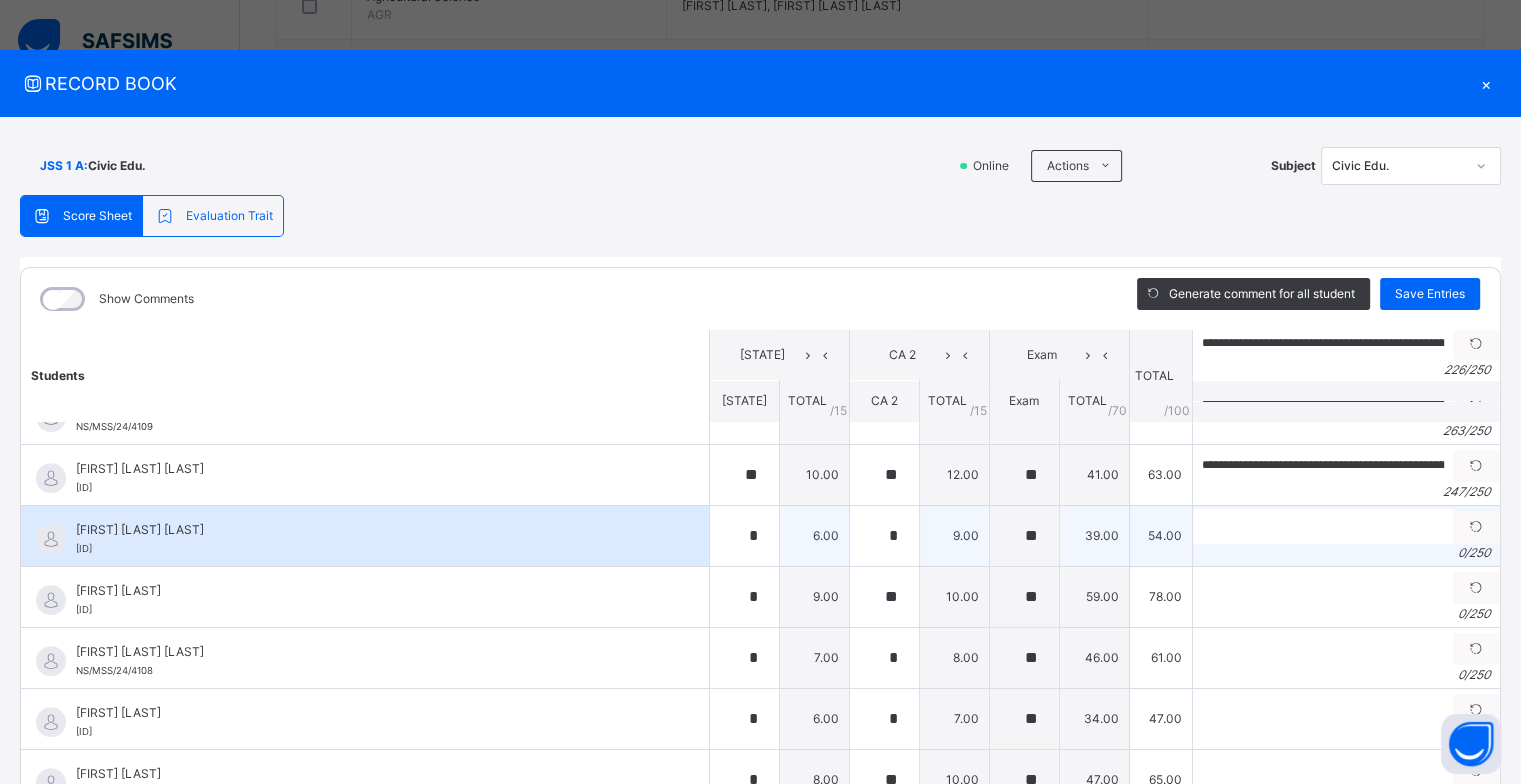 scroll, scrollTop: 800, scrollLeft: 0, axis: vertical 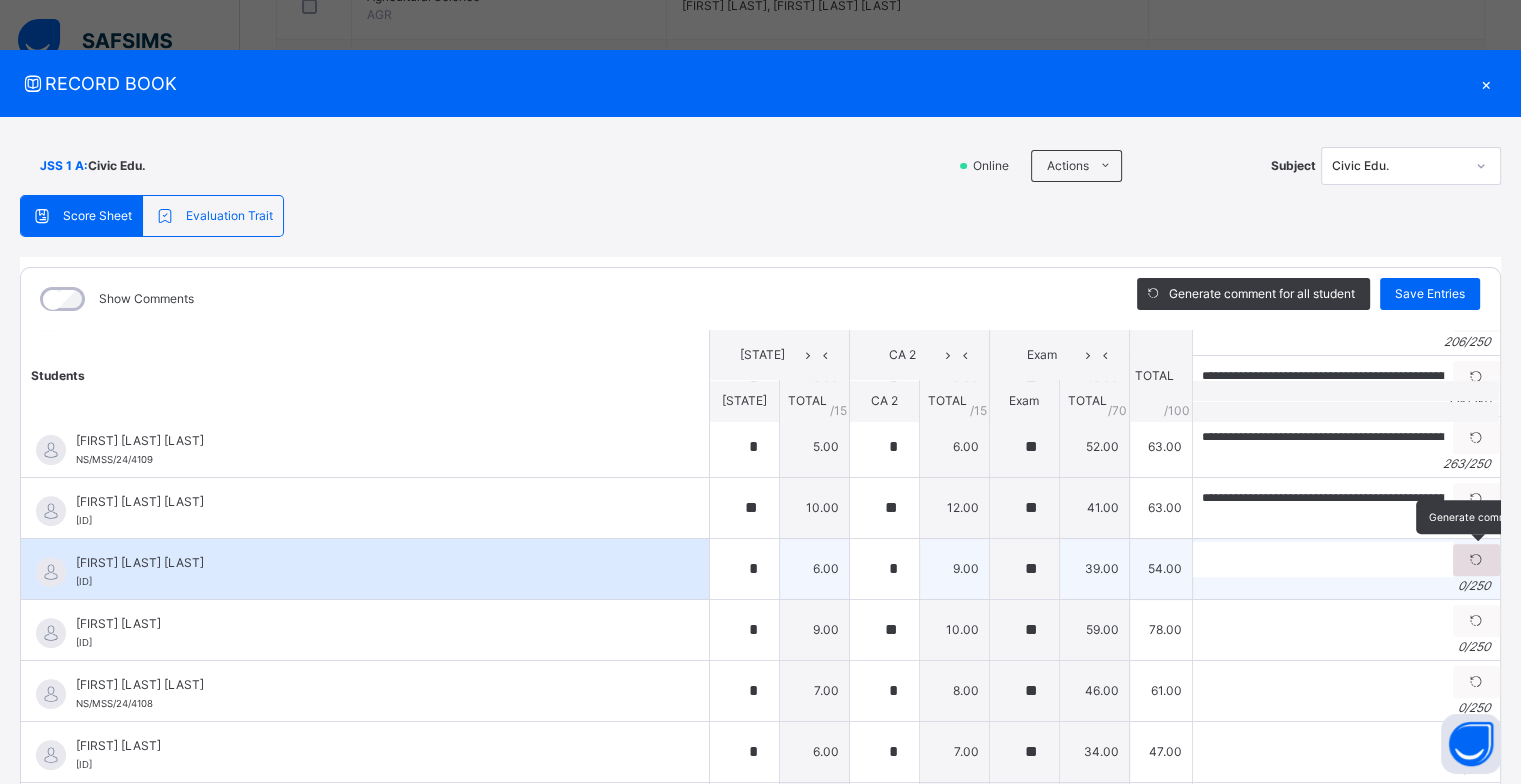 click at bounding box center (1476, 560) 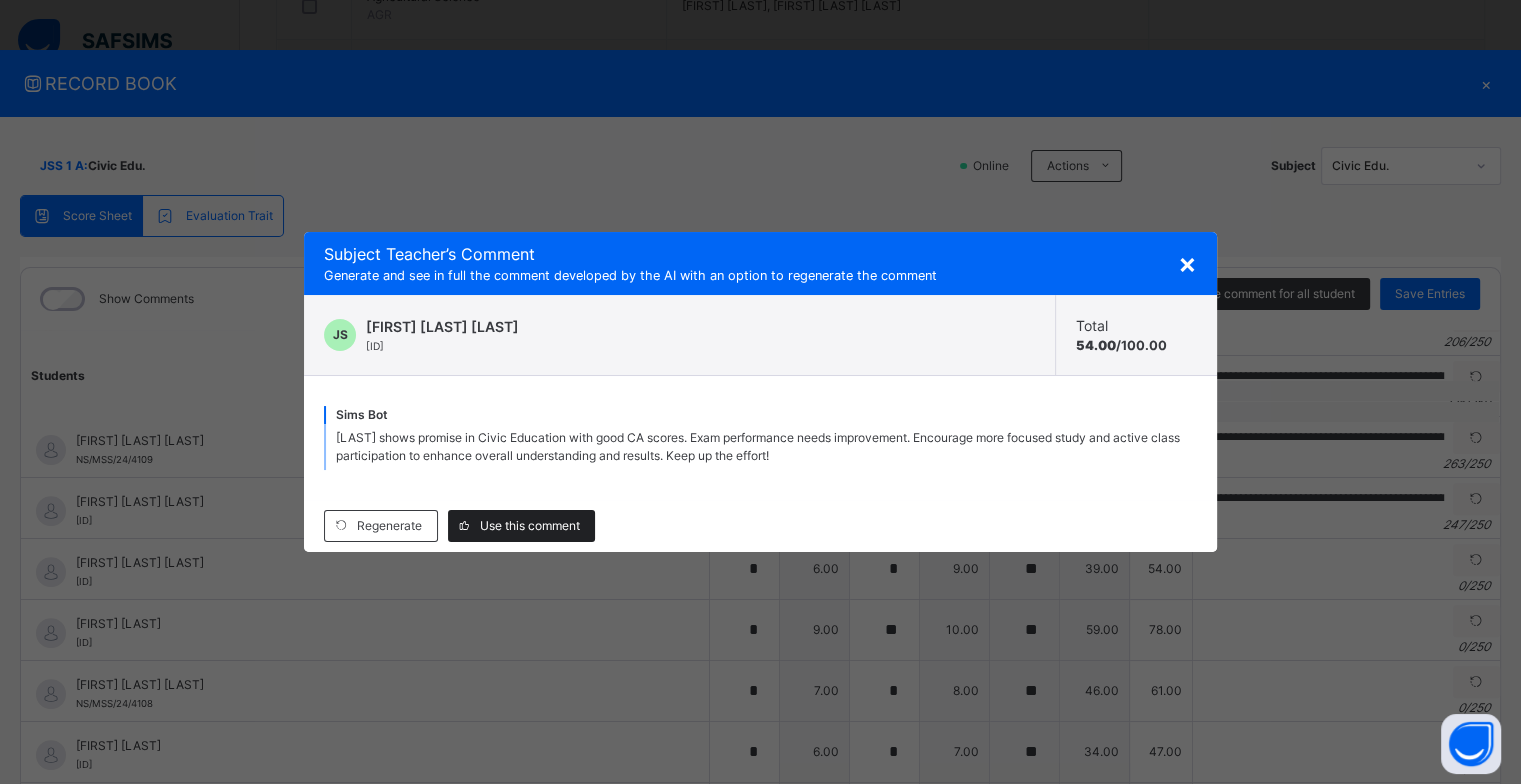 click on "Use this comment" at bounding box center [530, 526] 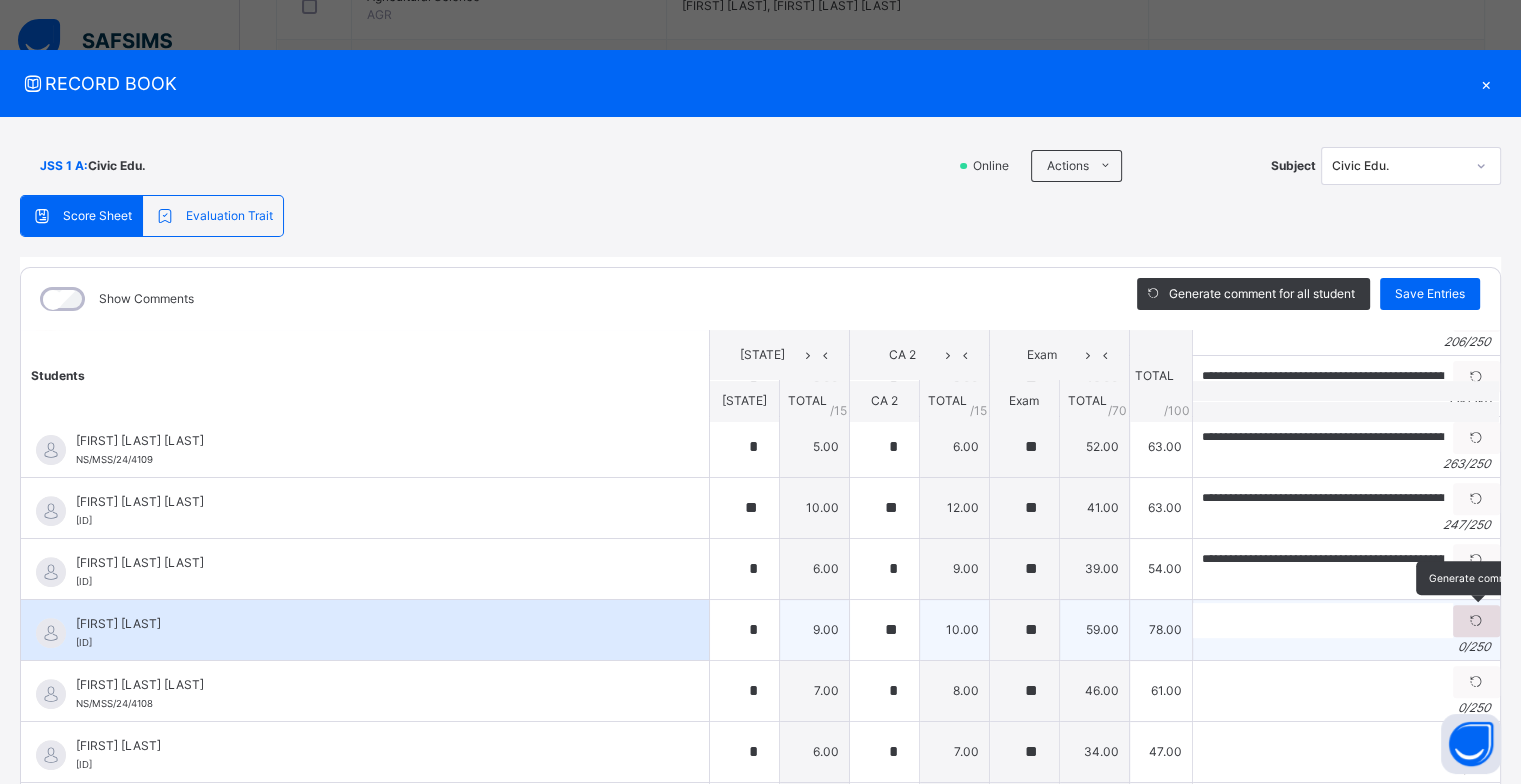 click at bounding box center (1476, 621) 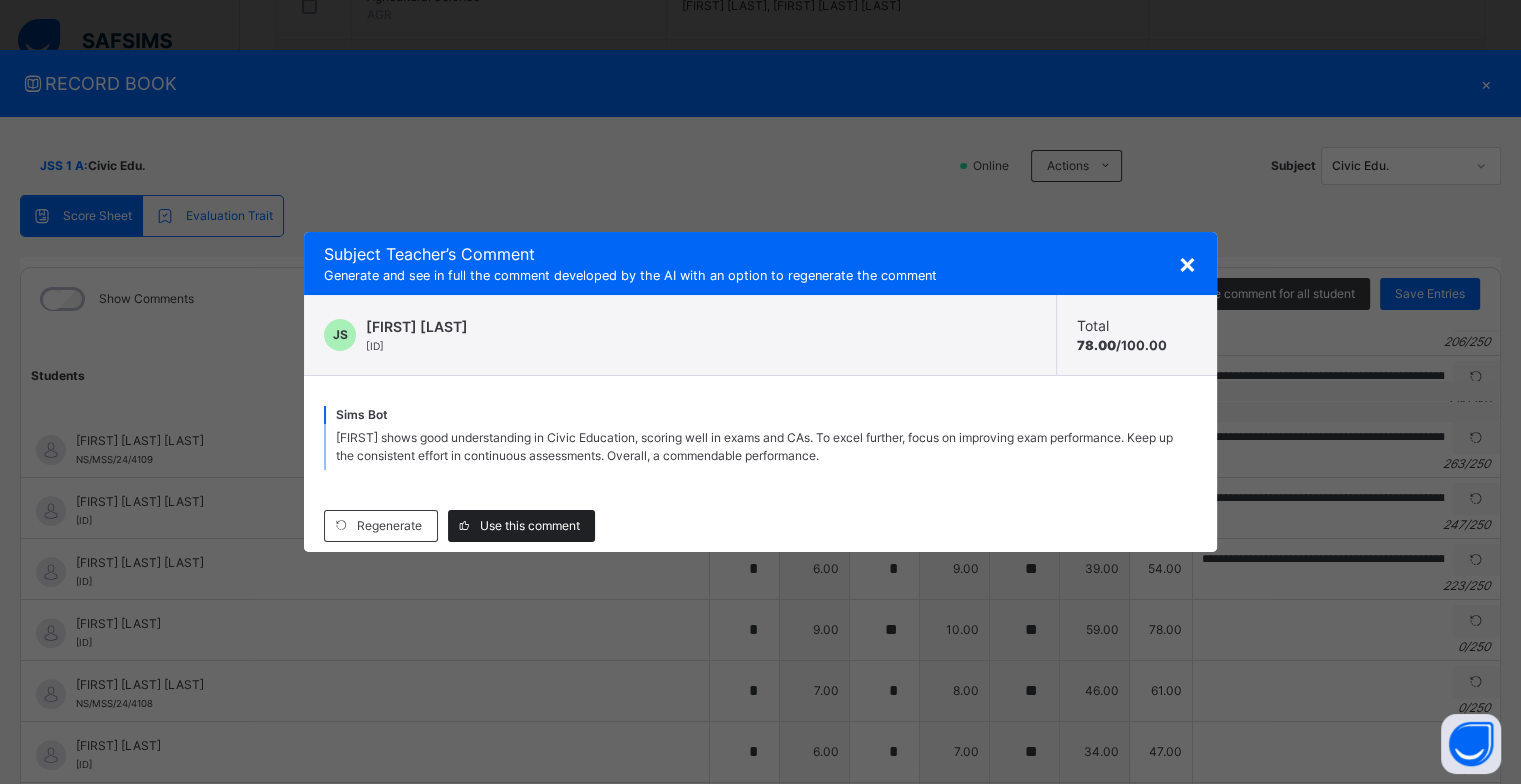 click on "Use this comment" at bounding box center [530, 526] 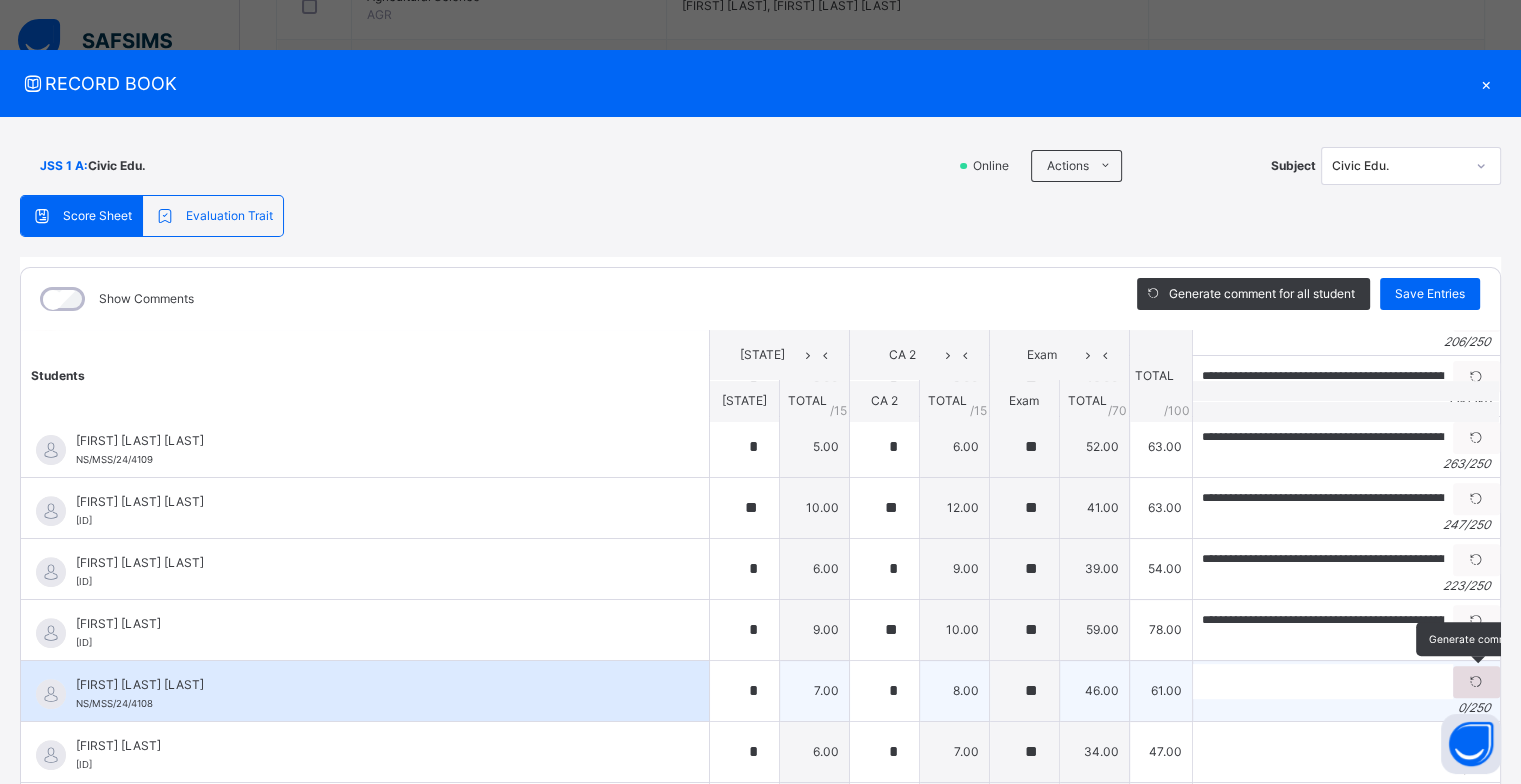 click at bounding box center [1476, 682] 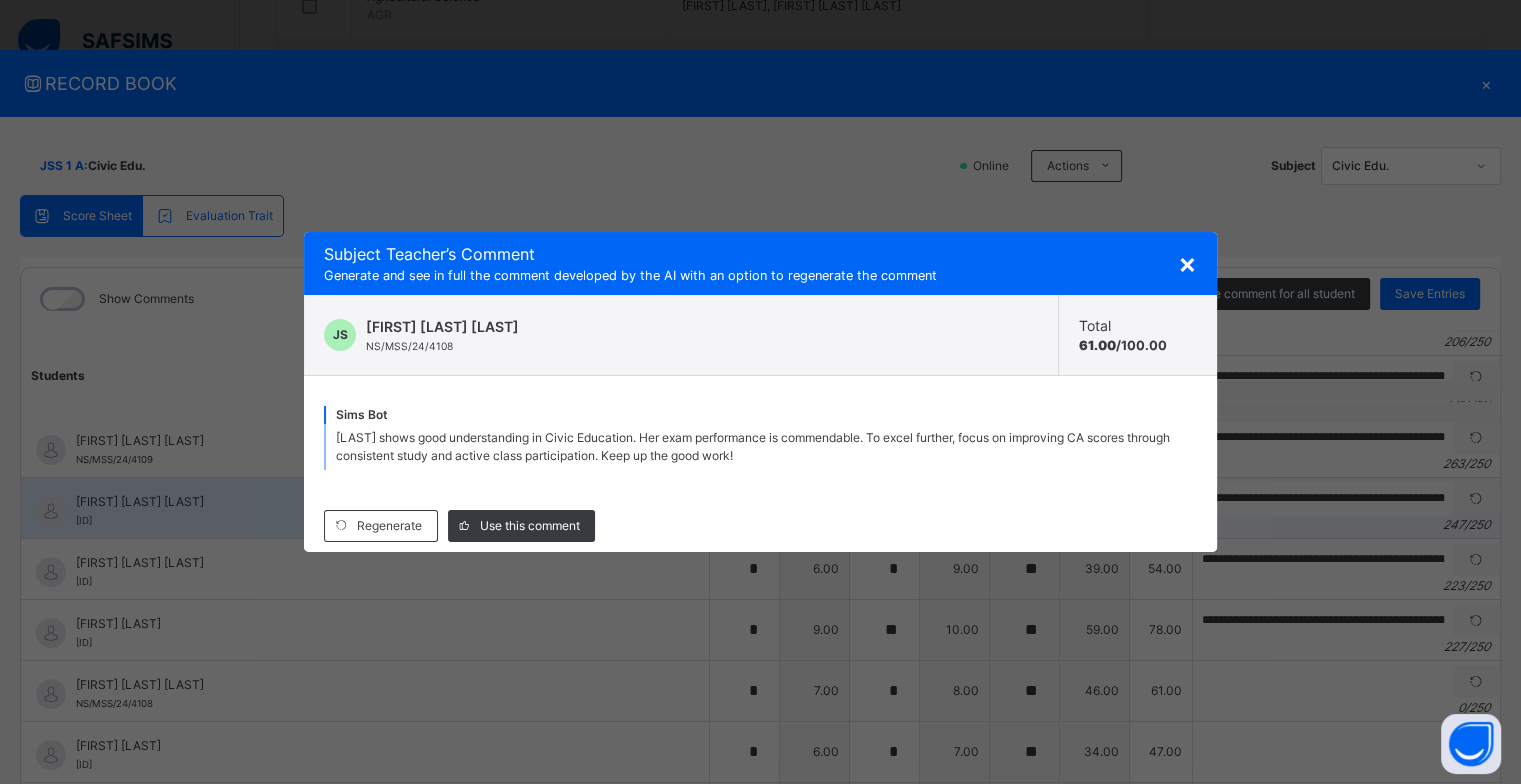 click on "Use this comment" at bounding box center [530, 526] 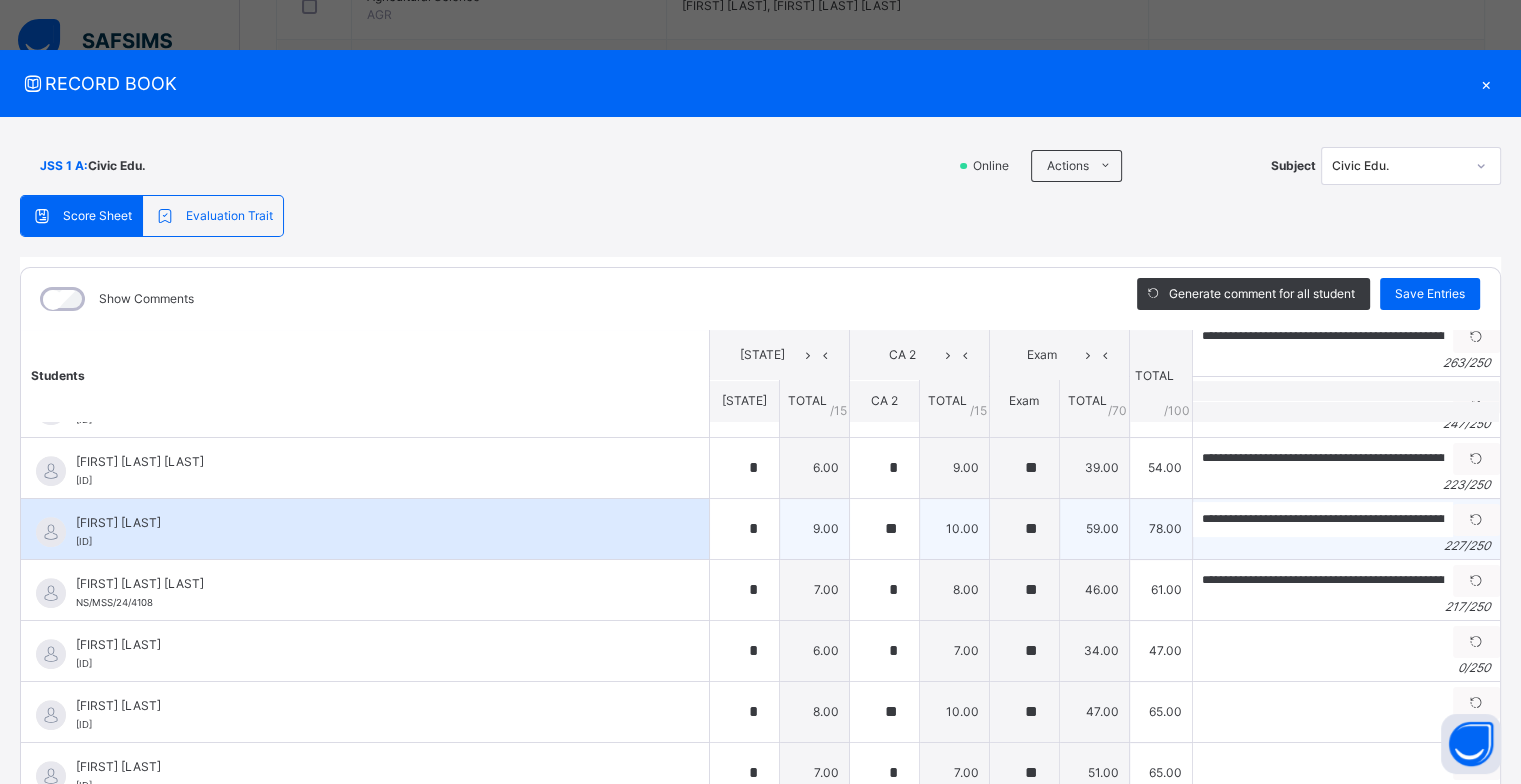 scroll, scrollTop: 1000, scrollLeft: 0, axis: vertical 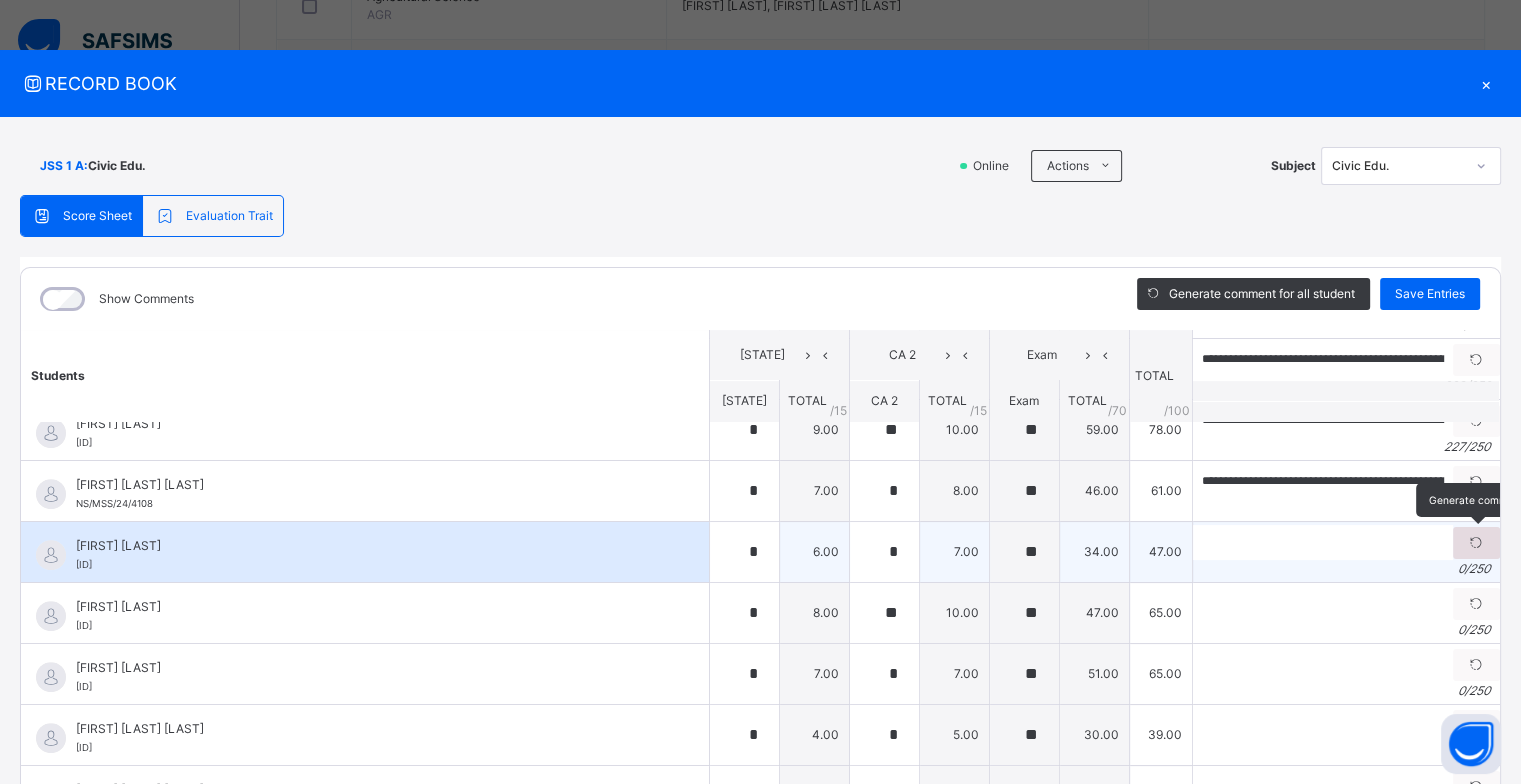 click at bounding box center [1476, 543] 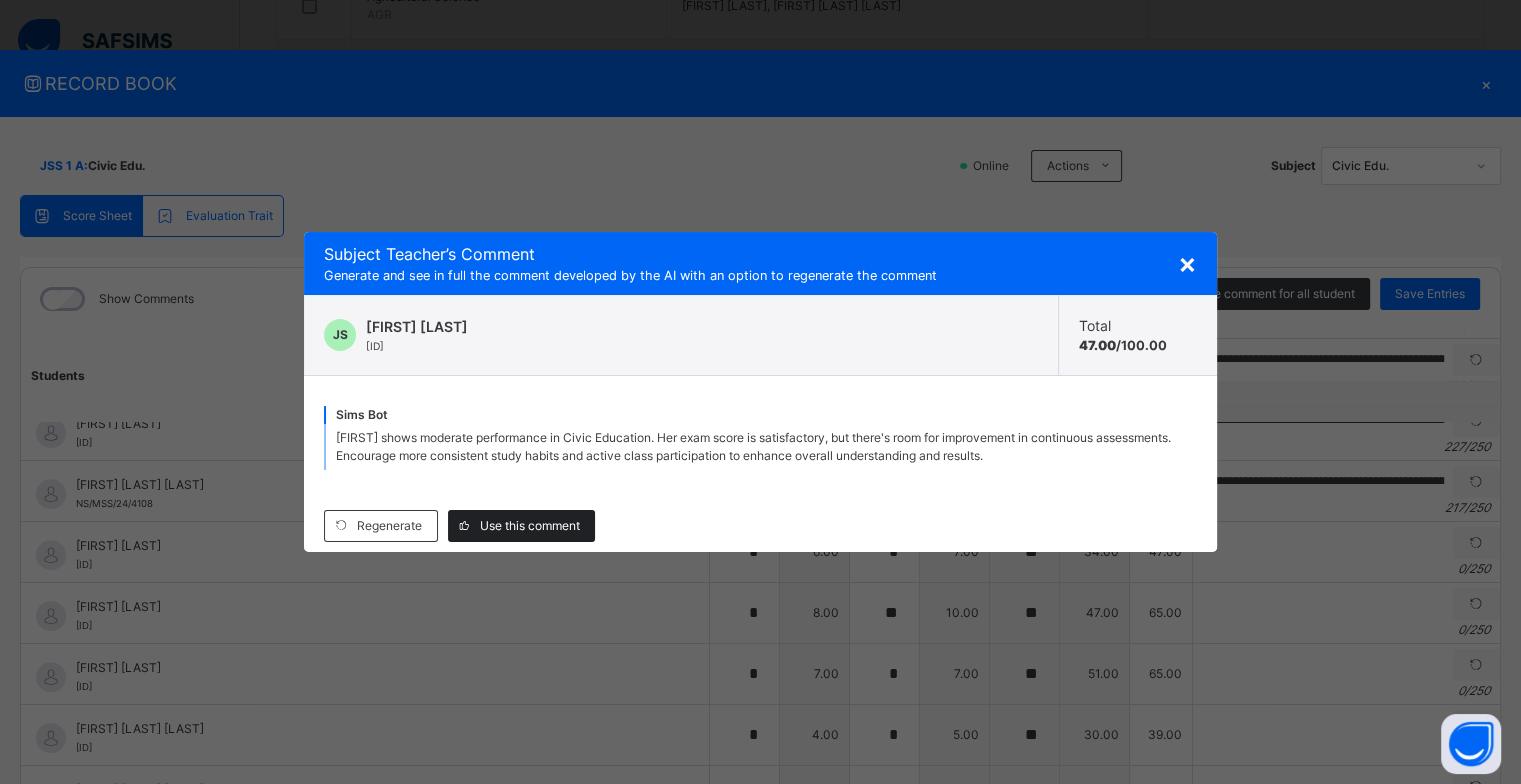 click on "Use this comment" at bounding box center (530, 526) 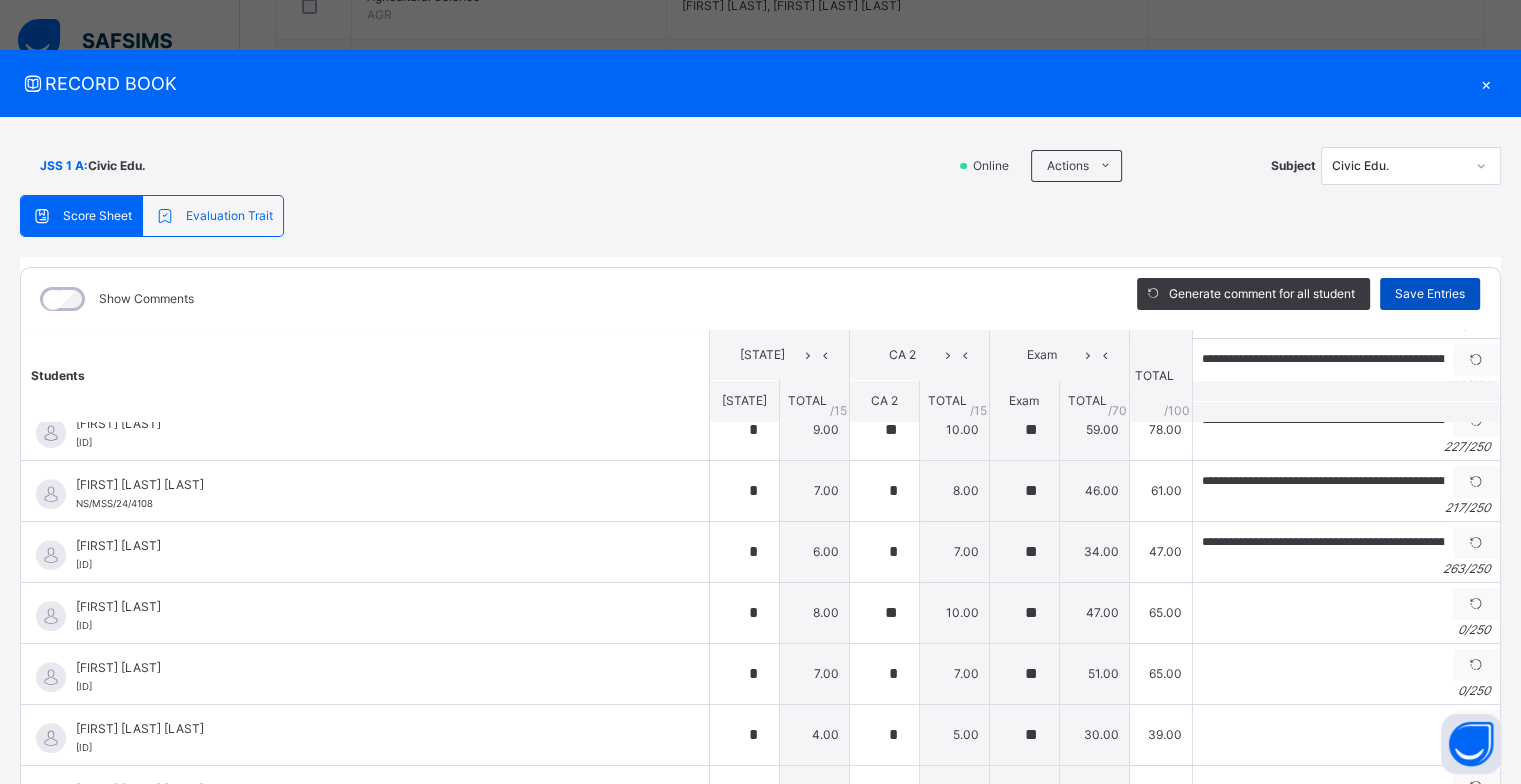 click on "Save Entries" at bounding box center [1430, 294] 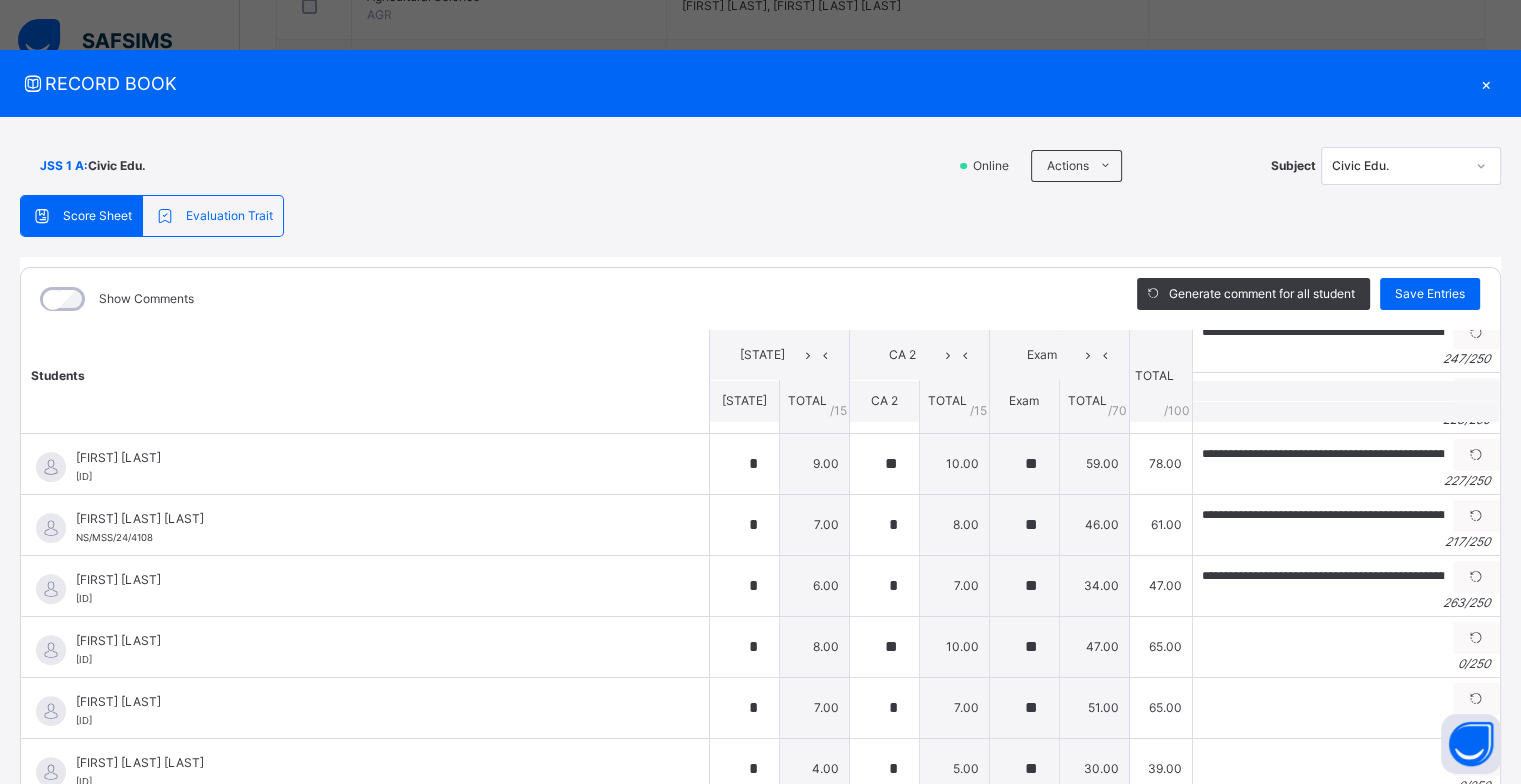 scroll, scrollTop: 1000, scrollLeft: 0, axis: vertical 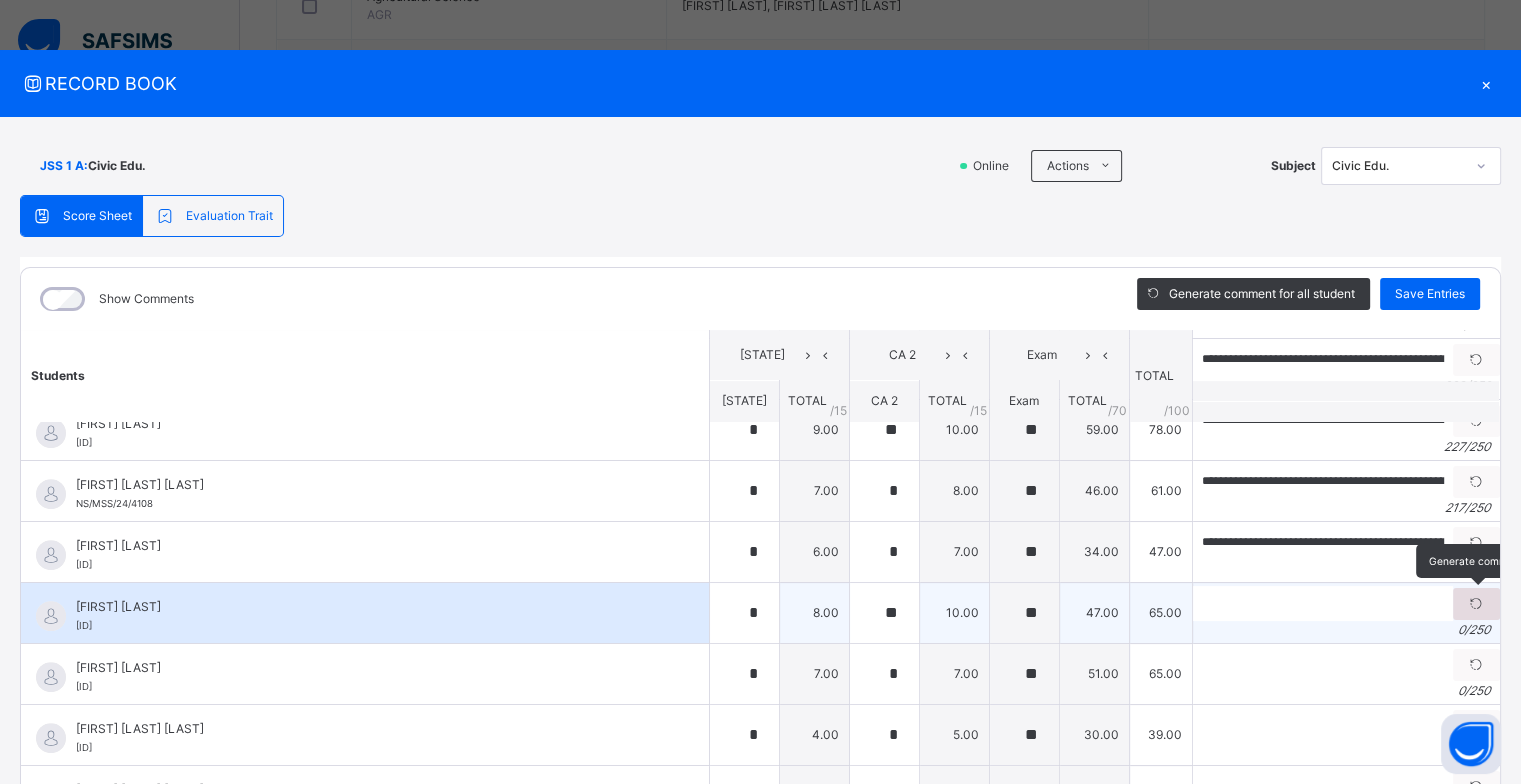 click at bounding box center [1476, 604] 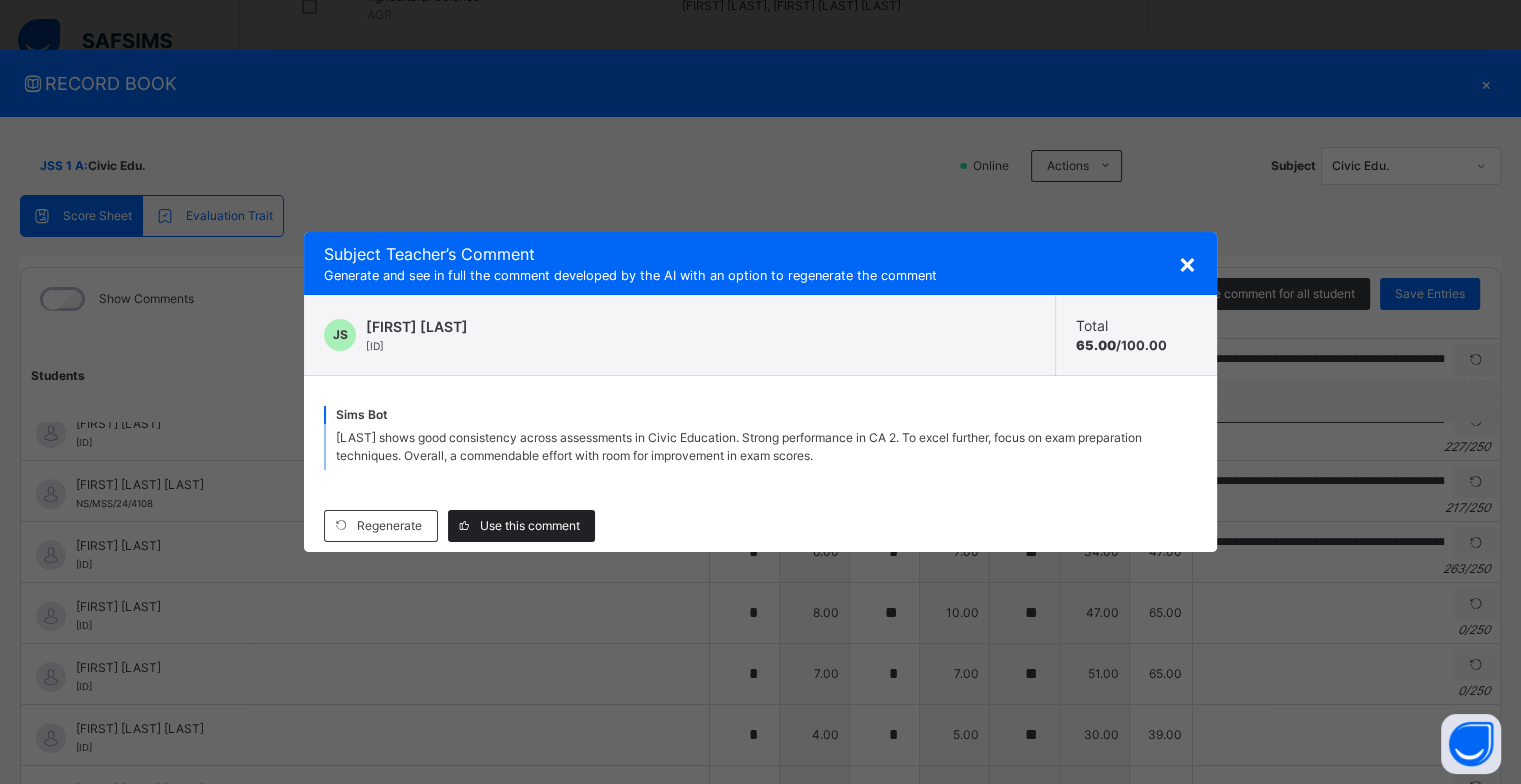 click on "Use this comment" at bounding box center [530, 526] 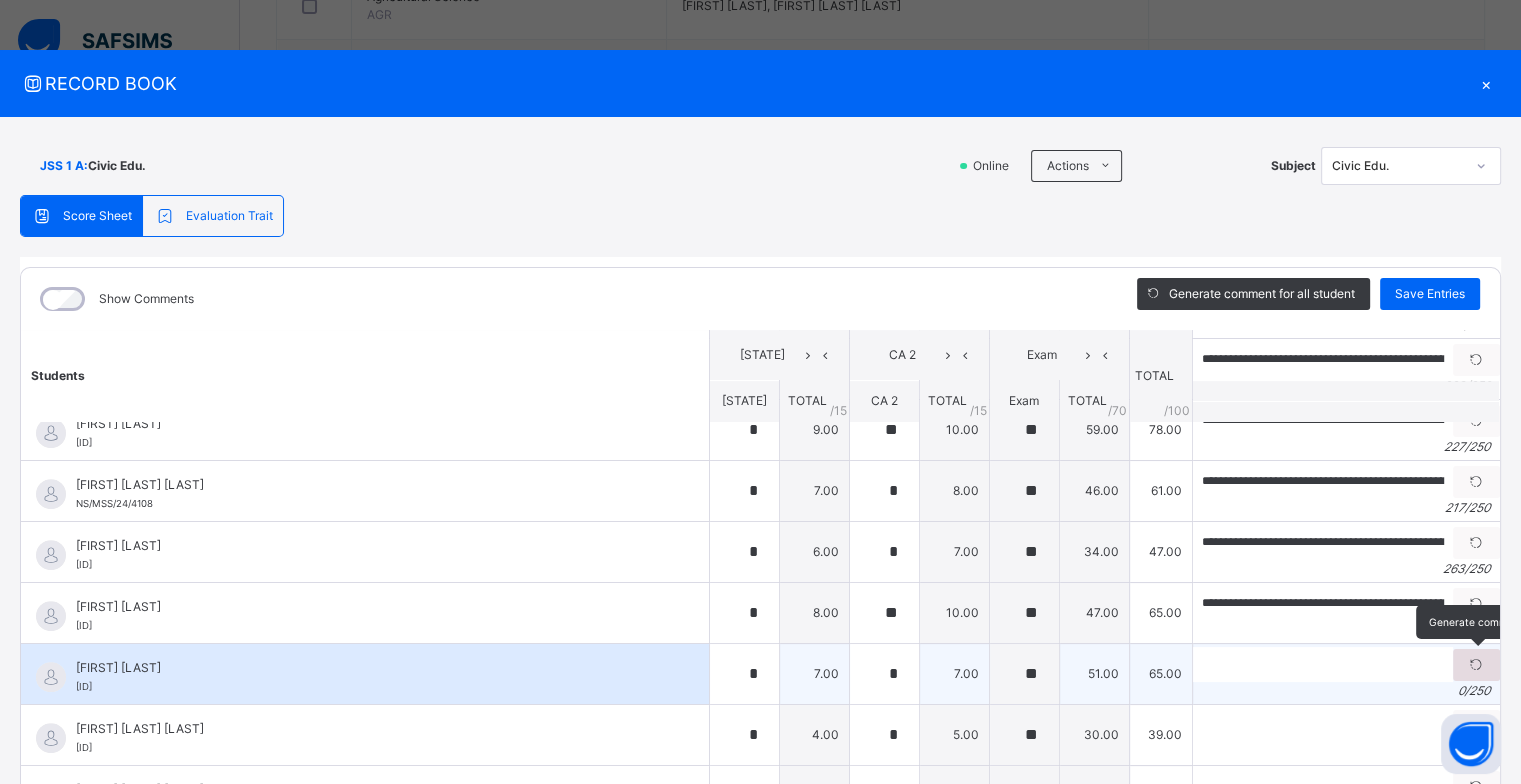click at bounding box center [1476, 665] 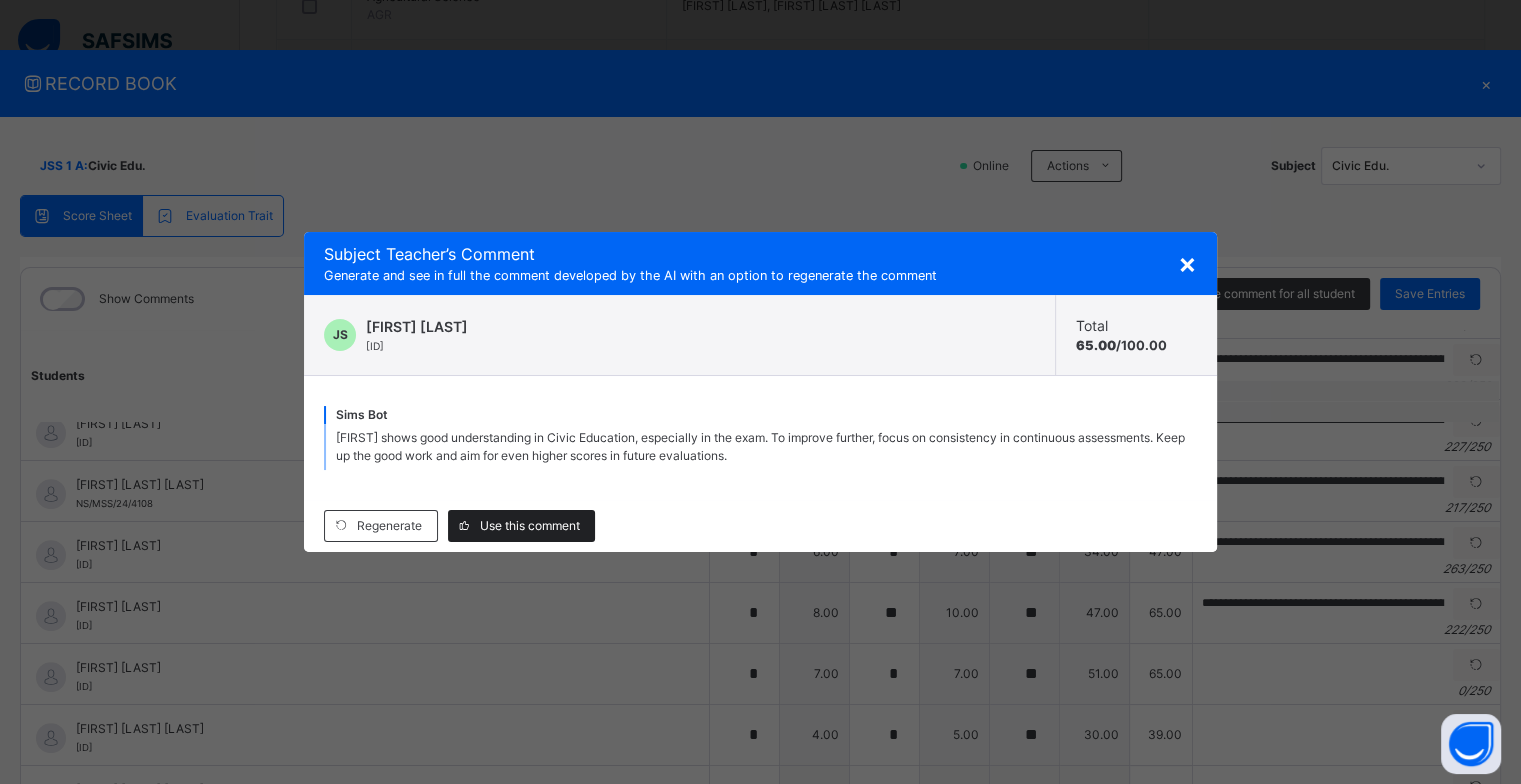 click on "Use this comment" at bounding box center (521, 526) 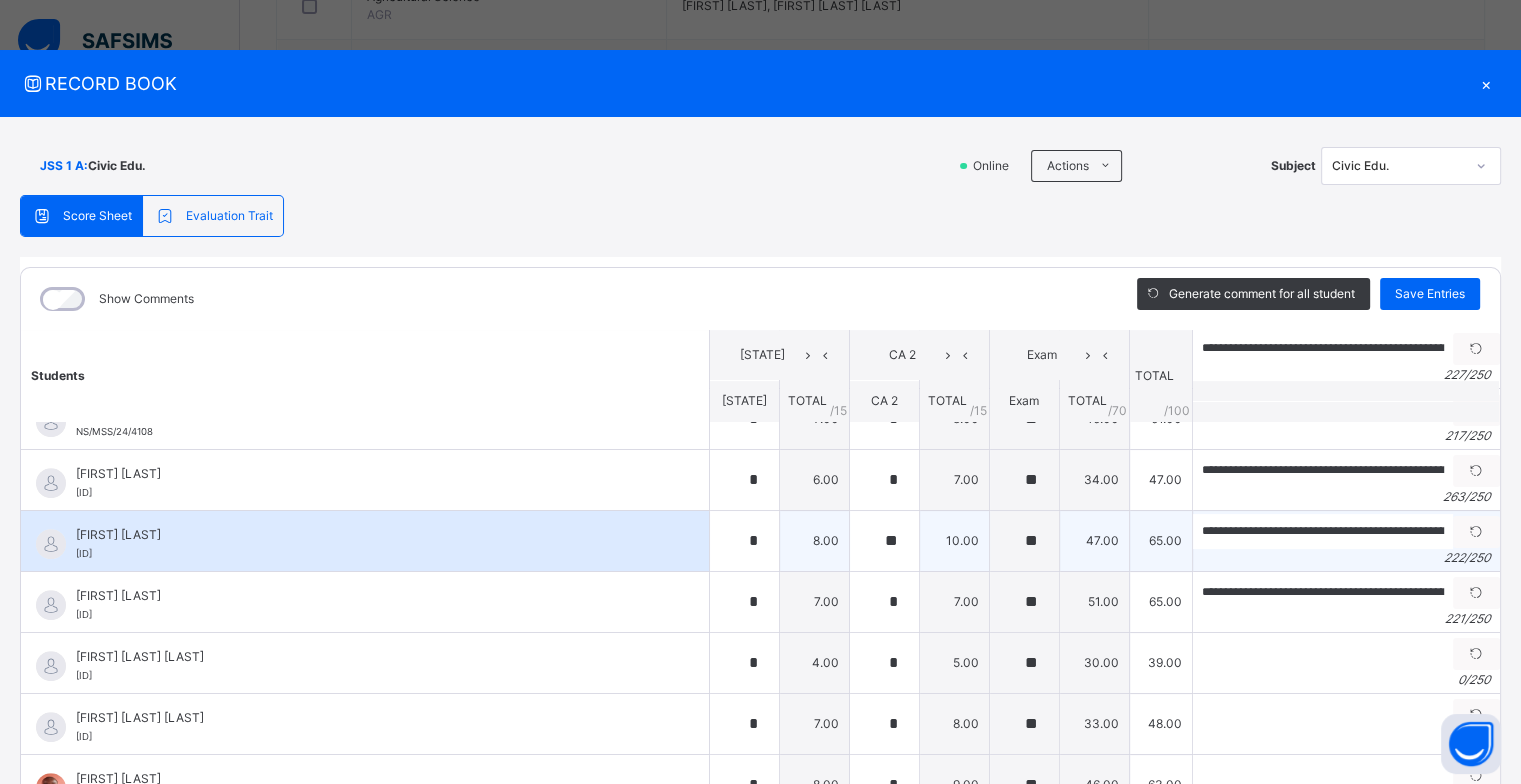 scroll, scrollTop: 1200, scrollLeft: 0, axis: vertical 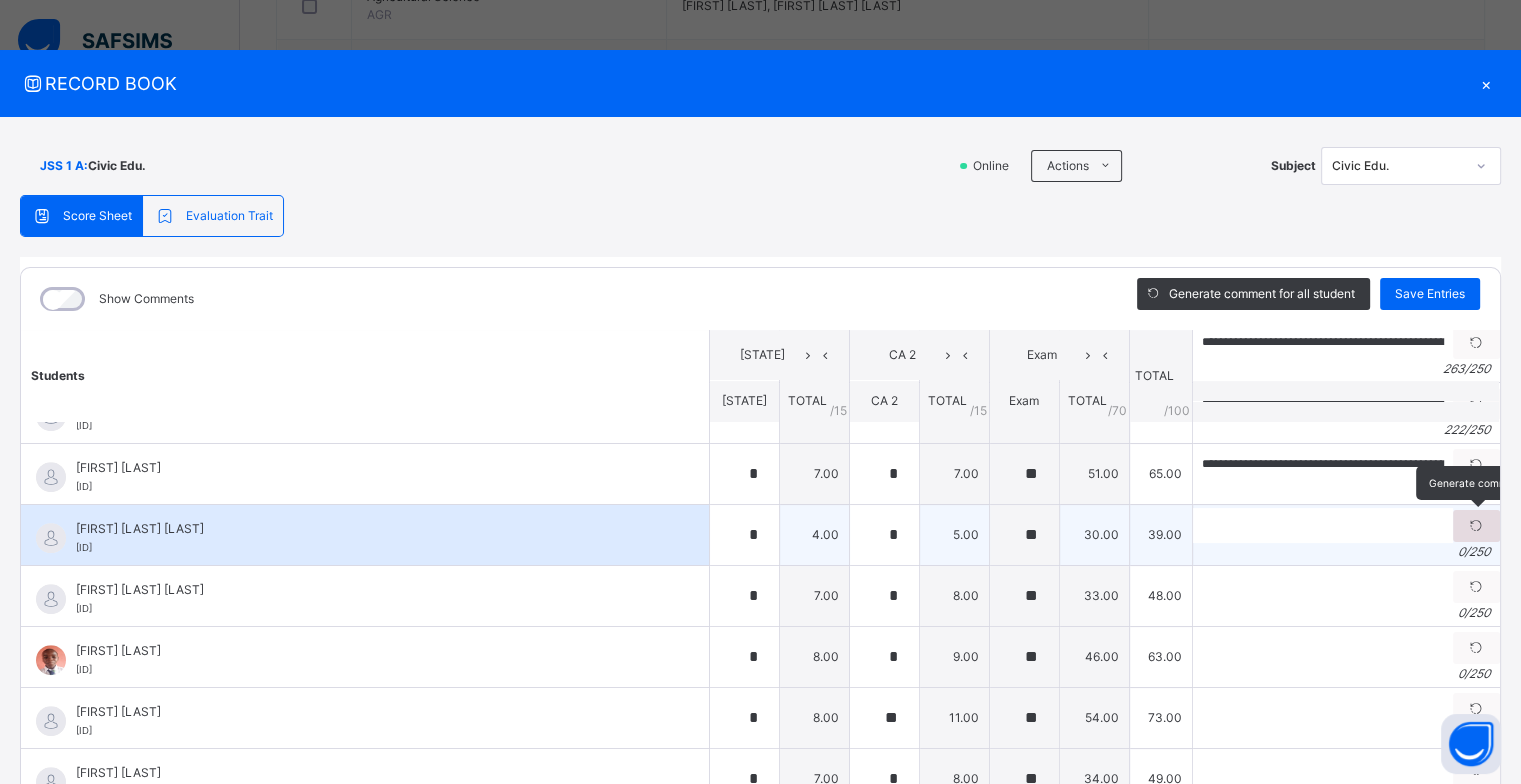 click at bounding box center (1476, 526) 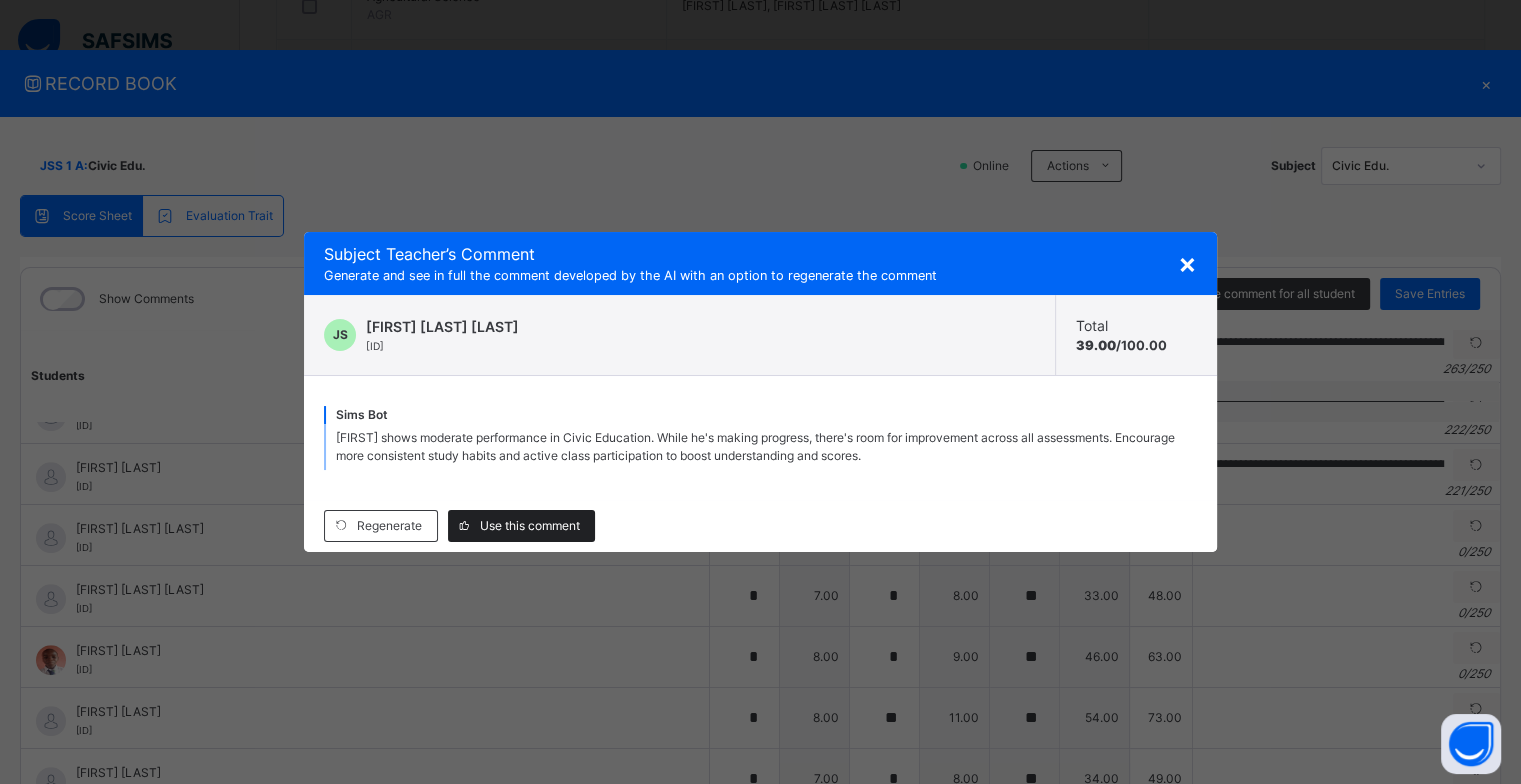 click on "Use this comment" at bounding box center (521, 526) 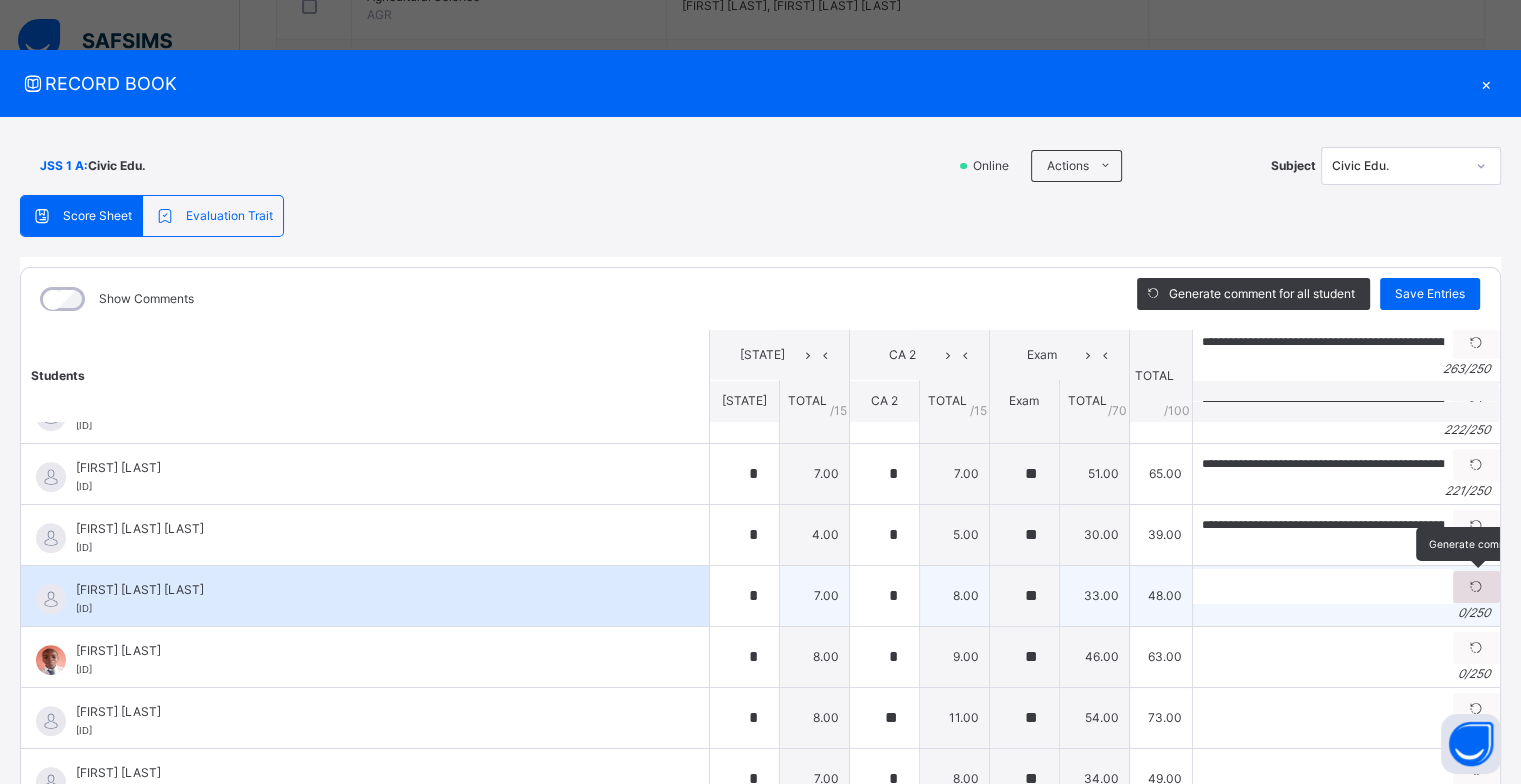 click at bounding box center [1476, 587] 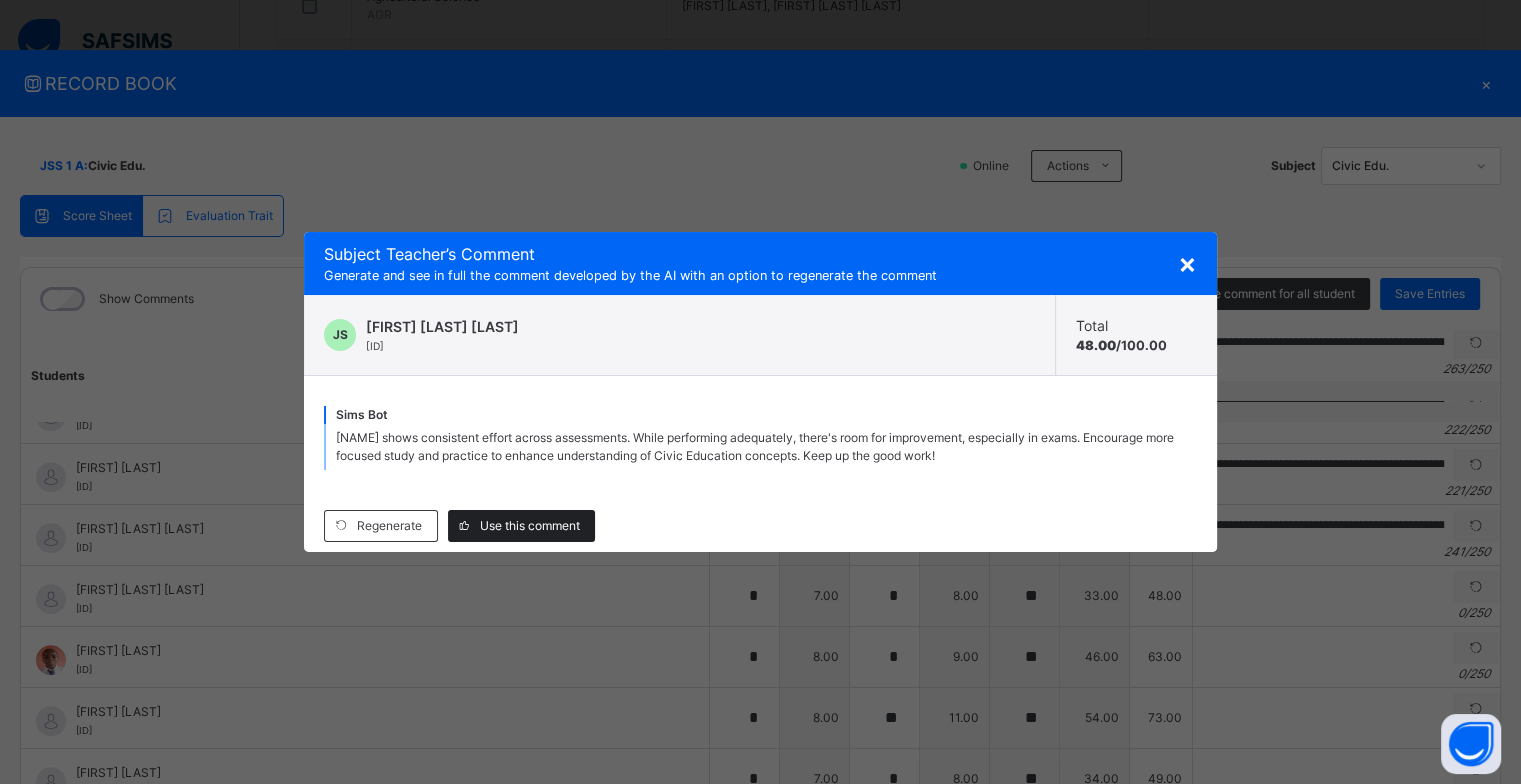 click on "Use this comment" at bounding box center (521, 526) 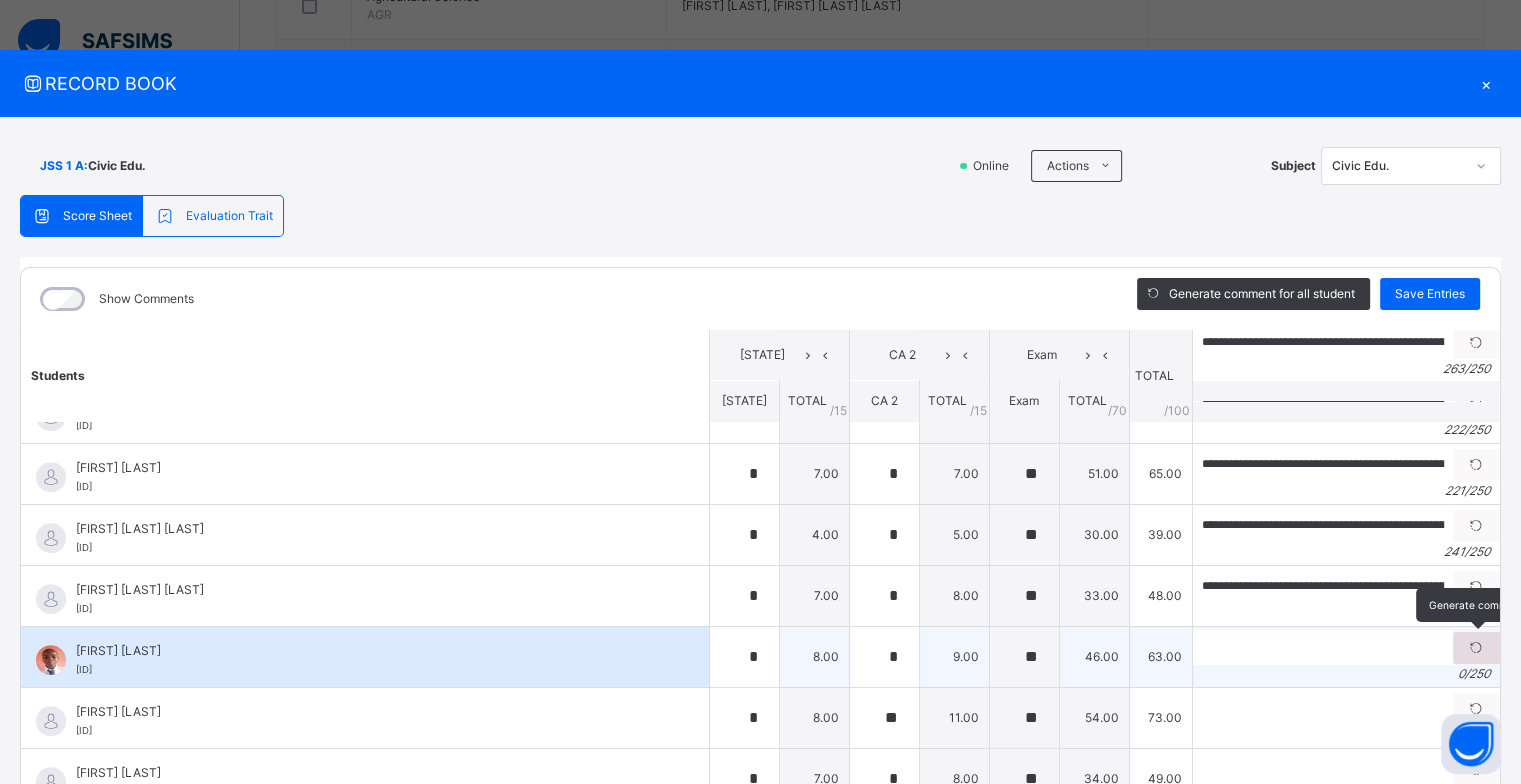 click at bounding box center (1476, 648) 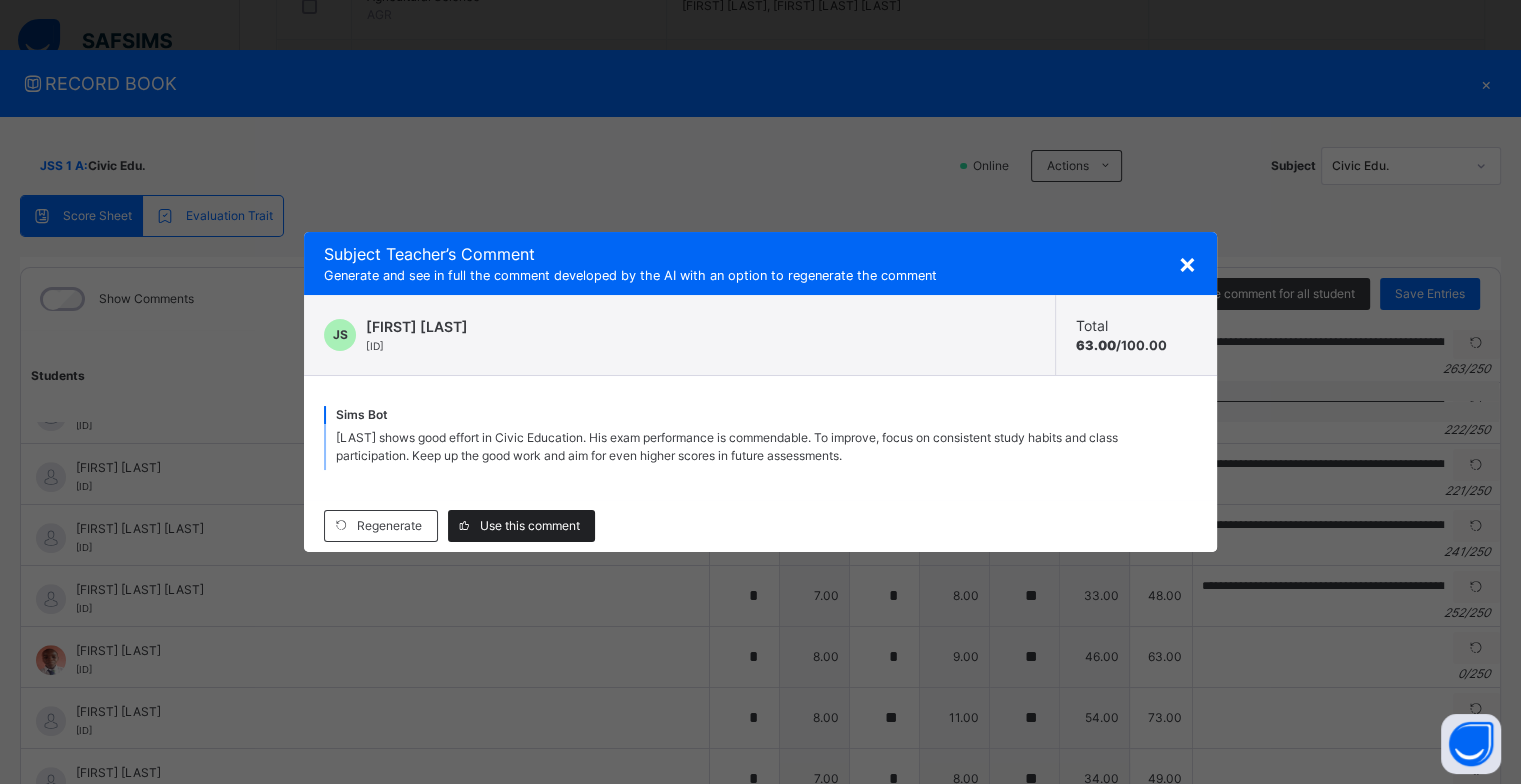 click on "Use this comment" at bounding box center (530, 526) 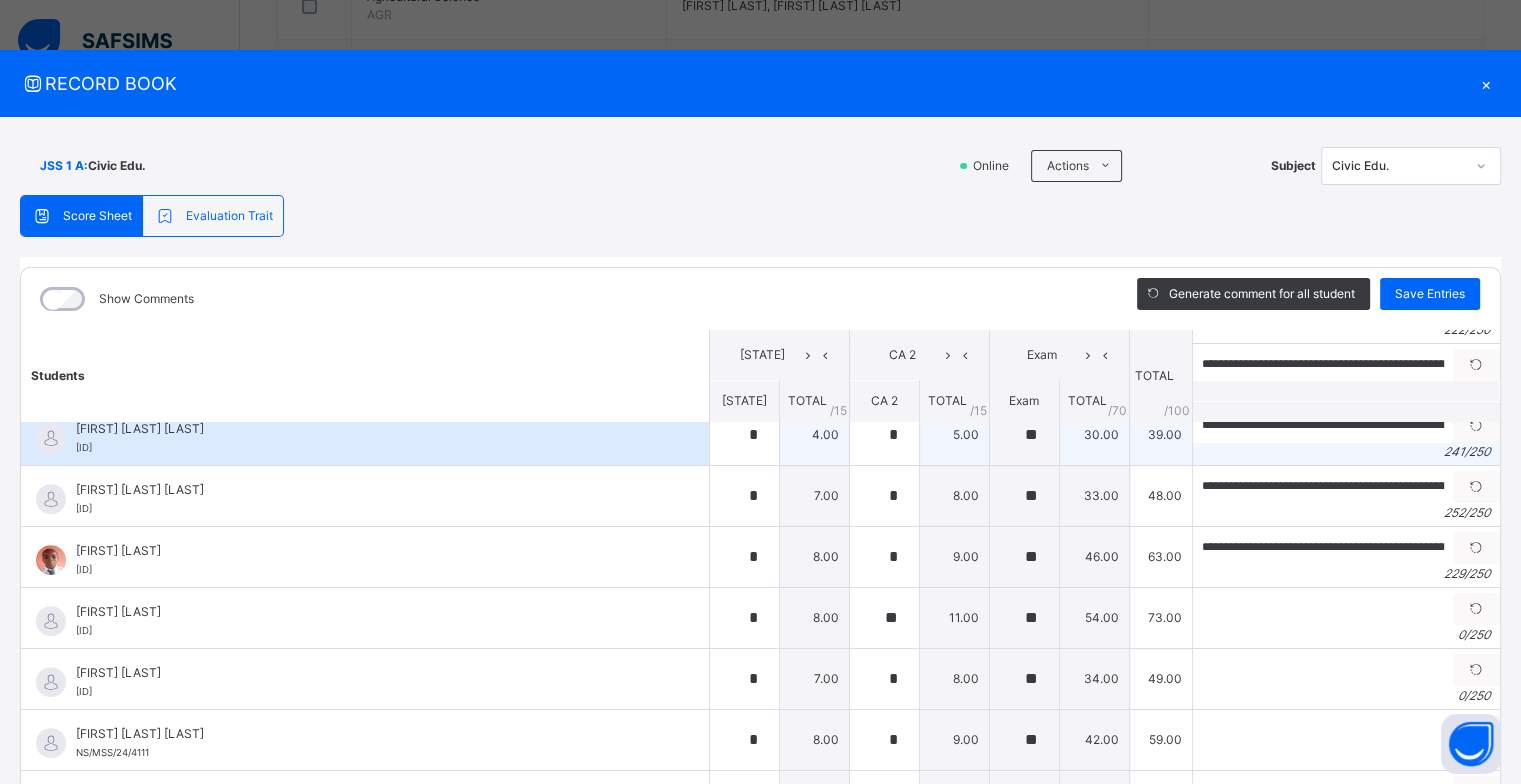 scroll, scrollTop: 1400, scrollLeft: 0, axis: vertical 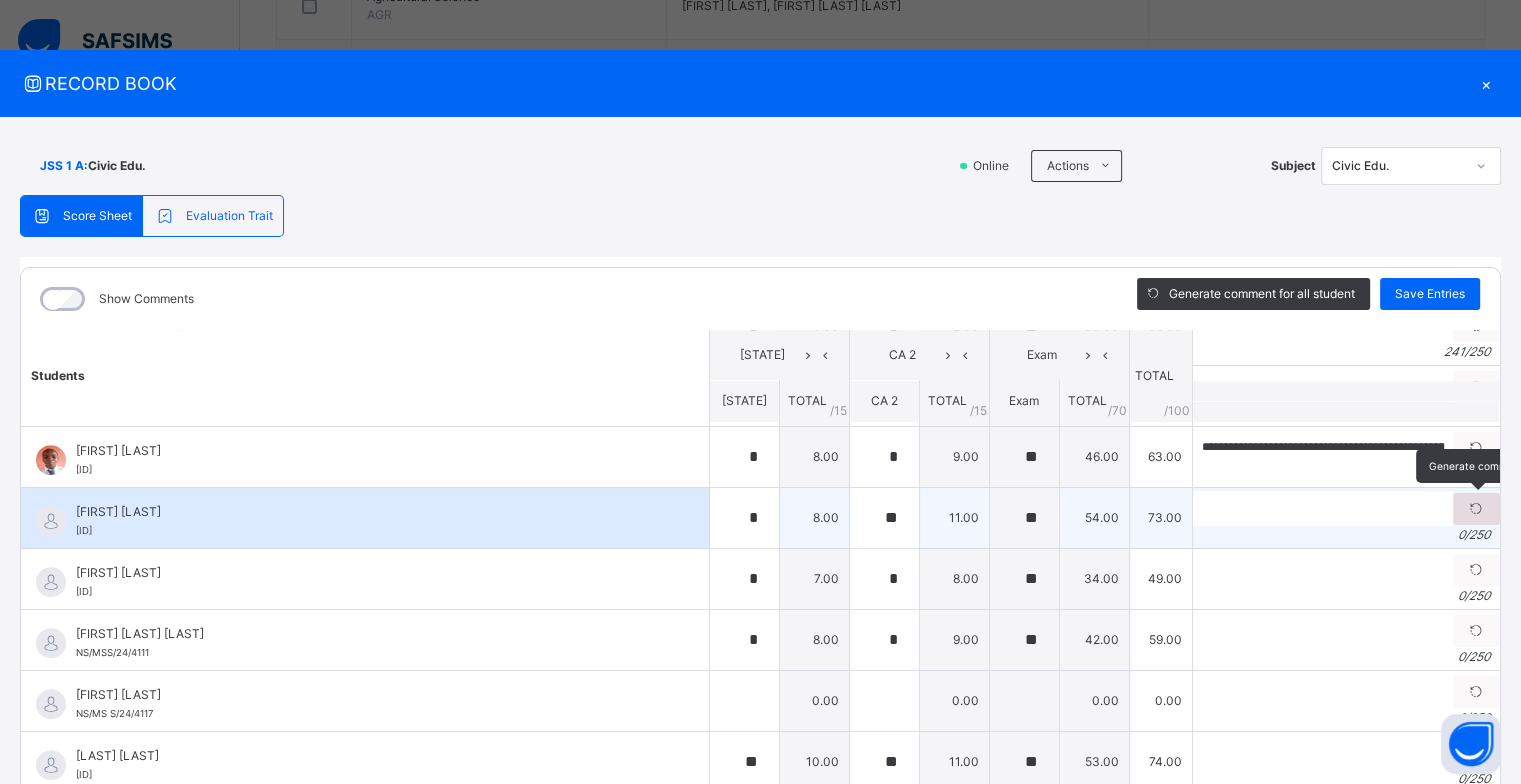 click at bounding box center [1476, 509] 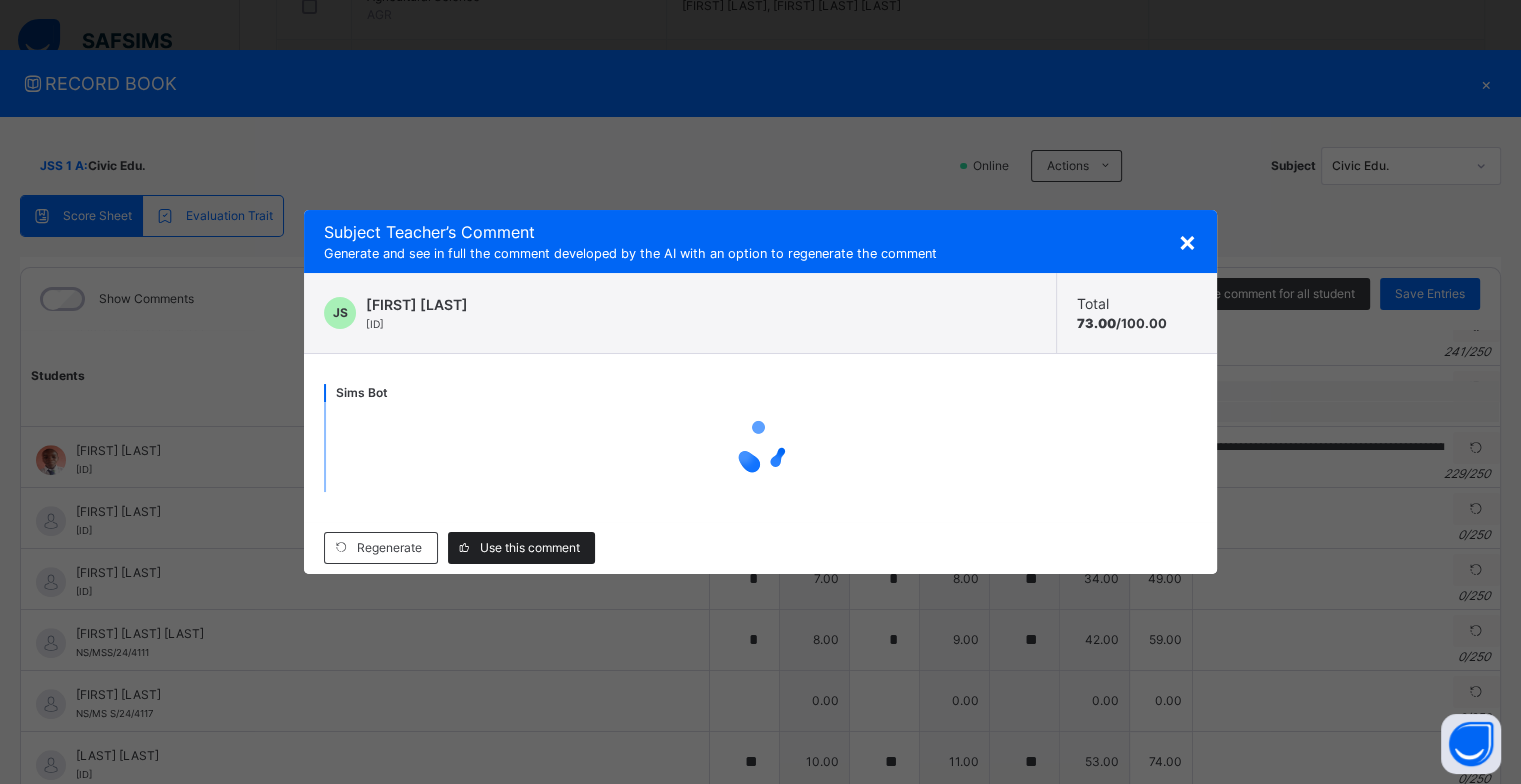 click on "Use this comment" at bounding box center [530, 548] 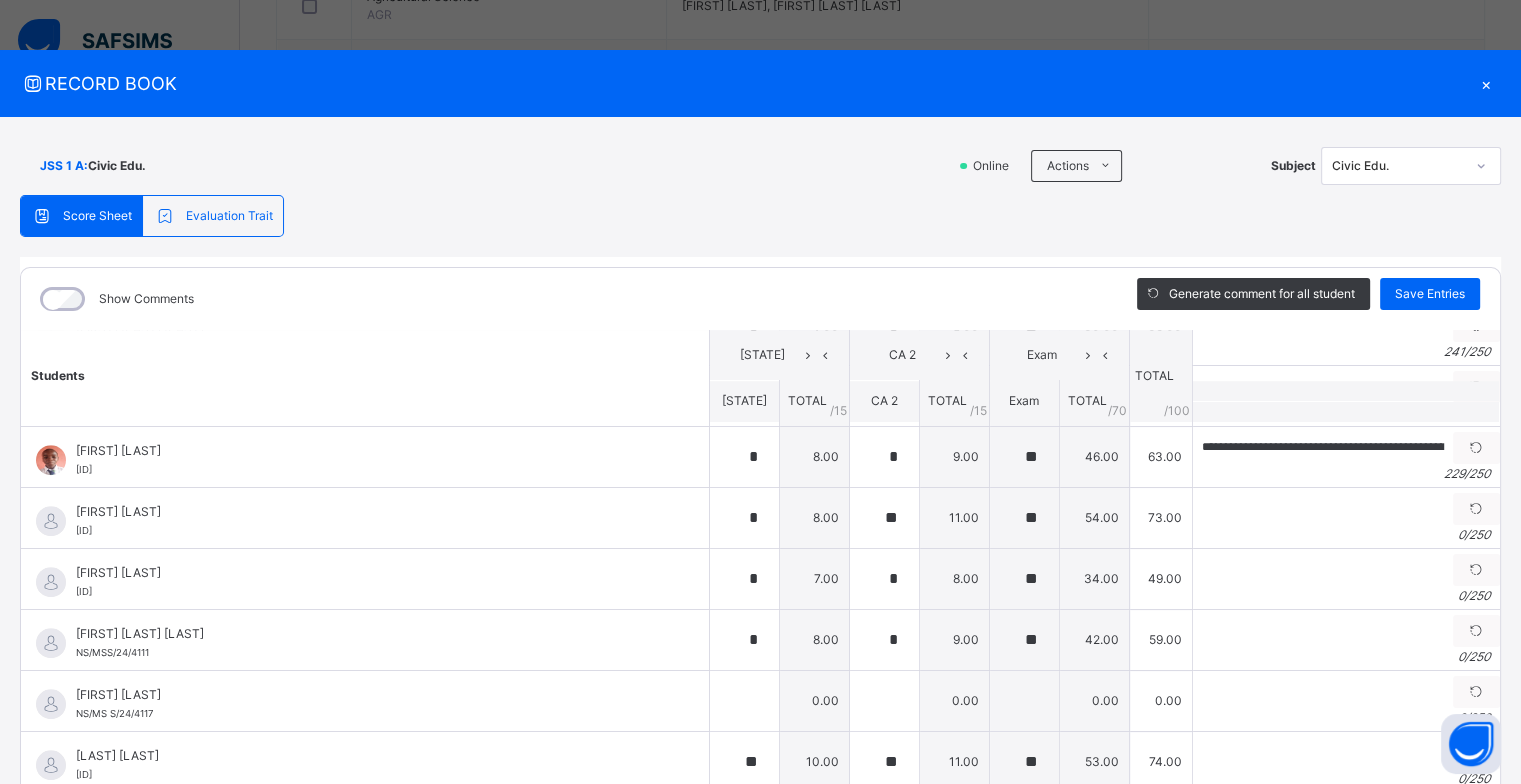 click at bounding box center (1476, 509) 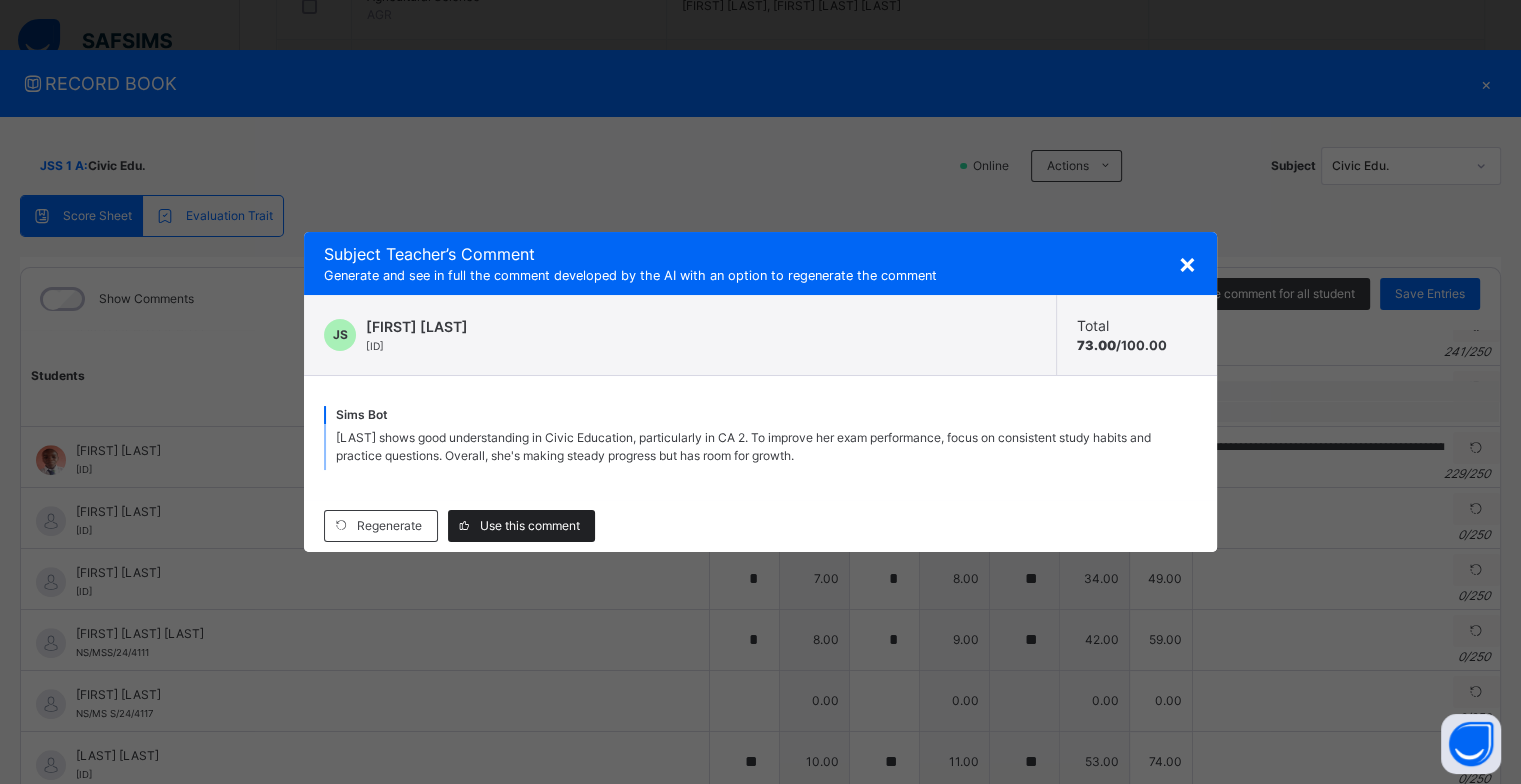 click on "Use this comment" at bounding box center (530, 526) 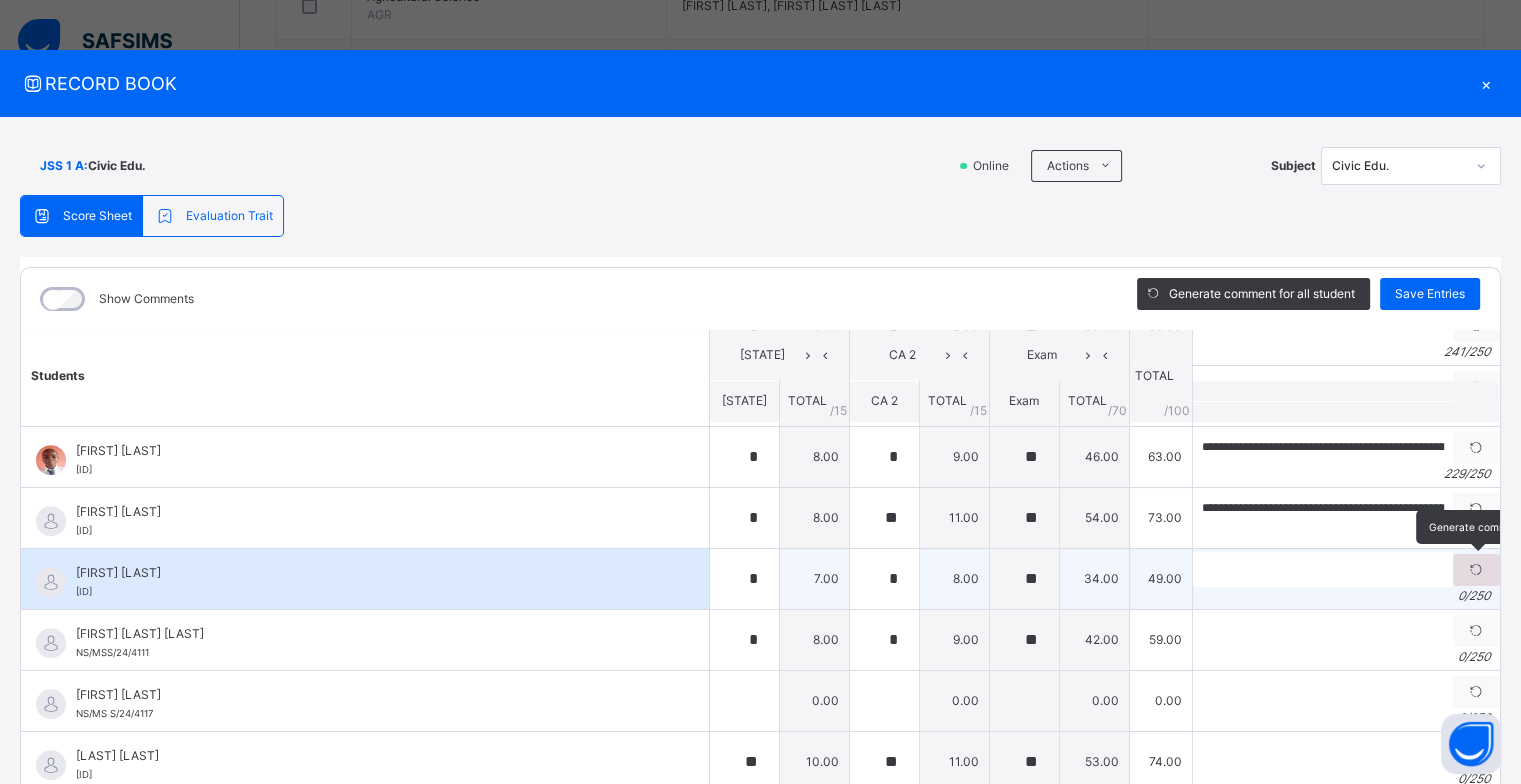 click at bounding box center [1476, 570] 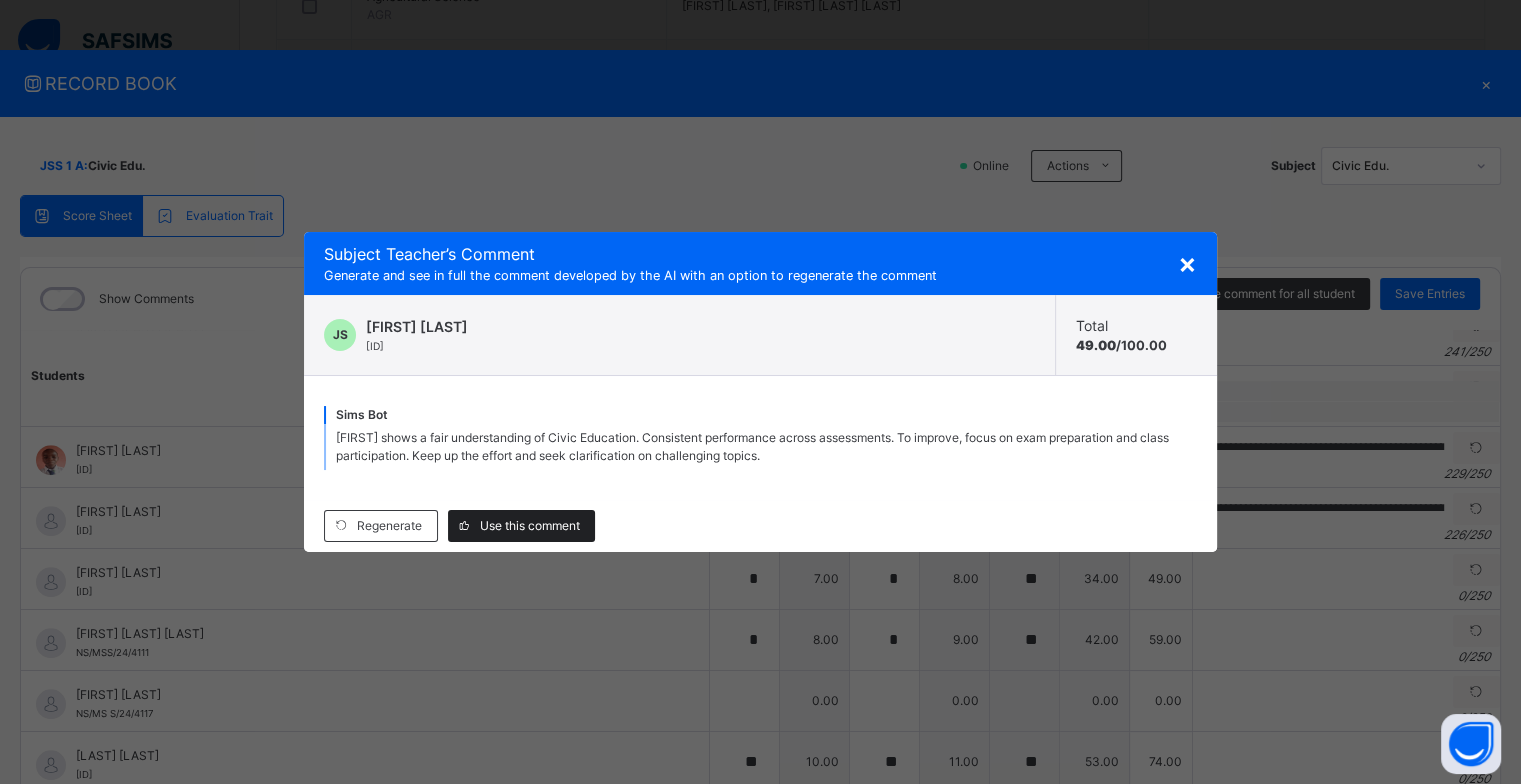 click on "Use this comment" at bounding box center (530, 526) 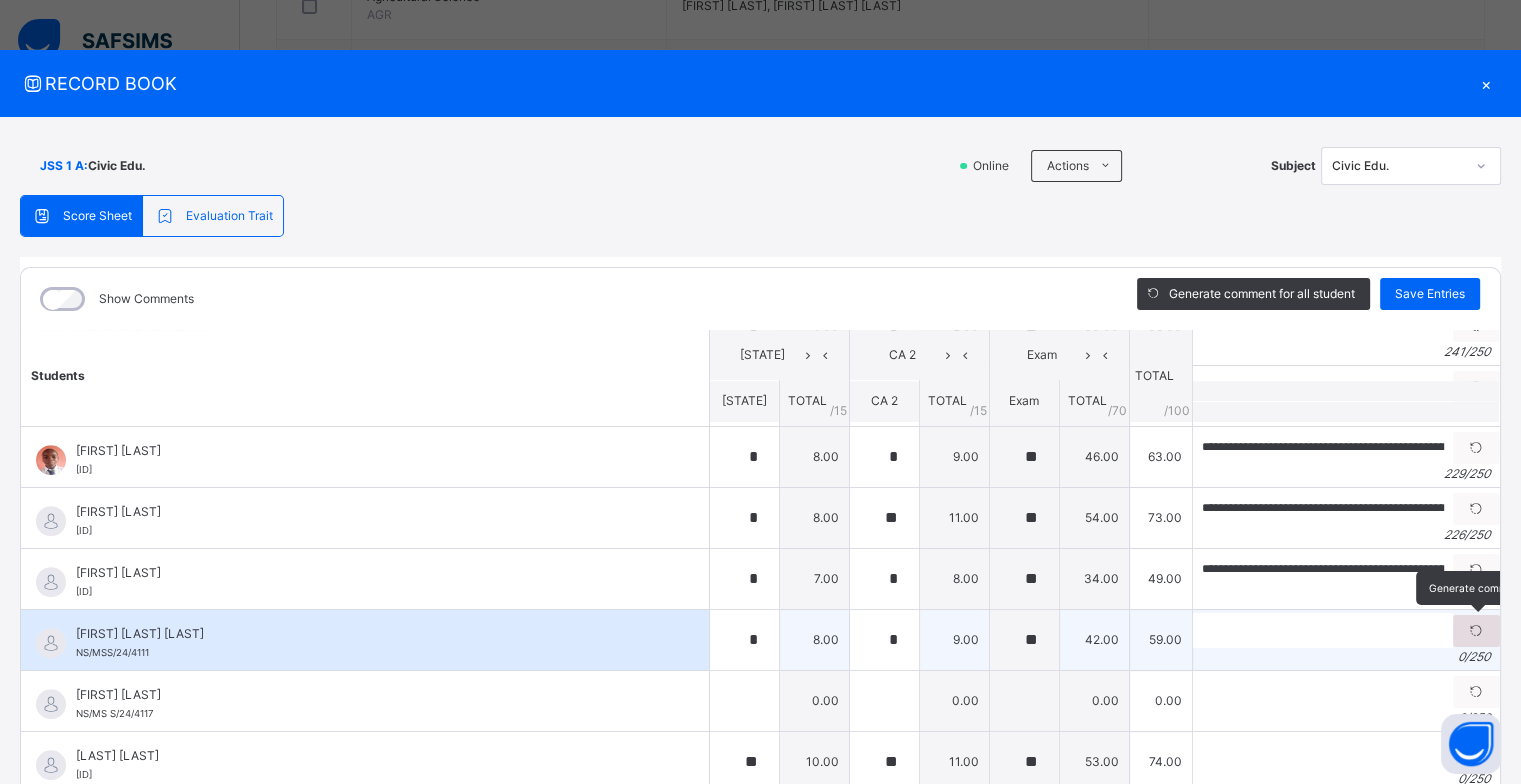 click at bounding box center (1476, 631) 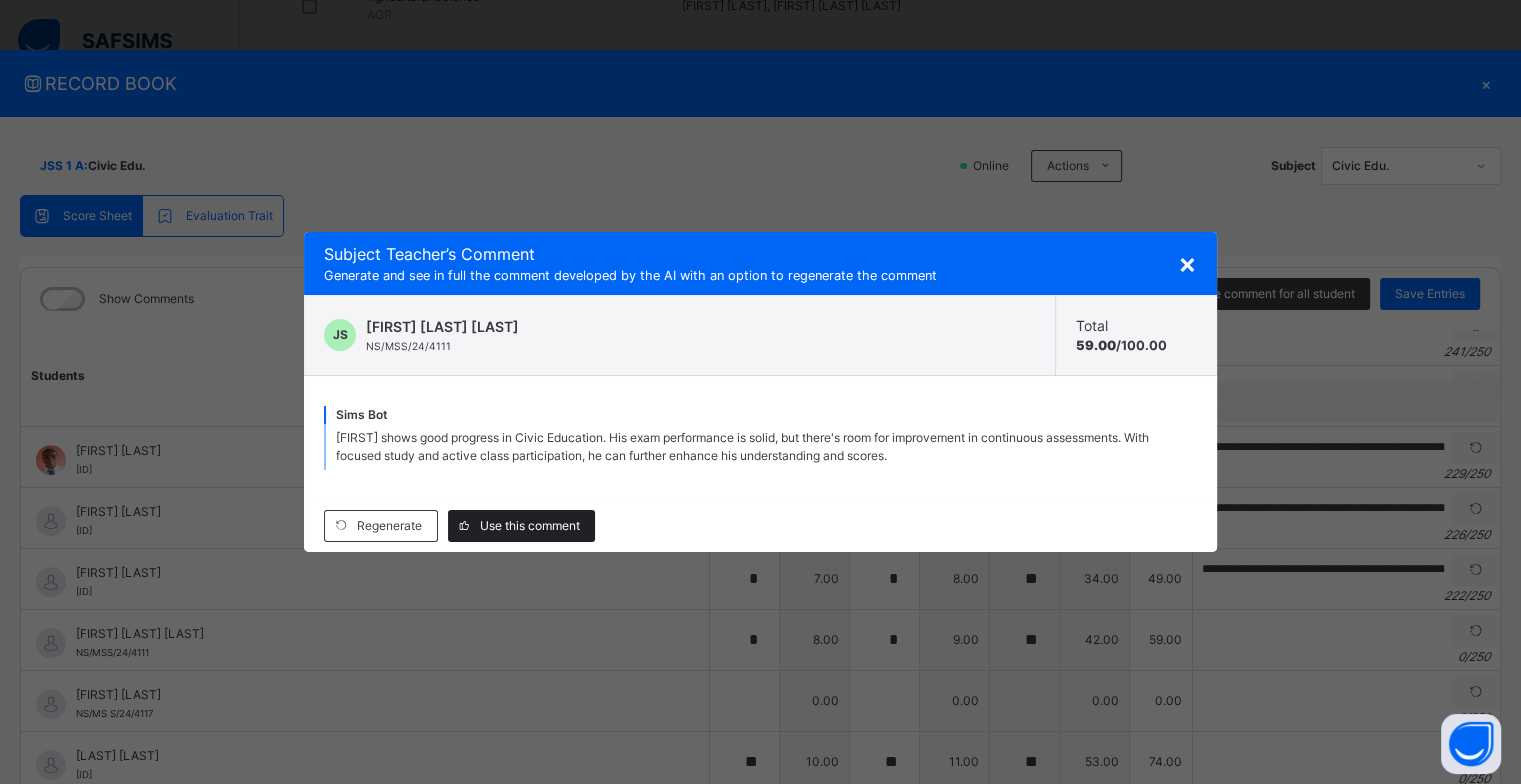 click on "Use this comment" at bounding box center [530, 526] 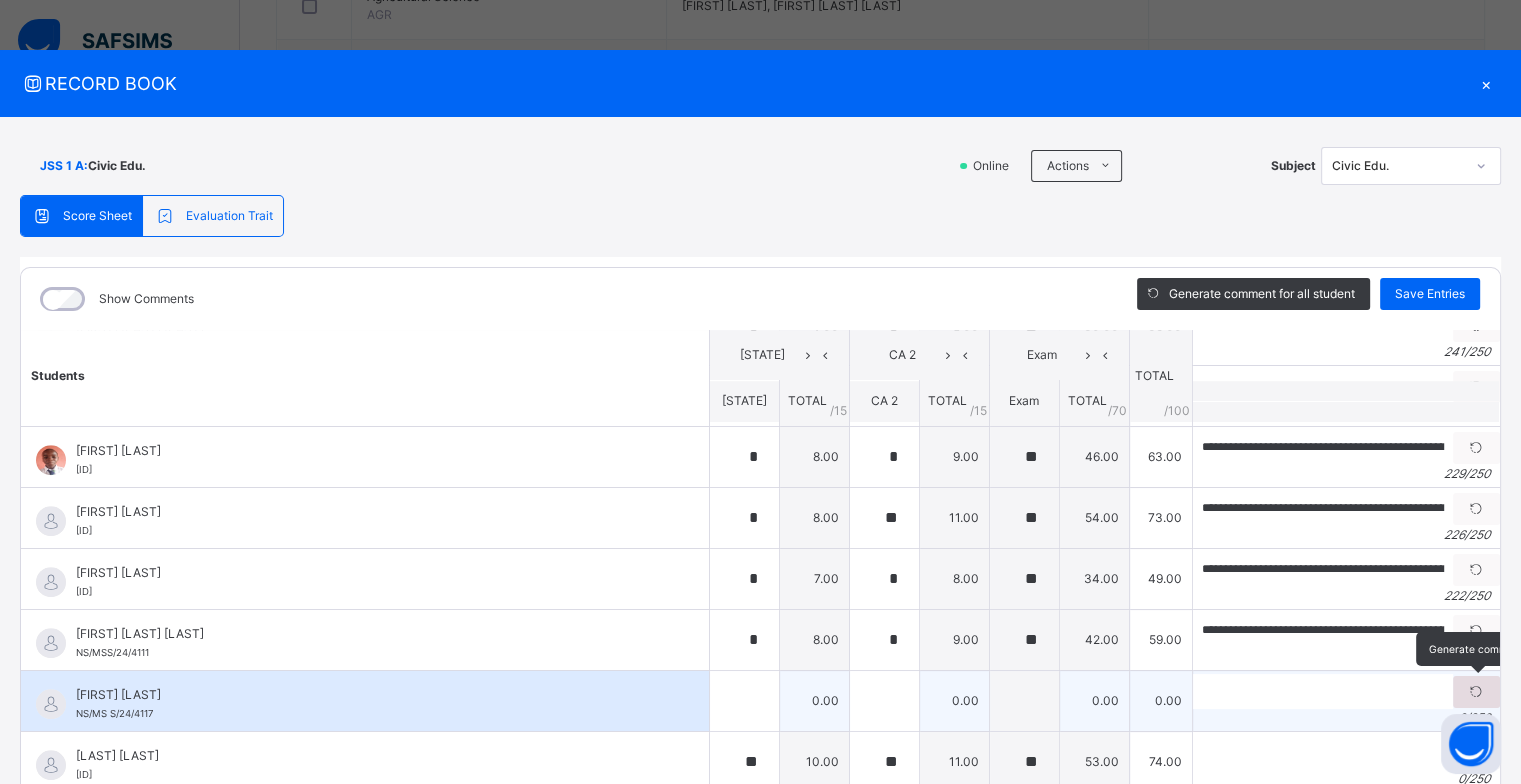 click at bounding box center [1476, 692] 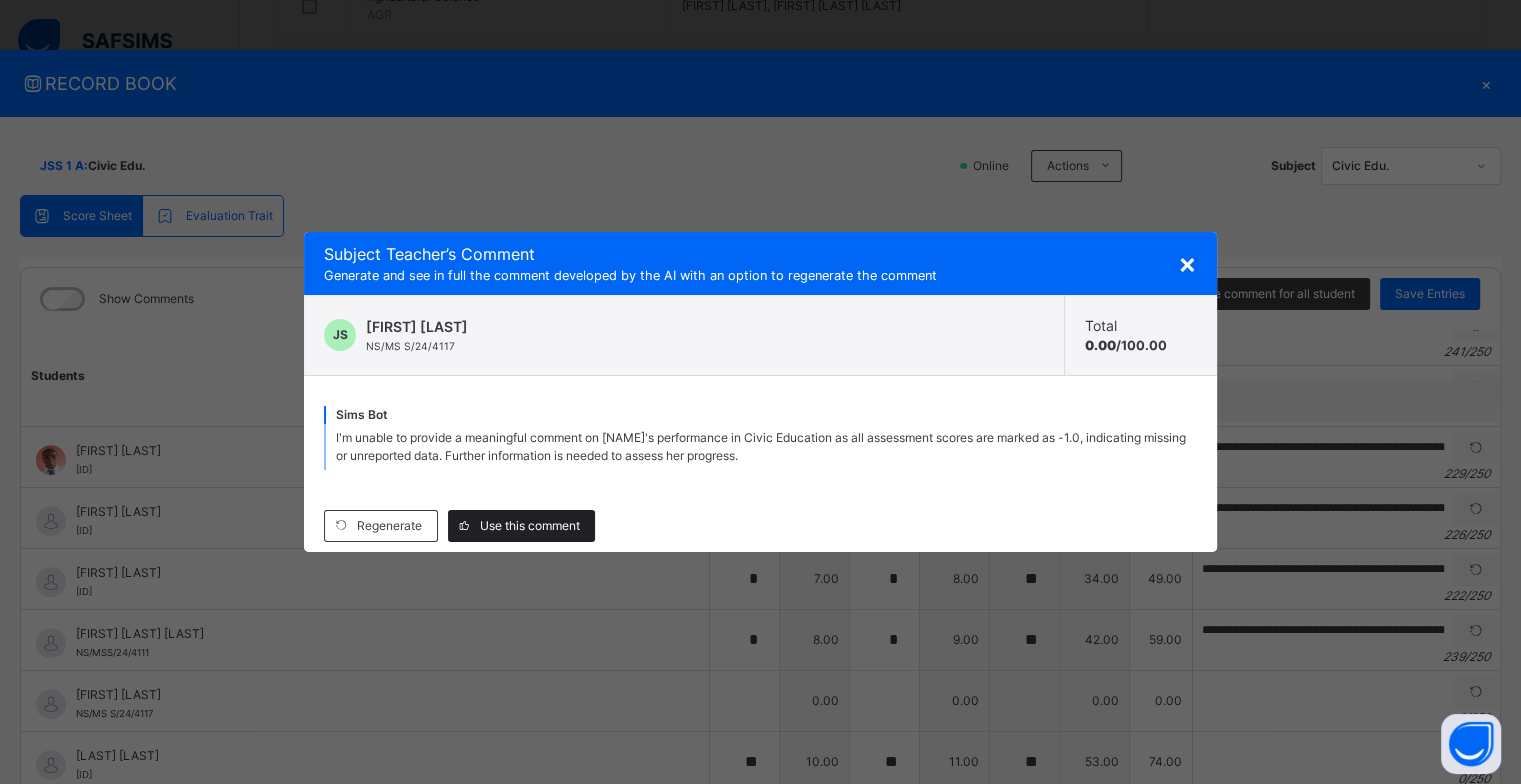 click on "Use this comment" at bounding box center [530, 526] 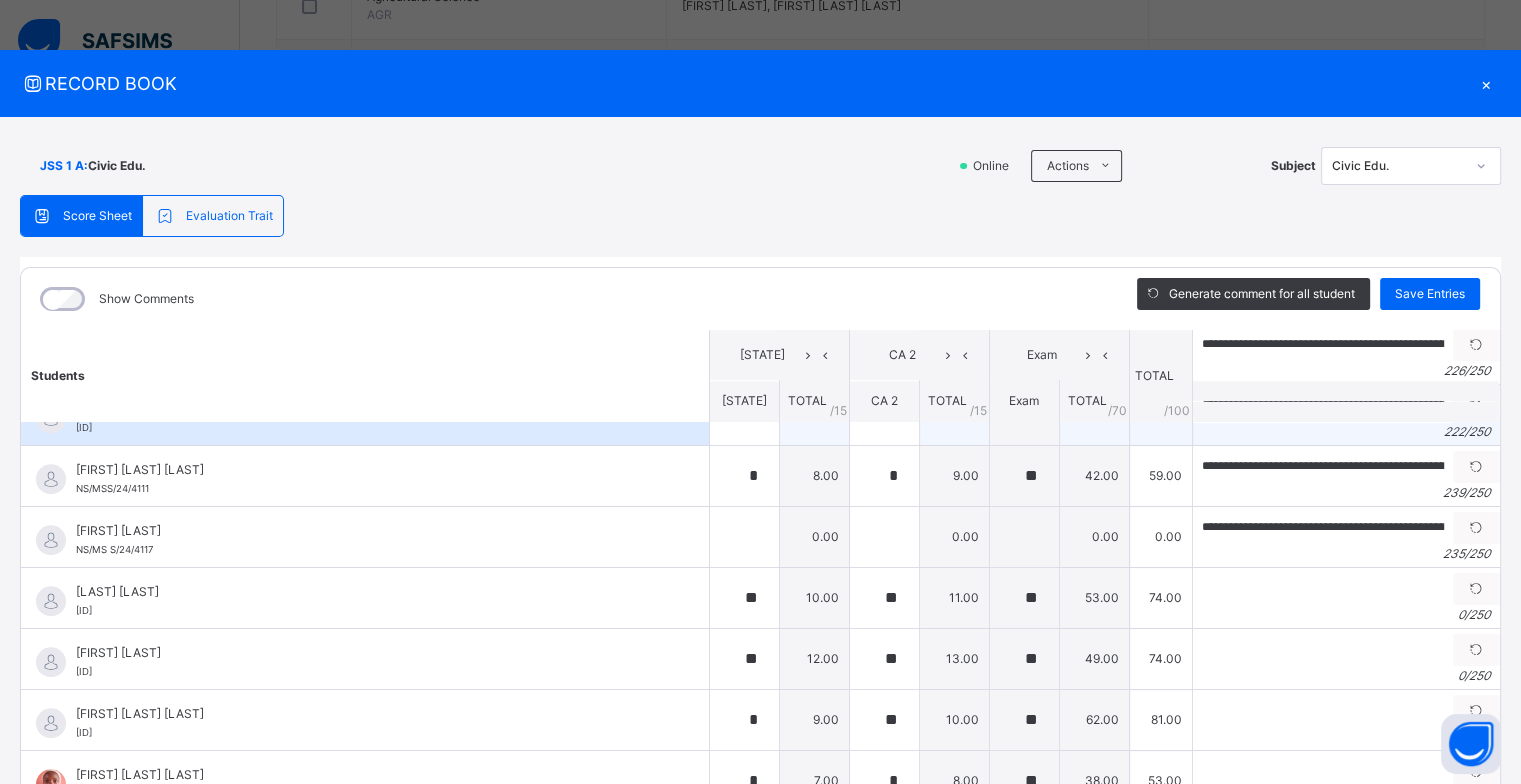 scroll, scrollTop: 1600, scrollLeft: 0, axis: vertical 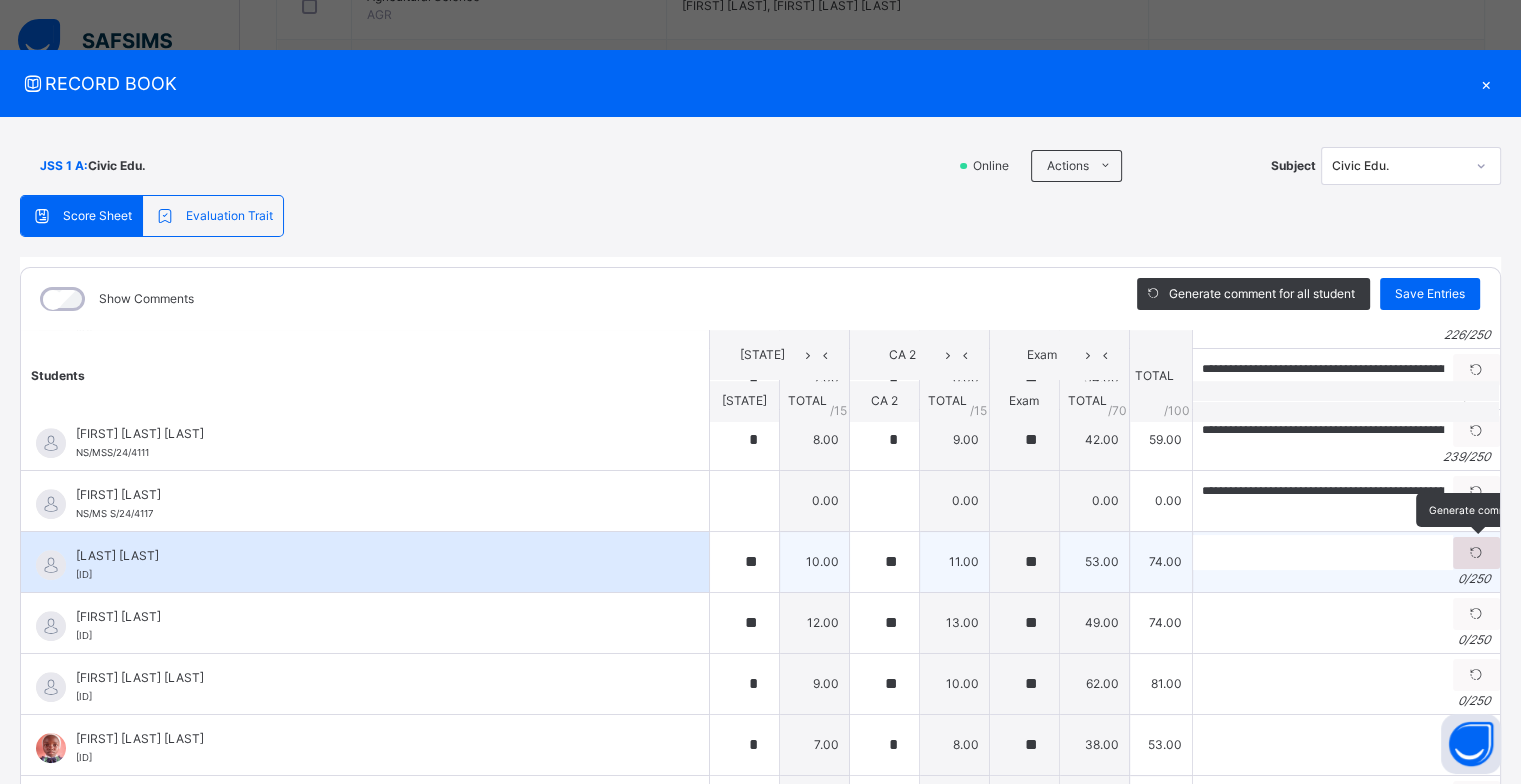 click at bounding box center (1476, 553) 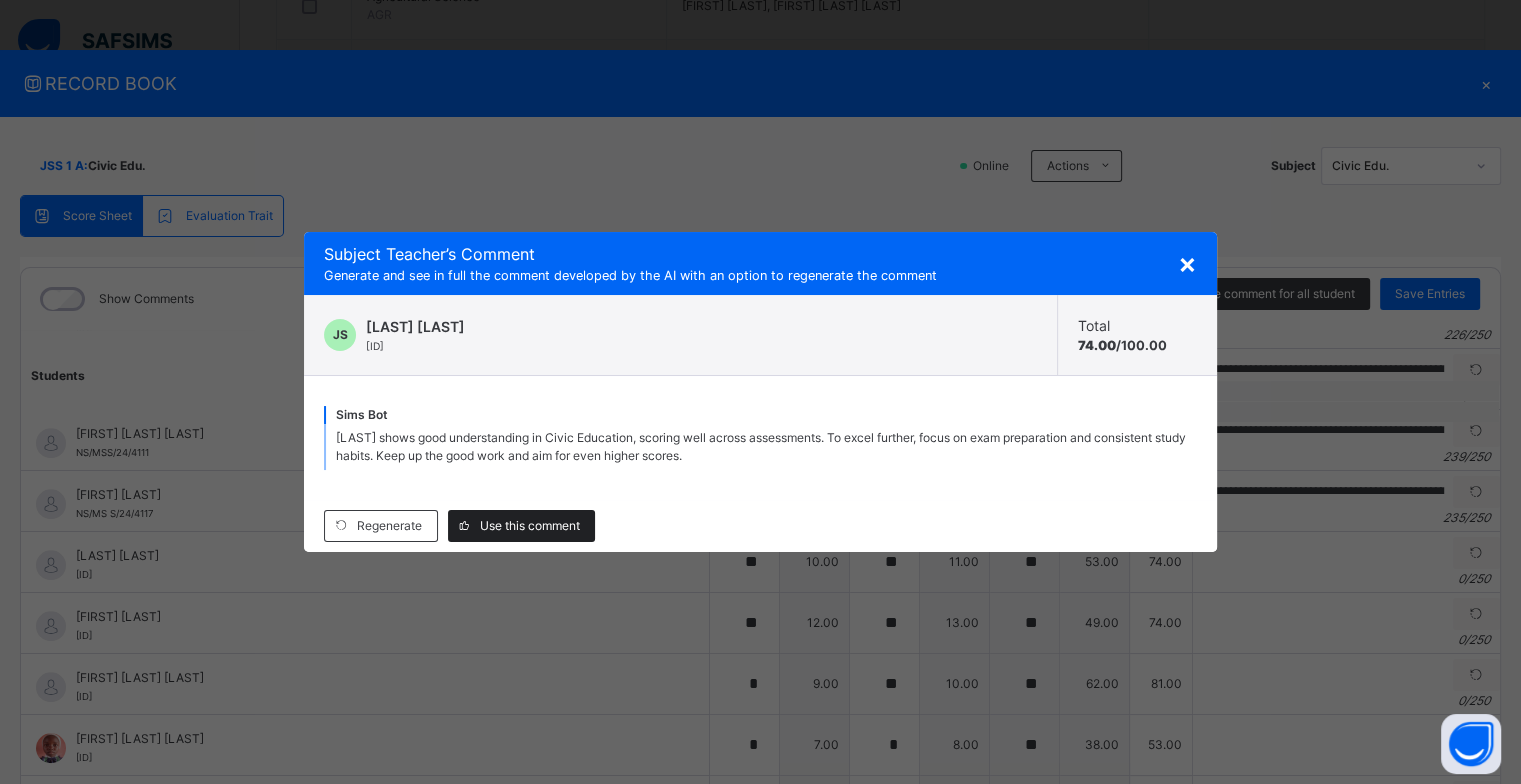 click on "Use this comment" at bounding box center [530, 526] 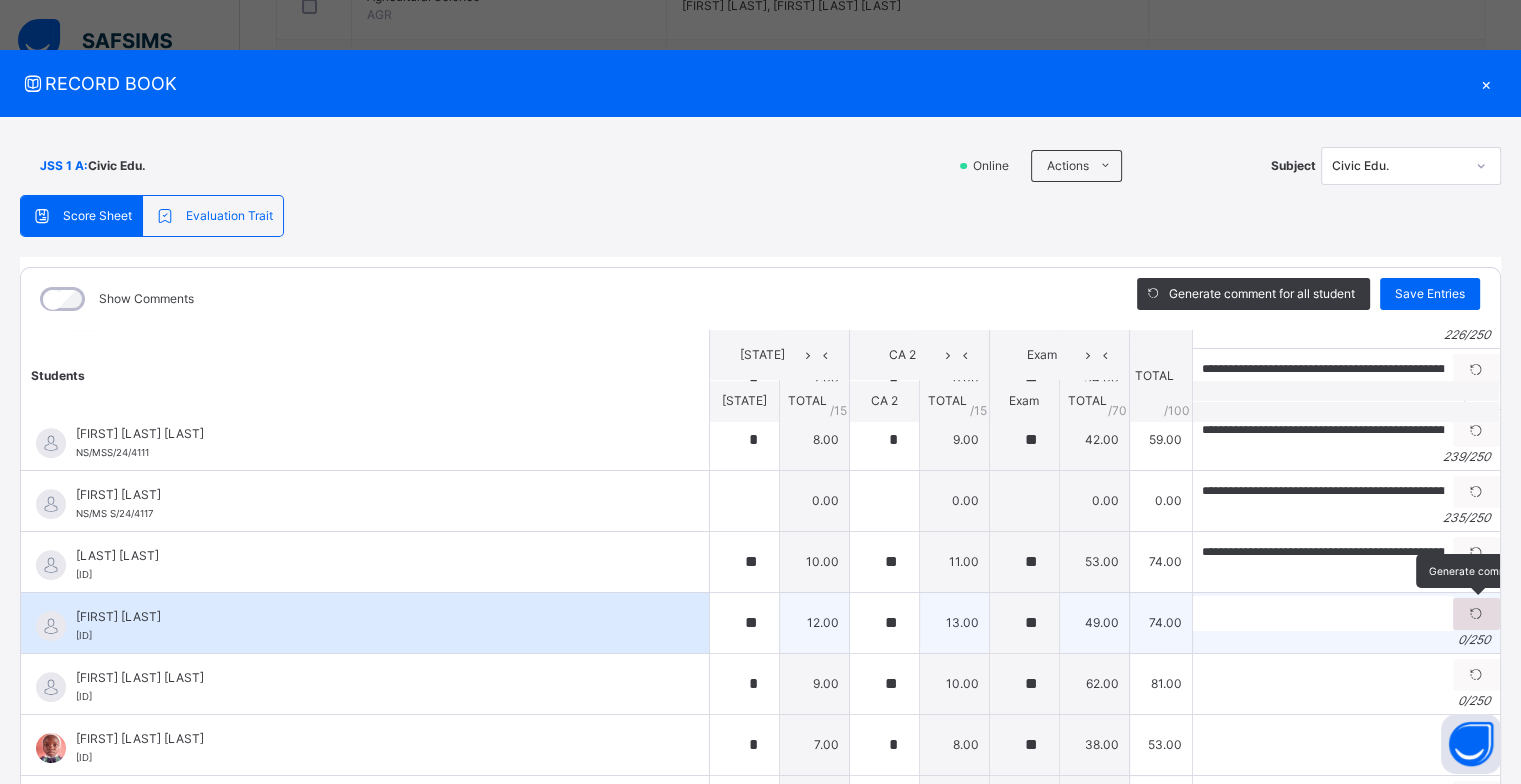 click at bounding box center [1476, 614] 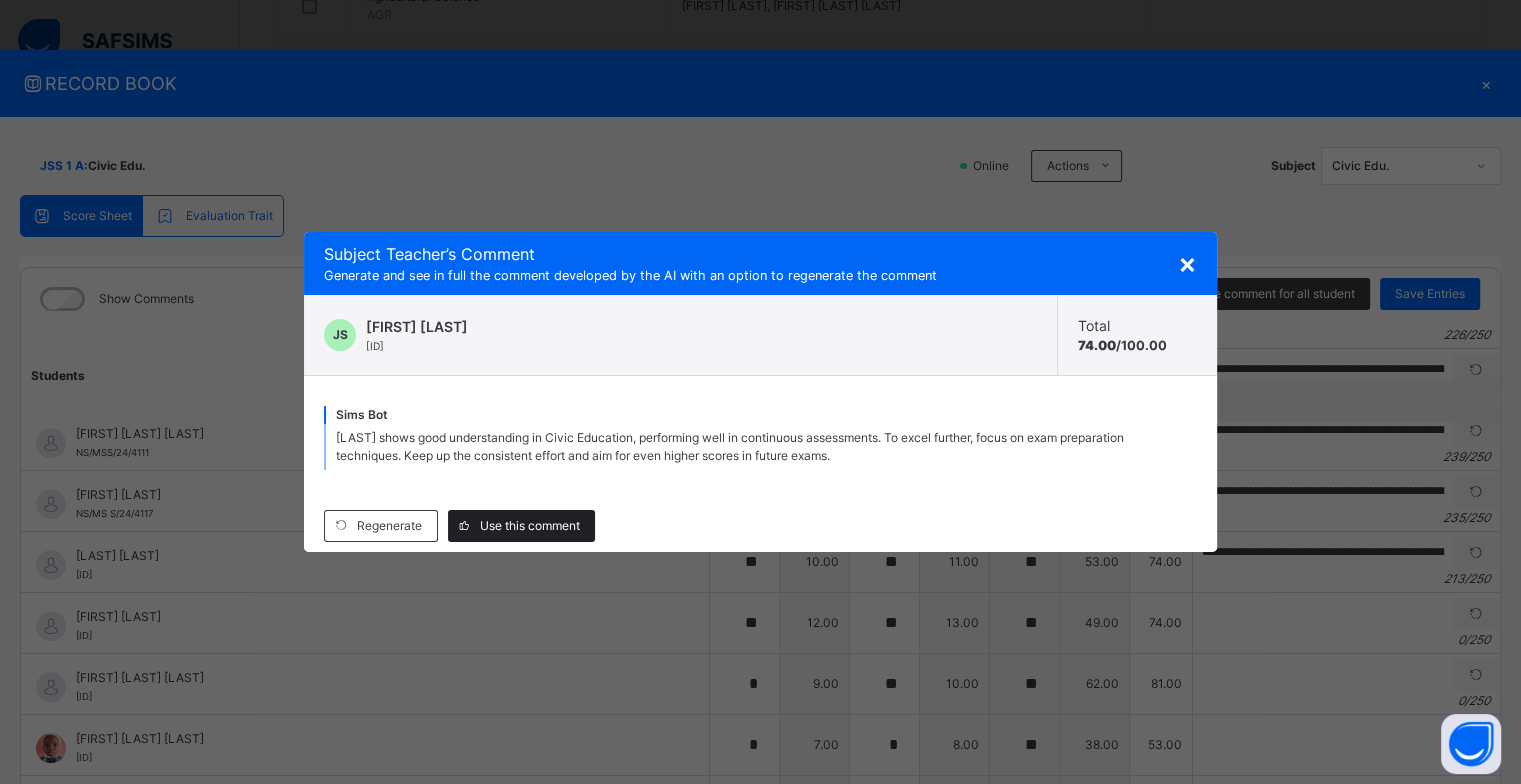 click on "Use this comment" at bounding box center [530, 526] 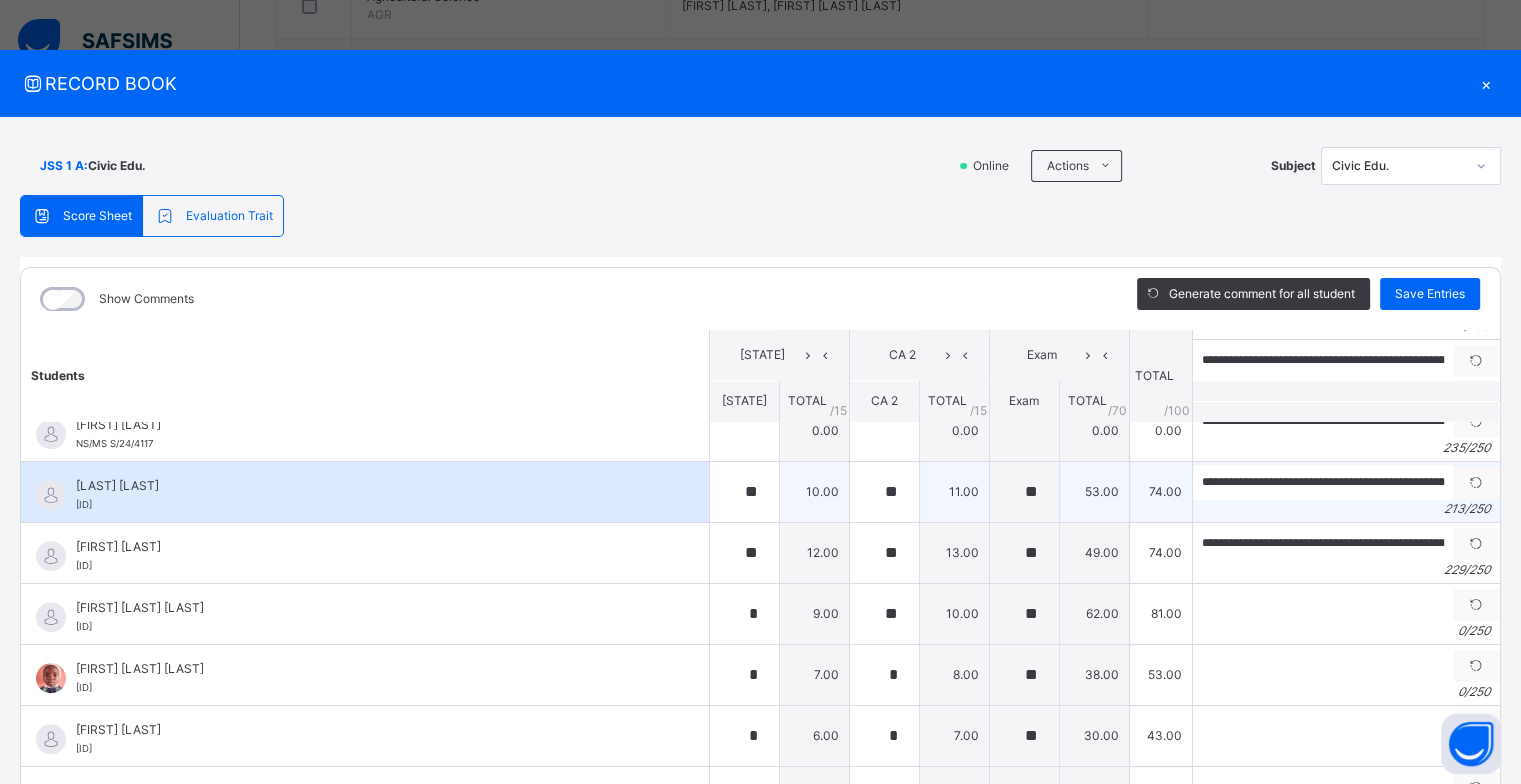 scroll, scrollTop: 1700, scrollLeft: 0, axis: vertical 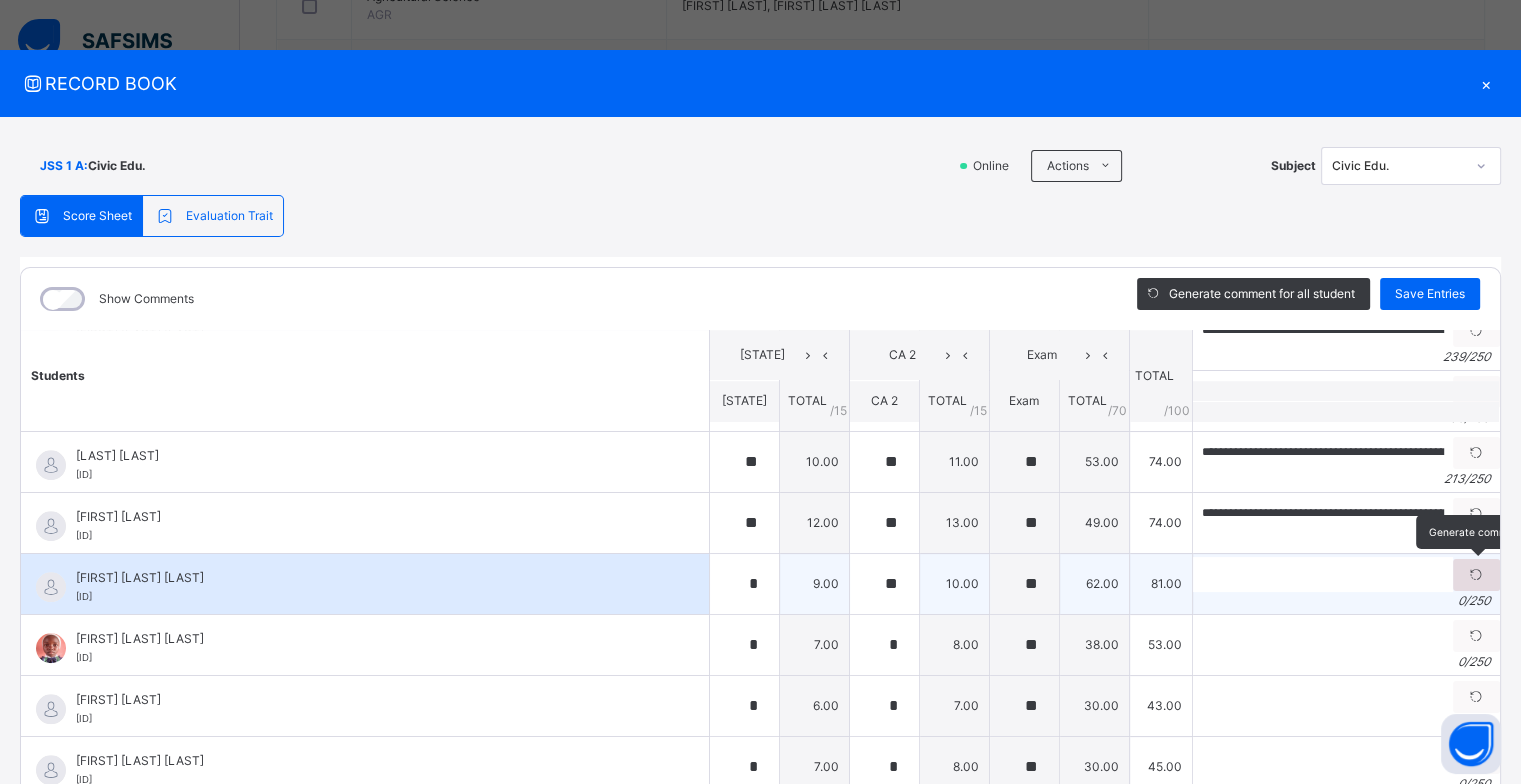 click at bounding box center (1476, 575) 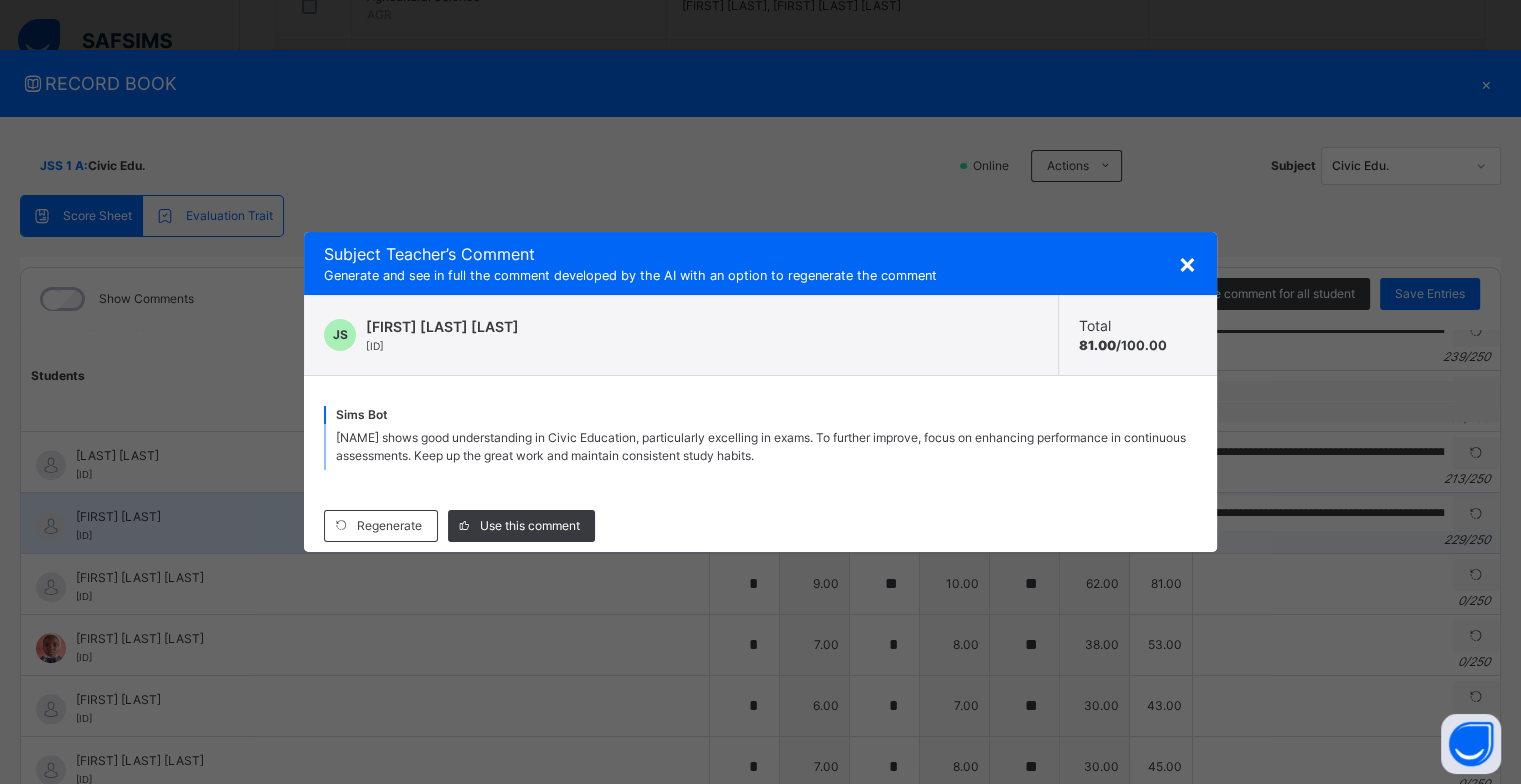 click on "Use this comment" at bounding box center (530, 526) 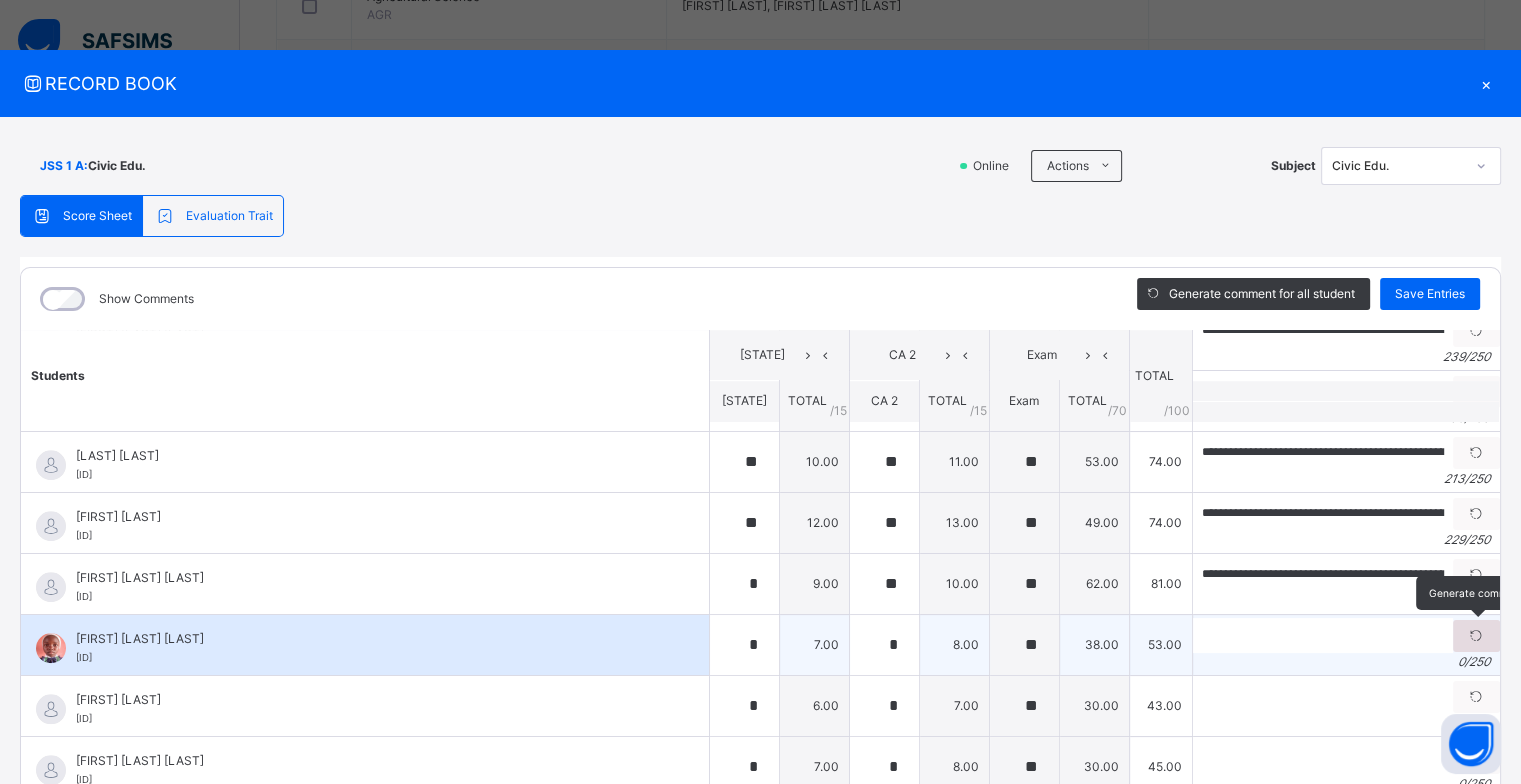 click at bounding box center (1476, 636) 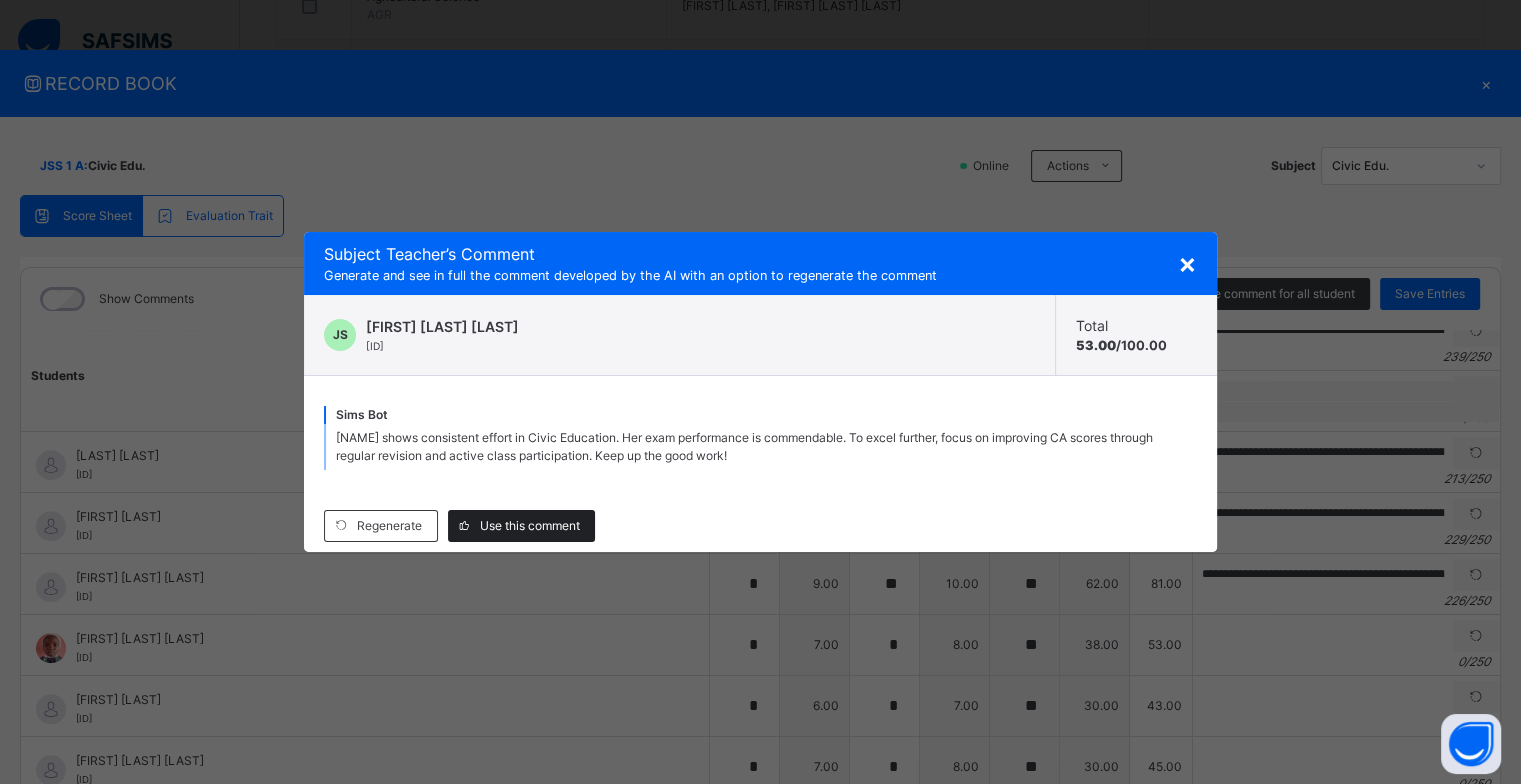 click on "Use this comment" at bounding box center [530, 526] 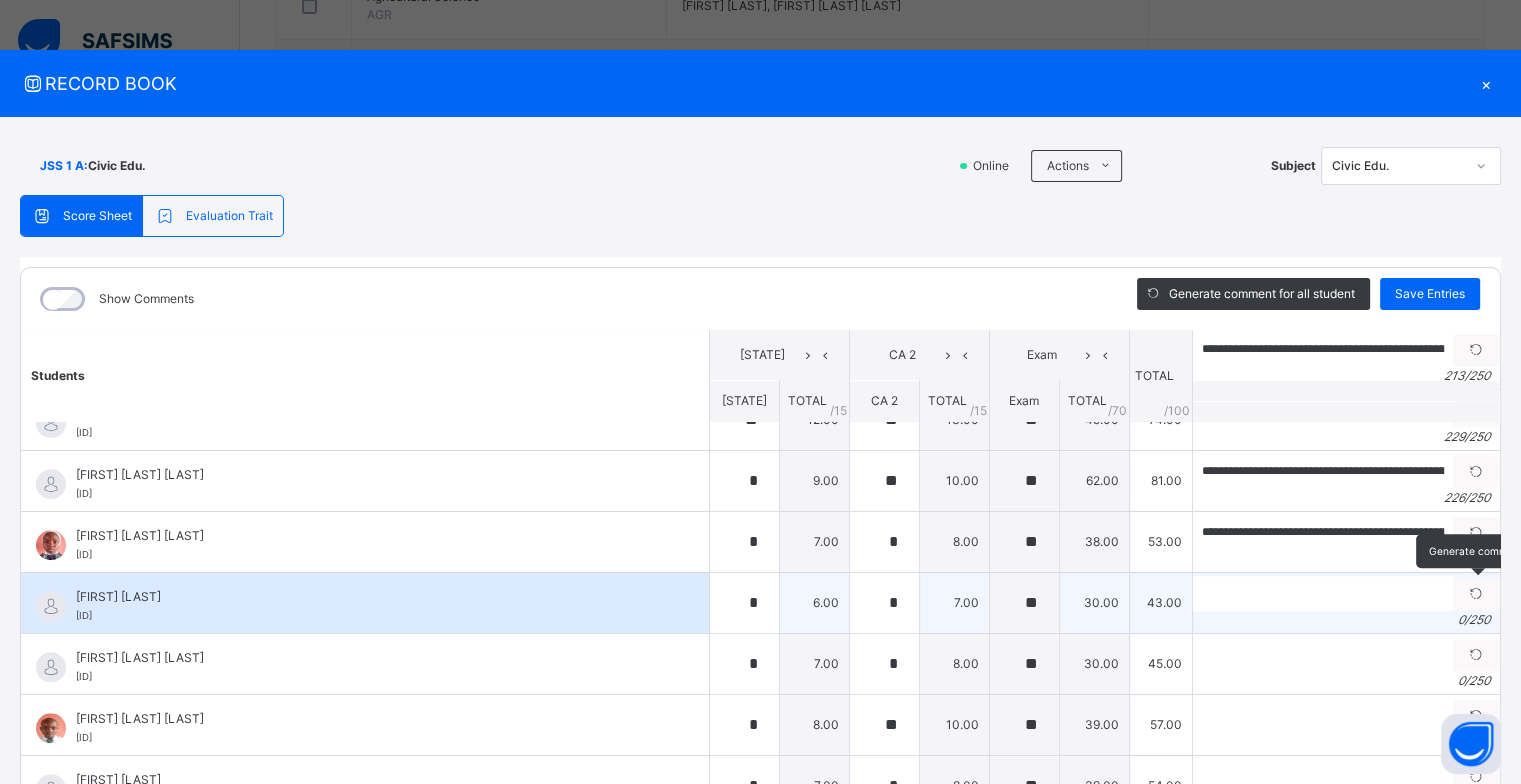 scroll, scrollTop: 1857, scrollLeft: 0, axis: vertical 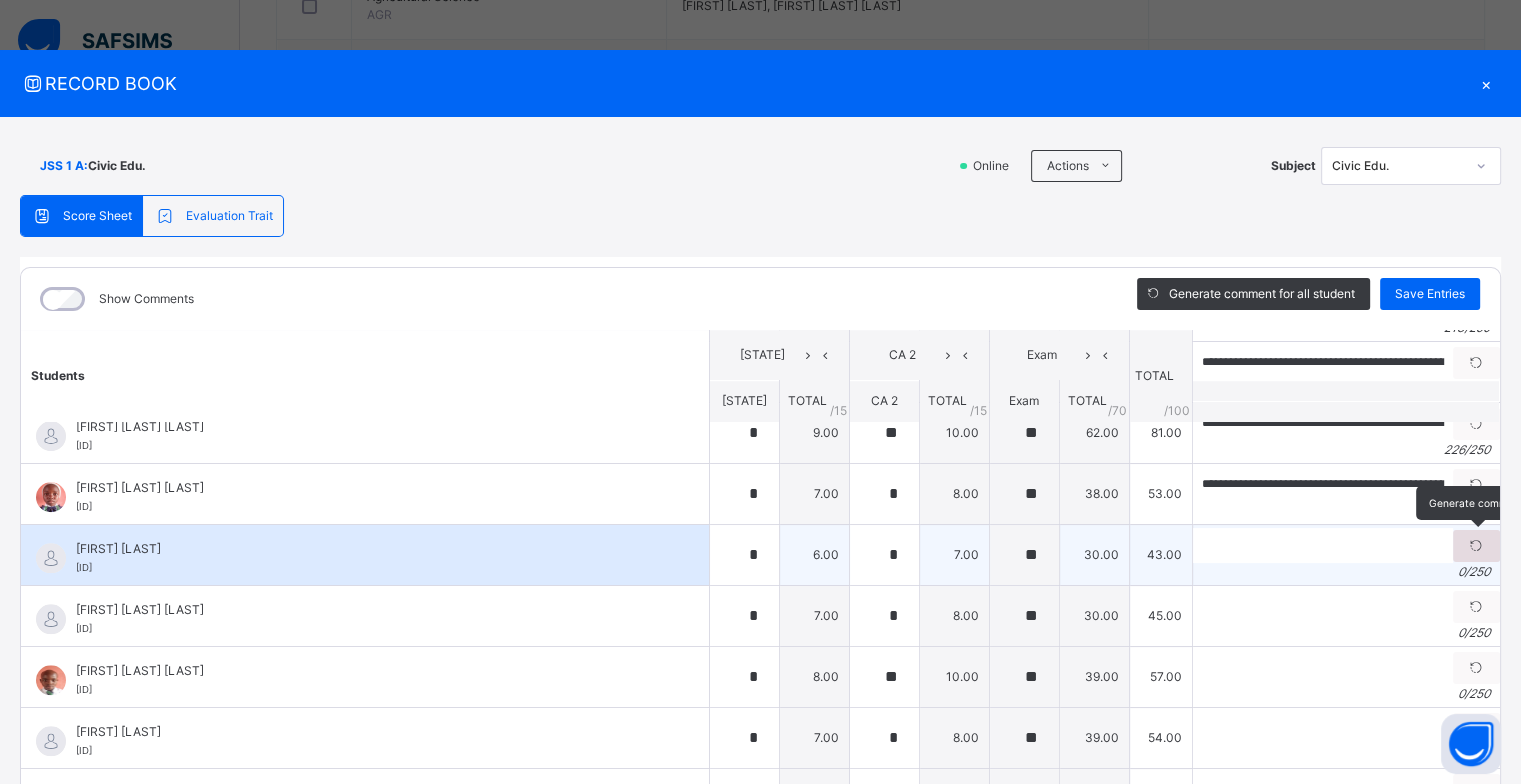 click at bounding box center (1476, 546) 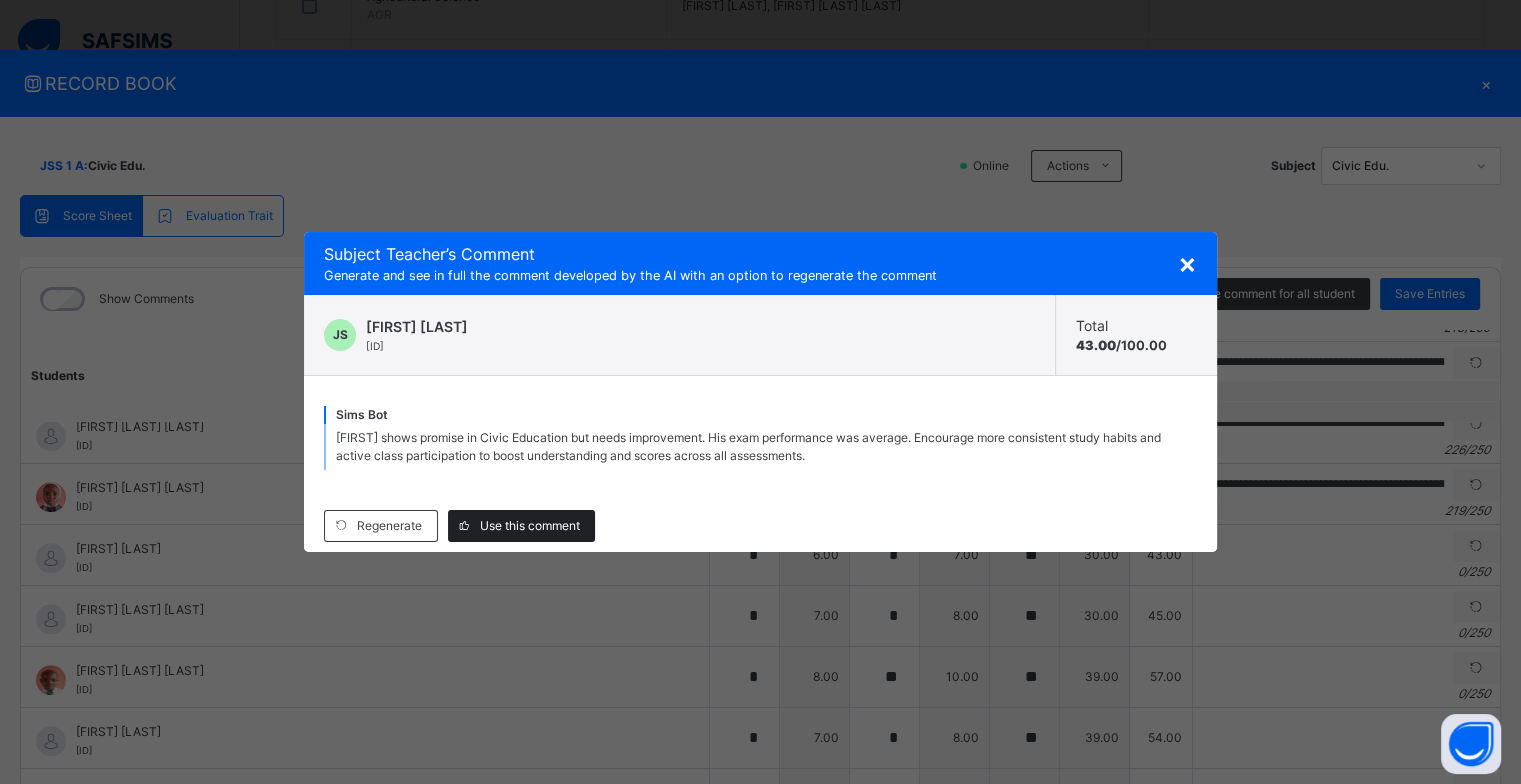 click on "Use this comment" at bounding box center (530, 526) 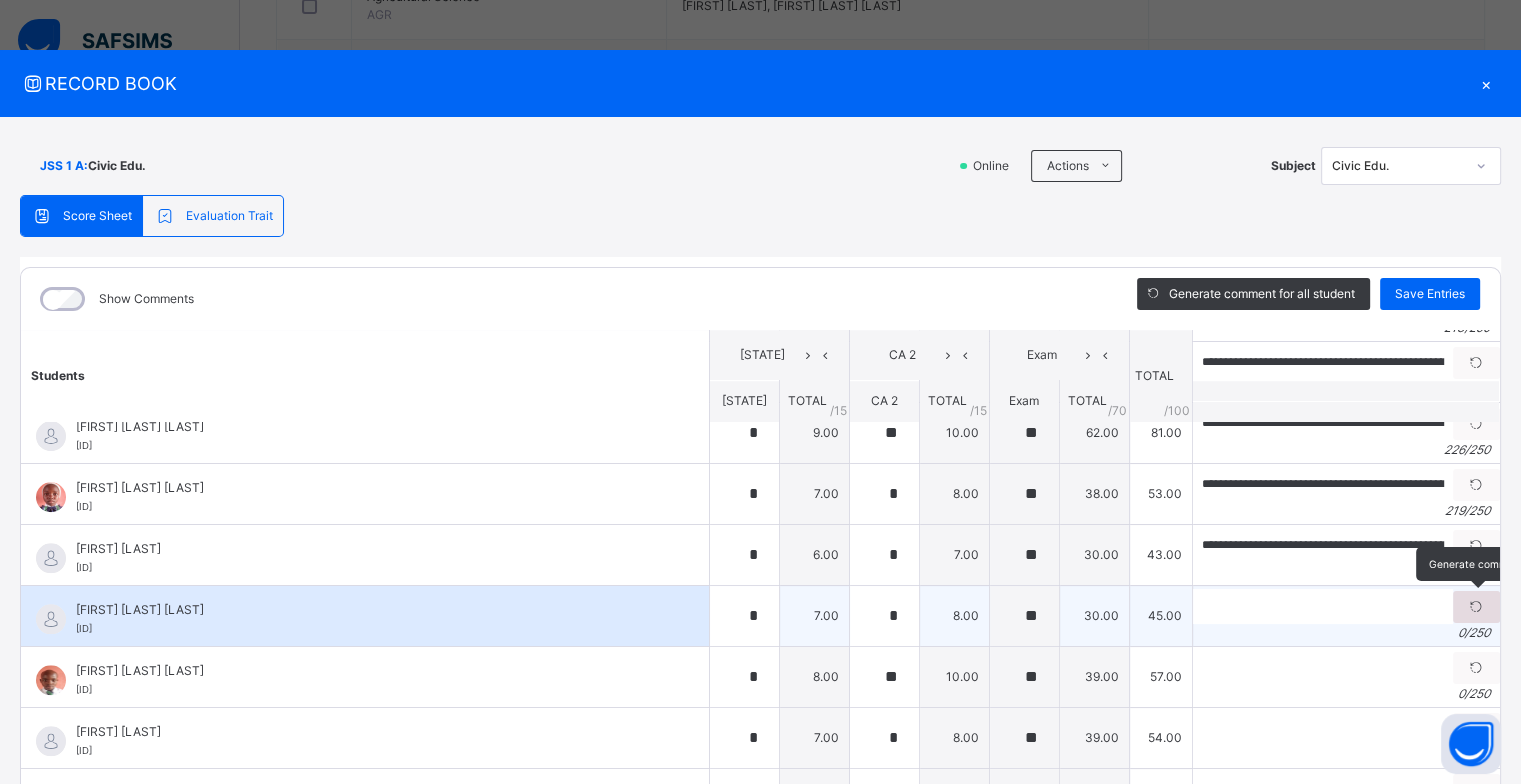 click at bounding box center (1476, 607) 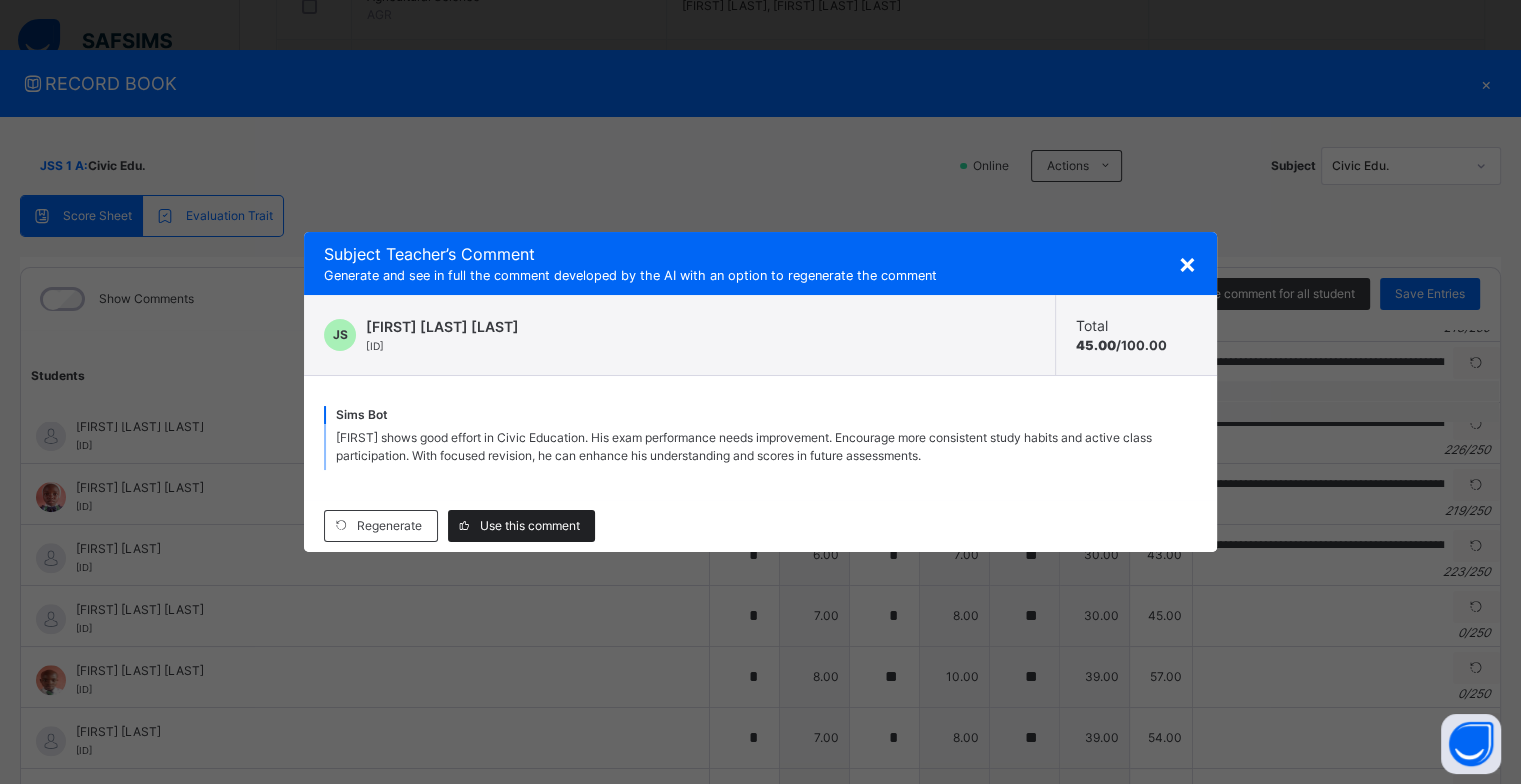 click on "Use this comment" at bounding box center (530, 526) 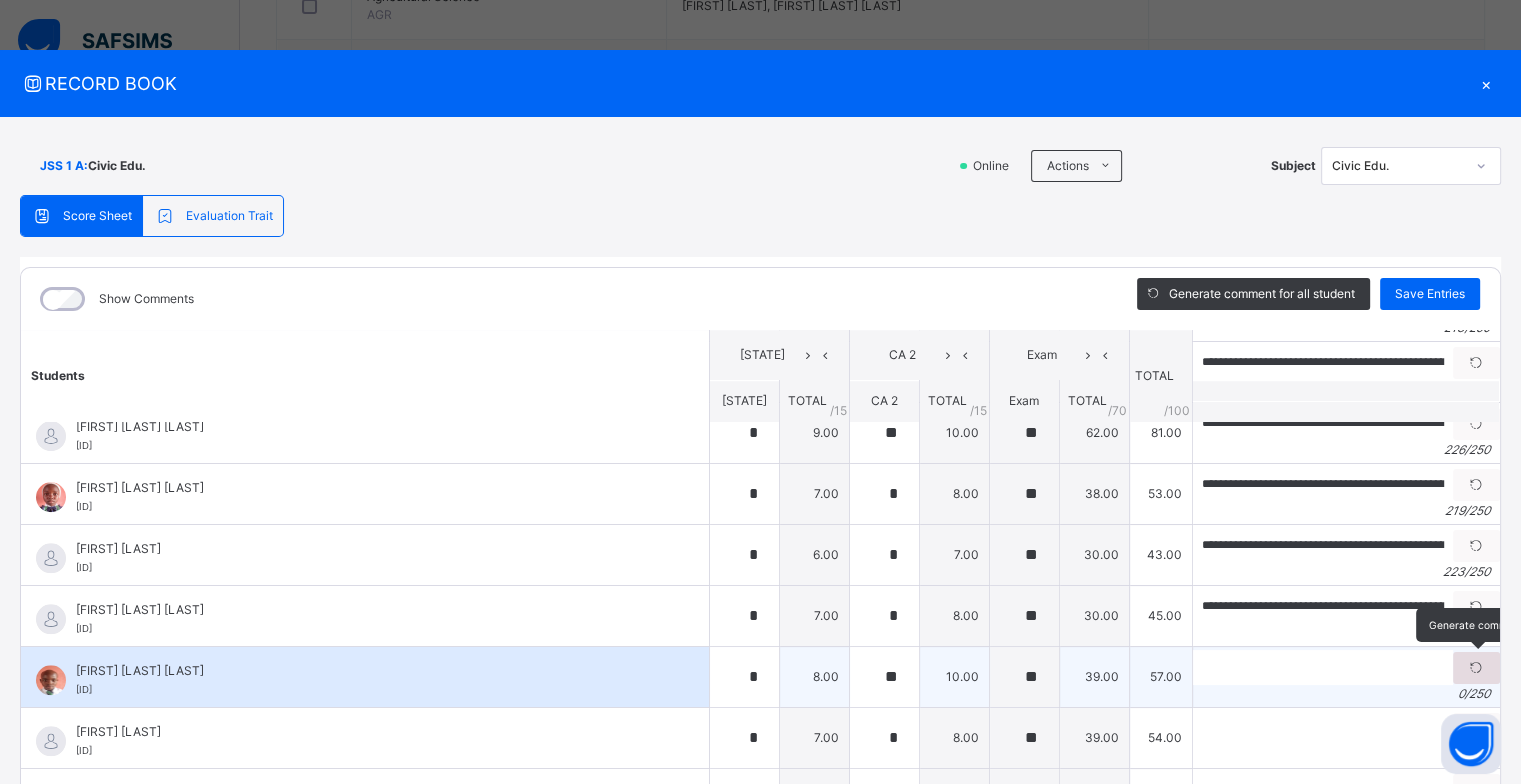 click at bounding box center [1476, 668] 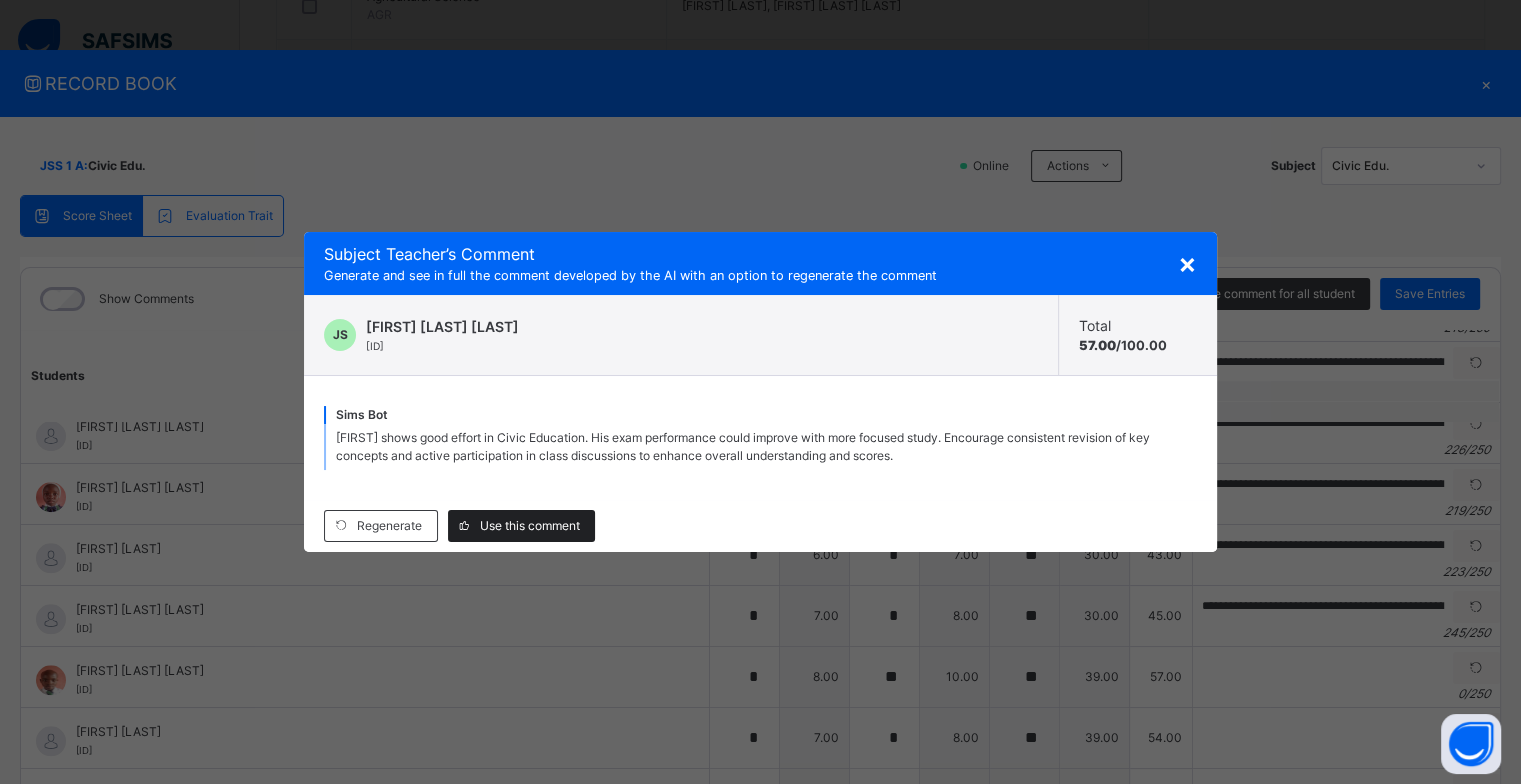 click on "Use this comment" at bounding box center (530, 526) 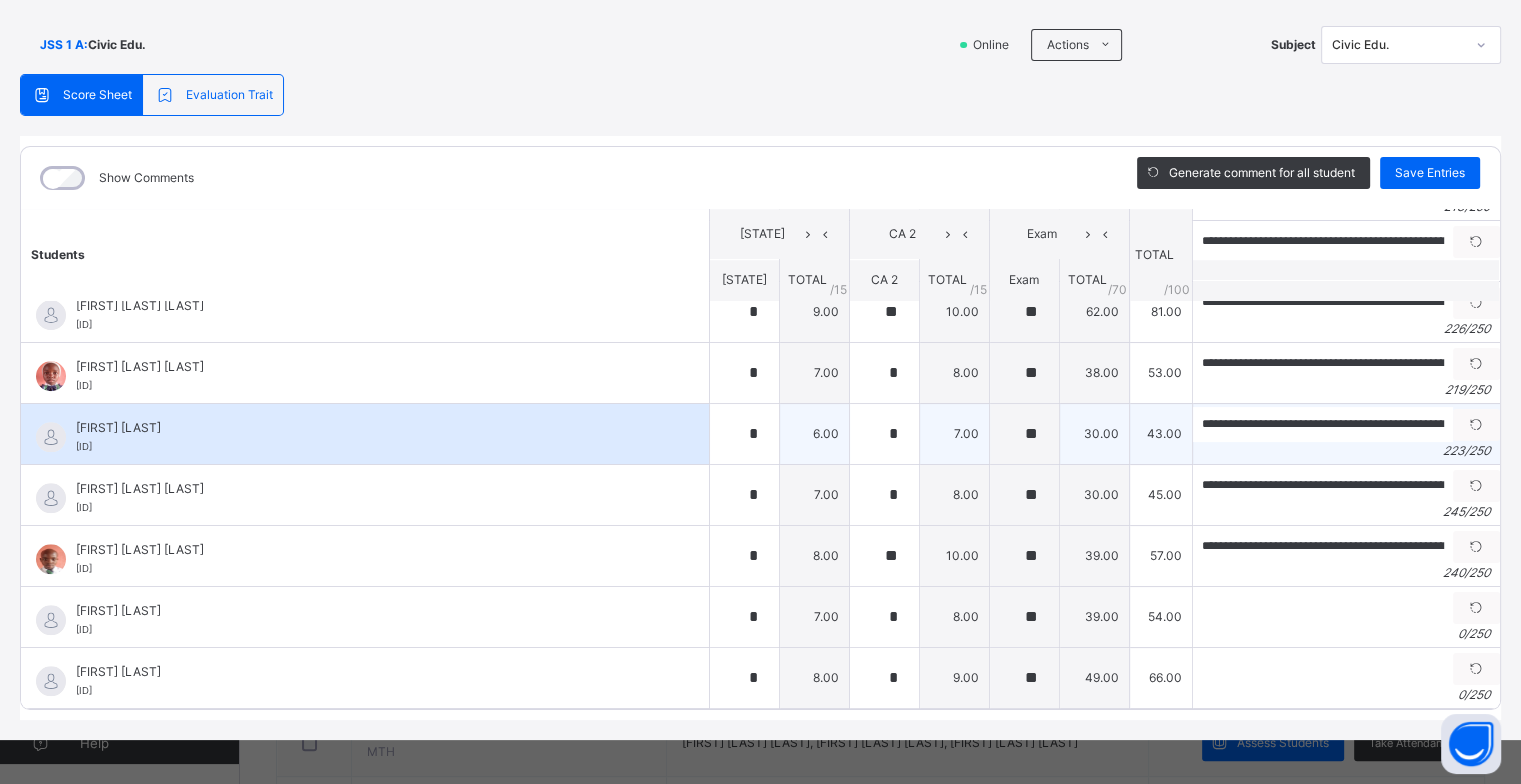 scroll, scrollTop: 126, scrollLeft: 0, axis: vertical 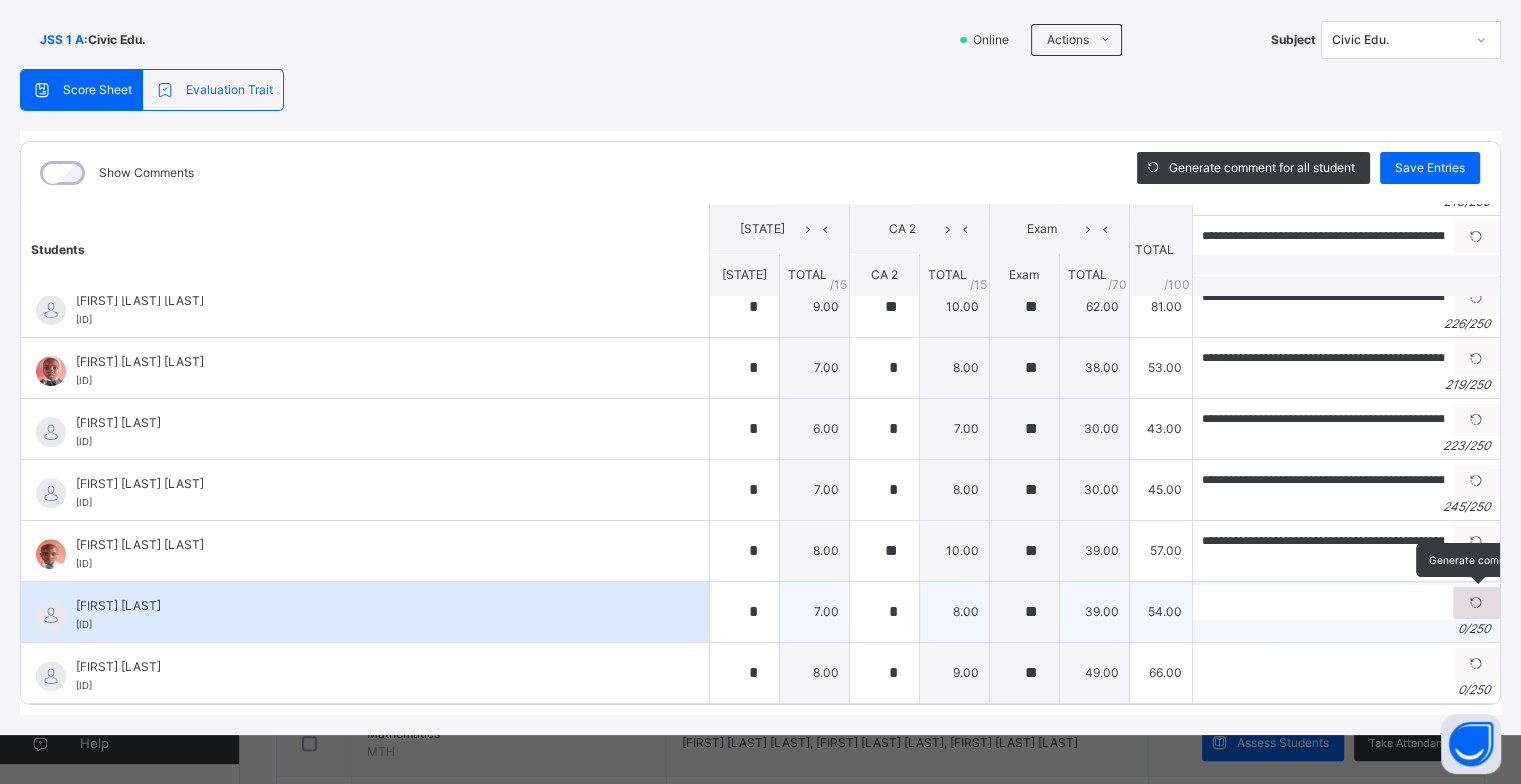 click at bounding box center [1476, 603] 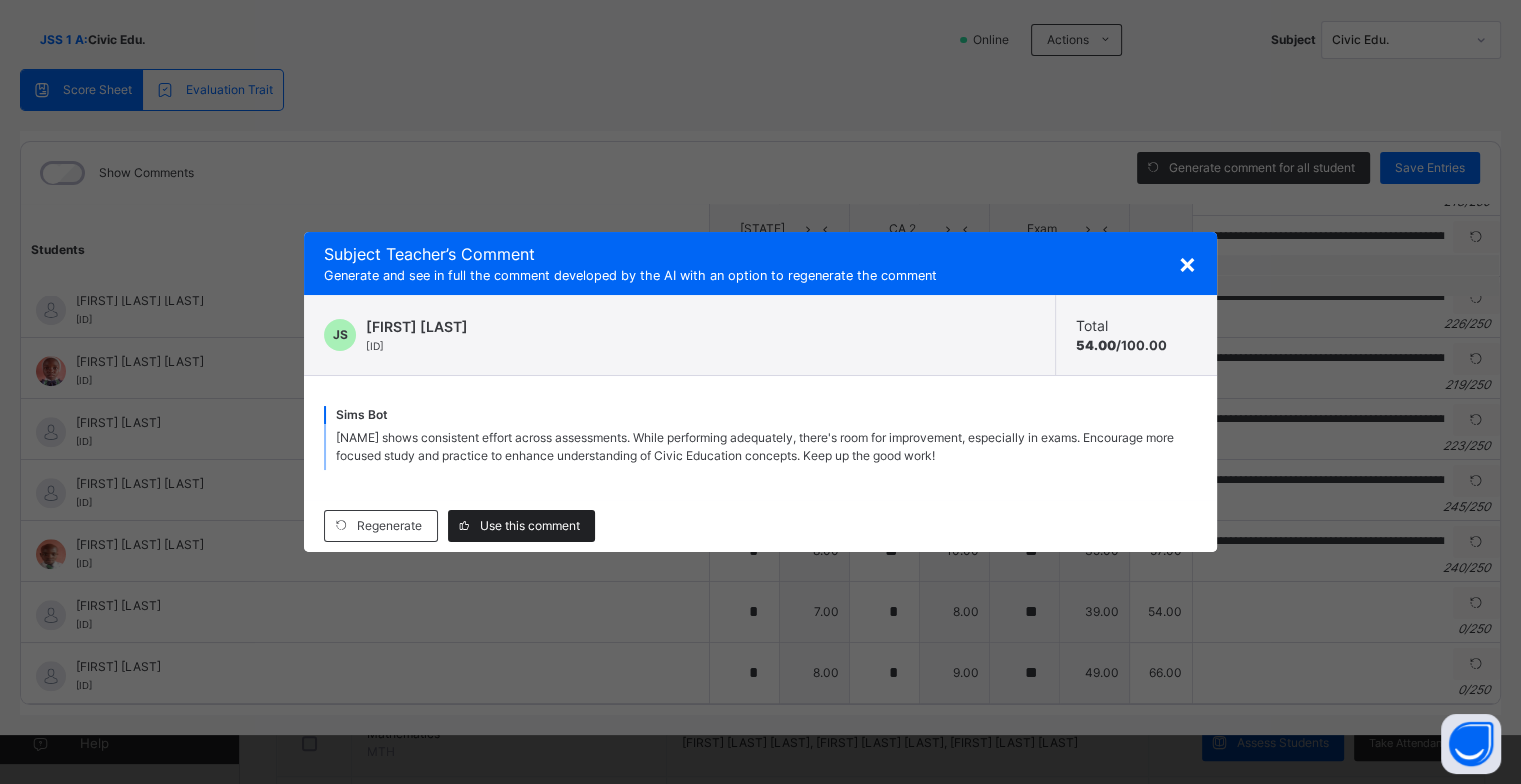 click on "Use this comment" at bounding box center (530, 526) 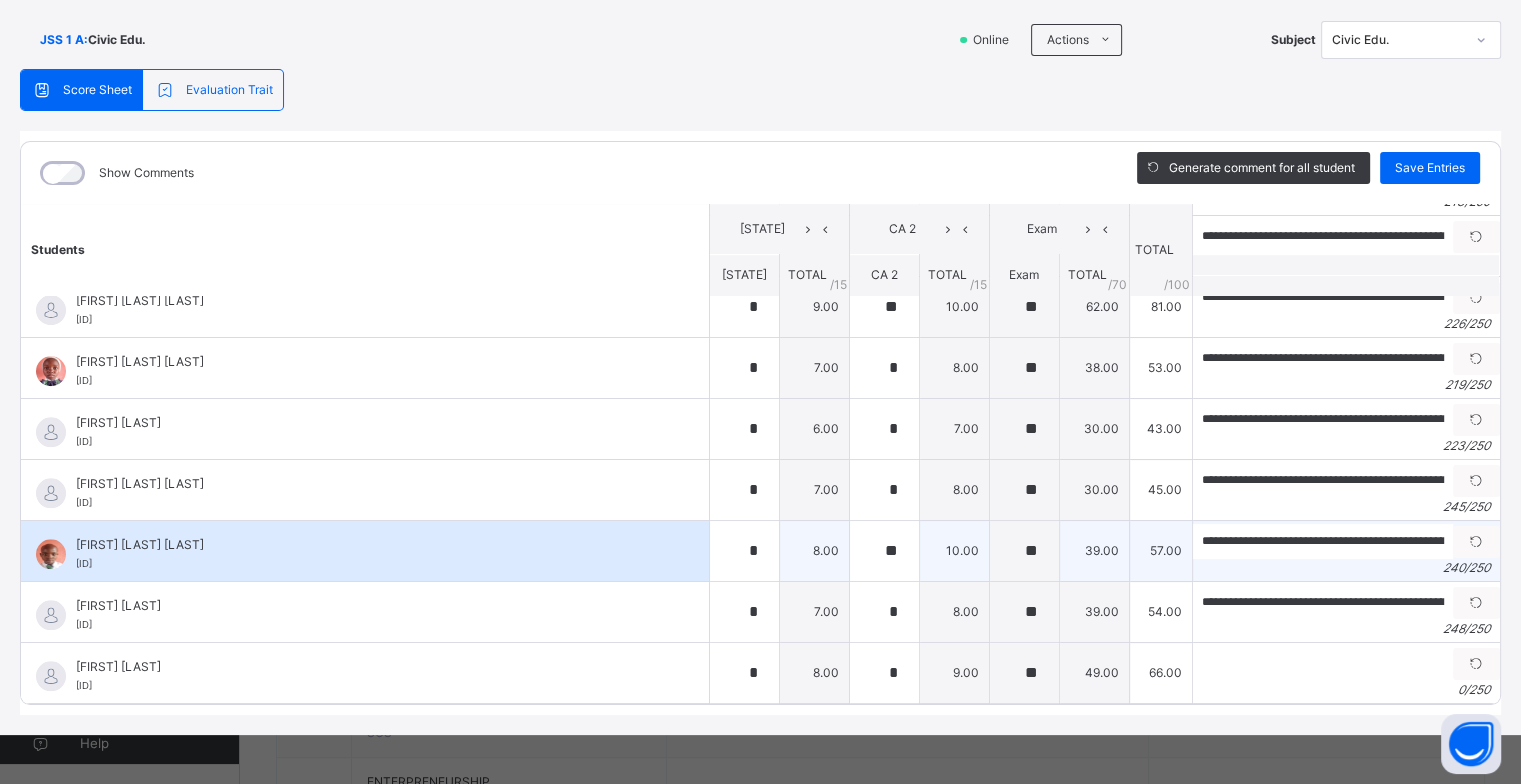 scroll, scrollTop: 800, scrollLeft: 0, axis: vertical 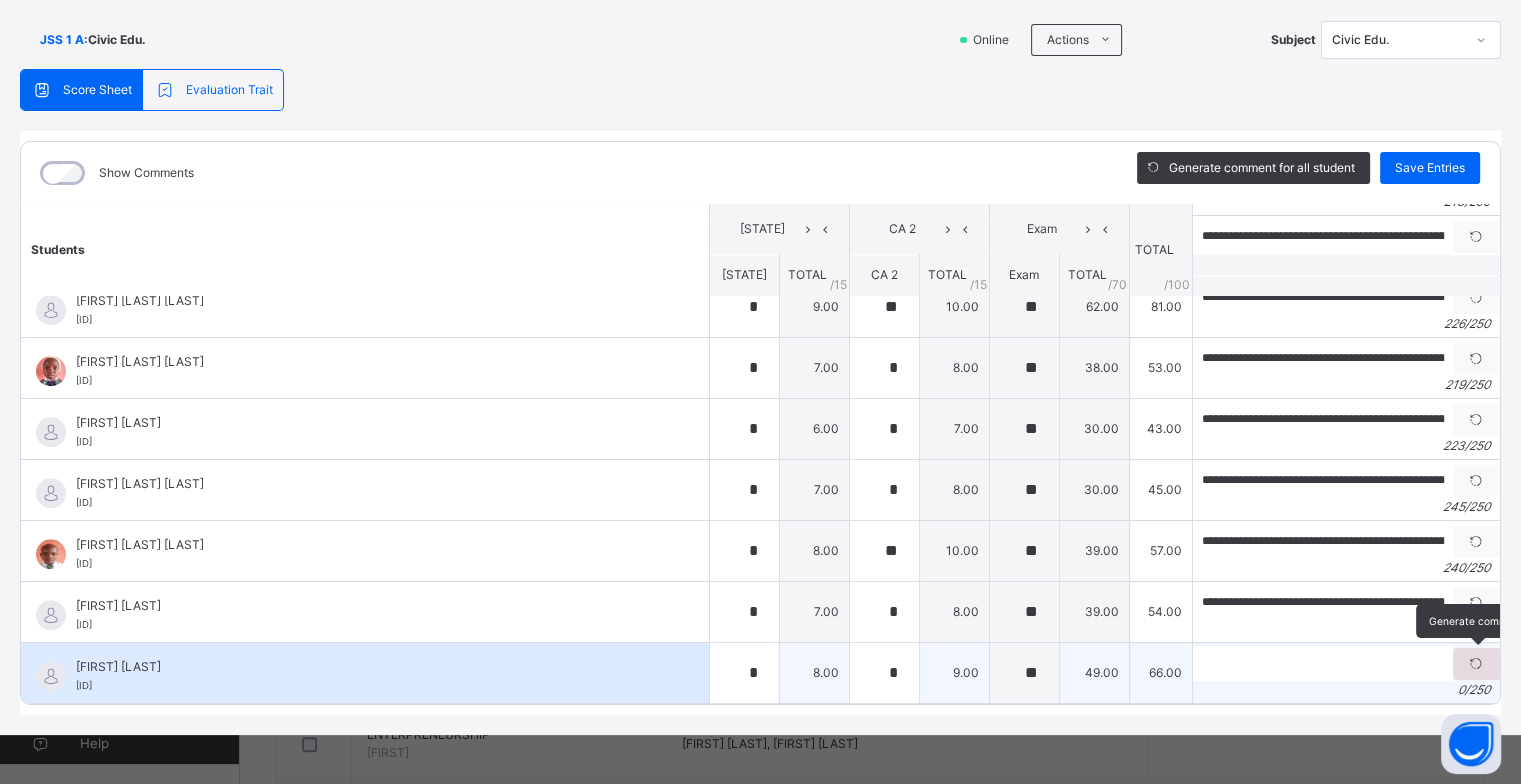 click at bounding box center (1476, 664) 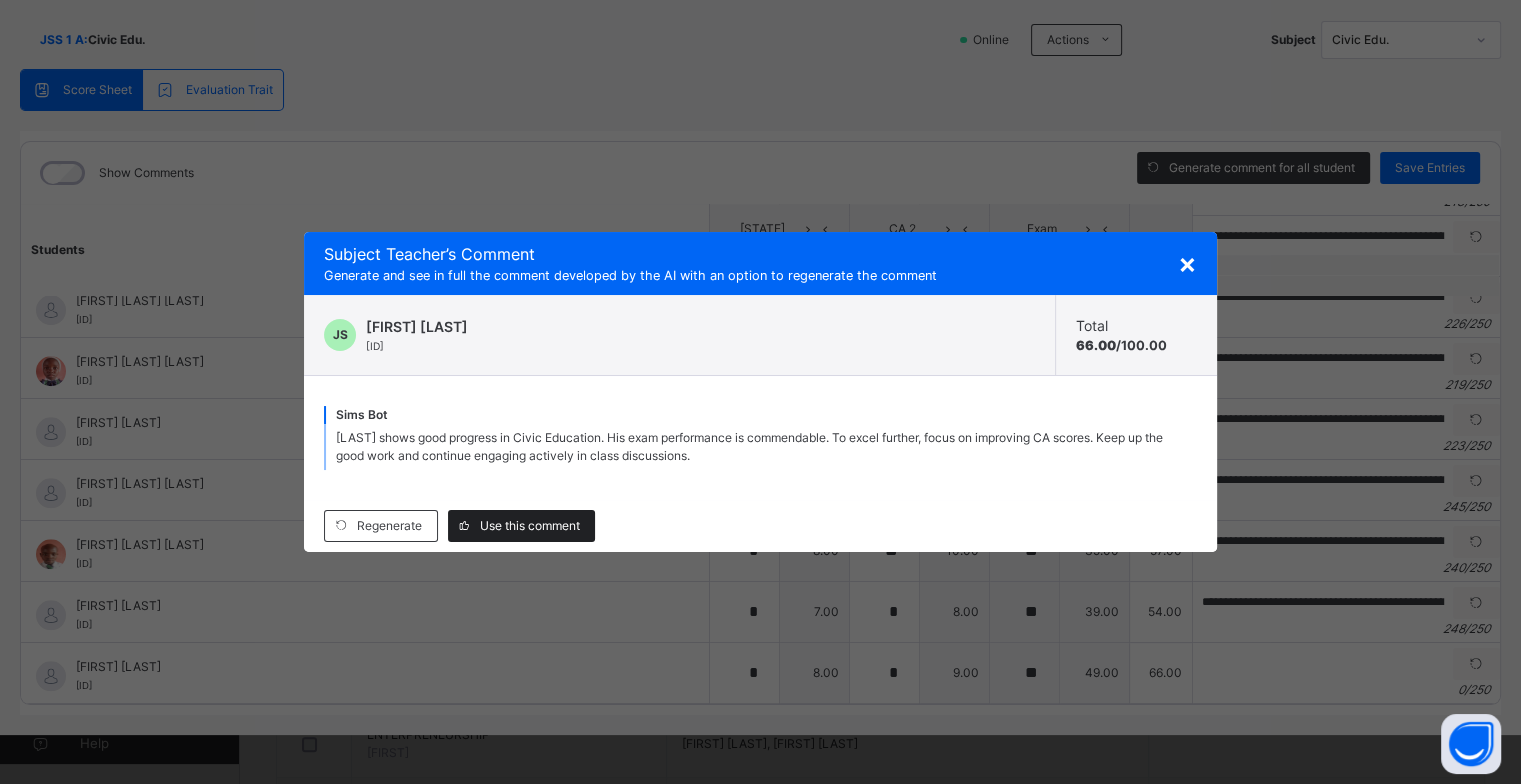 click on "Use this comment" at bounding box center (530, 526) 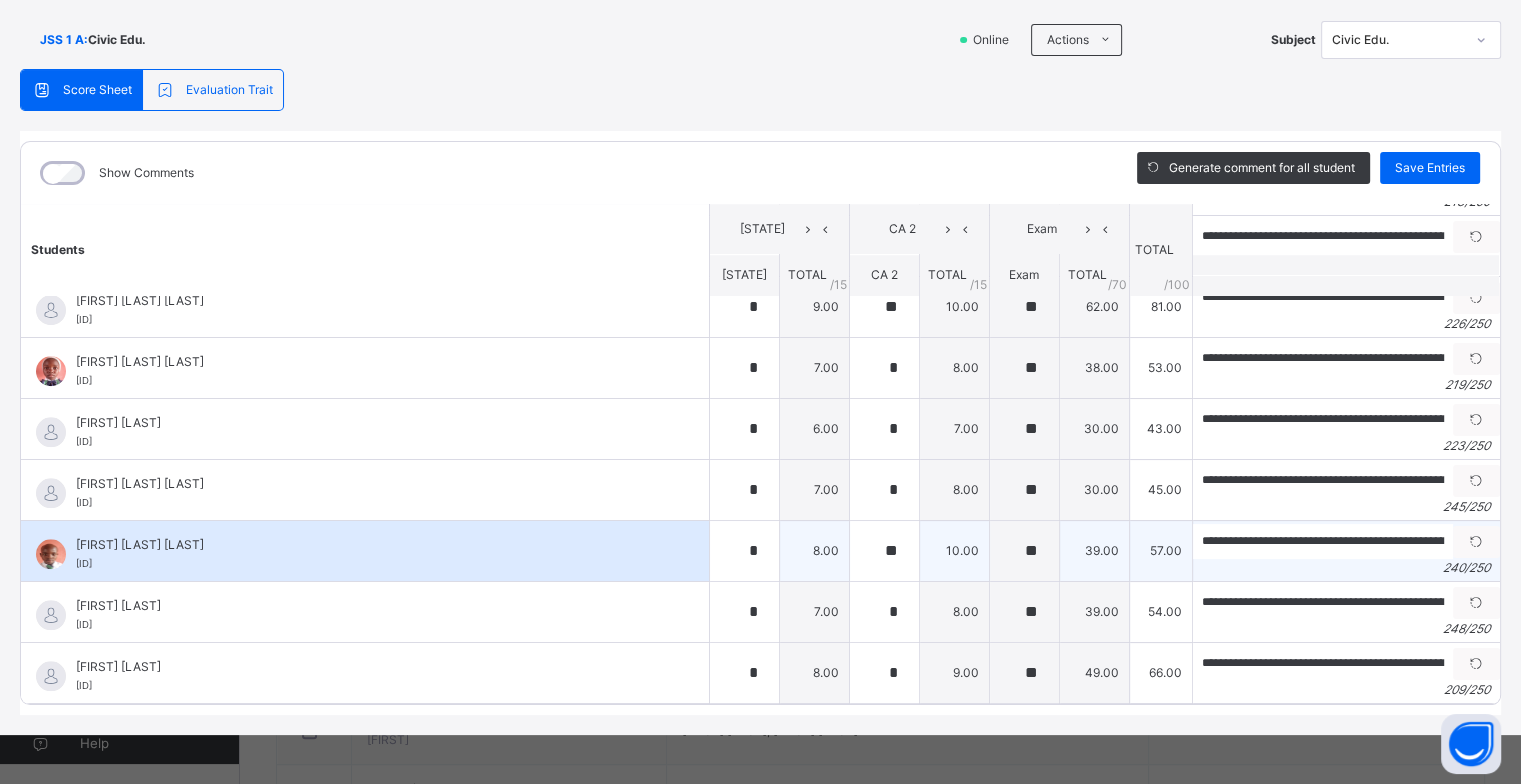 scroll, scrollTop: 1040, scrollLeft: 0, axis: vertical 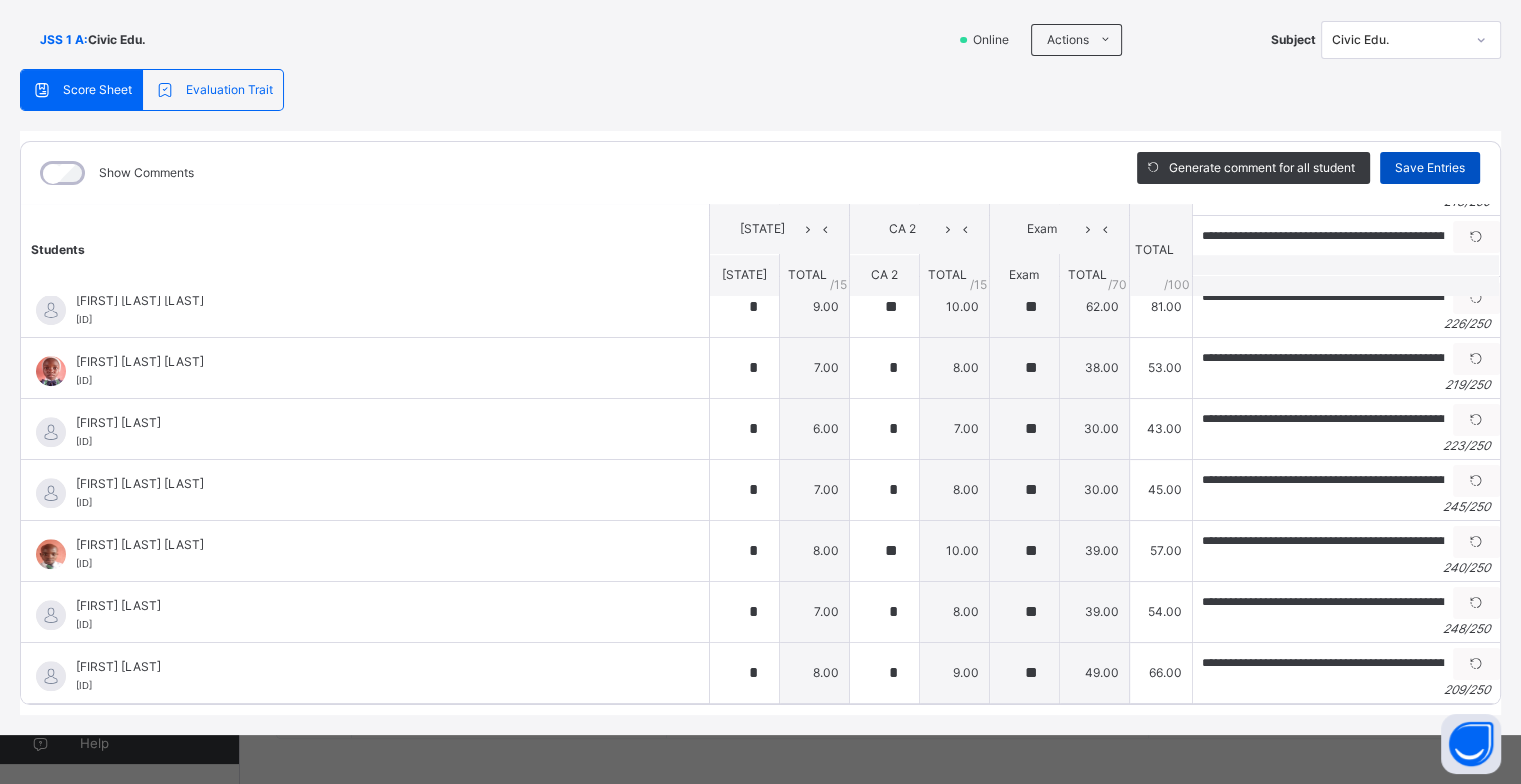click on "Save Entries" at bounding box center [1430, 168] 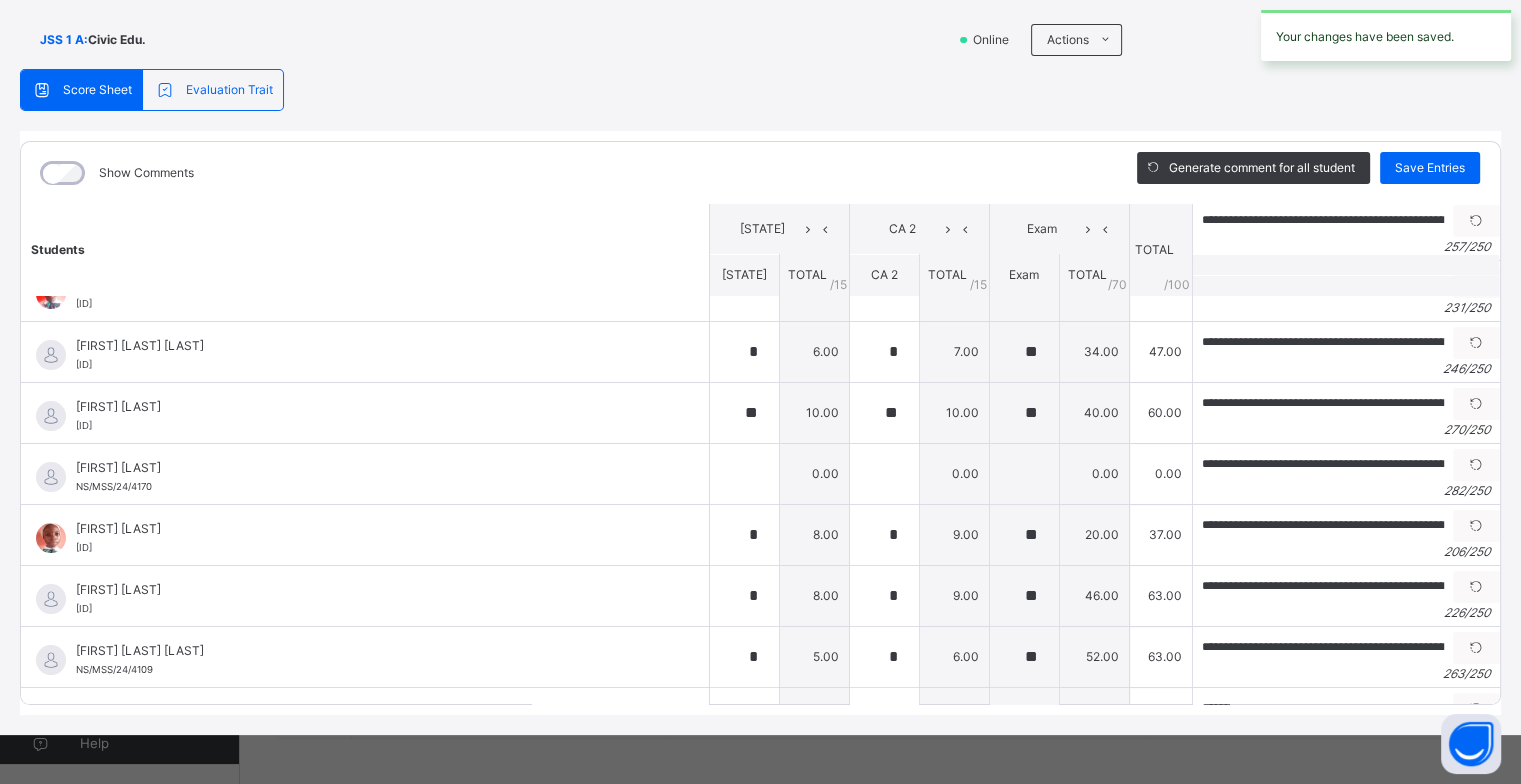 scroll, scrollTop: 500, scrollLeft: 0, axis: vertical 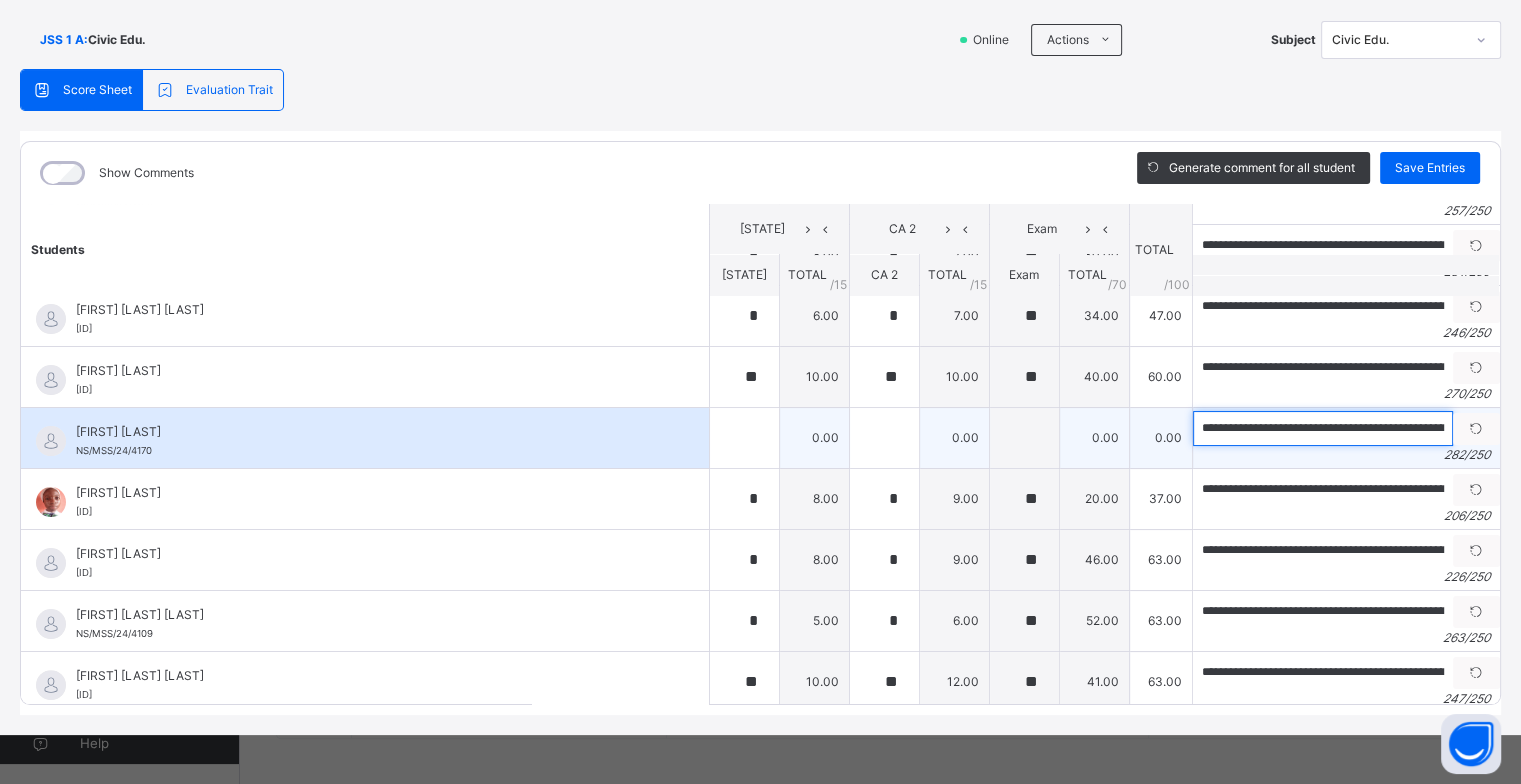 drag, startPoint x: 1452, startPoint y: 422, endPoint x: 1413, endPoint y: 436, distance: 41.4367 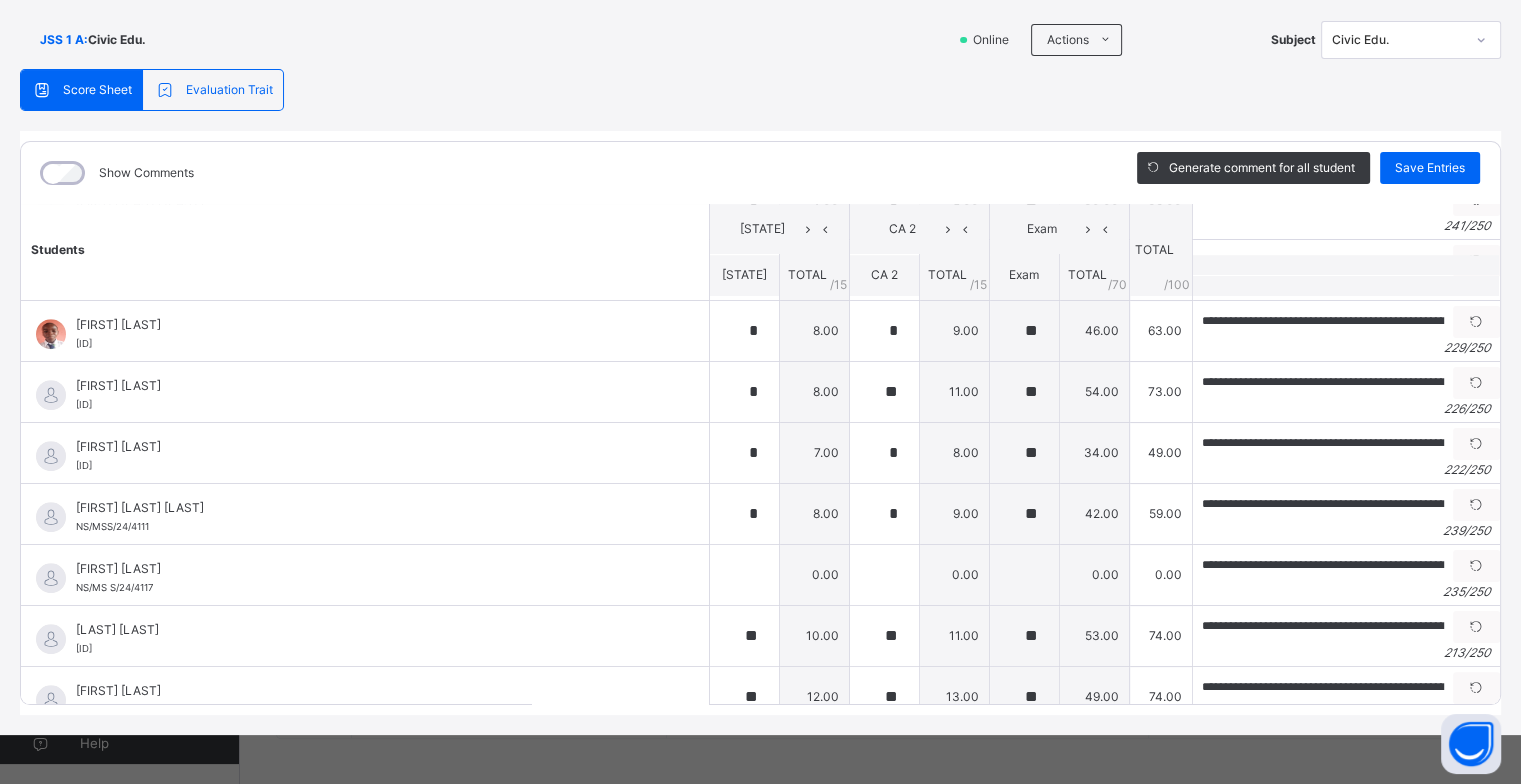 scroll, scrollTop: 1500, scrollLeft: 0, axis: vertical 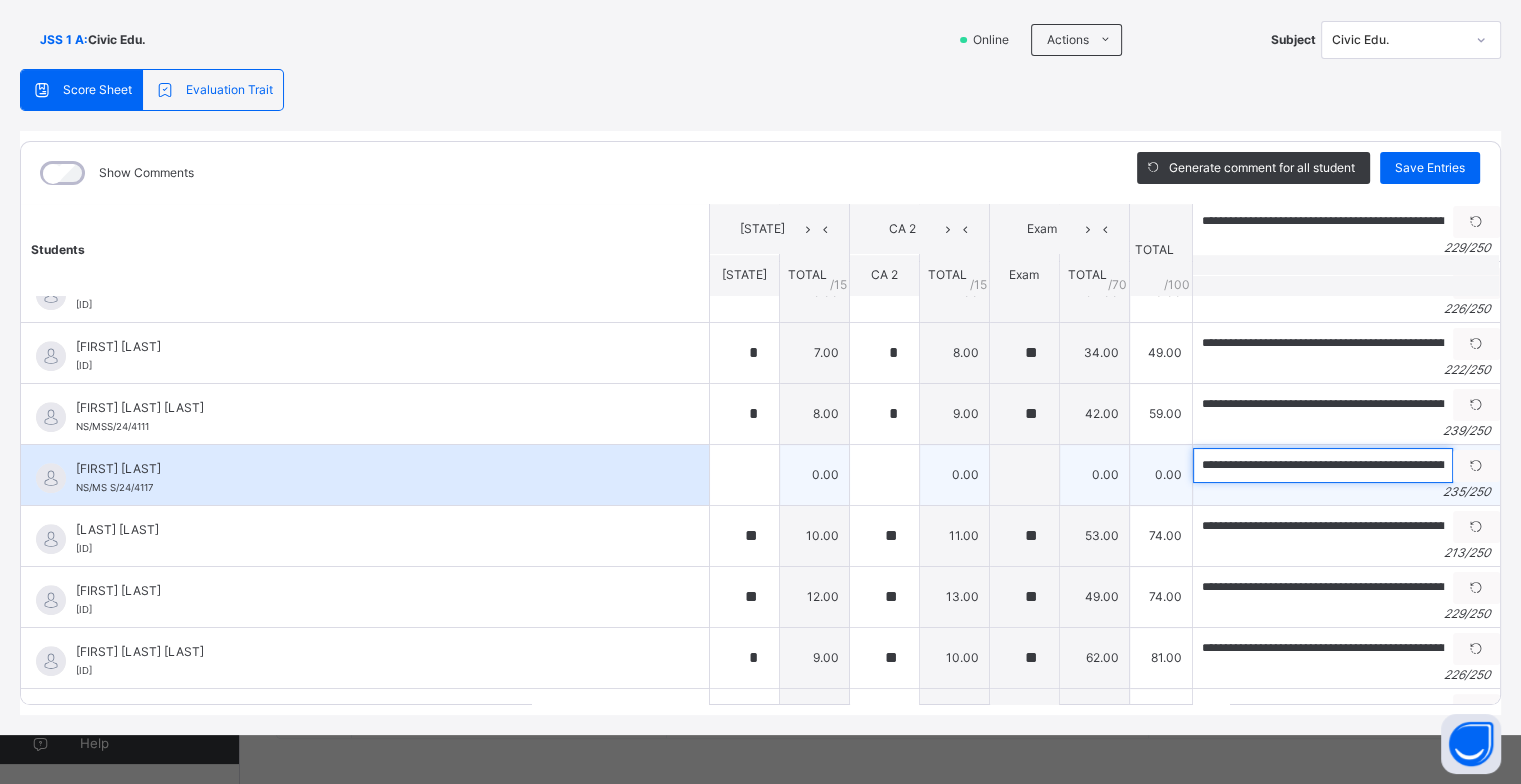 click on "**********" at bounding box center [1323, 465] 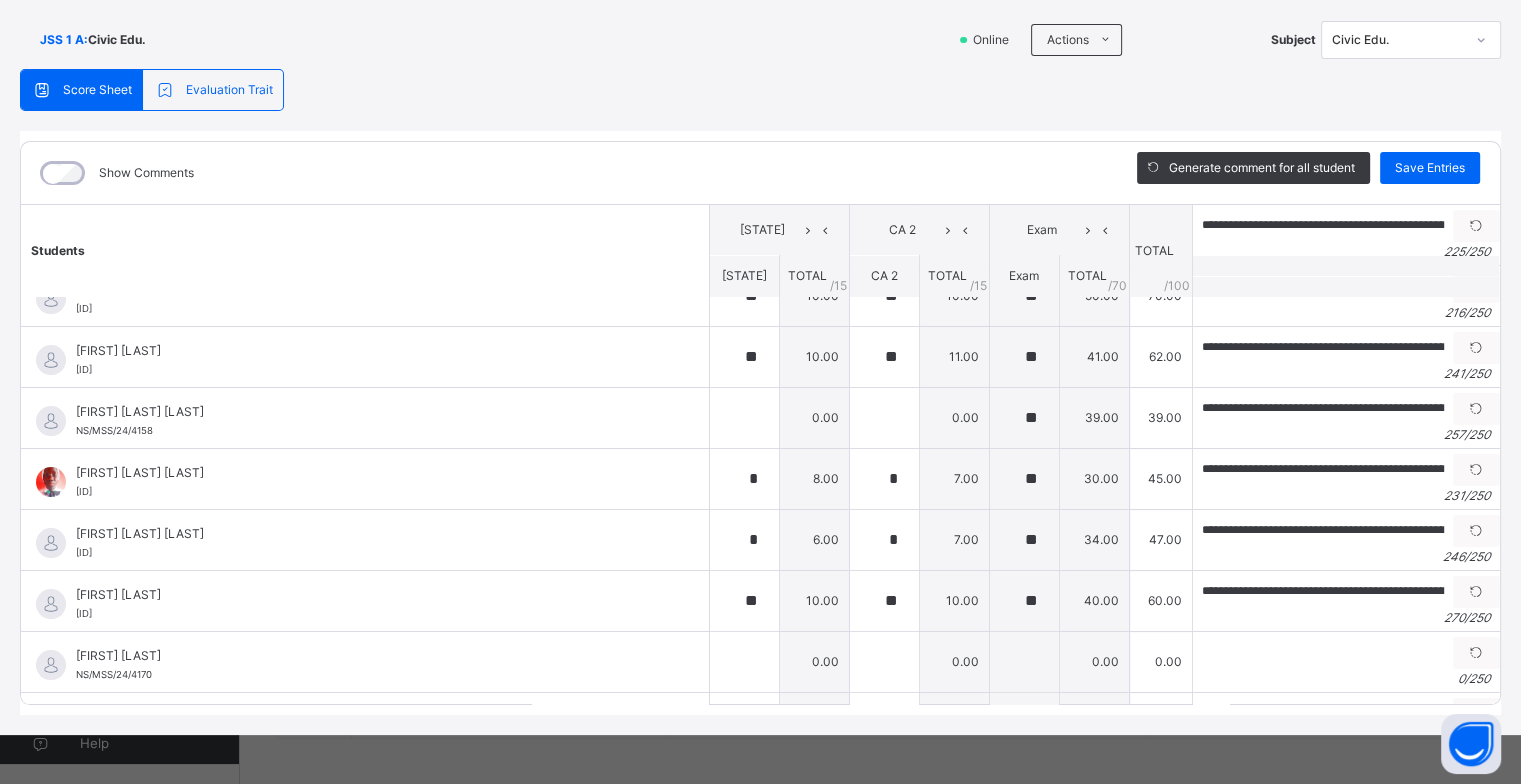 scroll, scrollTop: 157, scrollLeft: 0, axis: vertical 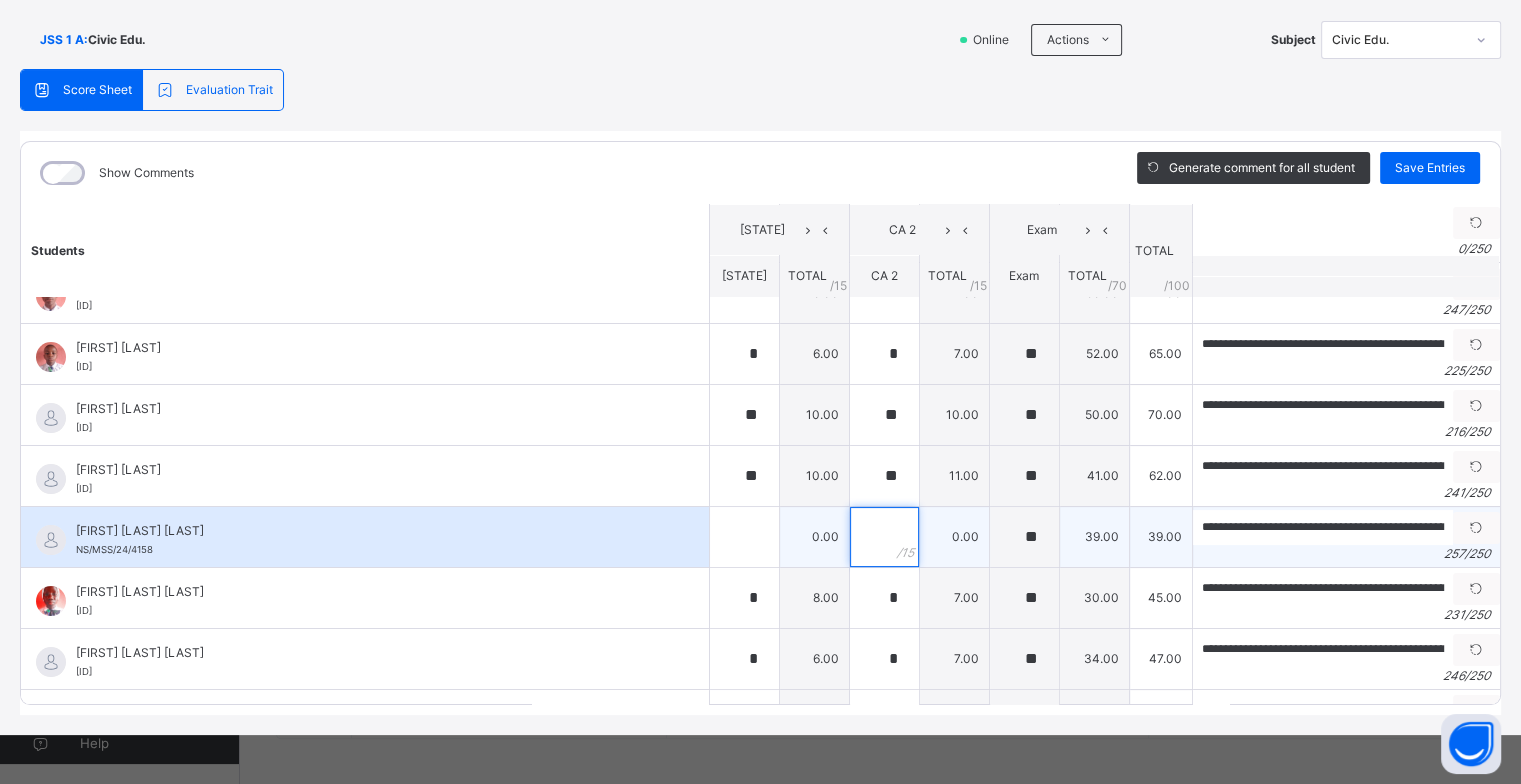 click at bounding box center (884, 537) 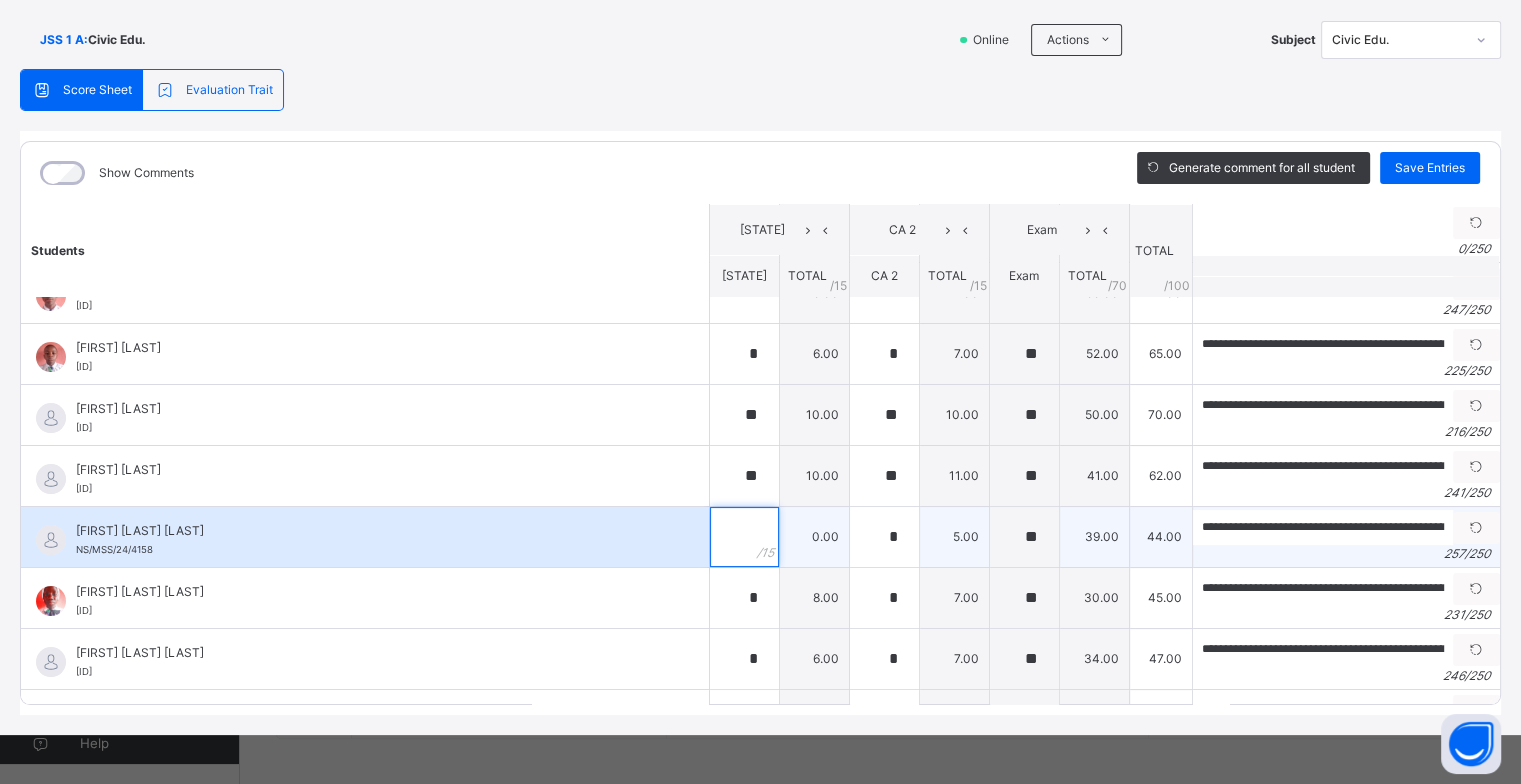 click at bounding box center (744, 537) 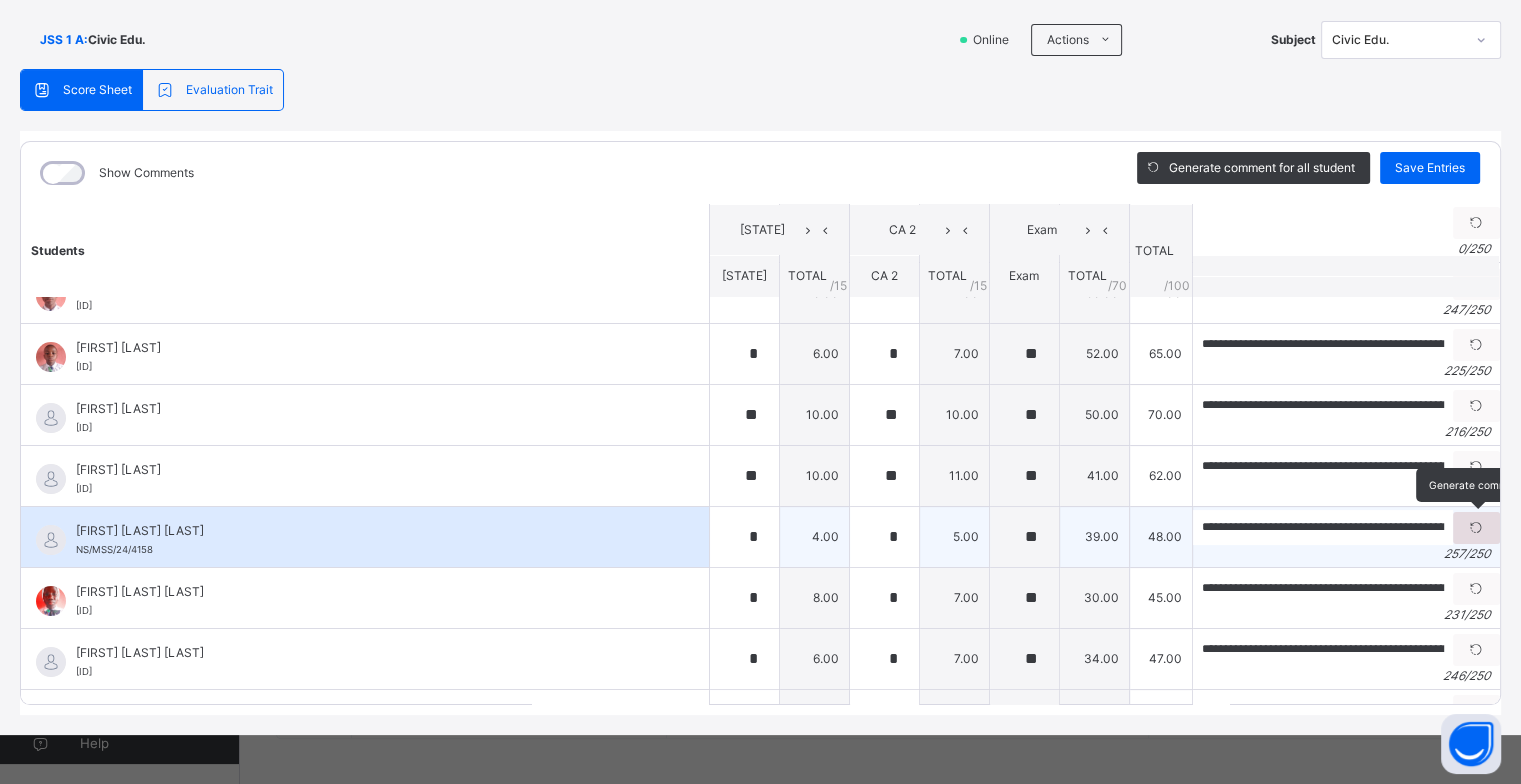 click at bounding box center [1476, 528] 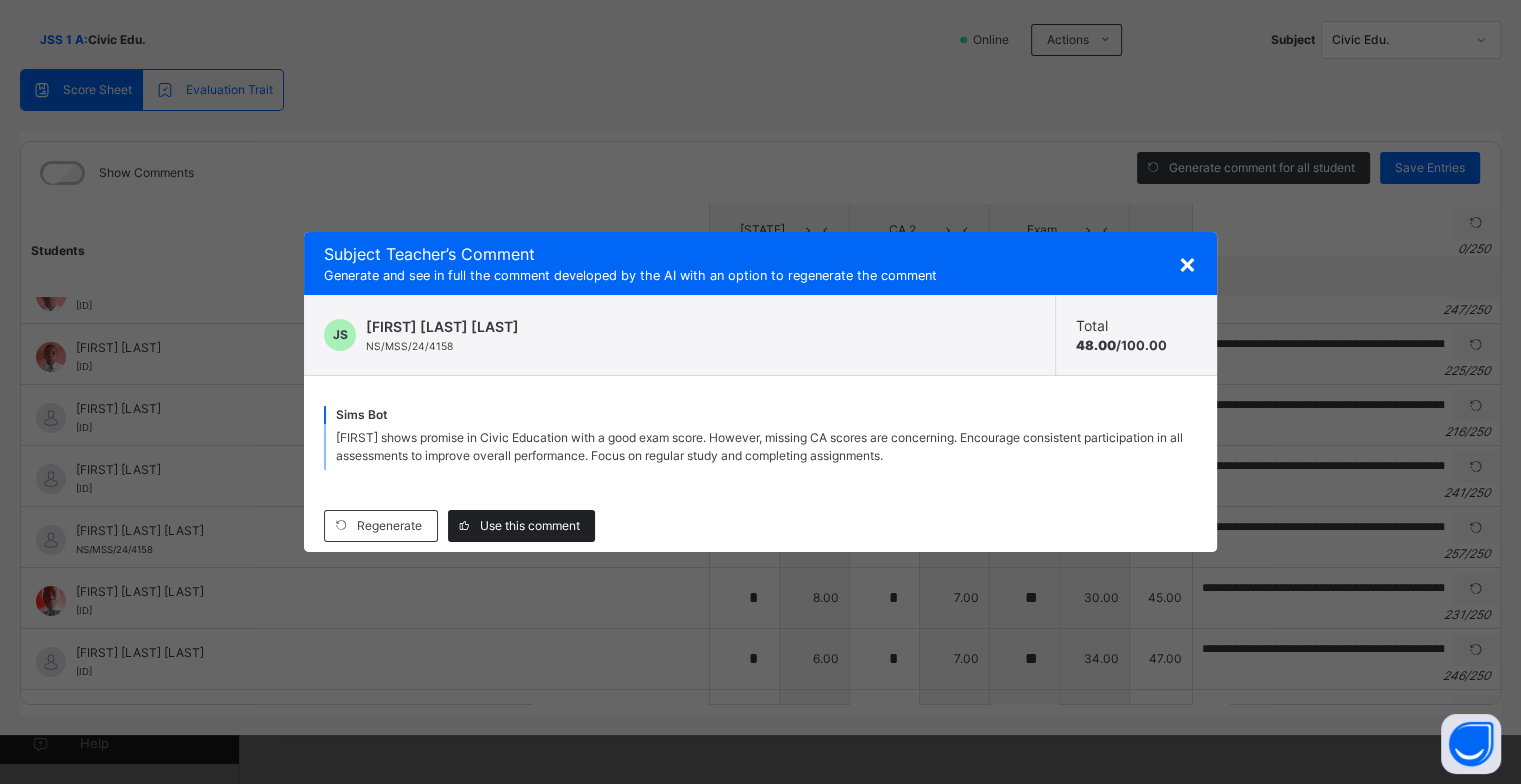 click on "Use this comment" at bounding box center [530, 526] 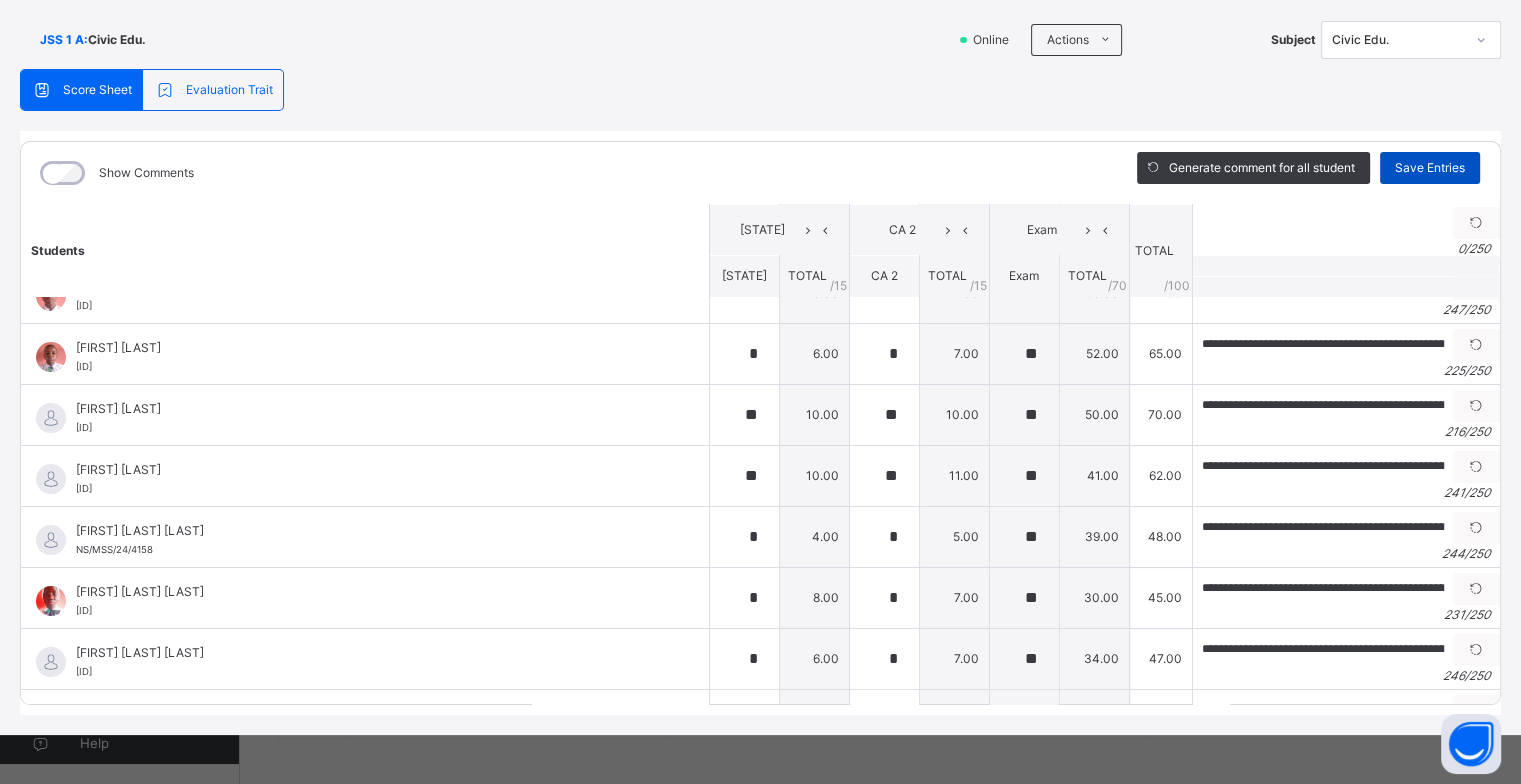 click on "Save Entries" at bounding box center (1430, 168) 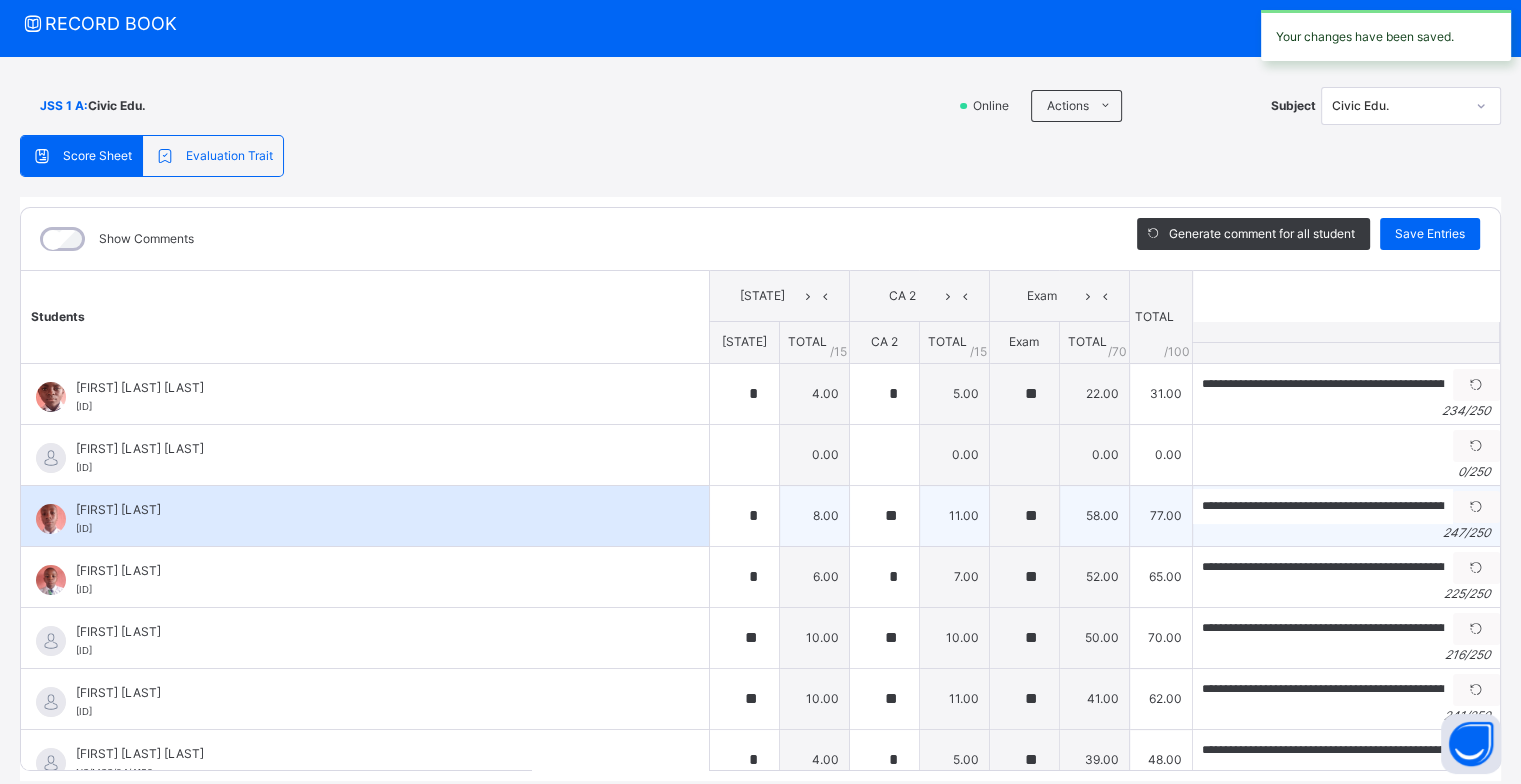 scroll, scrollTop: 0, scrollLeft: 0, axis: both 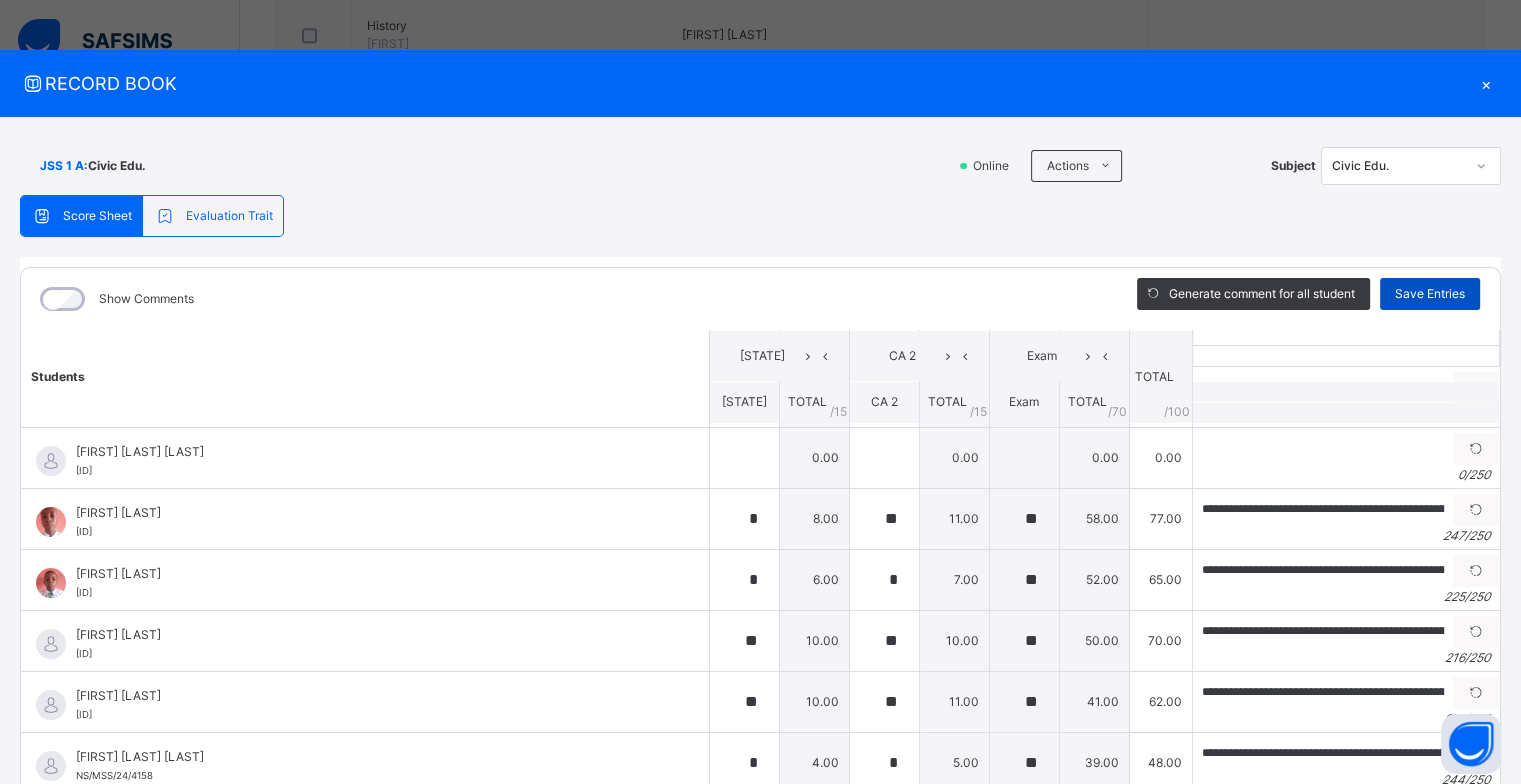 click on "Save Entries" at bounding box center [1430, 294] 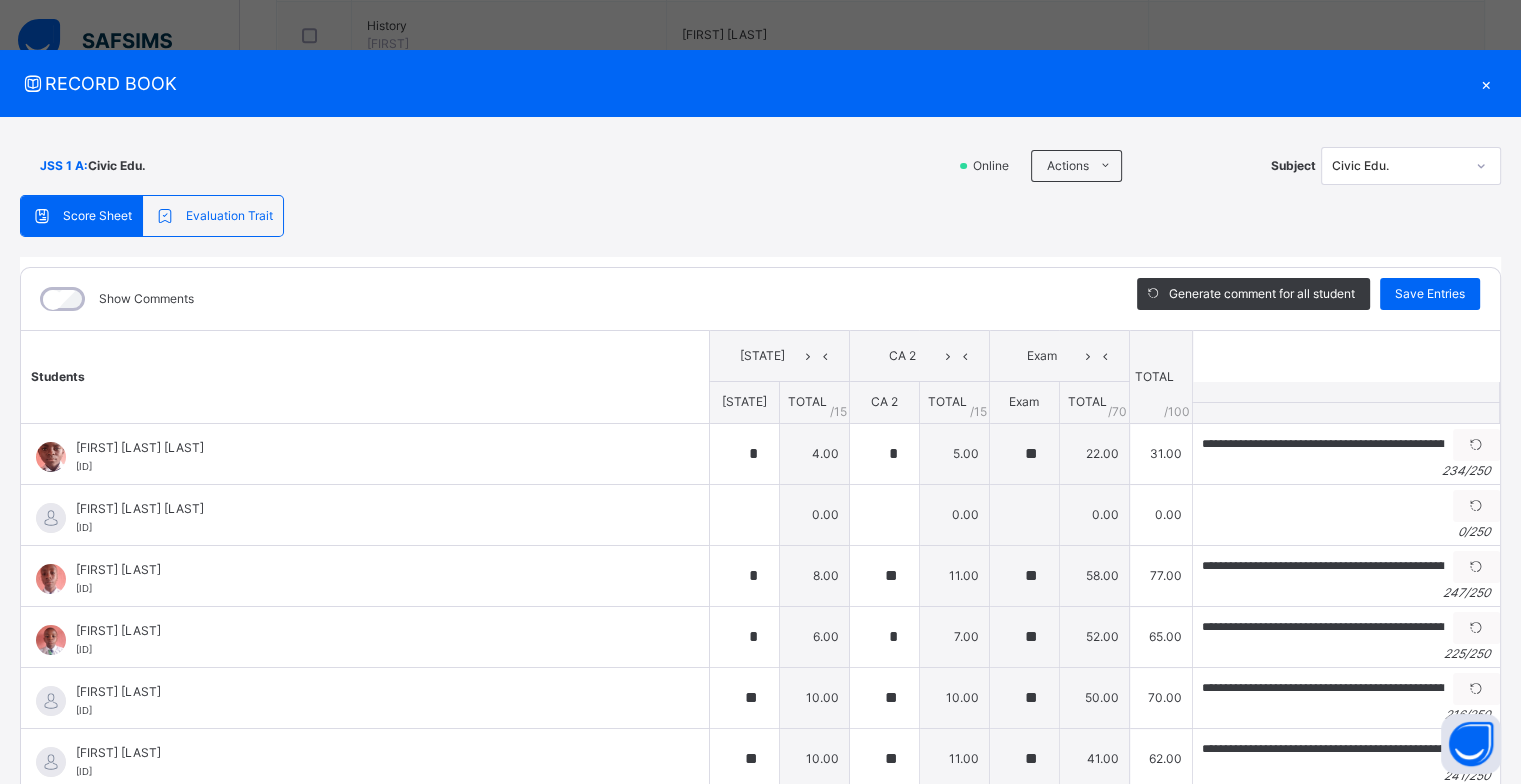 click on "×" at bounding box center [1486, 83] 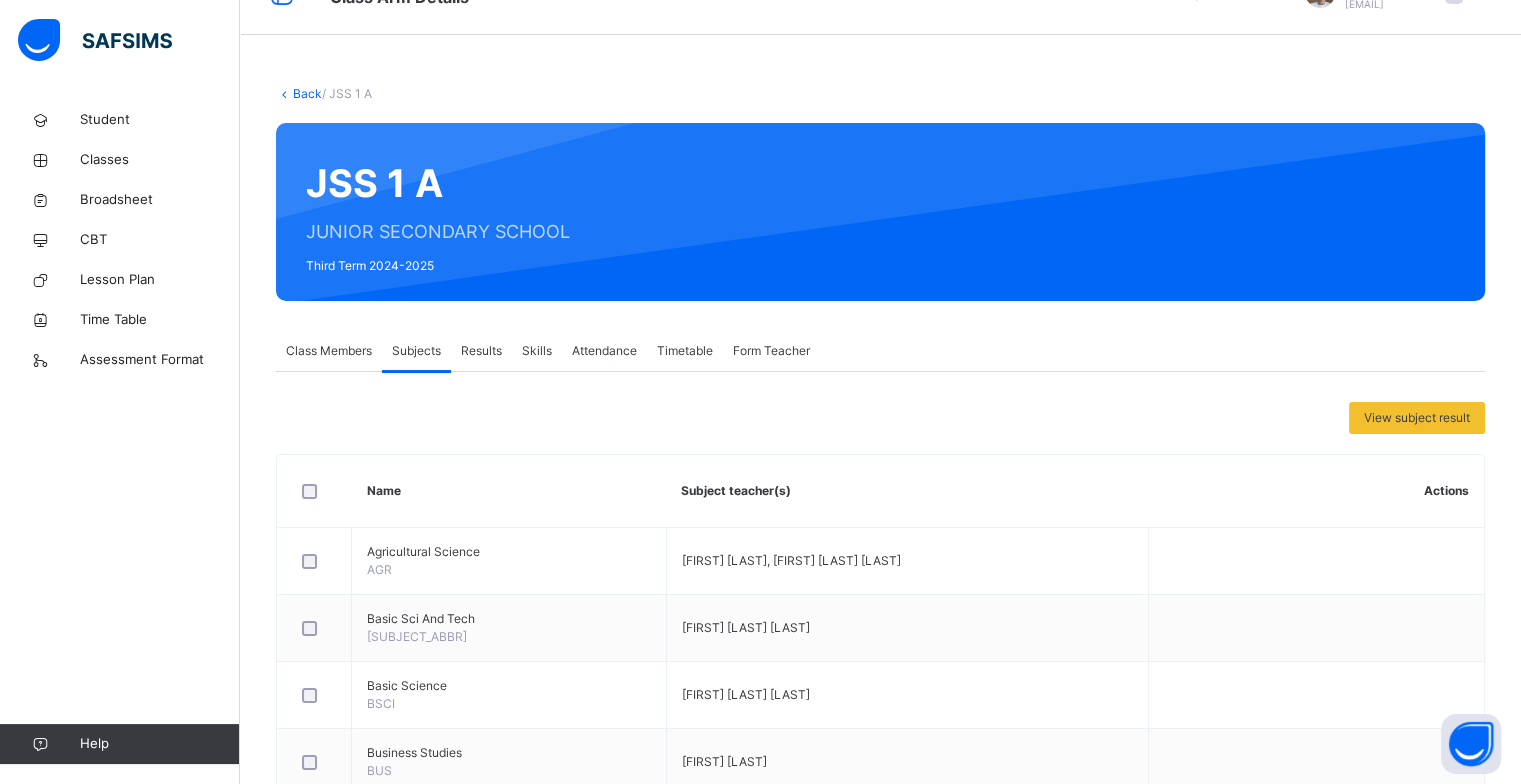 scroll, scrollTop: 0, scrollLeft: 0, axis: both 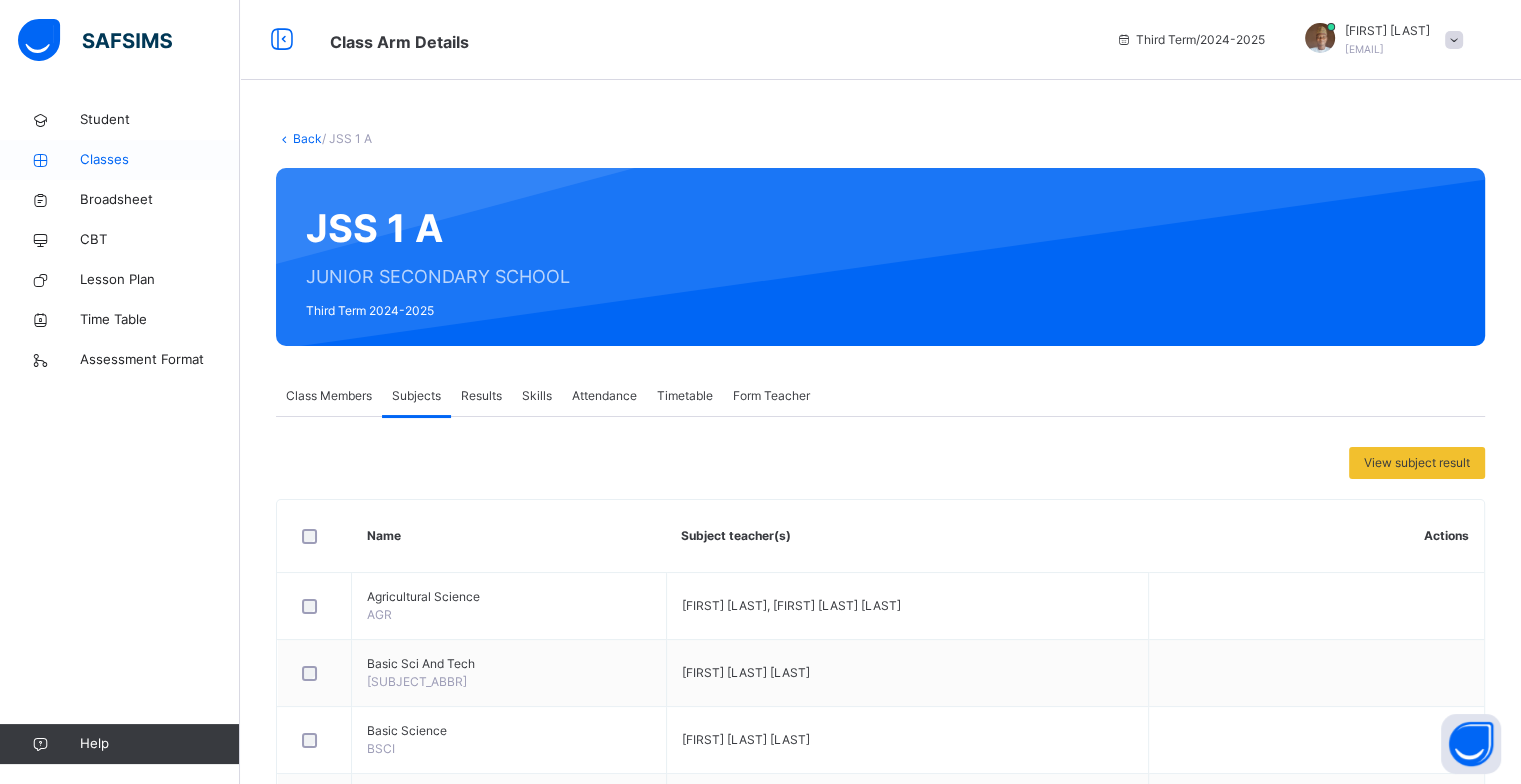 click on "Classes" at bounding box center [160, 160] 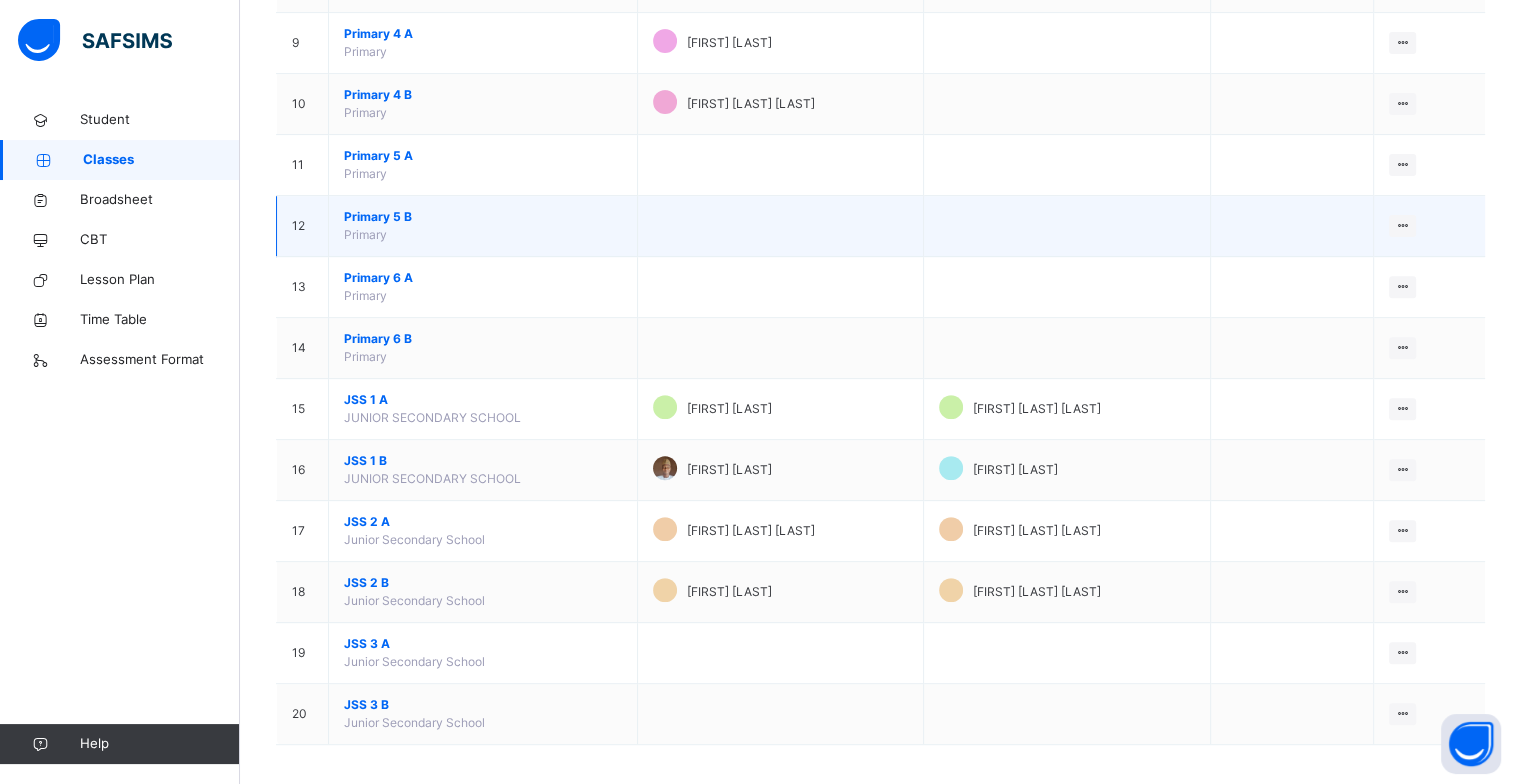 scroll, scrollTop: 720, scrollLeft: 0, axis: vertical 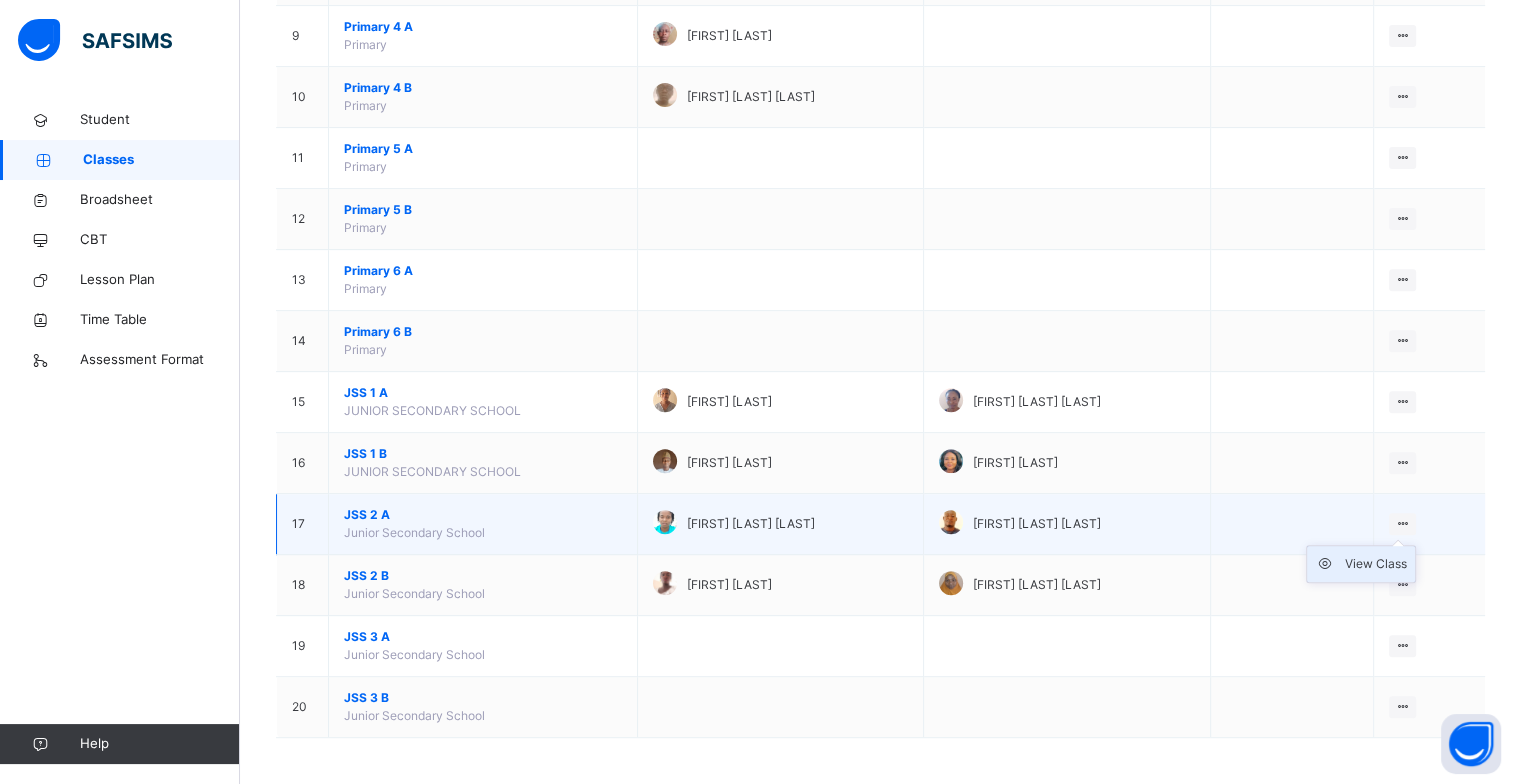 click on "View Class" at bounding box center [1376, 564] 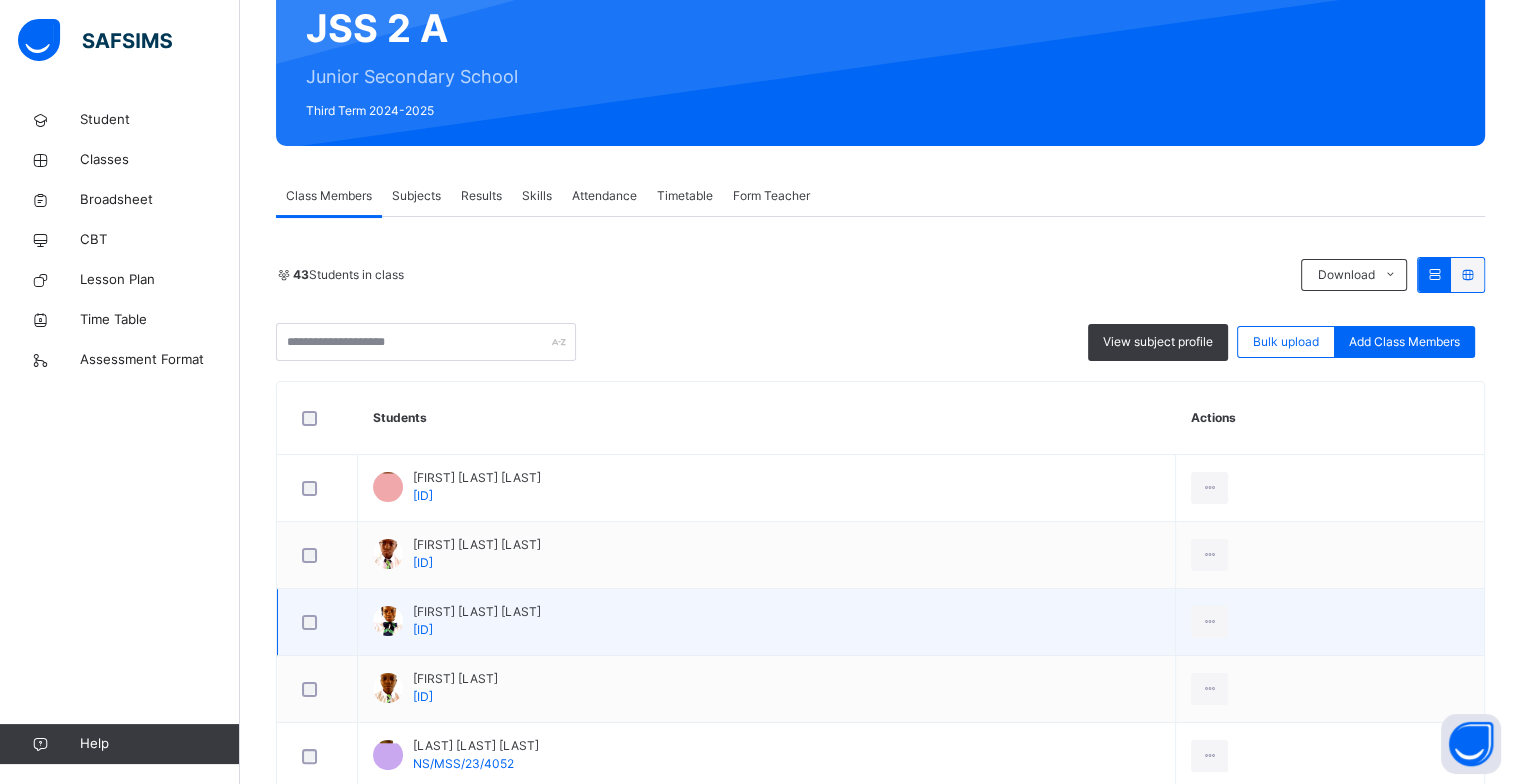 scroll, scrollTop: 200, scrollLeft: 0, axis: vertical 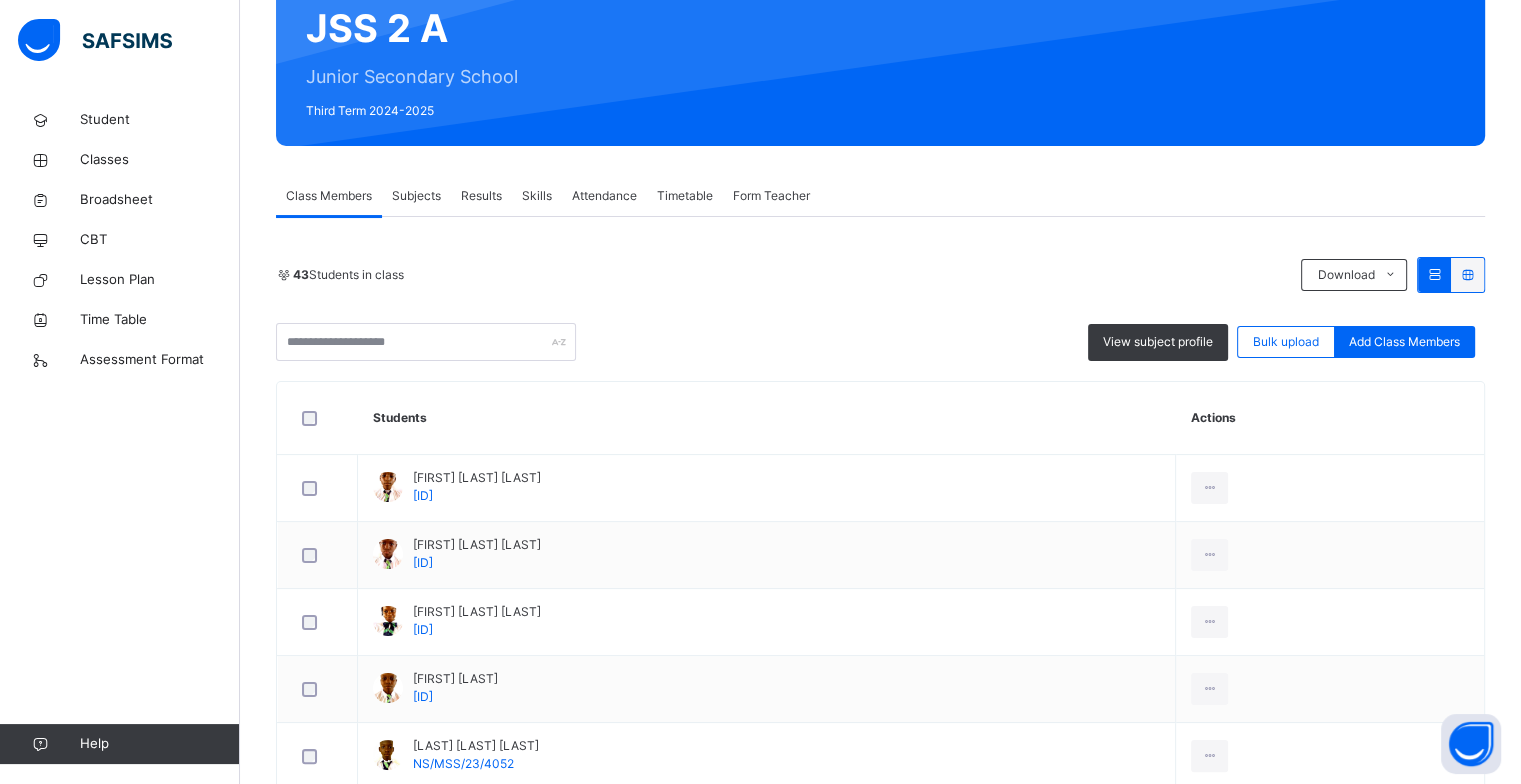 click on "Subjects" at bounding box center [416, 196] 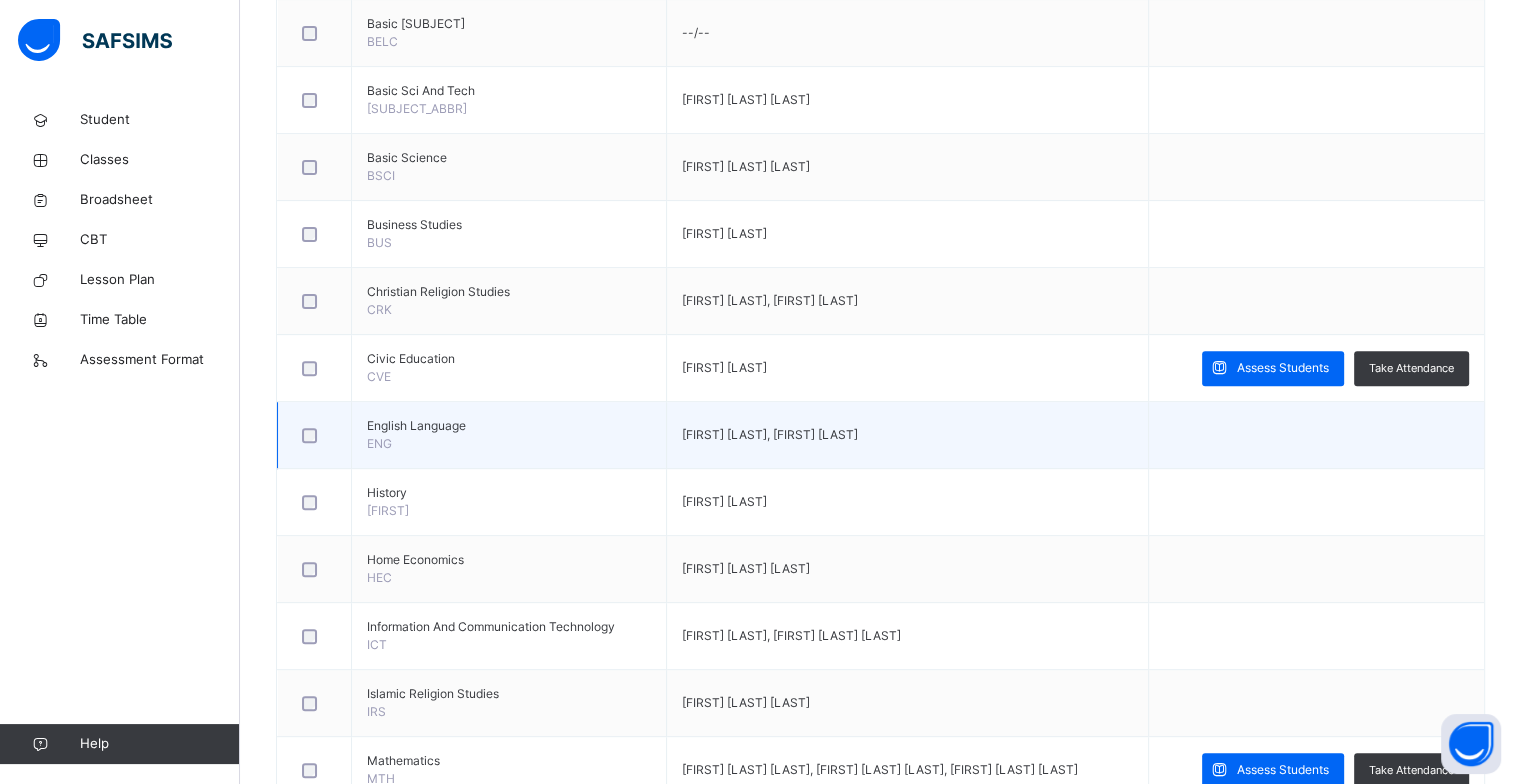 scroll, scrollTop: 700, scrollLeft: 0, axis: vertical 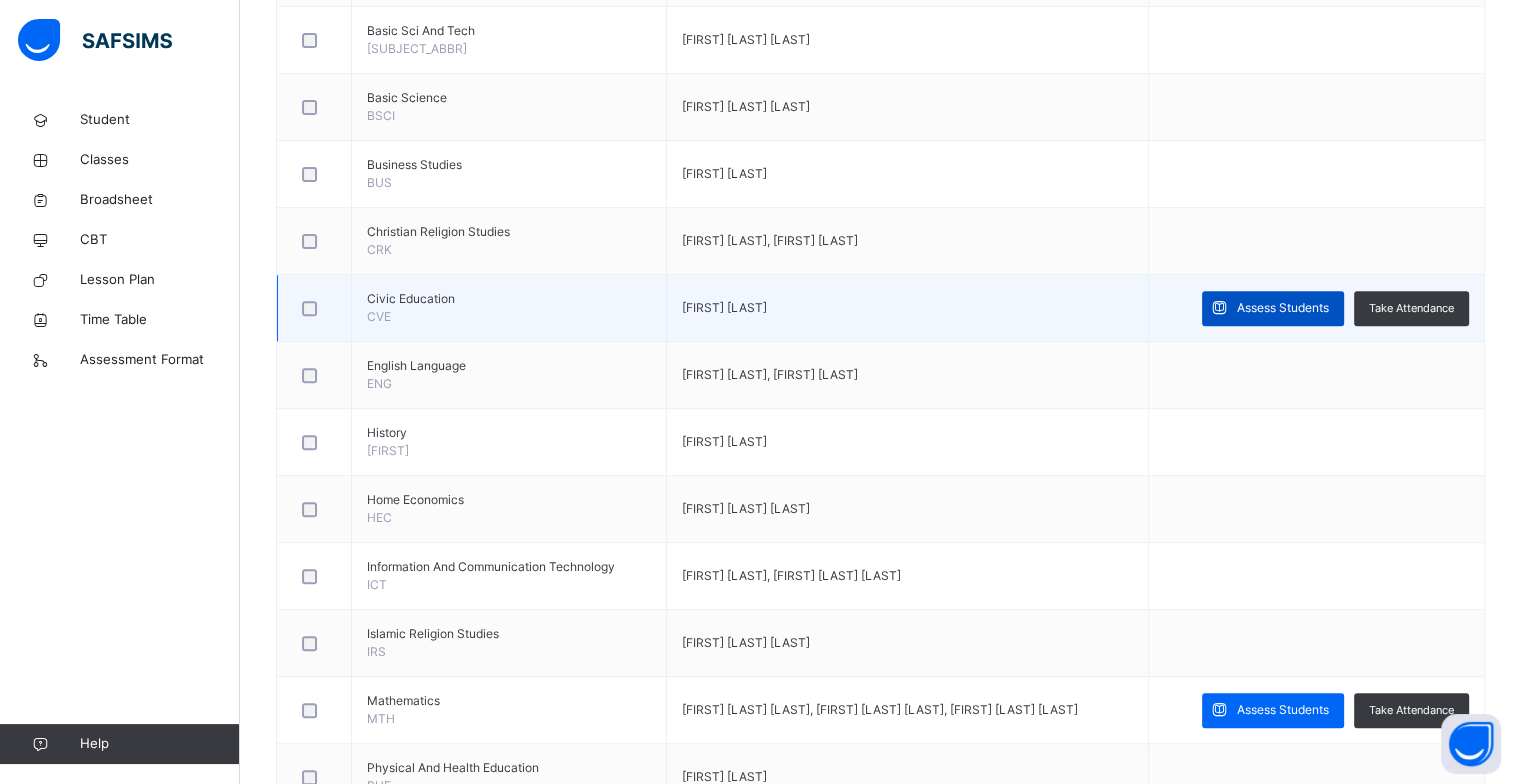 click on "Assess Students" at bounding box center (1283, 308) 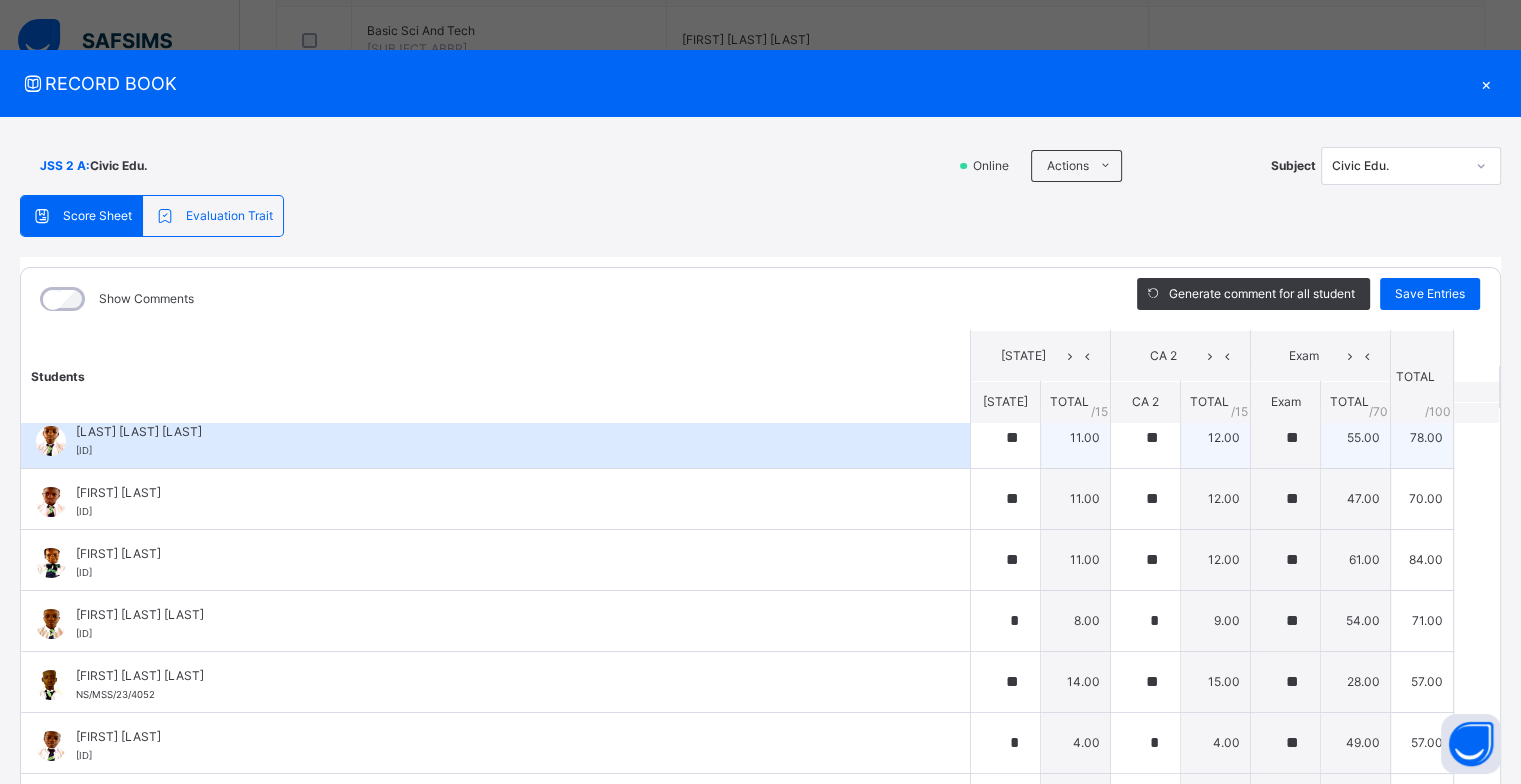 scroll, scrollTop: 0, scrollLeft: 0, axis: both 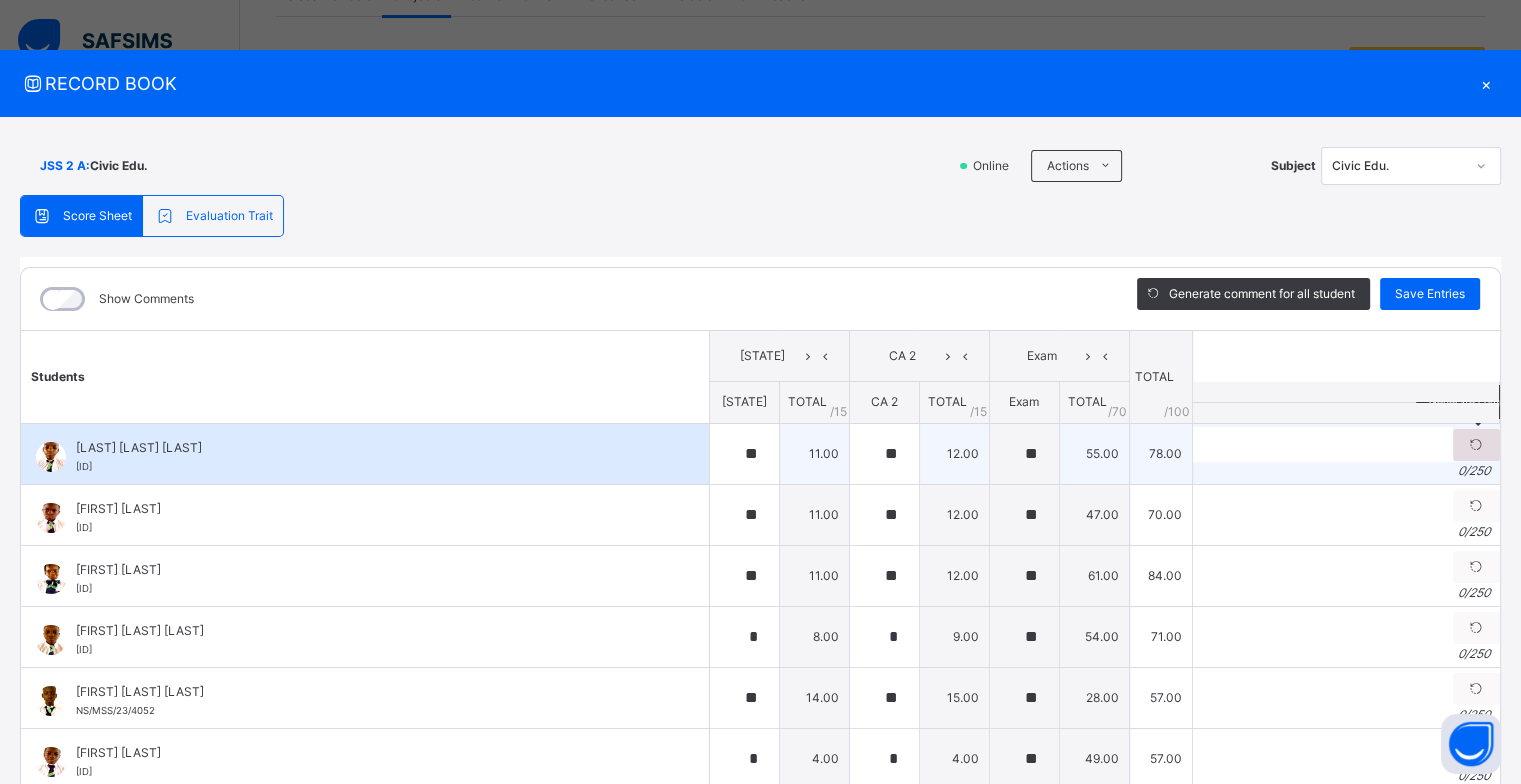 click at bounding box center (1476, 445) 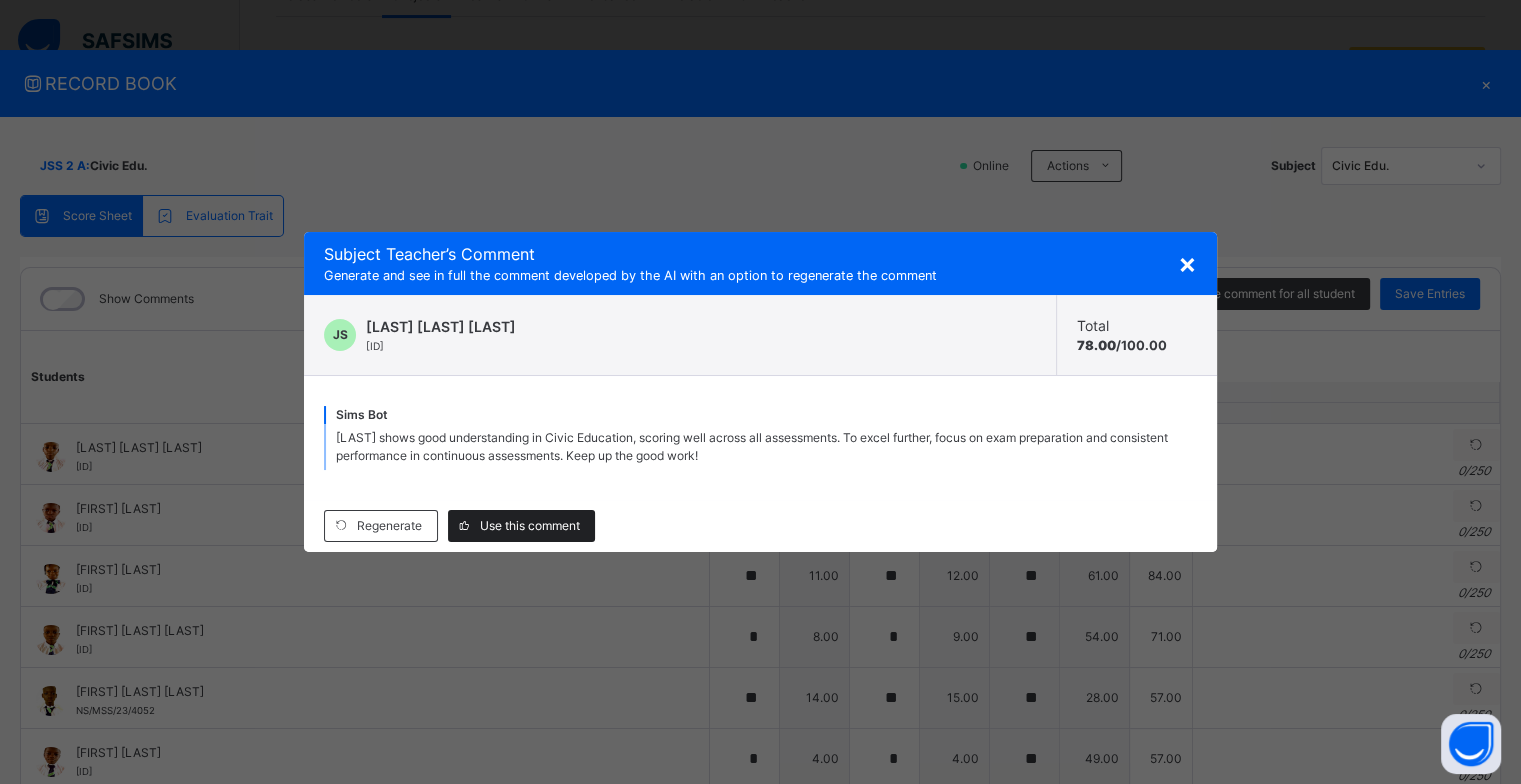 click on "Use this comment" at bounding box center [521, 526] 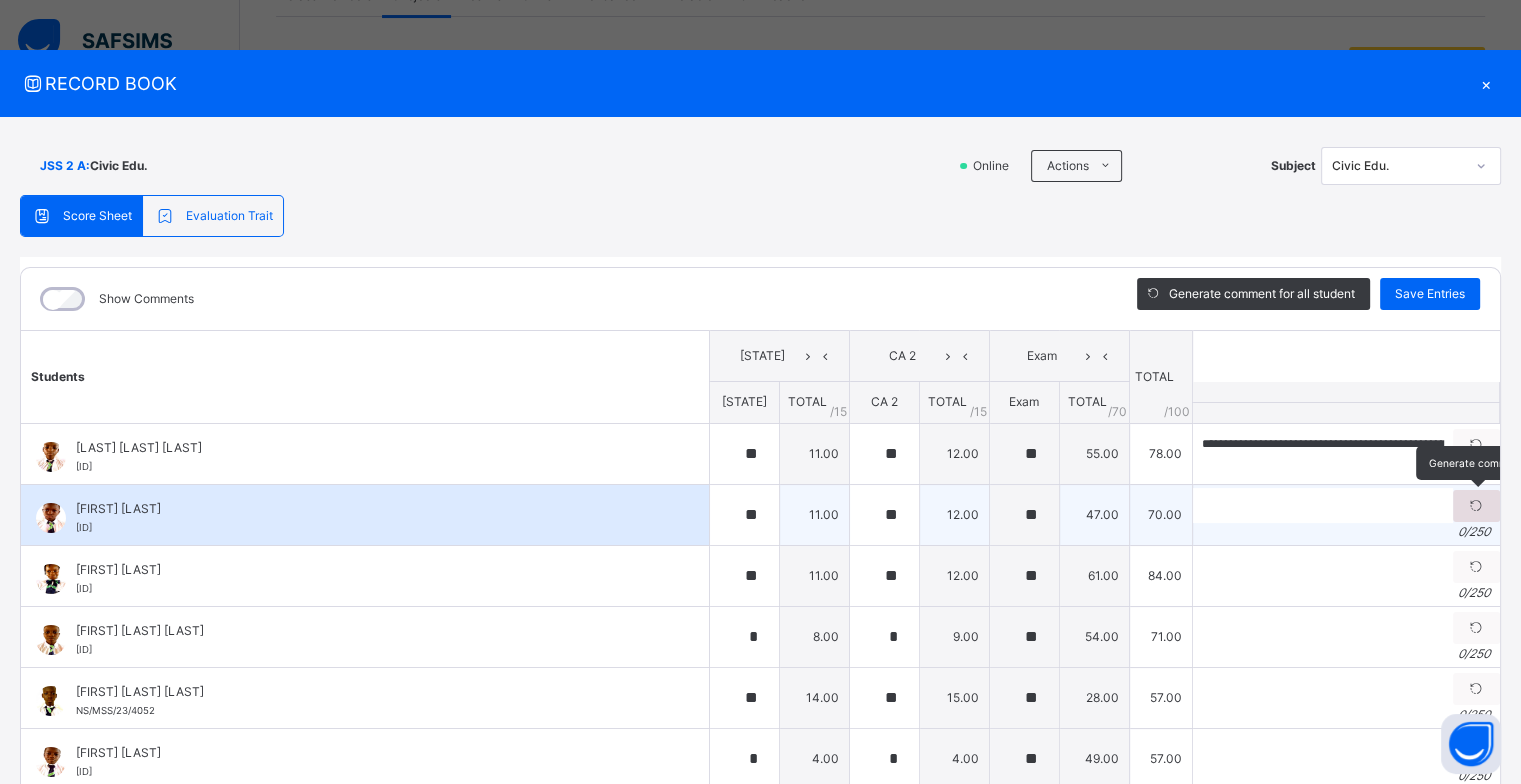 click at bounding box center [1476, 506] 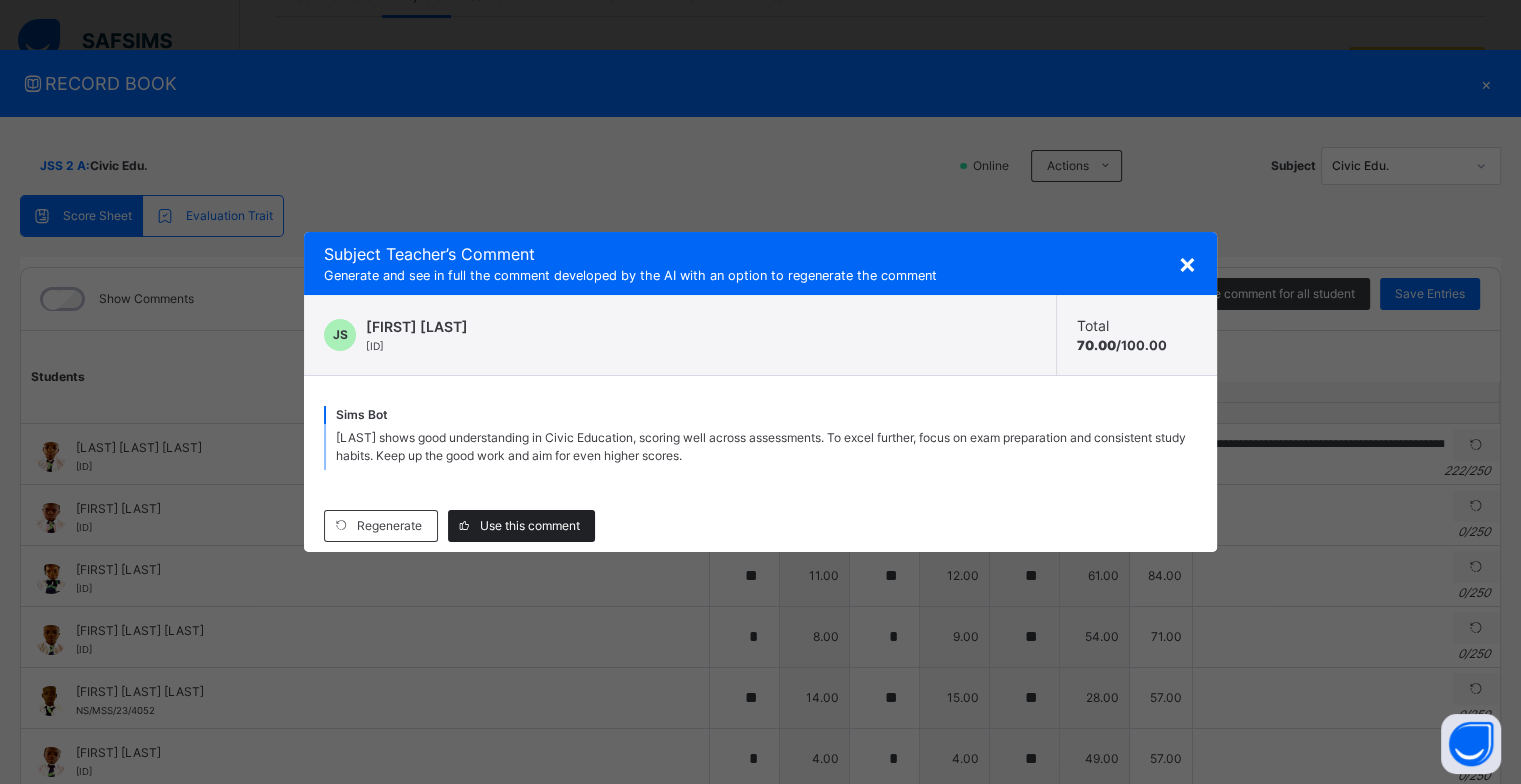 click on "Use this comment" at bounding box center (530, 526) 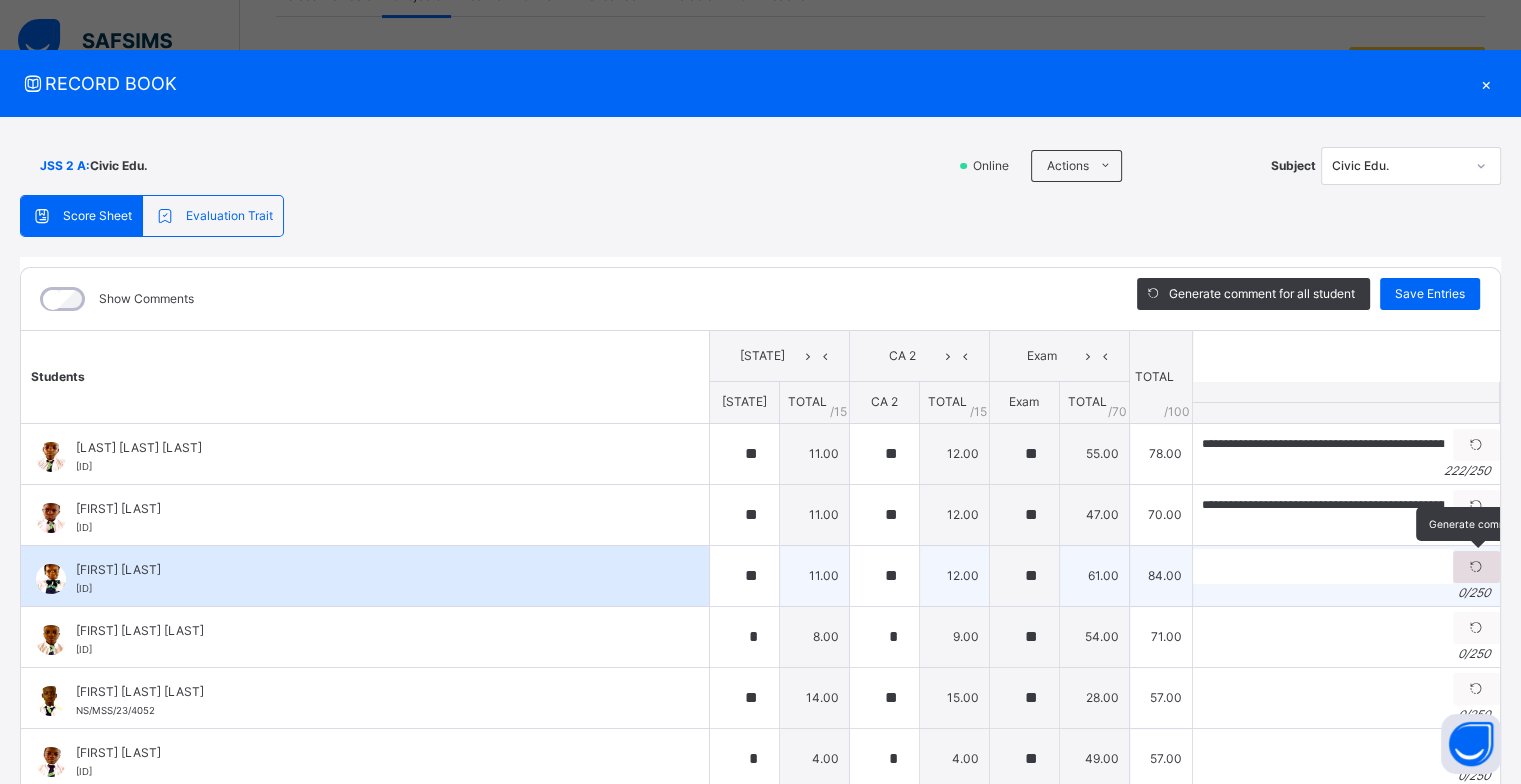 click at bounding box center [1476, 567] 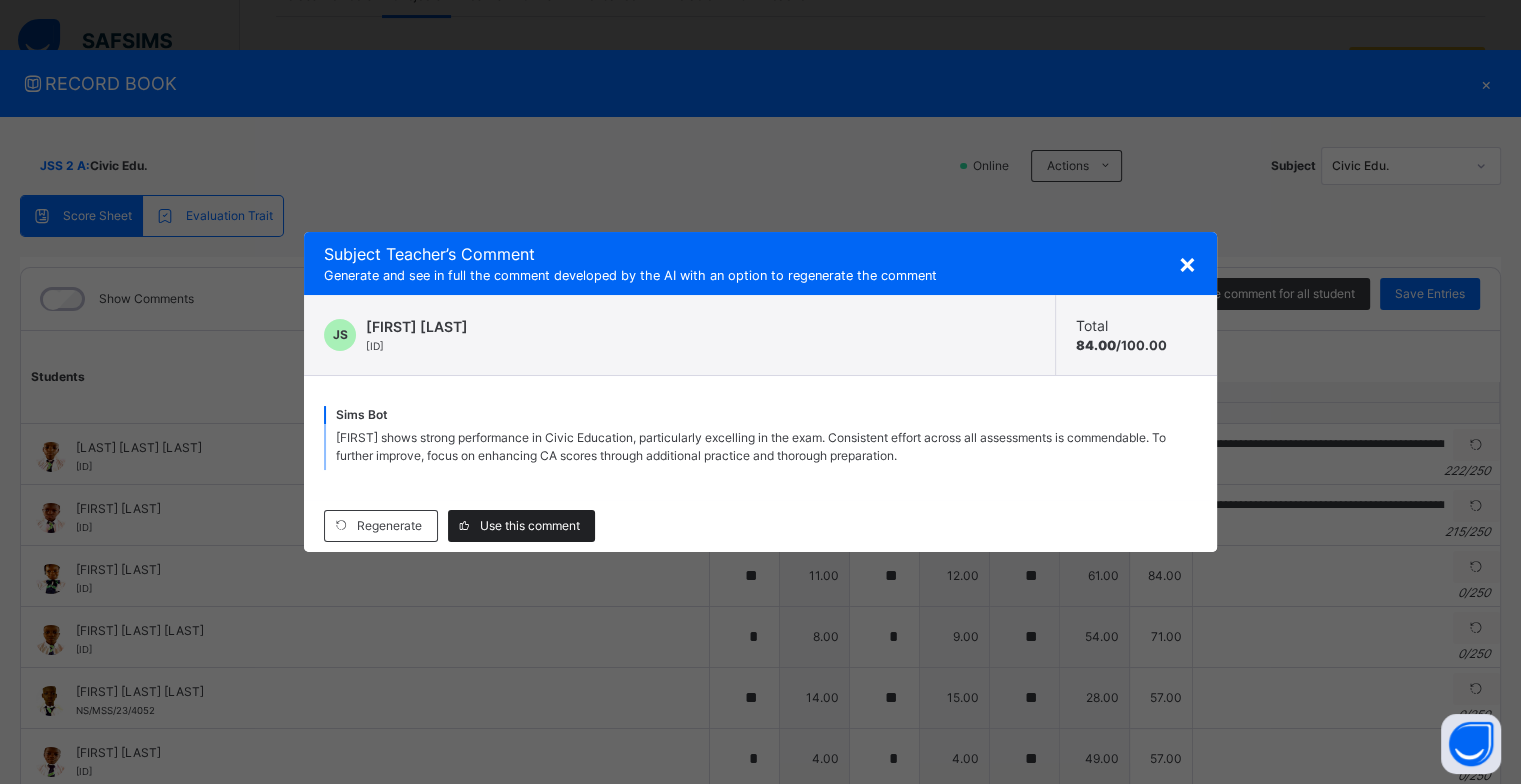 click on "Use this comment" at bounding box center [530, 526] 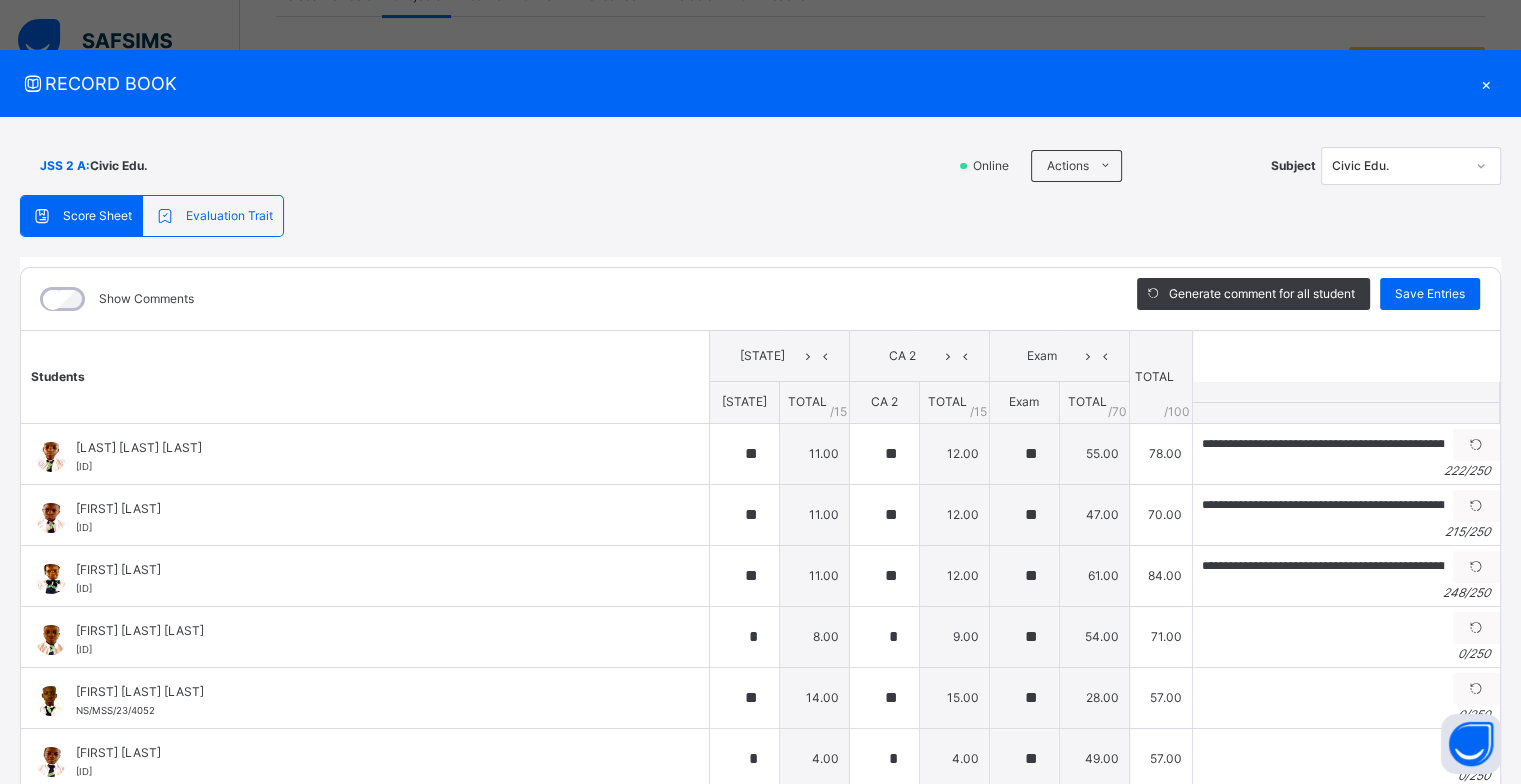 click at bounding box center (1476, 628) 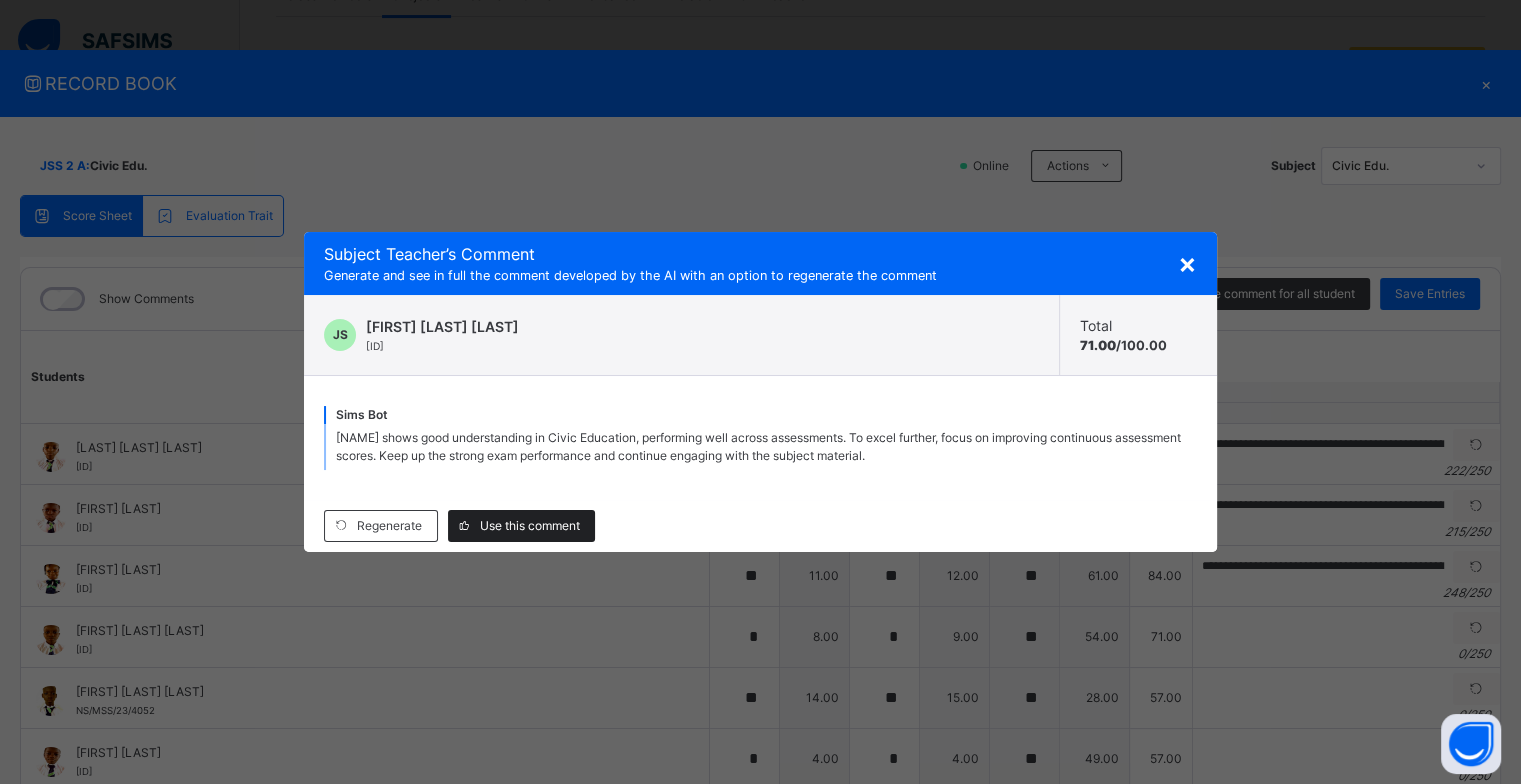 click on "Use this comment" at bounding box center [530, 526] 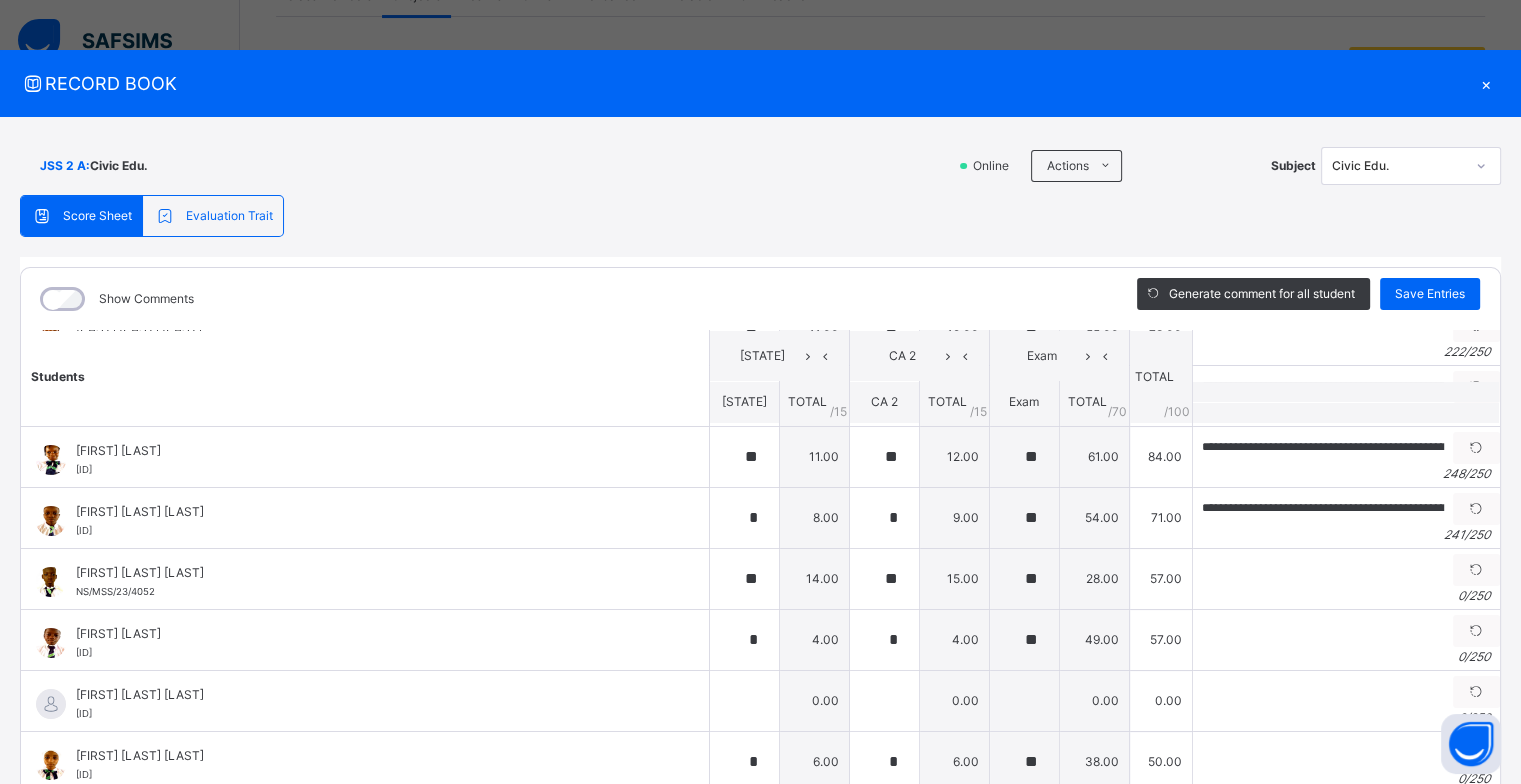 scroll, scrollTop: 200, scrollLeft: 0, axis: vertical 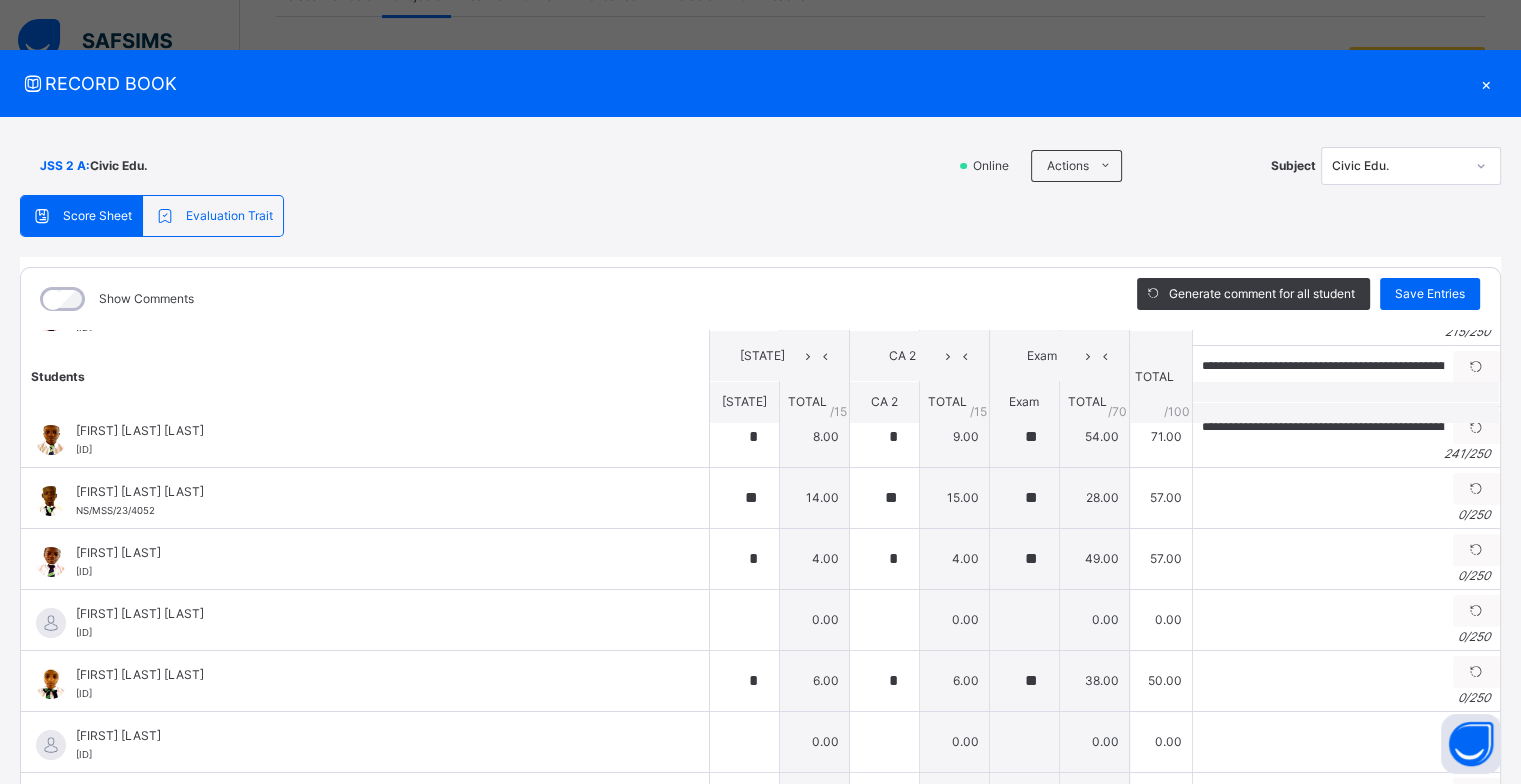 click at bounding box center (1476, 489) 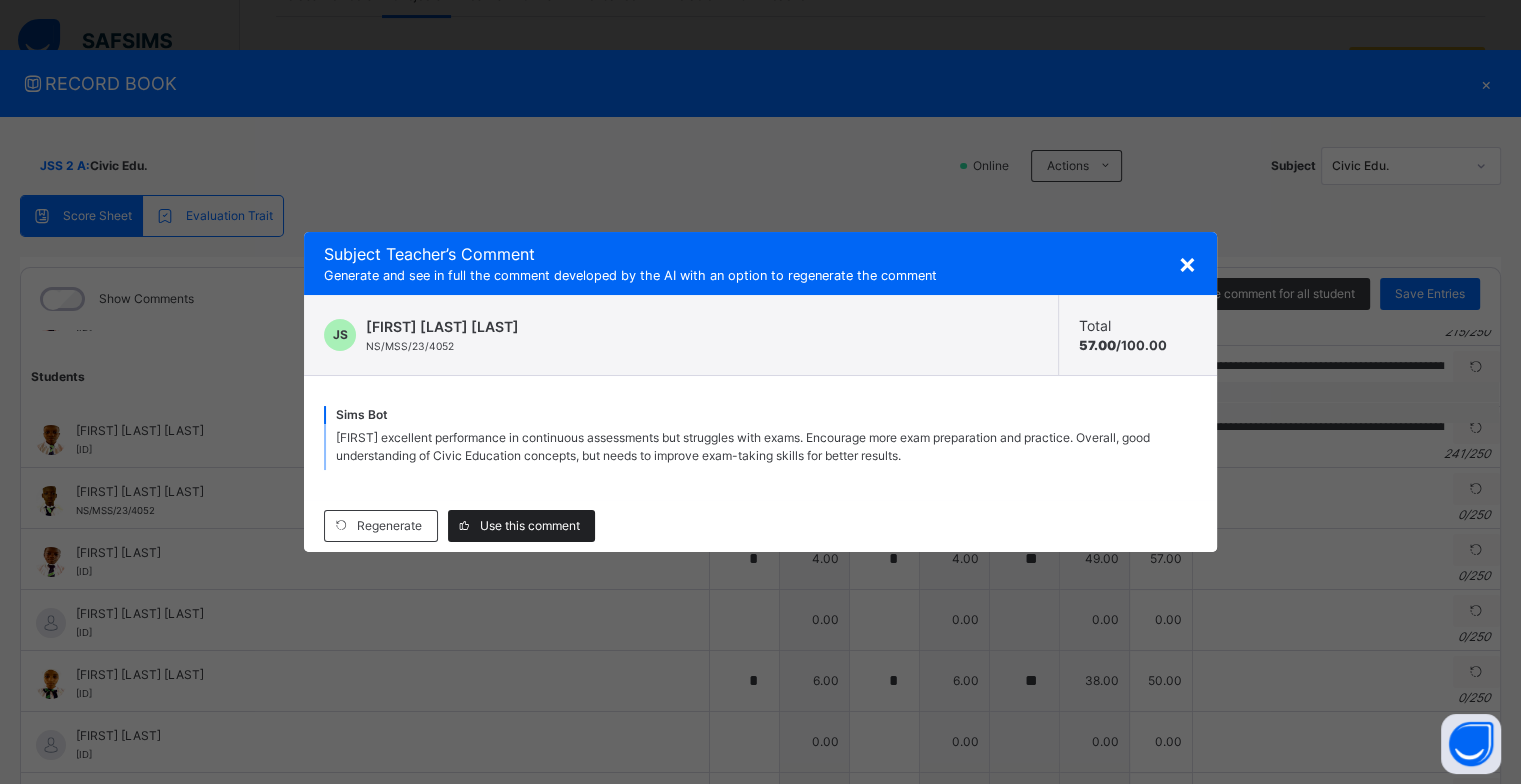 click on "Use this comment" at bounding box center (530, 526) 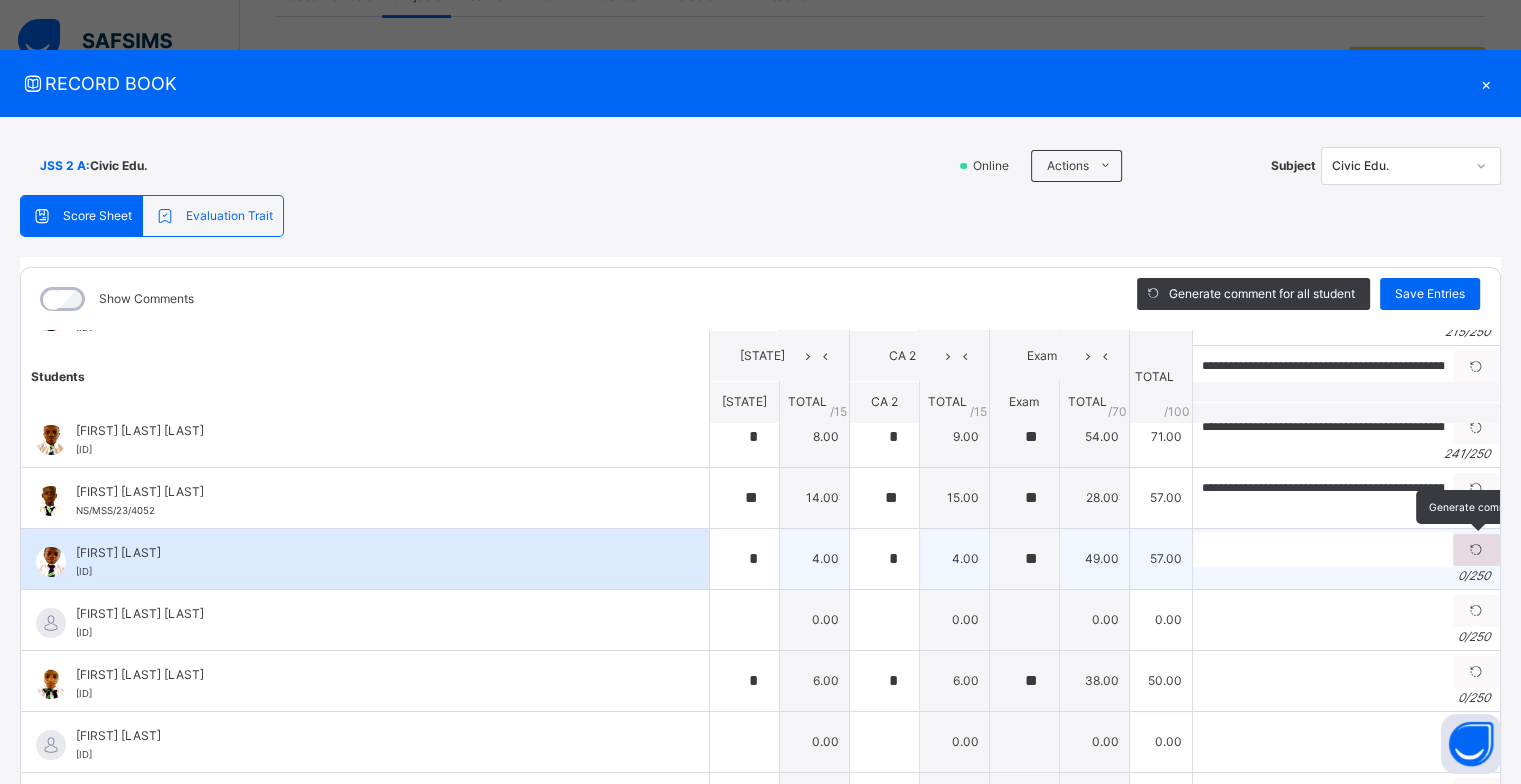 click at bounding box center [1476, 550] 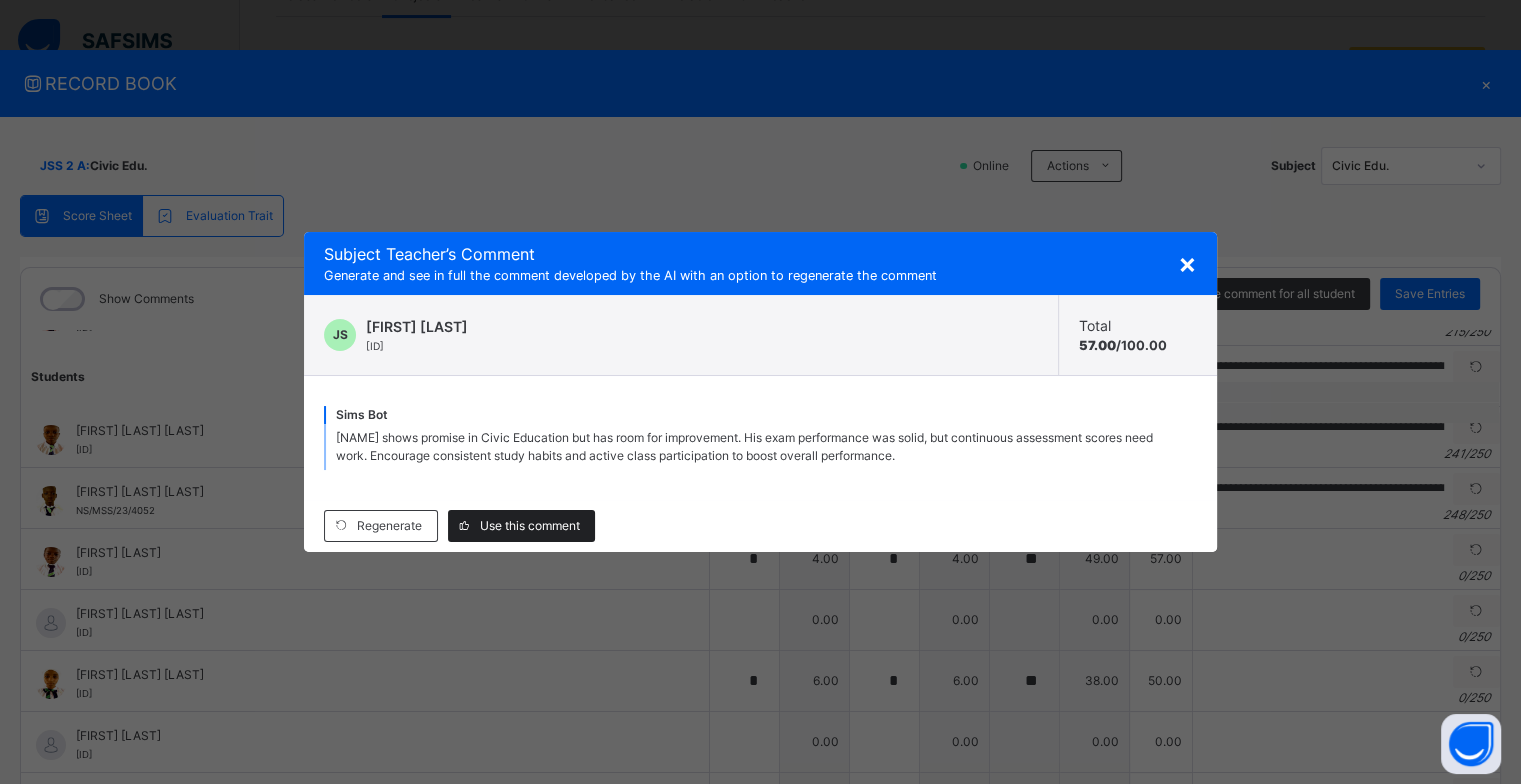 click on "Use this comment" at bounding box center (530, 526) 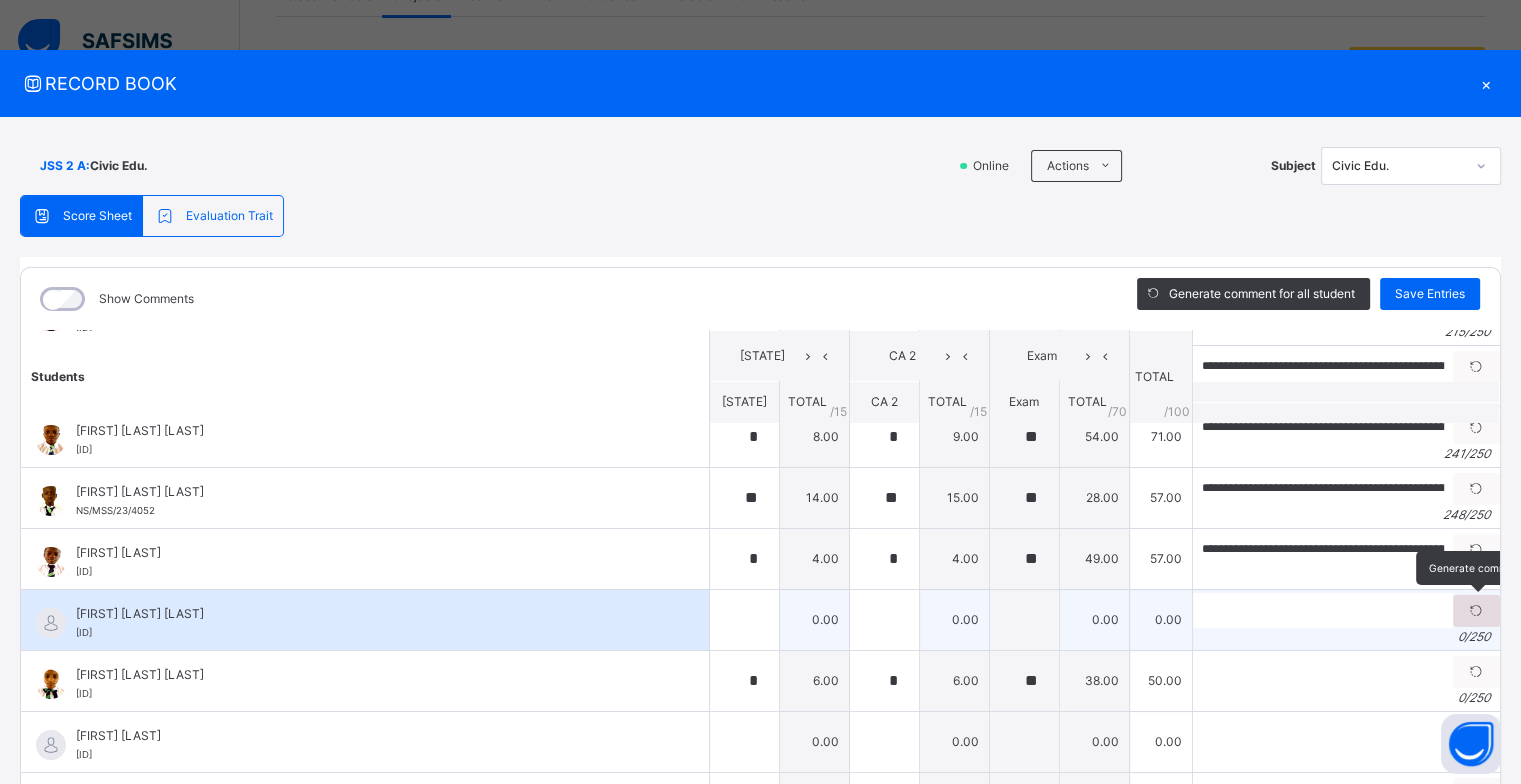 click at bounding box center (1476, 611) 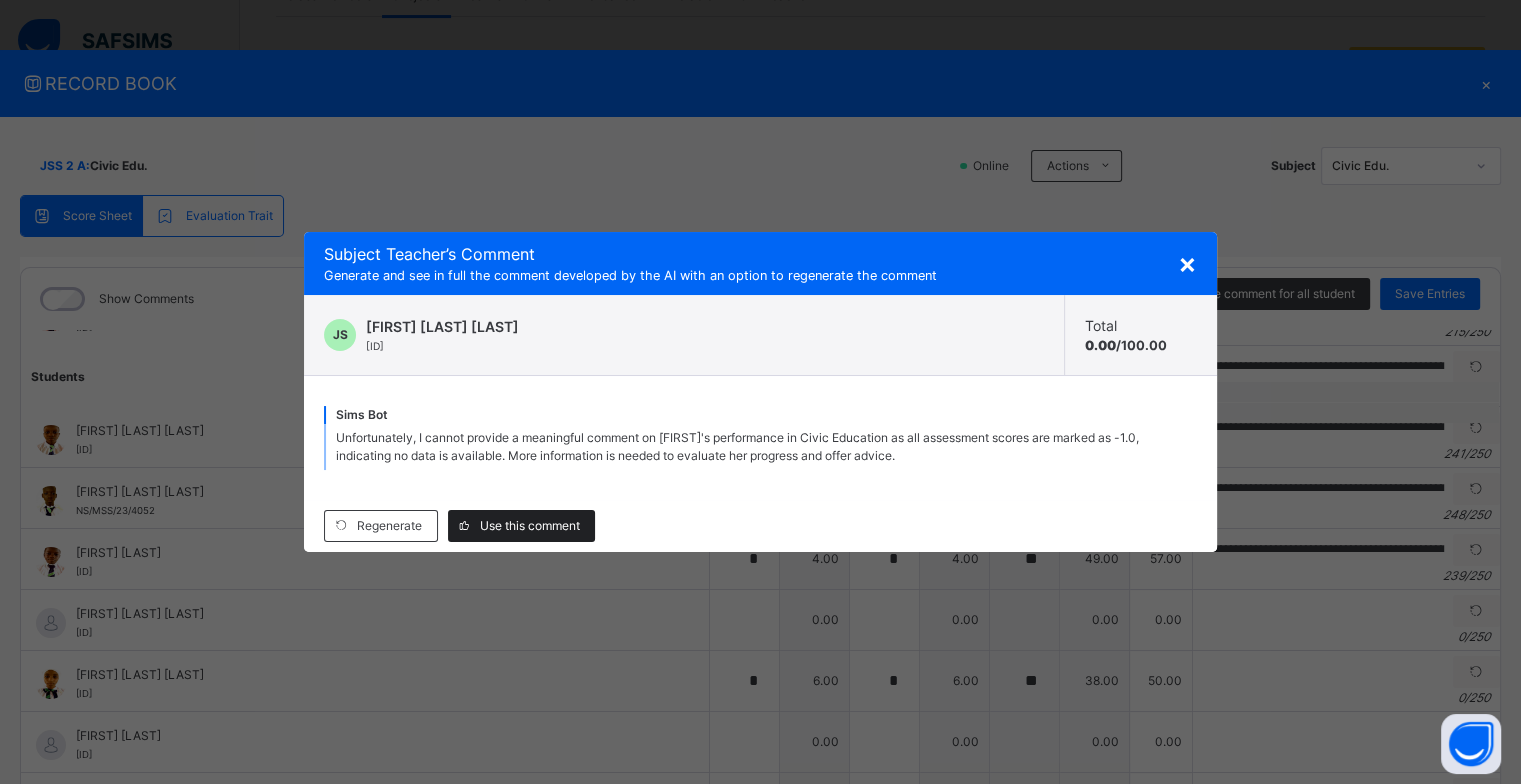 click on "Use this comment" at bounding box center [530, 526] 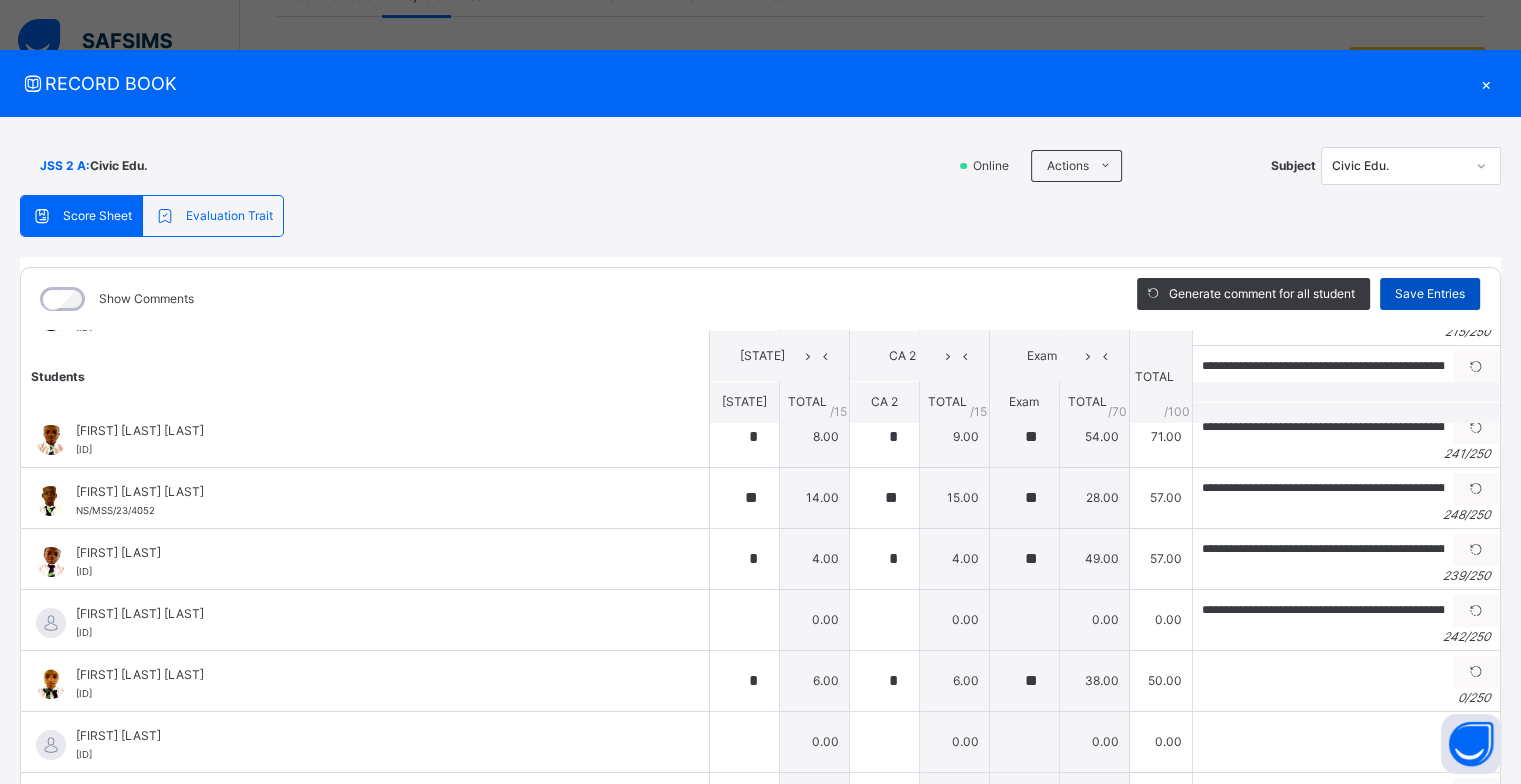 click on "Save Entries" at bounding box center (1430, 294) 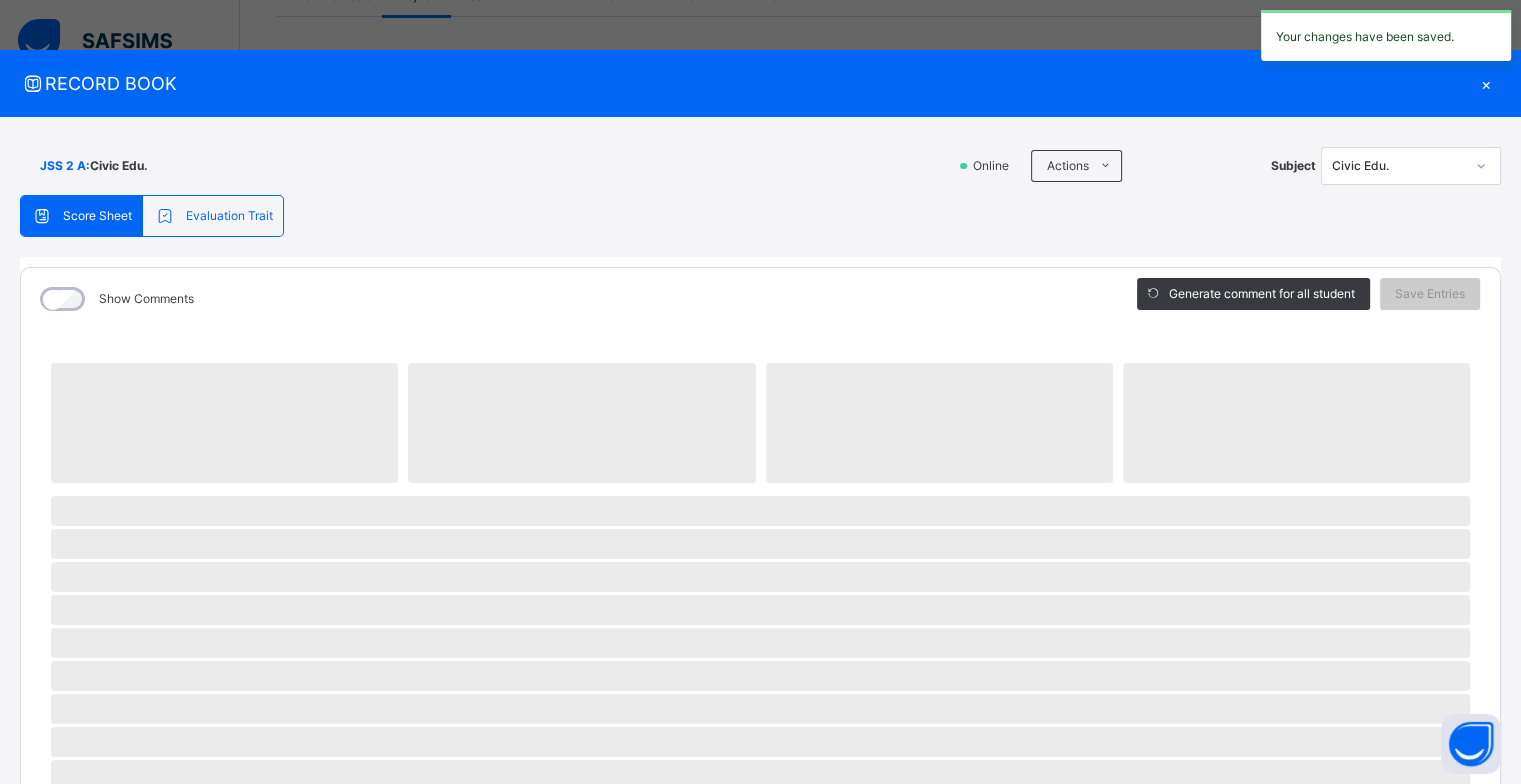 scroll, scrollTop: 100, scrollLeft: 0, axis: vertical 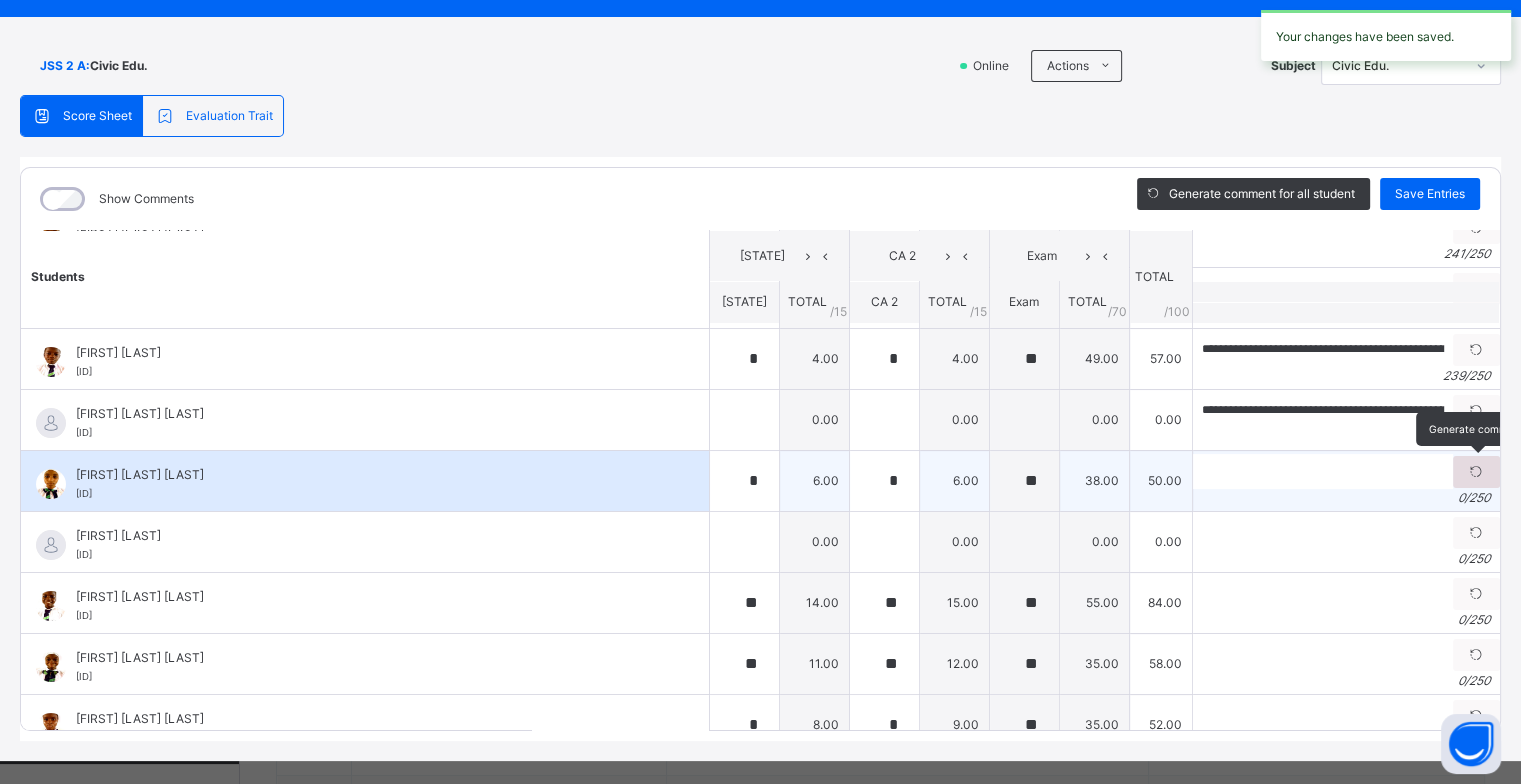 click at bounding box center [1476, 472] 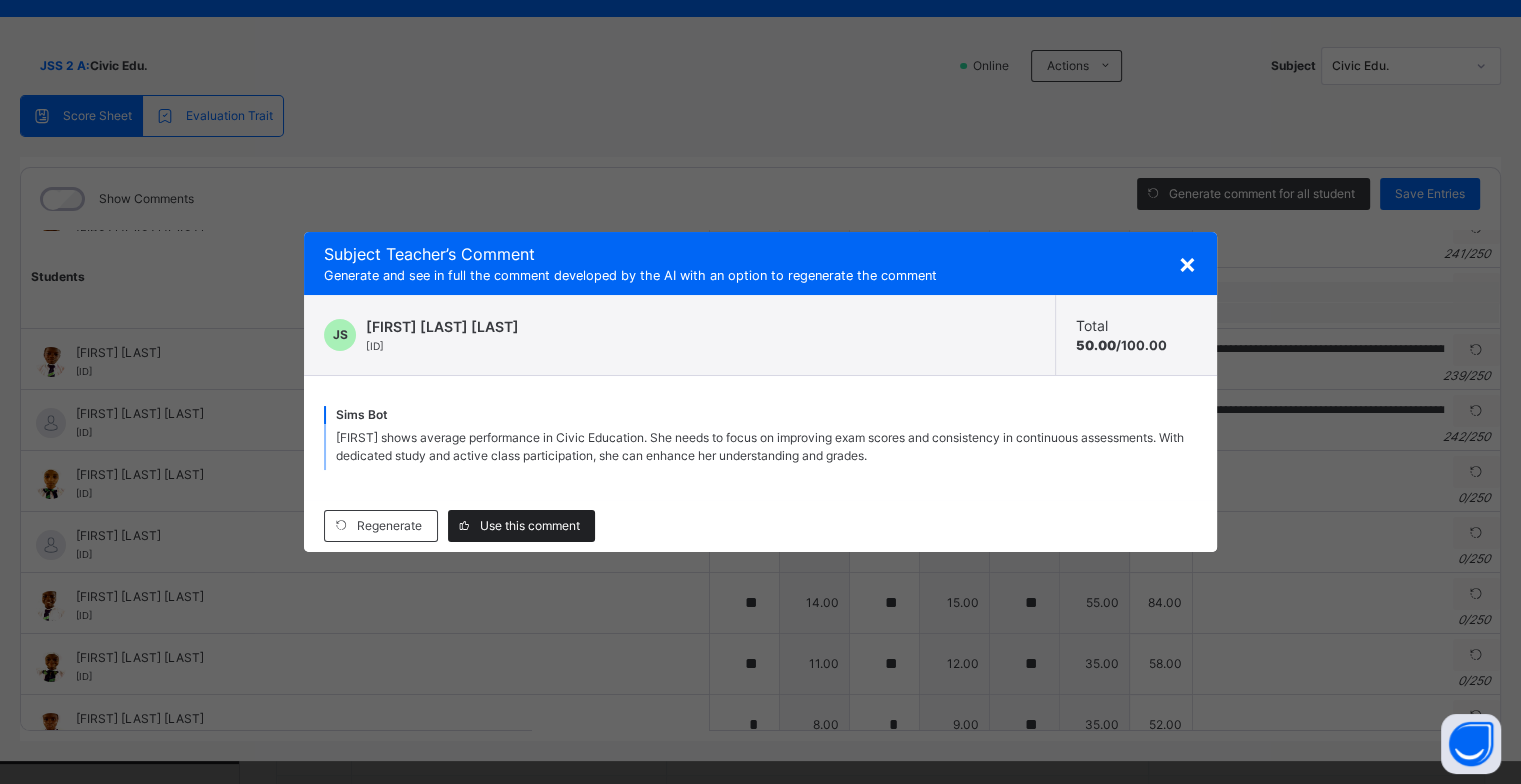 click on "Use this comment" at bounding box center [530, 526] 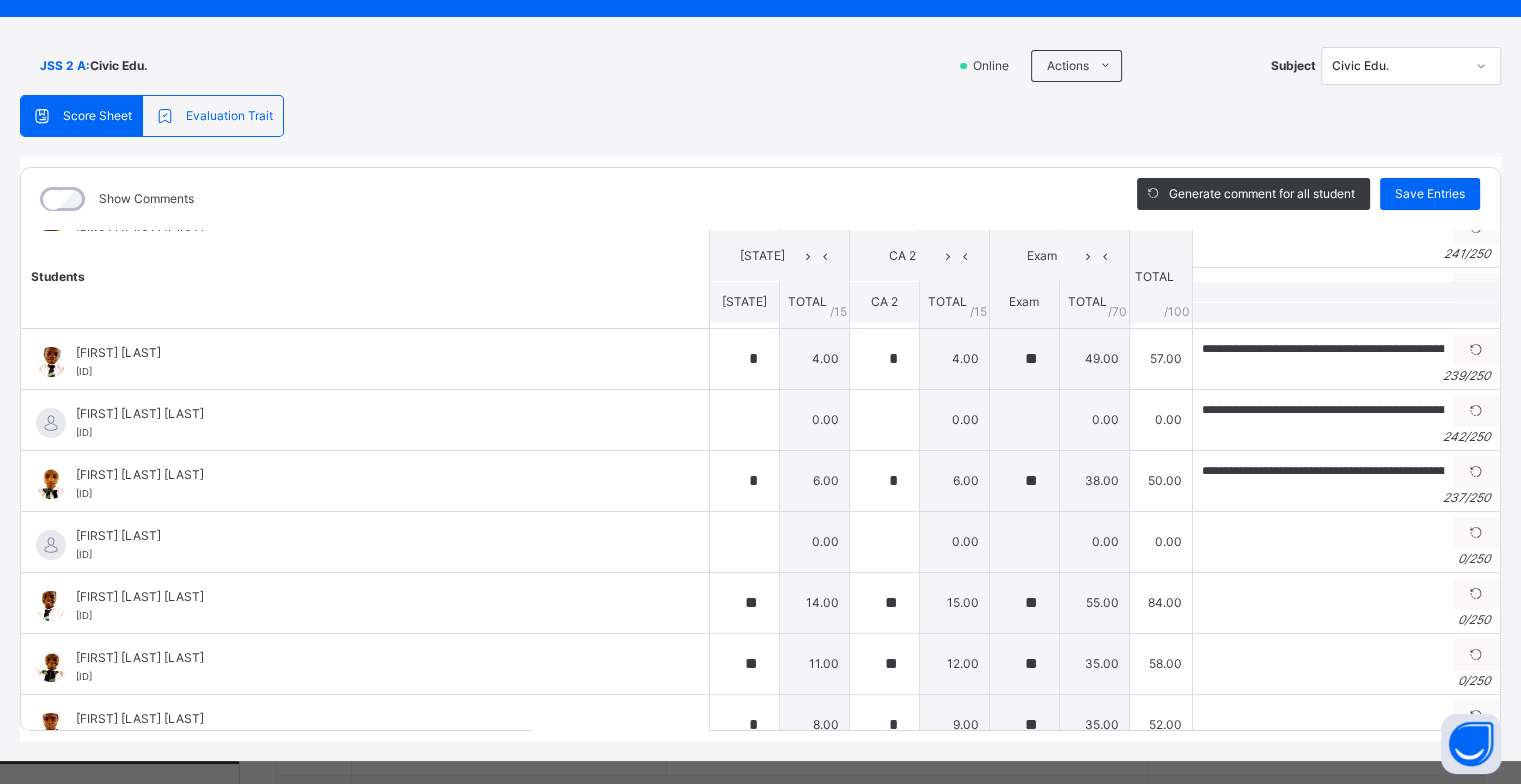click at bounding box center [1476, 533] 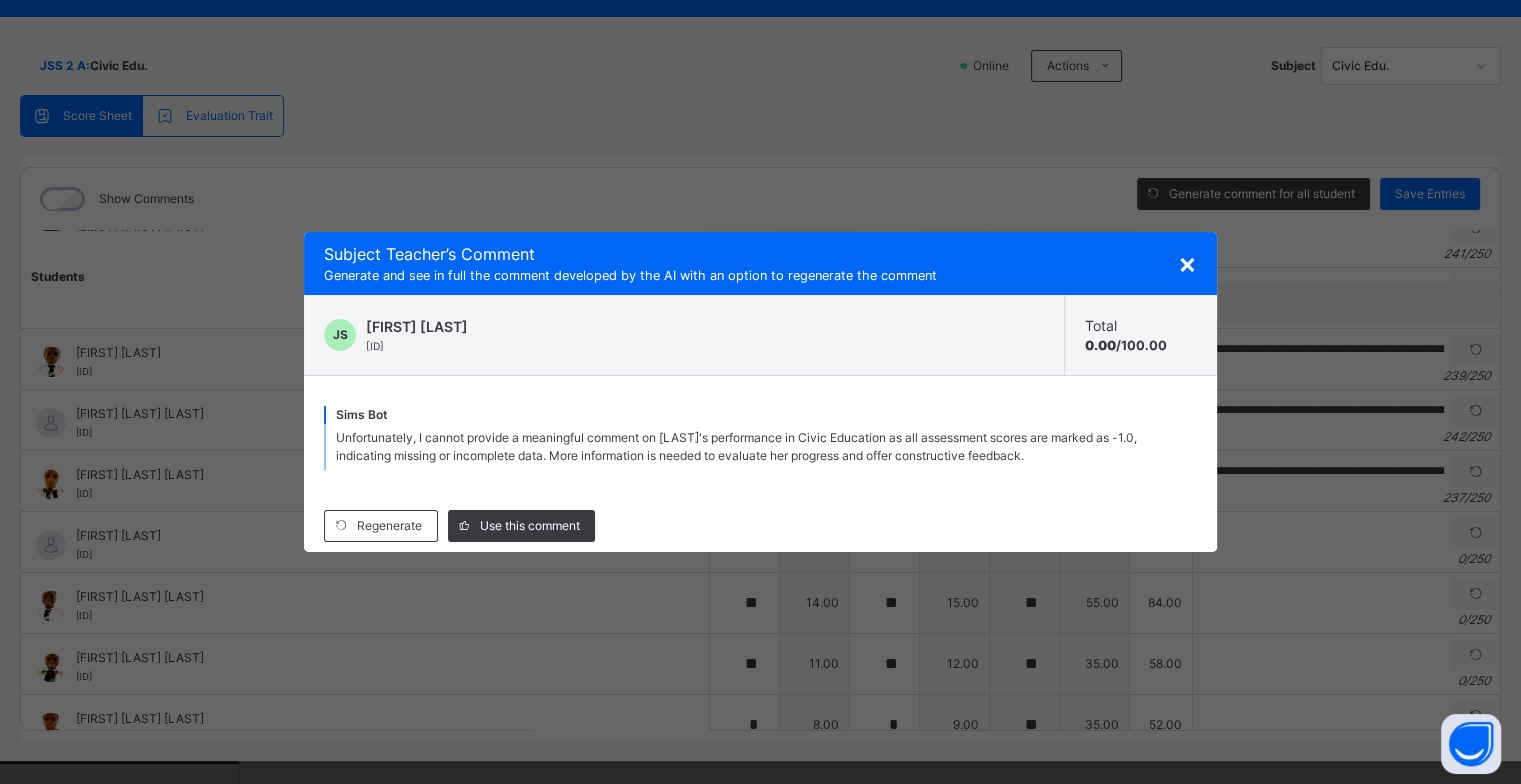 click on "Subject Teacher’s Comment" at bounding box center [760, 254] 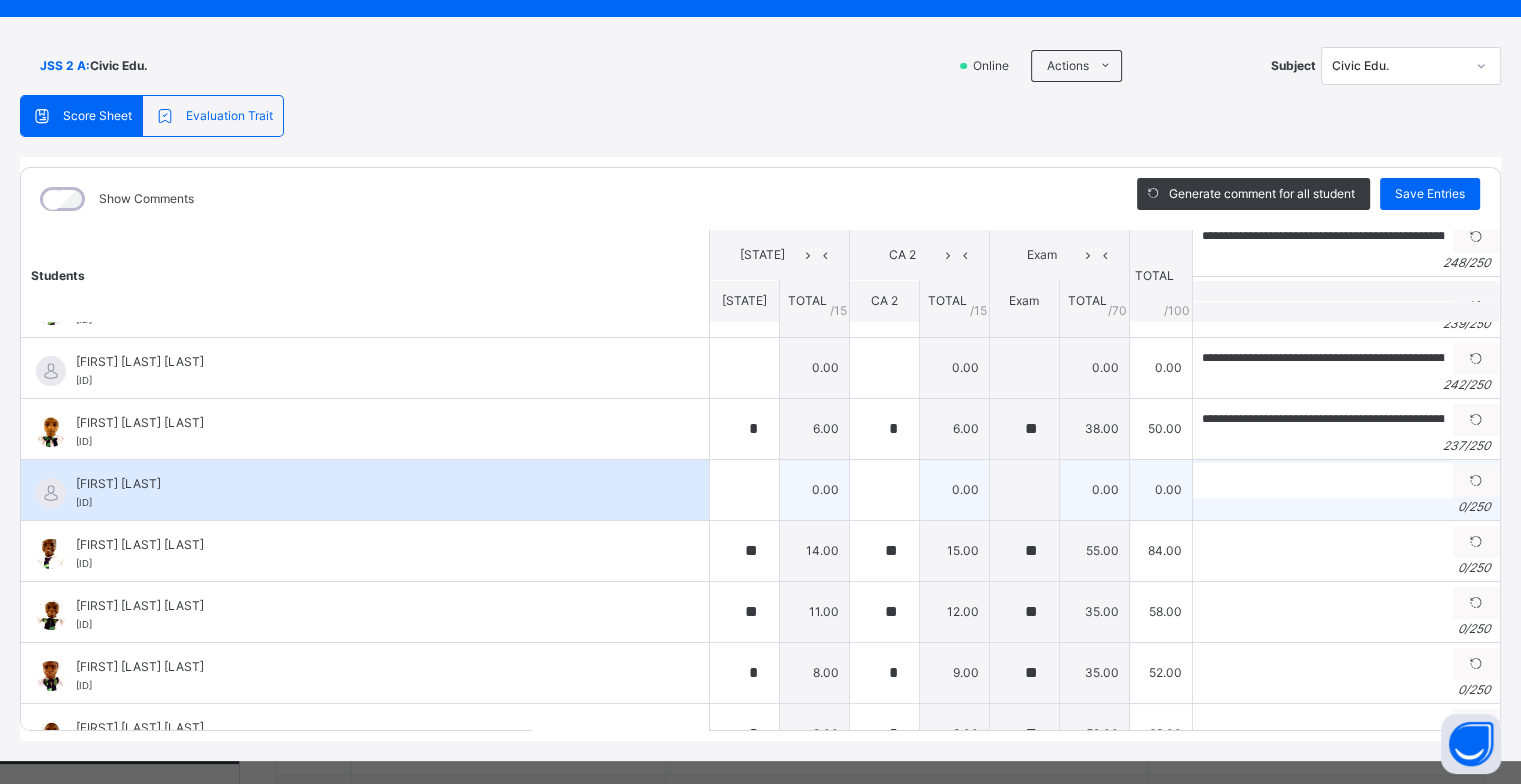 scroll, scrollTop: 400, scrollLeft: 0, axis: vertical 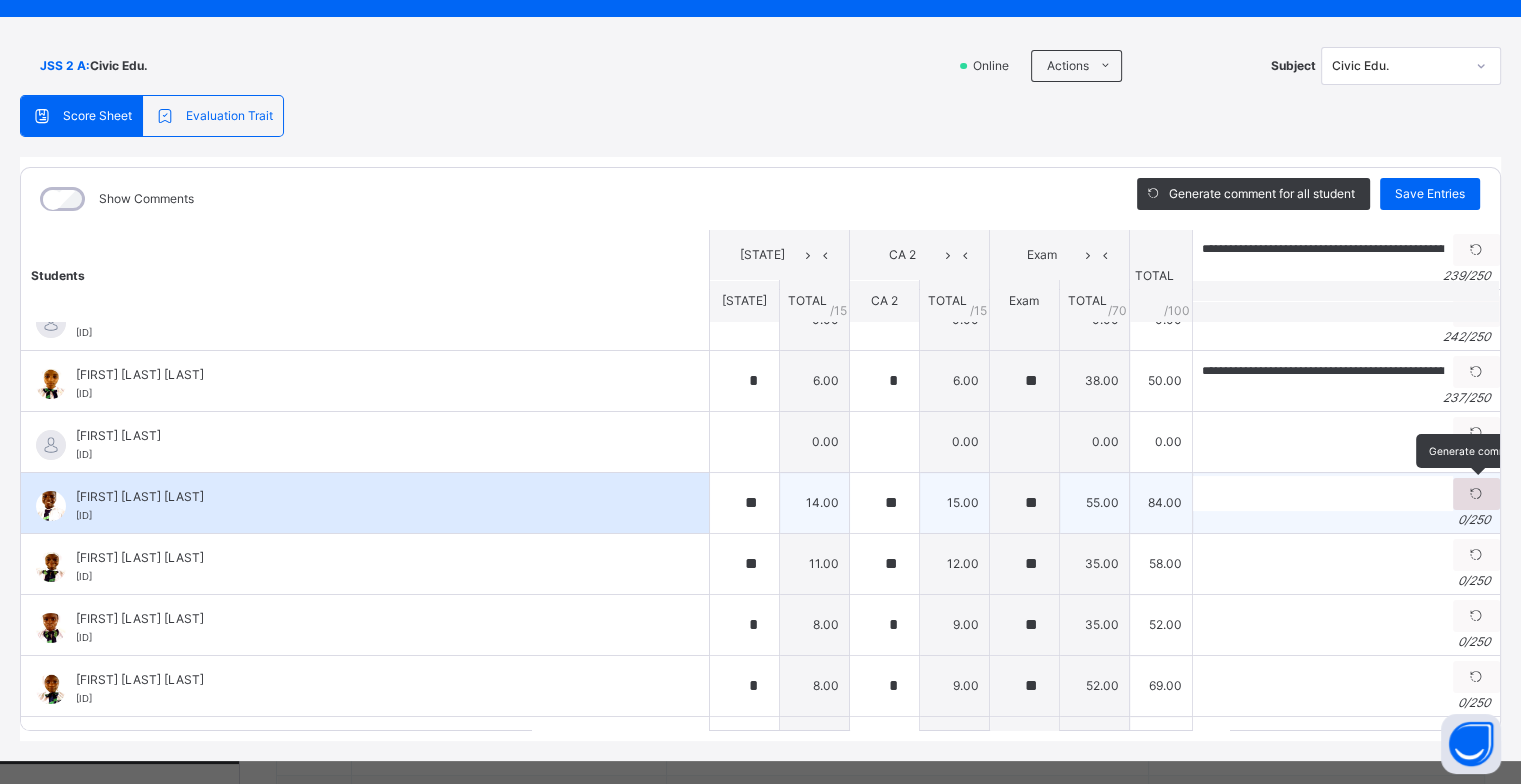 click at bounding box center [1476, 494] 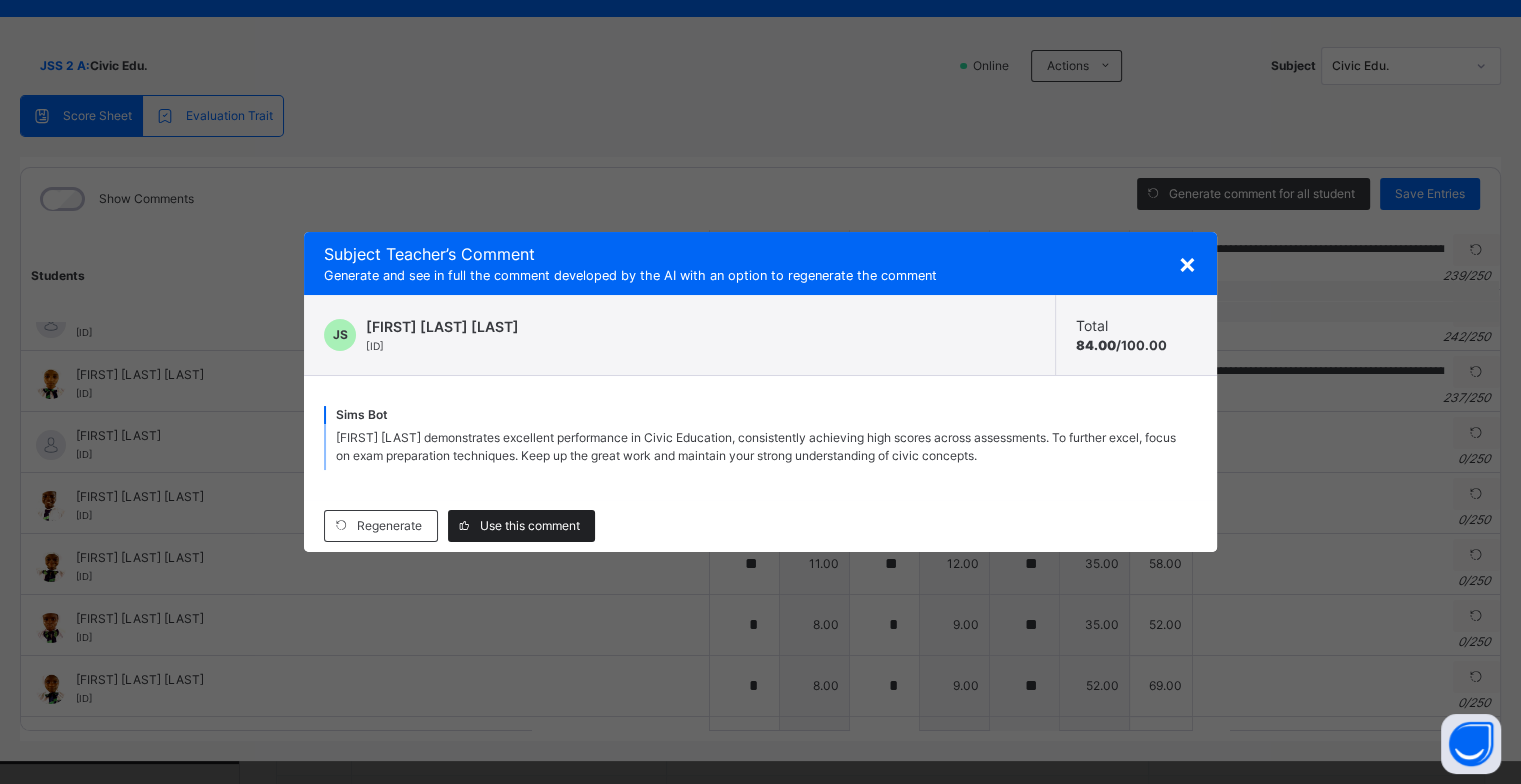 click on "Use this comment" at bounding box center [530, 526] 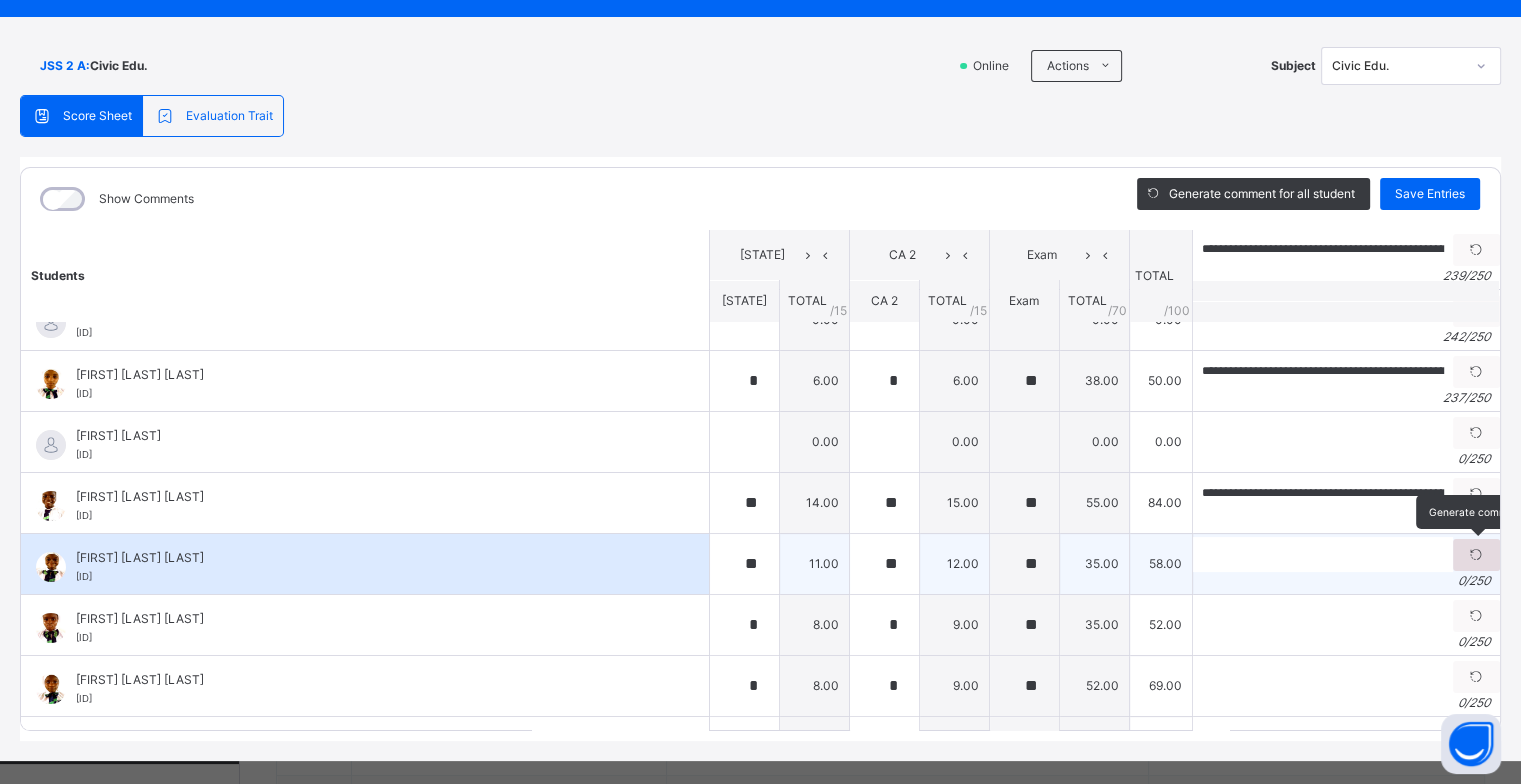 click at bounding box center [1476, 555] 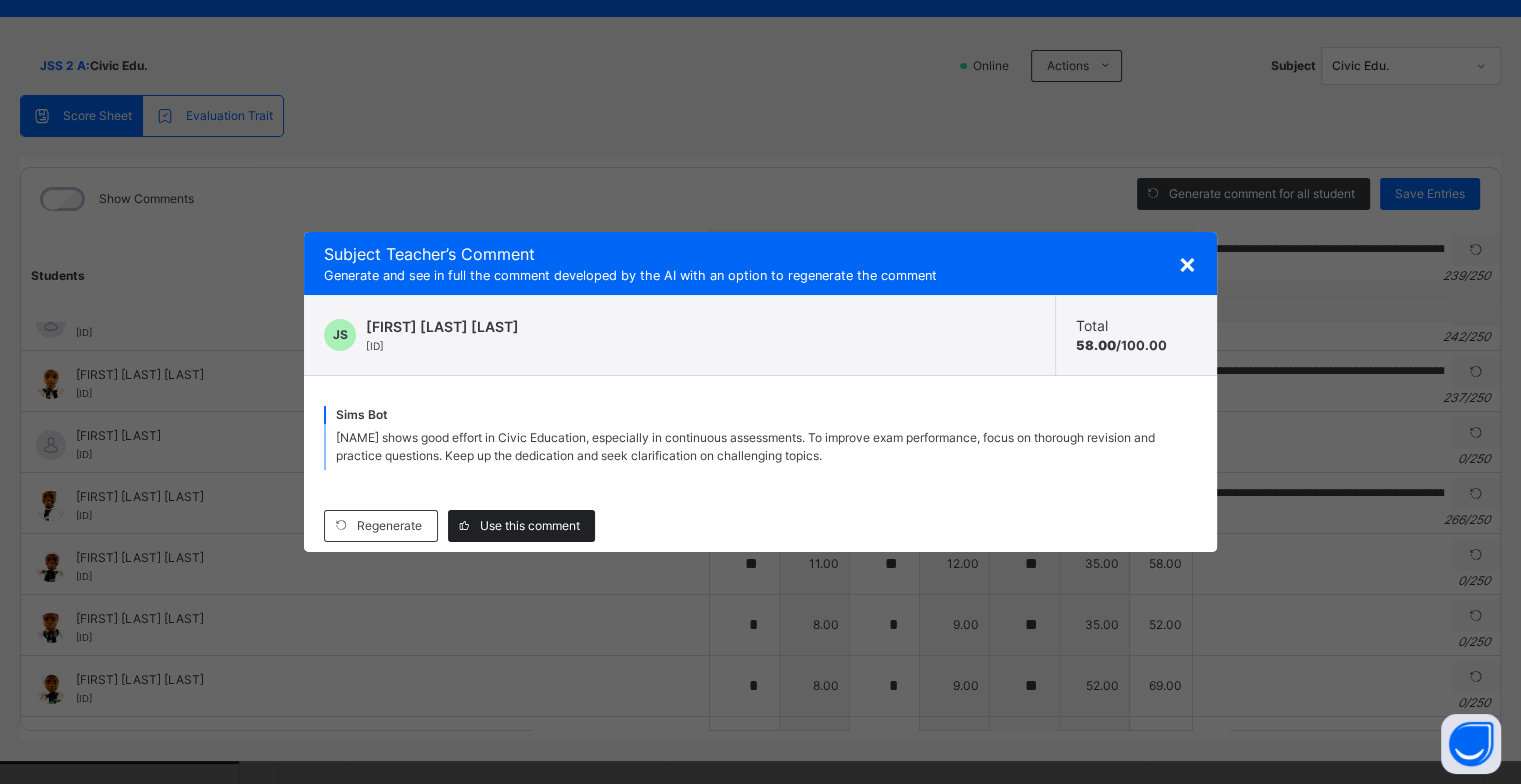 click on "Use this comment" at bounding box center [530, 526] 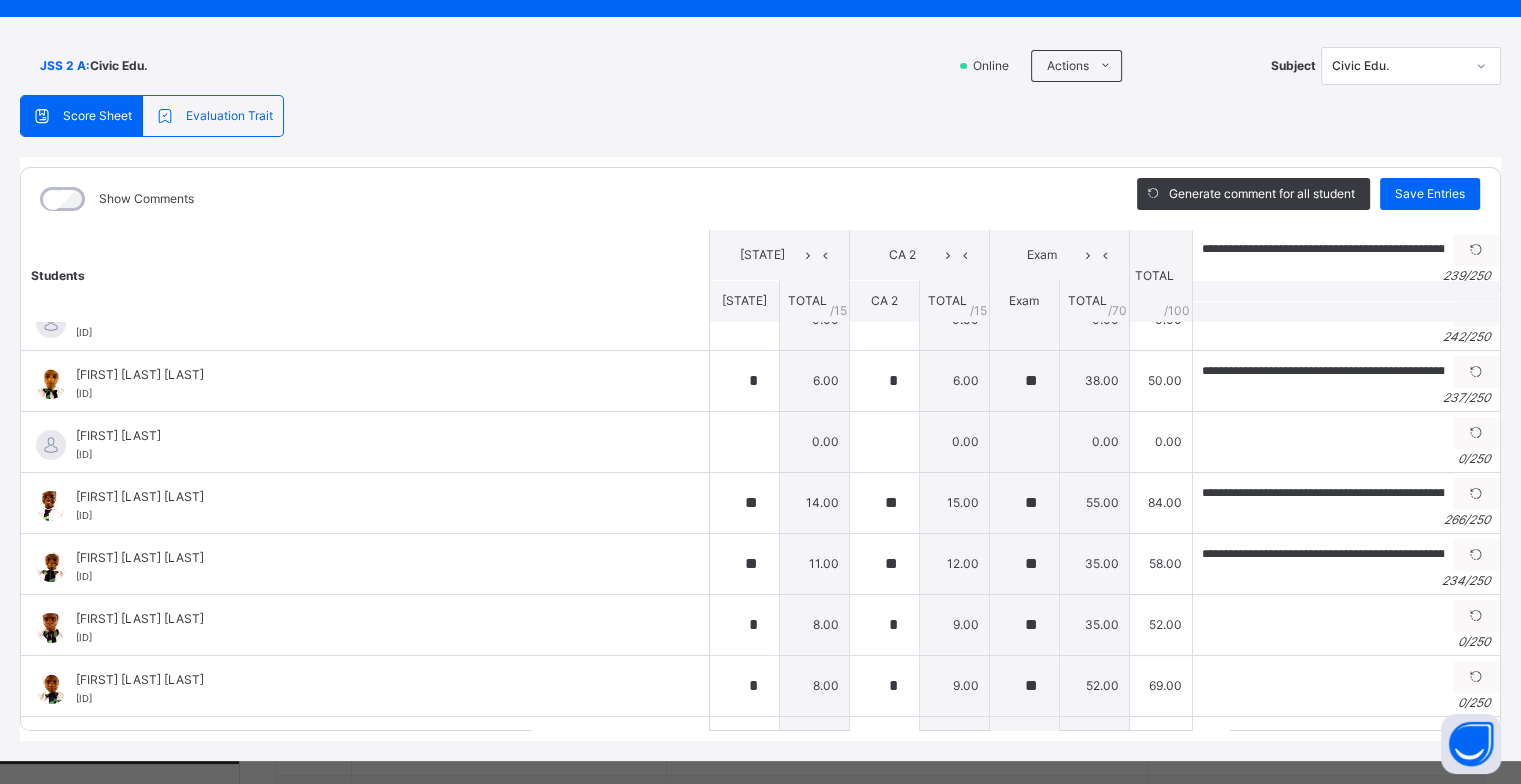 click at bounding box center [1476, 616] 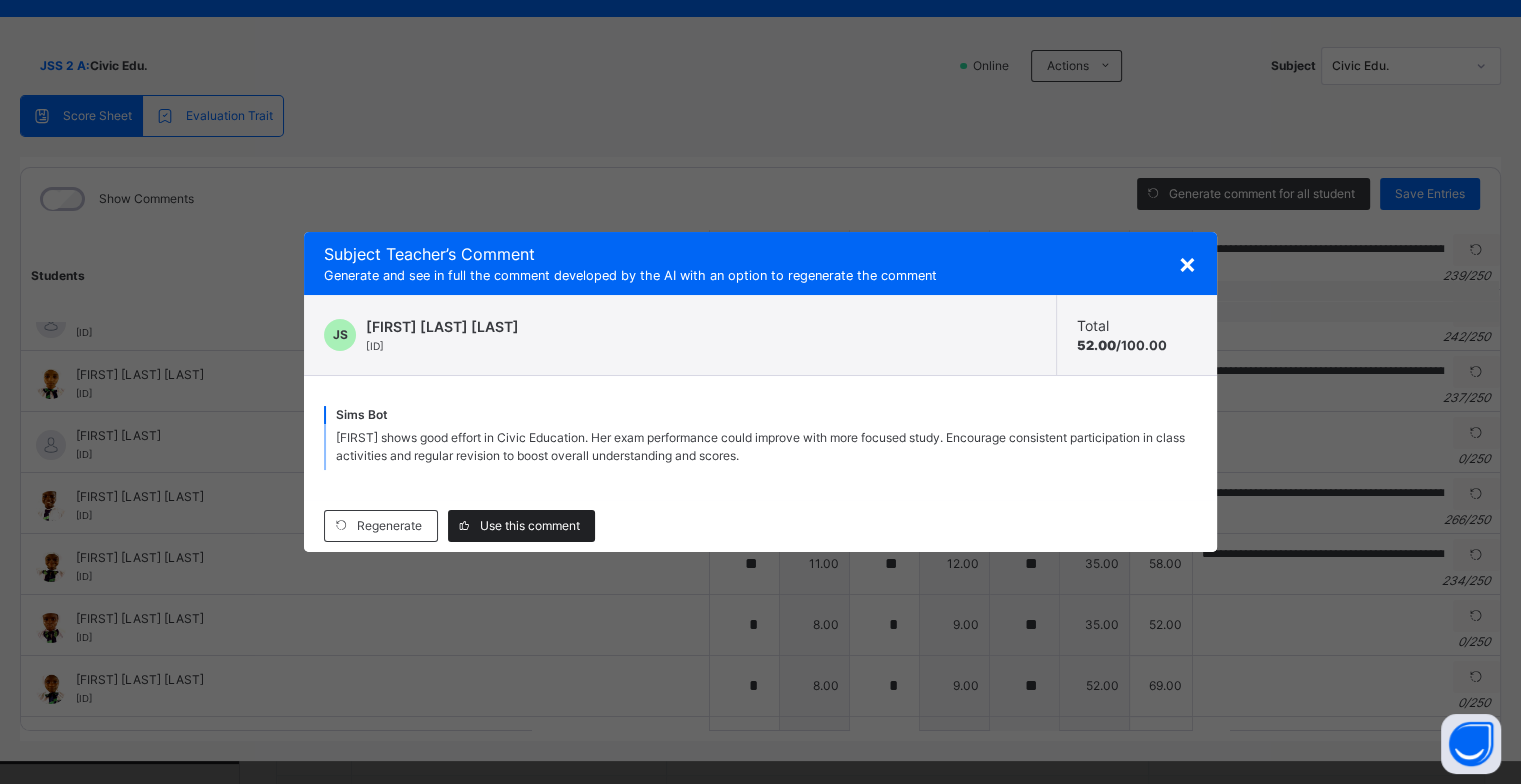 click on "Use this comment" at bounding box center [530, 526] 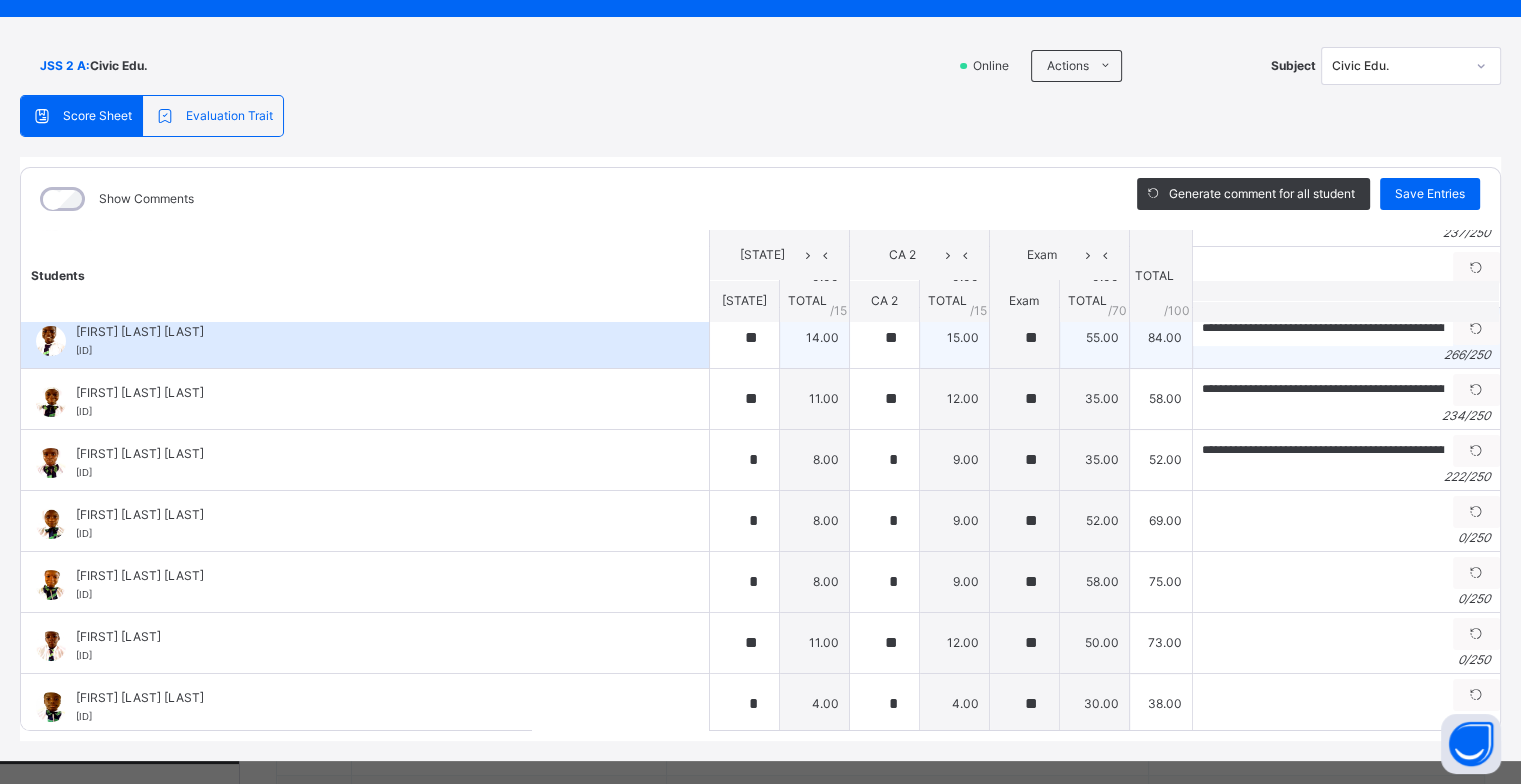scroll, scrollTop: 600, scrollLeft: 0, axis: vertical 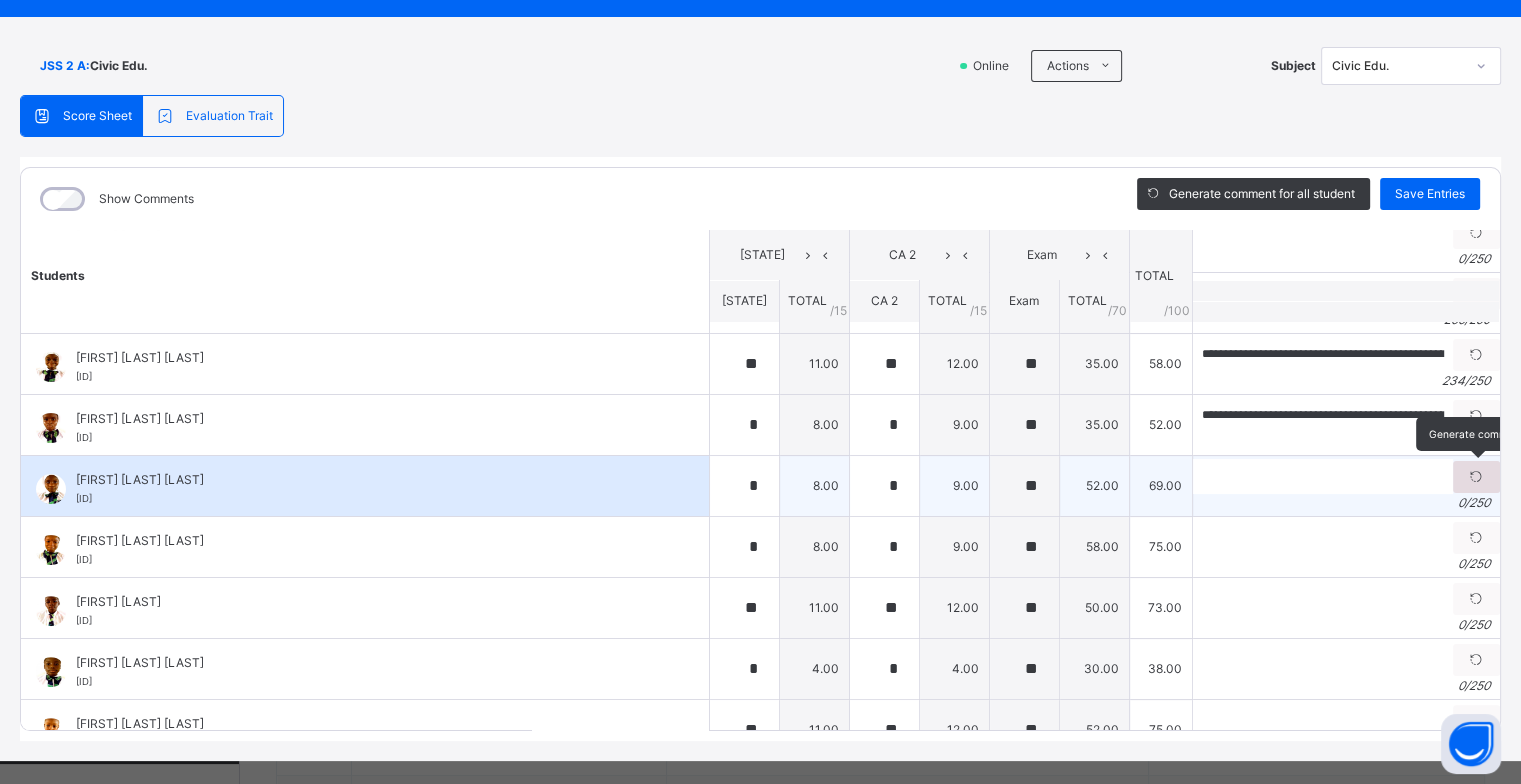 click at bounding box center (1476, 477) 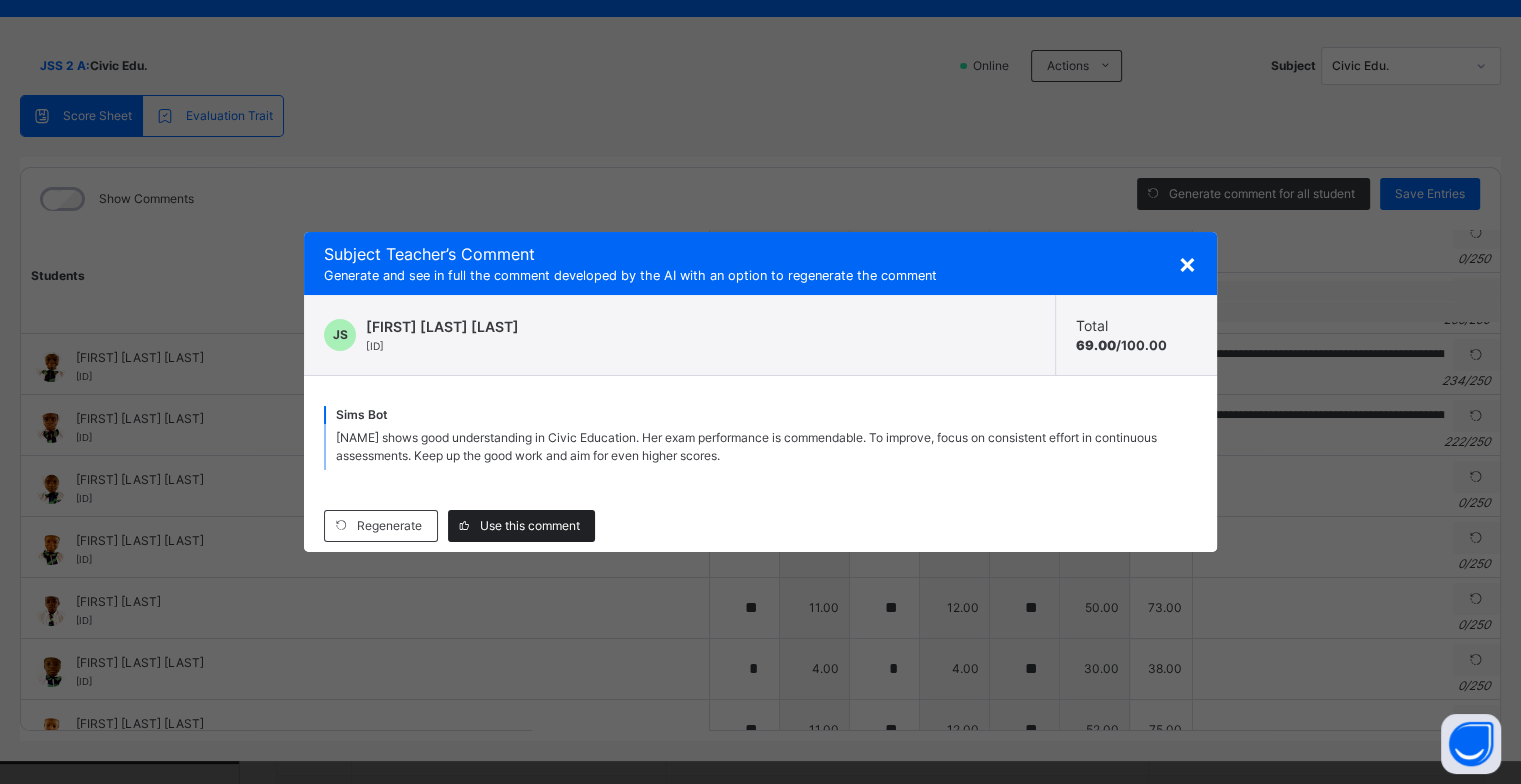 click on "Use this comment" at bounding box center [530, 526] 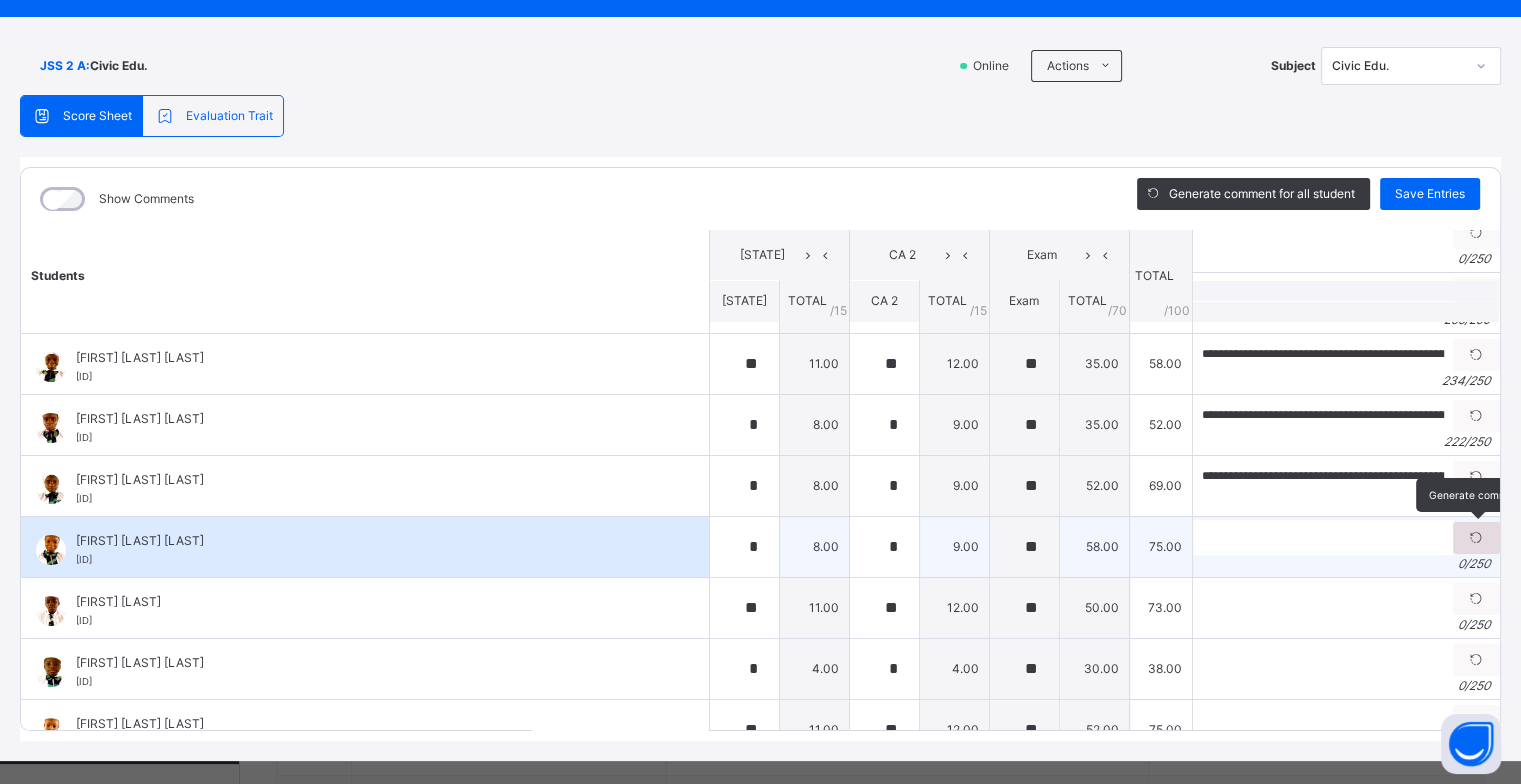click at bounding box center [1476, 538] 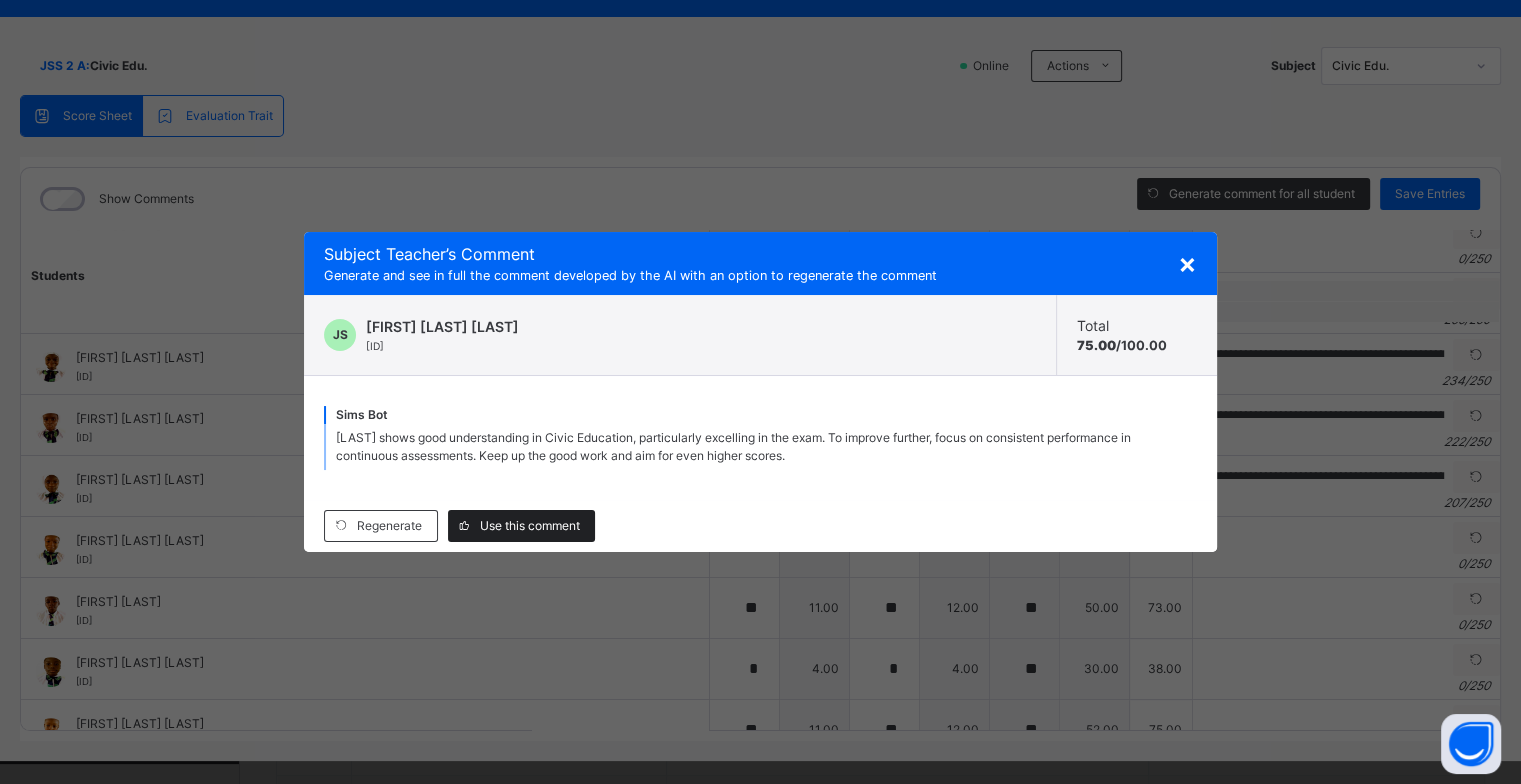 click on "Use this comment" at bounding box center [530, 526] 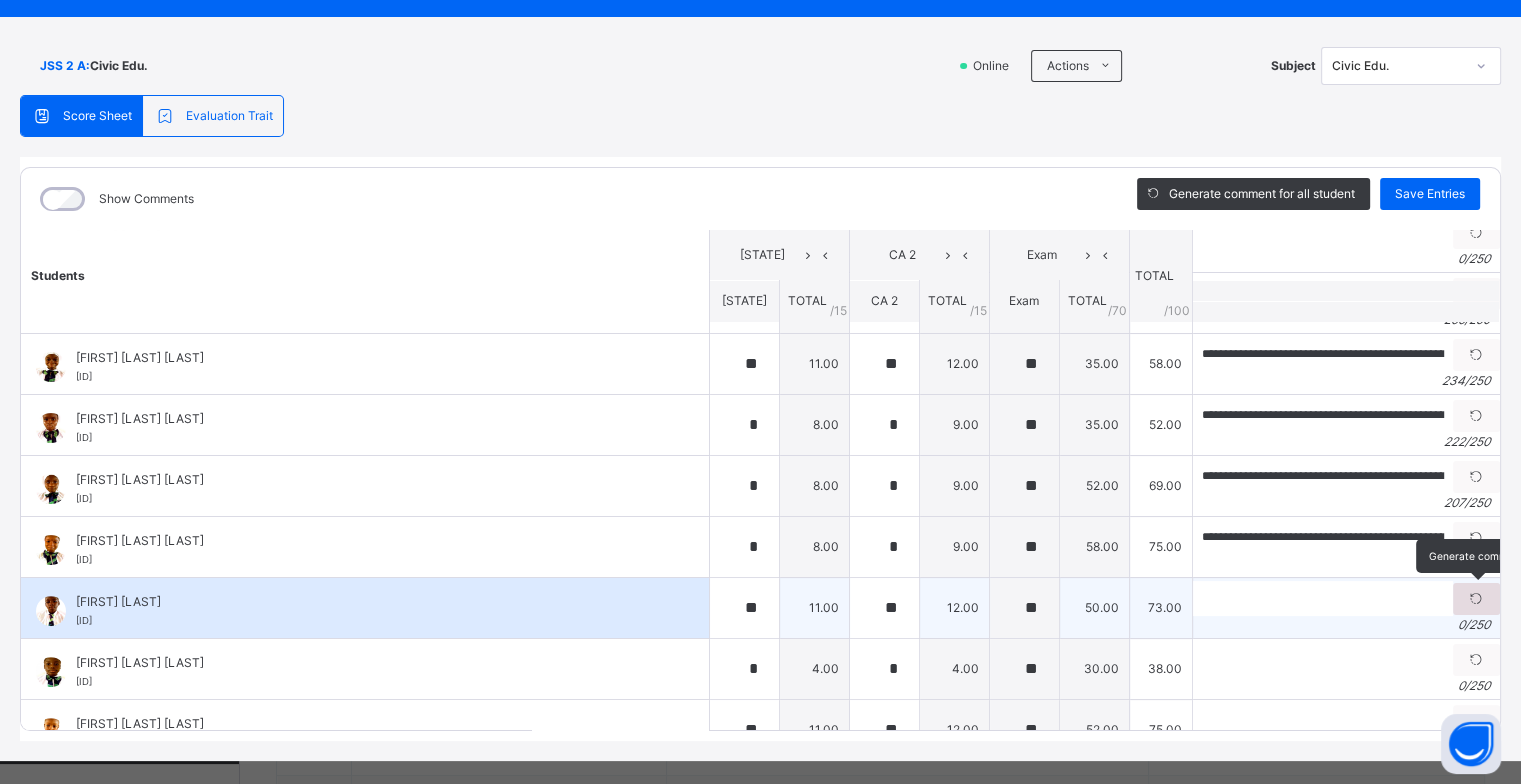 click at bounding box center (1476, 599) 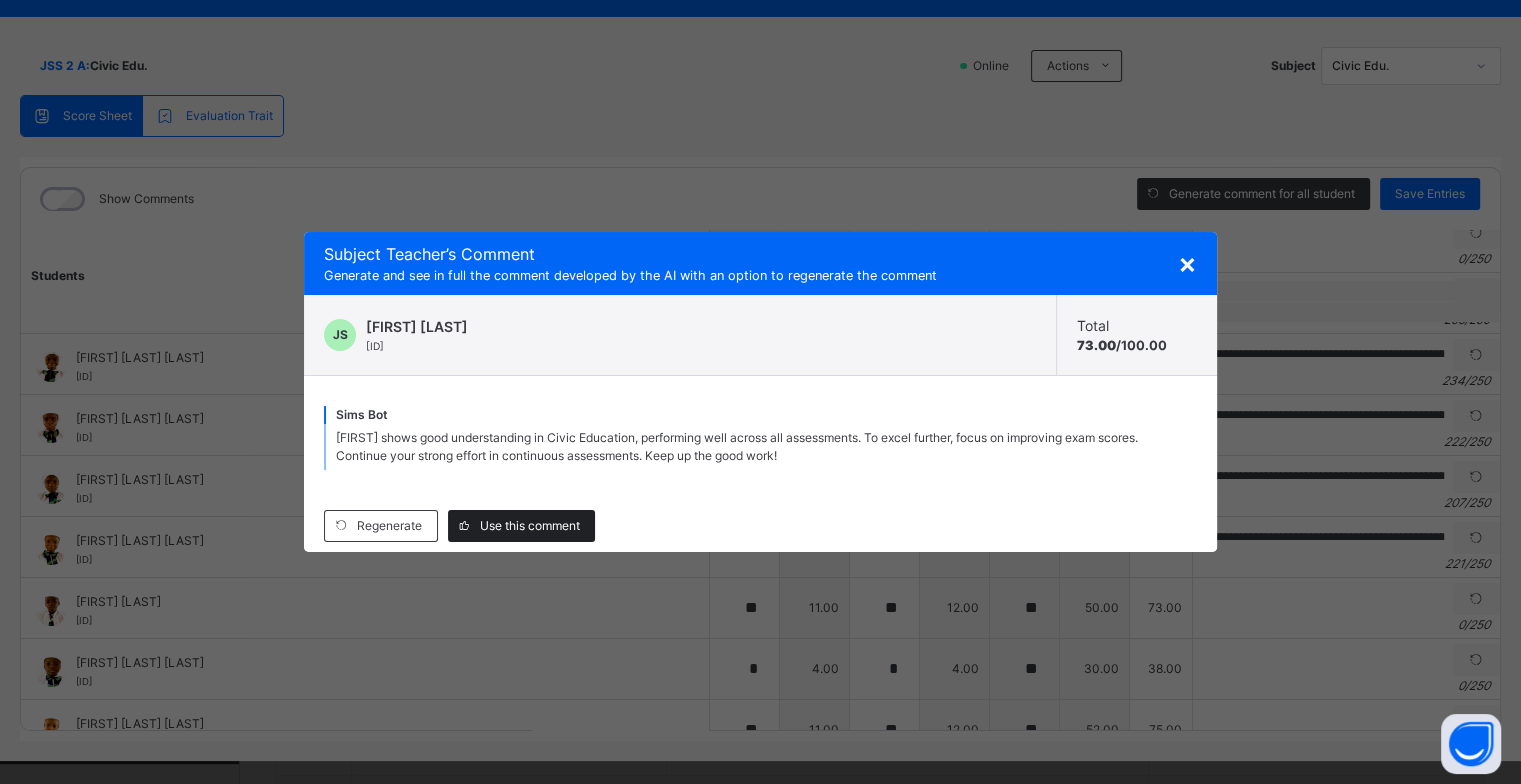 click on "Use this comment" at bounding box center [530, 526] 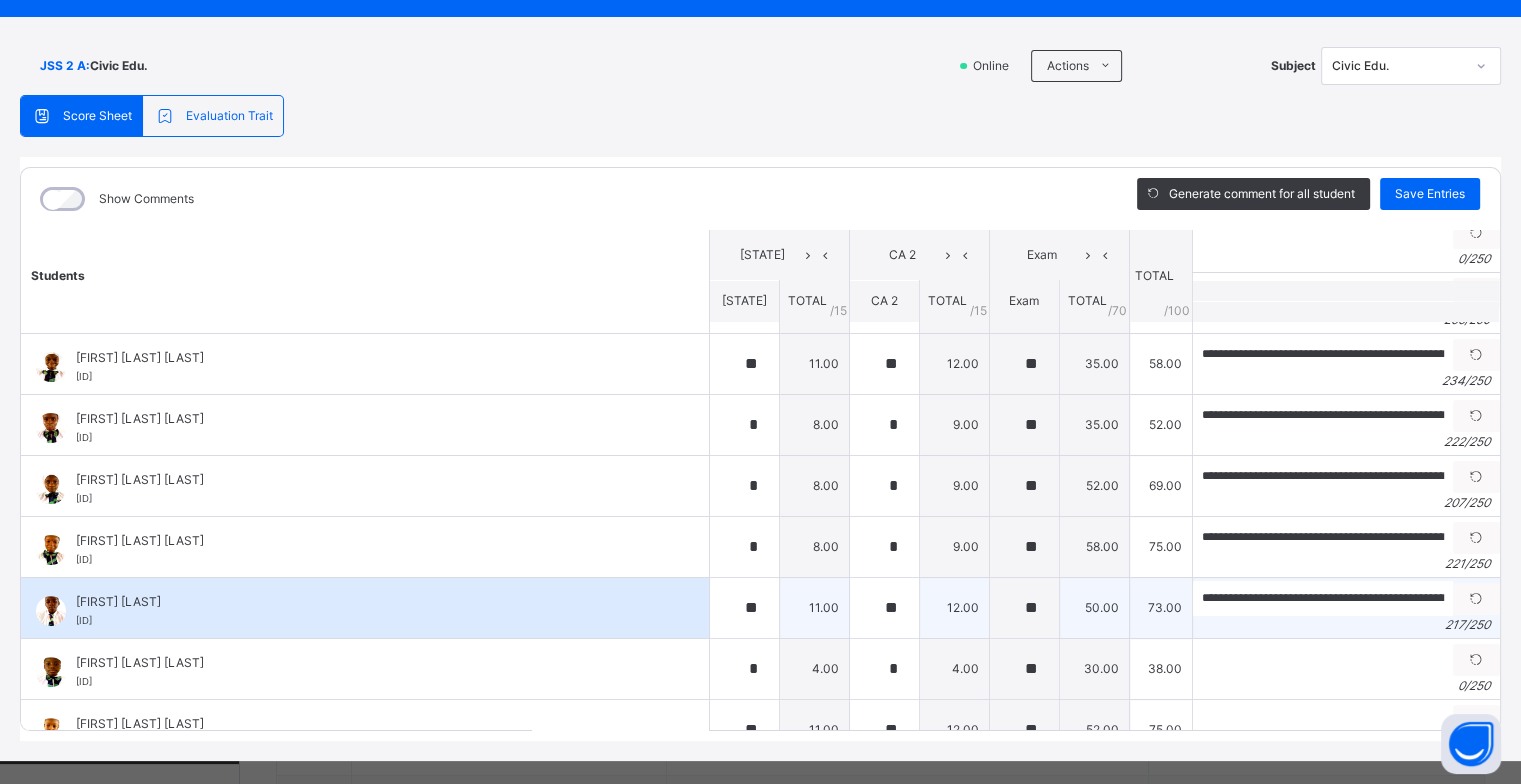 scroll, scrollTop: 700, scrollLeft: 0, axis: vertical 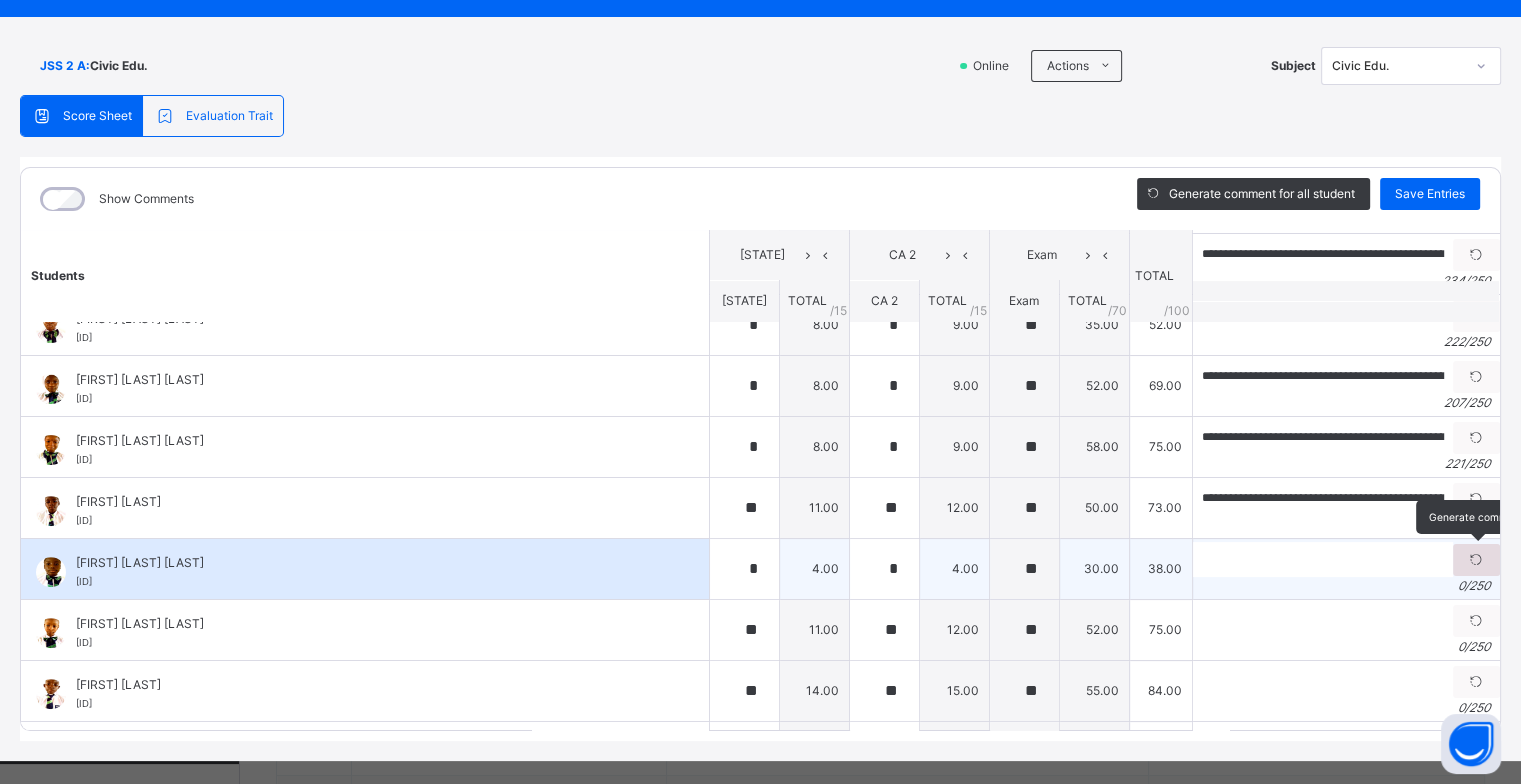 click at bounding box center [1476, 560] 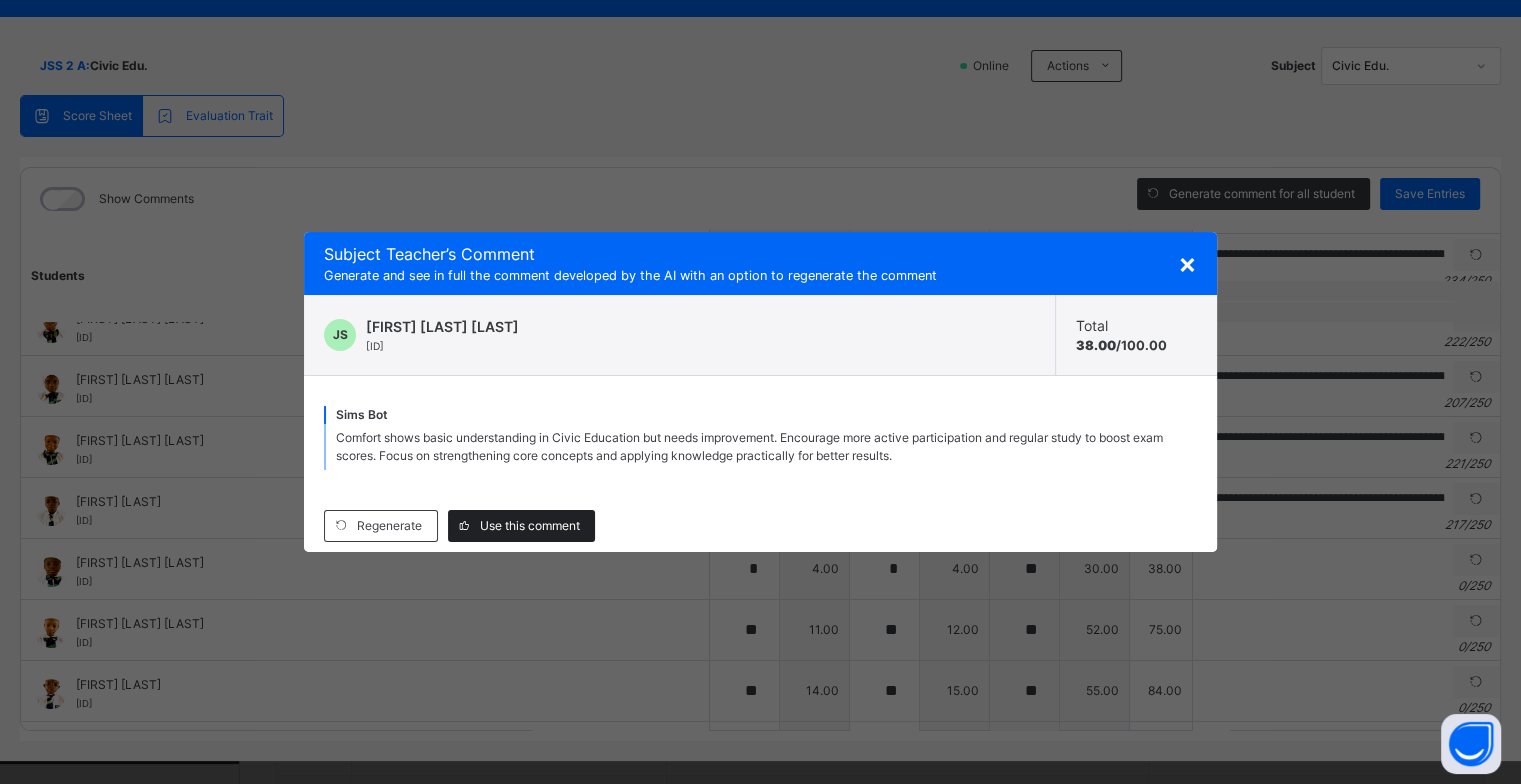 click on "Use this comment" at bounding box center (530, 526) 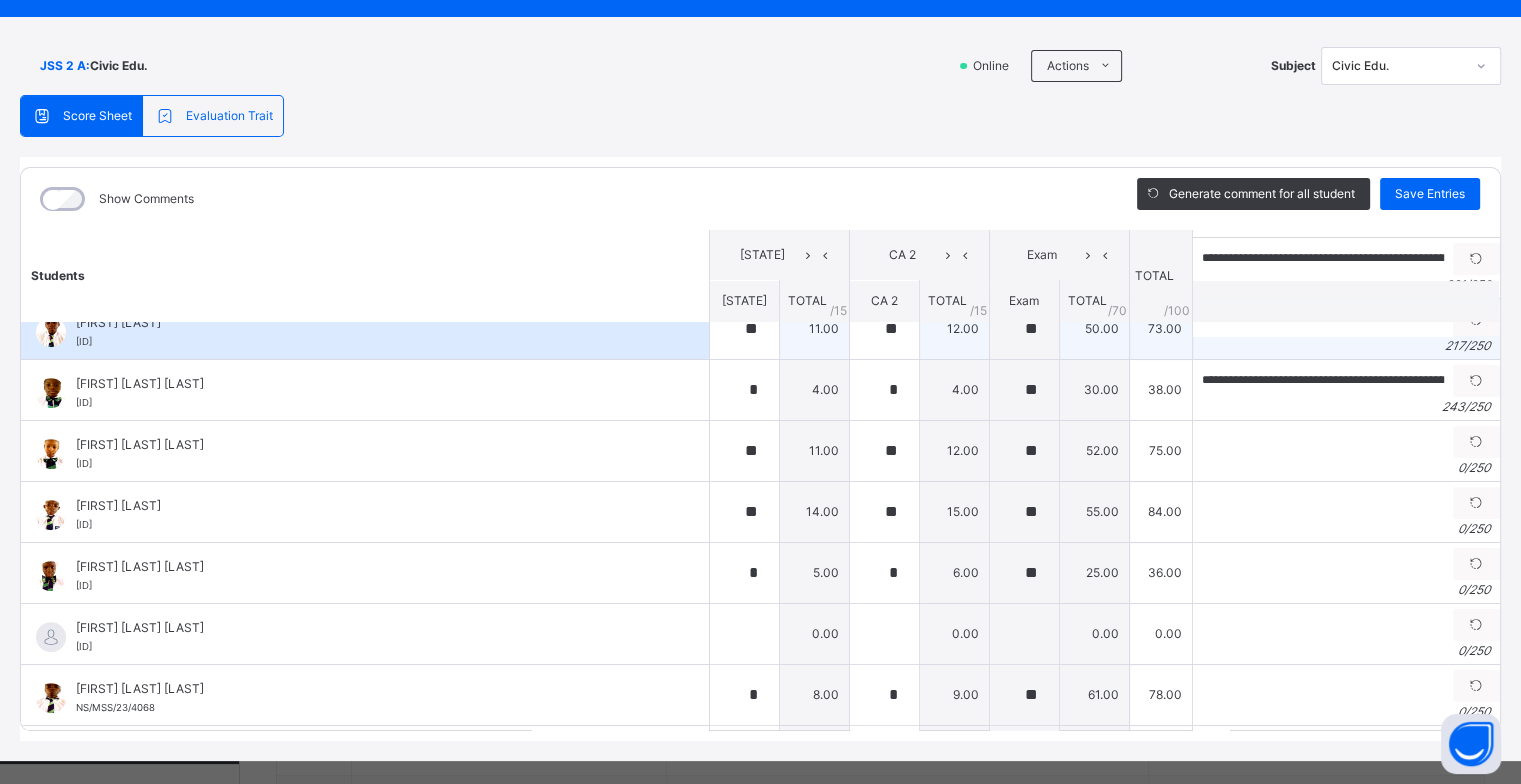 scroll, scrollTop: 900, scrollLeft: 0, axis: vertical 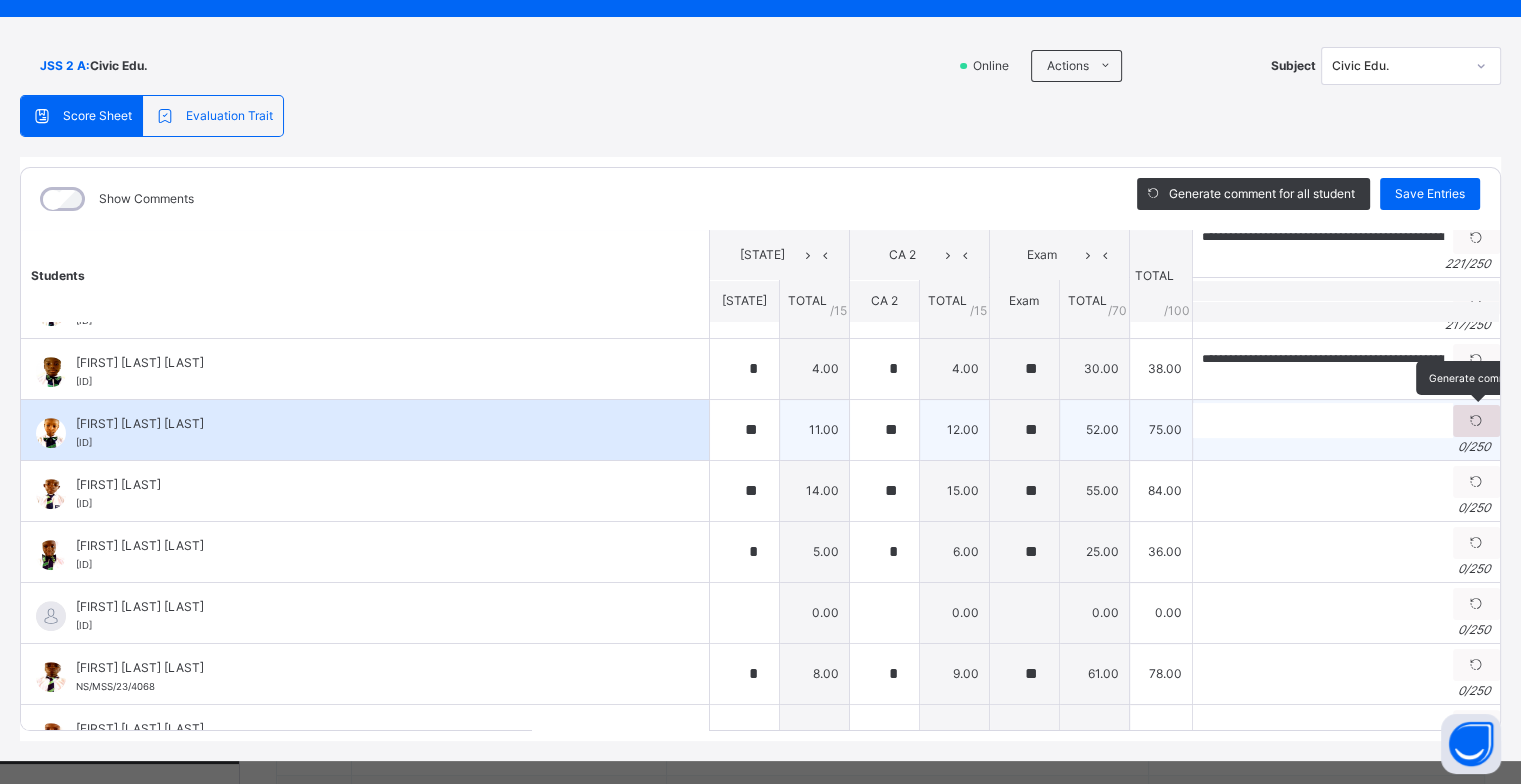 click at bounding box center (1476, 421) 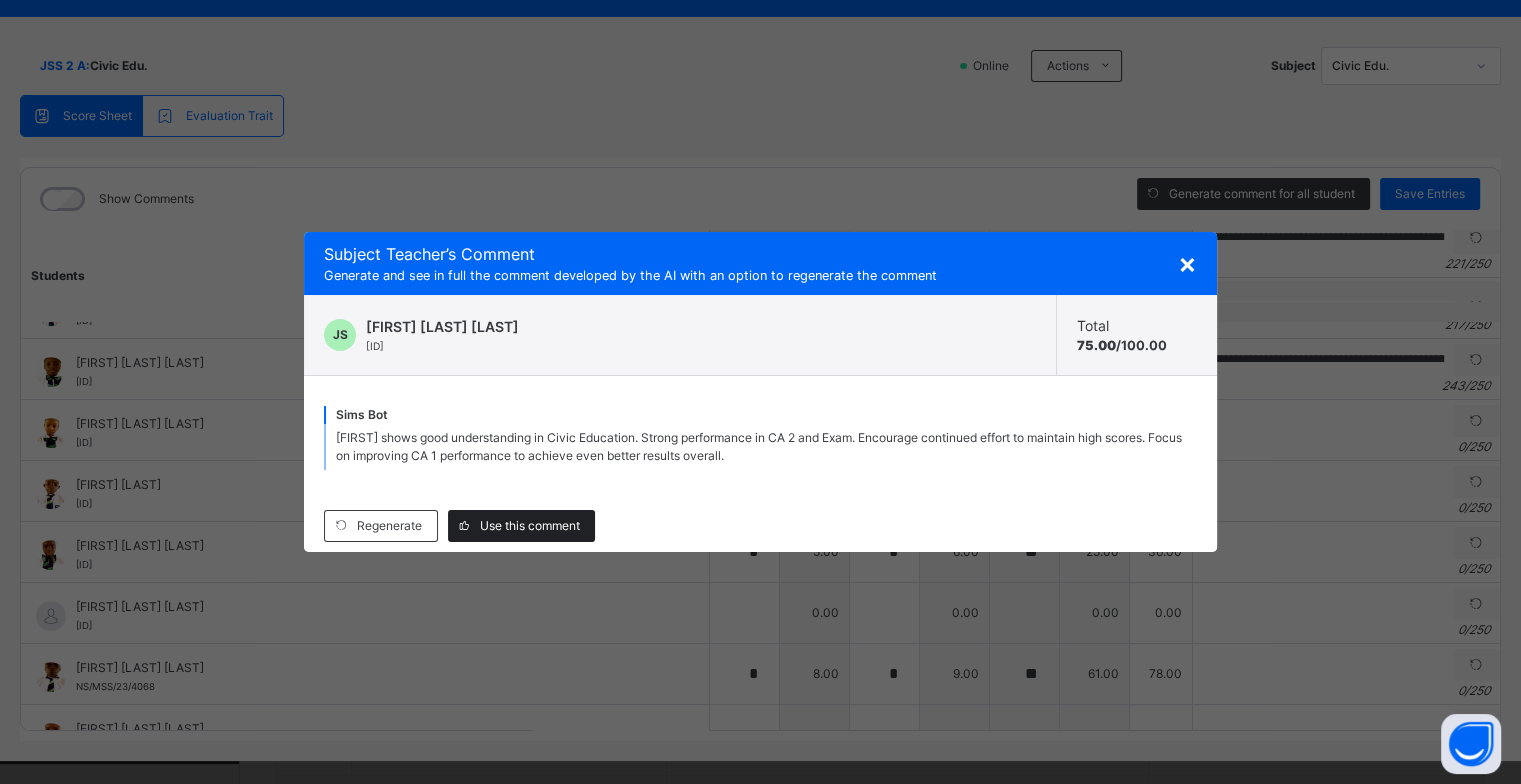 click on "Use this comment" at bounding box center (521, 526) 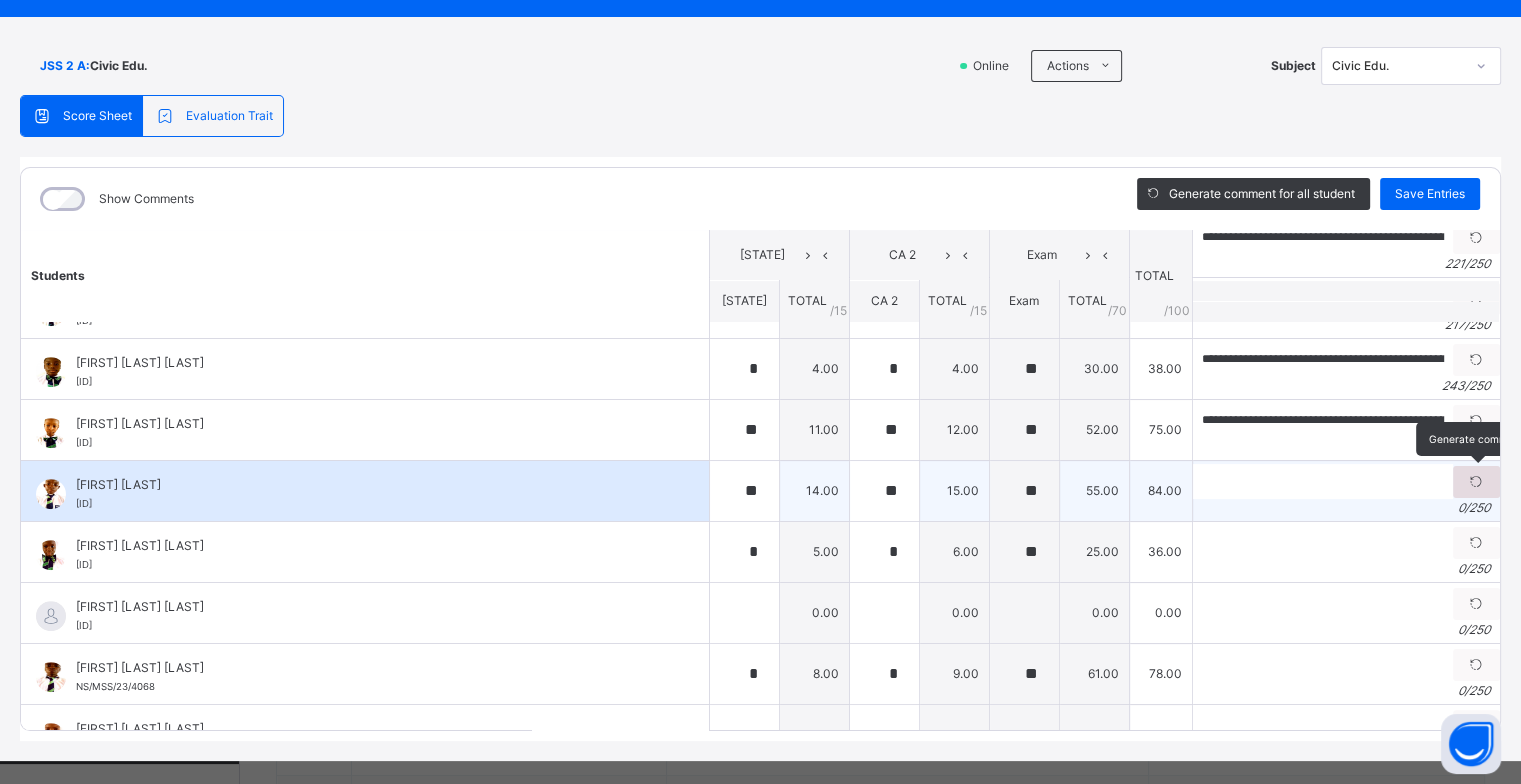 click at bounding box center (1476, 482) 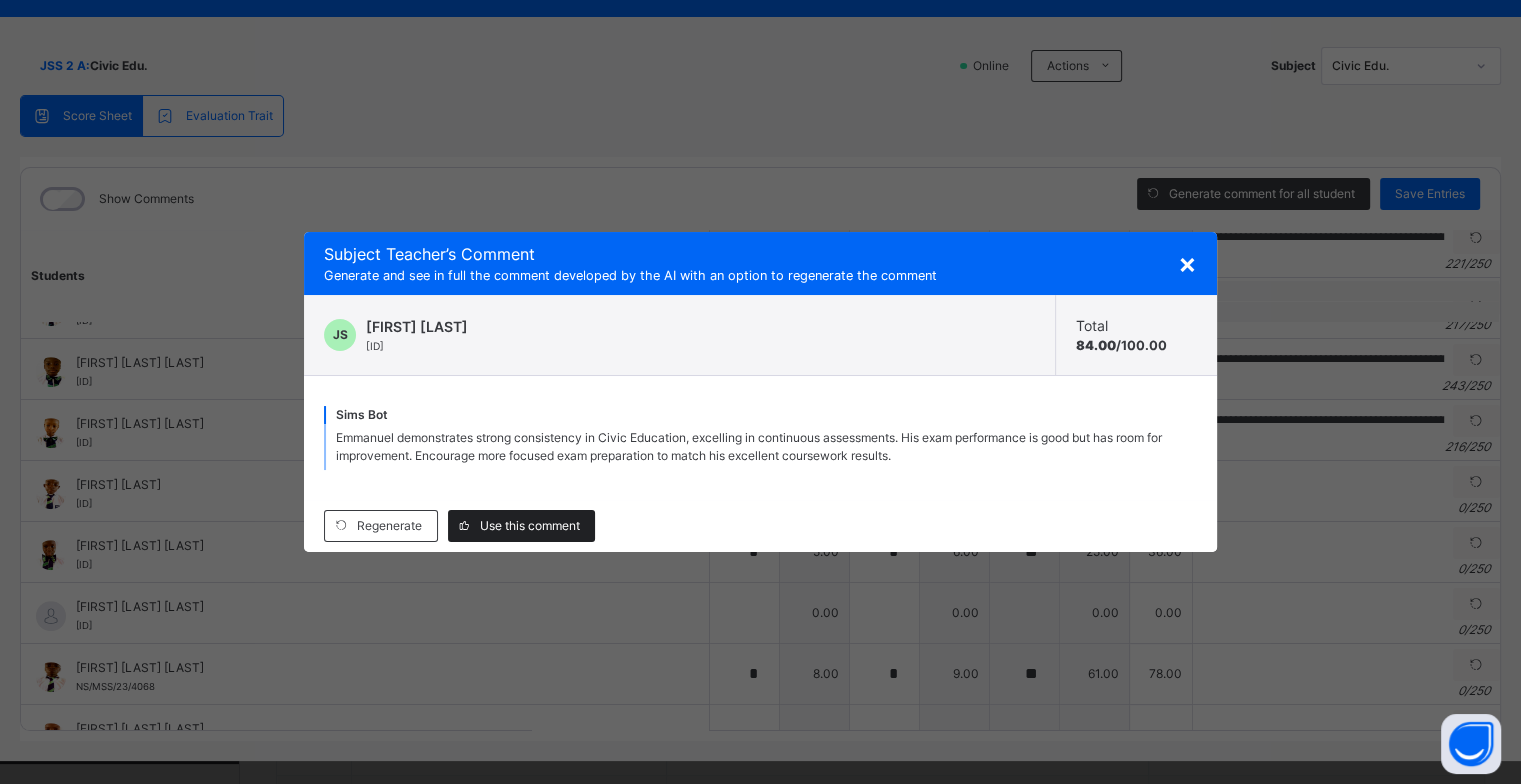 click on "Use this comment" at bounding box center [530, 526] 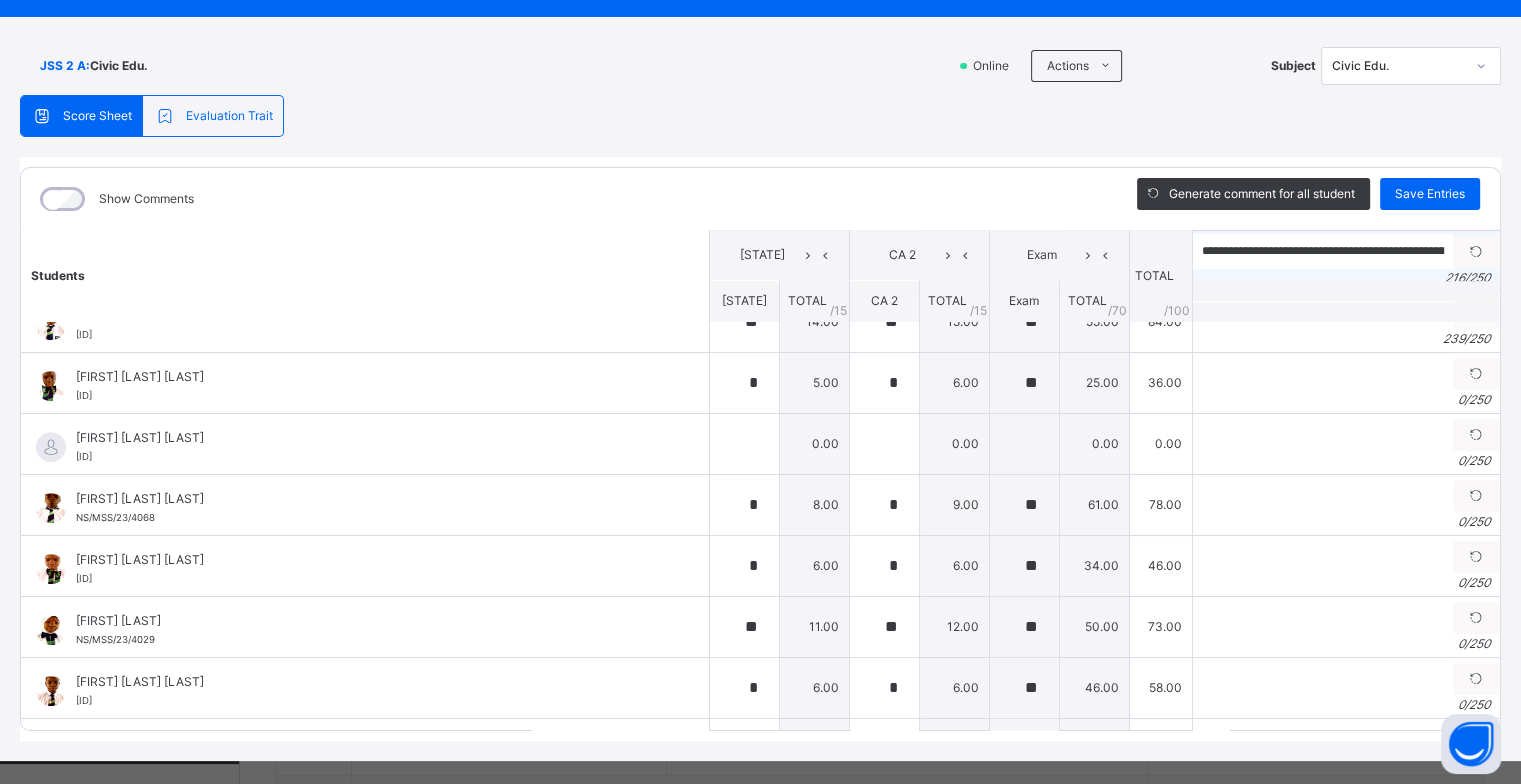scroll, scrollTop: 1100, scrollLeft: 0, axis: vertical 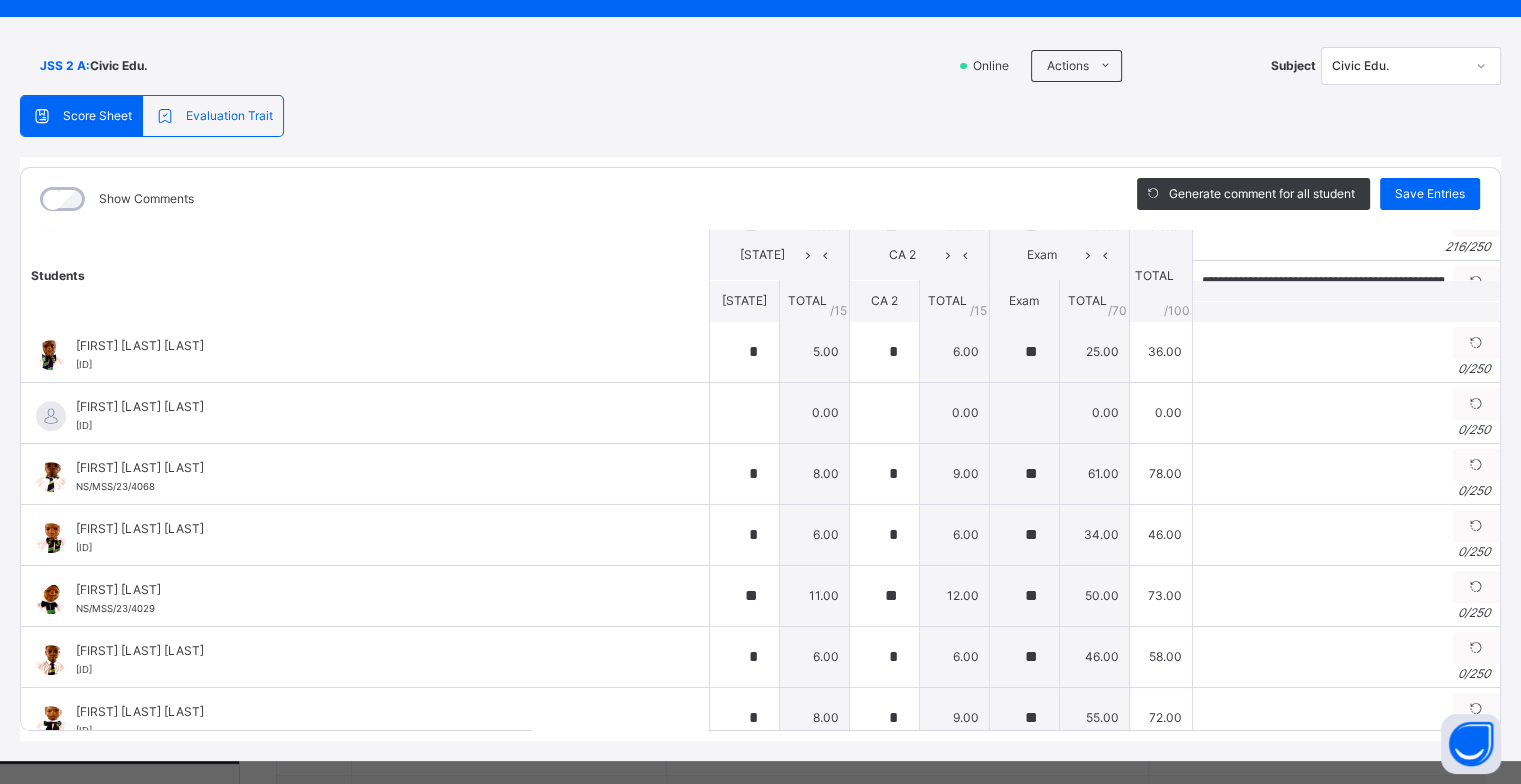 click on "Generate comment for all student   Save Entries" at bounding box center (1308, 199) 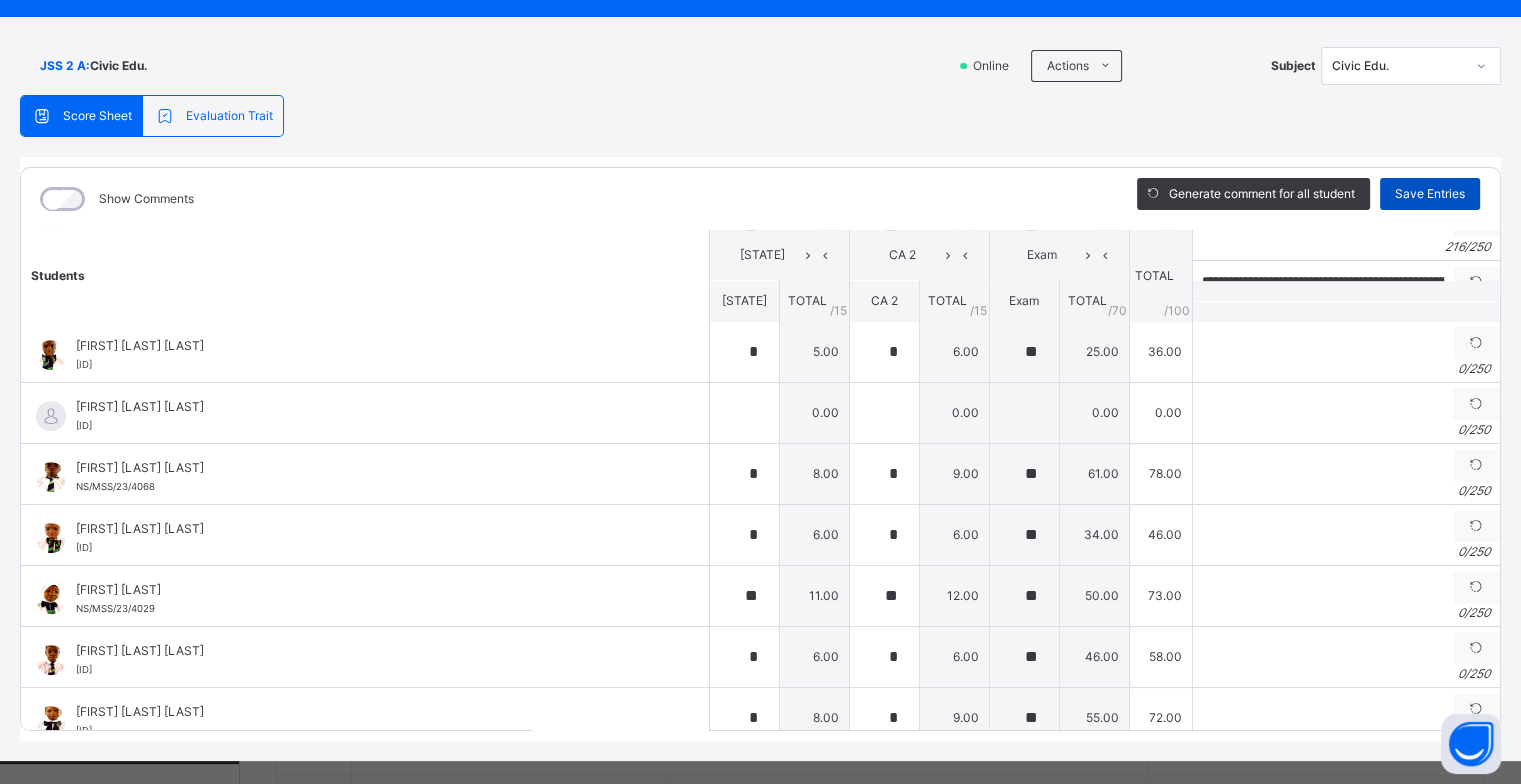 click on "Save Entries" at bounding box center [1430, 194] 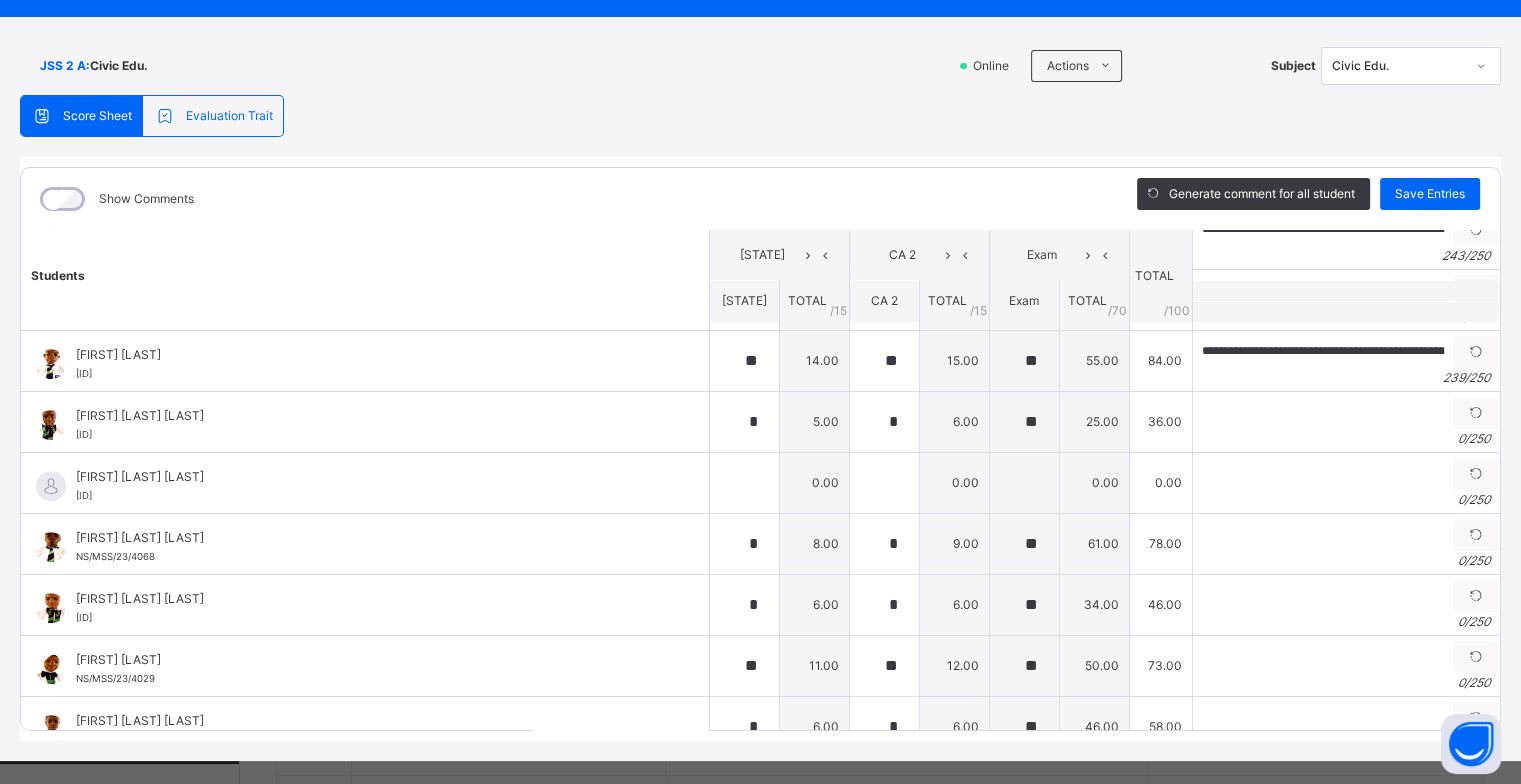 scroll, scrollTop: 1000, scrollLeft: 0, axis: vertical 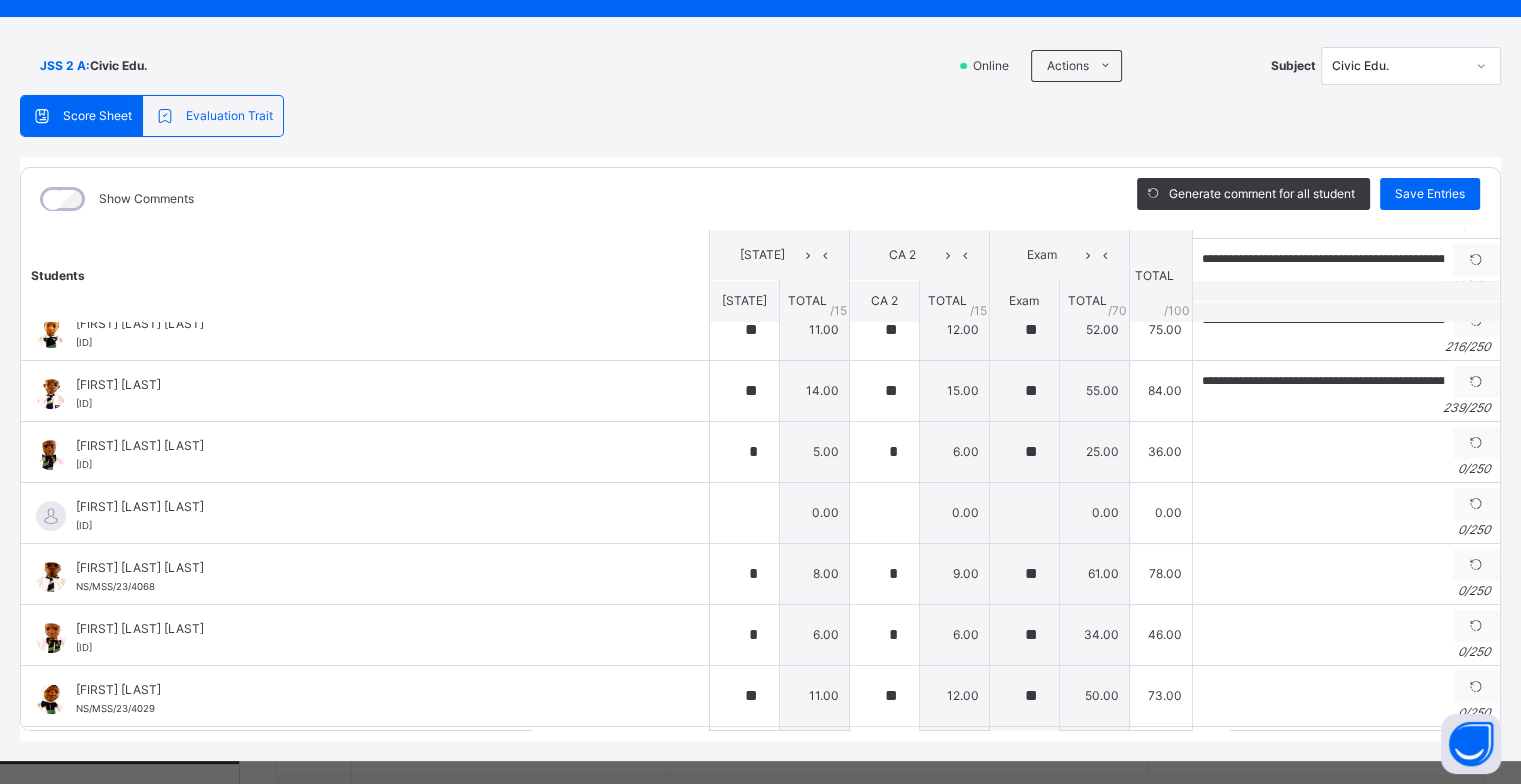 click at bounding box center [1476, 443] 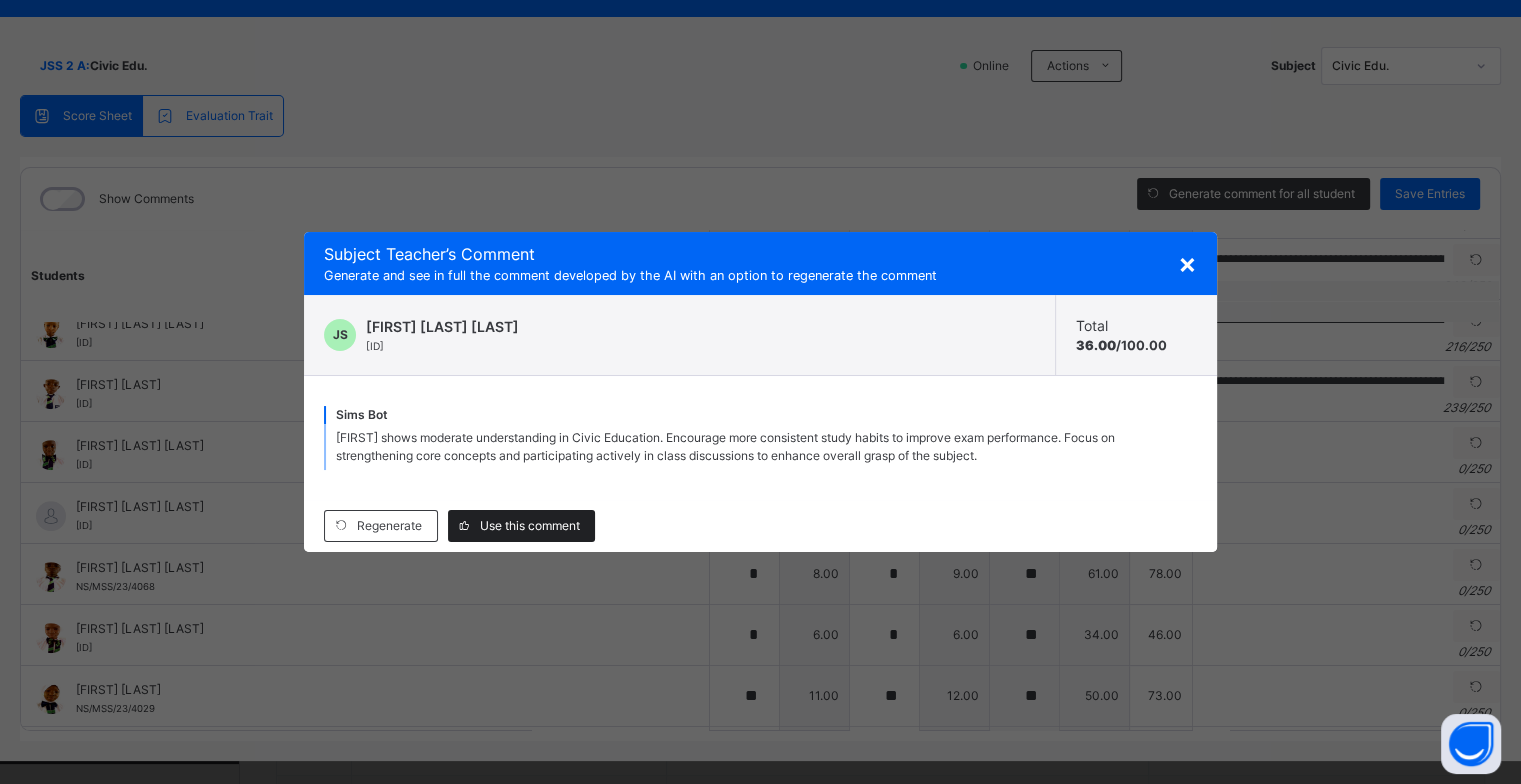 click on "Use this comment" at bounding box center [521, 526] 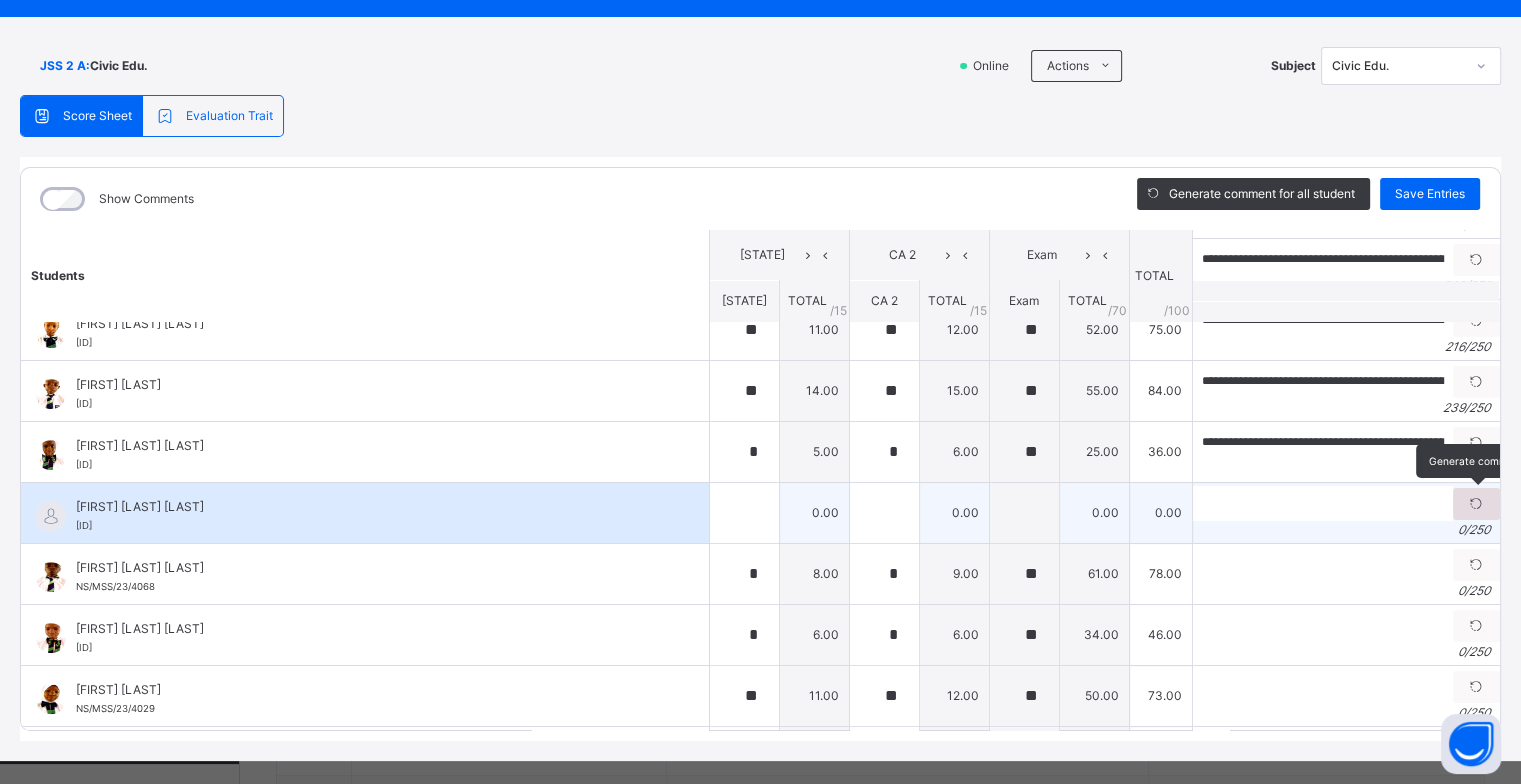 click at bounding box center (1476, 504) 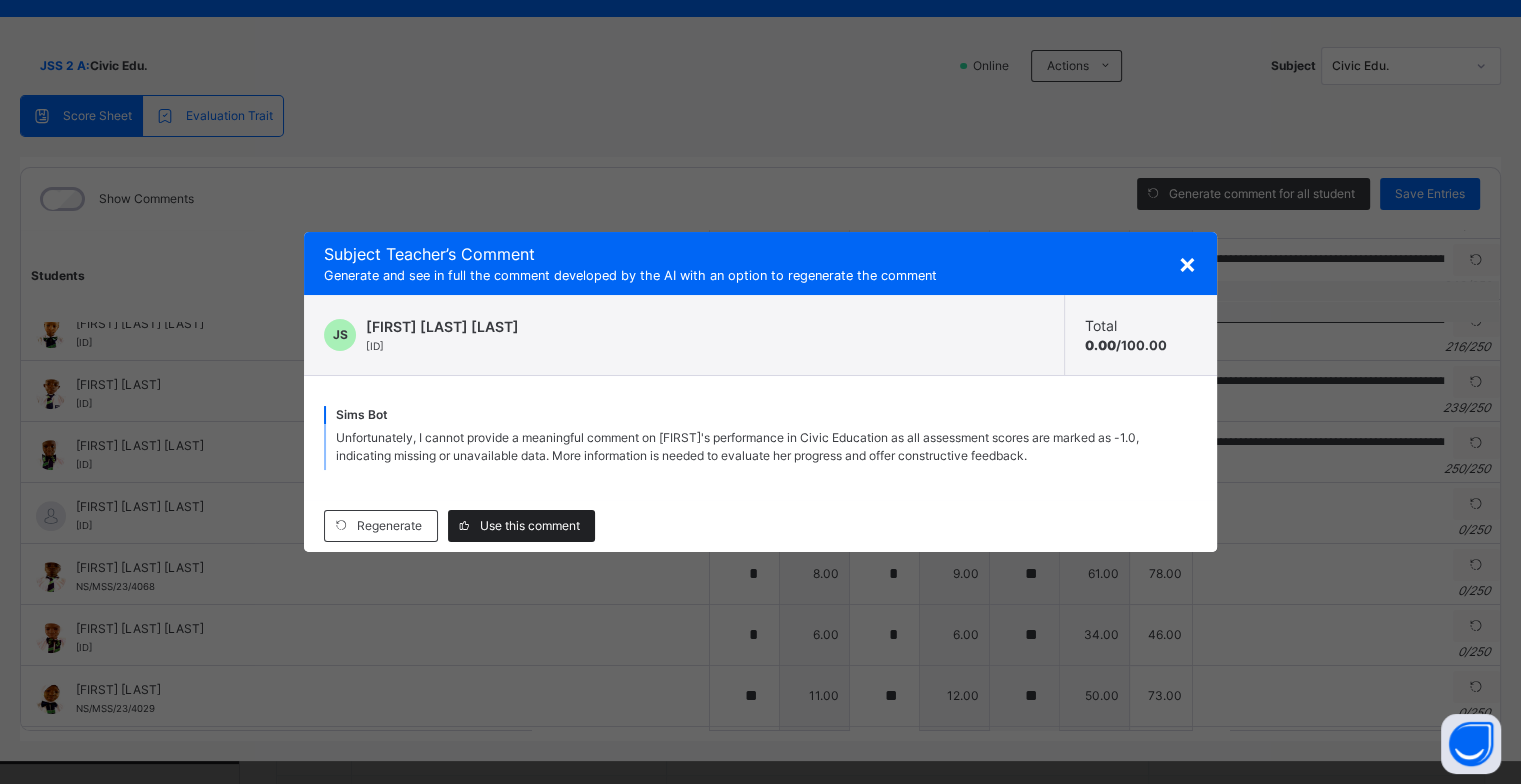 click on "Use this comment" at bounding box center (530, 526) 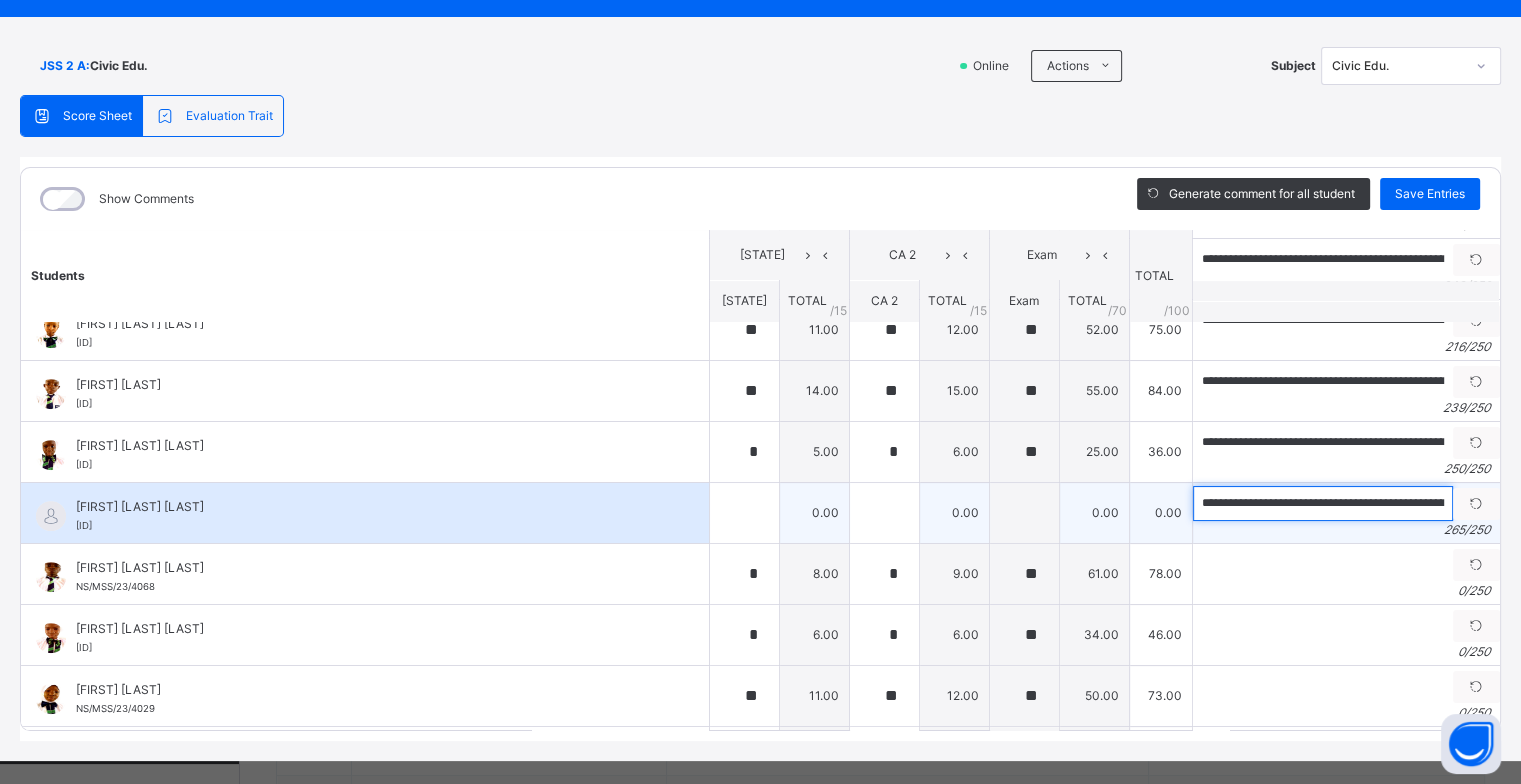 click on "**********" at bounding box center (1323, 503) 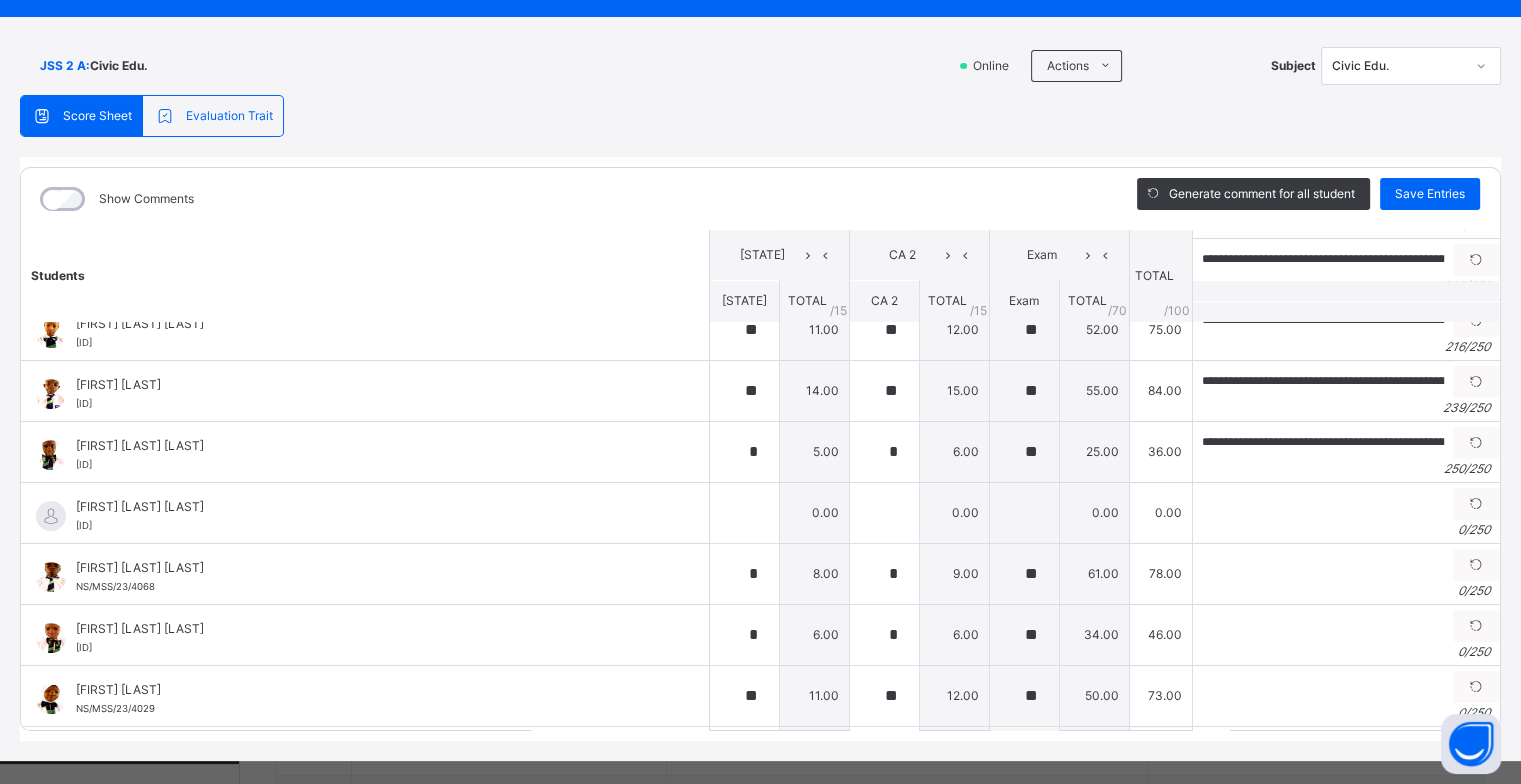 click at bounding box center [1476, 565] 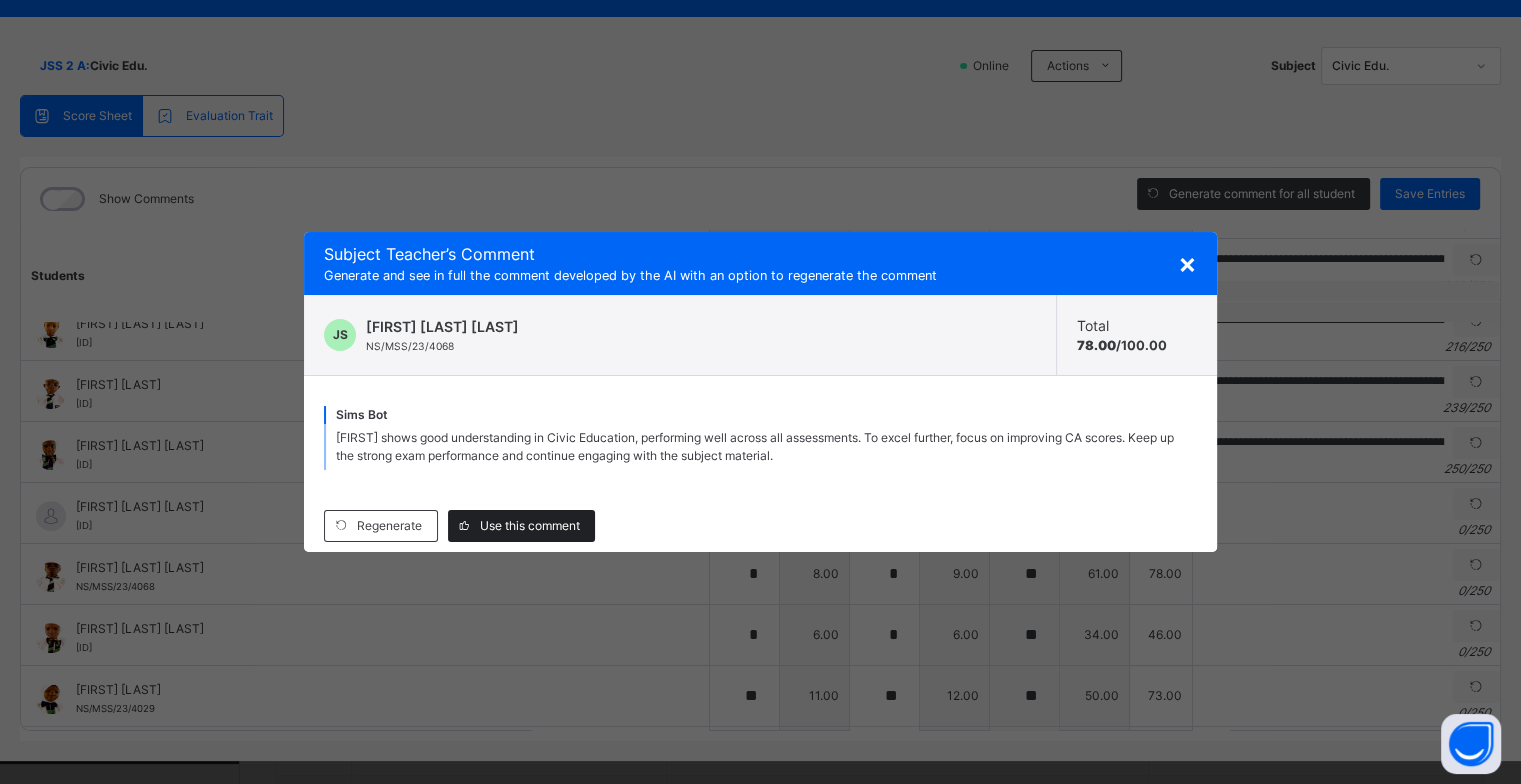 click on "Use this comment" at bounding box center (530, 526) 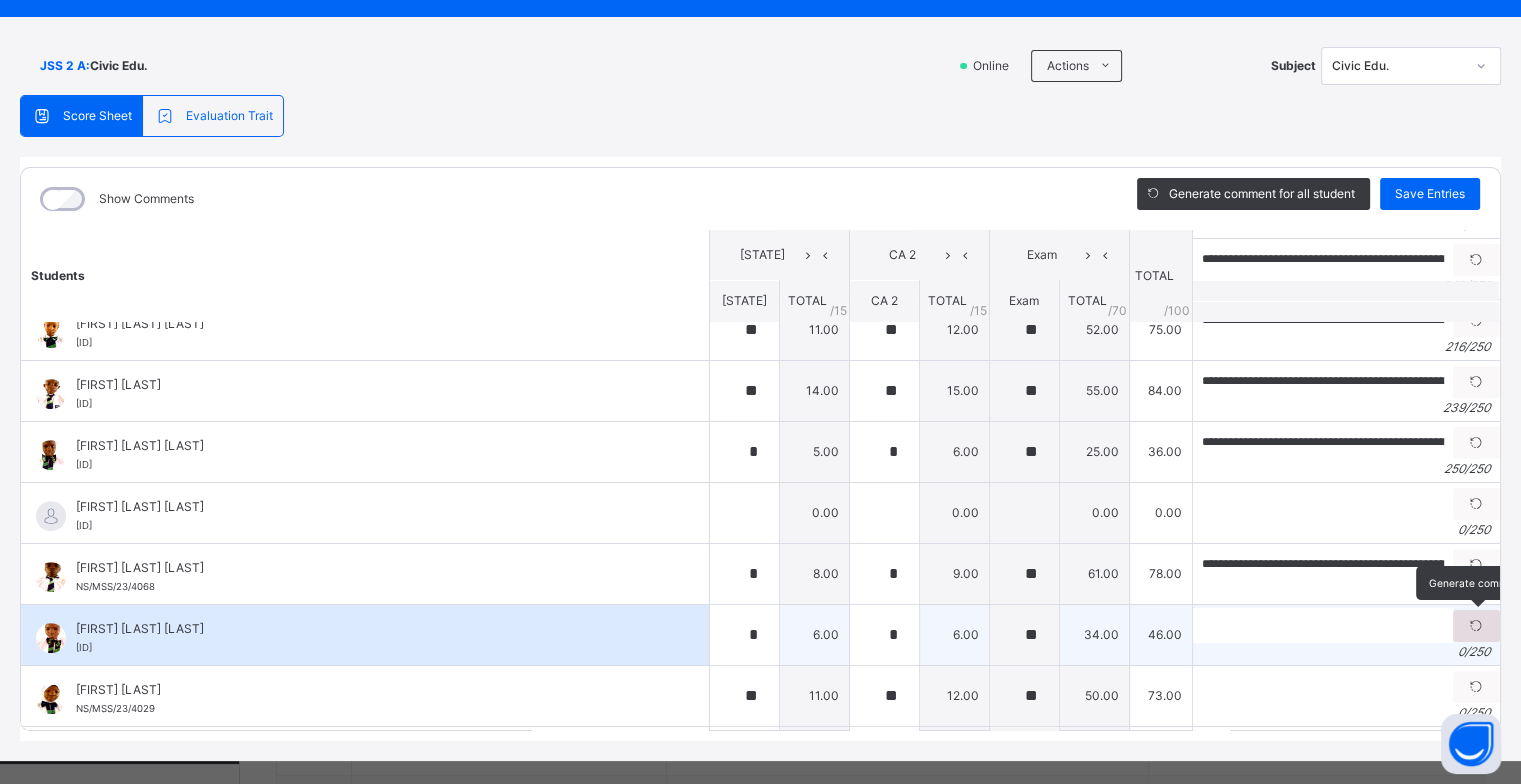 click at bounding box center (1476, 626) 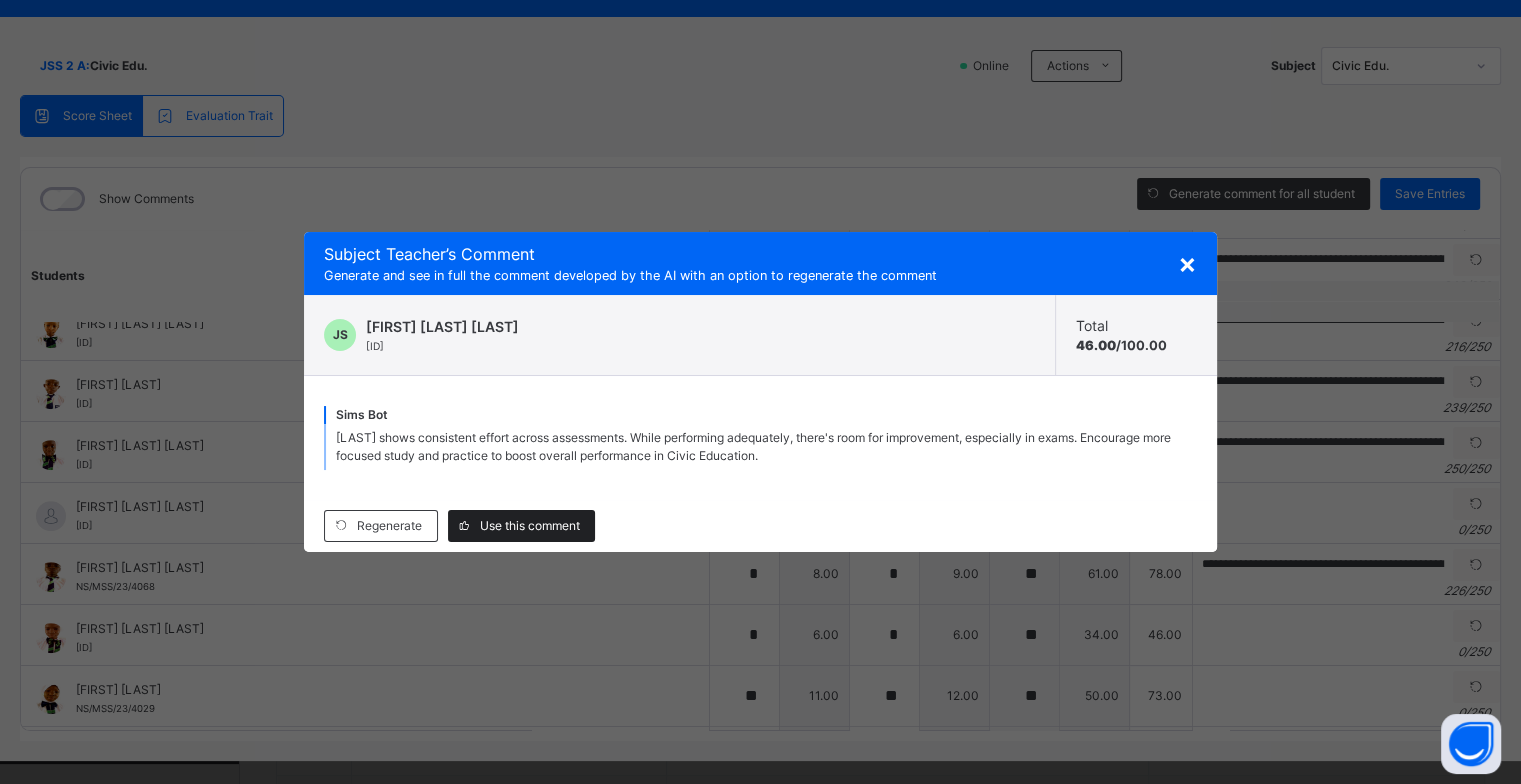 click on "Use this comment" at bounding box center (530, 526) 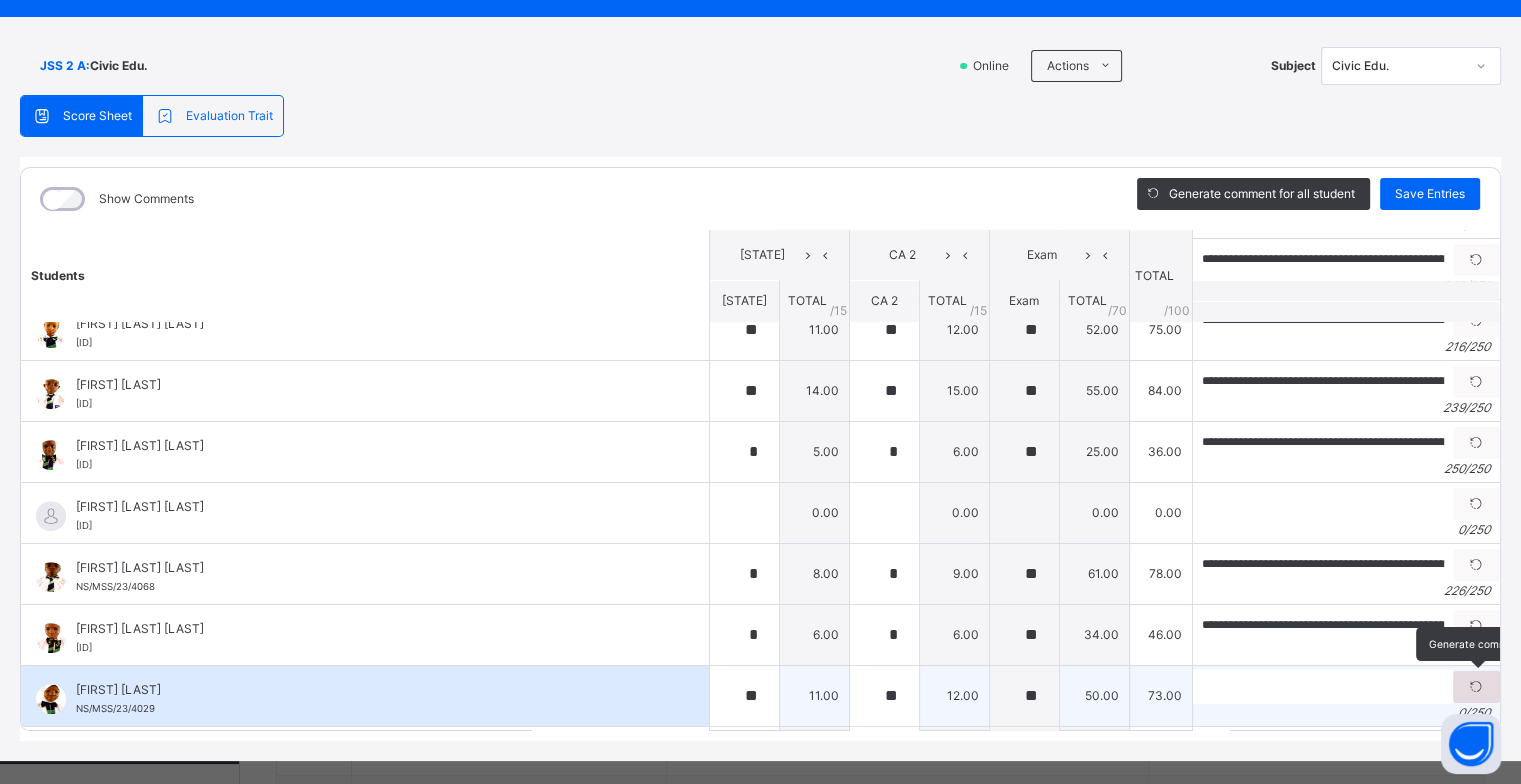 click at bounding box center [1476, 687] 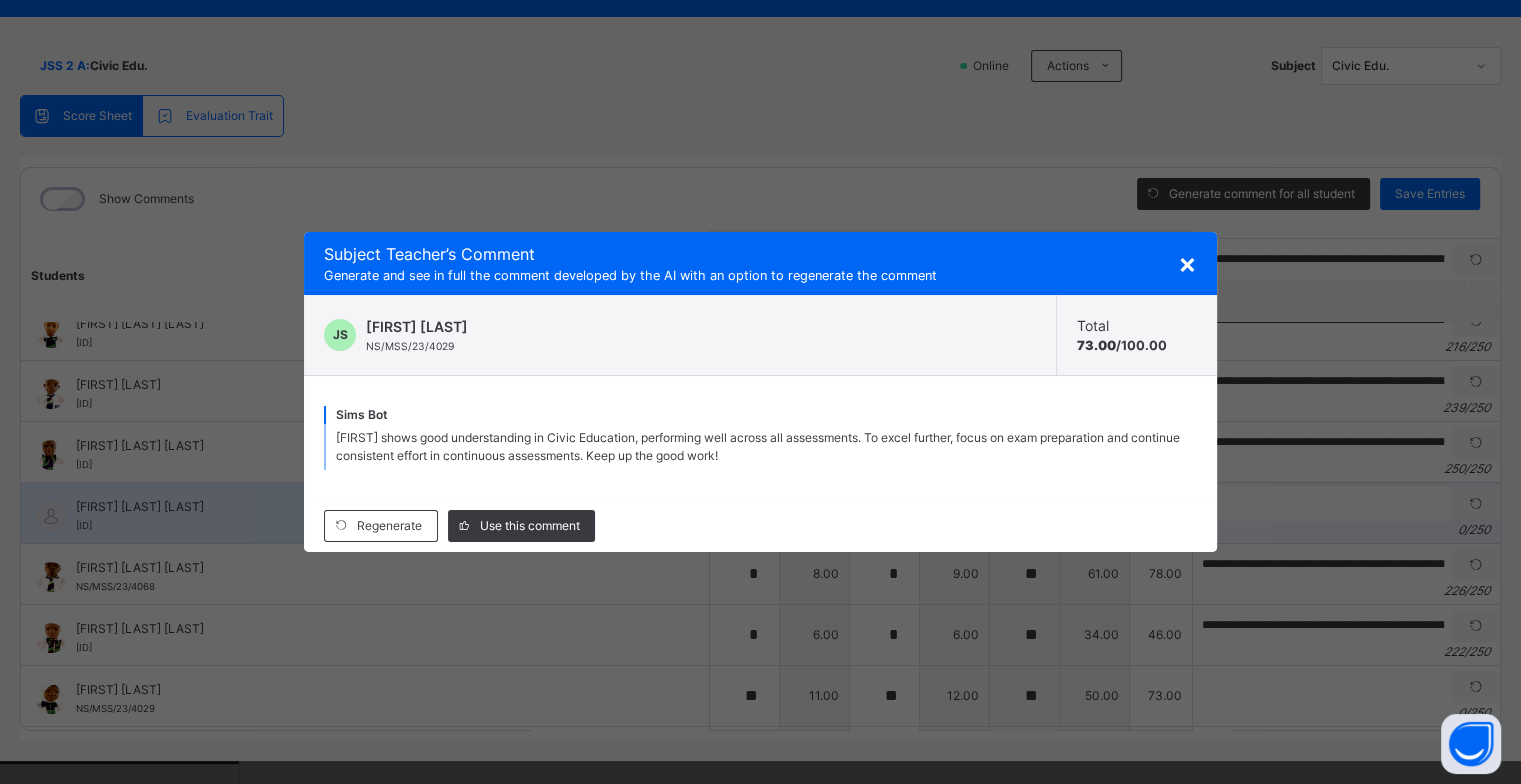 click on "Use this comment" at bounding box center [530, 526] 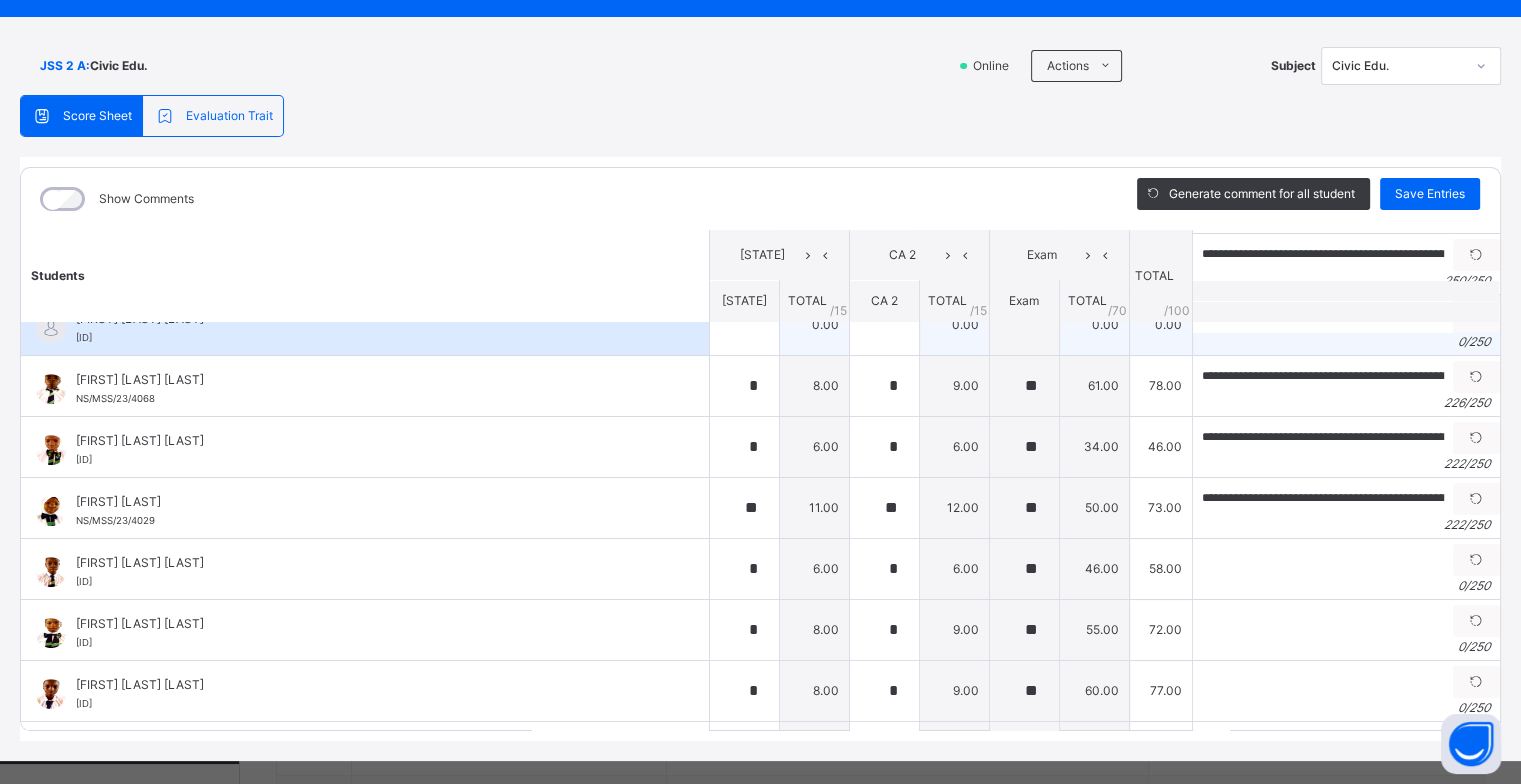 scroll, scrollTop: 1200, scrollLeft: 0, axis: vertical 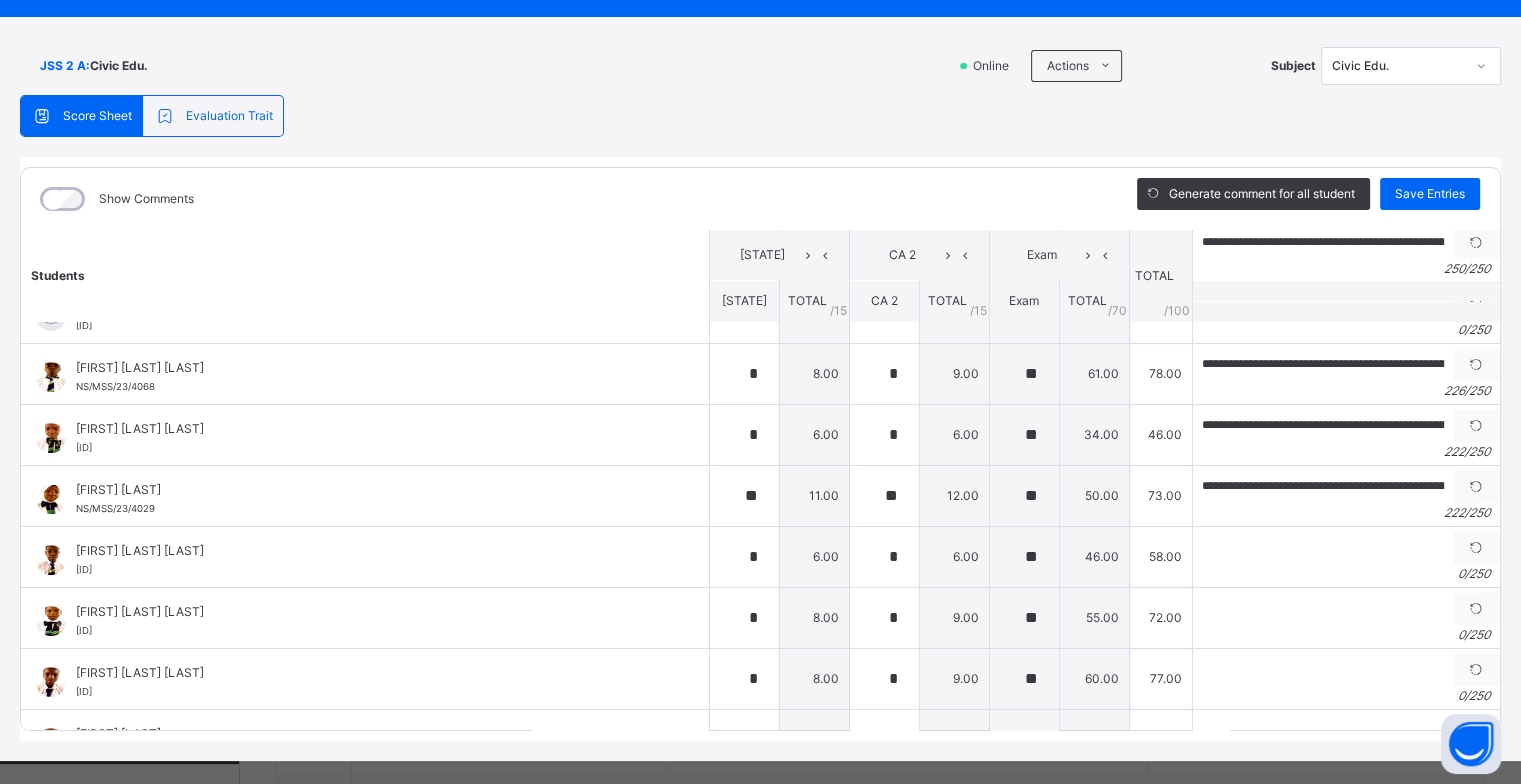 click at bounding box center (1476, 548) 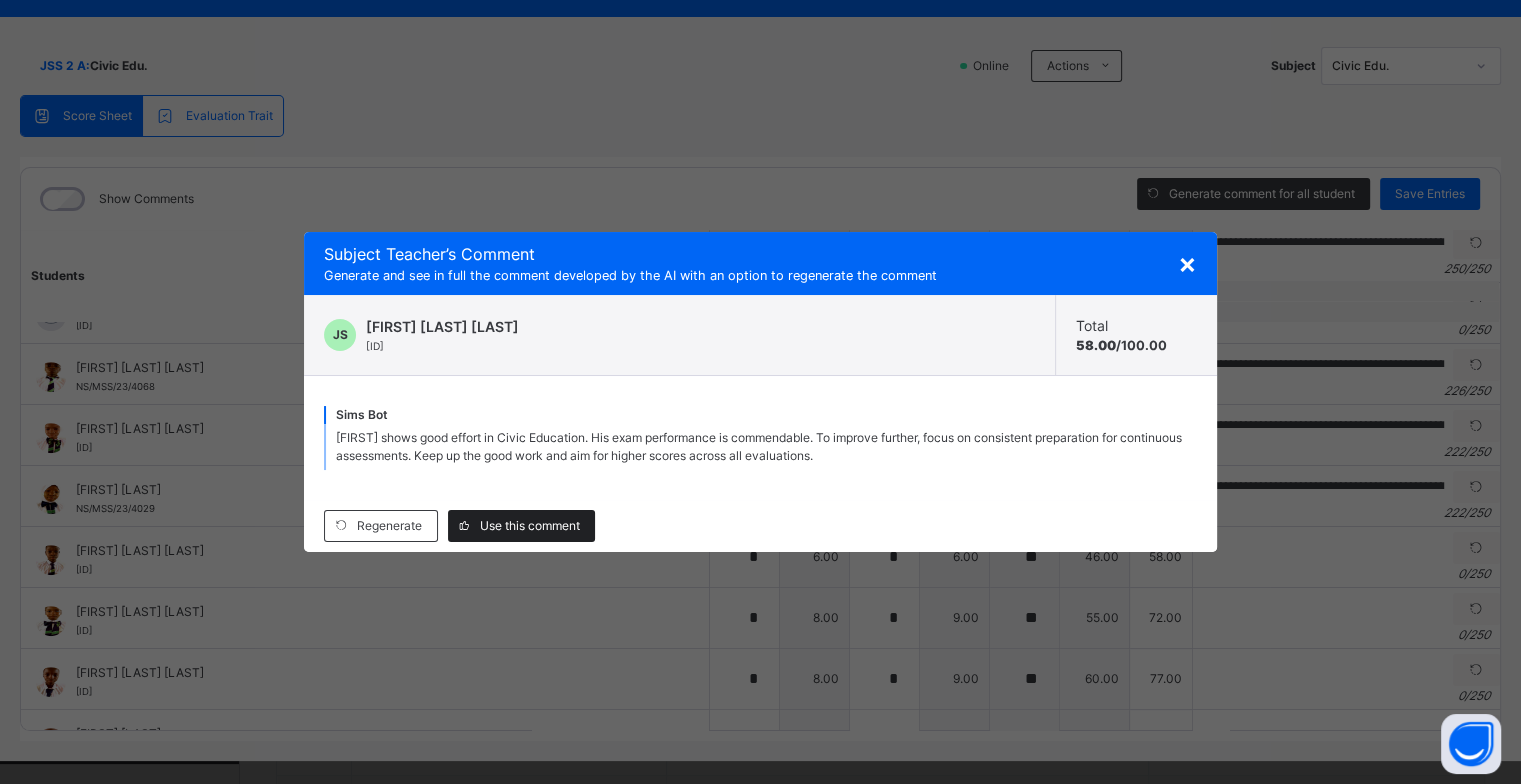 click on "Use this comment" at bounding box center (530, 526) 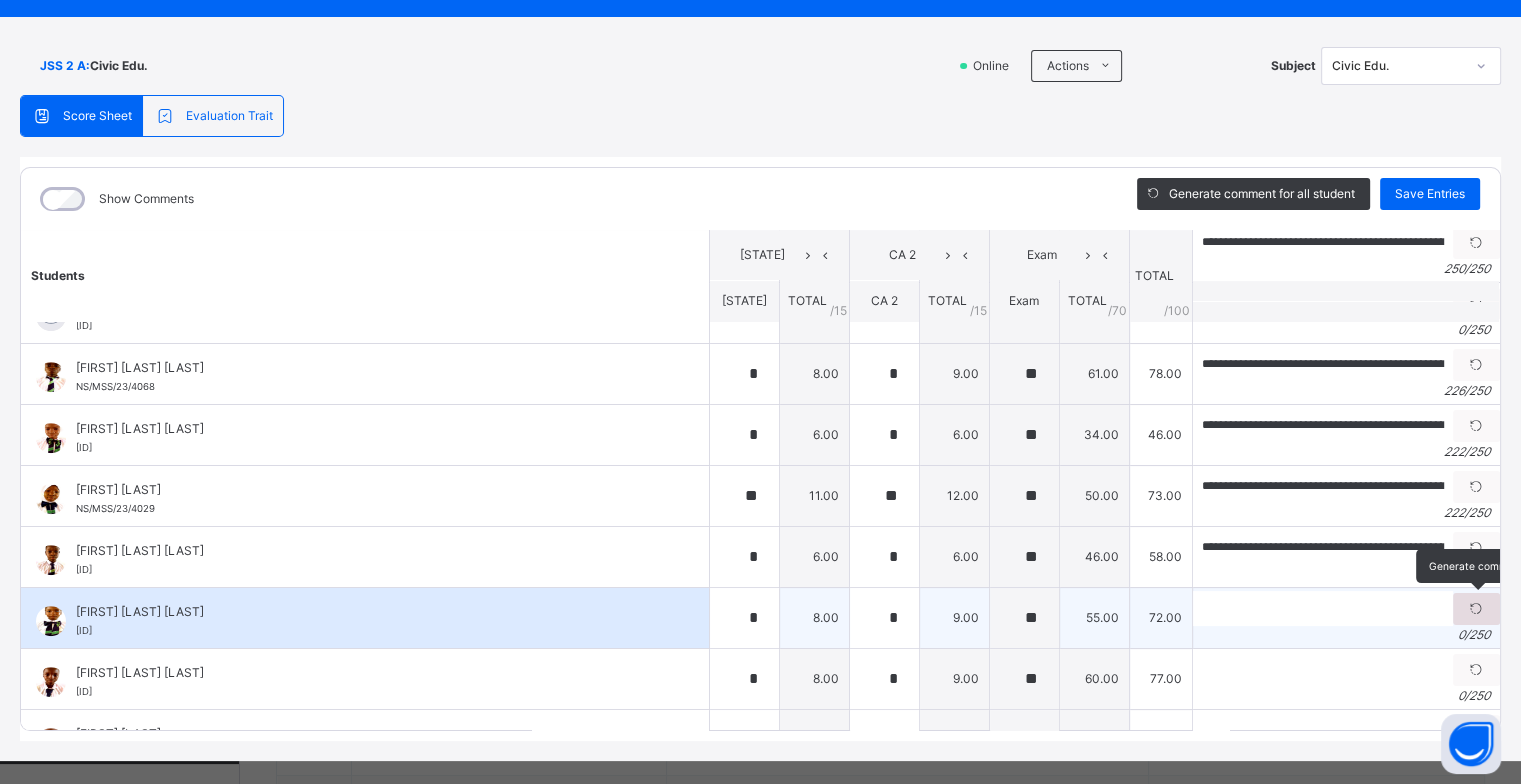 click at bounding box center [1476, 609] 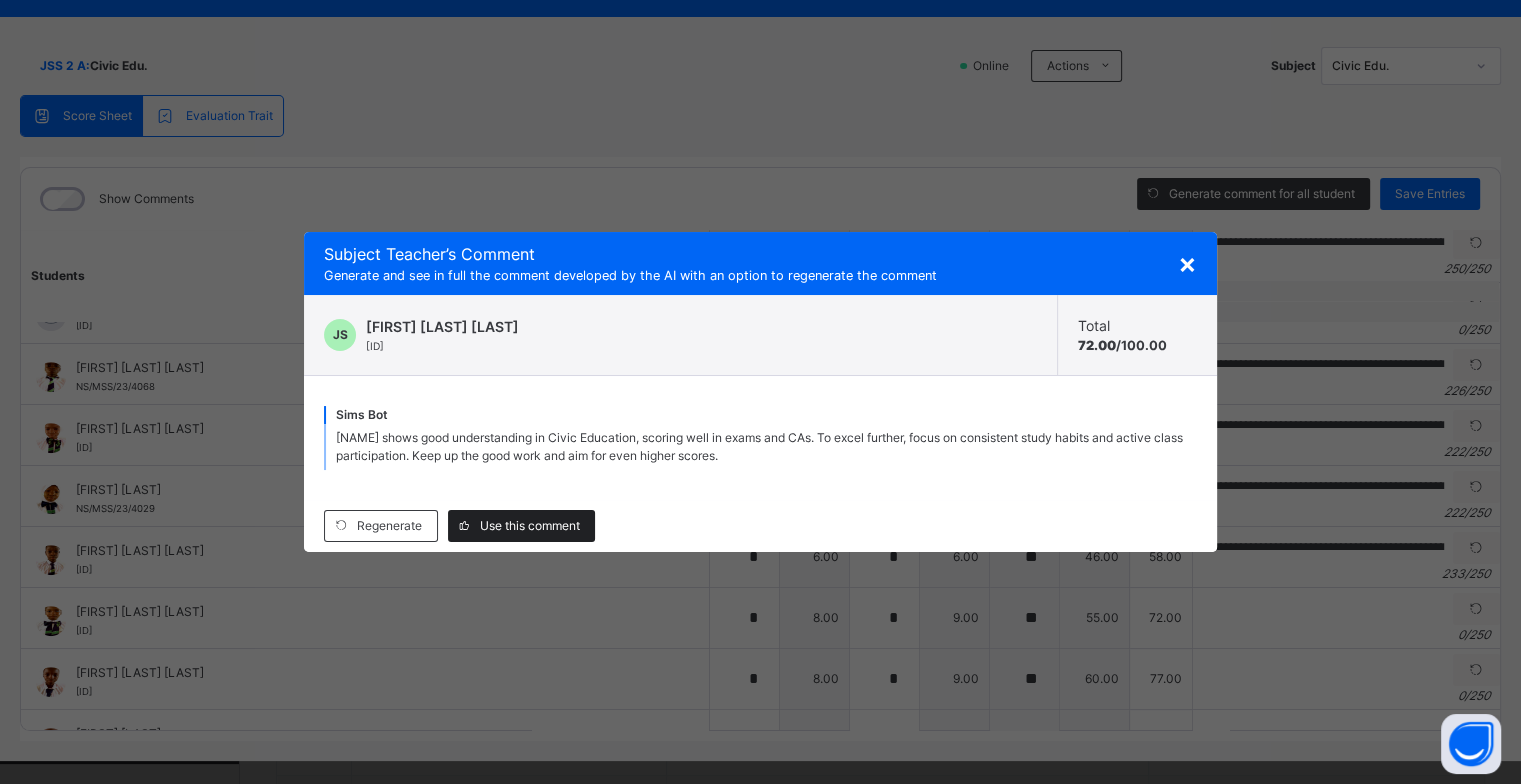click on "Use this comment" at bounding box center (521, 526) 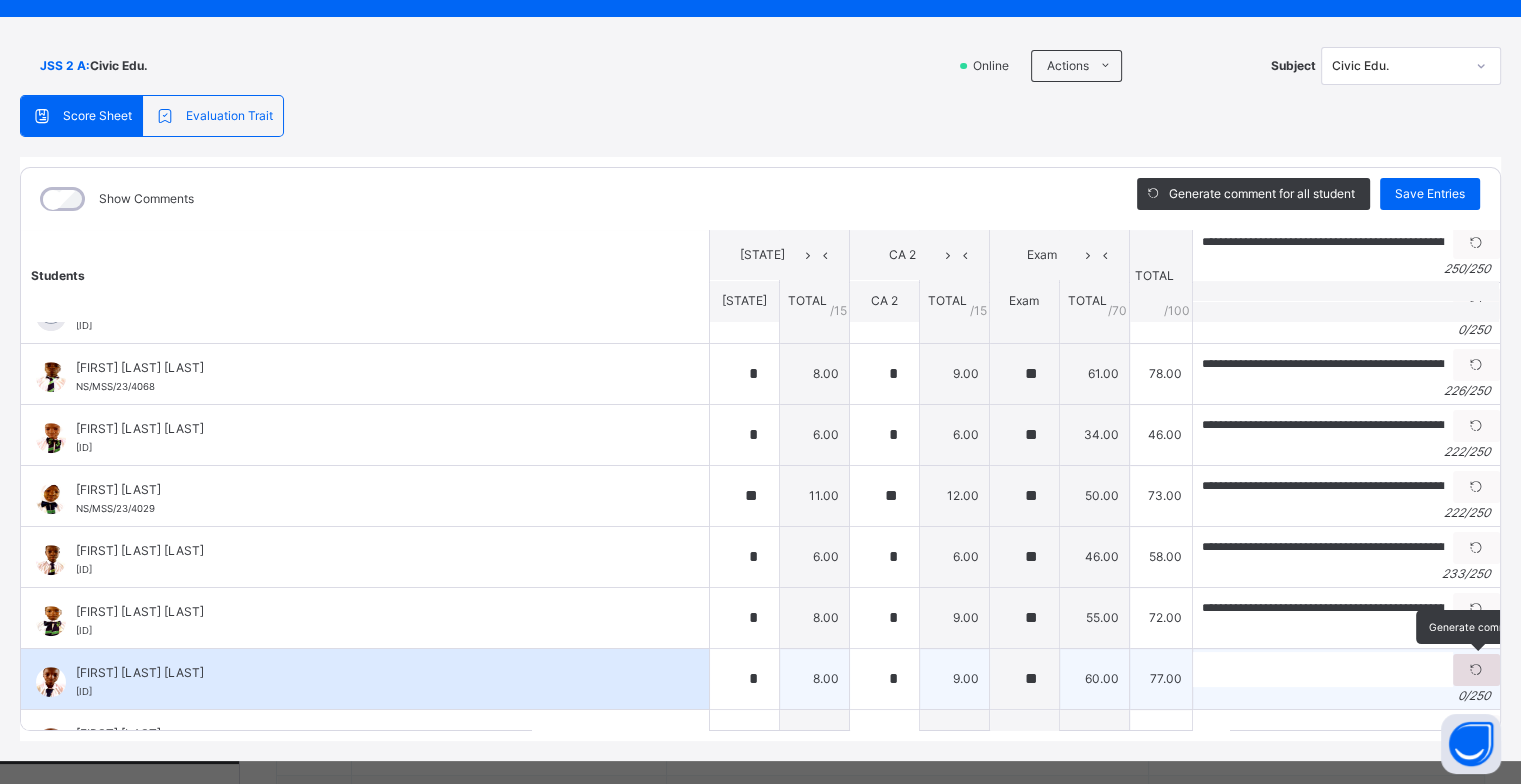 click at bounding box center (1476, 670) 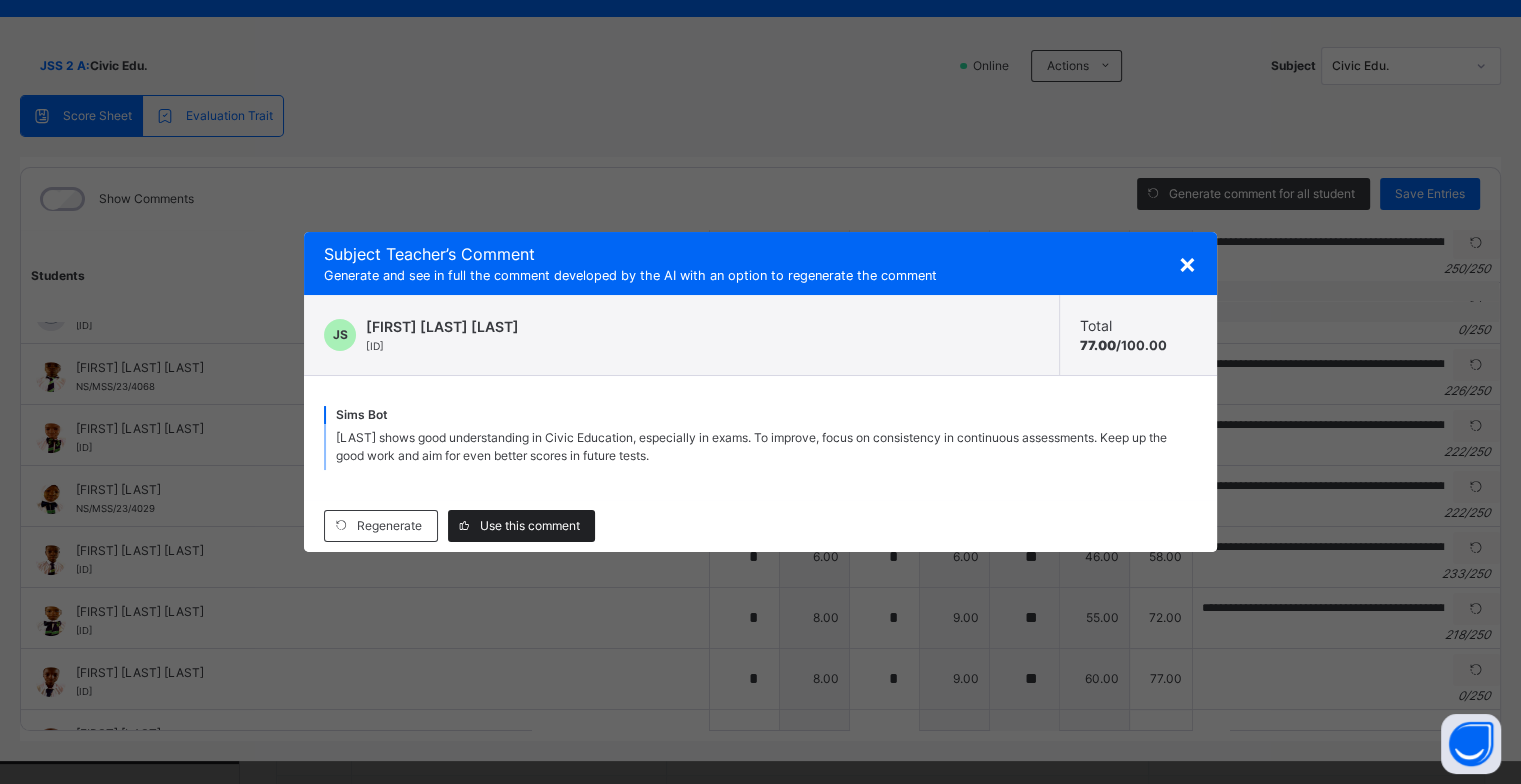 click on "Use this comment" at bounding box center [530, 526] 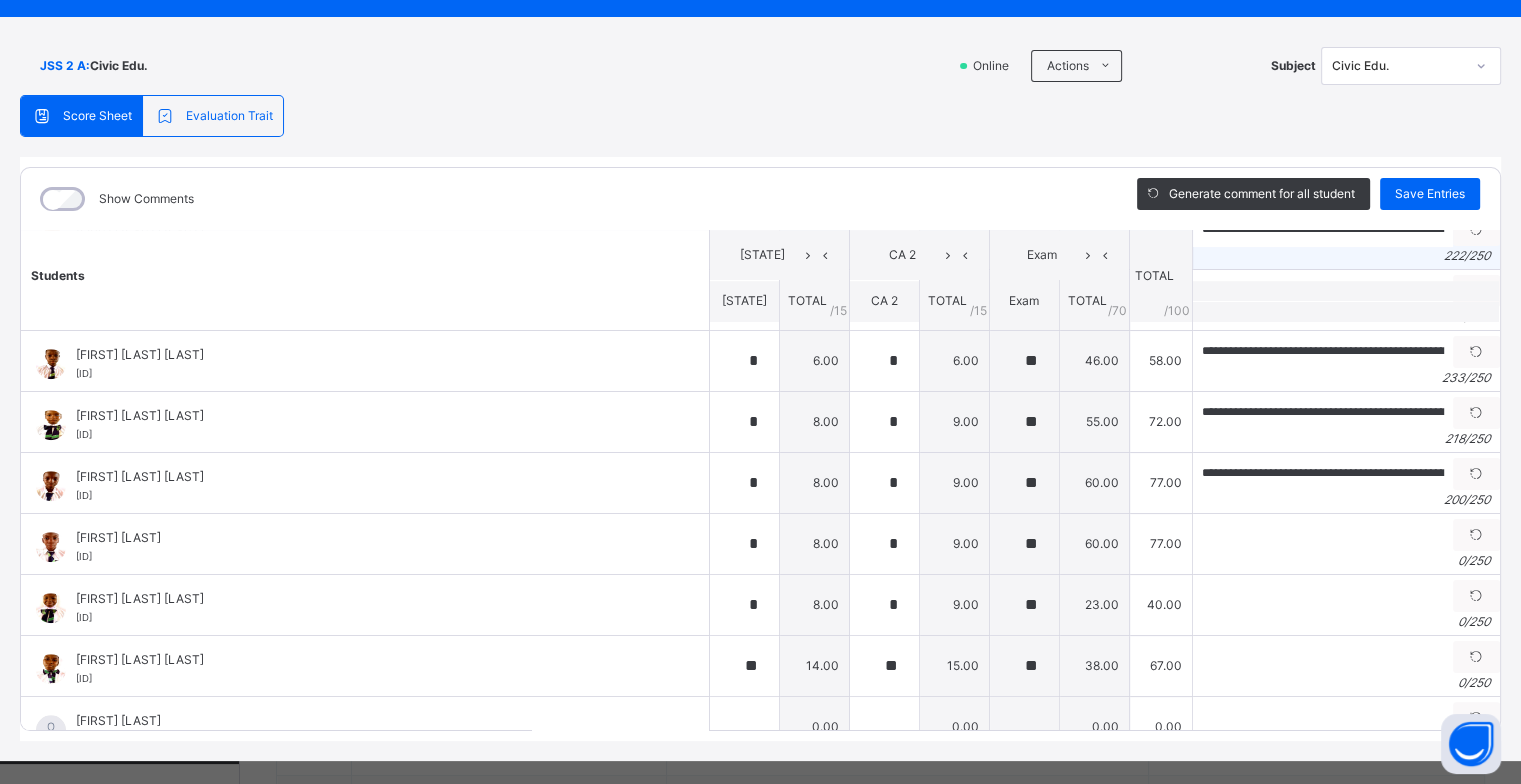 scroll, scrollTop: 1500, scrollLeft: 0, axis: vertical 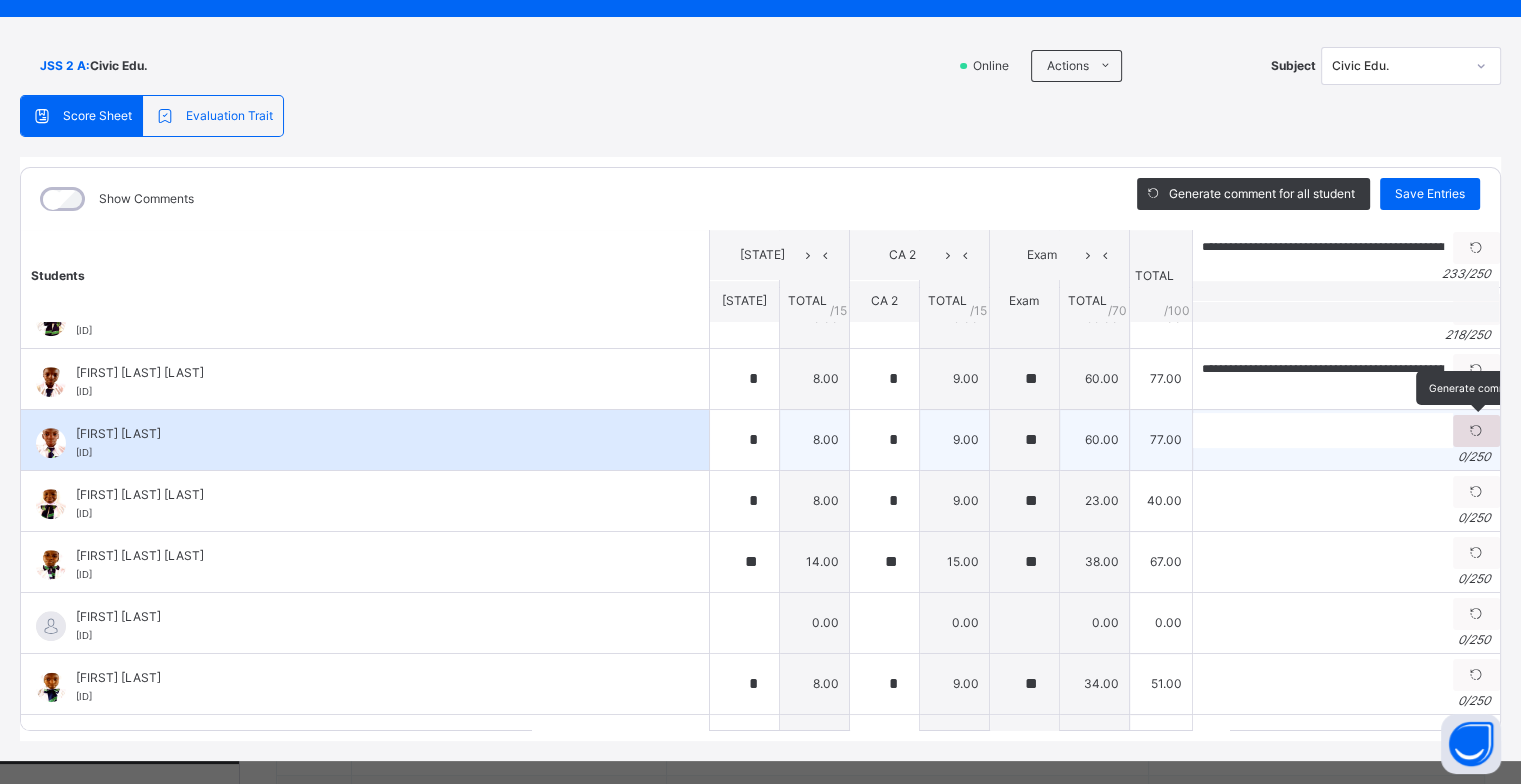 click at bounding box center (1476, 431) 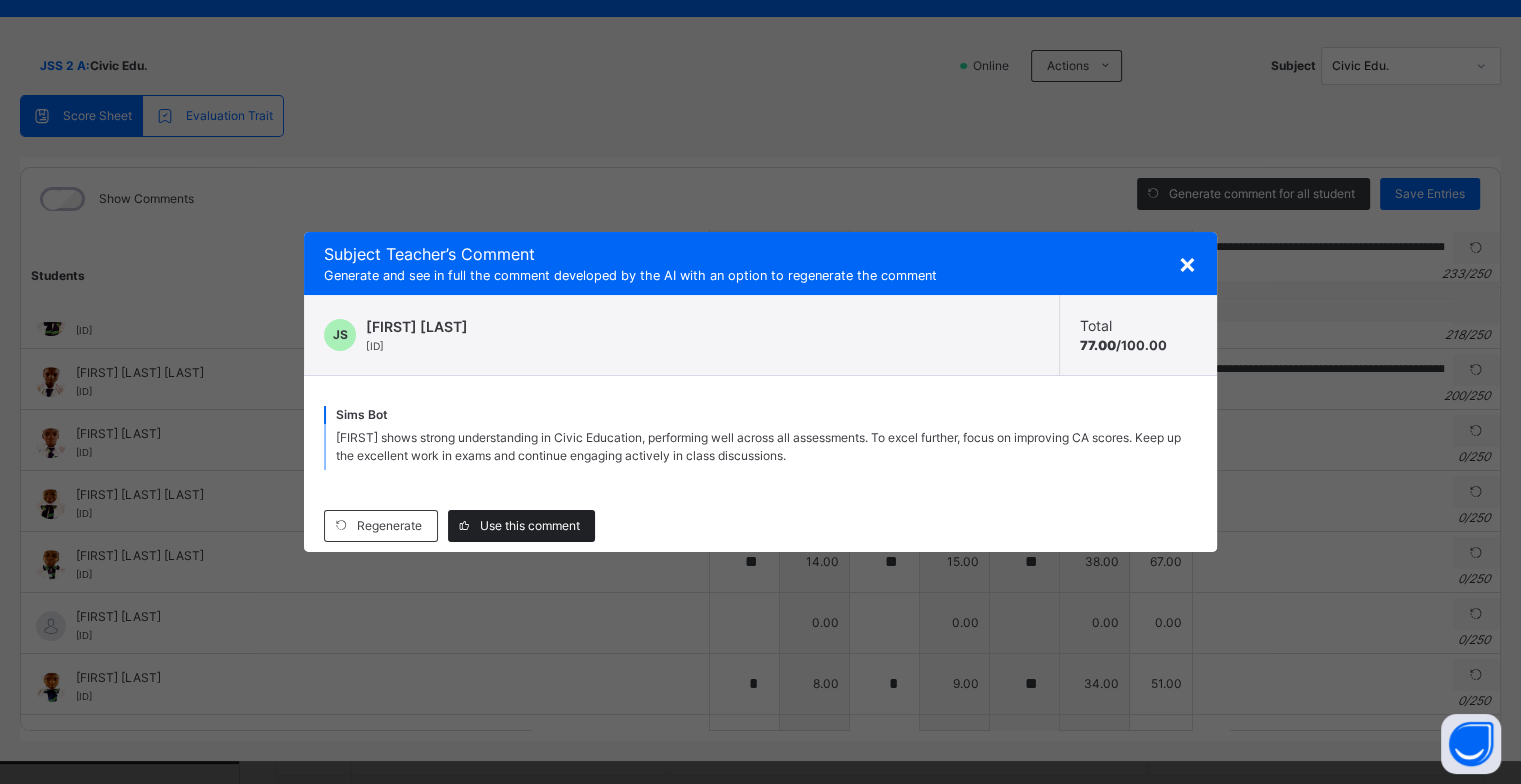 click on "Use this comment" at bounding box center [530, 526] 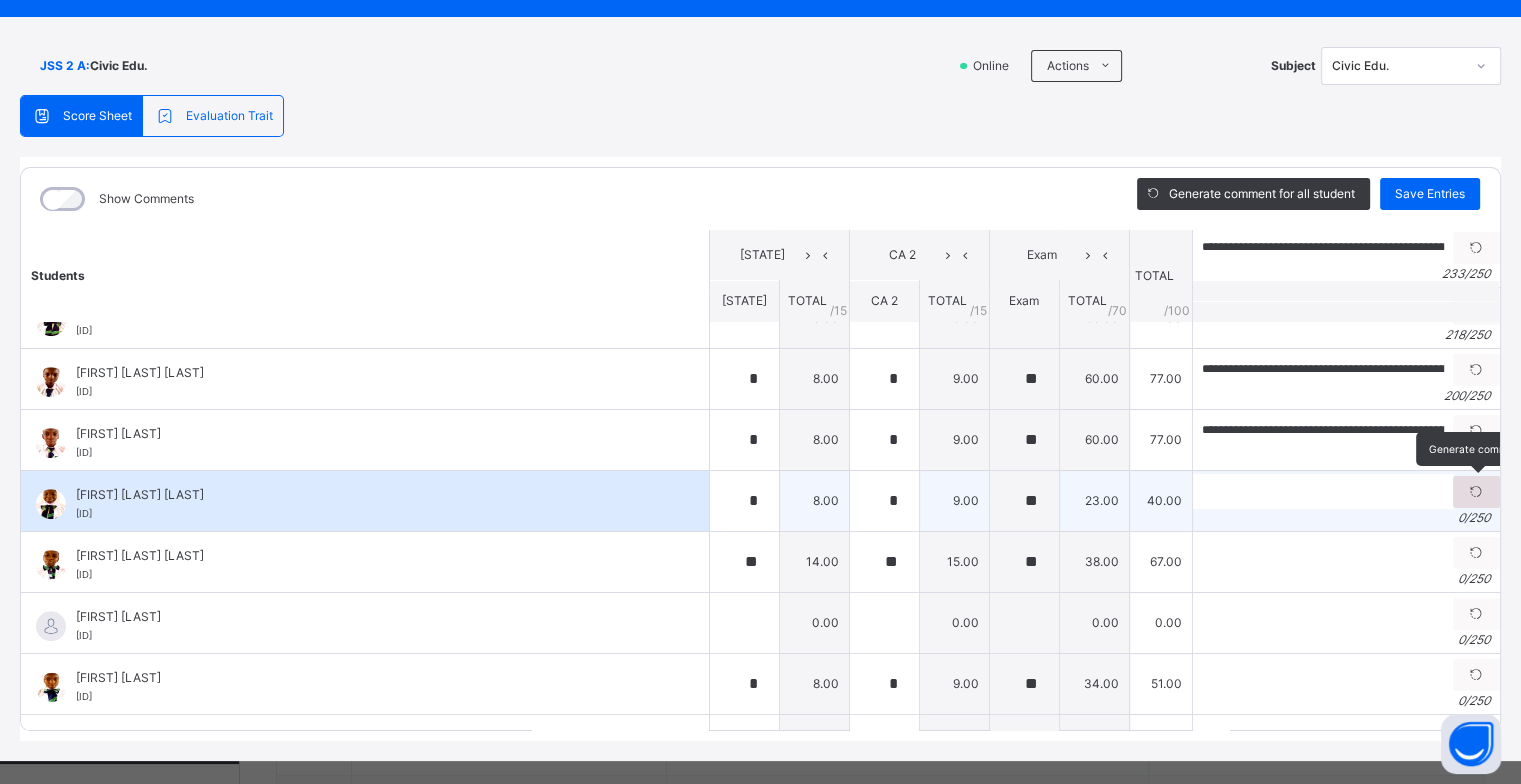 click at bounding box center [1476, 492] 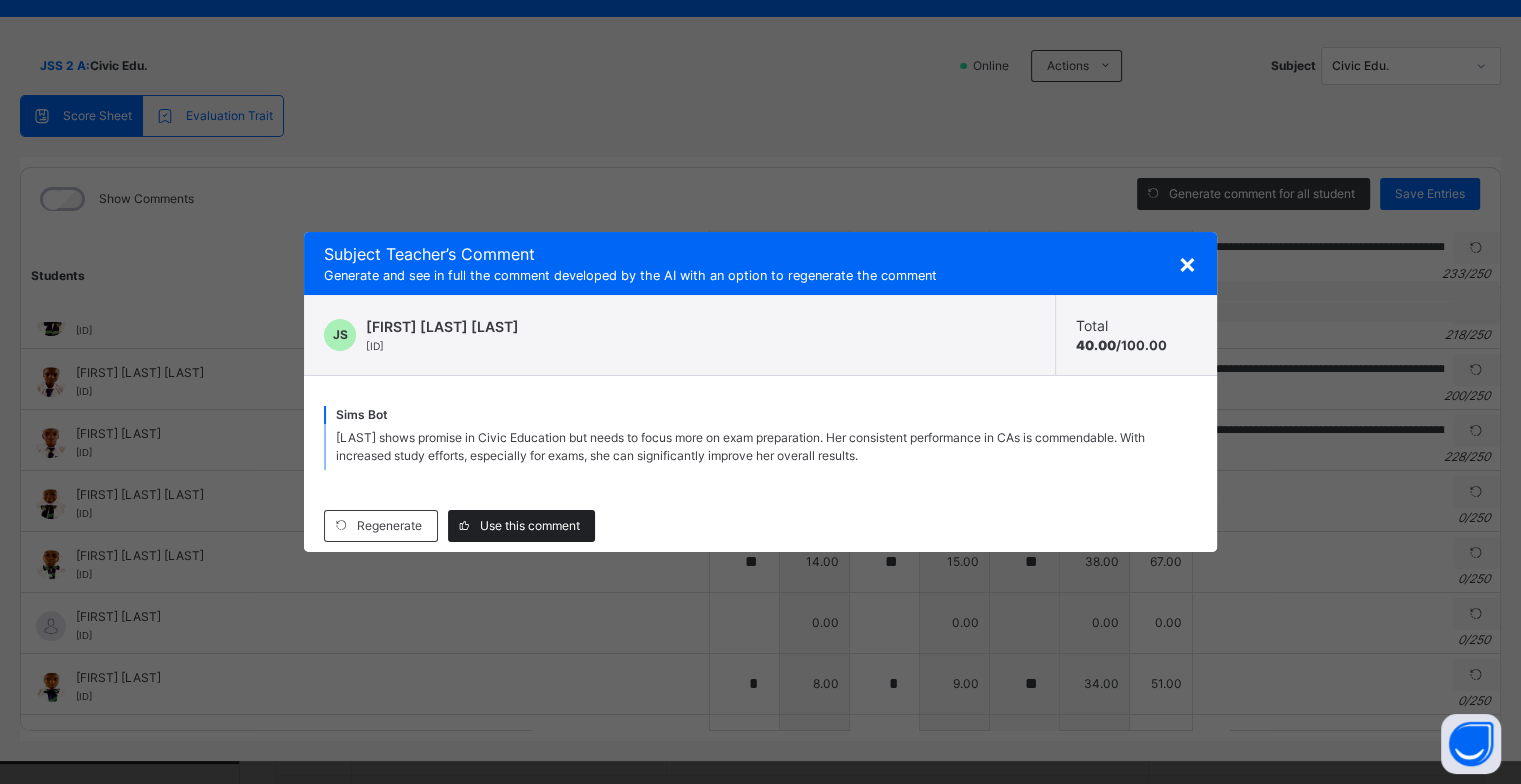click on "Use this comment" at bounding box center [530, 526] 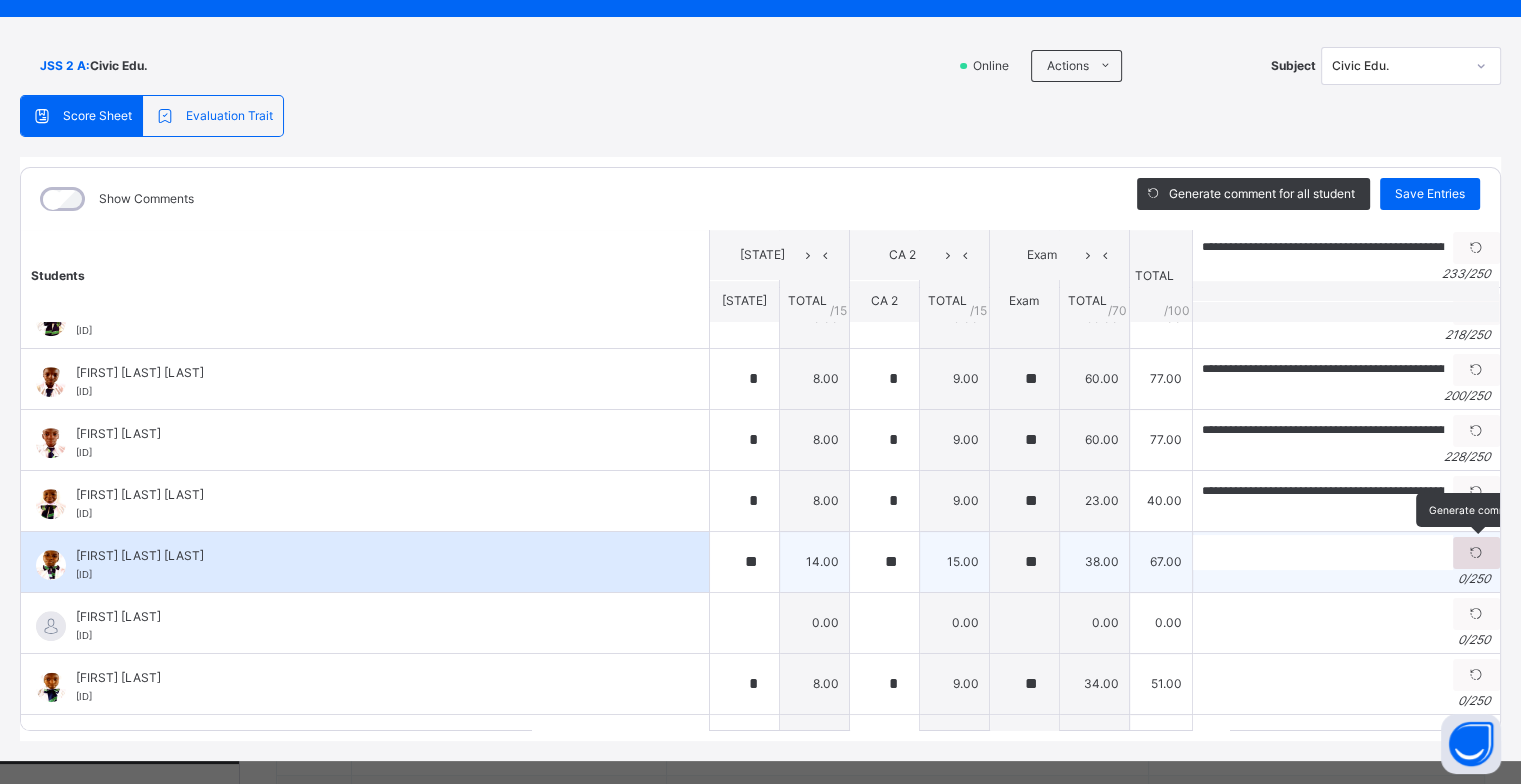 click at bounding box center [1476, 553] 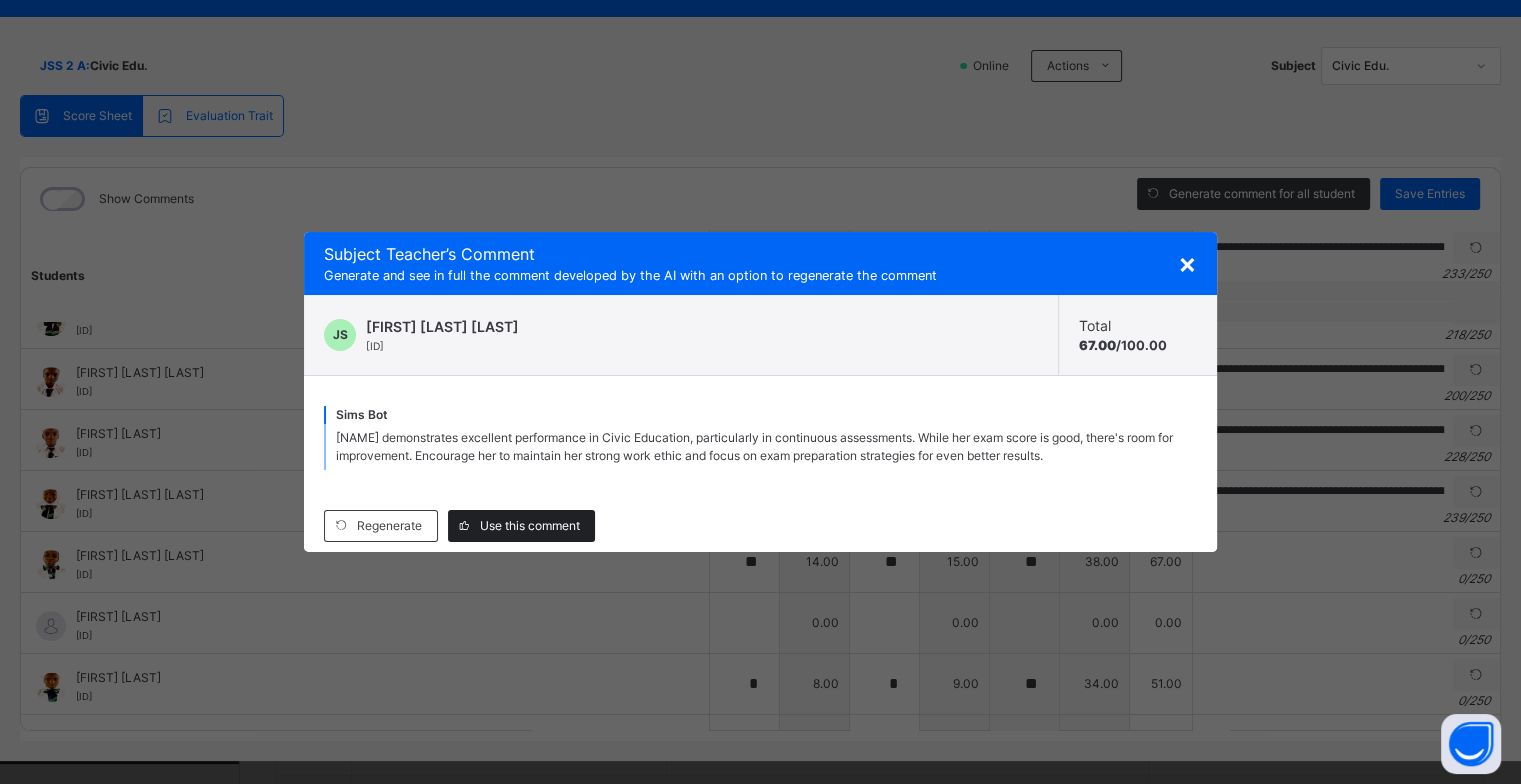 click on "Use this comment" at bounding box center (530, 526) 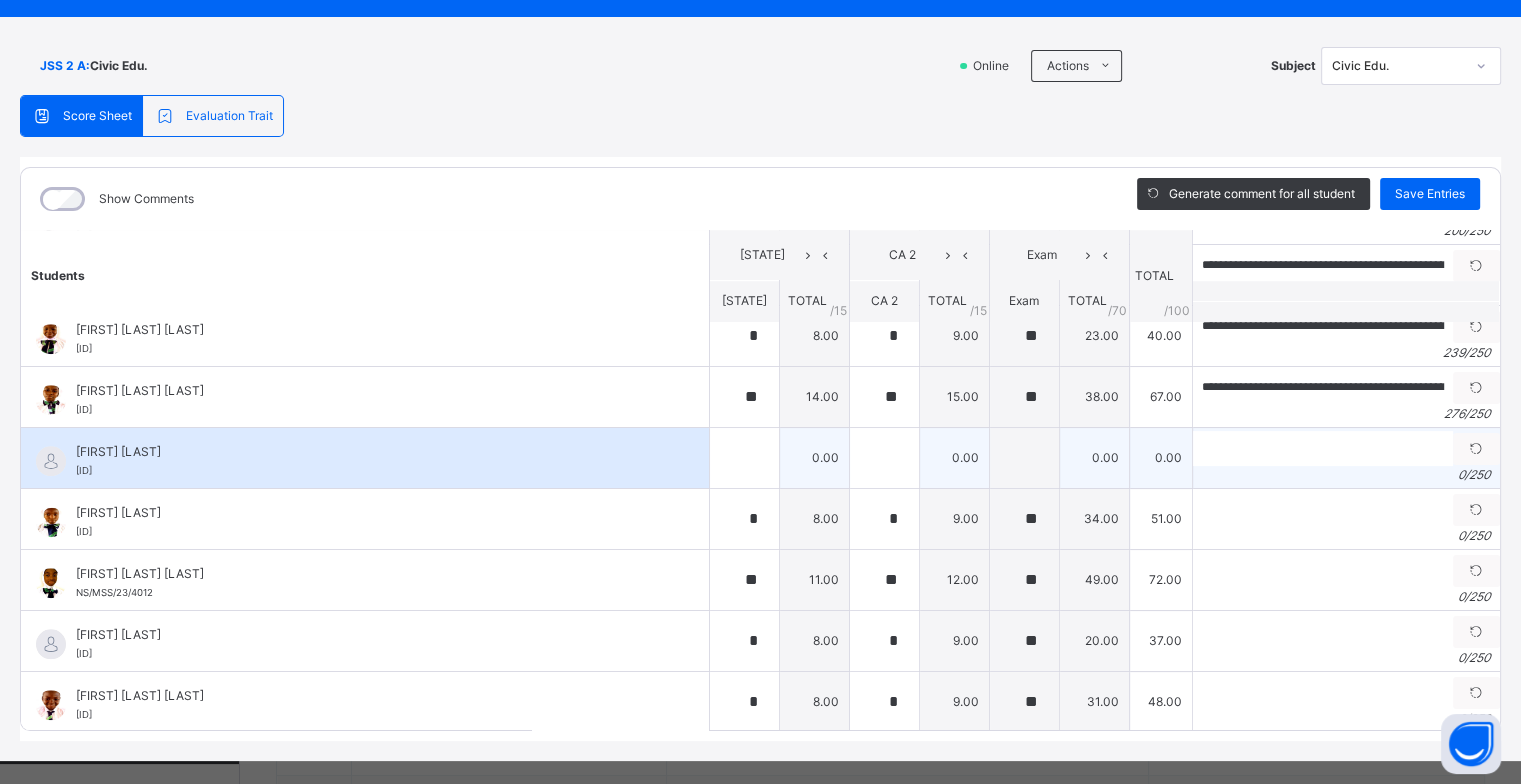 scroll, scrollTop: 1700, scrollLeft: 0, axis: vertical 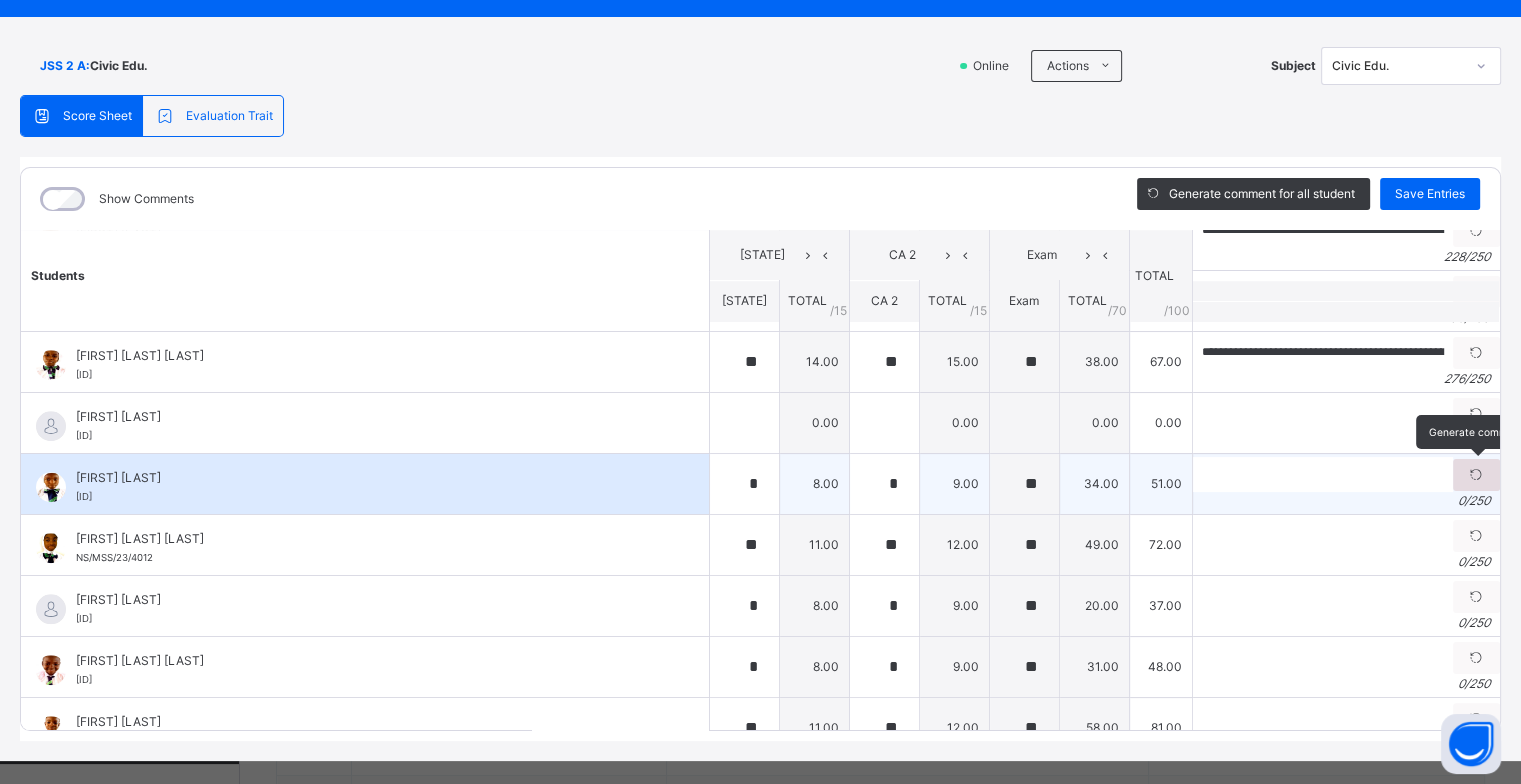 click at bounding box center (1476, 475) 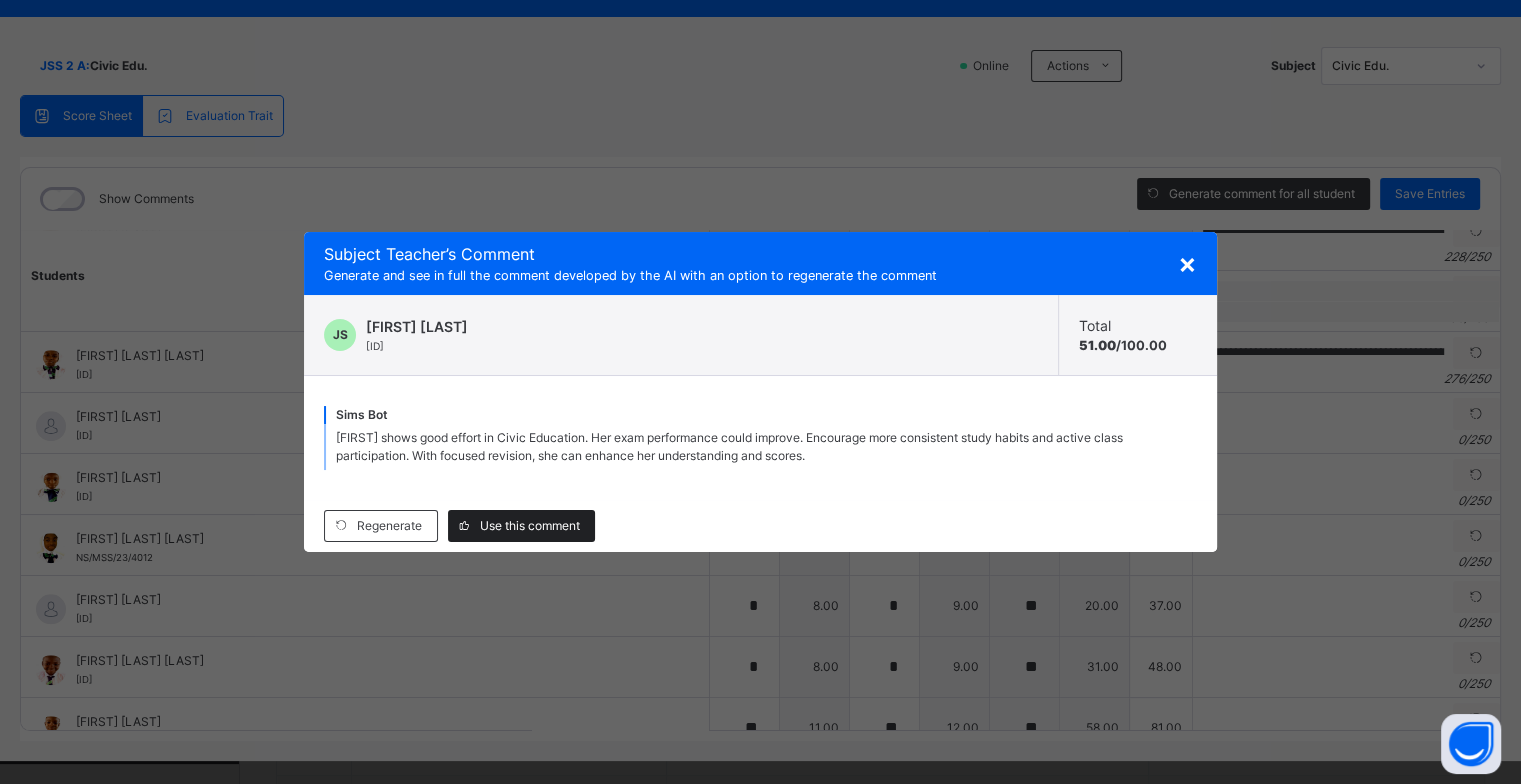 click on "Use this comment" at bounding box center [530, 526] 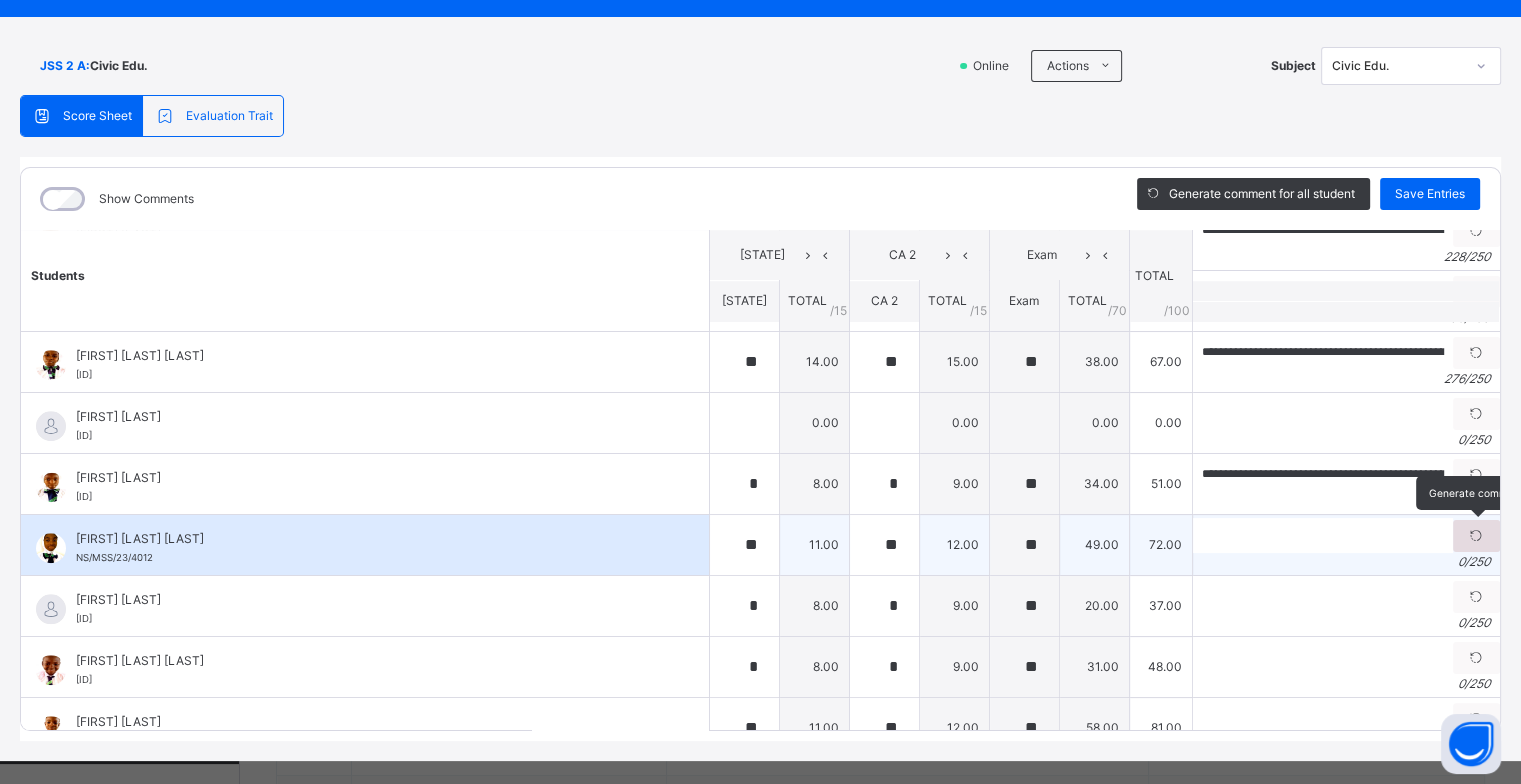 click at bounding box center (1476, 536) 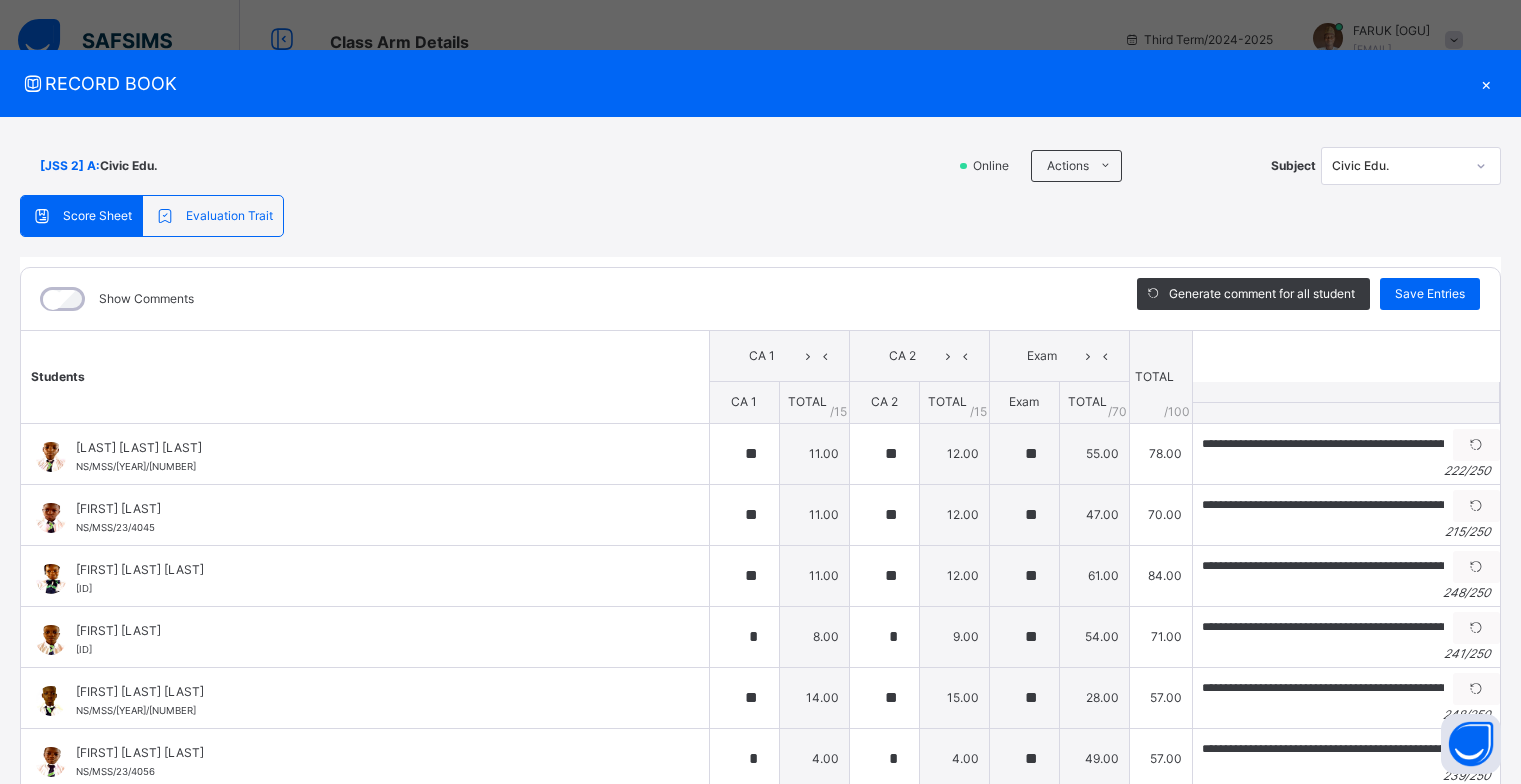 scroll, scrollTop: 400, scrollLeft: 0, axis: vertical 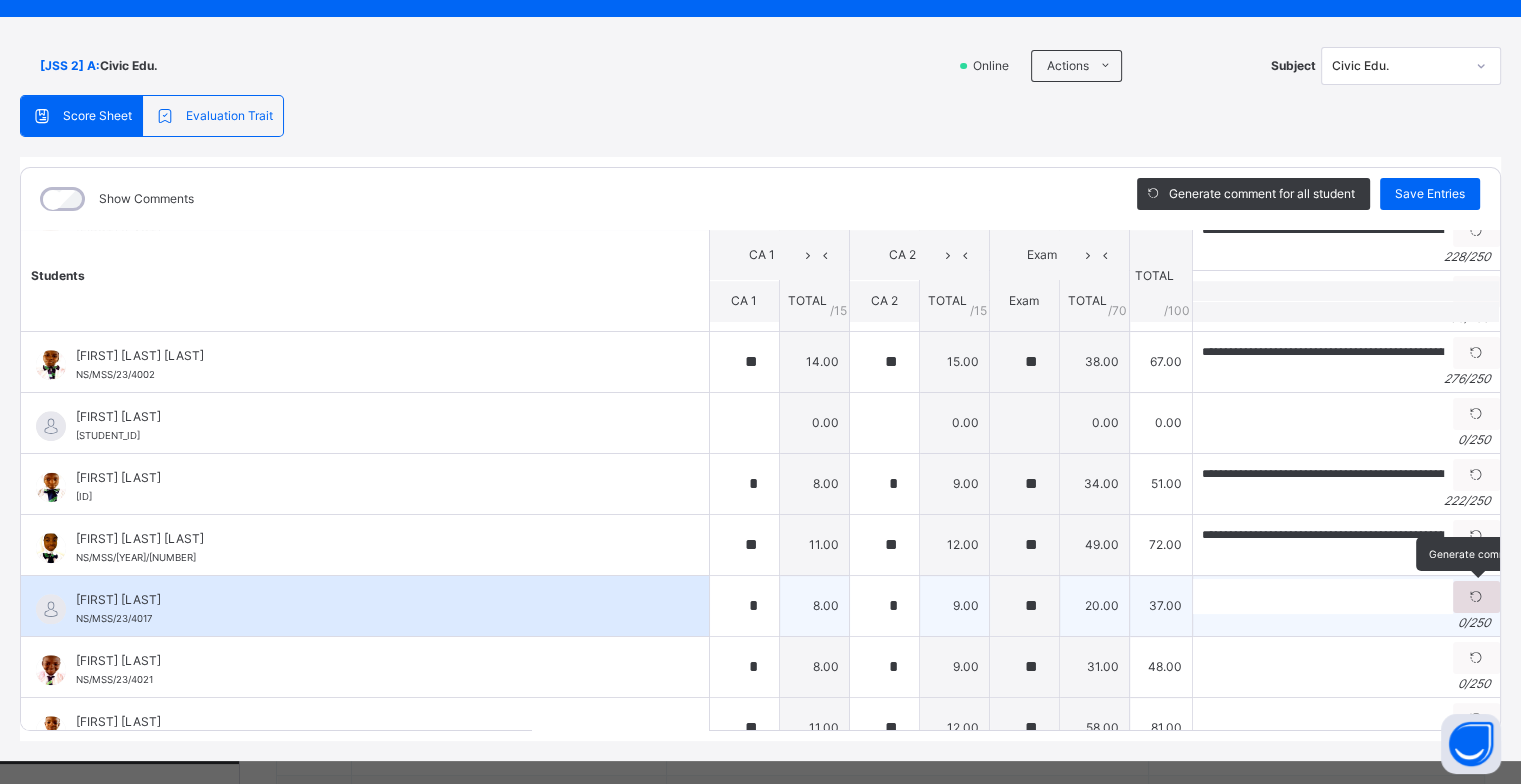 click at bounding box center (1476, 597) 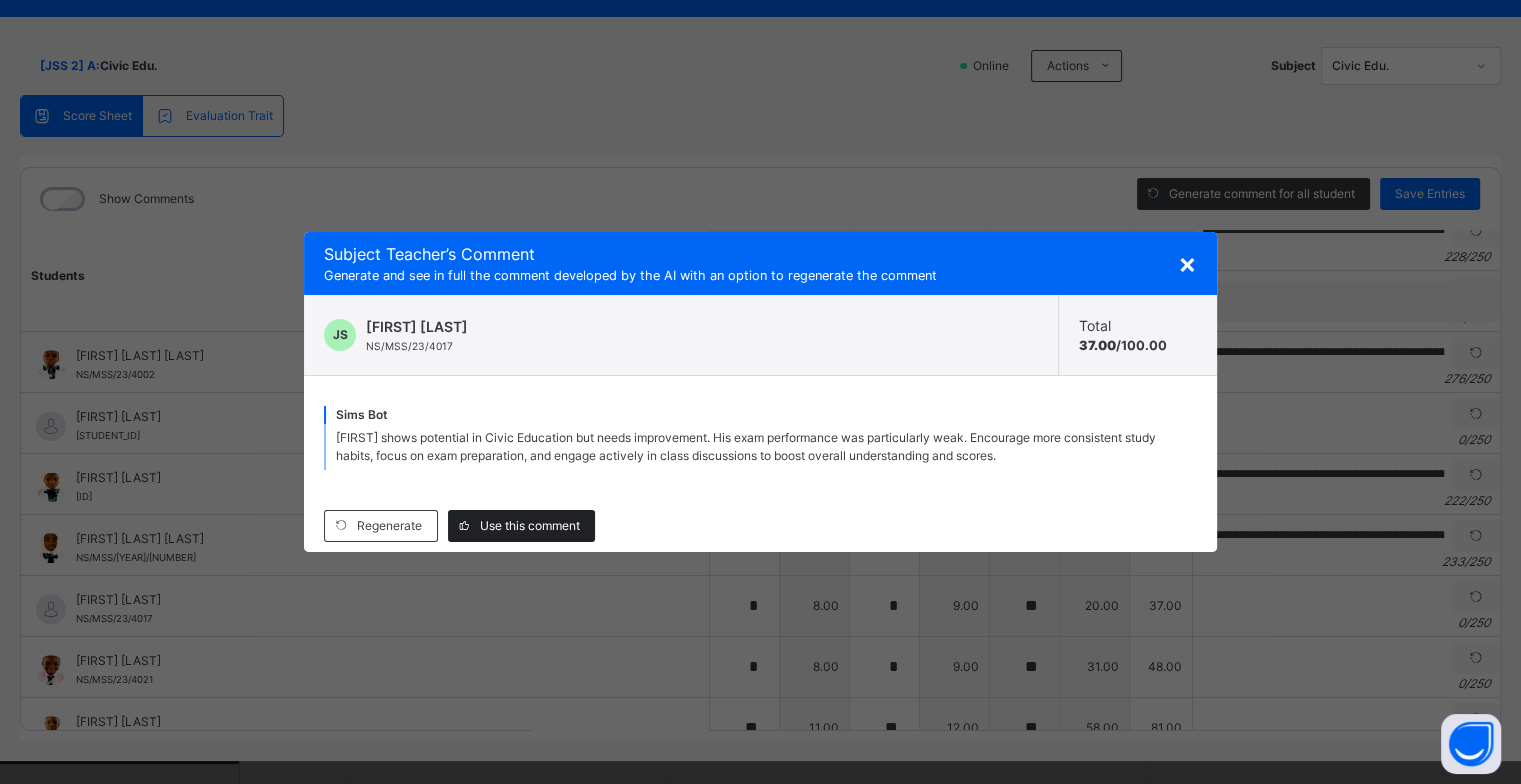 click on "Use this comment" at bounding box center (530, 526) 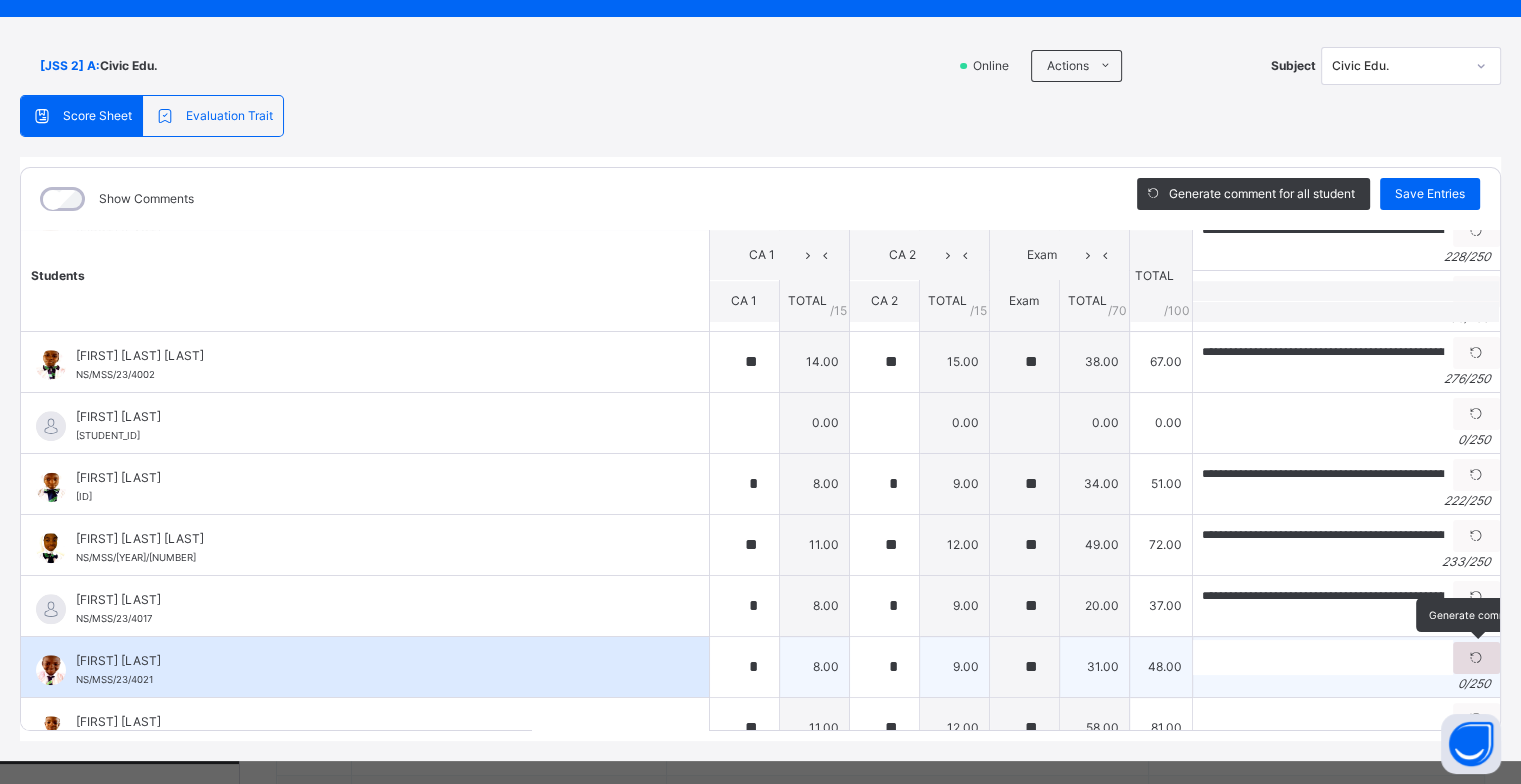 click at bounding box center (1476, 658) 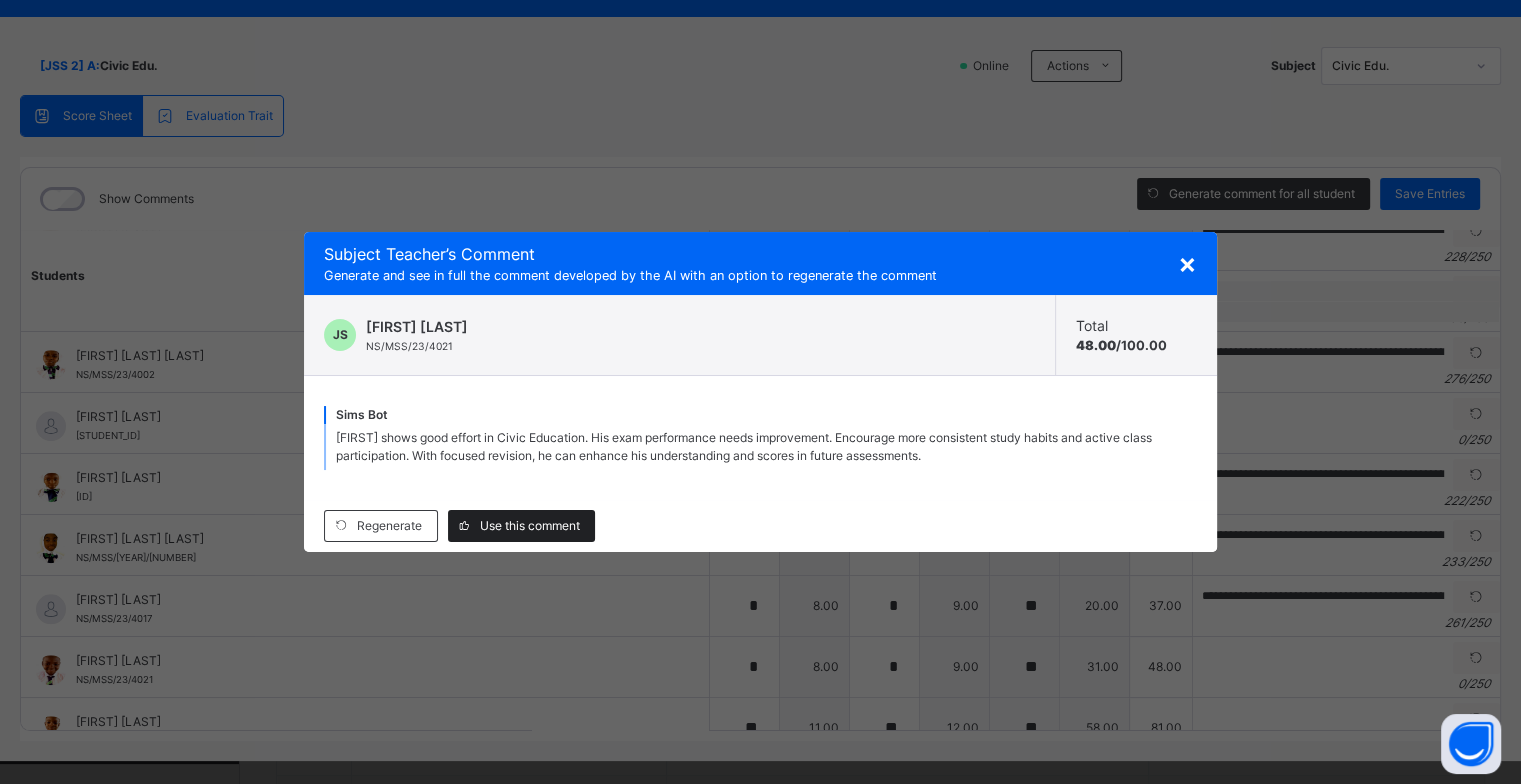 click on "Use this comment" at bounding box center (530, 526) 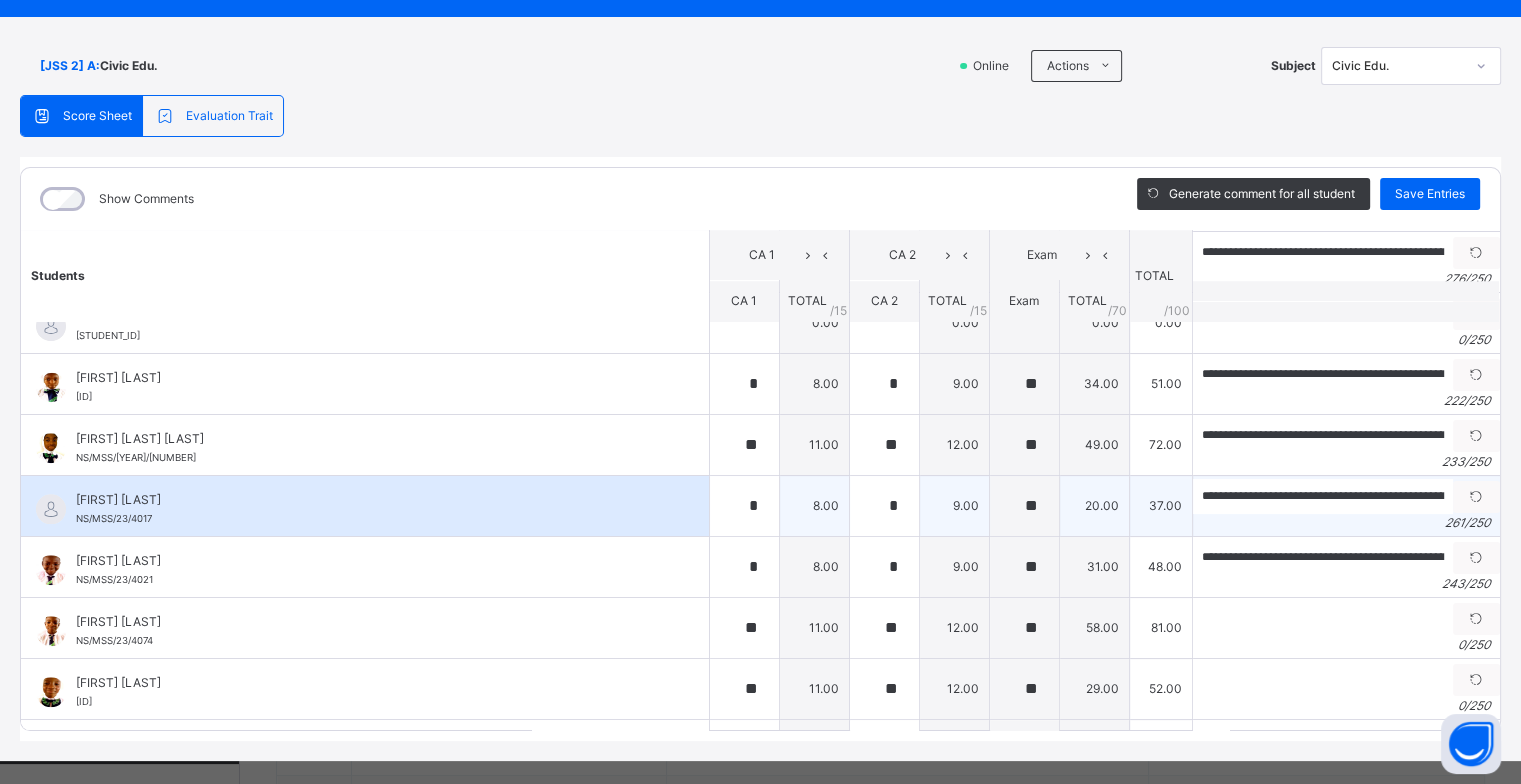 scroll, scrollTop: 1900, scrollLeft: 0, axis: vertical 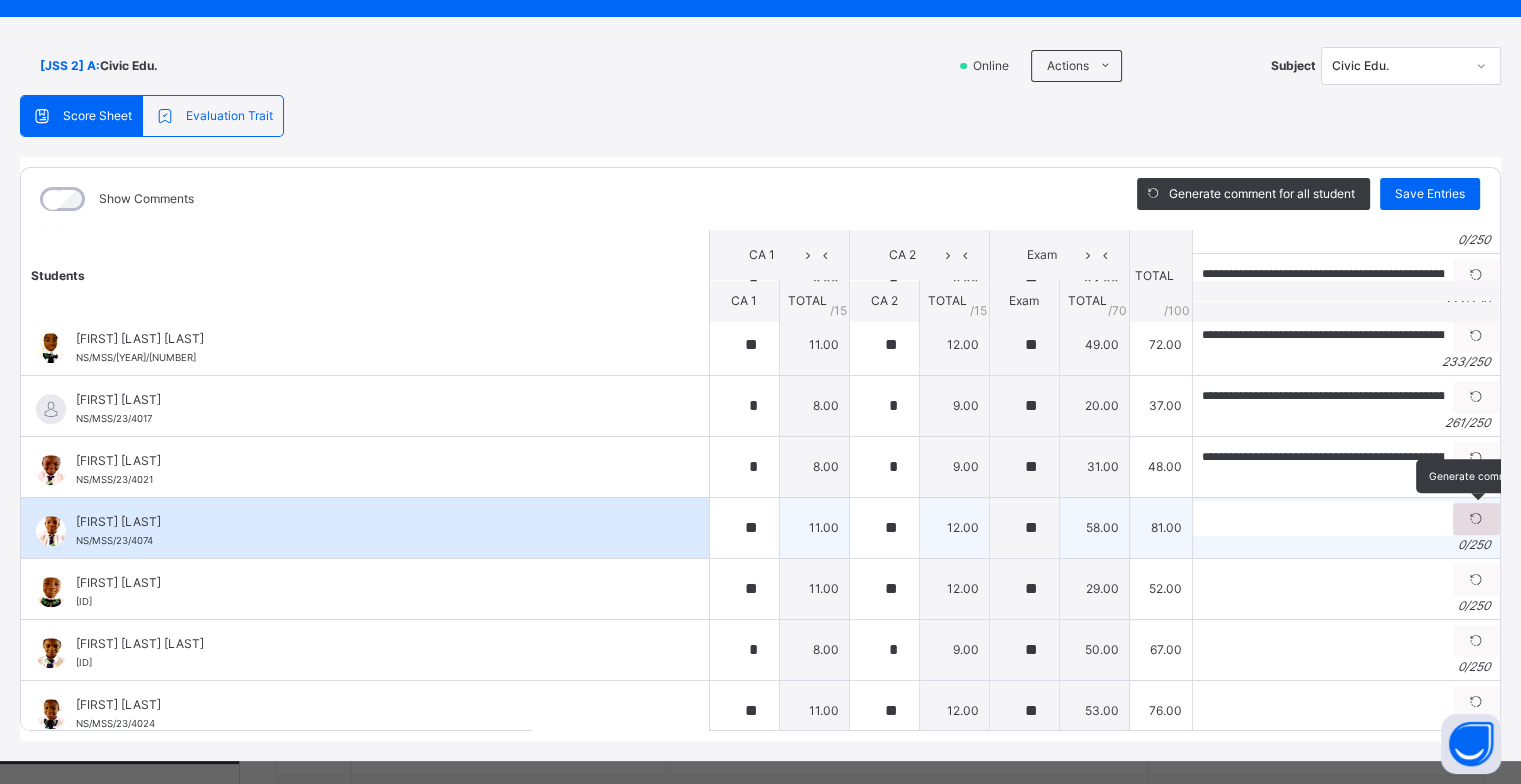 click at bounding box center (1476, 519) 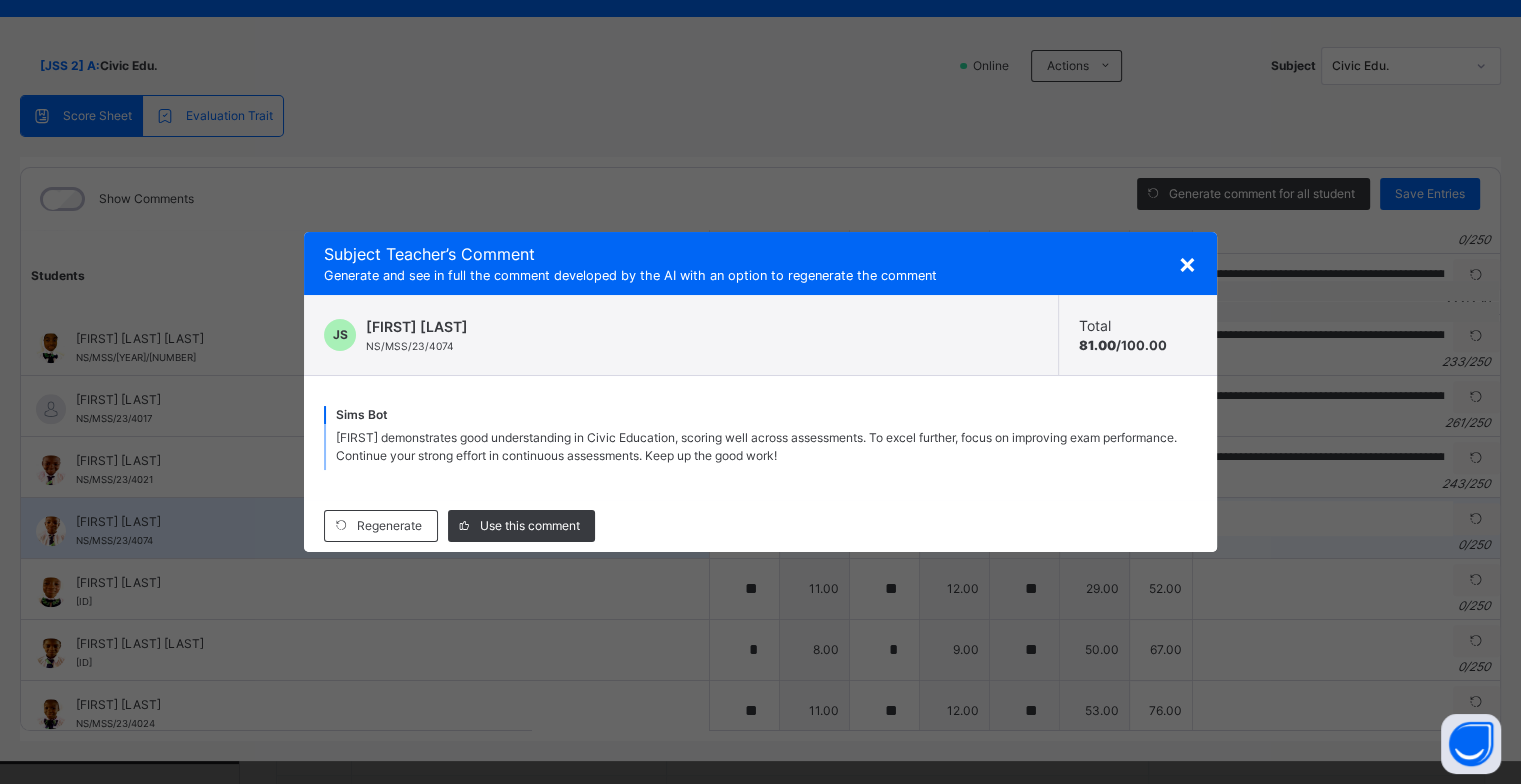 click on "Use this comment" at bounding box center [530, 526] 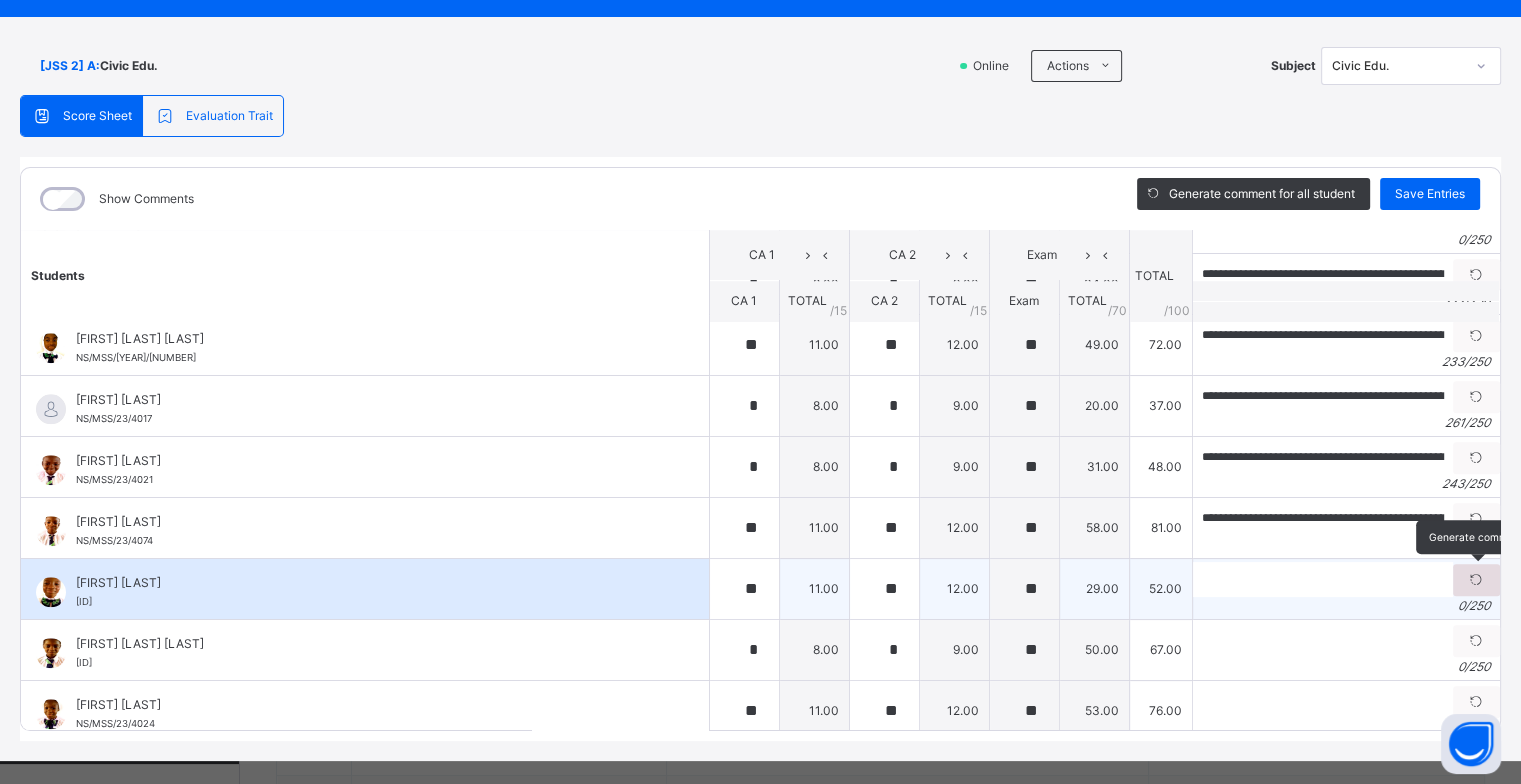 click at bounding box center (1476, 580) 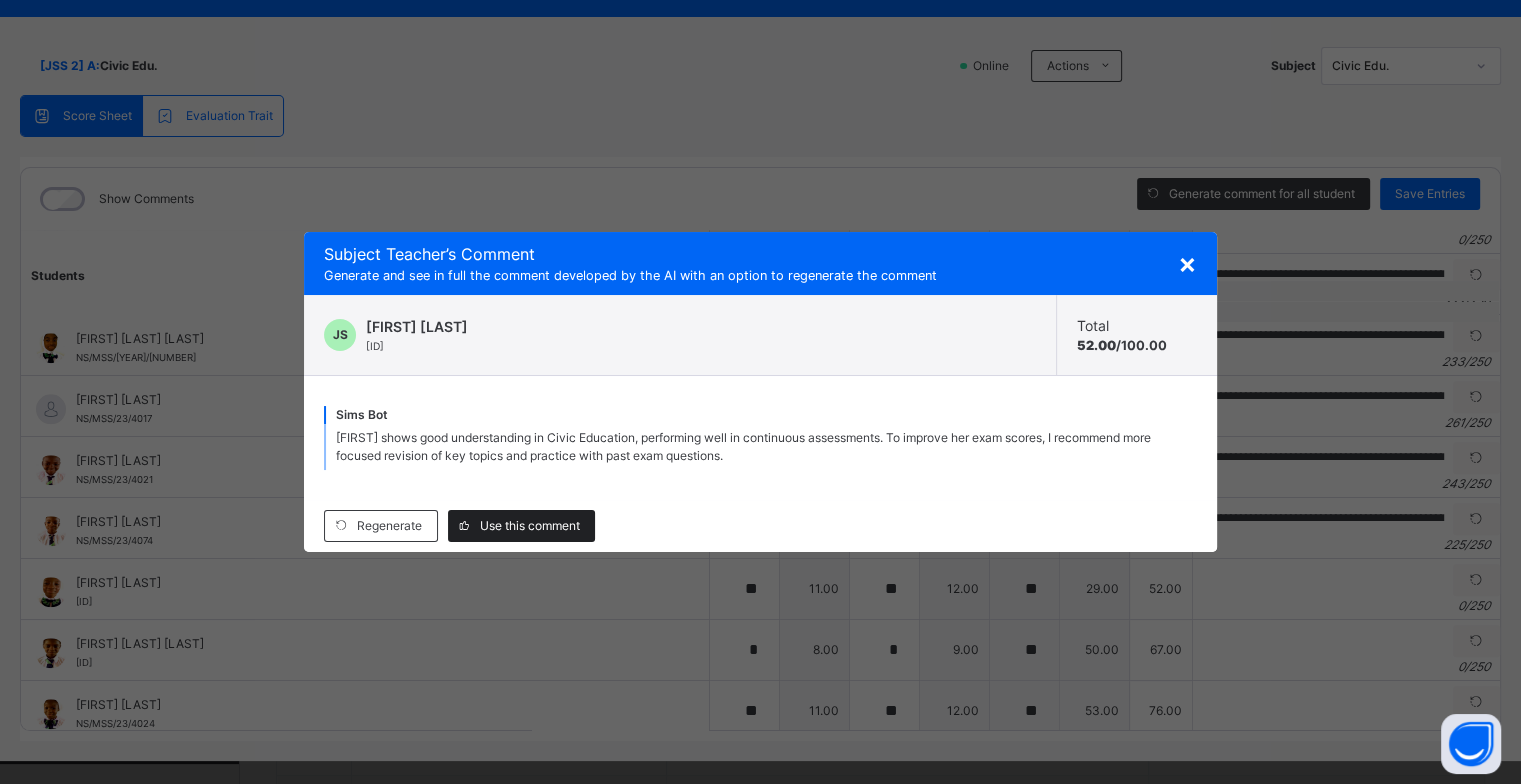 click on "Use this comment" at bounding box center [530, 526] 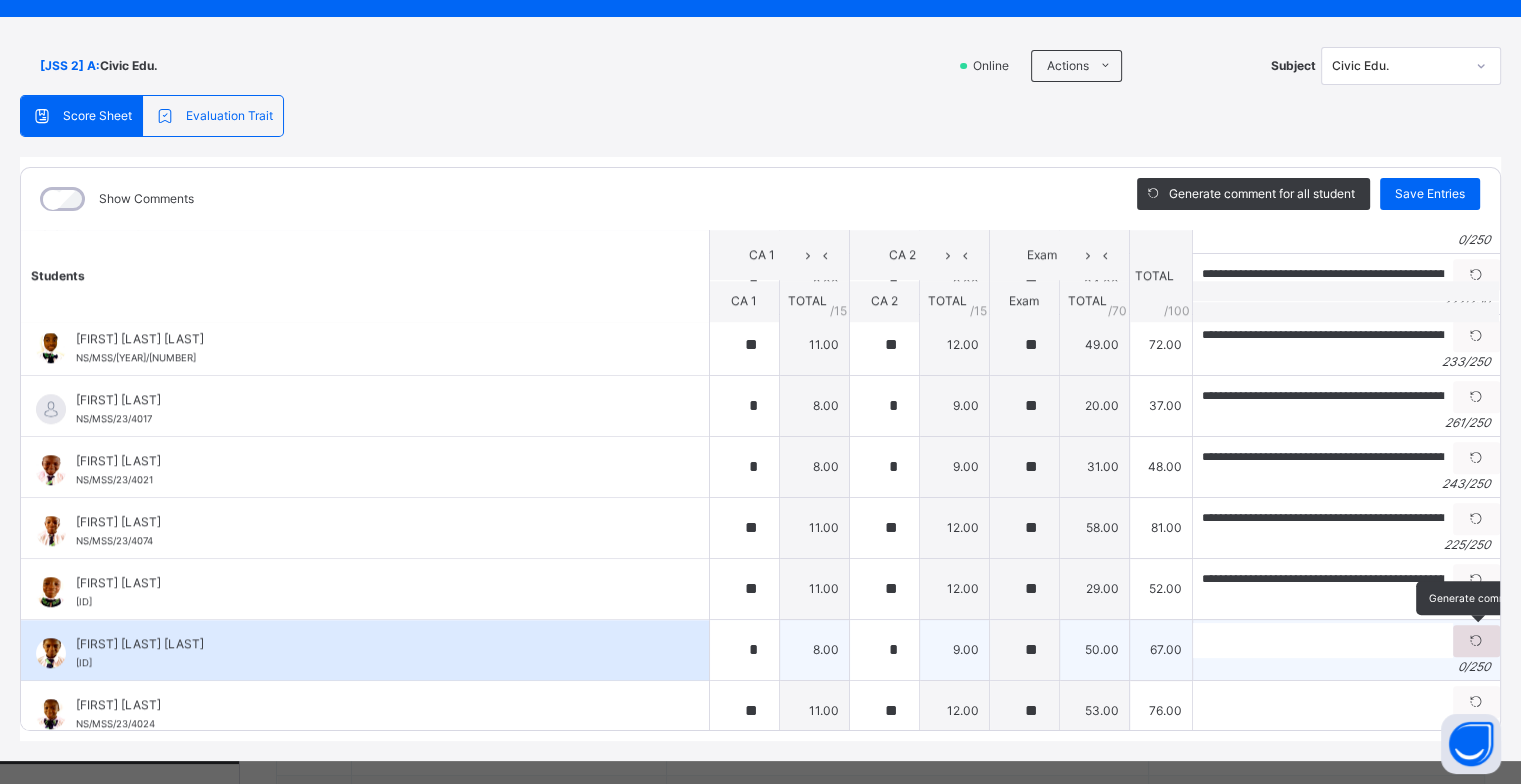click at bounding box center (1476, 641) 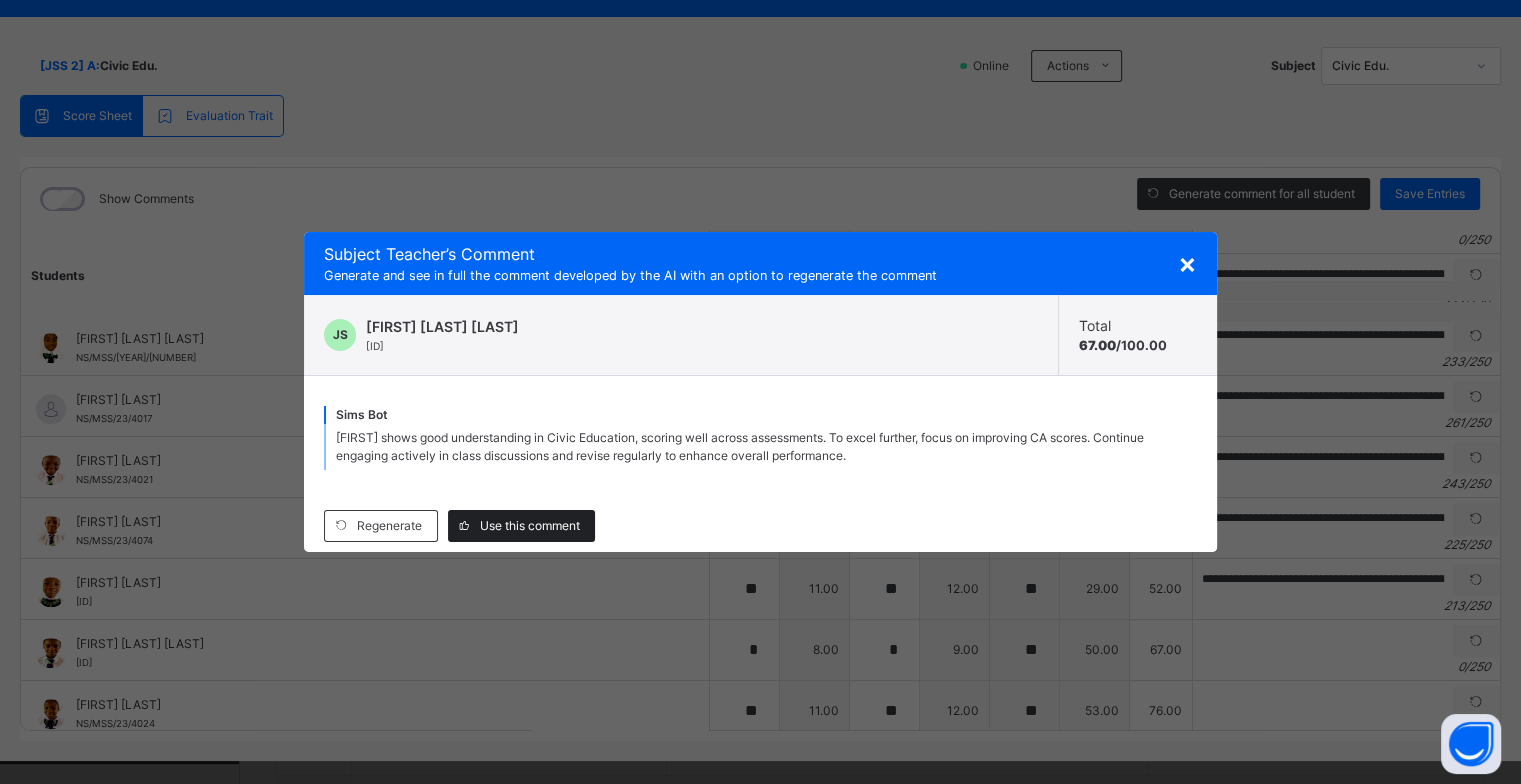 click on "Use this comment" at bounding box center [530, 526] 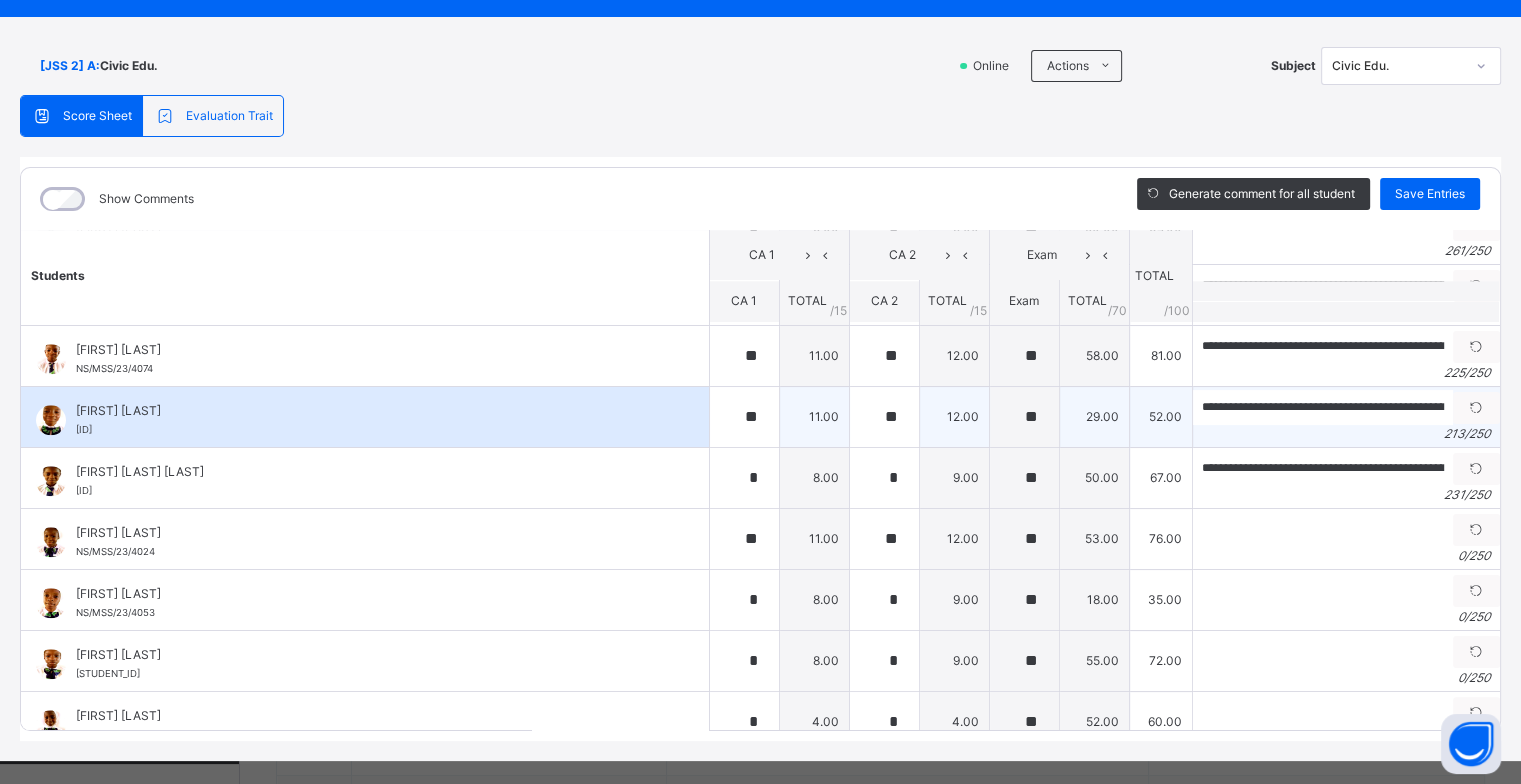 scroll, scrollTop: 2100, scrollLeft: 0, axis: vertical 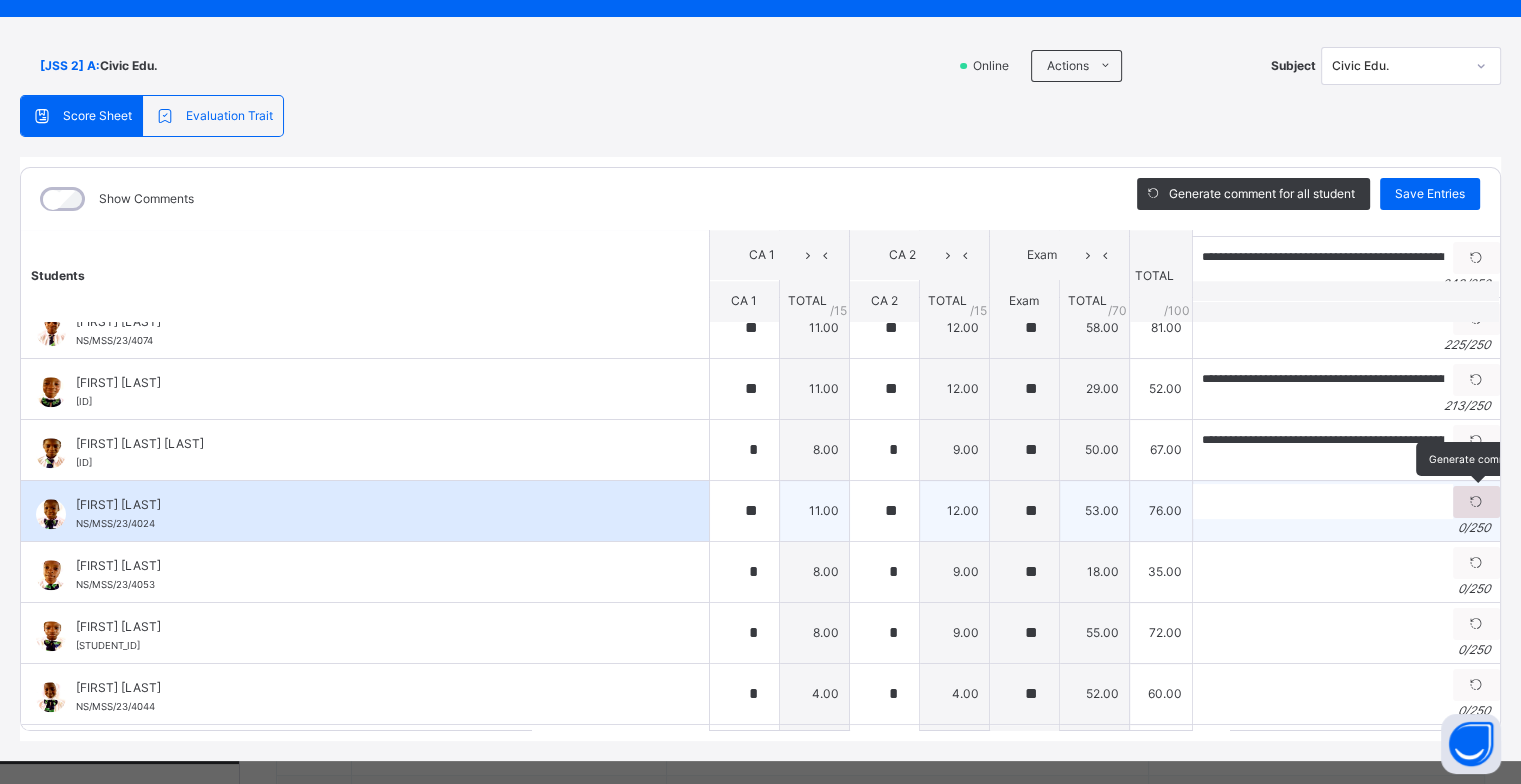 click at bounding box center (1476, 502) 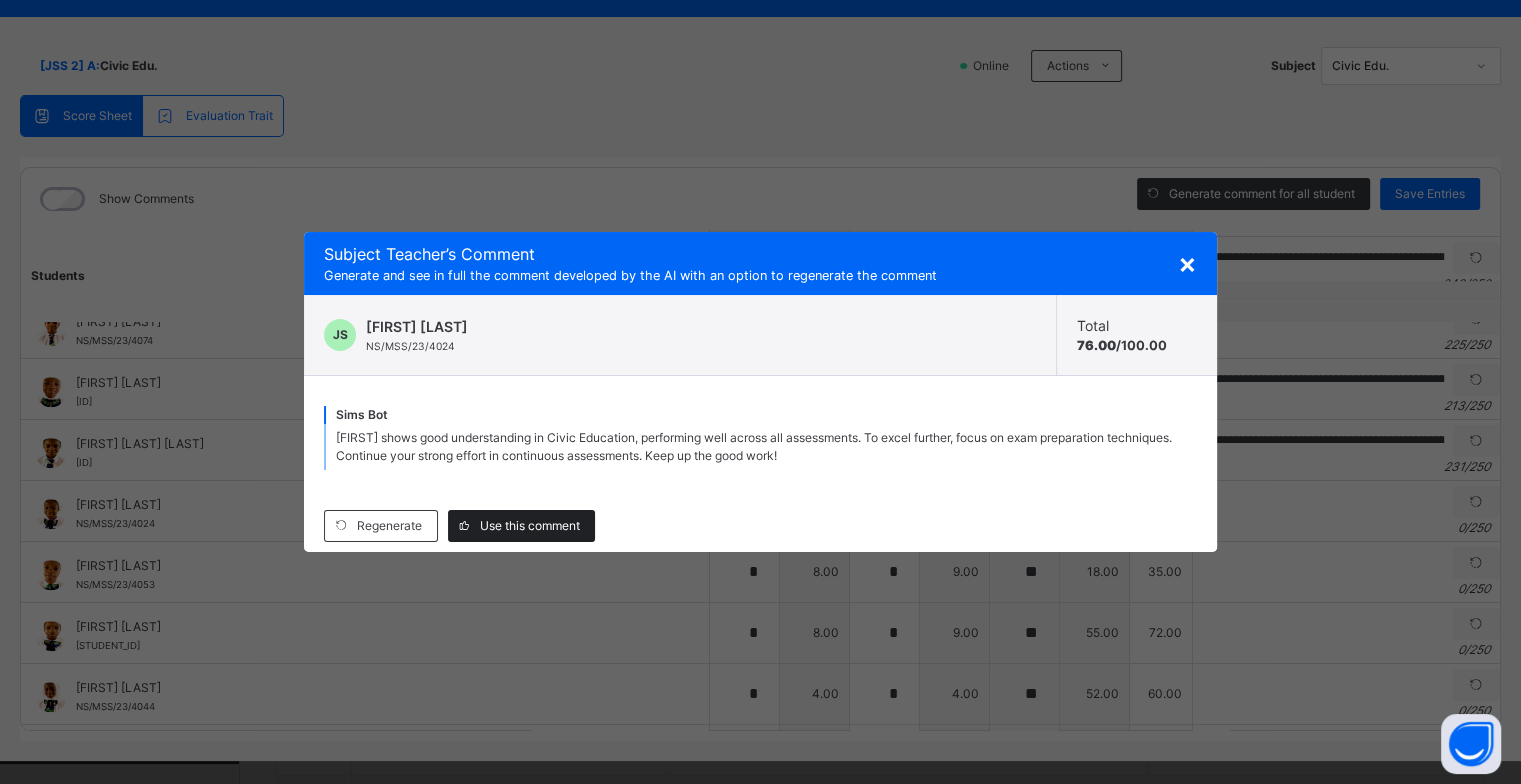 click on "Use this comment" at bounding box center (530, 526) 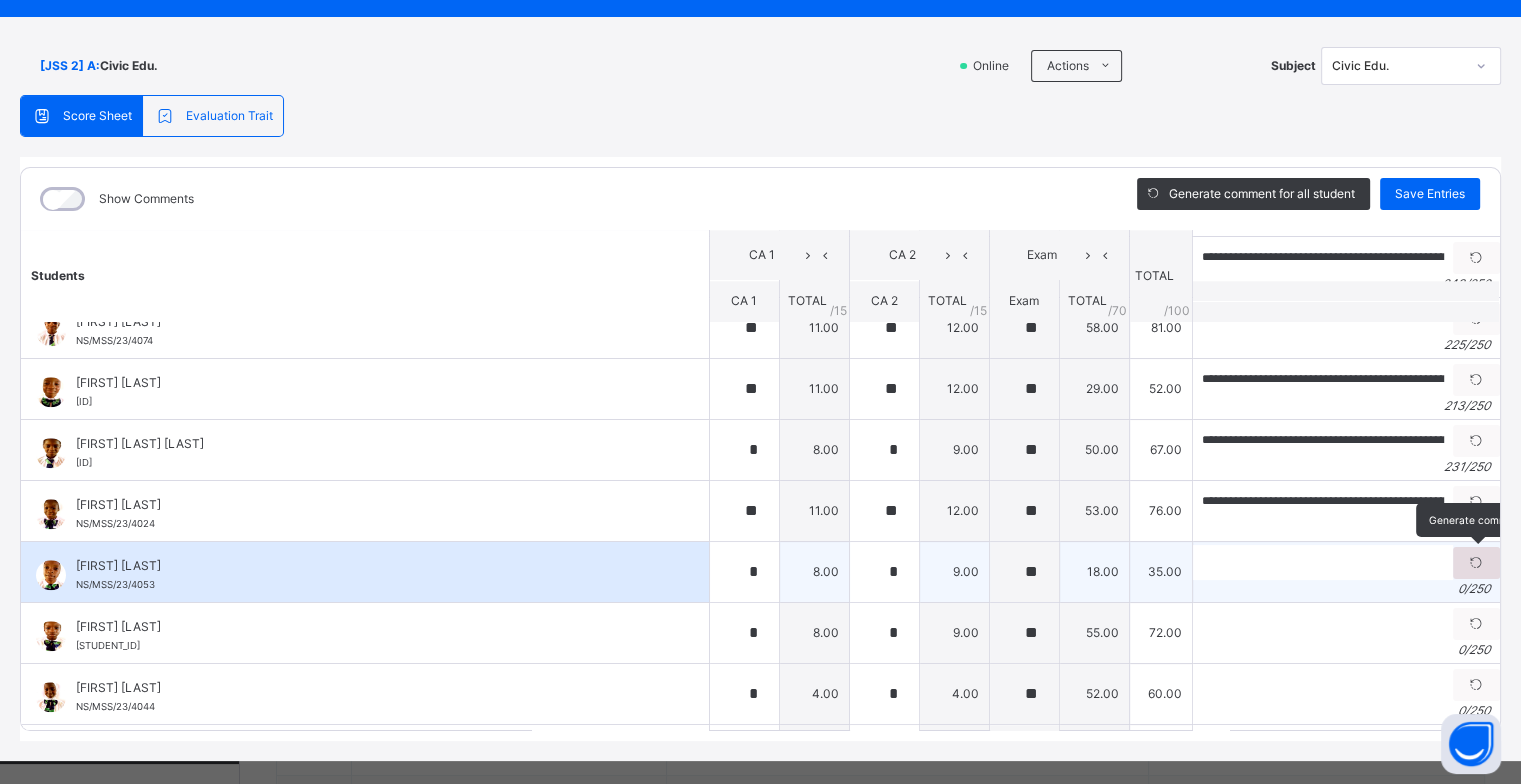 click at bounding box center (1476, 563) 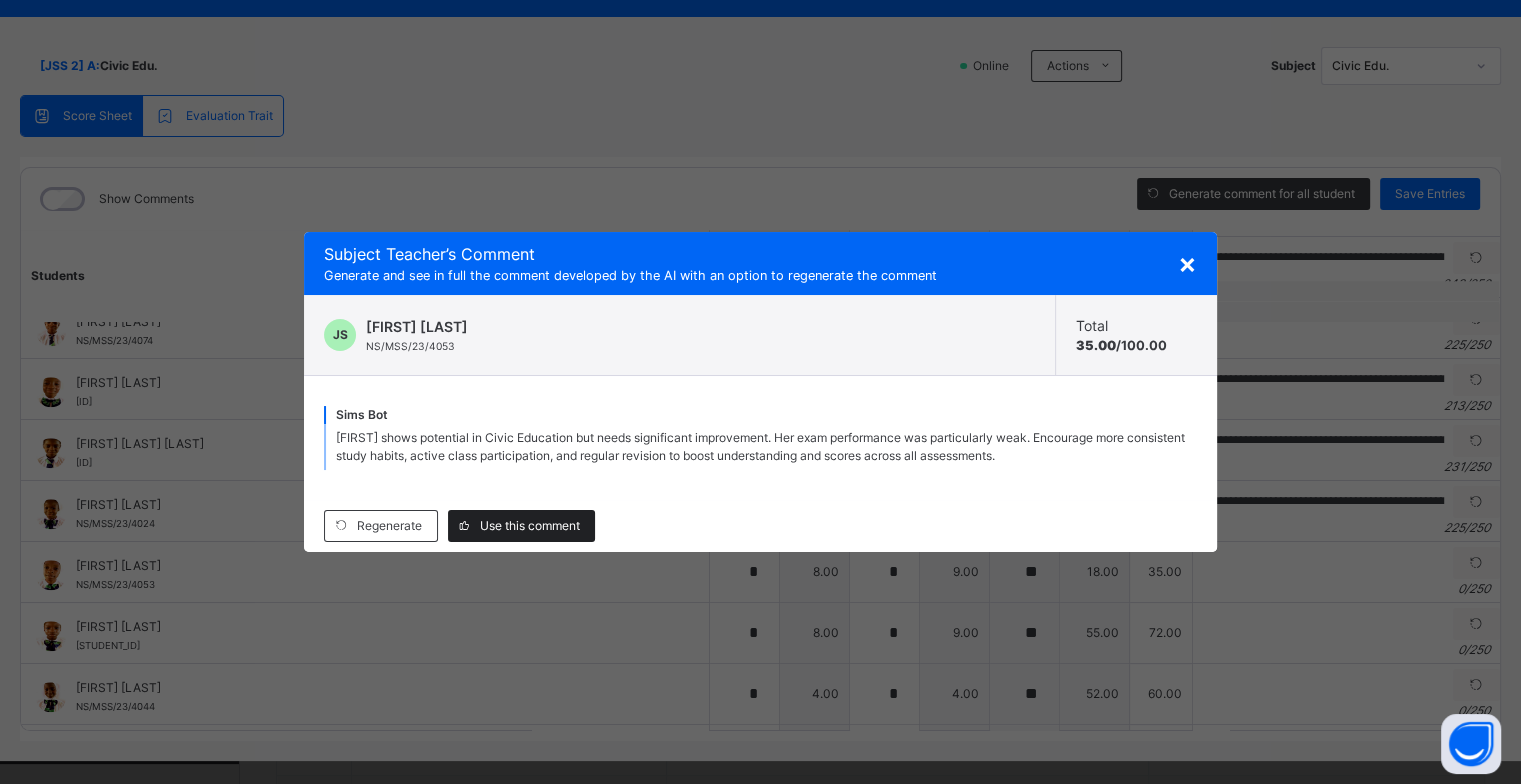 click on "Use this comment" at bounding box center (530, 526) 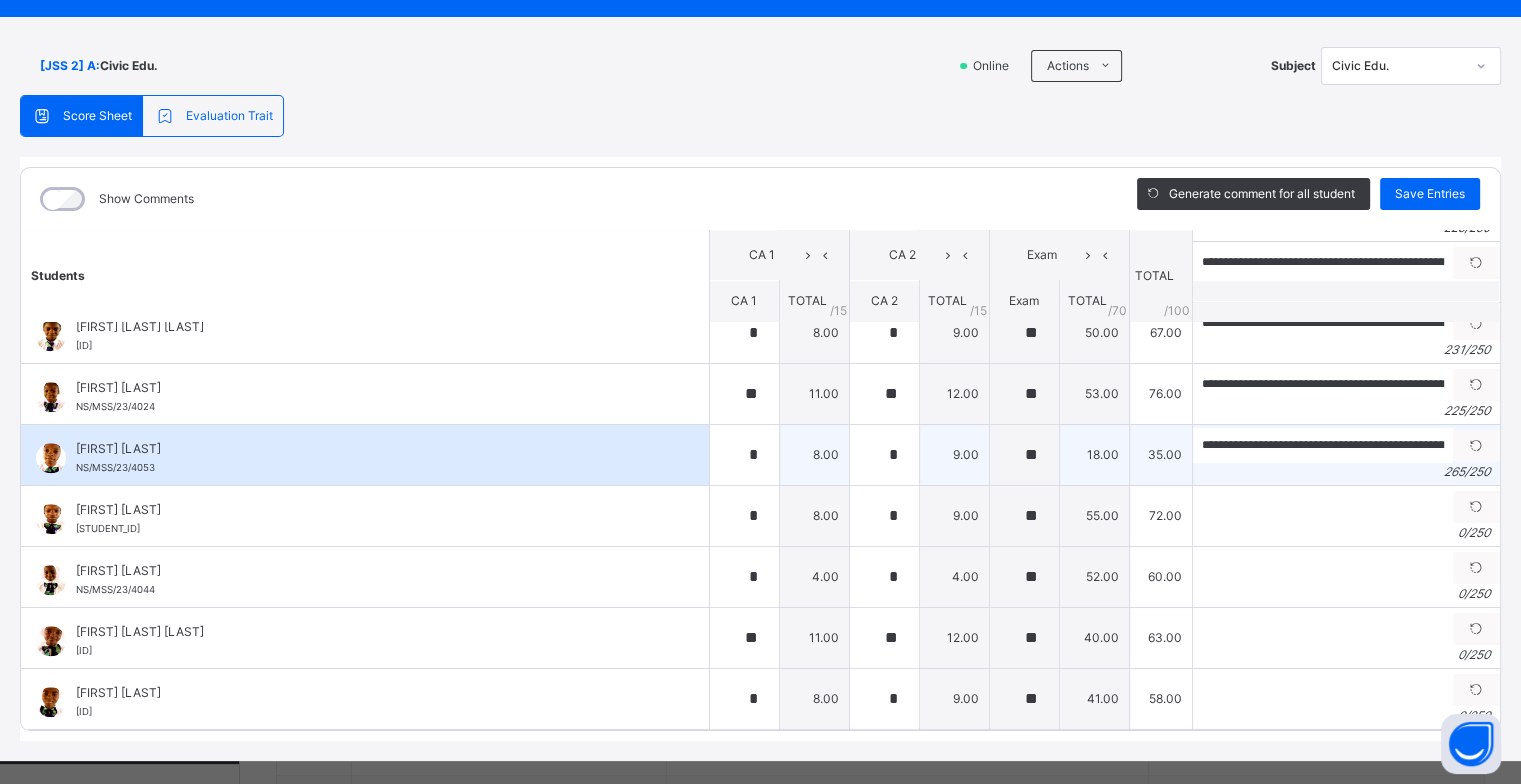scroll, scrollTop: 2222, scrollLeft: 0, axis: vertical 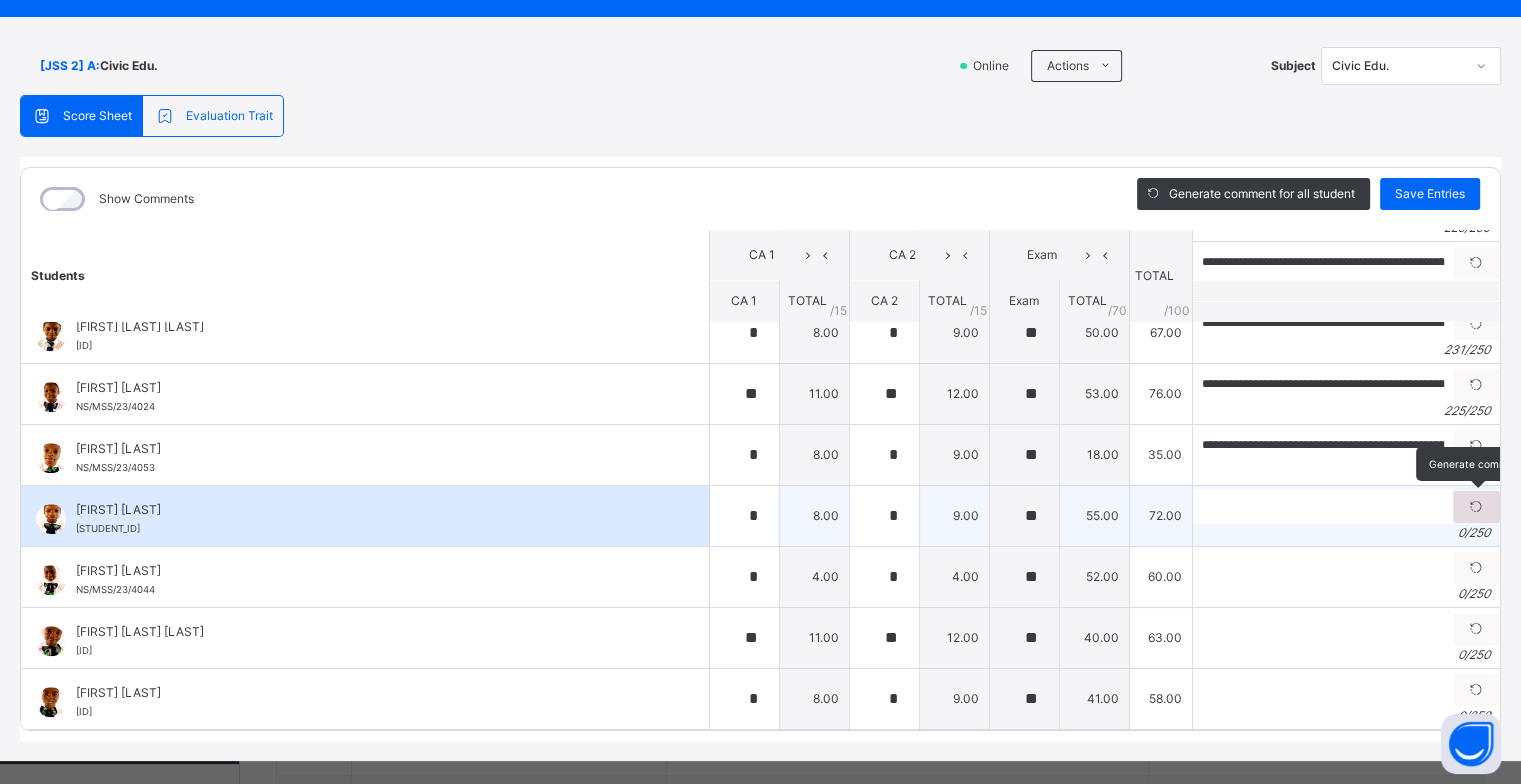 click at bounding box center (1476, 507) 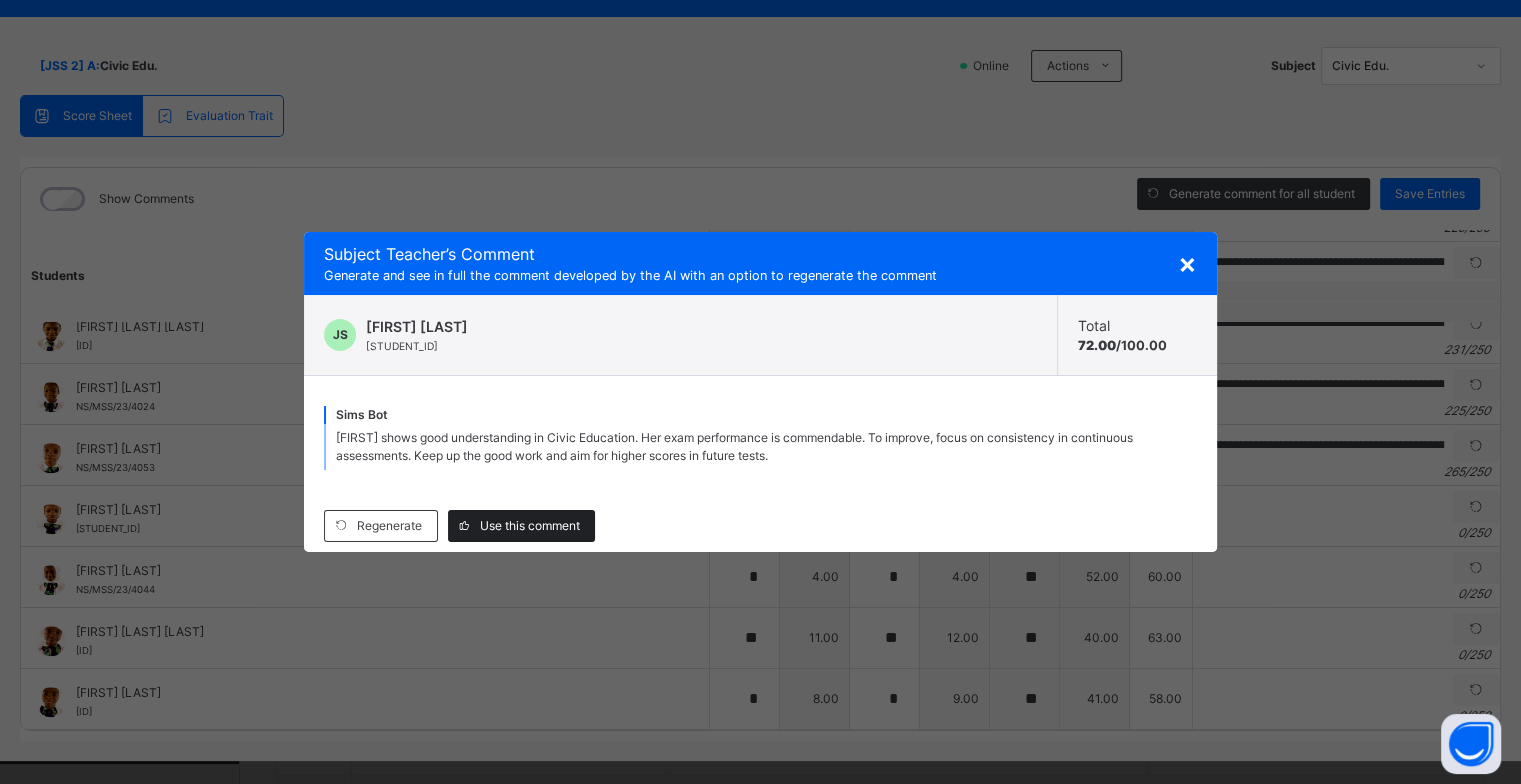 click on "Use this comment" at bounding box center [521, 526] 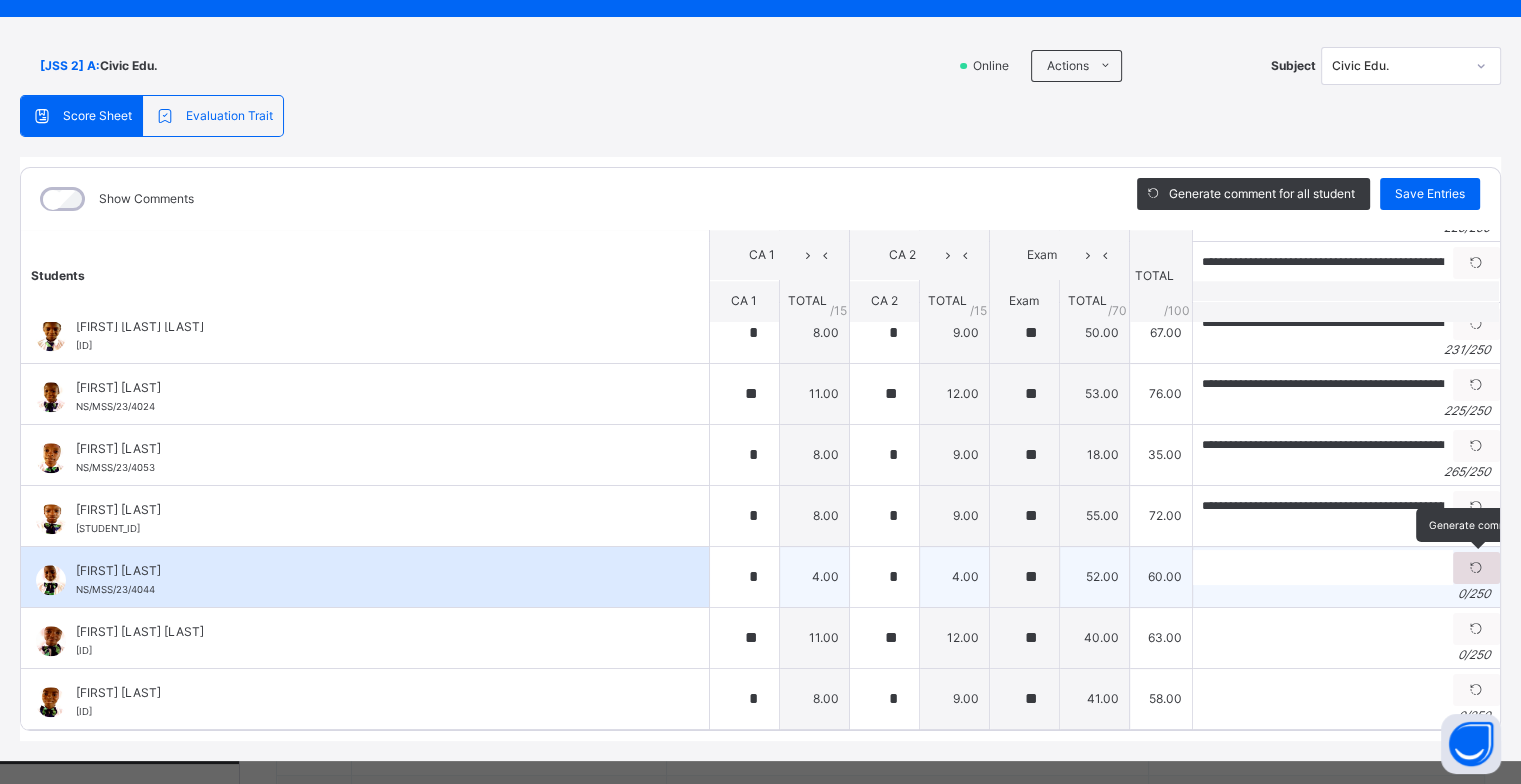 click at bounding box center (1476, 568) 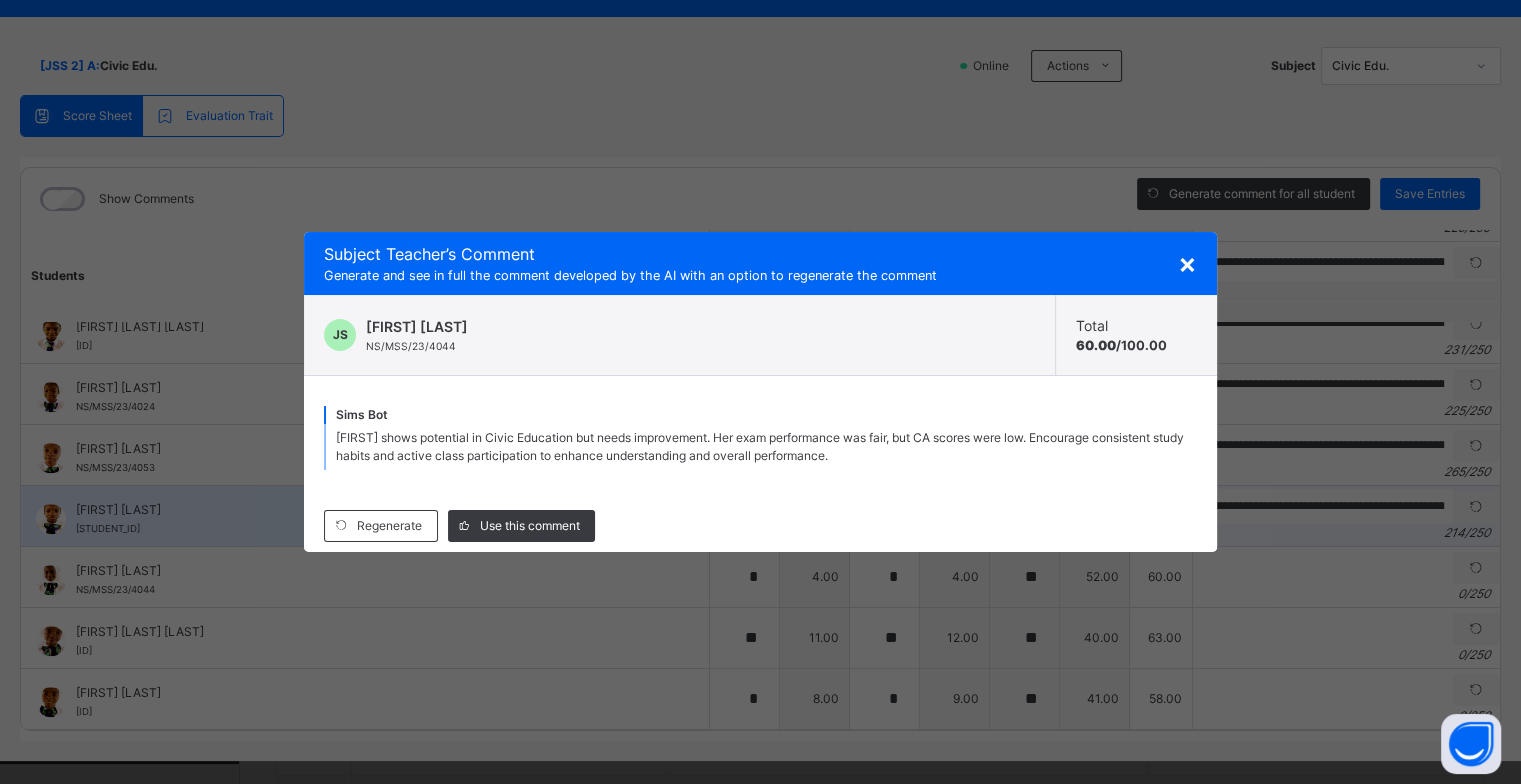 click on "Use this comment" at bounding box center (530, 526) 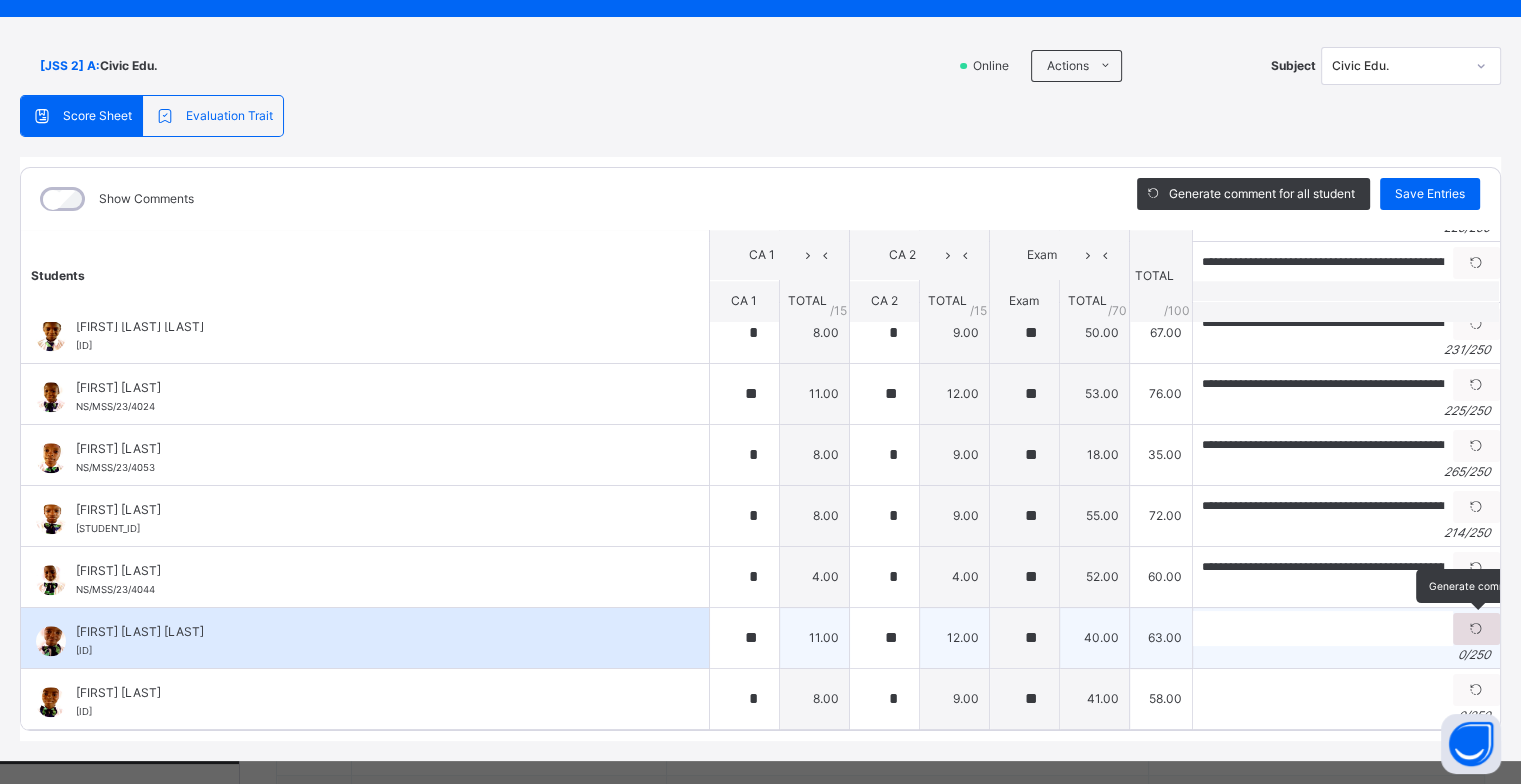 click at bounding box center (1476, 629) 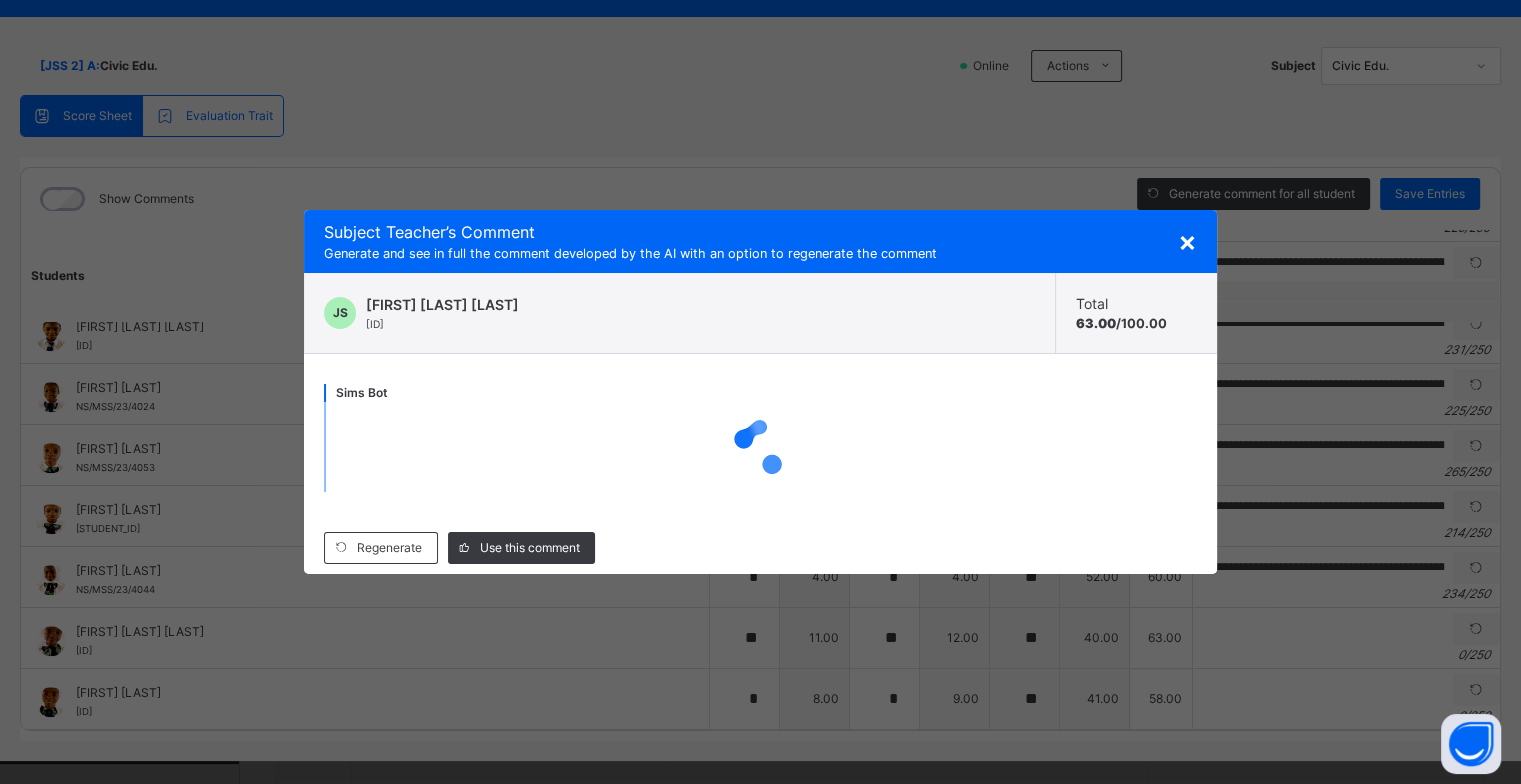scroll, scrollTop: 500, scrollLeft: 0, axis: vertical 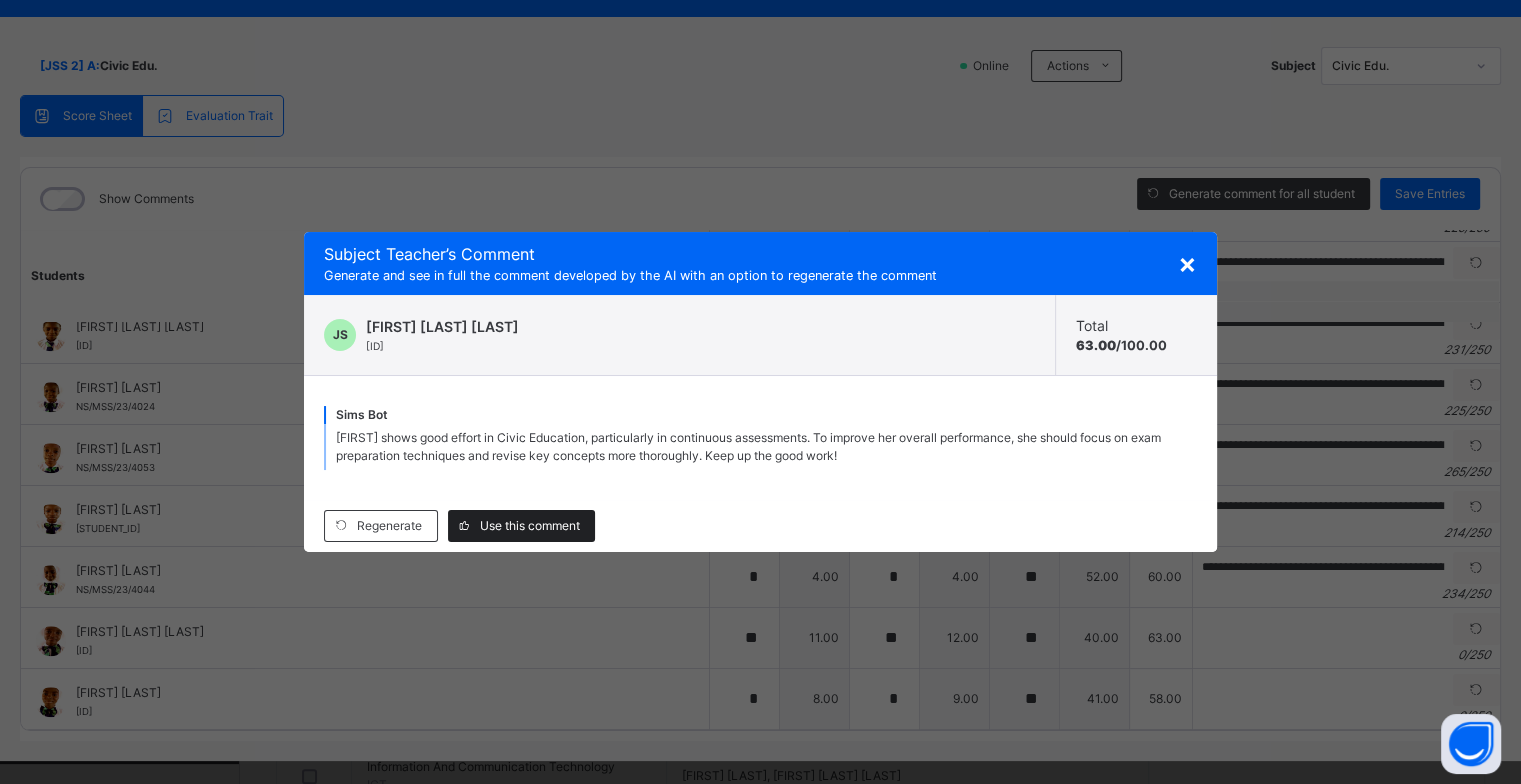 click on "Use this comment" at bounding box center (521, 526) 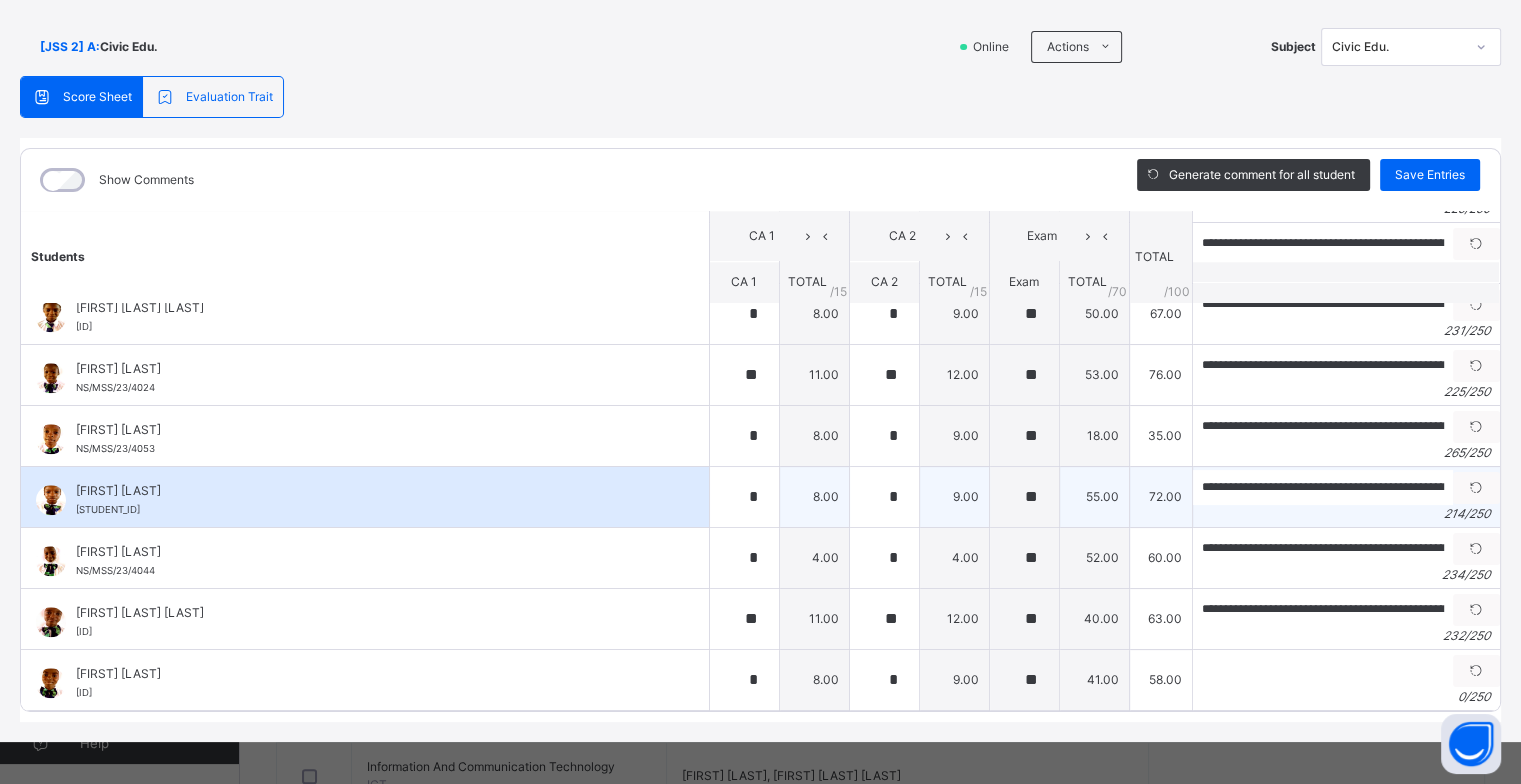 scroll, scrollTop: 126, scrollLeft: 0, axis: vertical 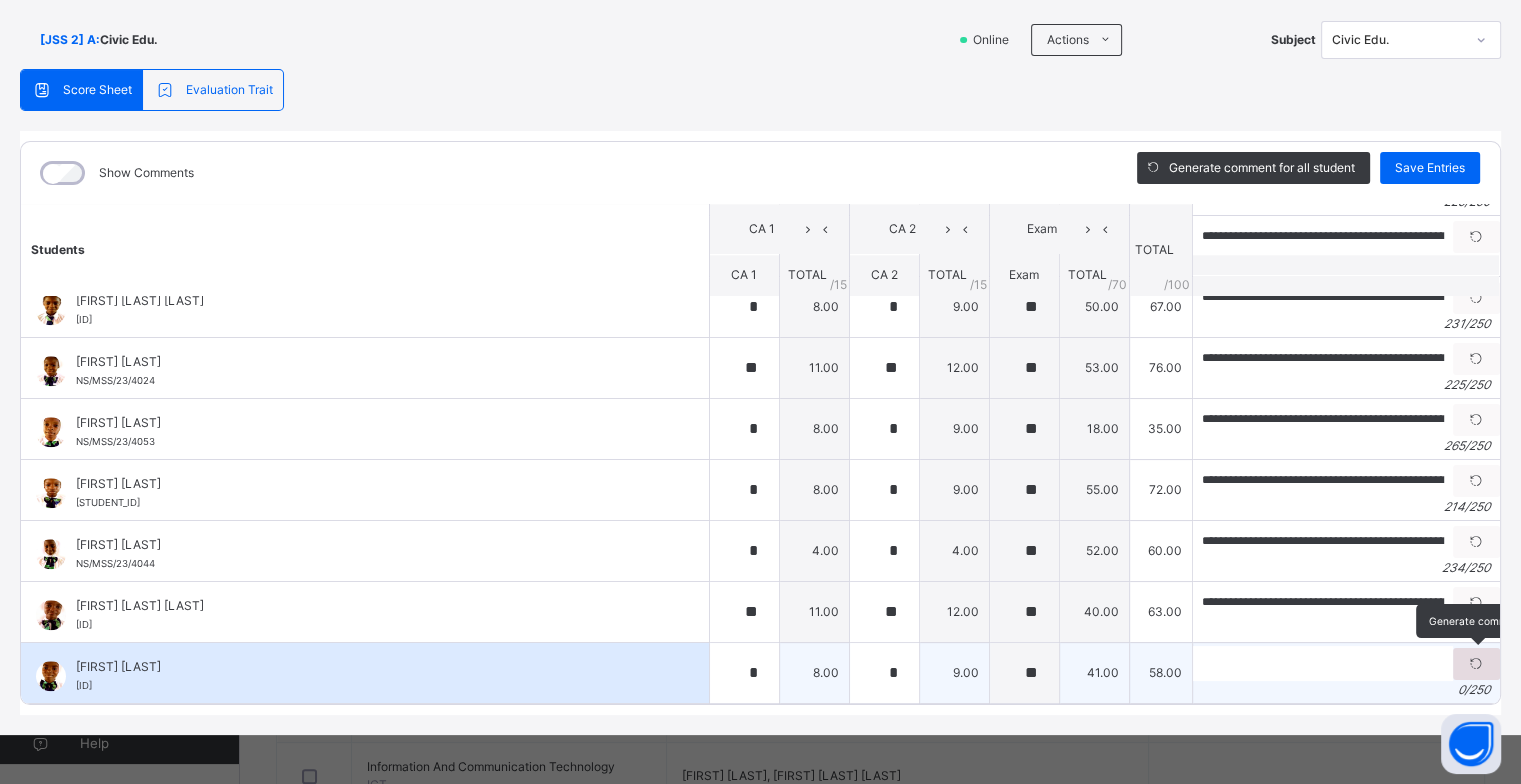 click at bounding box center [1476, 664] 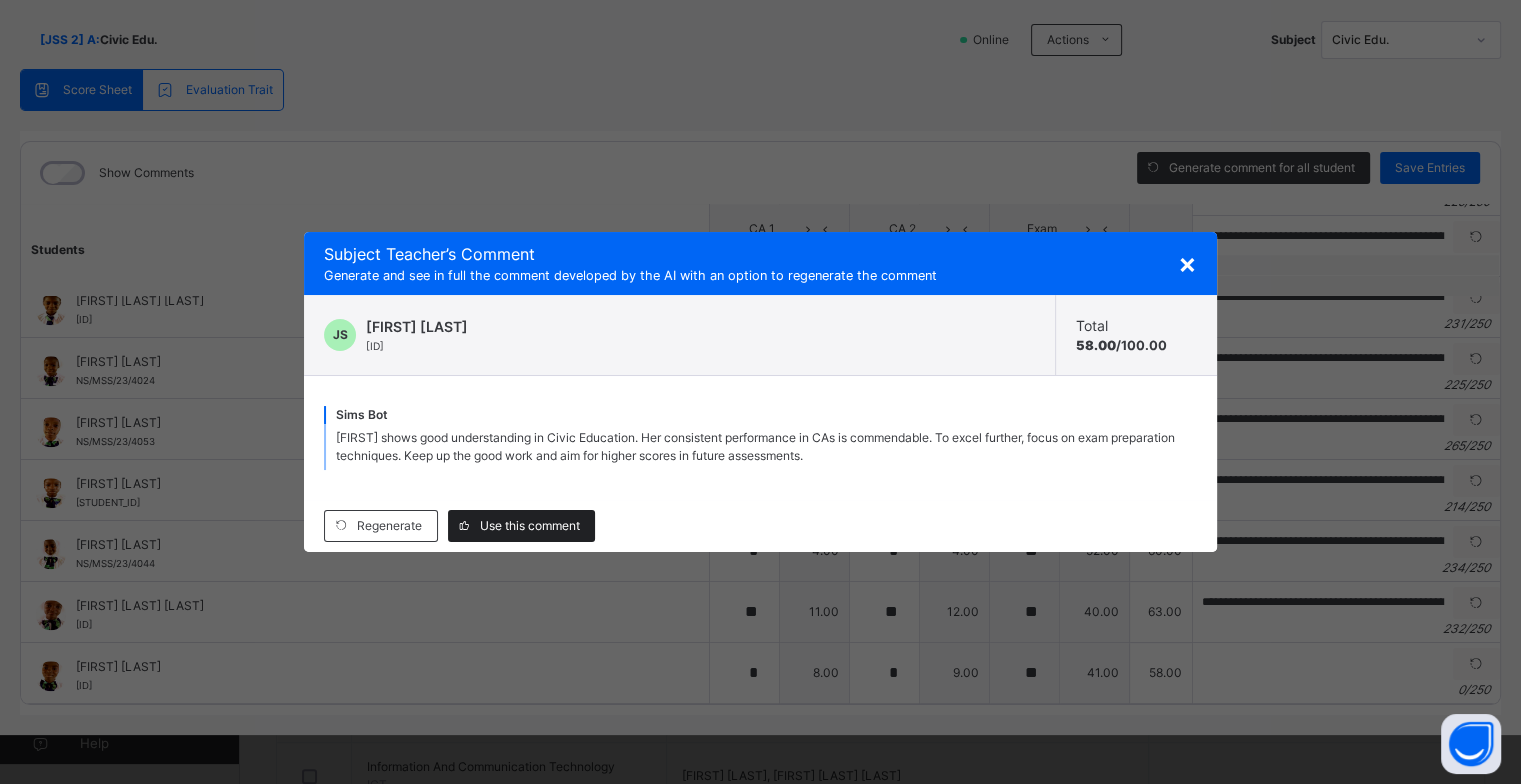 click on "Use this comment" at bounding box center [530, 526] 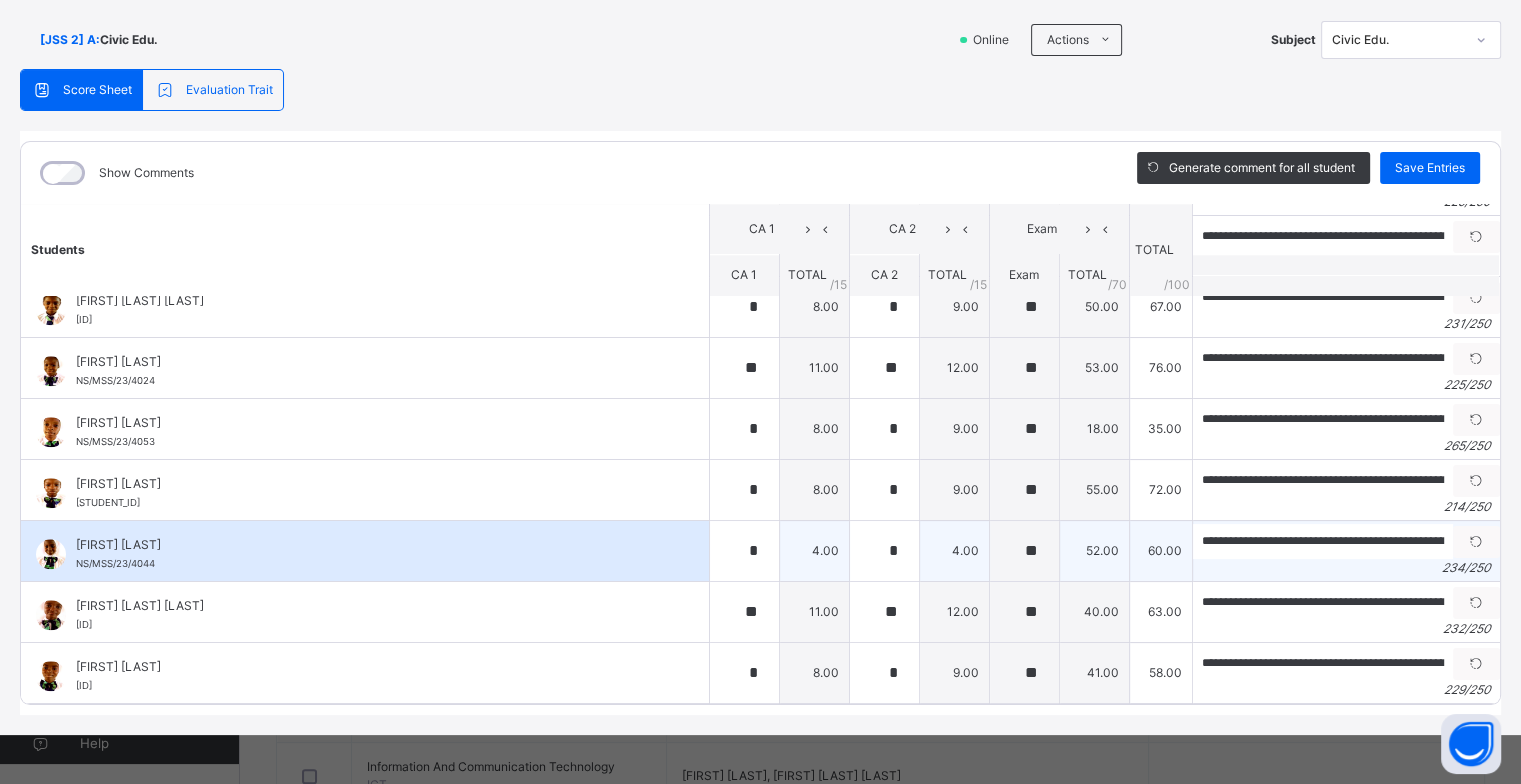 scroll, scrollTop: 1922, scrollLeft: 0, axis: vertical 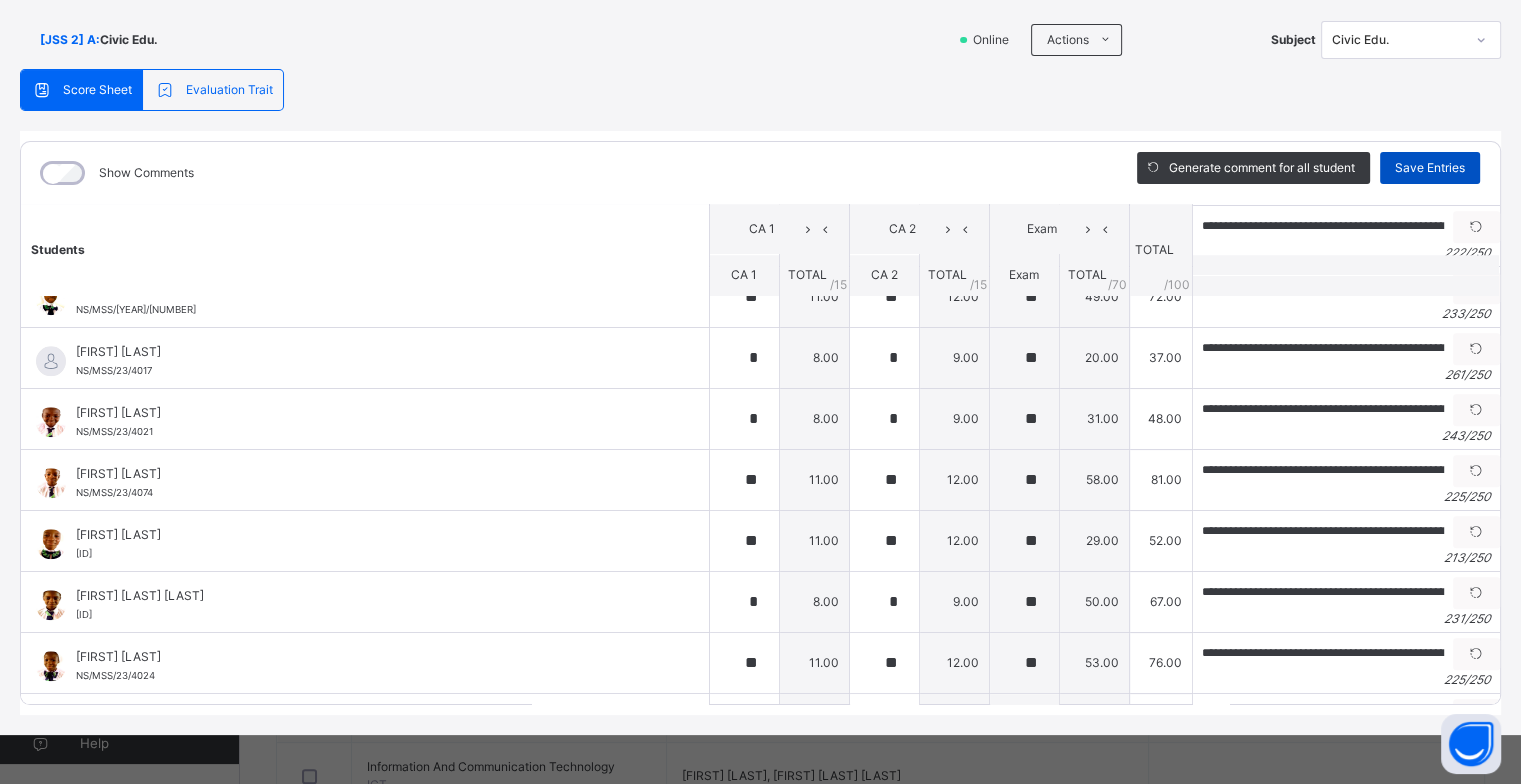 click on "Save Entries" at bounding box center [1430, 168] 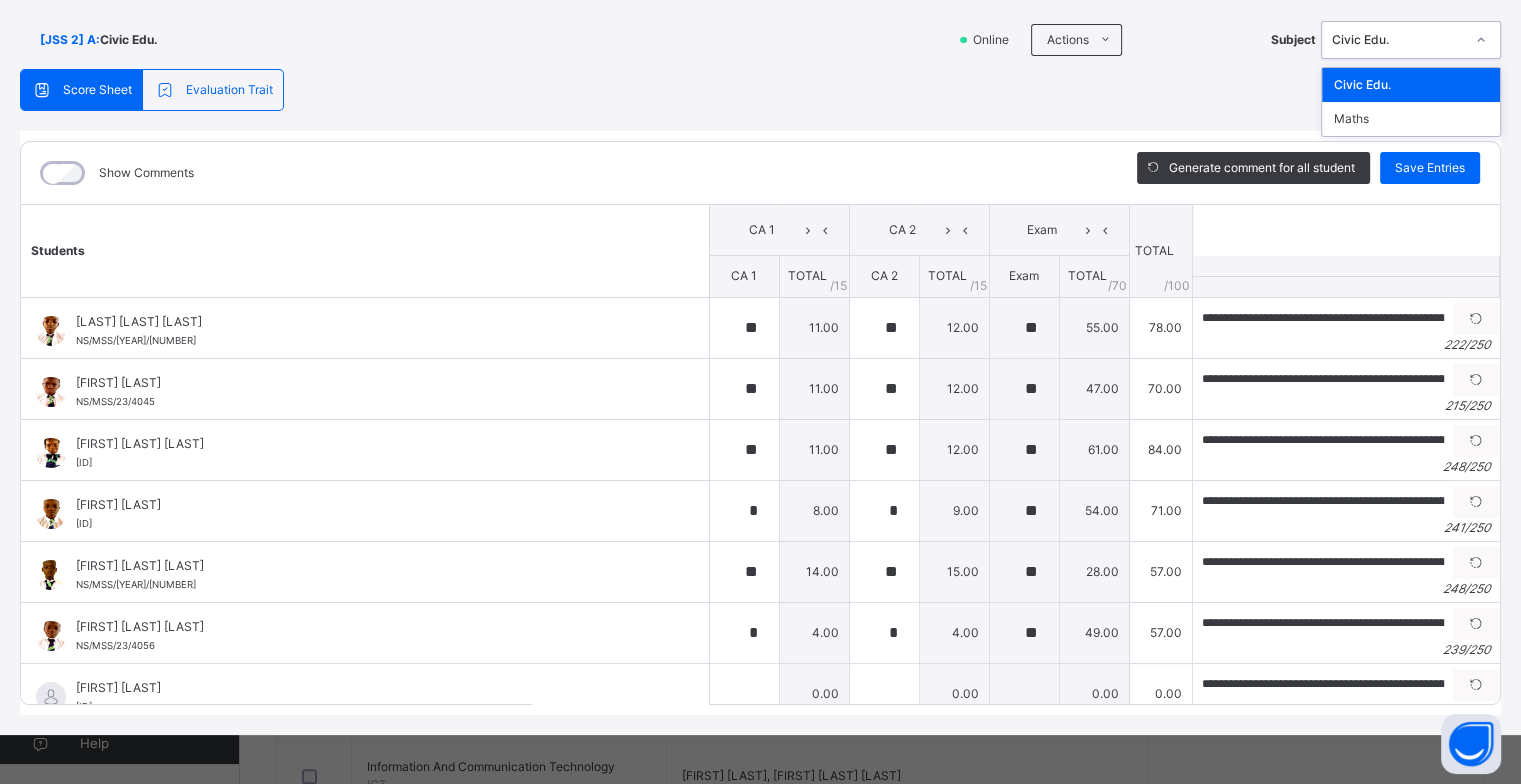 click 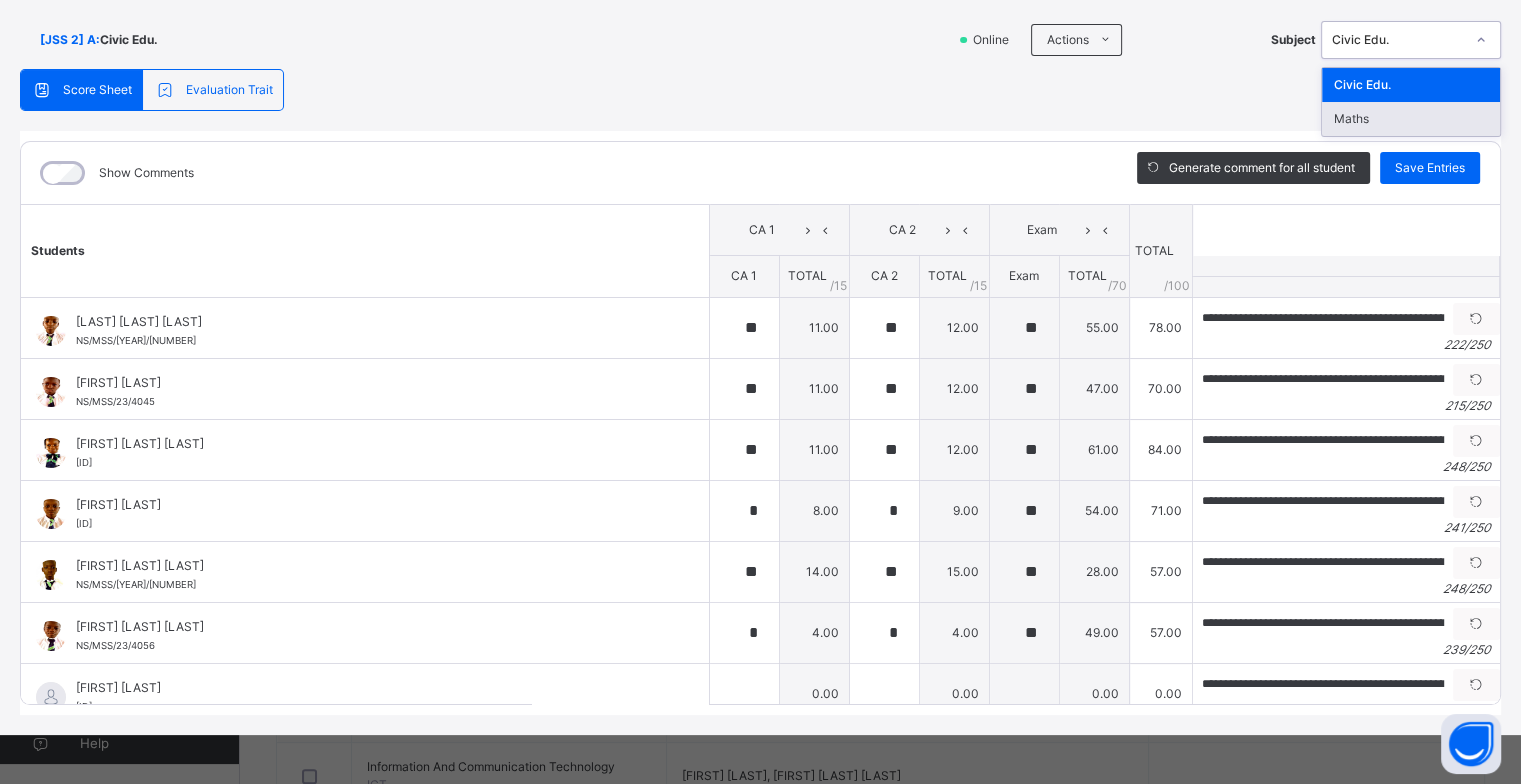 click on "Maths" at bounding box center [1411, 119] 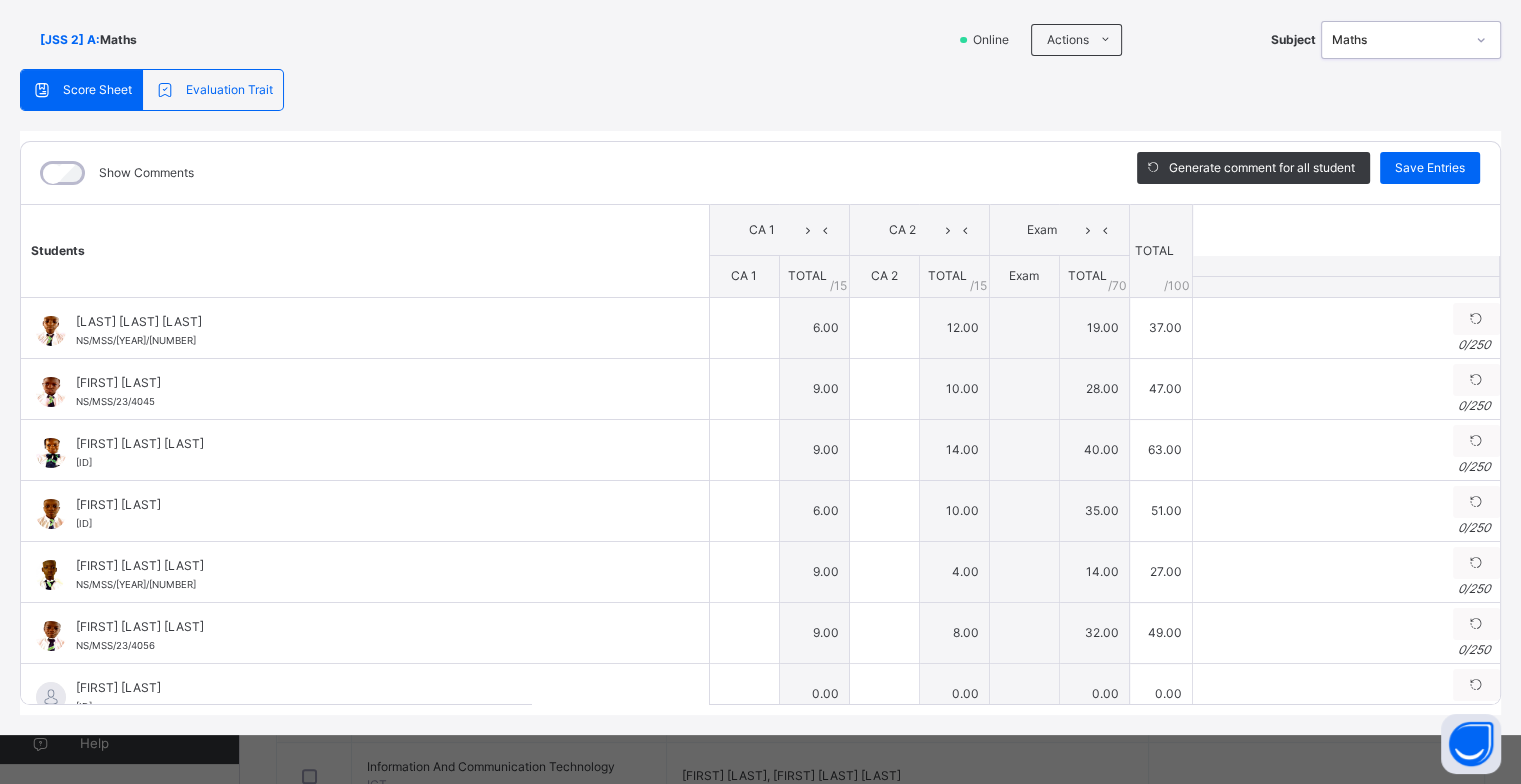 type on "*" 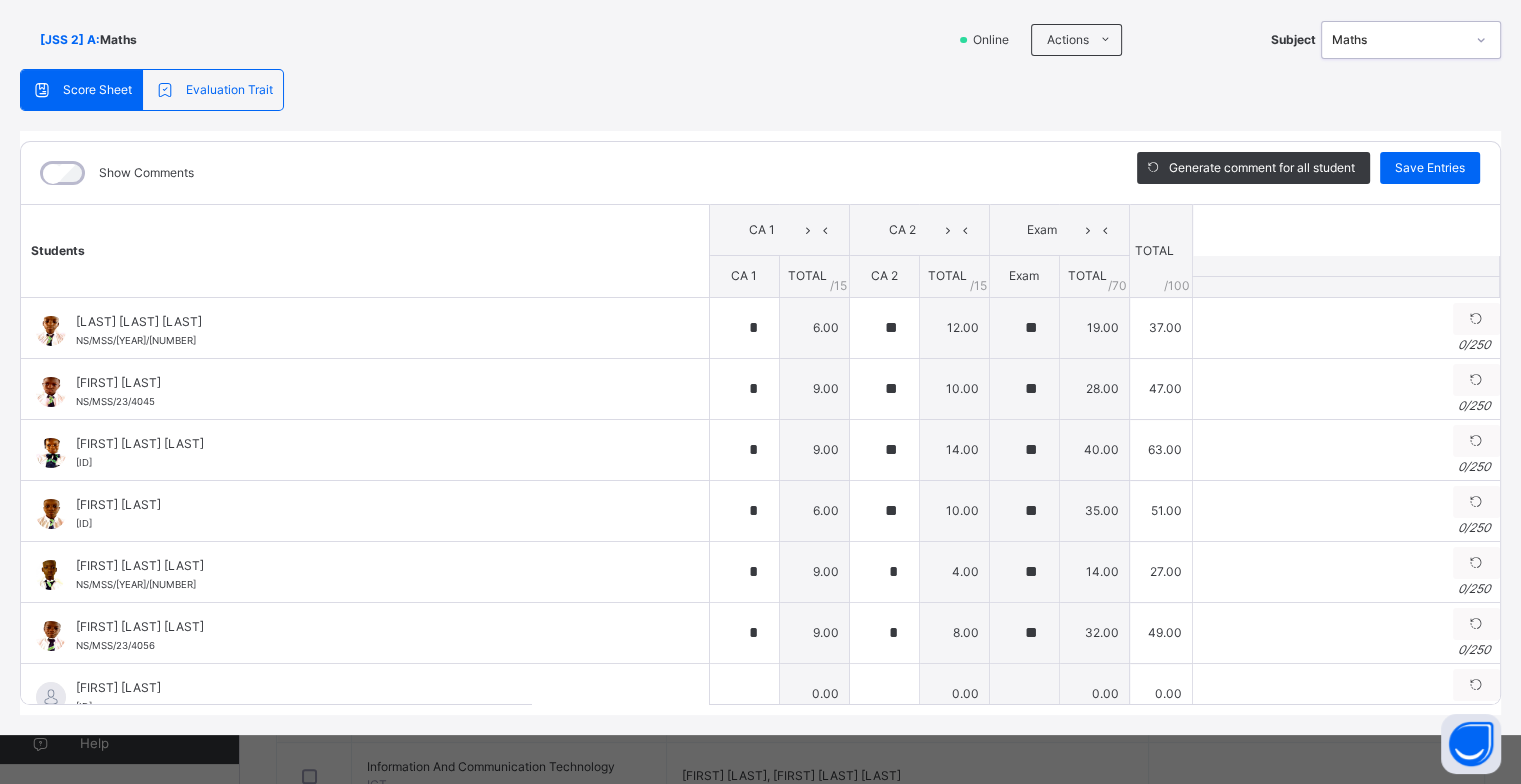 type on "**" 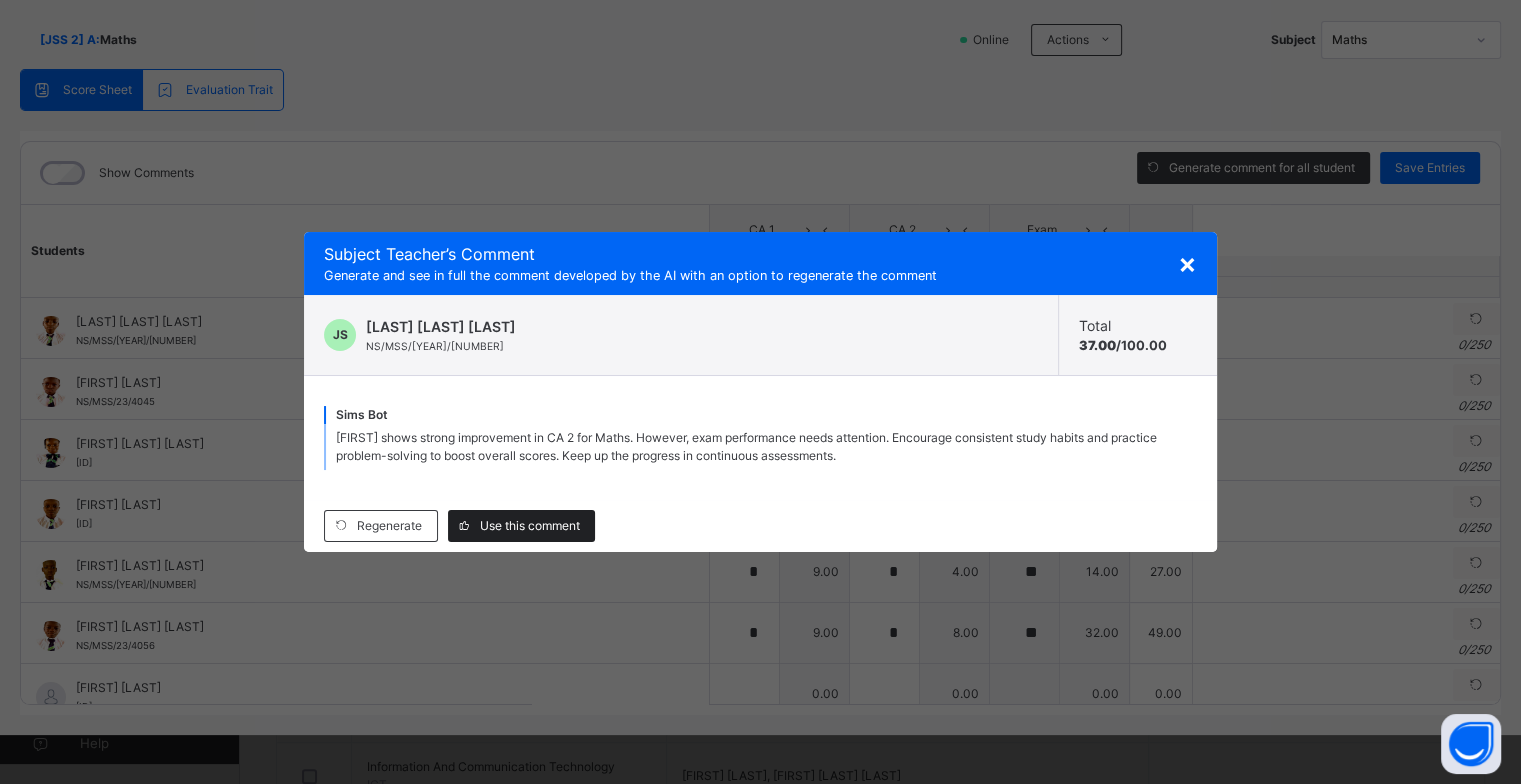 click on "Use this comment" at bounding box center [521, 526] 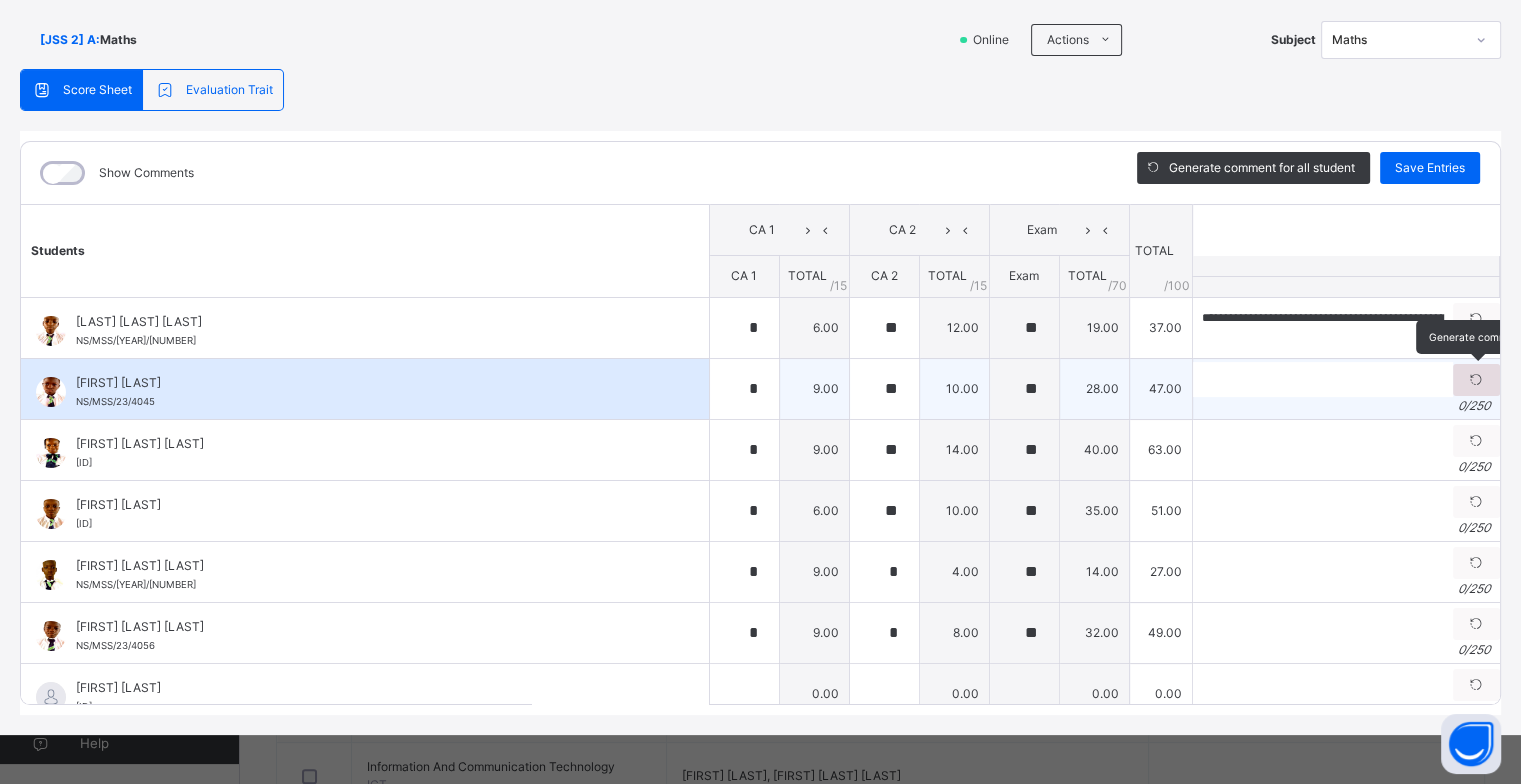 click at bounding box center [1476, 380] 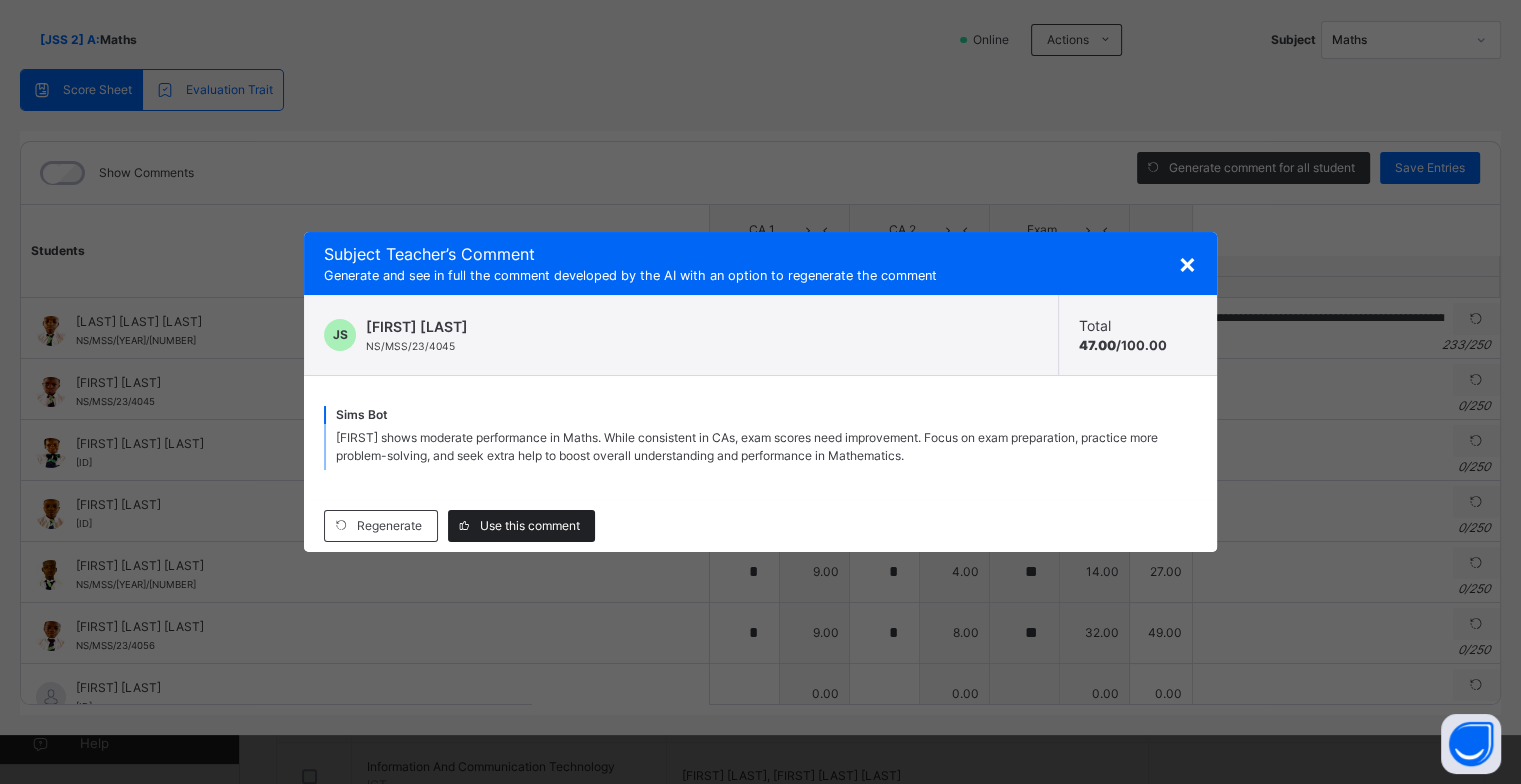 click on "Use this comment" at bounding box center (530, 526) 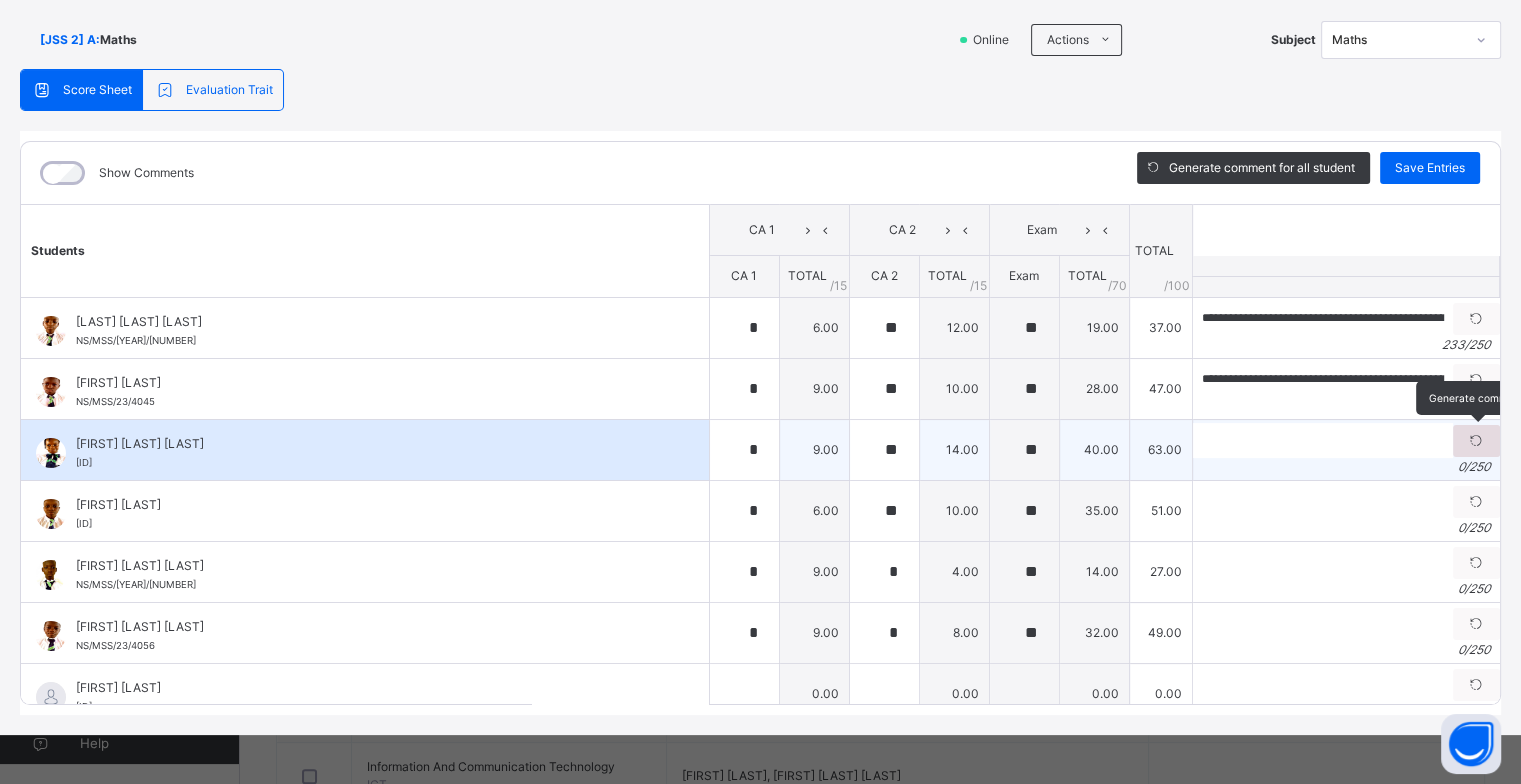 click at bounding box center [1476, 441] 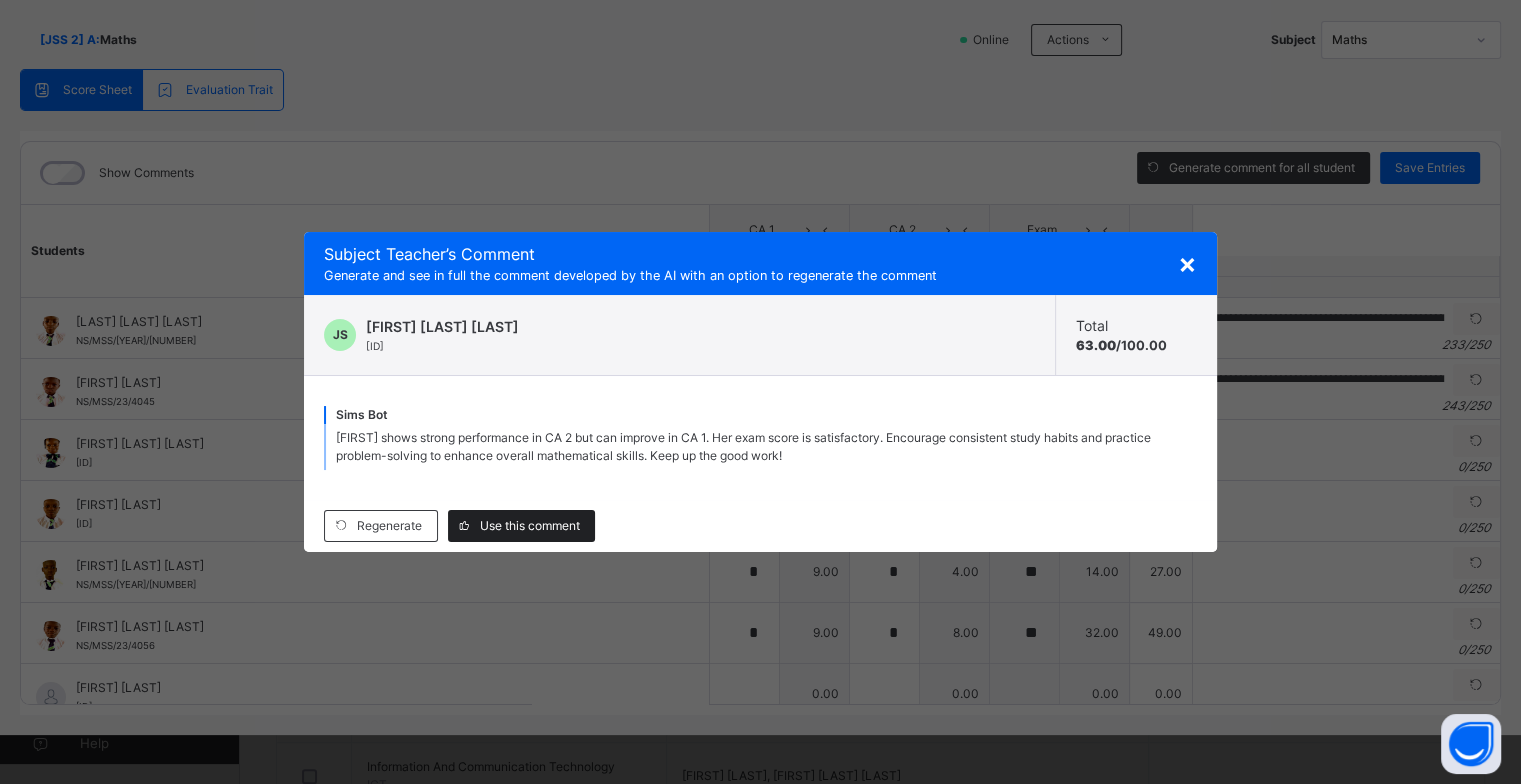 click on "Use this comment" at bounding box center [530, 526] 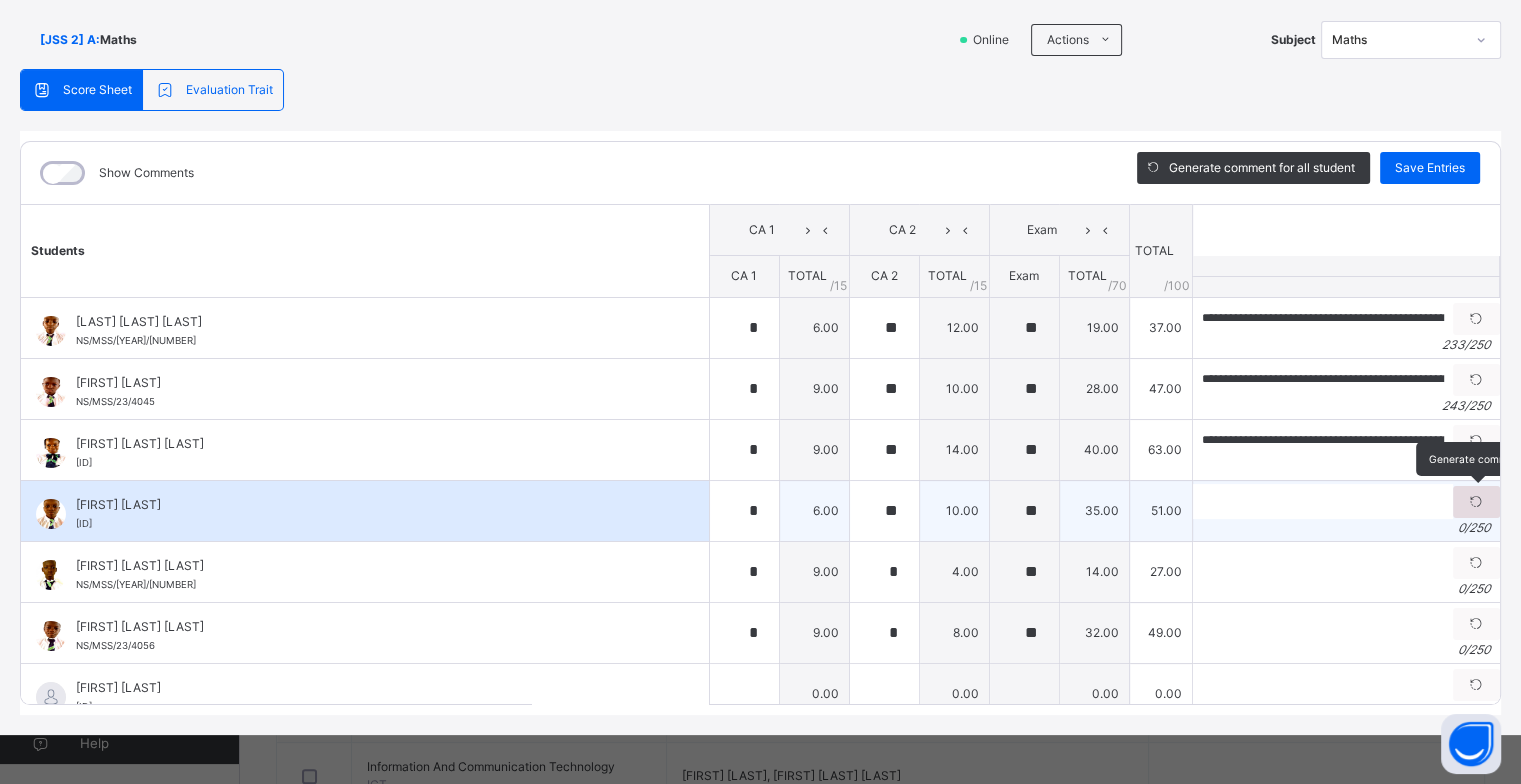 click at bounding box center (1476, 502) 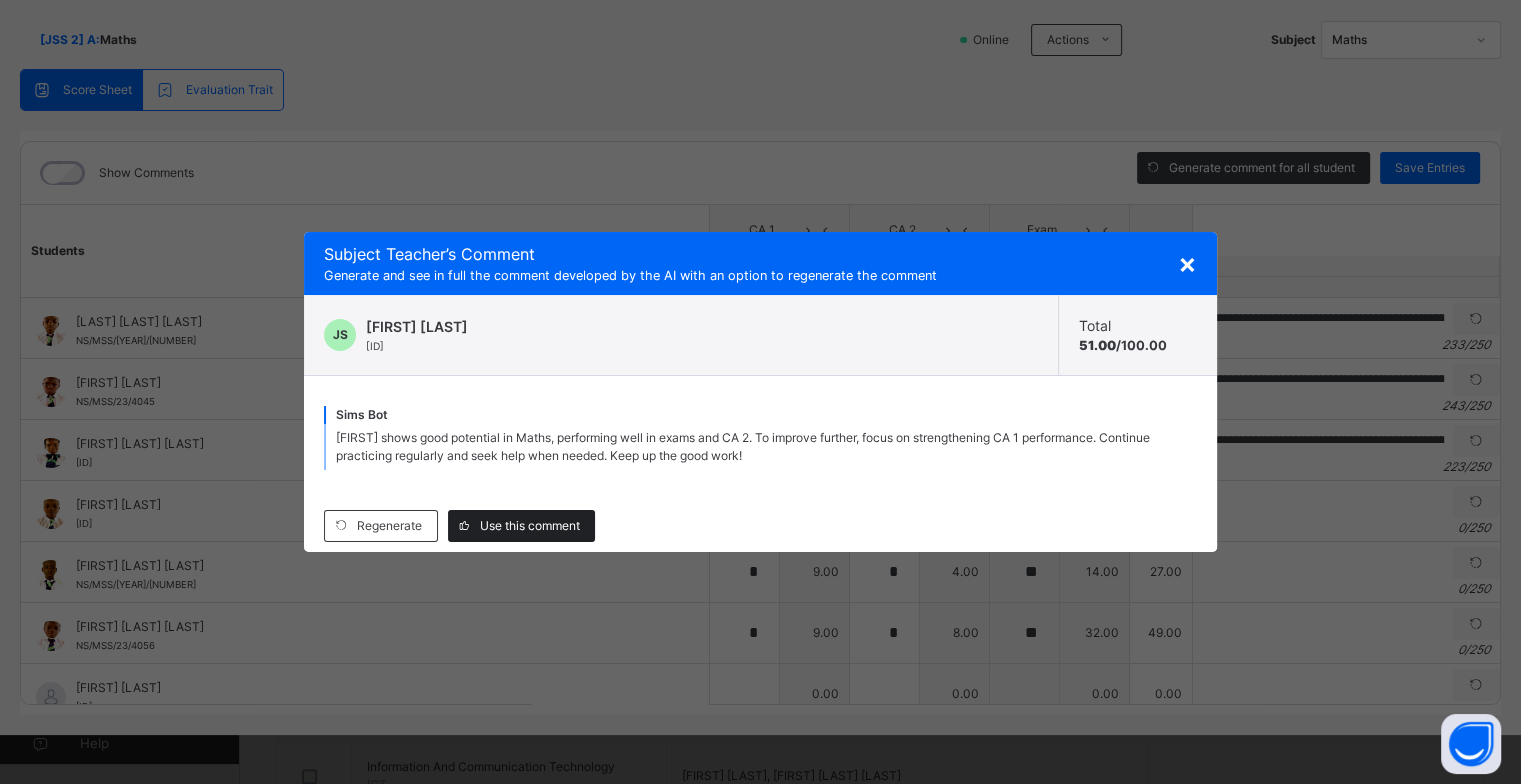 click on "Use this comment" at bounding box center [530, 526] 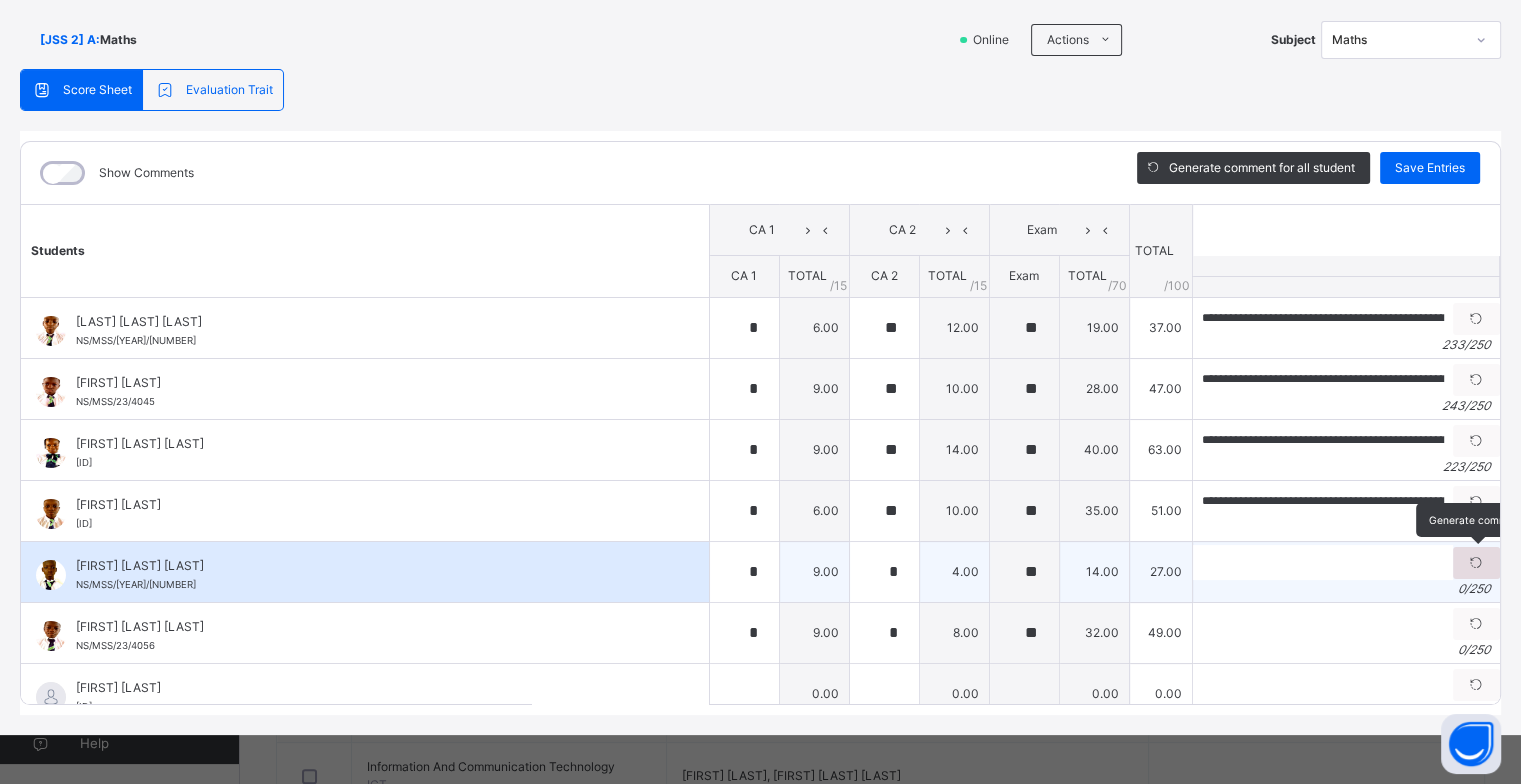 click at bounding box center (1476, 563) 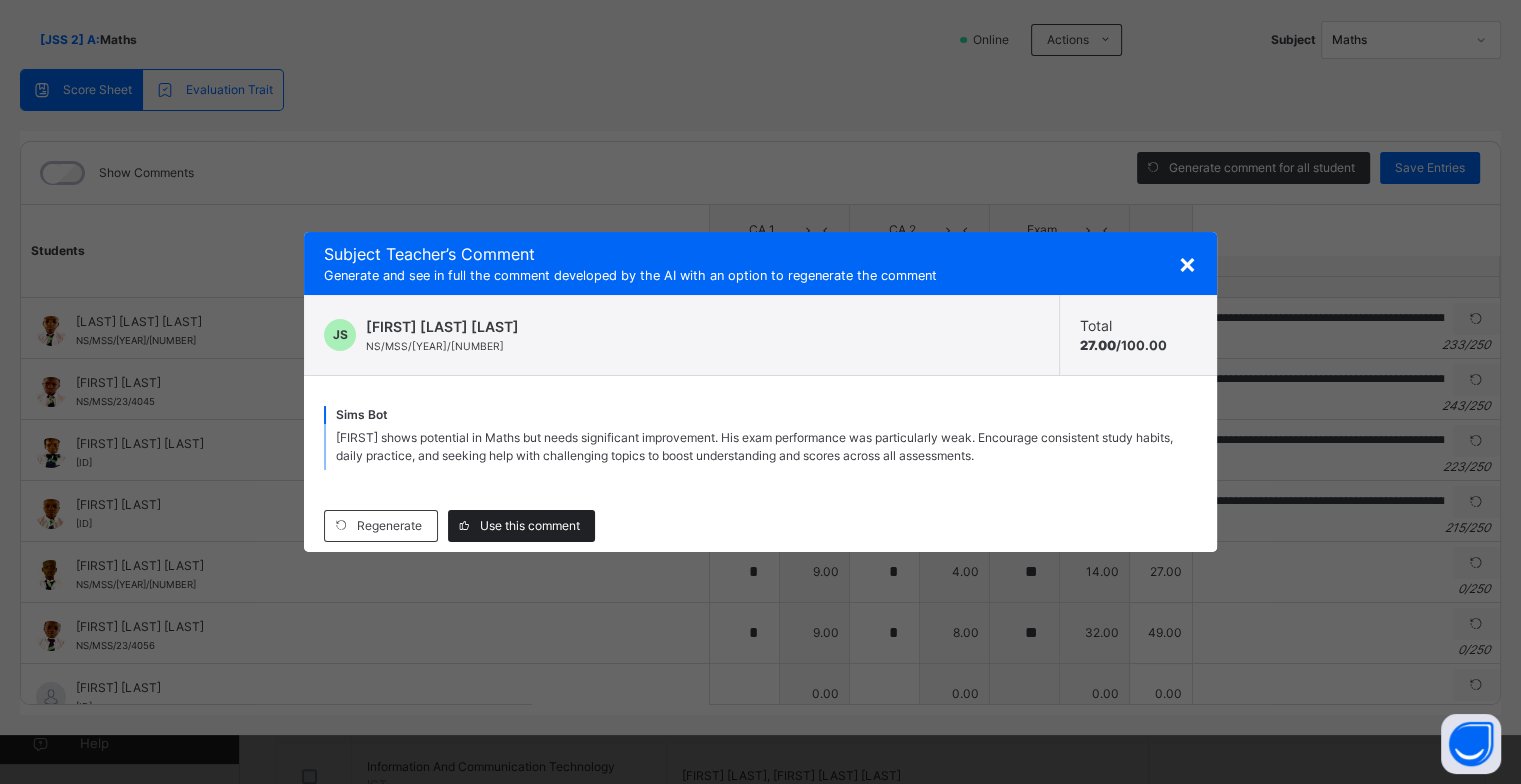 click on "Use this comment" at bounding box center (530, 526) 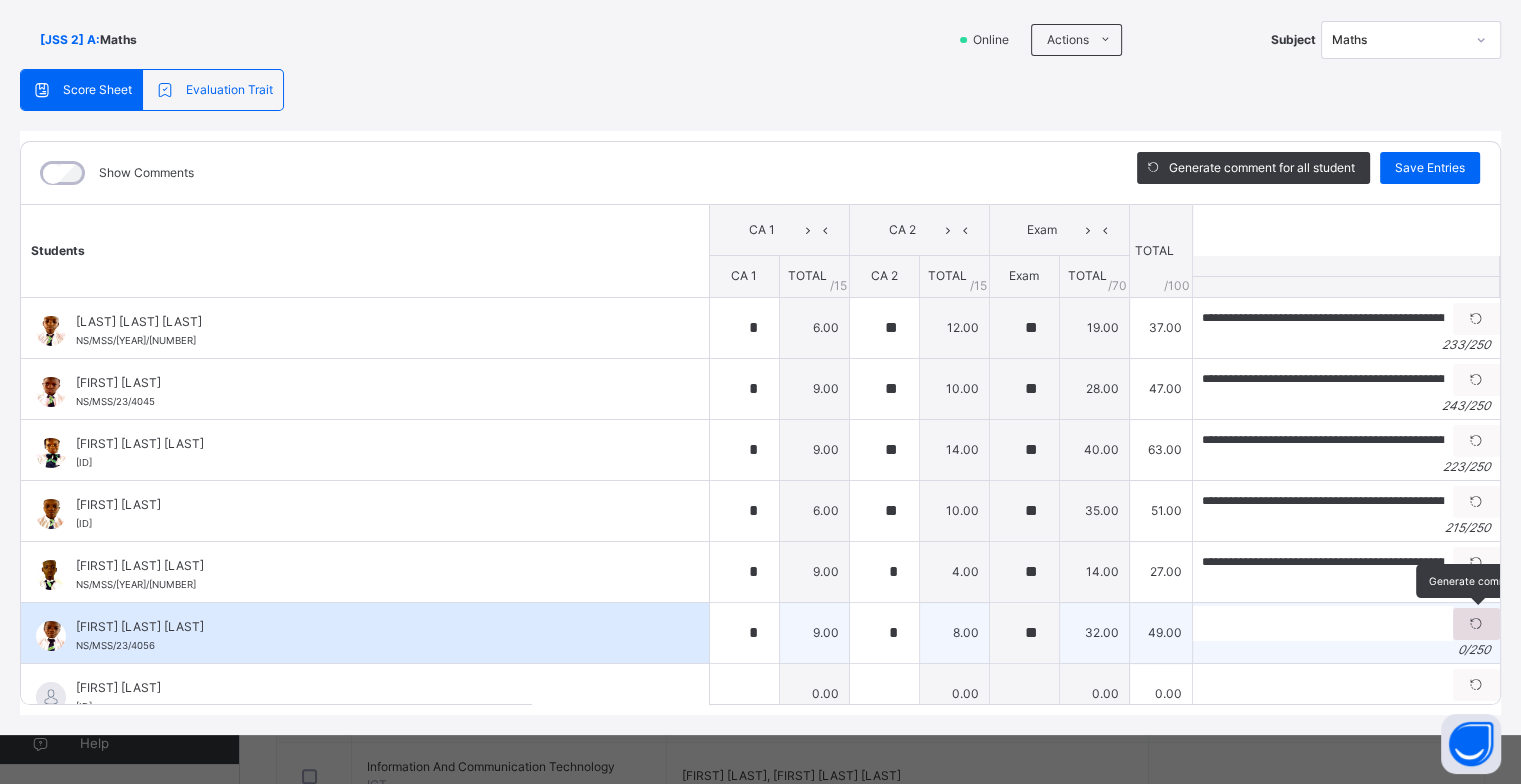 click at bounding box center [1476, 624] 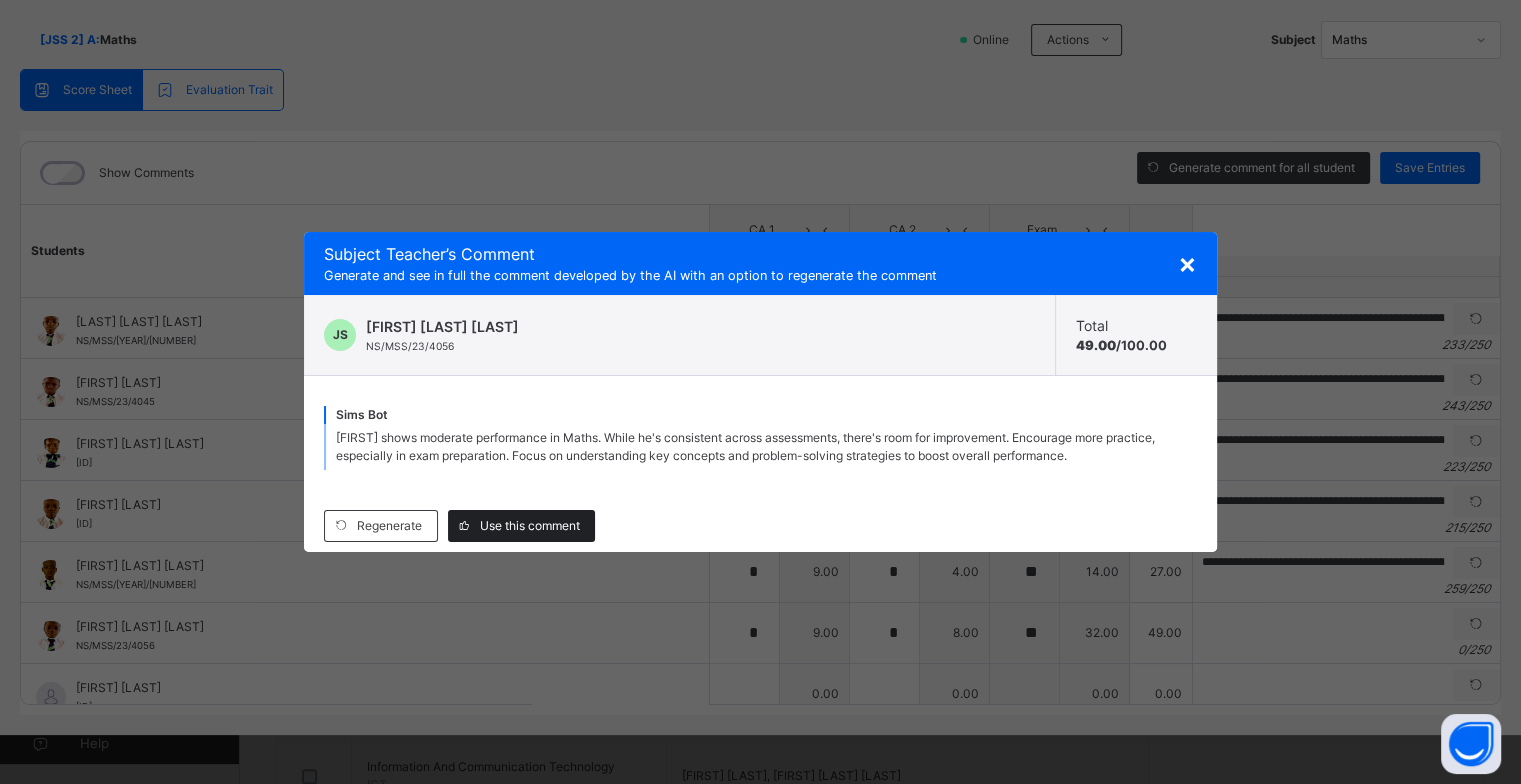click on "Use this comment" at bounding box center (530, 526) 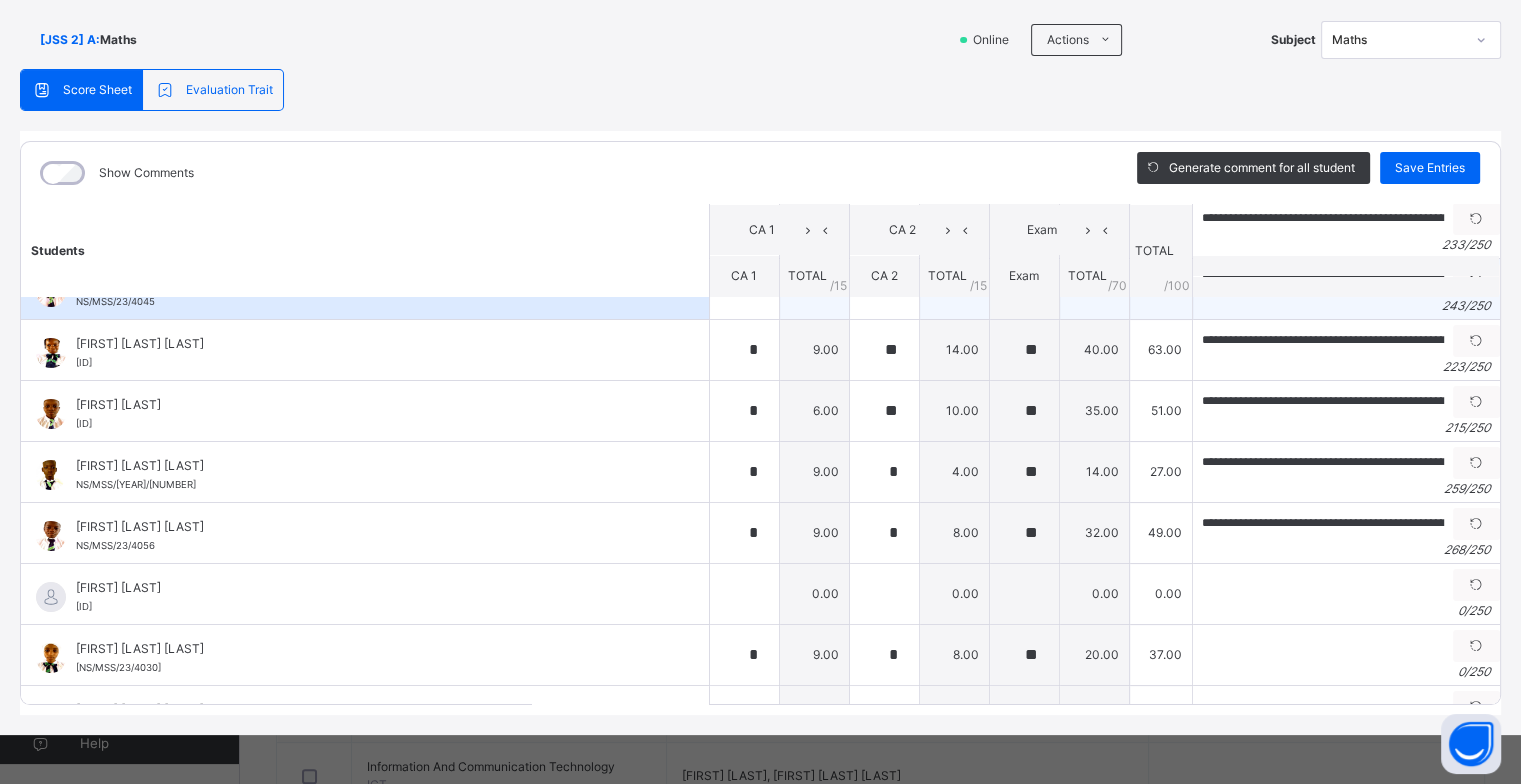 scroll, scrollTop: 200, scrollLeft: 0, axis: vertical 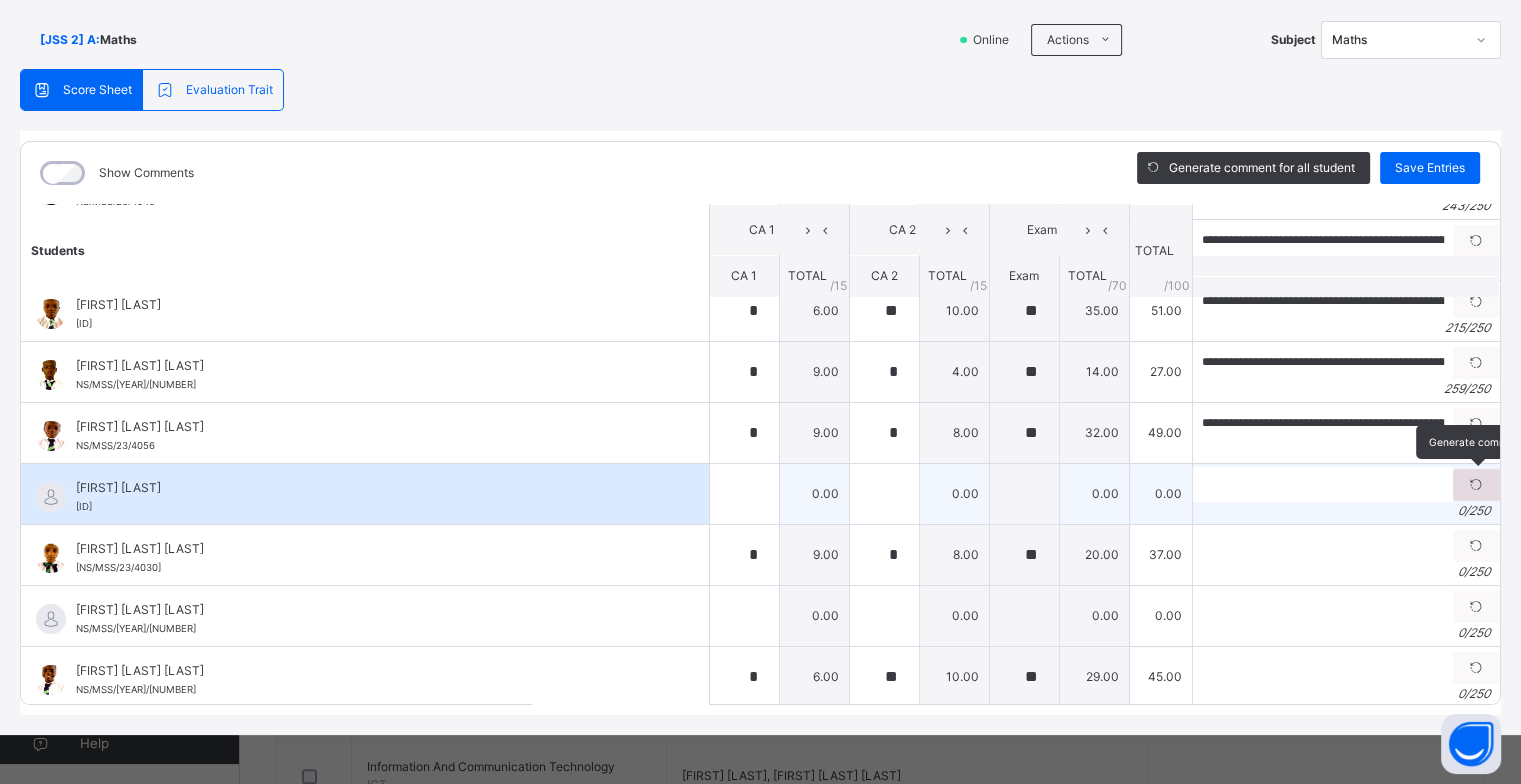 click at bounding box center (1476, 485) 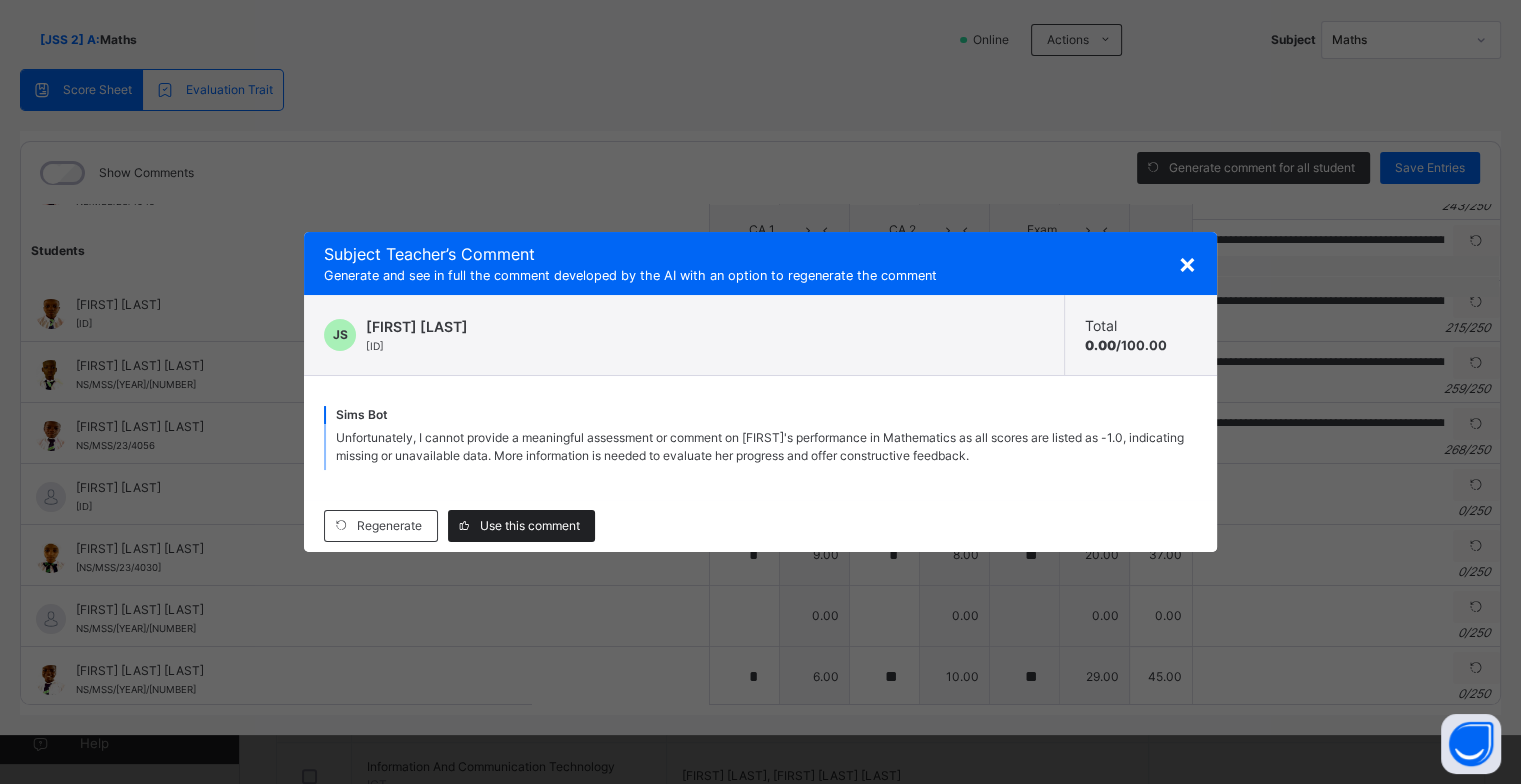 click on "Use this comment" at bounding box center [530, 526] 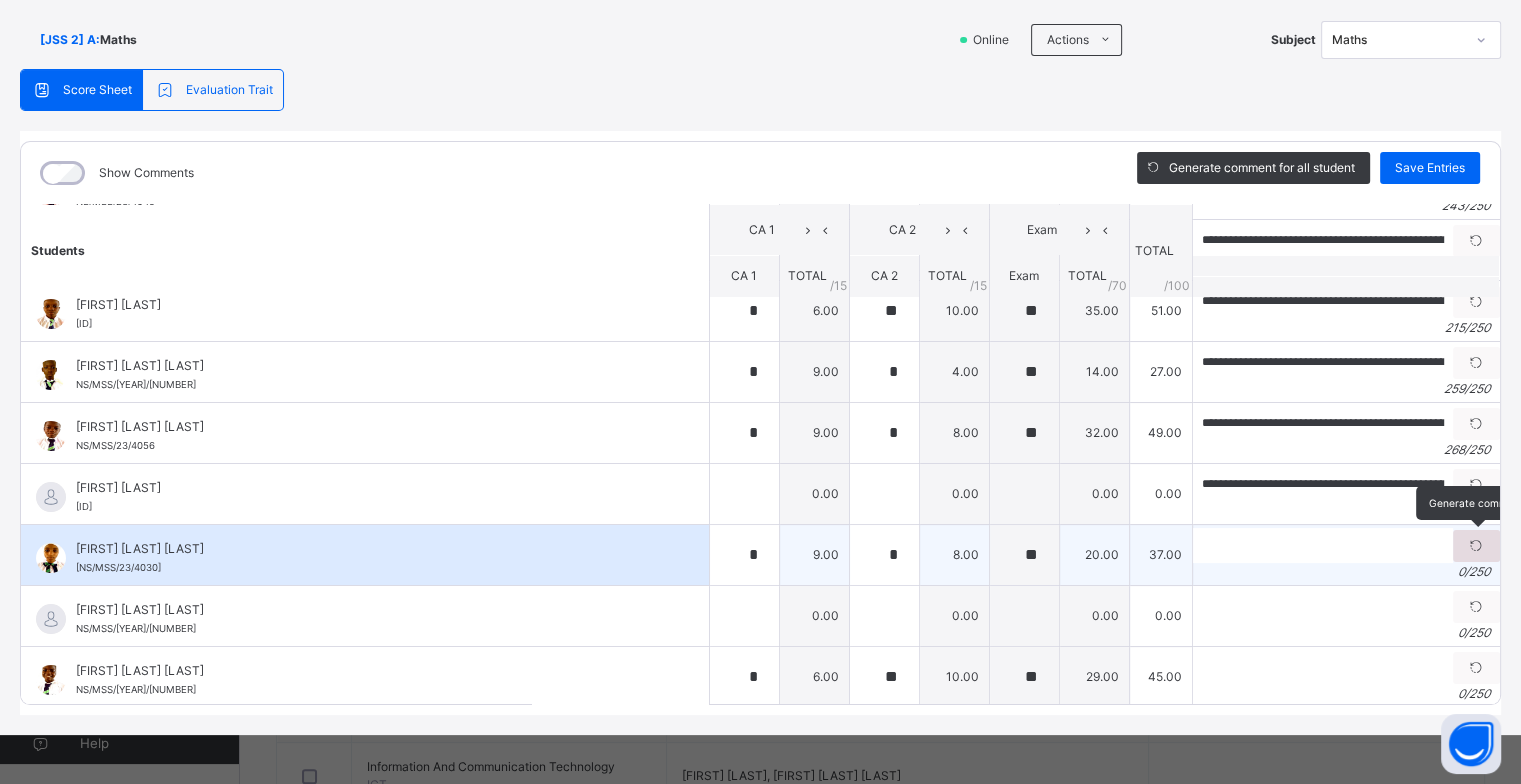 click at bounding box center [1476, 546] 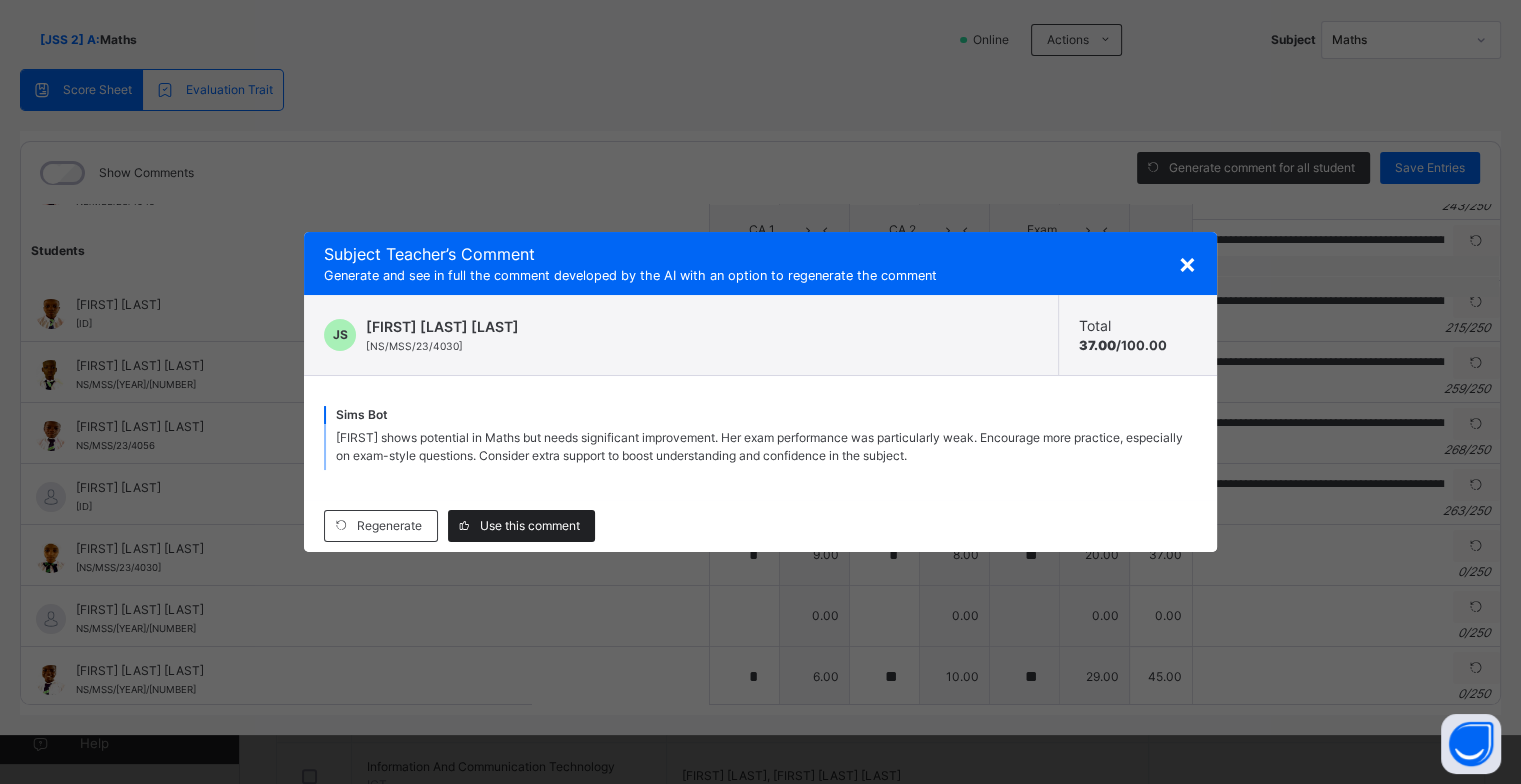 click on "Use this comment" at bounding box center [530, 526] 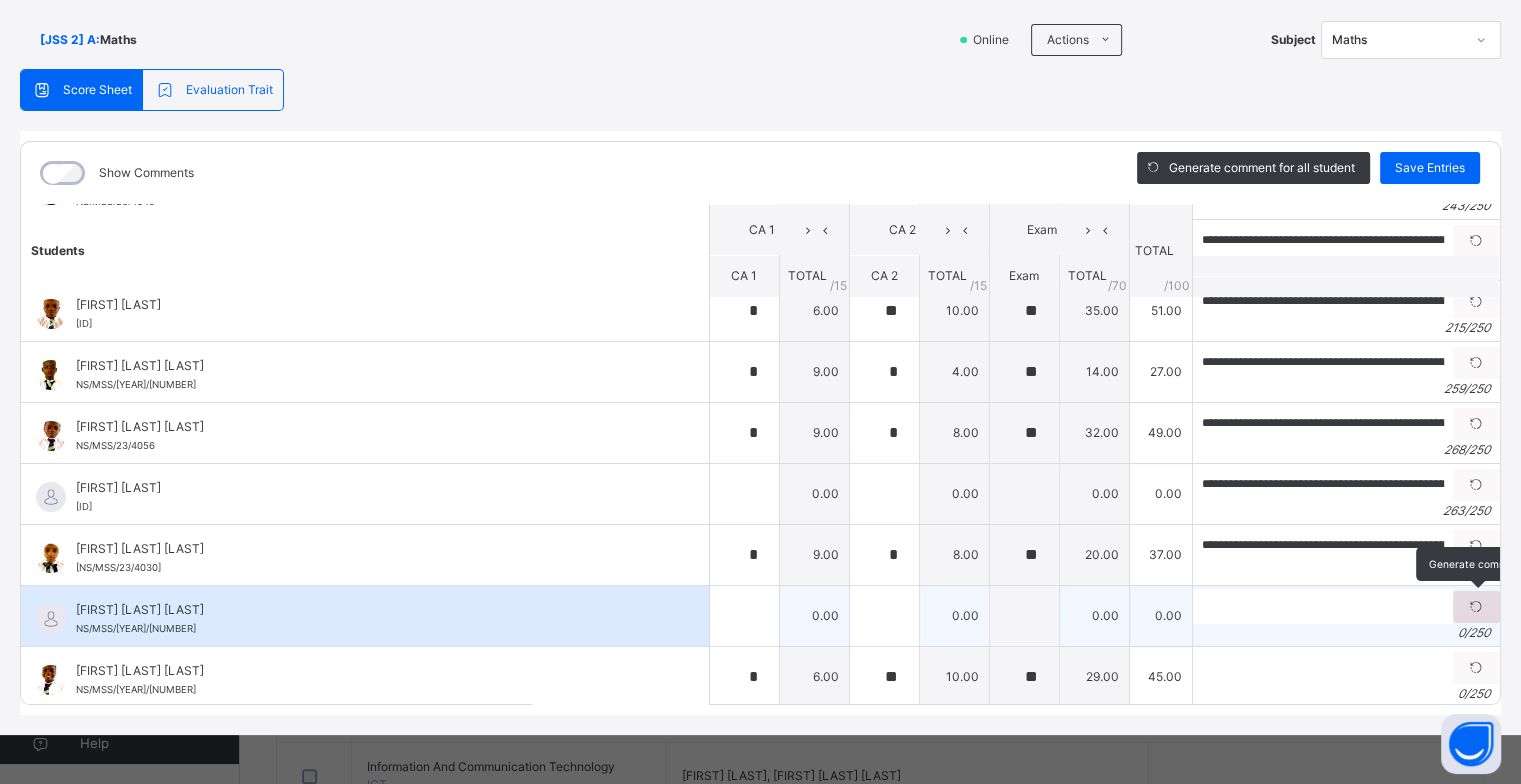click at bounding box center [1476, 607] 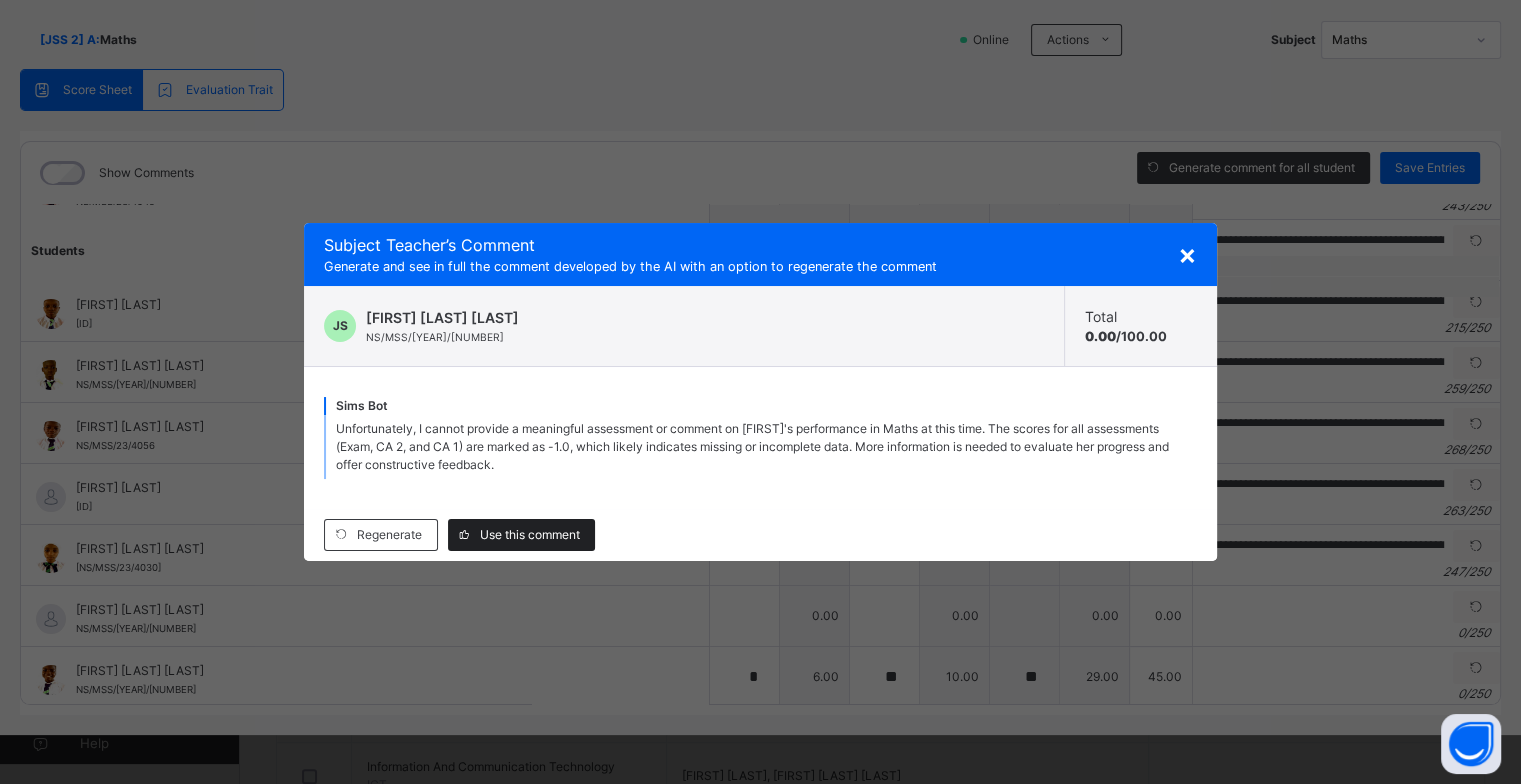 click on "Use this comment" at bounding box center (530, 535) 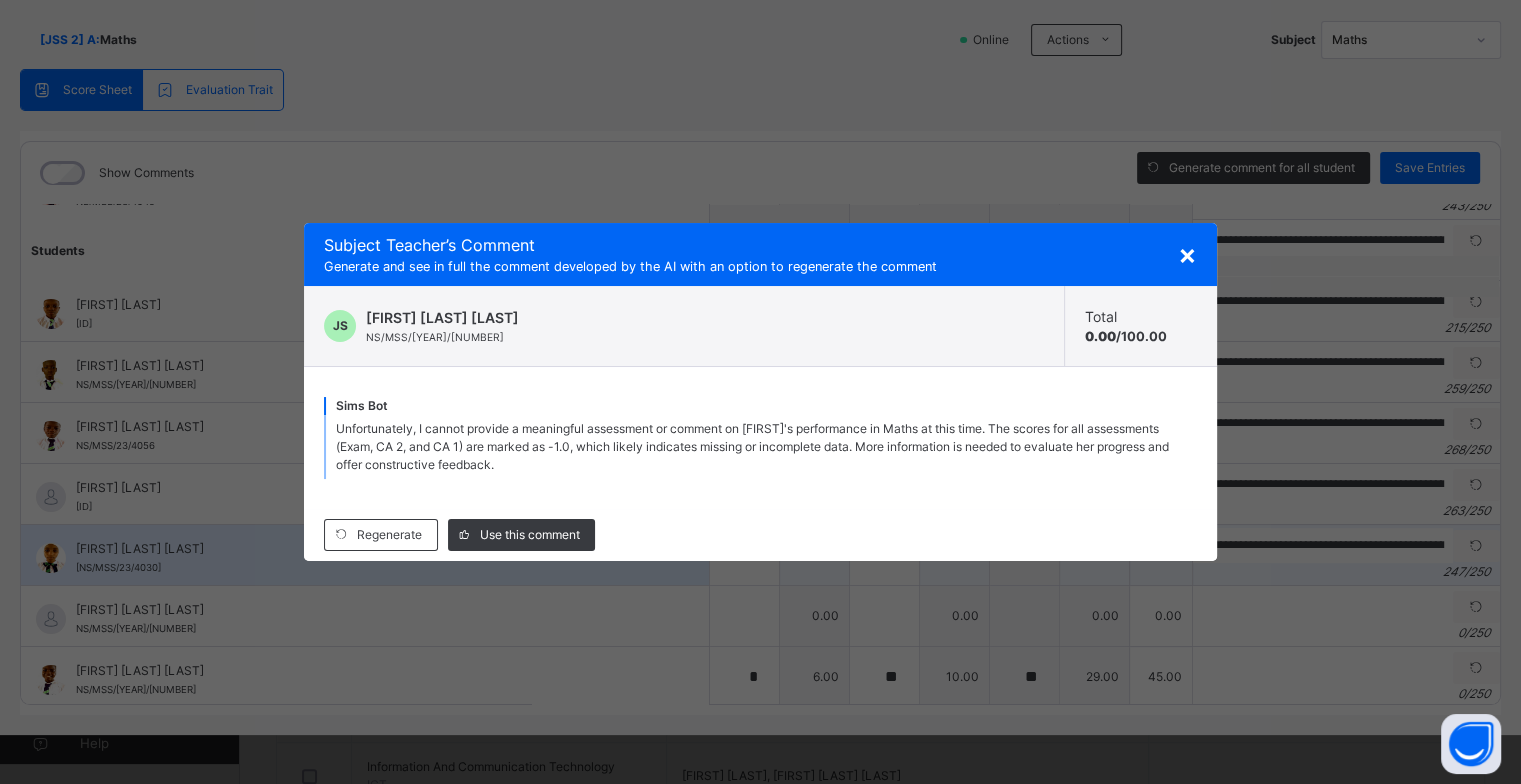 type on "**********" 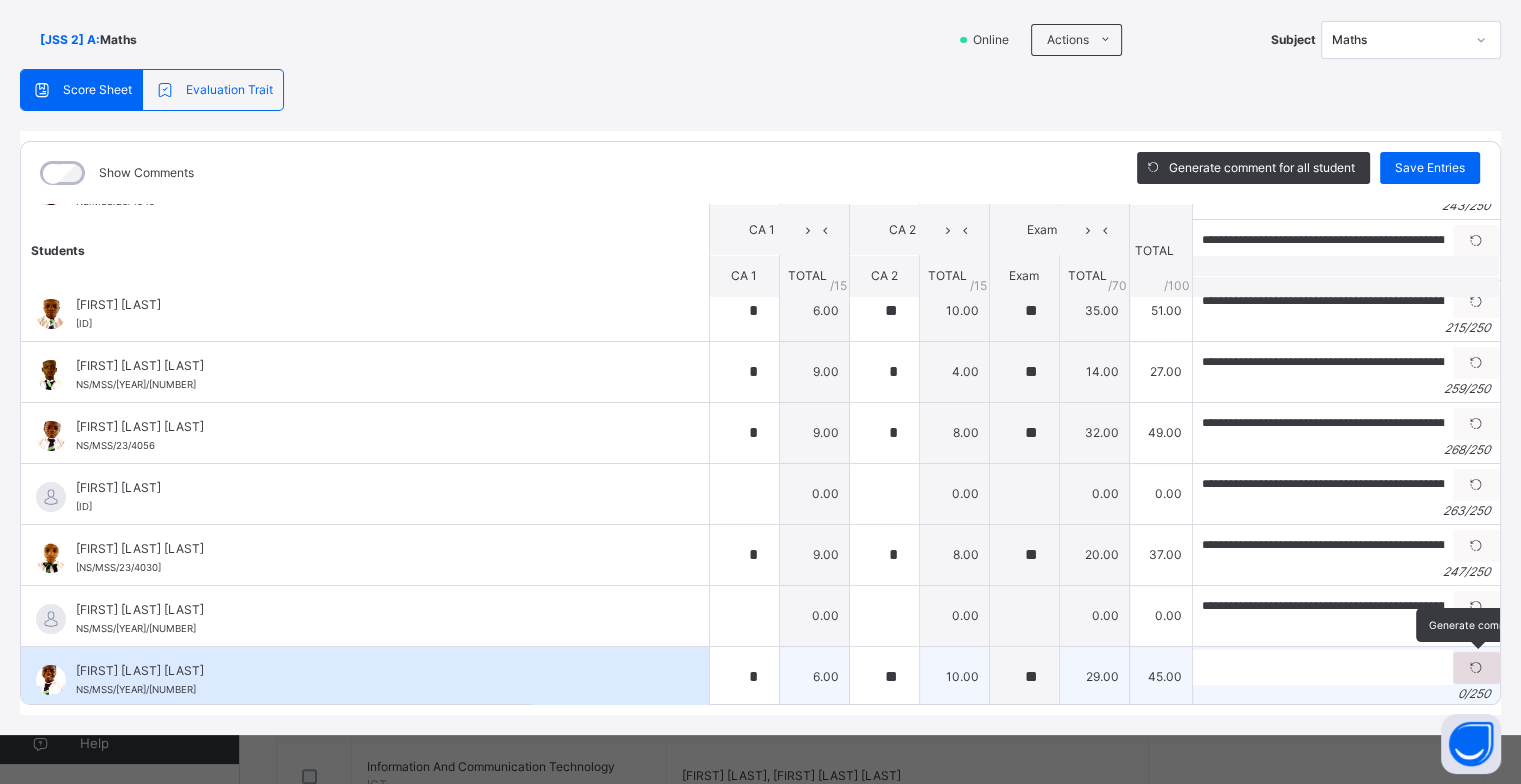 click at bounding box center (1476, 668) 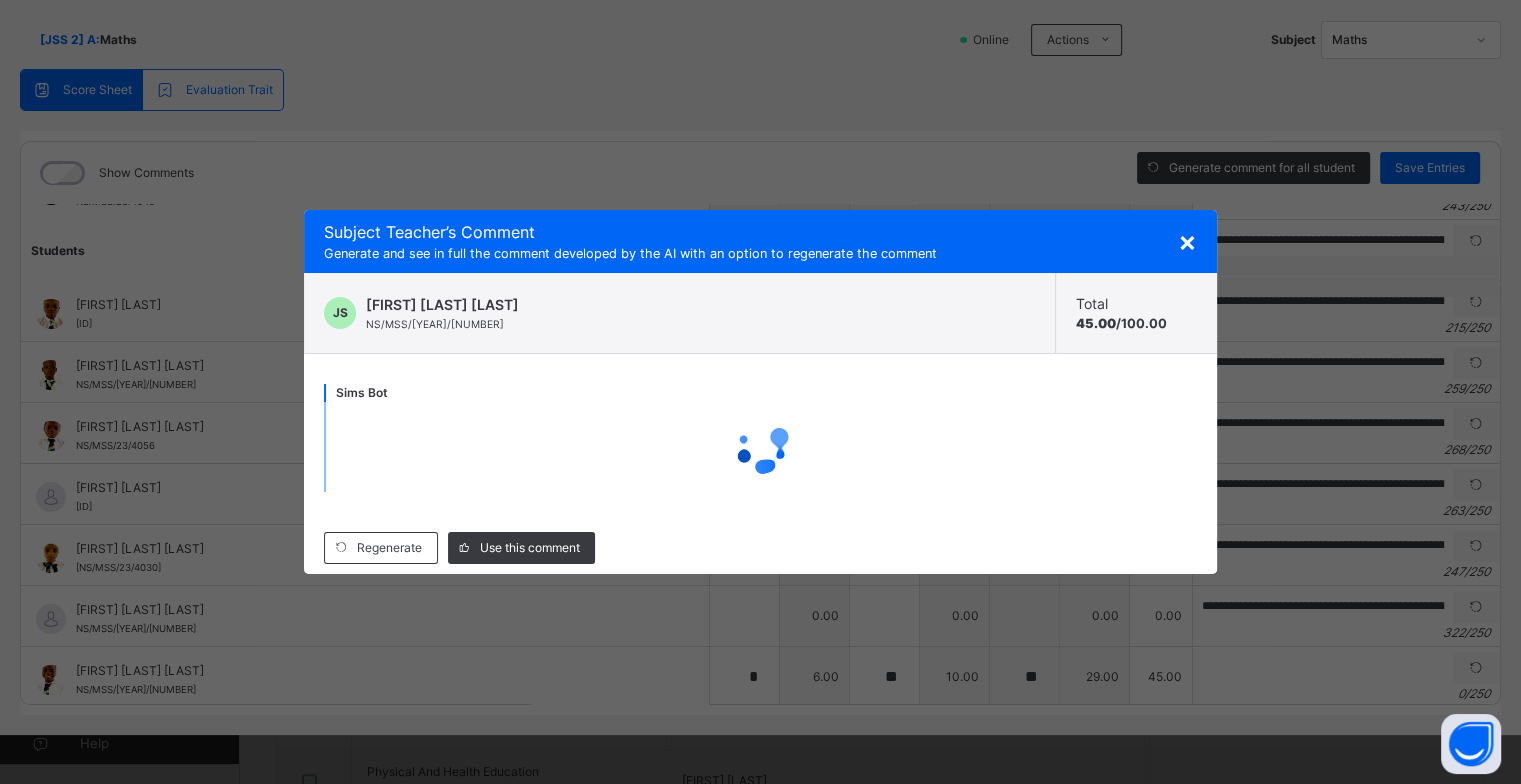 scroll, scrollTop: 700, scrollLeft: 0, axis: vertical 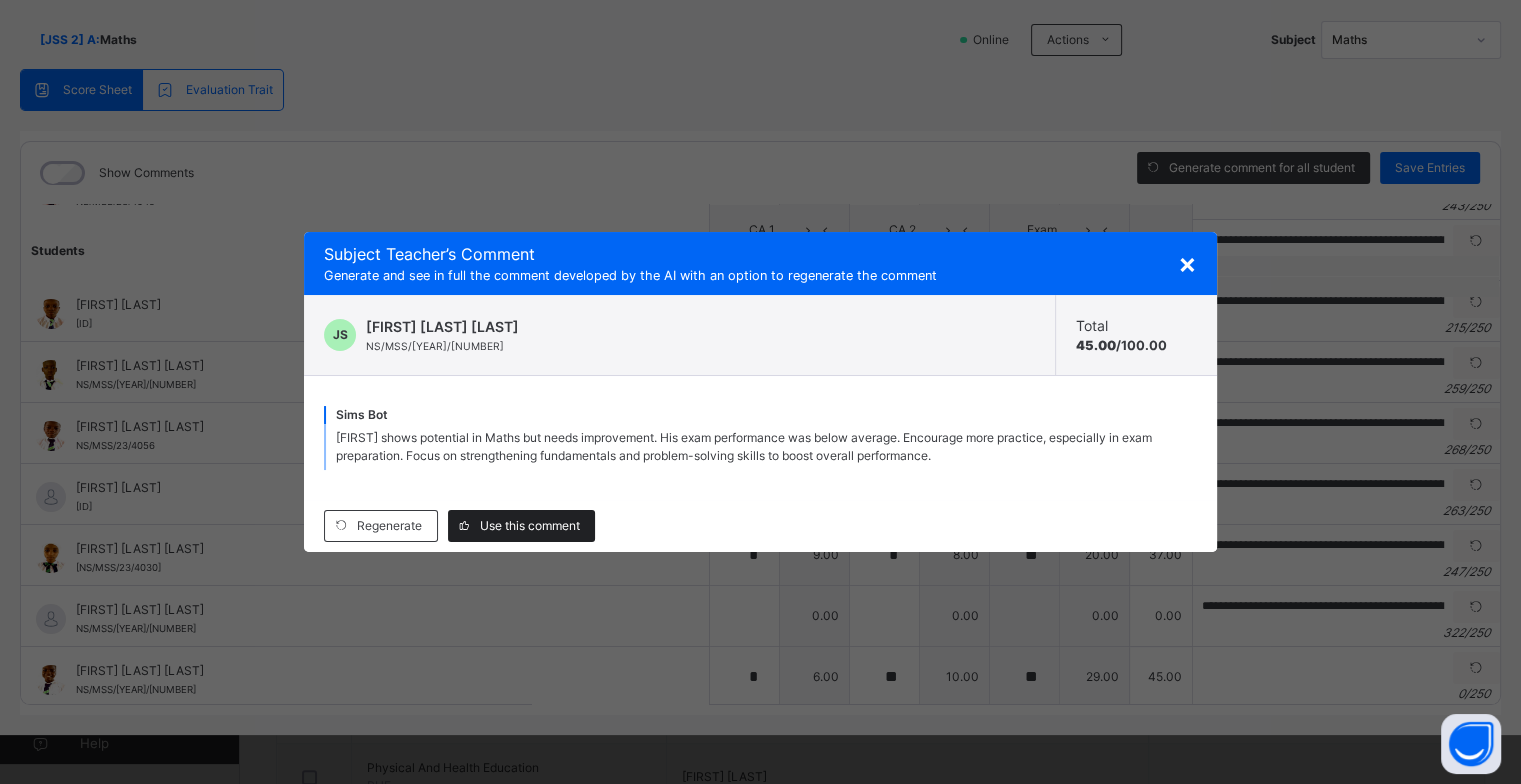 click on "Use this comment" at bounding box center [530, 526] 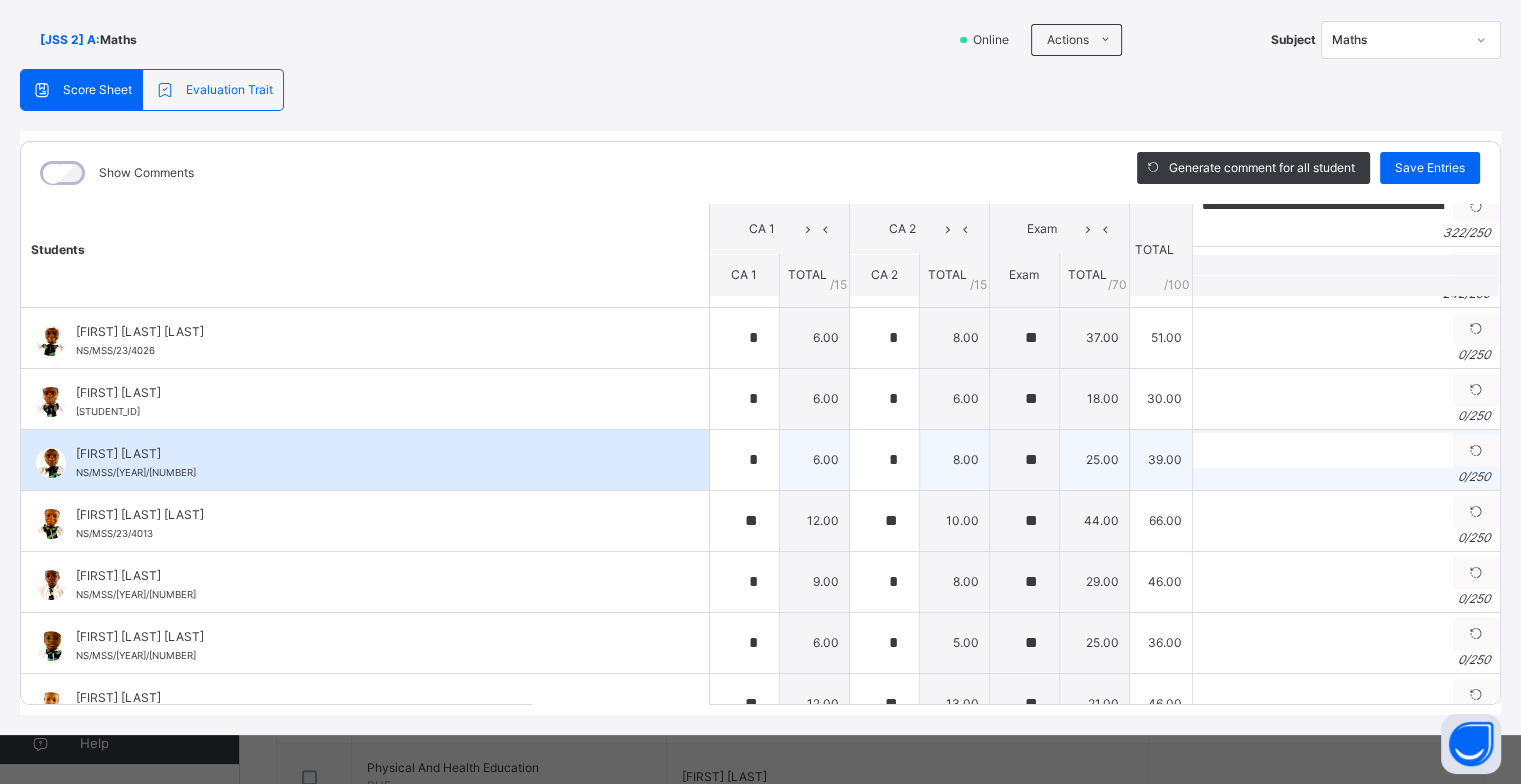 scroll, scrollTop: 500, scrollLeft: 0, axis: vertical 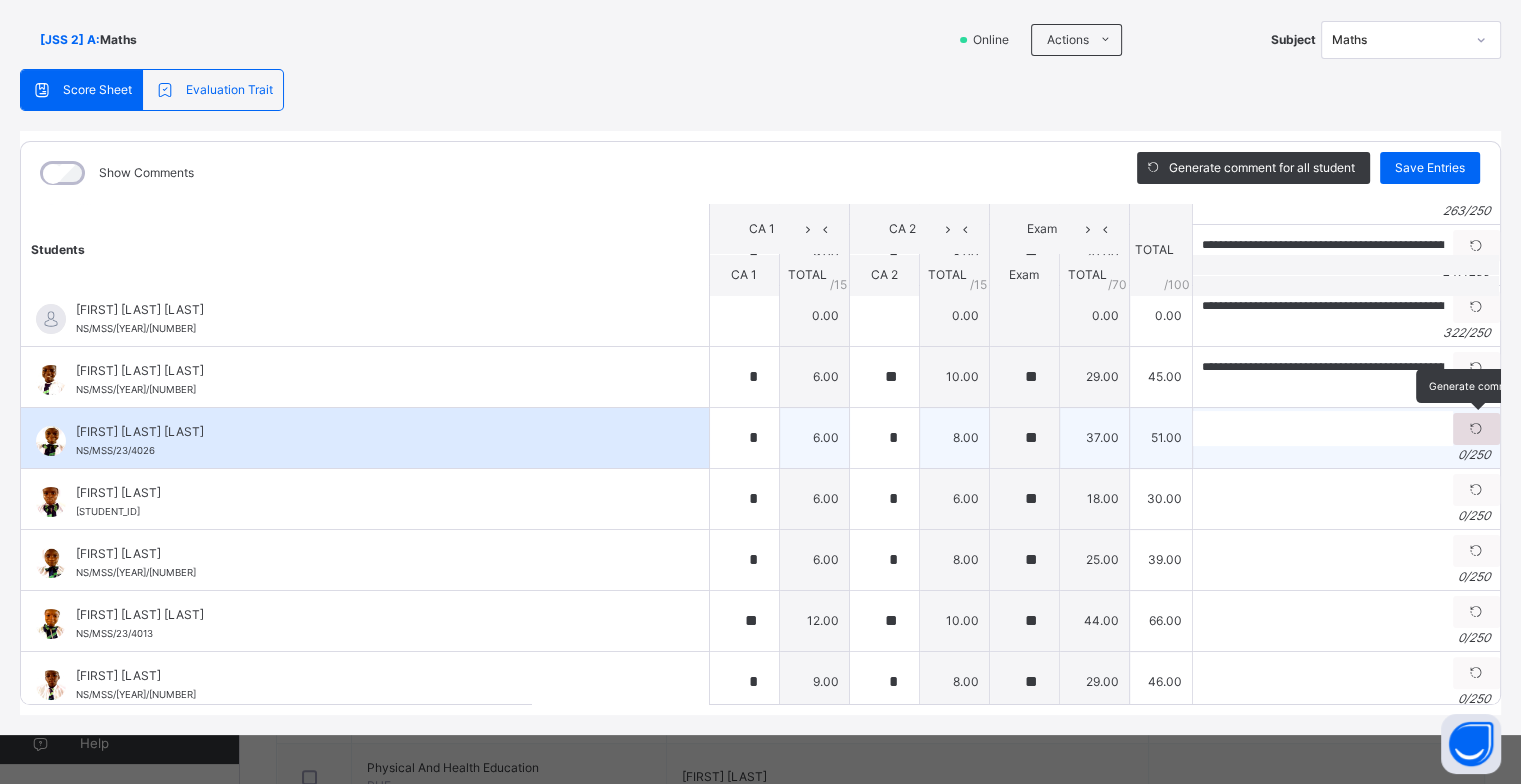 click at bounding box center (1476, 429) 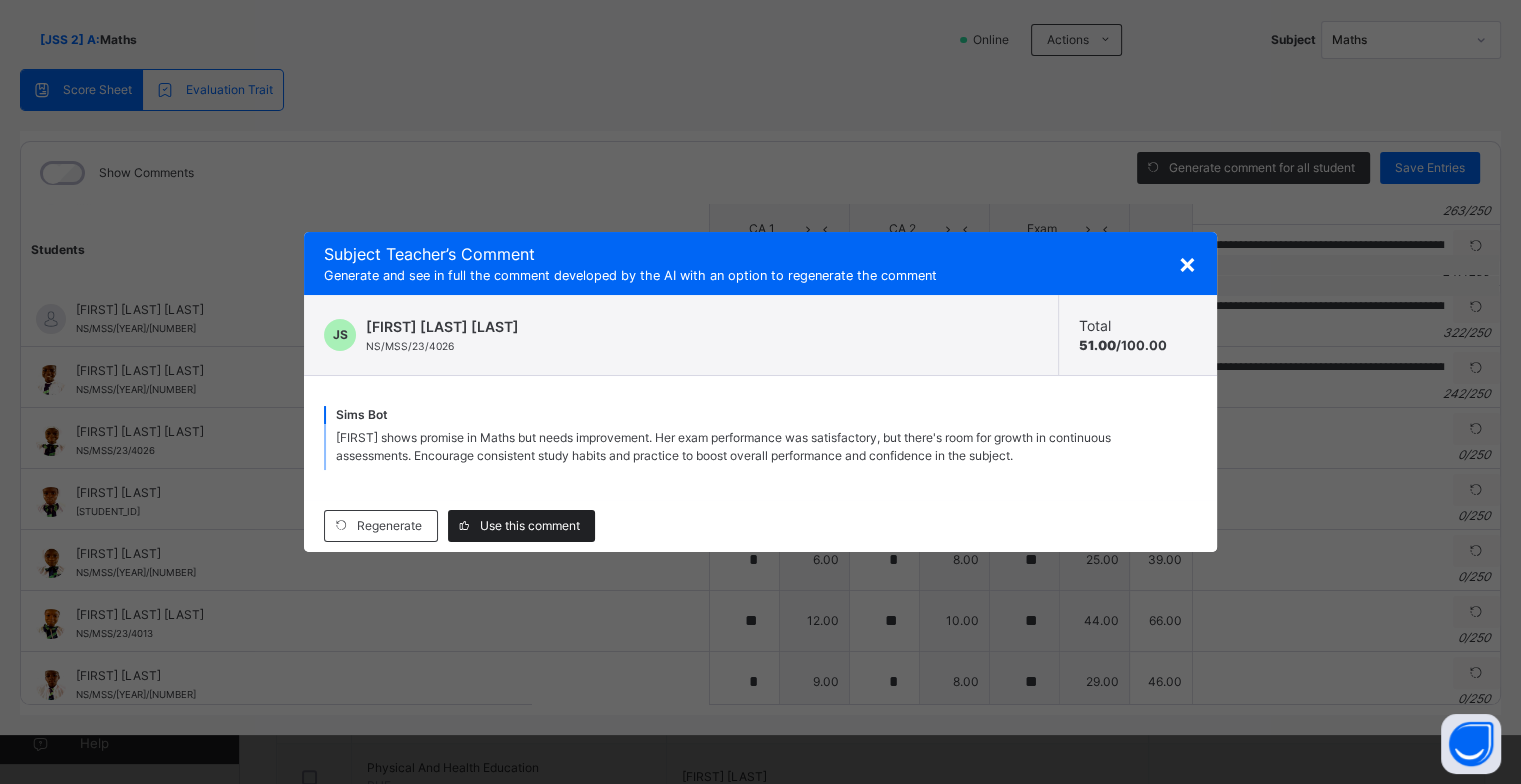 click on "Use this comment" at bounding box center [530, 526] 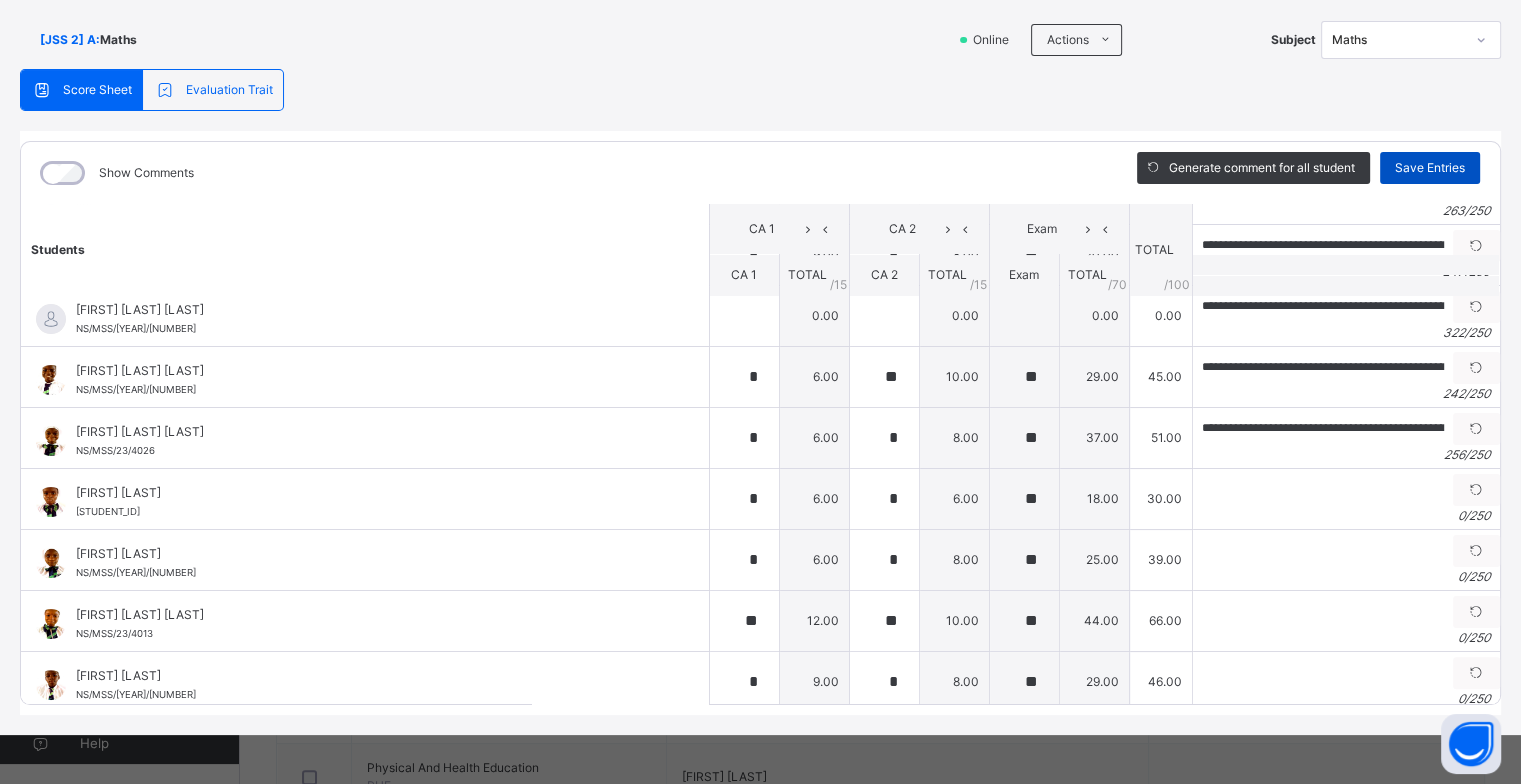 click on "Save Entries" at bounding box center [1430, 168] 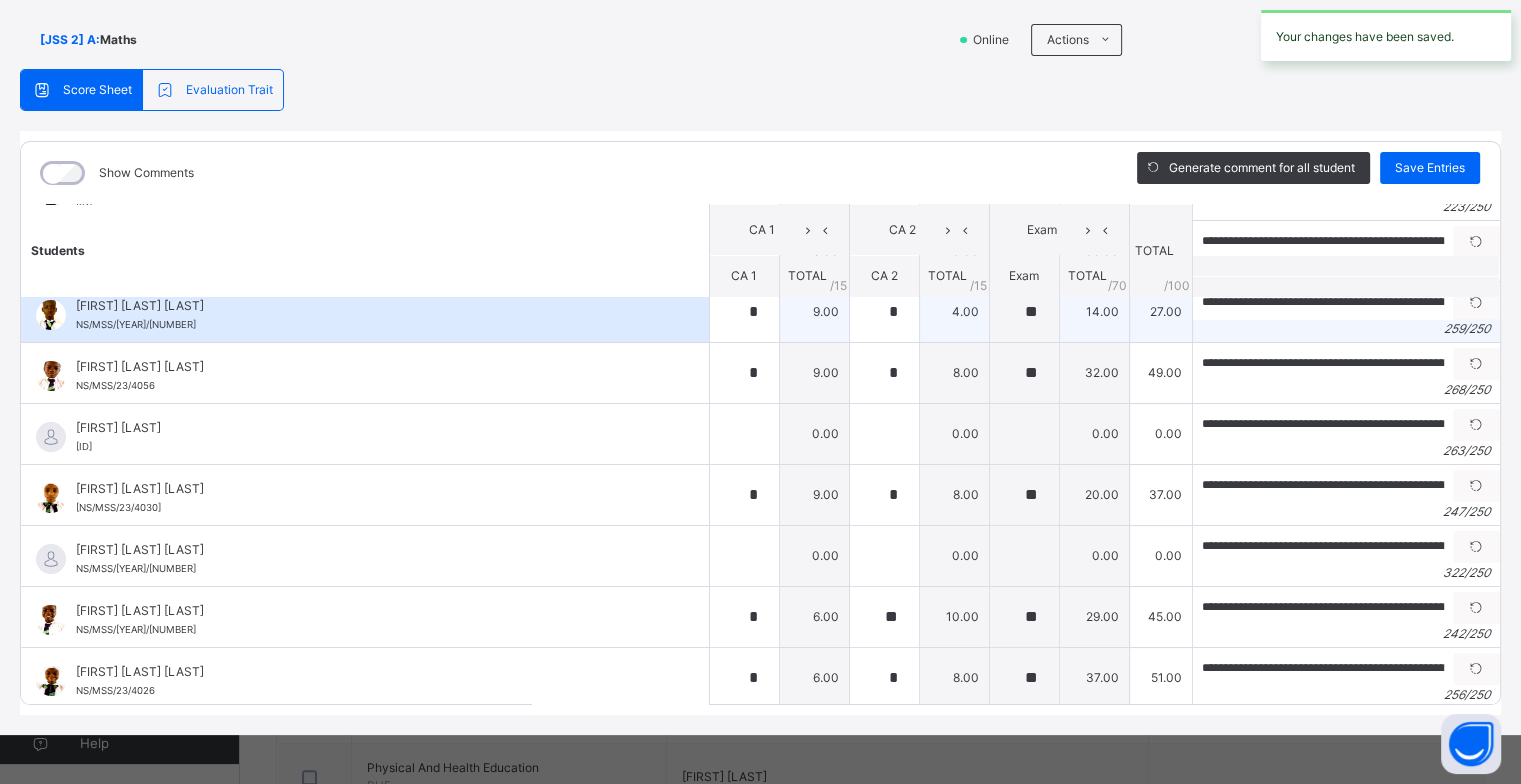 scroll, scrollTop: 300, scrollLeft: 0, axis: vertical 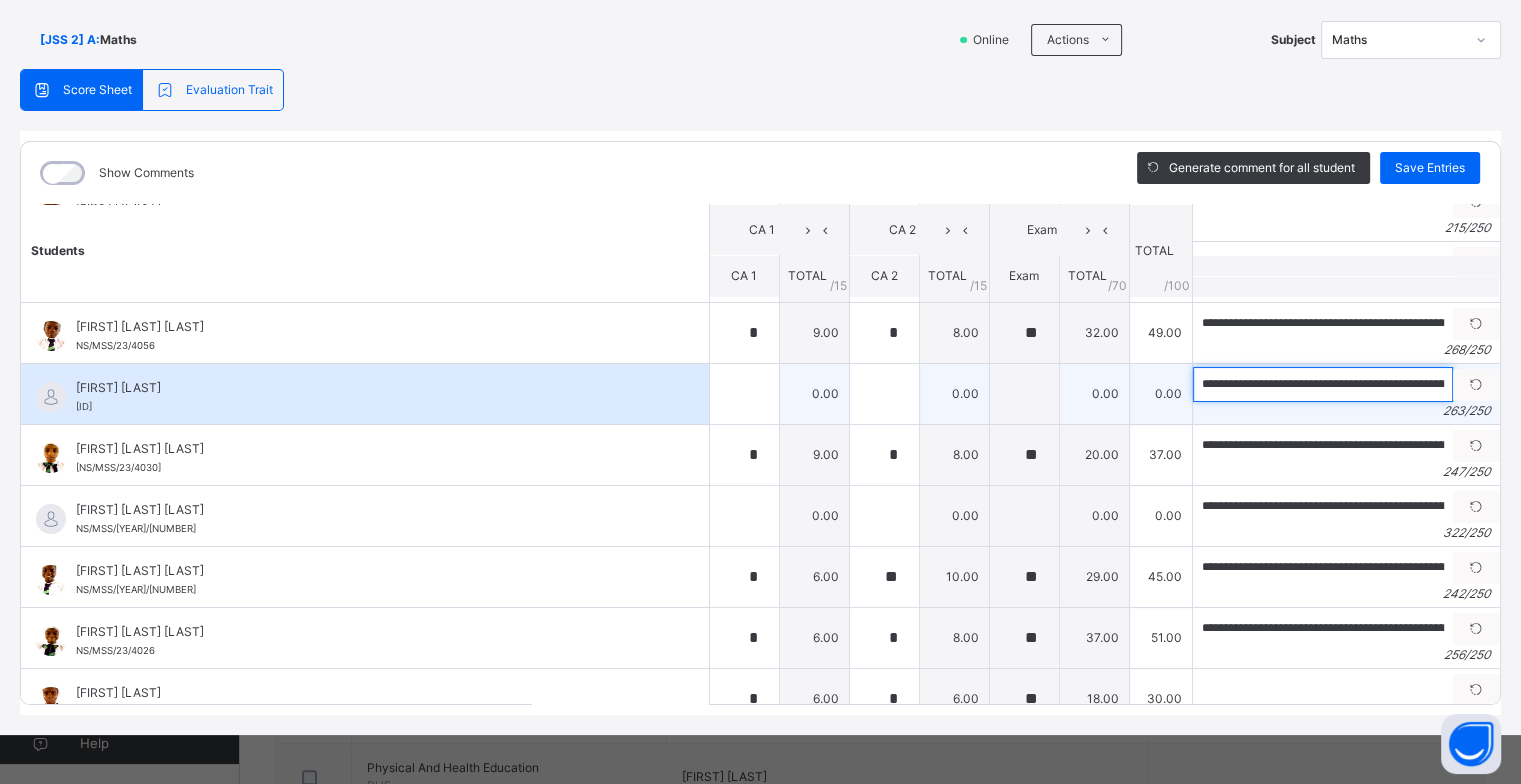 click on "**********" at bounding box center [1323, 384] 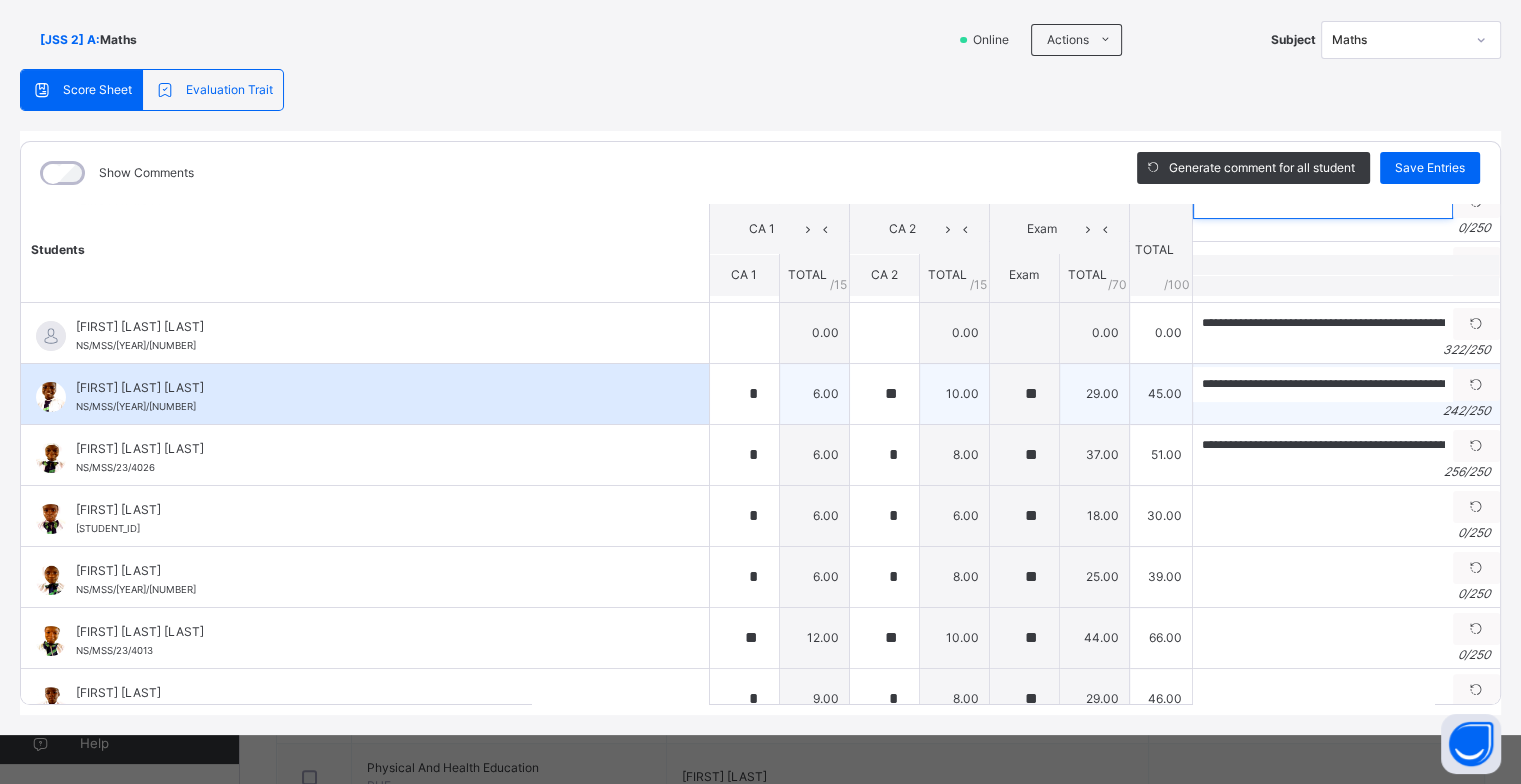 scroll, scrollTop: 500, scrollLeft: 0, axis: vertical 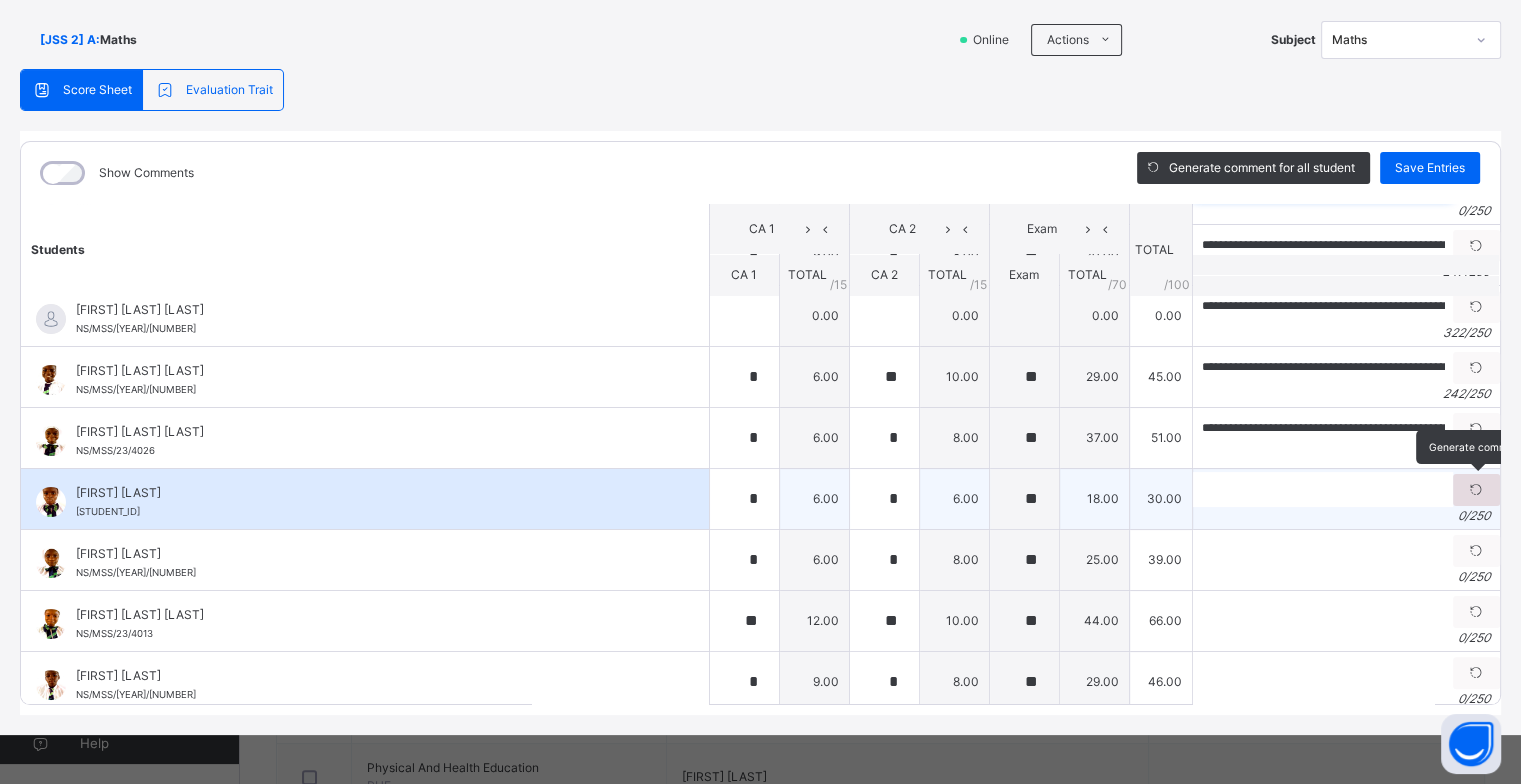 type 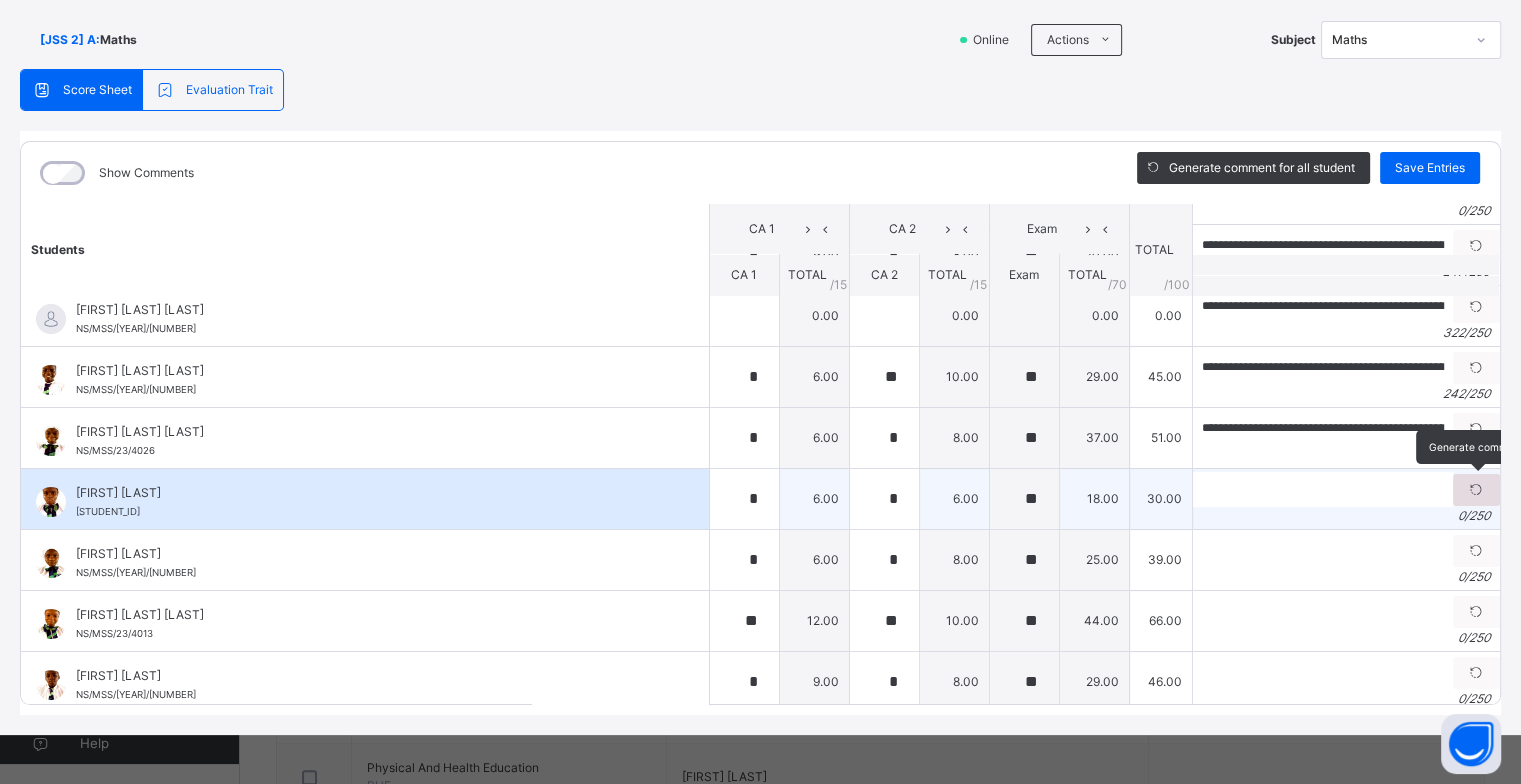 click at bounding box center (1476, 490) 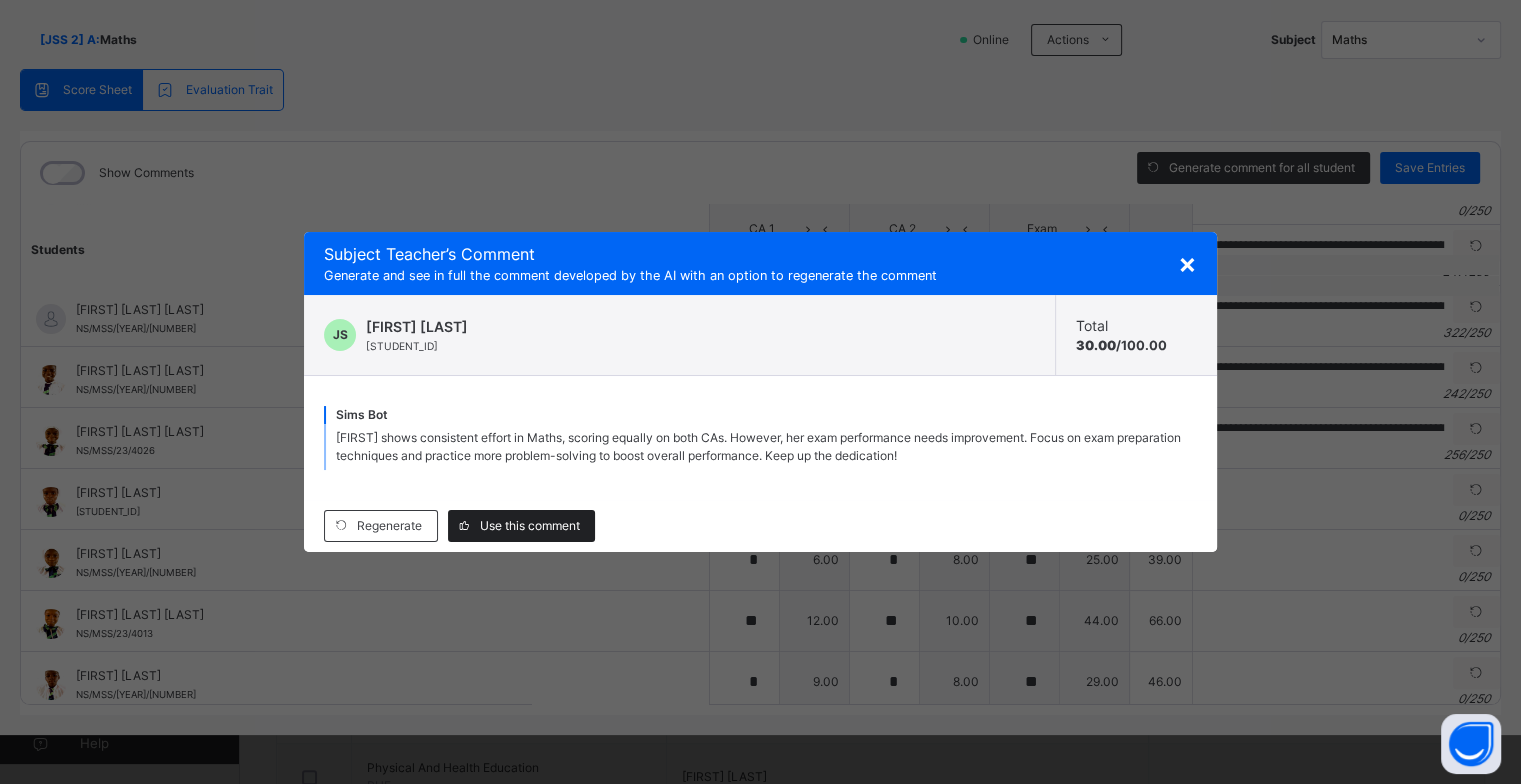 click on "Use this comment" at bounding box center (530, 526) 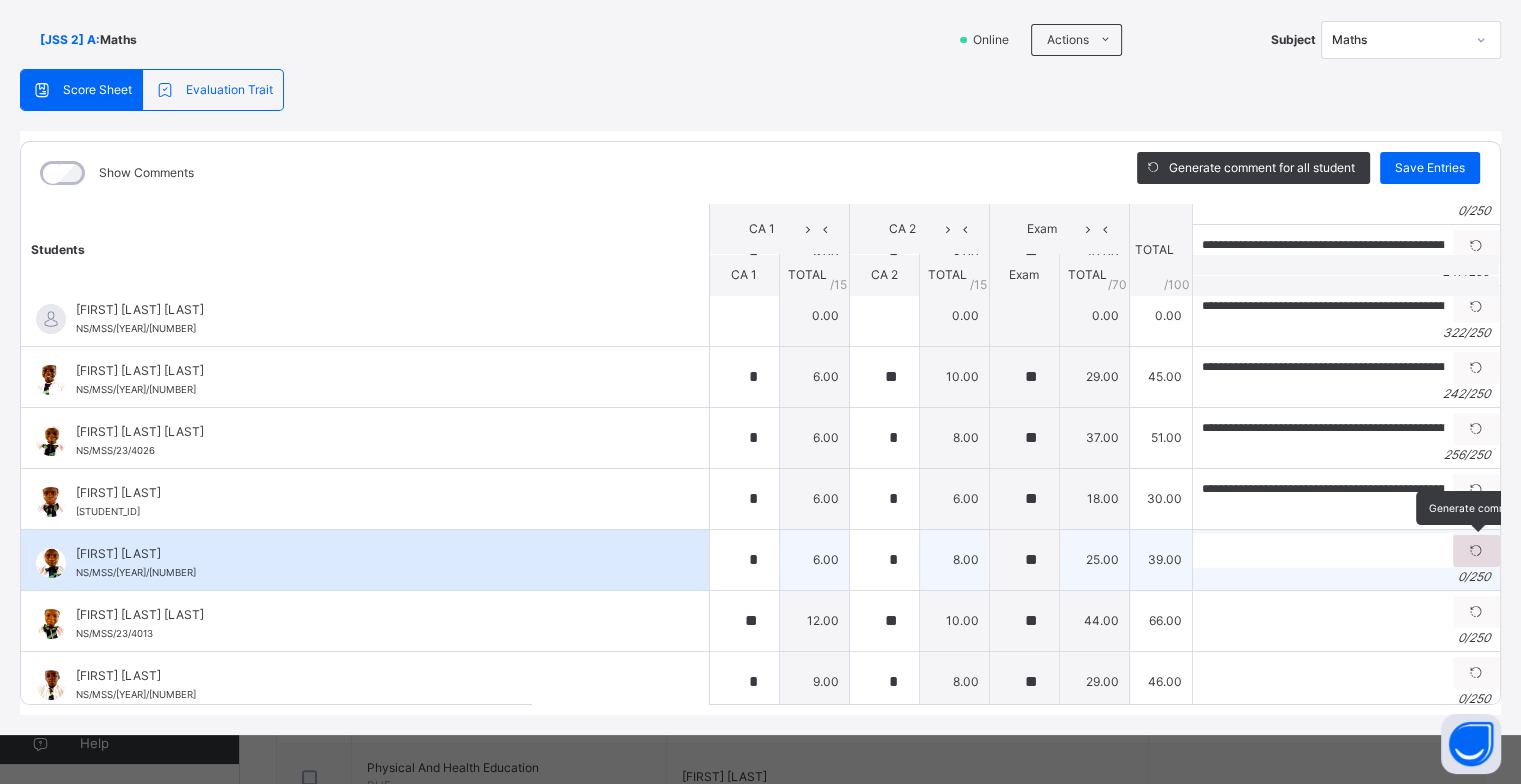 click at bounding box center [1476, 551] 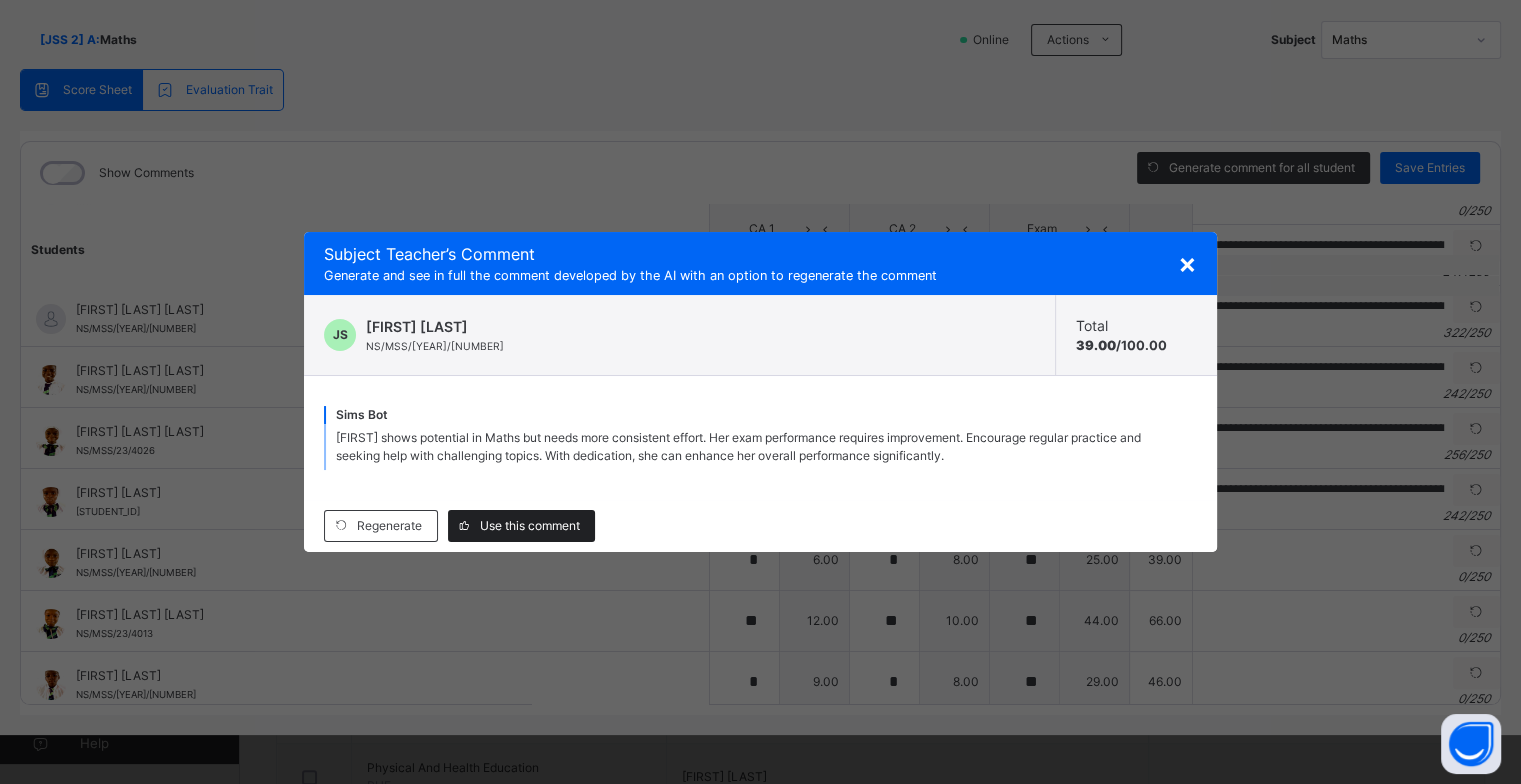 click on "Use this comment" at bounding box center [530, 526] 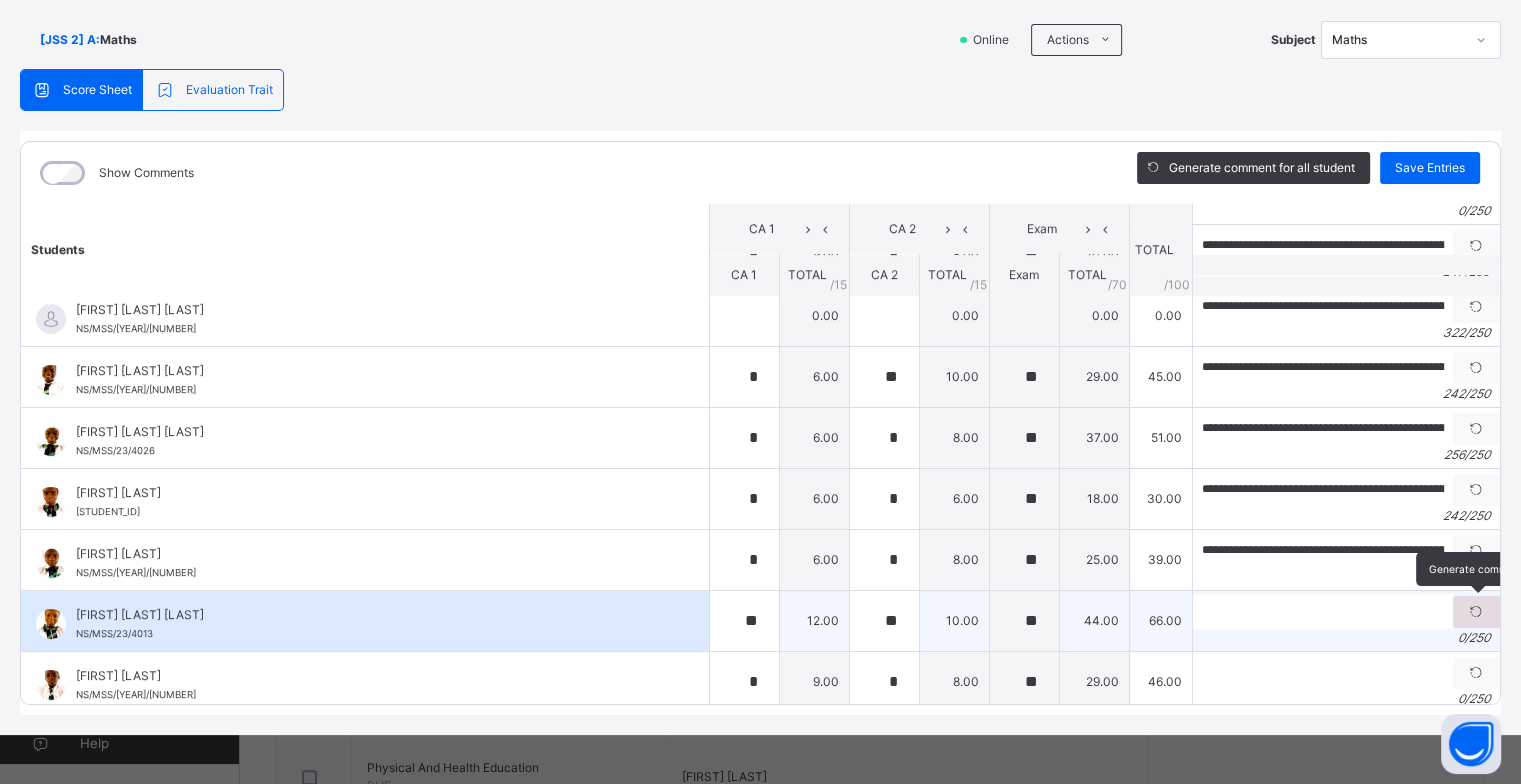click at bounding box center [1476, 612] 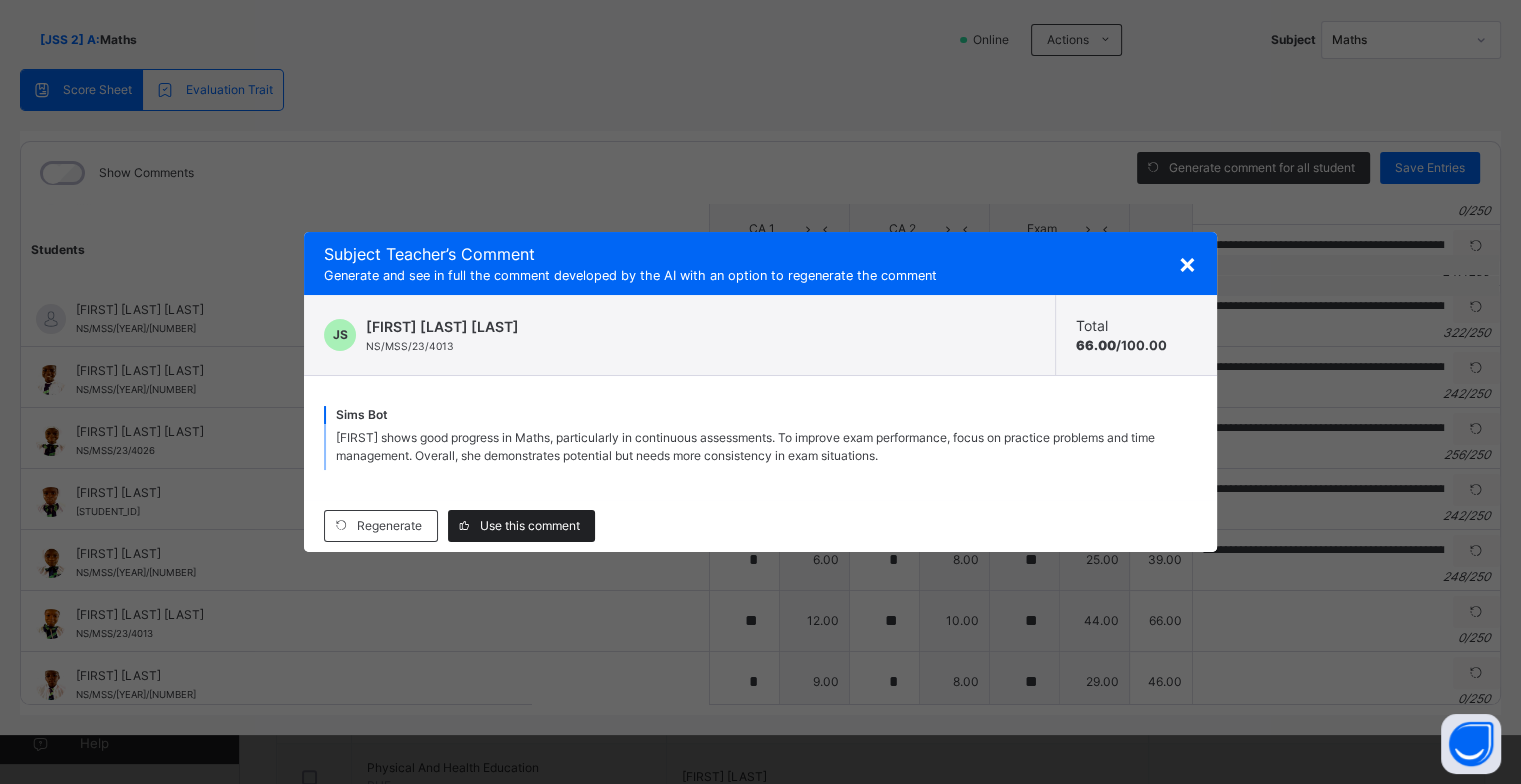 click on "Use this comment" at bounding box center [530, 526] 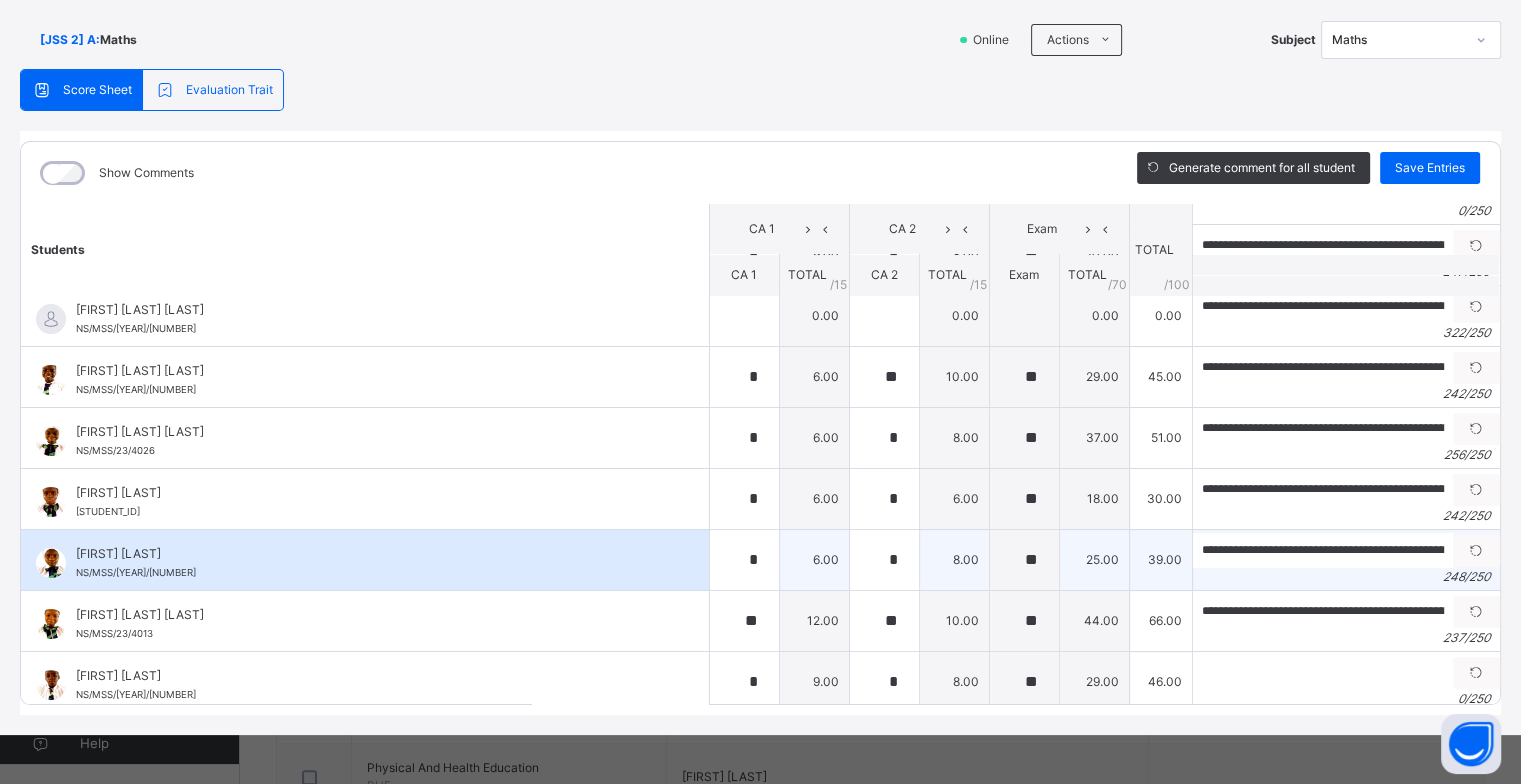 scroll, scrollTop: 600, scrollLeft: 0, axis: vertical 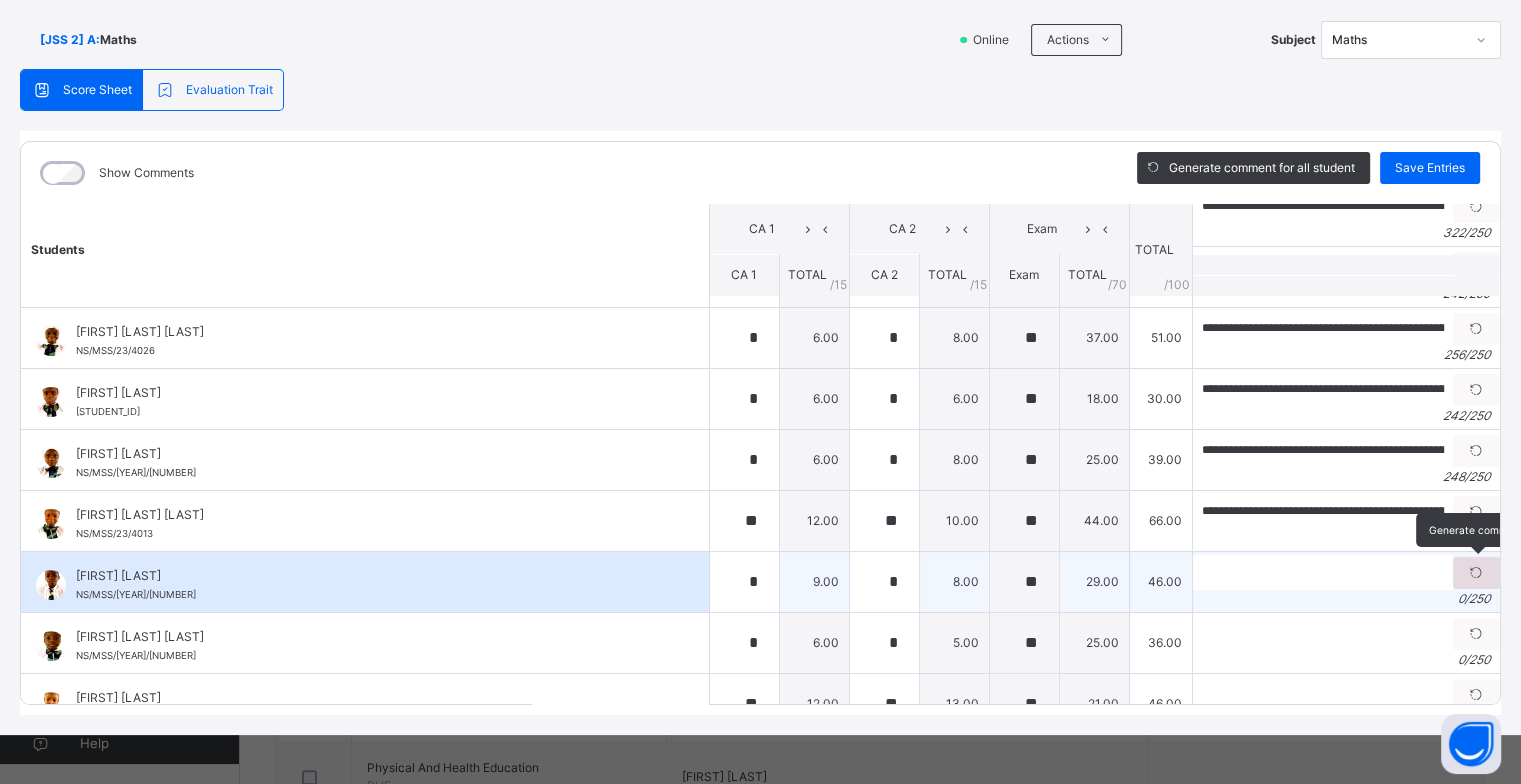 click at bounding box center [1476, 573] 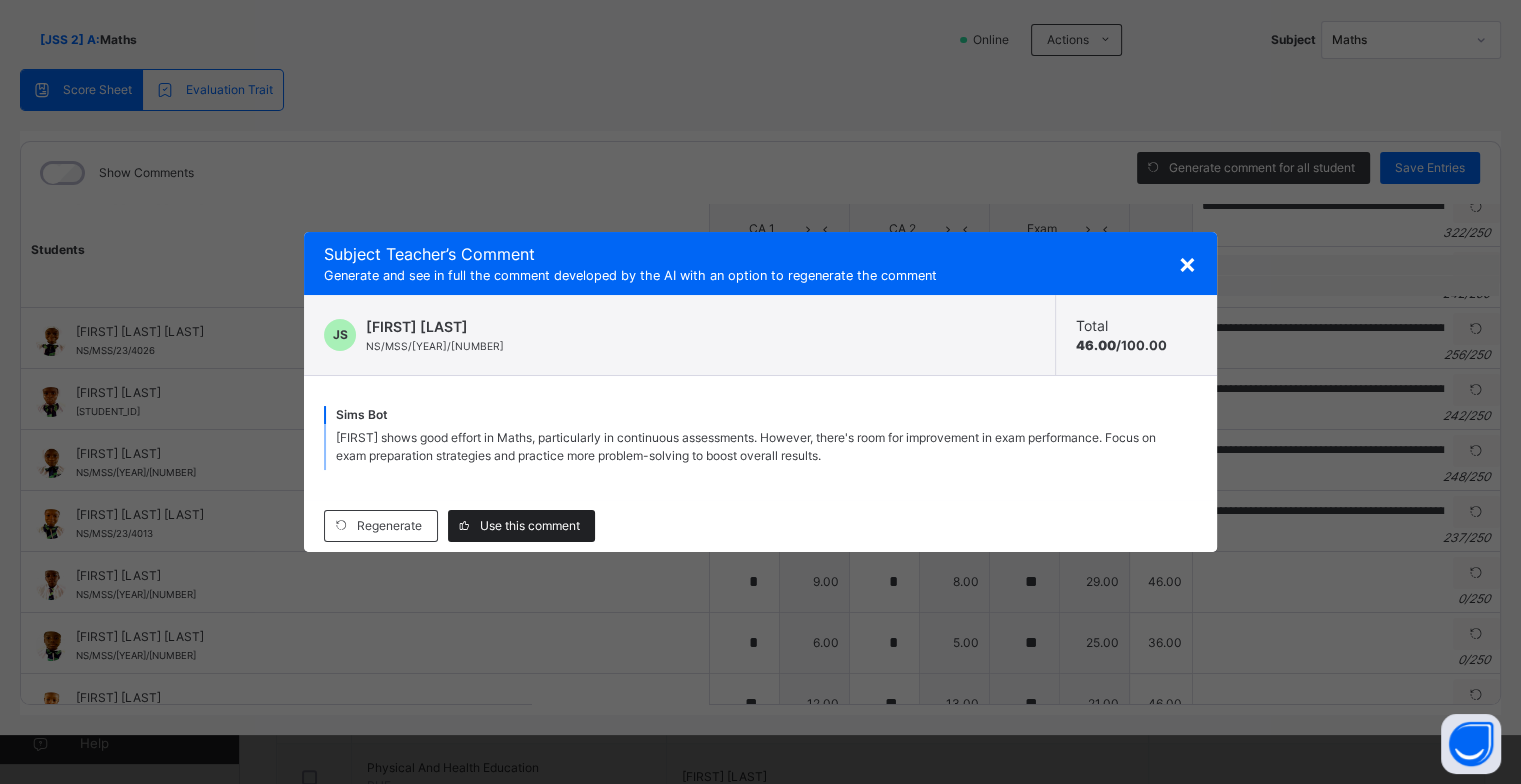 click on "Use this comment" at bounding box center (530, 526) 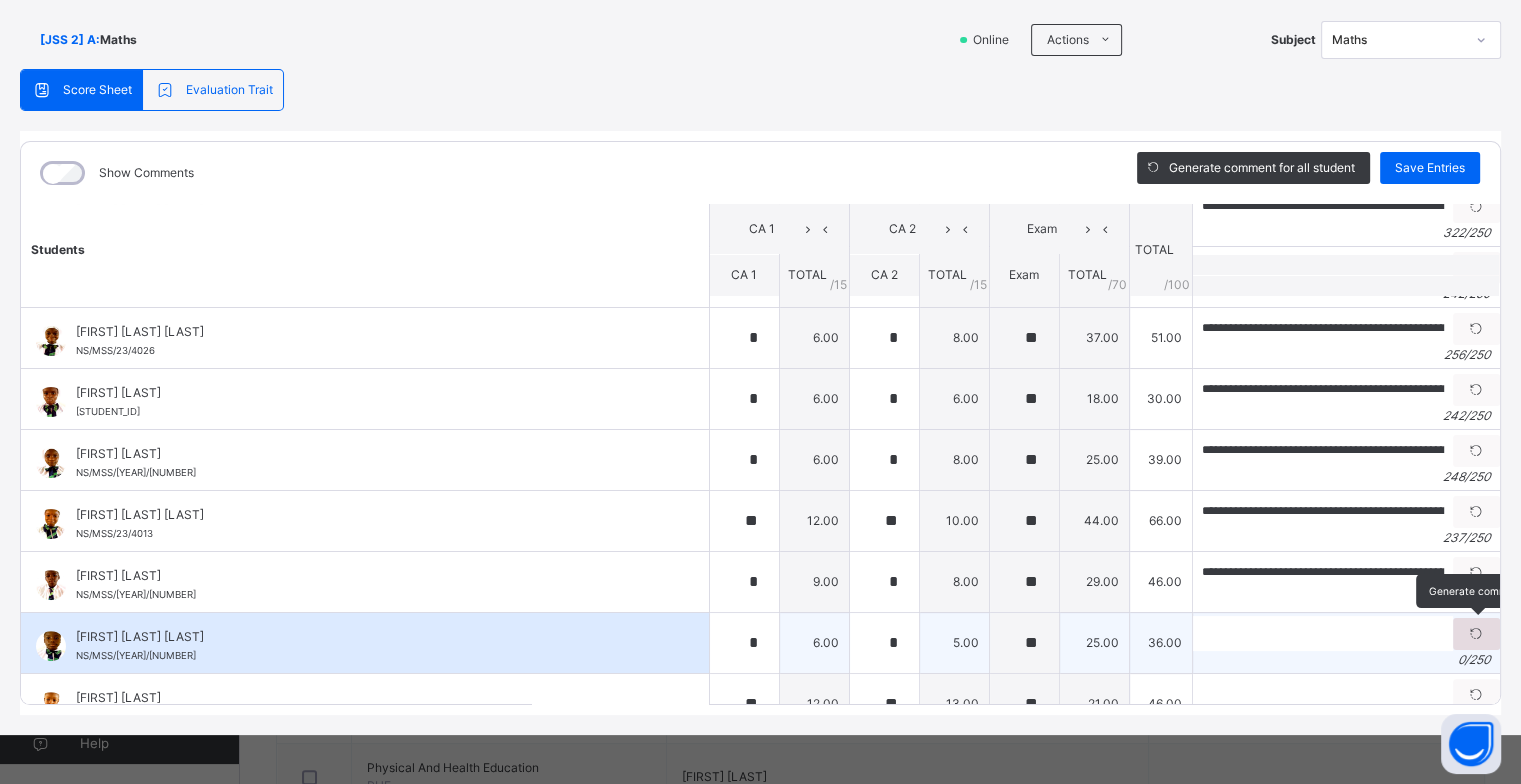 click at bounding box center (1476, 634) 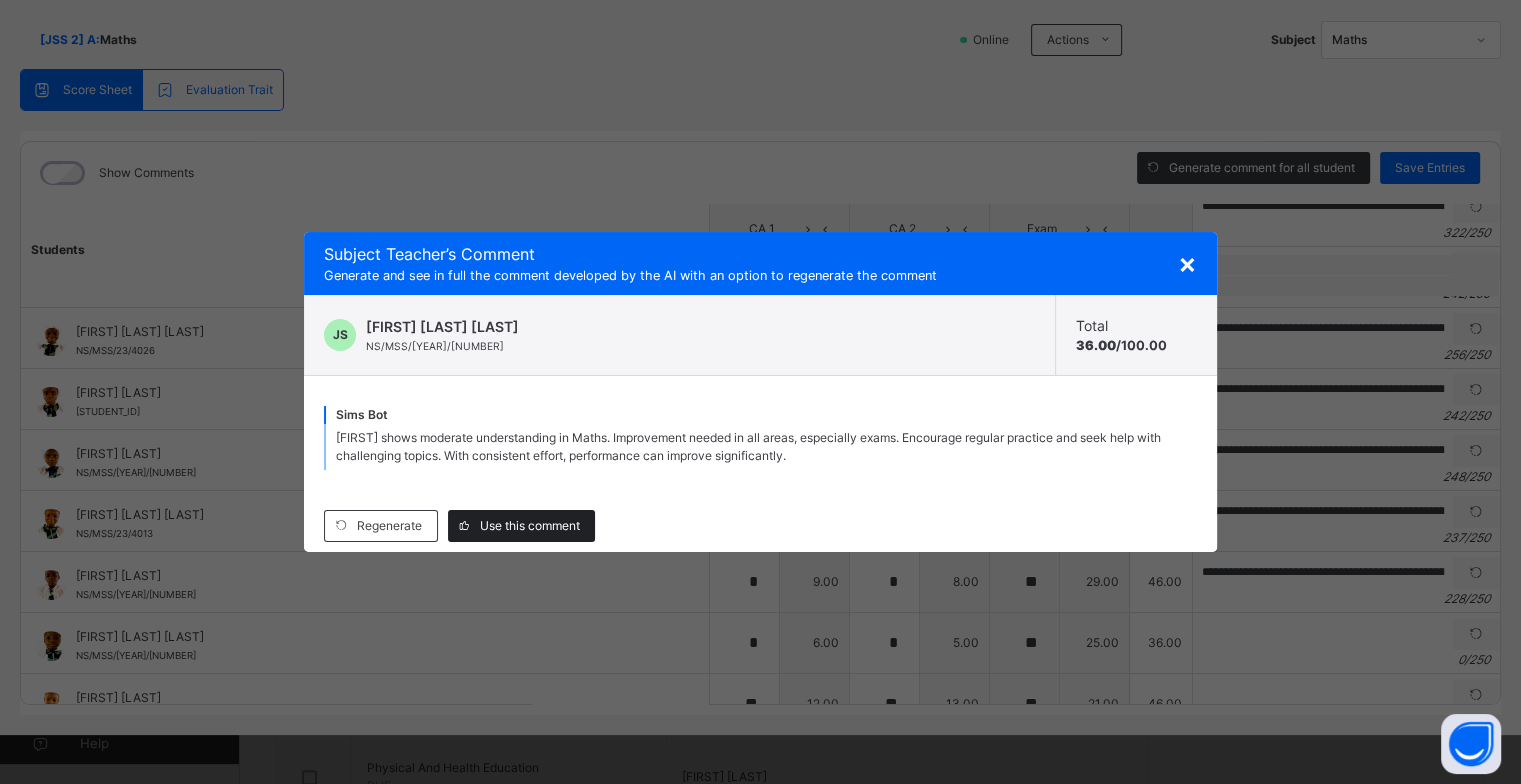 click on "Use this comment" at bounding box center (521, 526) 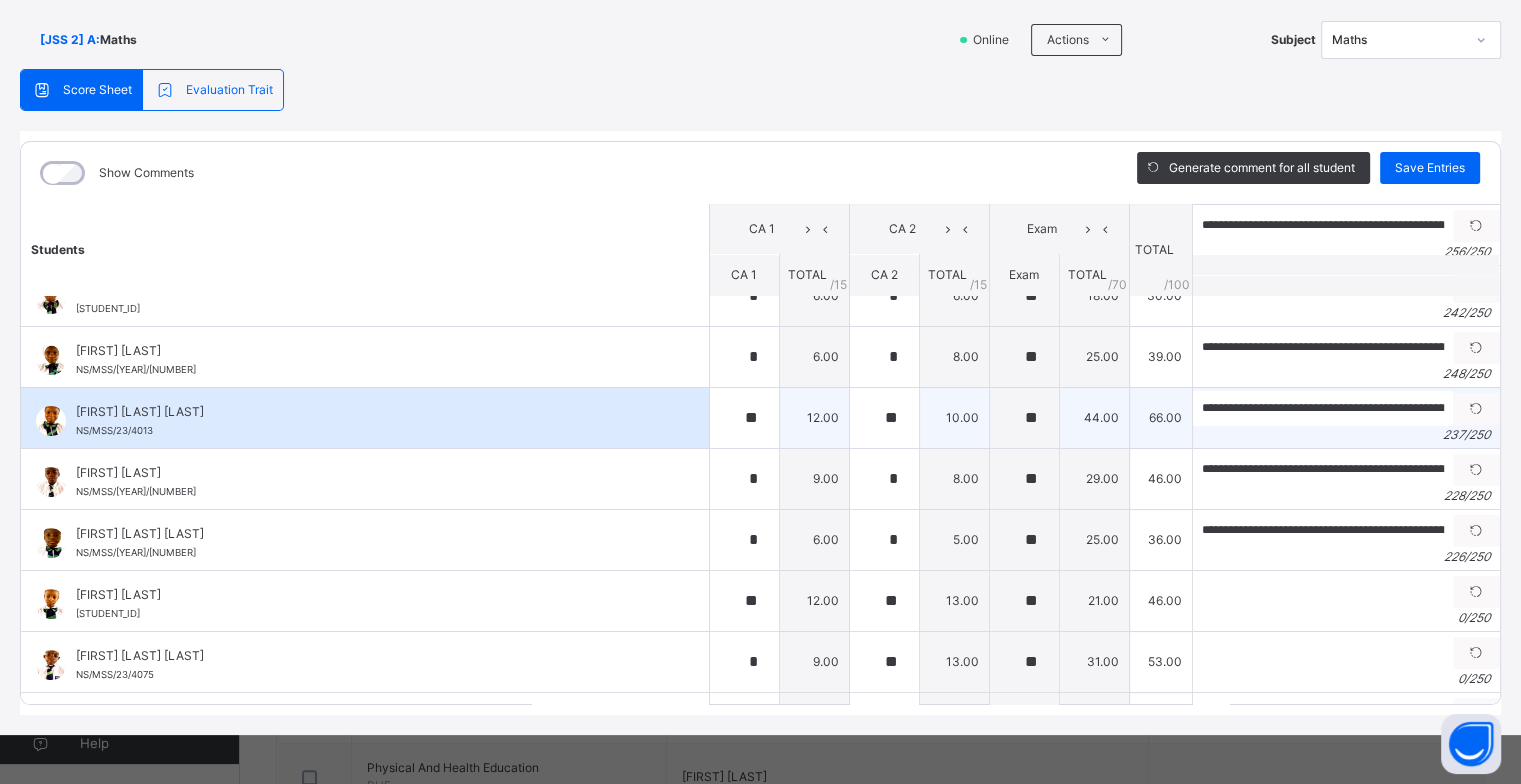 scroll, scrollTop: 800, scrollLeft: 0, axis: vertical 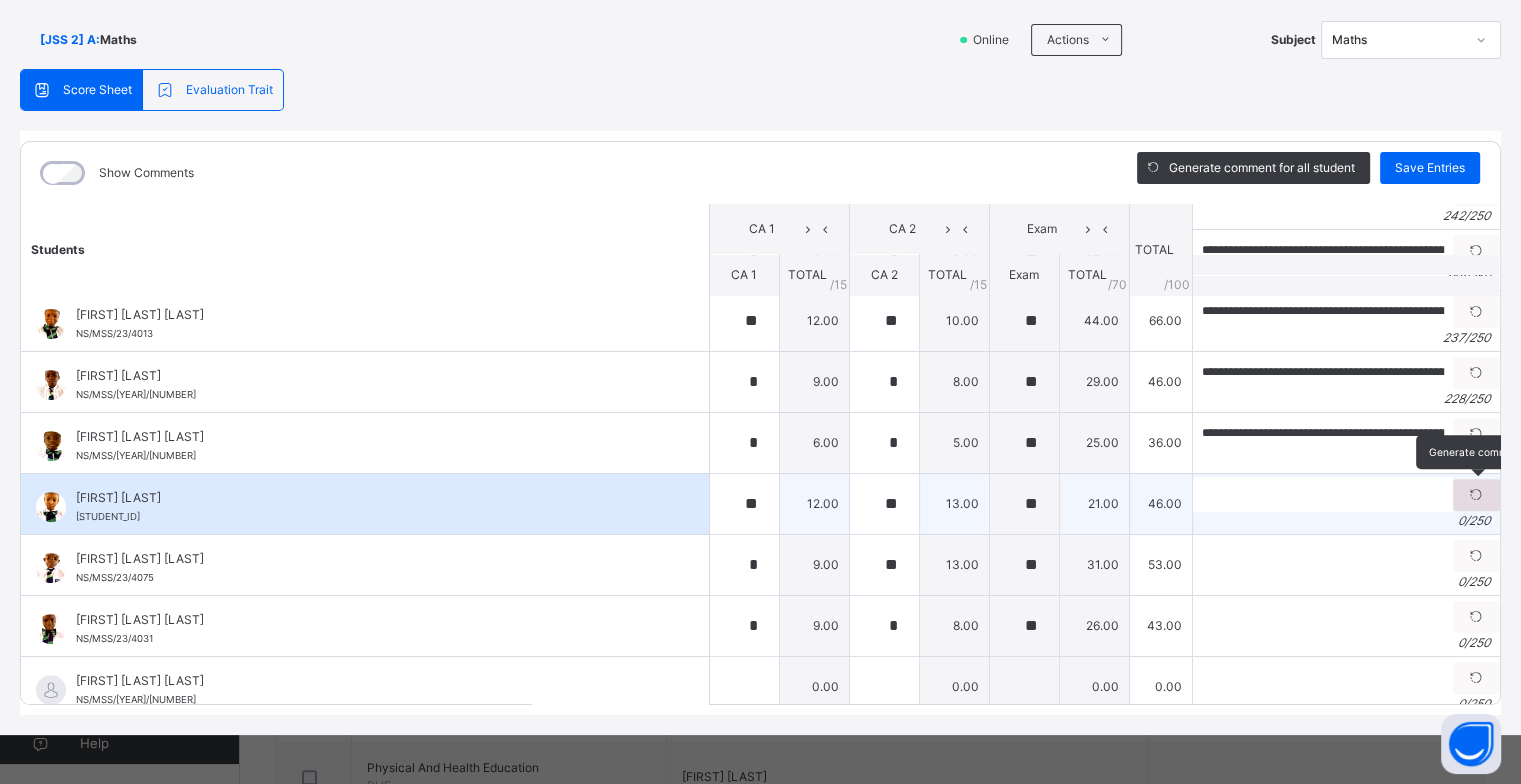 click at bounding box center [1476, 495] 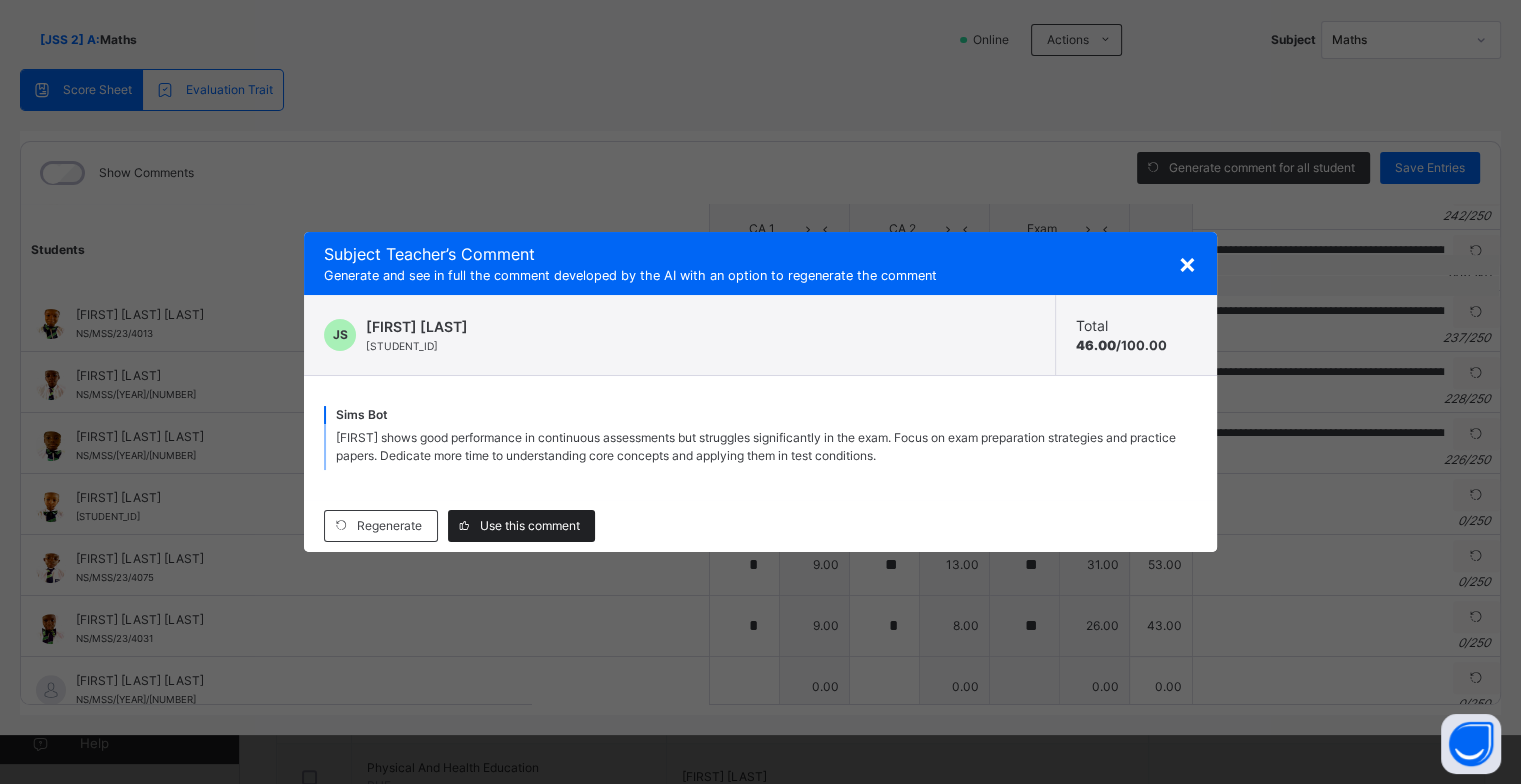 click on "Use this comment" at bounding box center [530, 526] 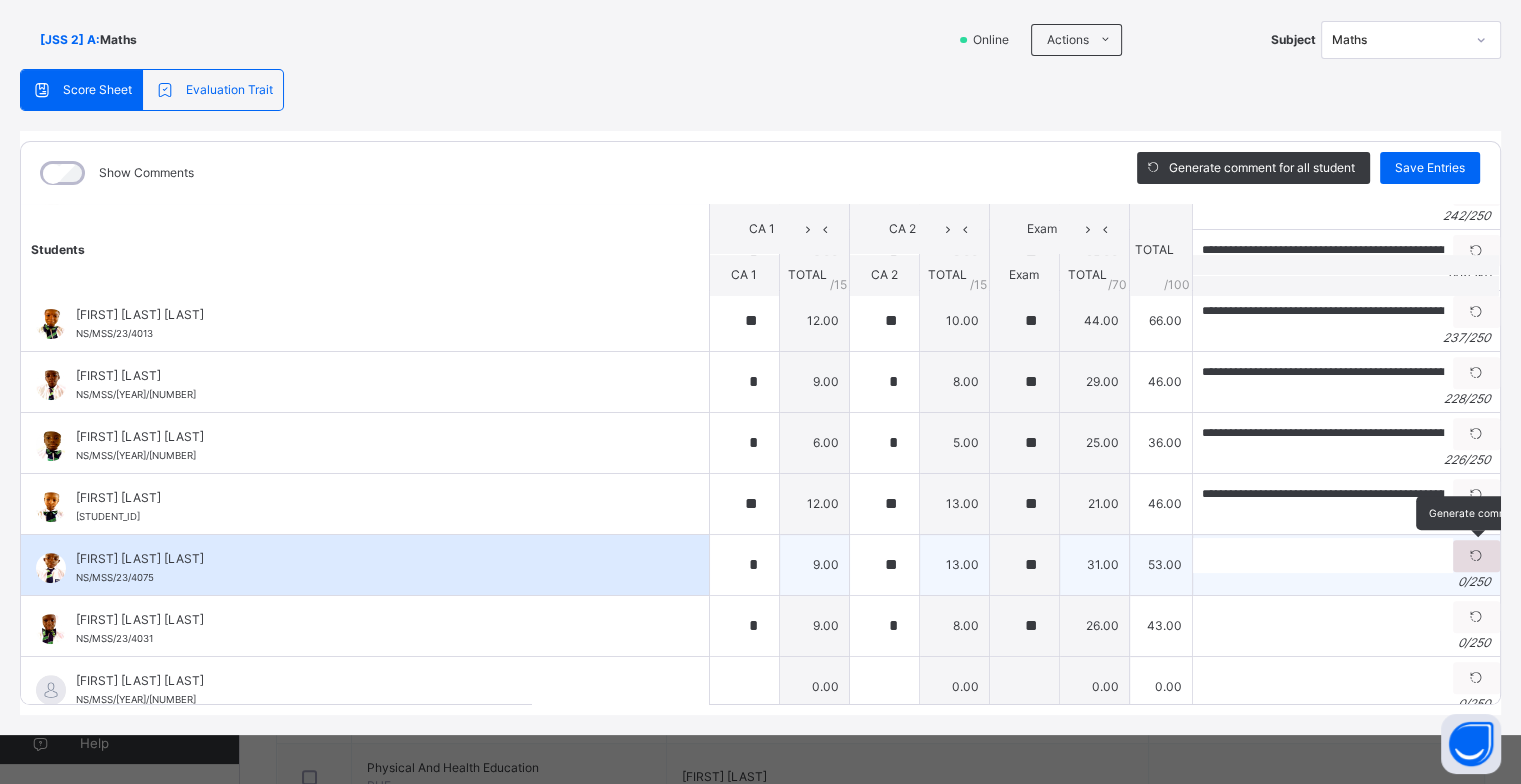 click at bounding box center (1476, 556) 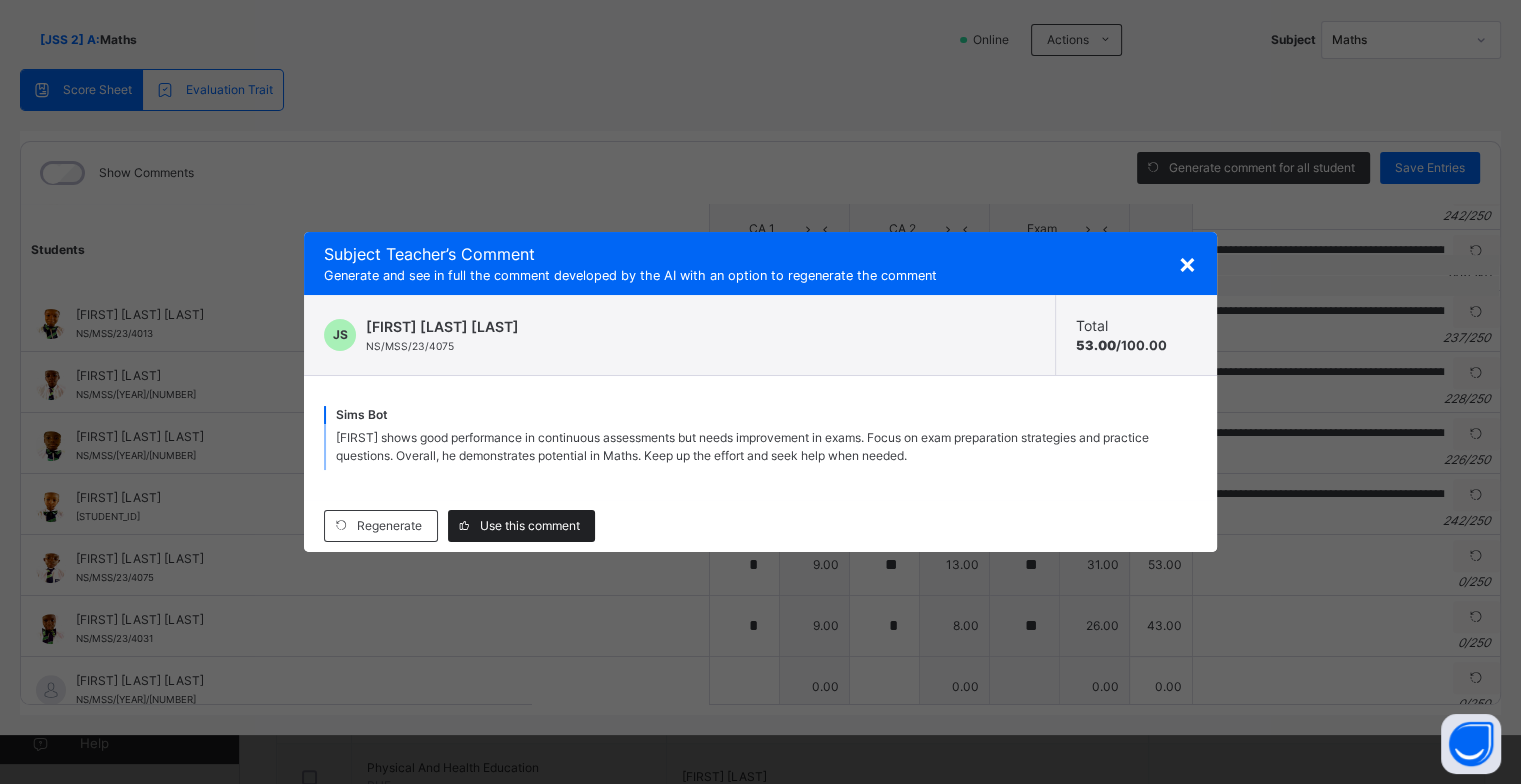 click on "Use this comment" at bounding box center [530, 526] 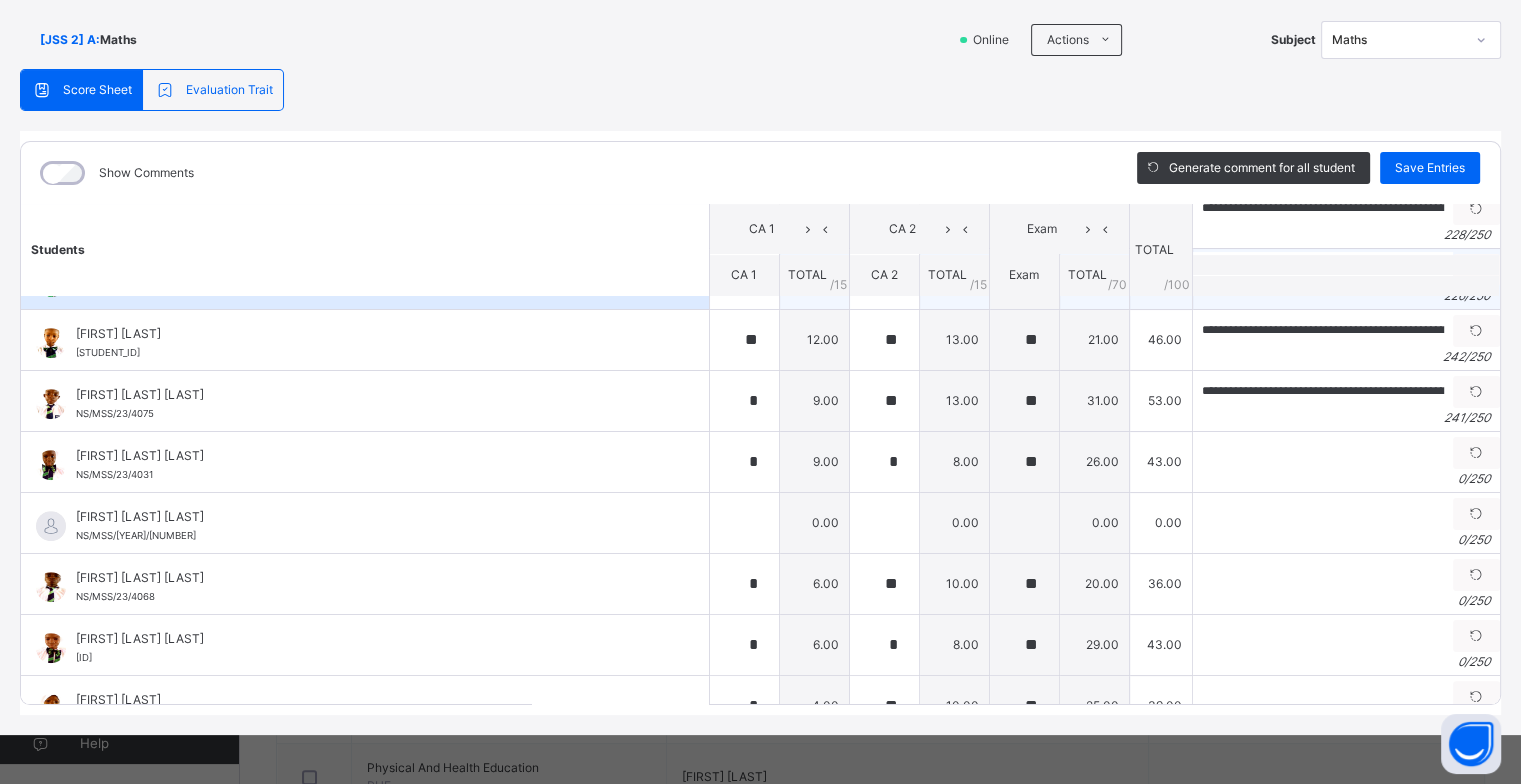 scroll, scrollTop: 1000, scrollLeft: 0, axis: vertical 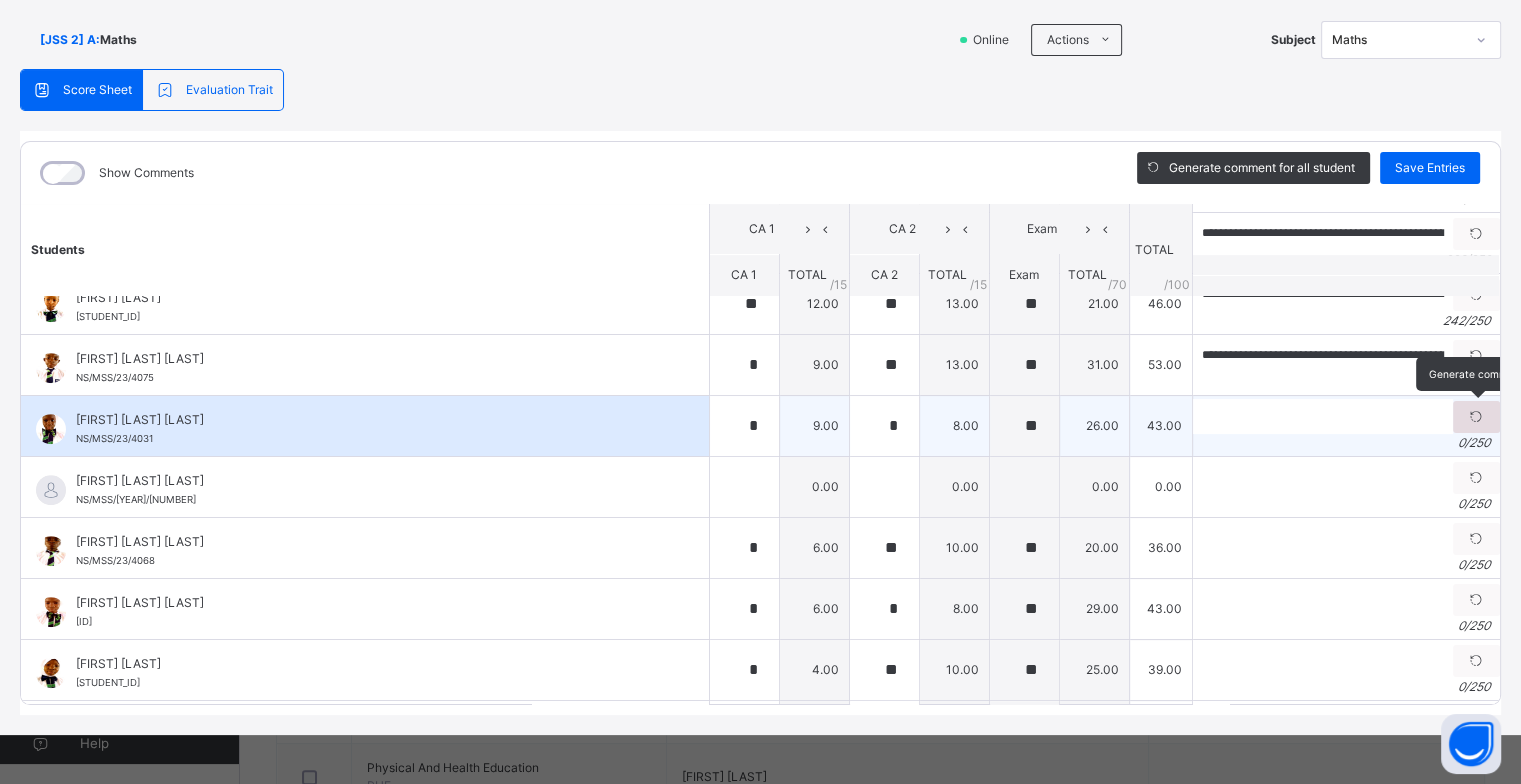 click at bounding box center (1476, 417) 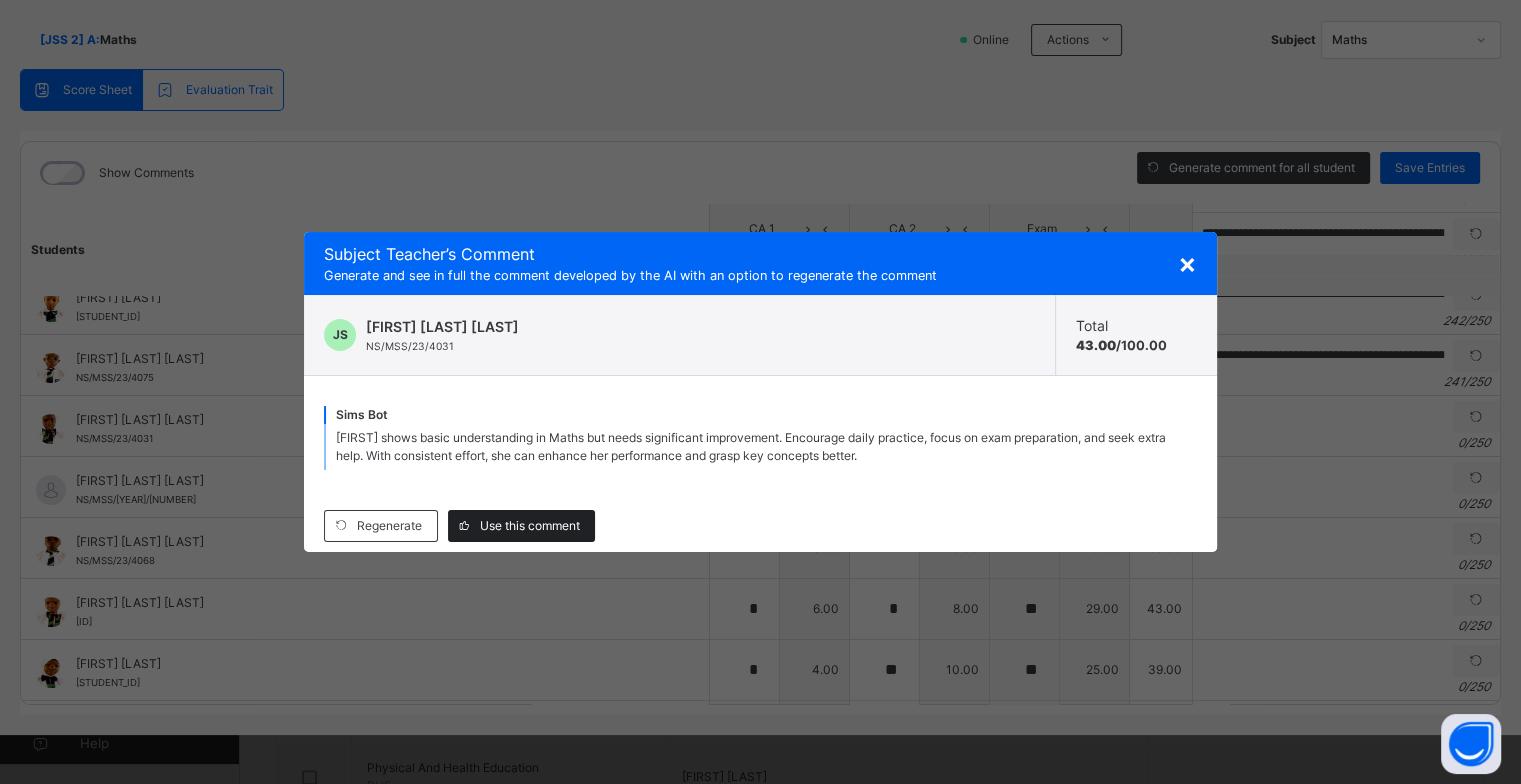 click on "Use this comment" at bounding box center (530, 526) 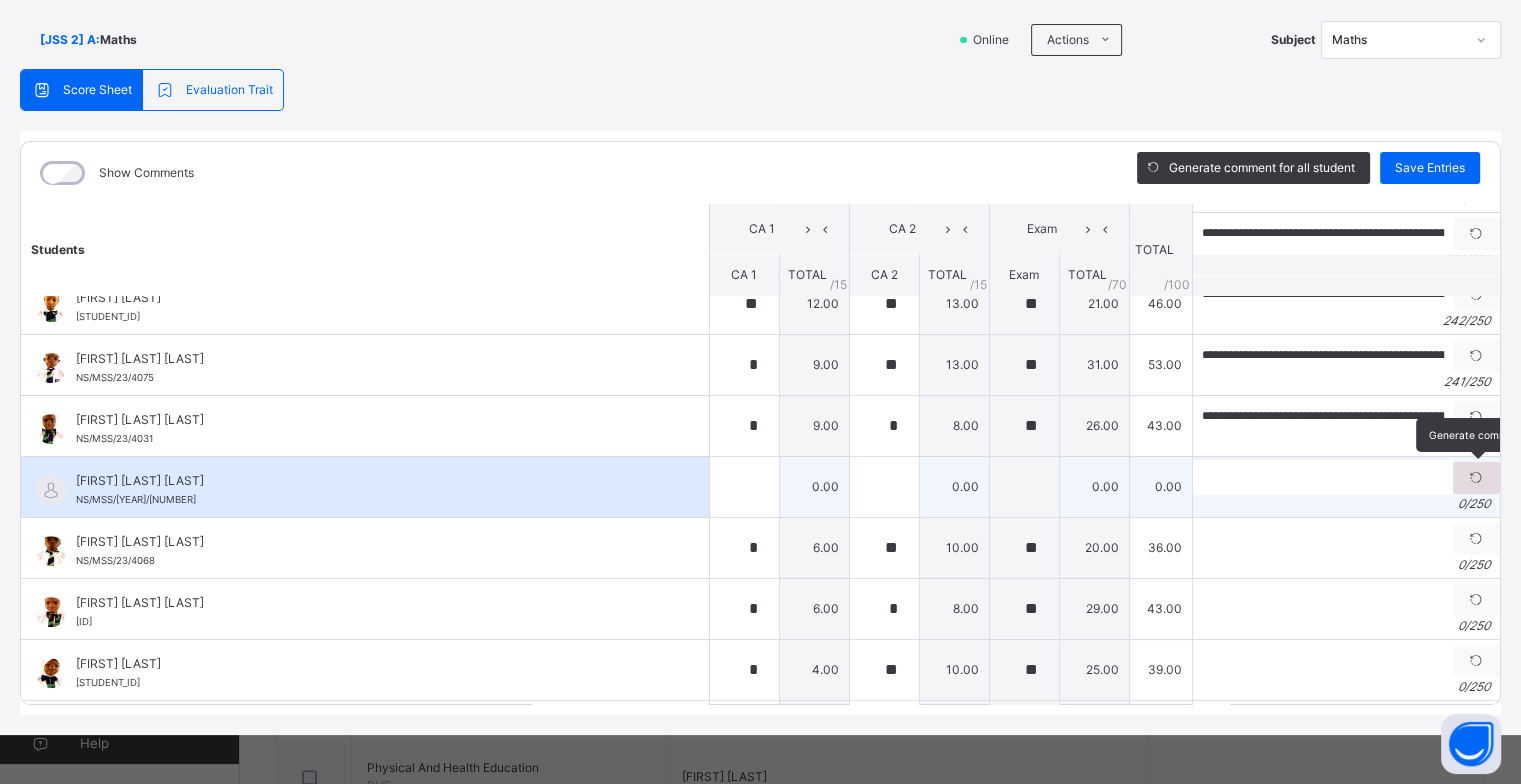 click at bounding box center (1476, 478) 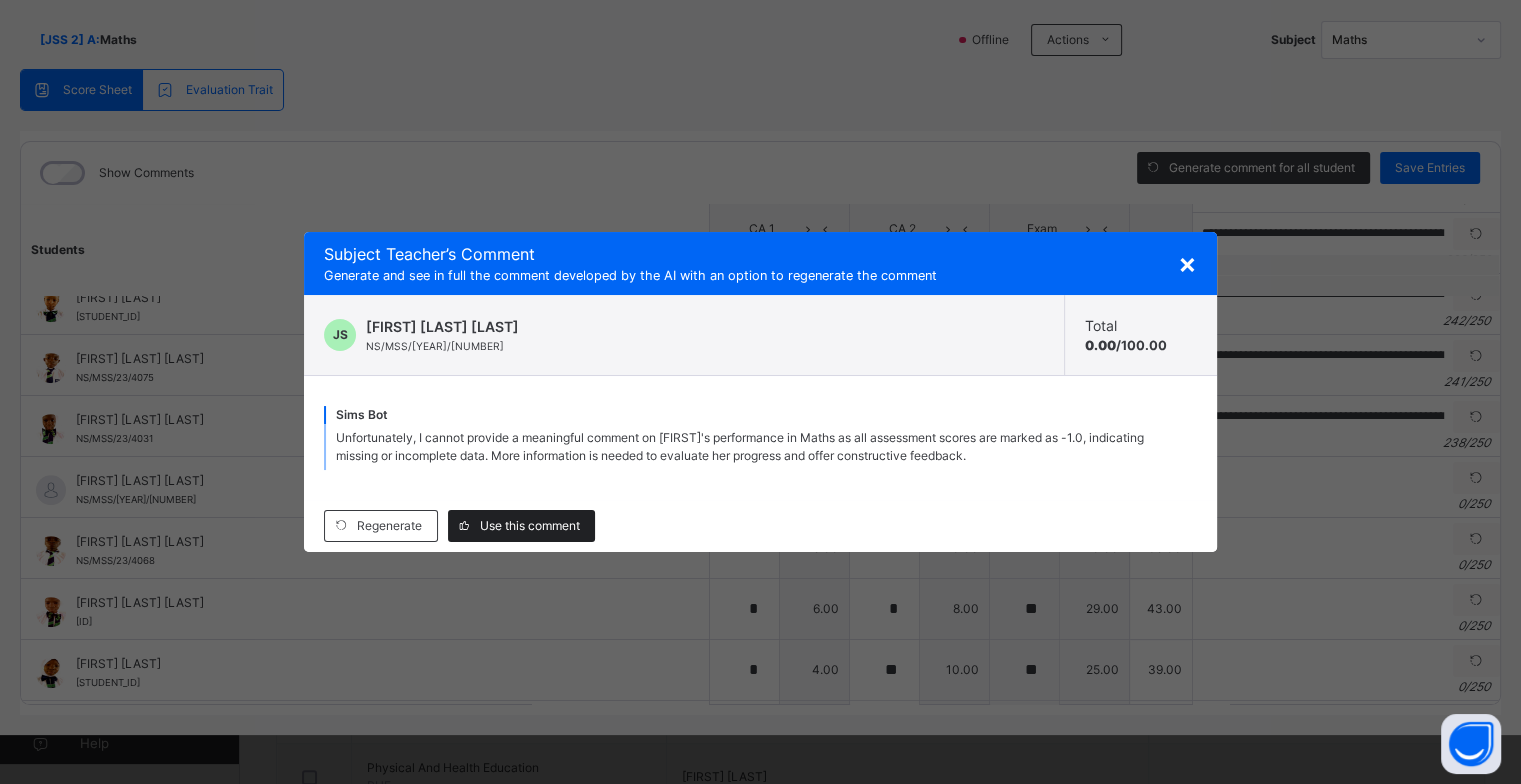 click on "Use this comment" at bounding box center [530, 526] 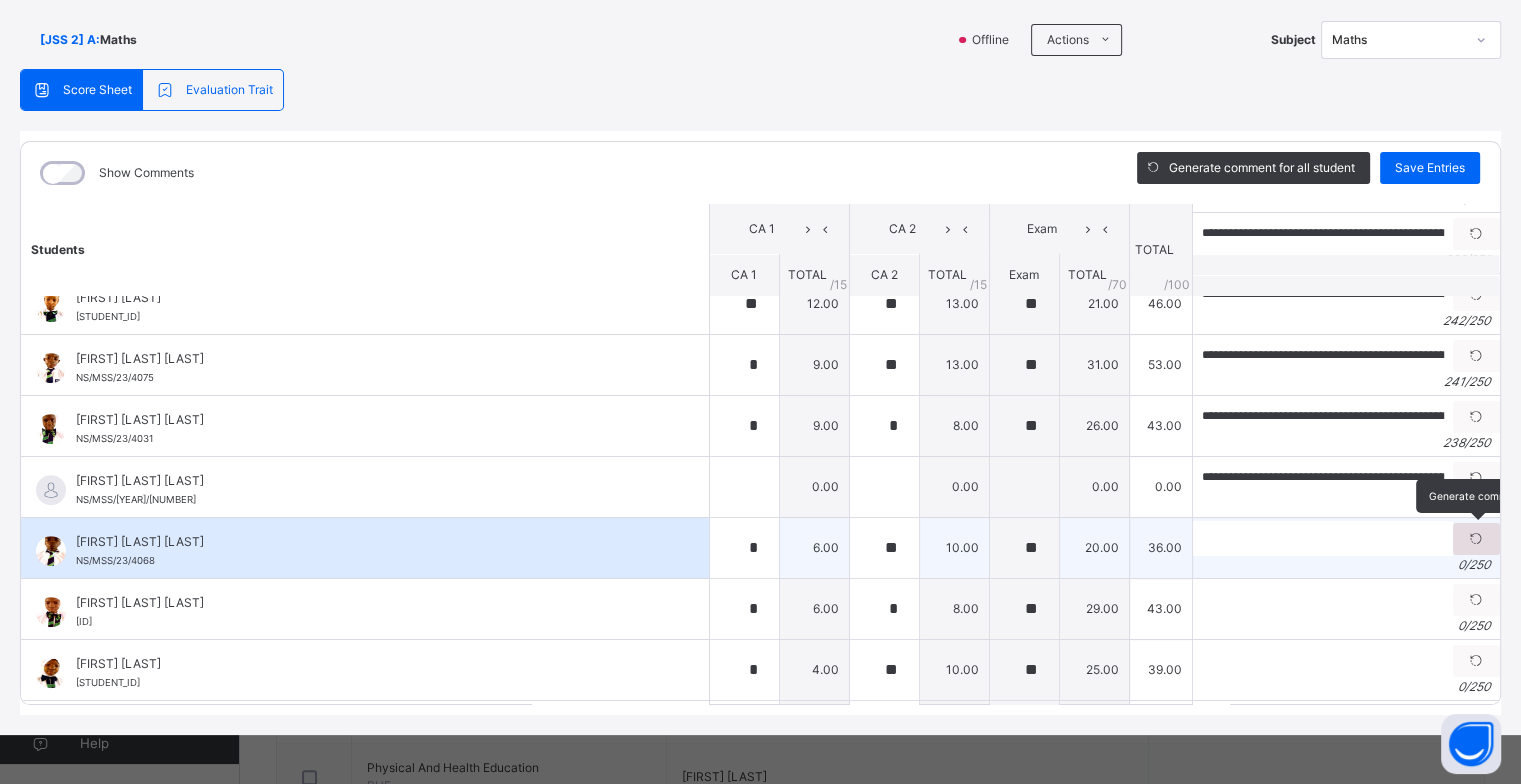 click at bounding box center [1476, 539] 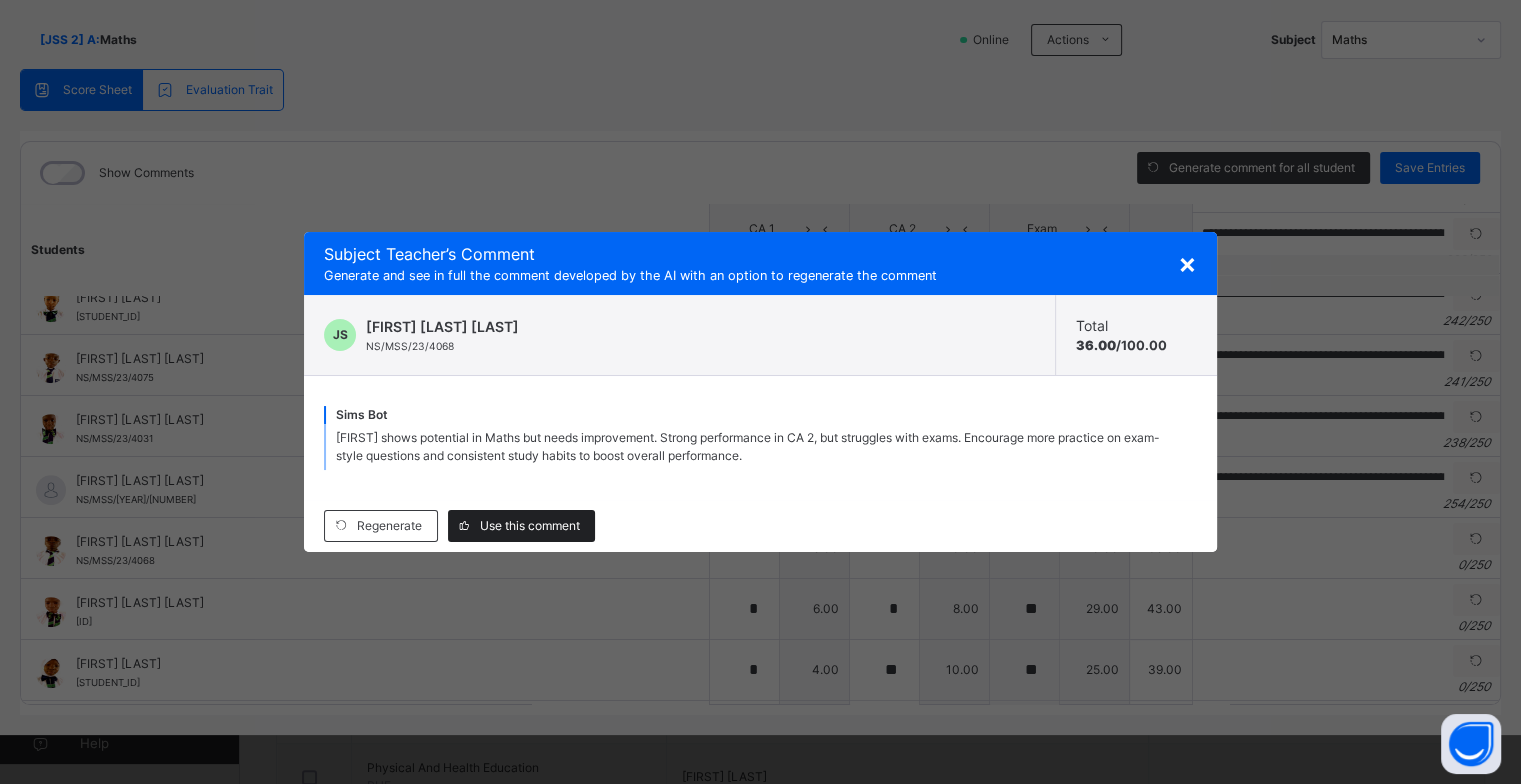 click on "Use this comment" at bounding box center [530, 526] 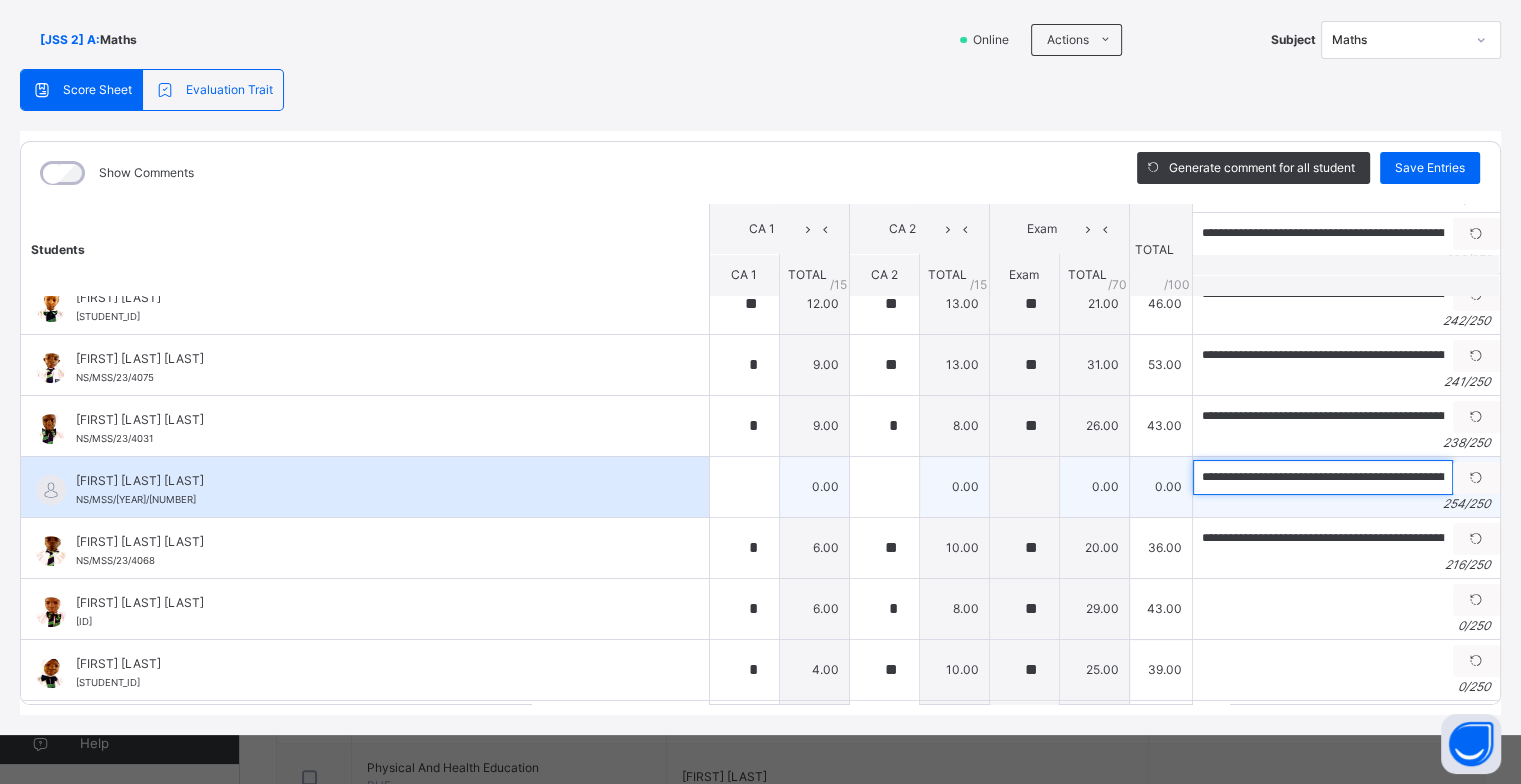 click on "**********" at bounding box center (1323, 477) 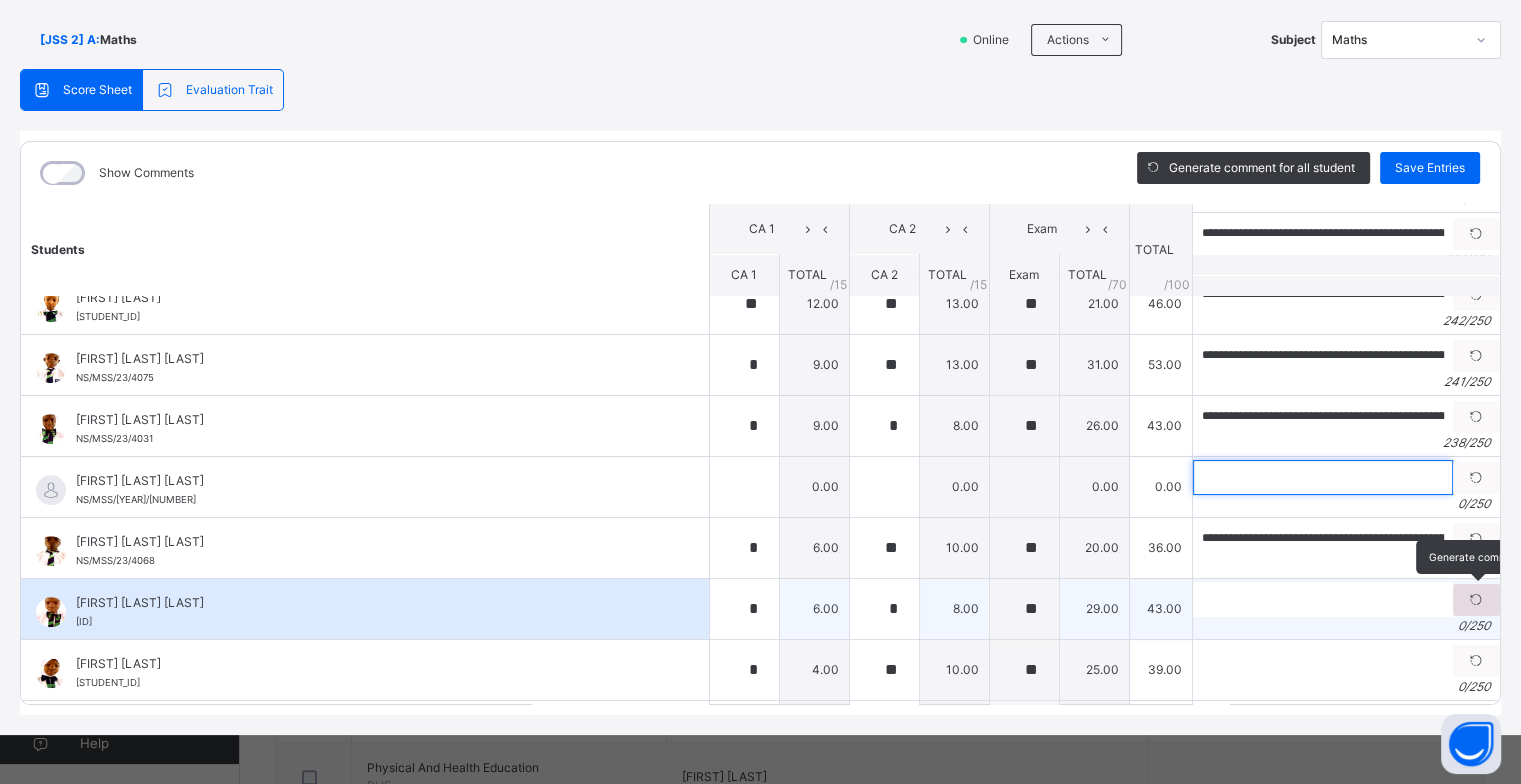 type 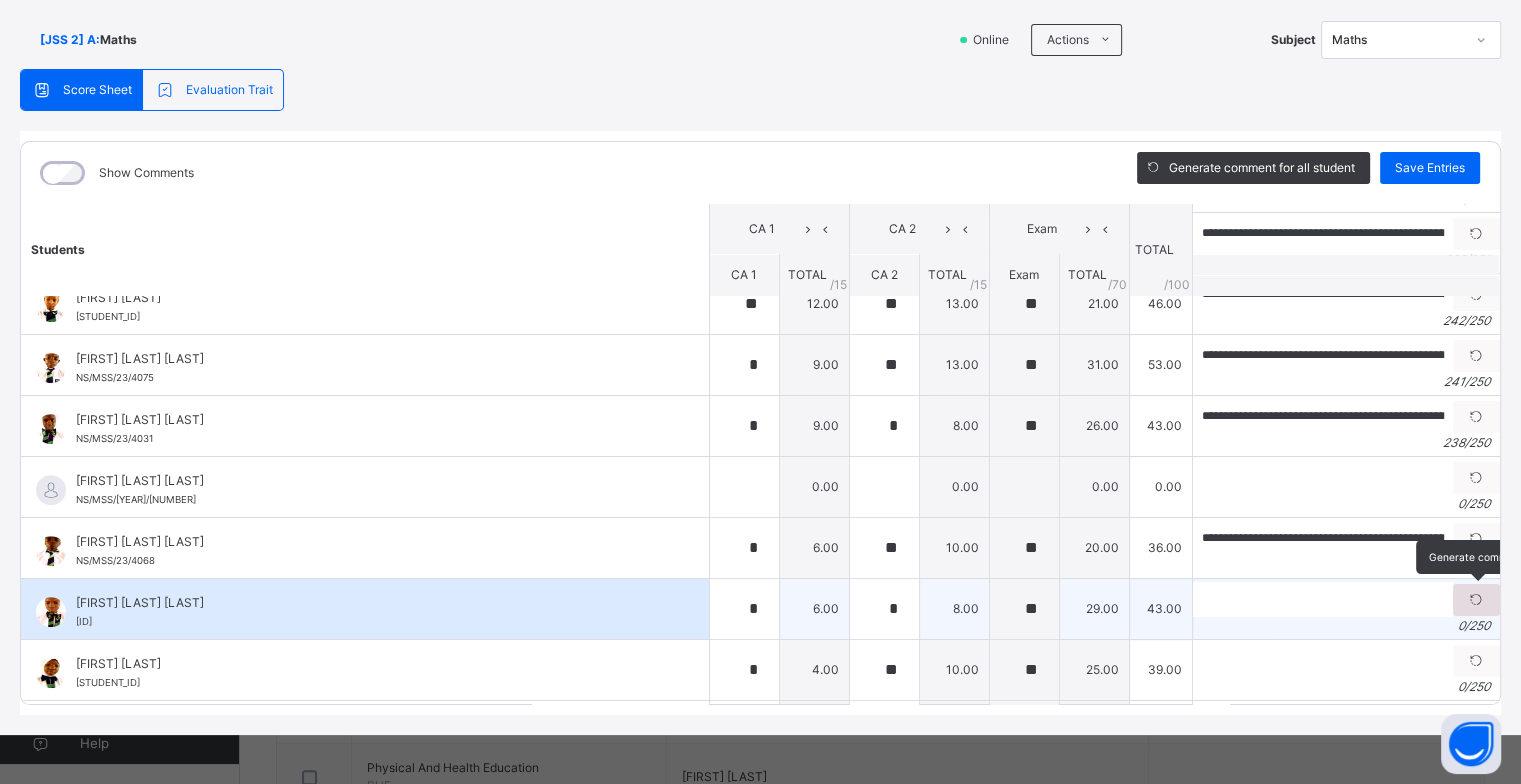 click at bounding box center [1476, 600] 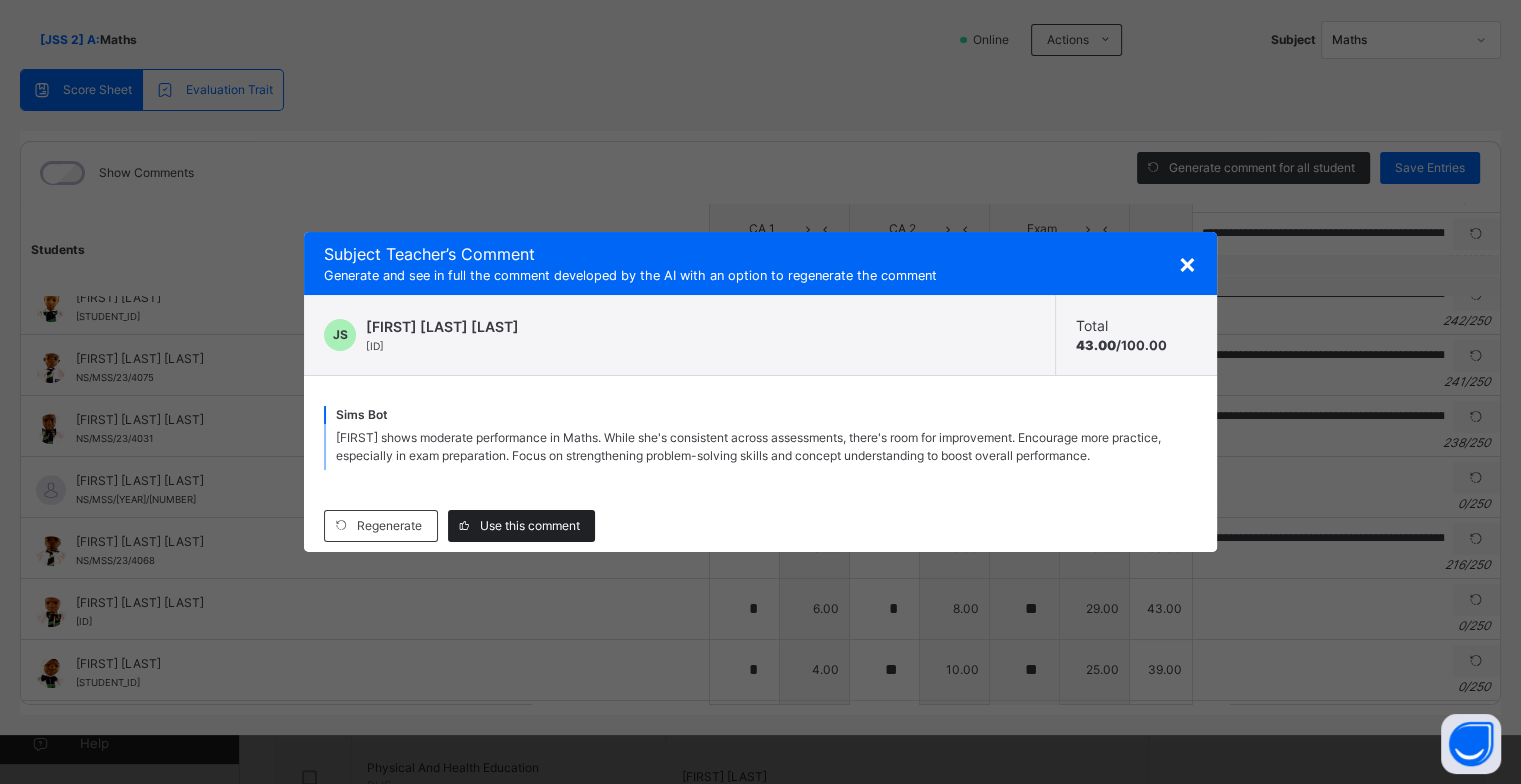 click on "Use this comment" at bounding box center [530, 526] 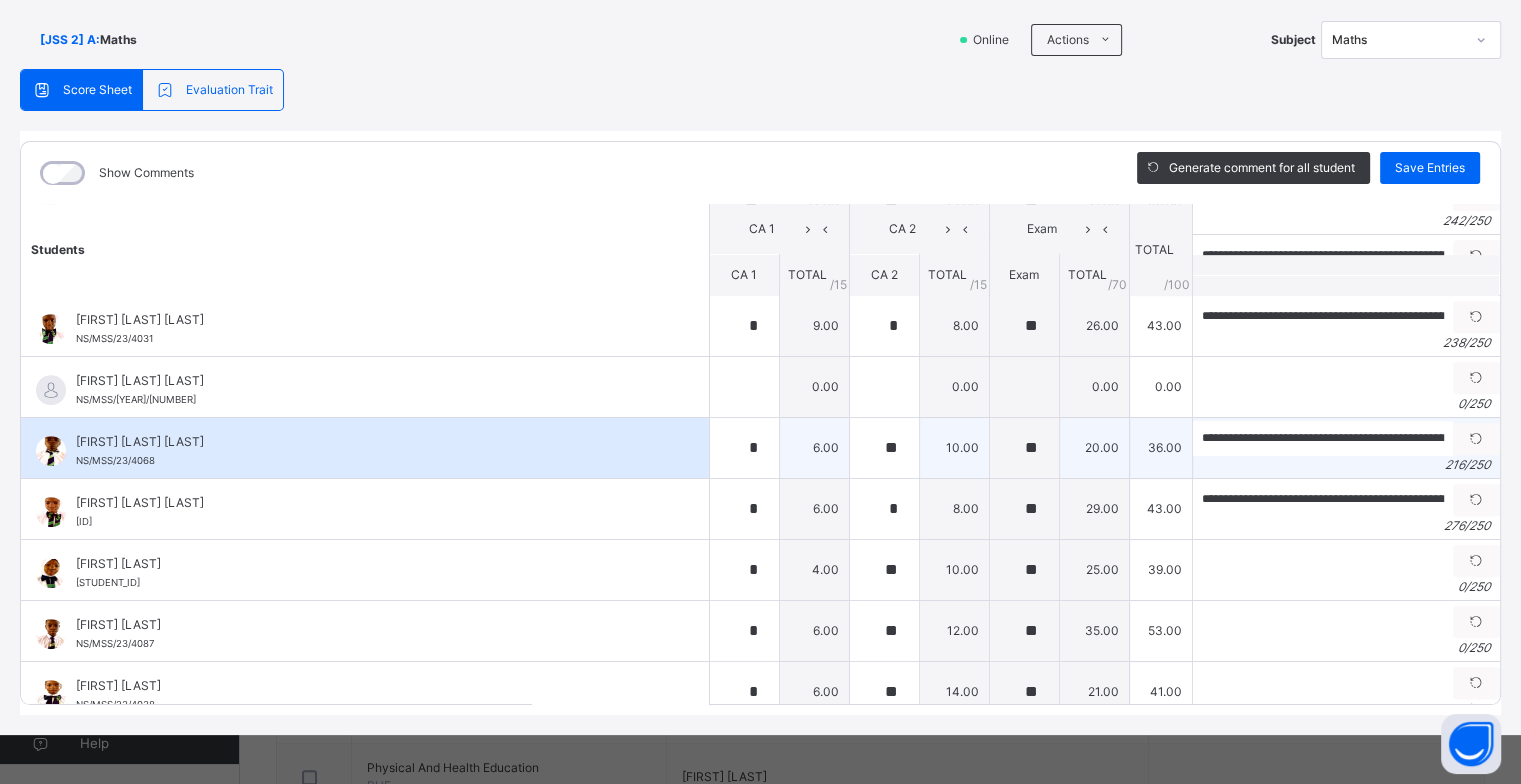 scroll, scrollTop: 1200, scrollLeft: 0, axis: vertical 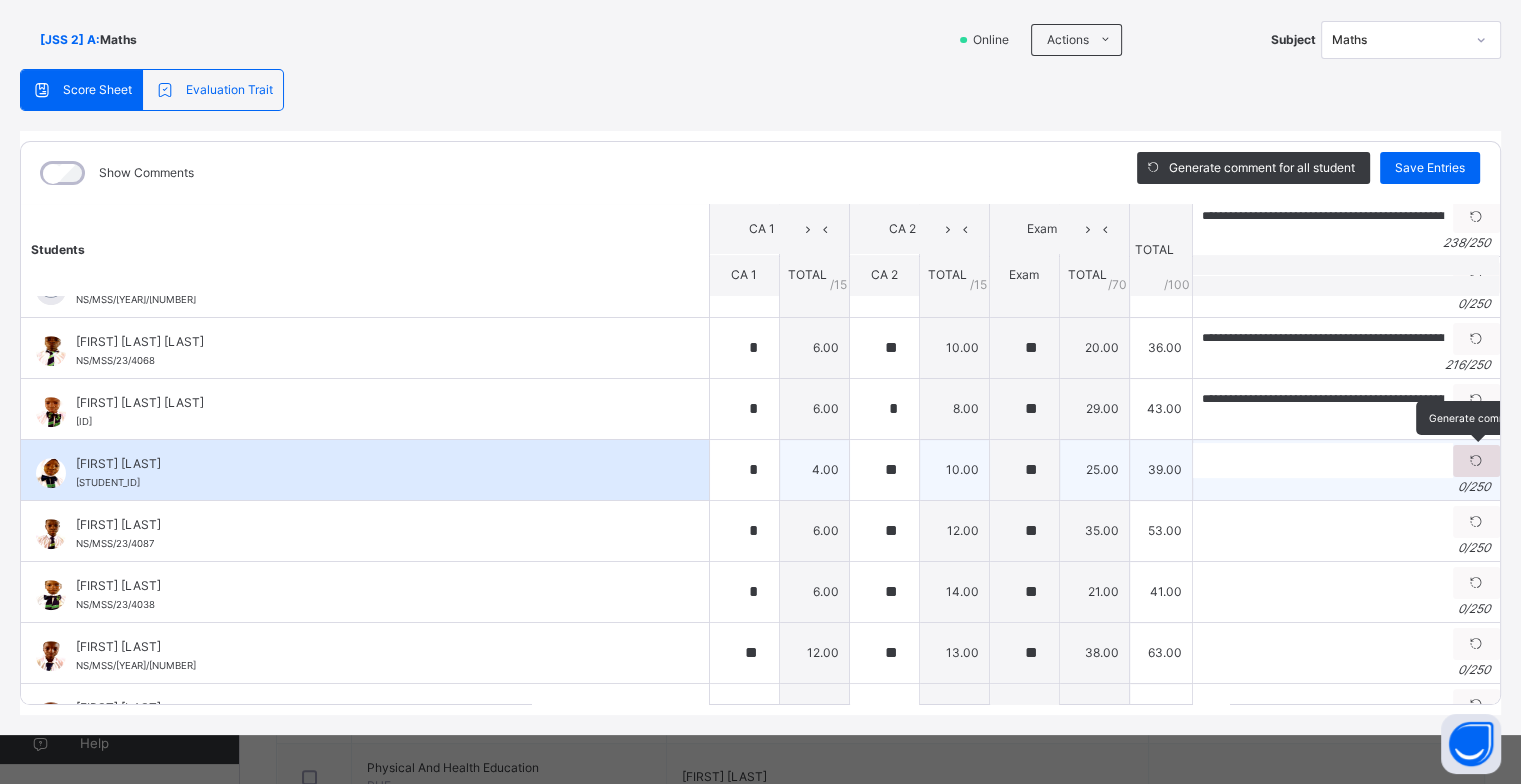 click at bounding box center [1476, 461] 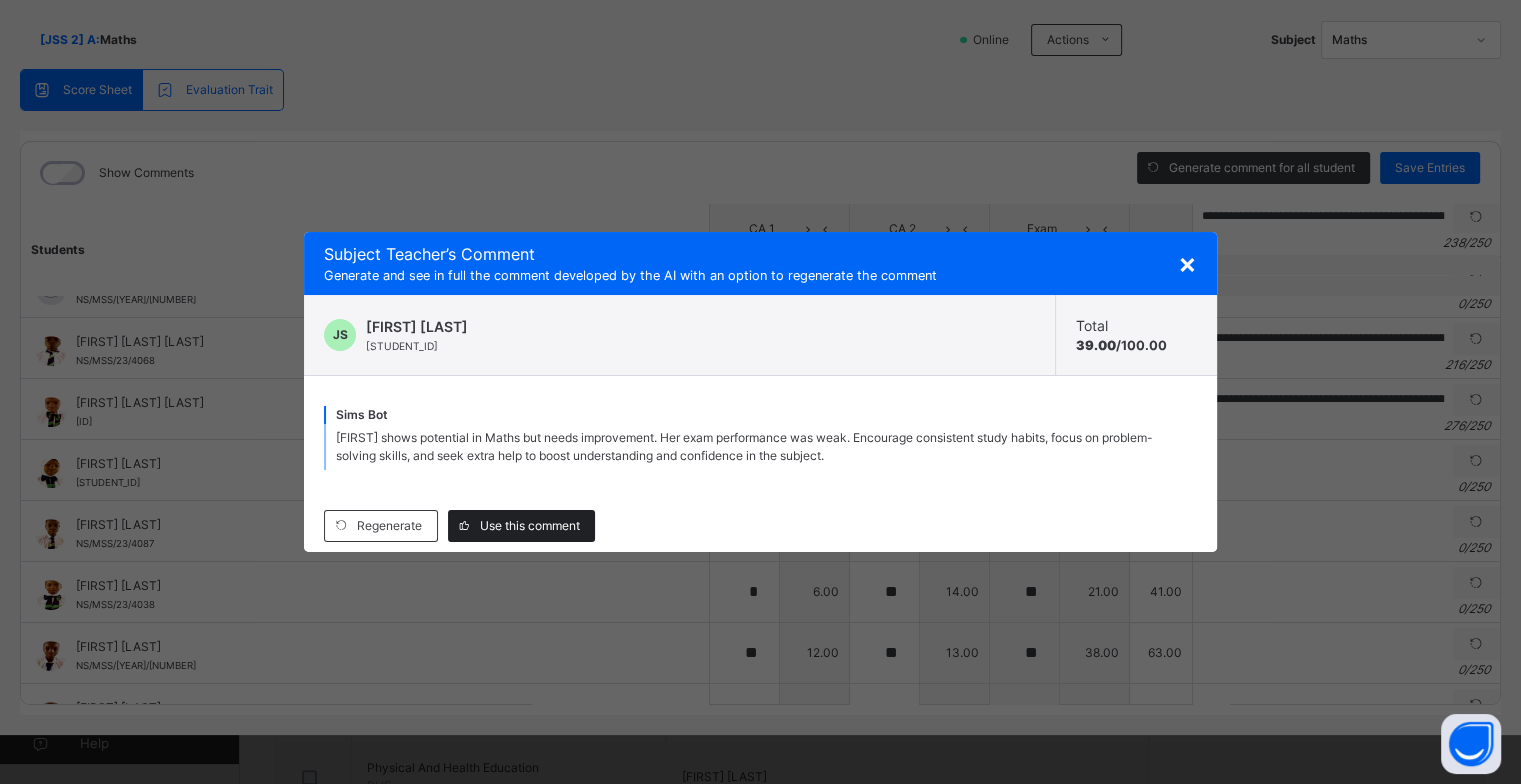 click on "Use this comment" at bounding box center [530, 526] 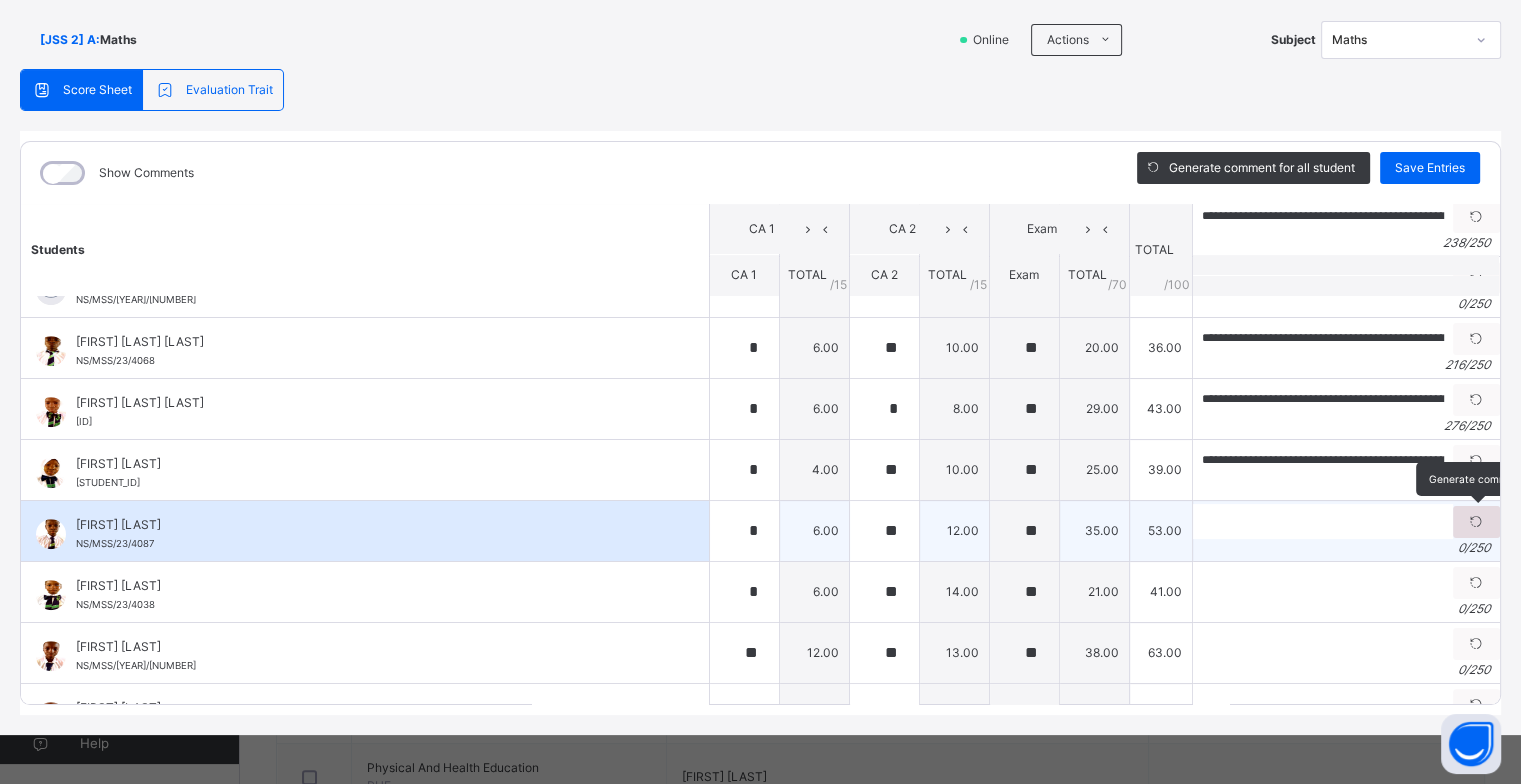 click at bounding box center [1476, 522] 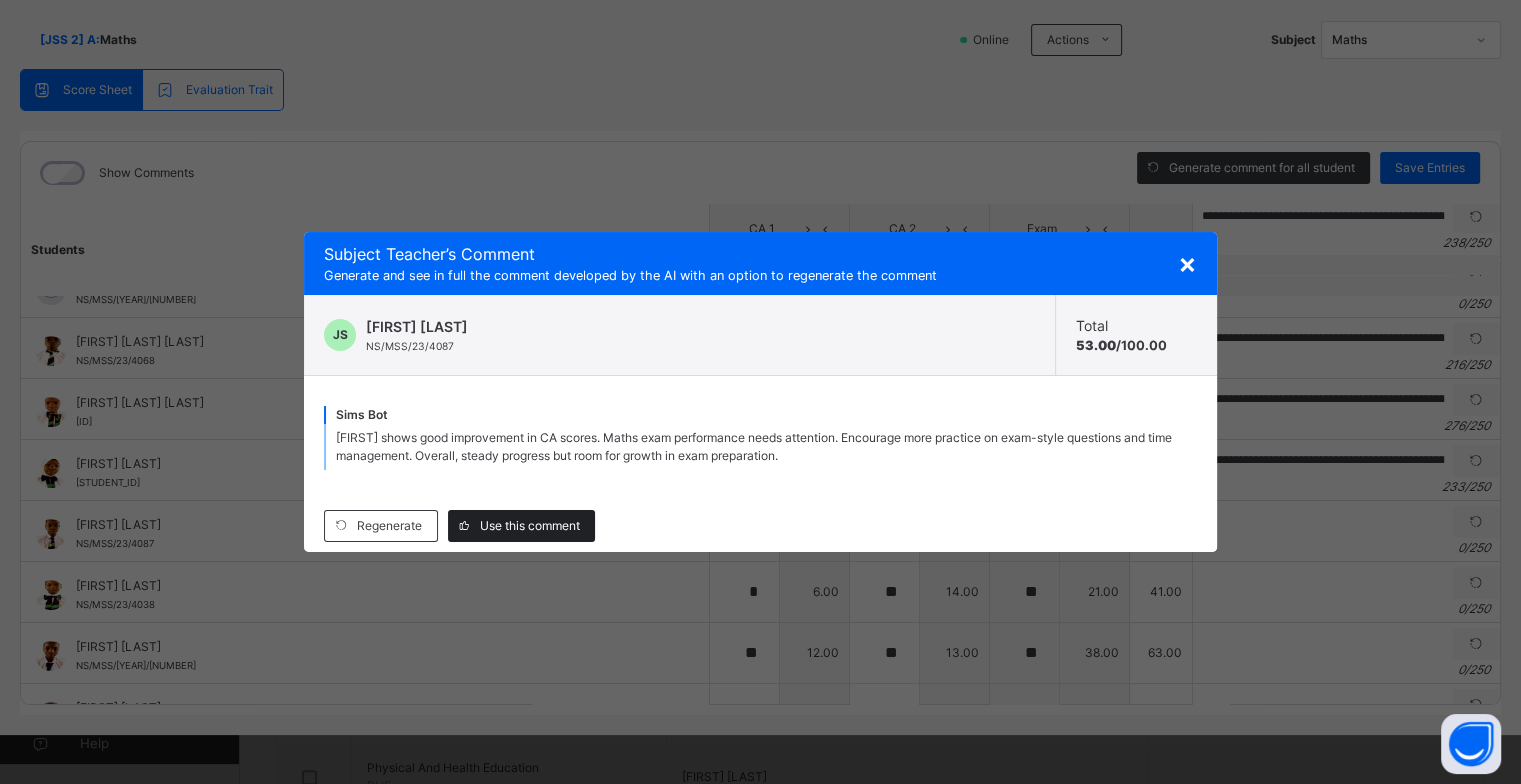 click on "Use this comment" at bounding box center [530, 526] 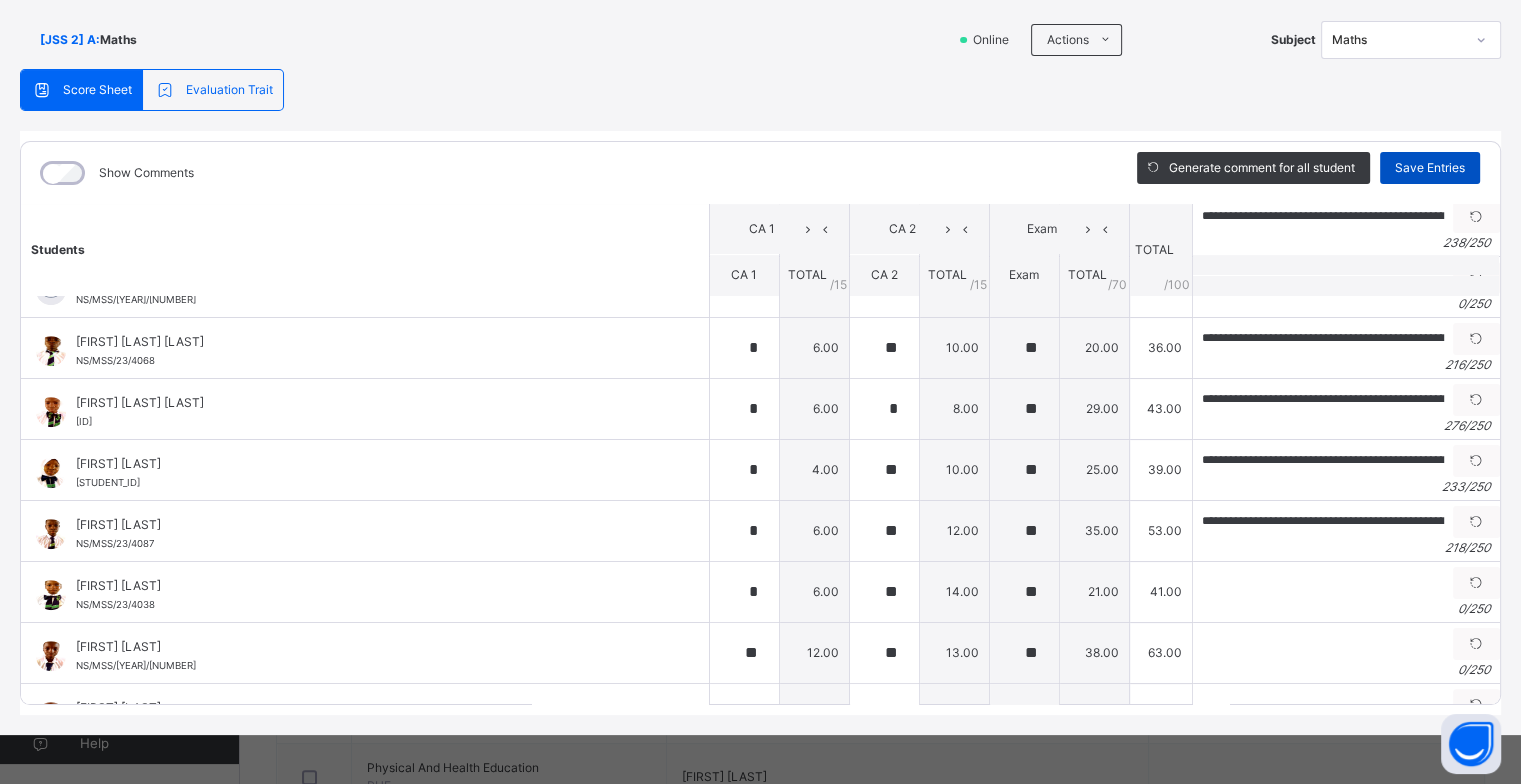 click on "Save Entries" at bounding box center (1430, 168) 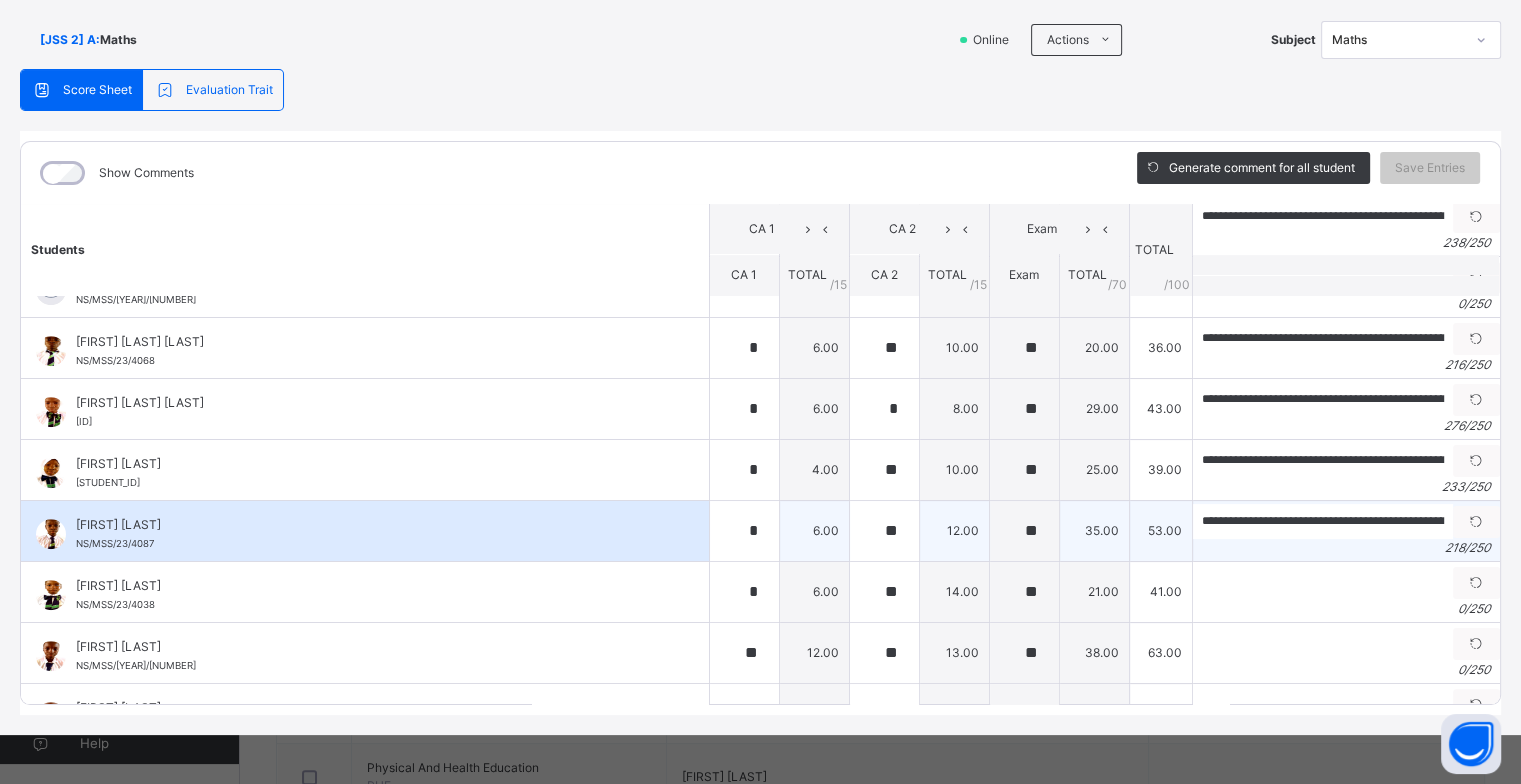 scroll, scrollTop: 1258, scrollLeft: 0, axis: vertical 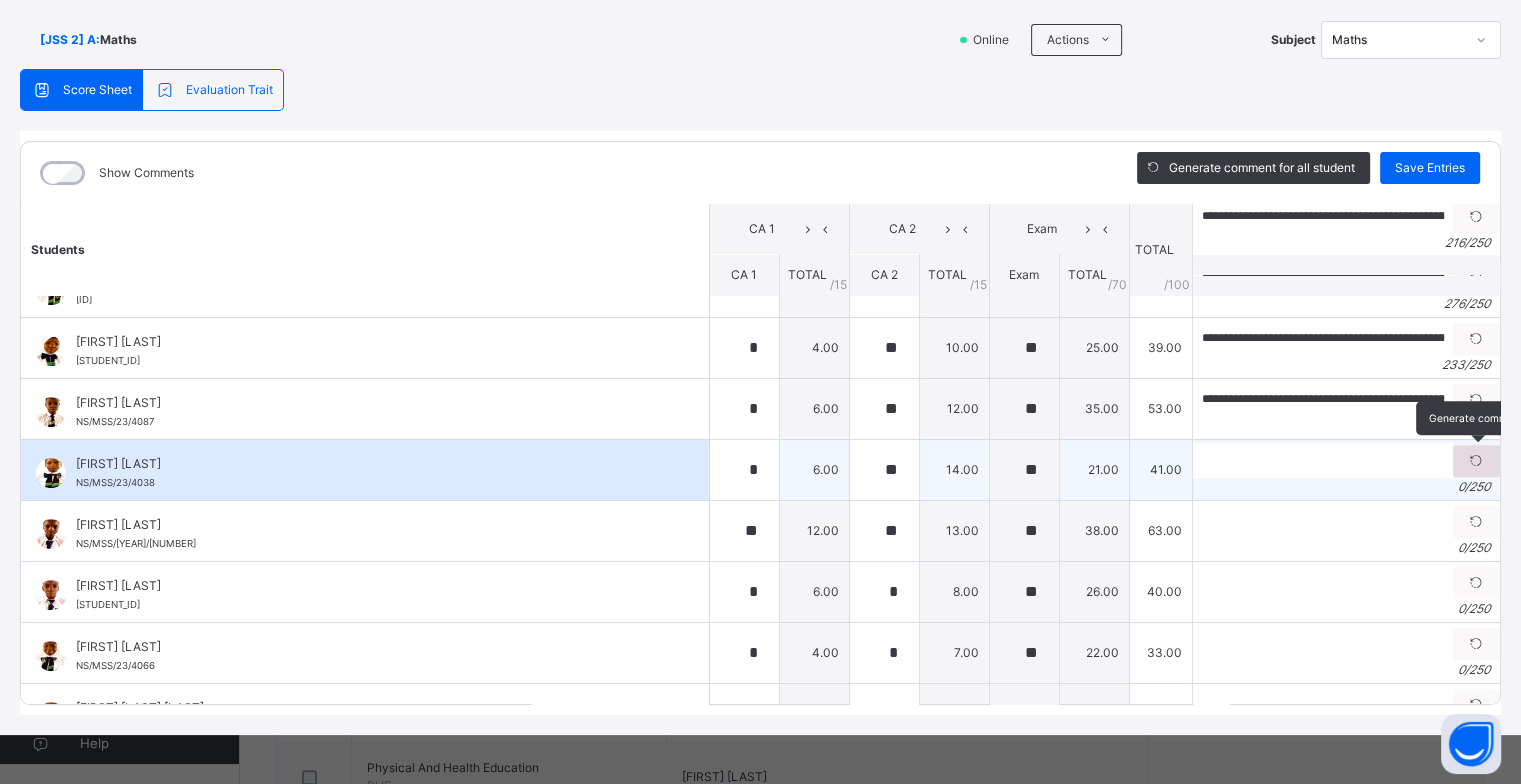 click at bounding box center [1476, 461] 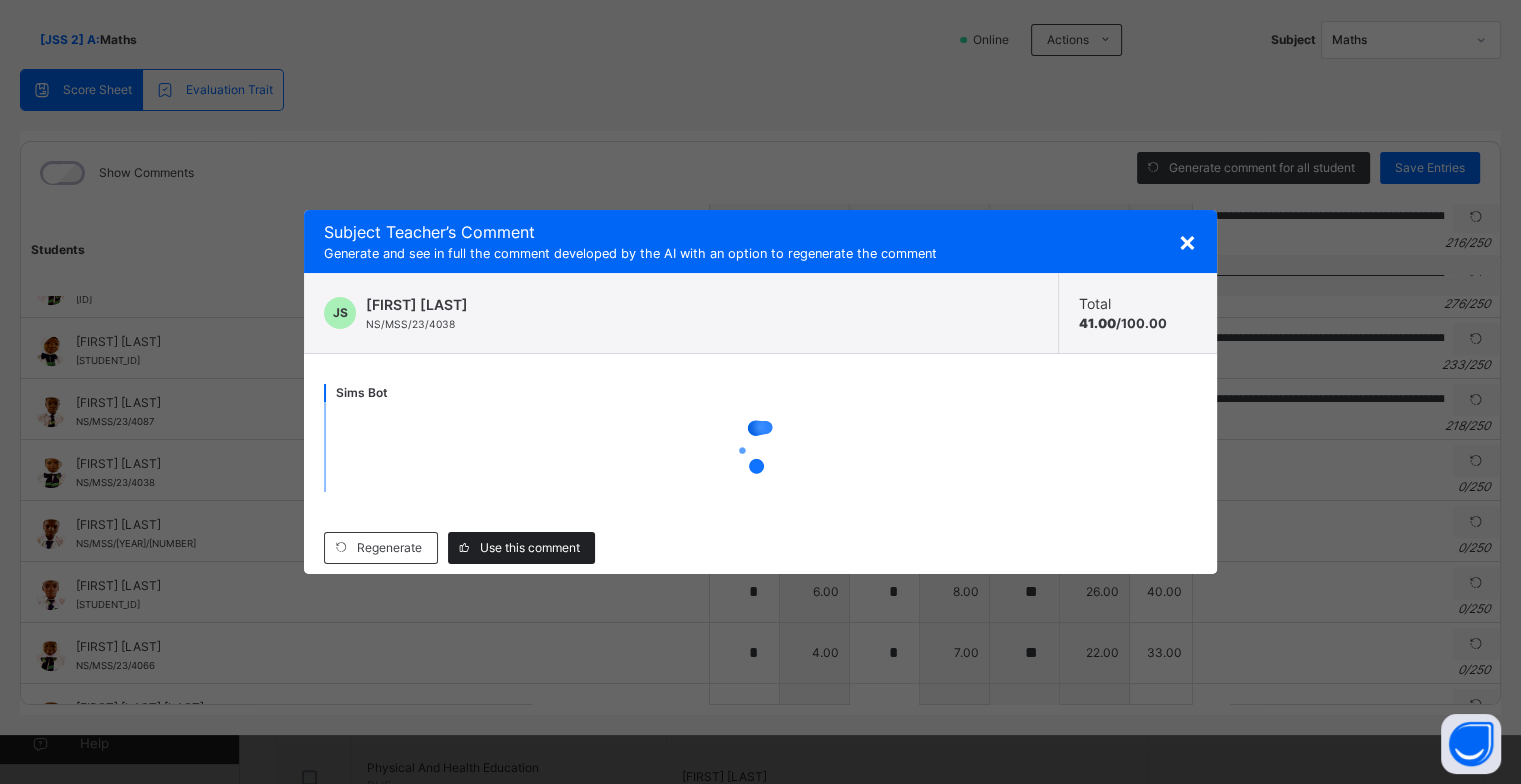 click on "Use this comment" at bounding box center [521, 548] 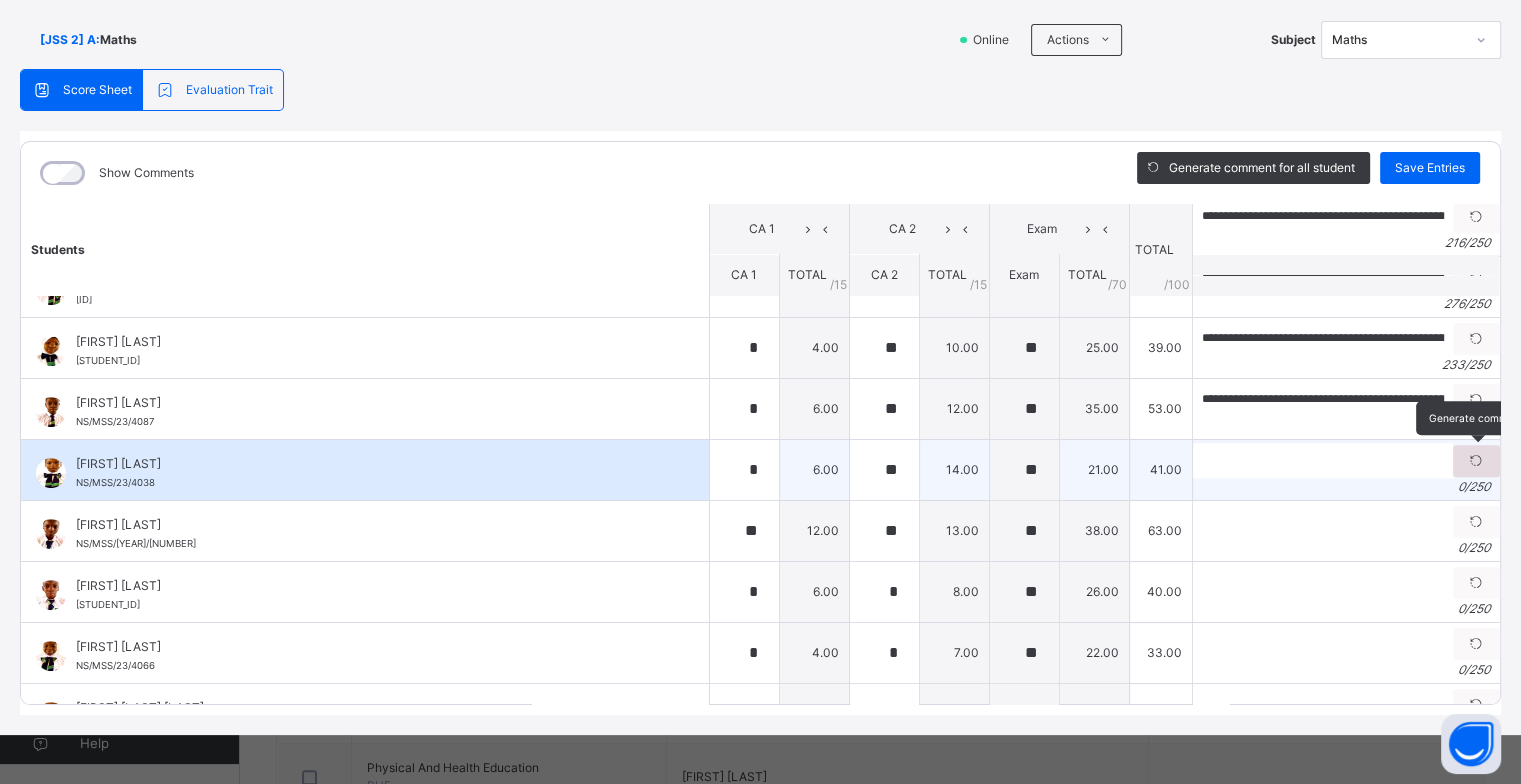 click at bounding box center (1476, 461) 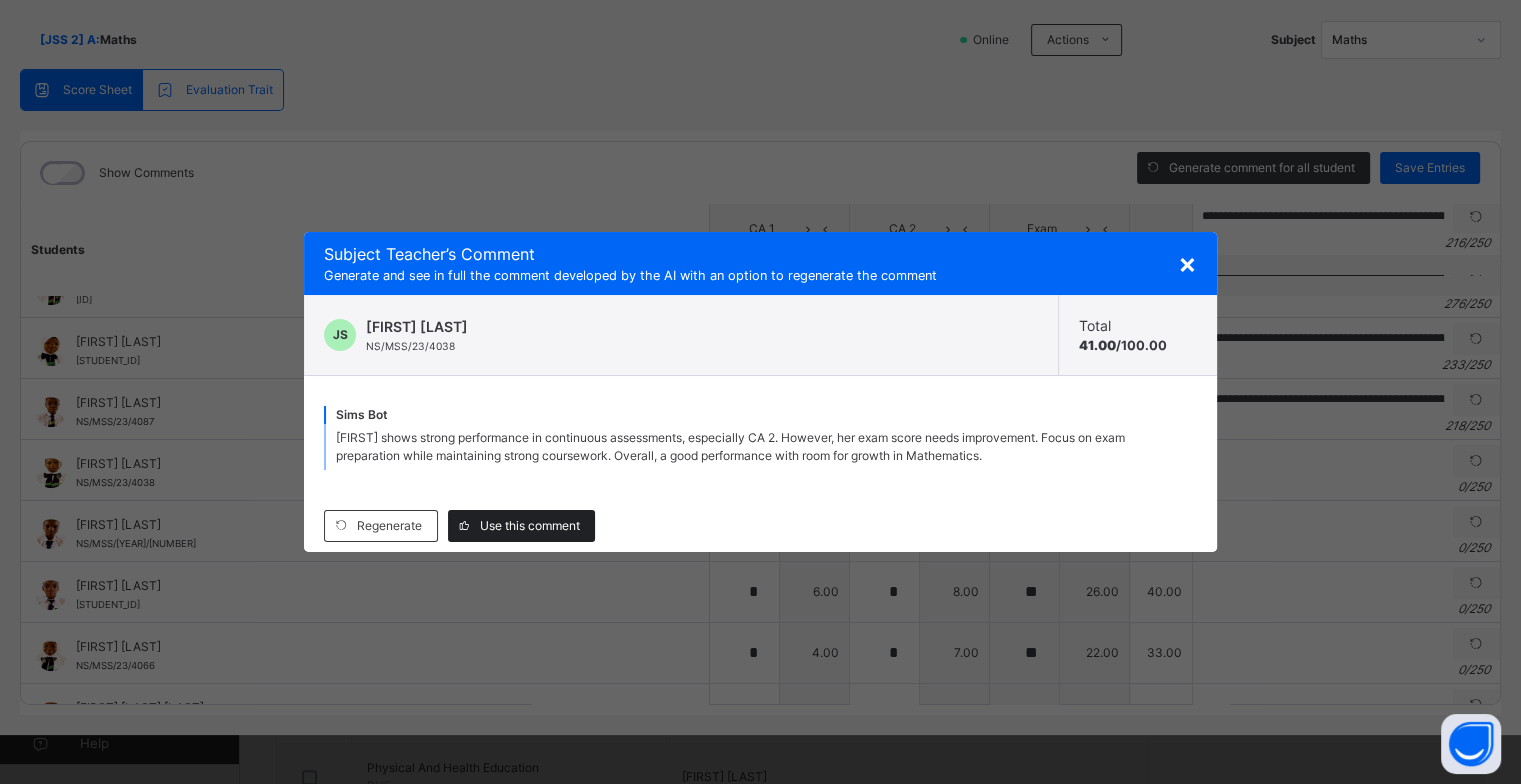 click on "Use this comment" at bounding box center [530, 526] 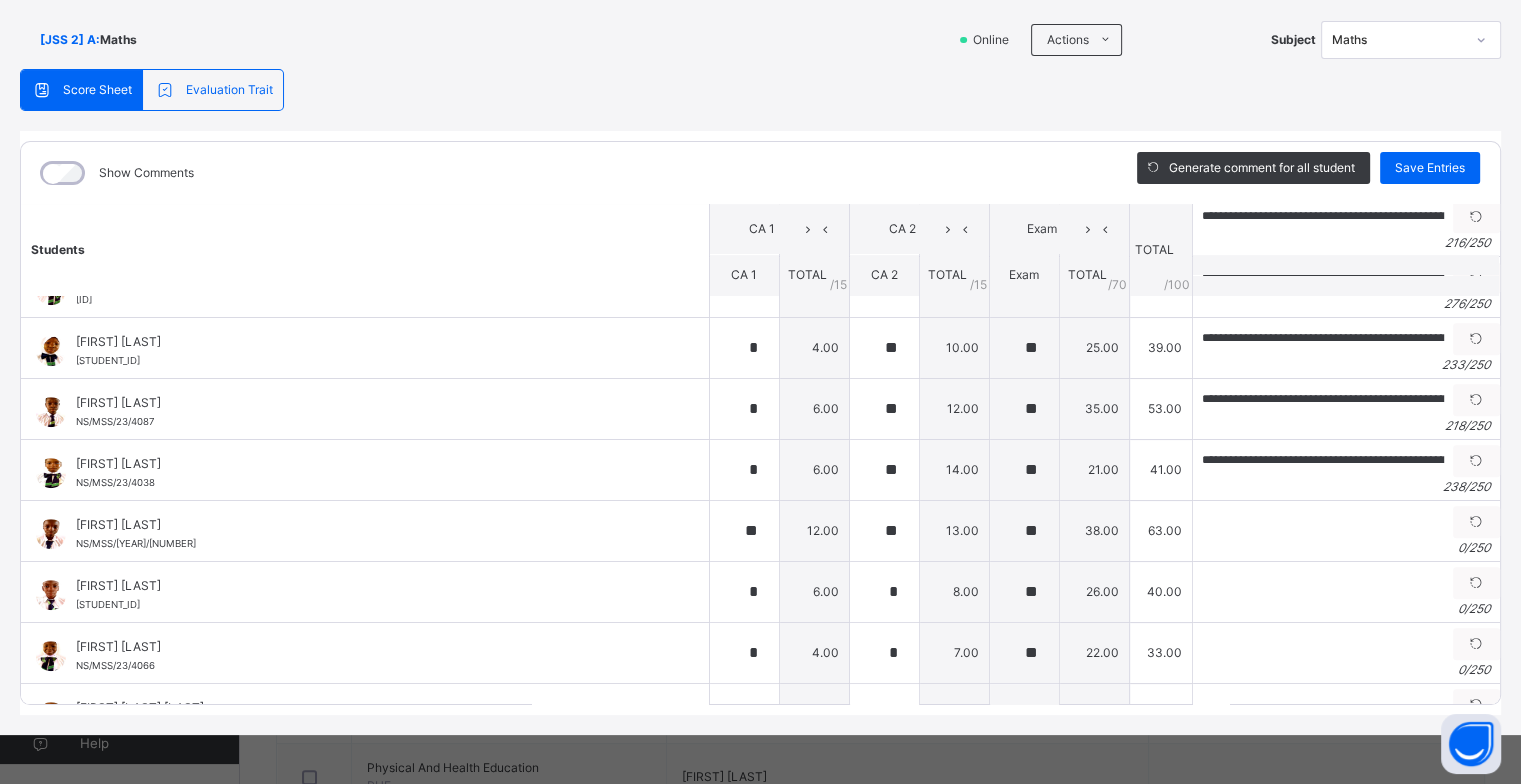 click at bounding box center (1476, 522) 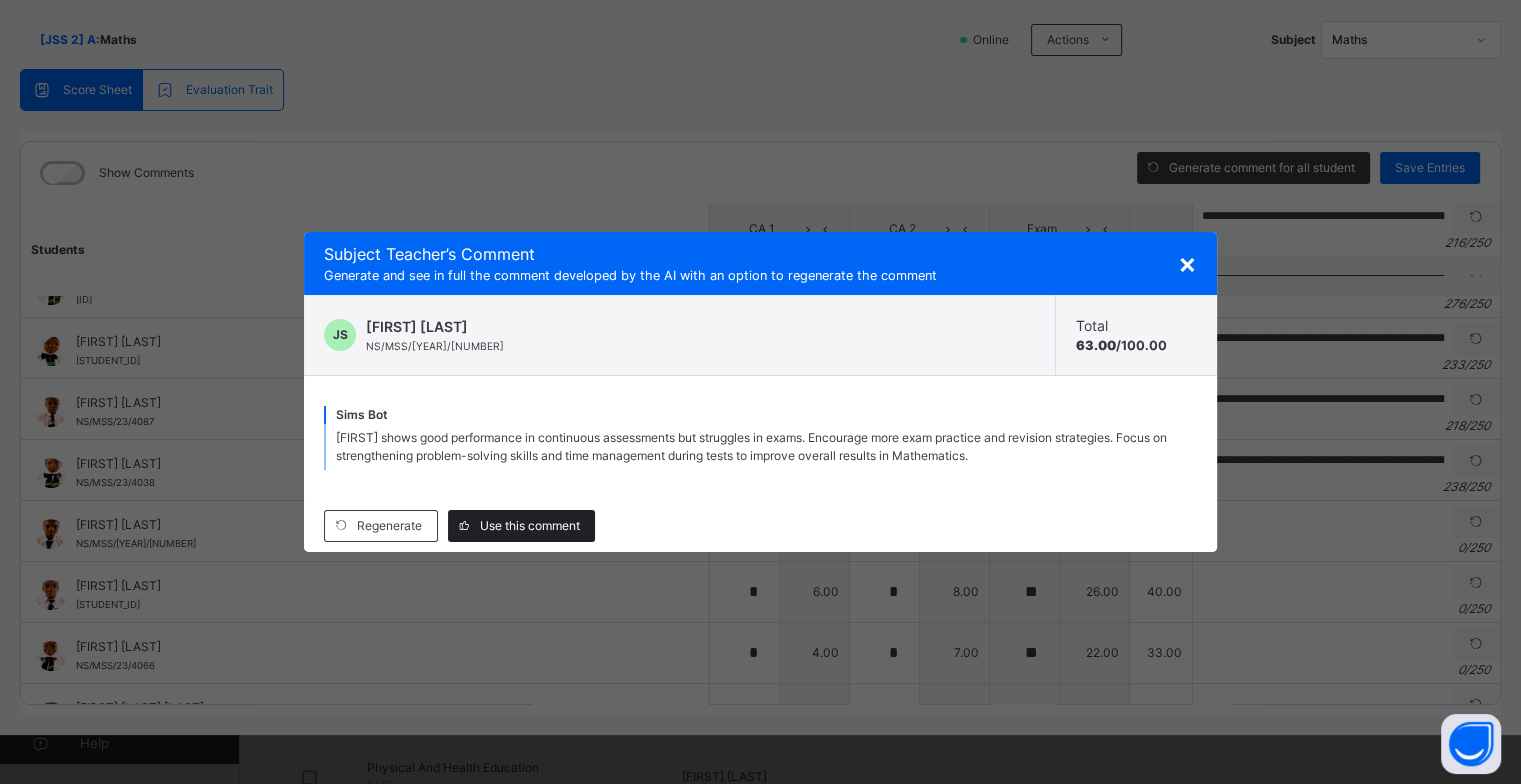 click on "Use this comment" at bounding box center [530, 526] 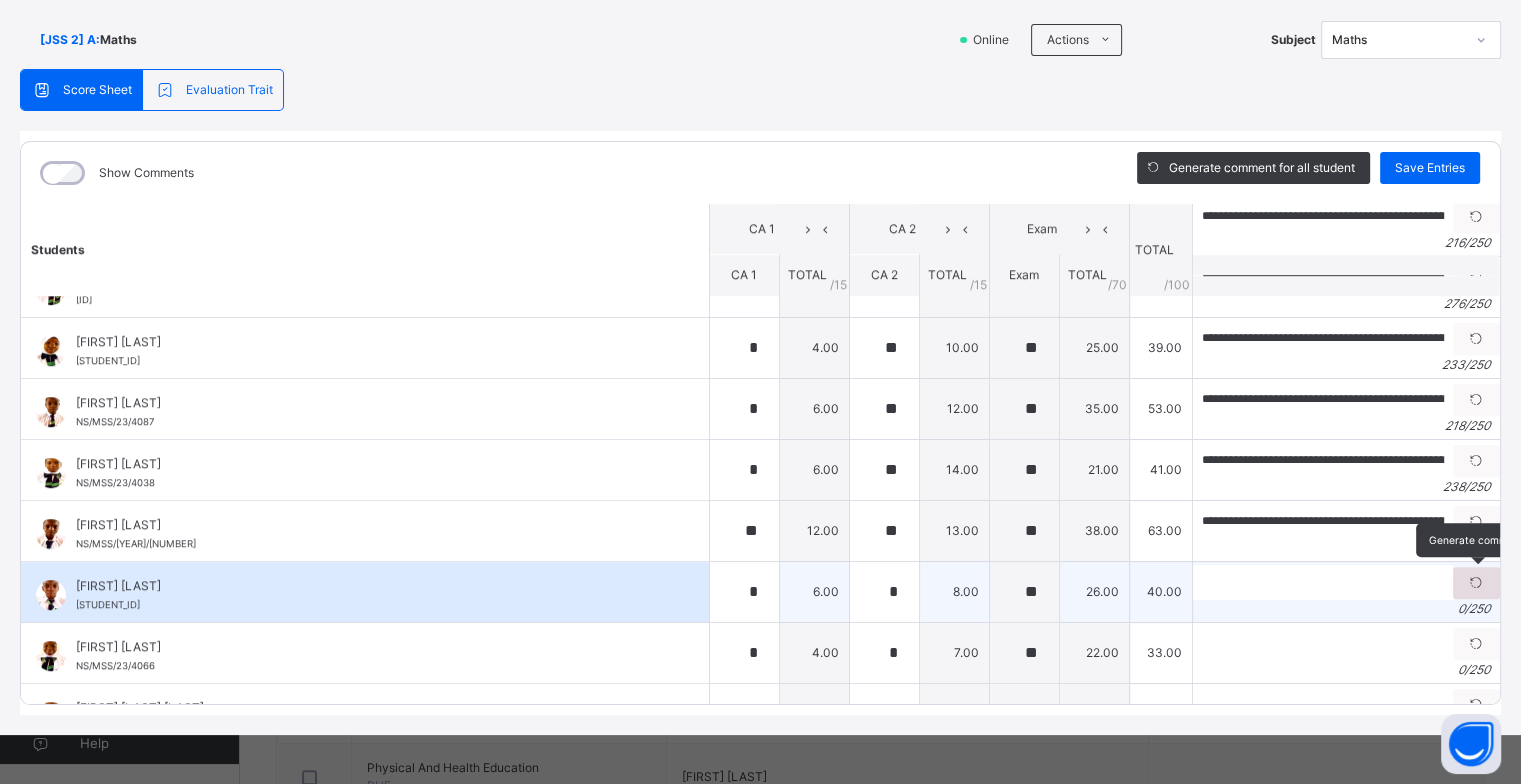 click at bounding box center (1476, 583) 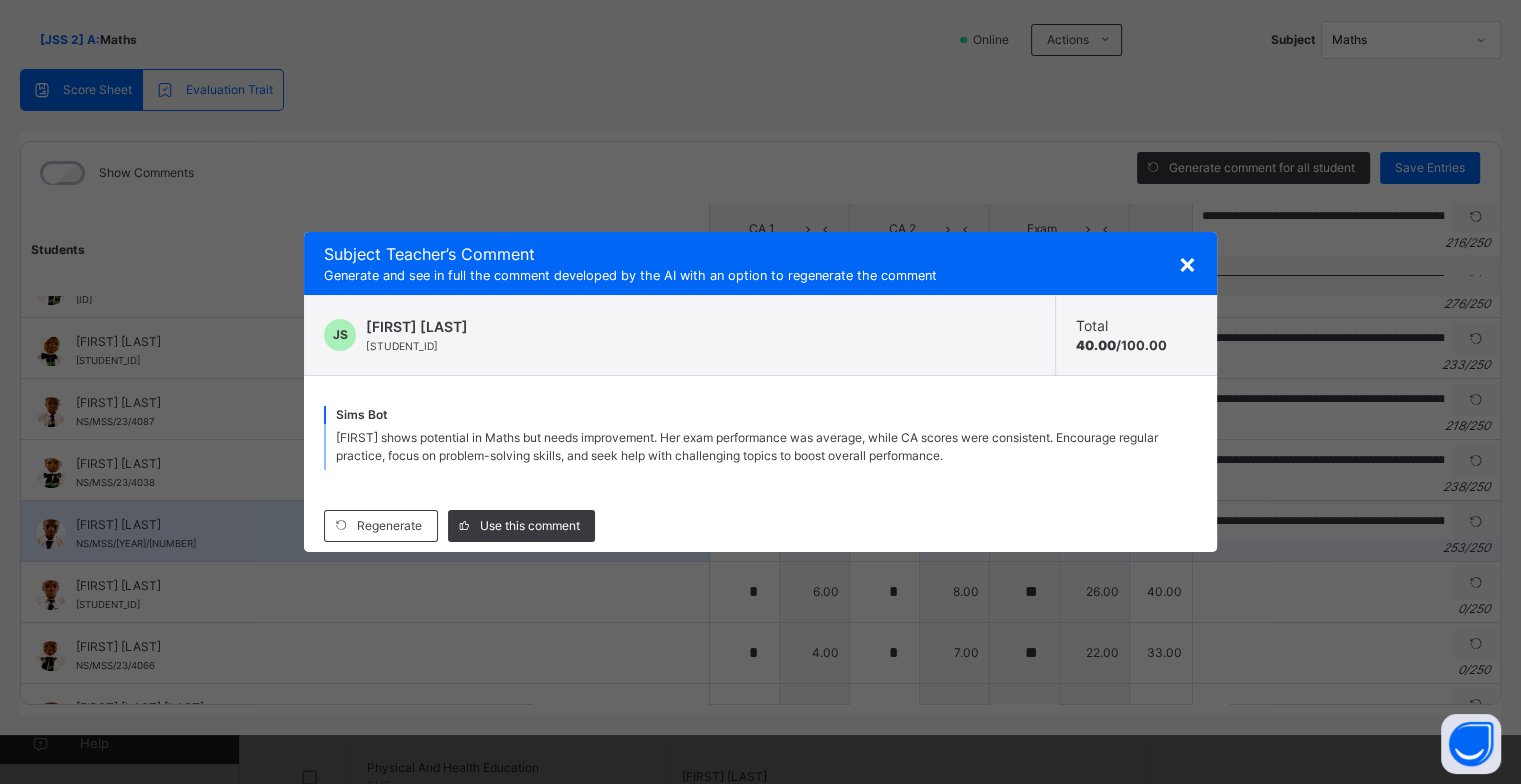 click on "Use this comment" at bounding box center (521, 526) 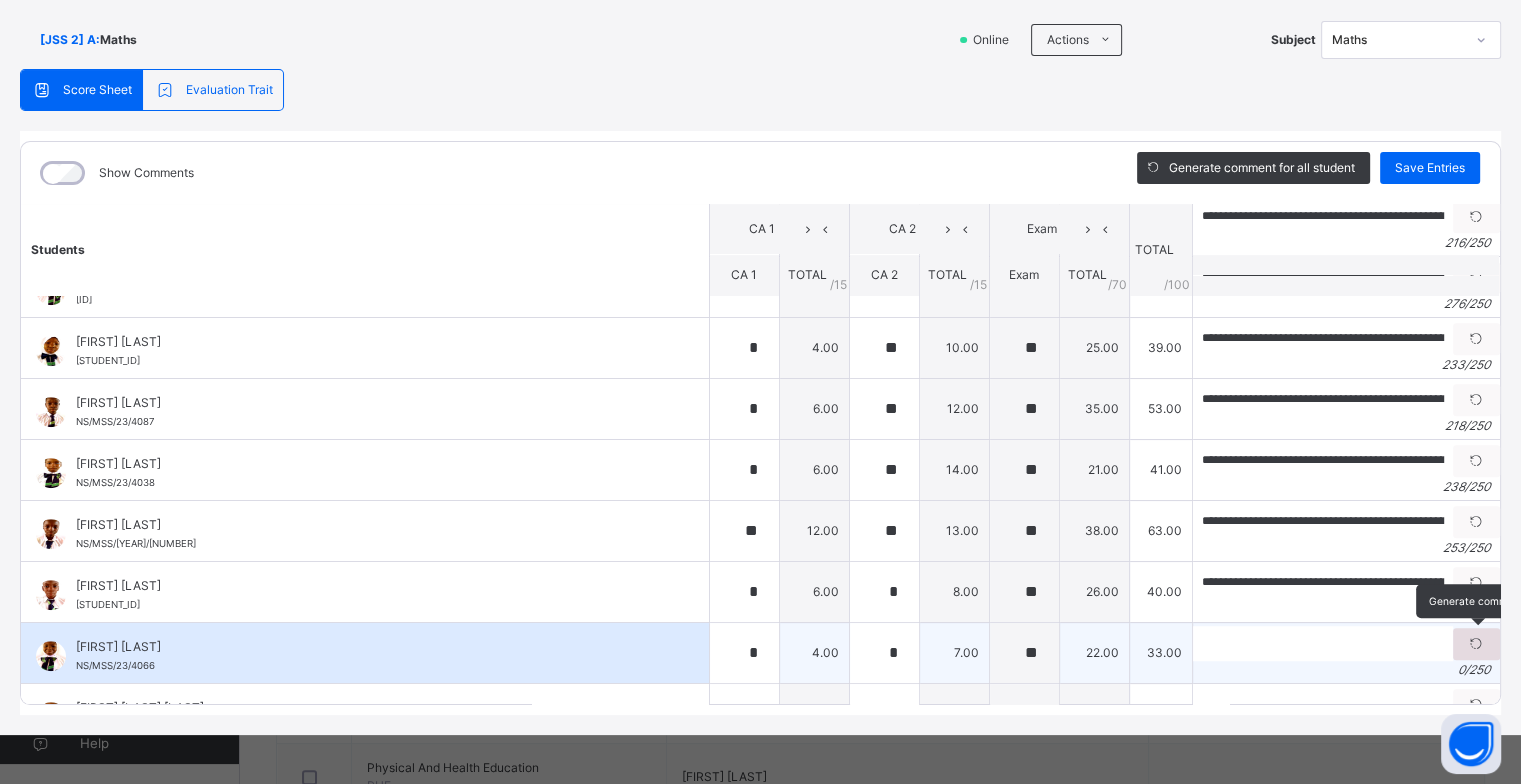 click at bounding box center (1476, 644) 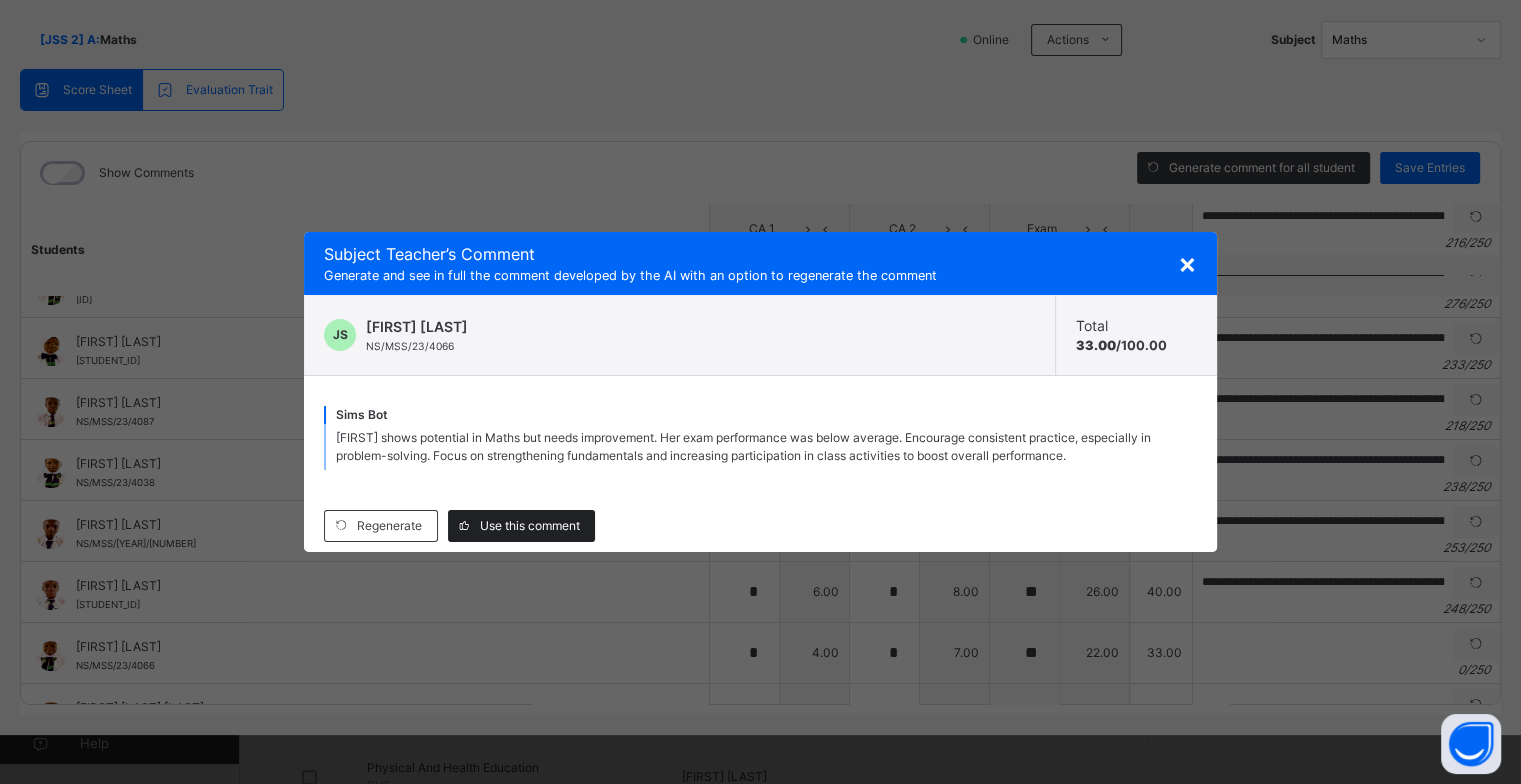 click on "Use this comment" at bounding box center (530, 526) 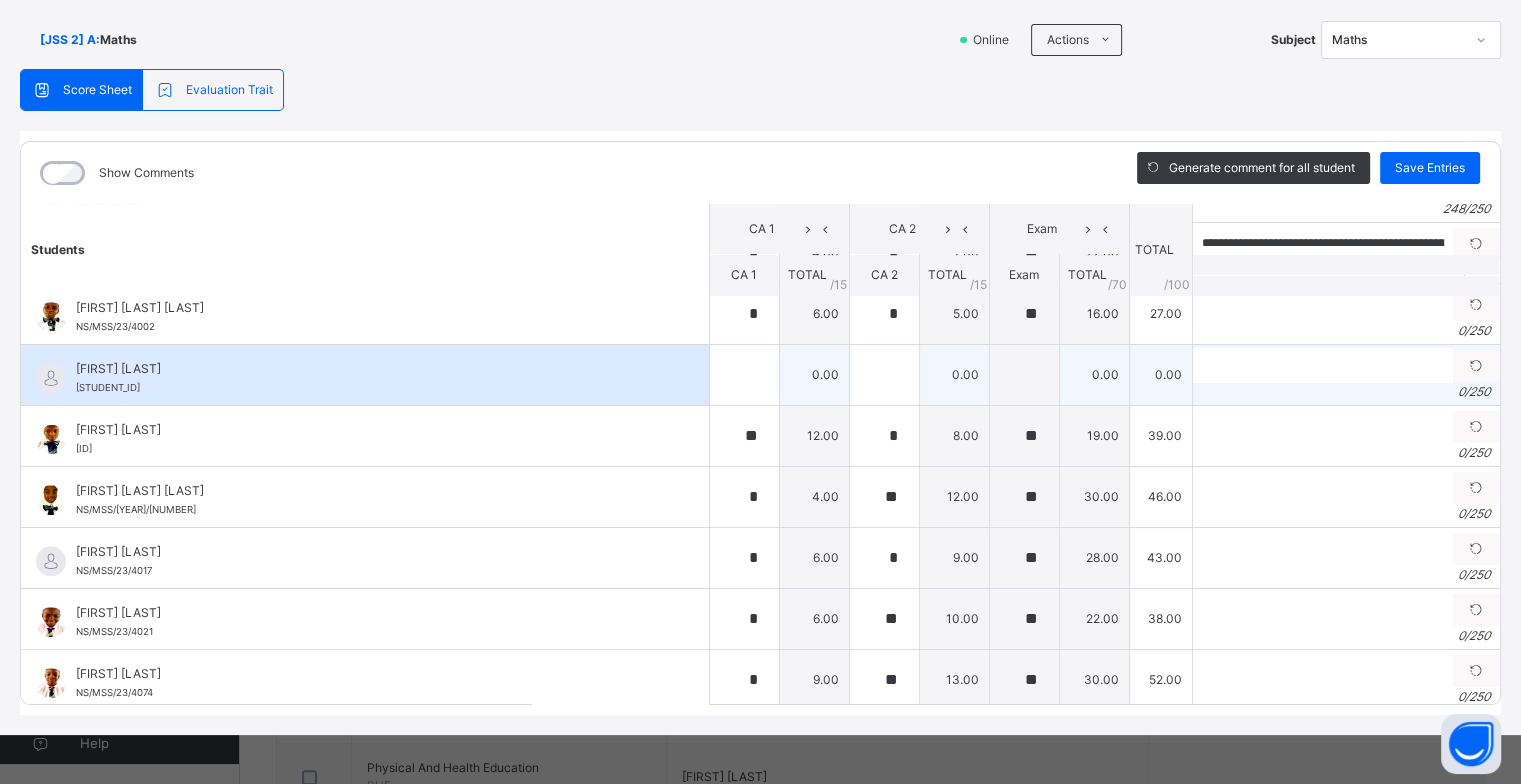 scroll, scrollTop: 1622, scrollLeft: 0, axis: vertical 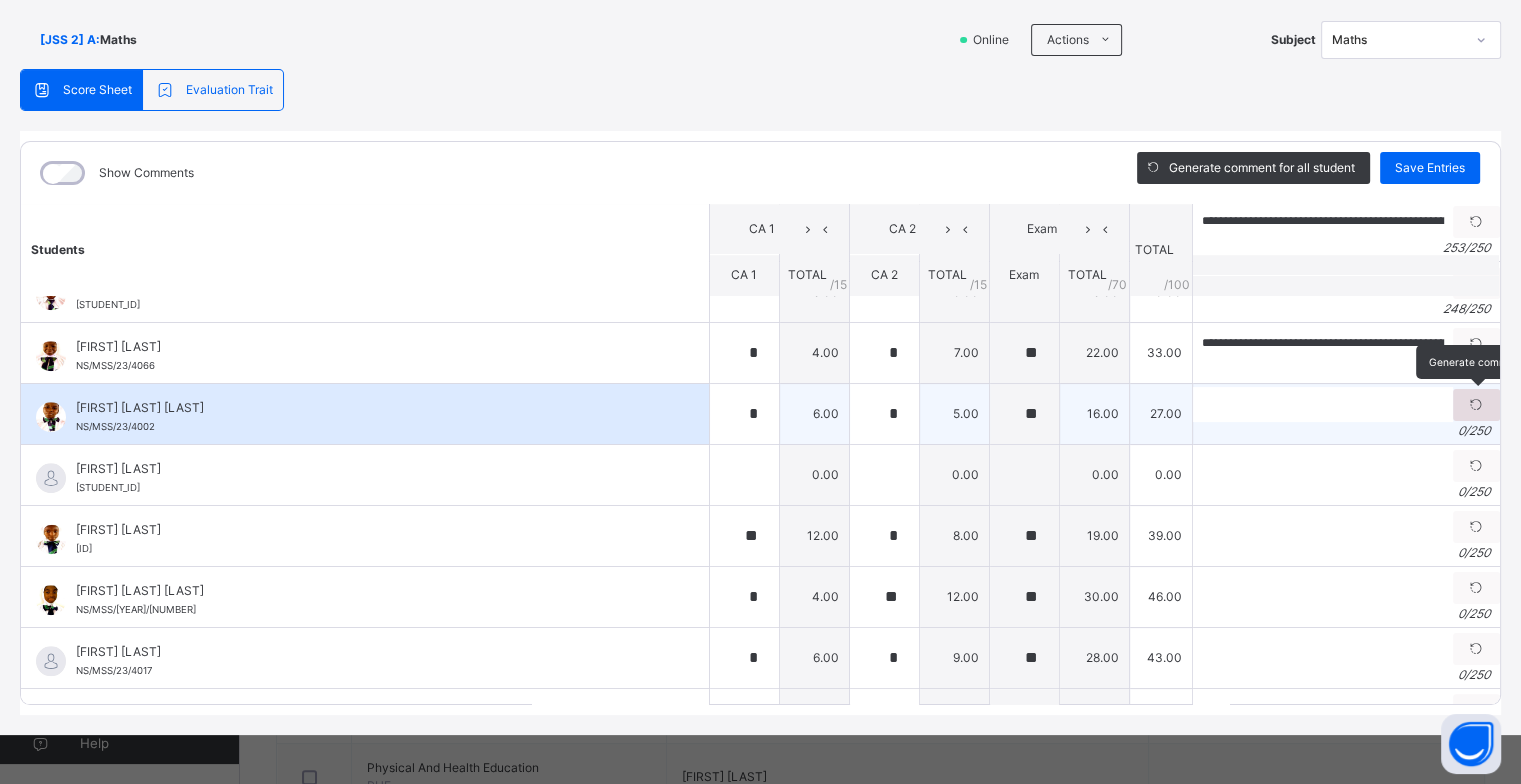 click at bounding box center (1476, 405) 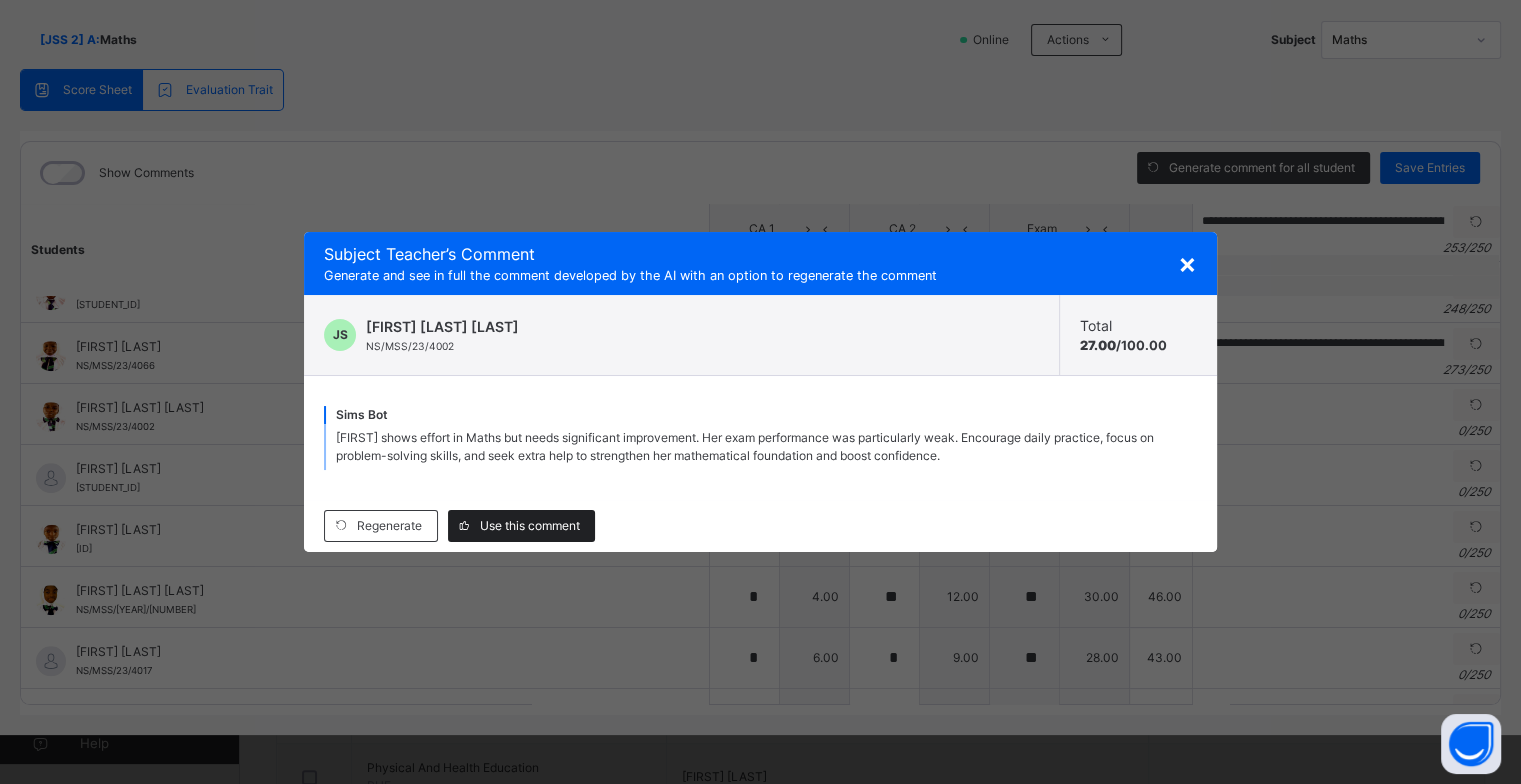 click on "Use this comment" at bounding box center [530, 526] 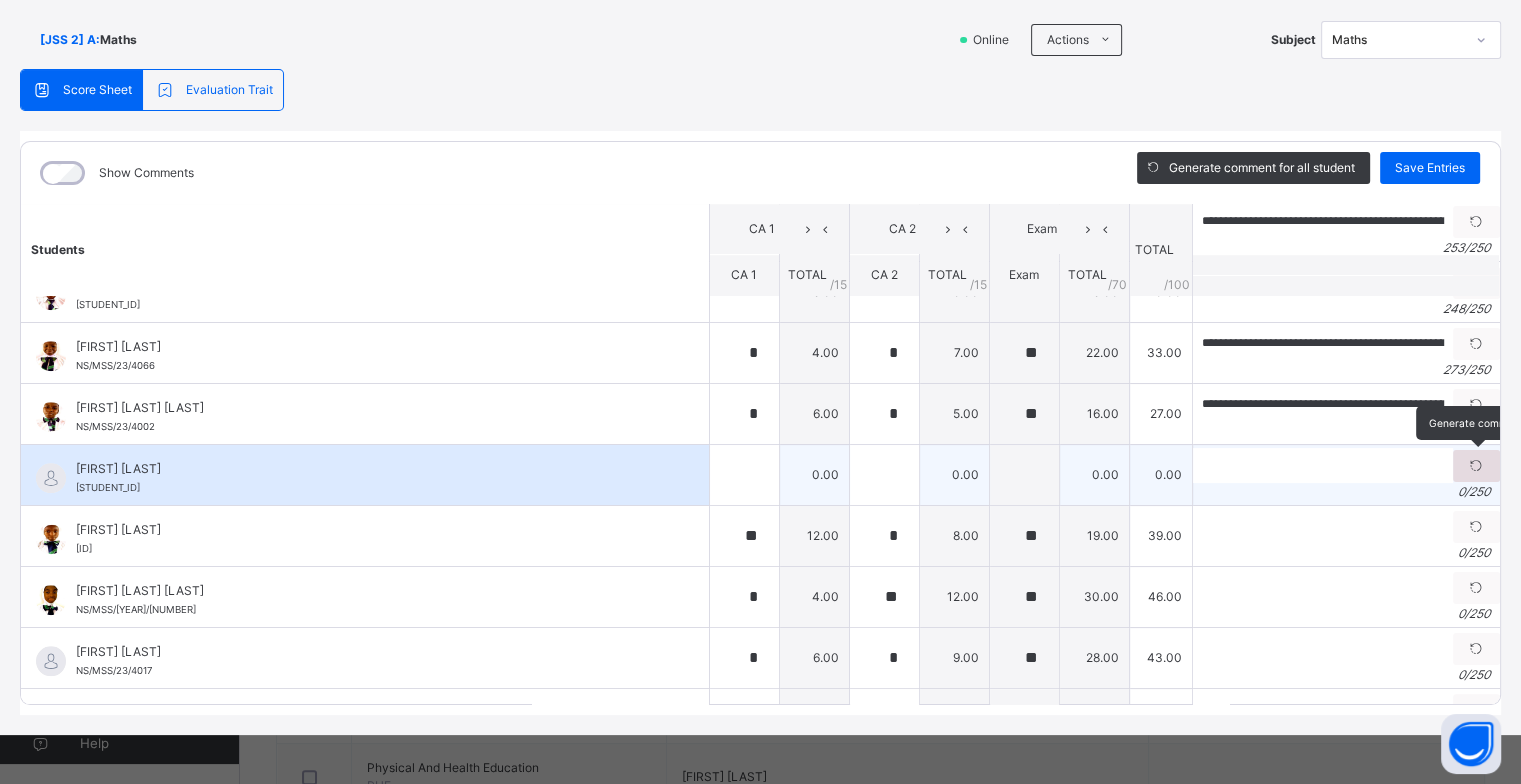 click at bounding box center (1476, 466) 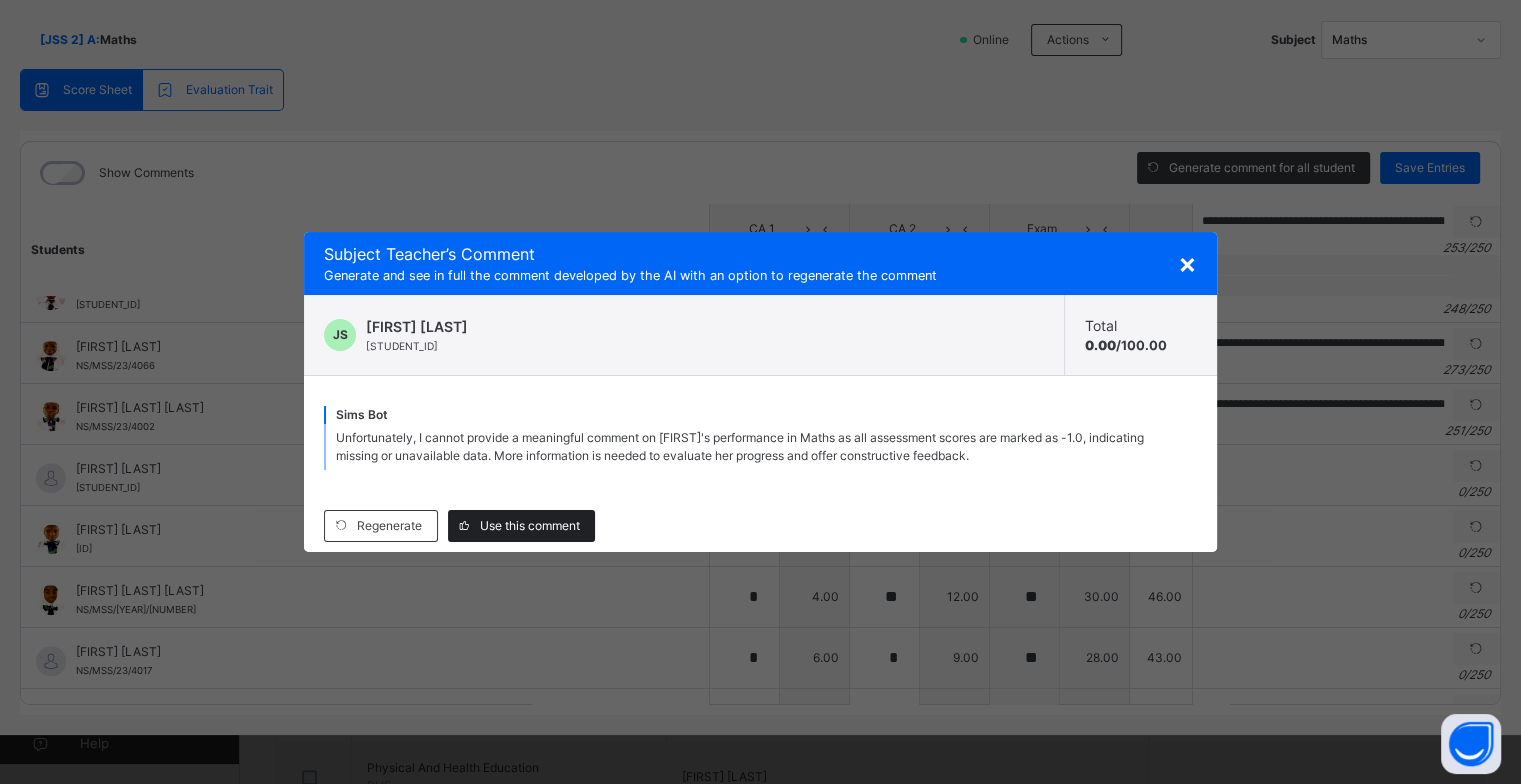 click on "Use this comment" at bounding box center (530, 526) 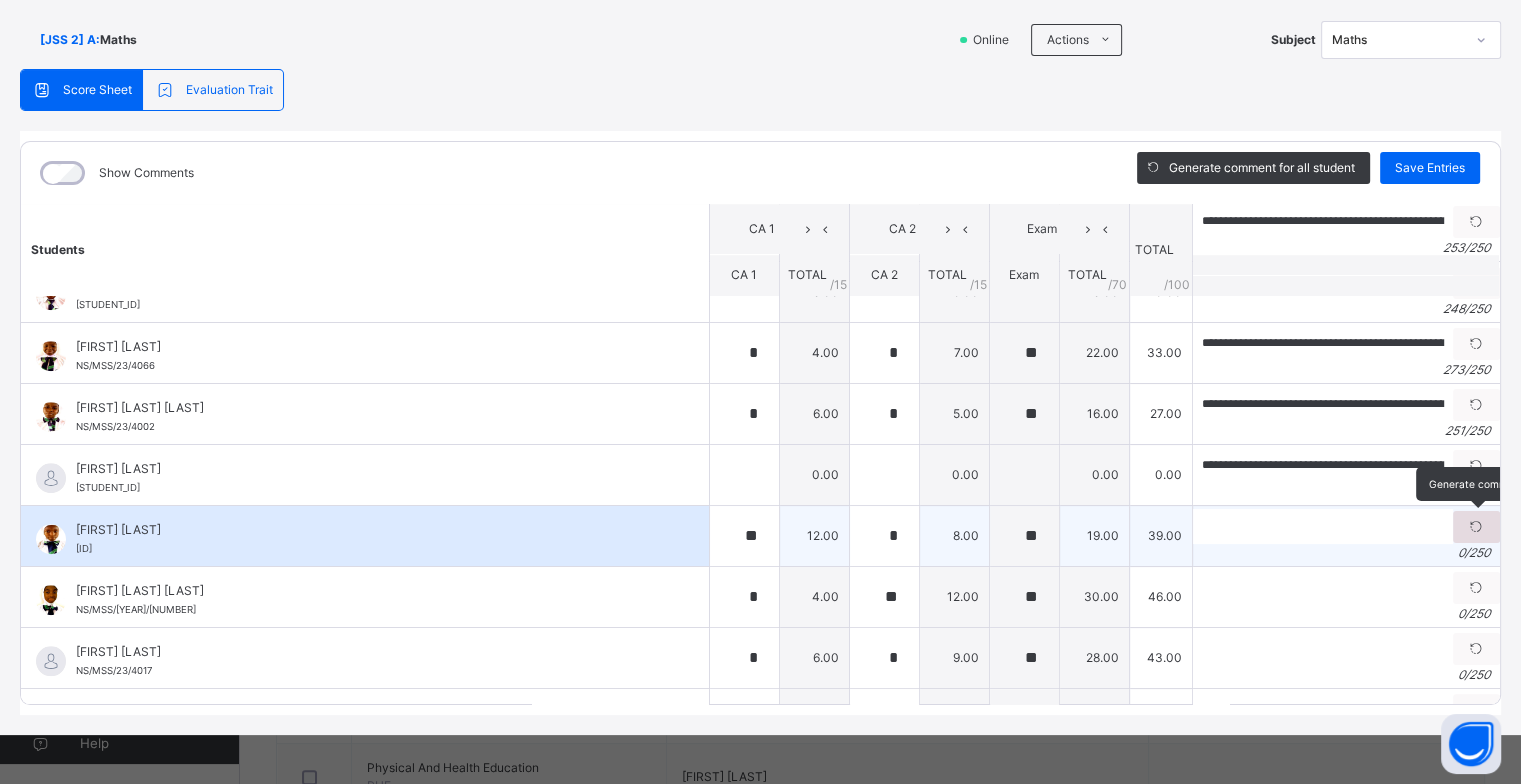 click at bounding box center (1476, 527) 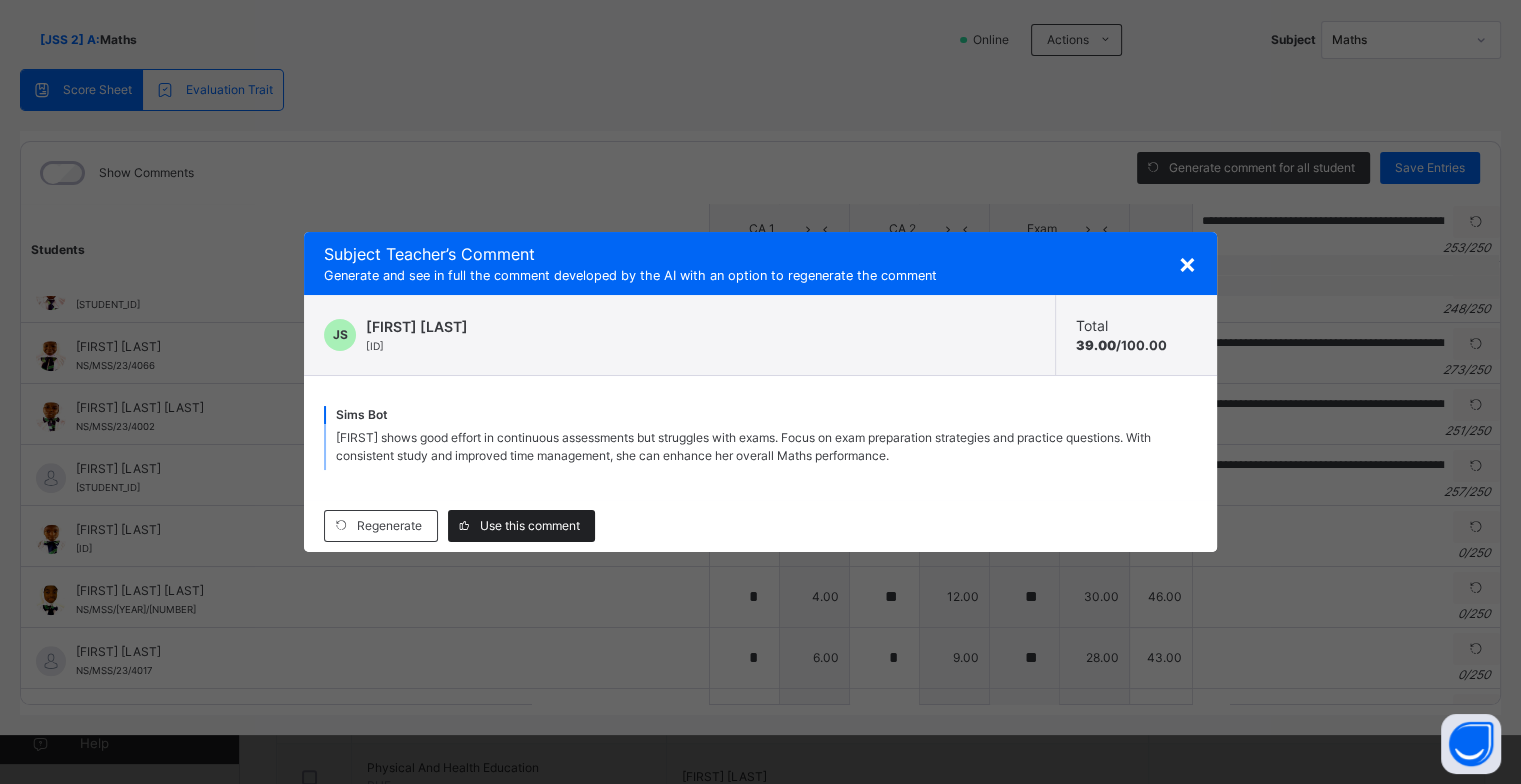 click on "Use this comment" at bounding box center [530, 526] 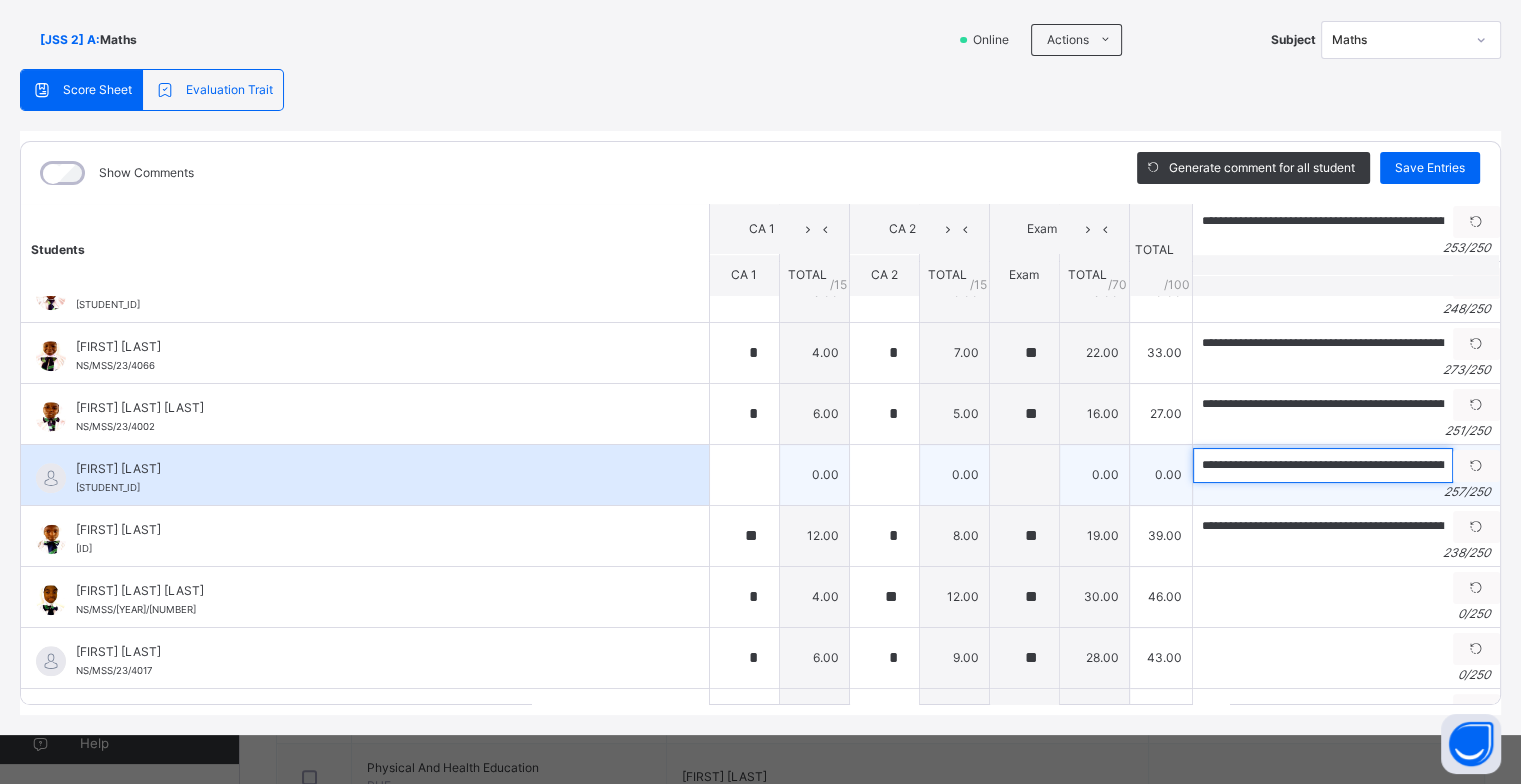 click on "**********" at bounding box center (1323, 465) 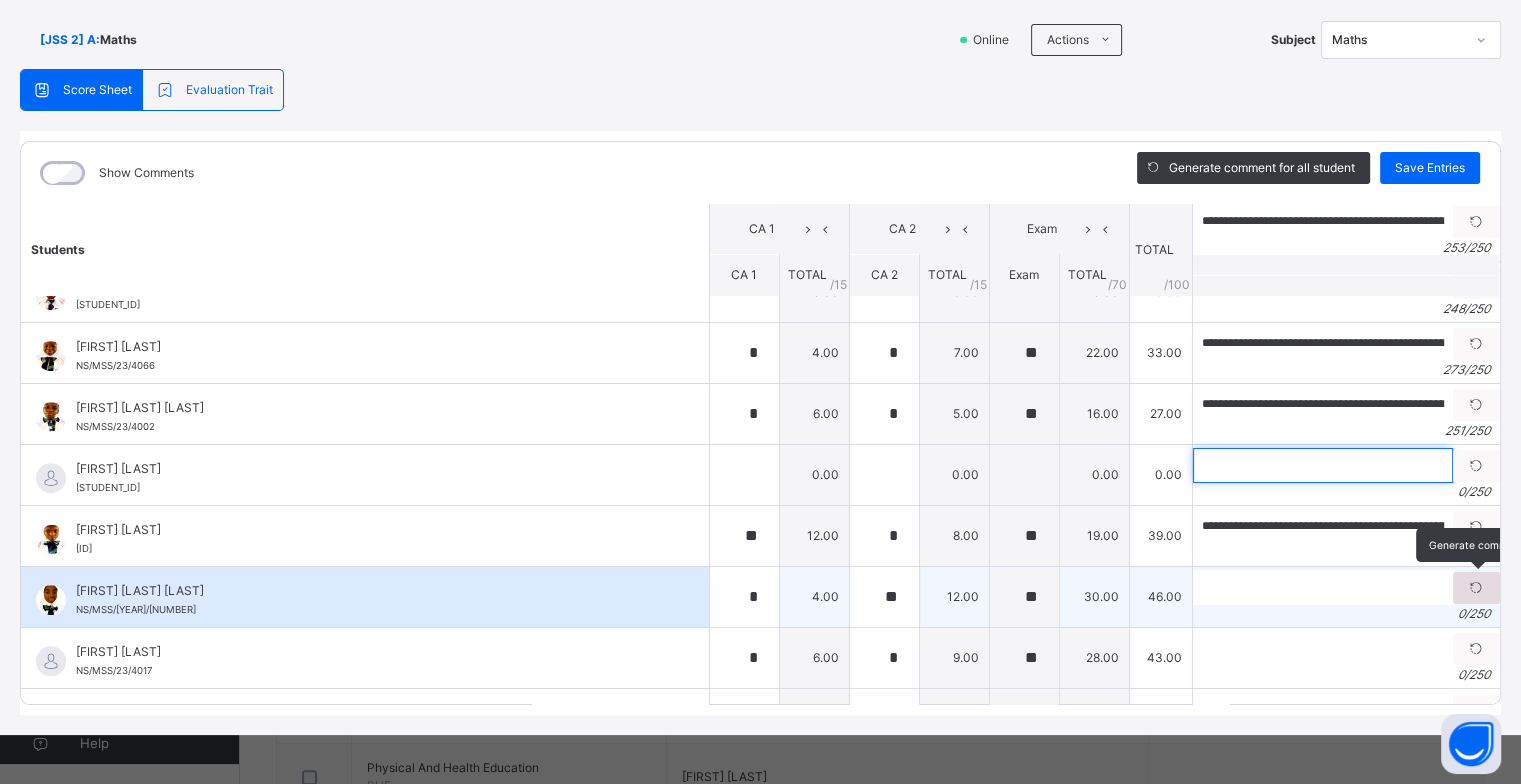 type 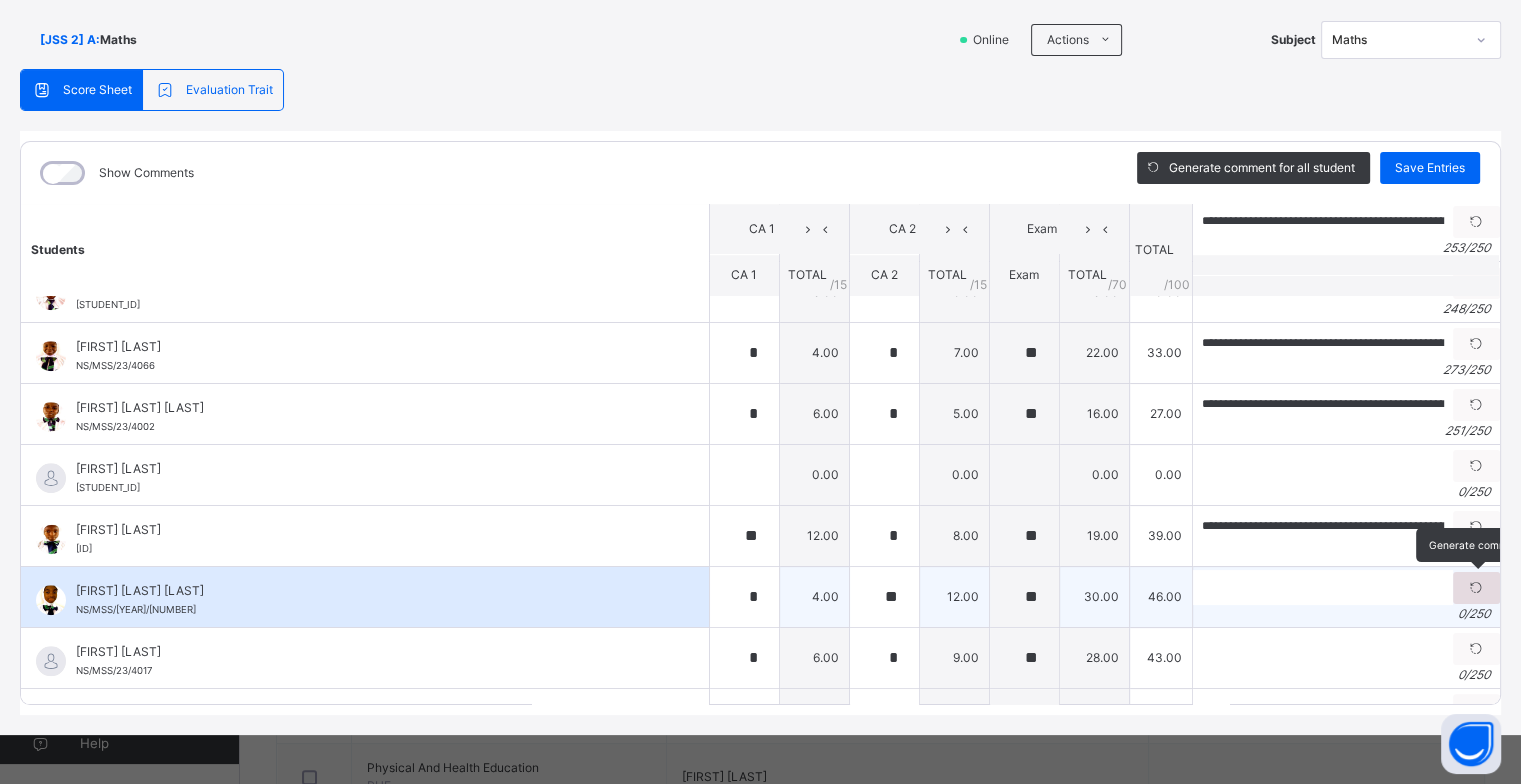 click at bounding box center (1476, 588) 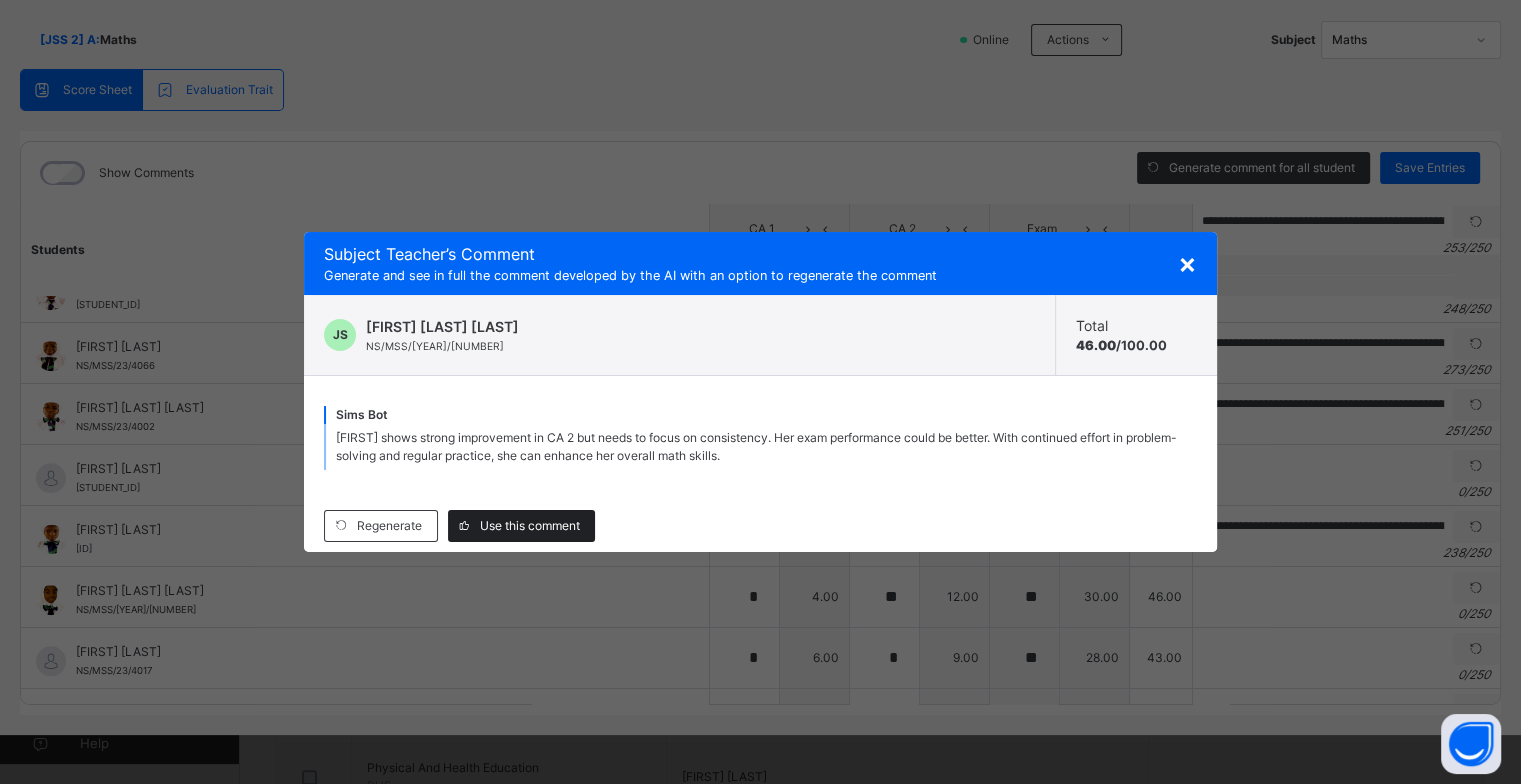 click on "Use this comment" at bounding box center (530, 526) 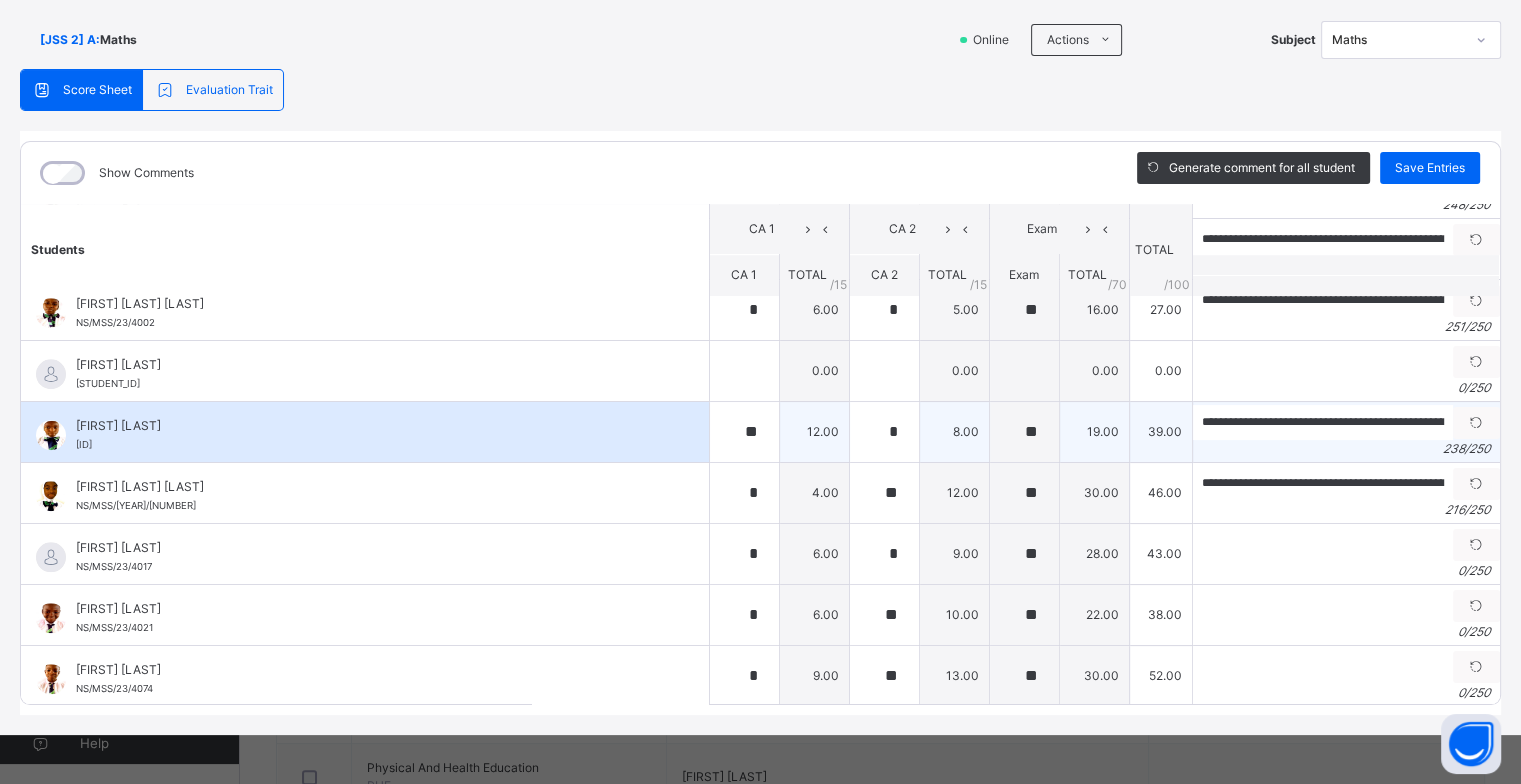 scroll, scrollTop: 1822, scrollLeft: 0, axis: vertical 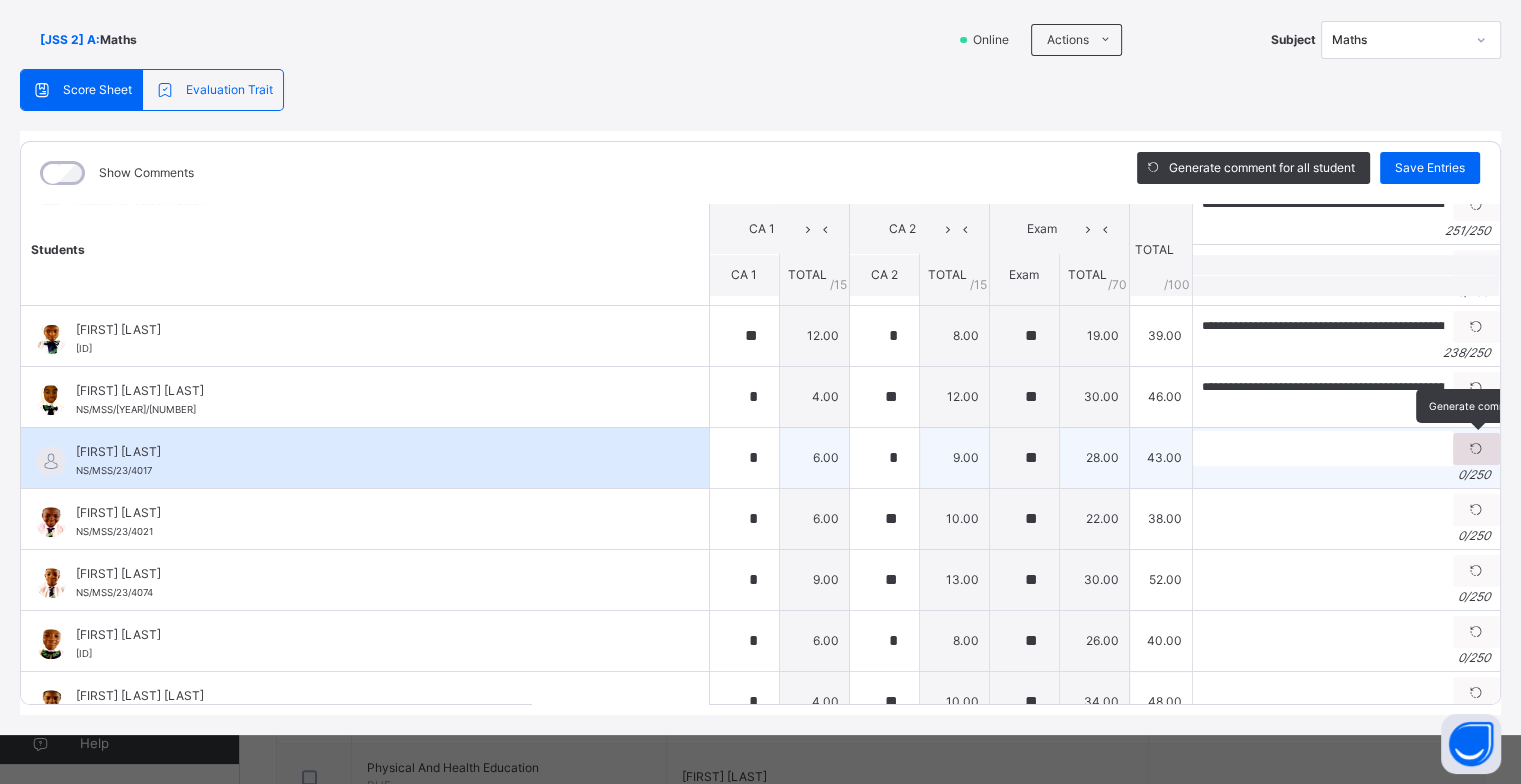 click at bounding box center (1476, 449) 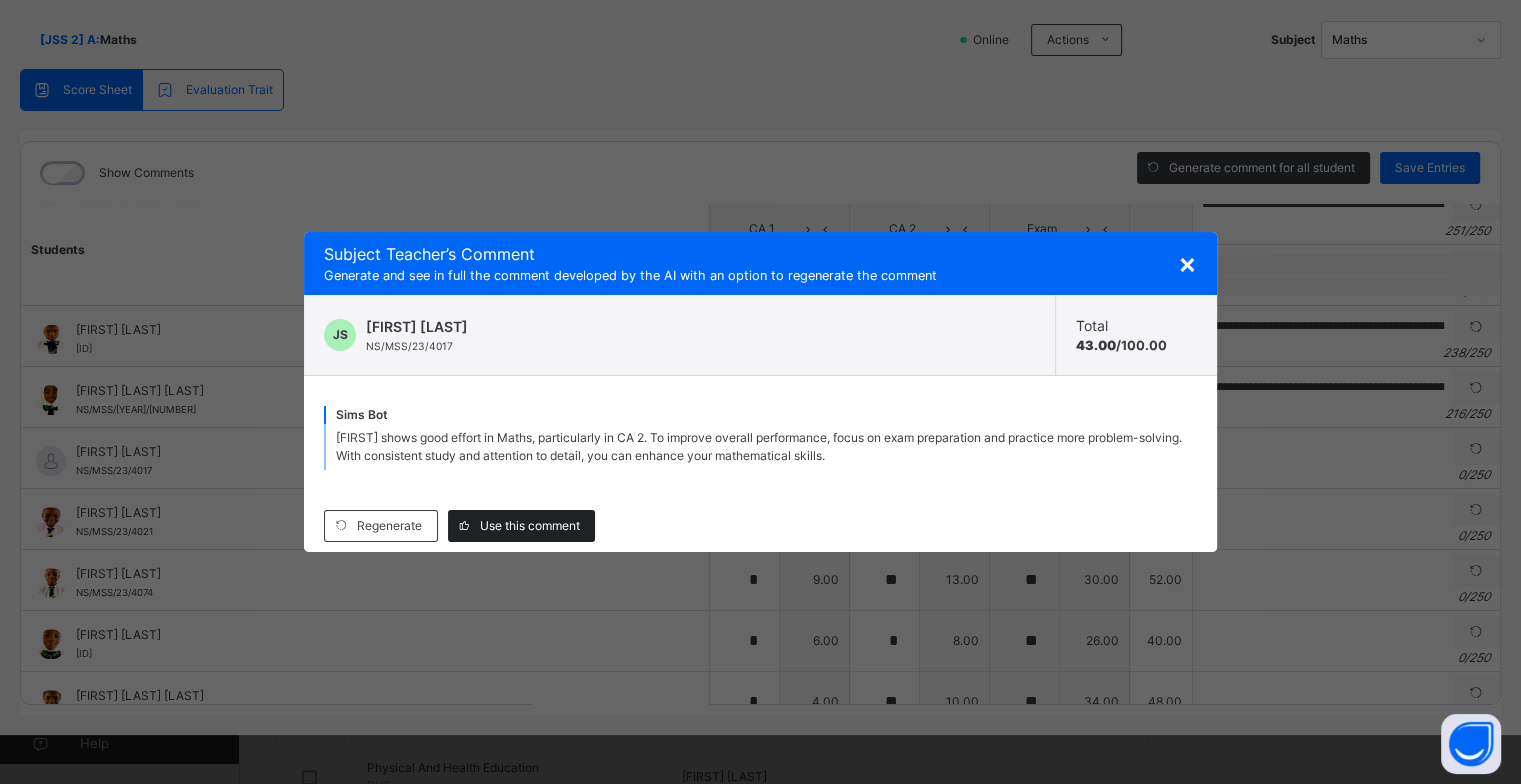 click on "Use this comment" at bounding box center [521, 526] 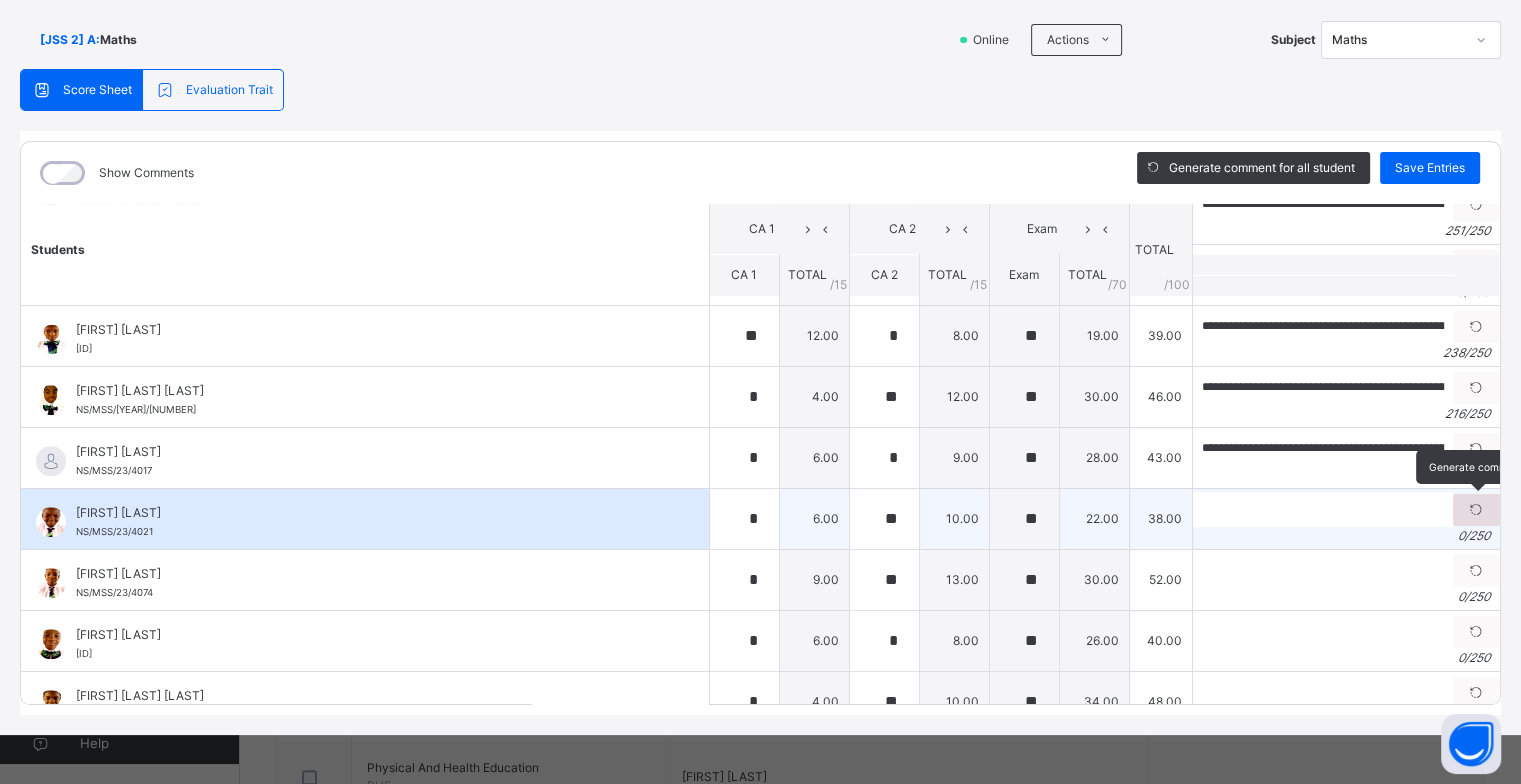 click at bounding box center (1476, 510) 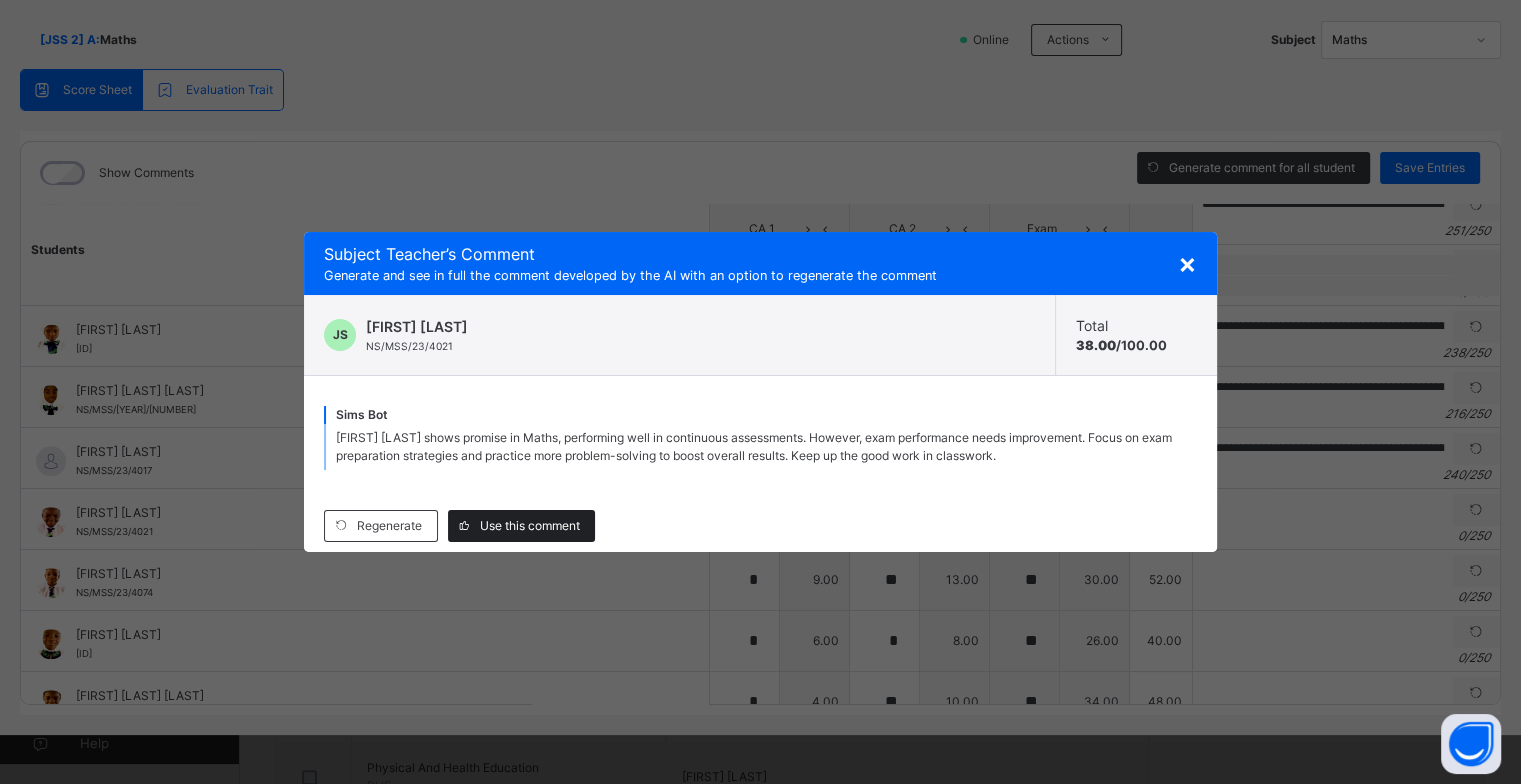 click on "Use this comment" at bounding box center [530, 526] 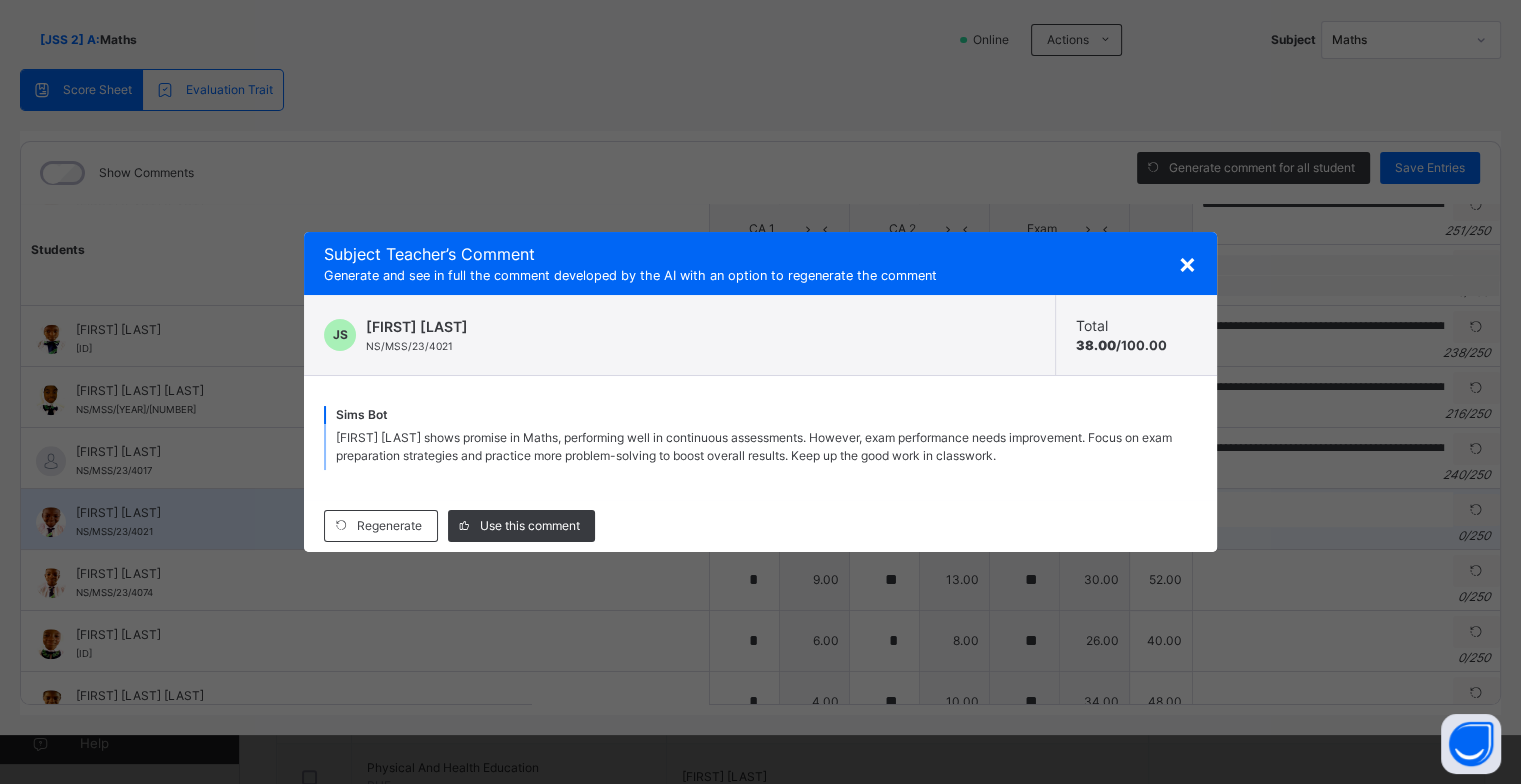type on "**********" 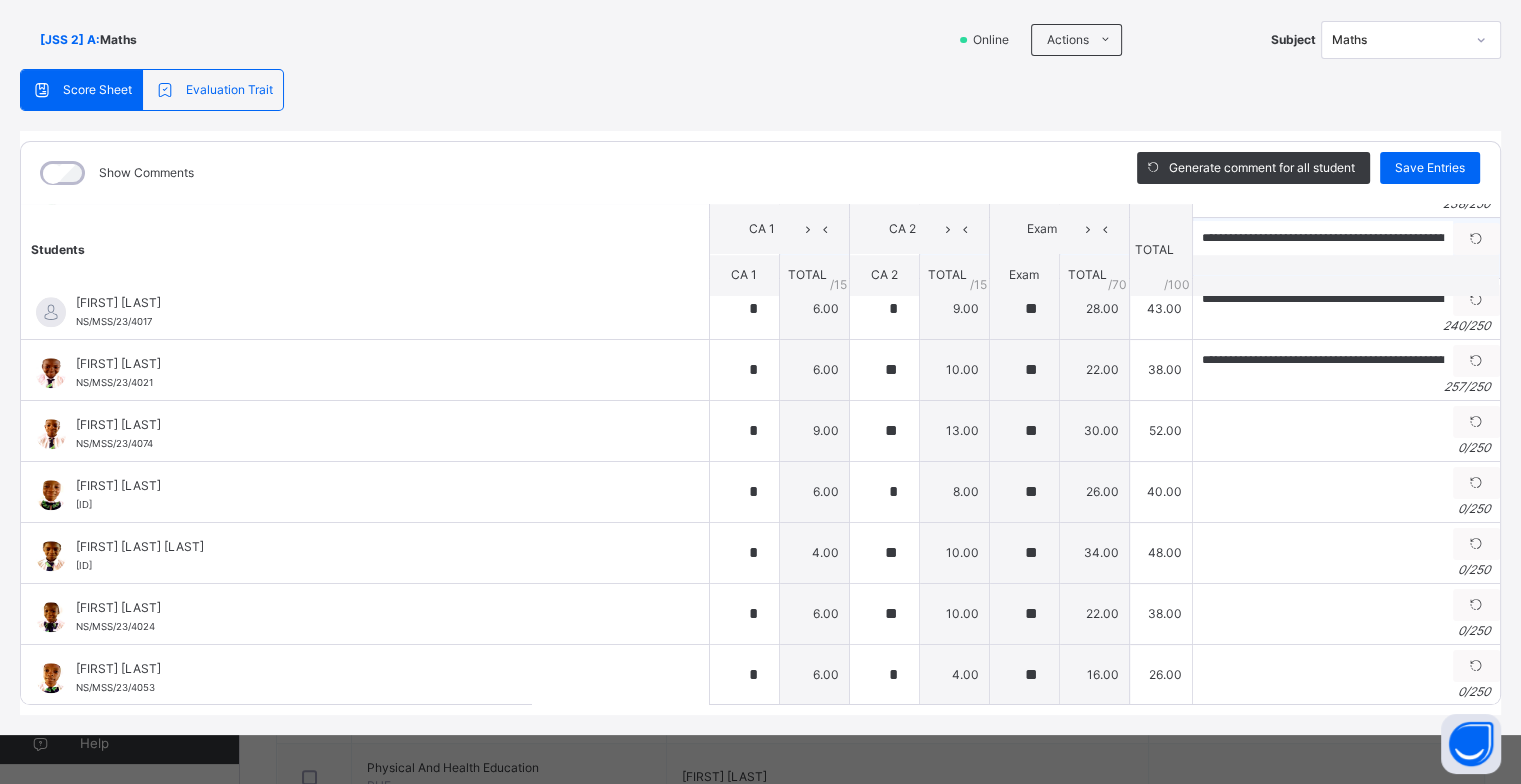 scroll, scrollTop: 1922, scrollLeft: 0, axis: vertical 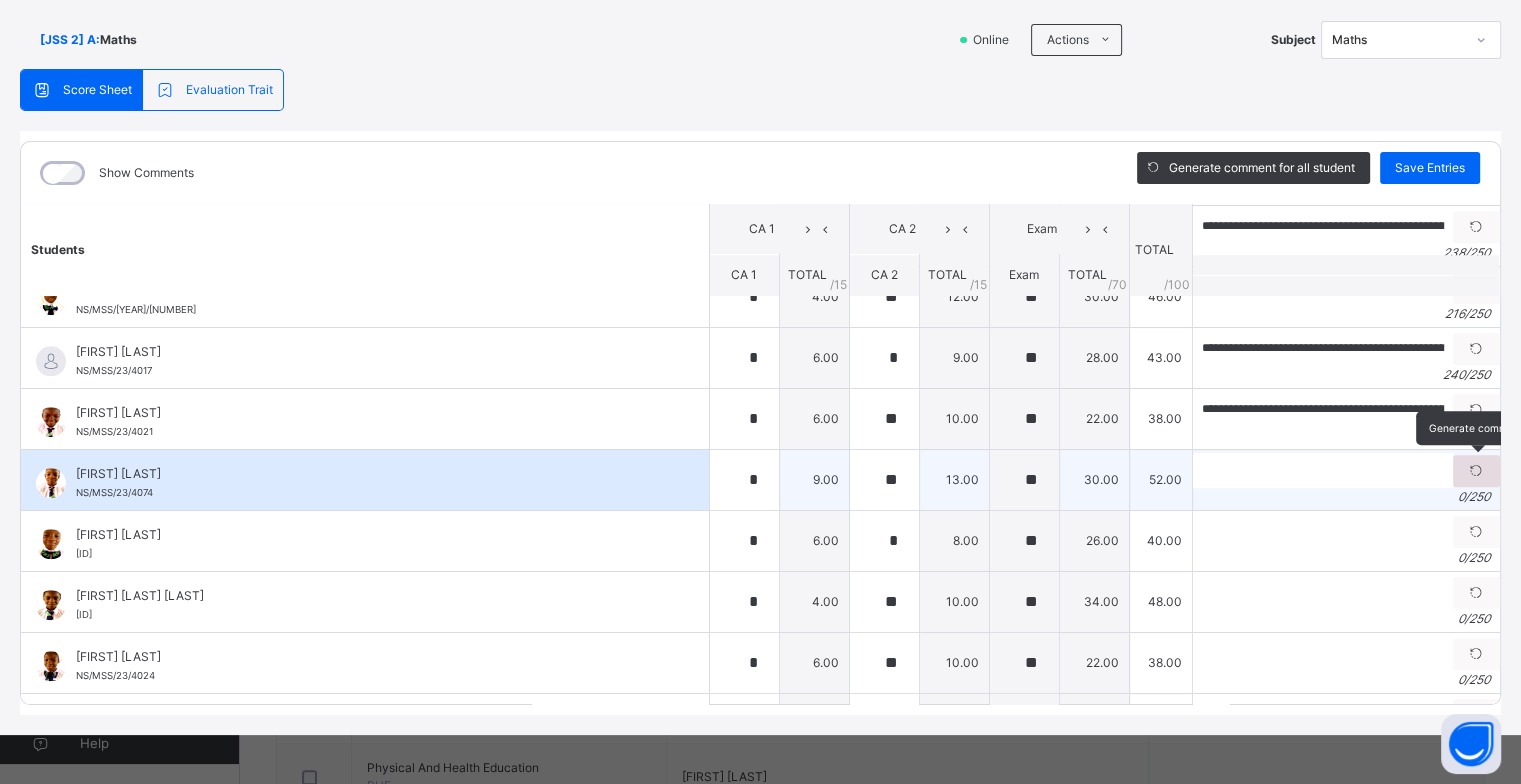 click at bounding box center (1476, 471) 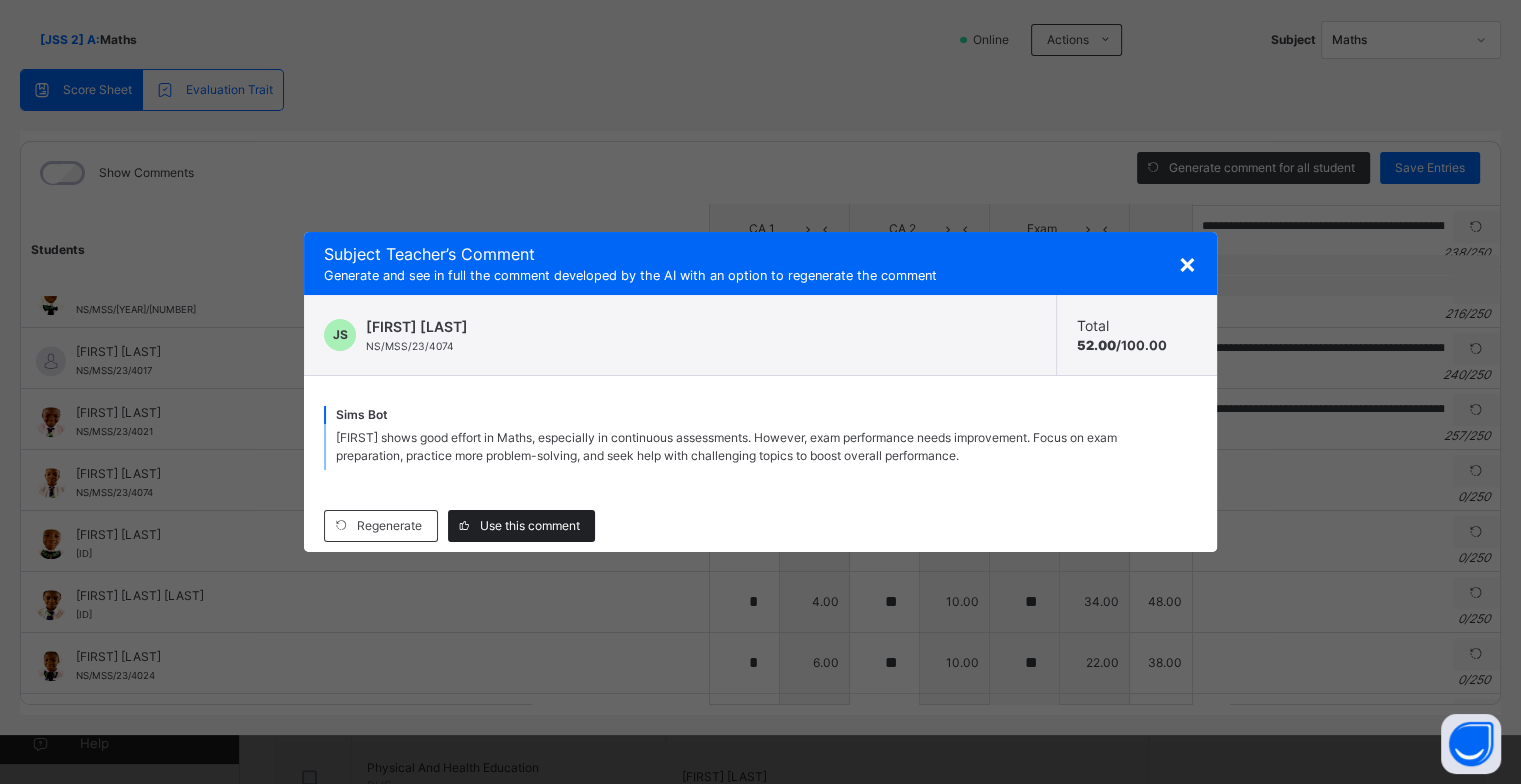 click on "Use this comment" at bounding box center [530, 526] 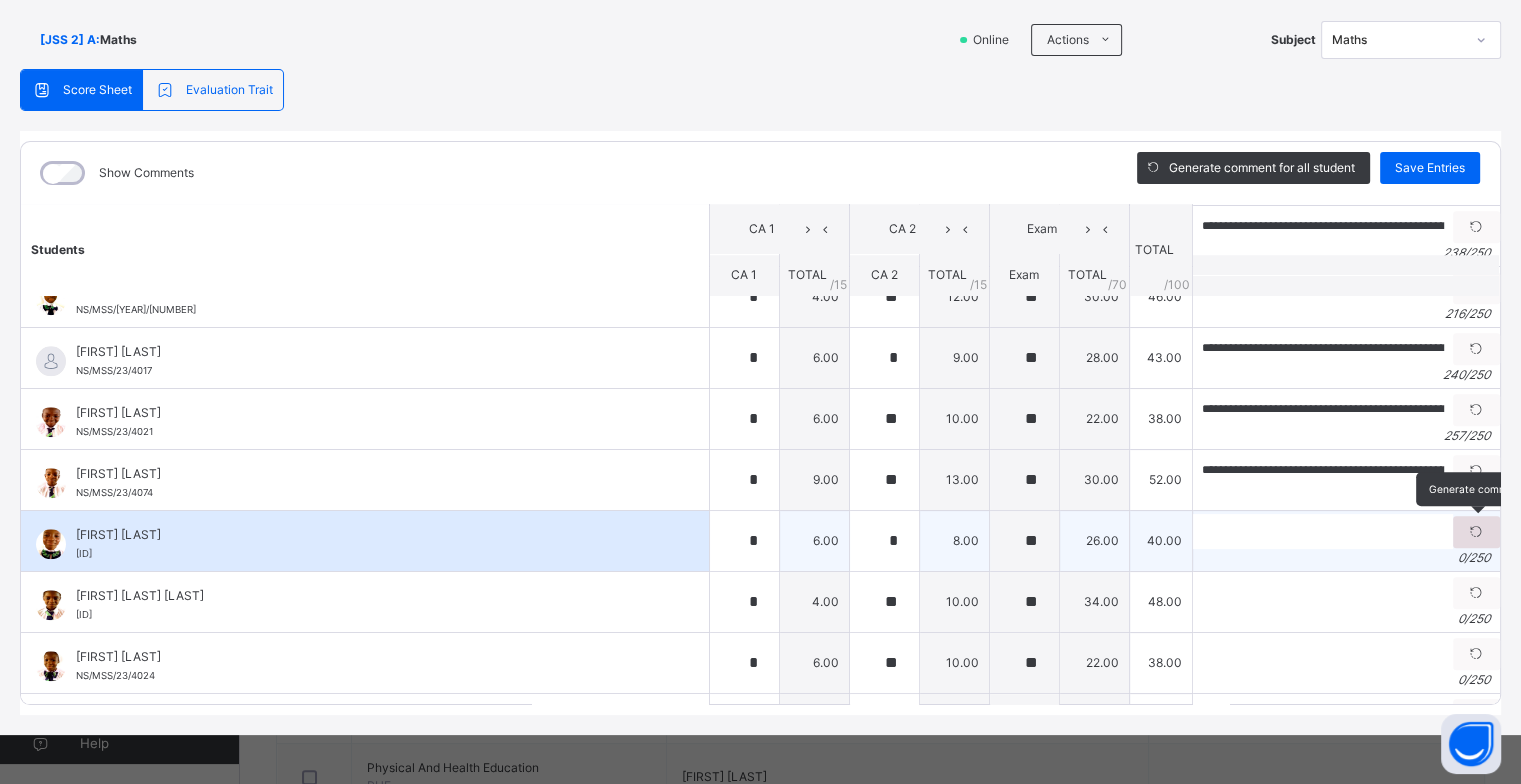 click at bounding box center [1476, 532] 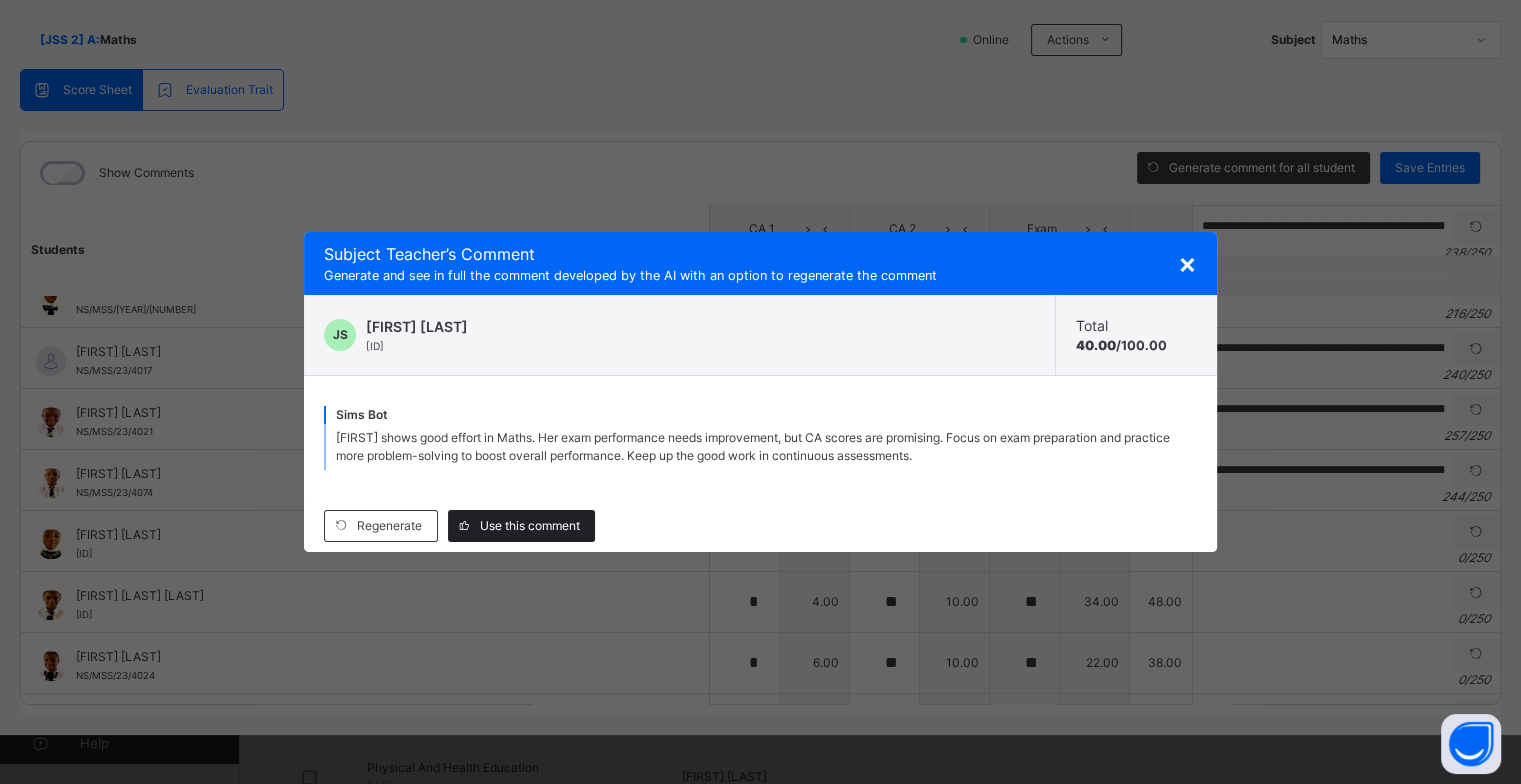 click on "Use this comment" at bounding box center (530, 526) 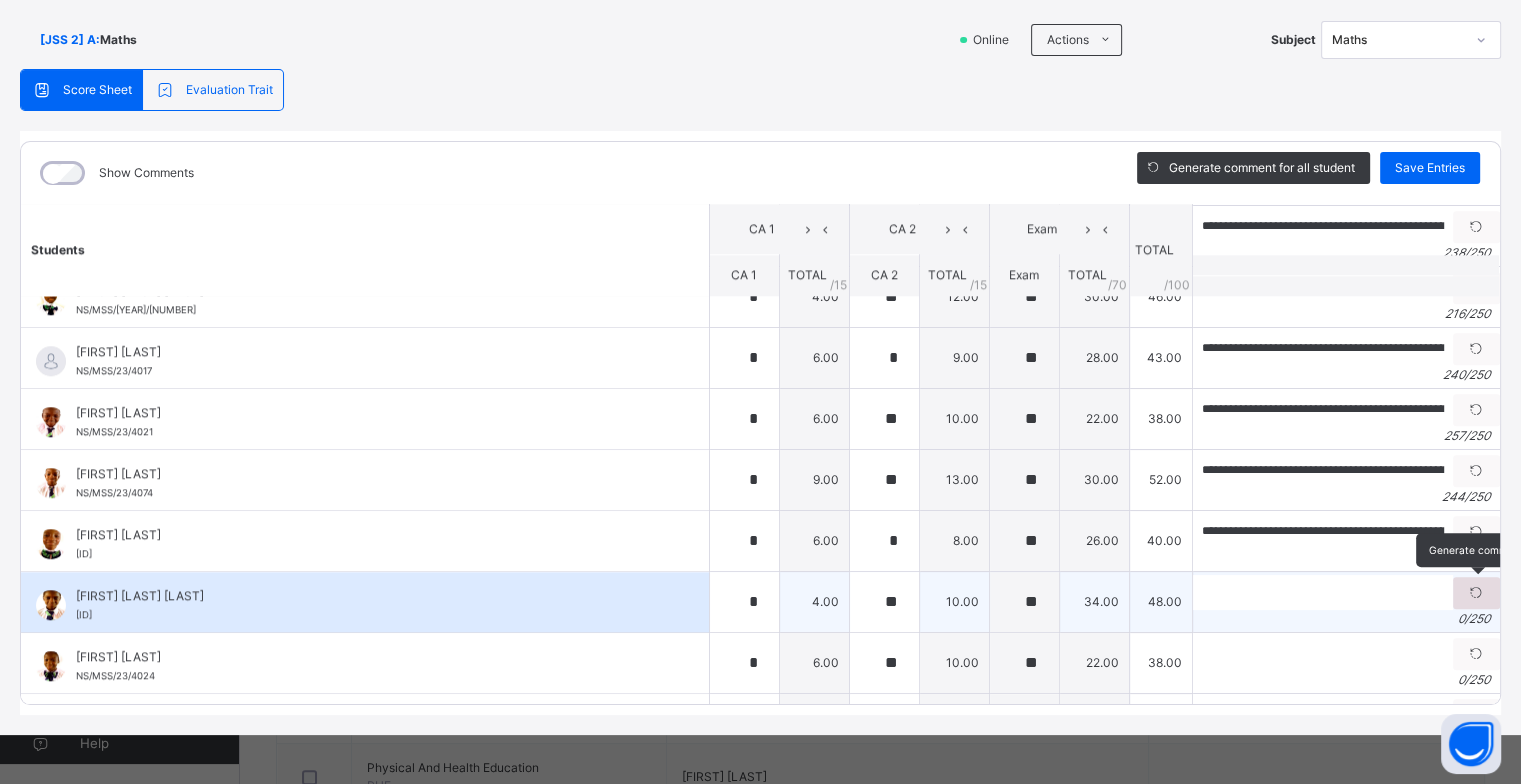 click at bounding box center (1476, 593) 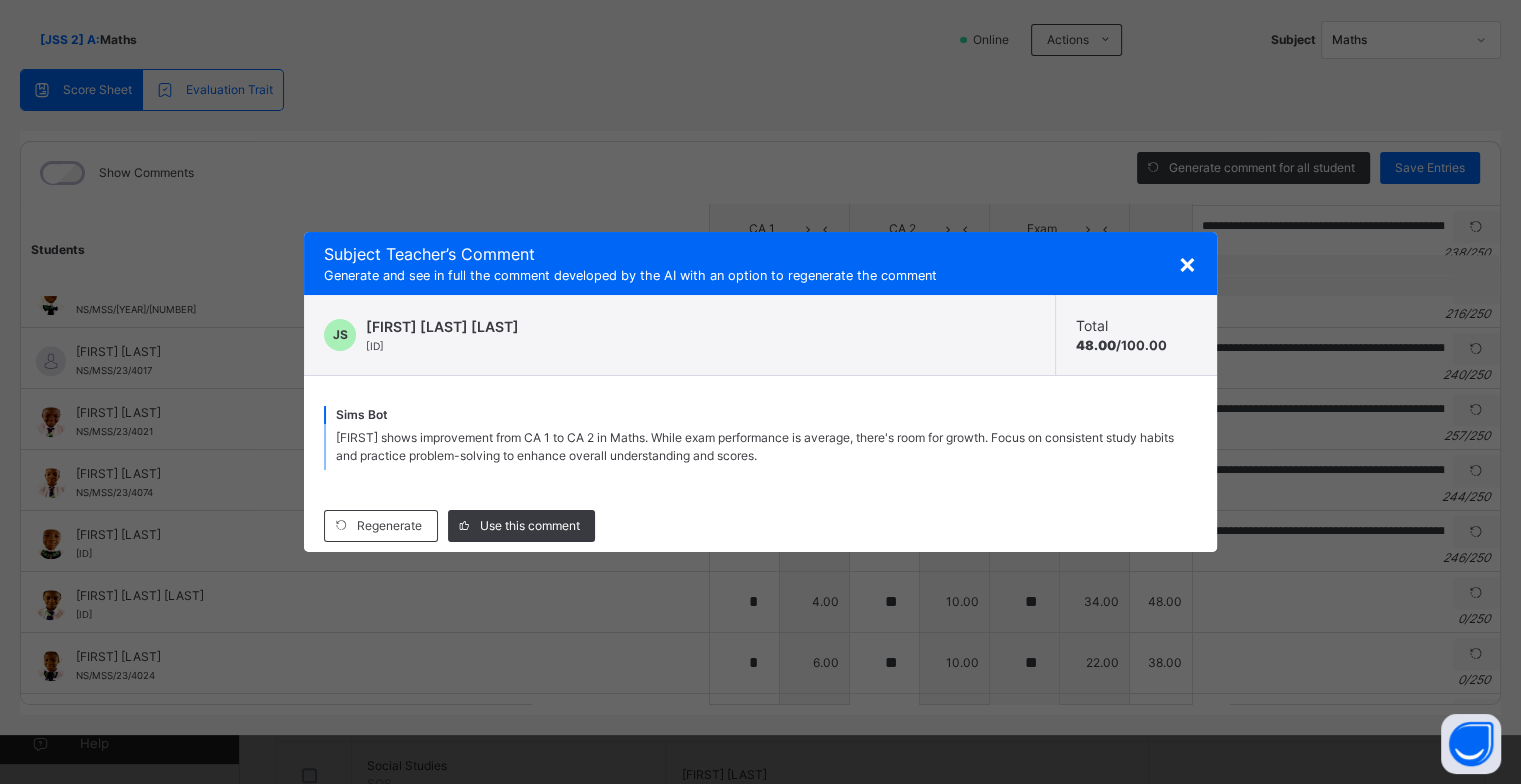 scroll, scrollTop: 800, scrollLeft: 0, axis: vertical 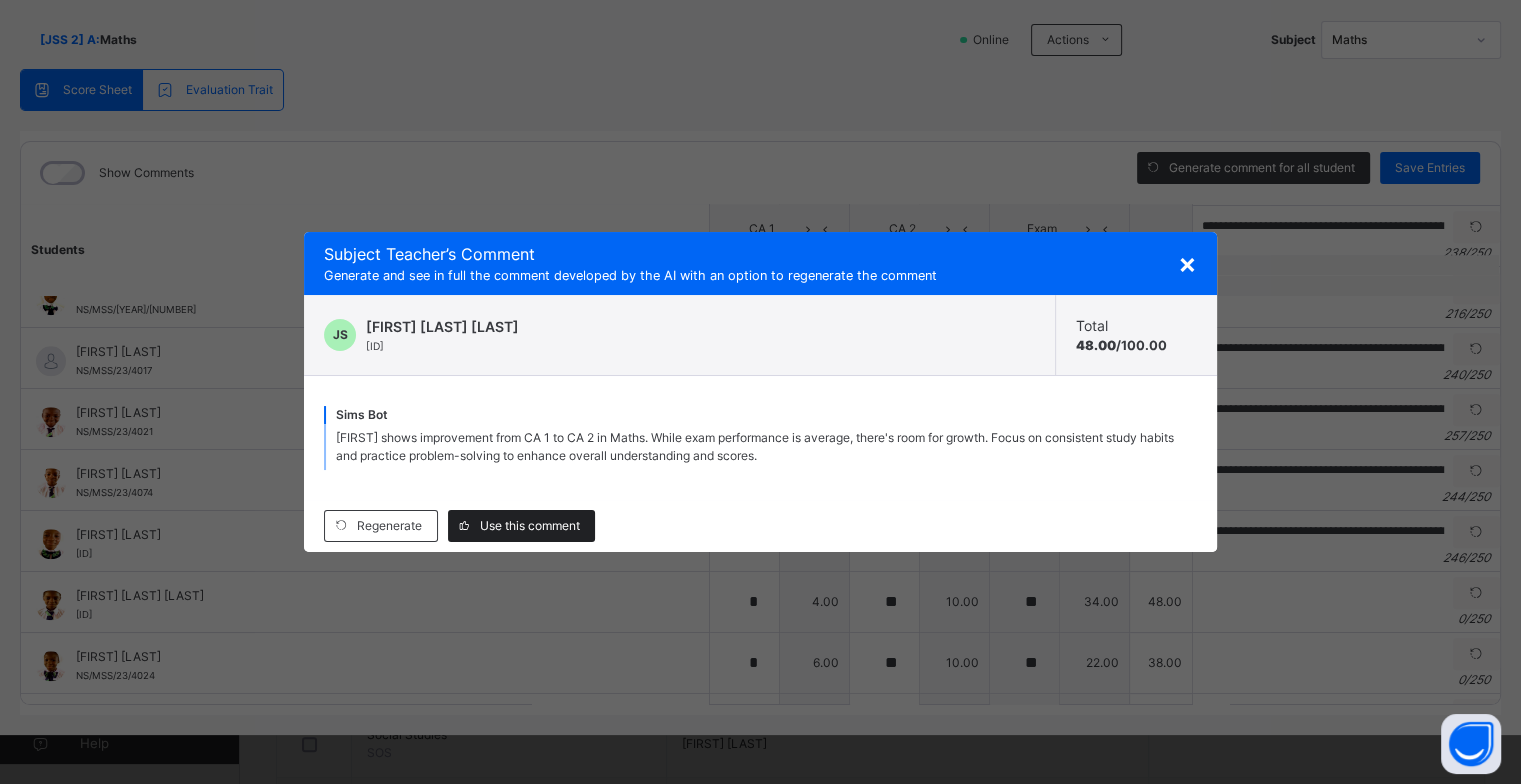 click on "Use this comment" at bounding box center [530, 526] 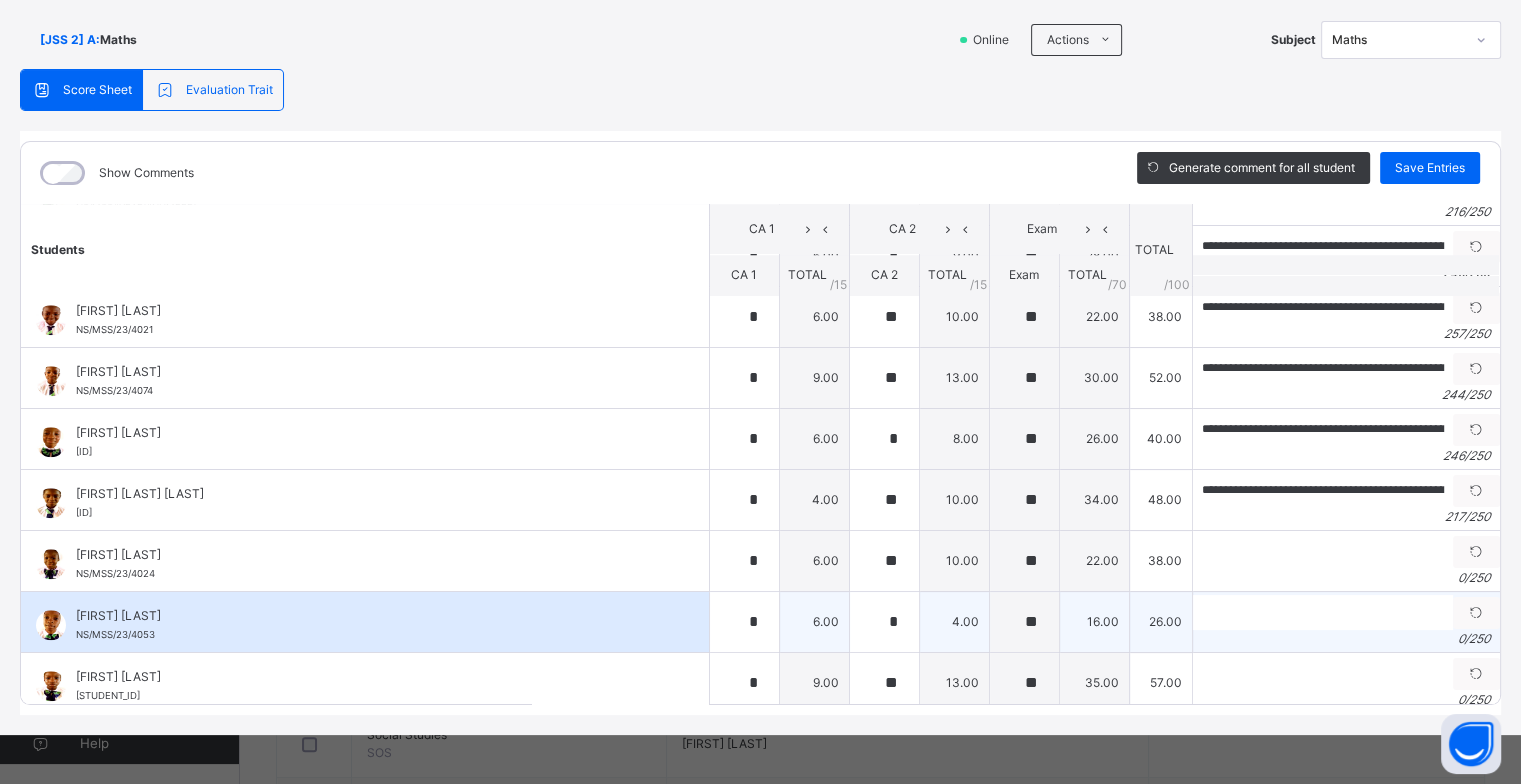 scroll, scrollTop: 2022, scrollLeft: 0, axis: vertical 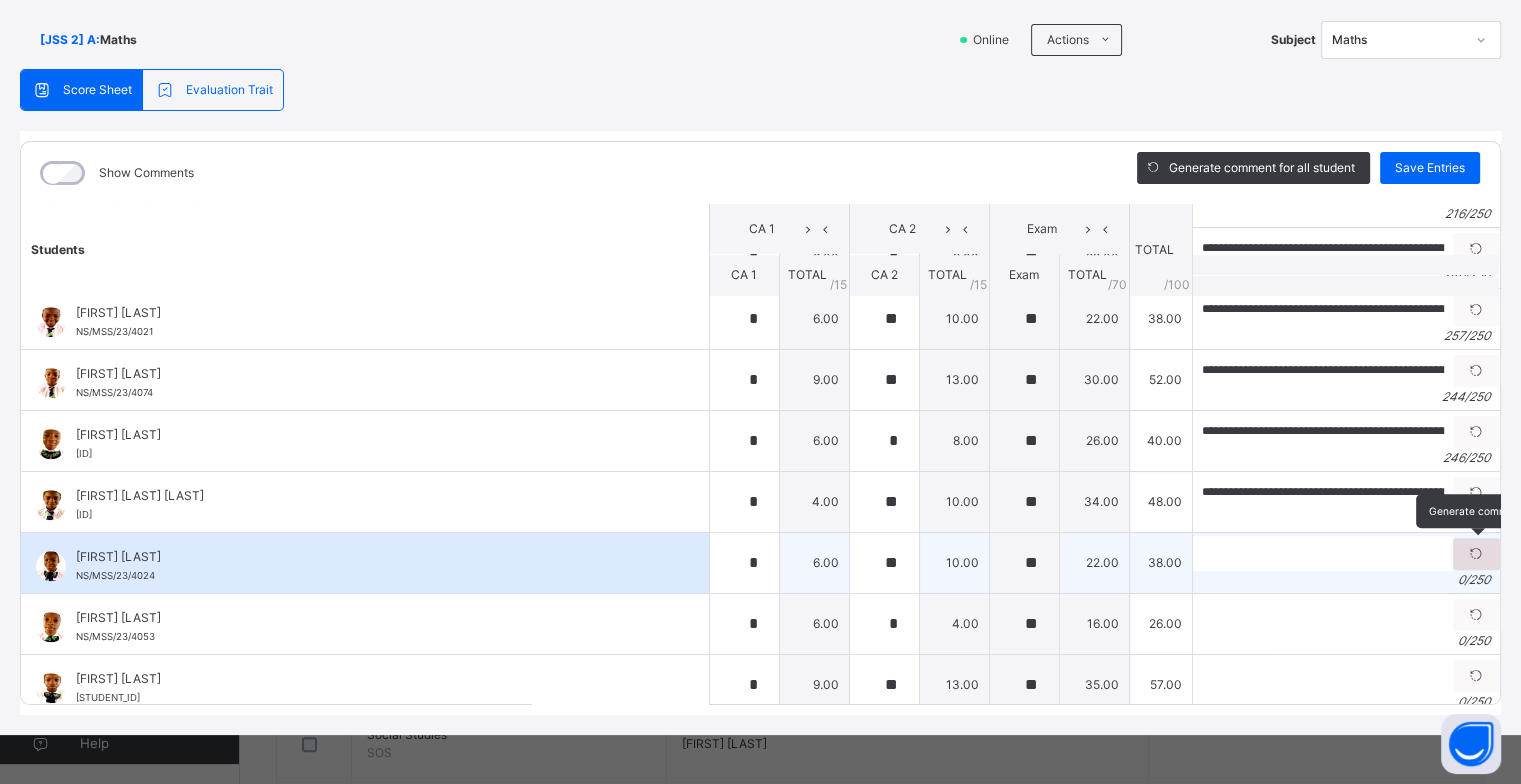 click at bounding box center [1476, 554] 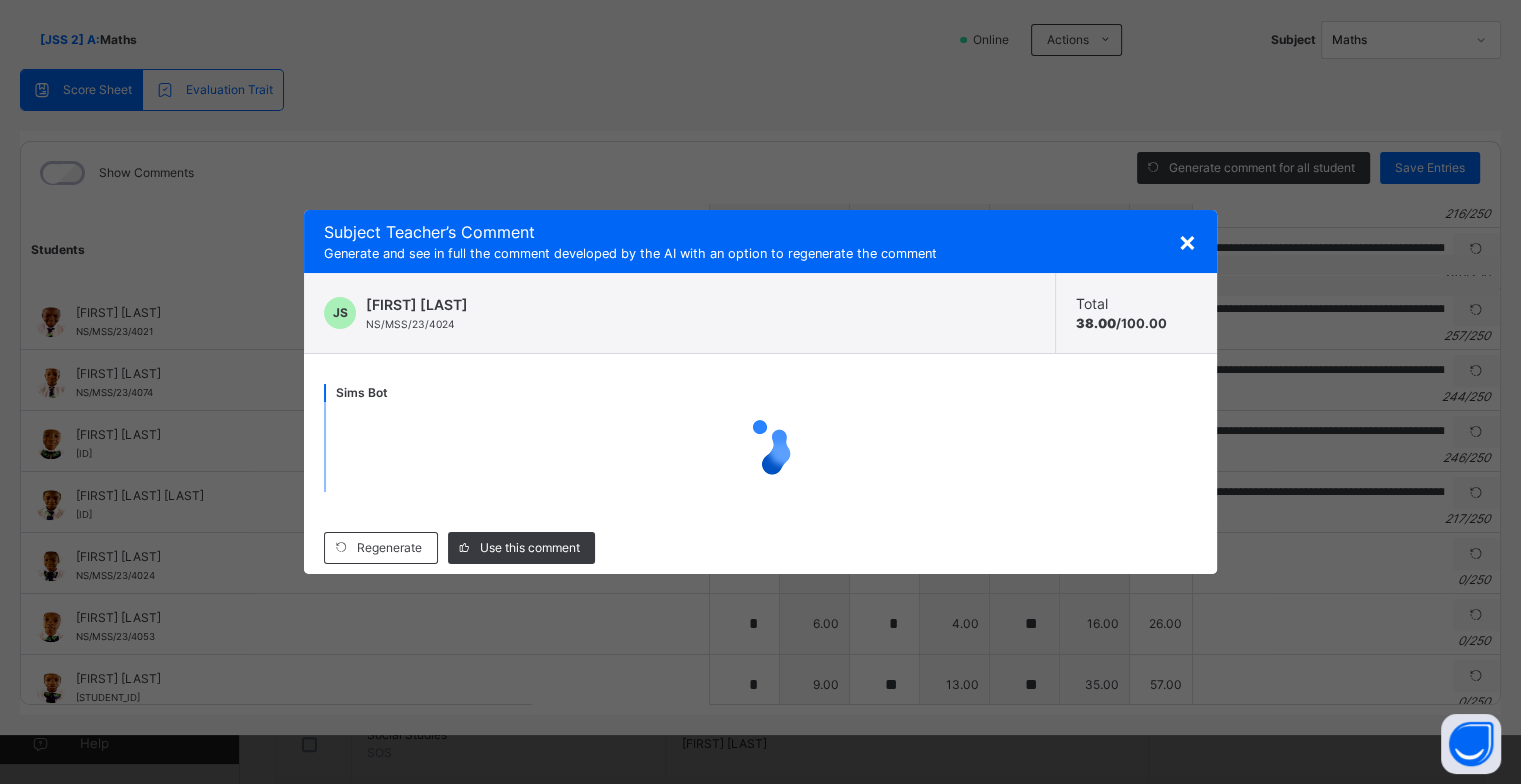 click on "×" at bounding box center [1187, 241] 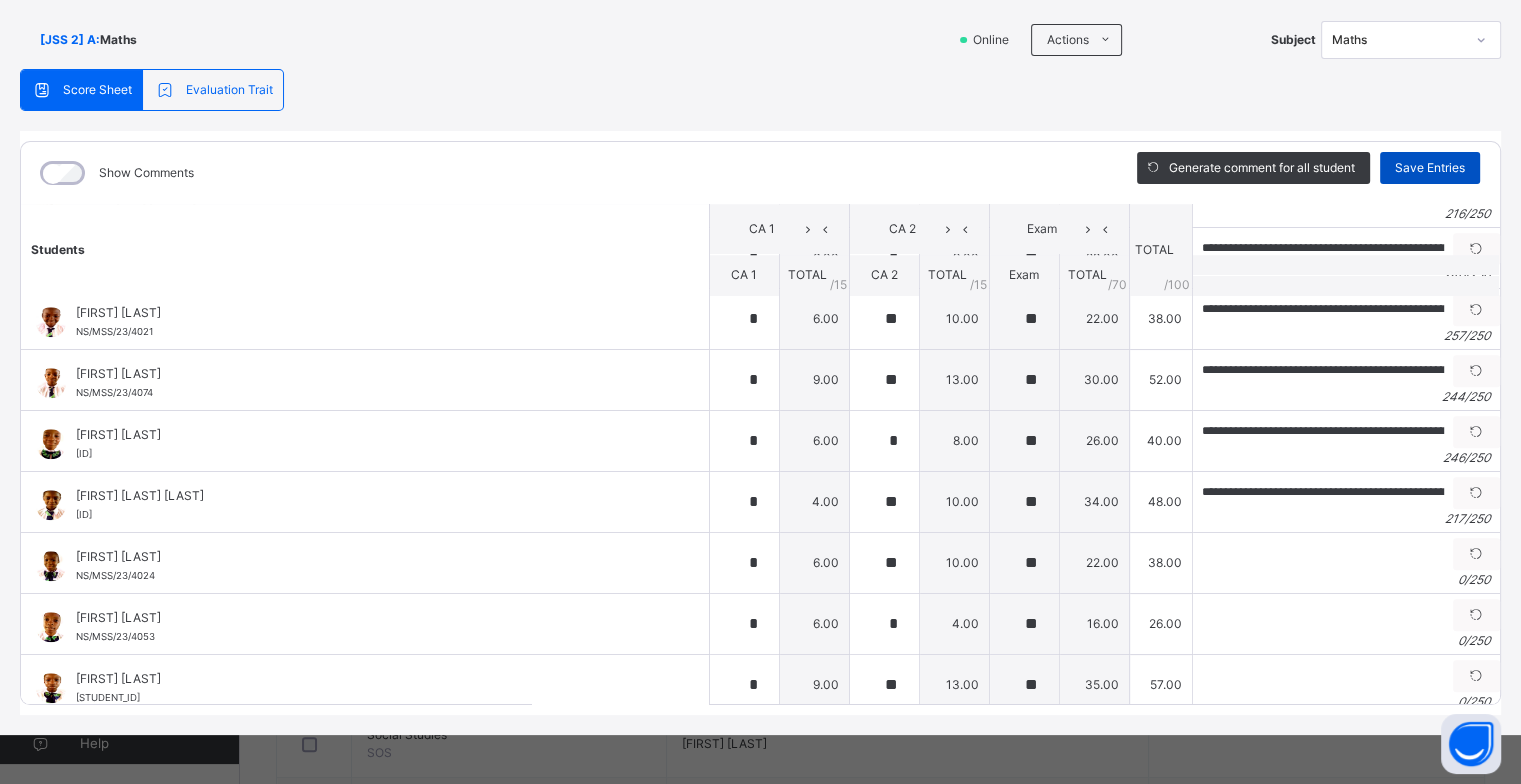 click on "Save Entries" at bounding box center [1430, 168] 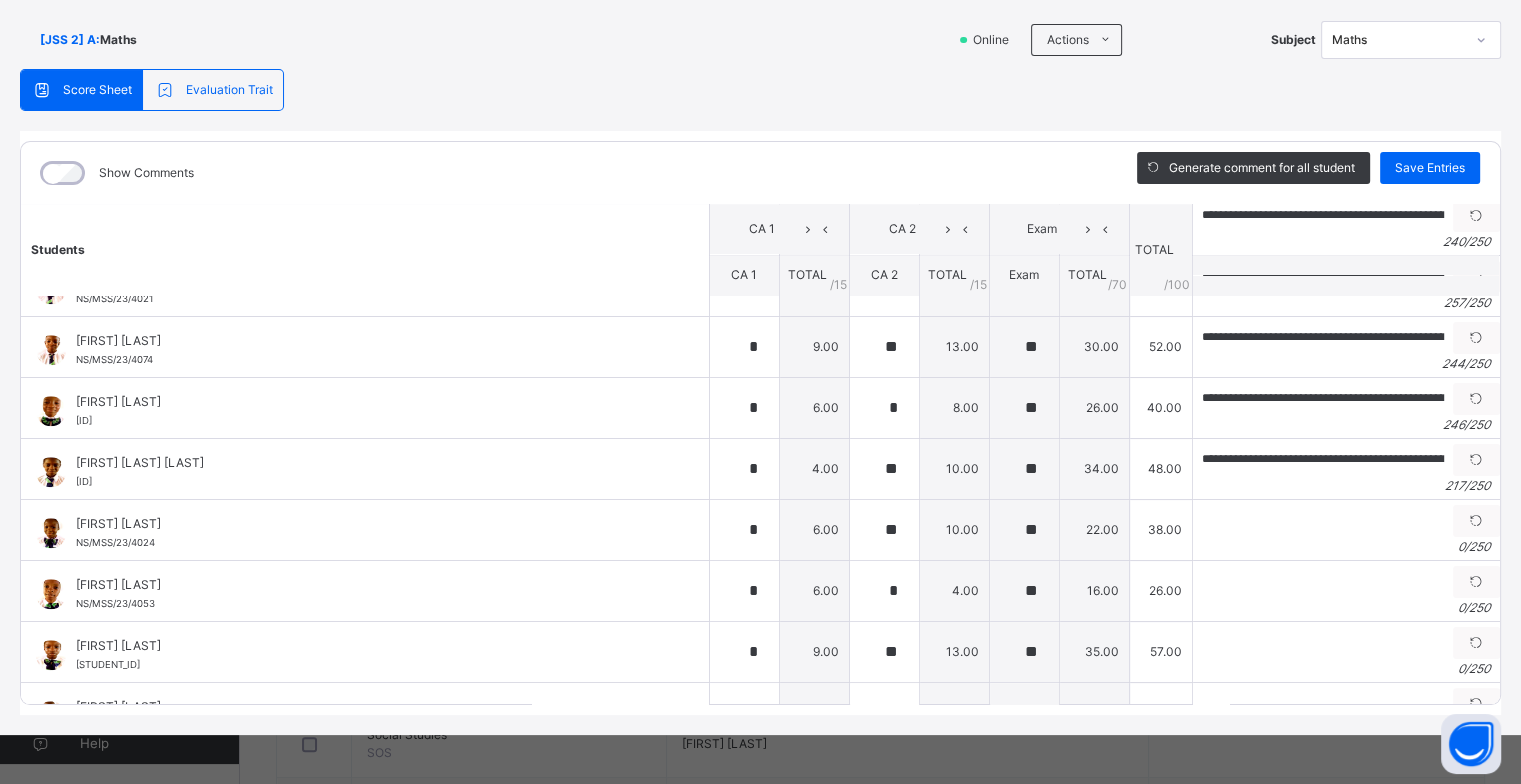 scroll, scrollTop: 2100, scrollLeft: 0, axis: vertical 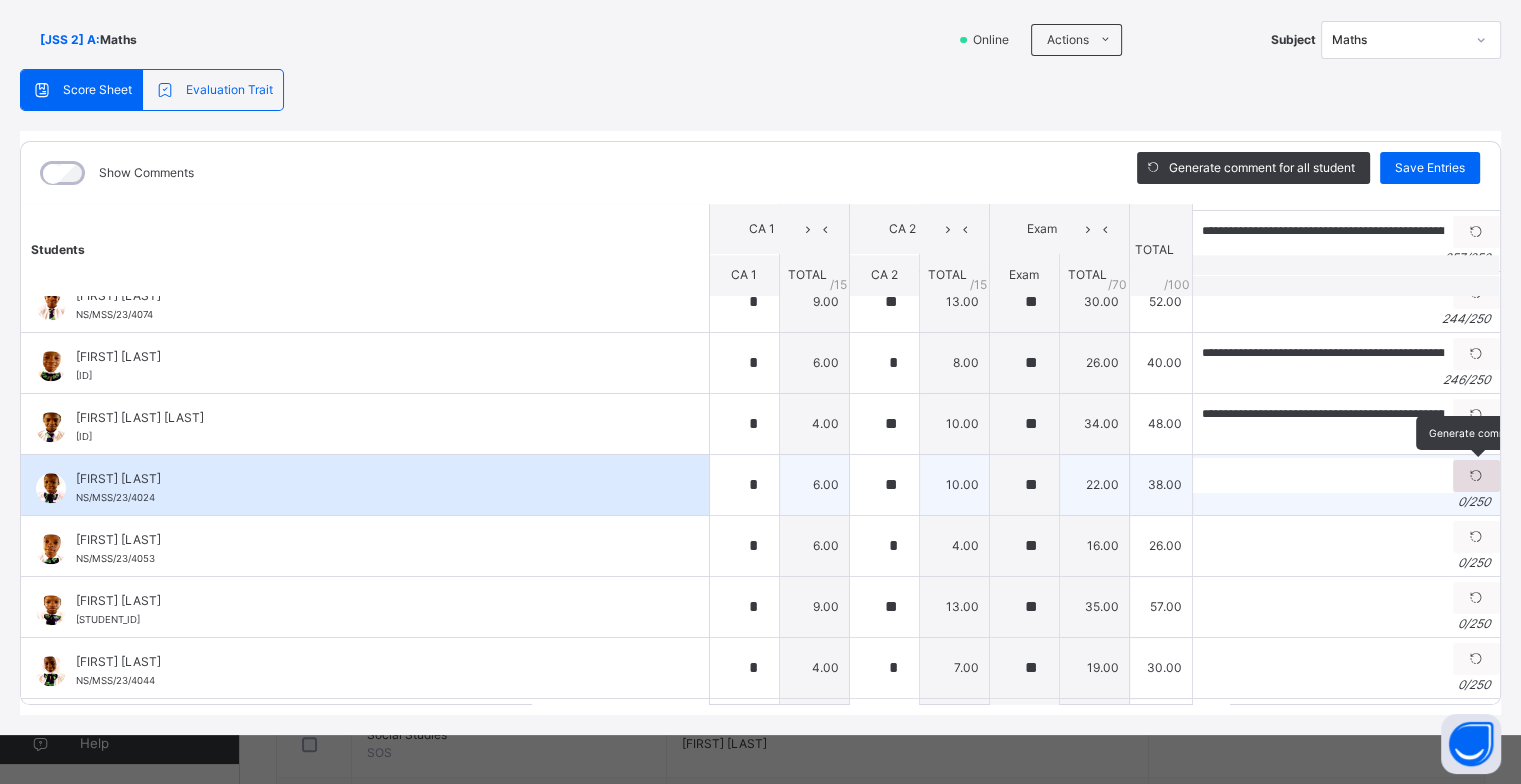 click at bounding box center [1476, 476] 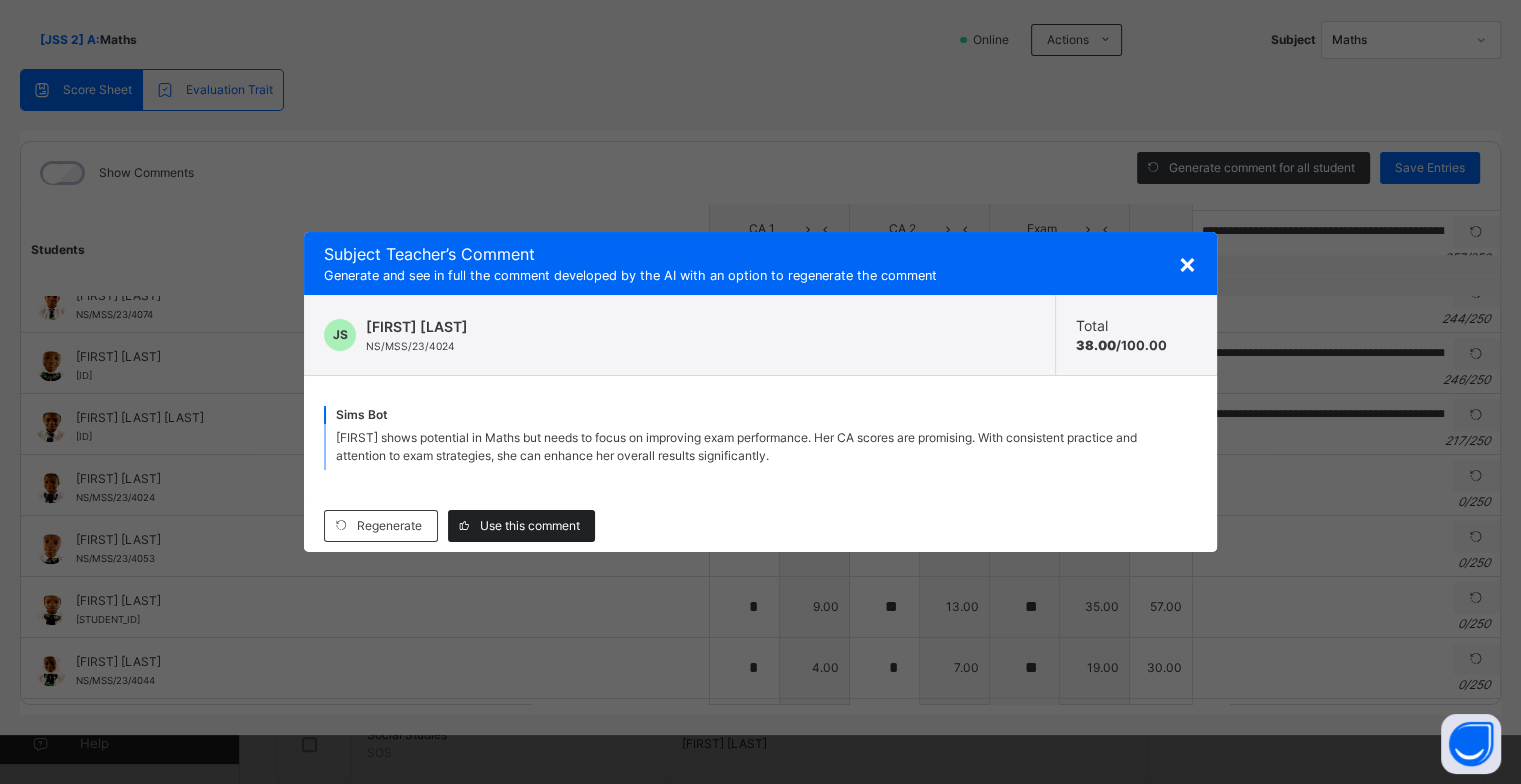 click on "Use this comment" at bounding box center (521, 526) 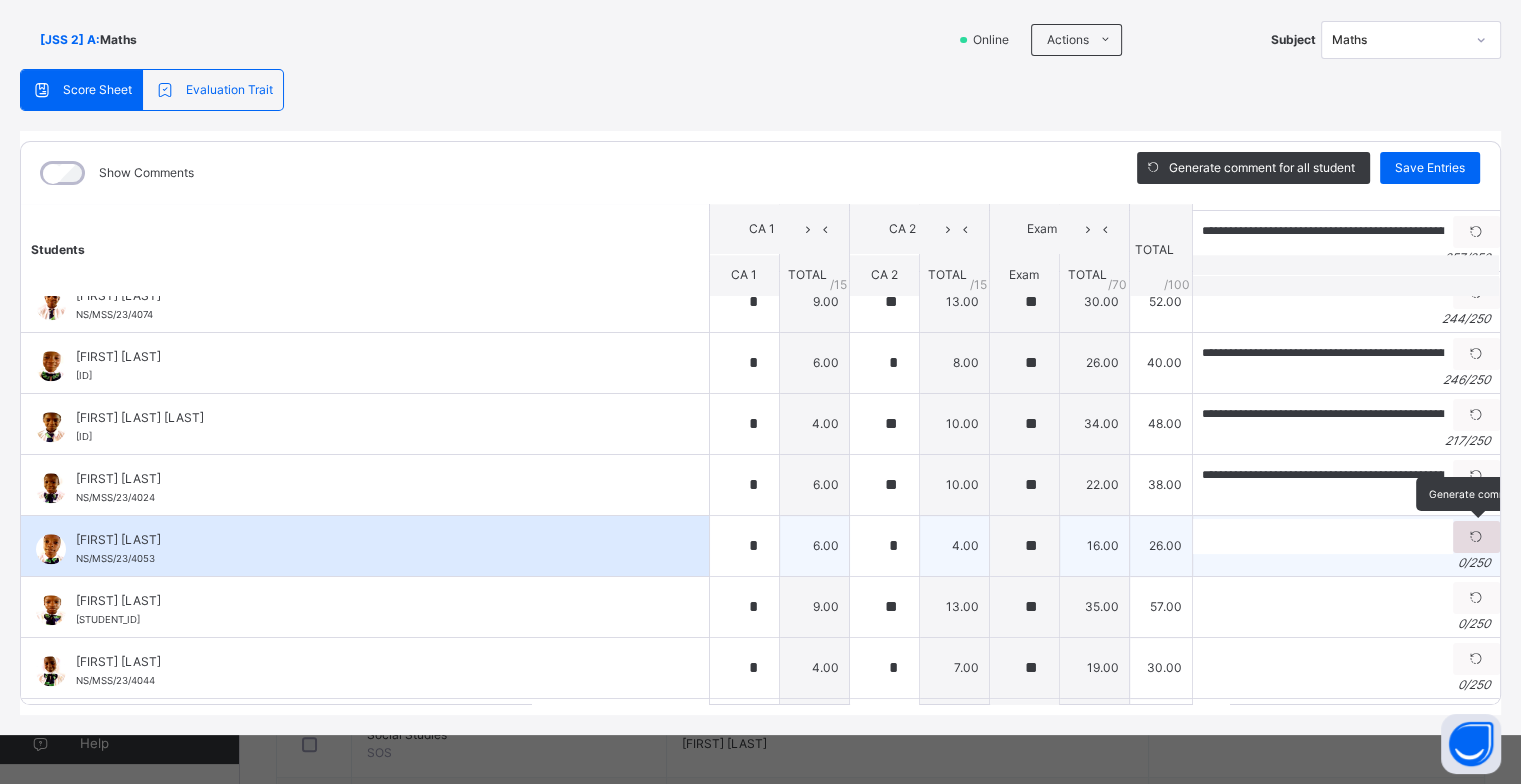 click at bounding box center [1476, 537] 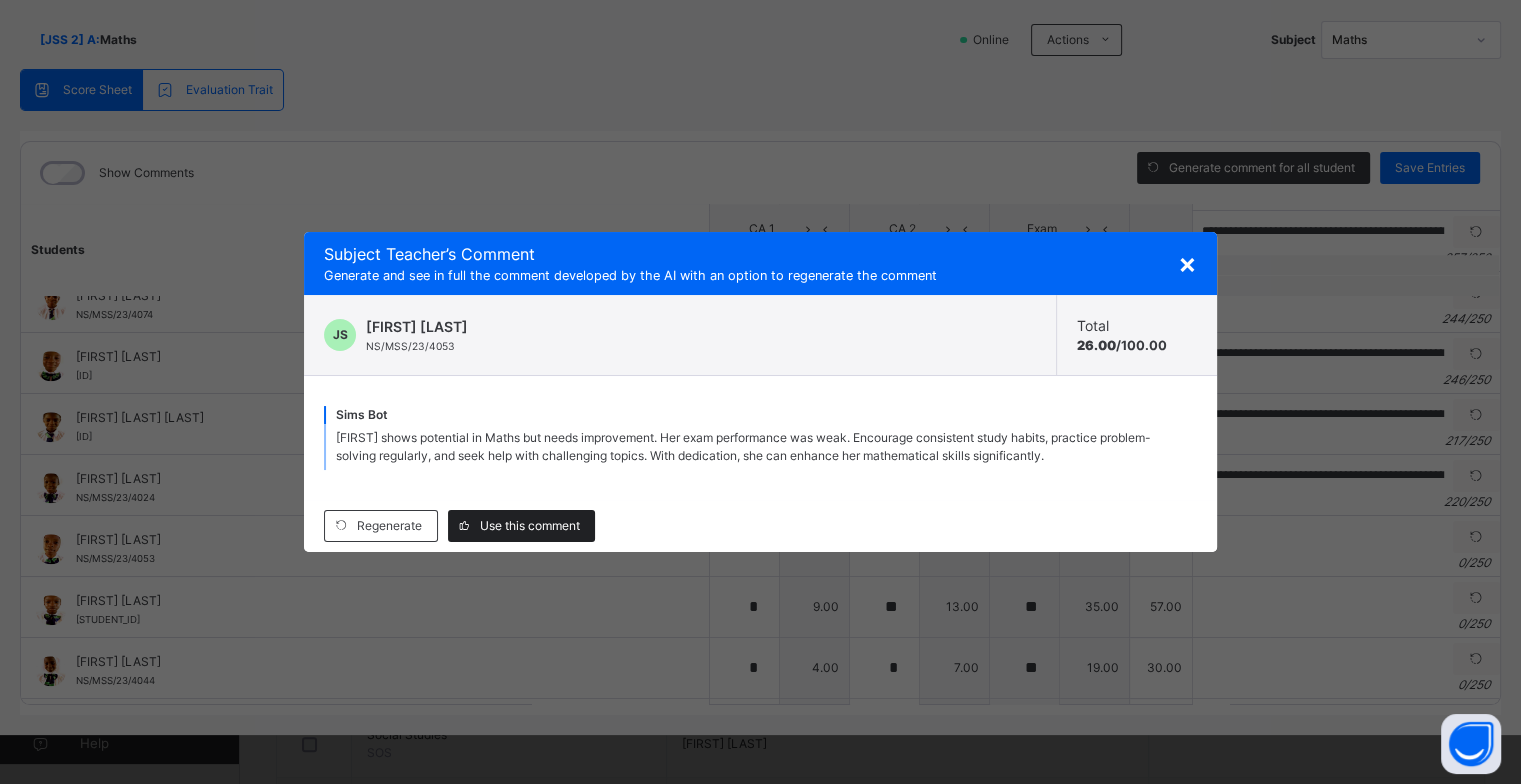 click on "Use this comment" at bounding box center [530, 526] 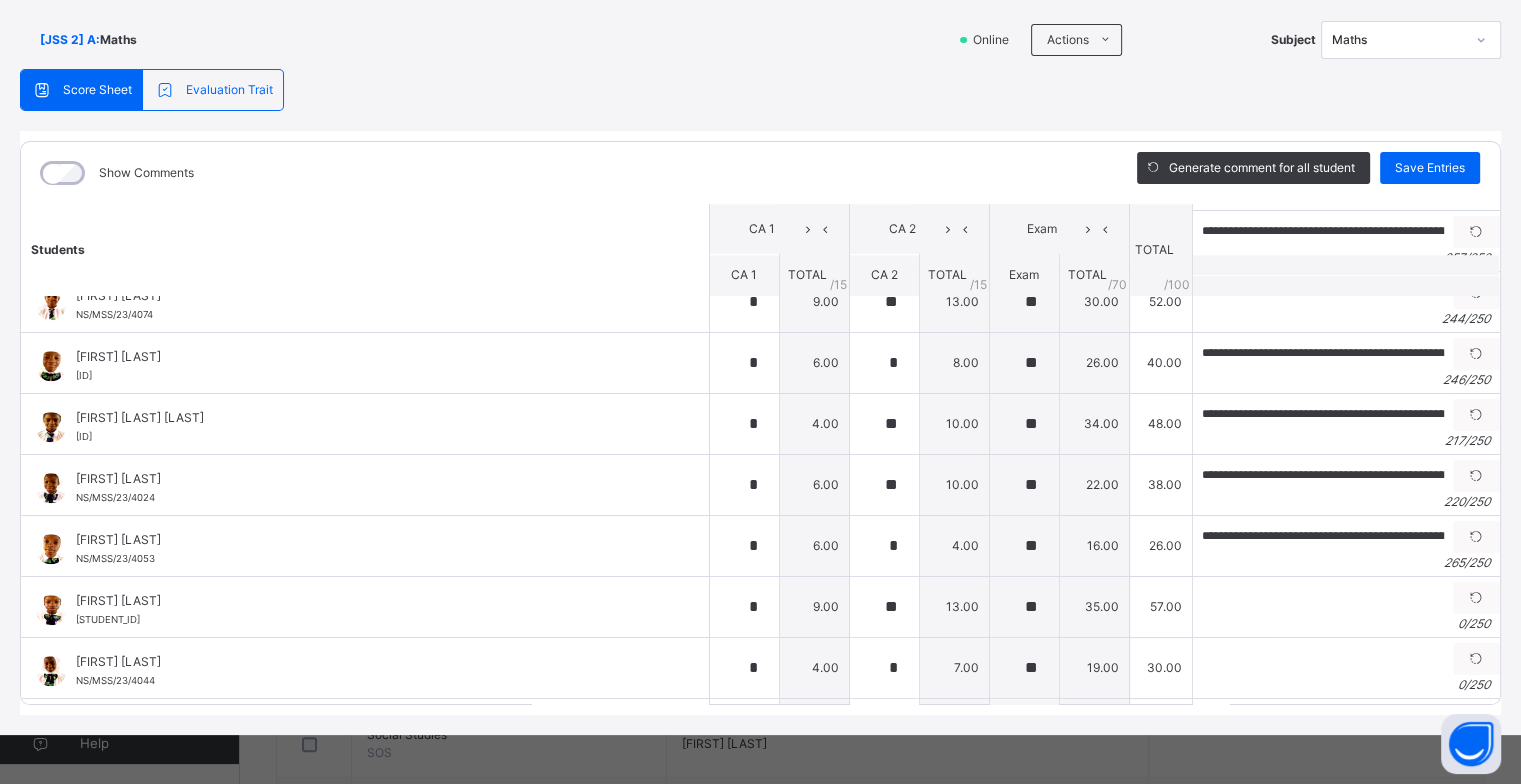 click at bounding box center (1476, 598) 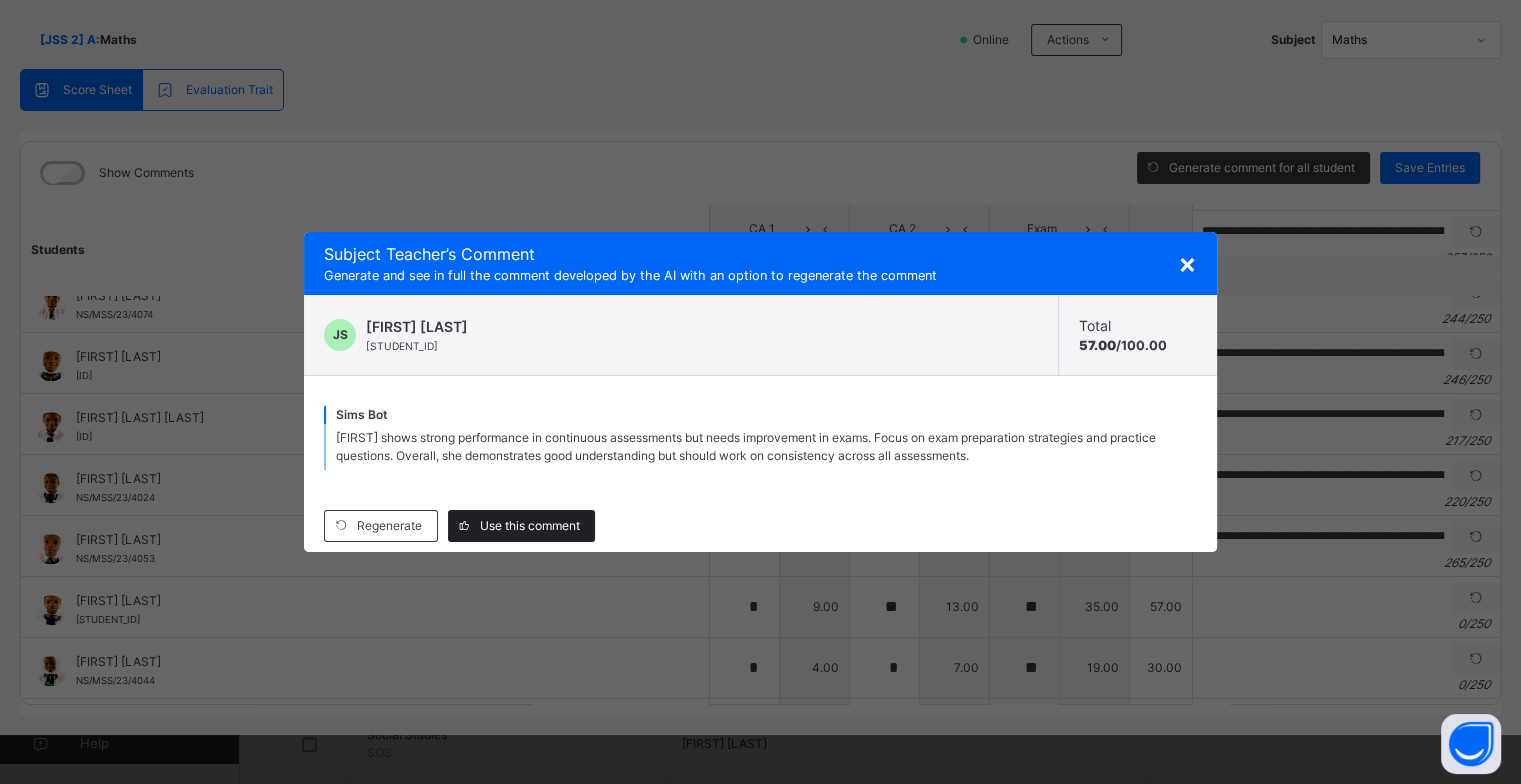 click on "Use this comment" at bounding box center [521, 526] 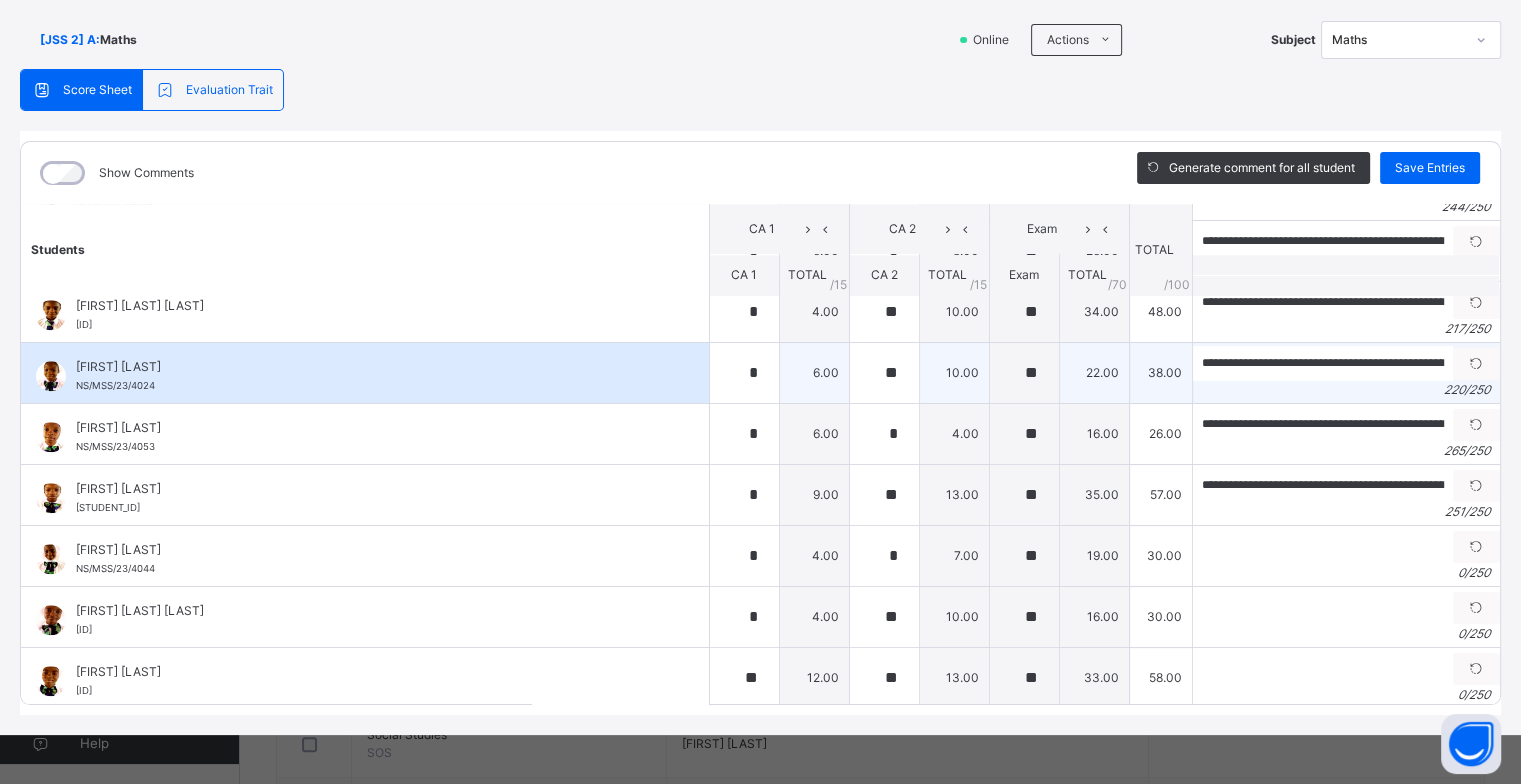 scroll, scrollTop: 2222, scrollLeft: 0, axis: vertical 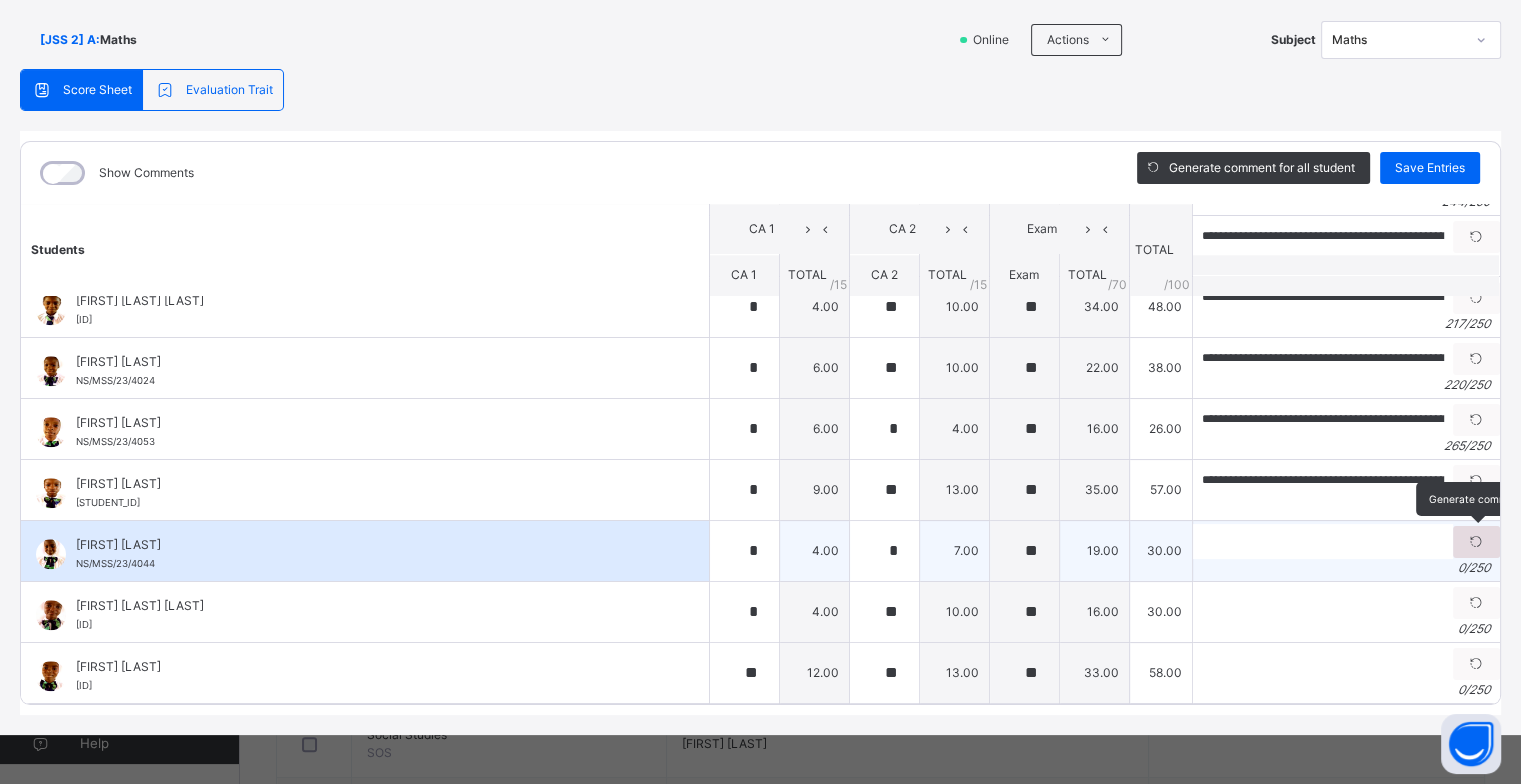 click at bounding box center (1476, 542) 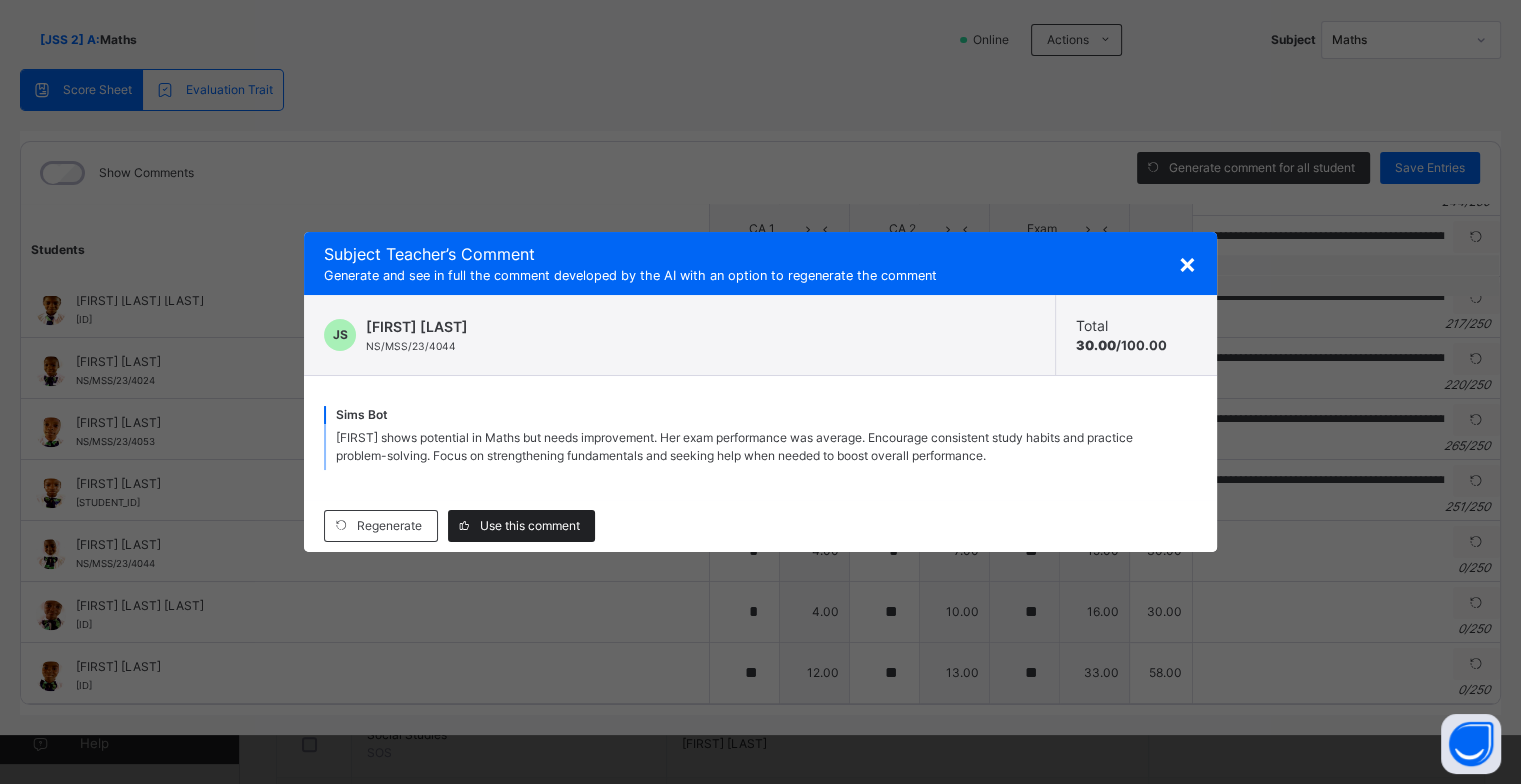 click on "Use this comment" at bounding box center (530, 526) 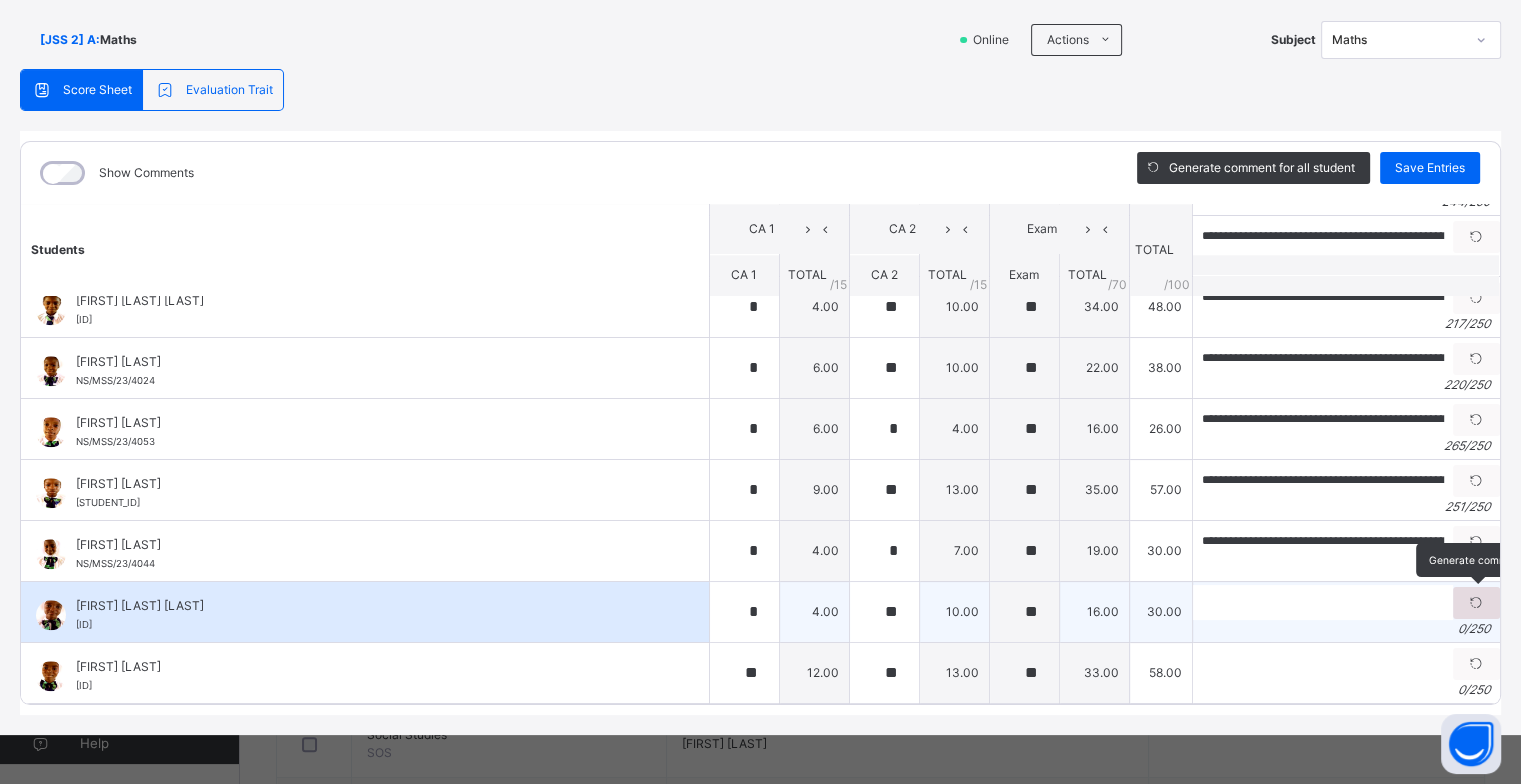 click at bounding box center [1476, 603] 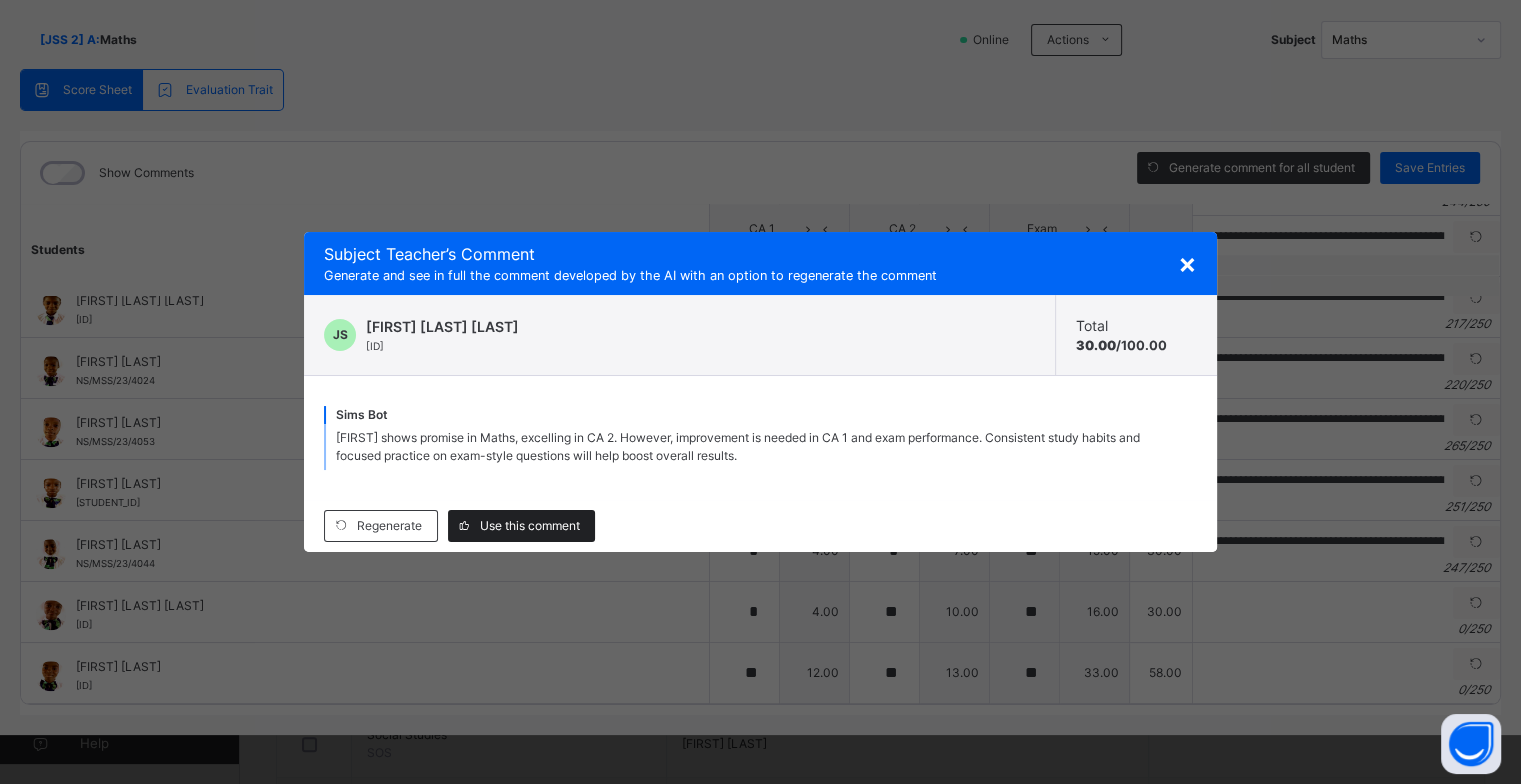 click on "Use this comment" at bounding box center [530, 526] 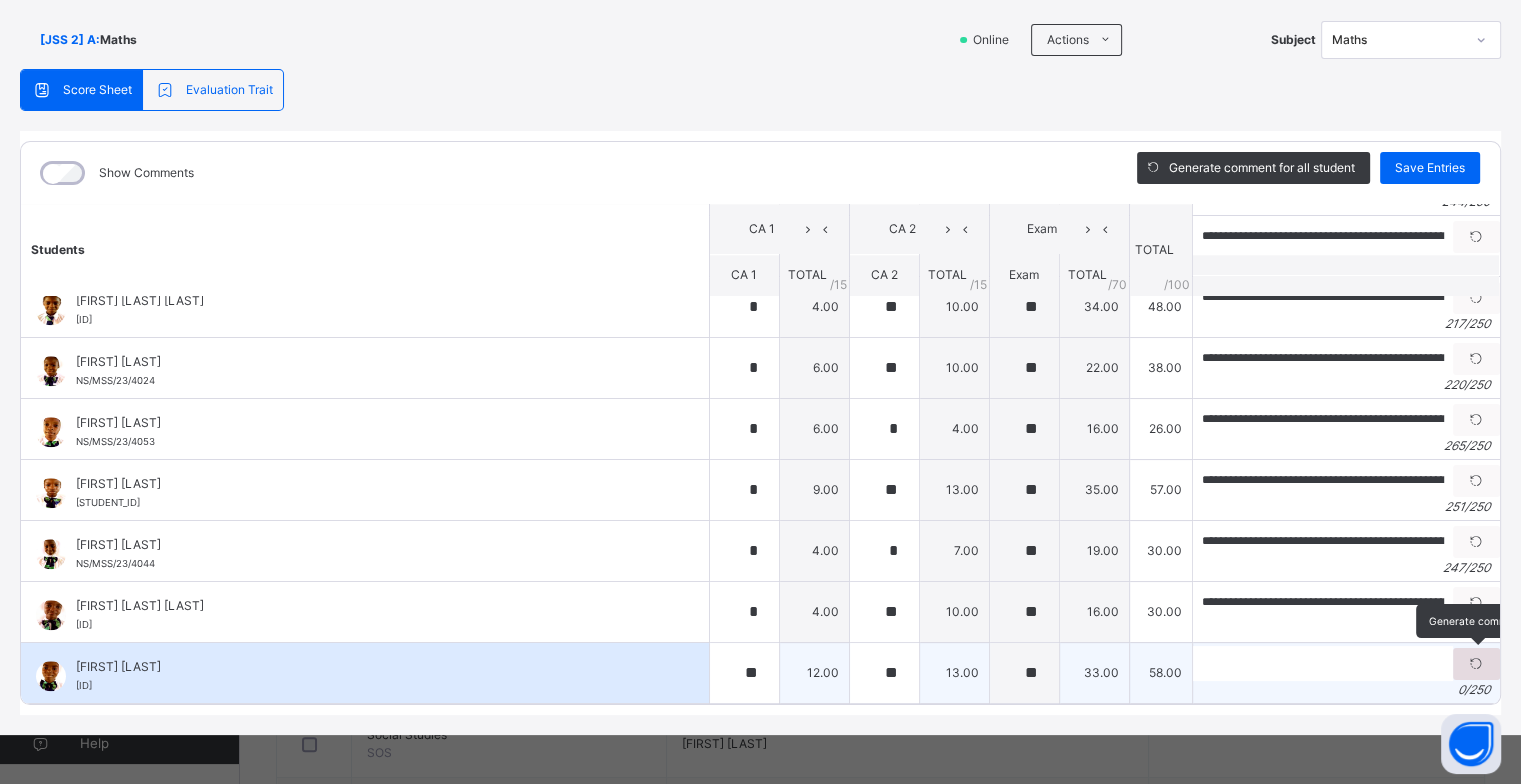 click at bounding box center (1476, 664) 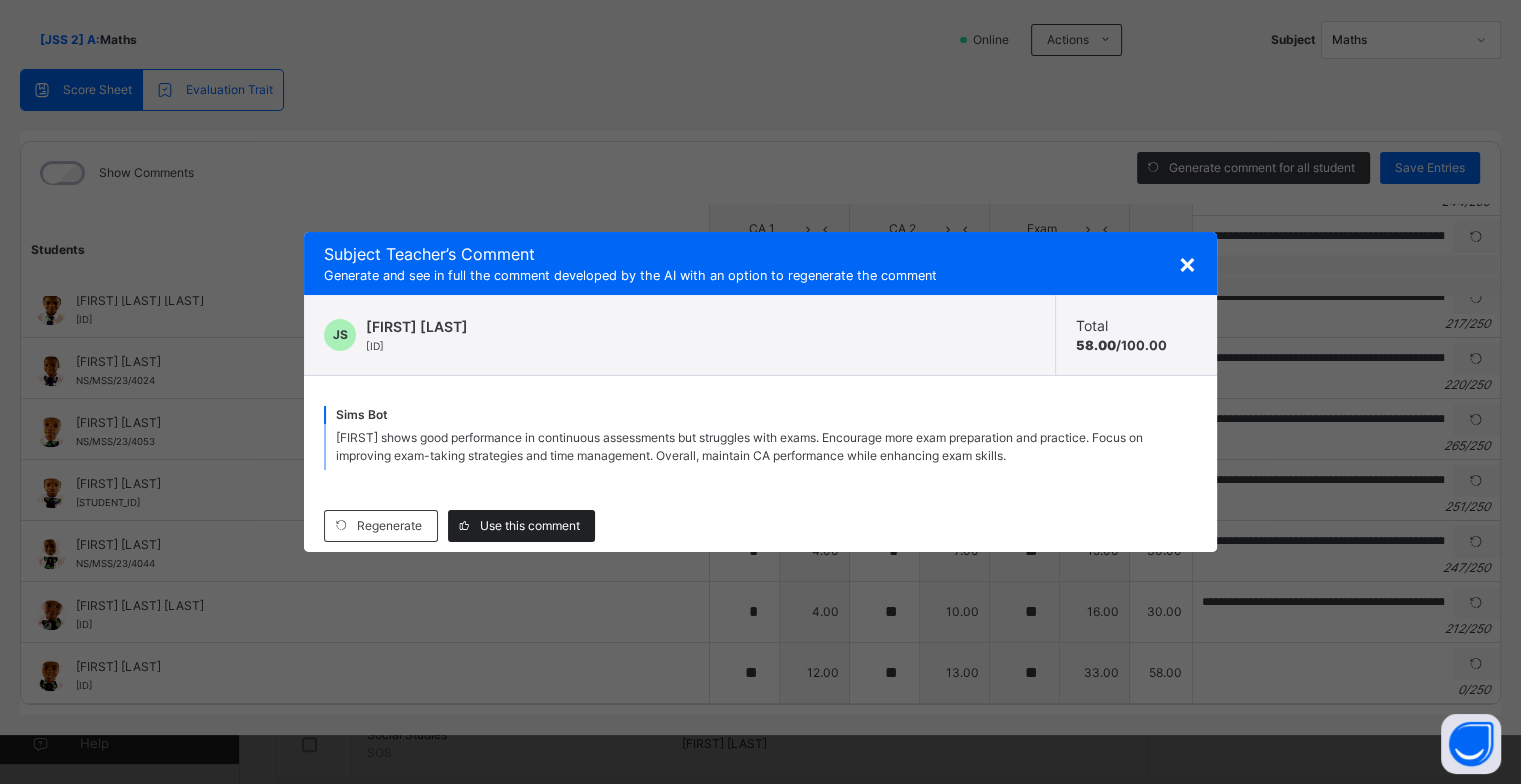 click on "Use this comment" at bounding box center [530, 526] 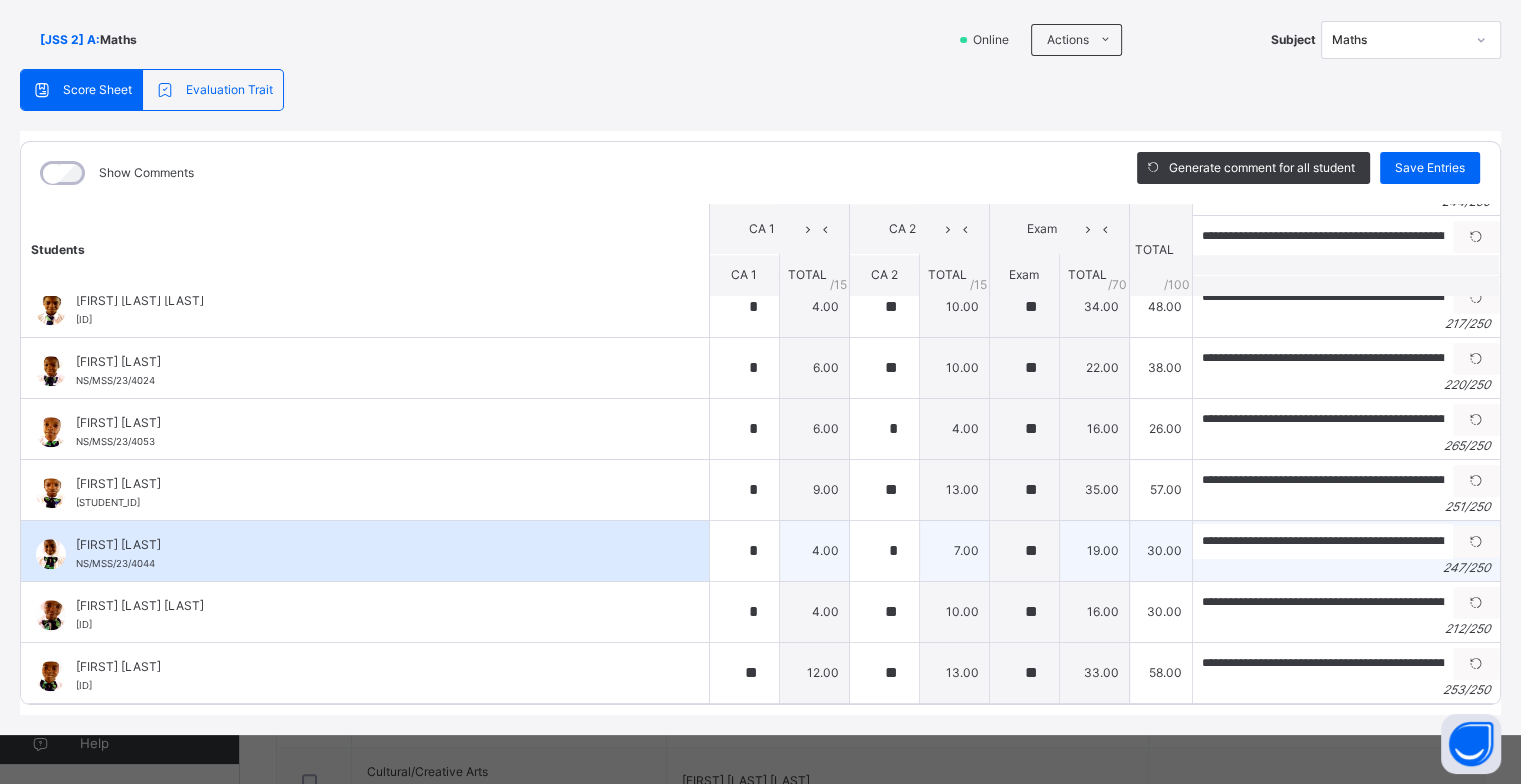 scroll, scrollTop: 700, scrollLeft: 0, axis: vertical 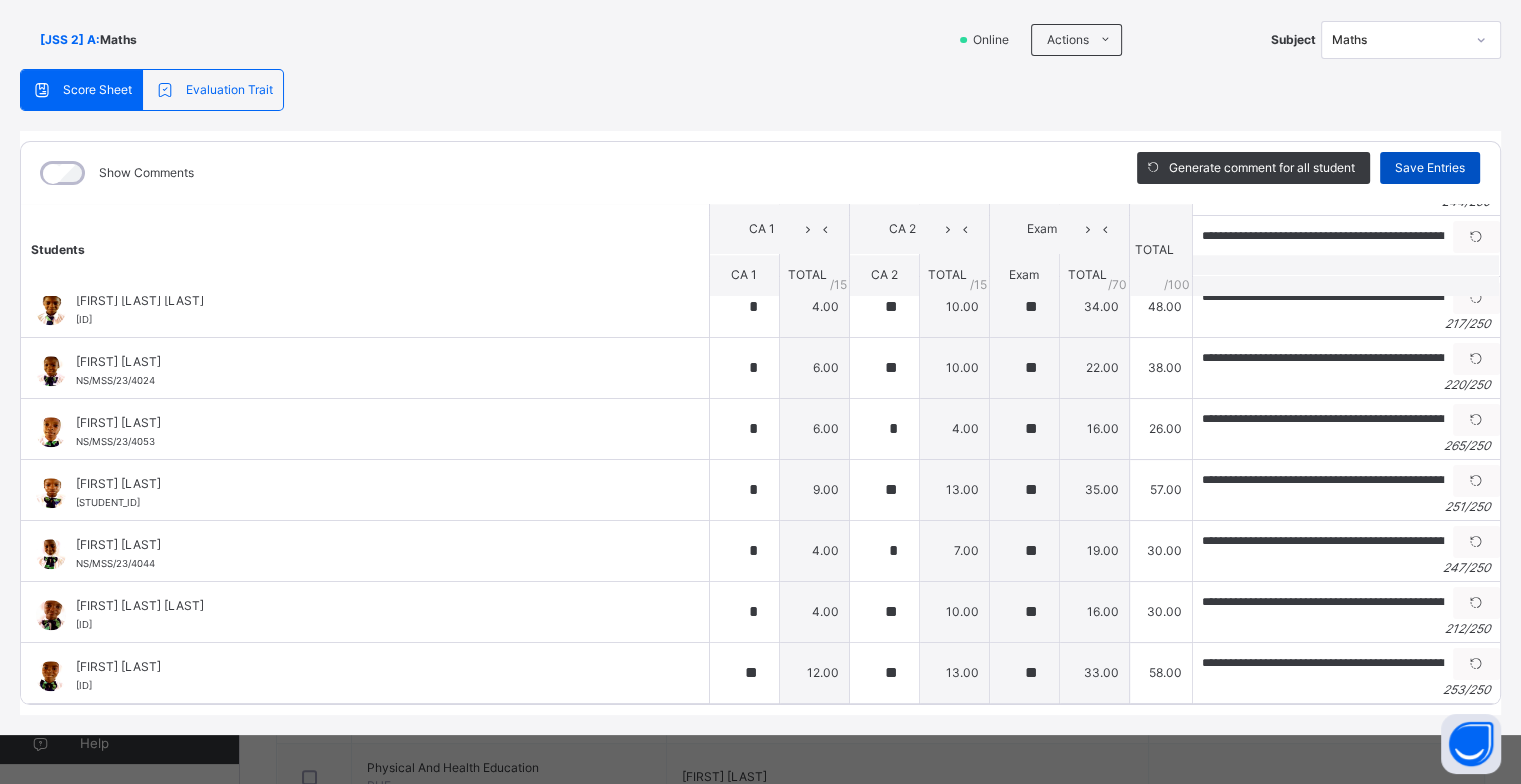 click on "Save Entries" at bounding box center [1430, 168] 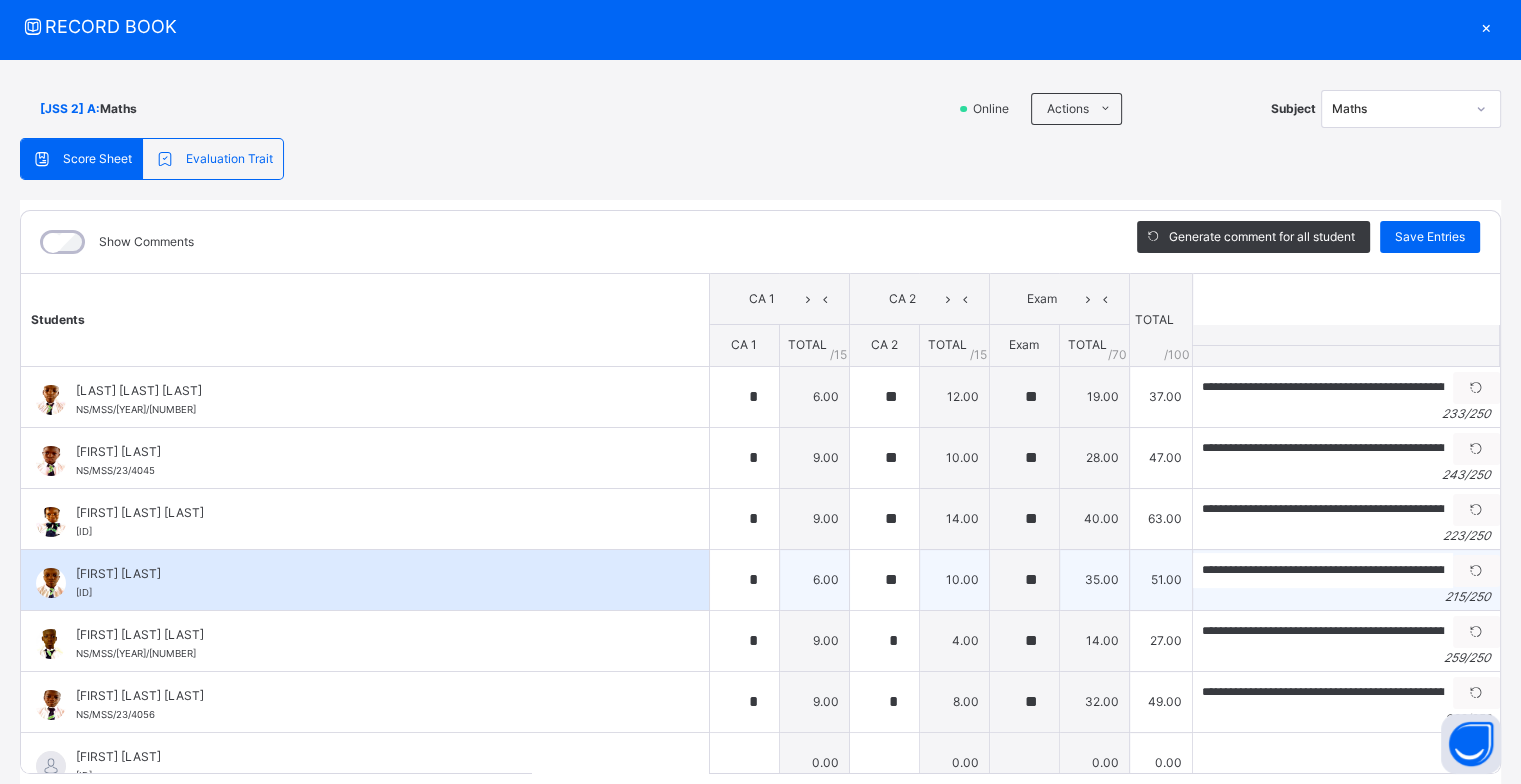 scroll, scrollTop: 0, scrollLeft: 0, axis: both 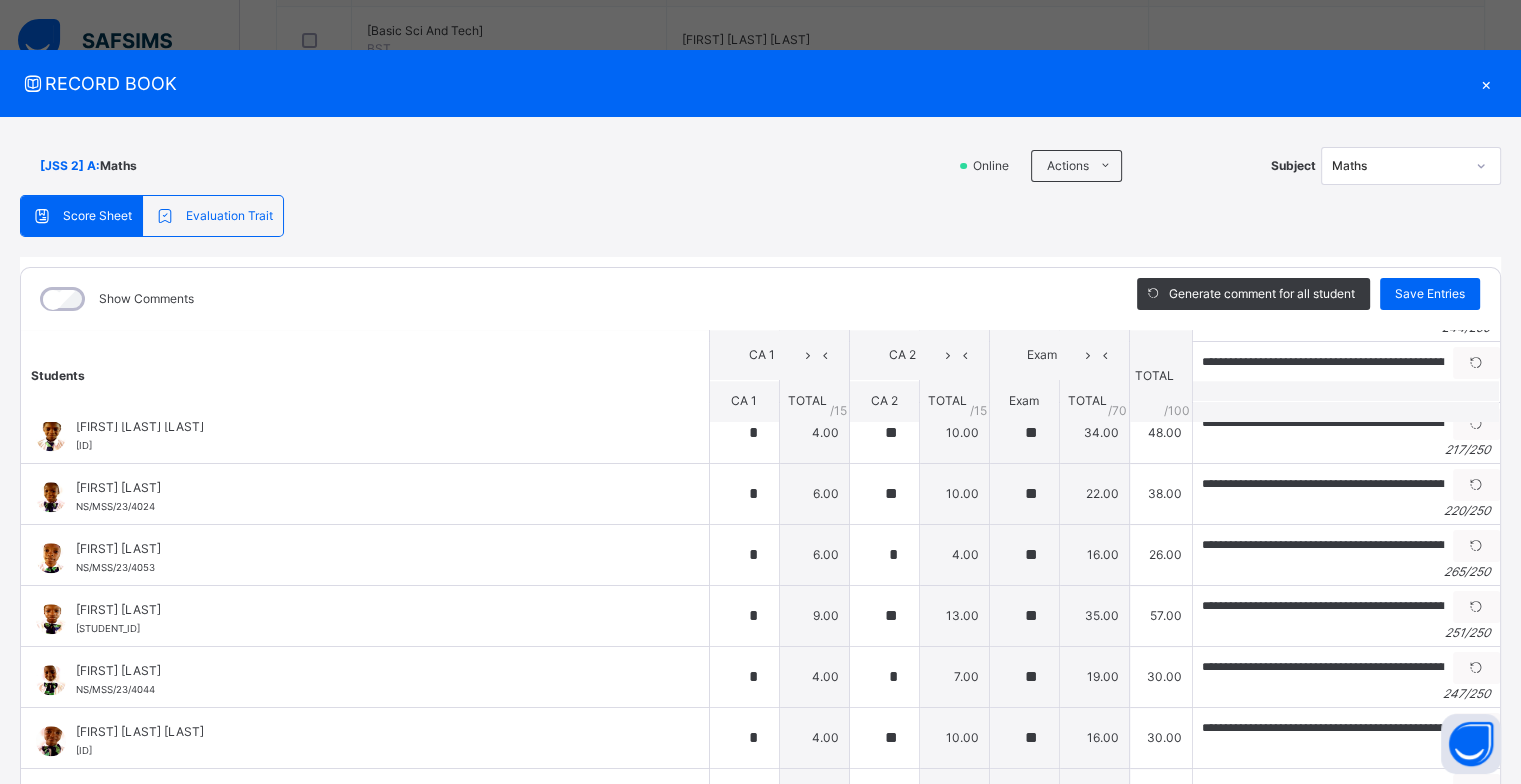 click on "×" at bounding box center (1486, 83) 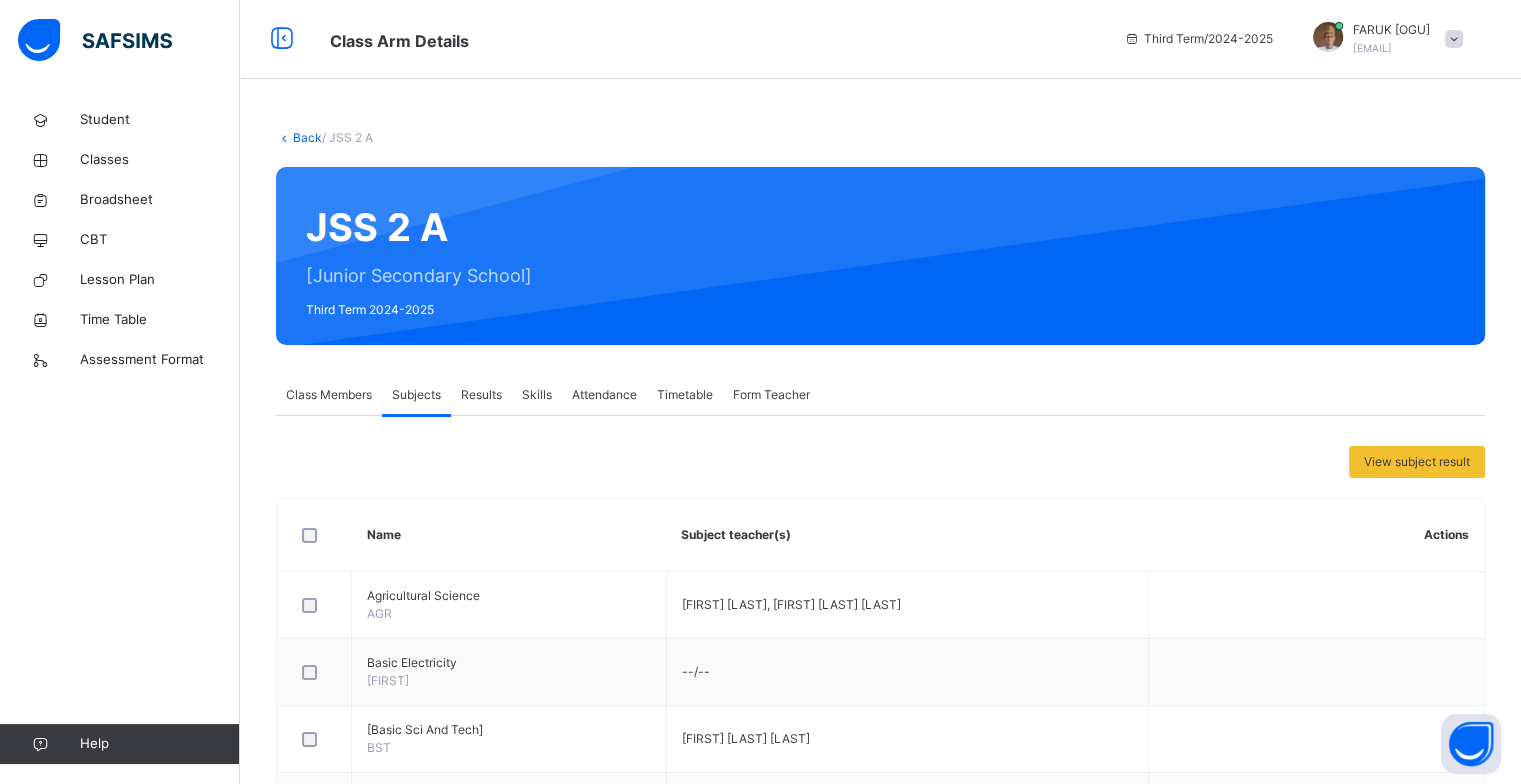 scroll, scrollTop: 0, scrollLeft: 0, axis: both 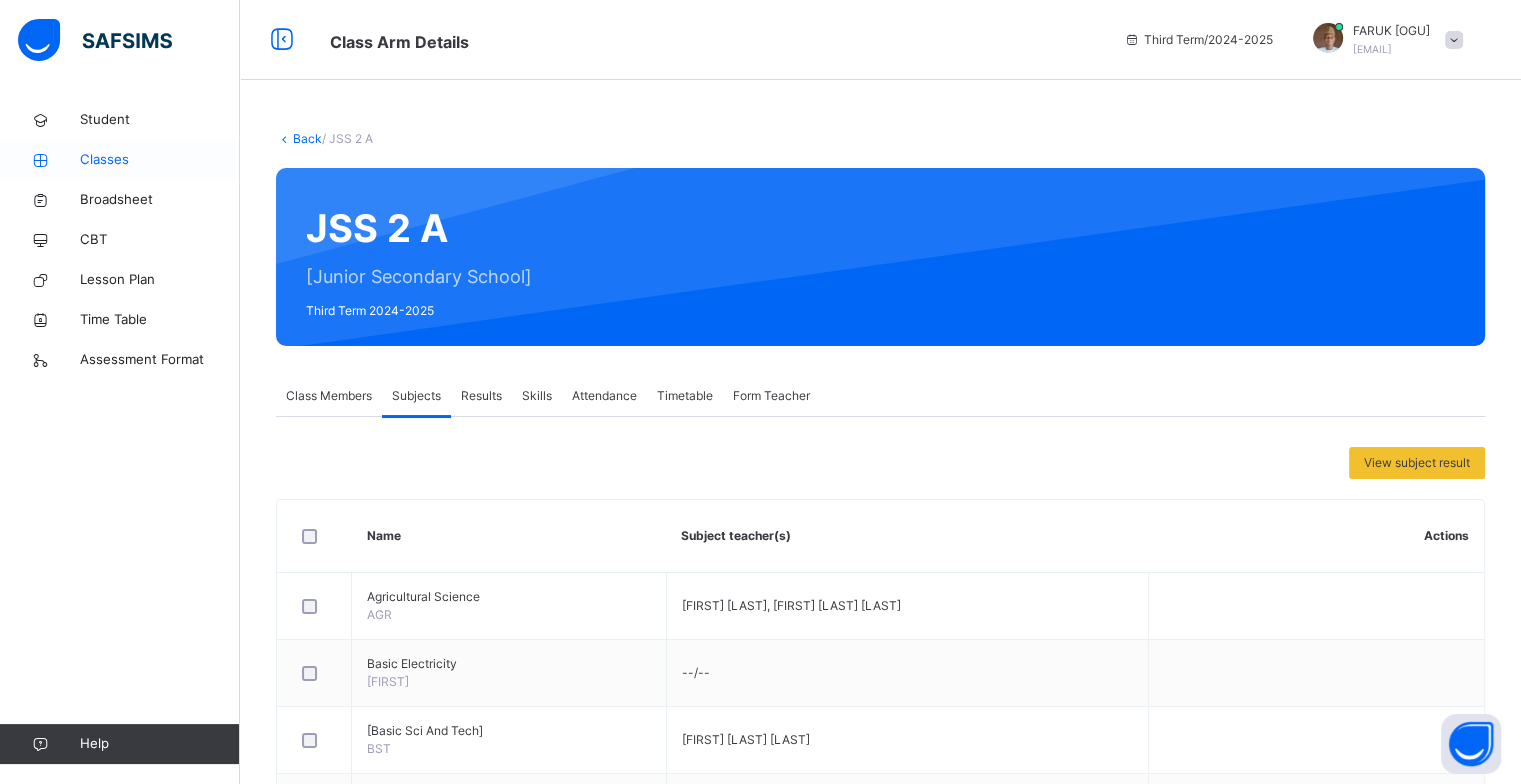 click on "Classes" at bounding box center (160, 160) 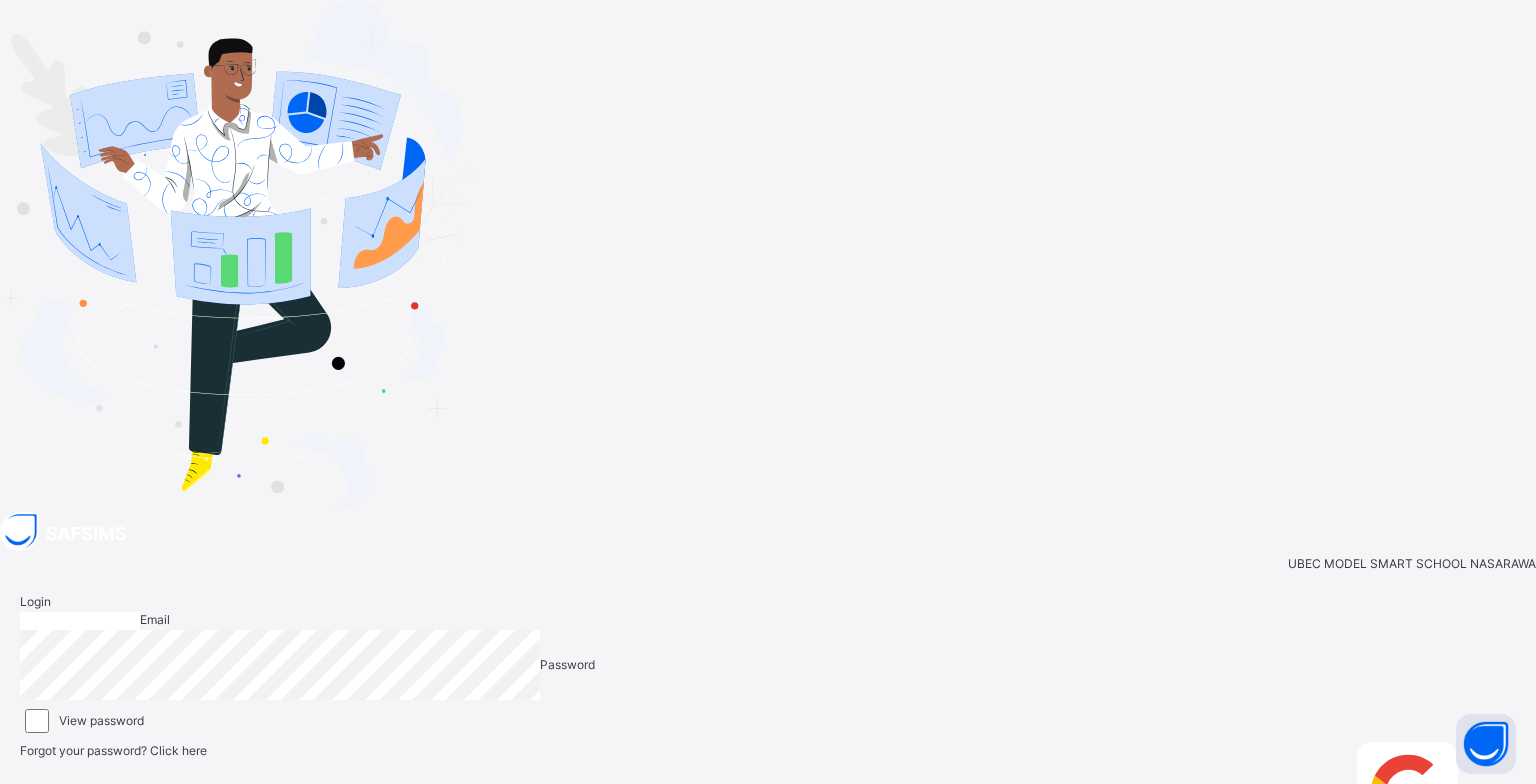 type on "**********" 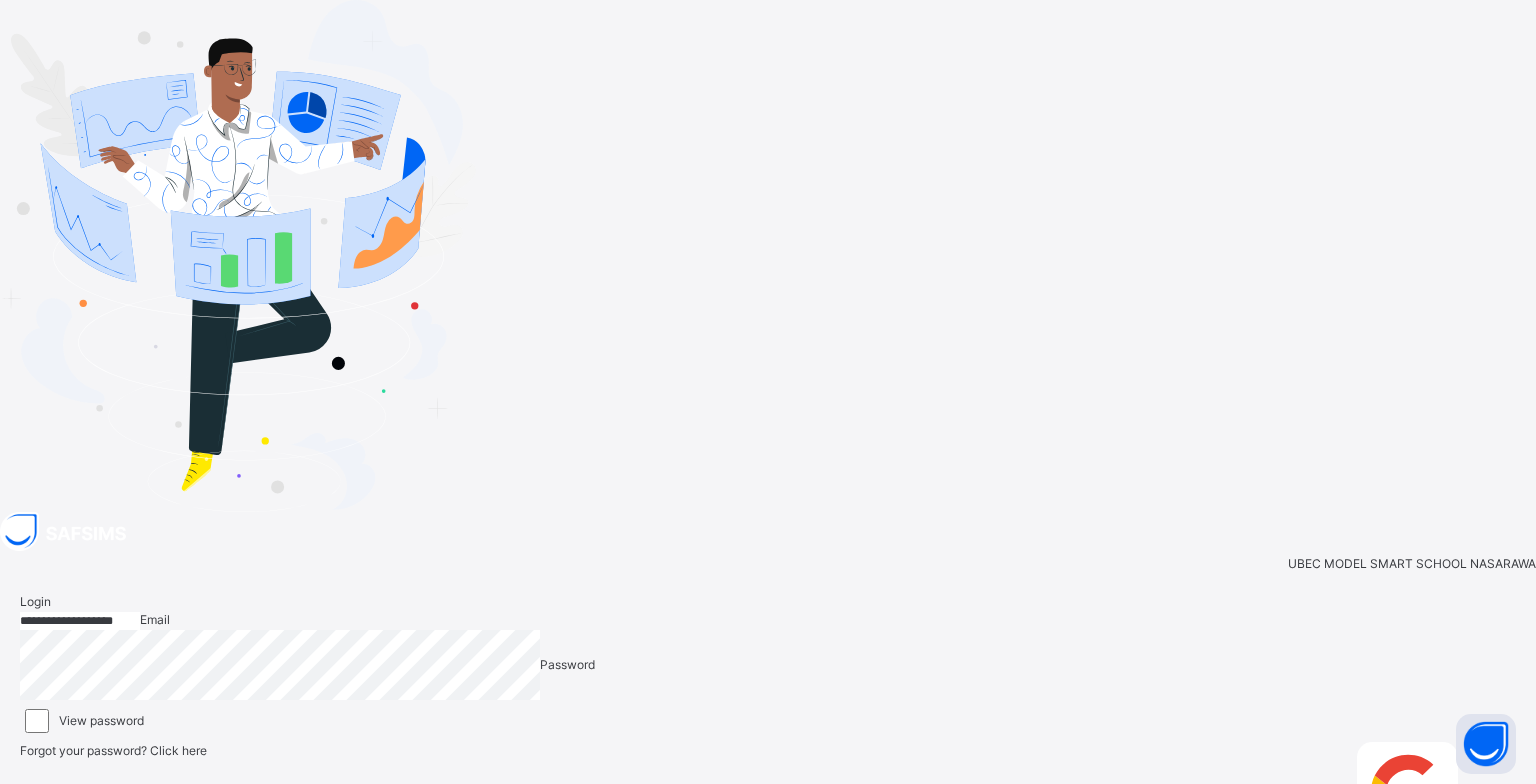 click at bounding box center (1507, 750) 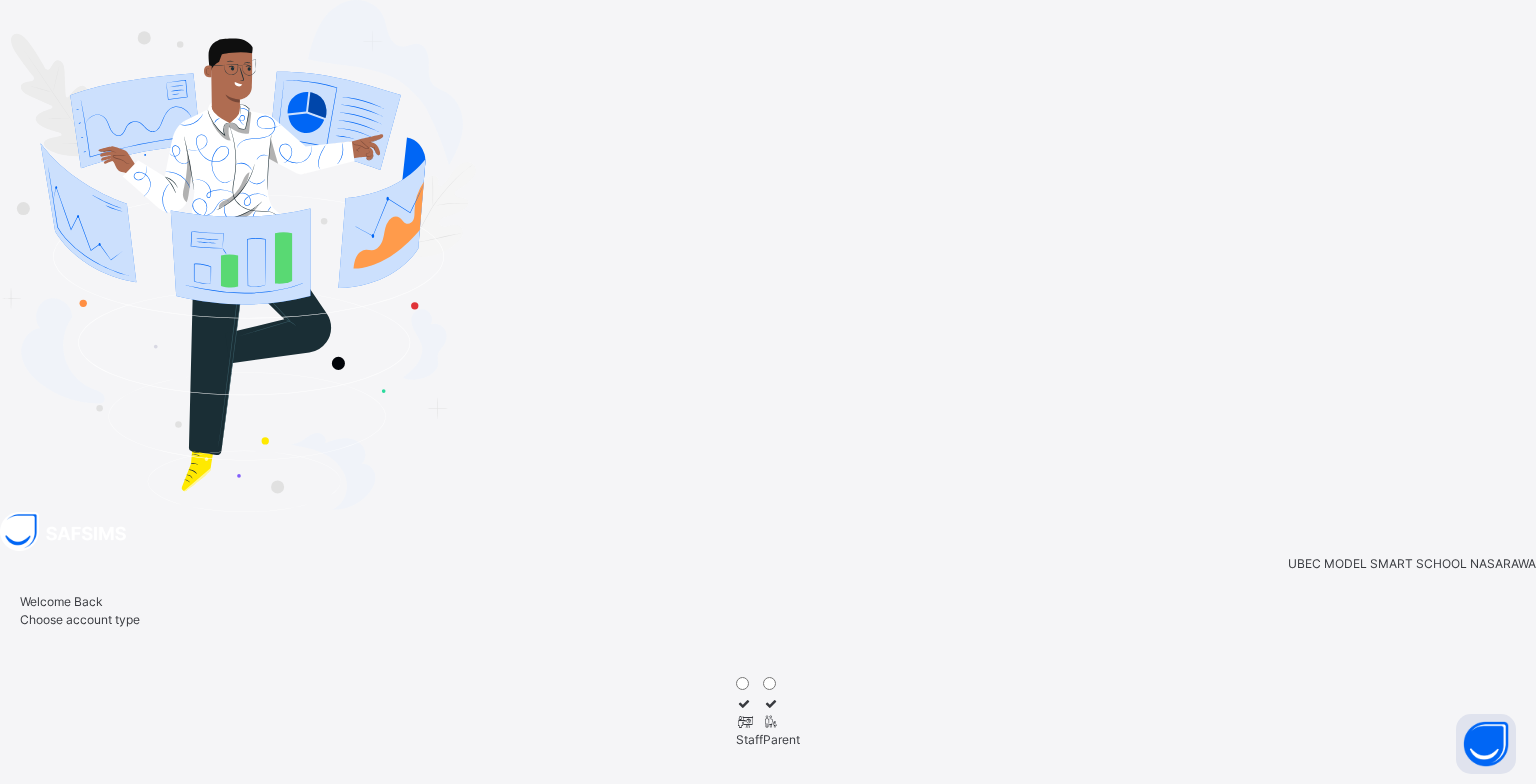 click at bounding box center (744, 721) 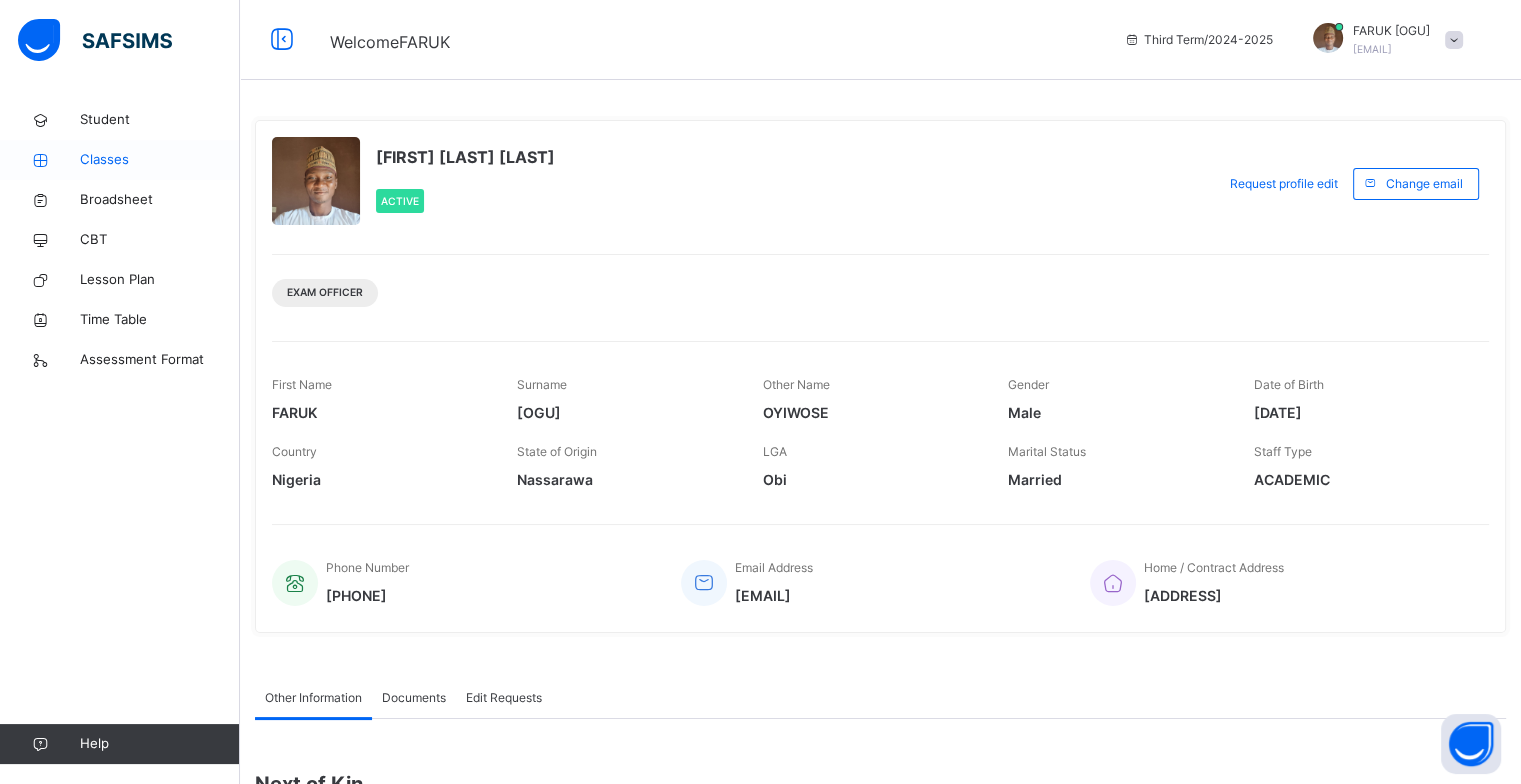 click on "Classes" at bounding box center [160, 160] 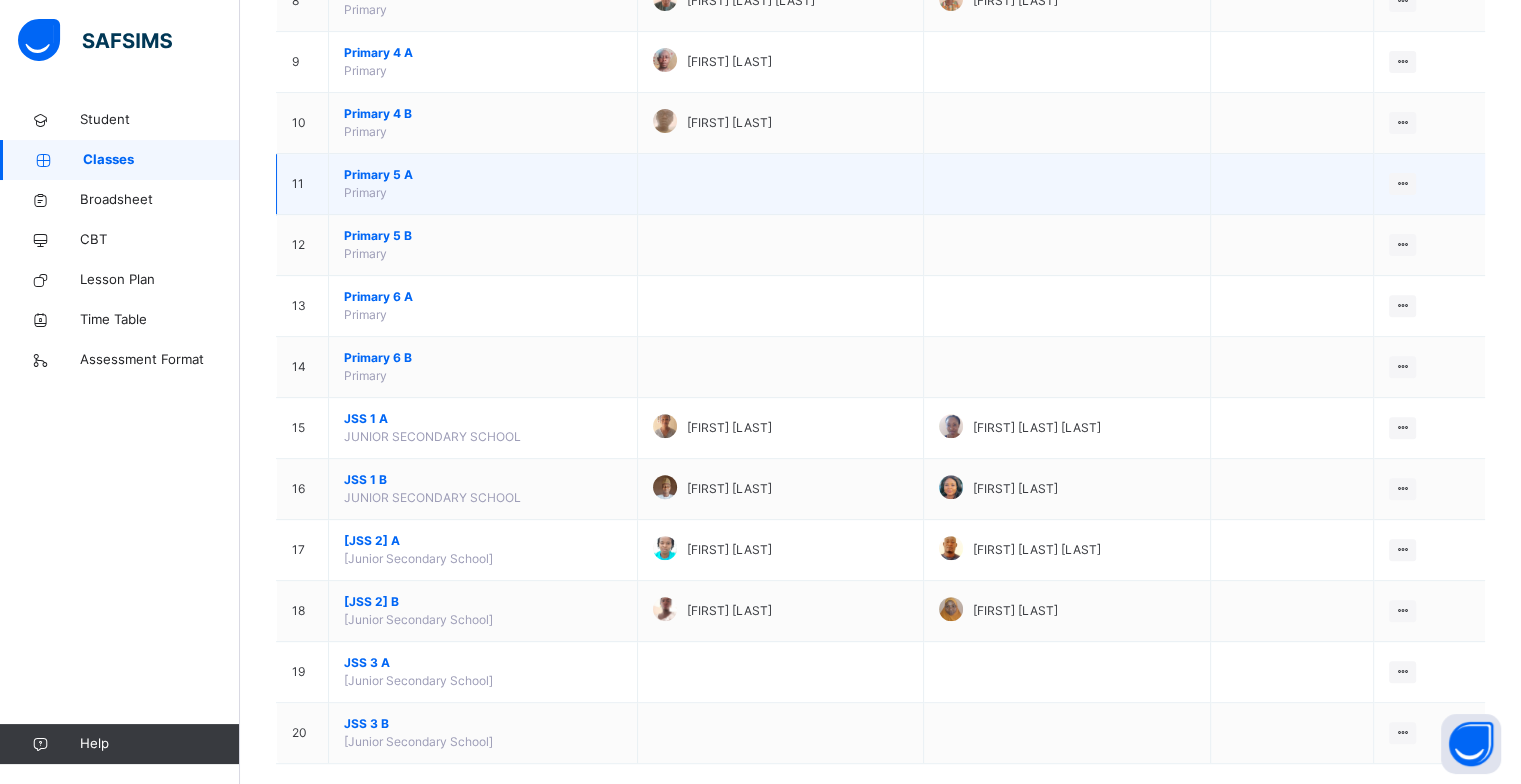 scroll, scrollTop: 720, scrollLeft: 0, axis: vertical 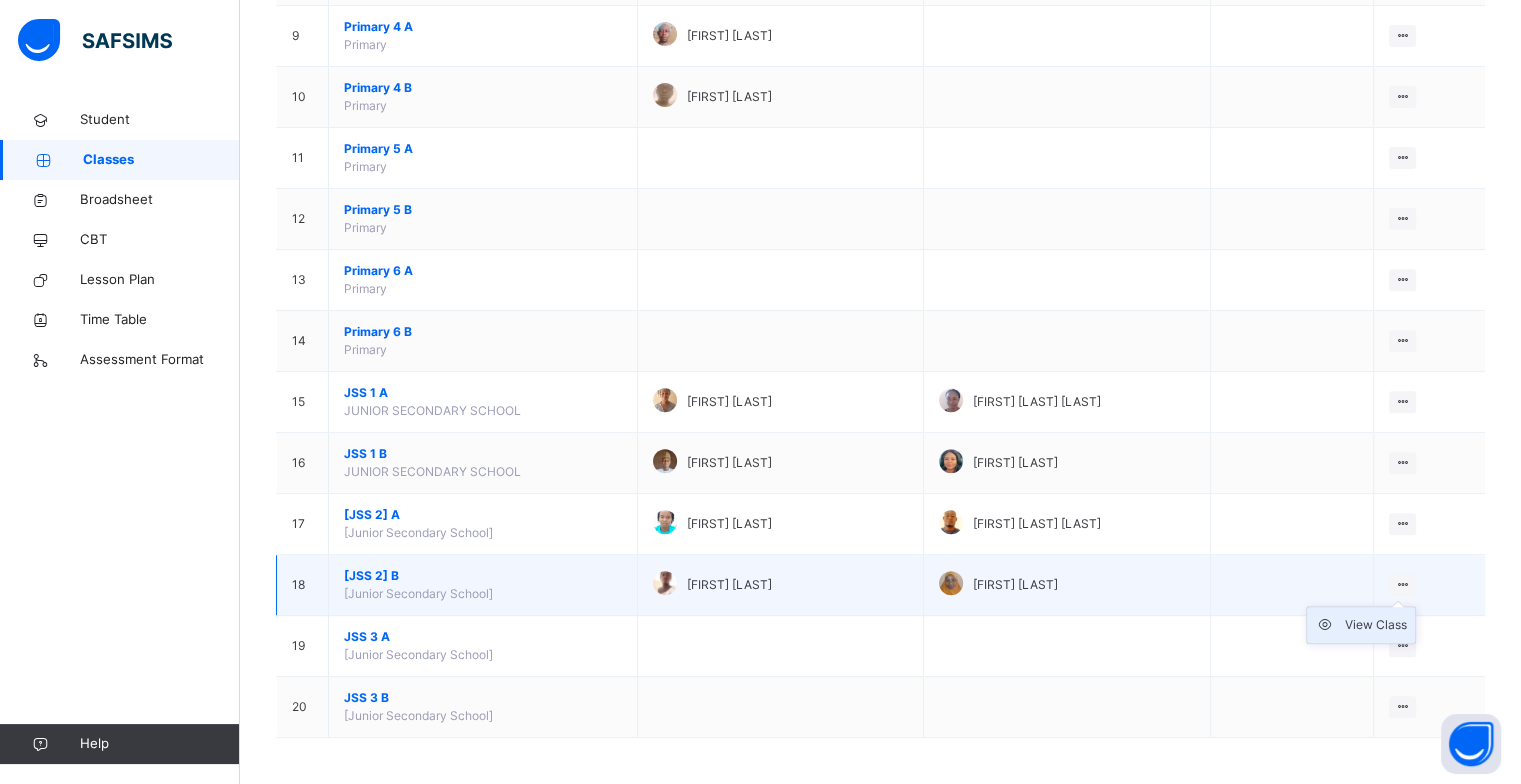 click on "View Class" at bounding box center [1376, 625] 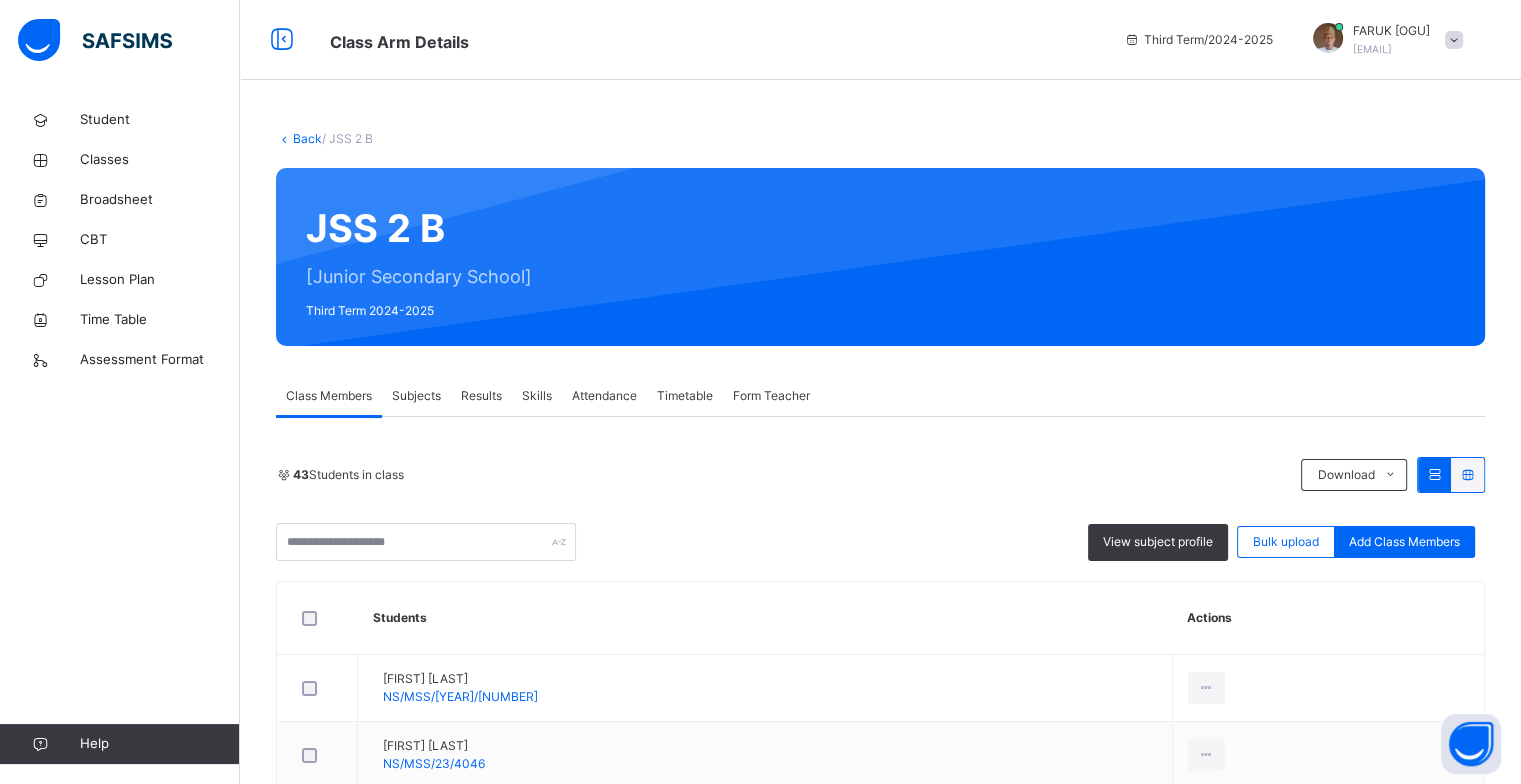 click on "Subjects" at bounding box center (416, 396) 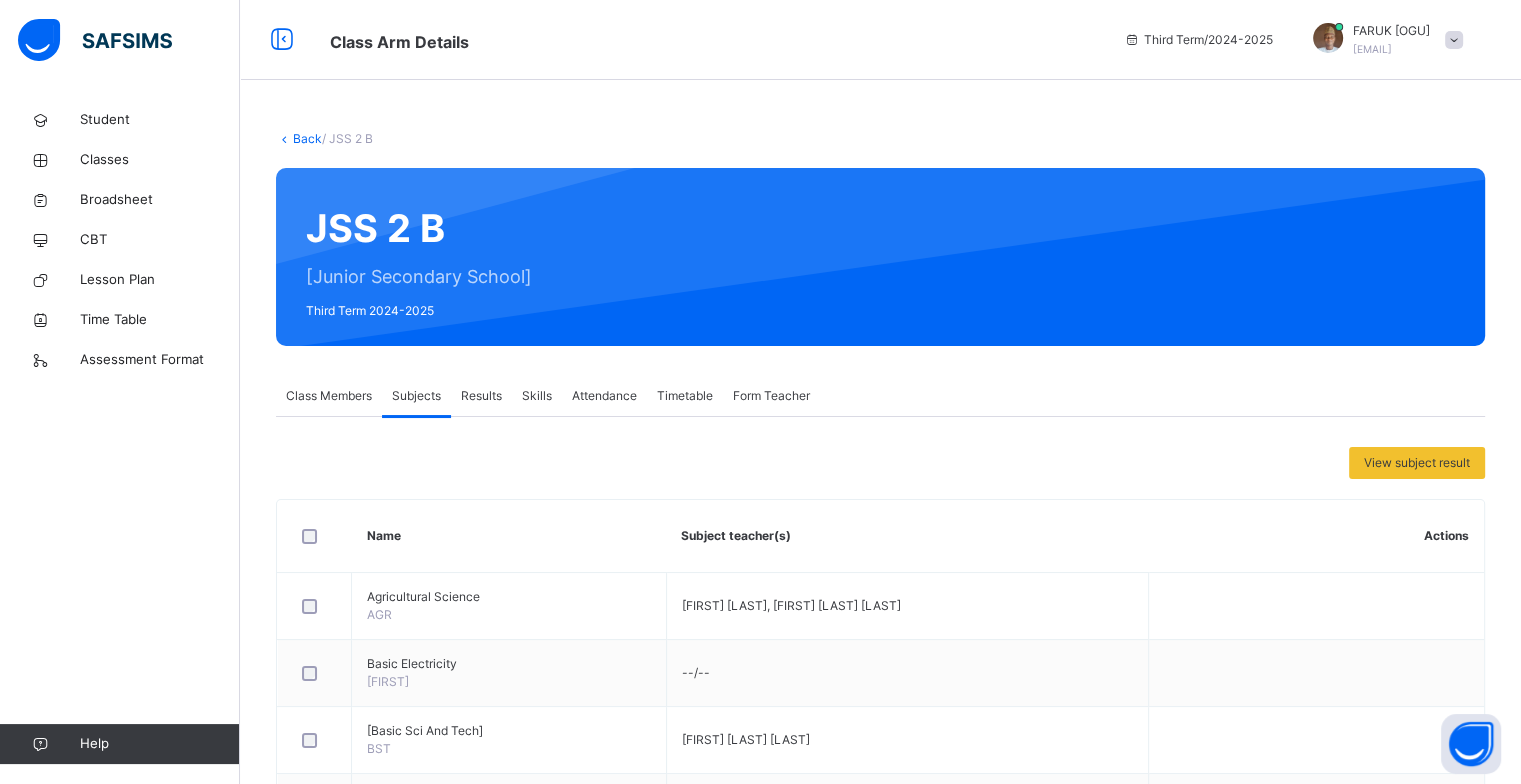 scroll, scrollTop: 600, scrollLeft: 0, axis: vertical 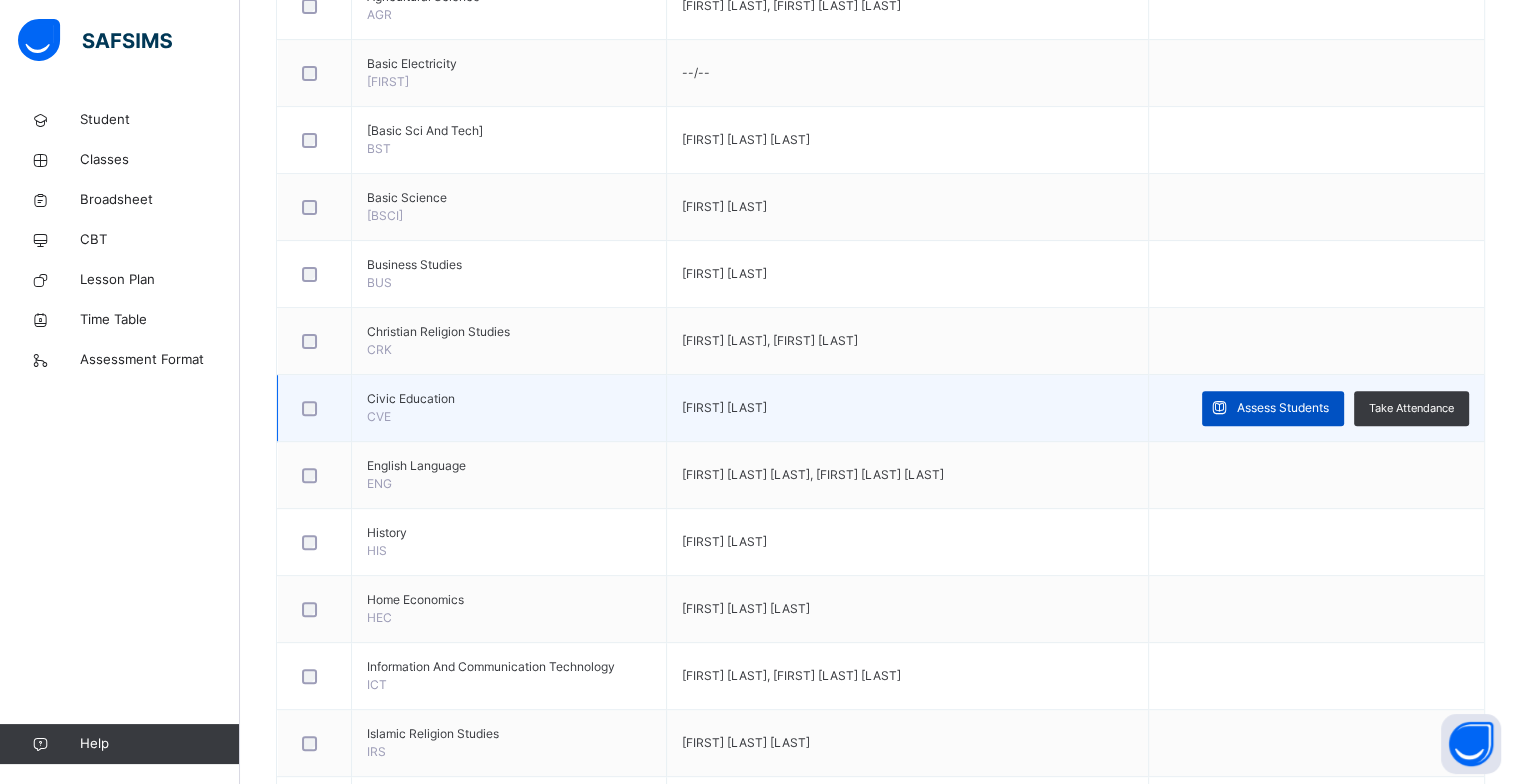 click on "Assess Students" at bounding box center [1283, 408] 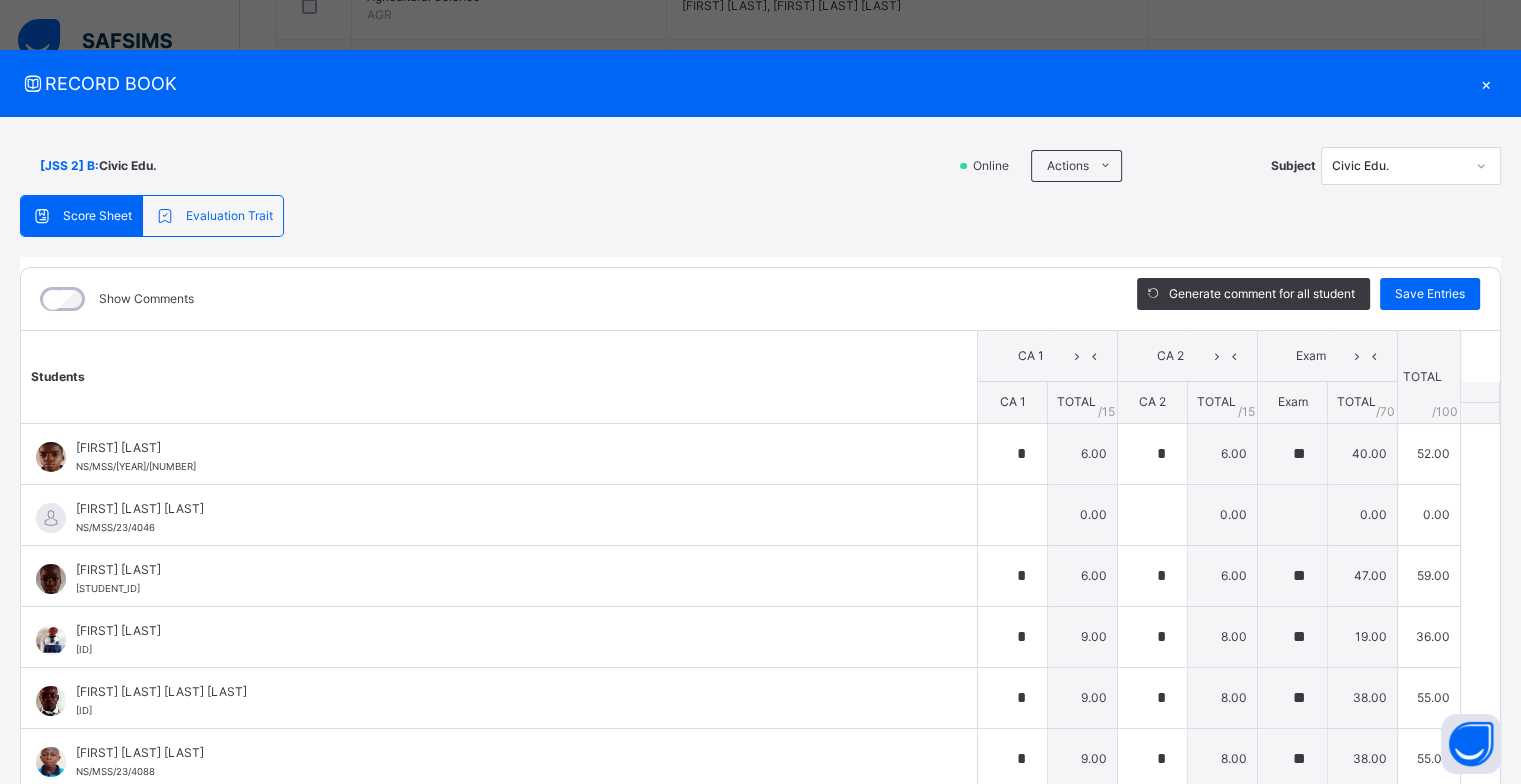 type on "*" 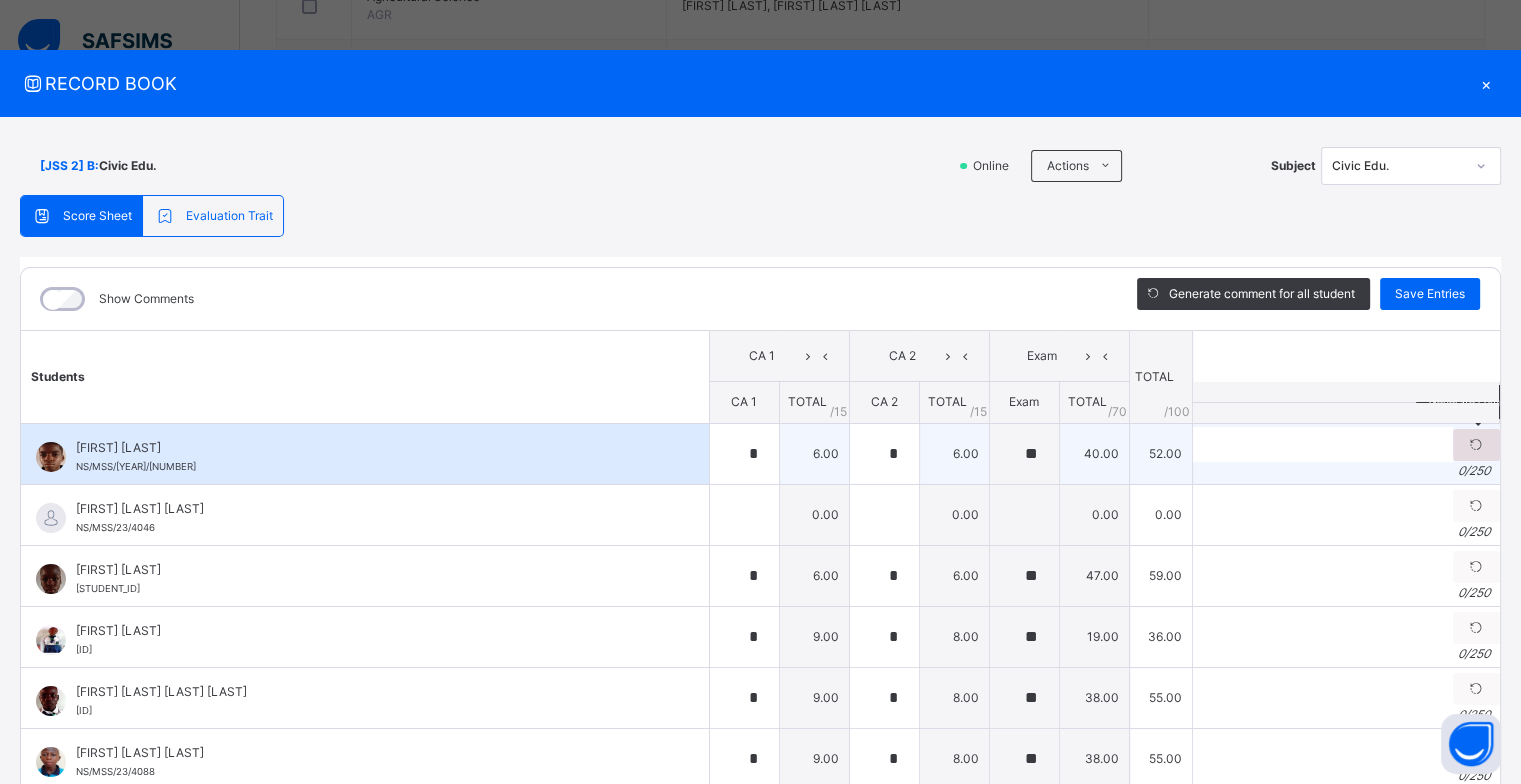 click at bounding box center [1476, 445] 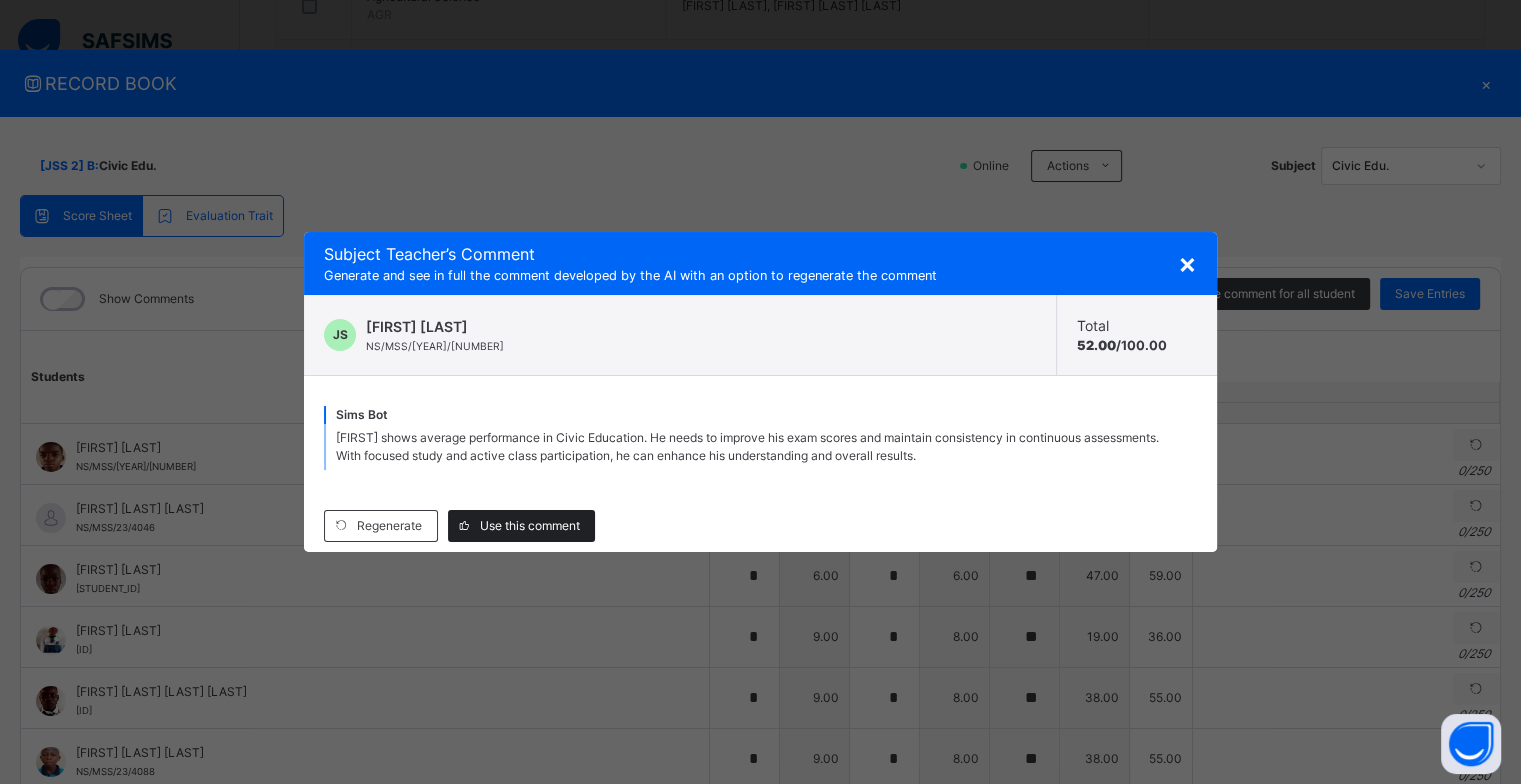 click on "Regenerate     Use this comment" at bounding box center (760, 526) 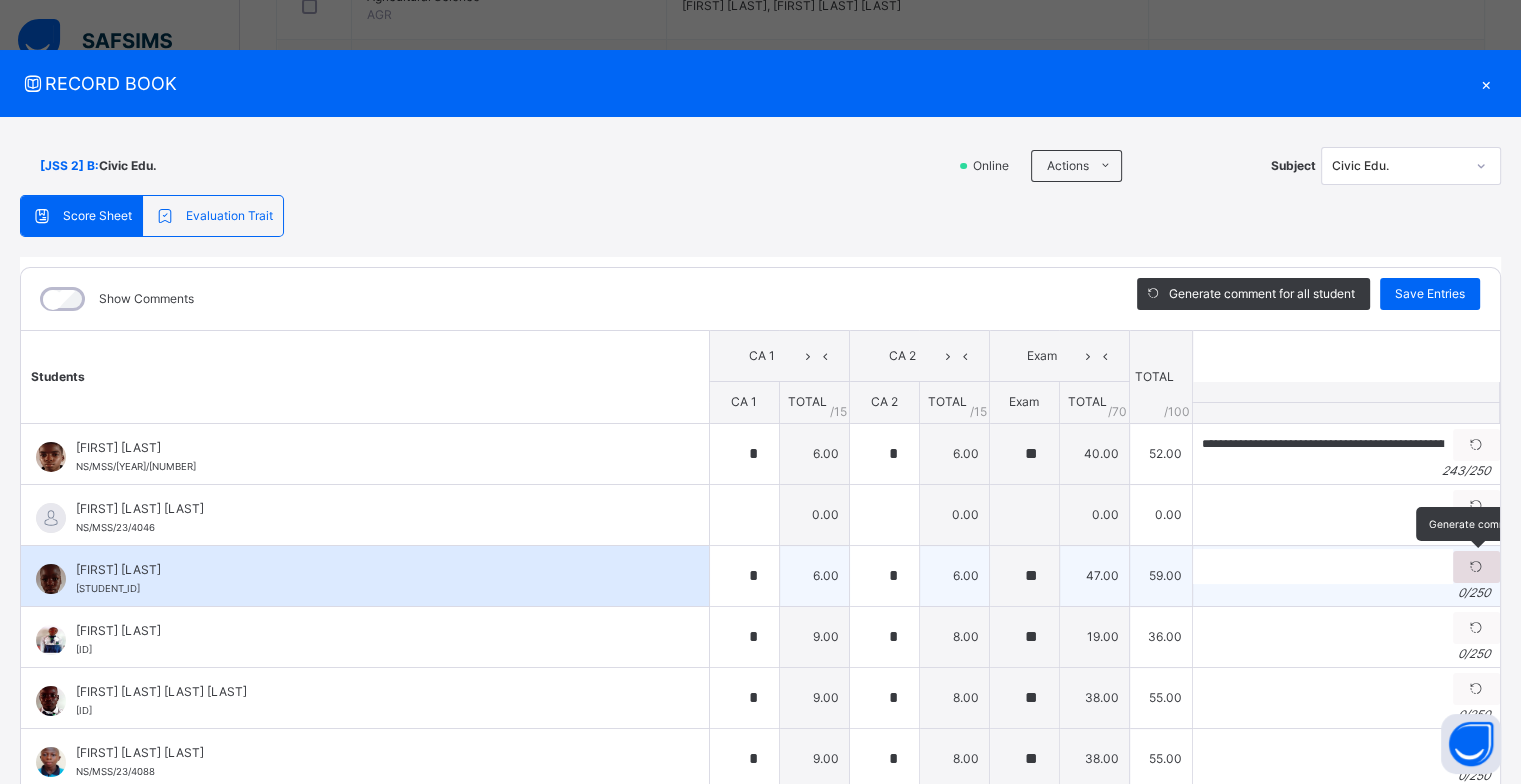 click at bounding box center [1476, 567] 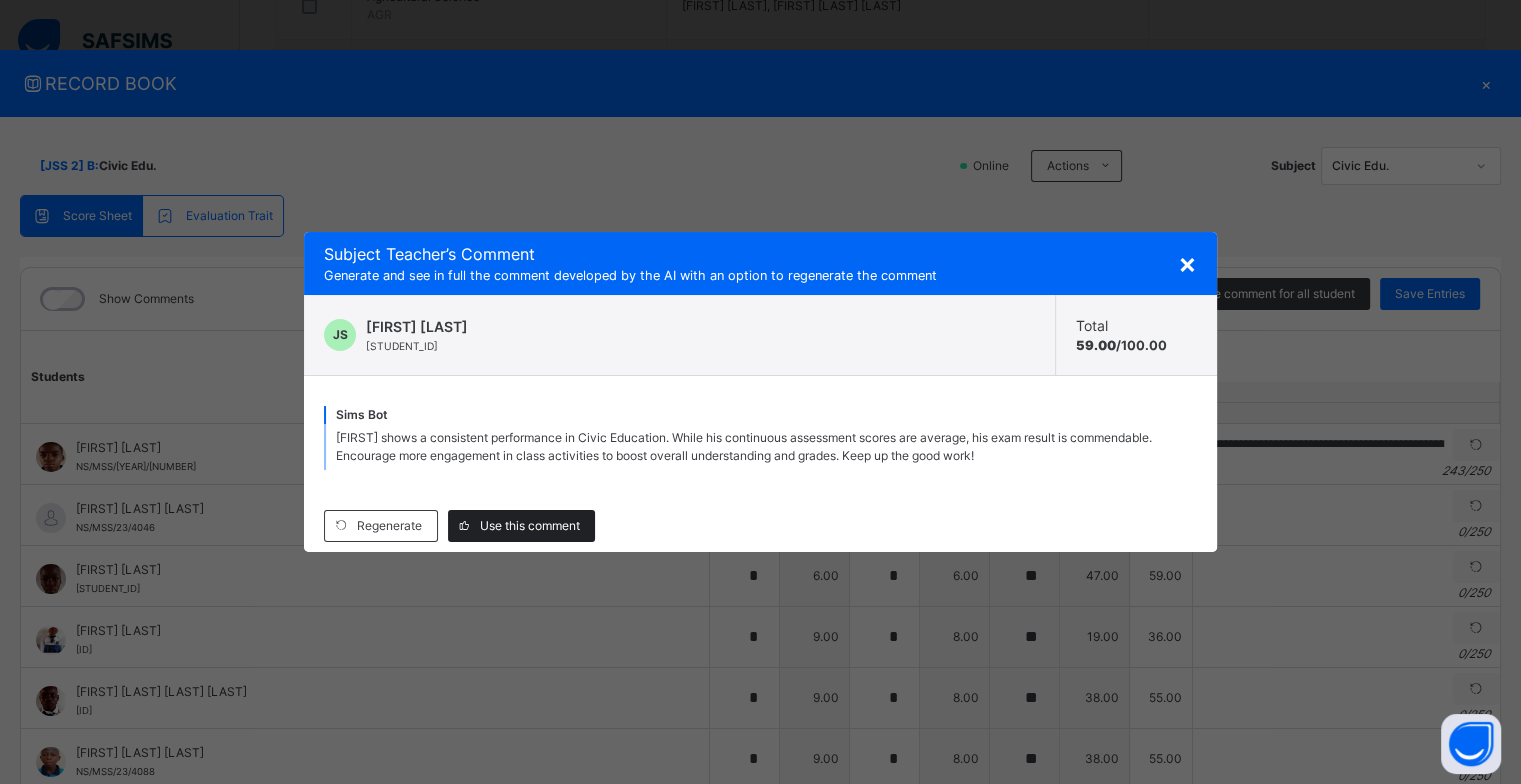 click on "Use this comment" at bounding box center [530, 526] 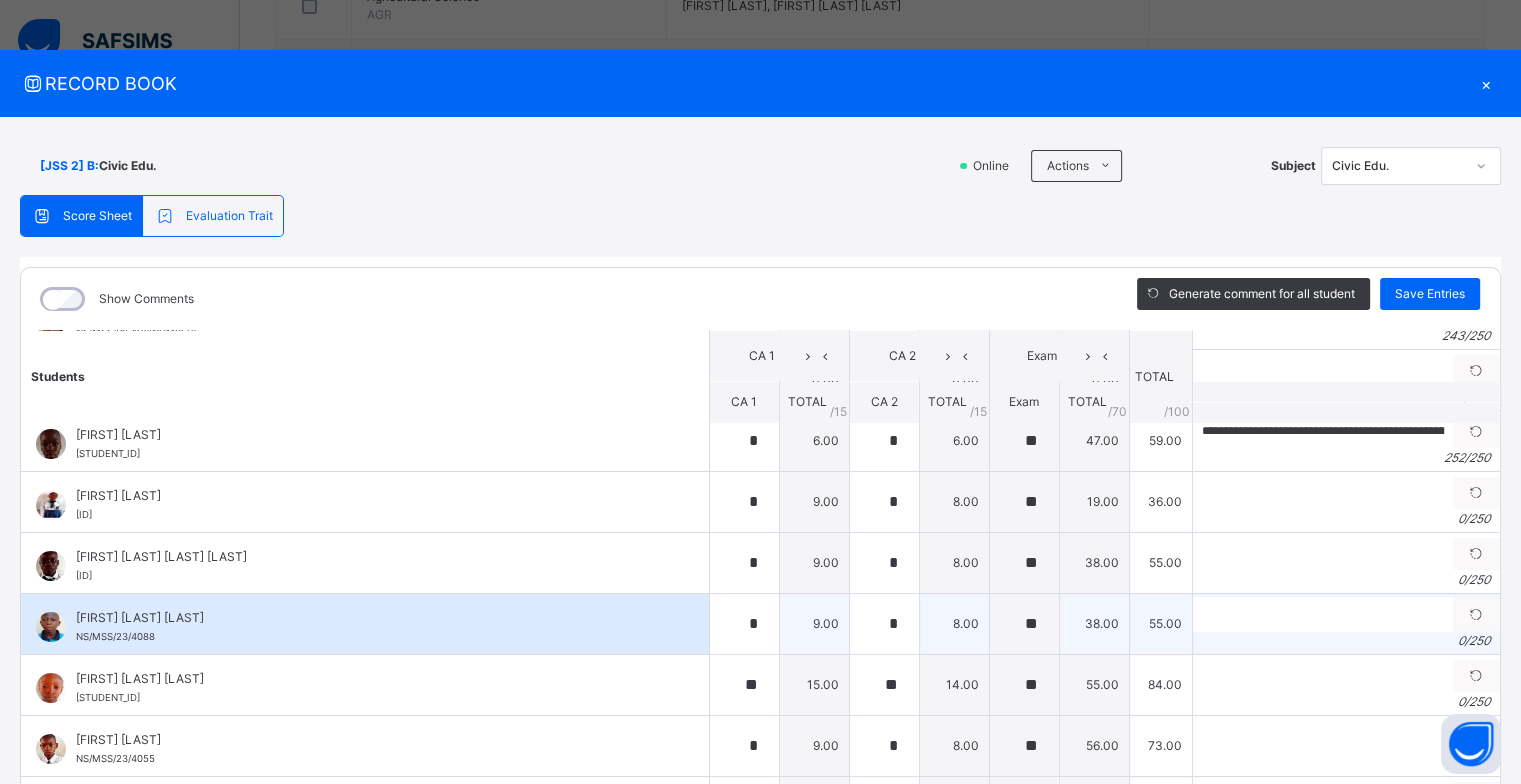 scroll, scrollTop: 100, scrollLeft: 0, axis: vertical 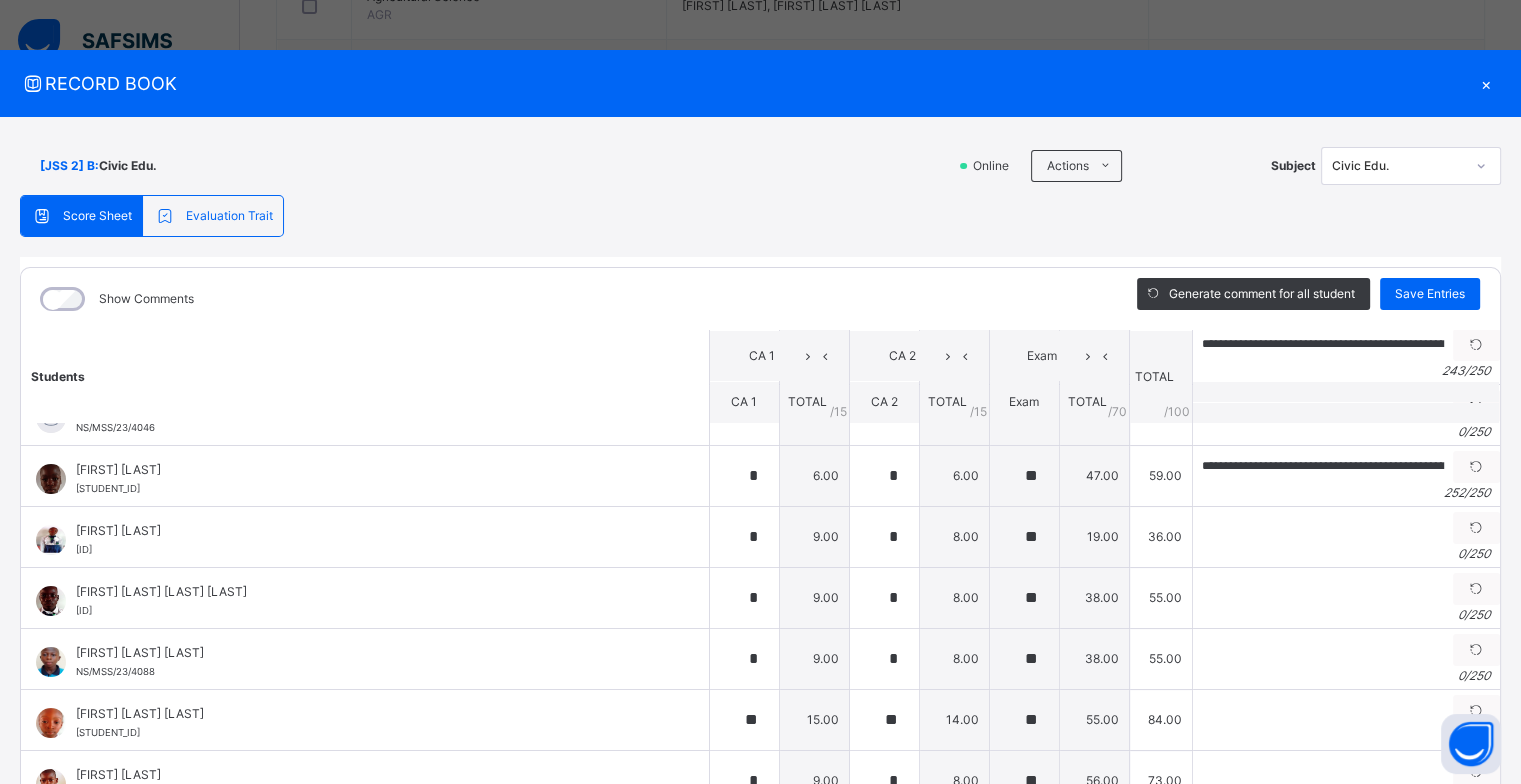 click at bounding box center [1476, 528] 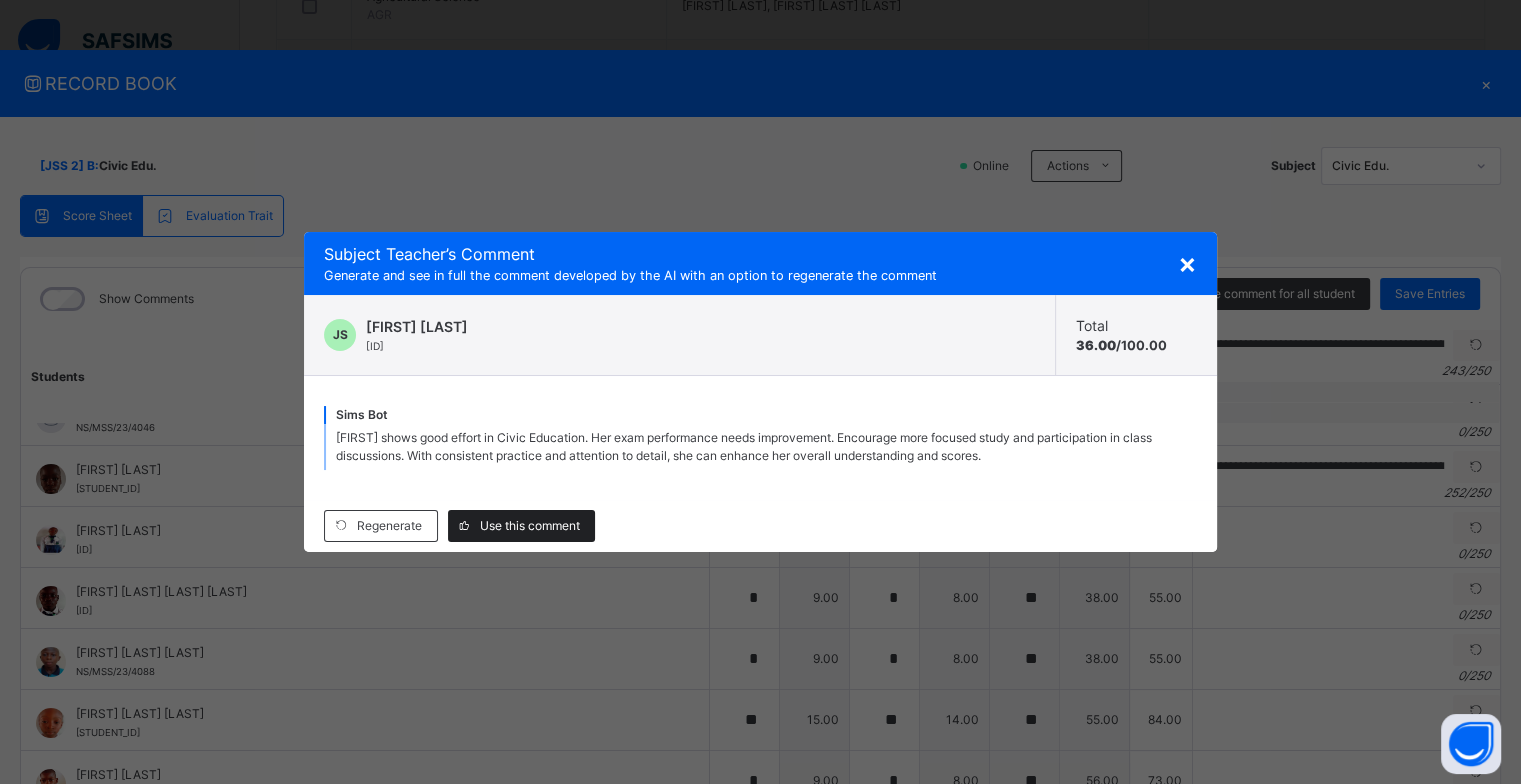 click on "Use this comment" at bounding box center (530, 526) 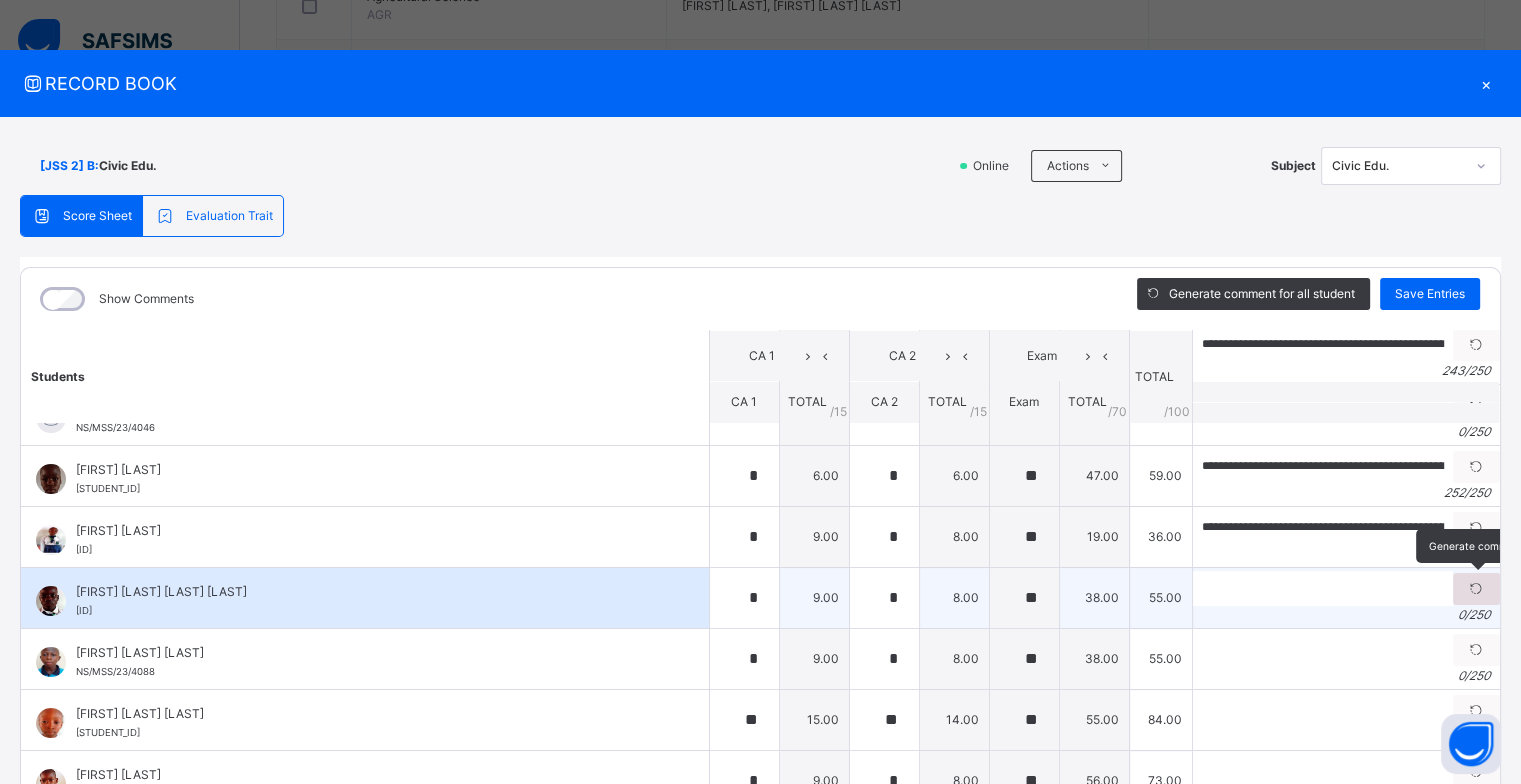 click at bounding box center [1476, 589] 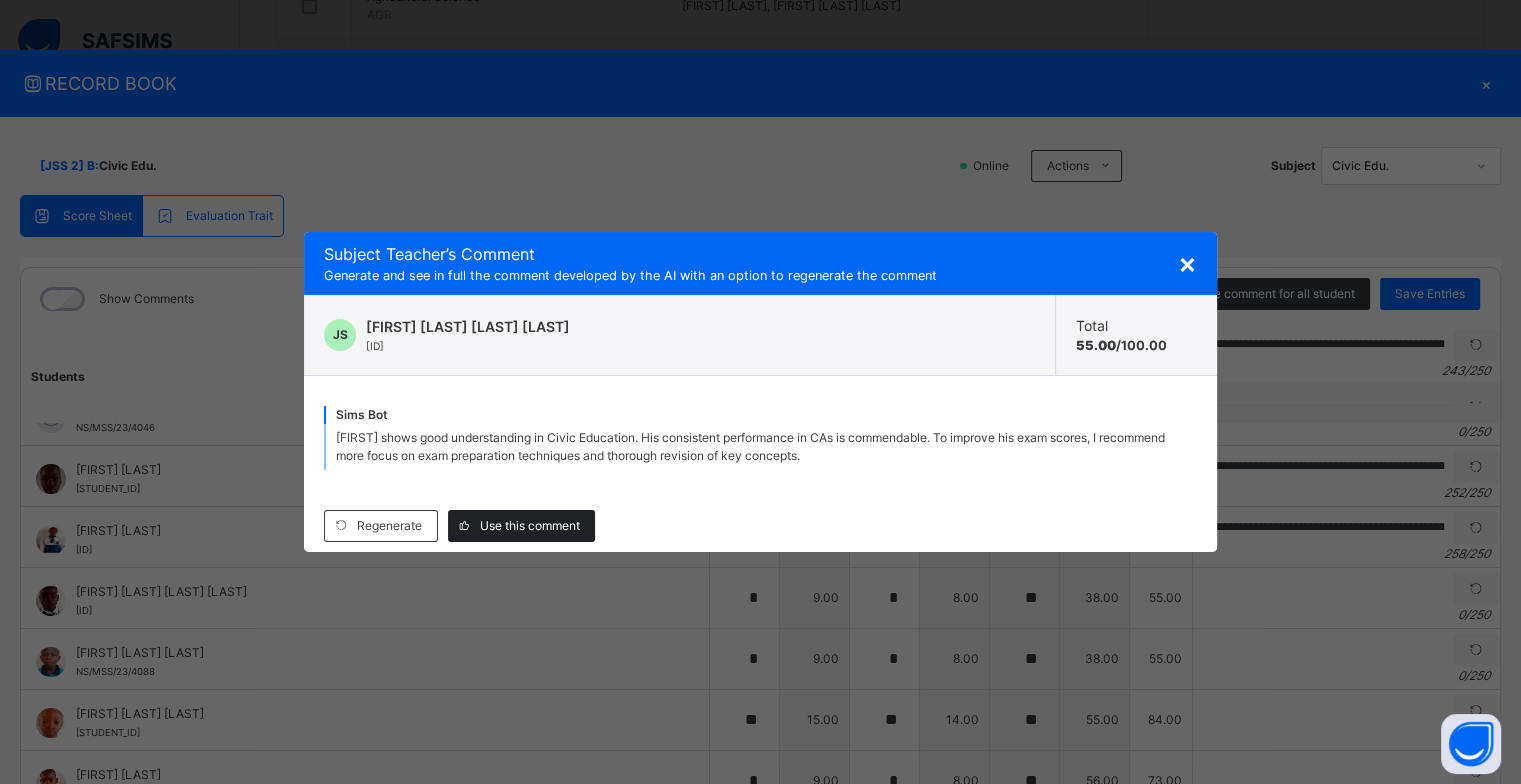 click on "Use this comment" at bounding box center (530, 526) 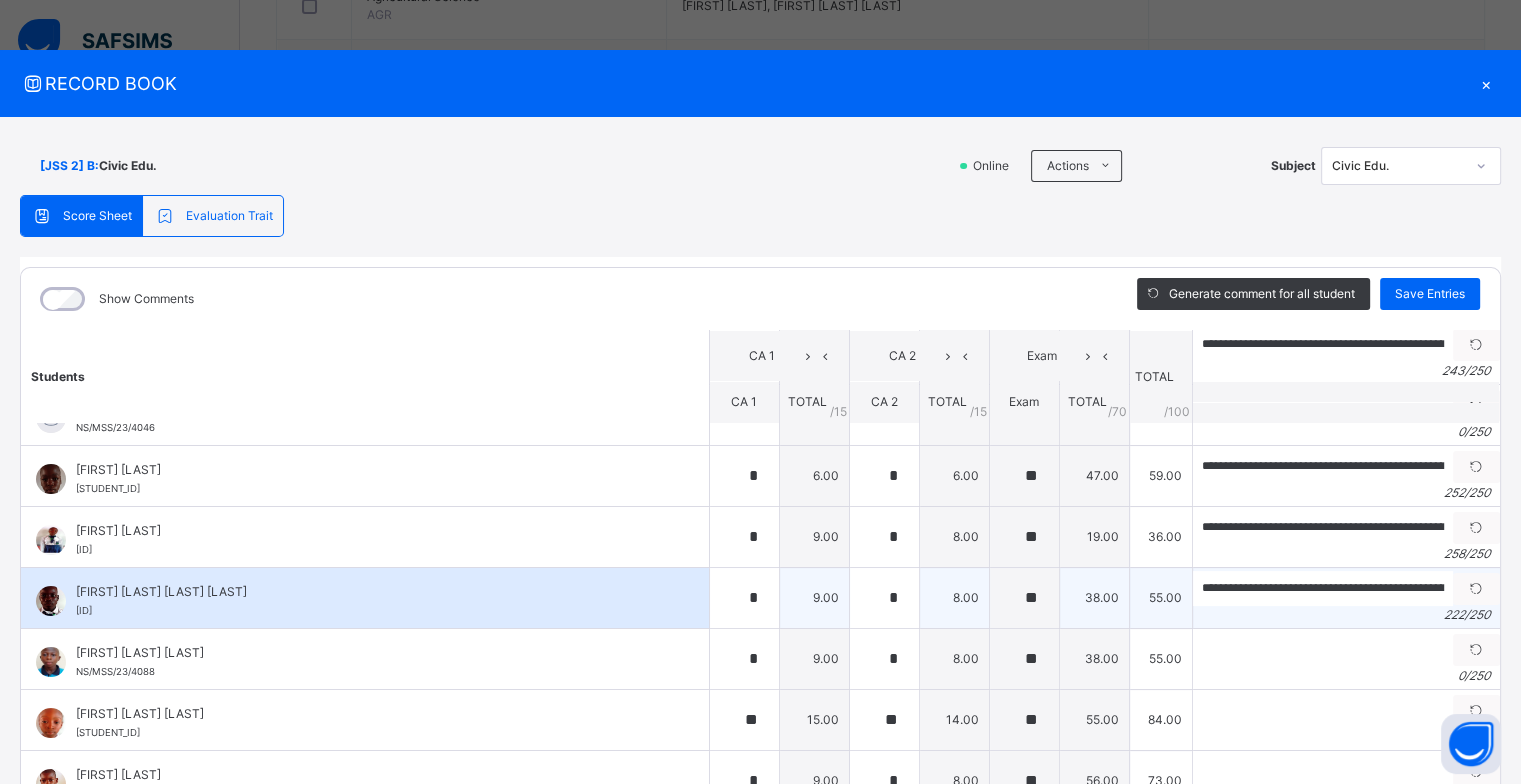 scroll, scrollTop: 200, scrollLeft: 0, axis: vertical 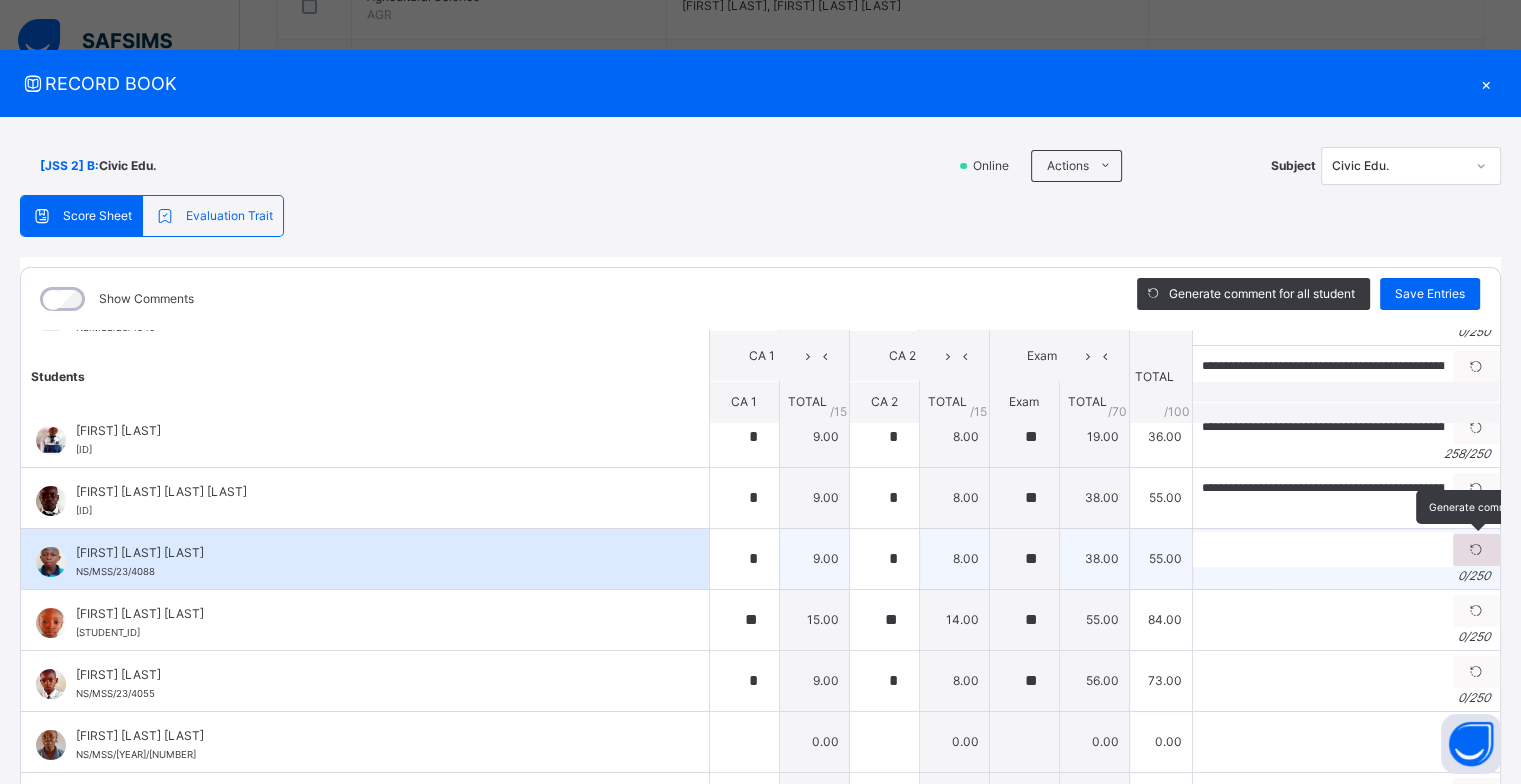 click at bounding box center [1476, 550] 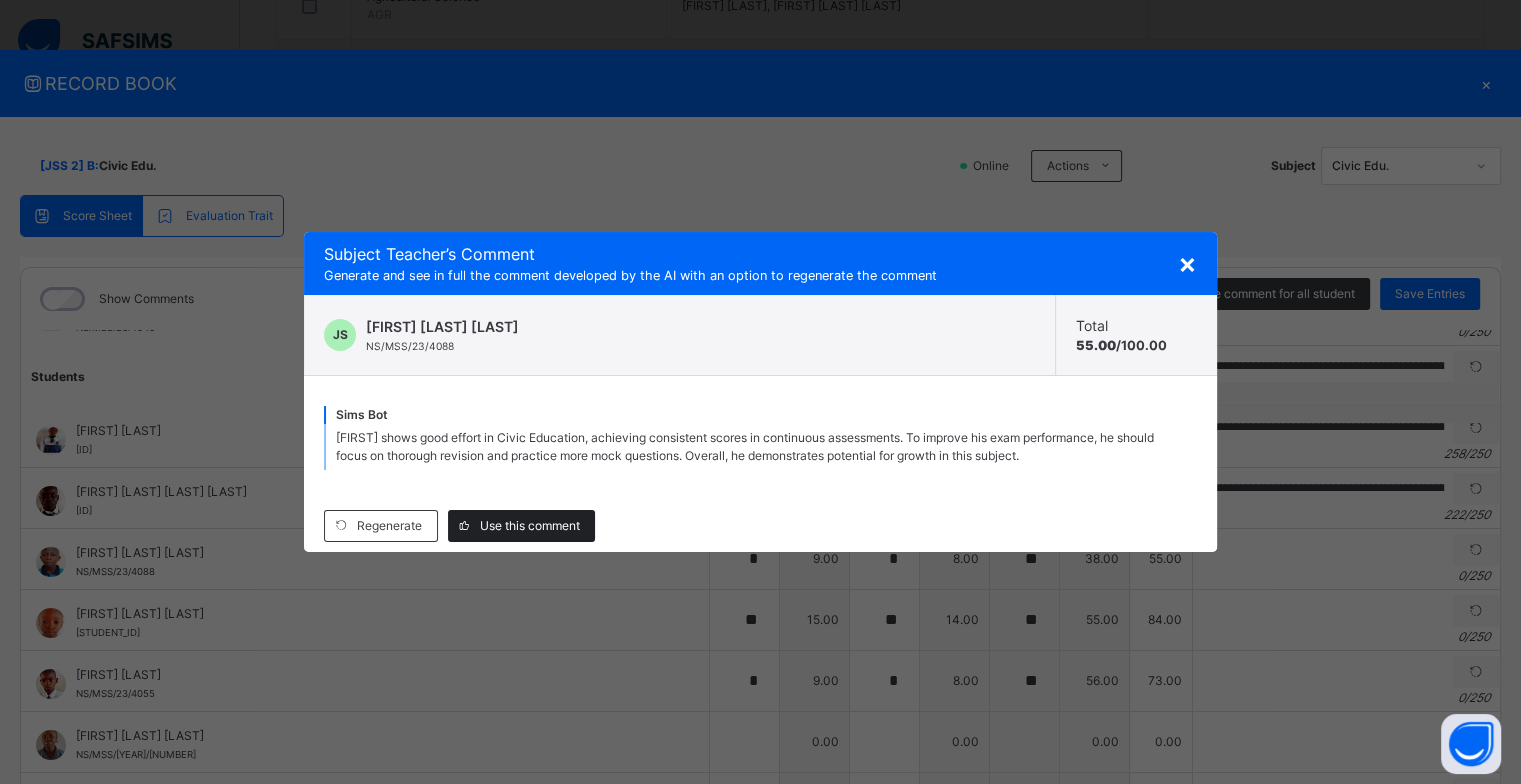 click on "Use this comment" at bounding box center [530, 526] 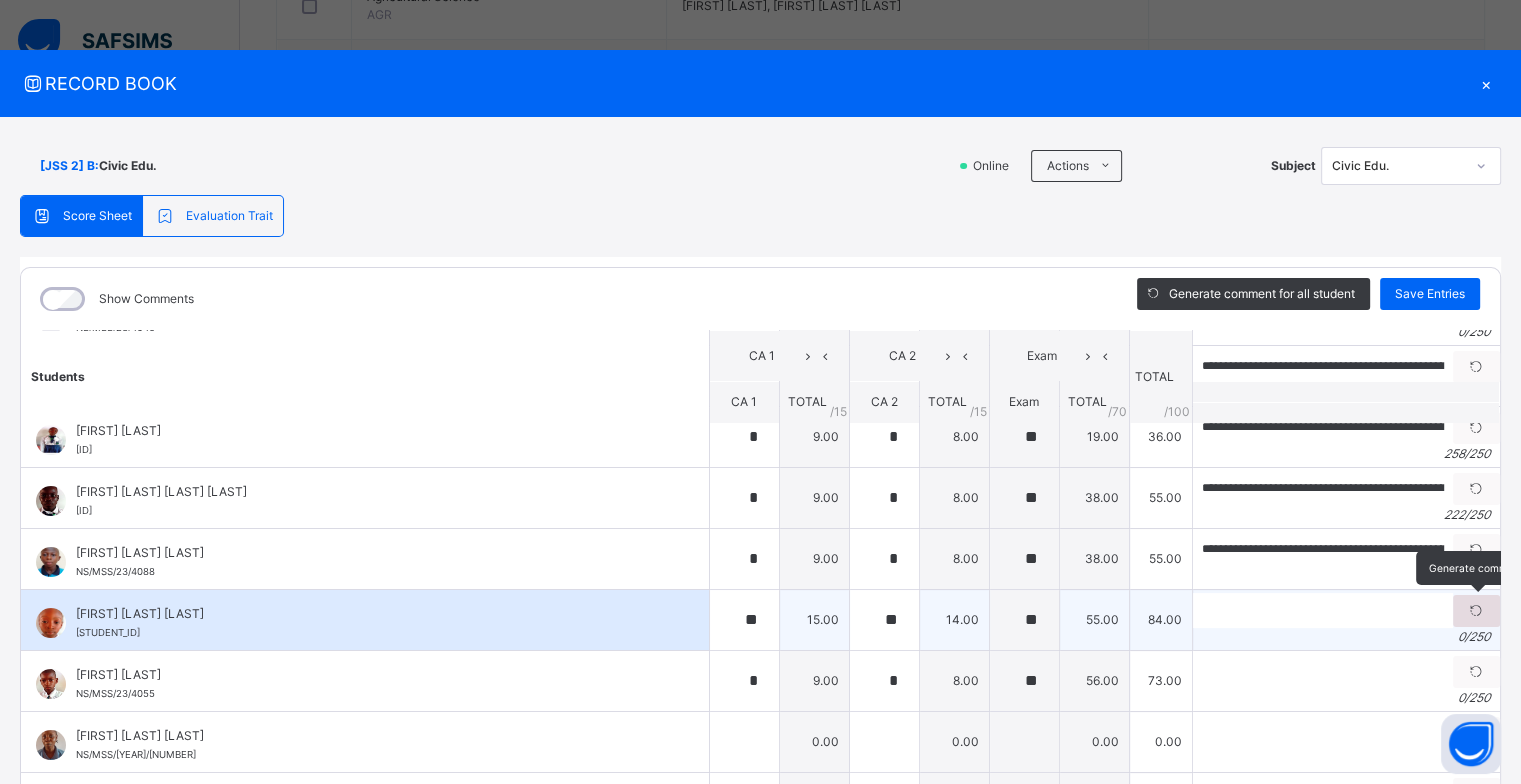 click at bounding box center (1476, 611) 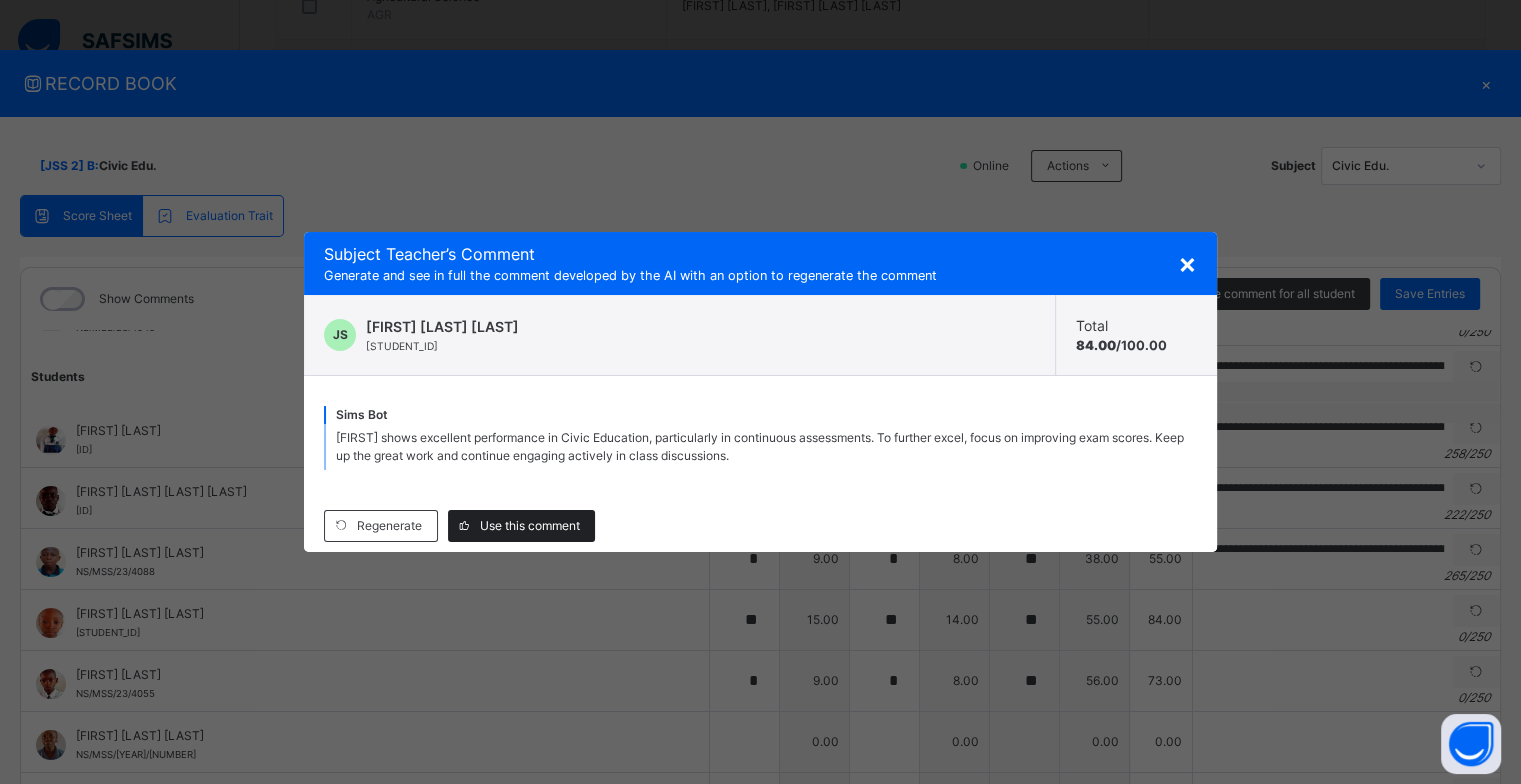 click on "Use this comment" at bounding box center (521, 526) 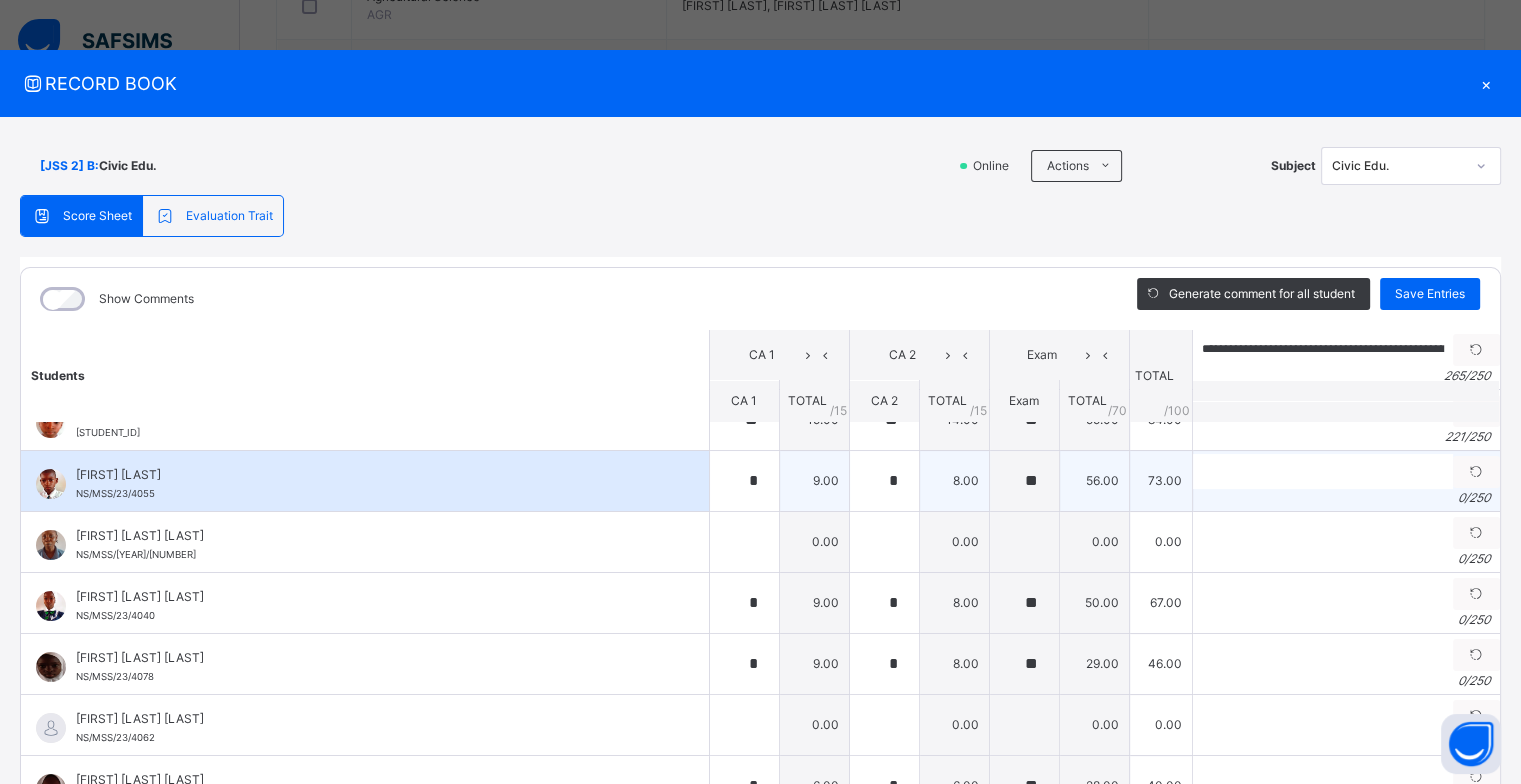 scroll, scrollTop: 300, scrollLeft: 0, axis: vertical 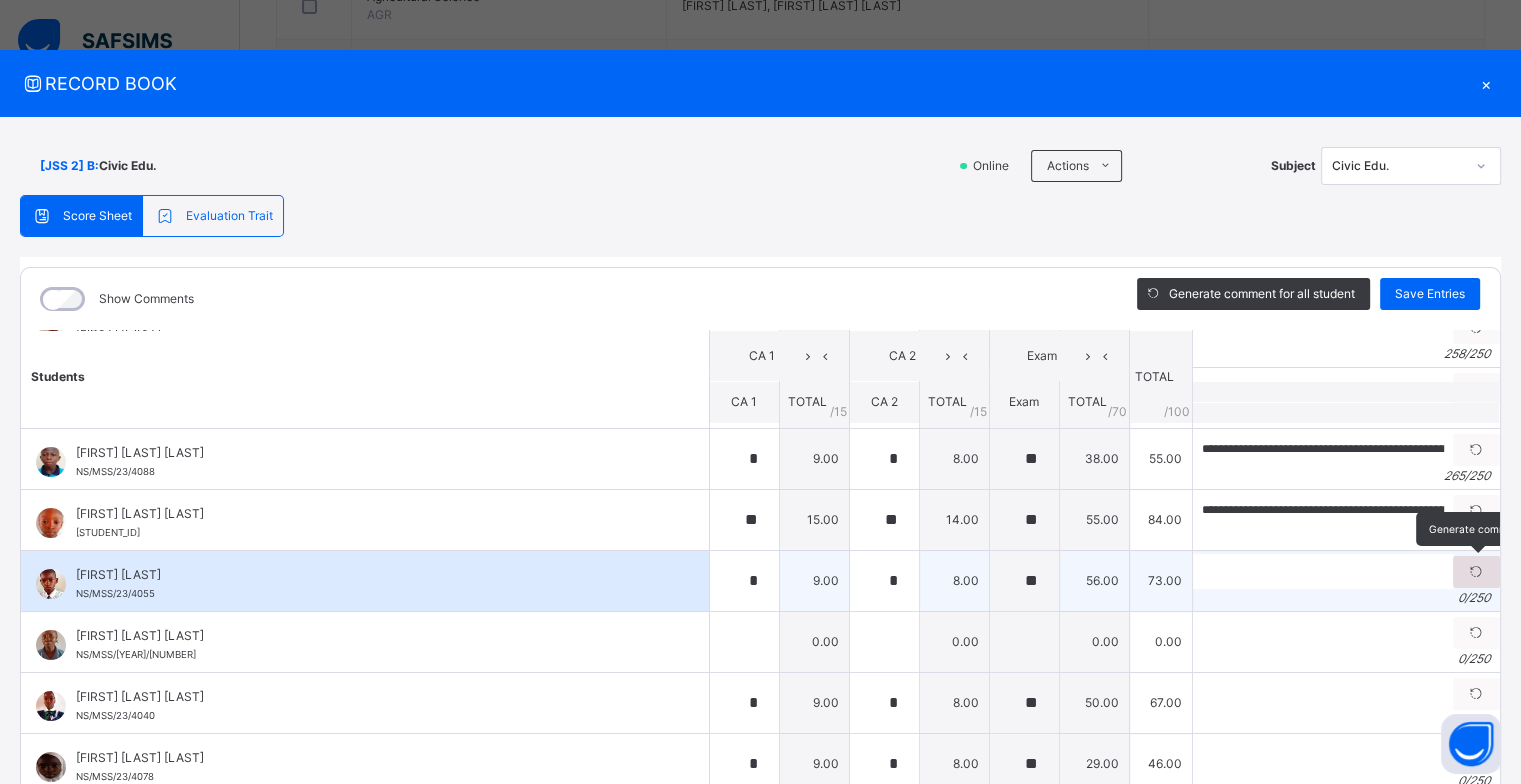 click at bounding box center [1476, 572] 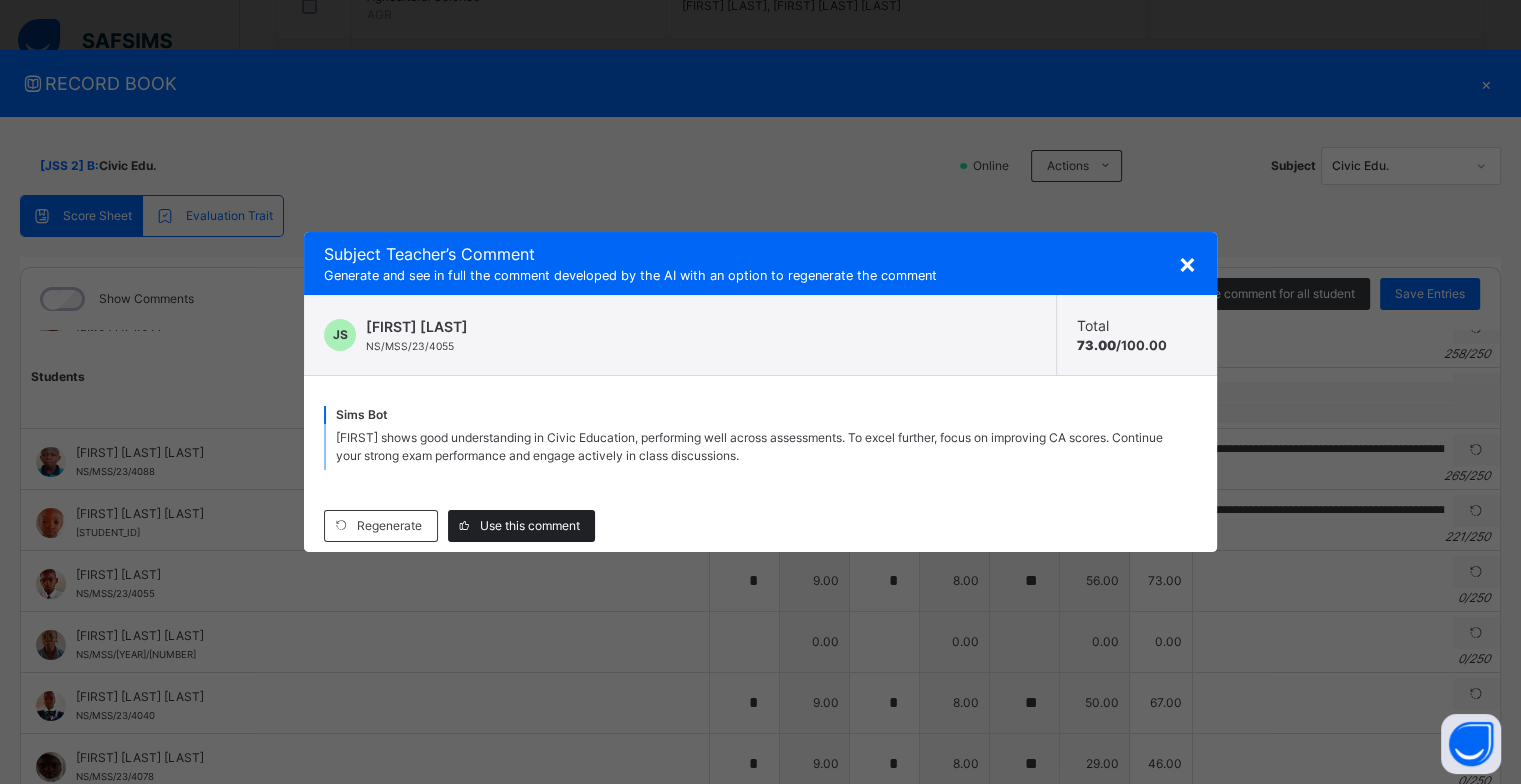 click on "Use this comment" at bounding box center [530, 526] 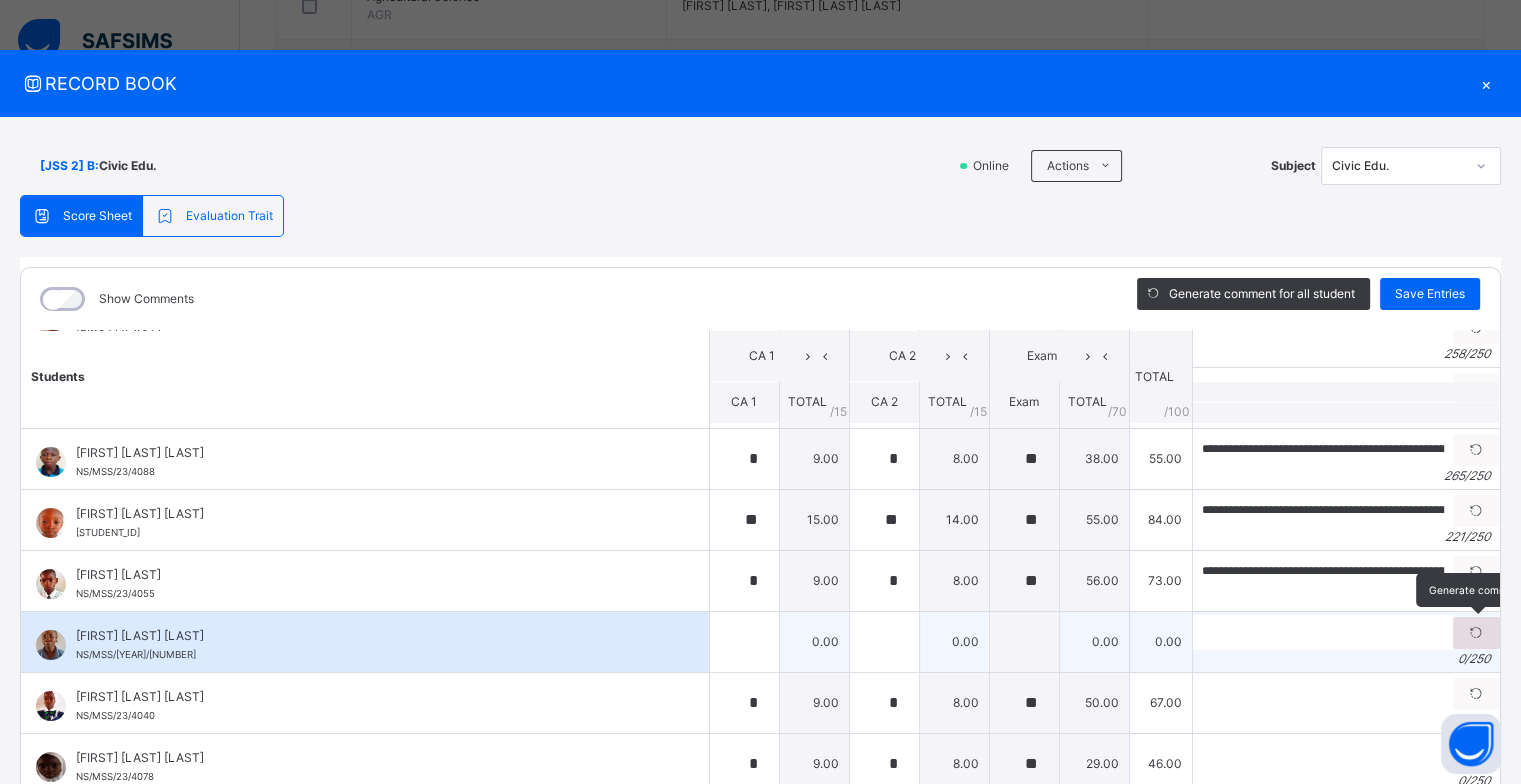 click at bounding box center [1476, 633] 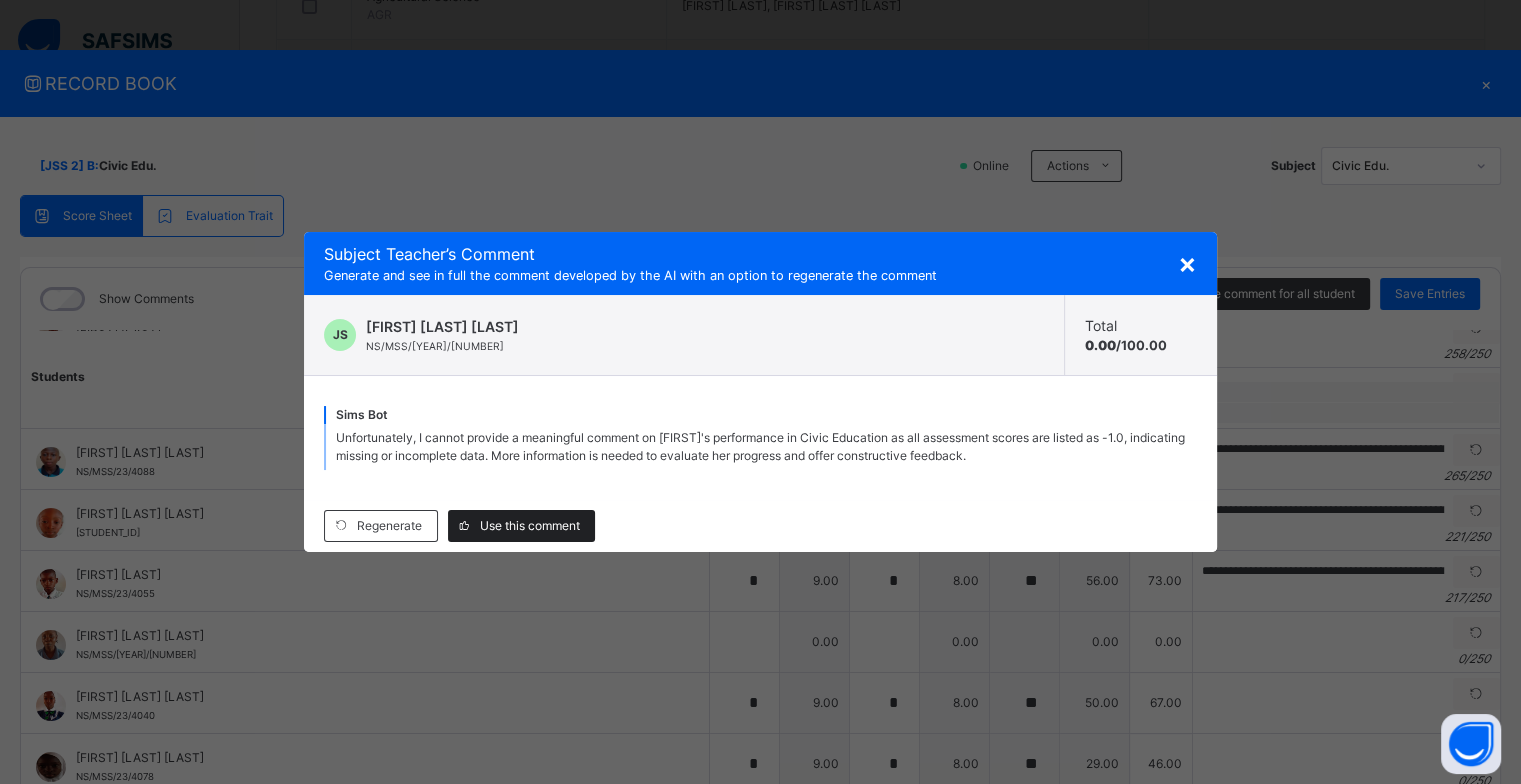 click on "Use this comment" at bounding box center [530, 526] 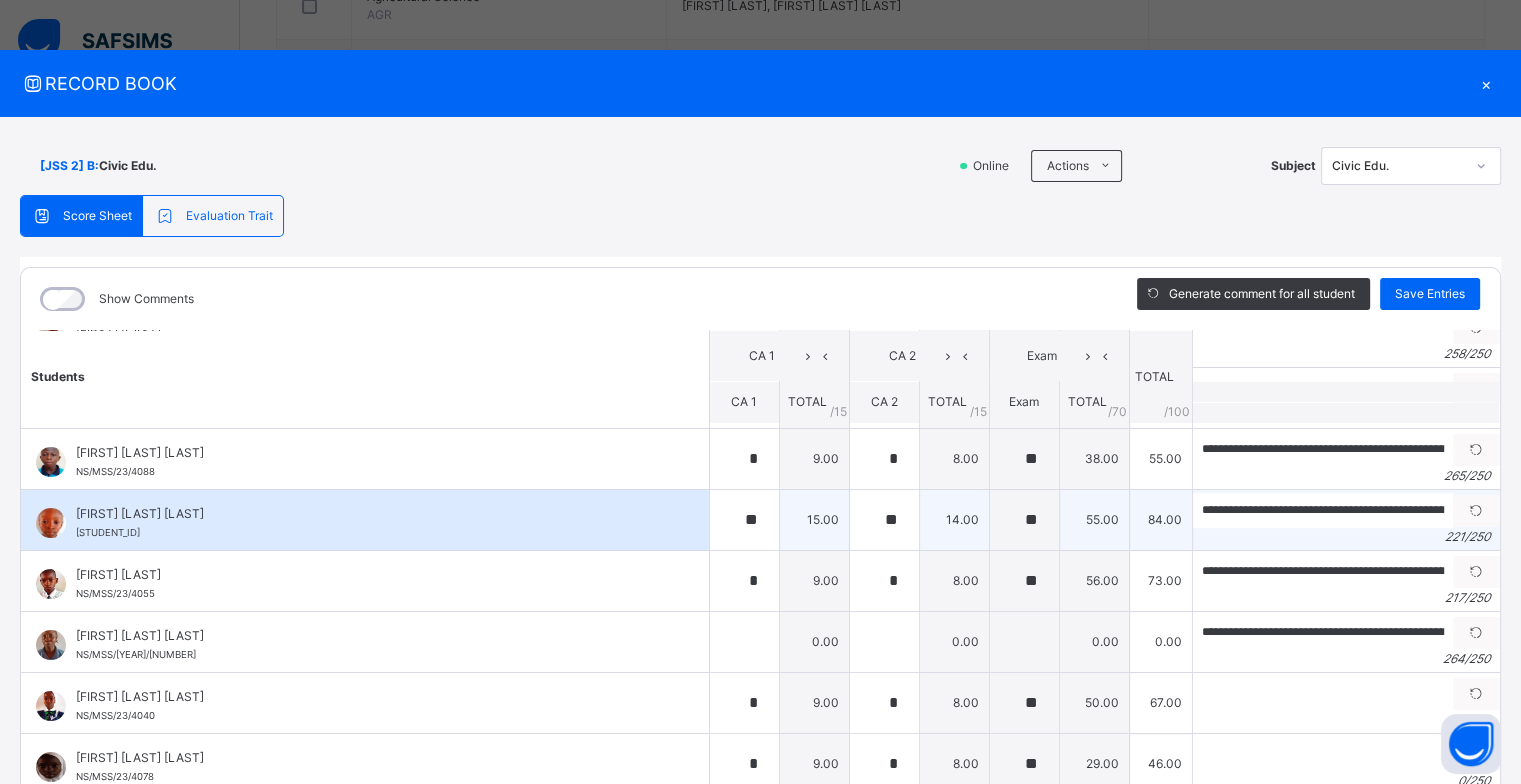 scroll, scrollTop: 400, scrollLeft: 0, axis: vertical 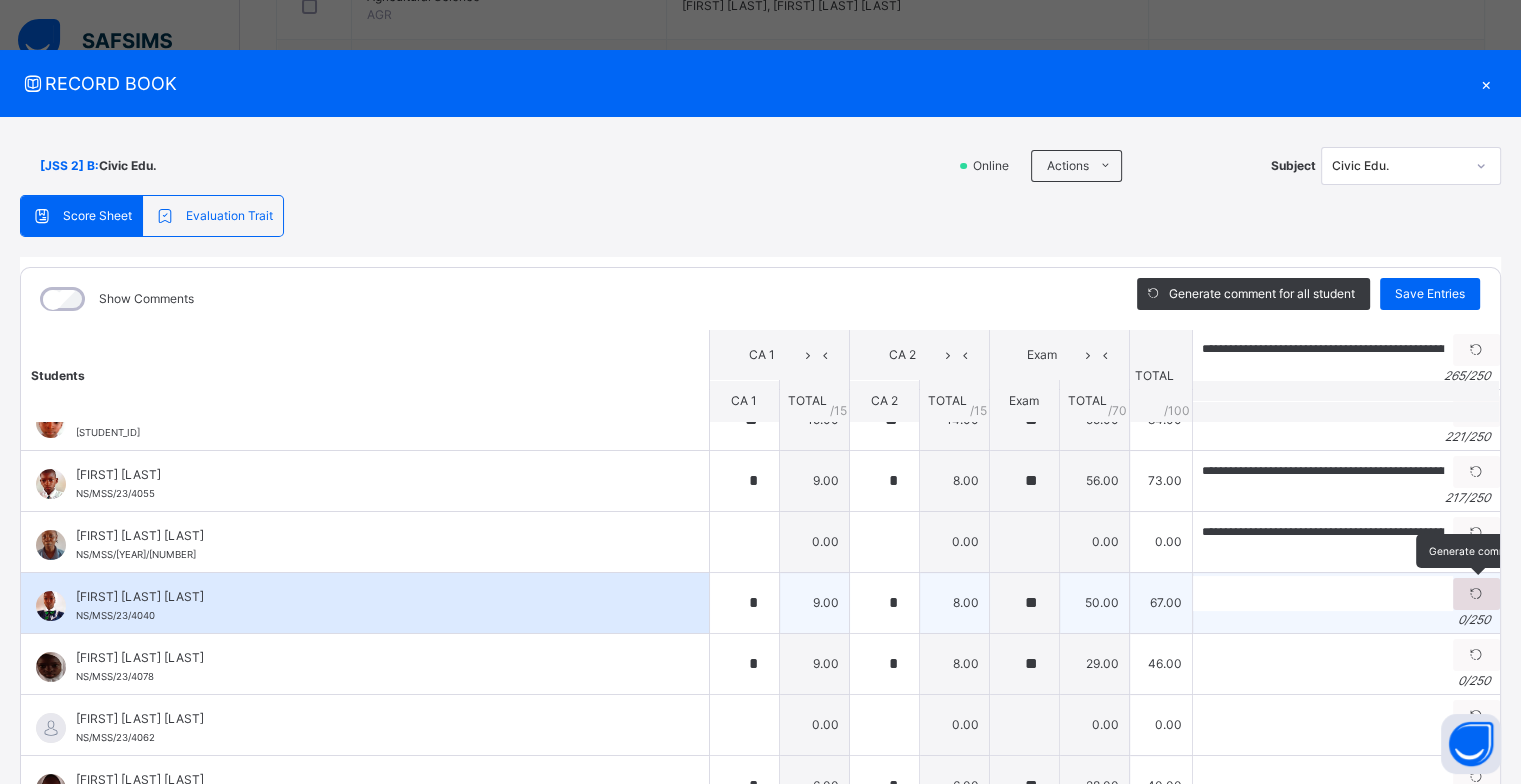 click at bounding box center [1476, 594] 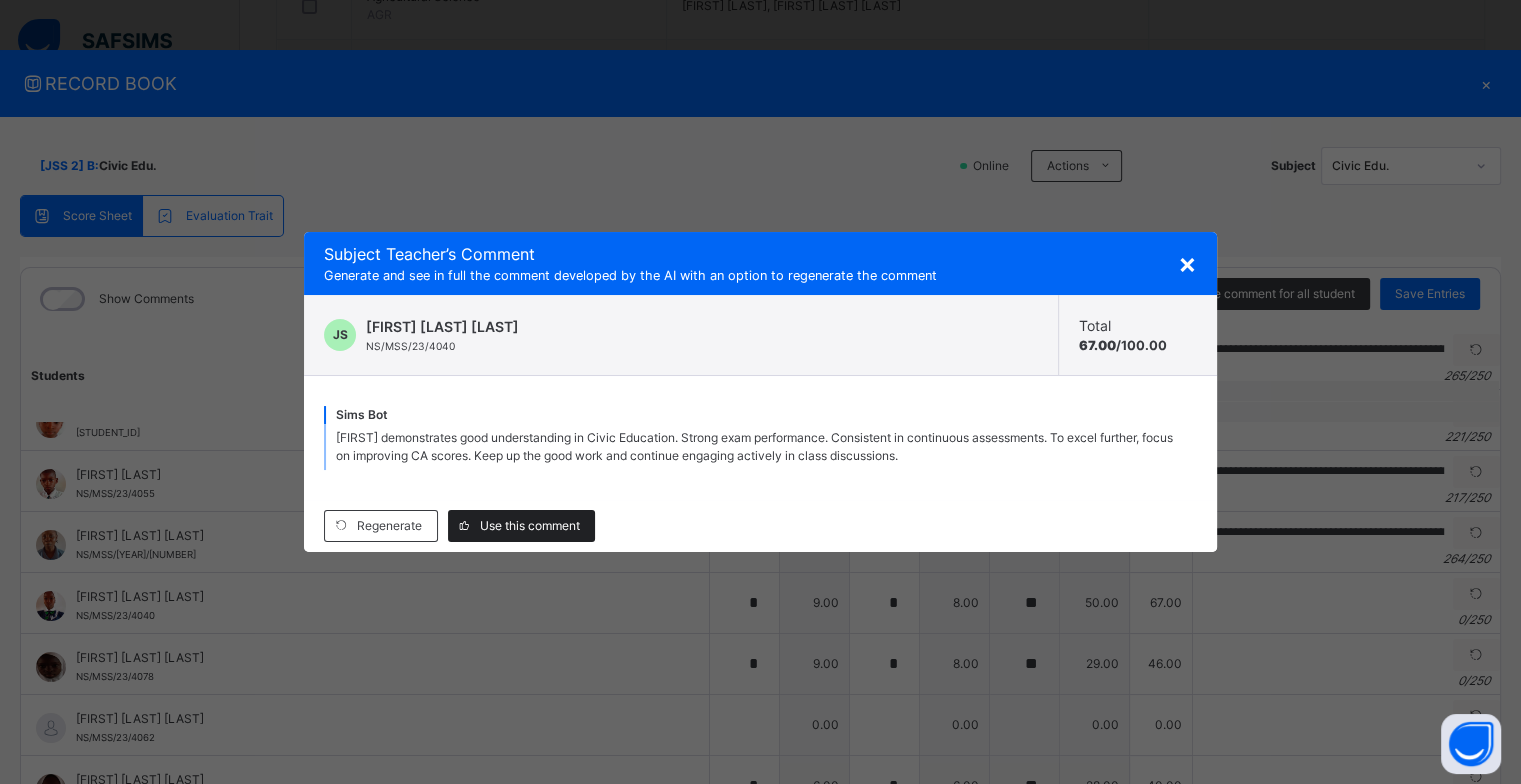 click on "Use this comment" at bounding box center (530, 526) 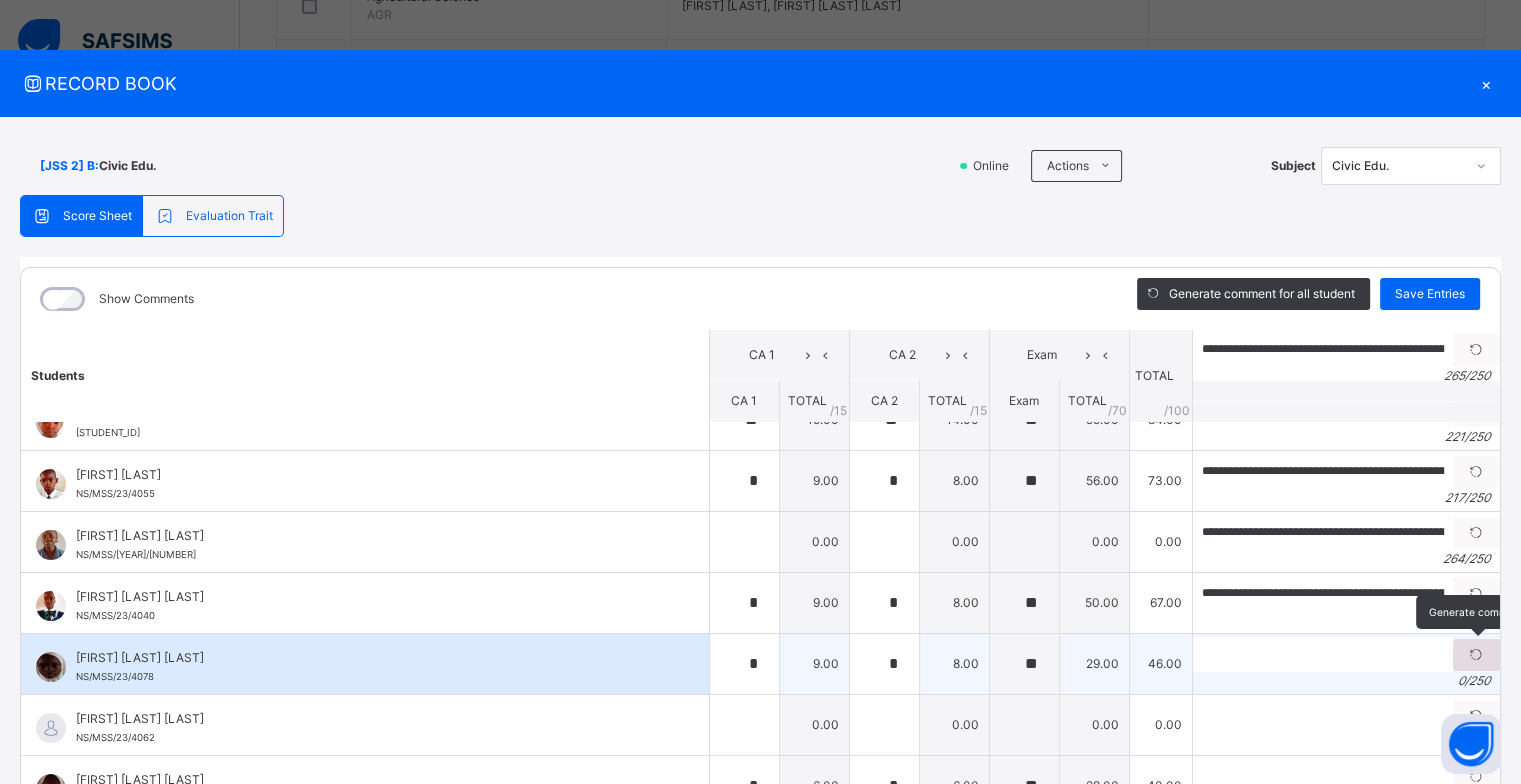 click at bounding box center [1476, 655] 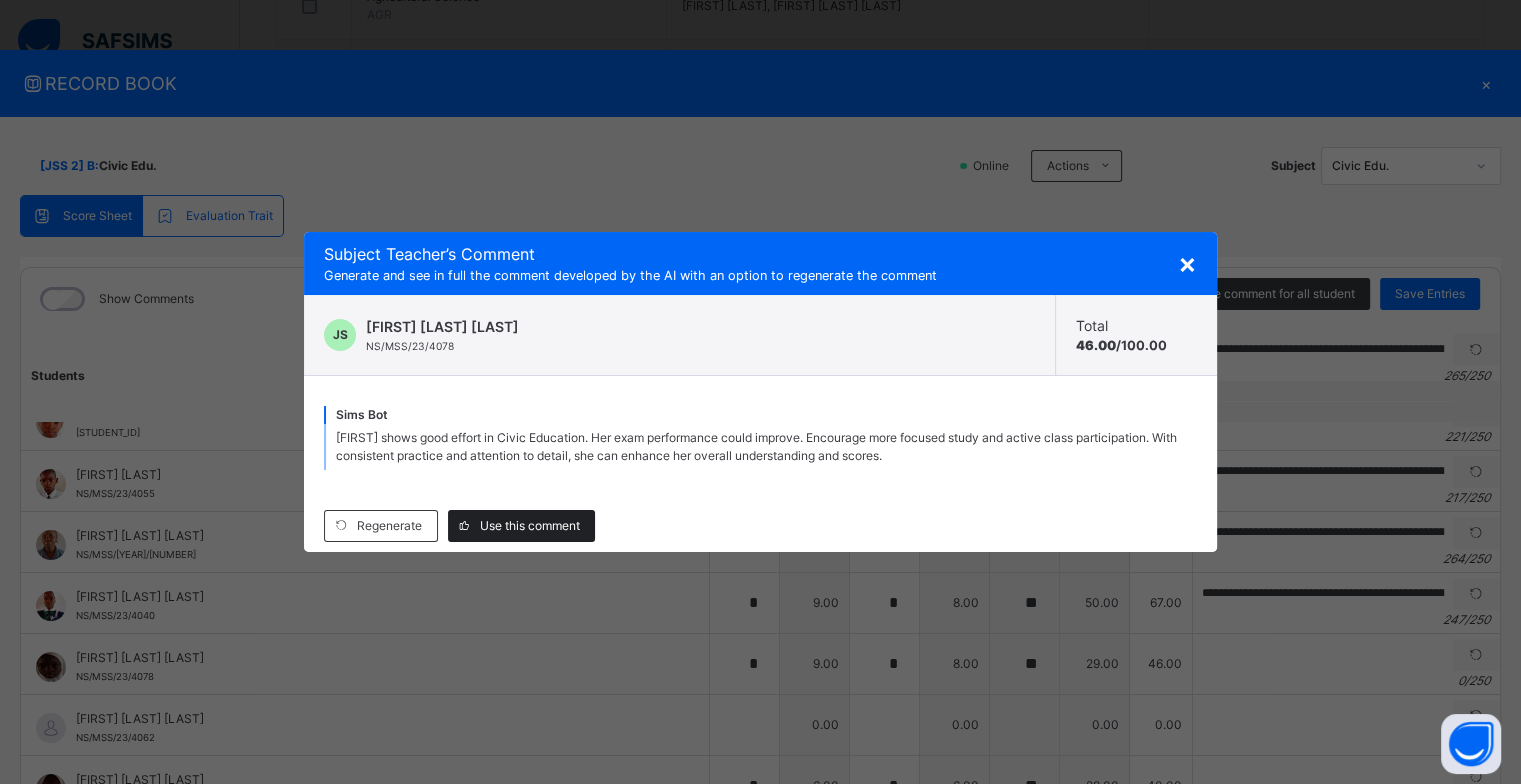 click on "Use this comment" at bounding box center [530, 526] 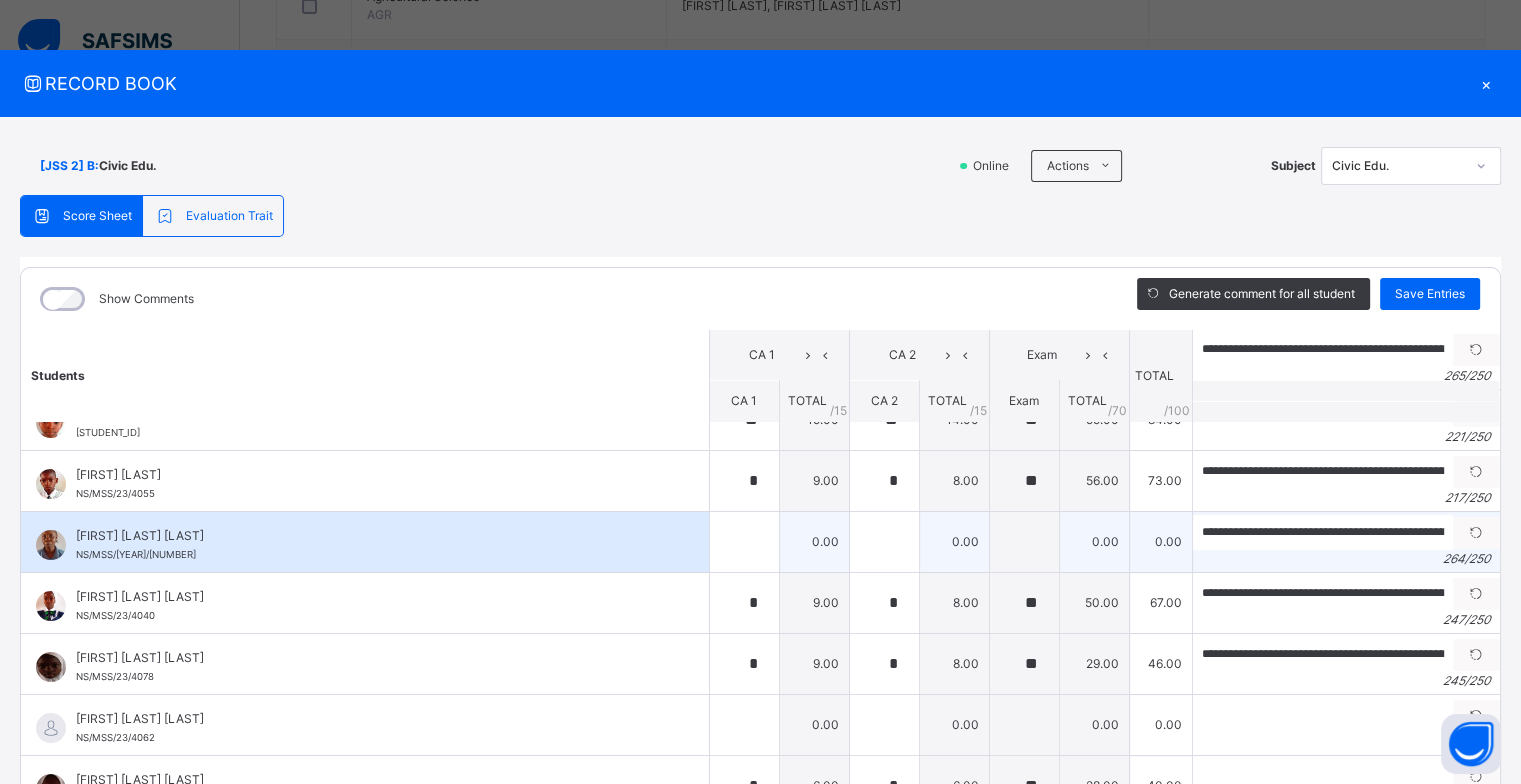 scroll, scrollTop: 500, scrollLeft: 0, axis: vertical 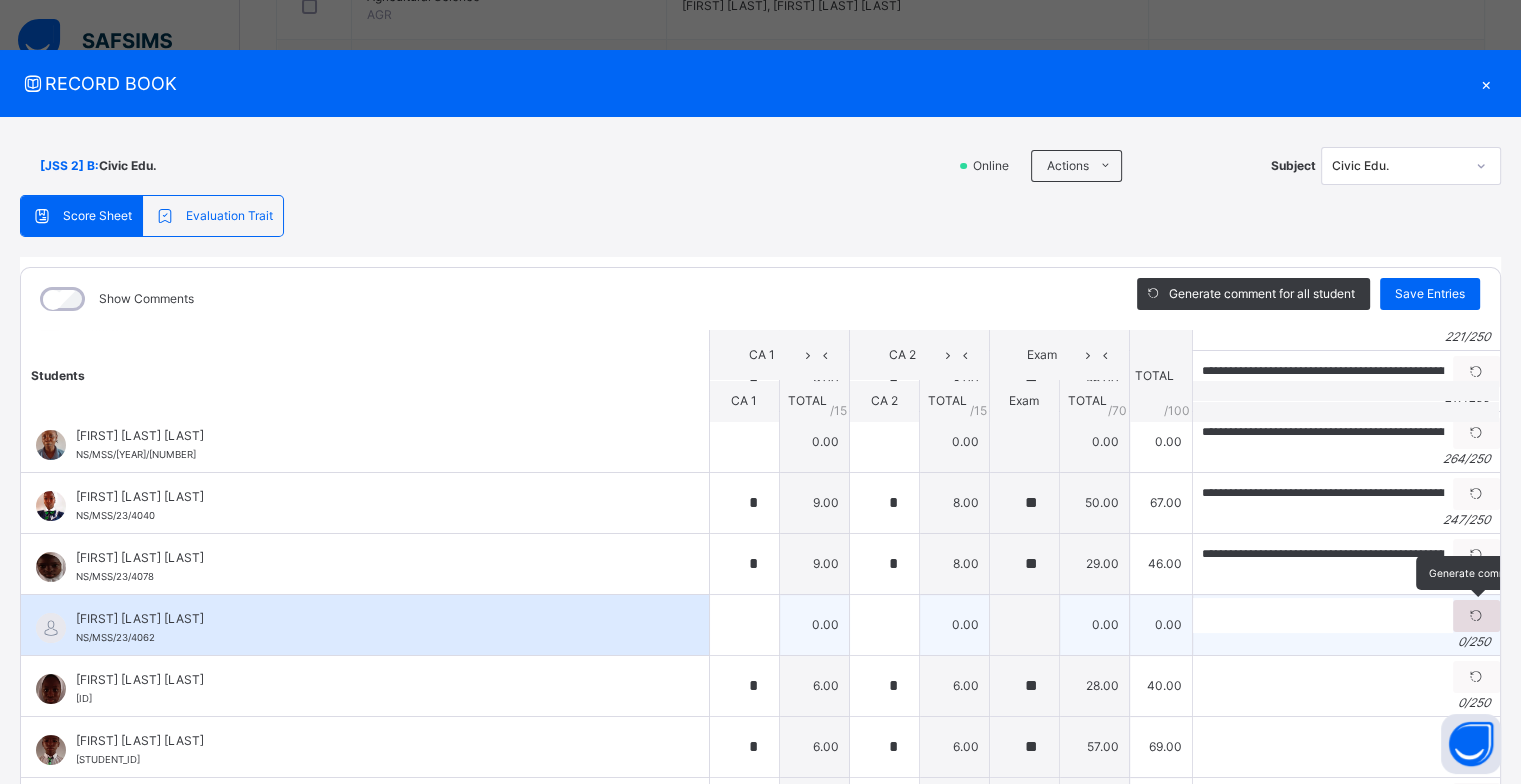 click at bounding box center (1476, 616) 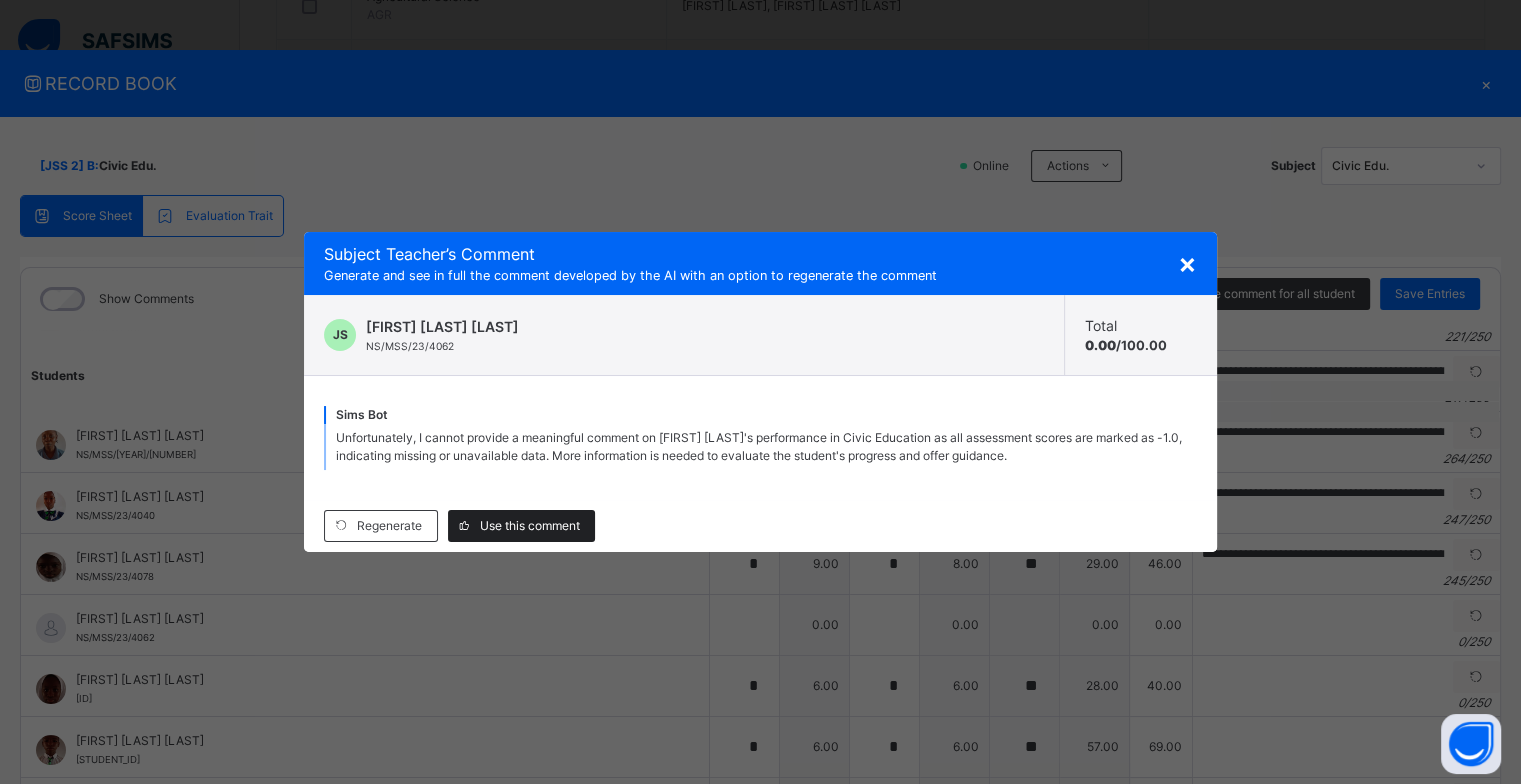 click on "Use this comment" at bounding box center (530, 526) 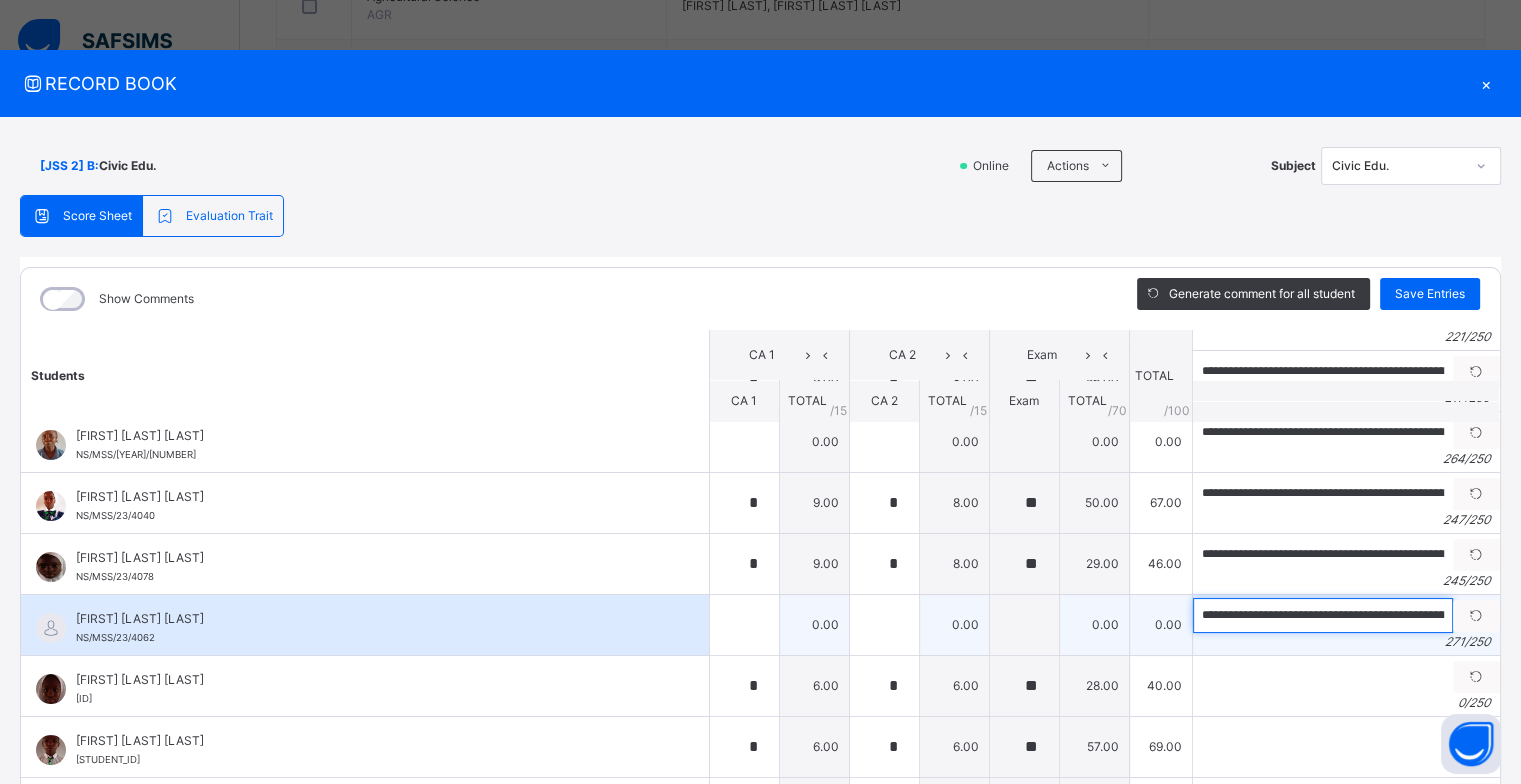 click on "**********" at bounding box center (1323, 615) 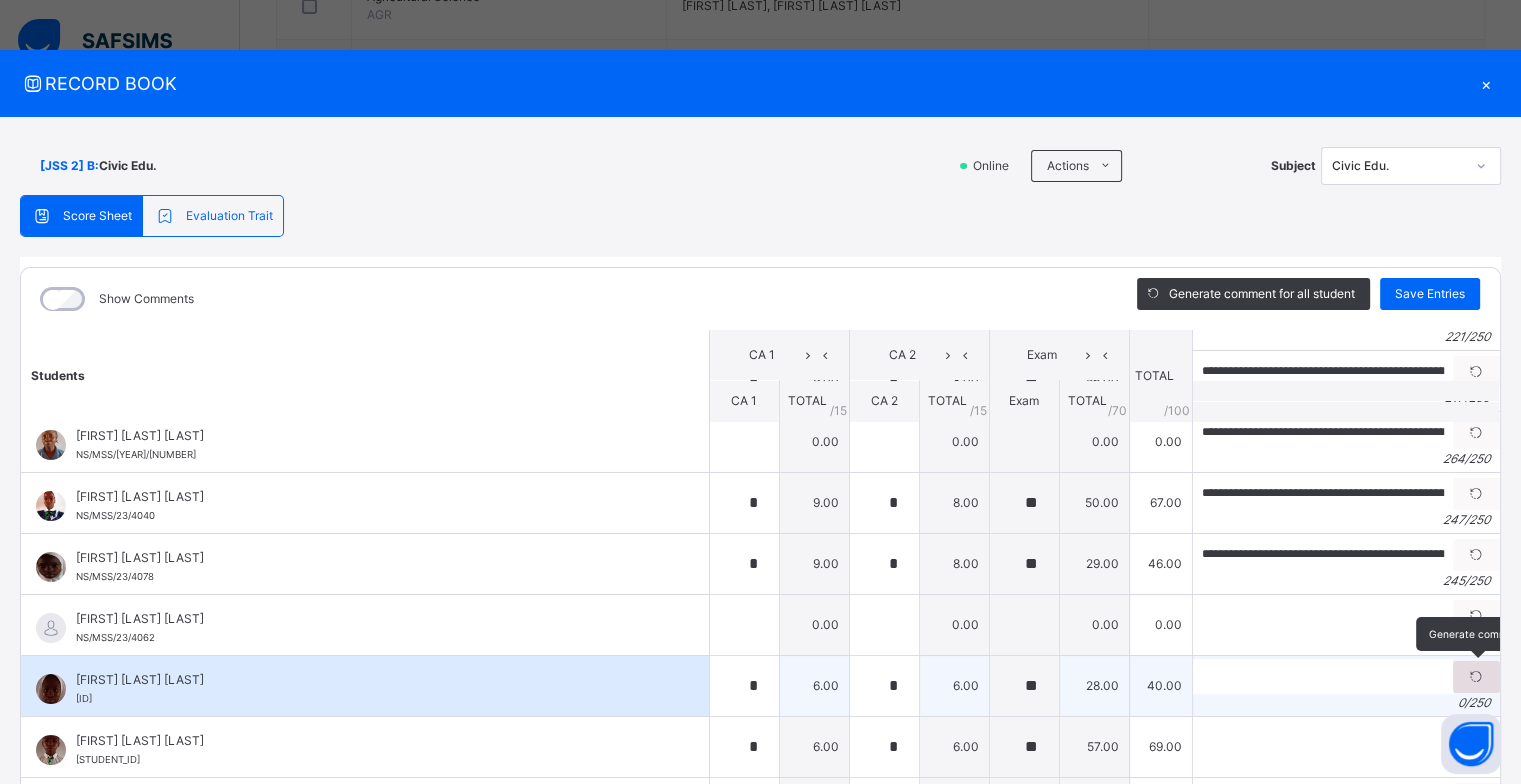 click at bounding box center (1476, 677) 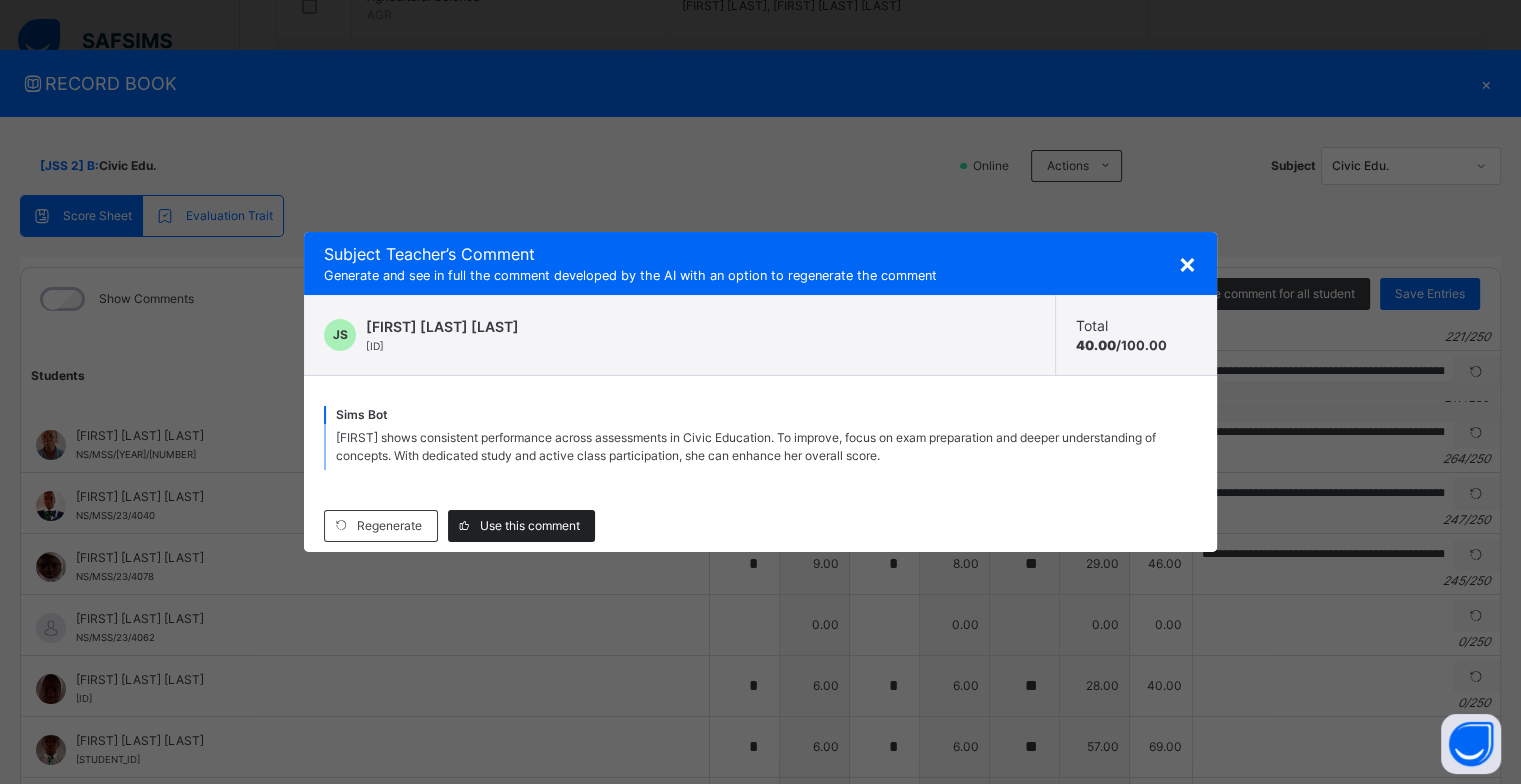click on "Use this comment" at bounding box center (530, 526) 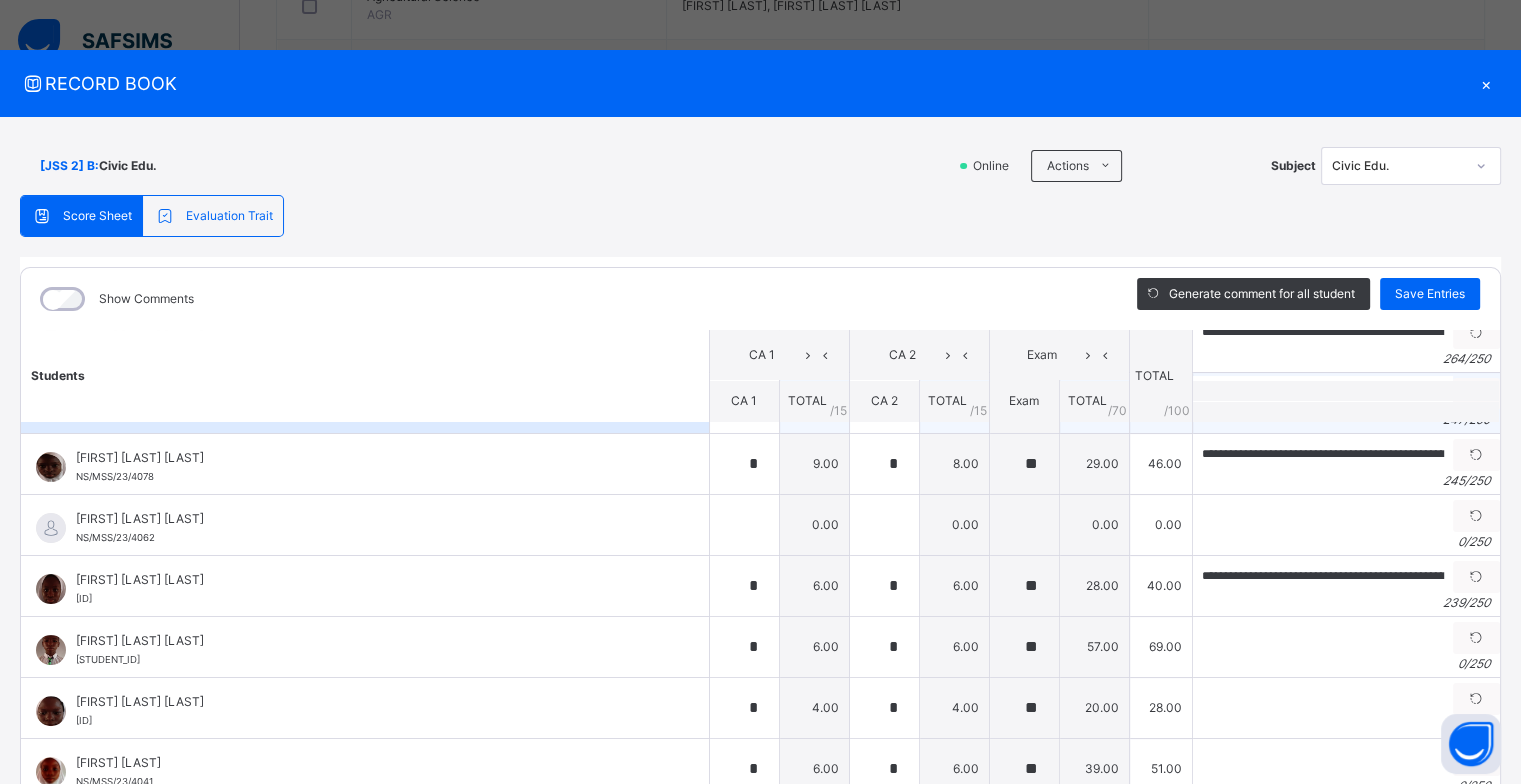 scroll, scrollTop: 700, scrollLeft: 0, axis: vertical 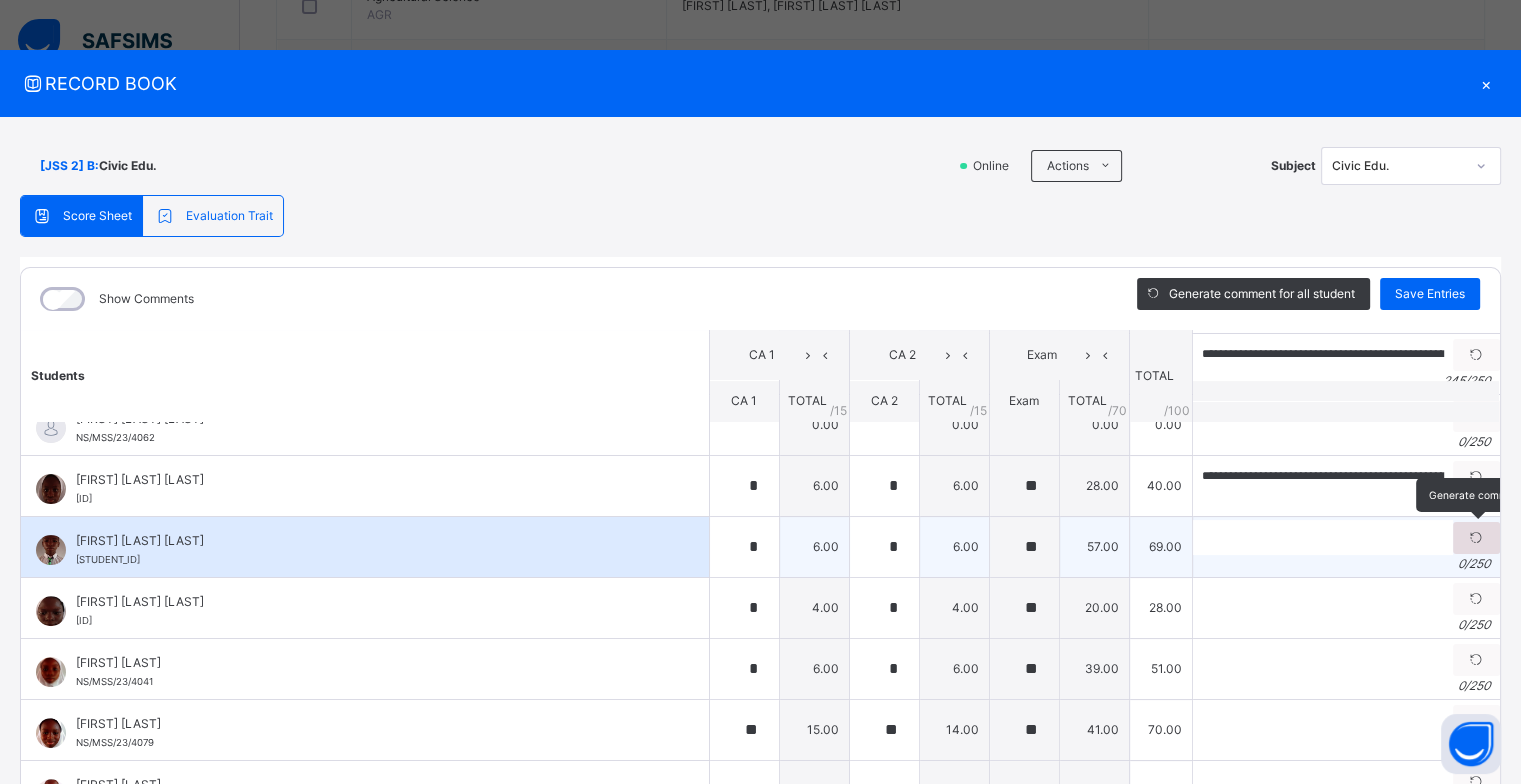 click at bounding box center [1476, 538] 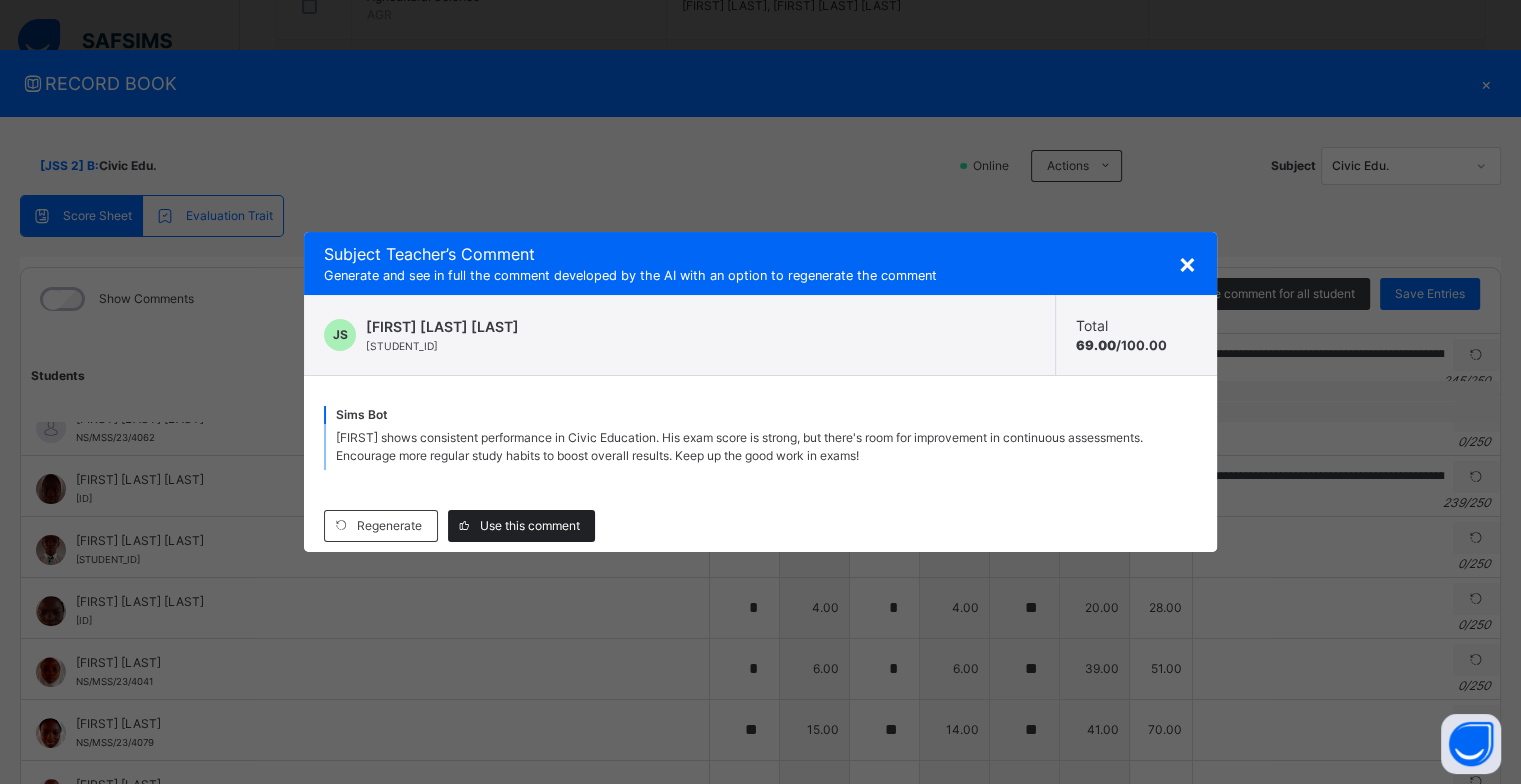 click on "Use this comment" at bounding box center [530, 526] 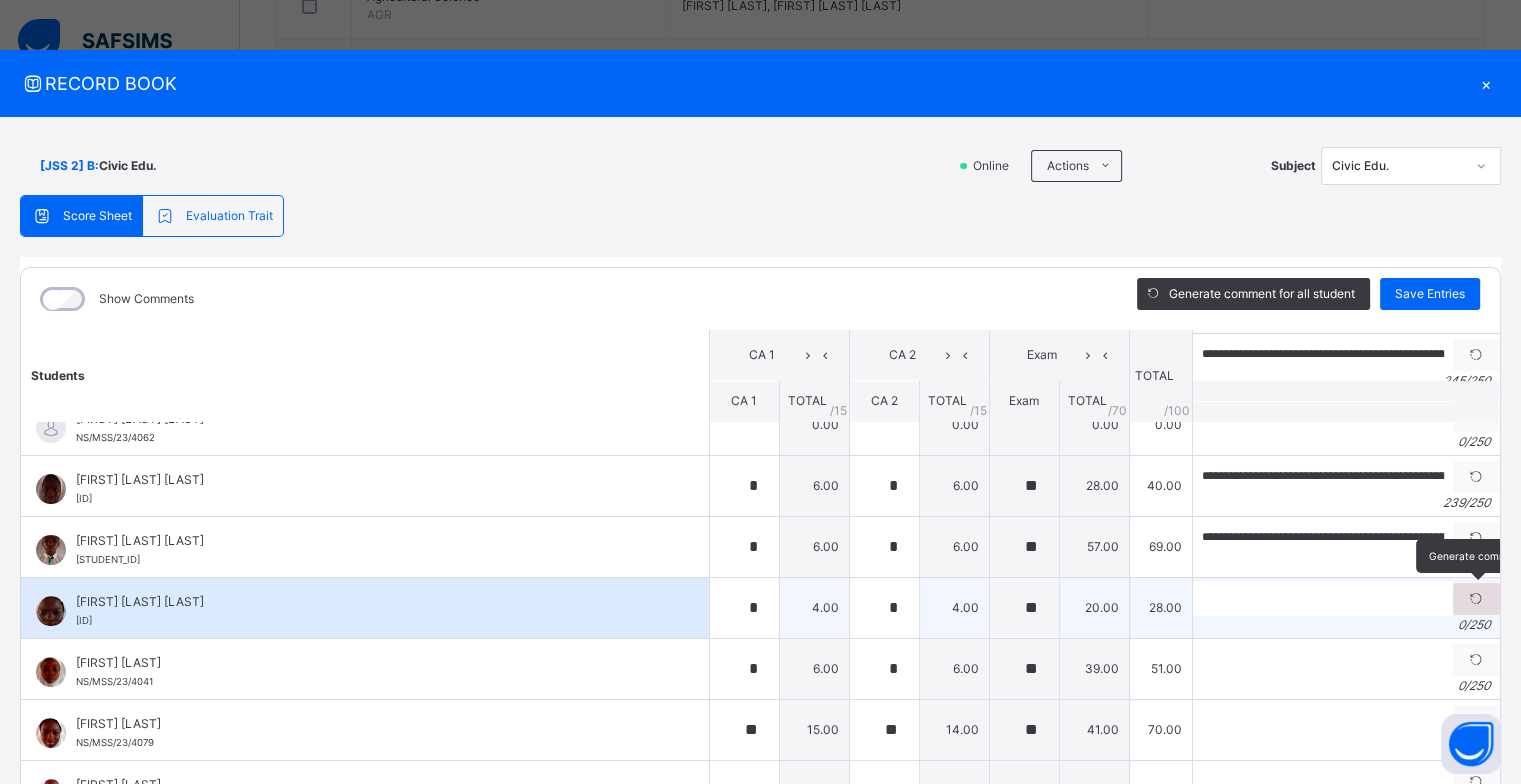 click at bounding box center (1476, 599) 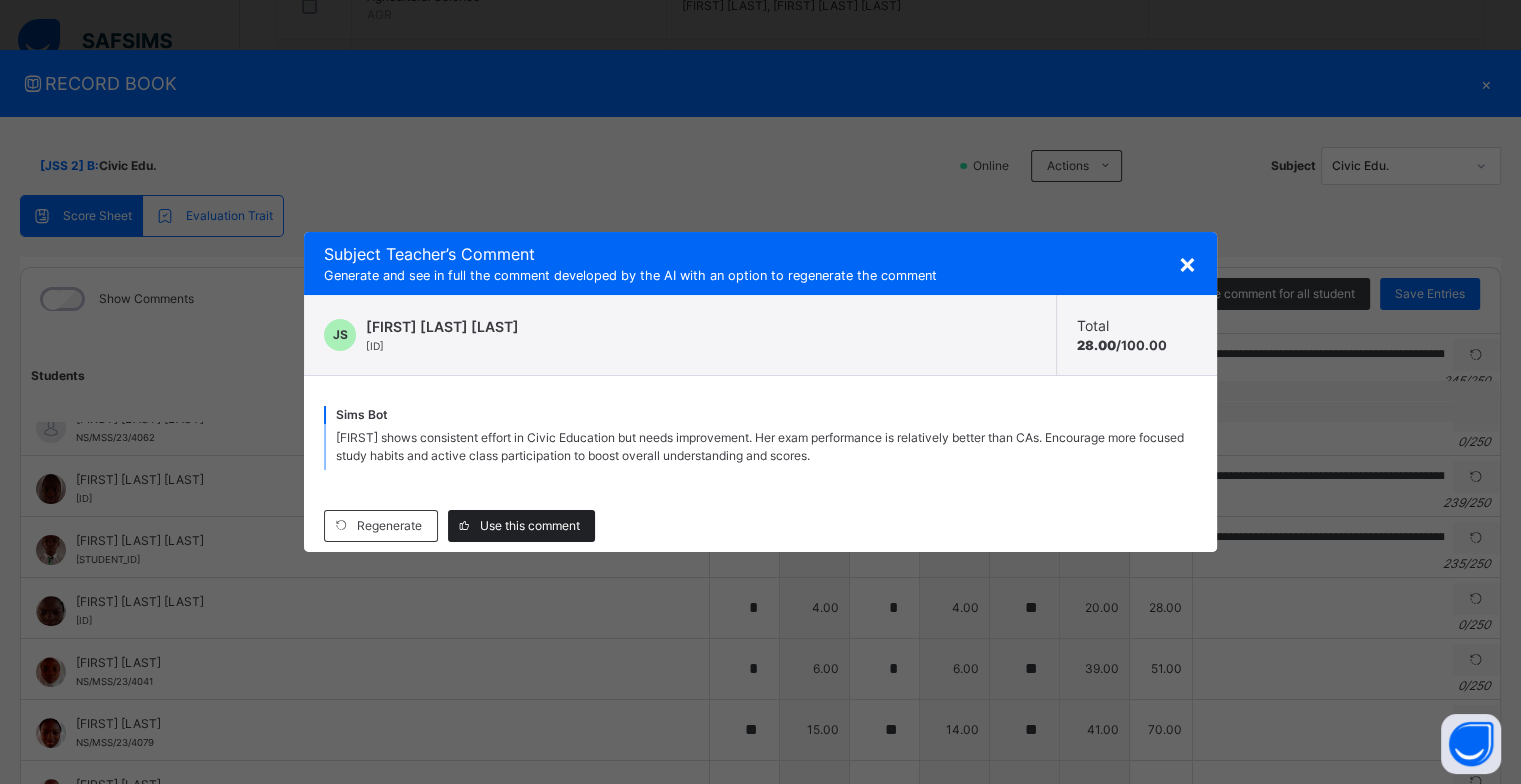click on "Use this comment" at bounding box center (521, 526) 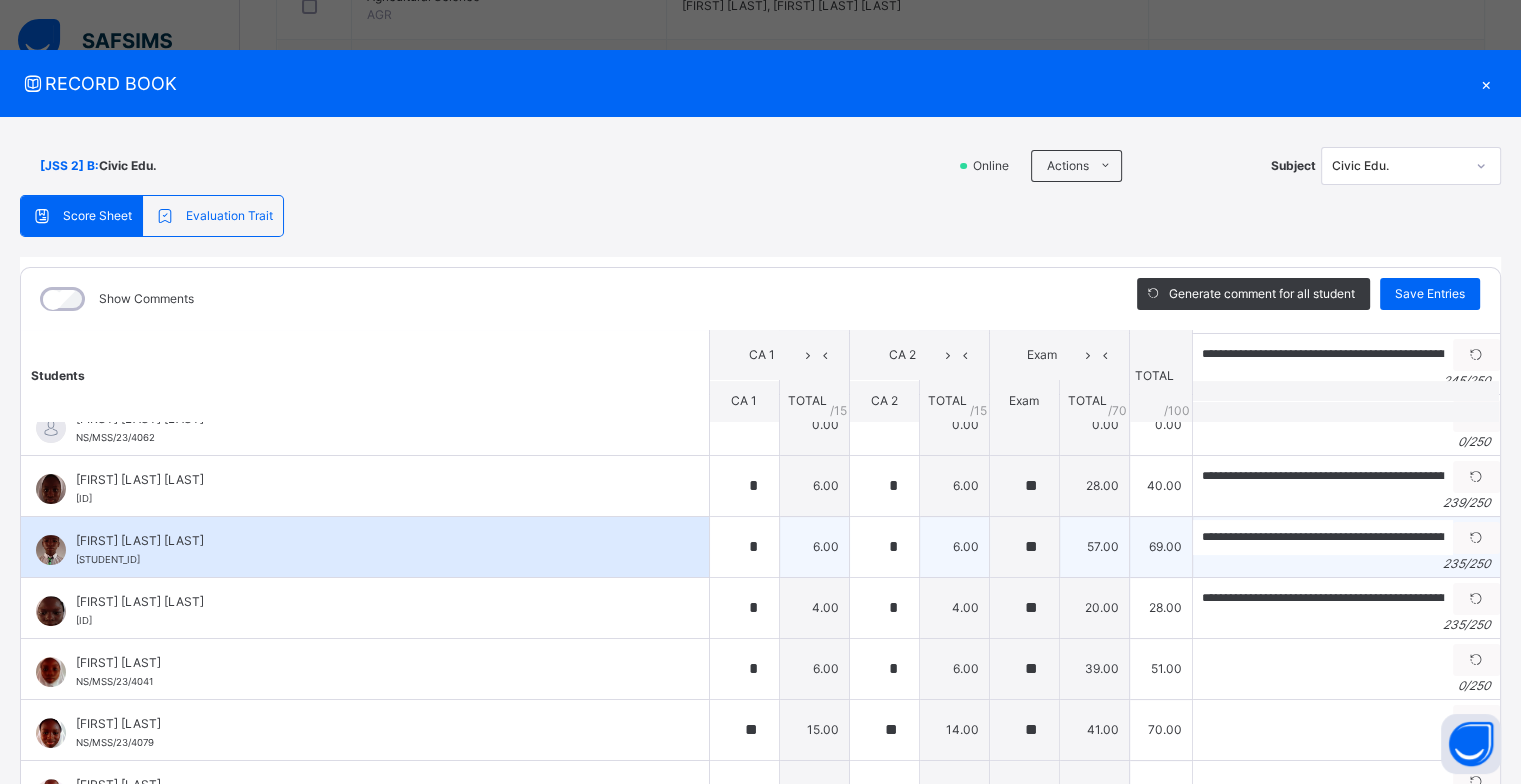 scroll, scrollTop: 800, scrollLeft: 0, axis: vertical 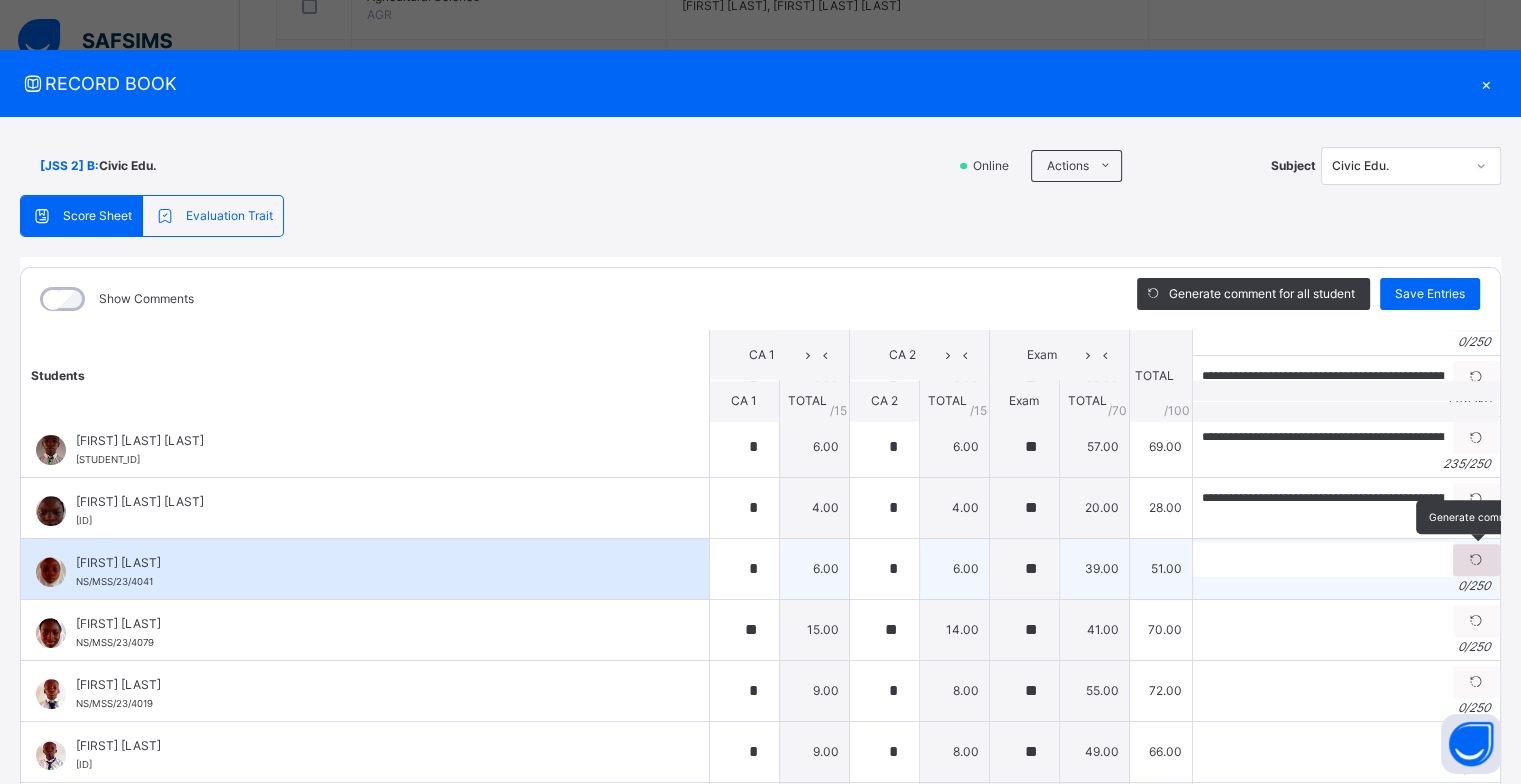 click at bounding box center (1476, 560) 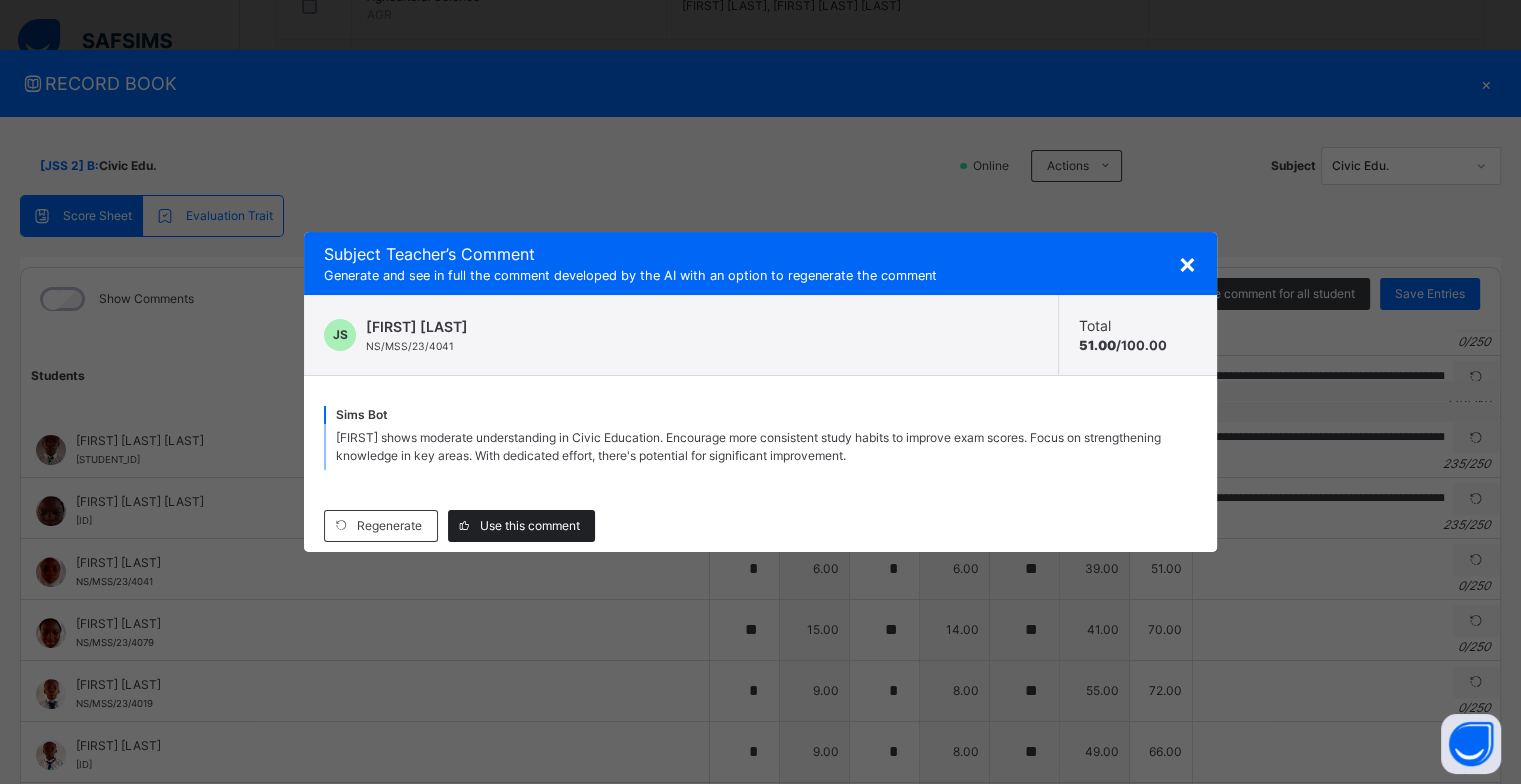 click on "Use this comment" at bounding box center (530, 526) 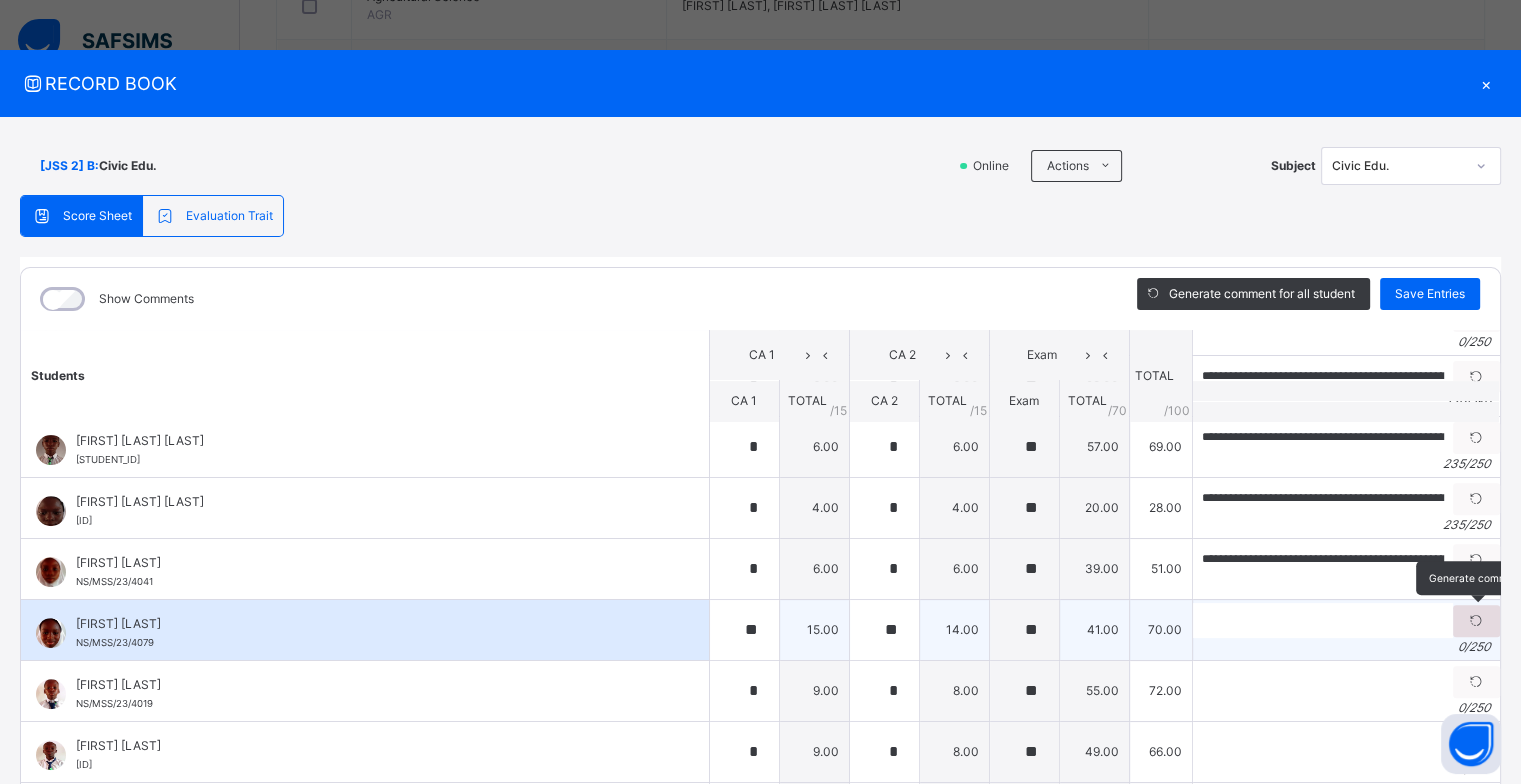click at bounding box center [1476, 621] 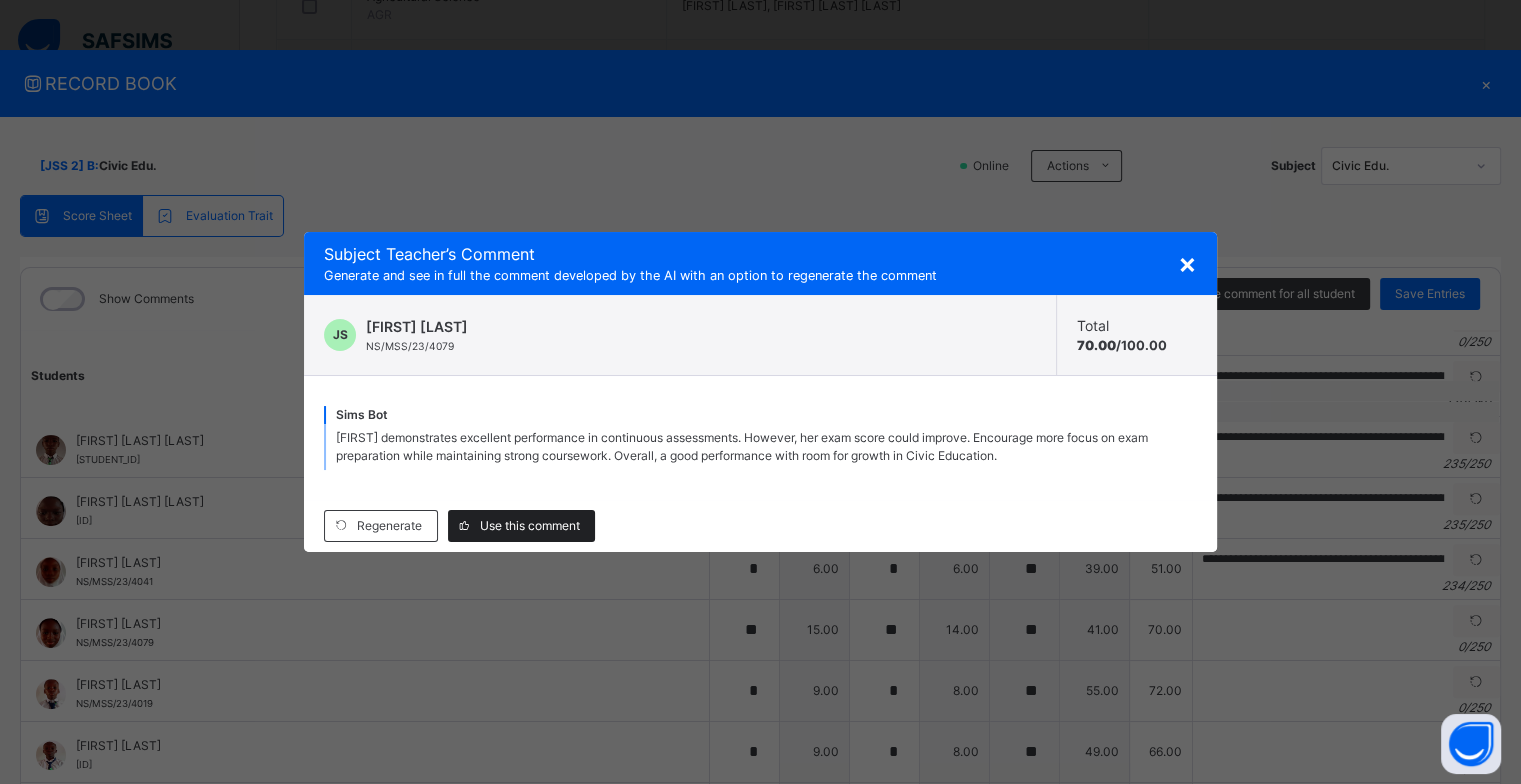 click on "Use this comment" at bounding box center [530, 526] 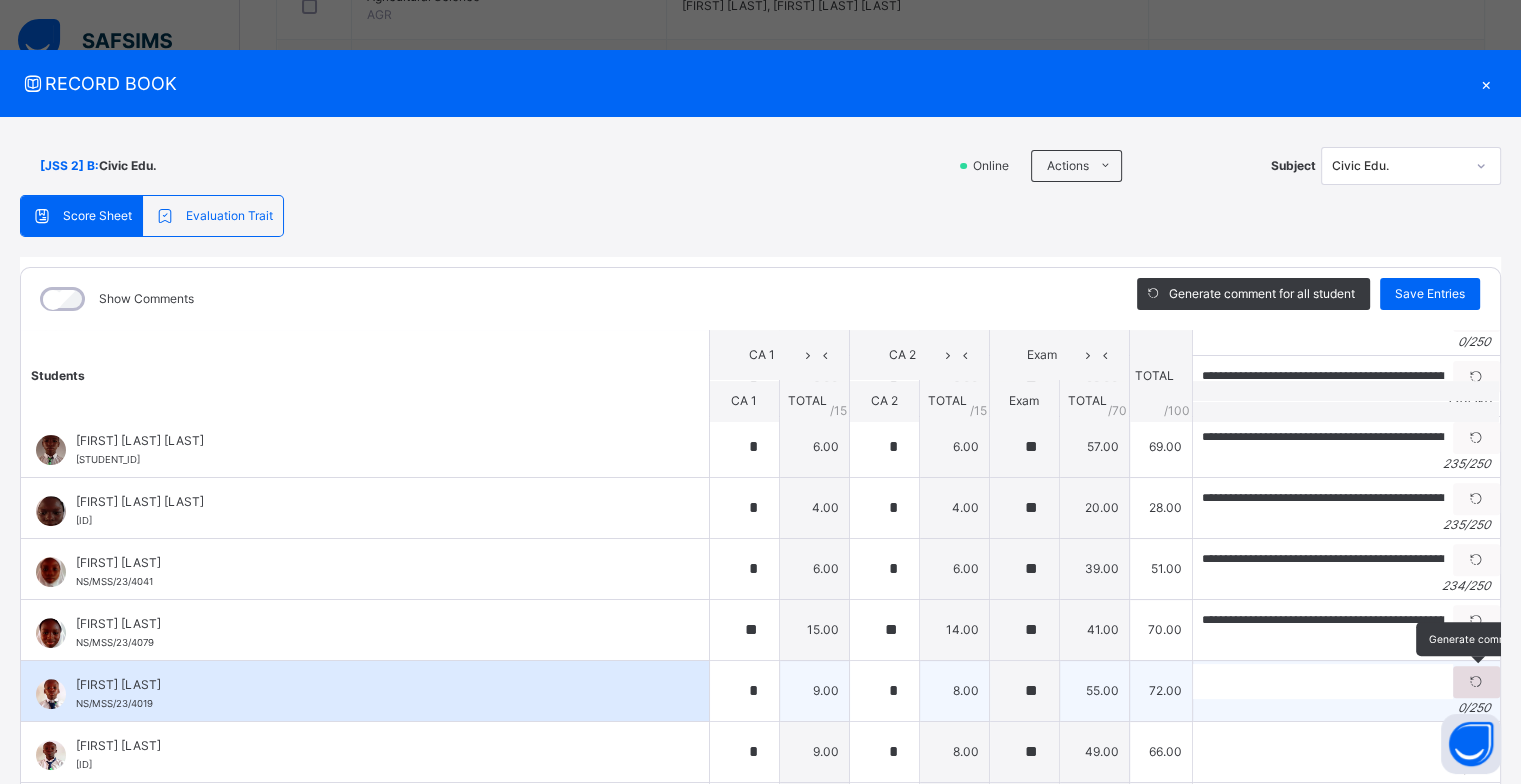 click at bounding box center [1476, 682] 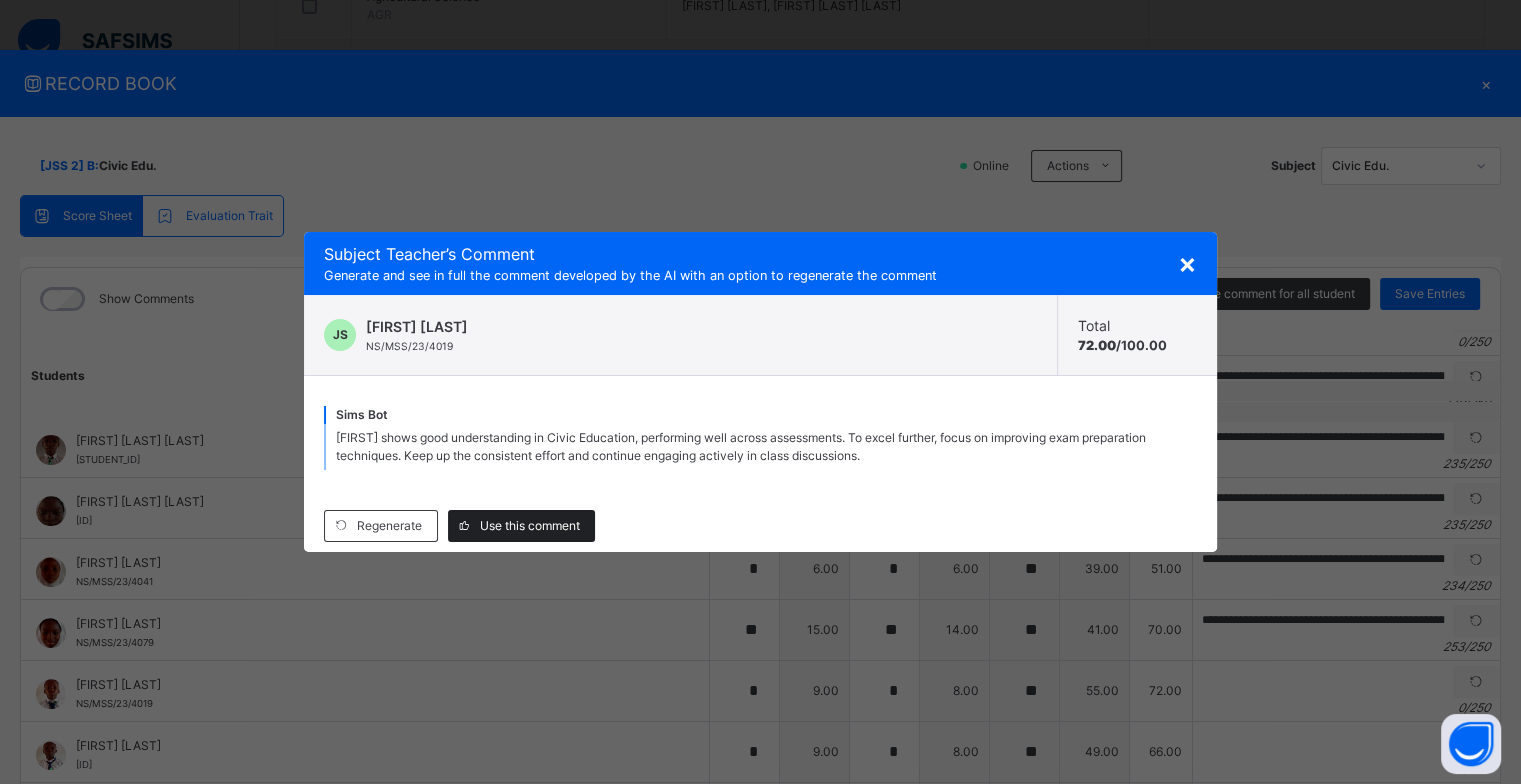click on "Use this comment" at bounding box center (530, 526) 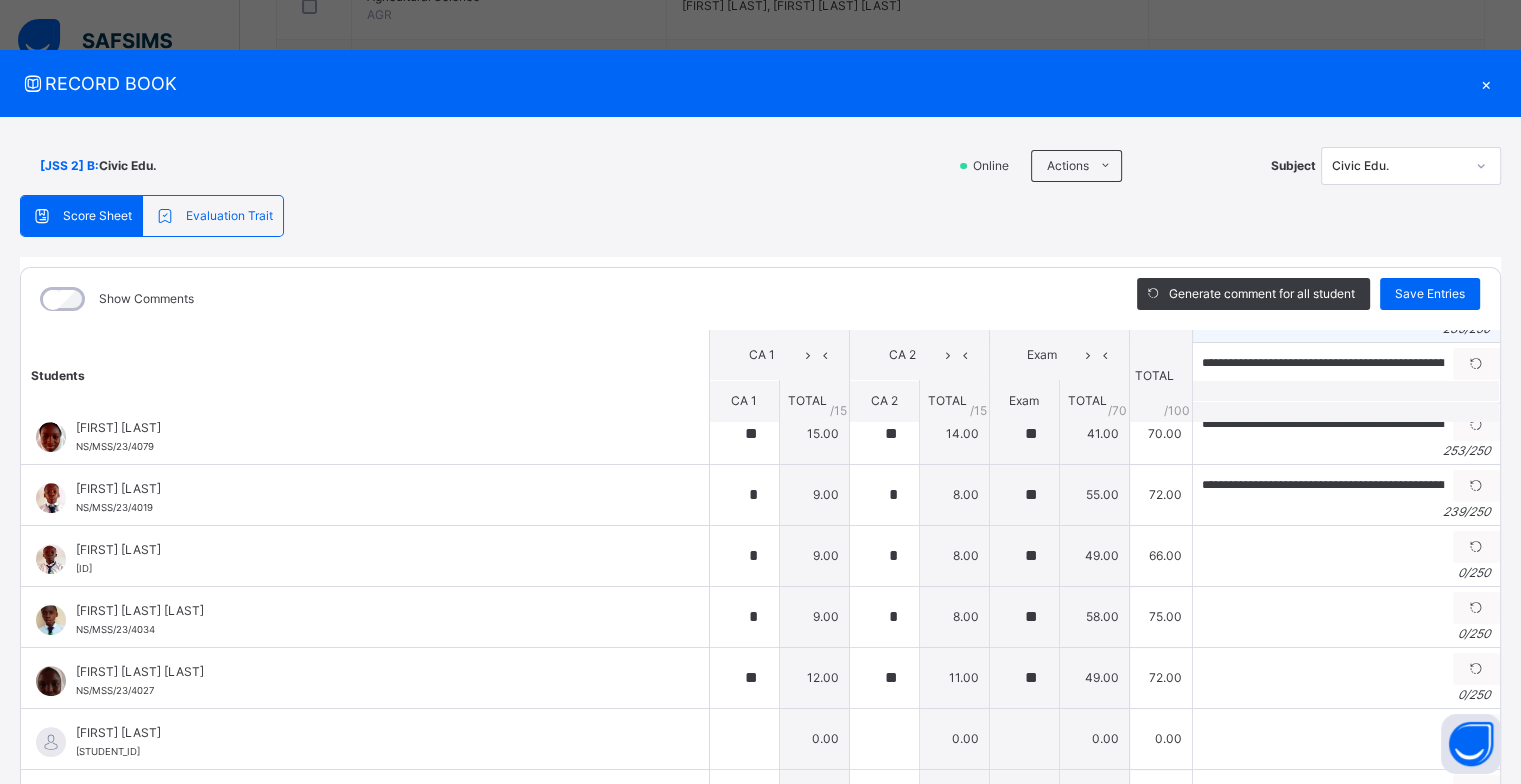 scroll, scrollTop: 1000, scrollLeft: 0, axis: vertical 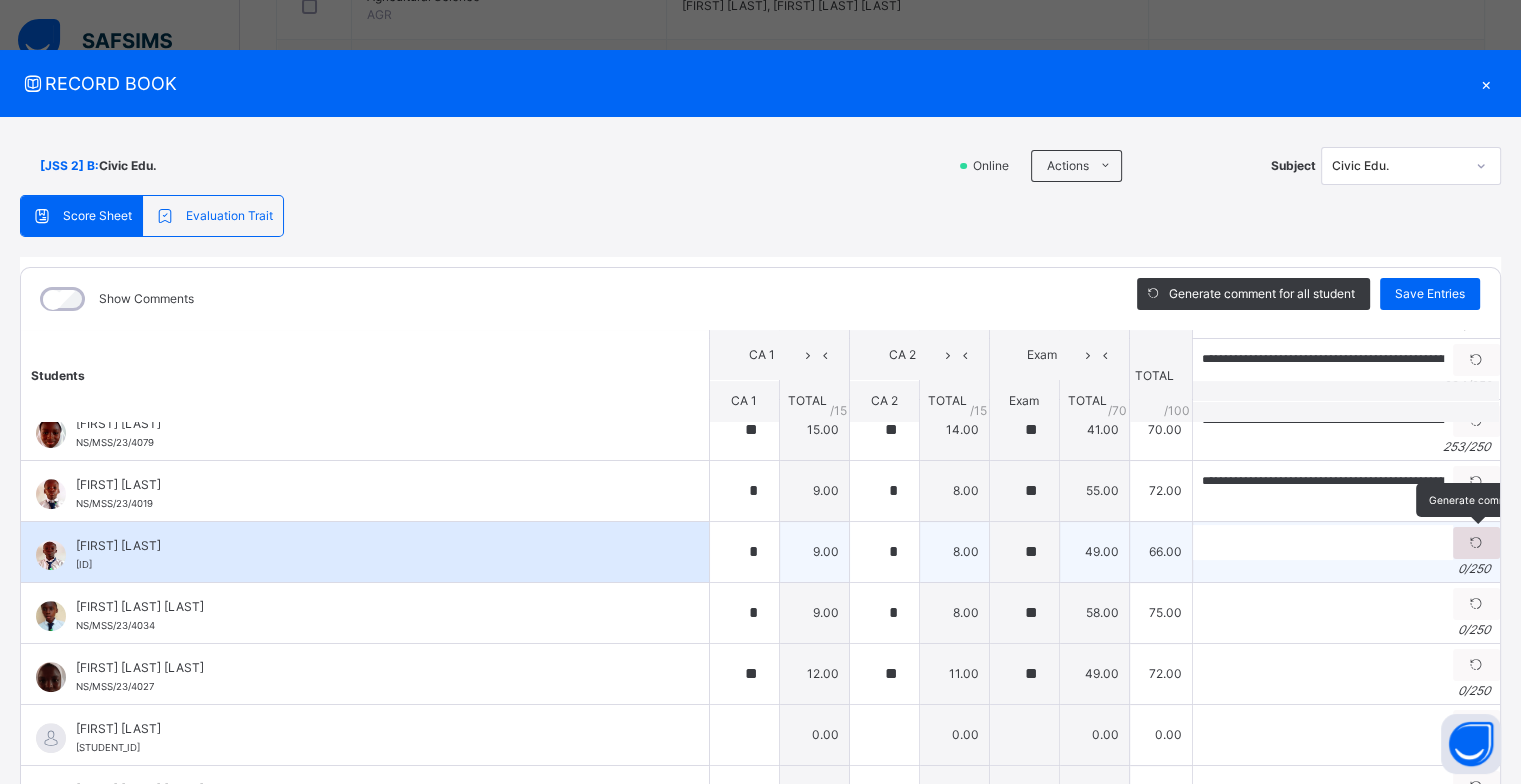 click at bounding box center (1476, 543) 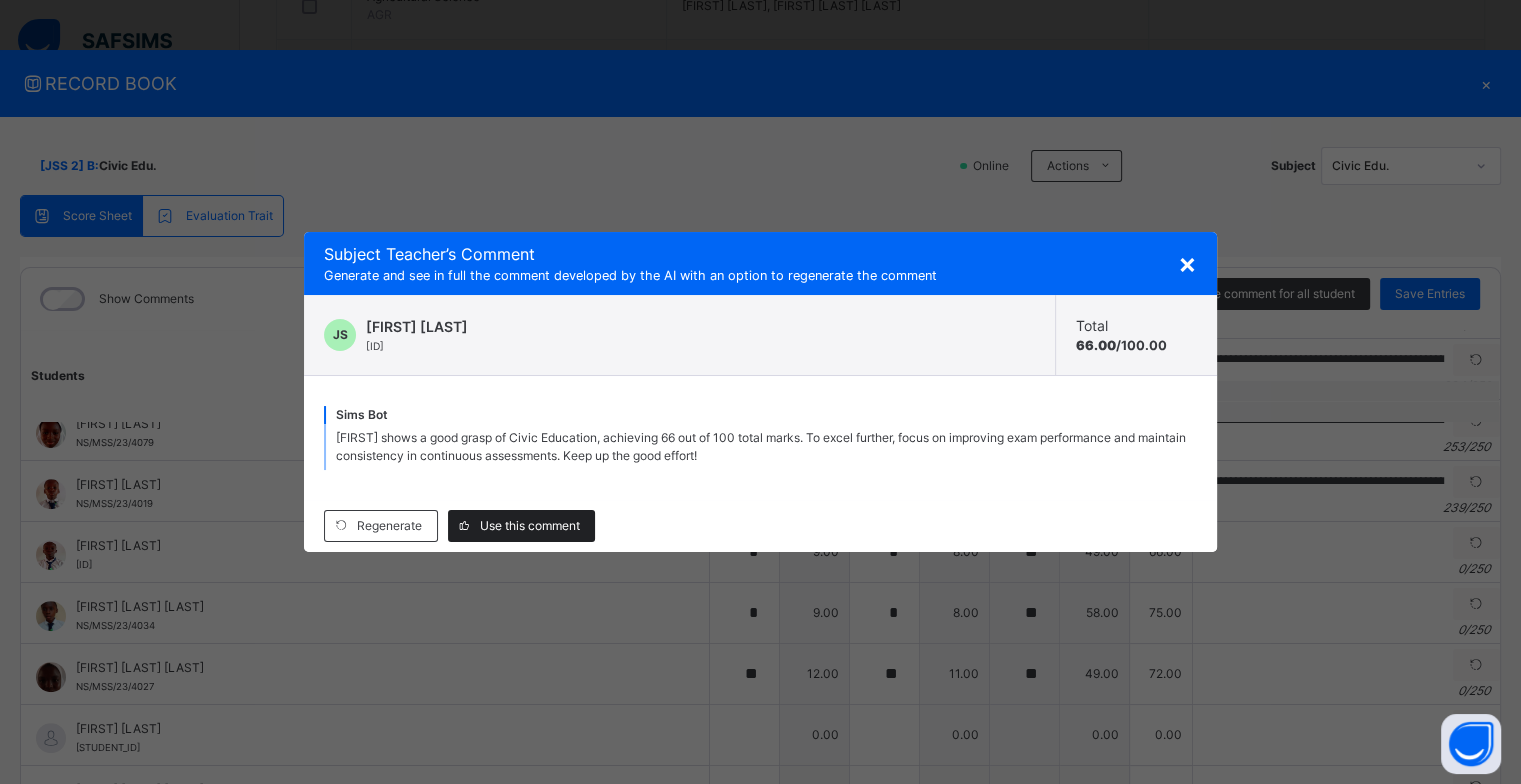 click on "Use this comment" at bounding box center (530, 526) 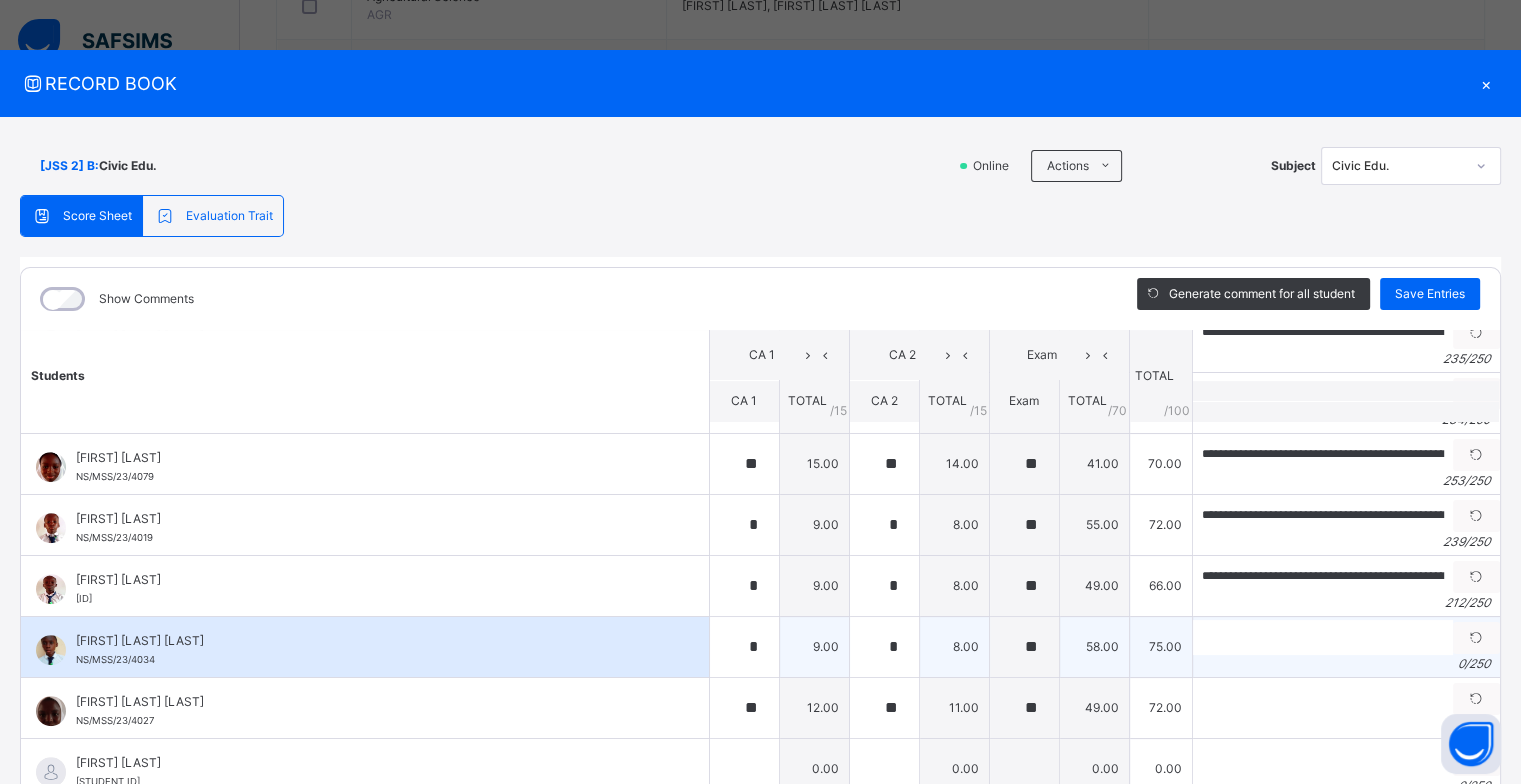 scroll, scrollTop: 1000, scrollLeft: 0, axis: vertical 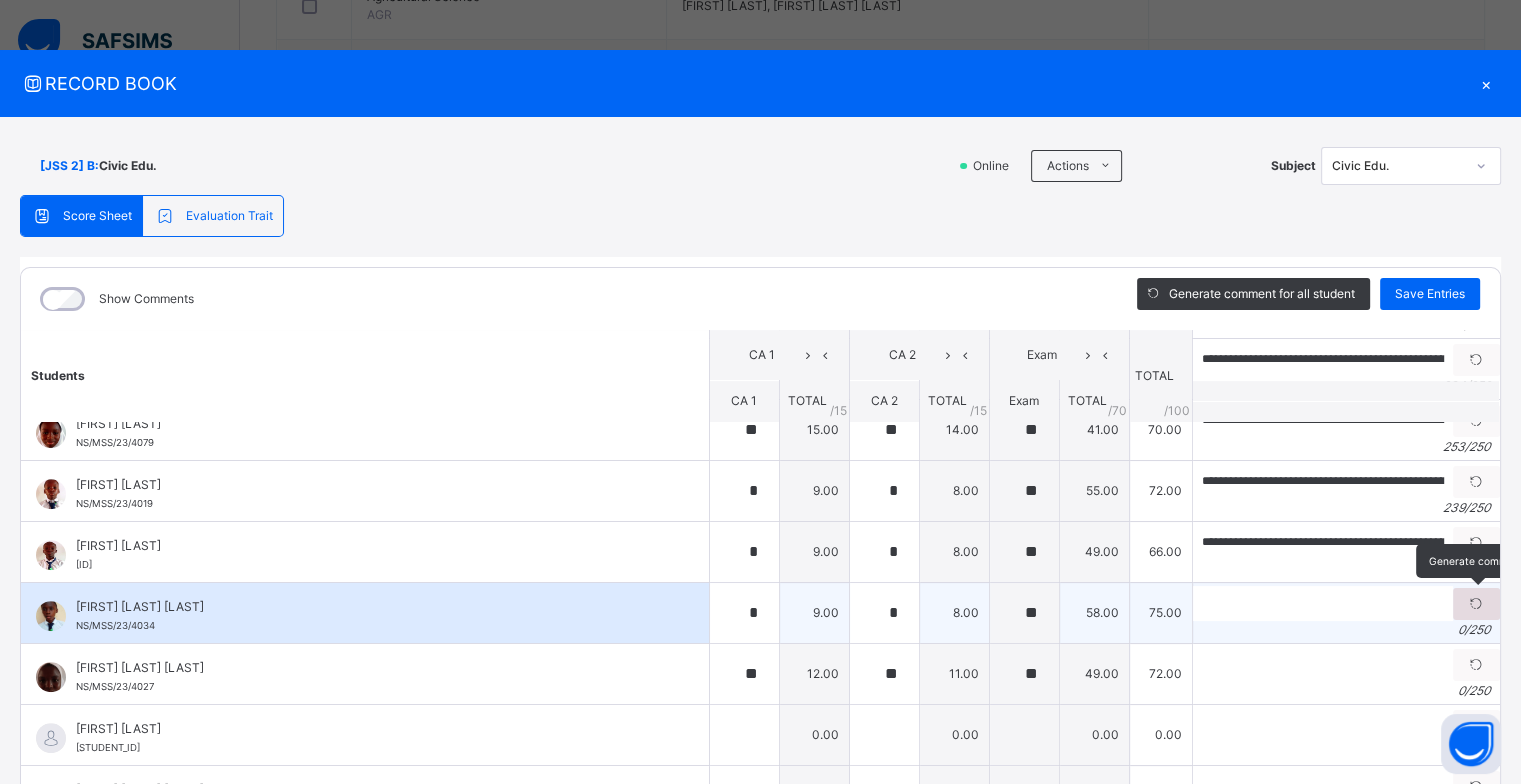 click at bounding box center (1476, 604) 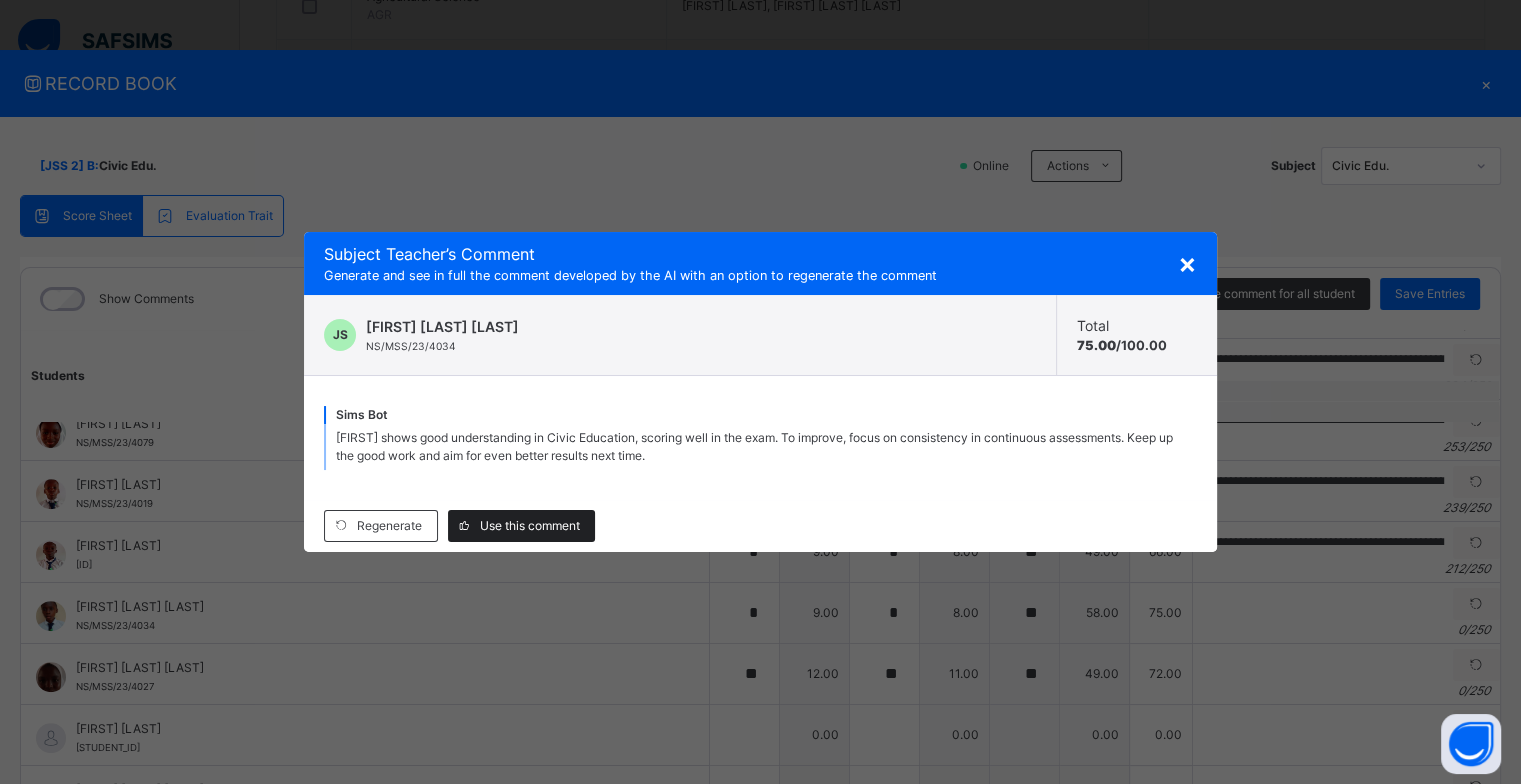 click on "Use this comment" at bounding box center (530, 526) 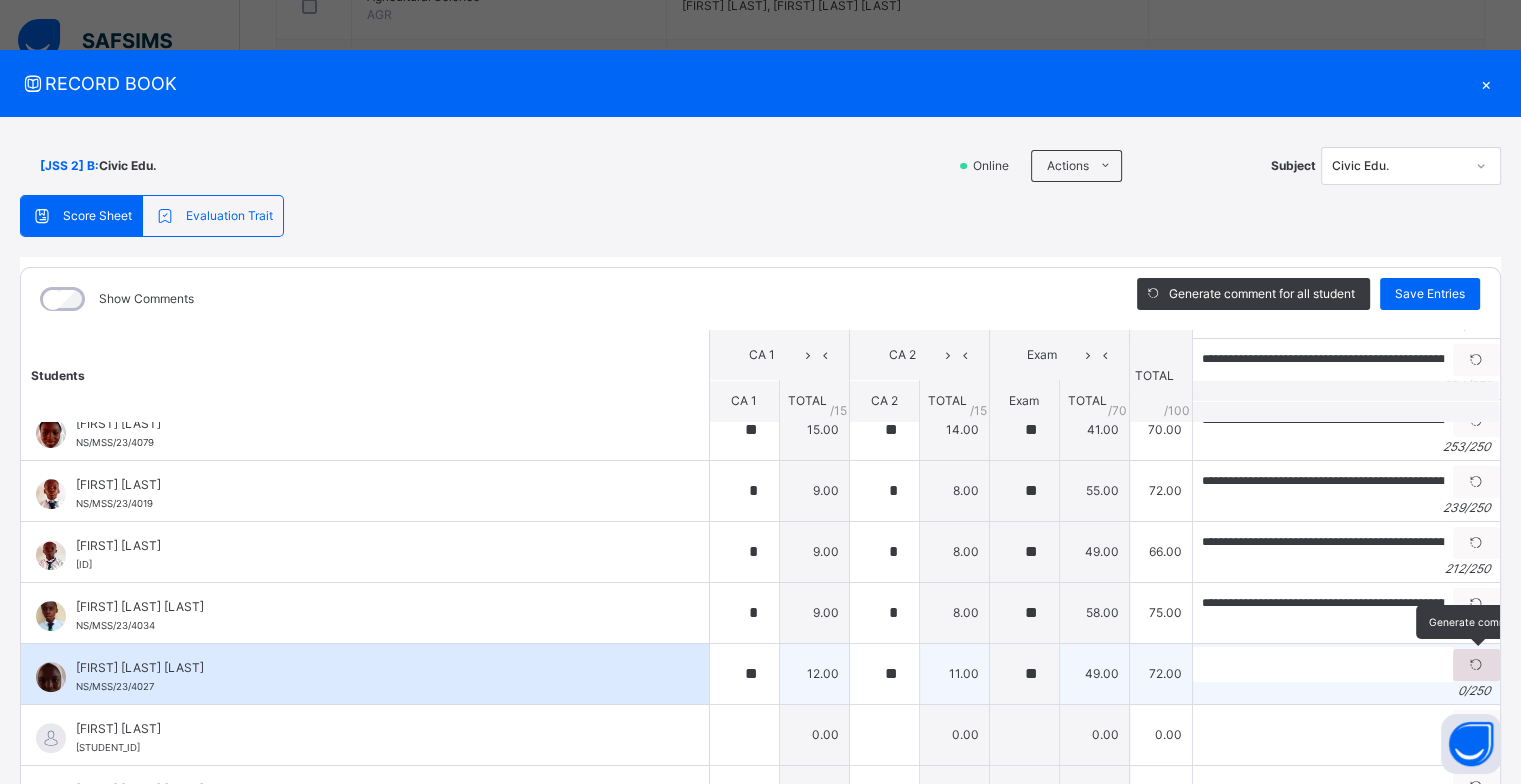 click at bounding box center (1476, 665) 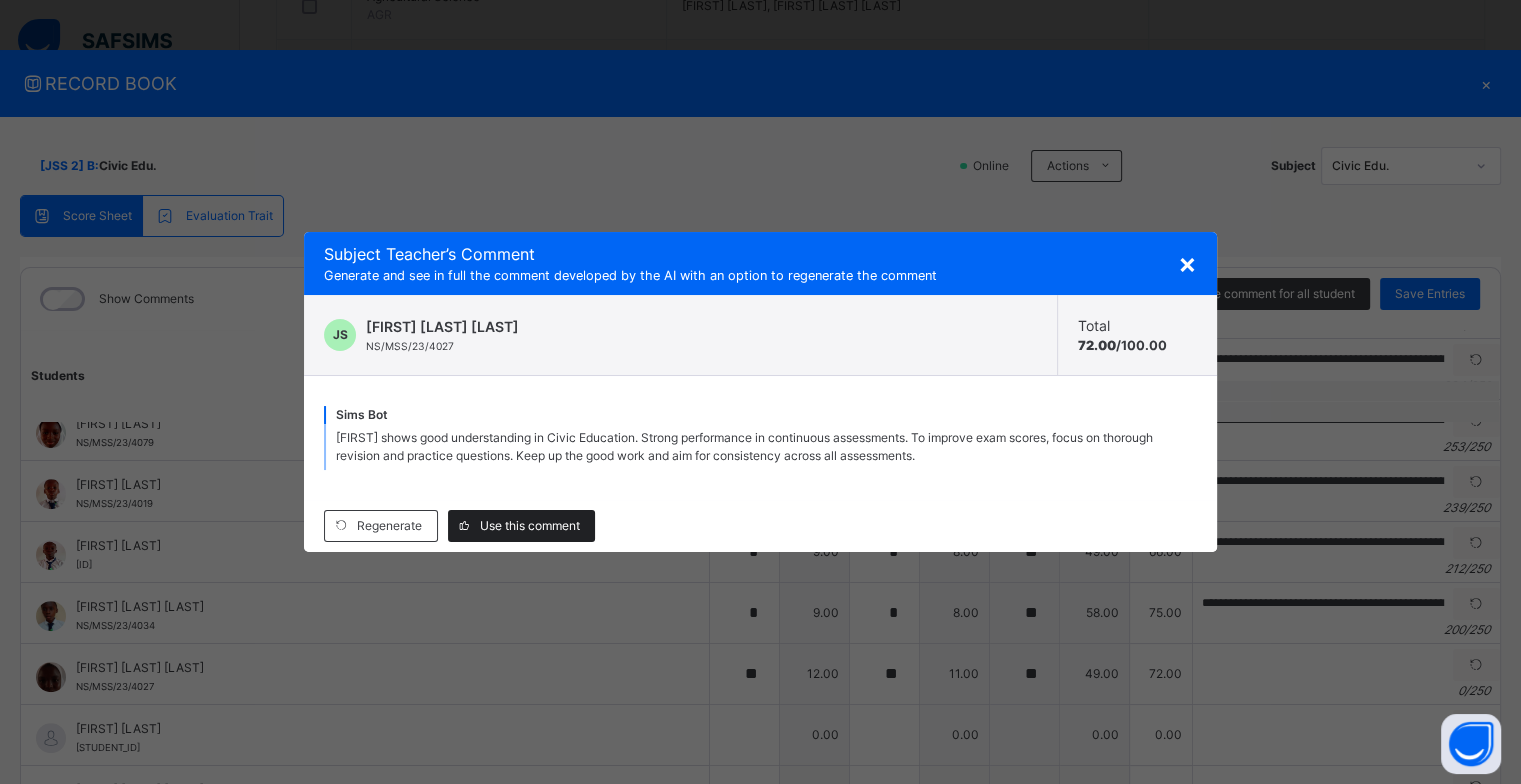 click on "Use this comment" at bounding box center (530, 526) 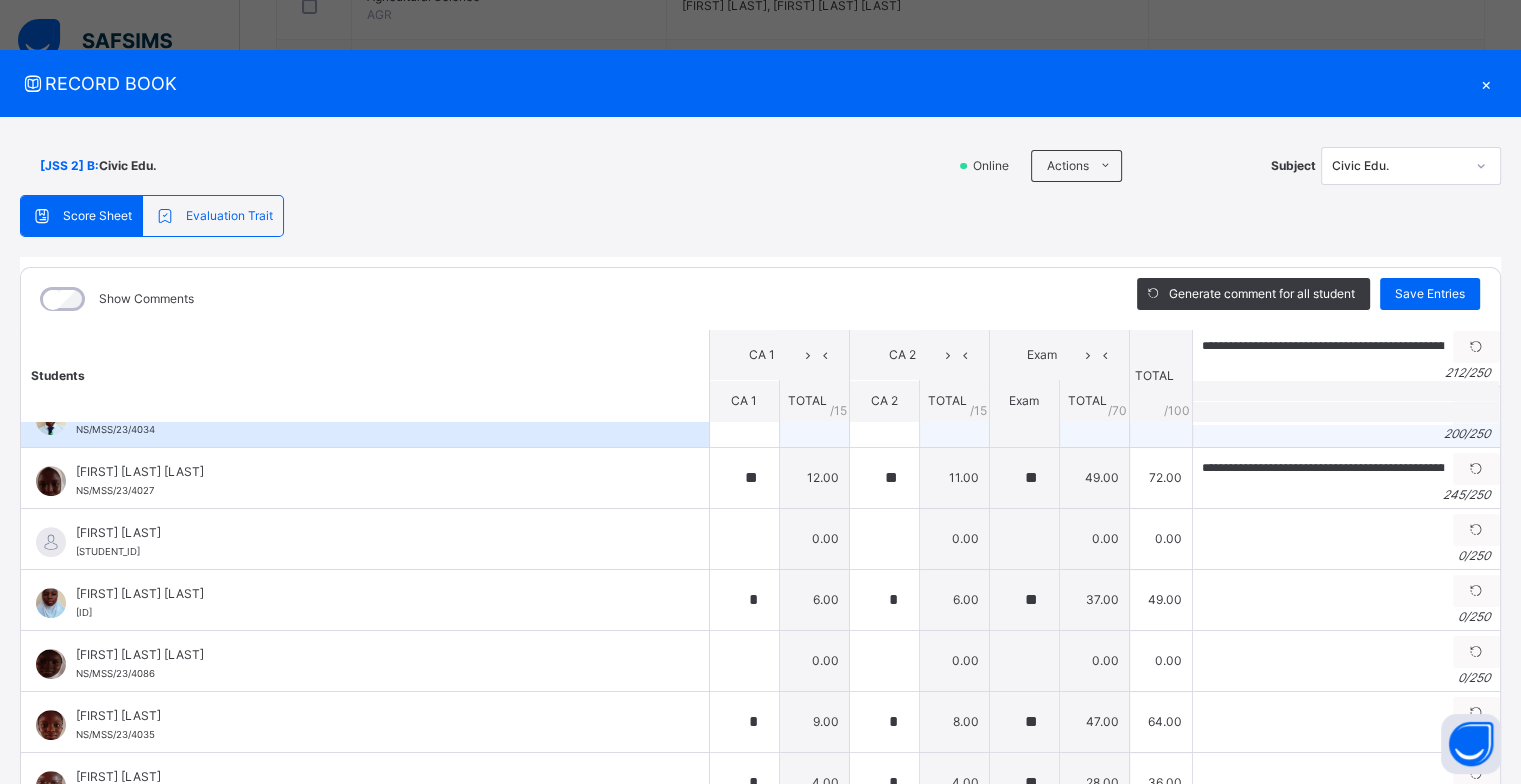 scroll, scrollTop: 1200, scrollLeft: 0, axis: vertical 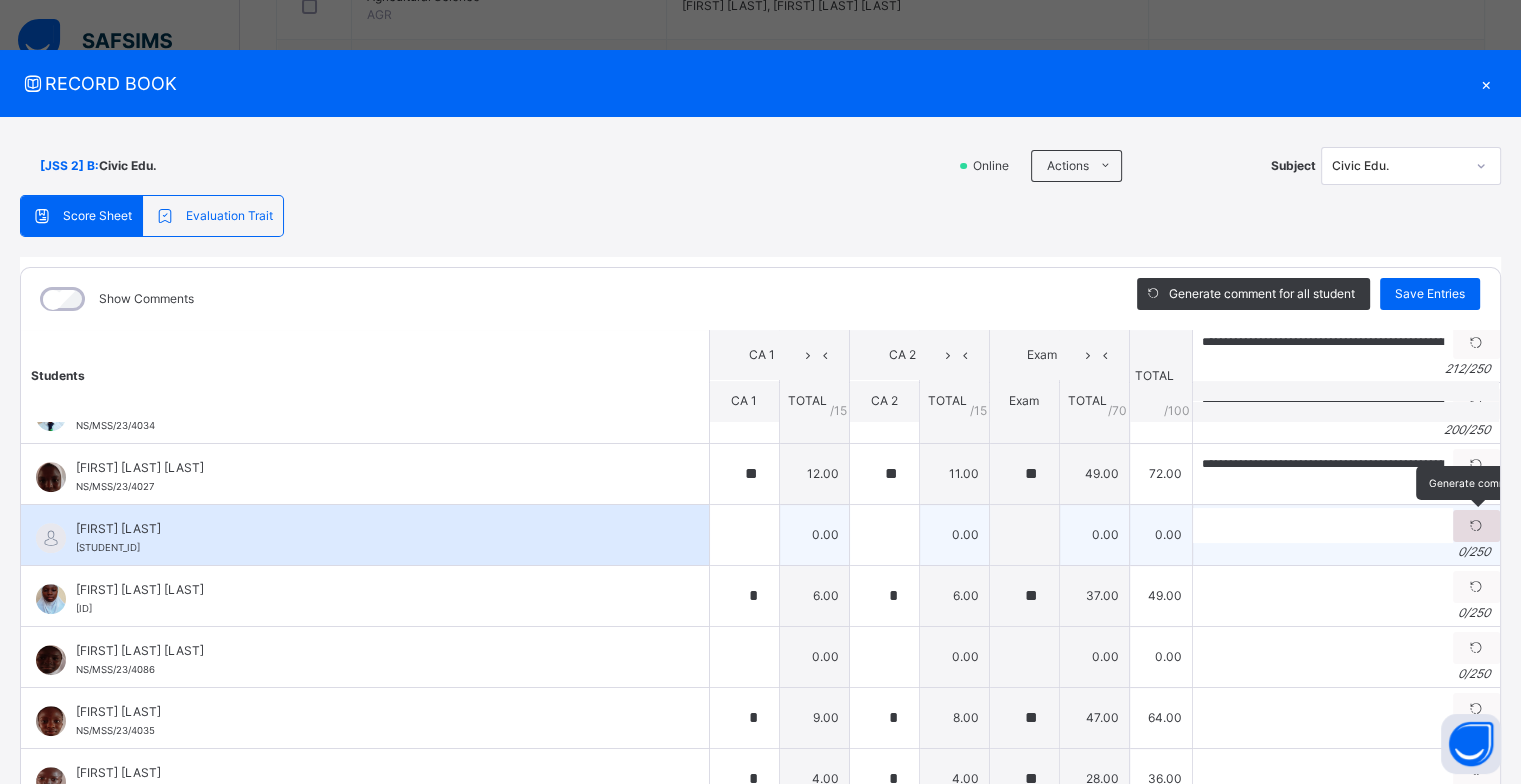 click at bounding box center [1476, 526] 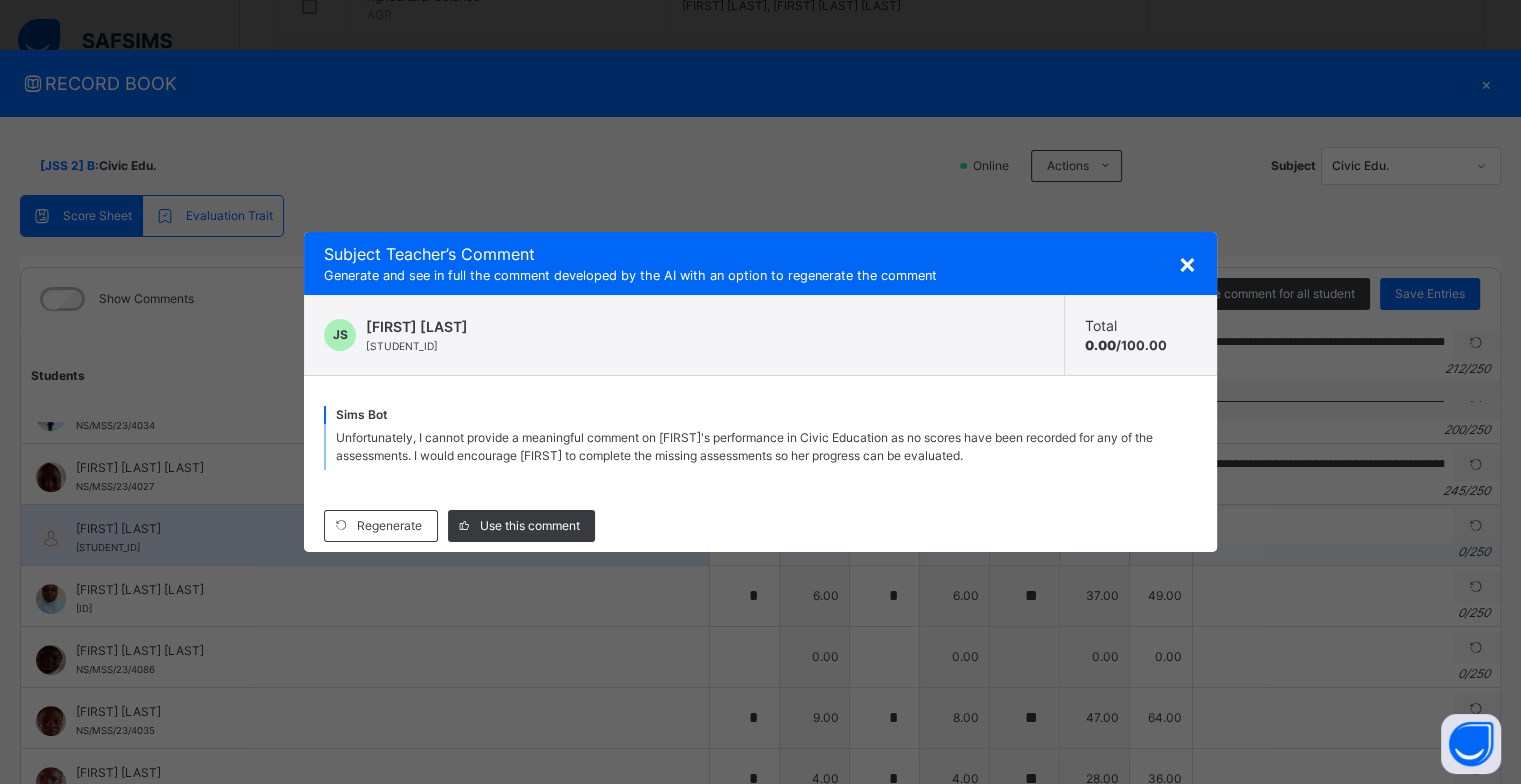 click on "Use this comment" at bounding box center (530, 526) 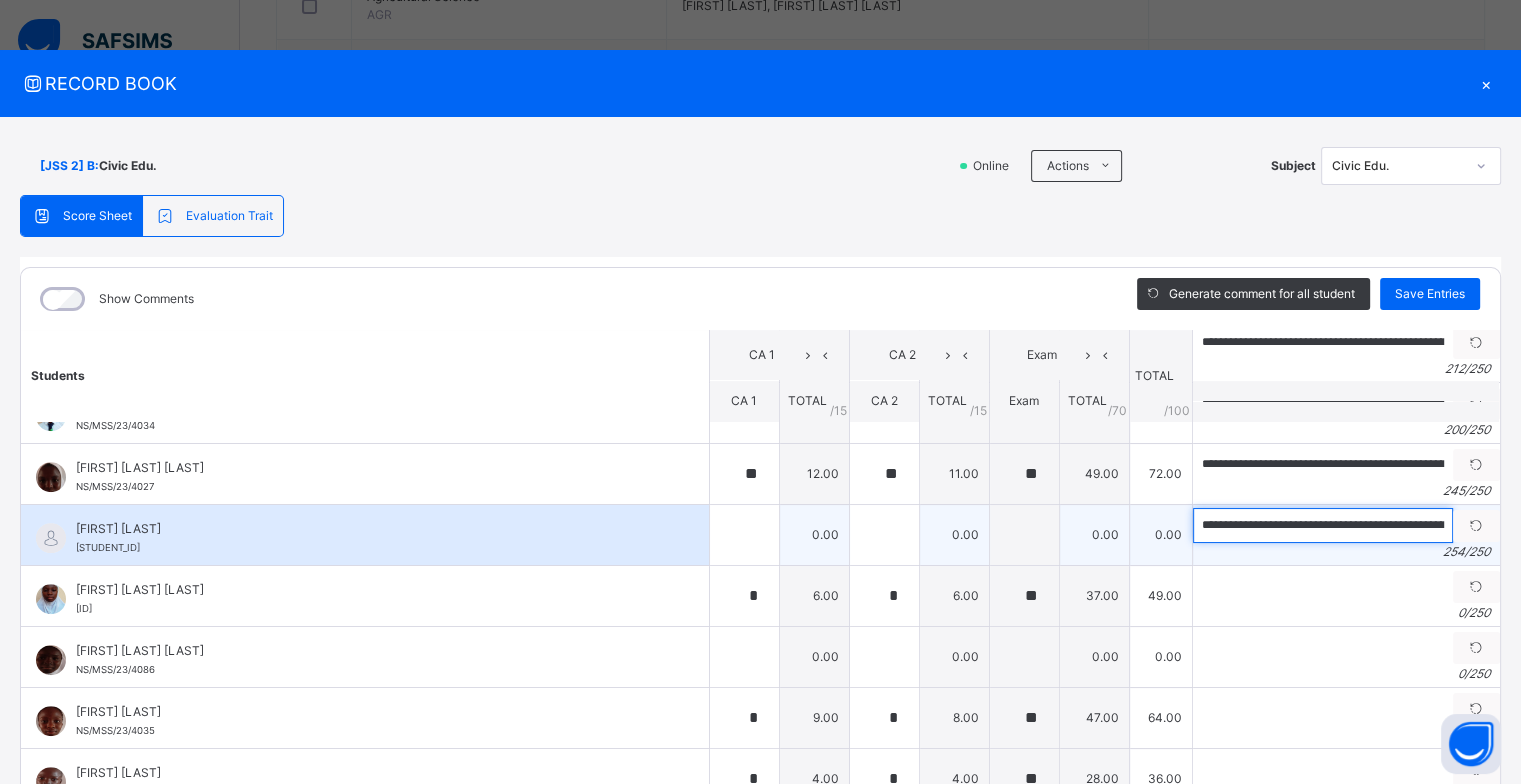 click on "**********" at bounding box center [1323, 525] 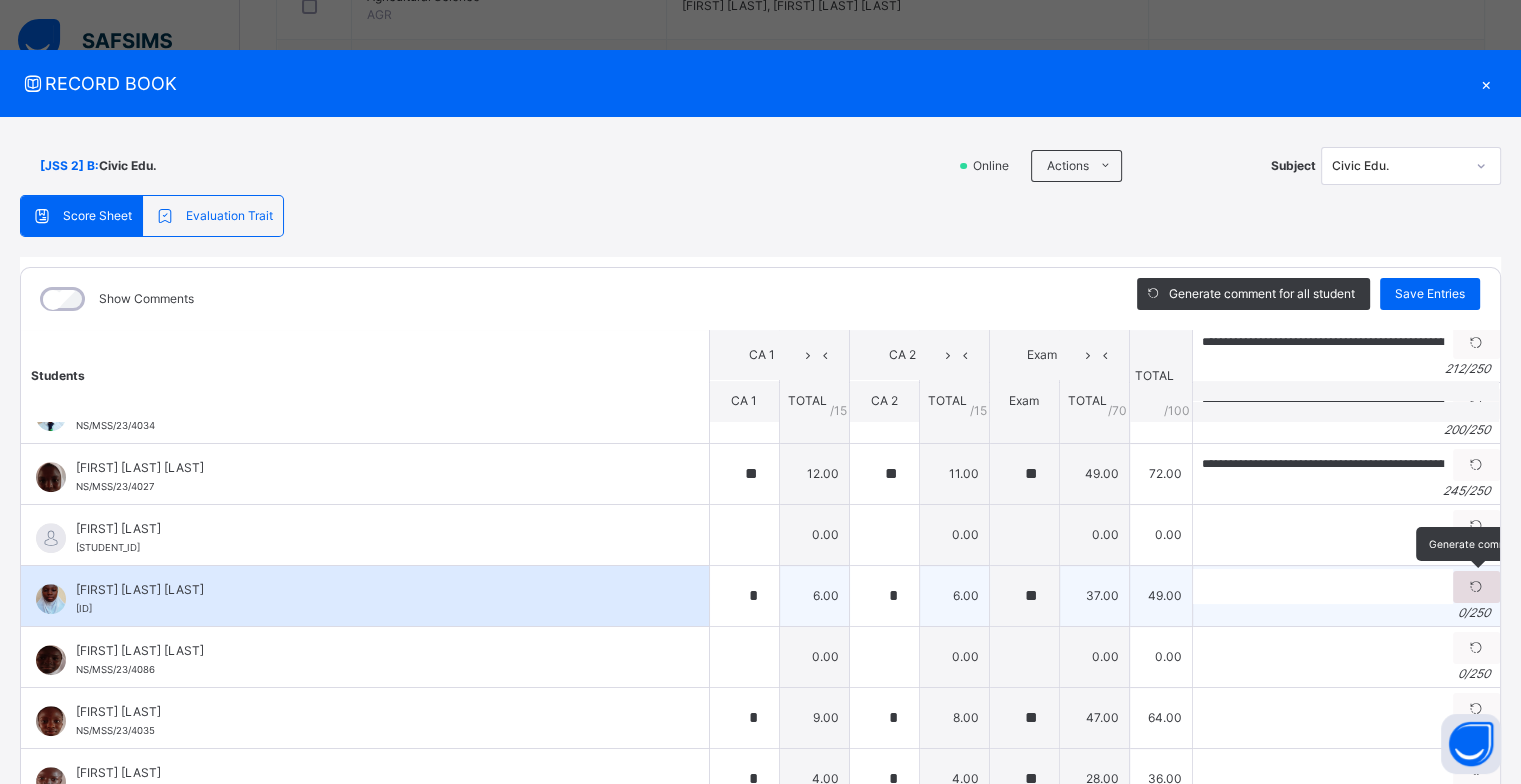 click at bounding box center (1476, 587) 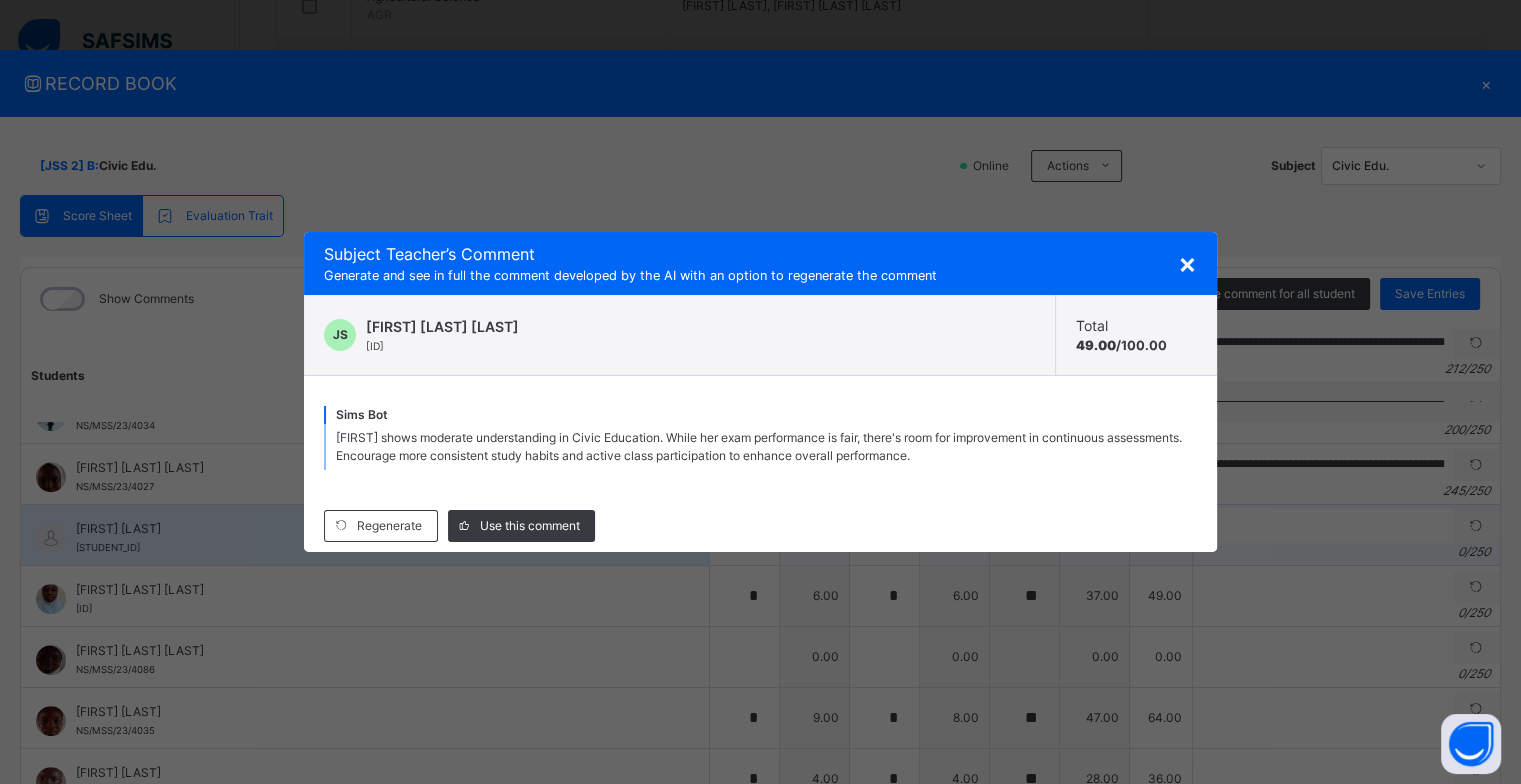 click on "Use this comment" at bounding box center [530, 526] 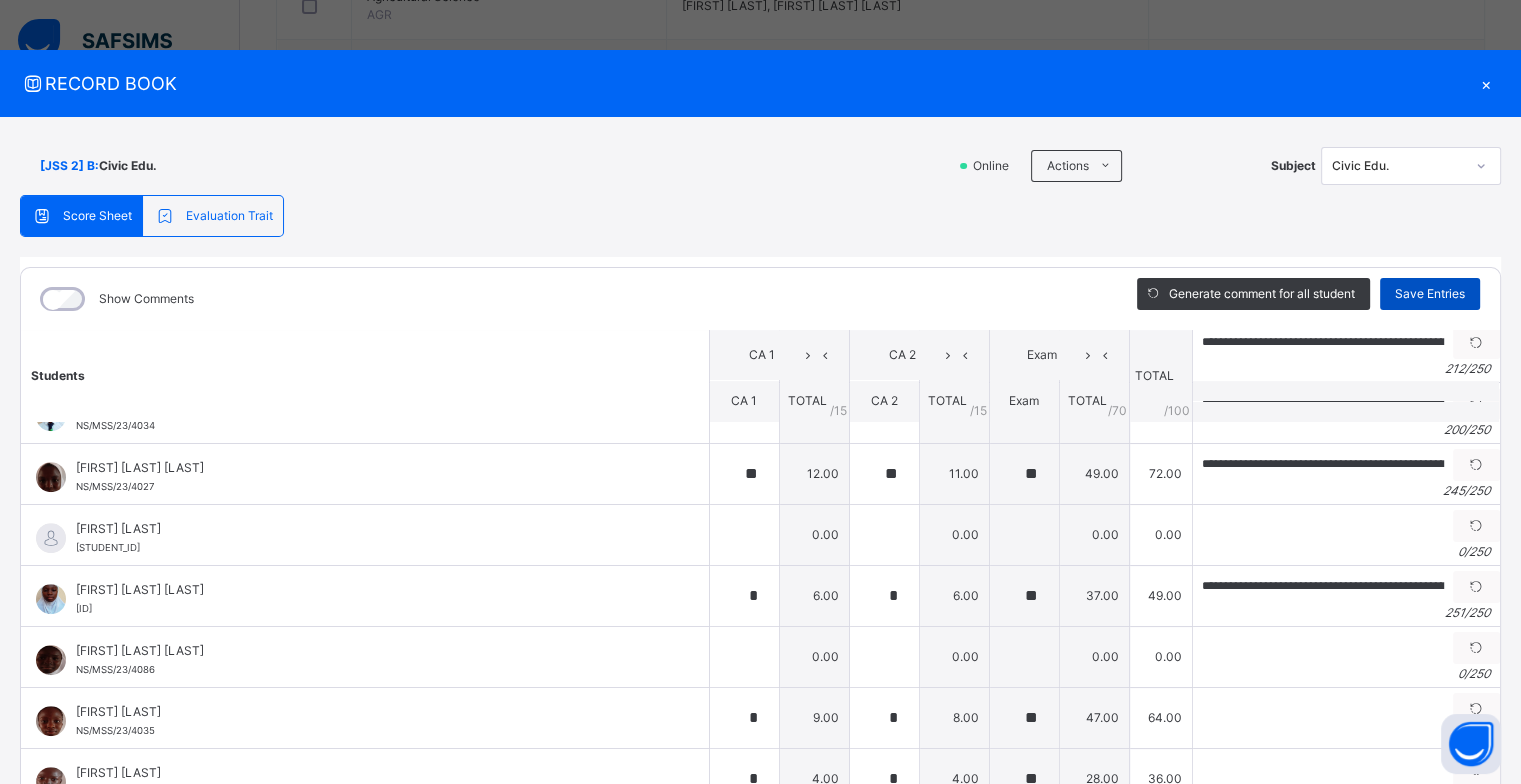 click on "Save Entries" at bounding box center [1430, 294] 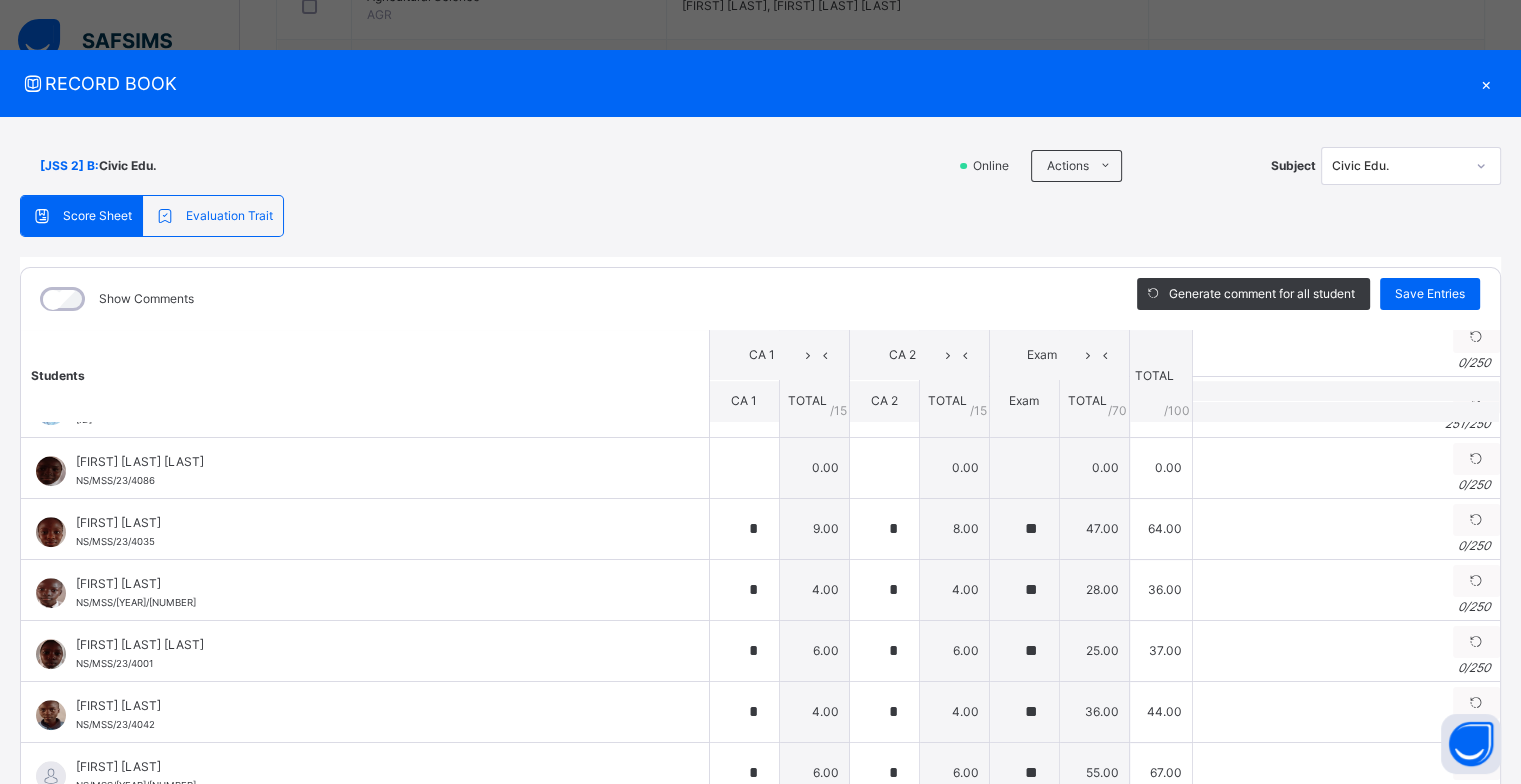 scroll, scrollTop: 1400, scrollLeft: 0, axis: vertical 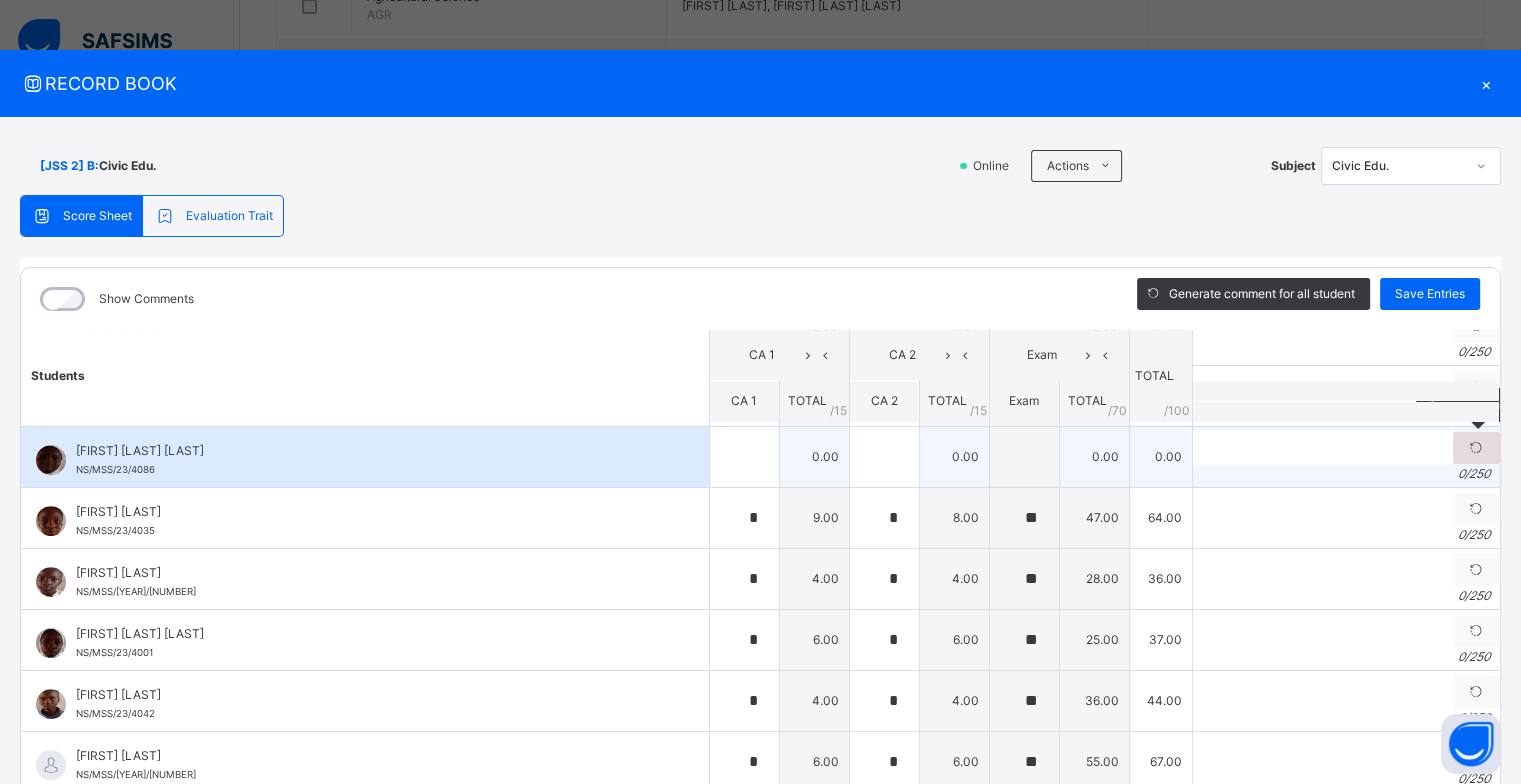 click at bounding box center (1476, 448) 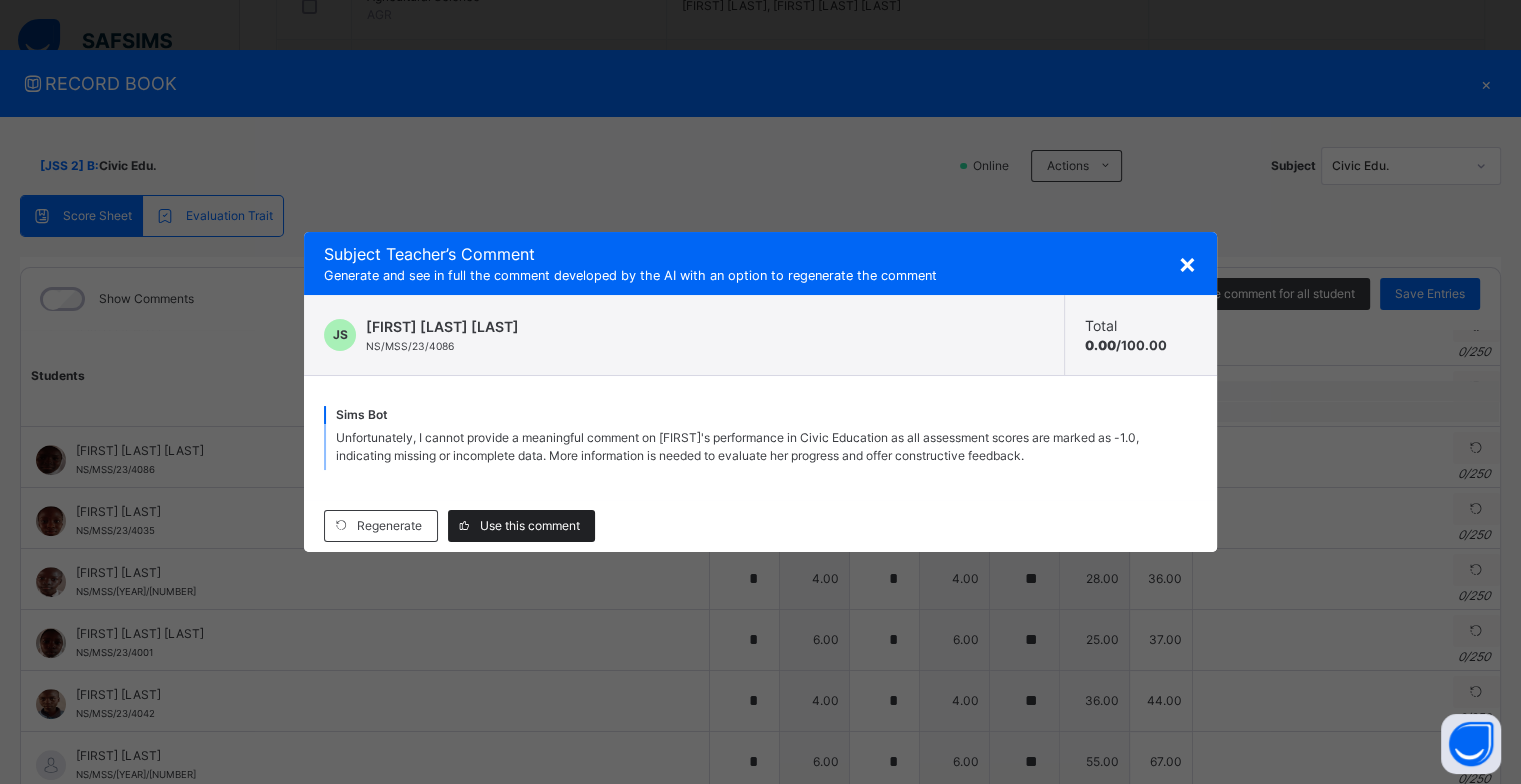 click on "Use this comment" at bounding box center [530, 526] 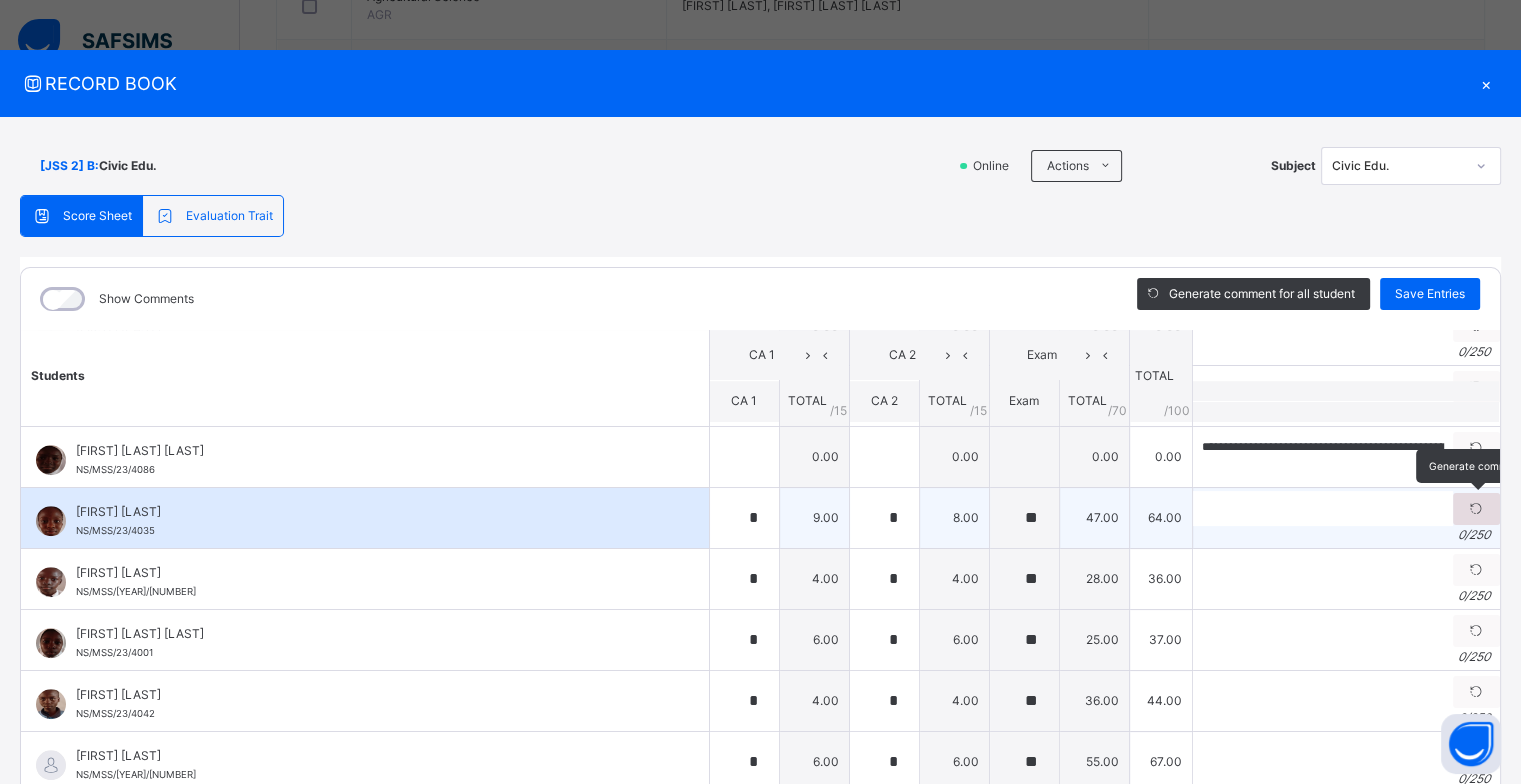 click at bounding box center (1476, 509) 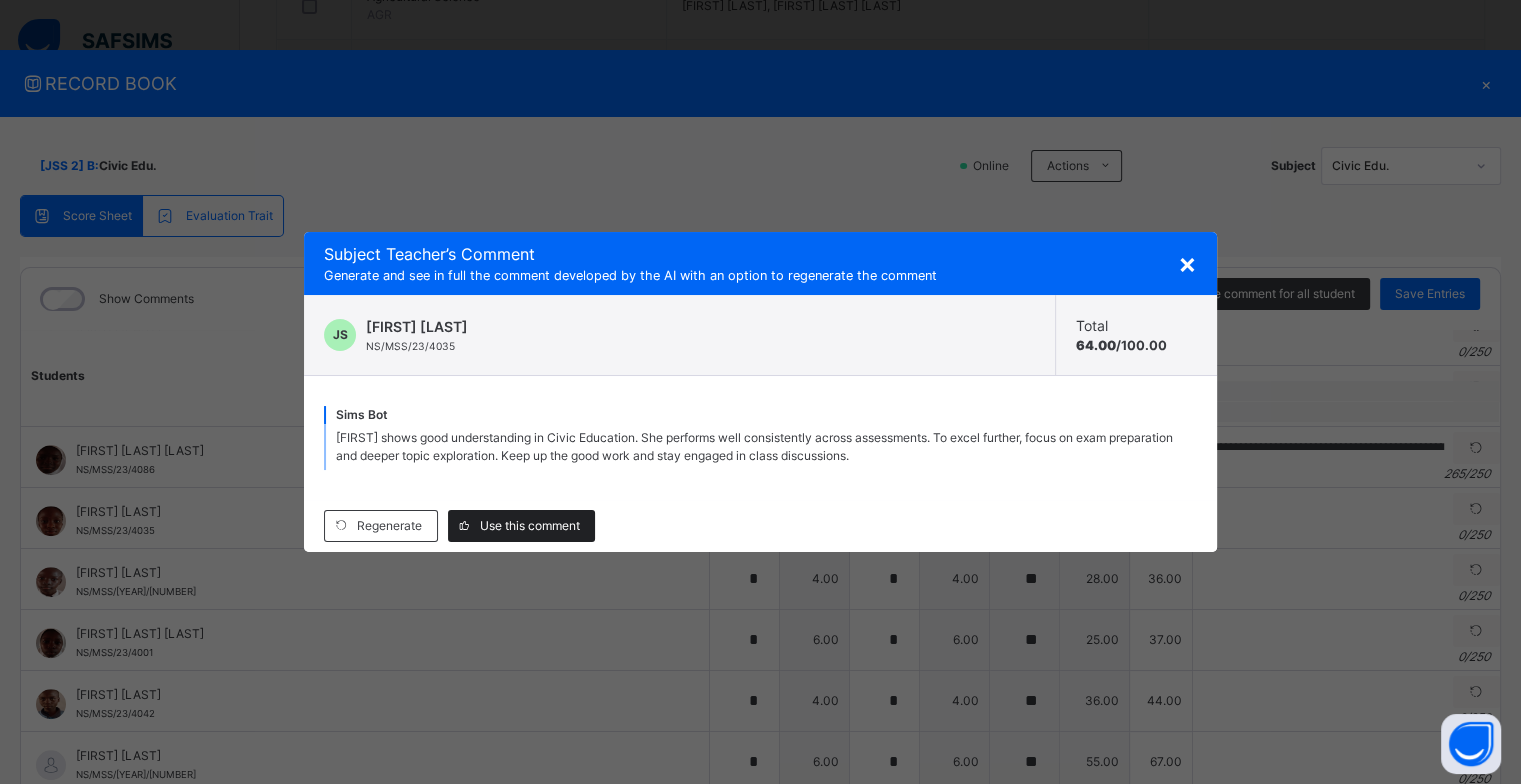 click on "Use this comment" at bounding box center (521, 526) 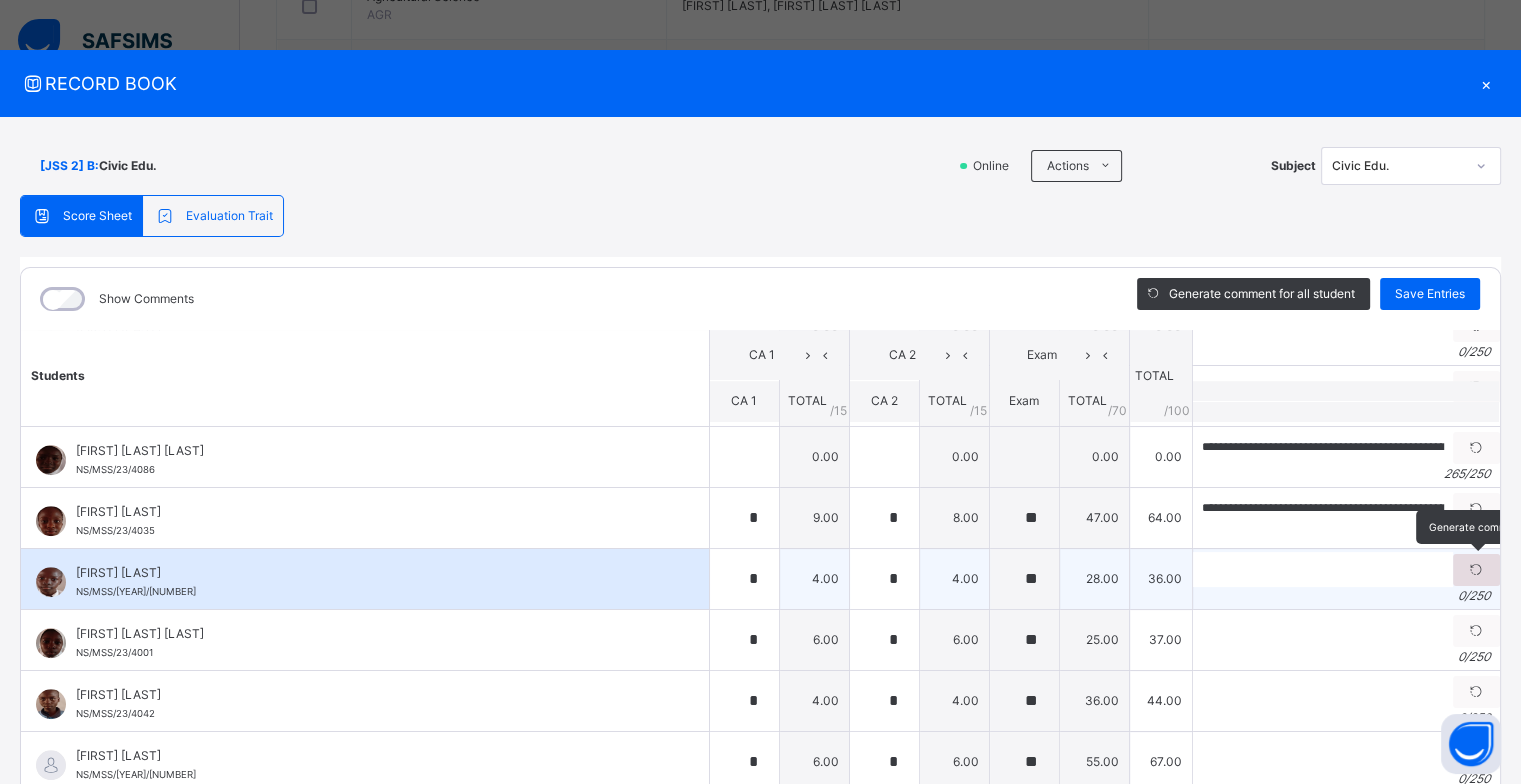 click at bounding box center [1476, 570] 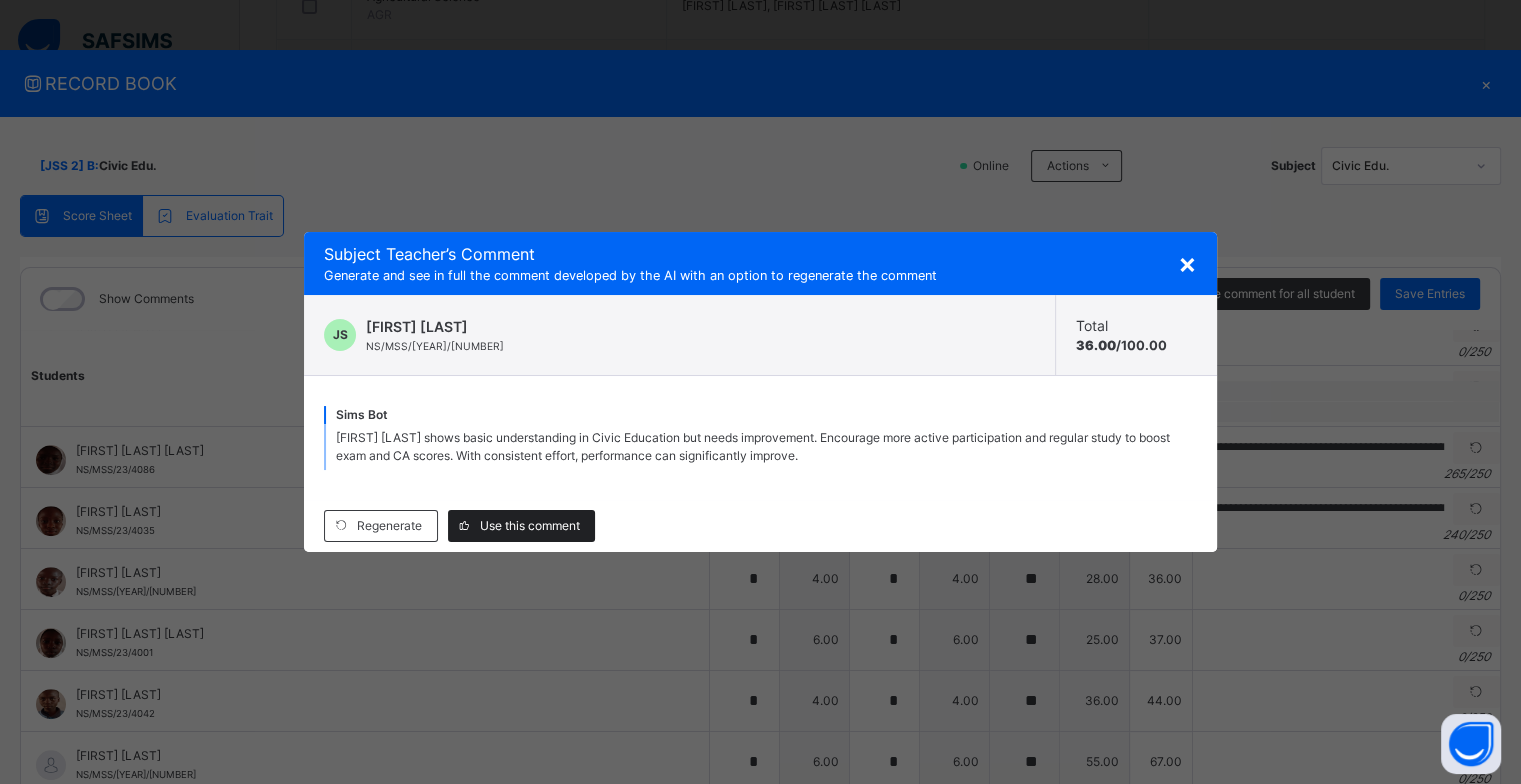click on "Use this comment" at bounding box center [530, 526] 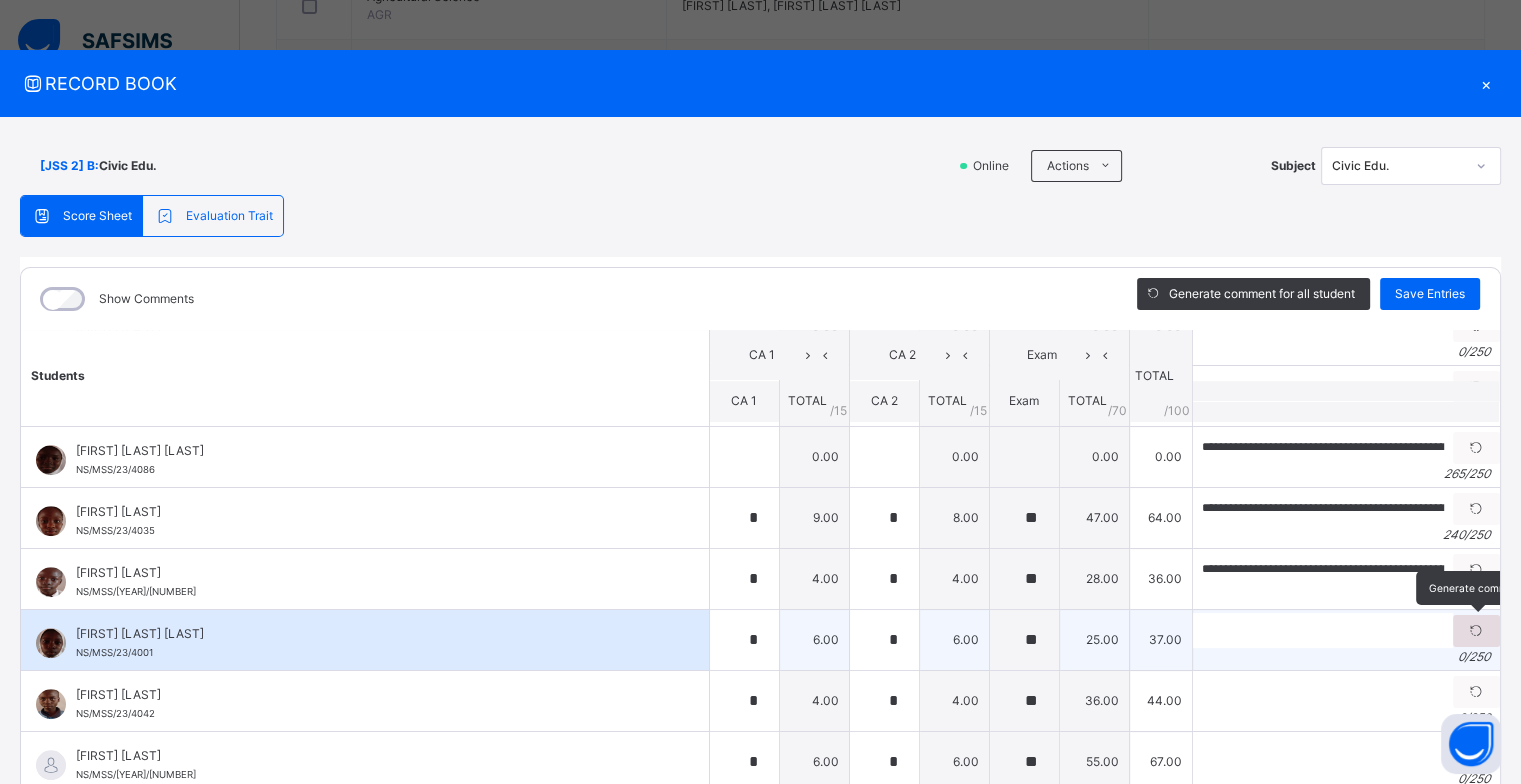 click at bounding box center [1476, 631] 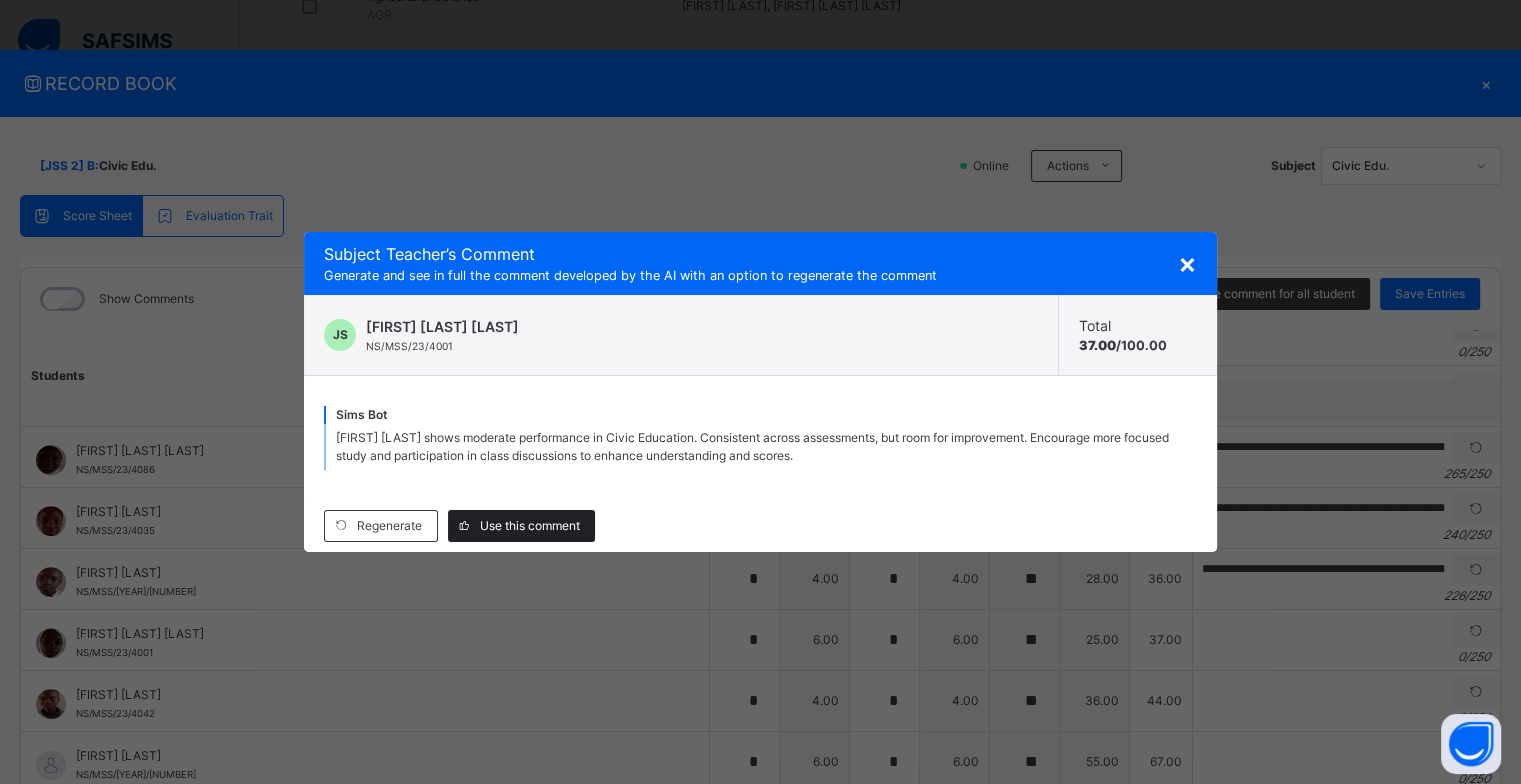 click on "Use this comment" at bounding box center (521, 526) 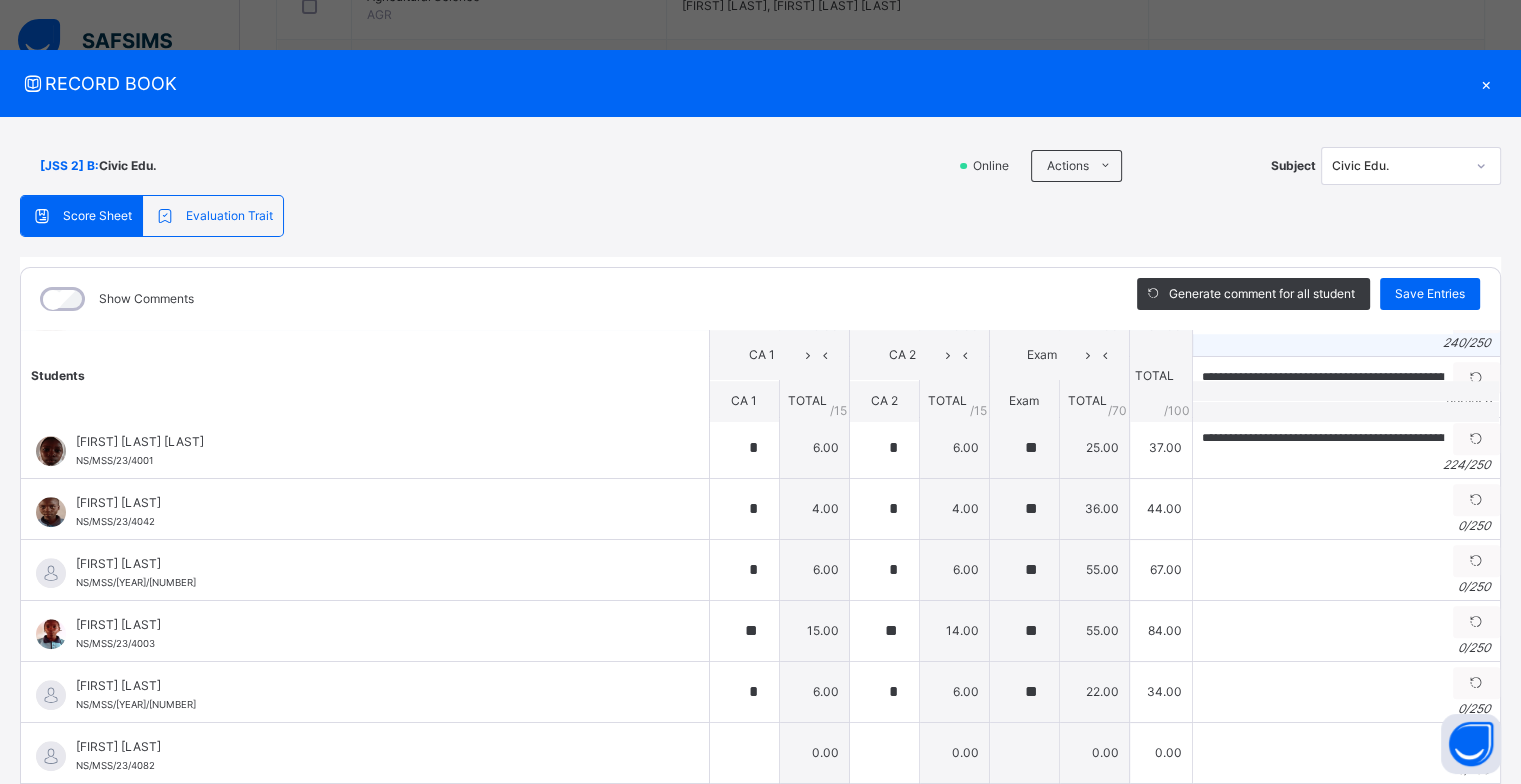 scroll, scrollTop: 1600, scrollLeft: 0, axis: vertical 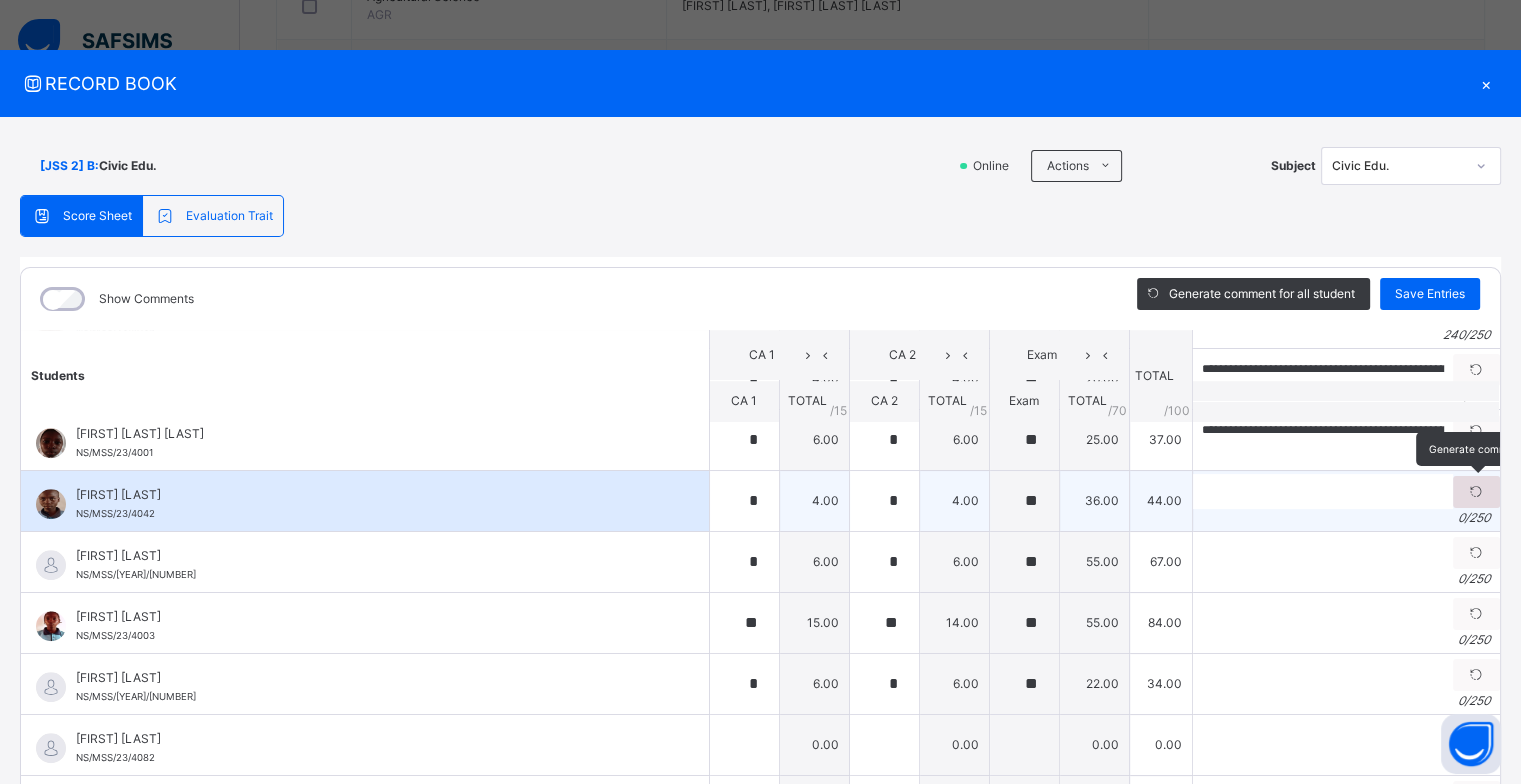 click at bounding box center [1476, 492] 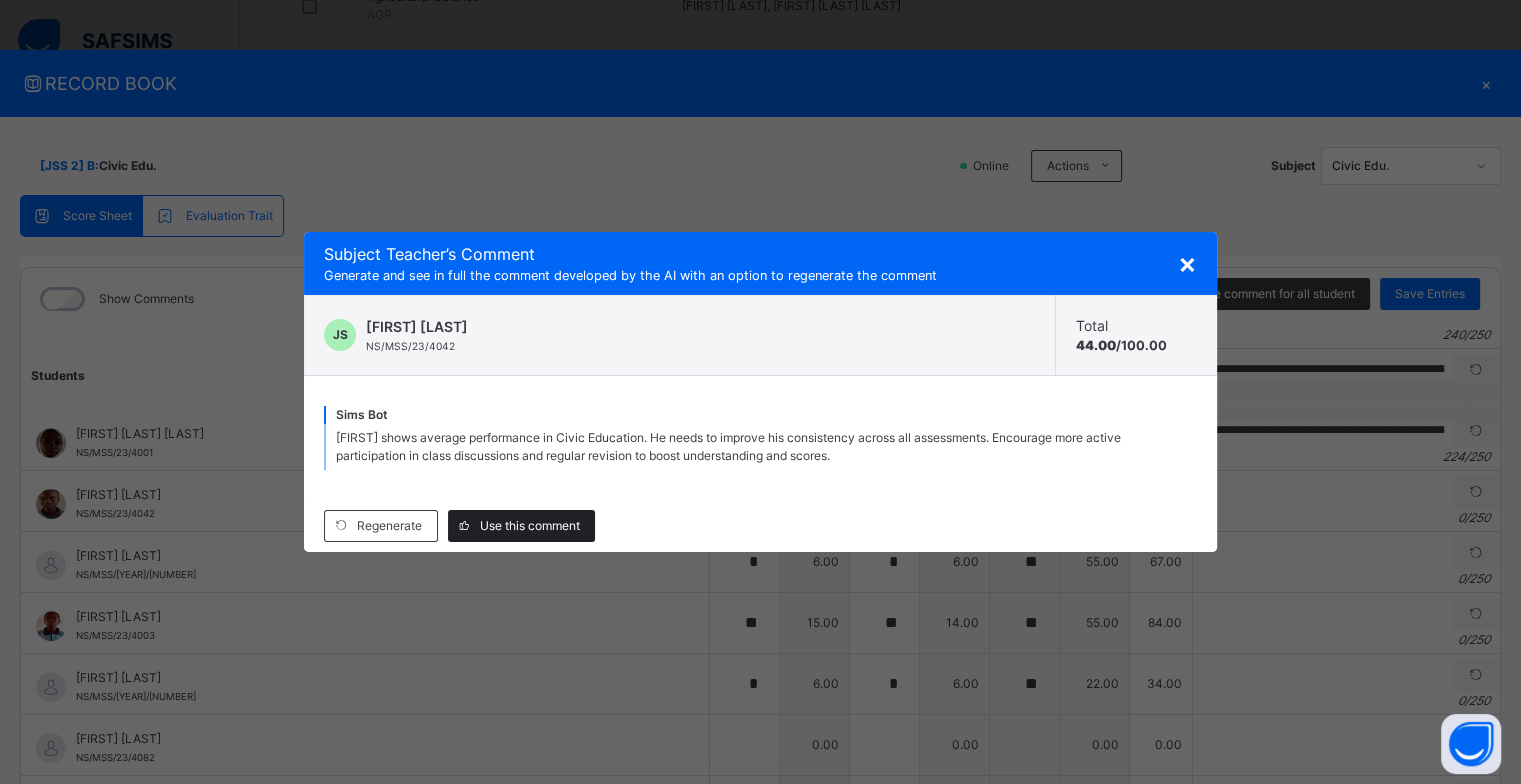 click on "Use this comment" at bounding box center [530, 526] 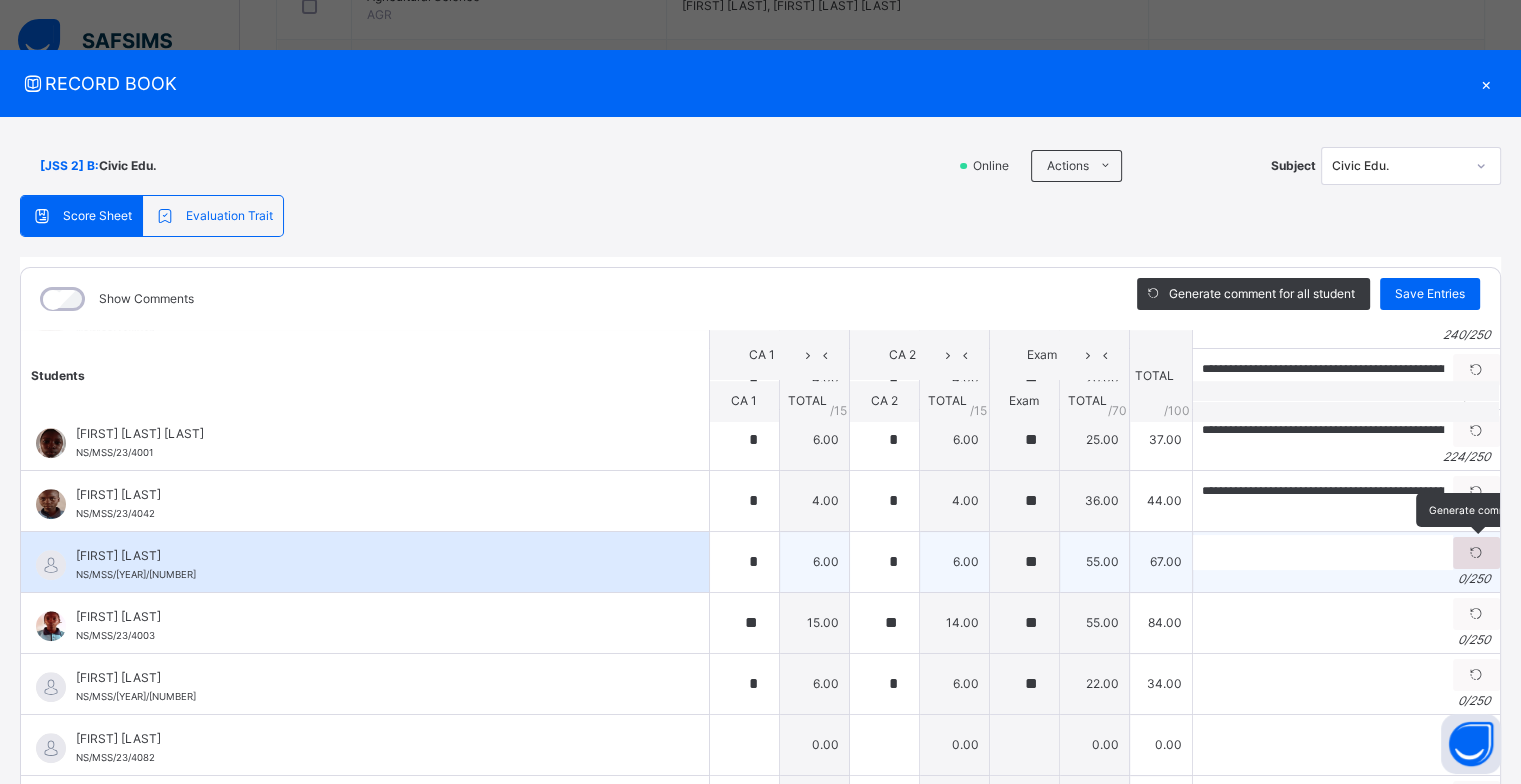 click at bounding box center [1476, 553] 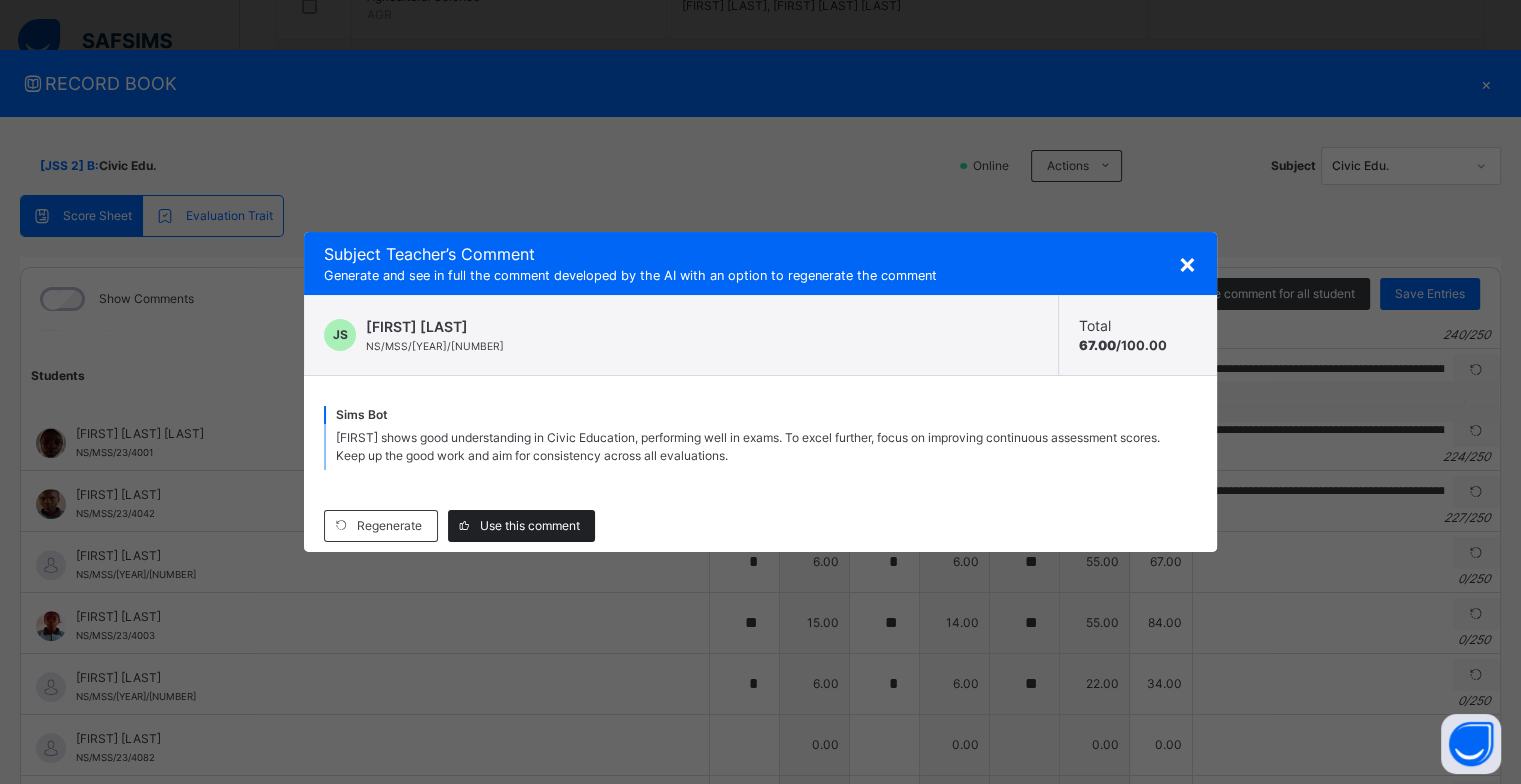click on "Use this comment" at bounding box center (530, 526) 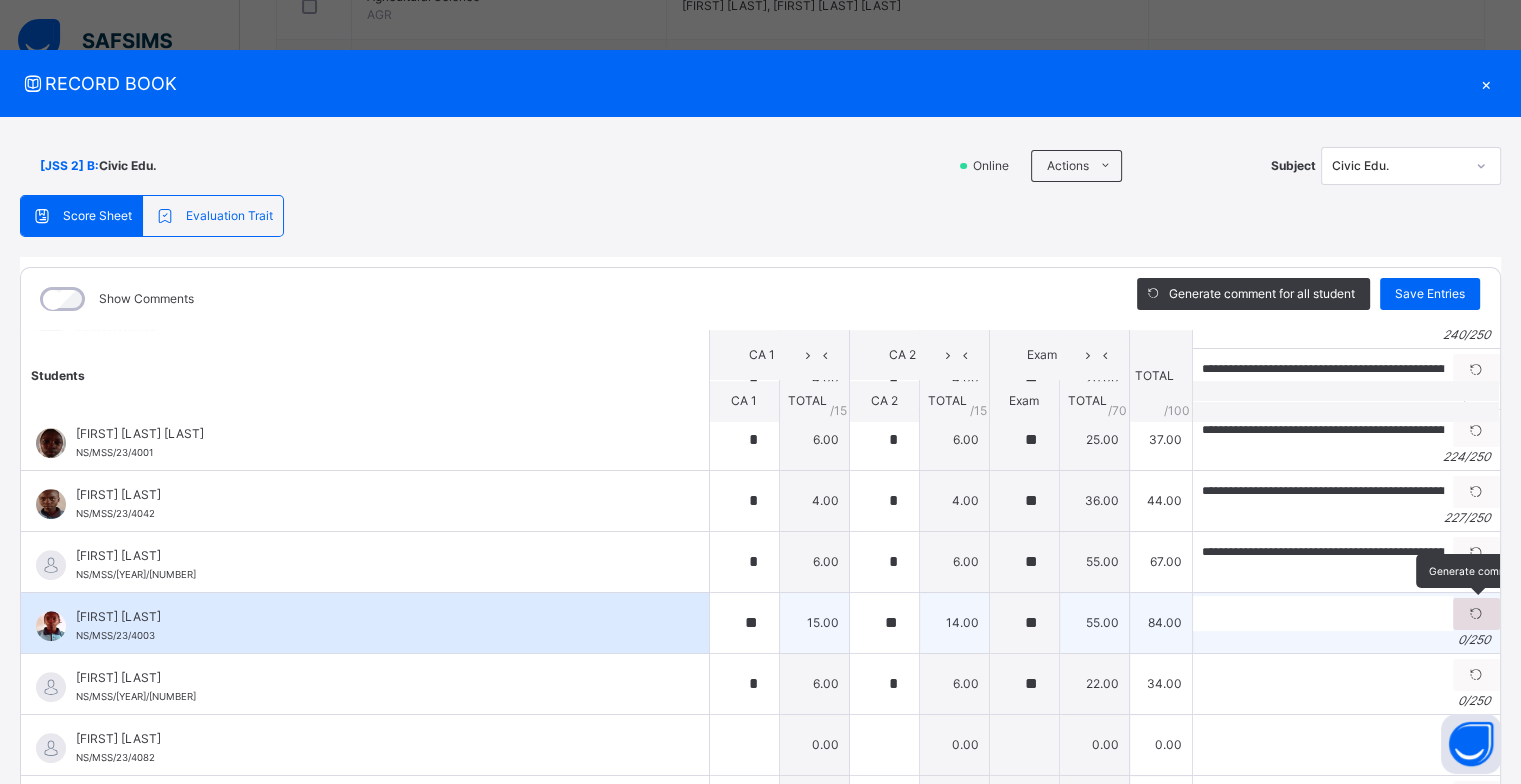 click at bounding box center [1476, 614] 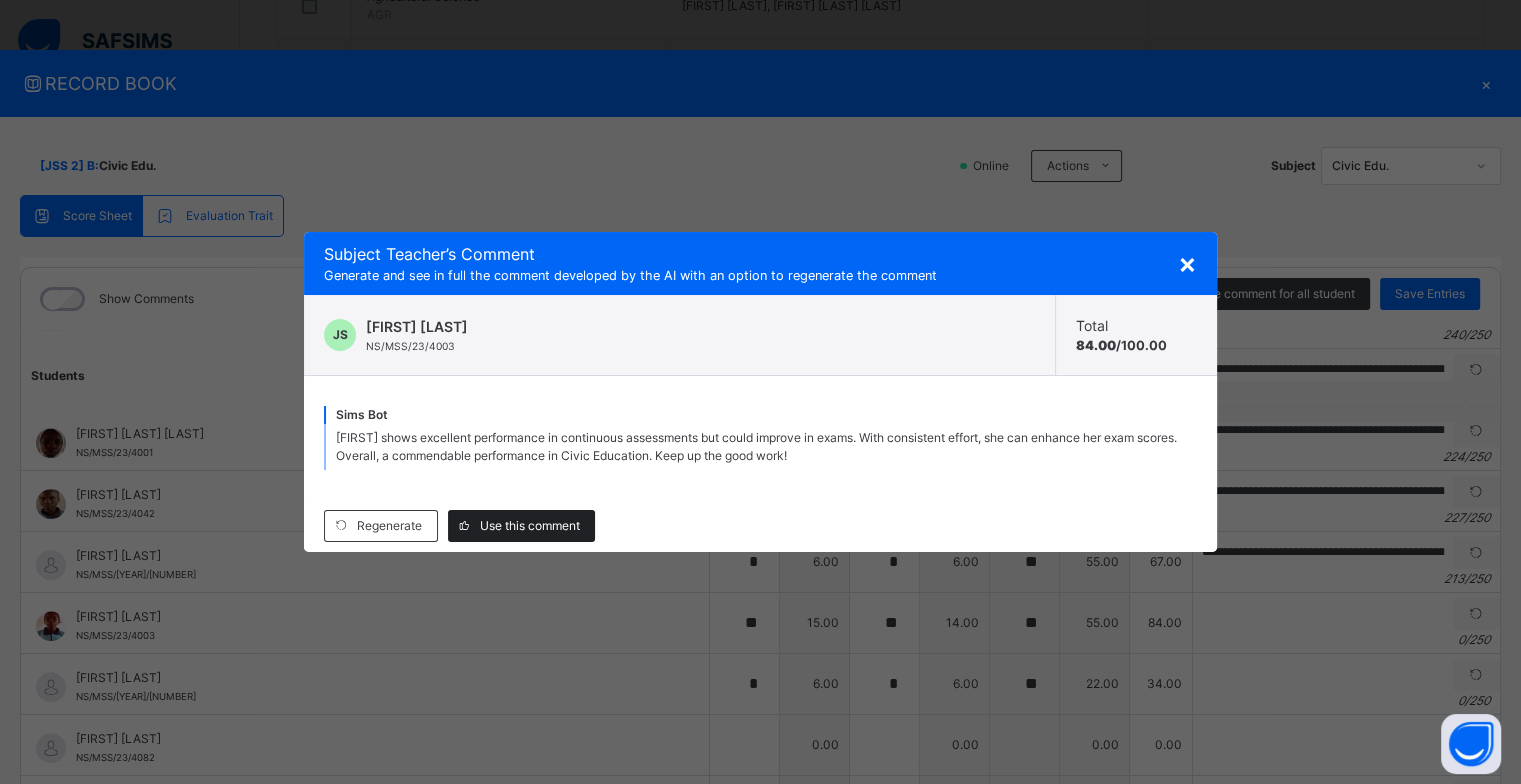 click on "Use this comment" at bounding box center (530, 526) 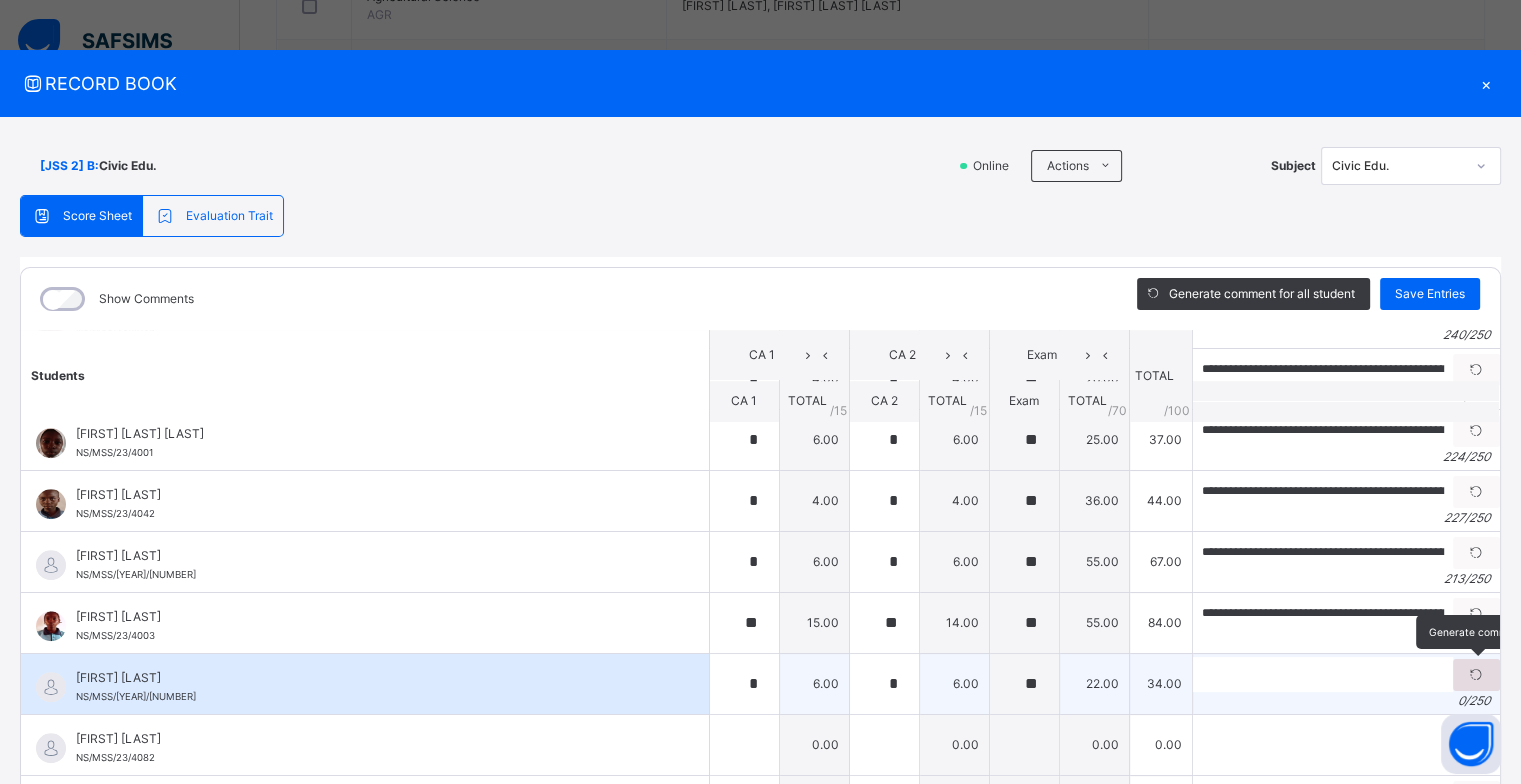 click at bounding box center (1476, 675) 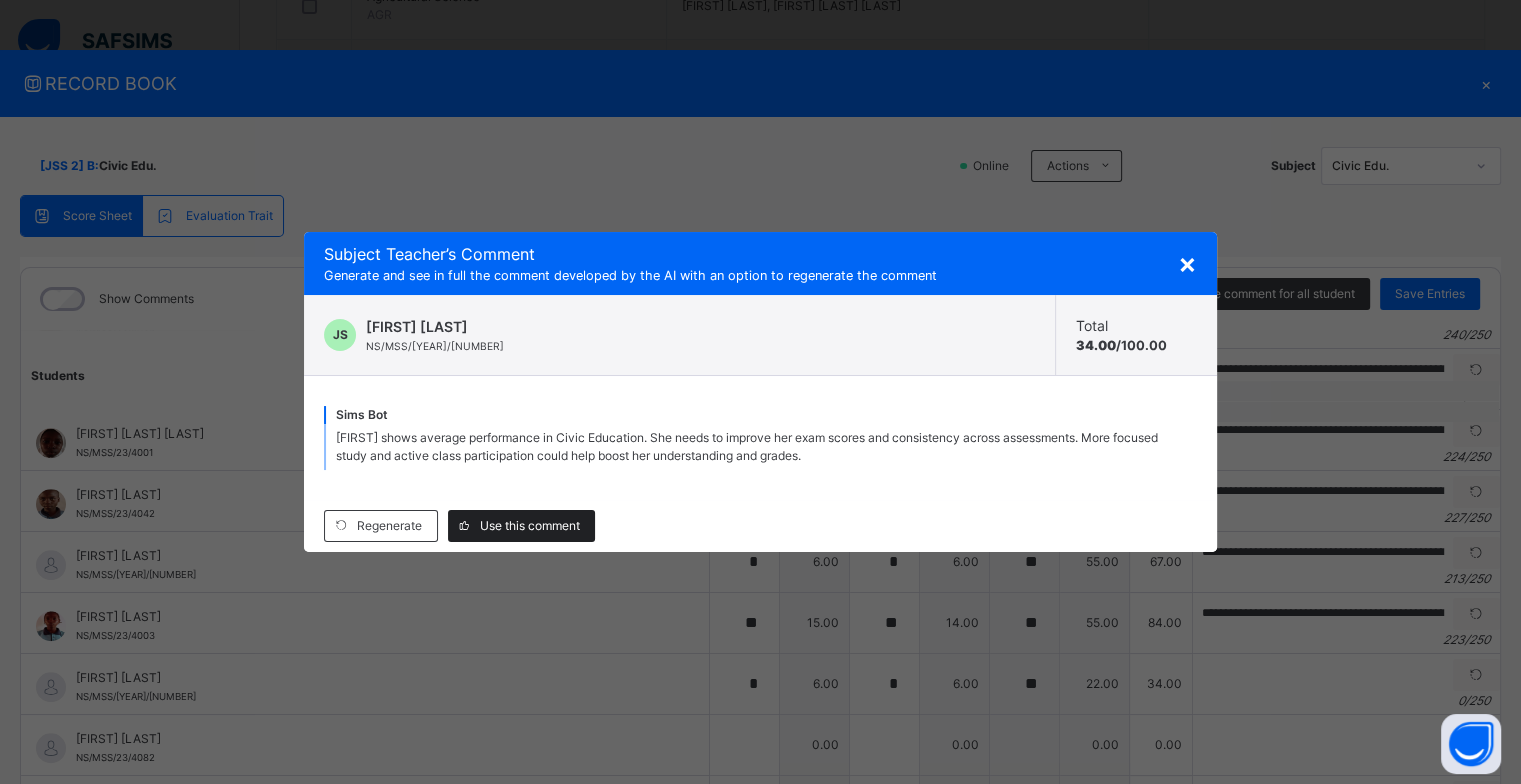 click on "Use this comment" at bounding box center (530, 526) 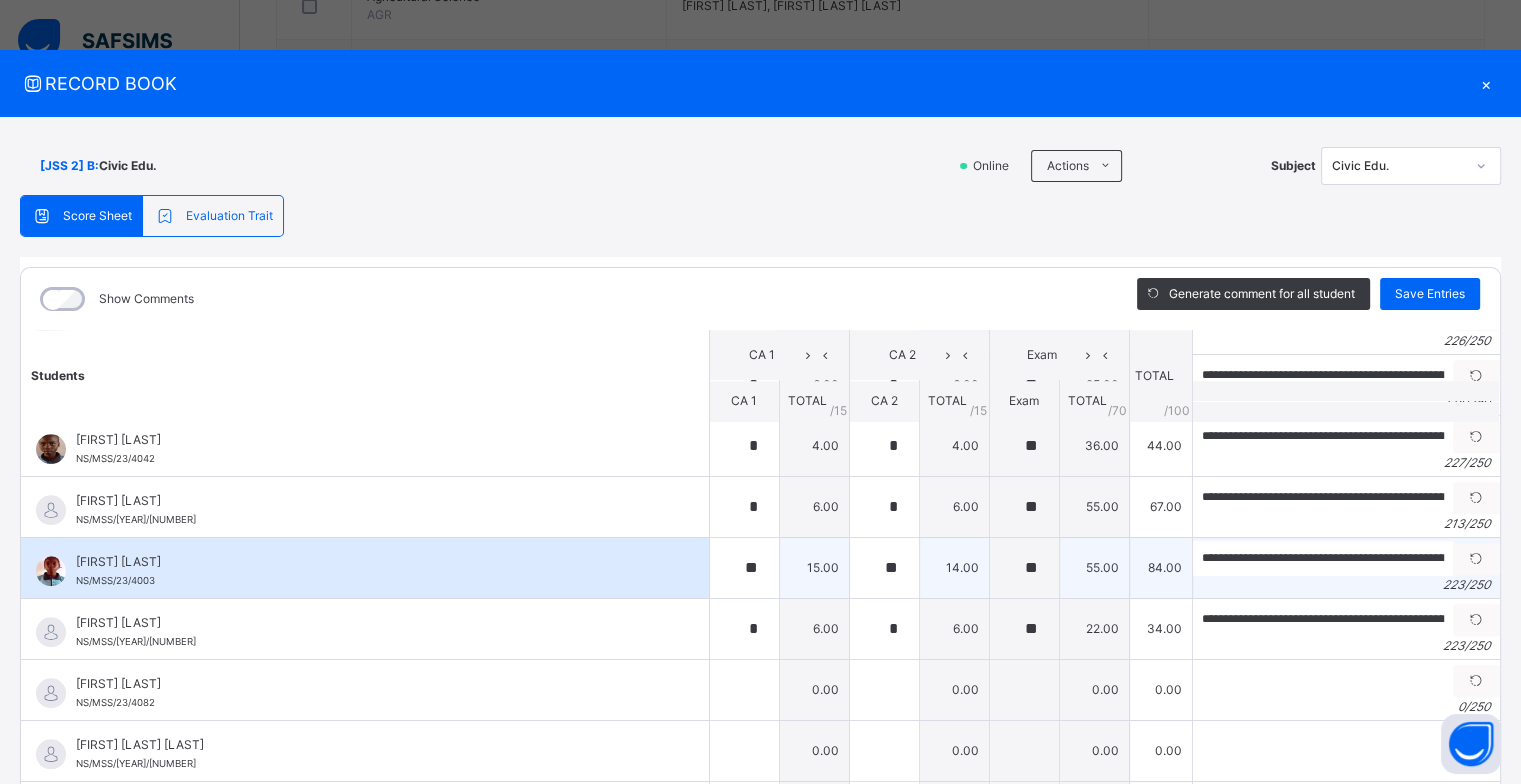 scroll, scrollTop: 1700, scrollLeft: 0, axis: vertical 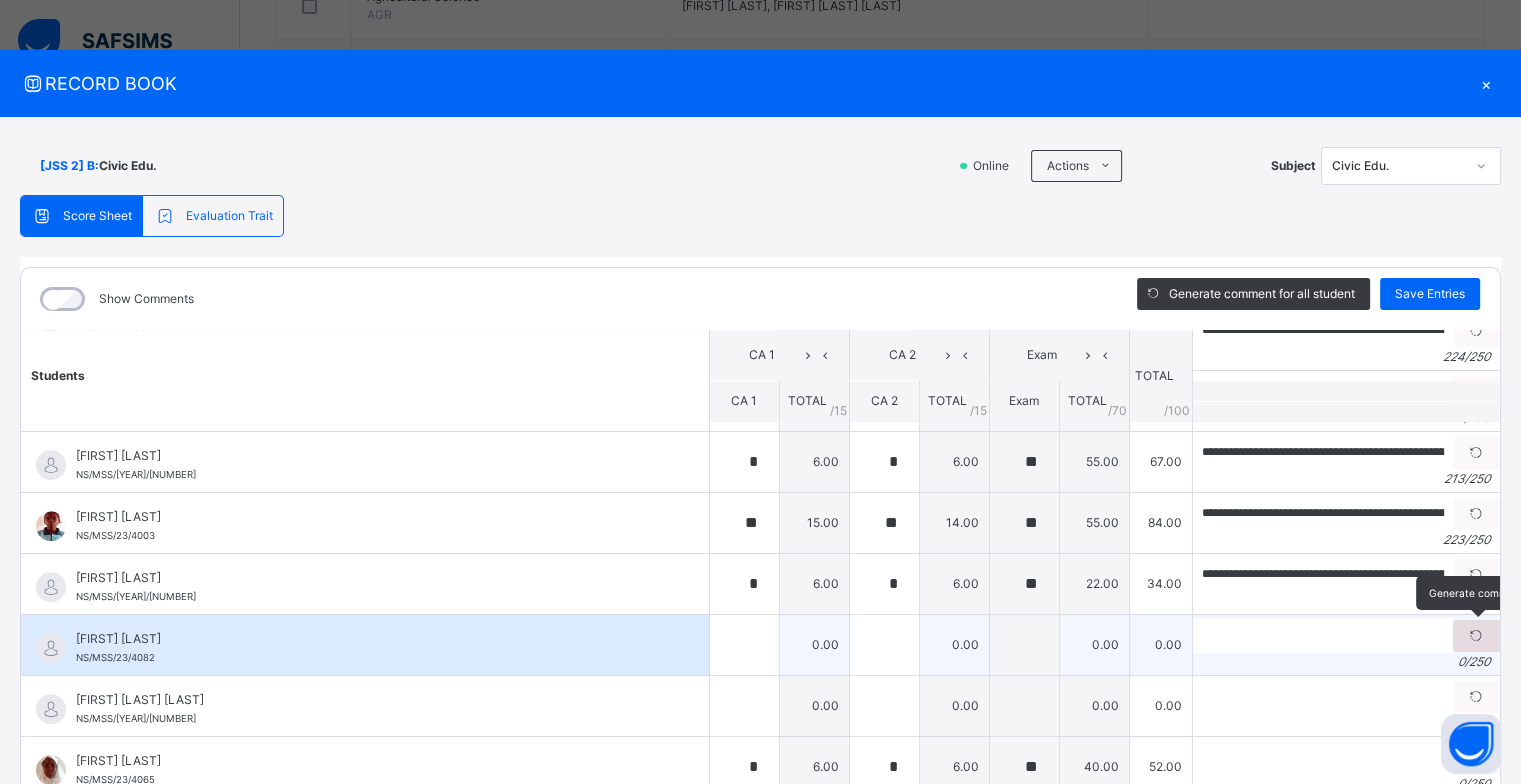 click at bounding box center [1476, 636] 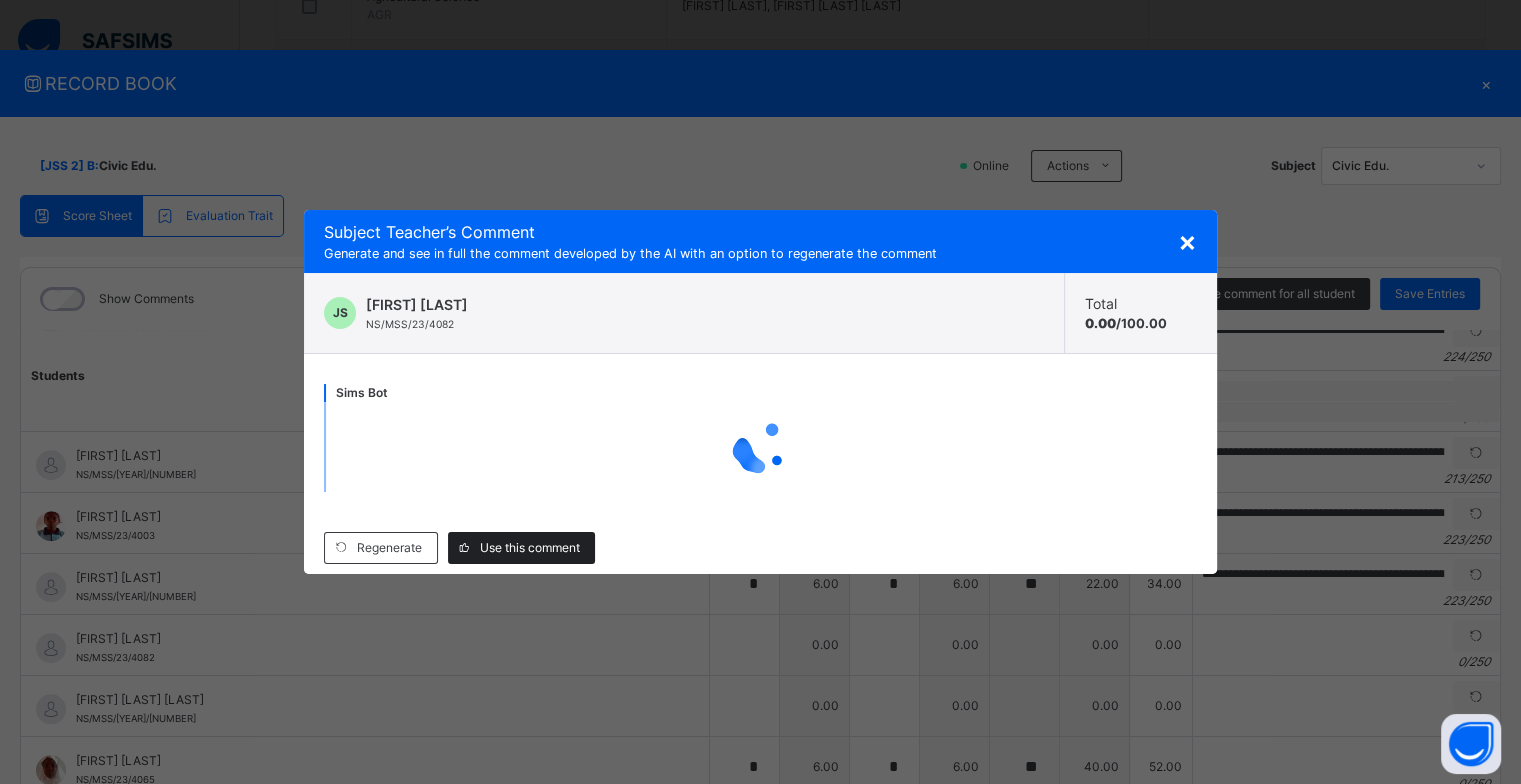 click on "Use this comment" at bounding box center [521, 548] 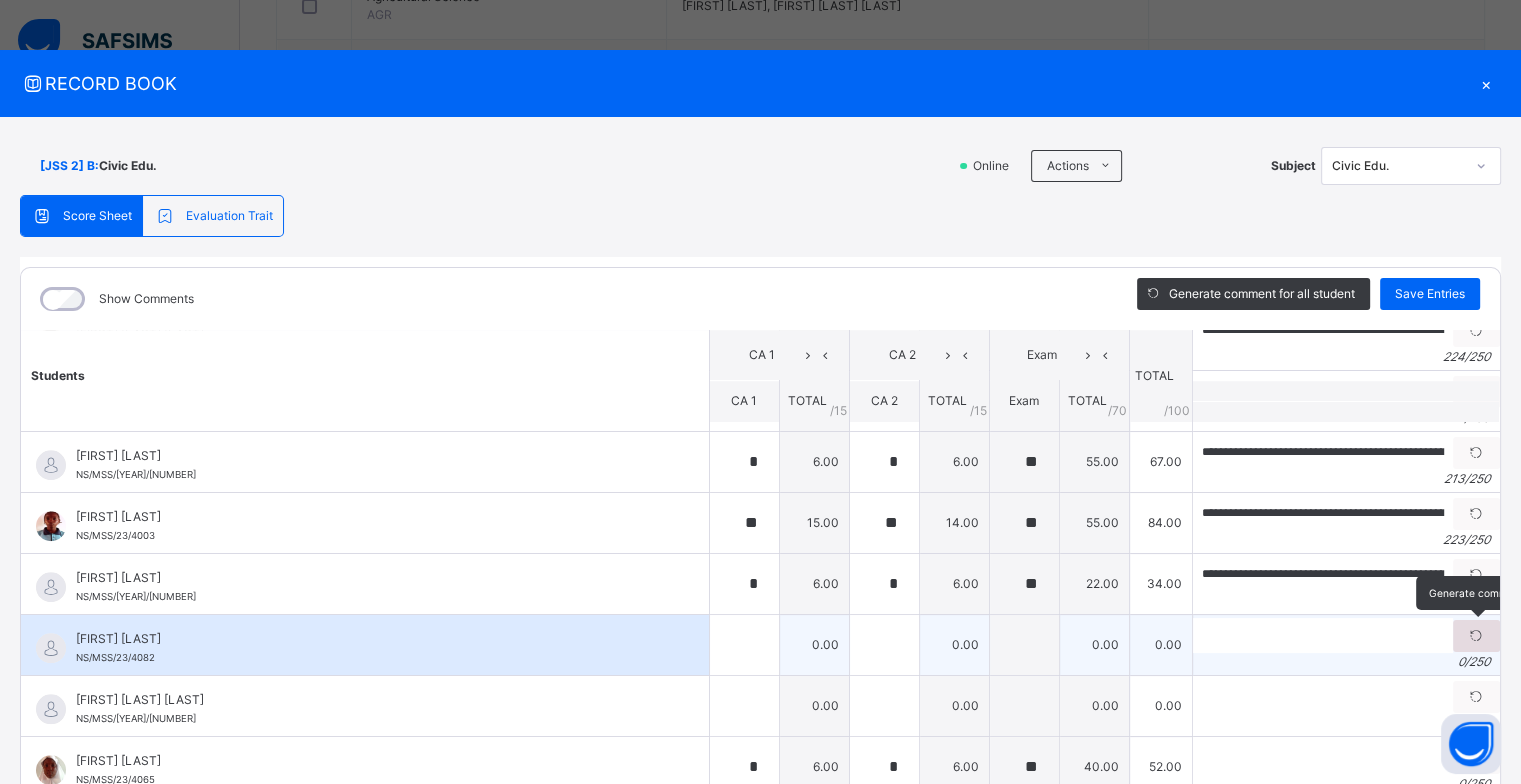 click at bounding box center [1476, 636] 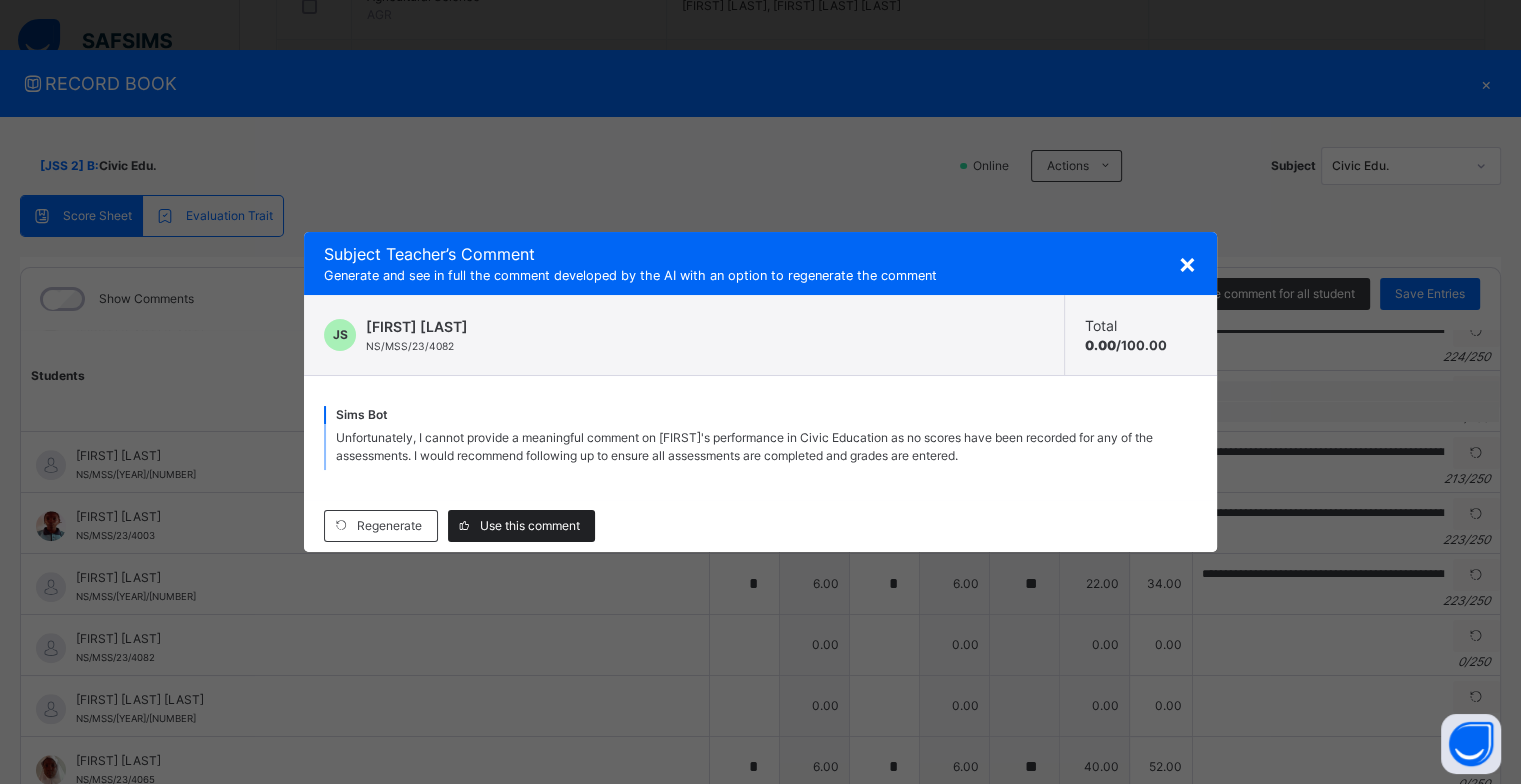 click on "Use this comment" at bounding box center [530, 526] 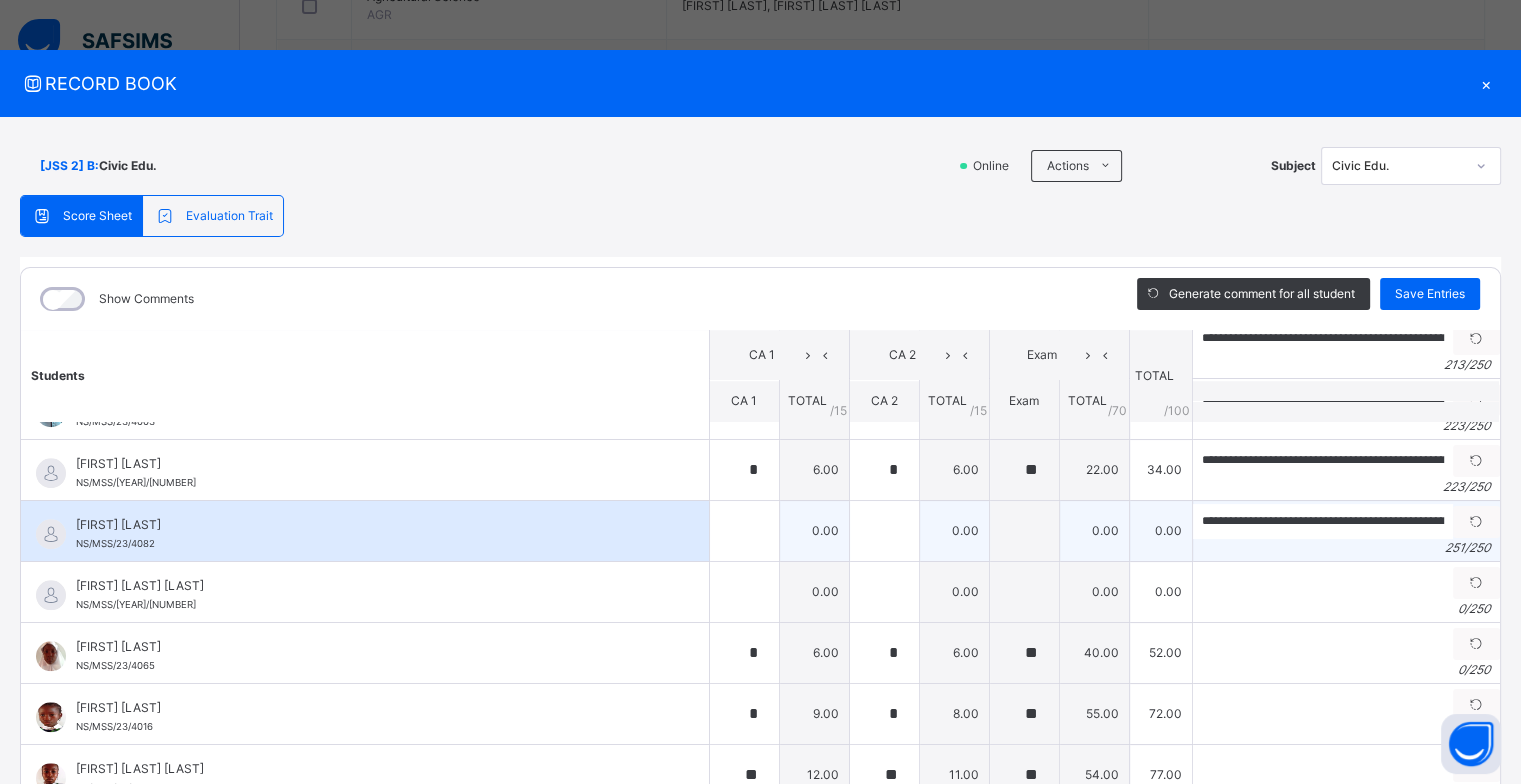 scroll, scrollTop: 1900, scrollLeft: 0, axis: vertical 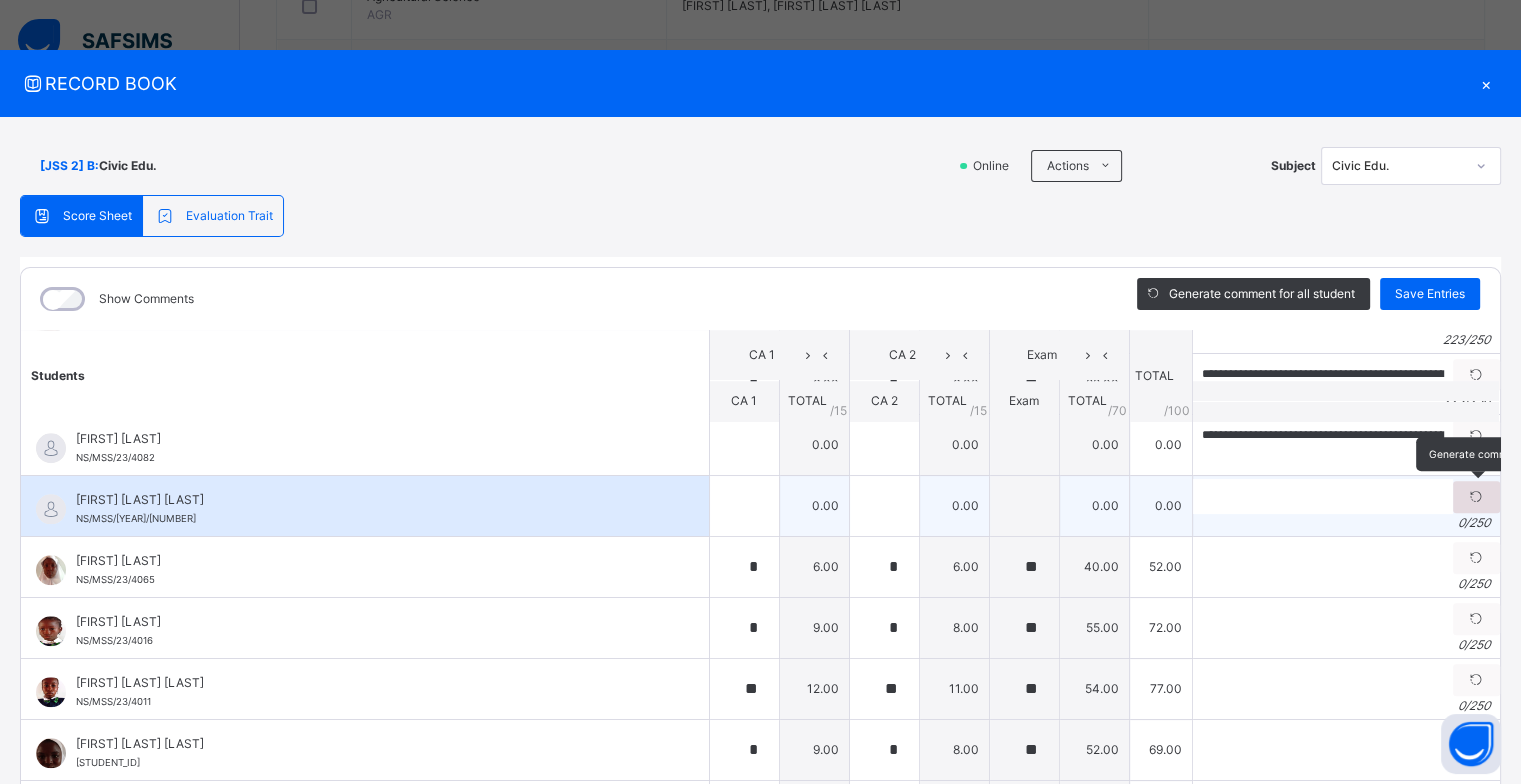 click at bounding box center (1476, 497) 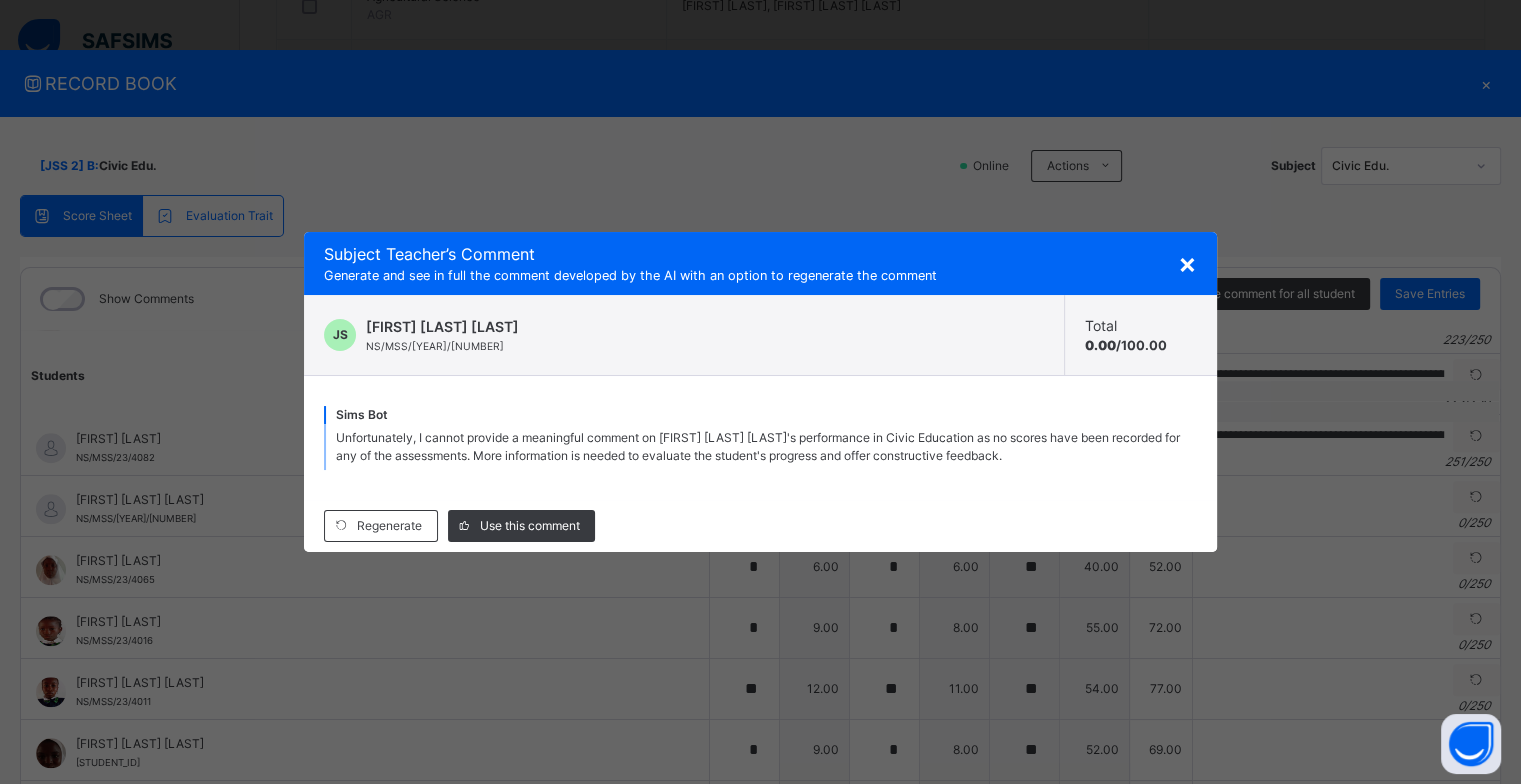 click on "×" at bounding box center [1187, 263] 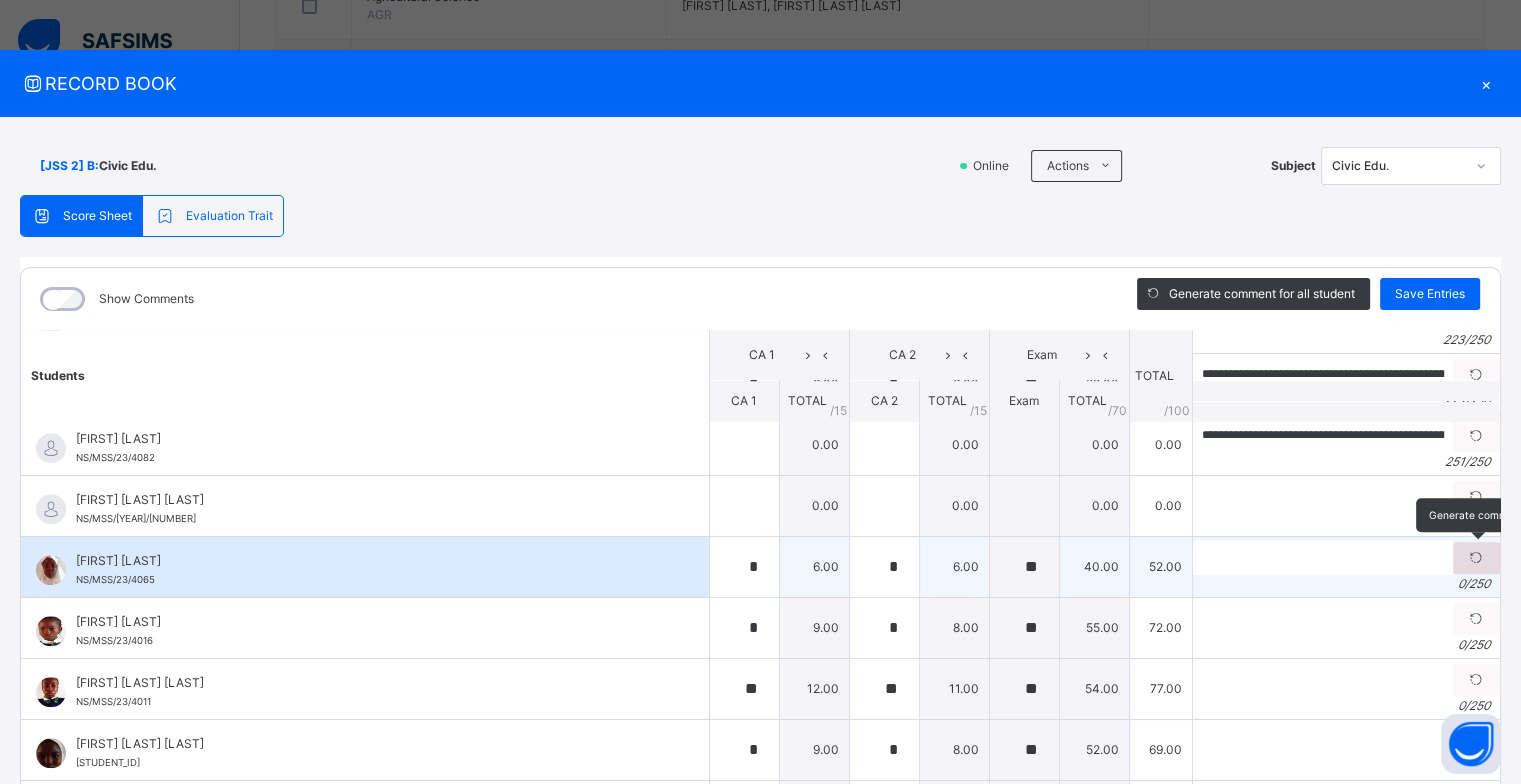 click at bounding box center [1476, 558] 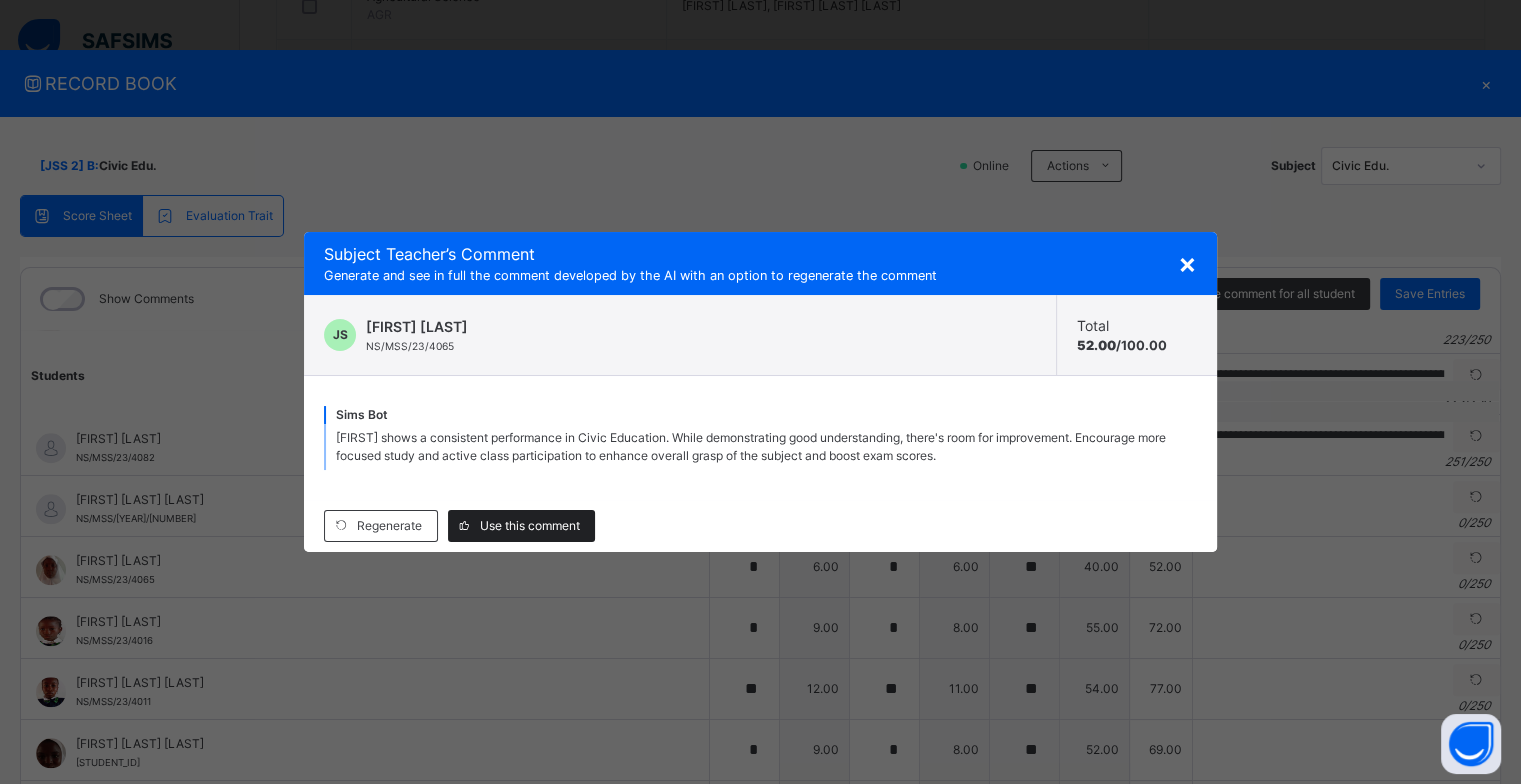 click on "Use this comment" at bounding box center (530, 526) 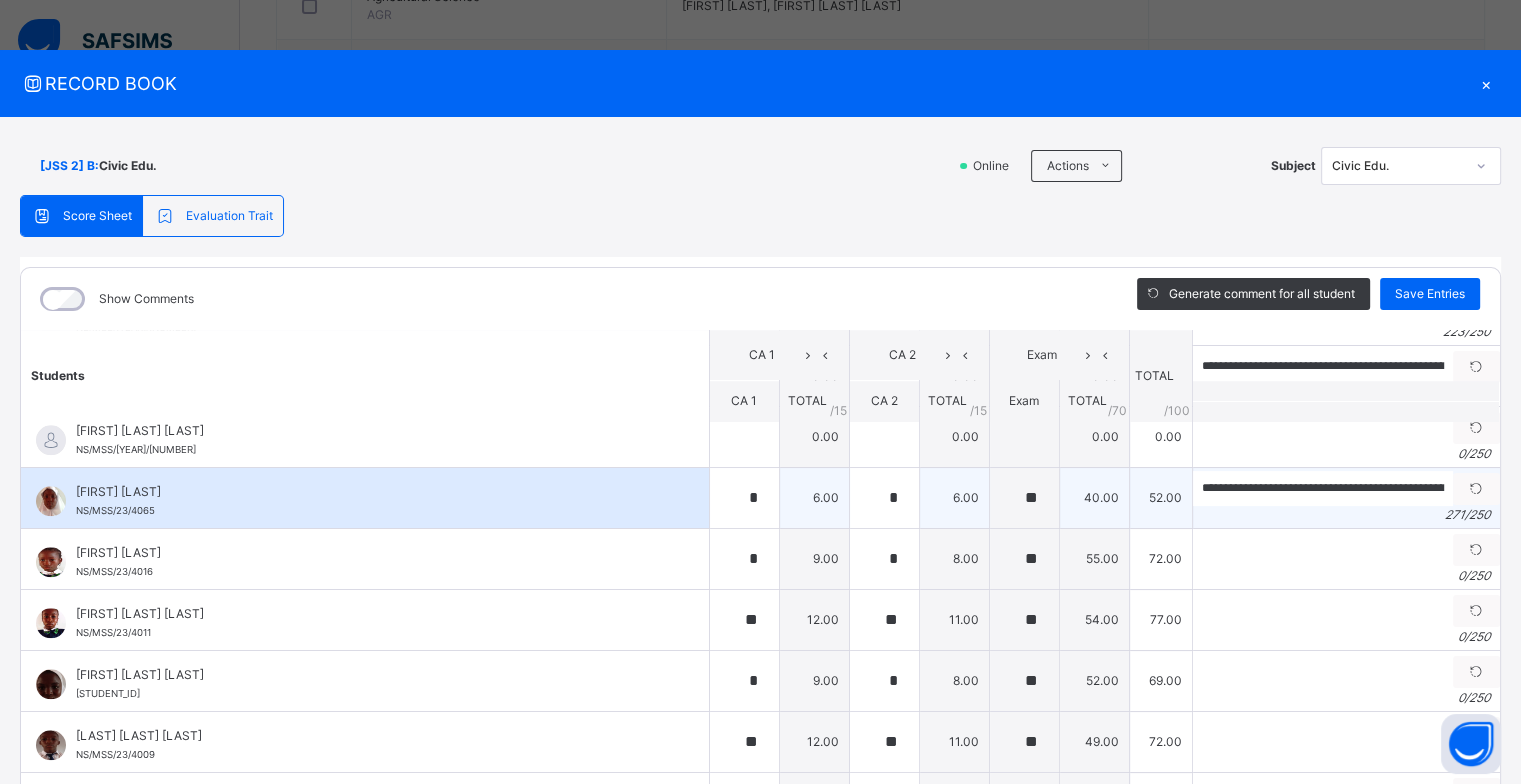 scroll, scrollTop: 2000, scrollLeft: 0, axis: vertical 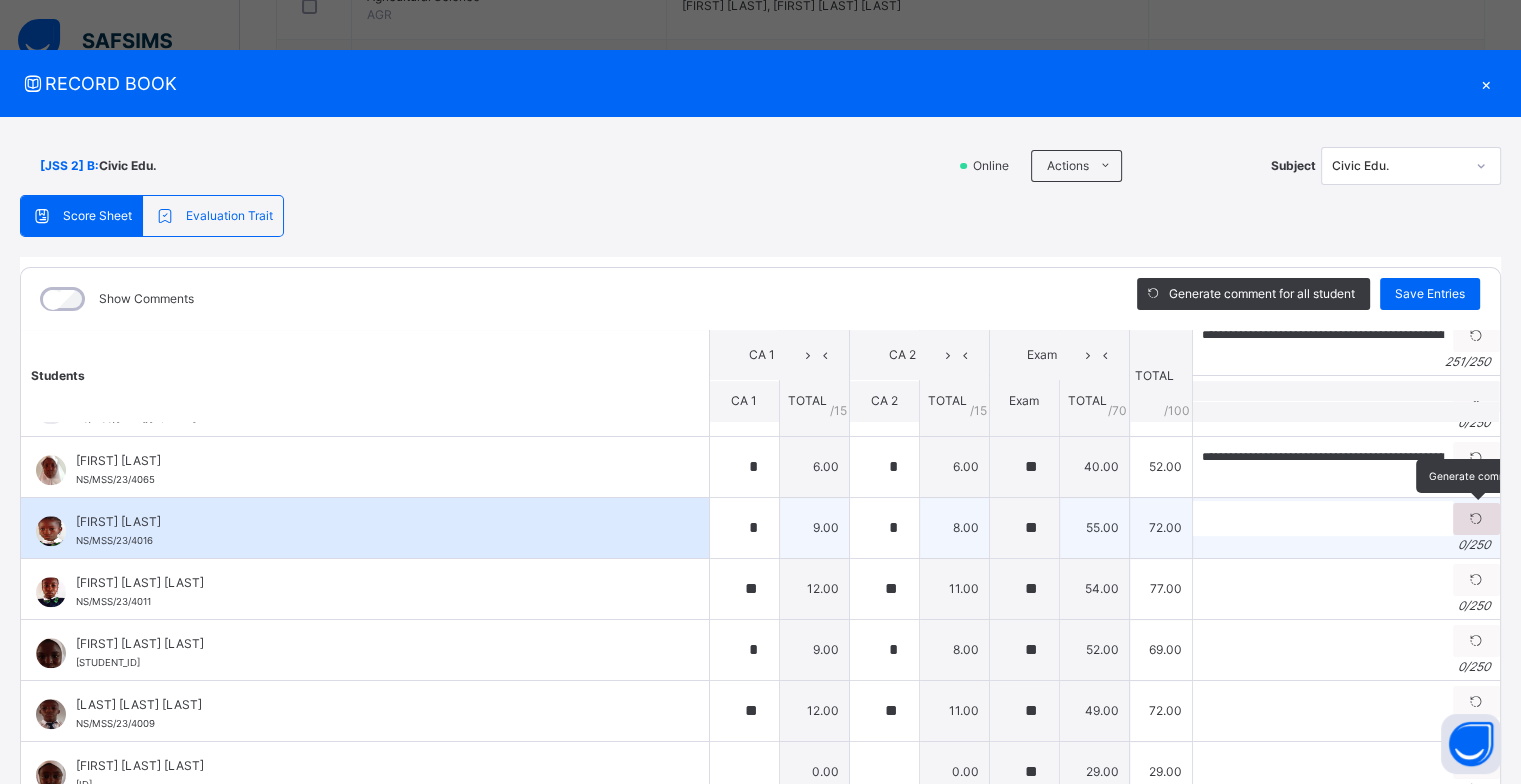 click at bounding box center [1476, 519] 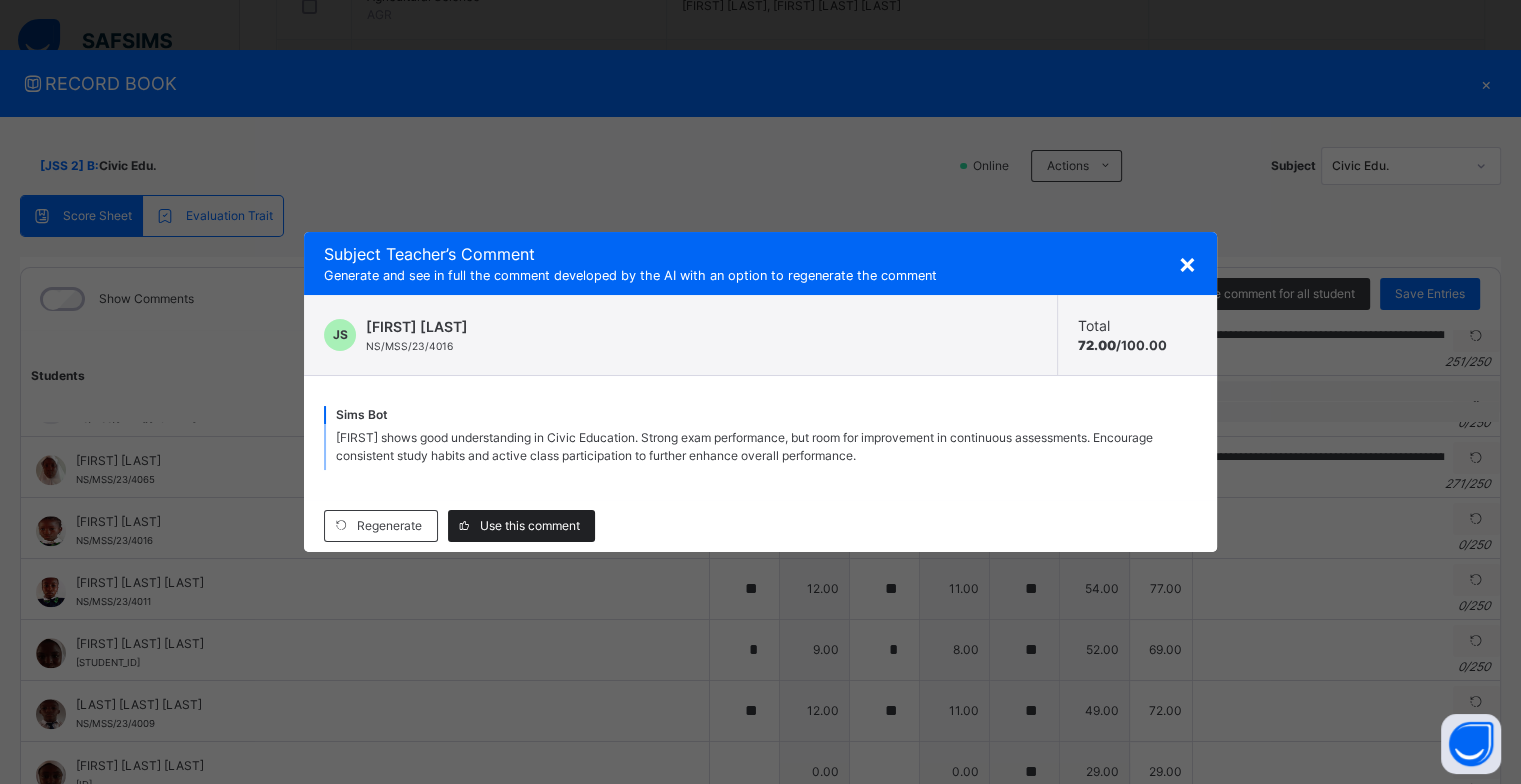 click on "Use this comment" at bounding box center (530, 526) 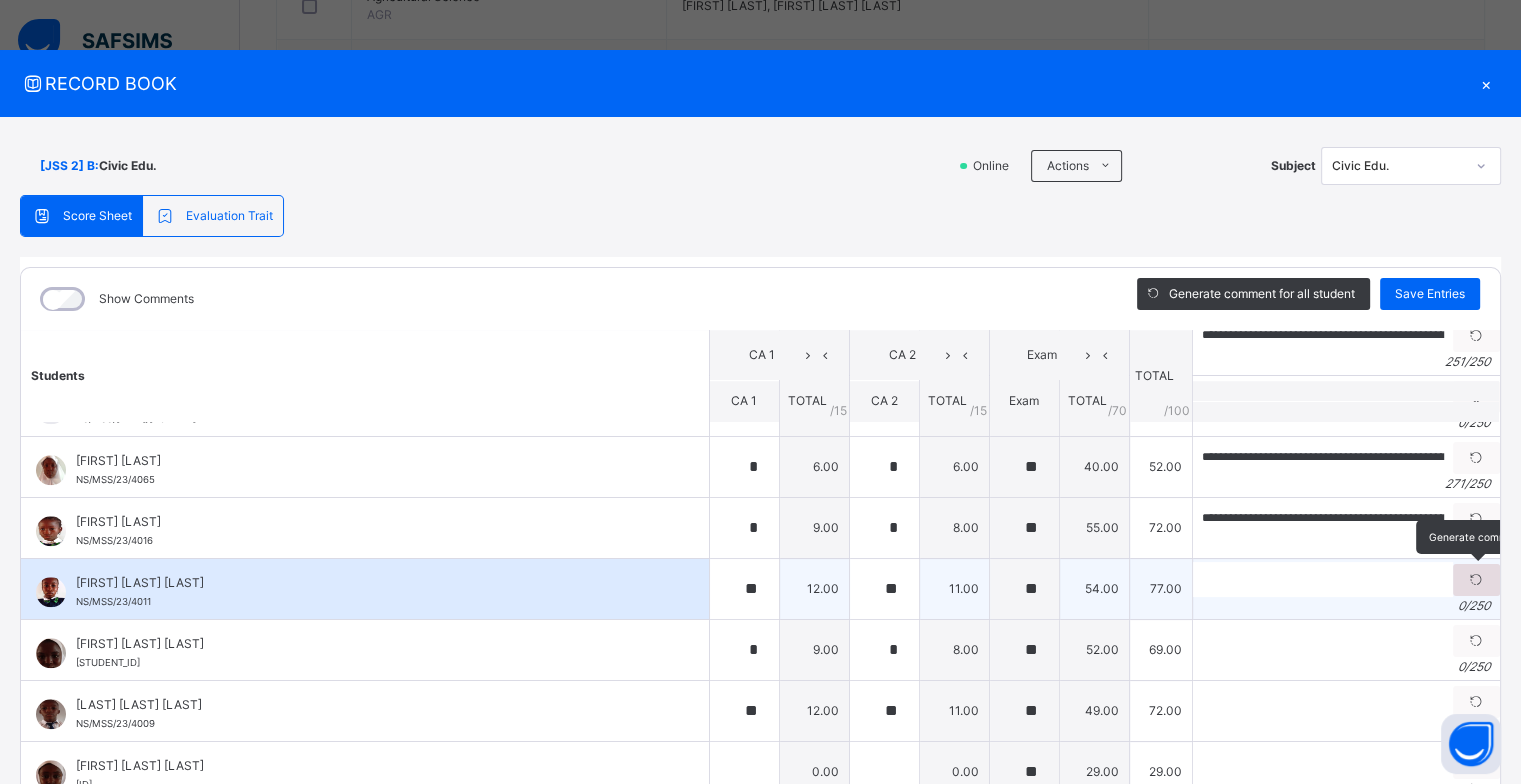 click at bounding box center [1476, 580] 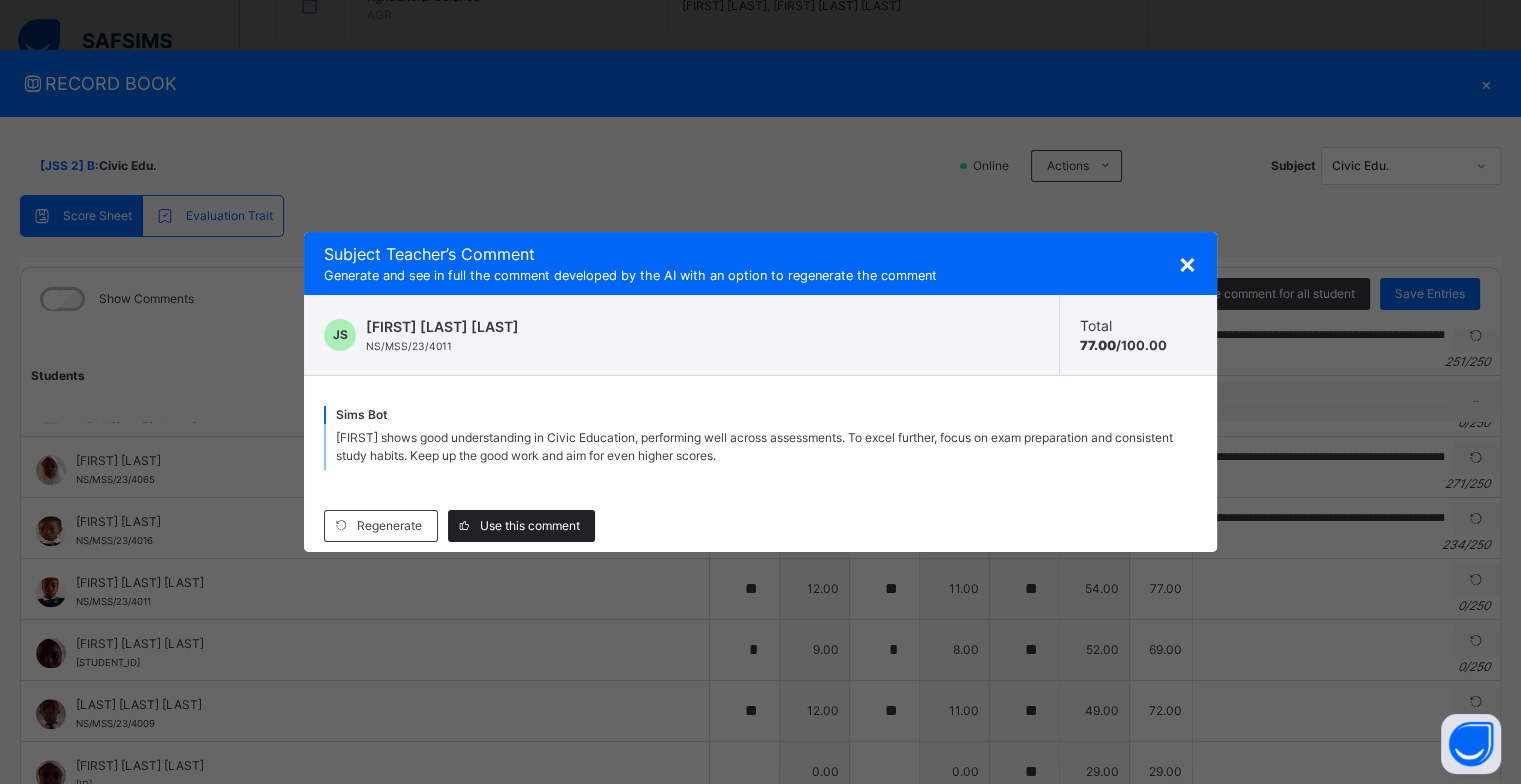 click on "Use this comment" at bounding box center [530, 526] 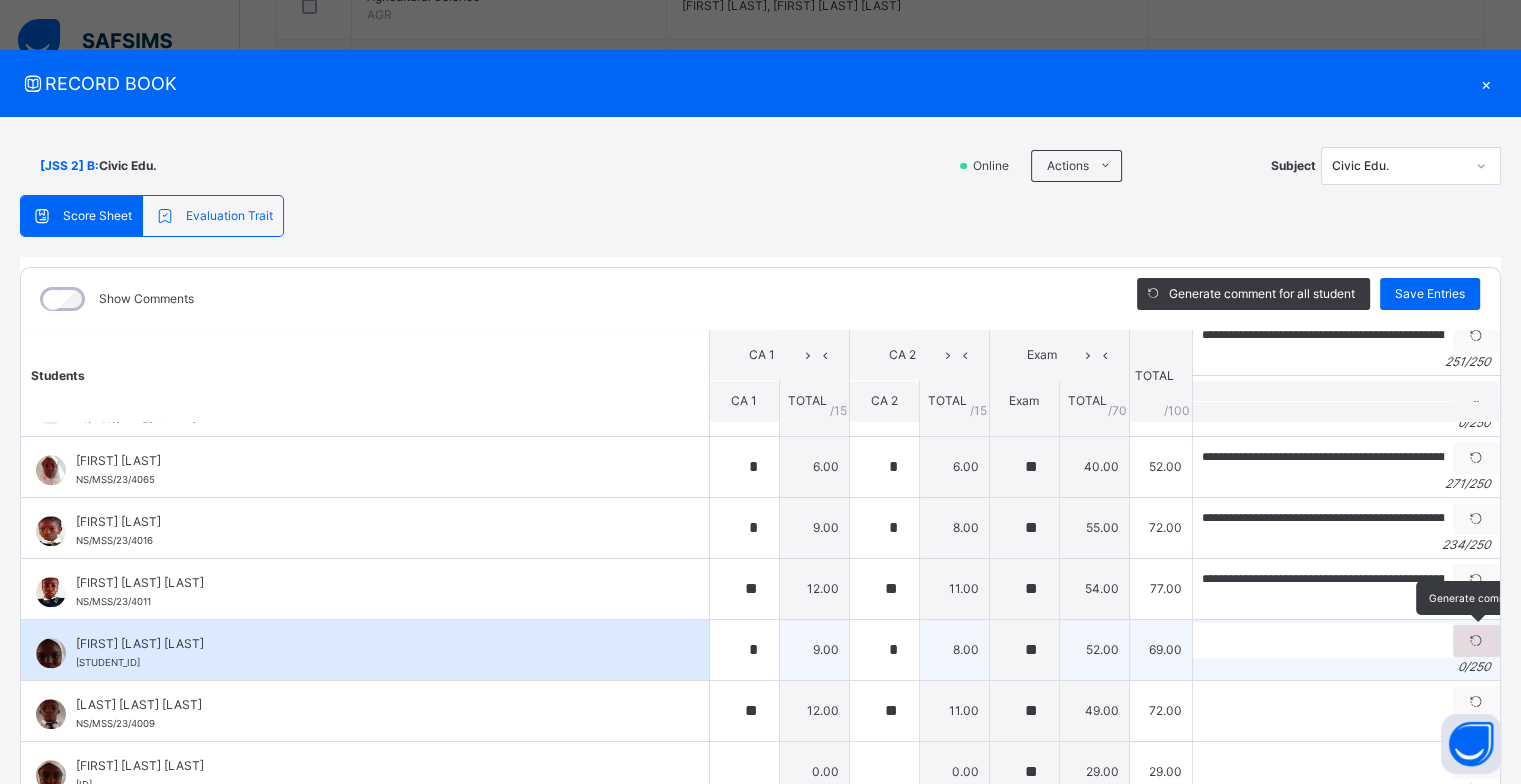 click at bounding box center [1476, 641] 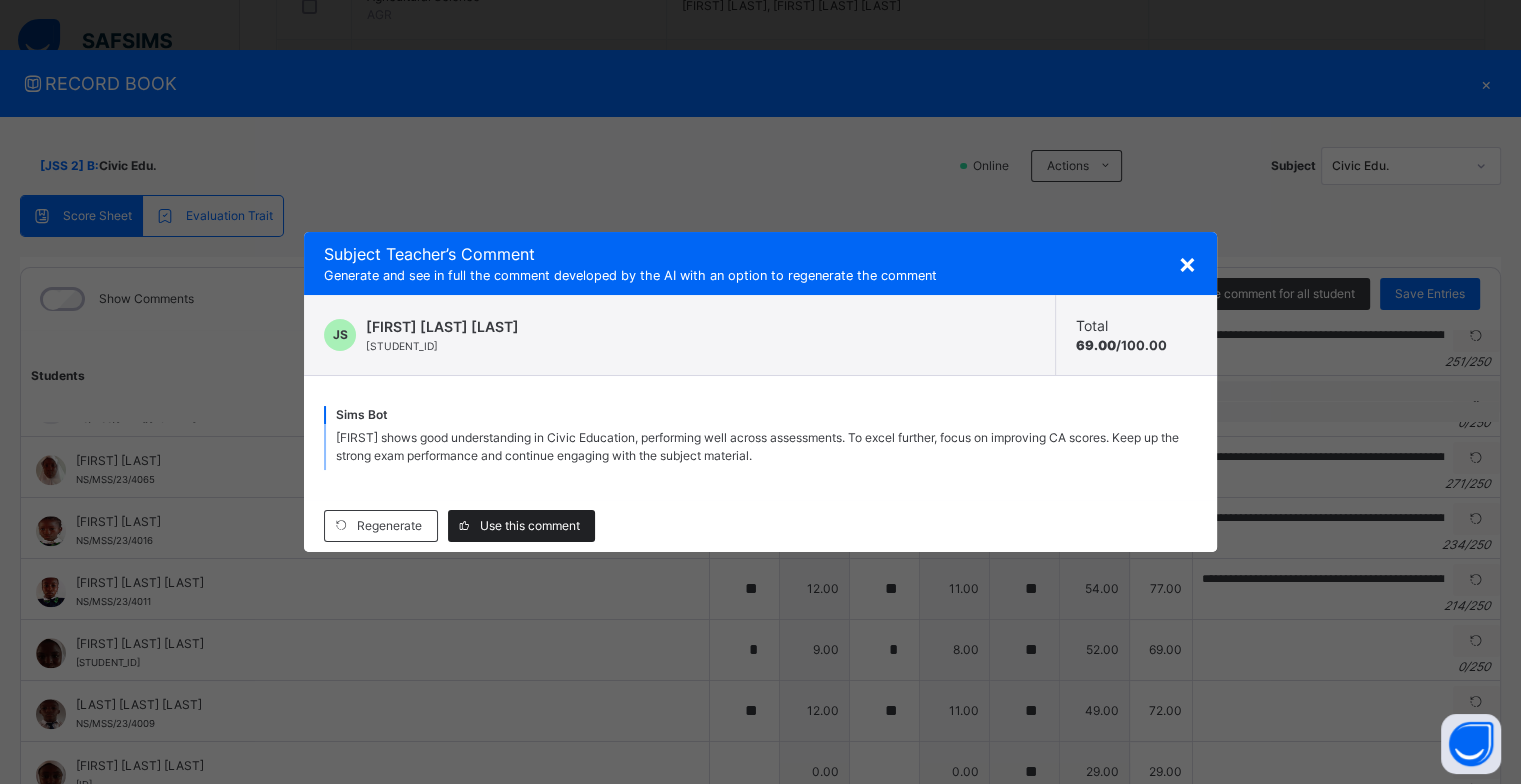 click on "Use this comment" at bounding box center (530, 526) 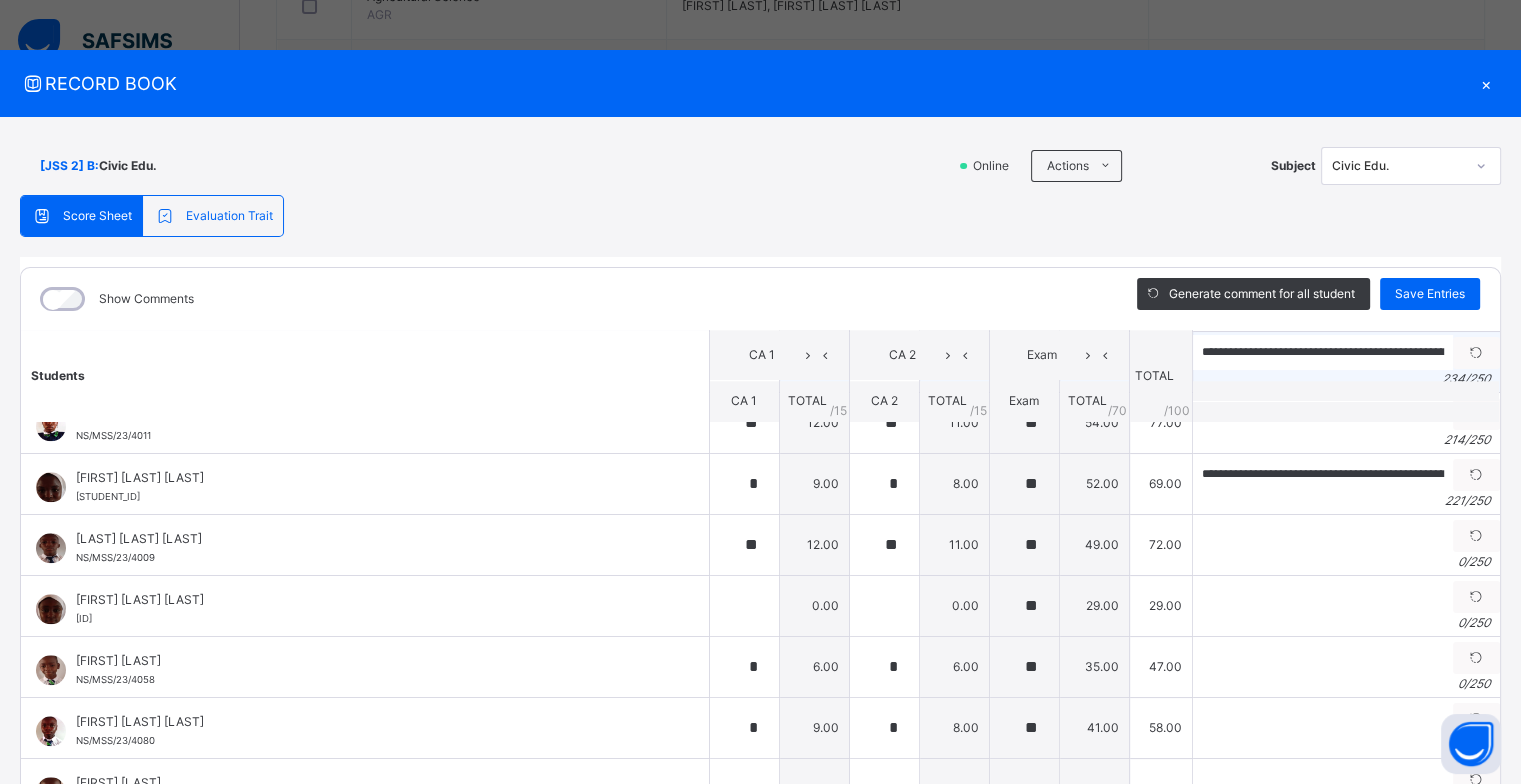 scroll, scrollTop: 2200, scrollLeft: 0, axis: vertical 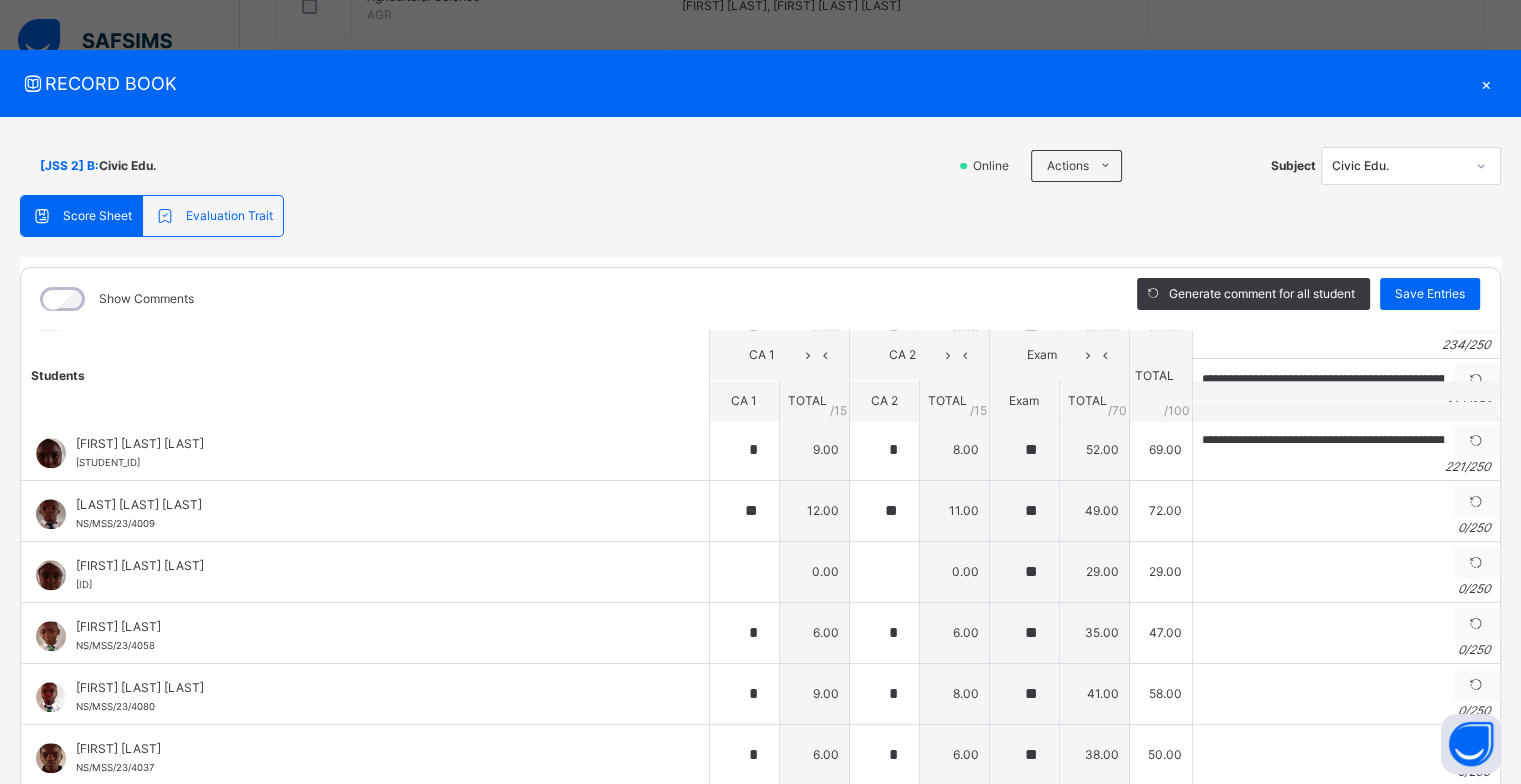 drag, startPoint x: 1443, startPoint y: 482, endPoint x: 1105, endPoint y: 500, distance: 338.47894 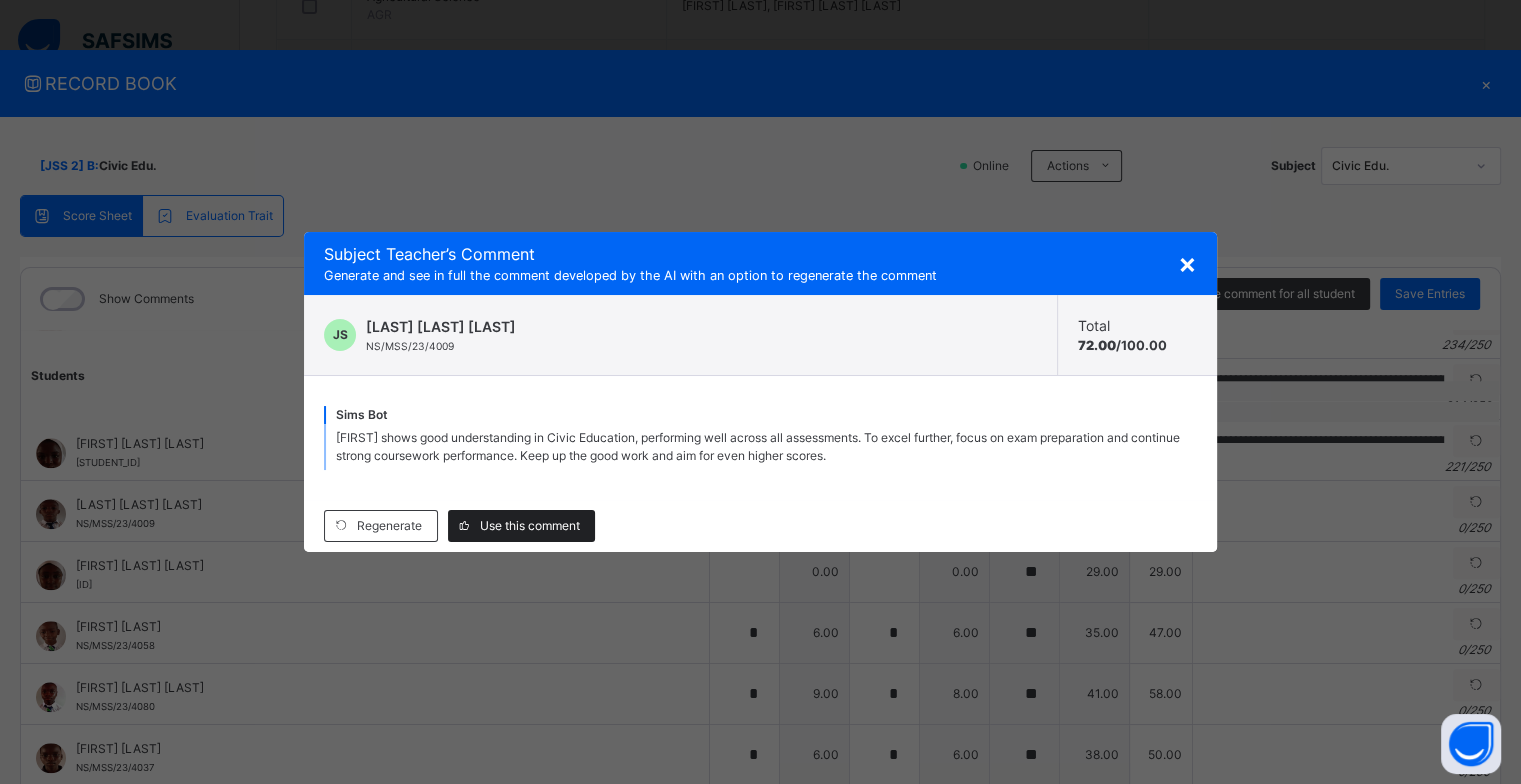 click on "Use this comment" at bounding box center (530, 526) 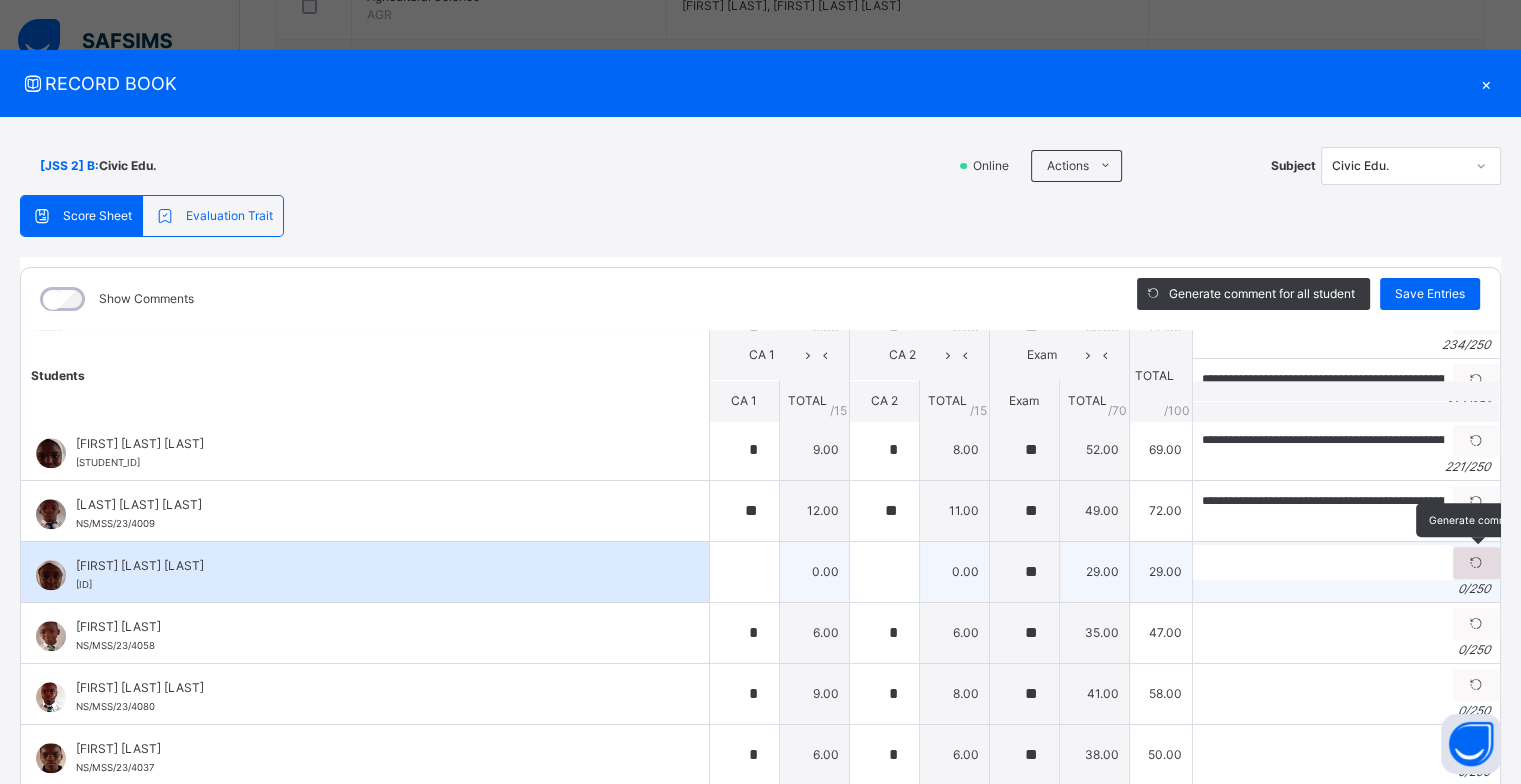 click at bounding box center [1476, 563] 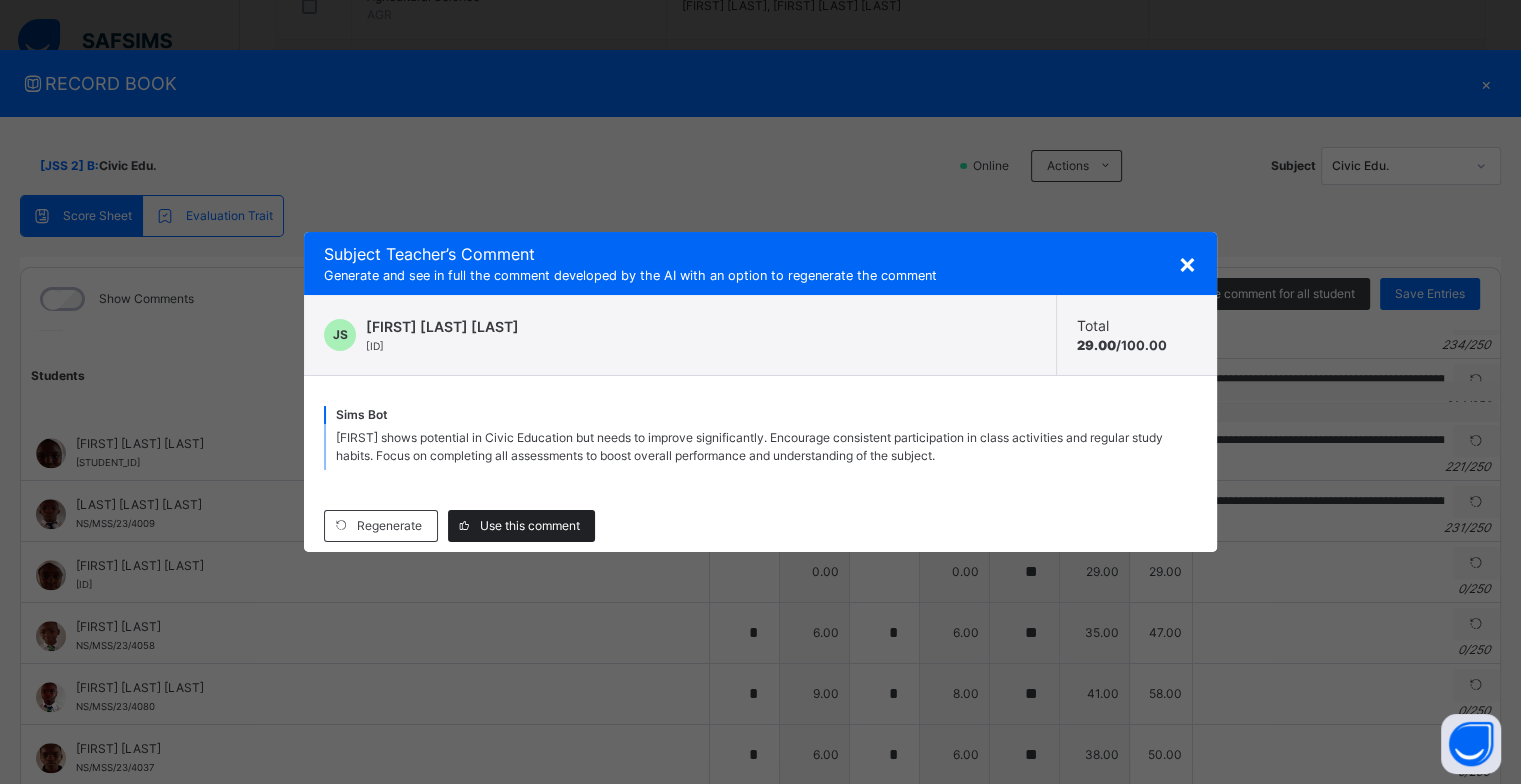 click on "Use this comment" at bounding box center [530, 526] 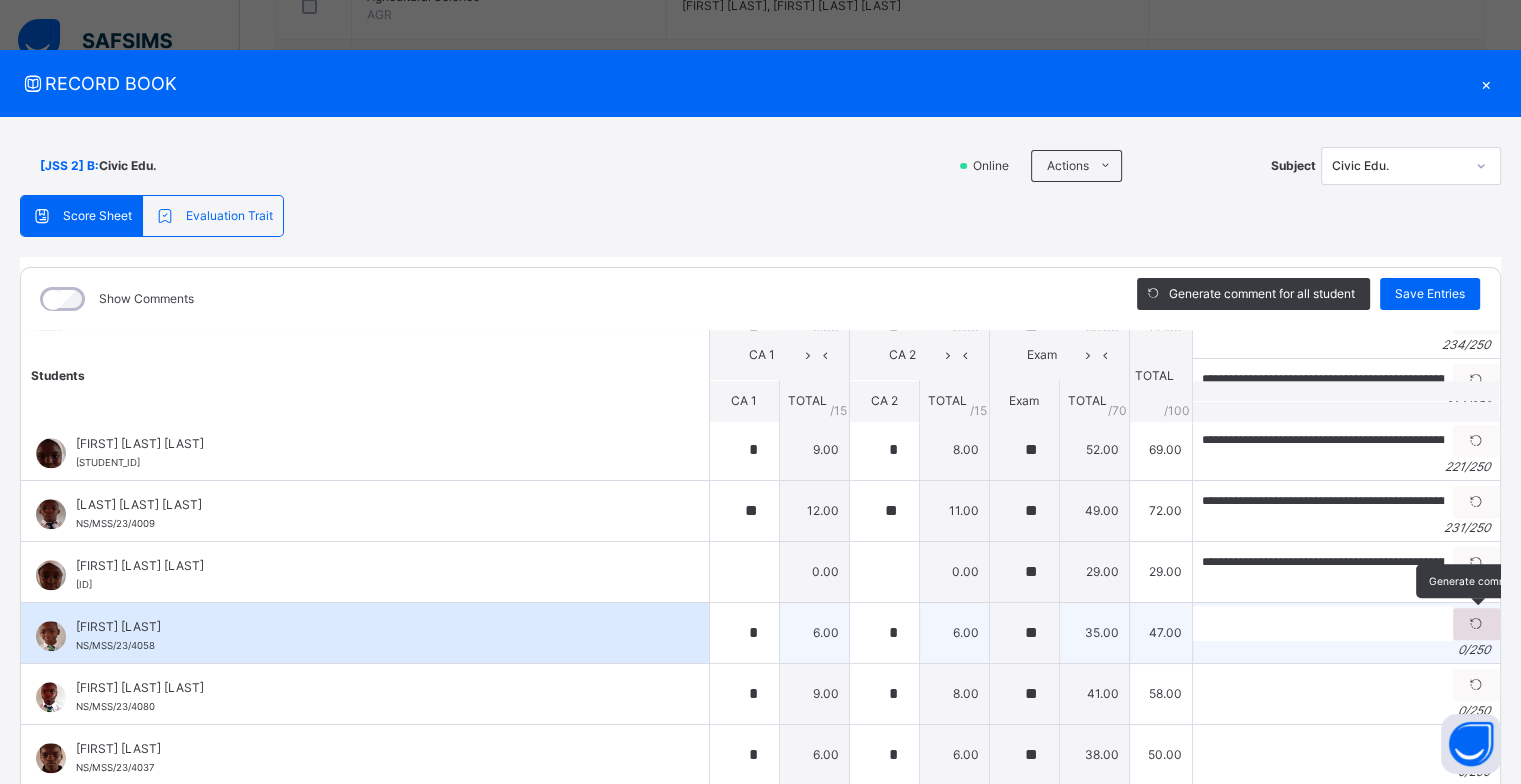 click at bounding box center [1476, 624] 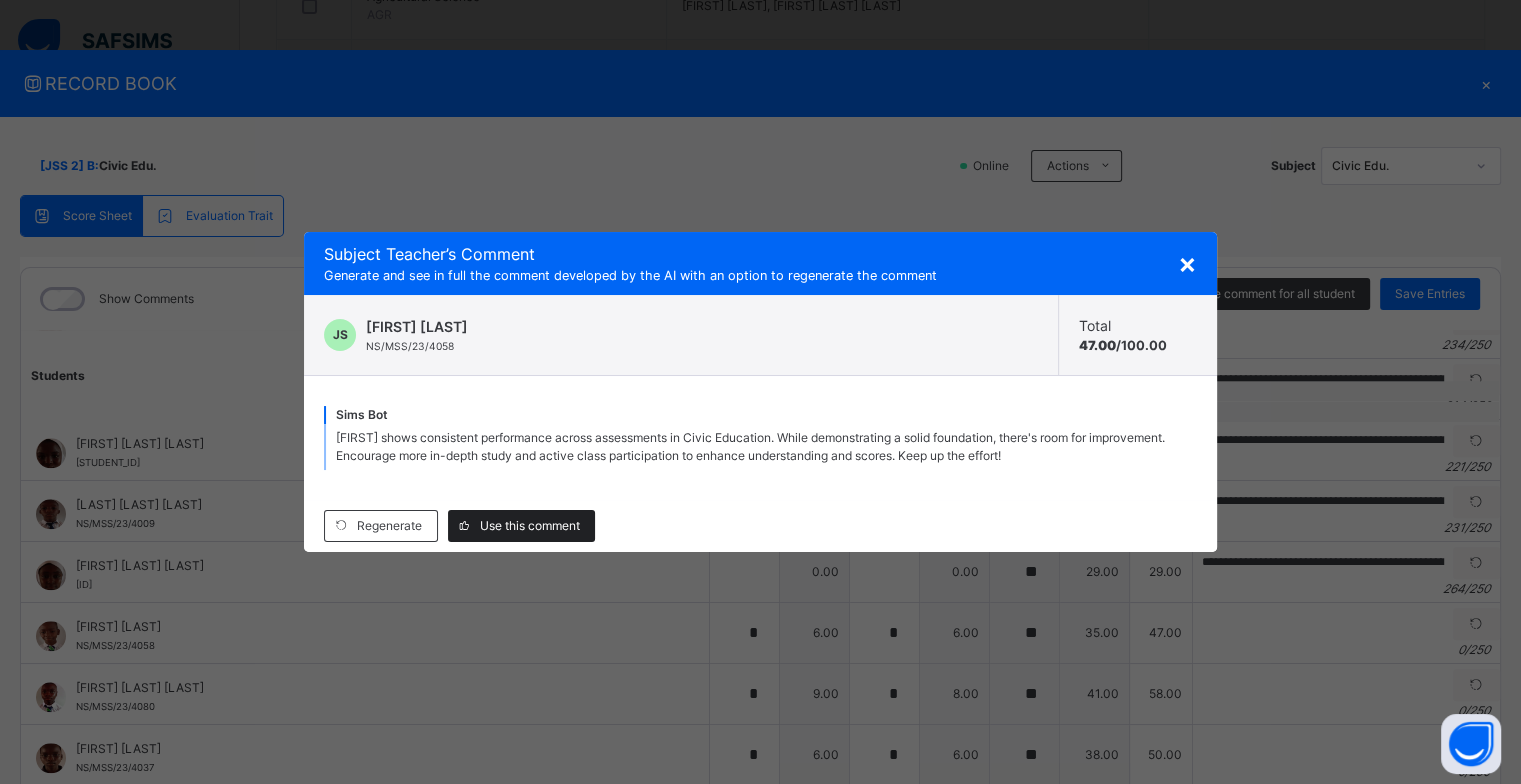 click on "Use this comment" at bounding box center (530, 526) 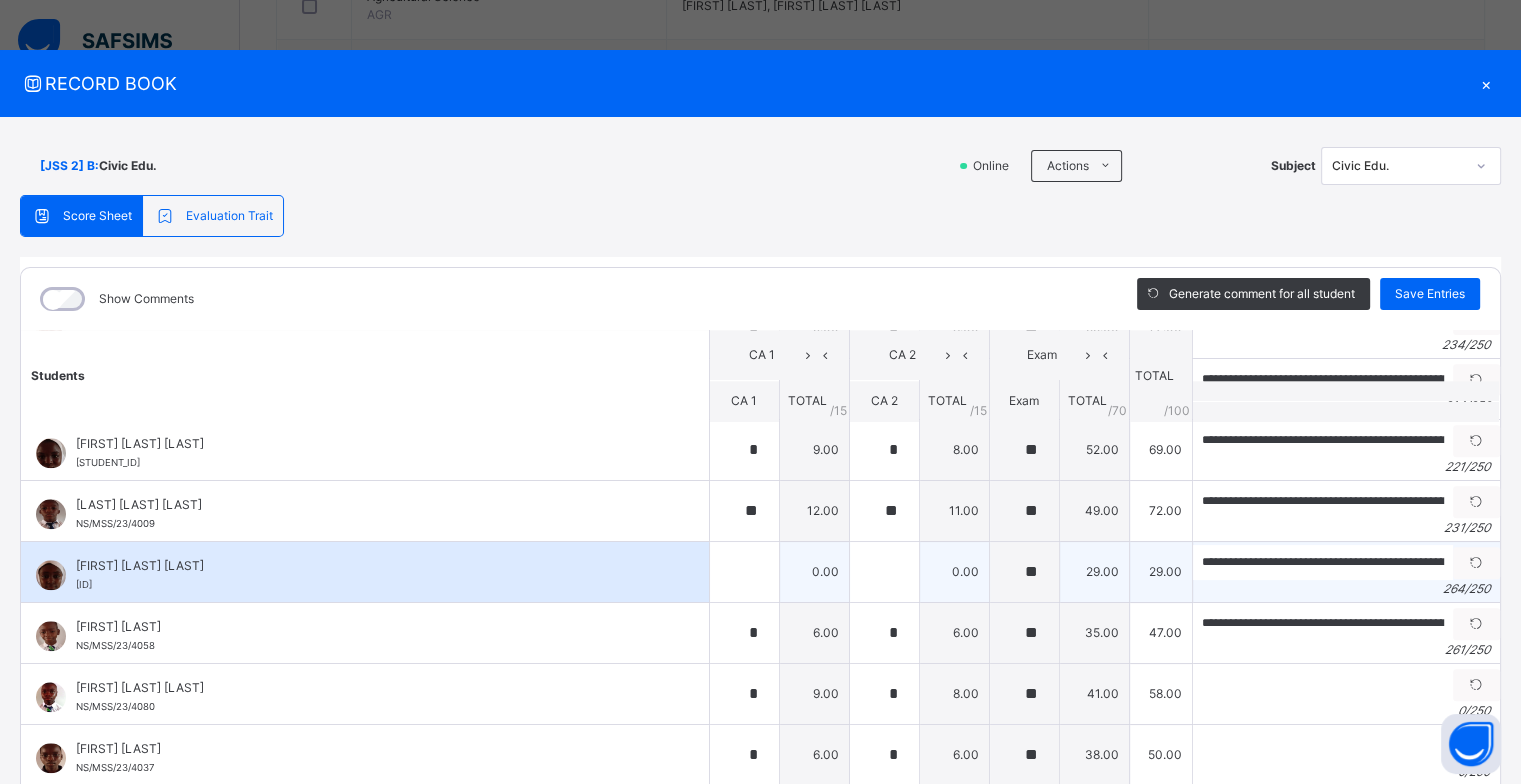 scroll, scrollTop: 2222, scrollLeft: 0, axis: vertical 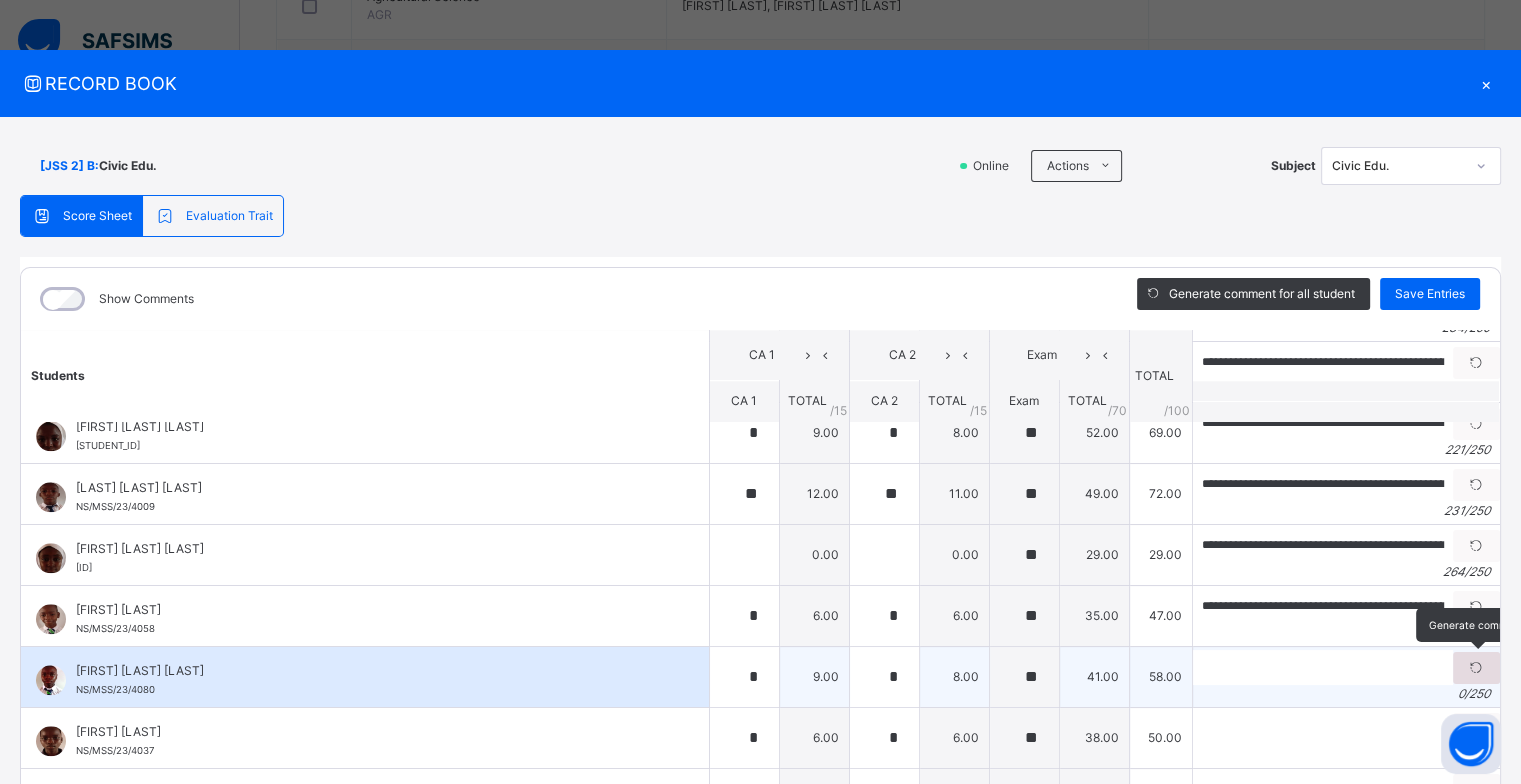 click at bounding box center (1476, 668) 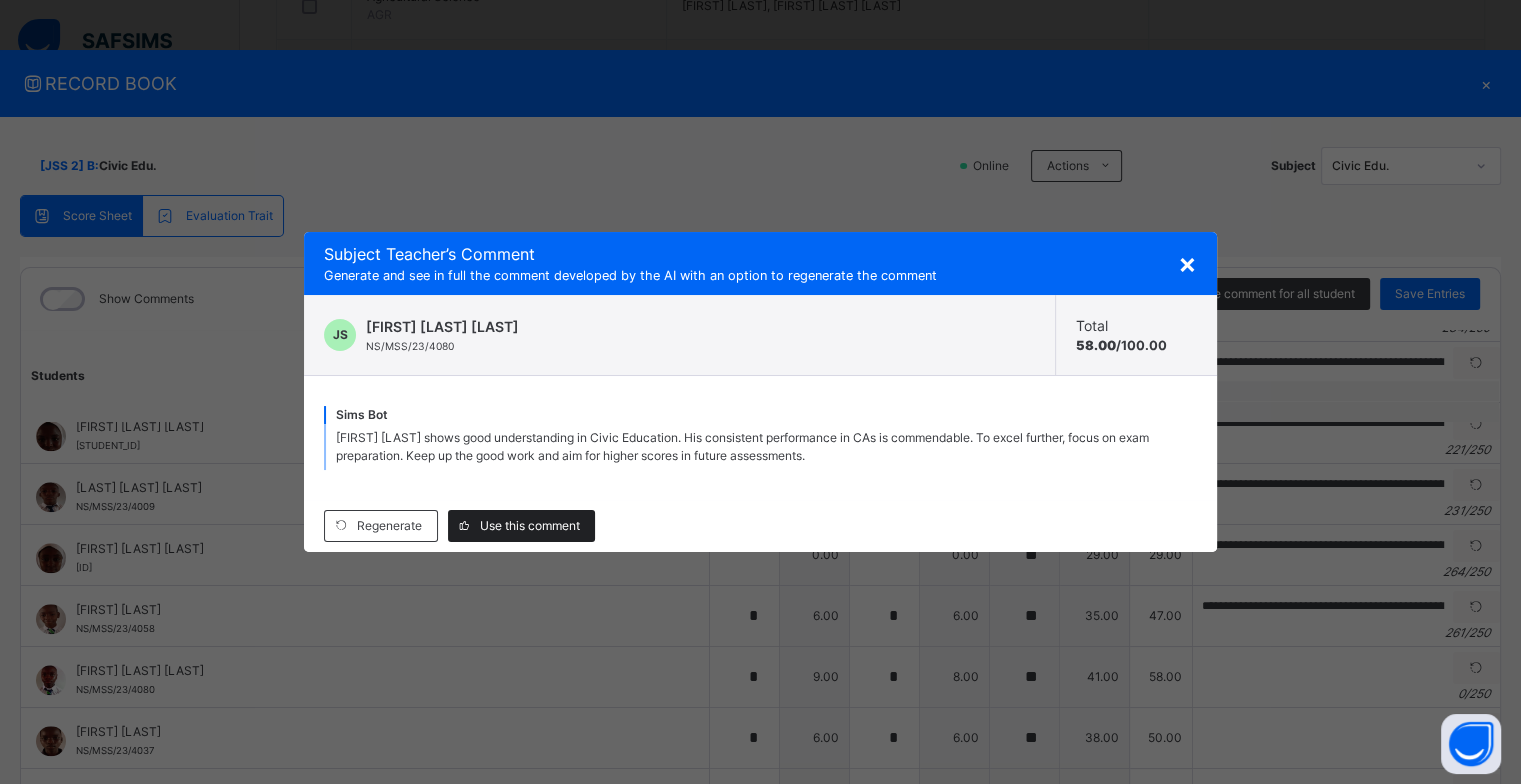click on "Use this comment" at bounding box center [530, 526] 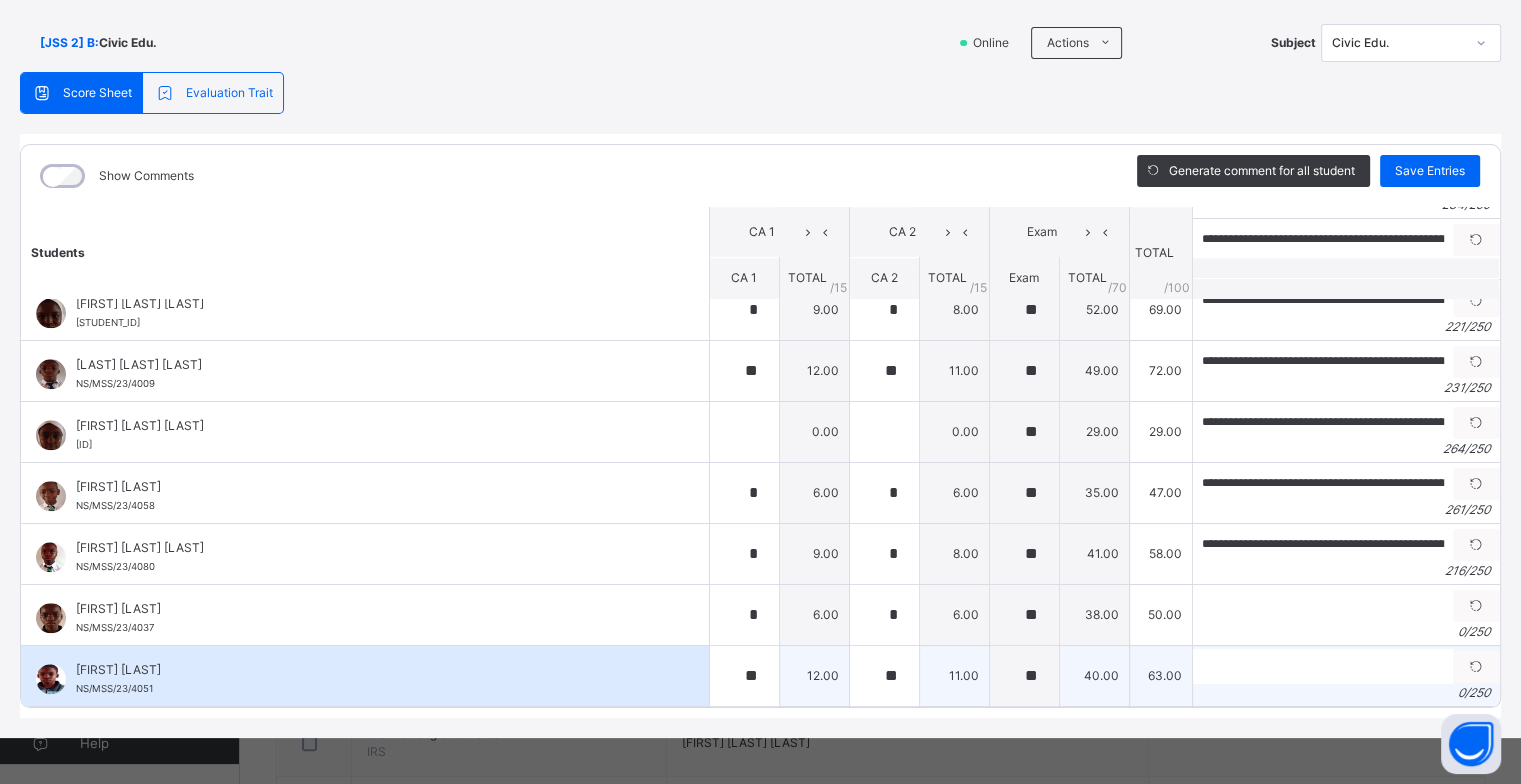 scroll, scrollTop: 126, scrollLeft: 0, axis: vertical 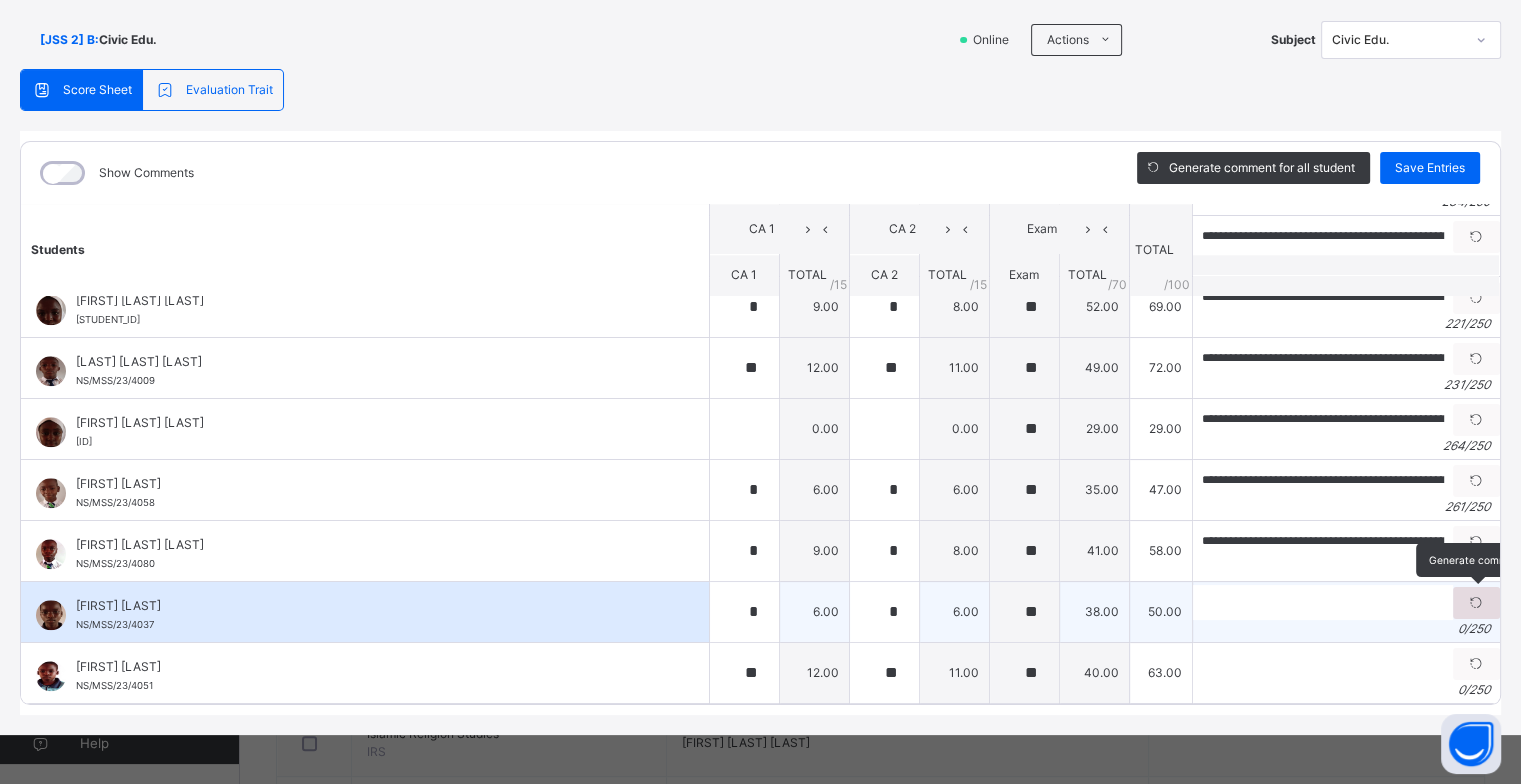click at bounding box center (1476, 603) 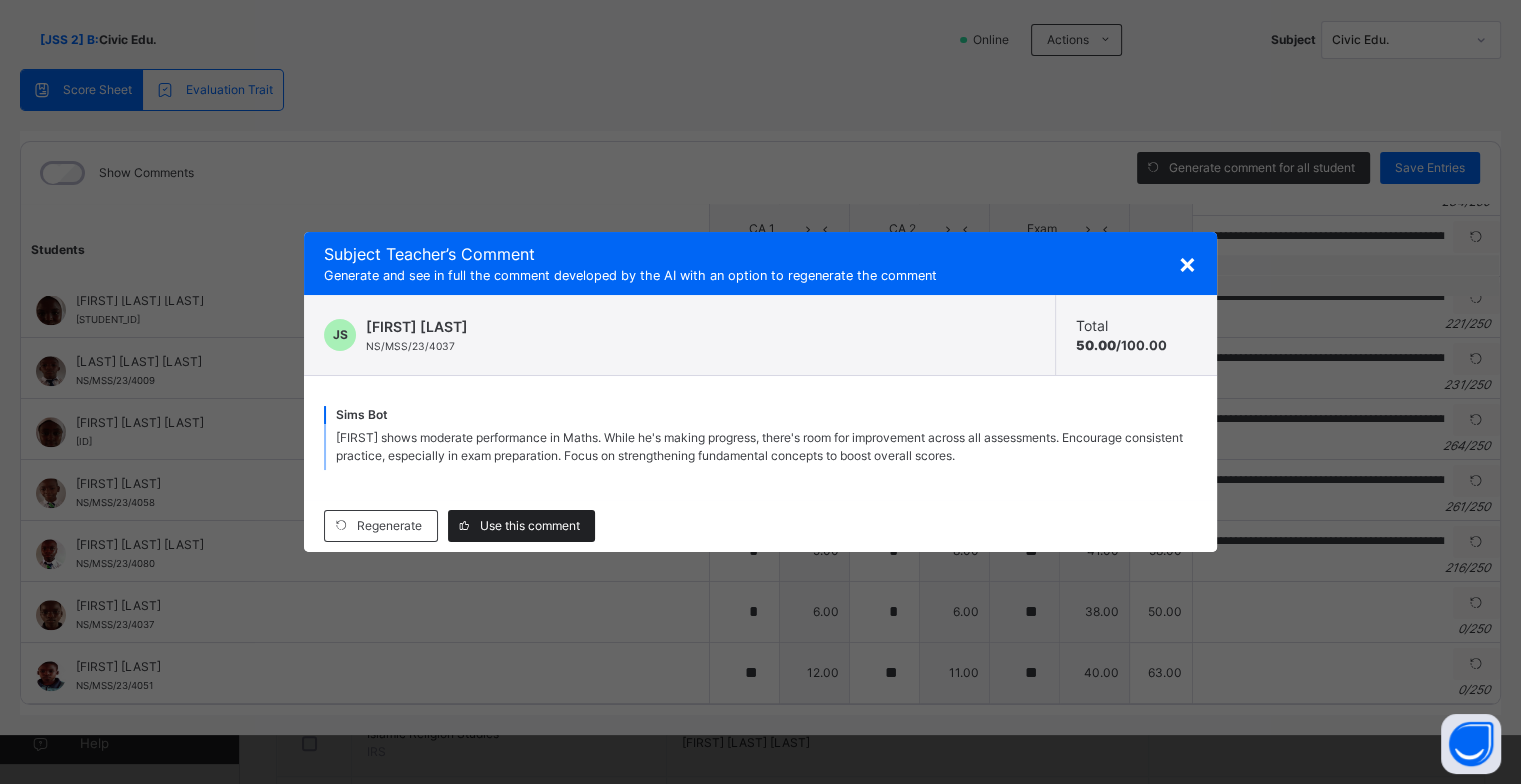 click on "Use this comment" at bounding box center [530, 526] 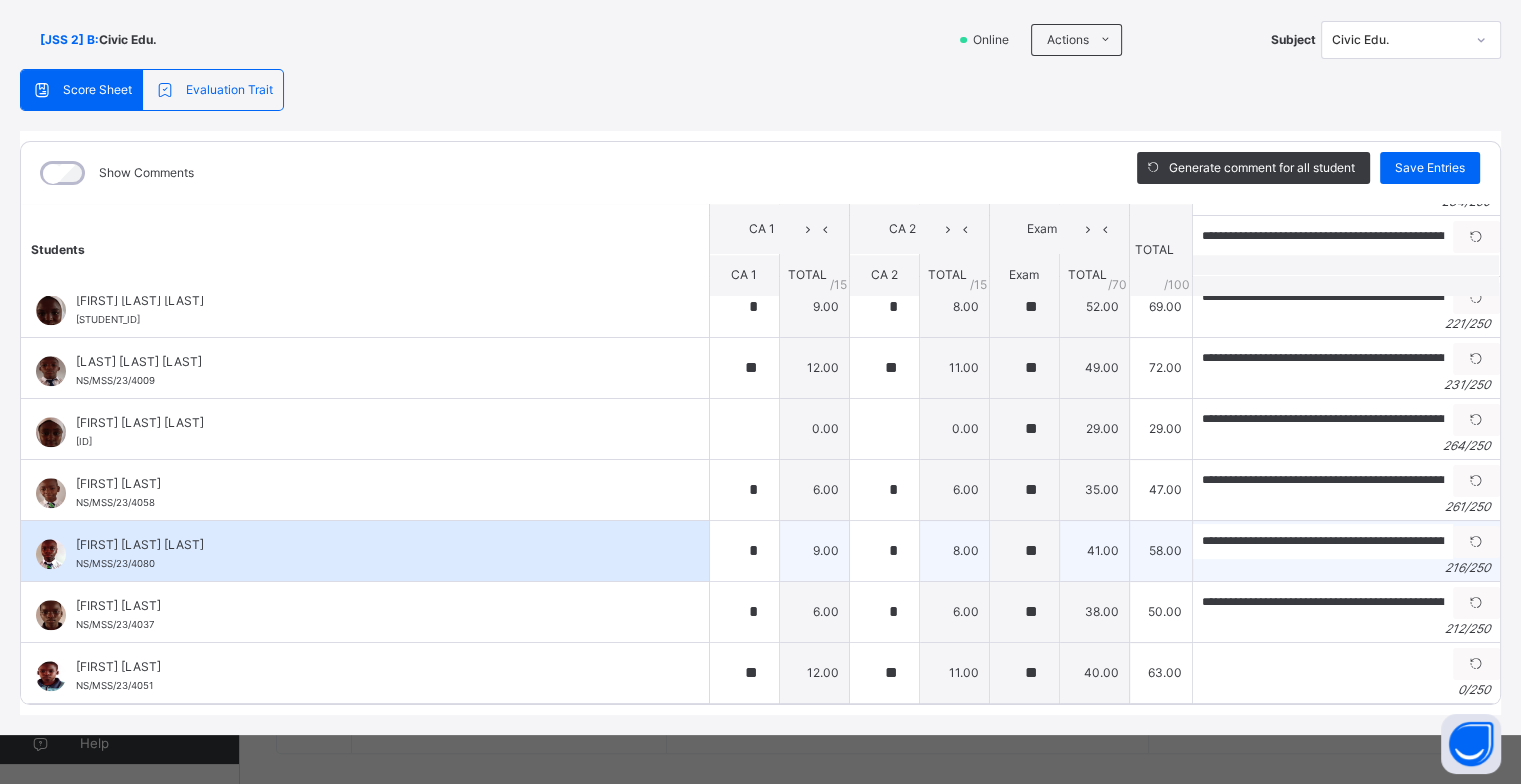 scroll, scrollTop: 1100, scrollLeft: 0, axis: vertical 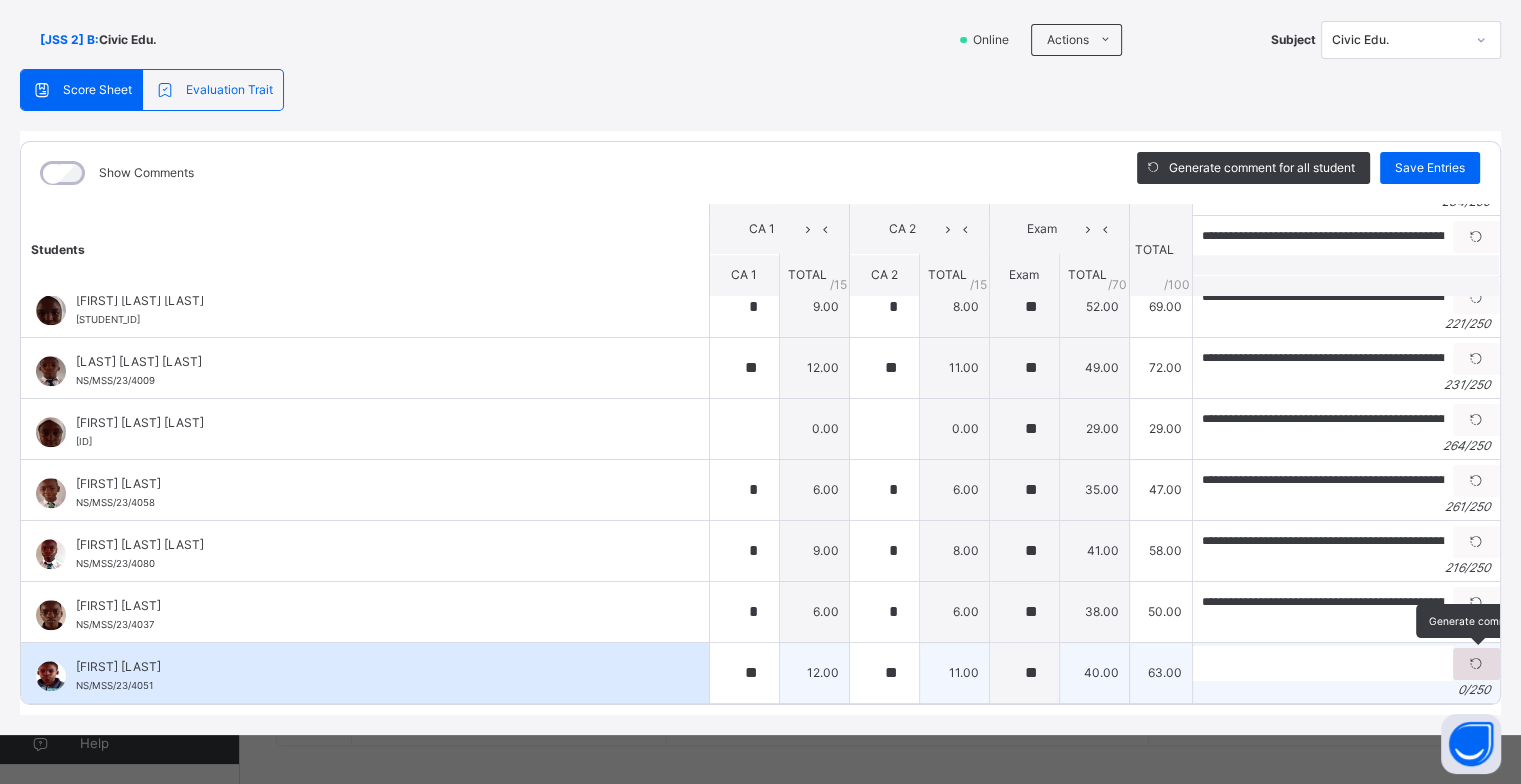 click at bounding box center [1476, 664] 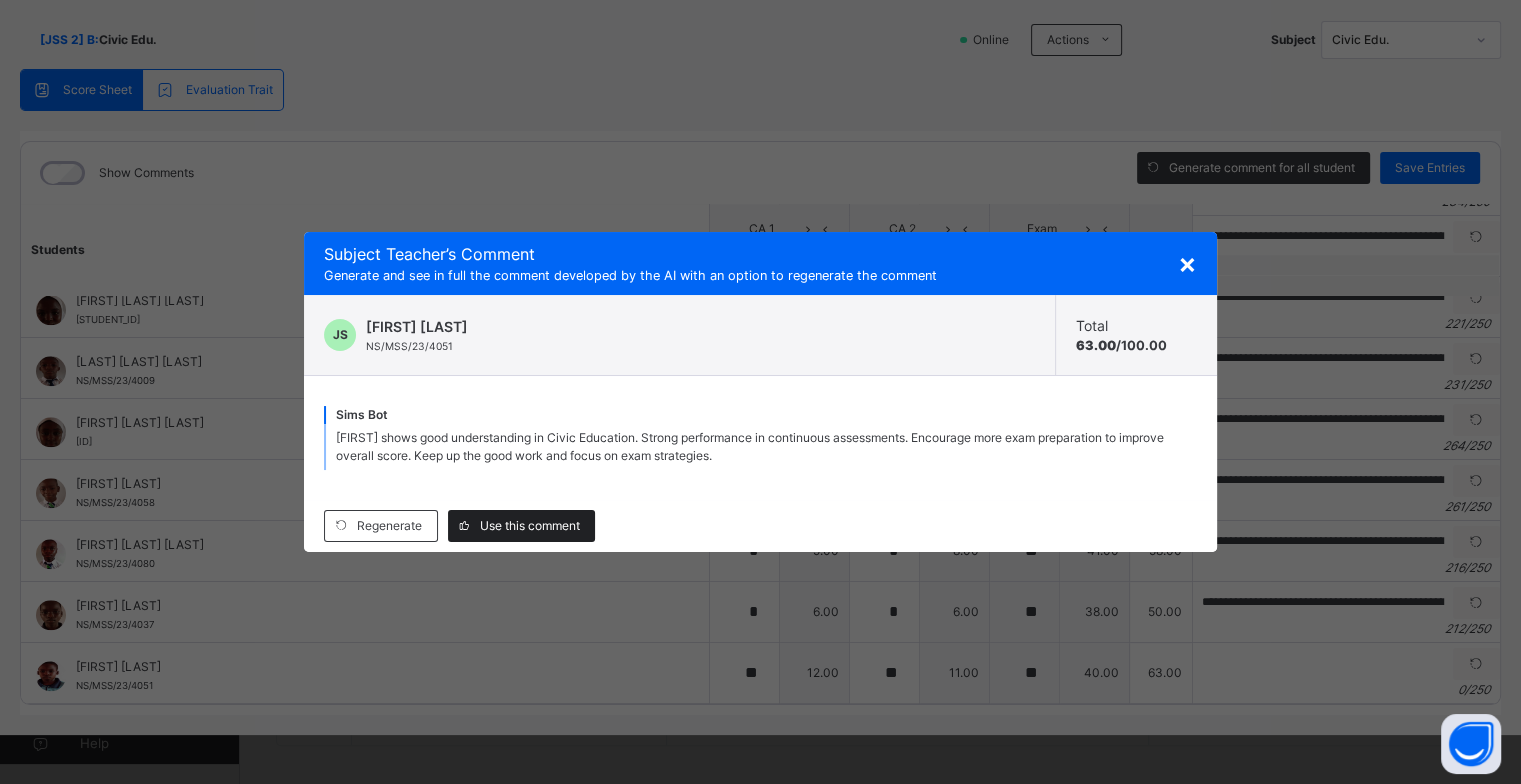click on "Use this comment" at bounding box center (530, 526) 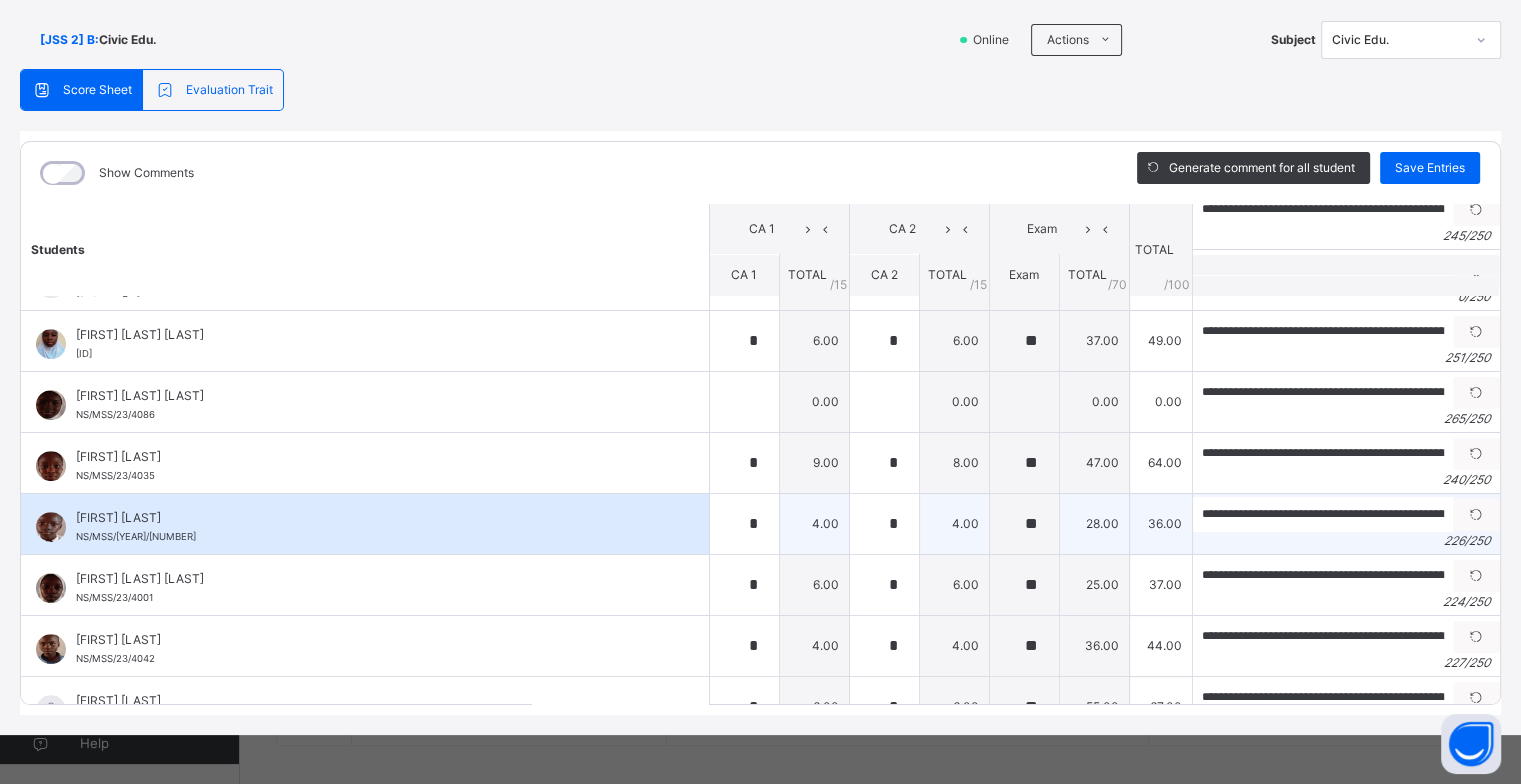 scroll, scrollTop: 1322, scrollLeft: 0, axis: vertical 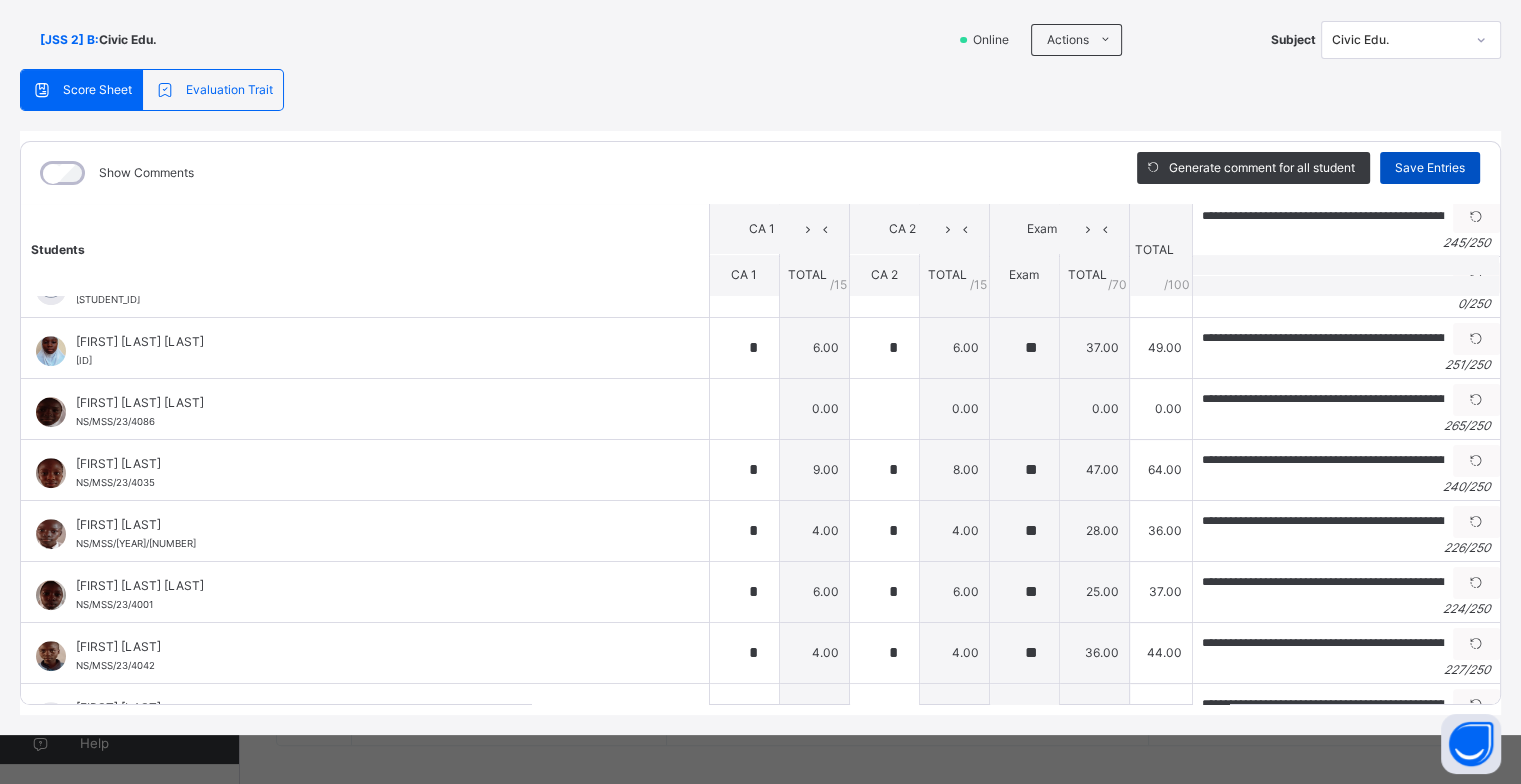click on "Save Entries" at bounding box center (1430, 168) 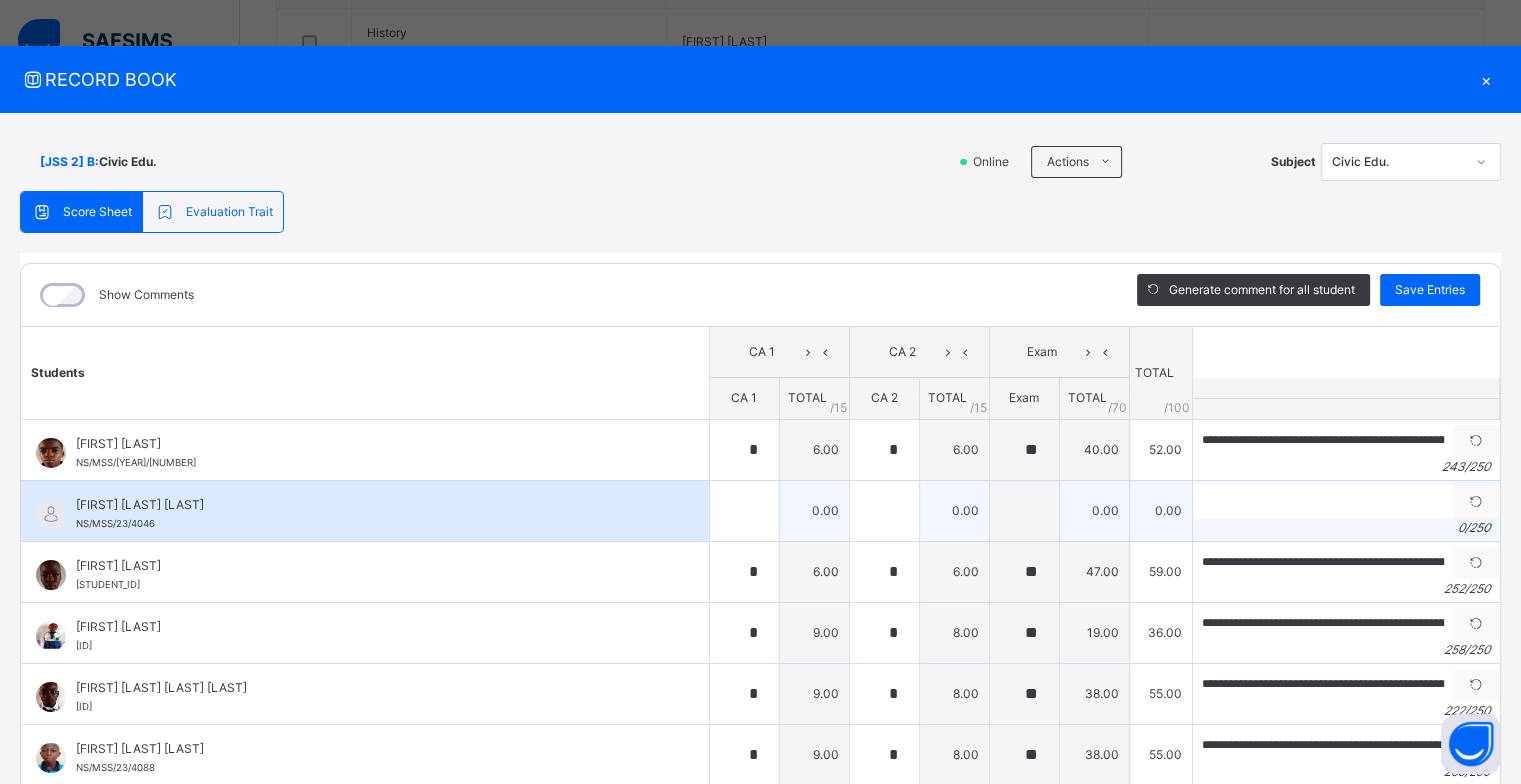 scroll, scrollTop: 0, scrollLeft: 0, axis: both 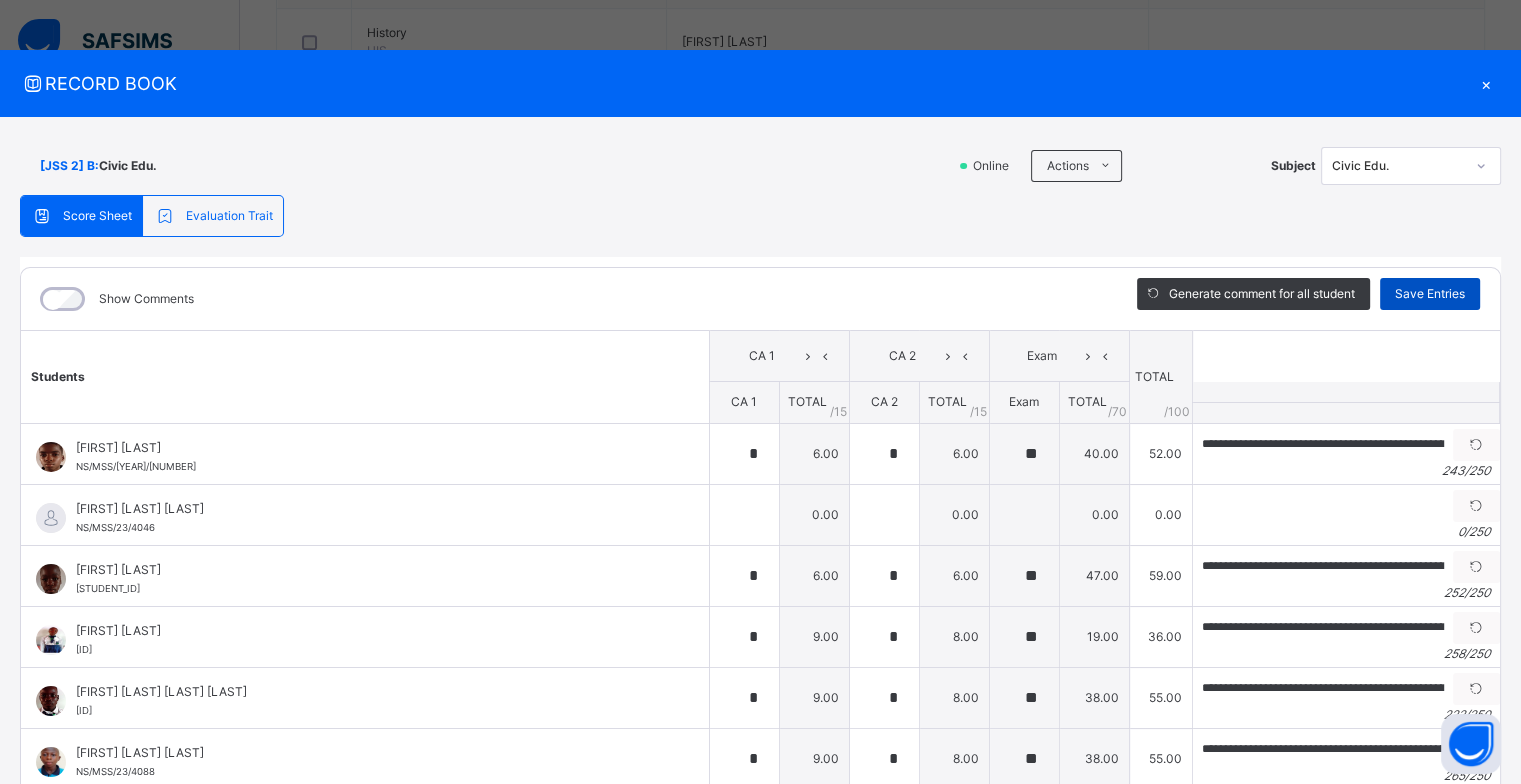 click on "Save Entries" at bounding box center [1430, 294] 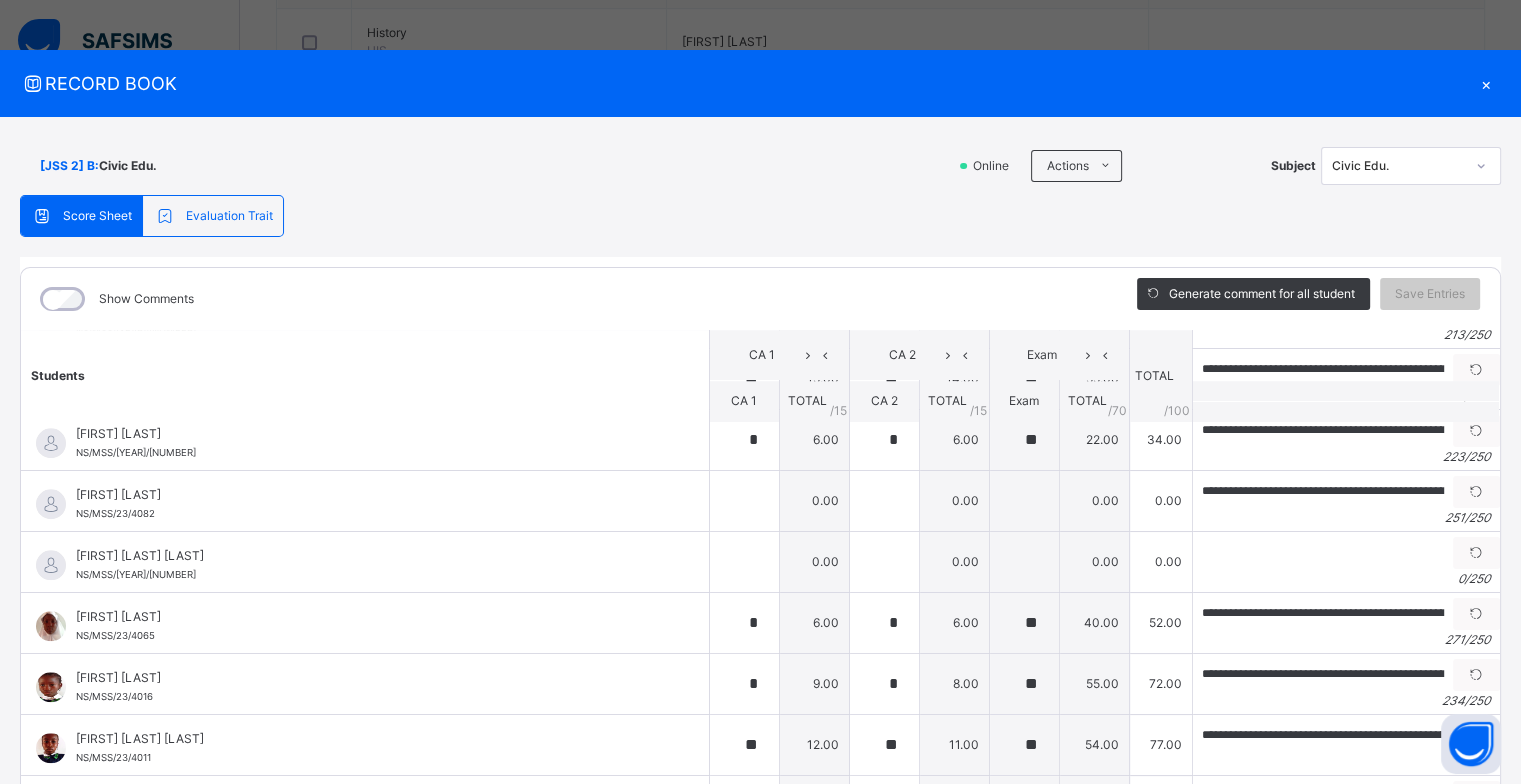 scroll, scrollTop: 1822, scrollLeft: 0, axis: vertical 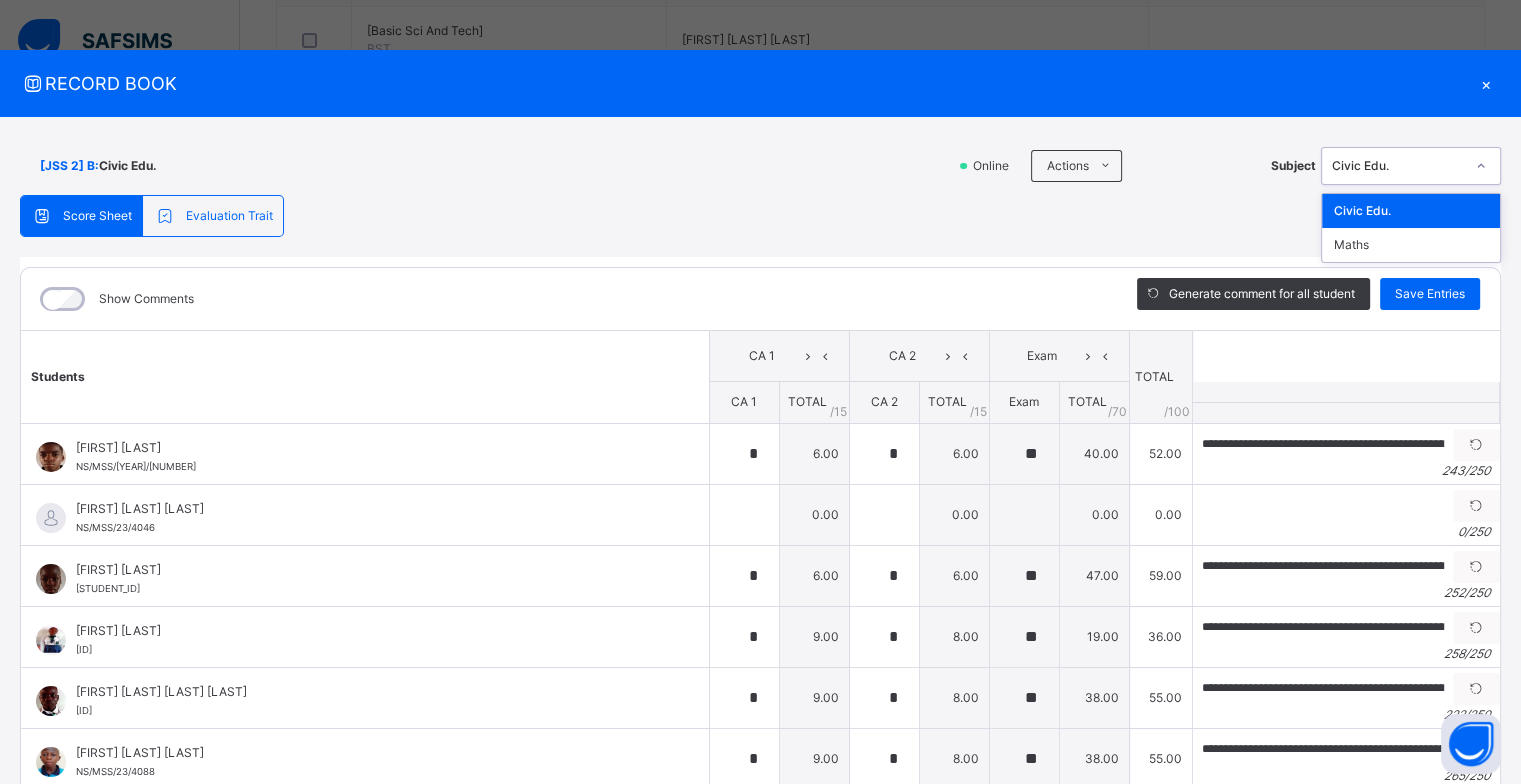 click 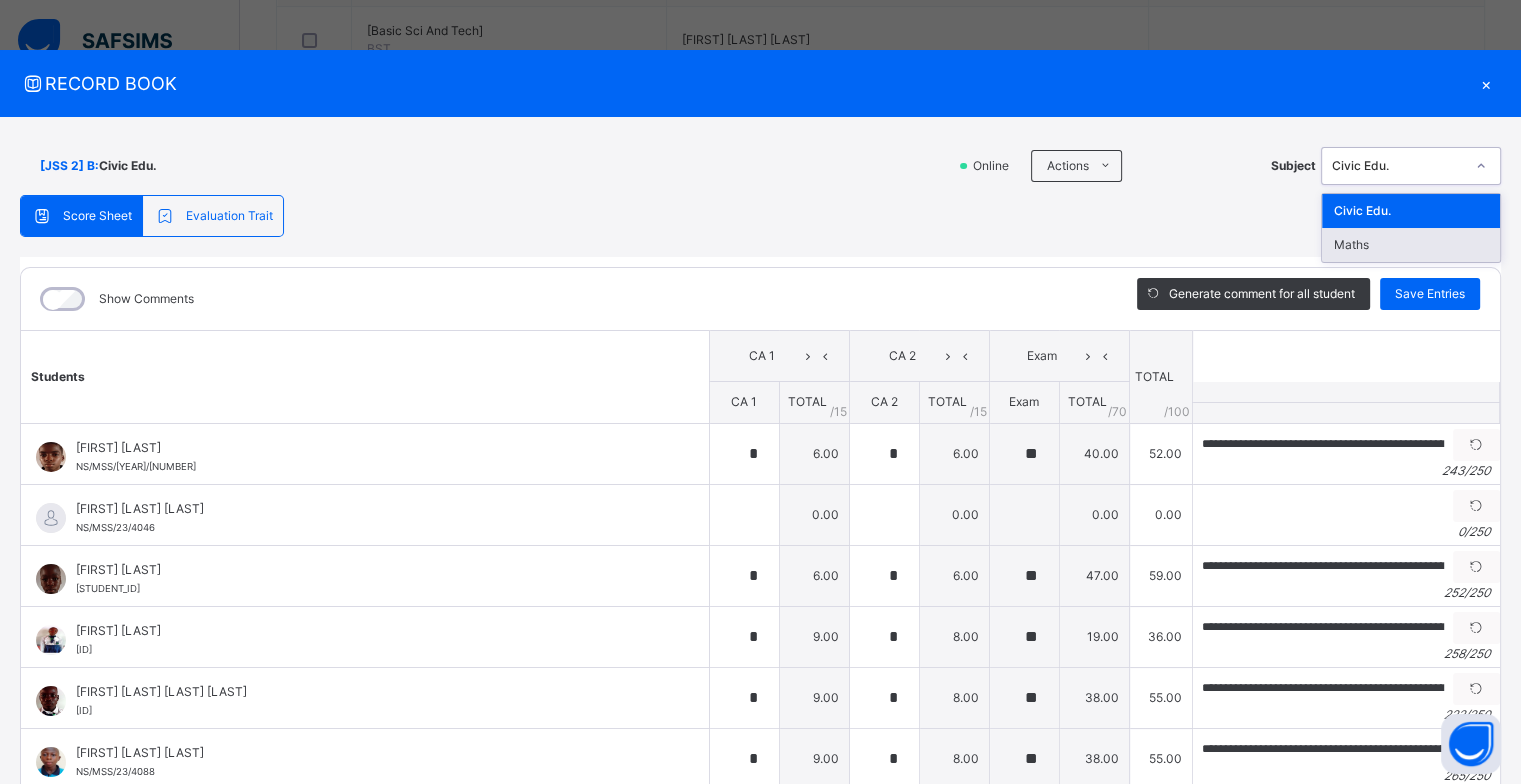 click on "Maths" at bounding box center (1411, 245) 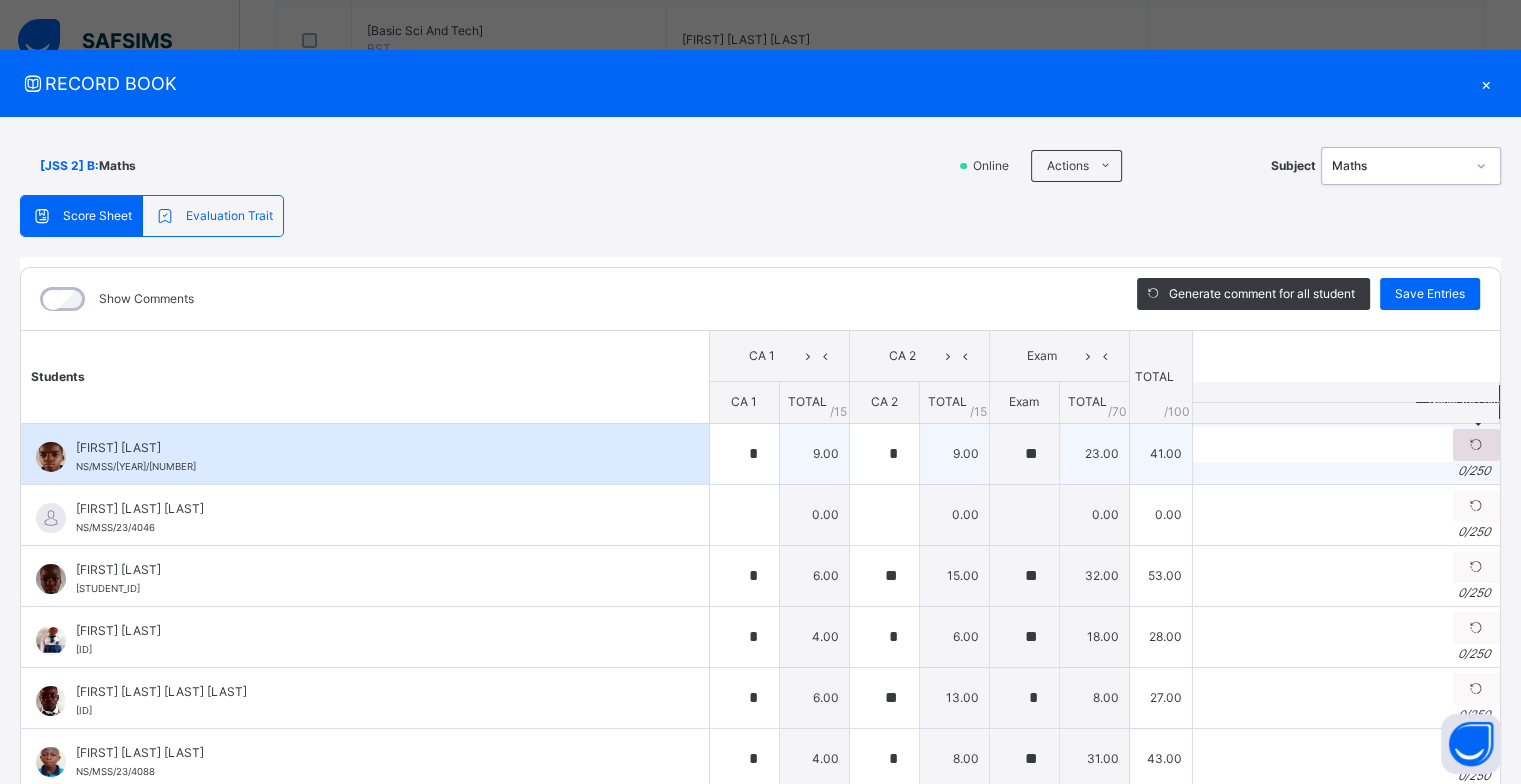 click at bounding box center (1476, 445) 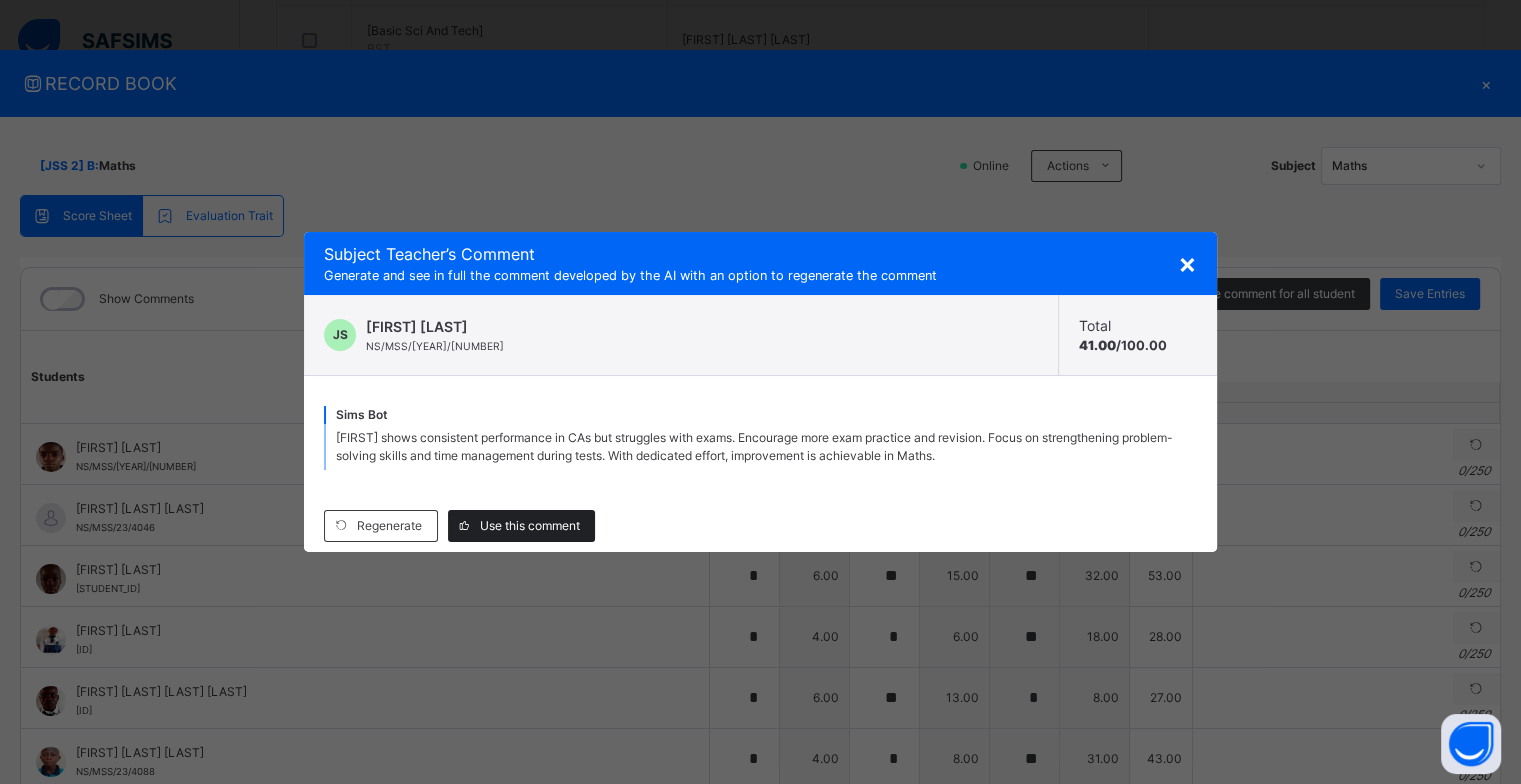 click on "Use this comment" at bounding box center [530, 526] 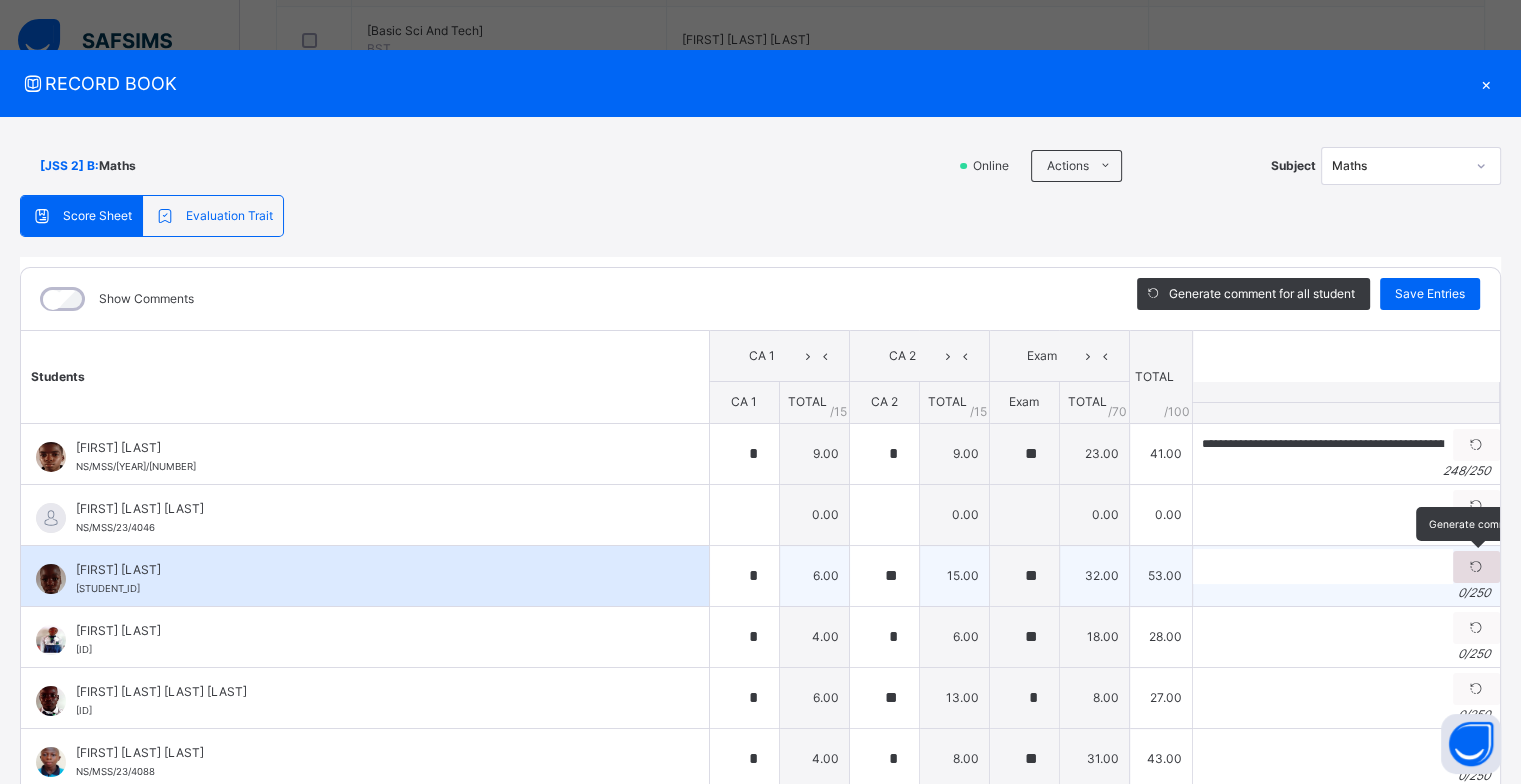 click at bounding box center [1476, 567] 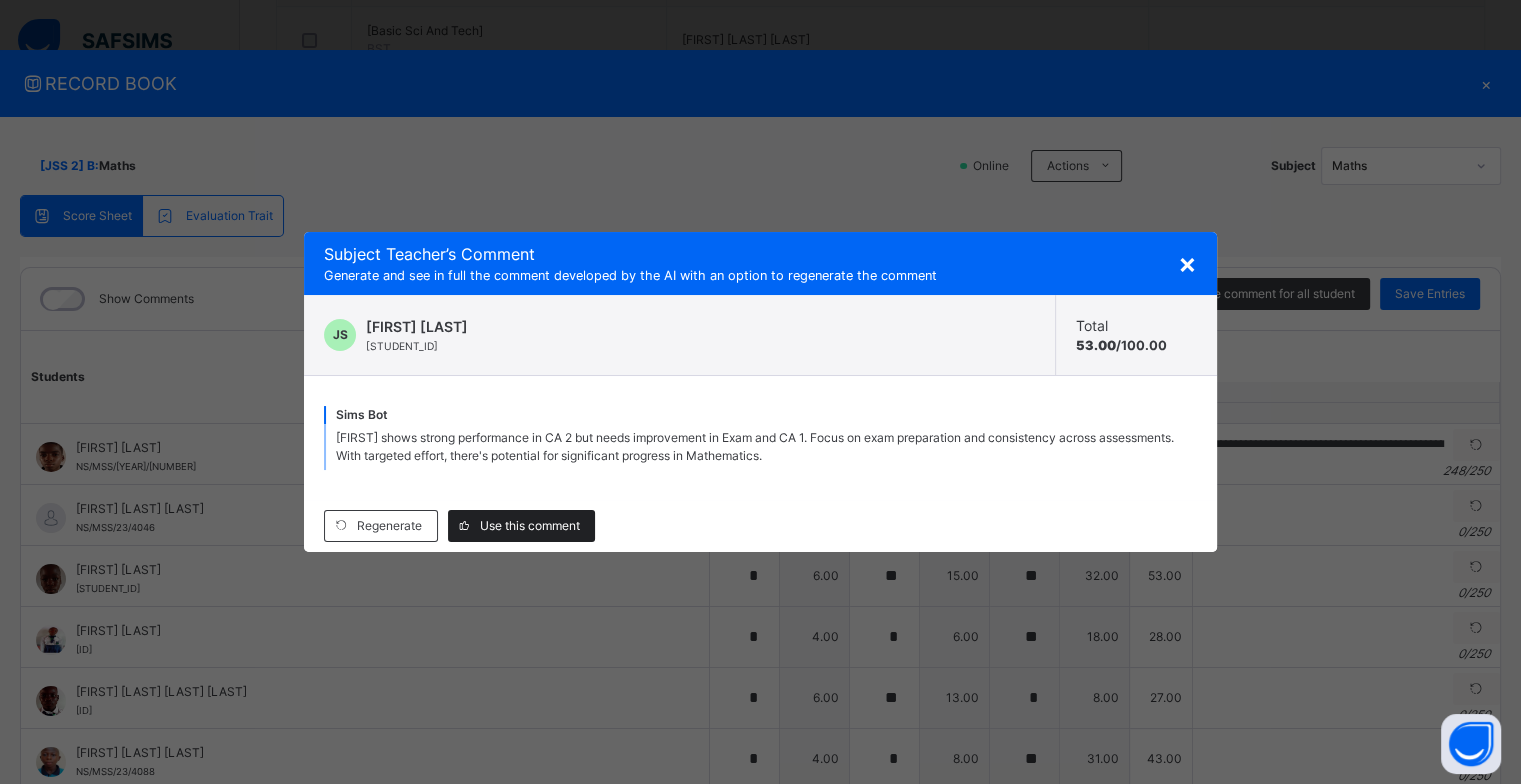 click on "Use this comment" at bounding box center [530, 526] 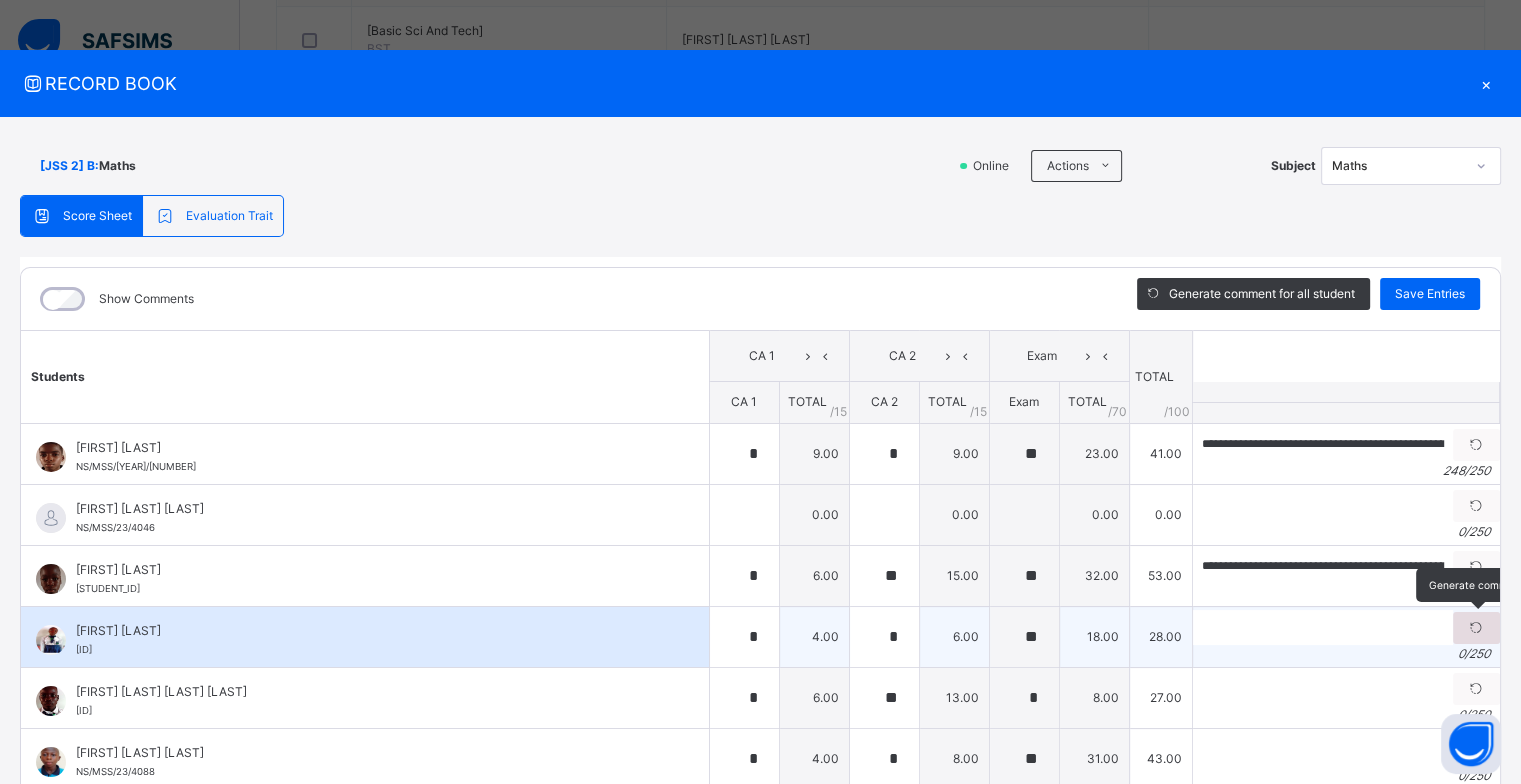 click at bounding box center (1476, 628) 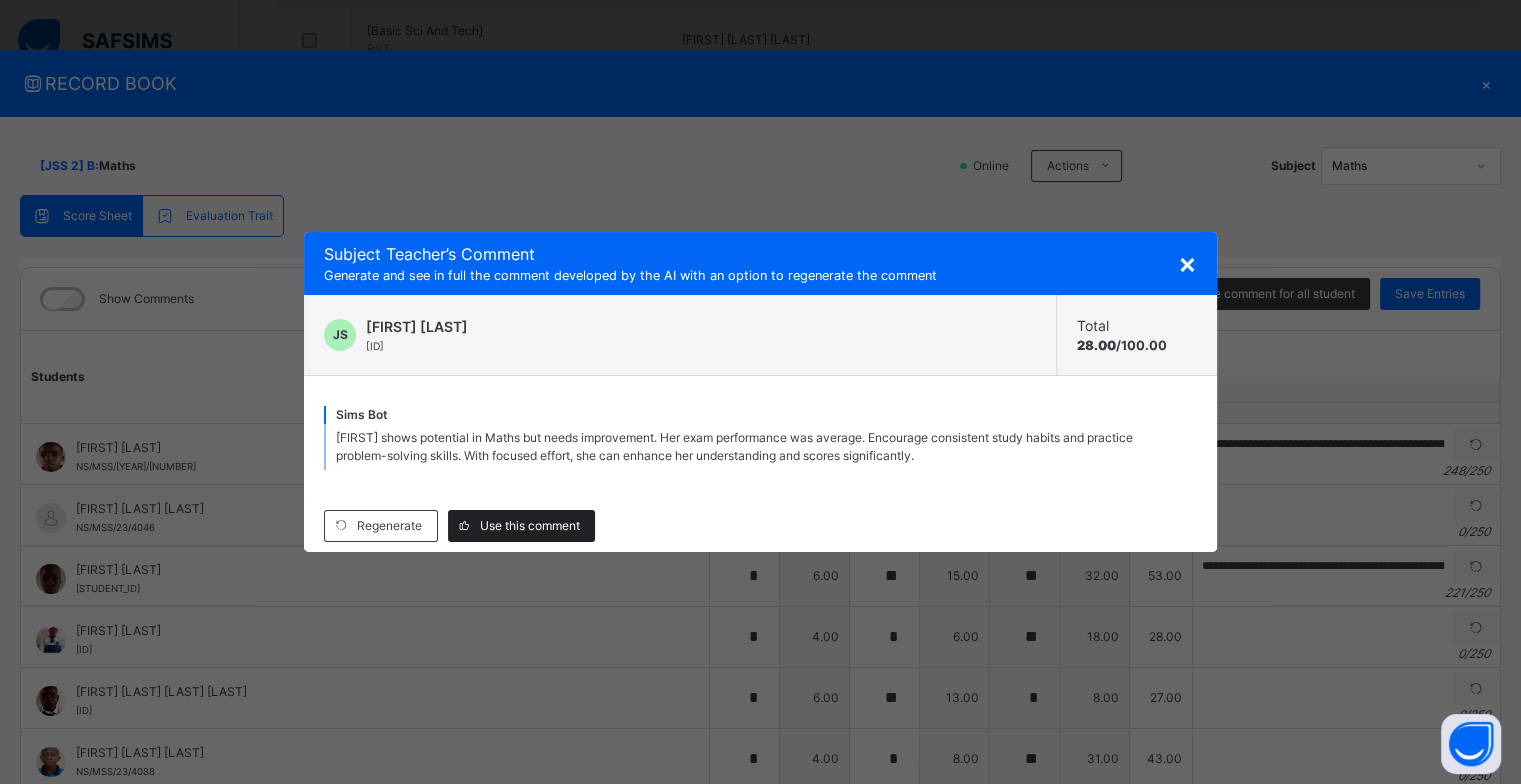 click on "Use this comment" at bounding box center [530, 526] 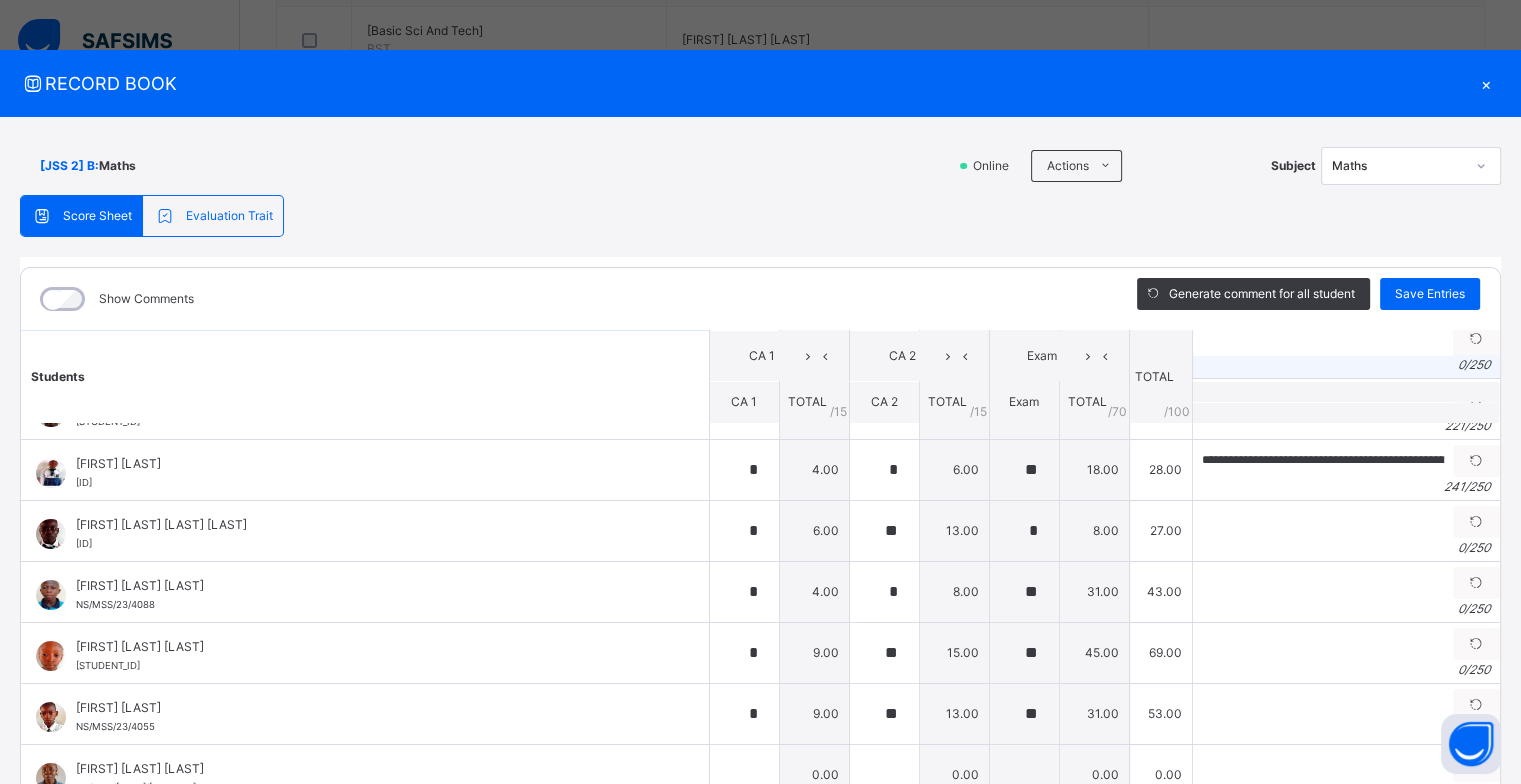 scroll, scrollTop: 200, scrollLeft: 0, axis: vertical 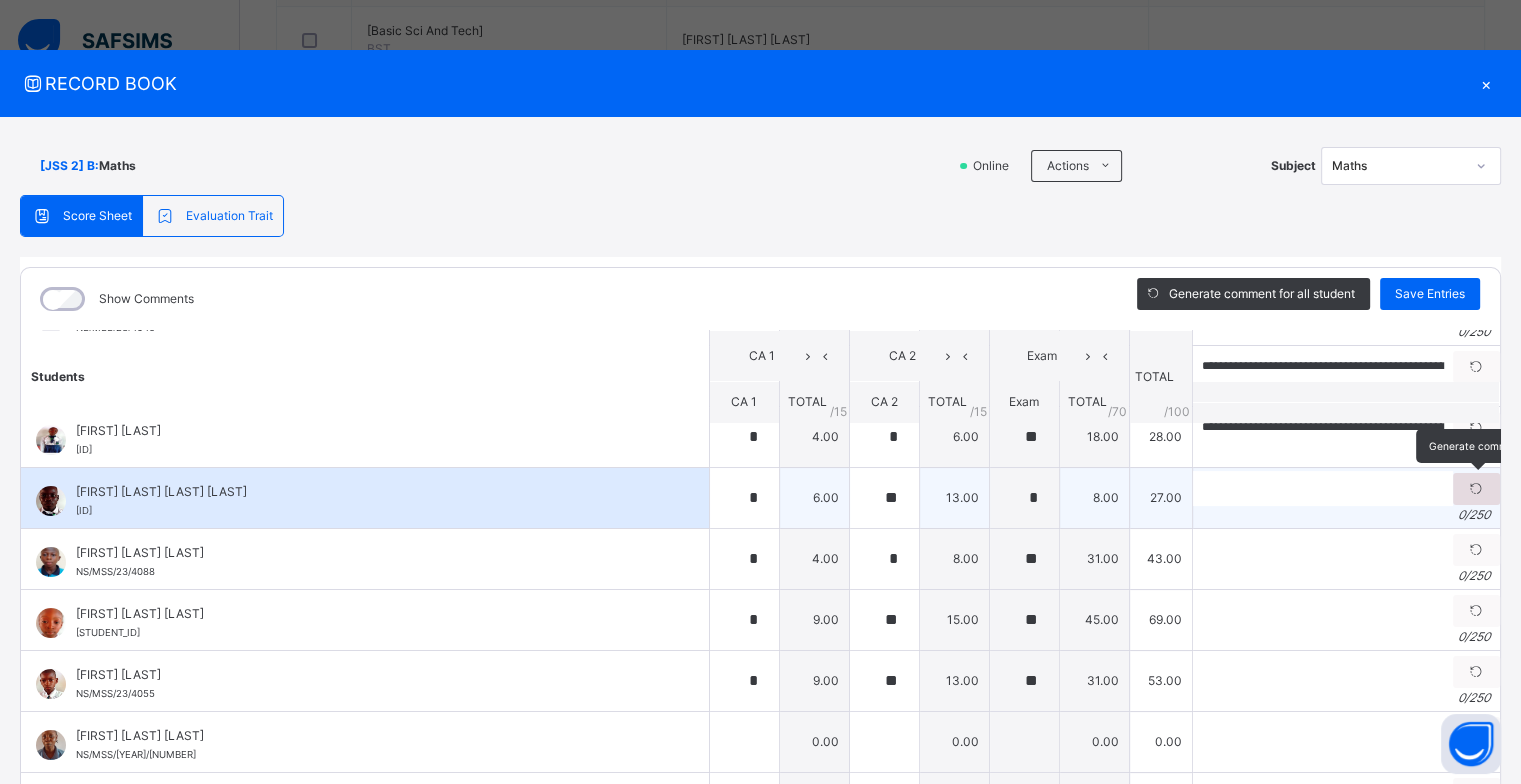click at bounding box center (1476, 489) 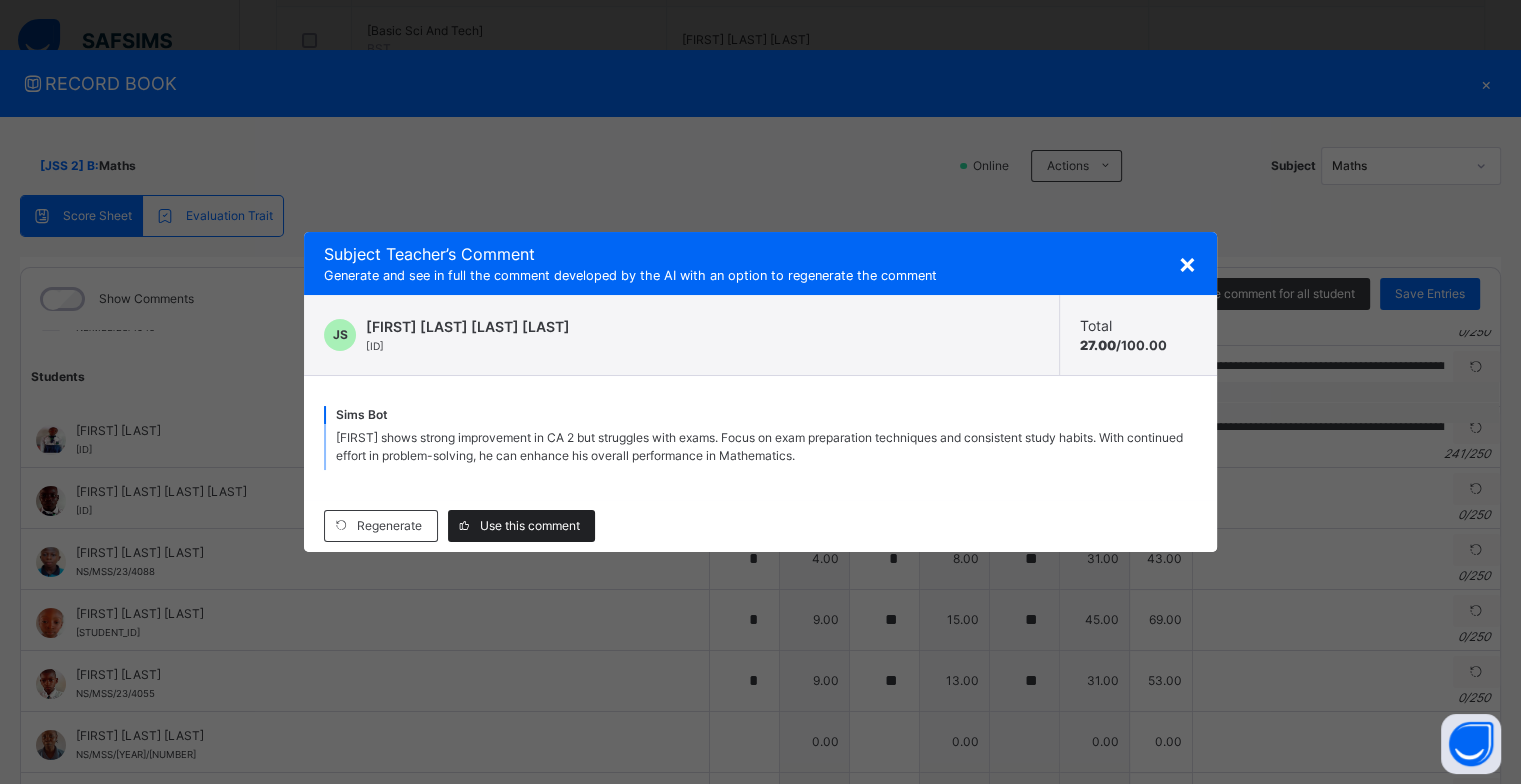 click on "Use this comment" at bounding box center [530, 526] 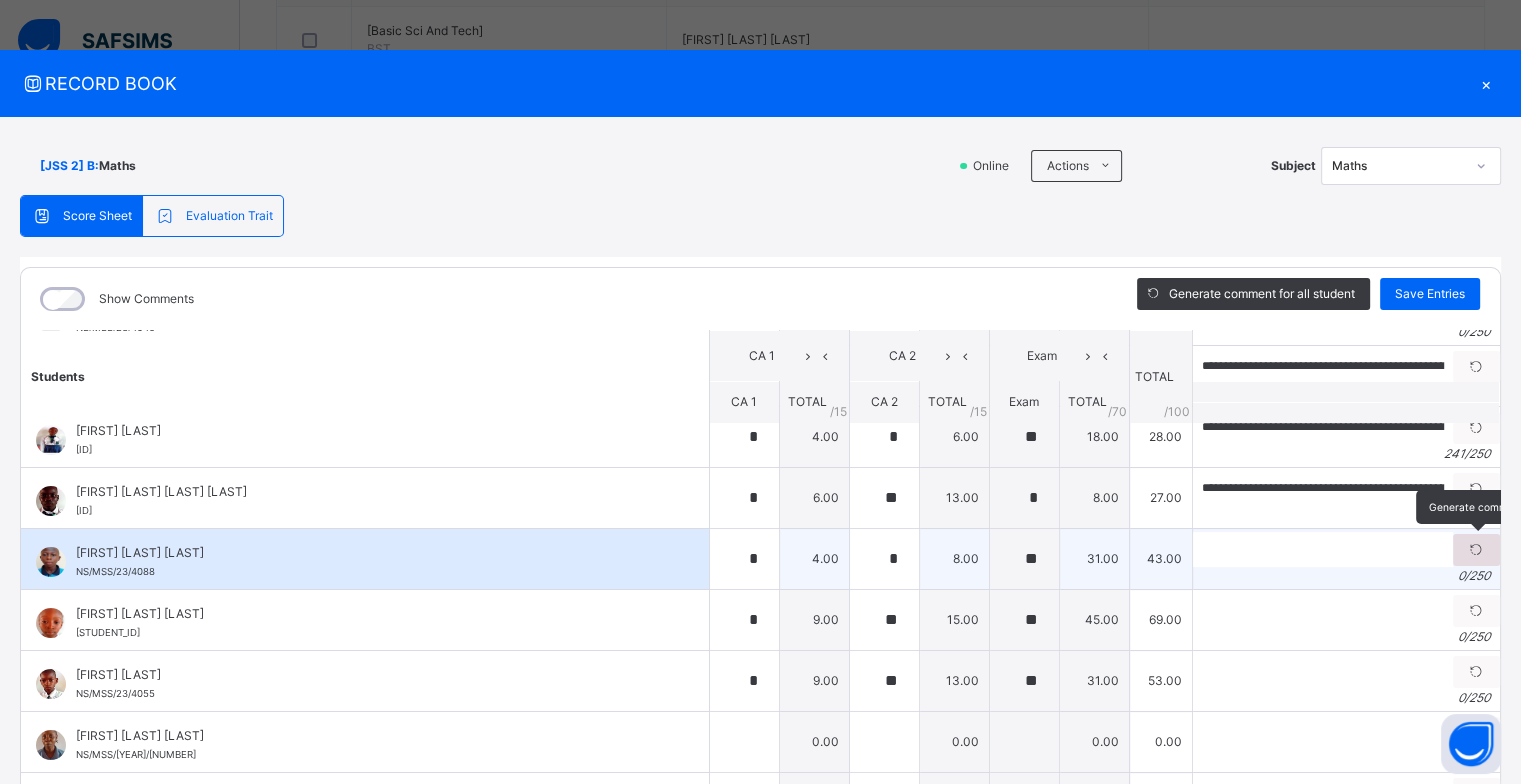 click at bounding box center (1476, 550) 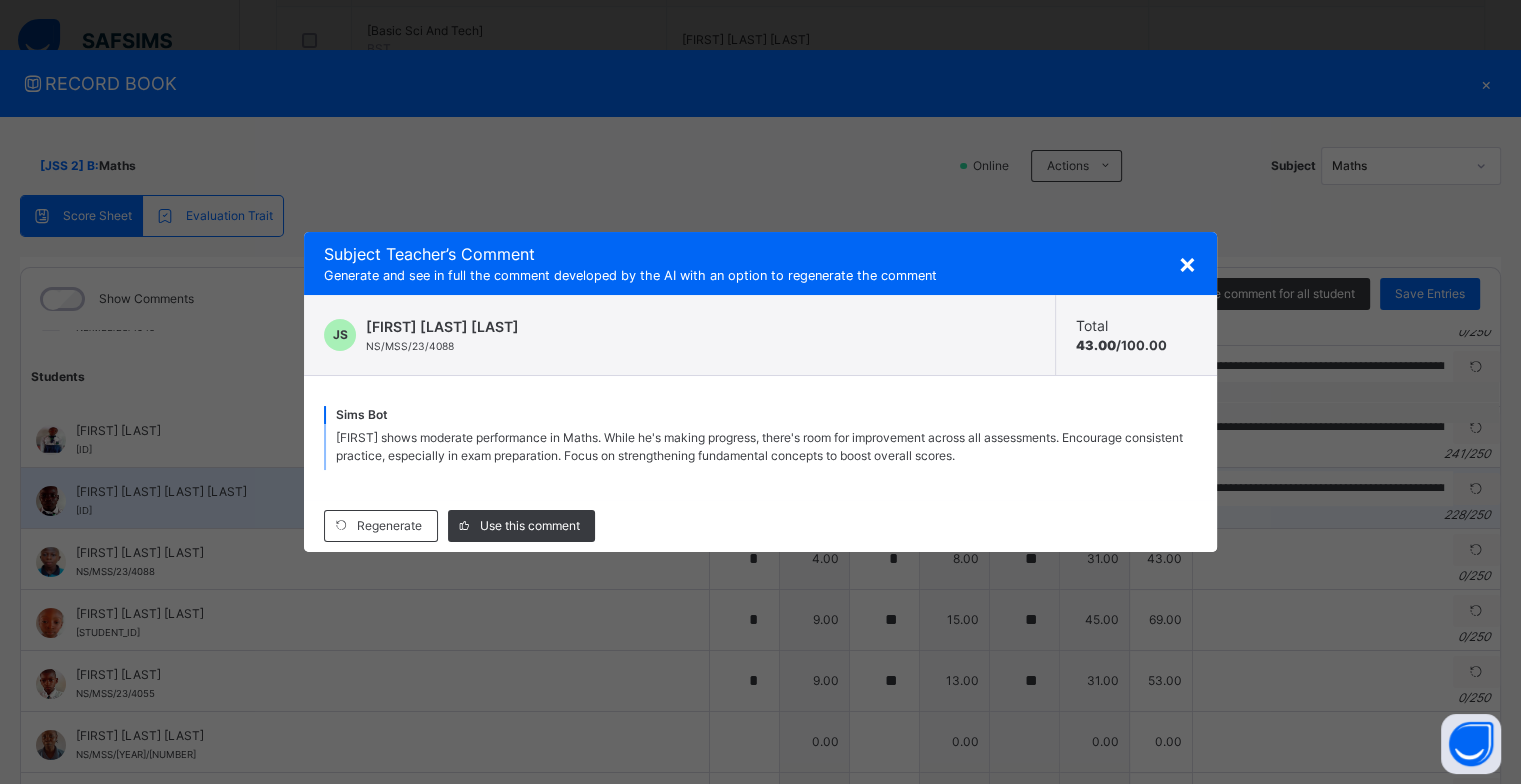 click on "Use this comment" at bounding box center [530, 526] 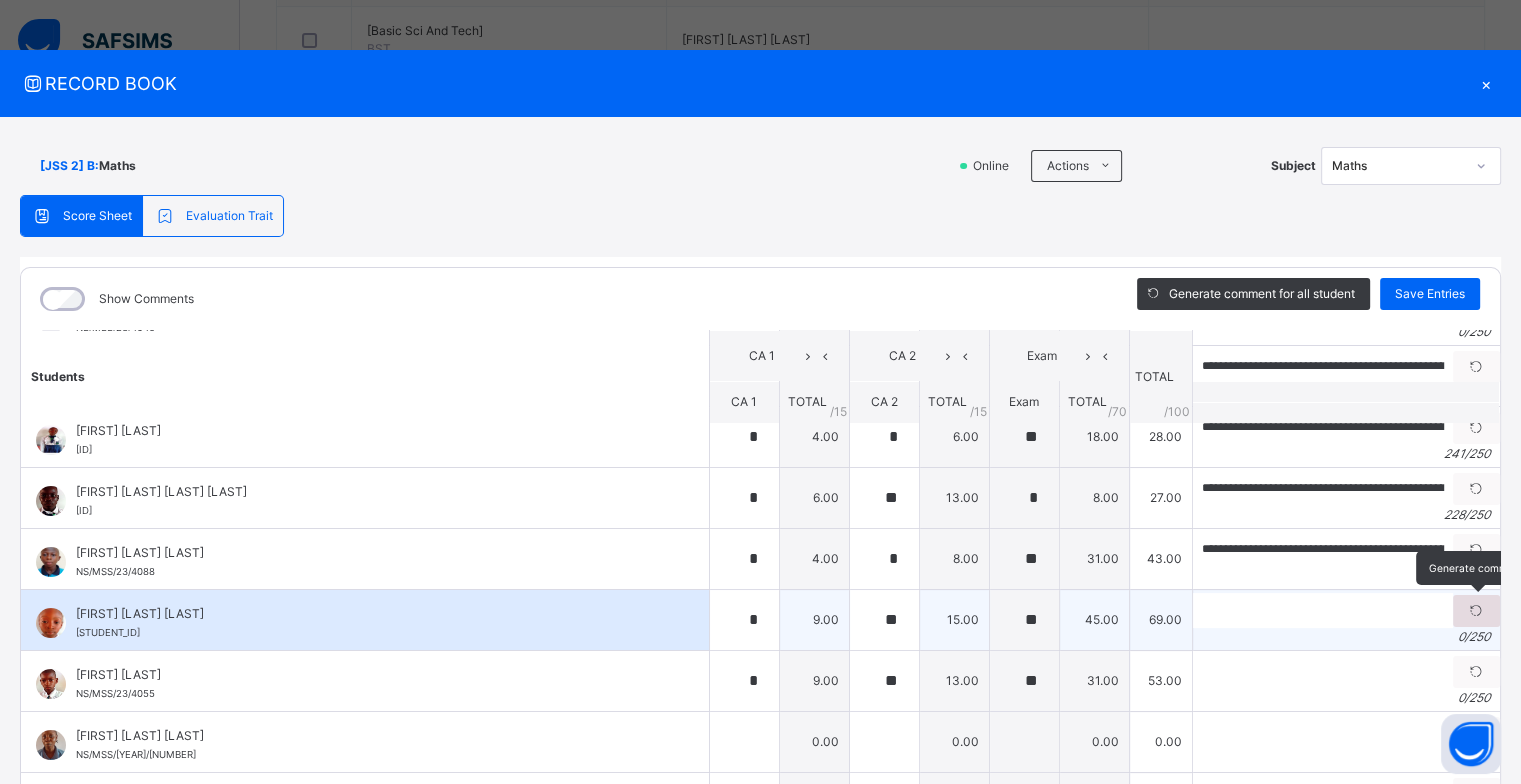 click at bounding box center (1476, 611) 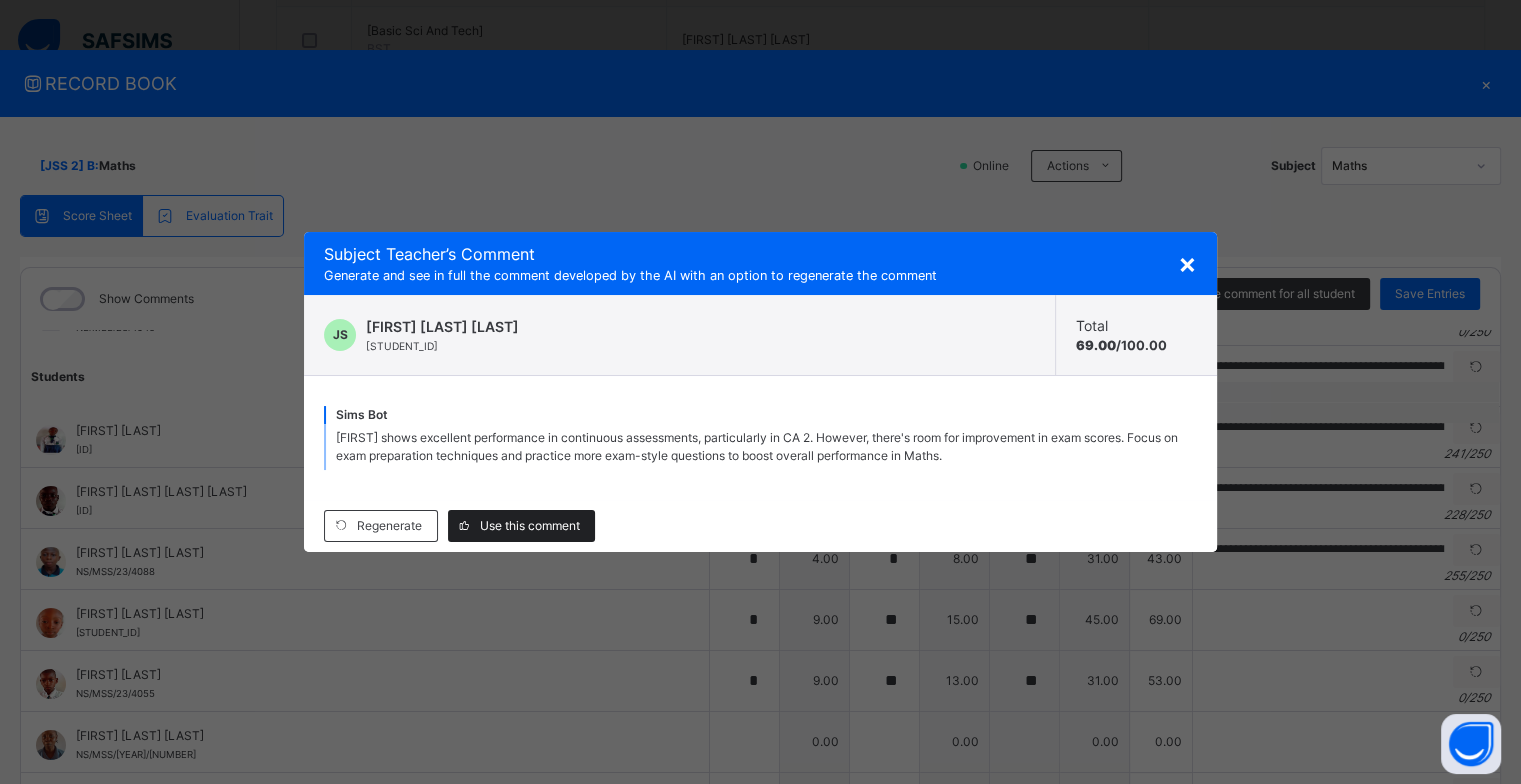 click on "Use this comment" at bounding box center [530, 526] 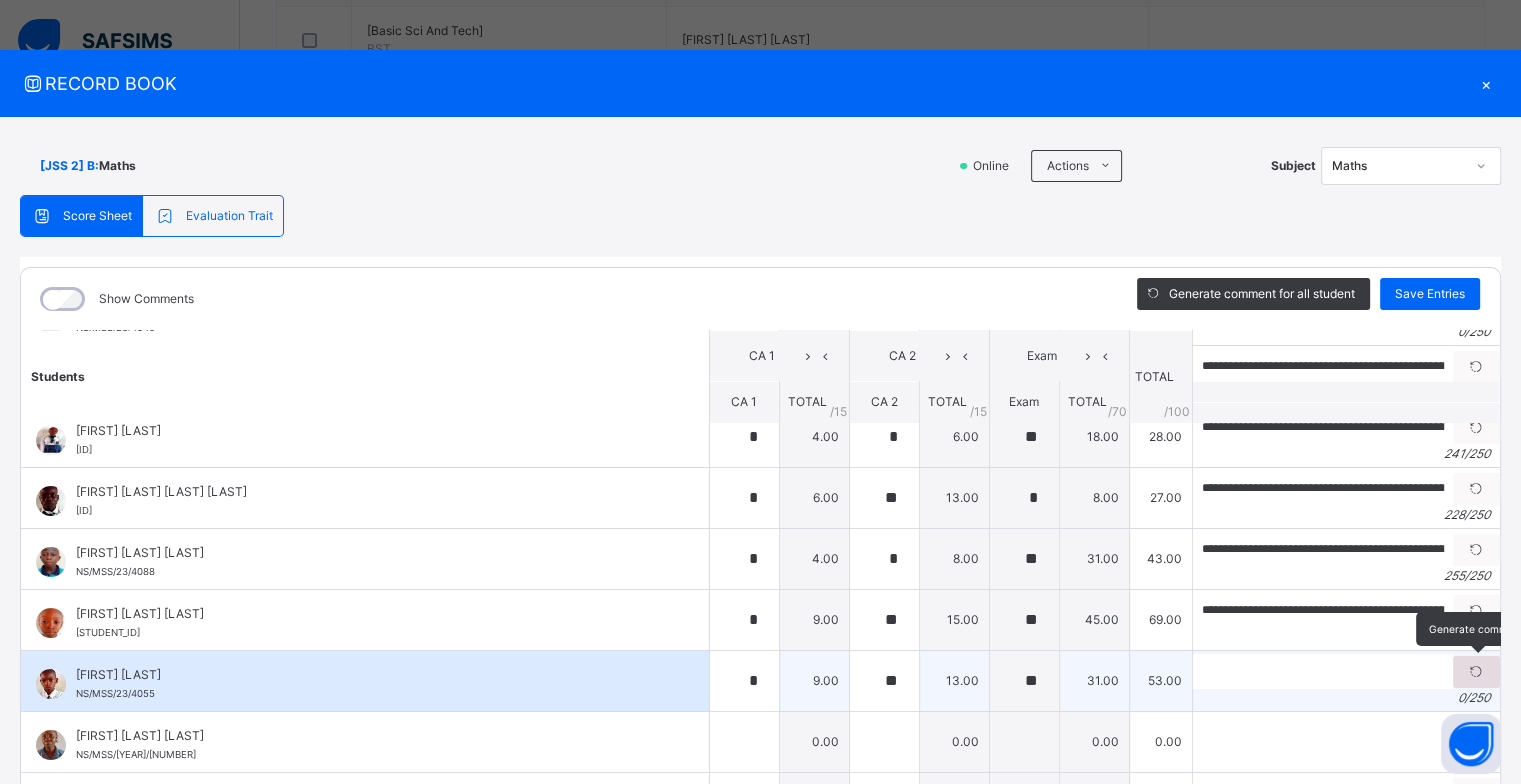 click at bounding box center [1476, 672] 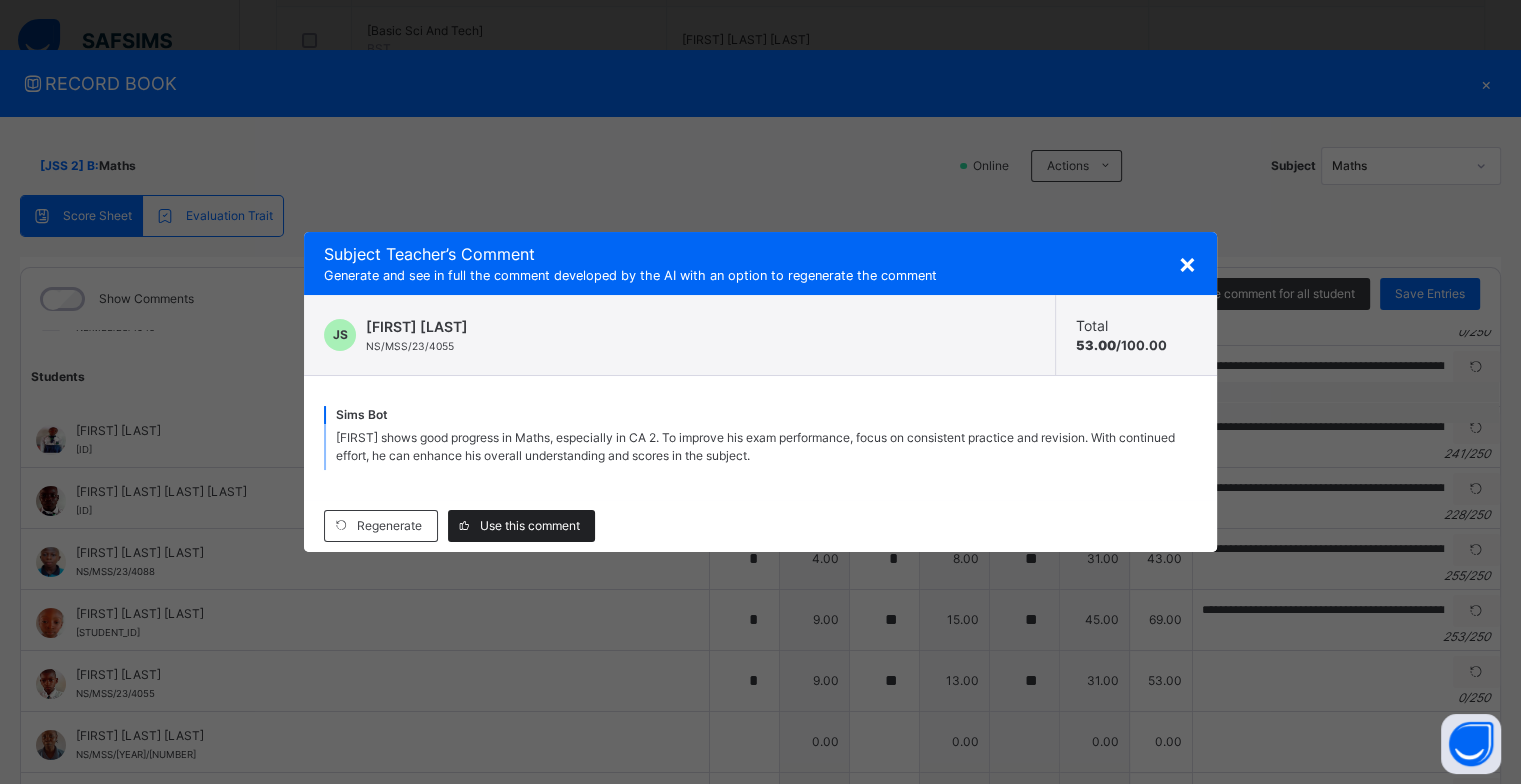 click on "Use this comment" at bounding box center [530, 526] 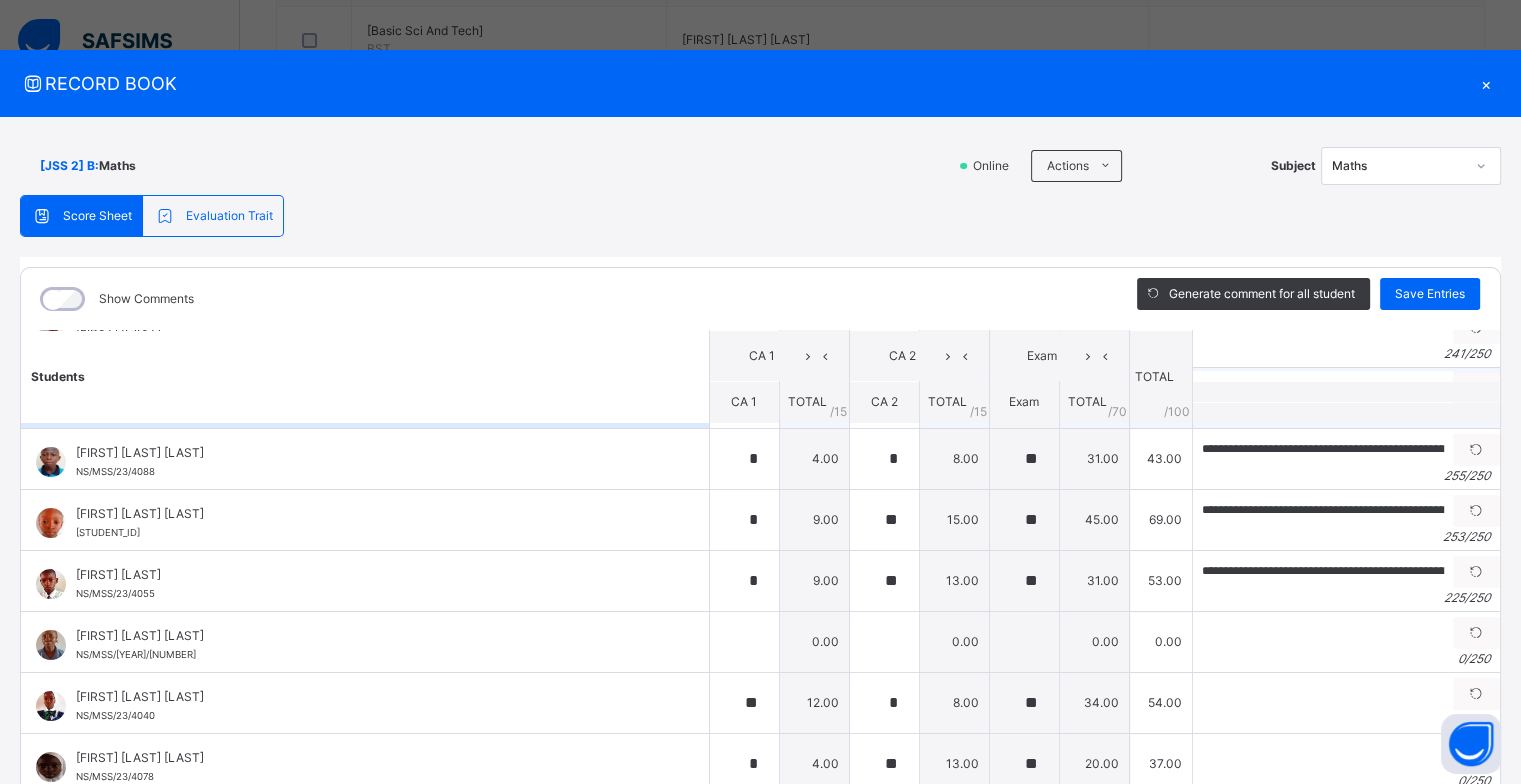 scroll, scrollTop: 400, scrollLeft: 0, axis: vertical 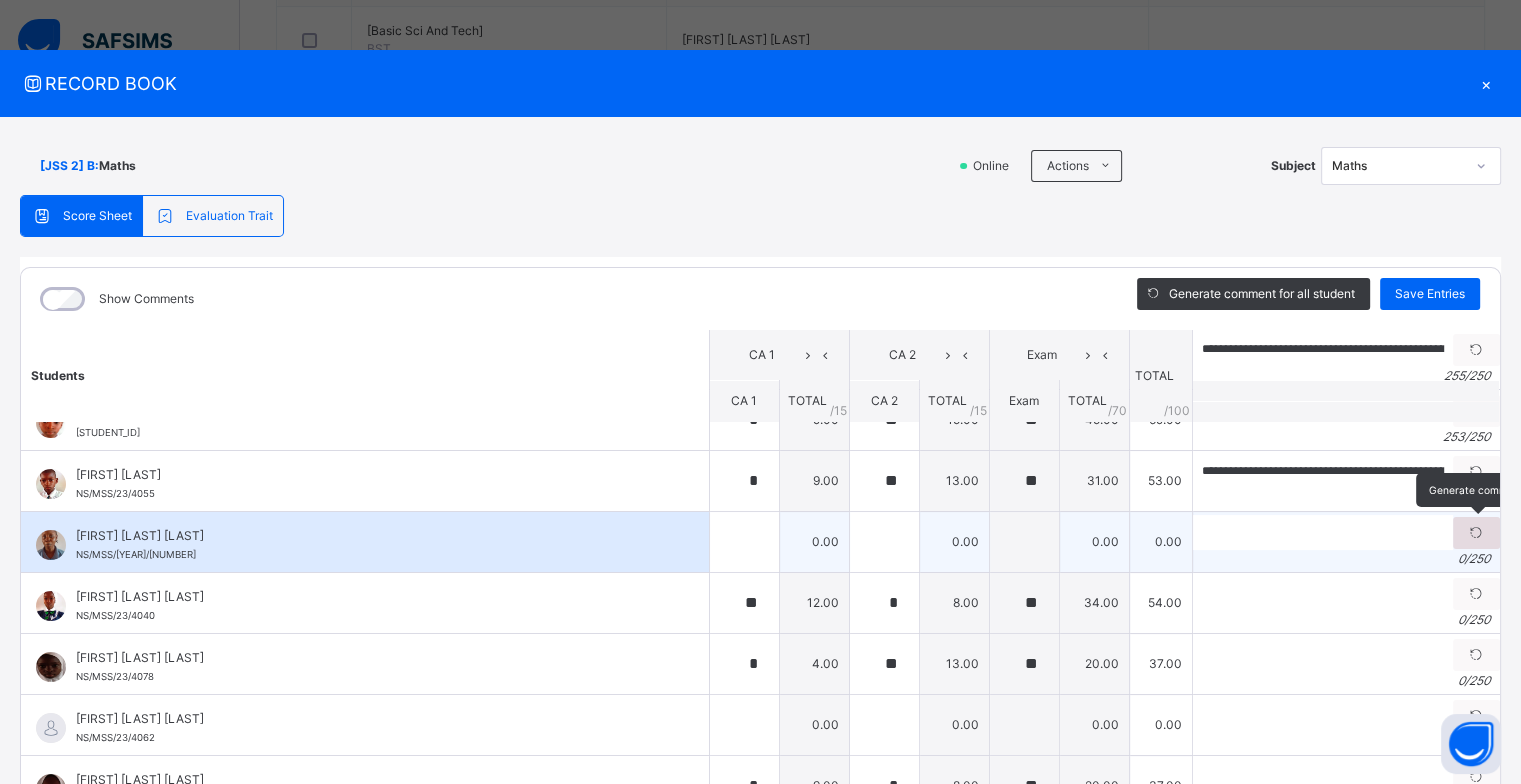 click at bounding box center [1476, 533] 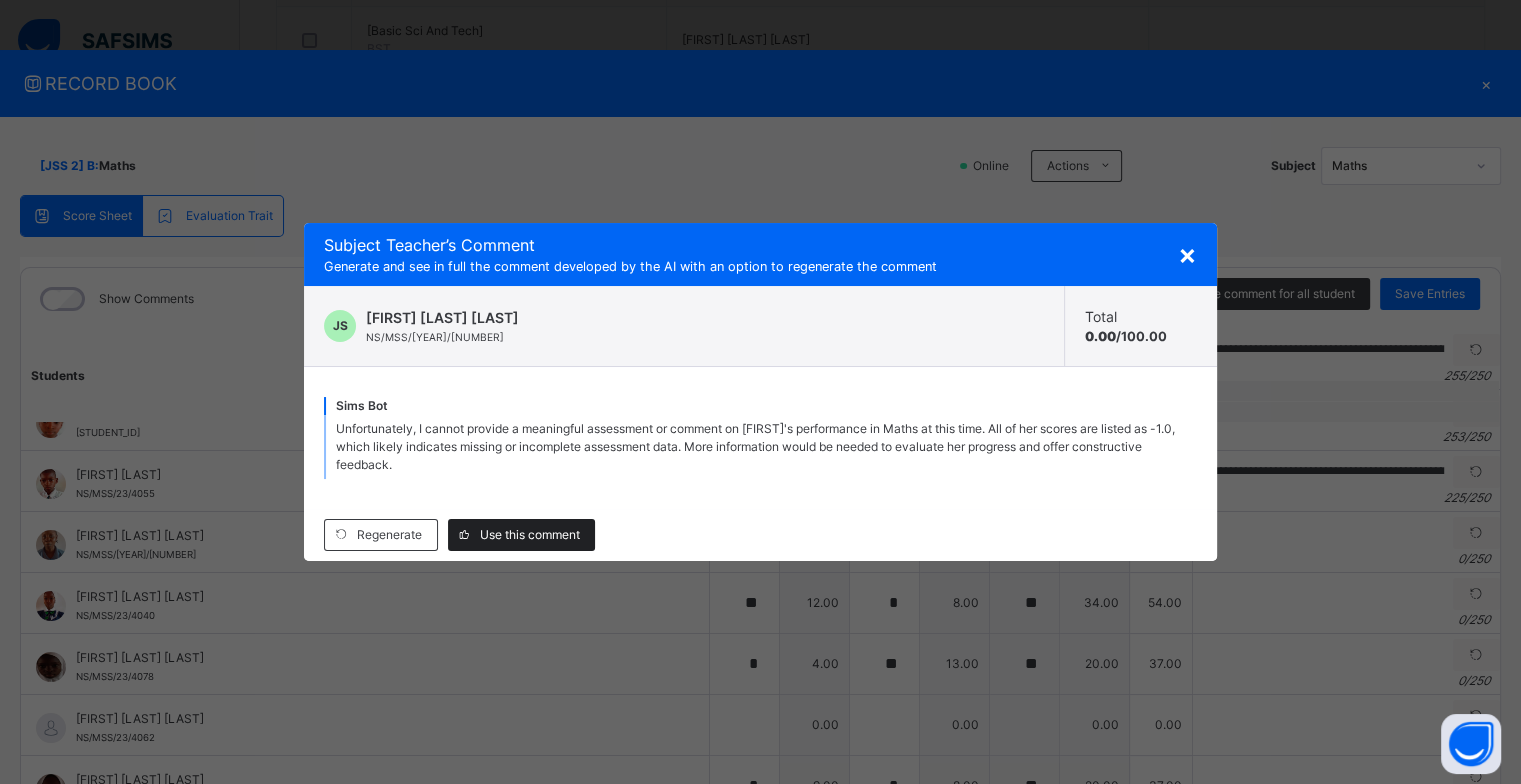 click on "Use this comment" at bounding box center [530, 535] 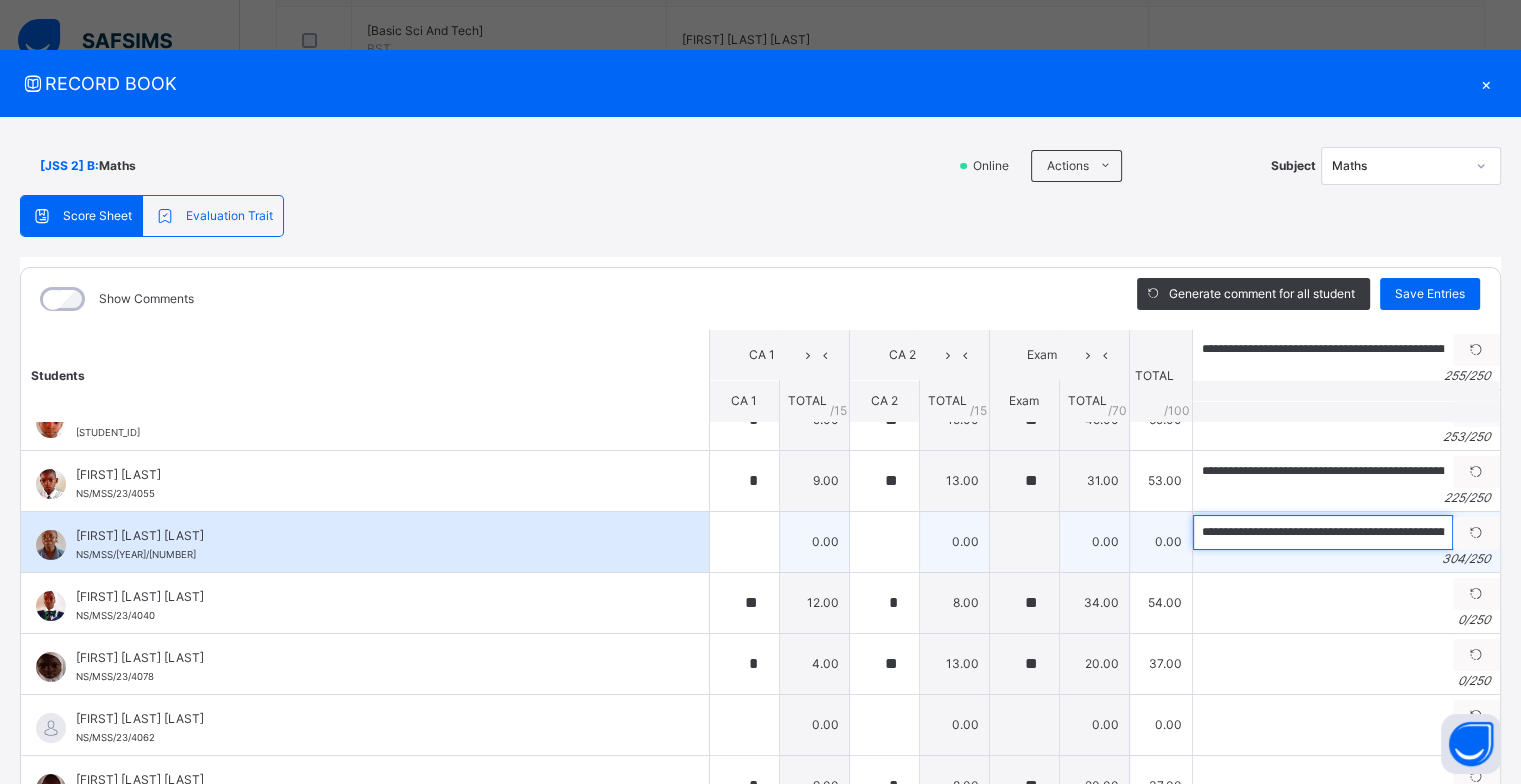 click on "**********" at bounding box center (1323, 532) 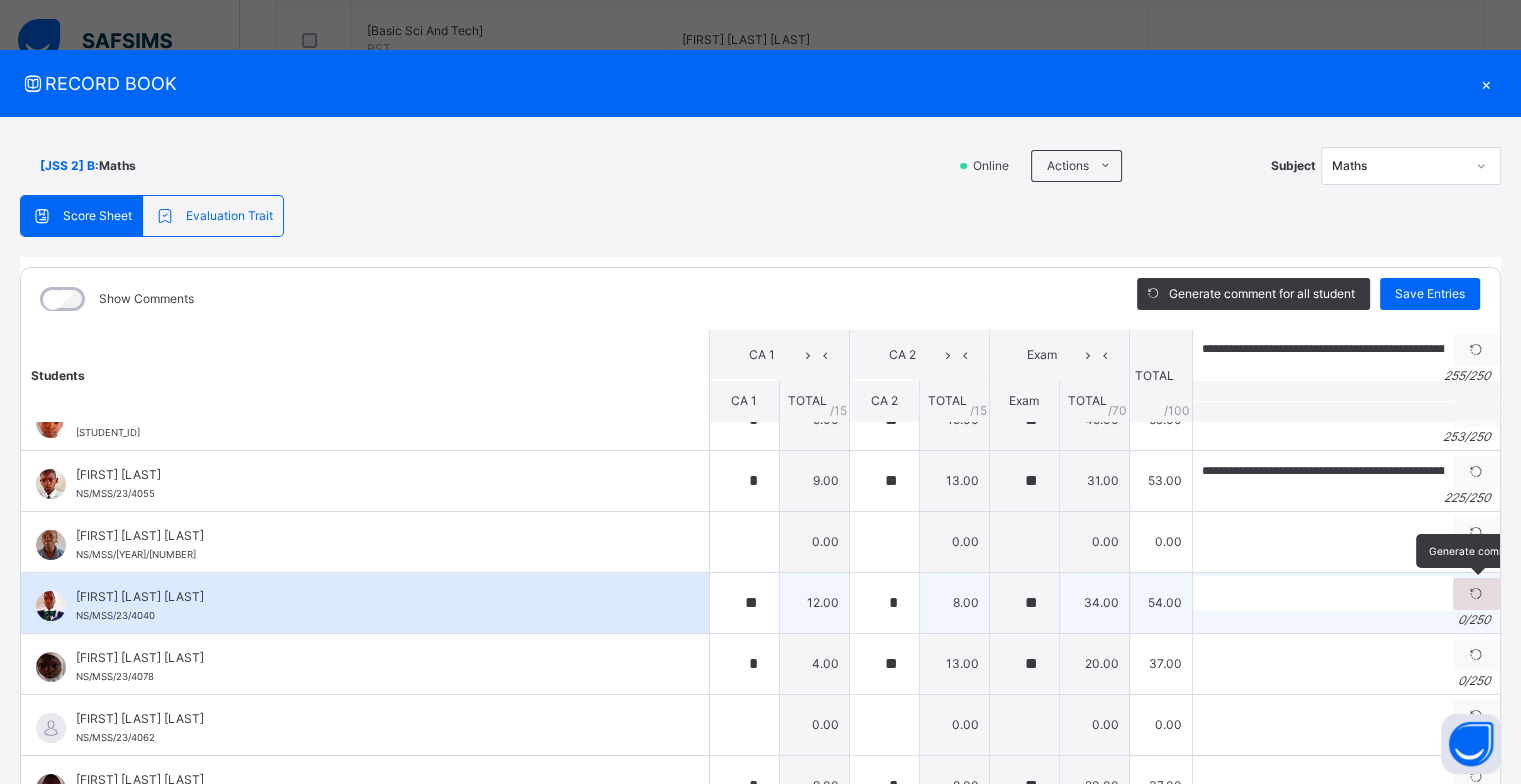click at bounding box center [1476, 594] 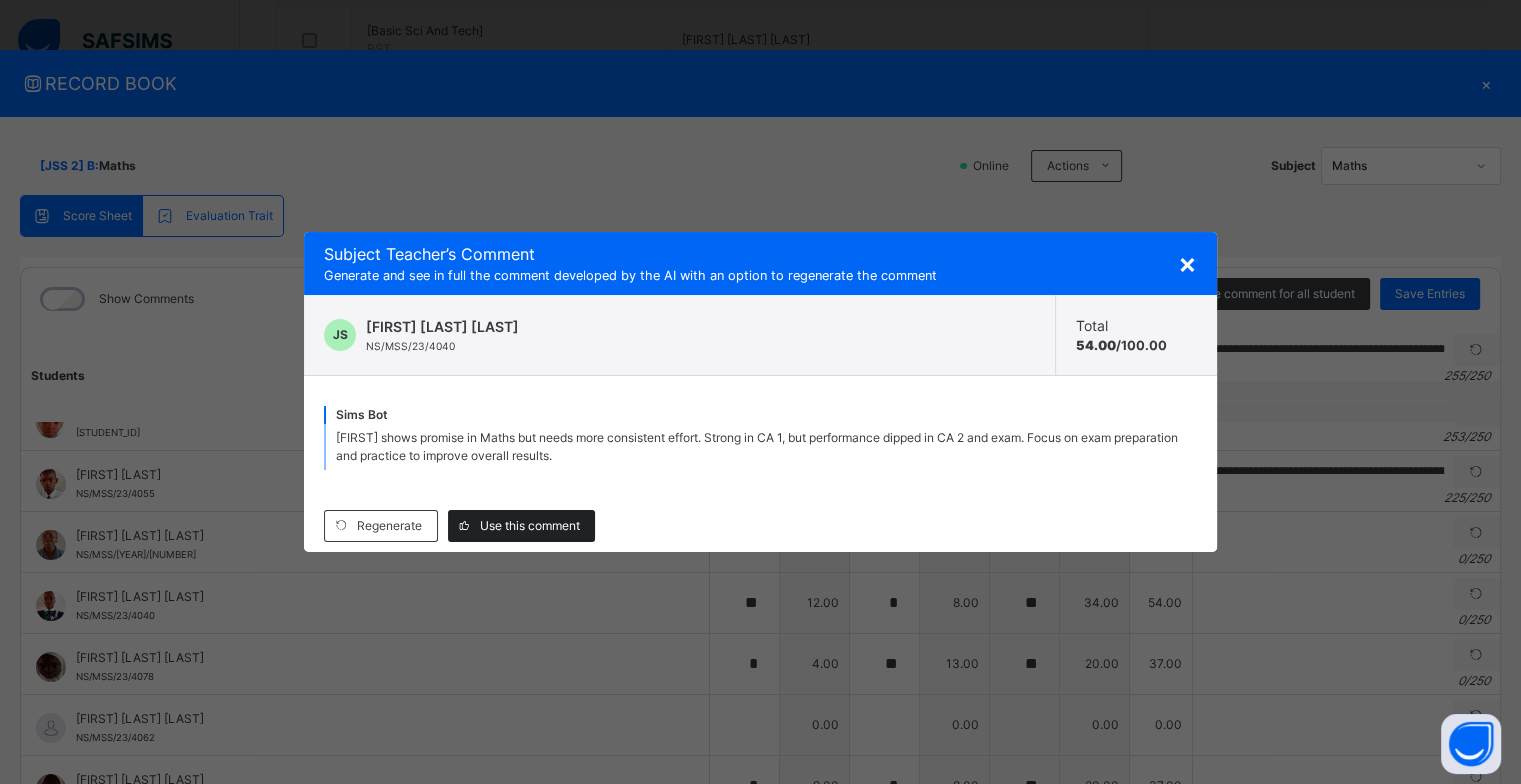 click on "Use this comment" at bounding box center [530, 526] 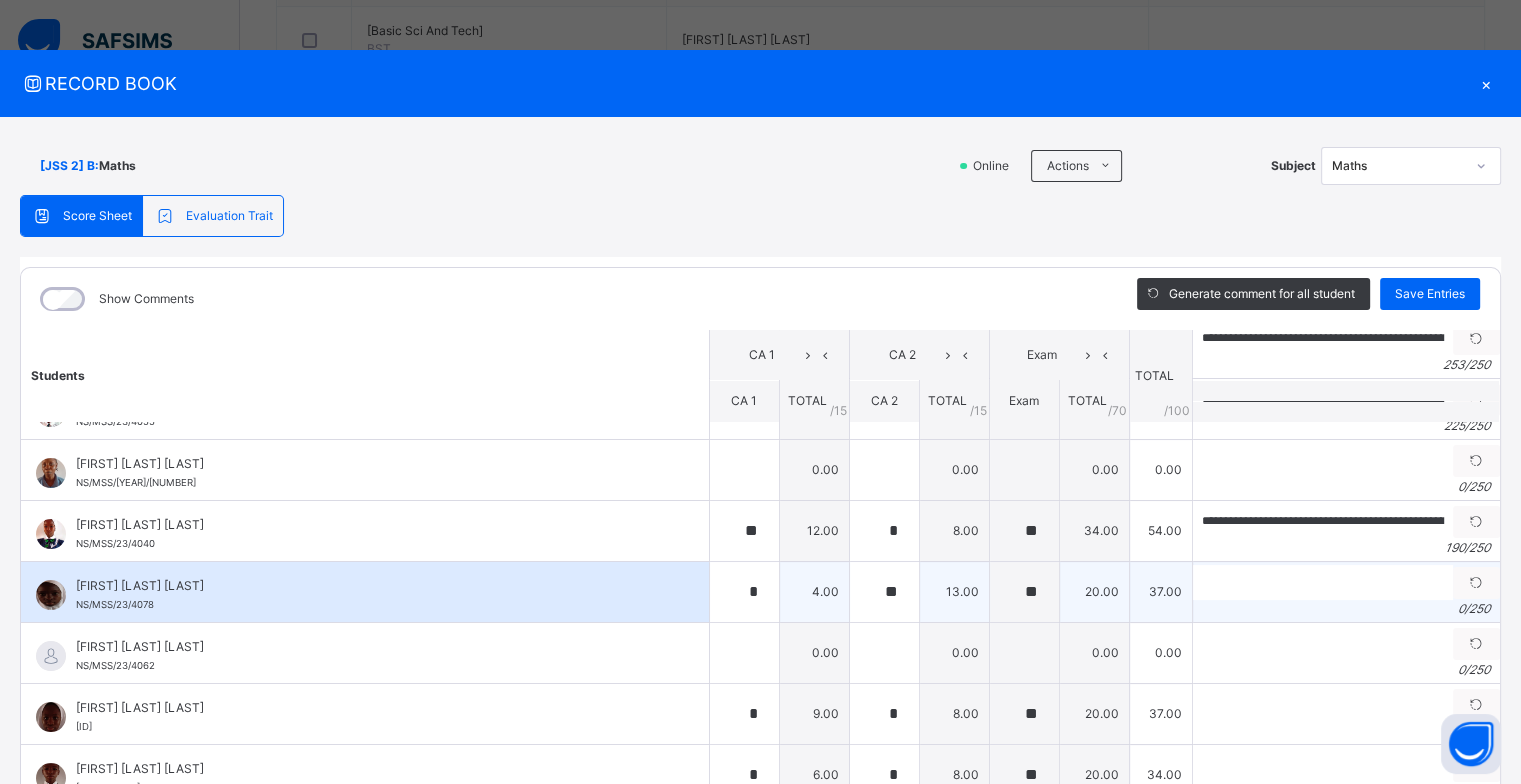 scroll, scrollTop: 500, scrollLeft: 0, axis: vertical 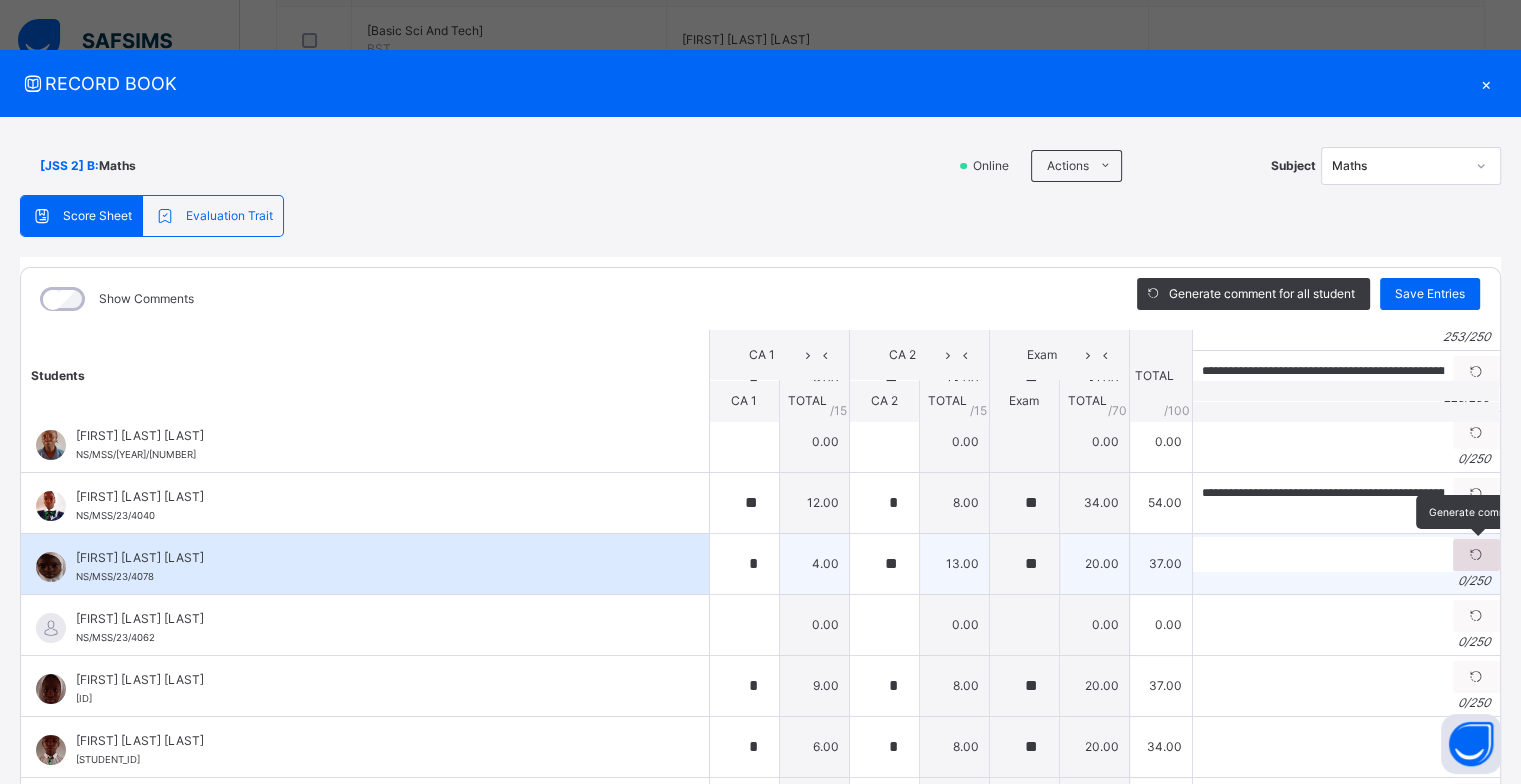 click at bounding box center [1476, 555] 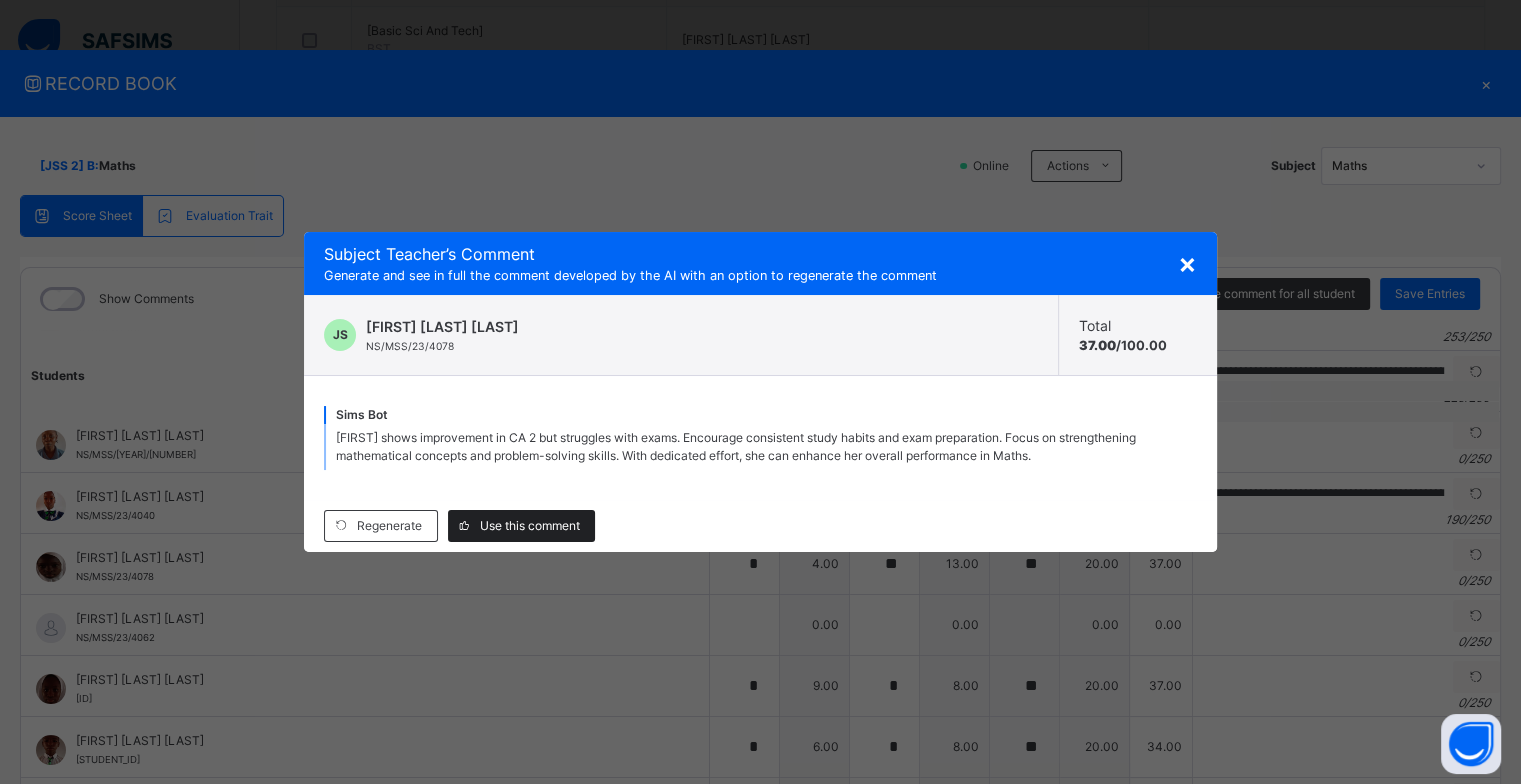 click on "Use this comment" at bounding box center (530, 526) 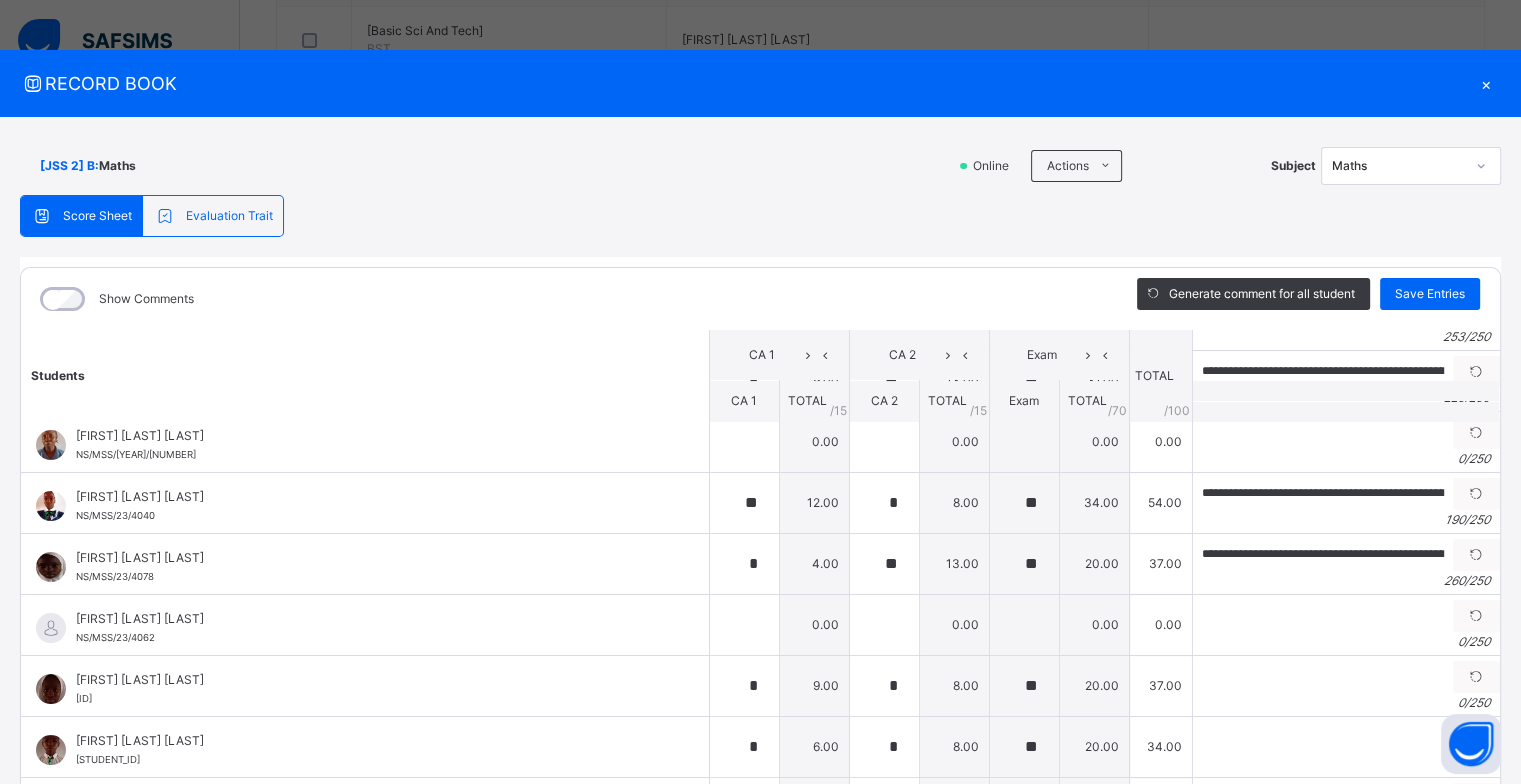 click at bounding box center (1476, 616) 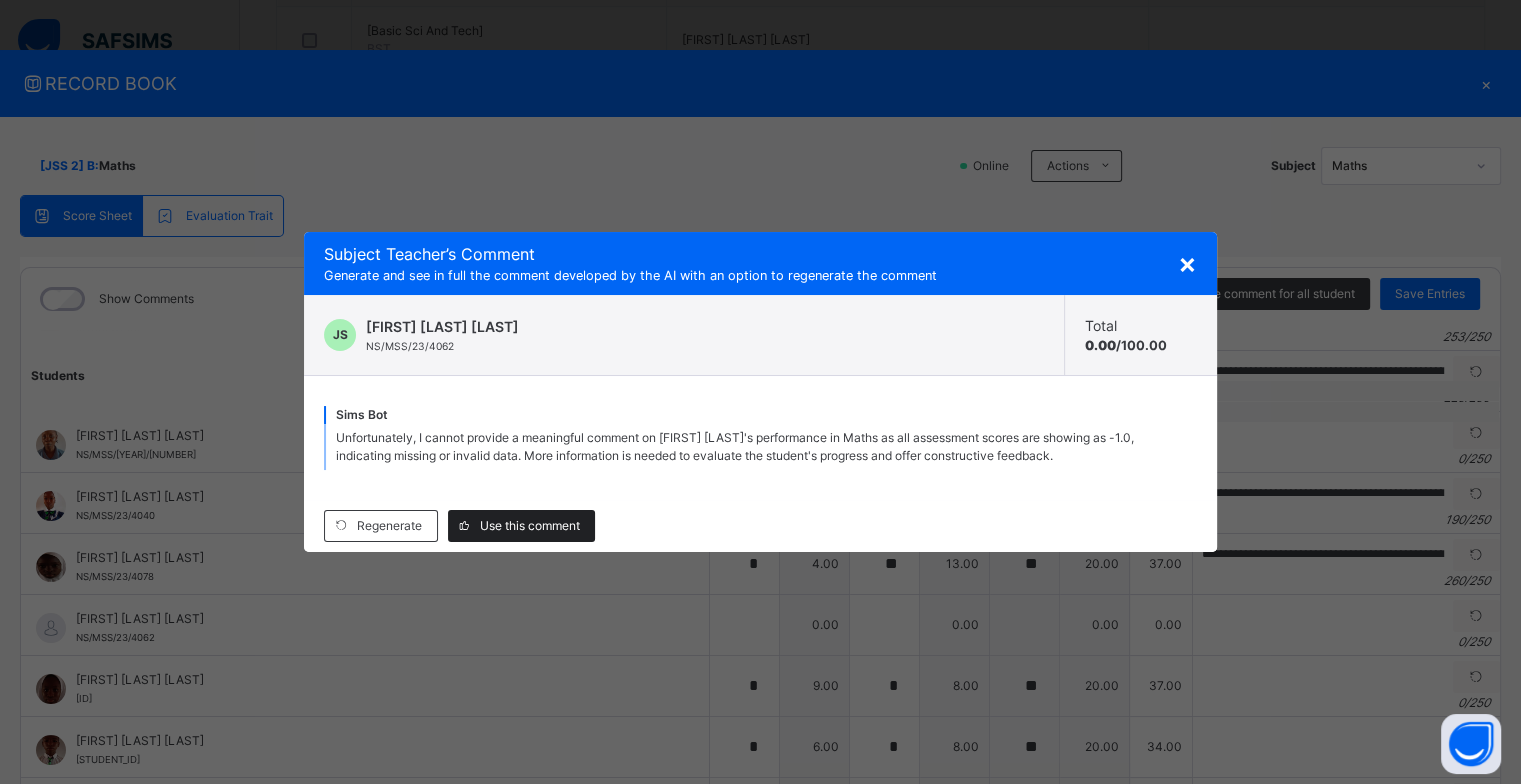 click on "Use this comment" at bounding box center [530, 526] 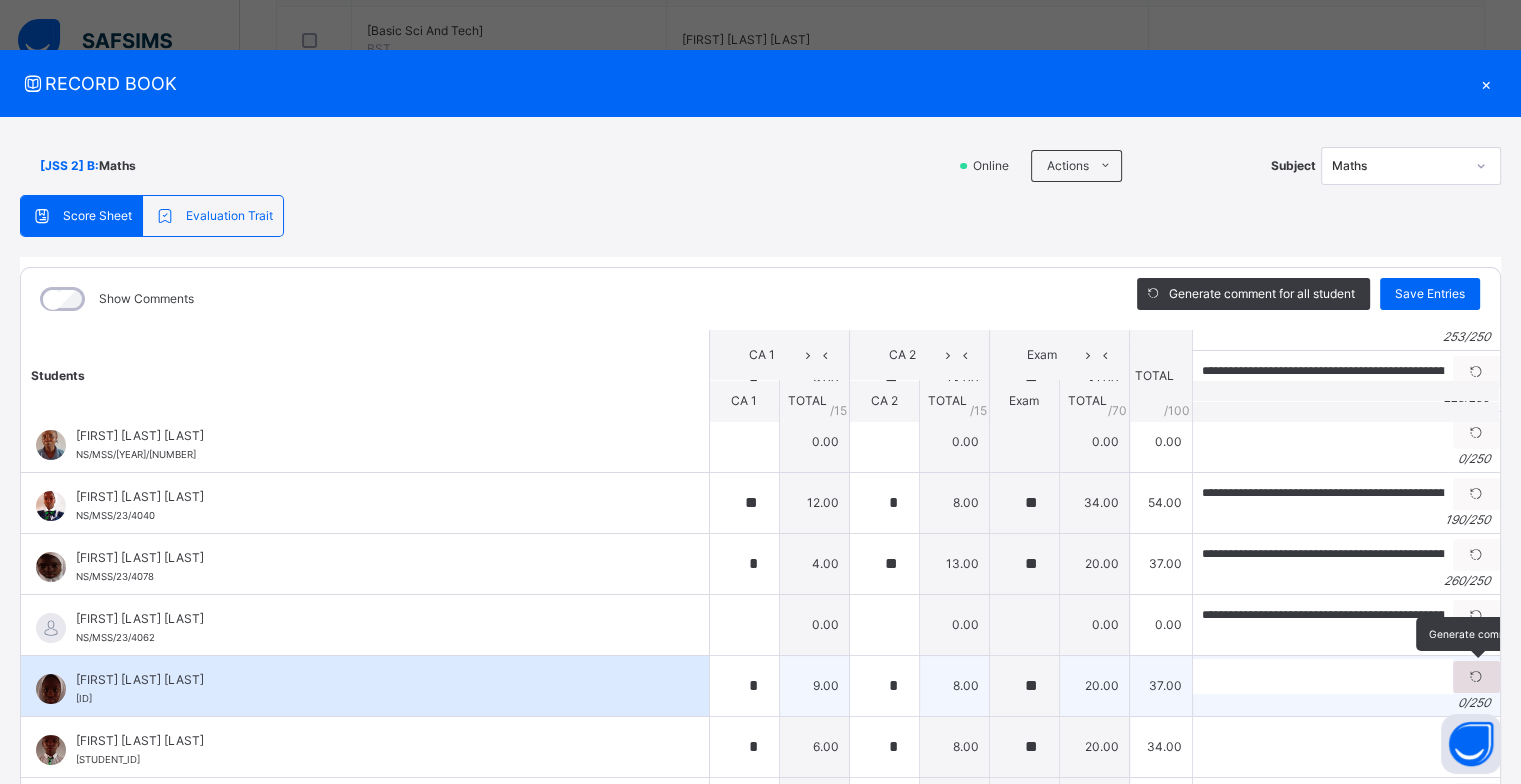 click at bounding box center (1476, 677) 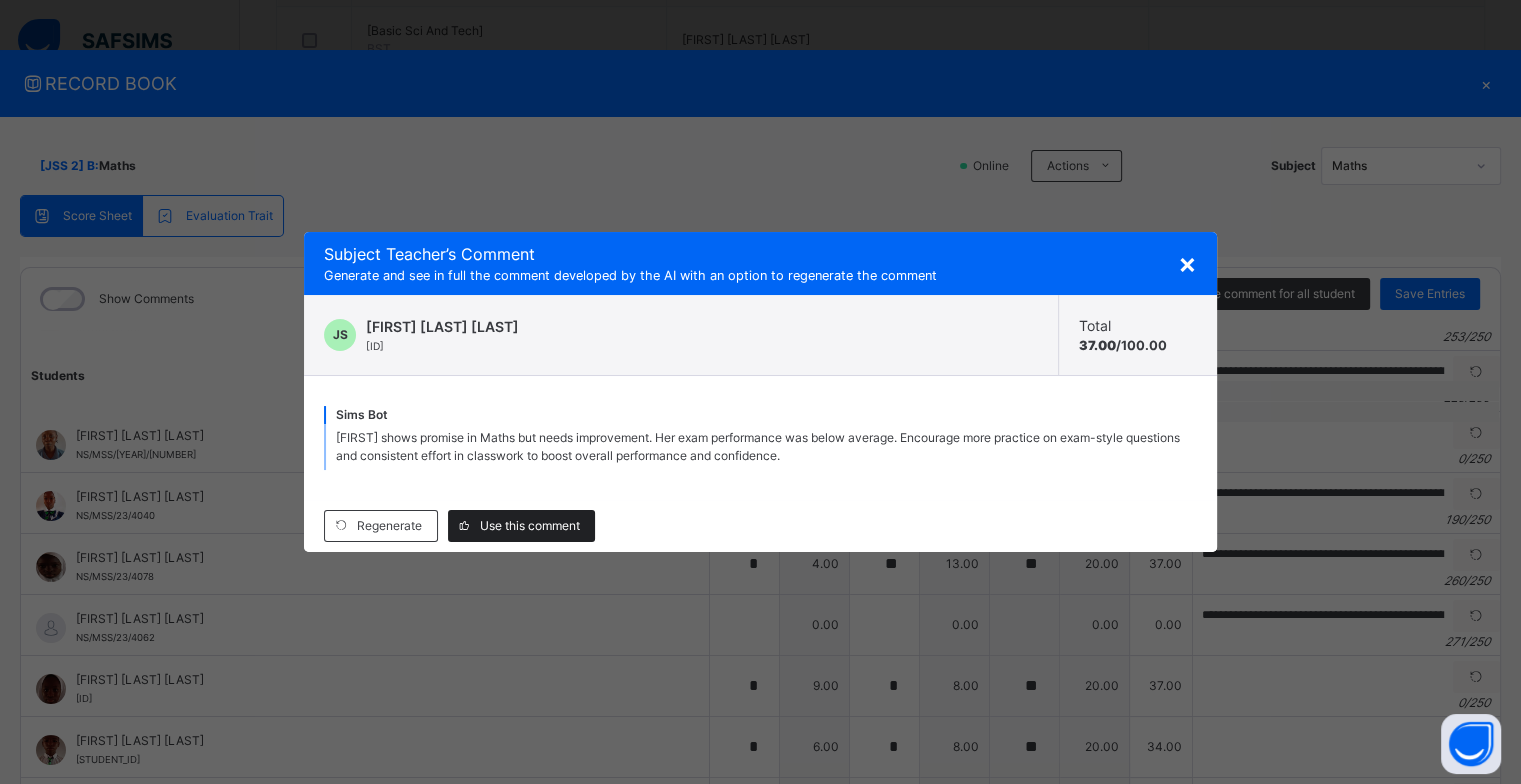click on "Use this comment" at bounding box center (530, 526) 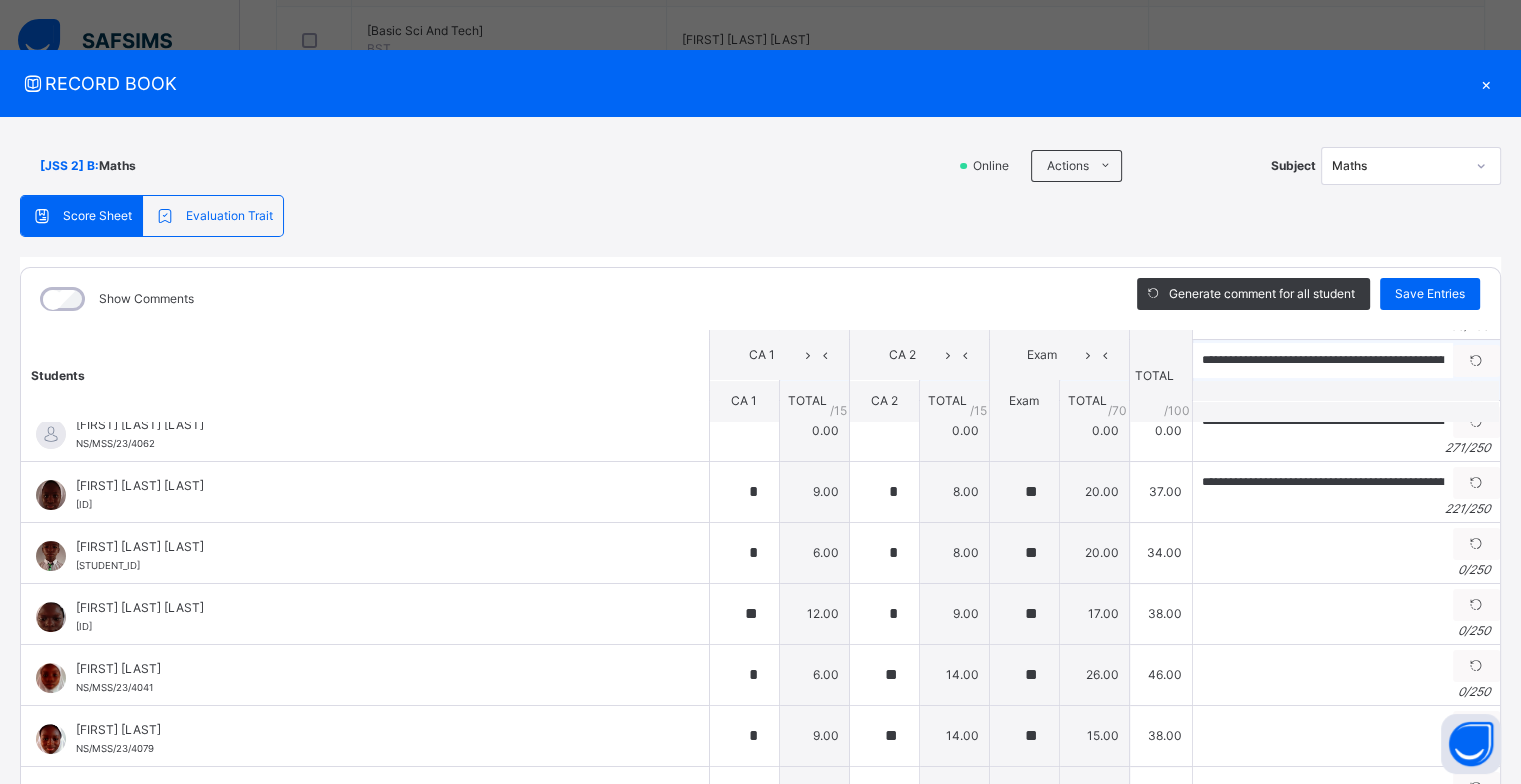 scroll, scrollTop: 700, scrollLeft: 0, axis: vertical 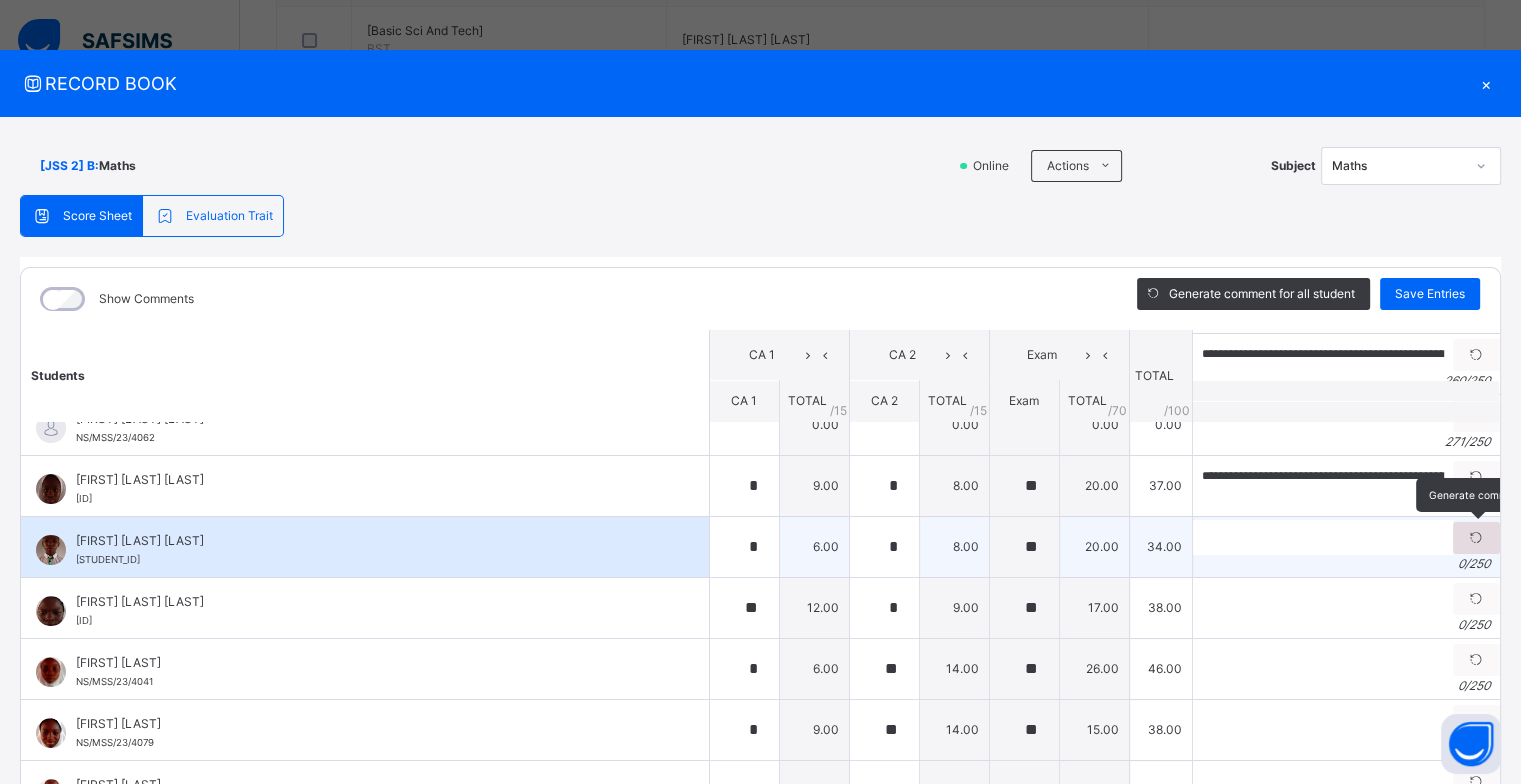 click at bounding box center [1476, 538] 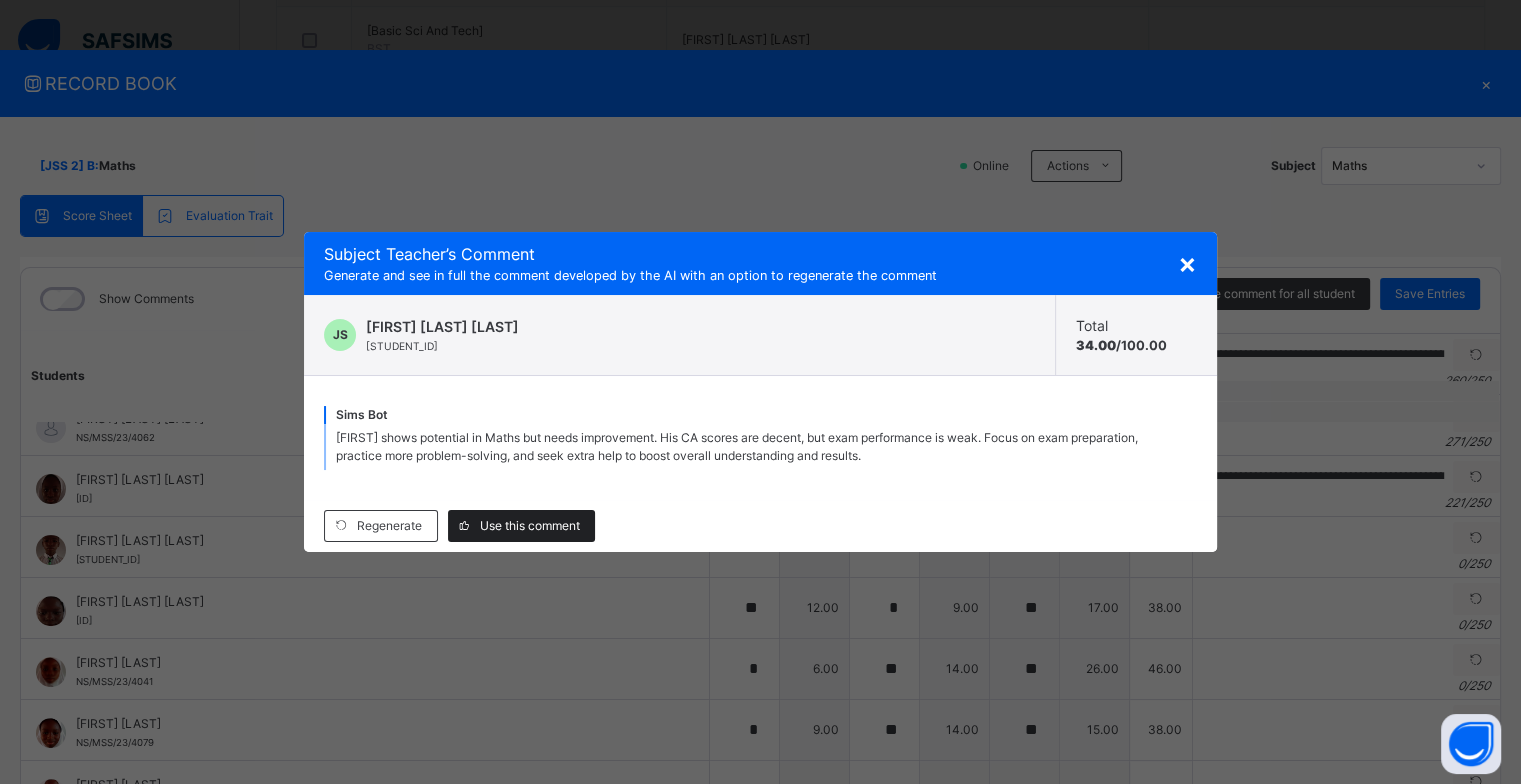 click on "Use this comment" at bounding box center (530, 526) 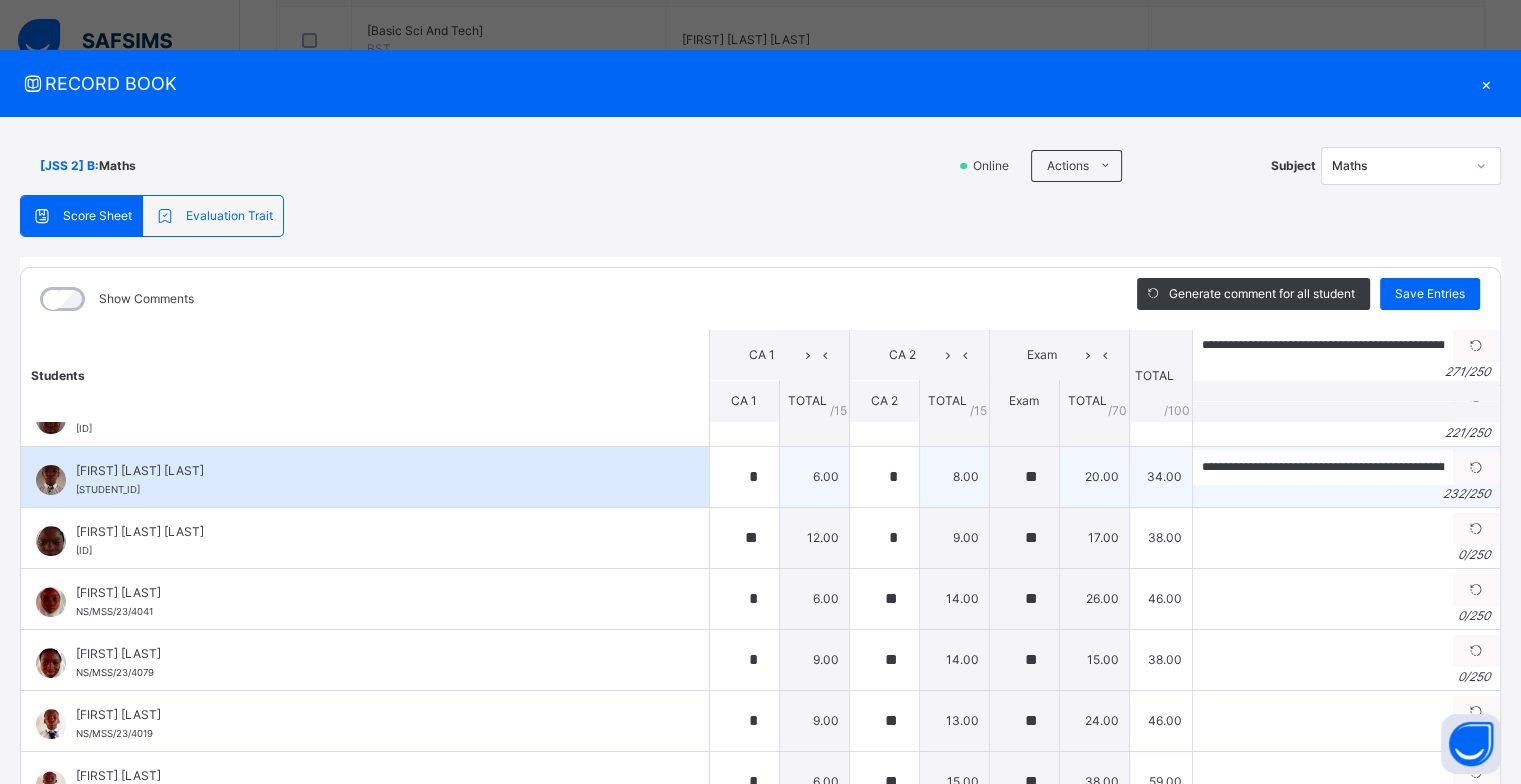 scroll, scrollTop: 800, scrollLeft: 0, axis: vertical 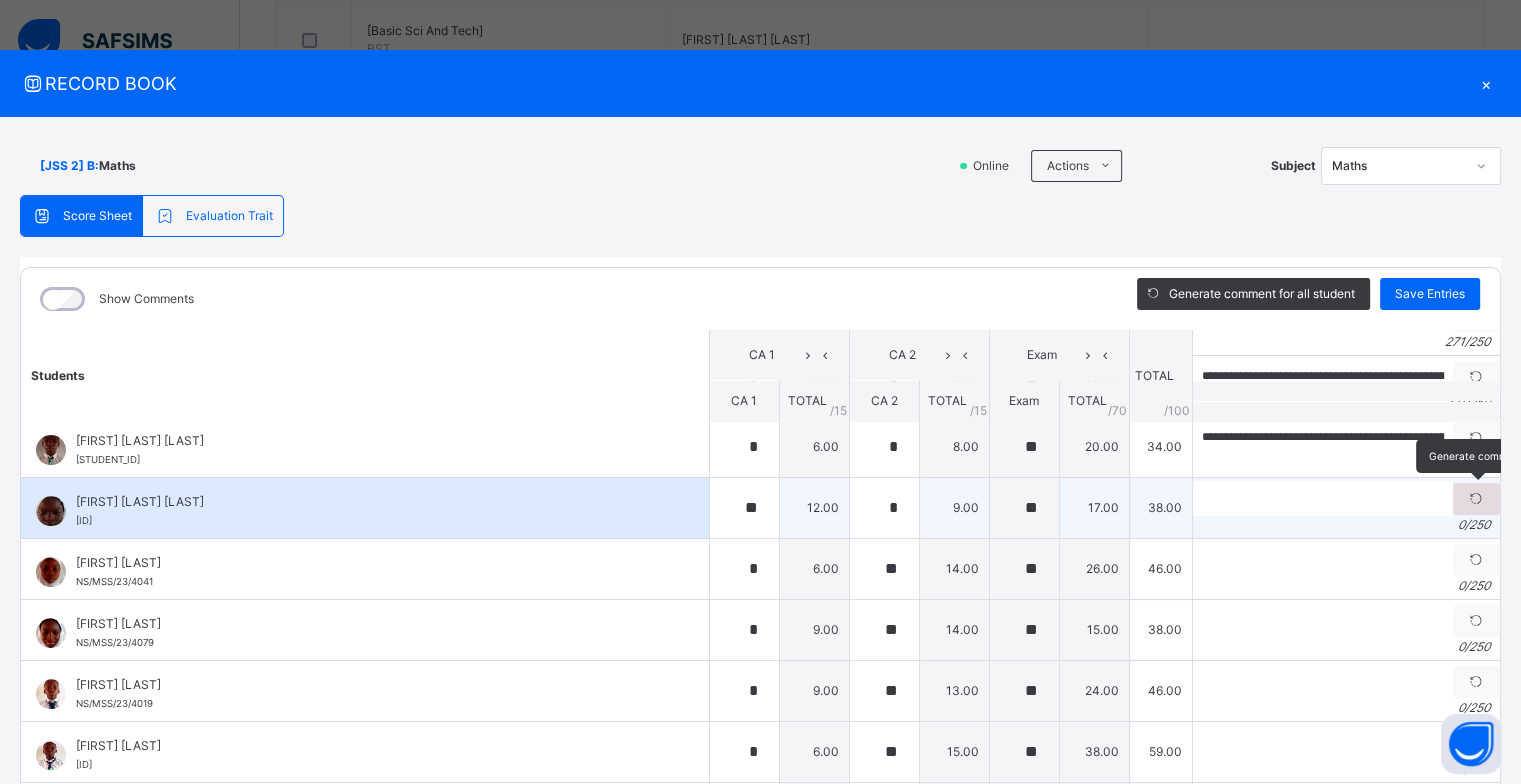 click at bounding box center (1476, 499) 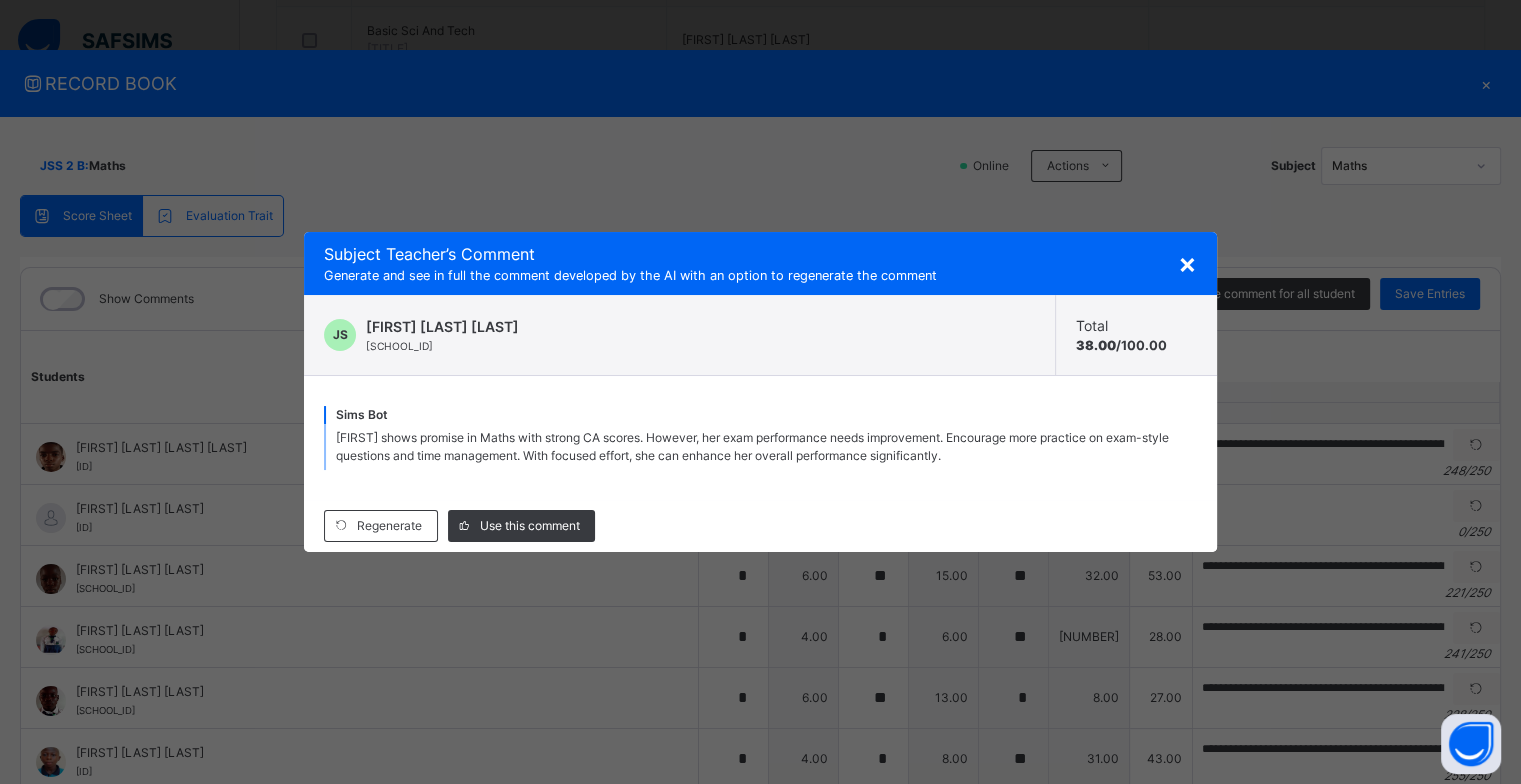 scroll, scrollTop: 700, scrollLeft: 0, axis: vertical 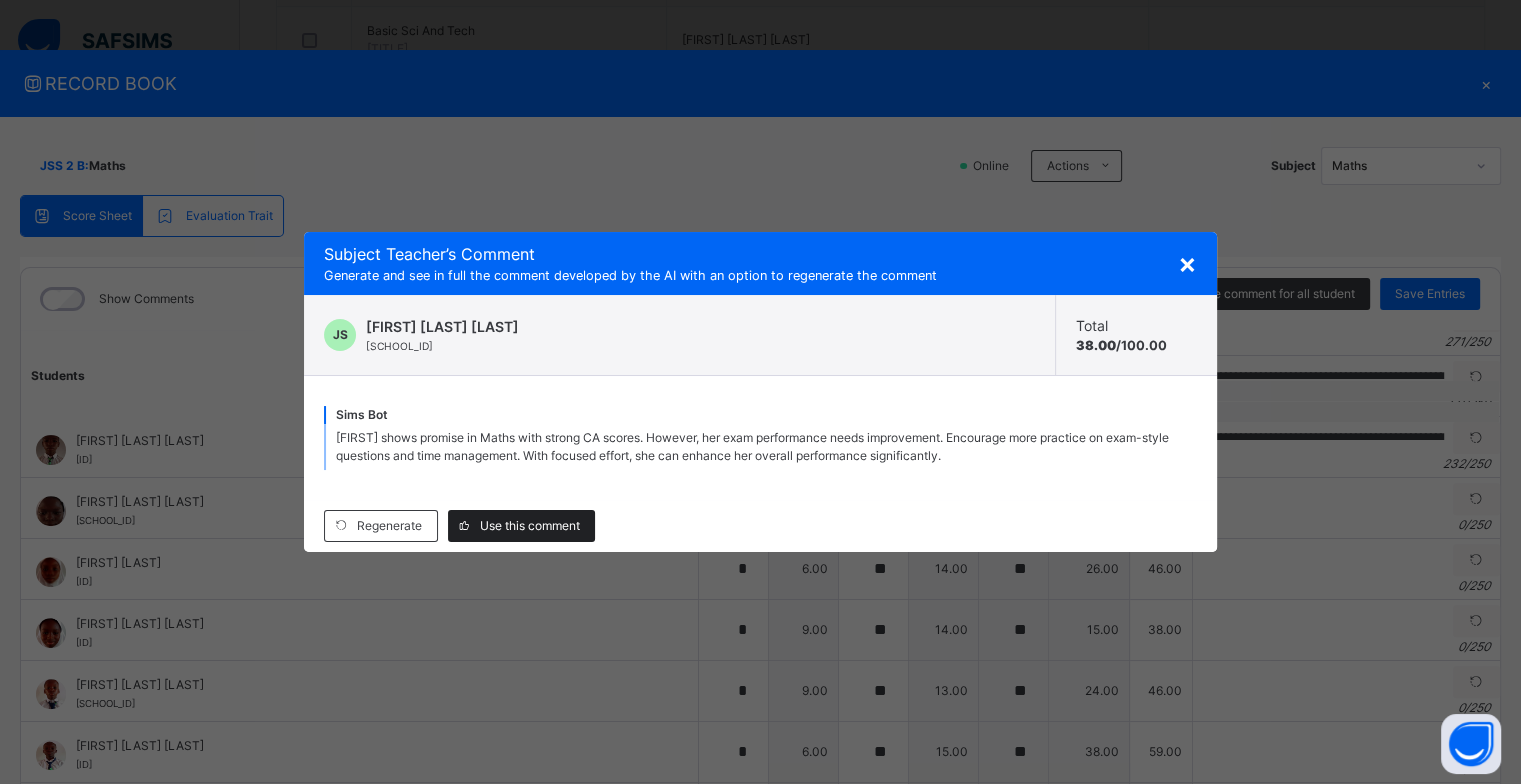 click on "Use this comment" at bounding box center (530, 526) 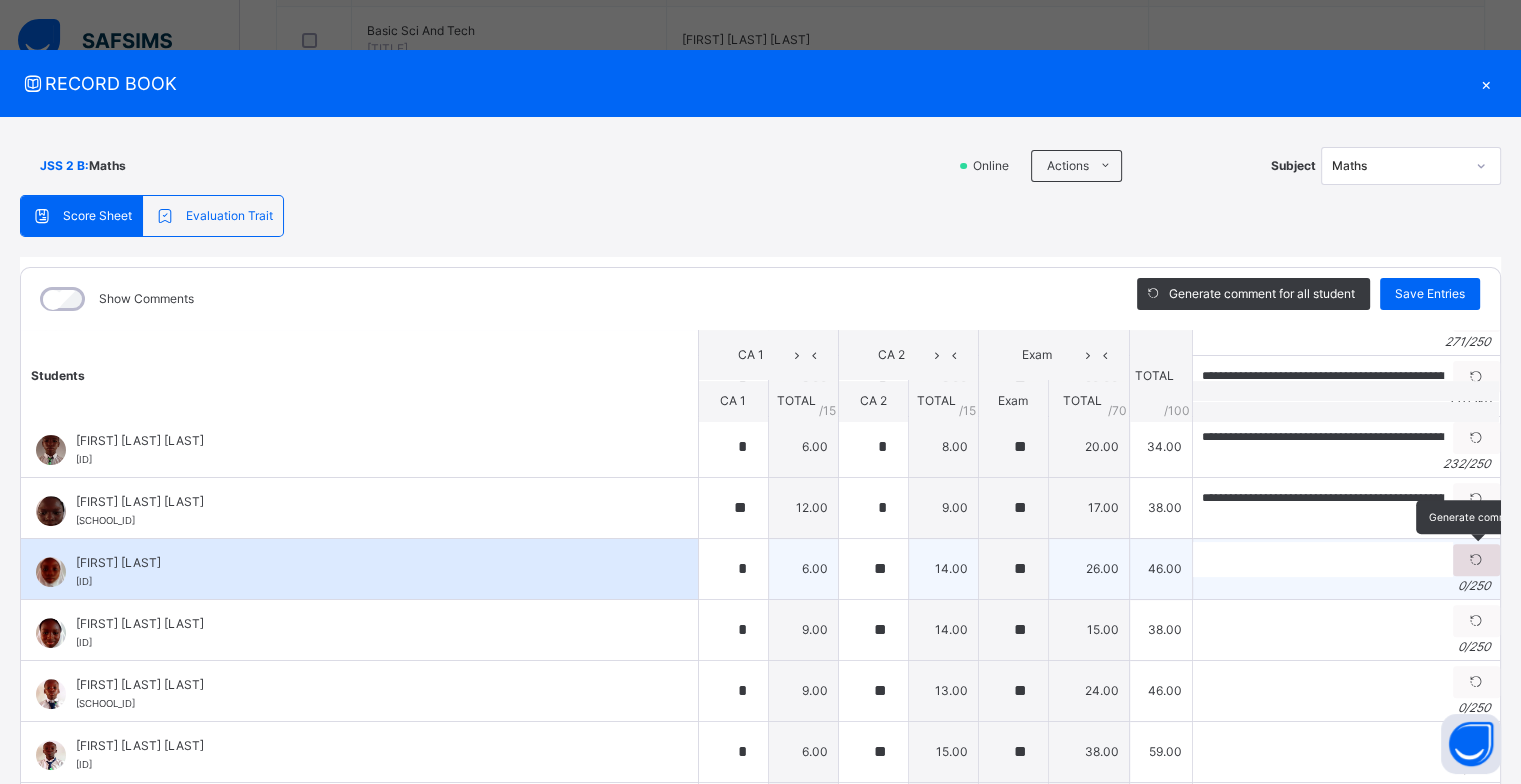 click at bounding box center (1476, 560) 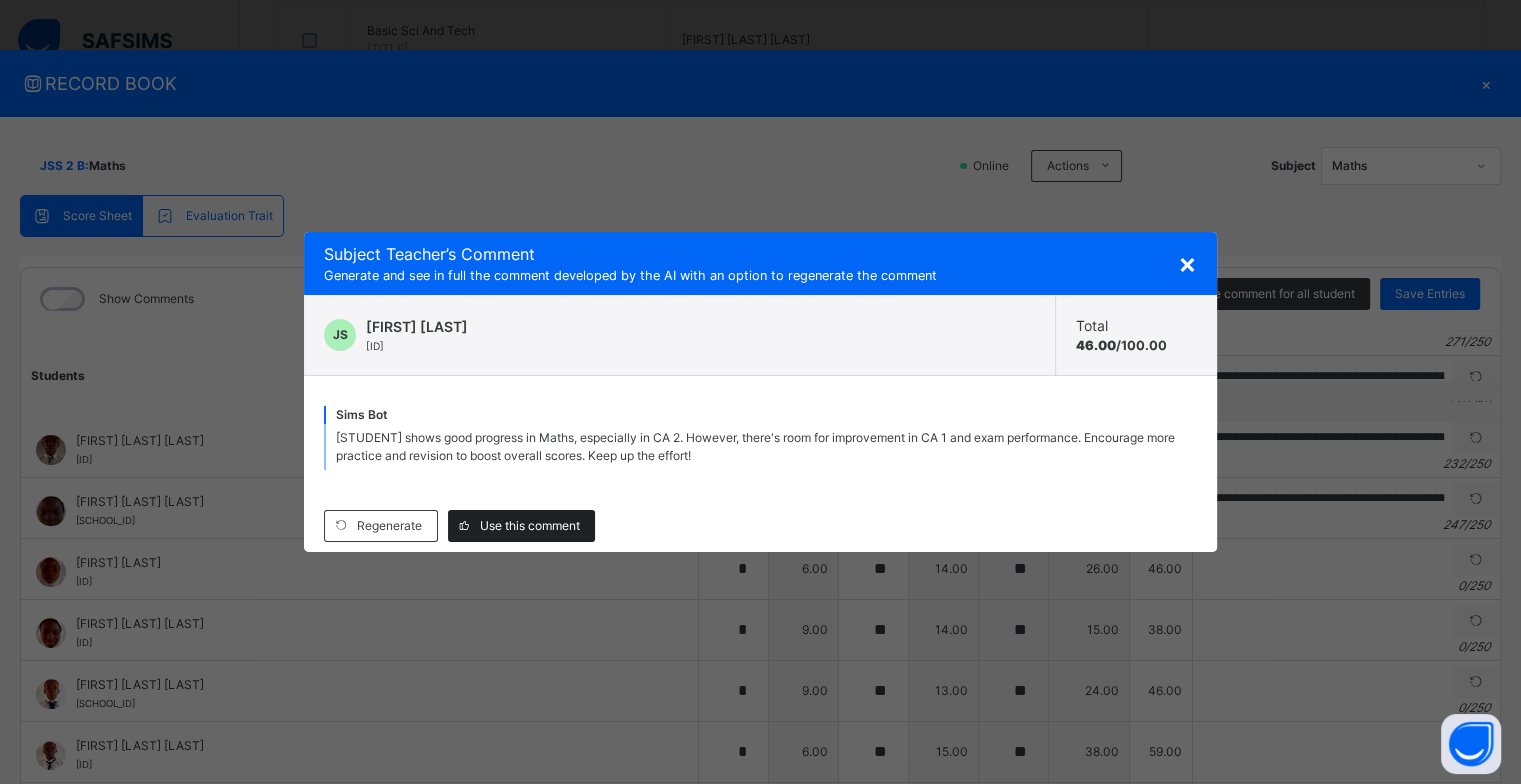 click on "Use this comment" at bounding box center [530, 526] 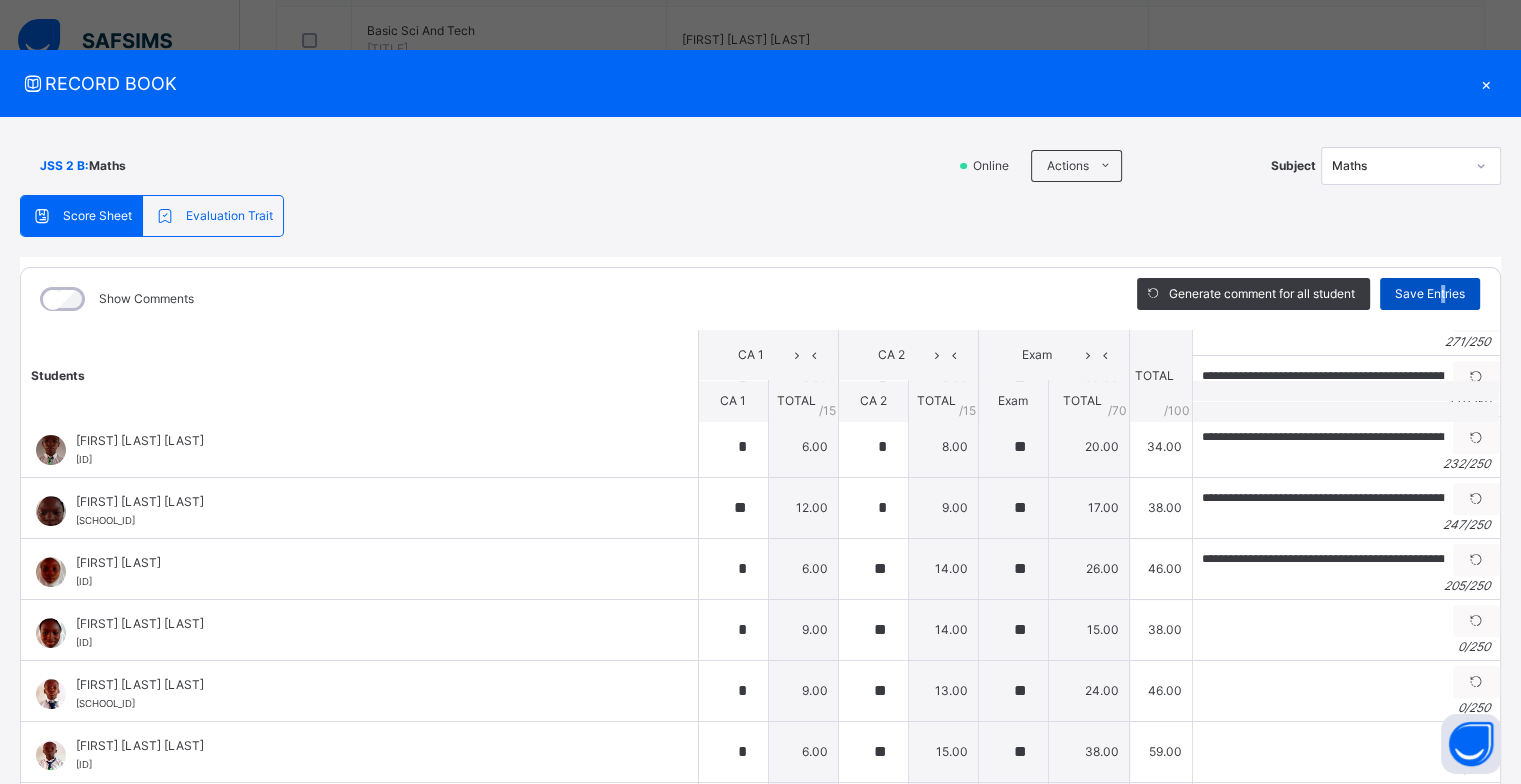 click on "Save Entries" at bounding box center [1430, 294] 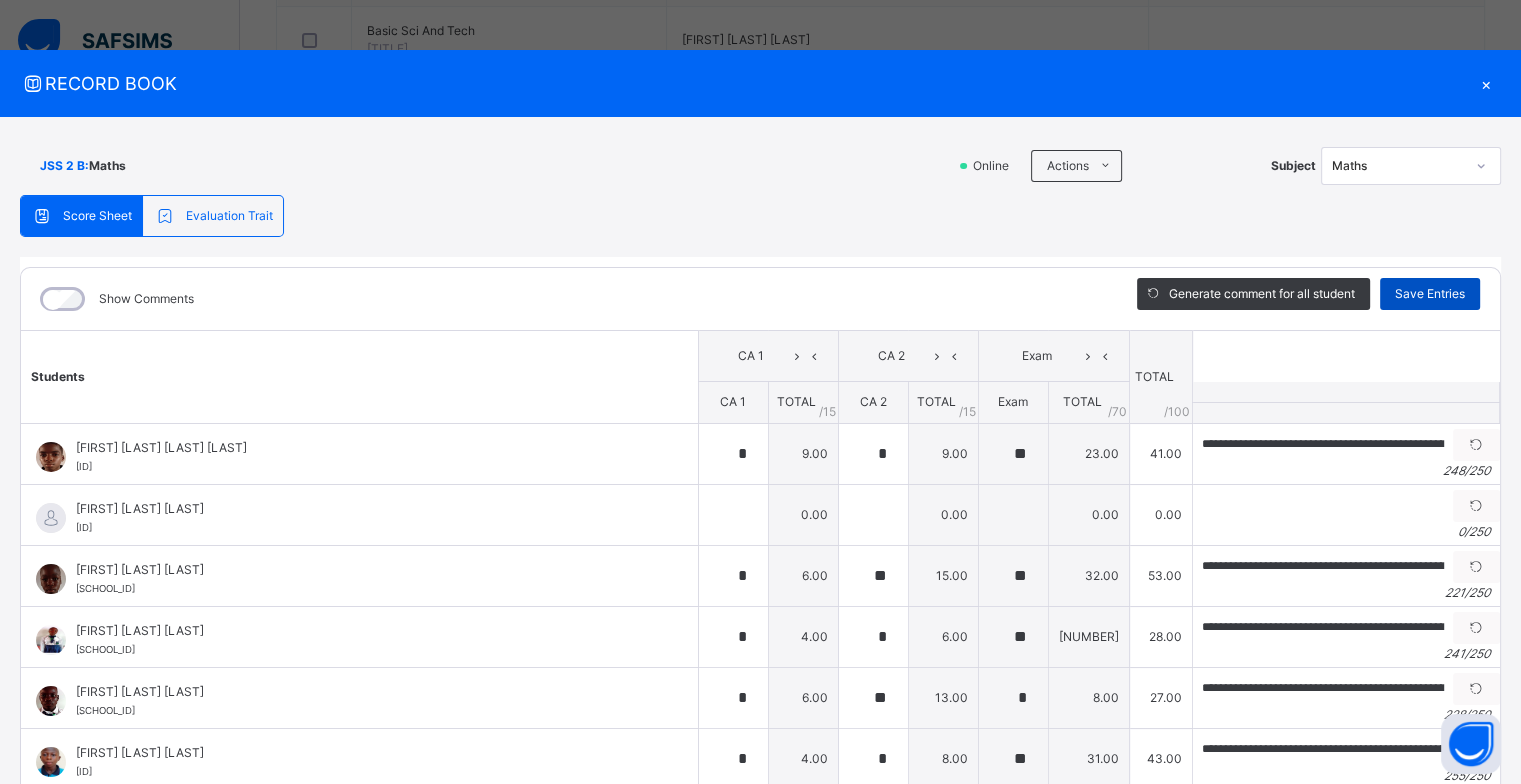 click on "Save Entries" at bounding box center (1430, 294) 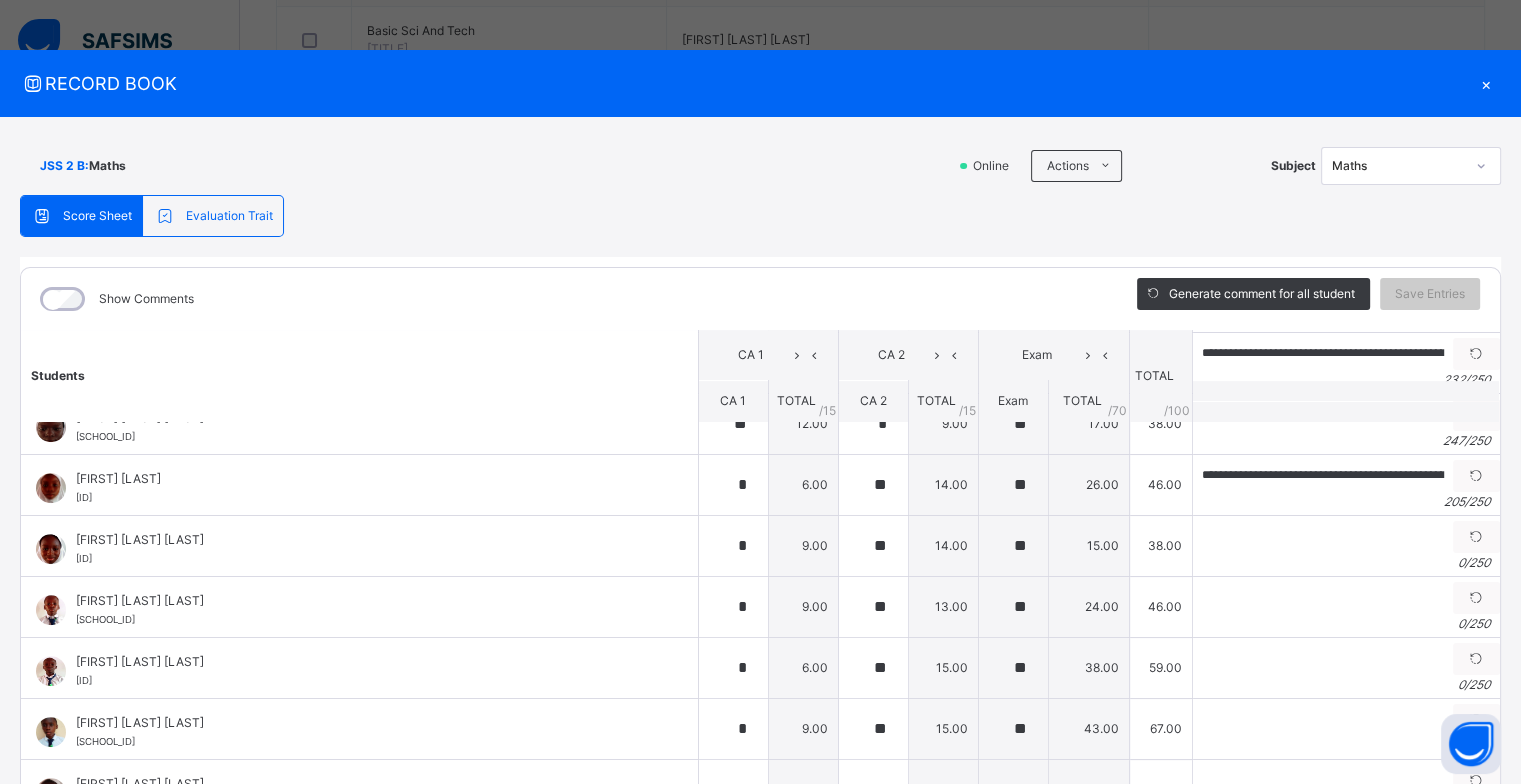 scroll, scrollTop: 900, scrollLeft: 0, axis: vertical 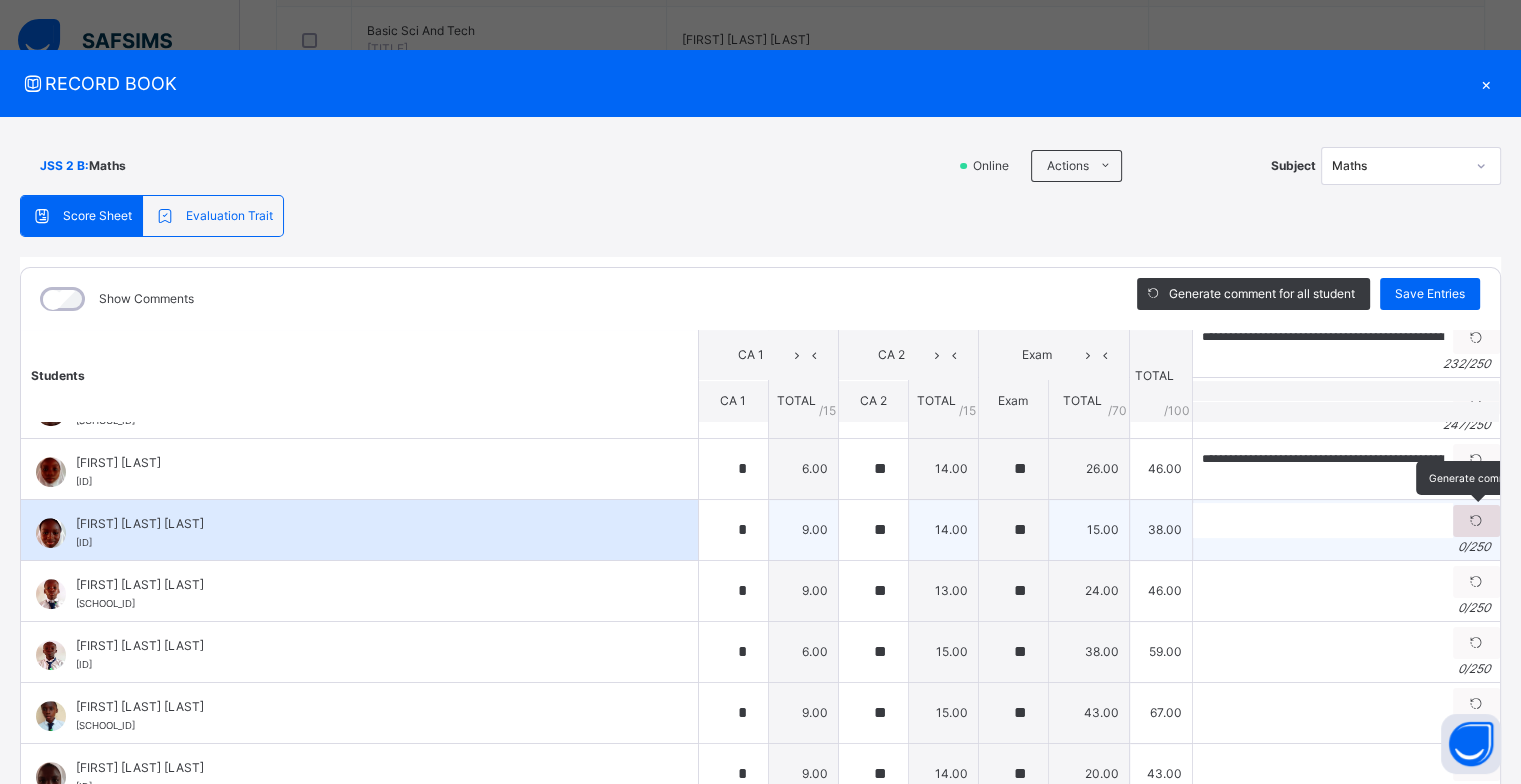 click at bounding box center (1476, 521) 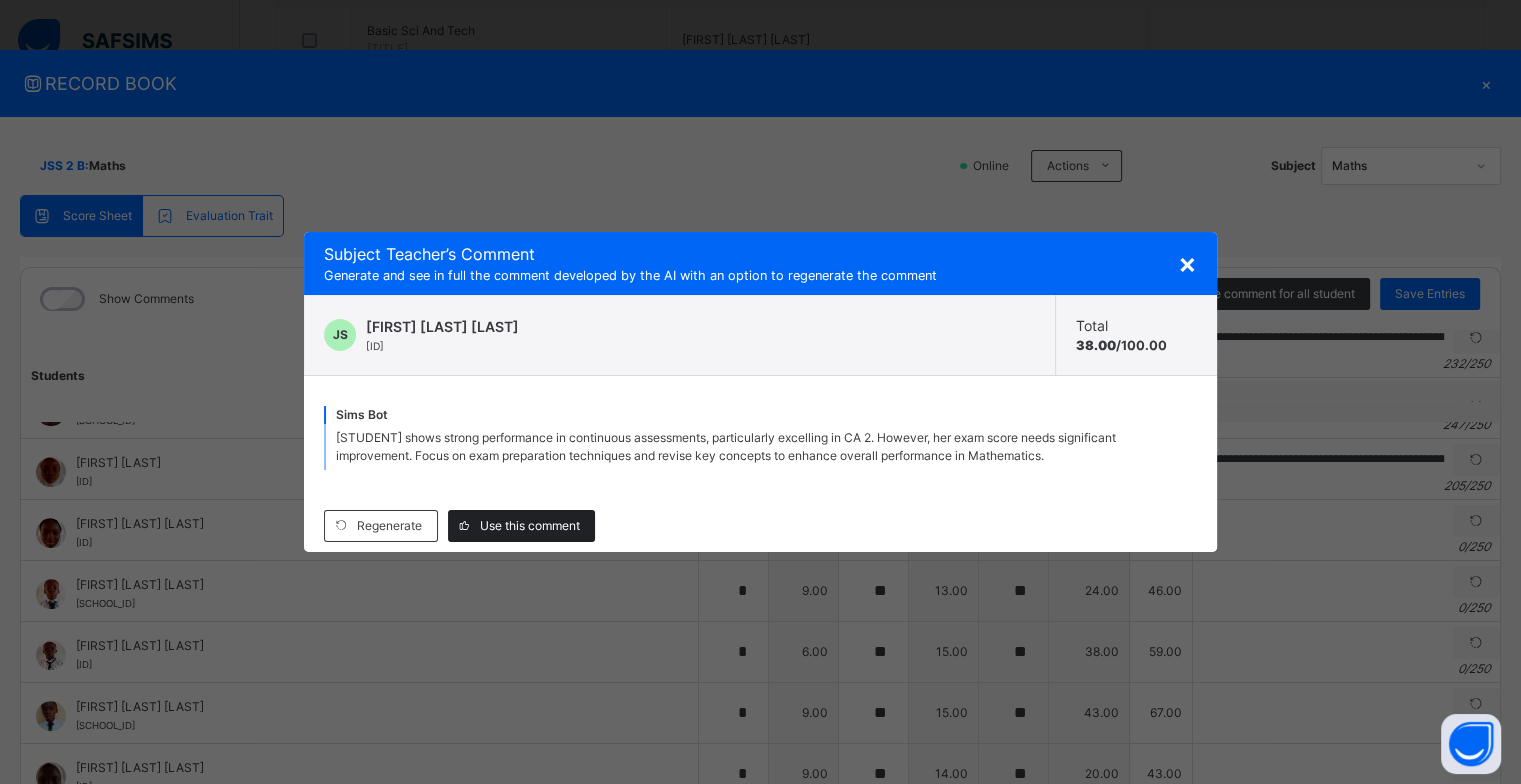 click on "Use this comment" at bounding box center (530, 526) 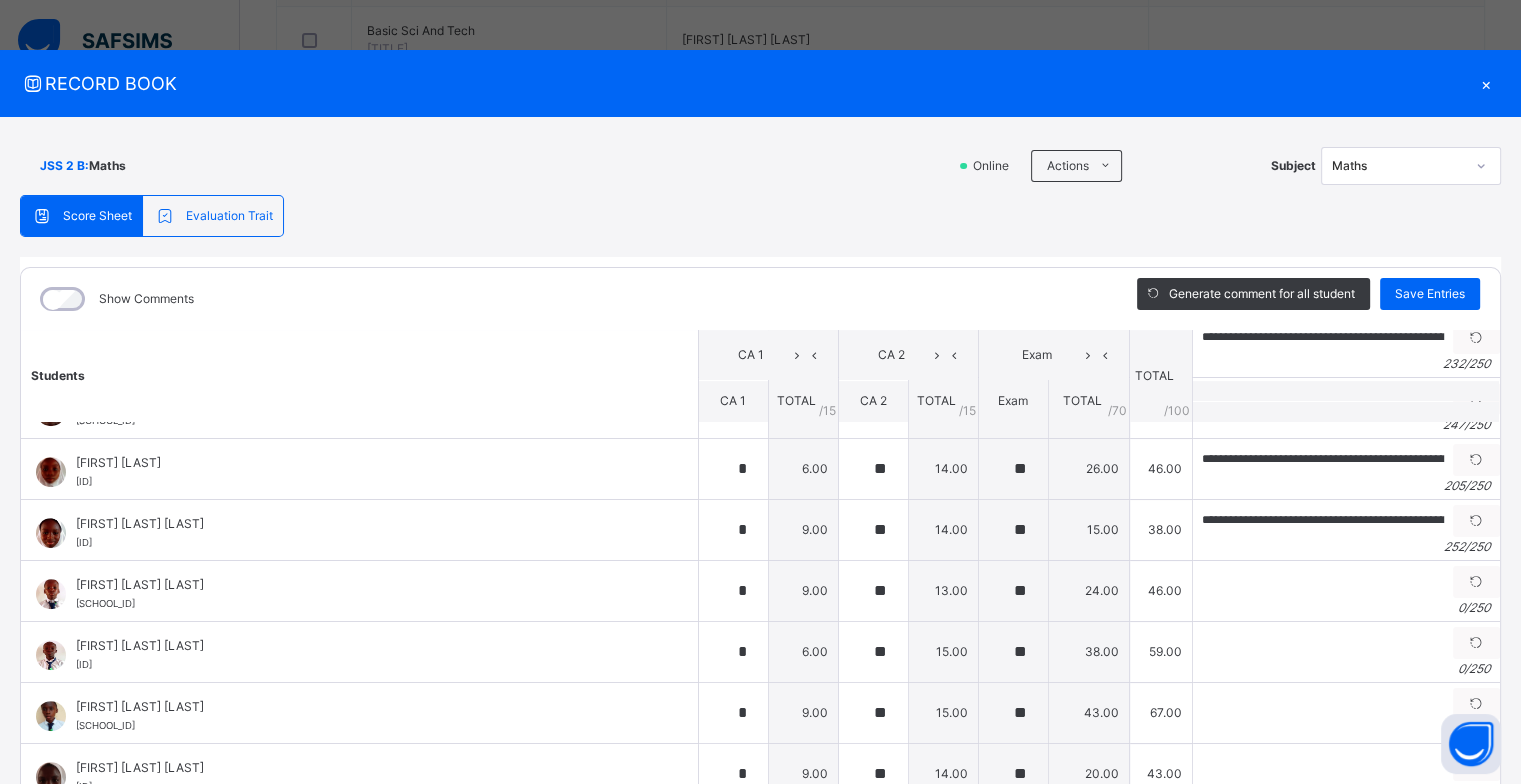 type on "**********" 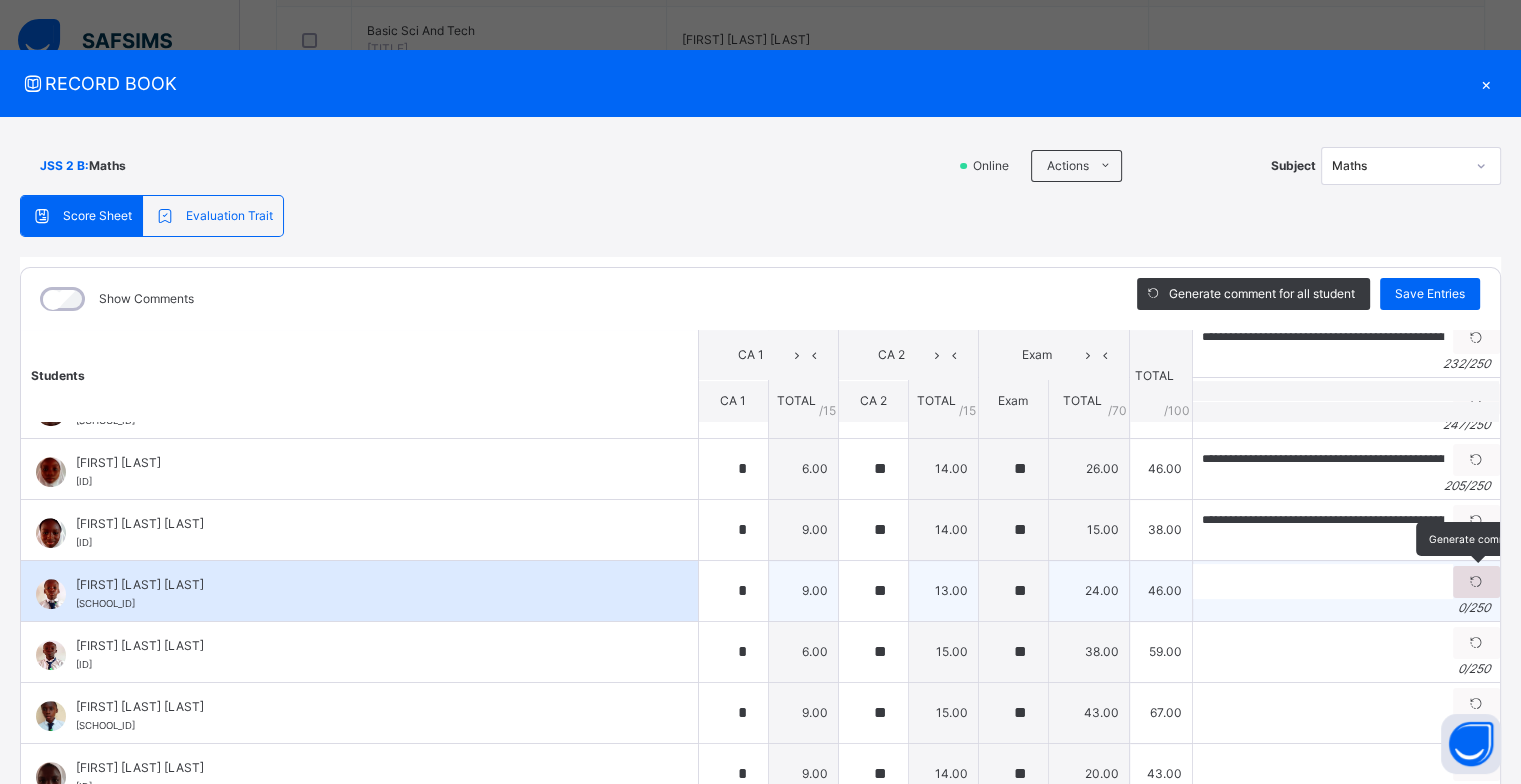 click at bounding box center [1476, 582] 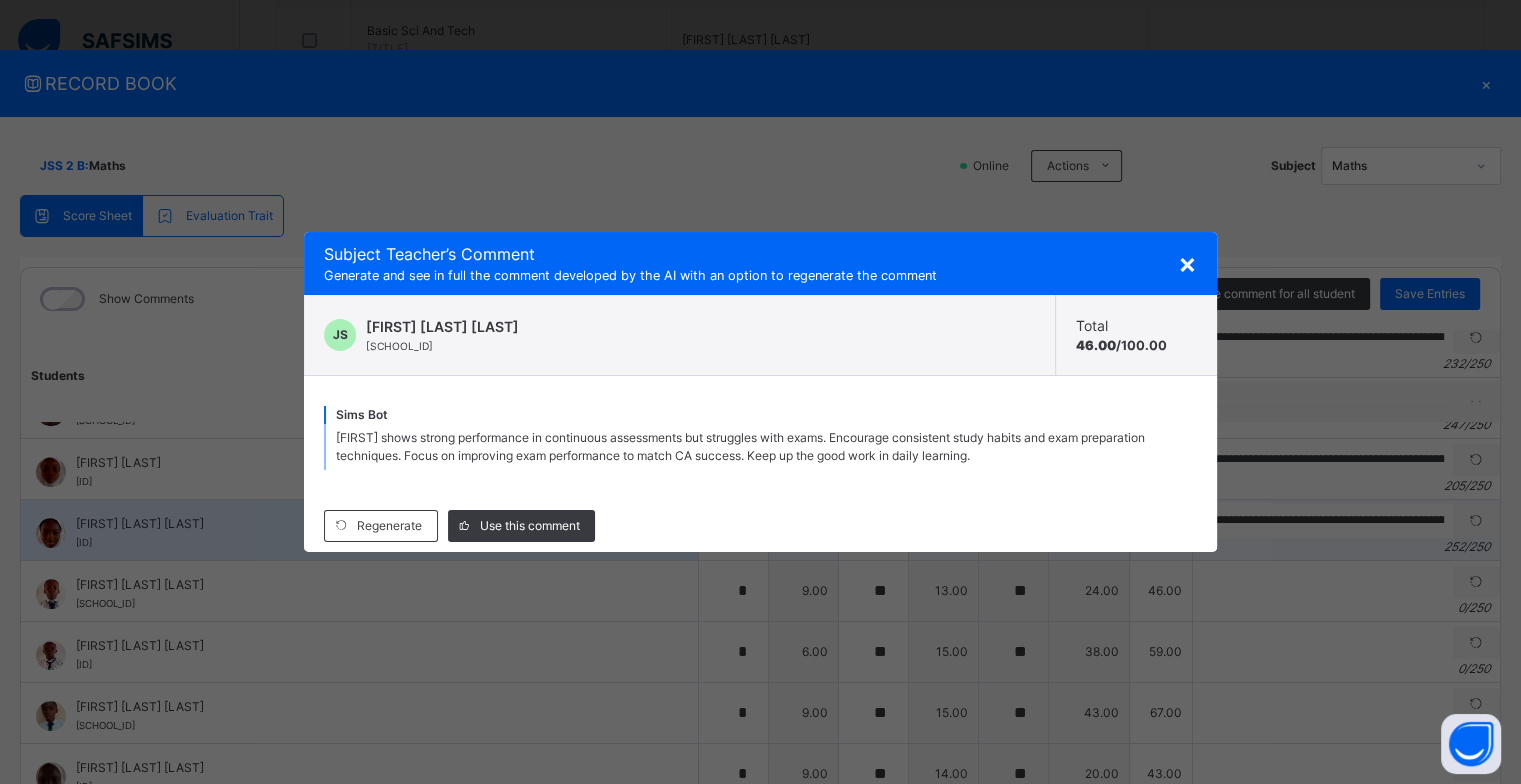 click on "Use this comment" at bounding box center [530, 526] 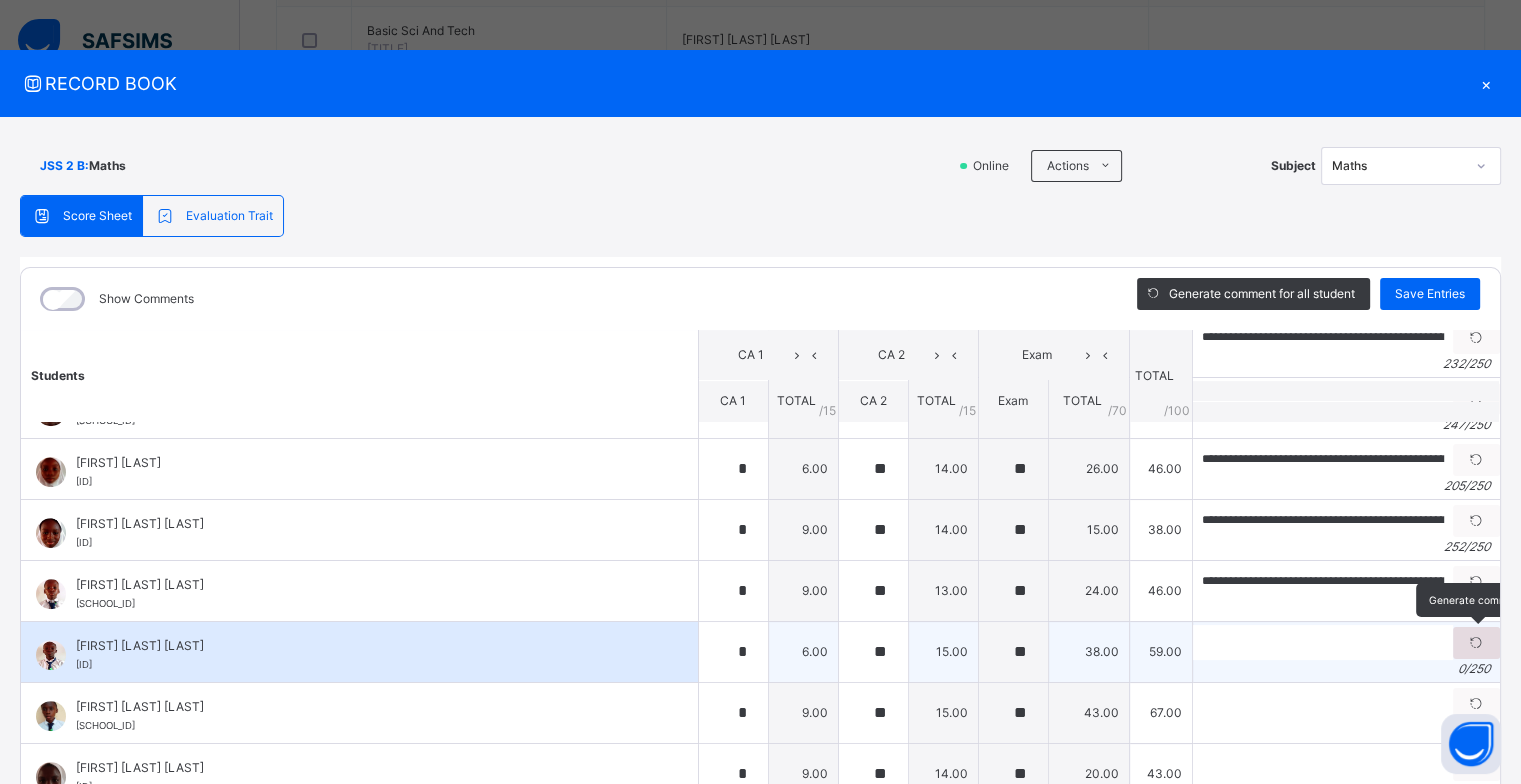 click at bounding box center (1476, 643) 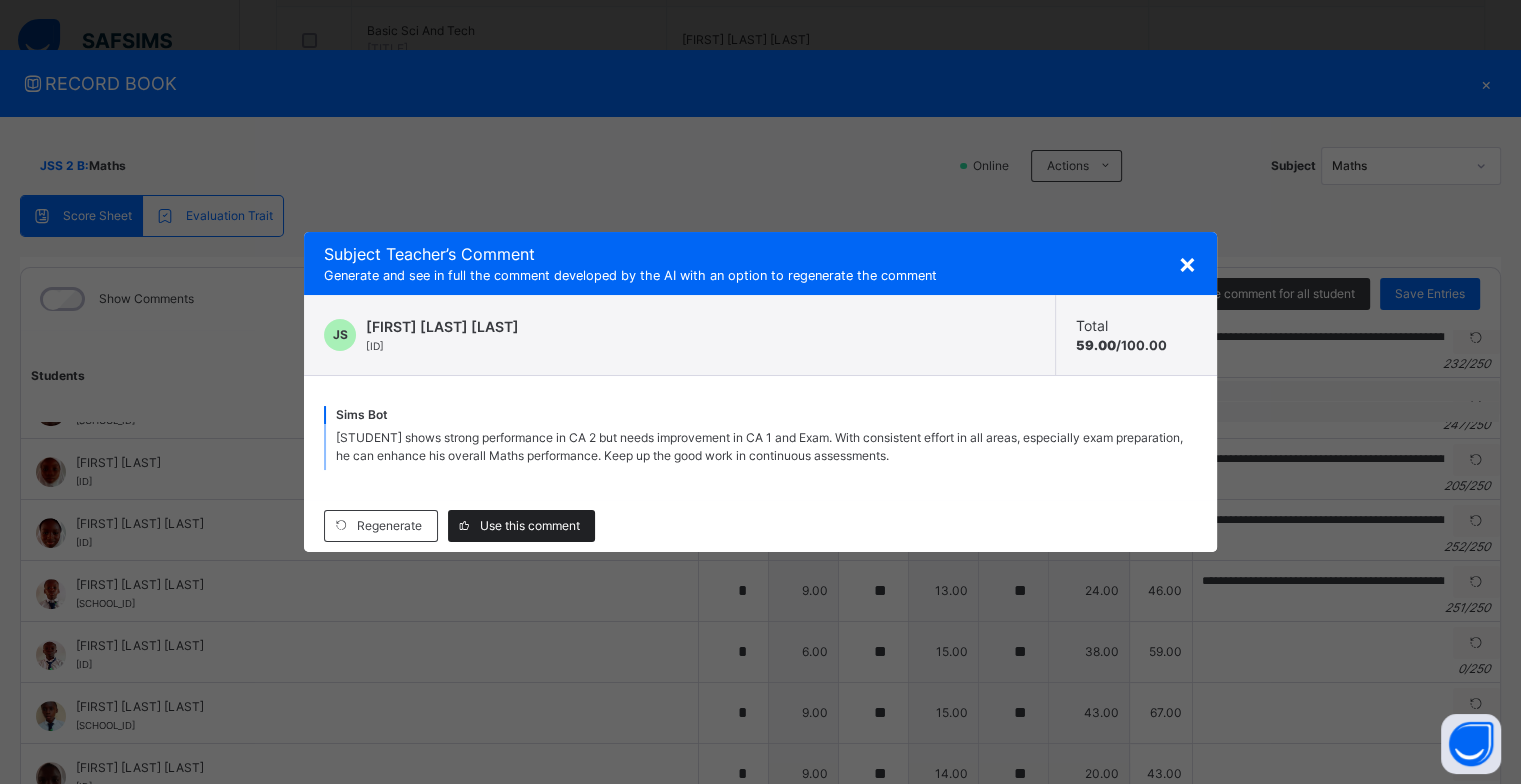 click on "Use this comment" at bounding box center (530, 526) 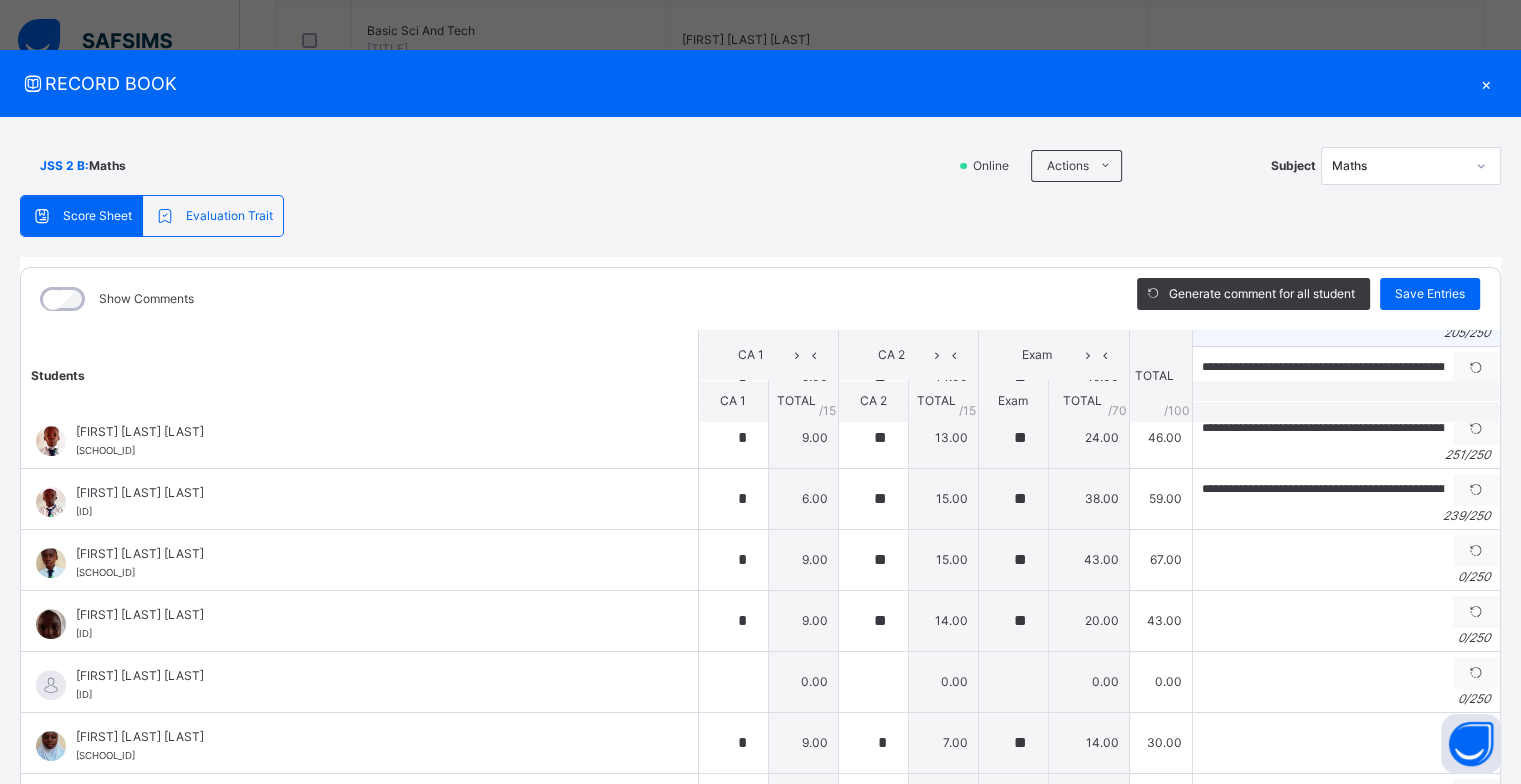 scroll, scrollTop: 1100, scrollLeft: 0, axis: vertical 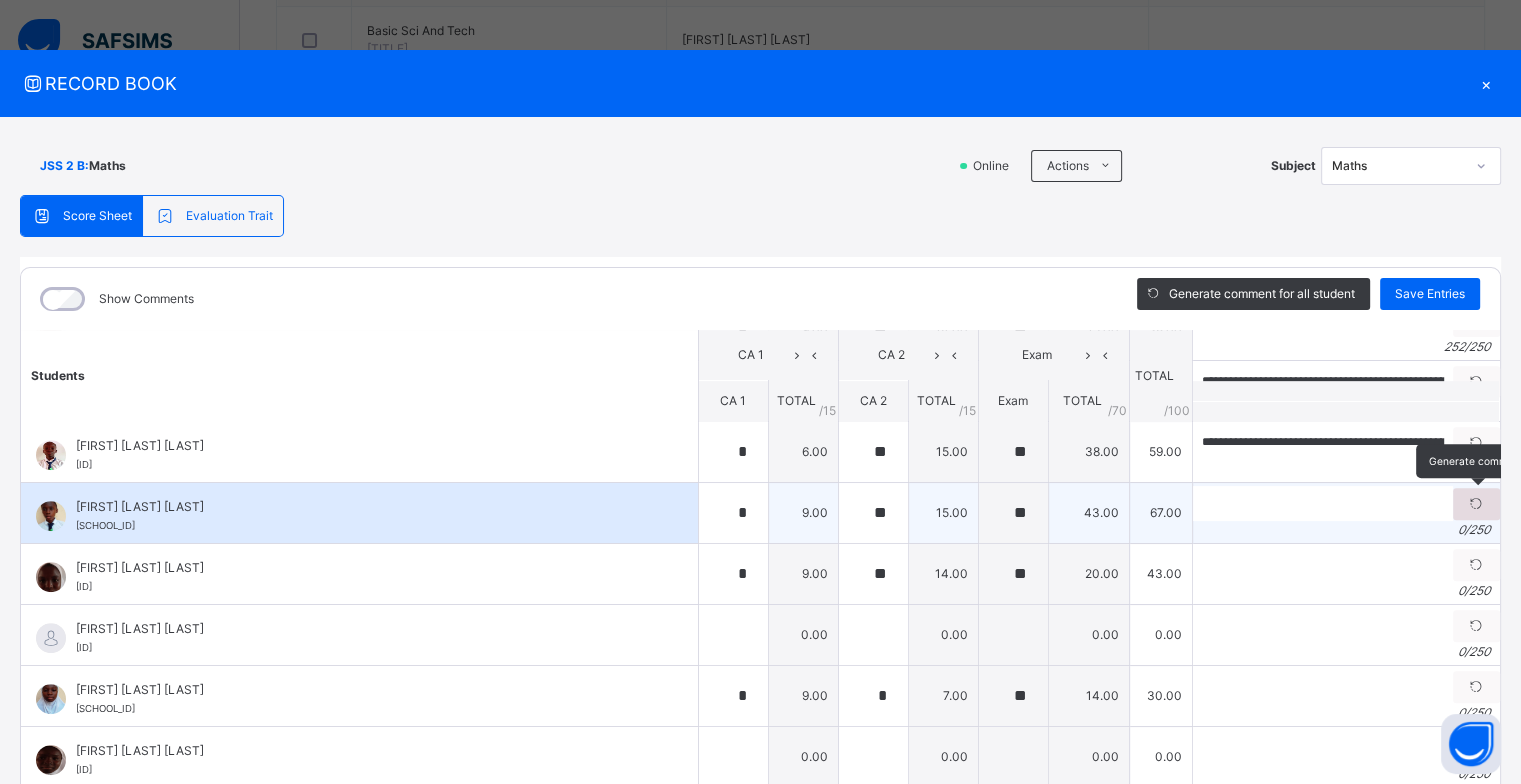 click at bounding box center [1476, 504] 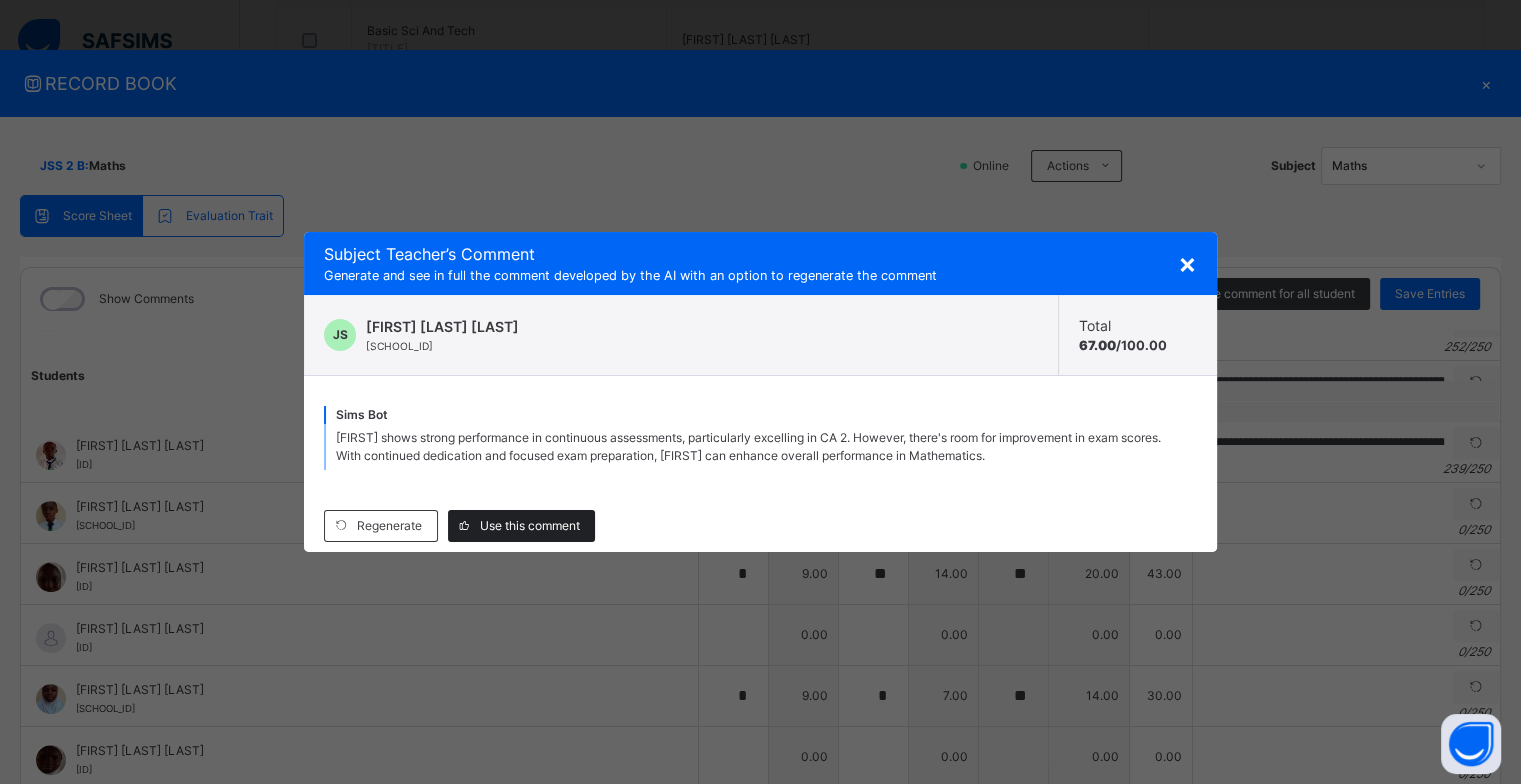 click on "Use this comment" at bounding box center [530, 526] 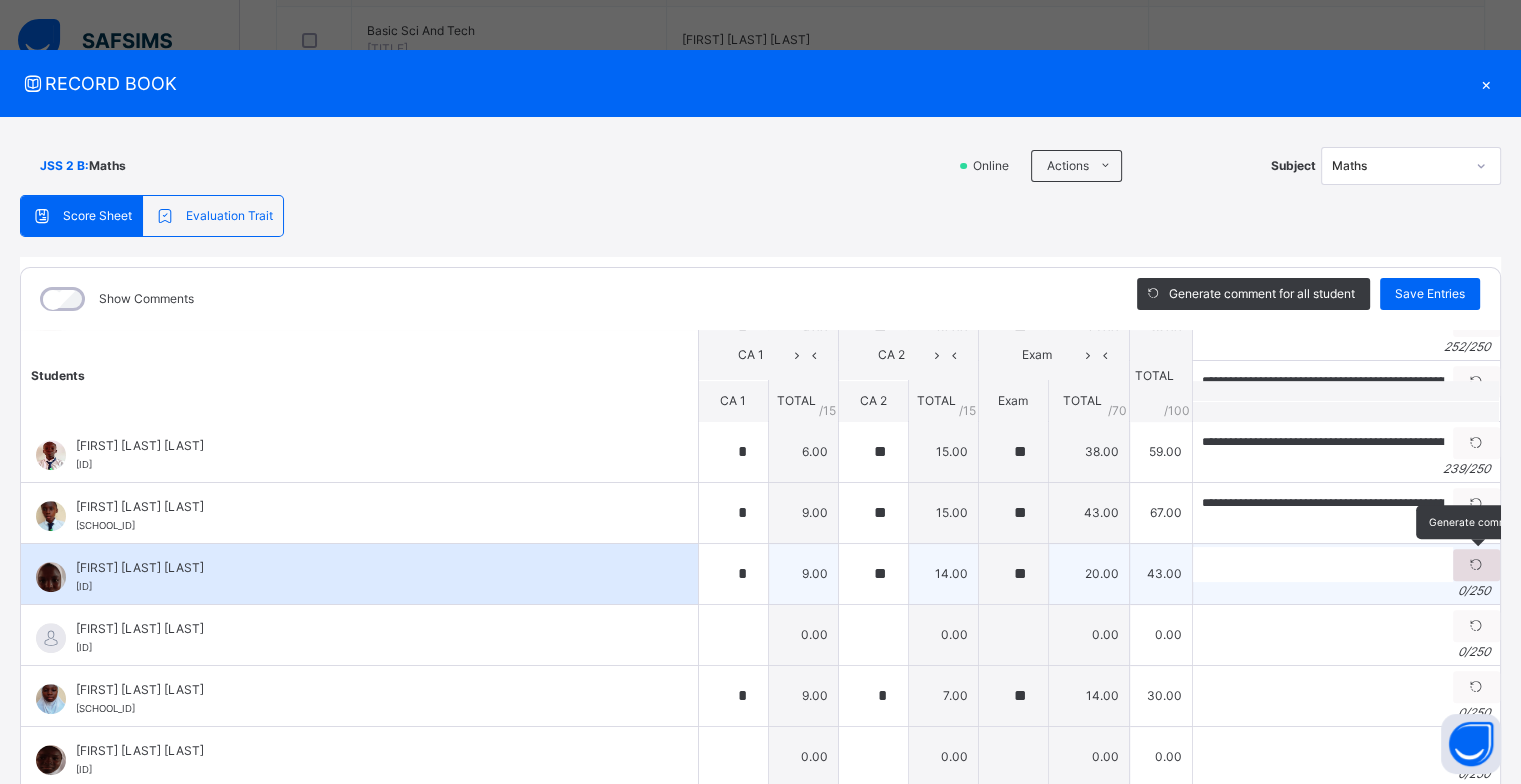 click at bounding box center (1476, 565) 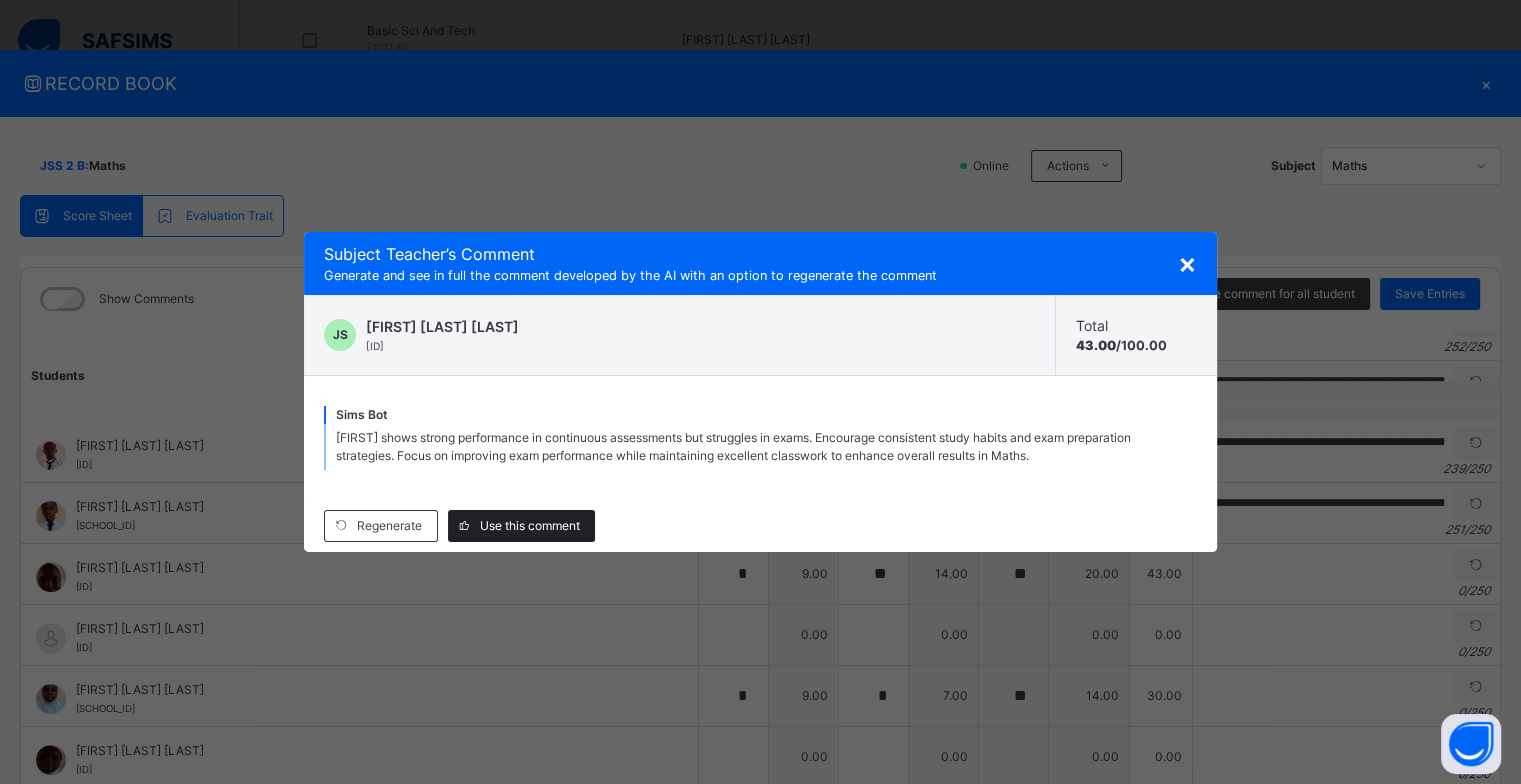 click on "Use this comment" at bounding box center (530, 526) 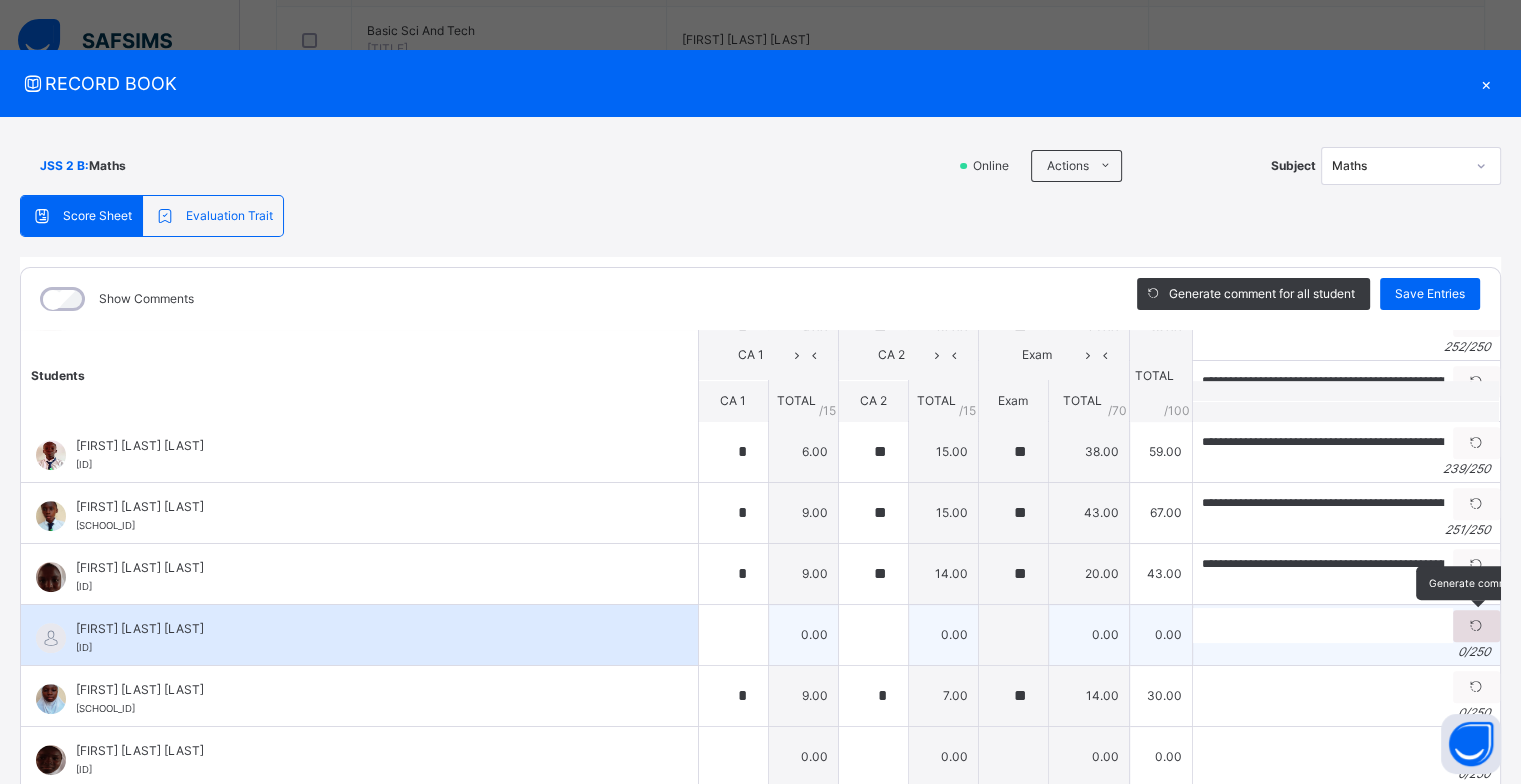 click at bounding box center (1476, 626) 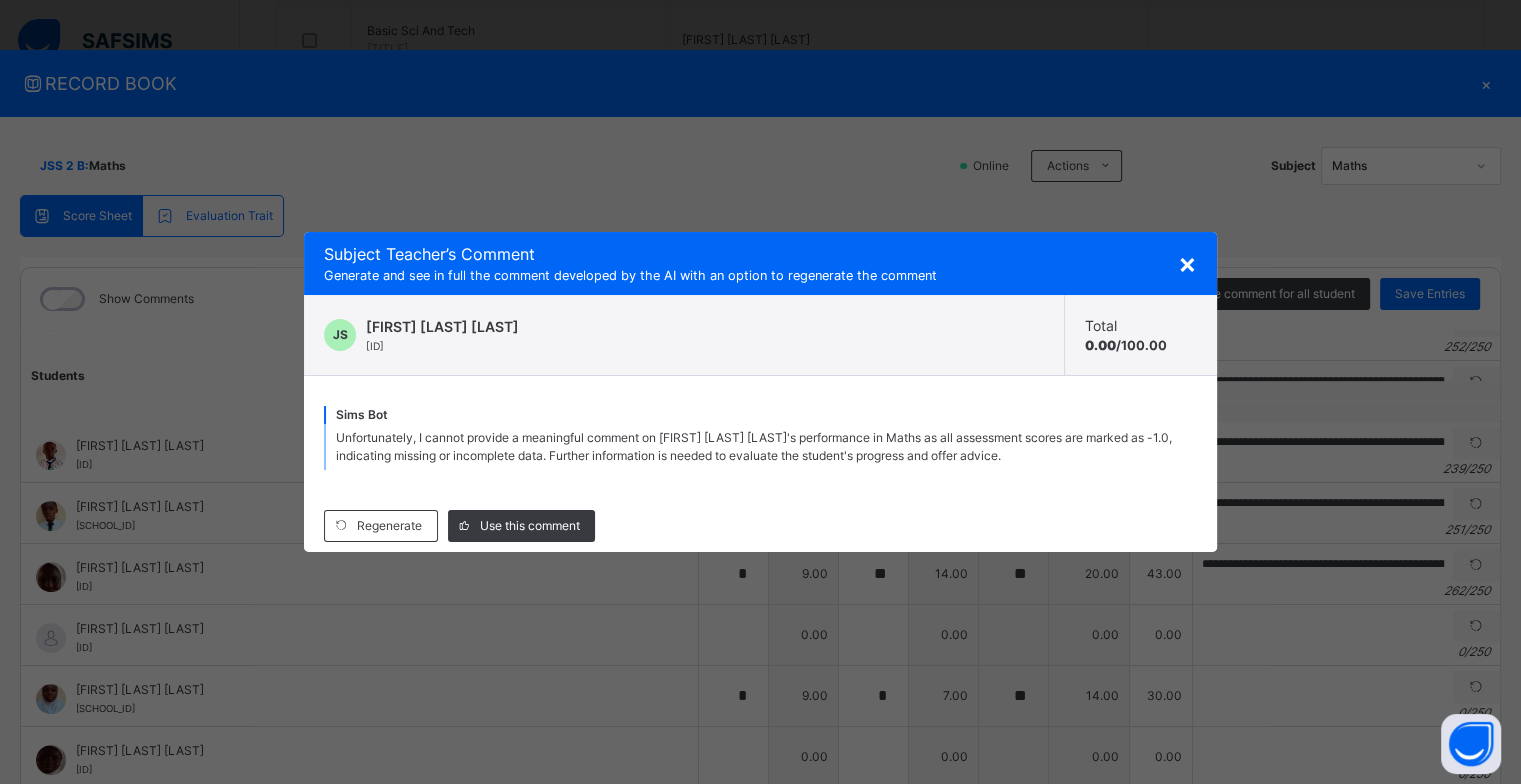 click on "×" at bounding box center [1187, 263] 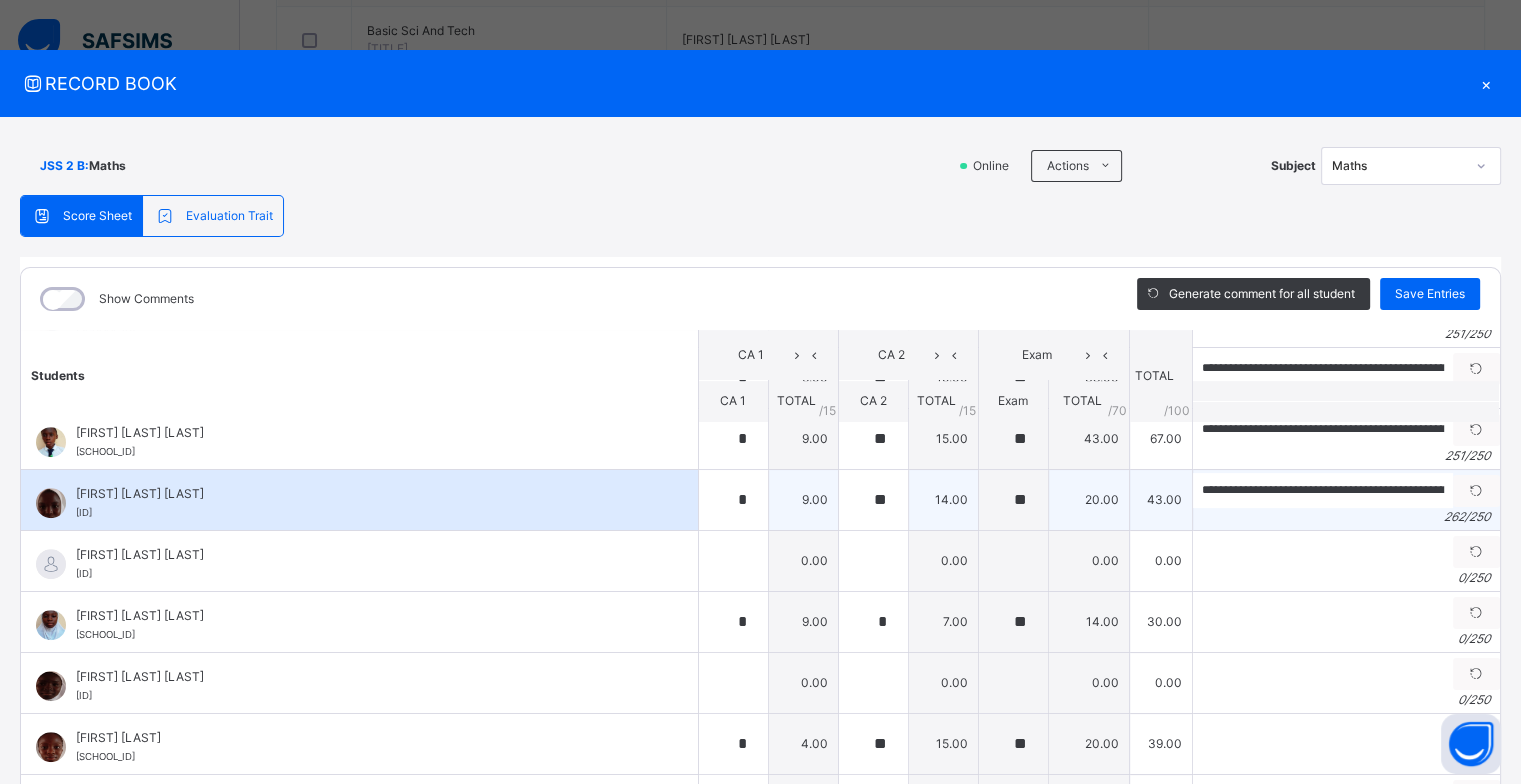 scroll, scrollTop: 1300, scrollLeft: 0, axis: vertical 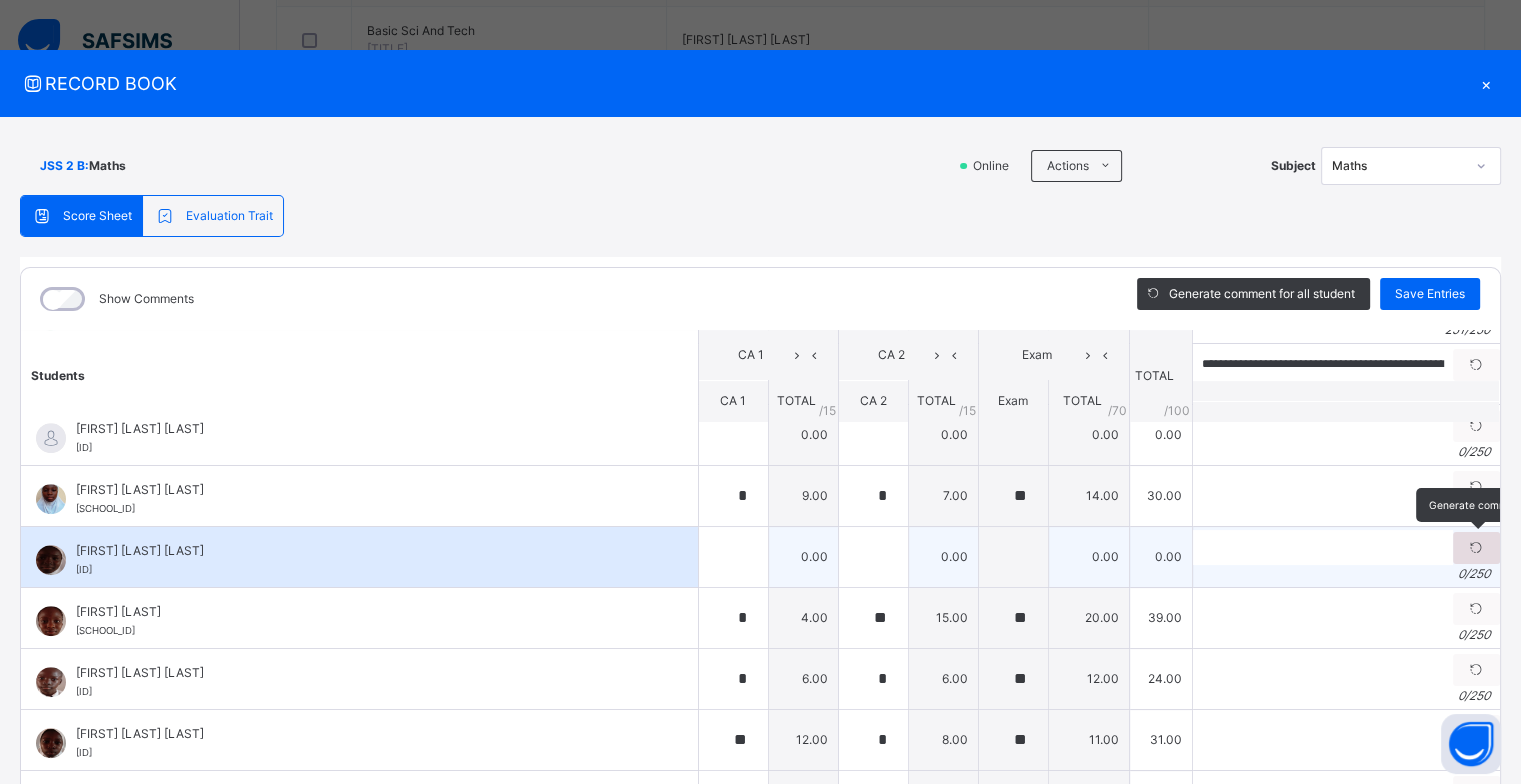 click at bounding box center [1476, 548] 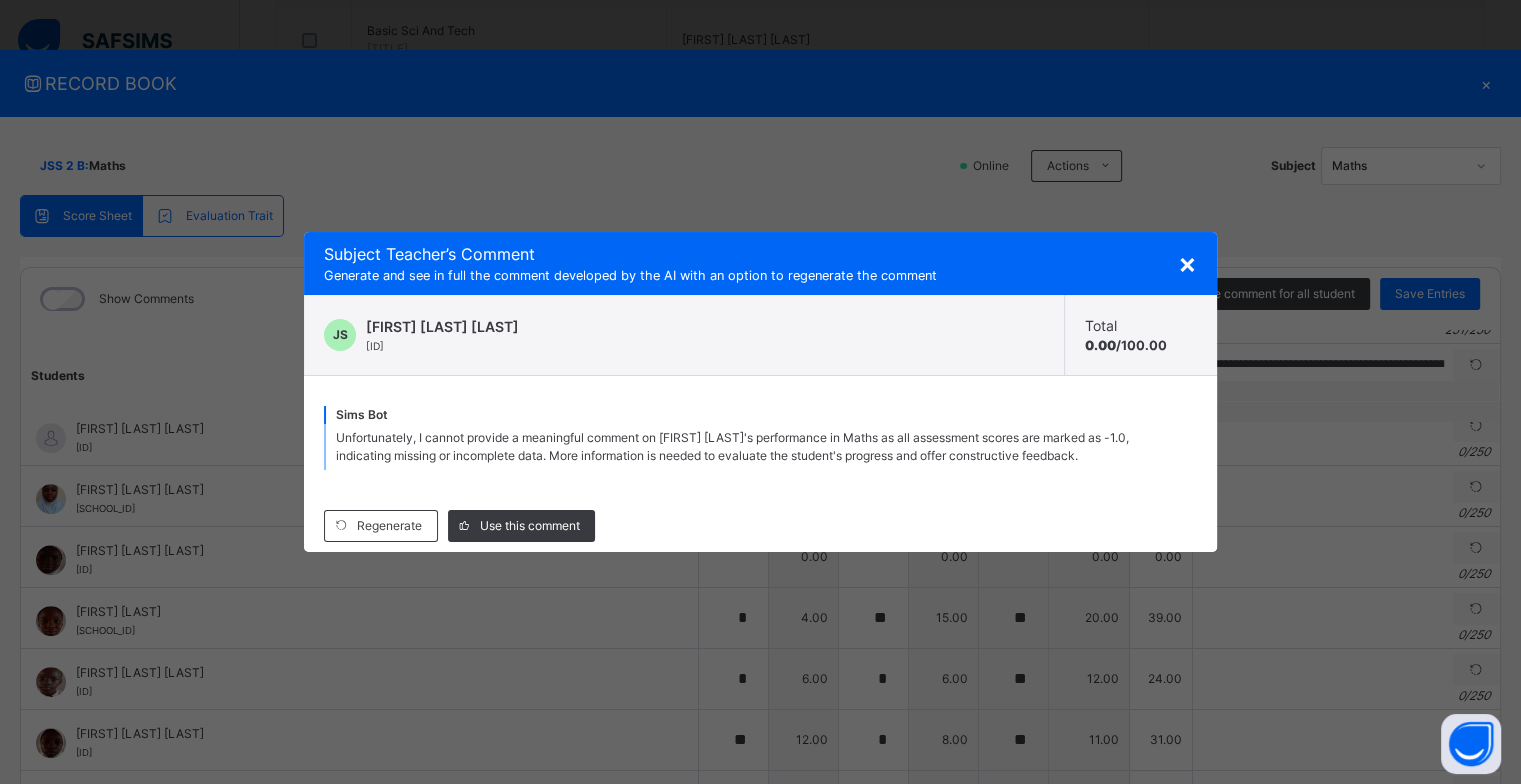 click on "×" at bounding box center (1187, 263) 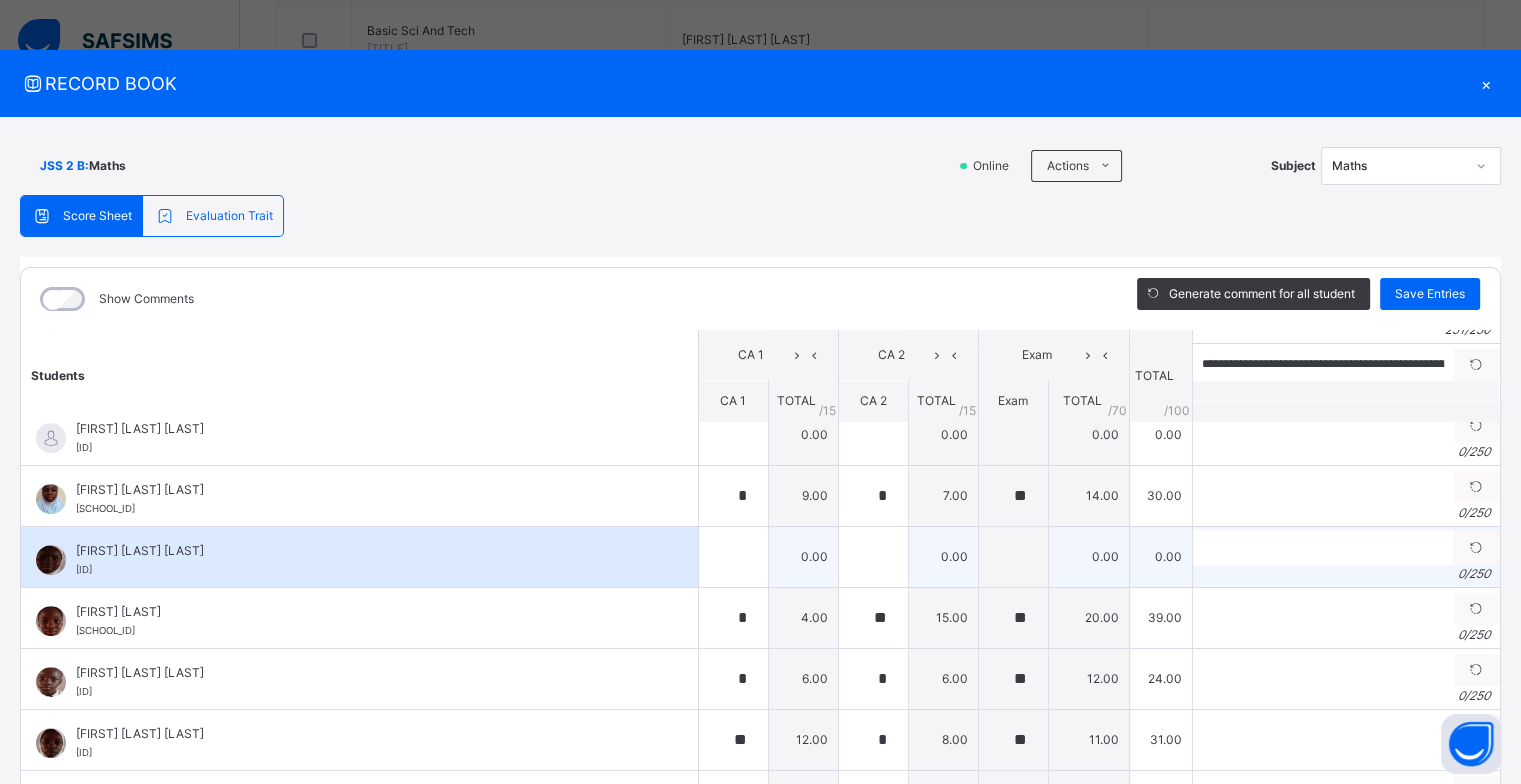 scroll, scrollTop: 1200, scrollLeft: 0, axis: vertical 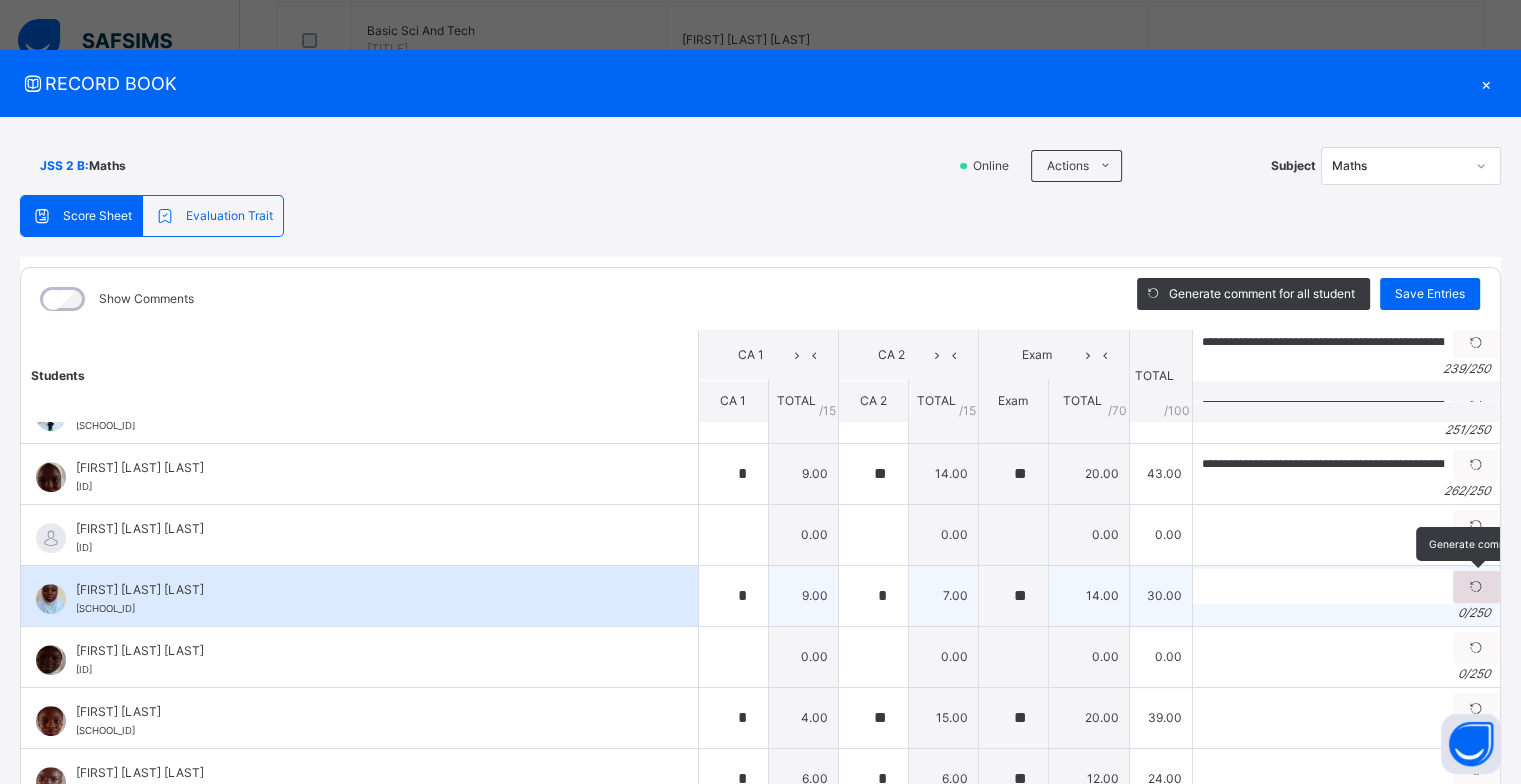 click at bounding box center [1476, 587] 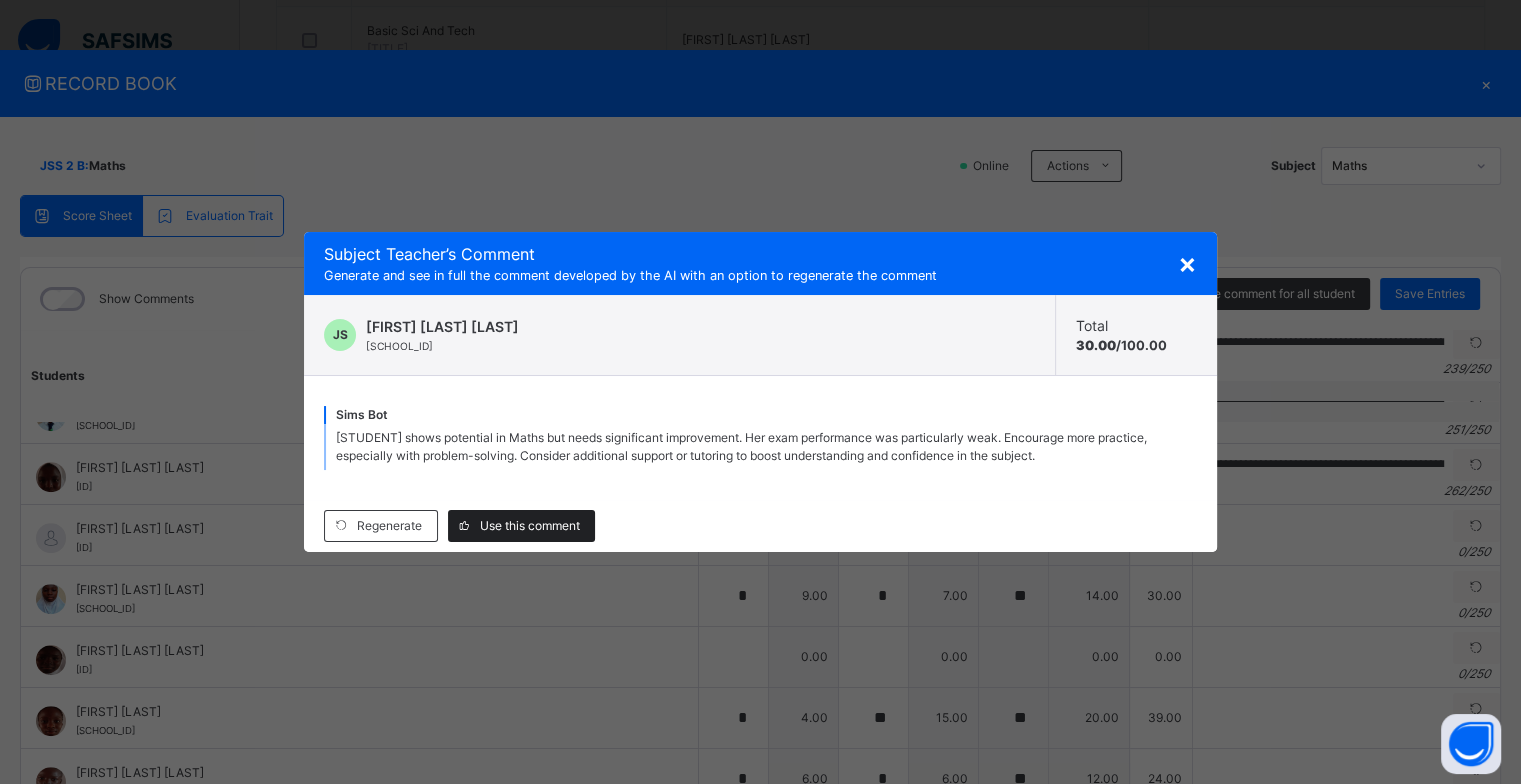 click on "Use this comment" at bounding box center [530, 526] 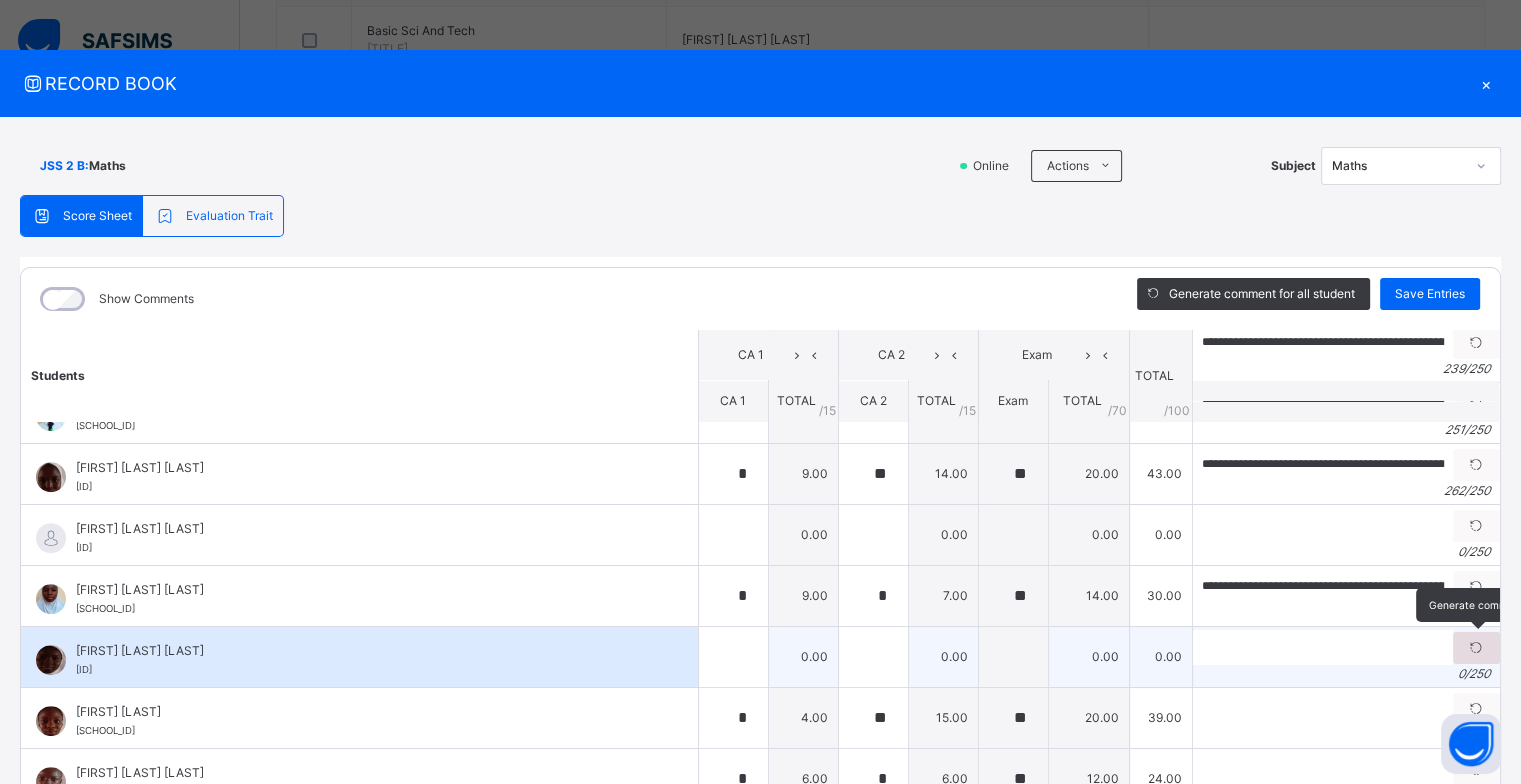 scroll, scrollTop: 1300, scrollLeft: 0, axis: vertical 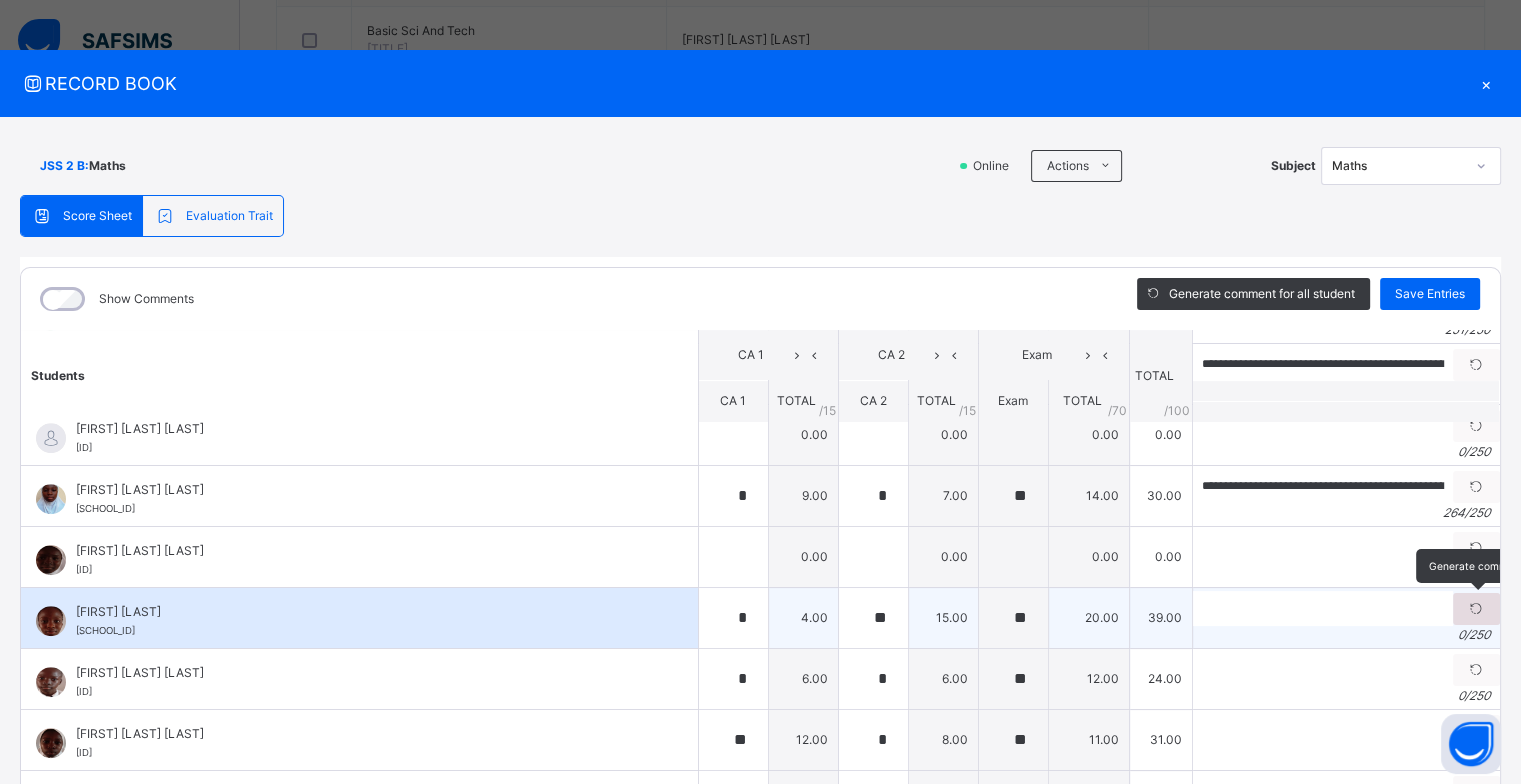 click at bounding box center (1476, 609) 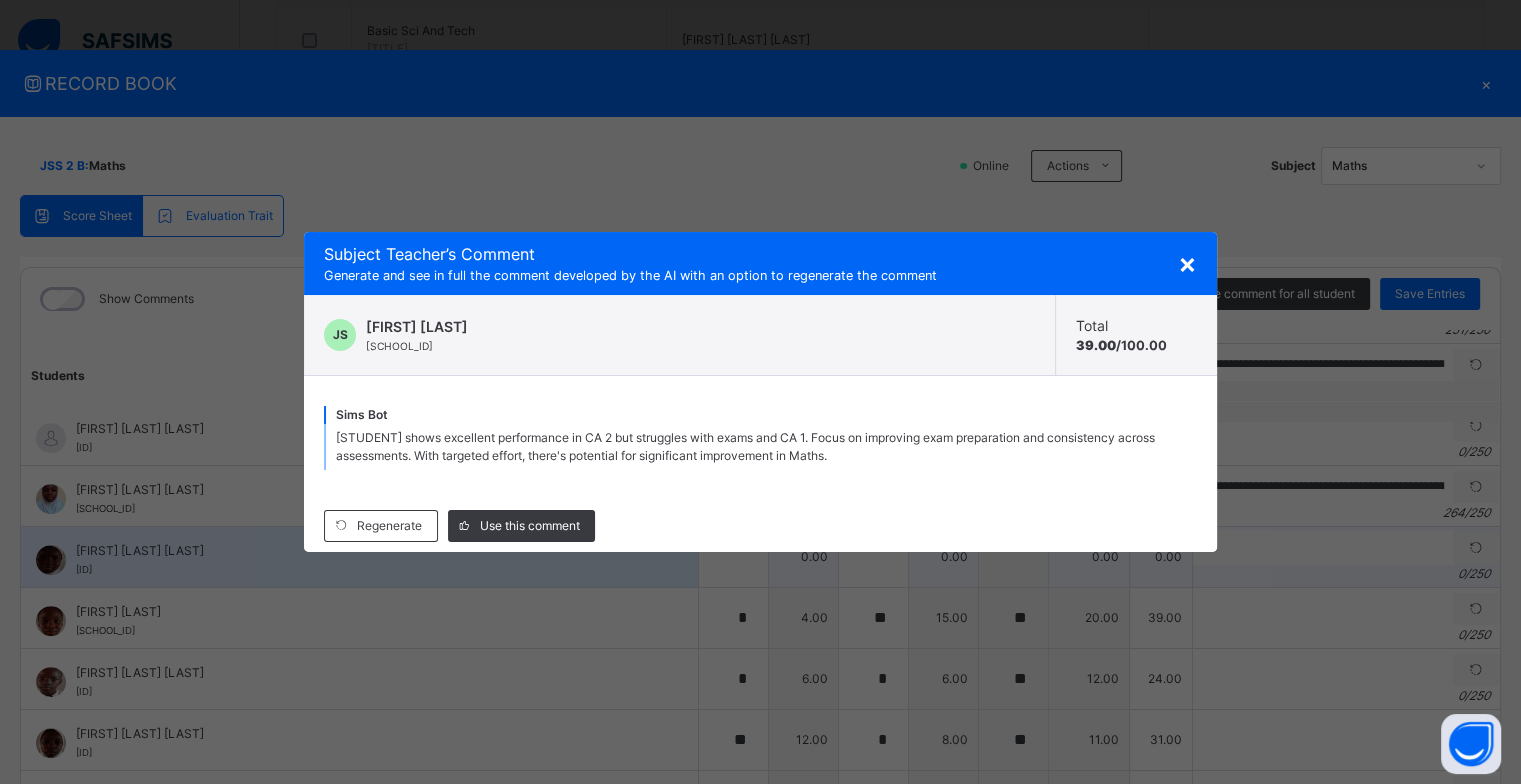 click on "Use this comment" at bounding box center (530, 526) 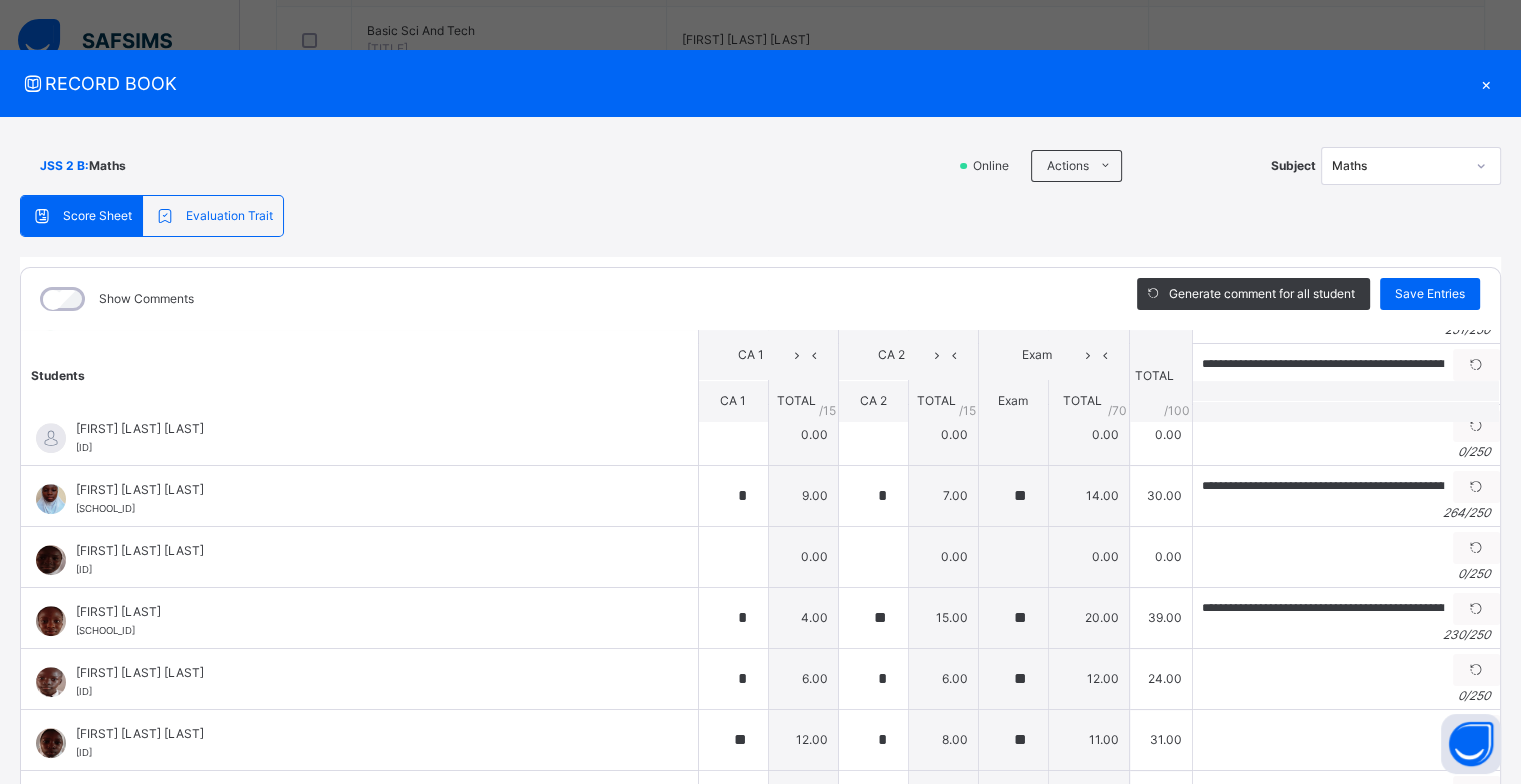 scroll, scrollTop: 100, scrollLeft: 0, axis: vertical 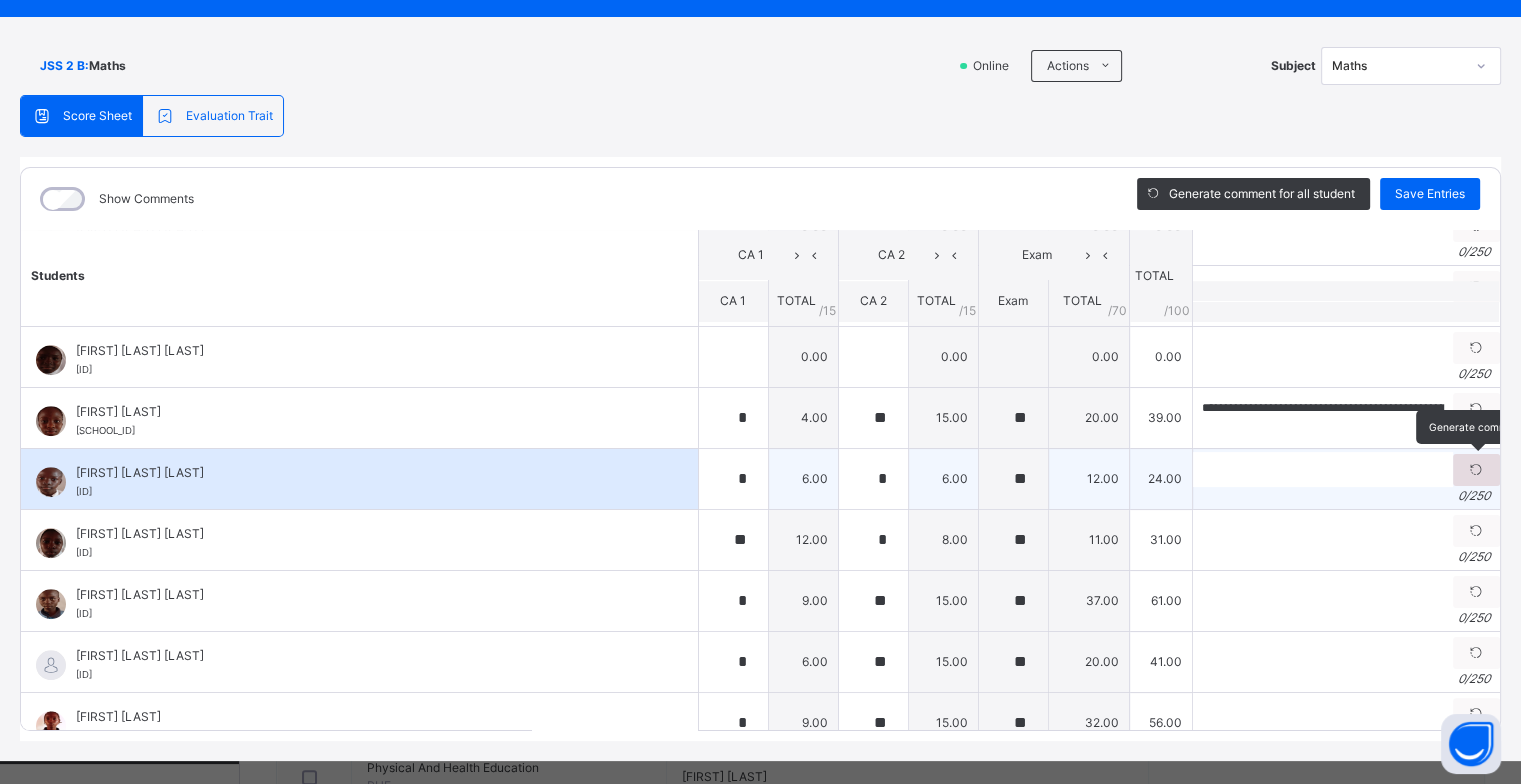 click at bounding box center [1476, 470] 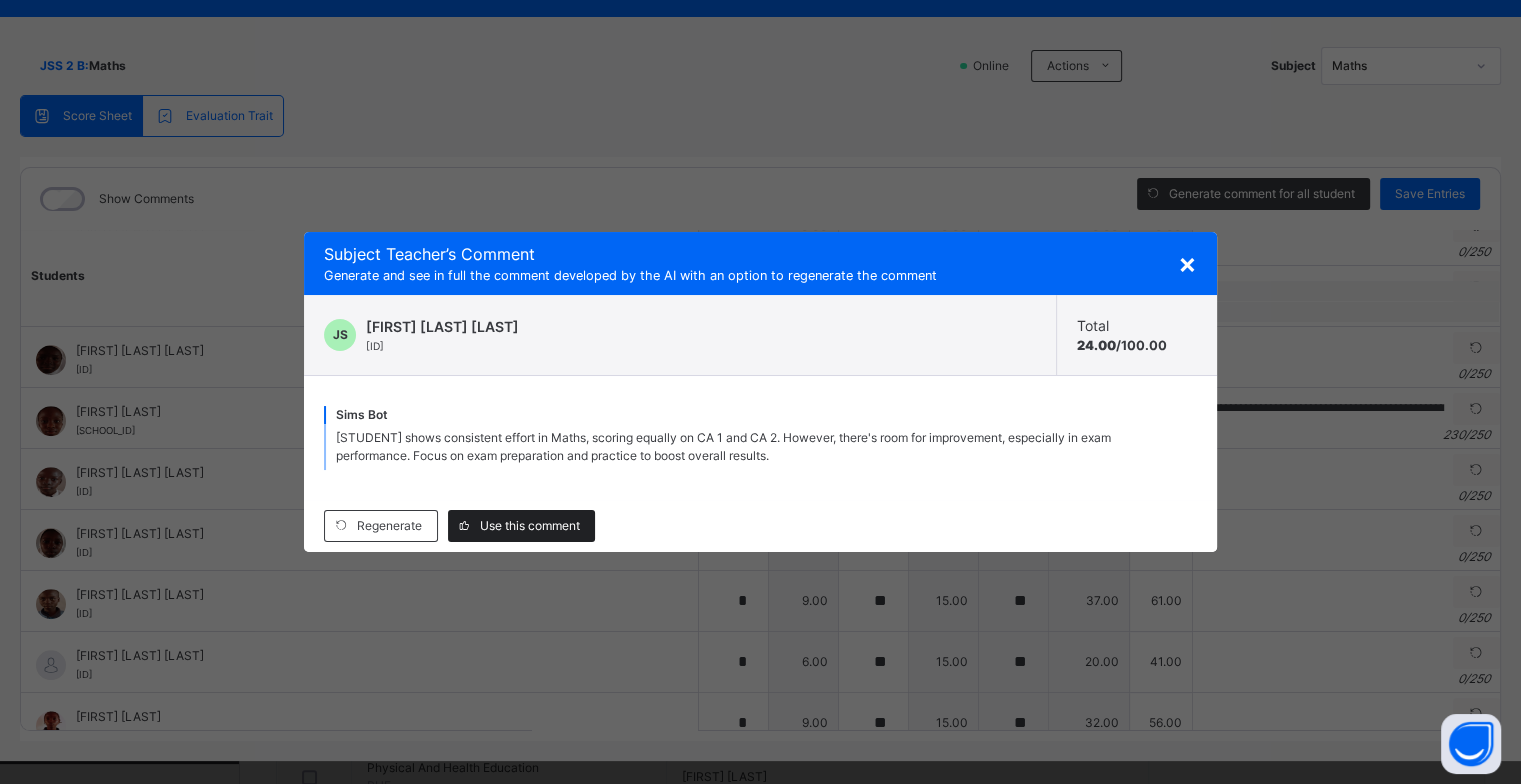 click on "Use this comment" at bounding box center (530, 526) 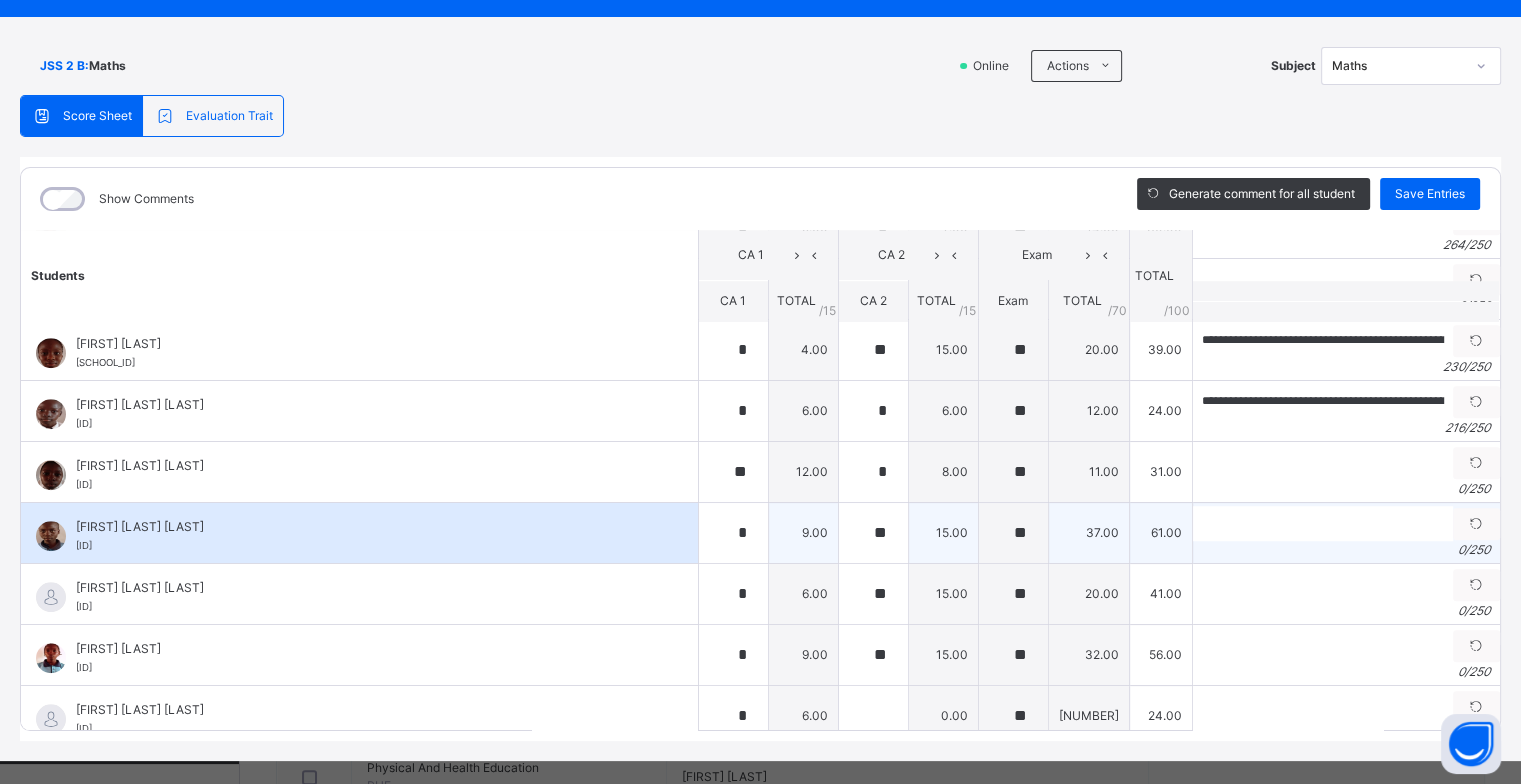 scroll, scrollTop: 1500, scrollLeft: 0, axis: vertical 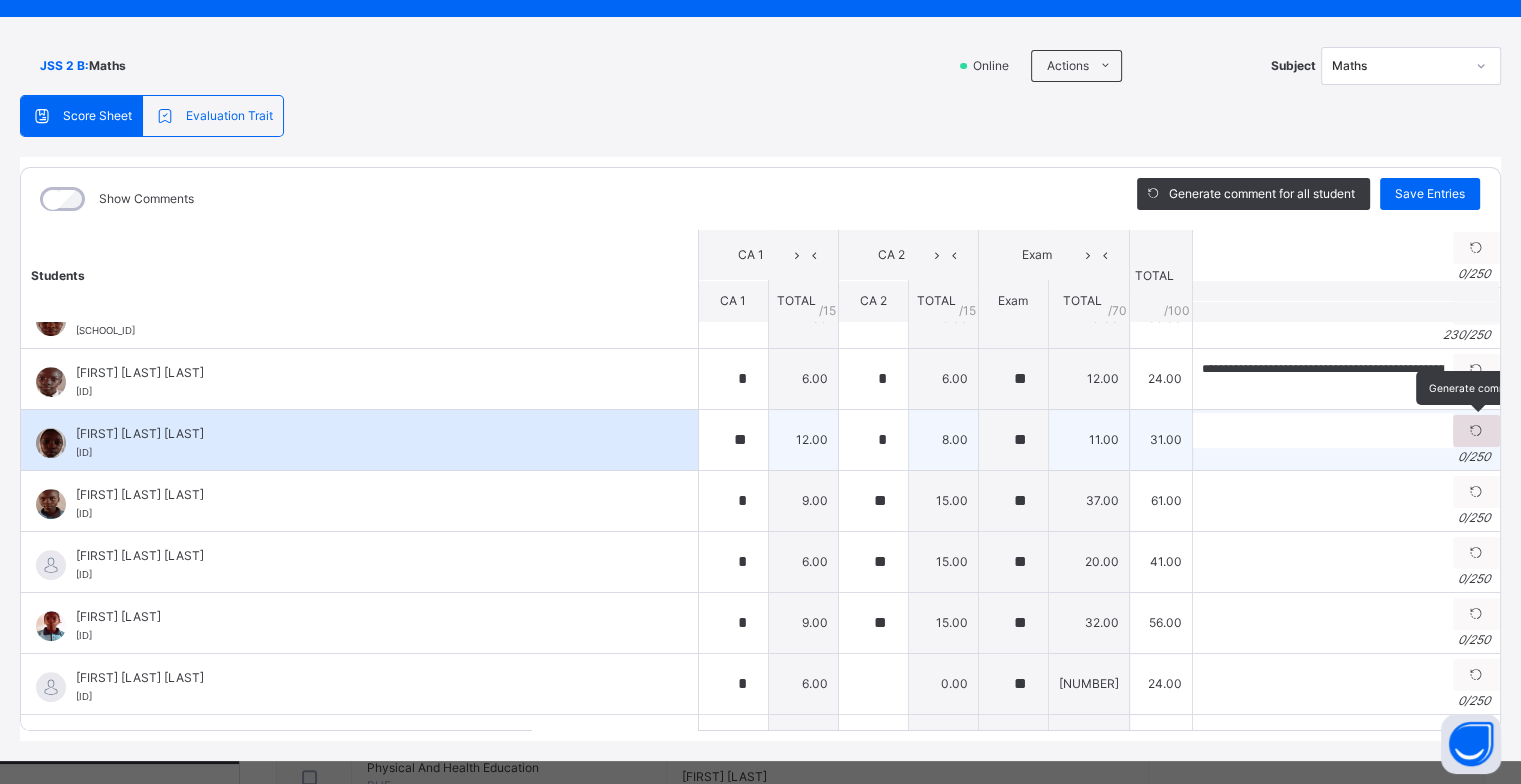 click at bounding box center [1476, 431] 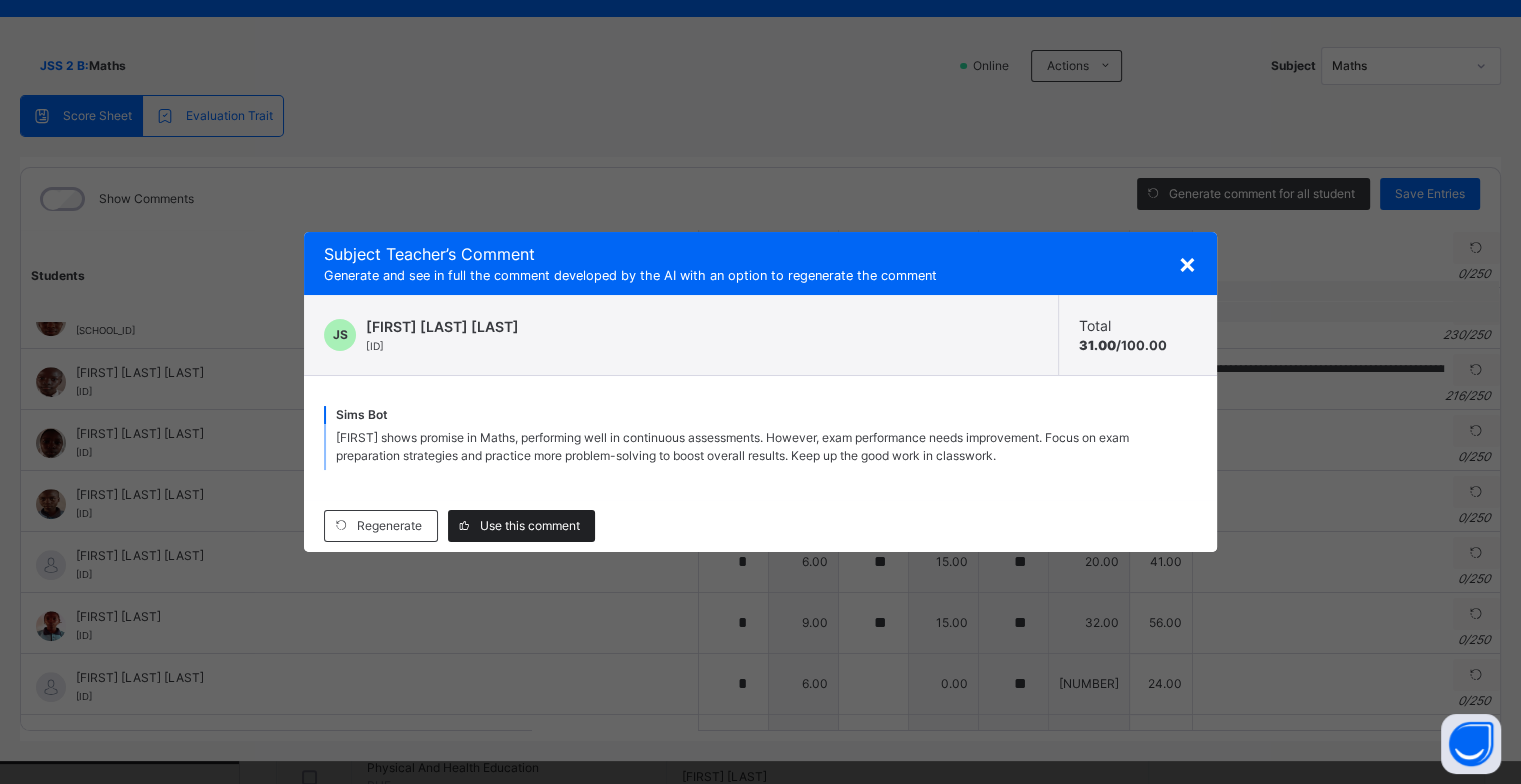 click on "Use this comment" at bounding box center (530, 526) 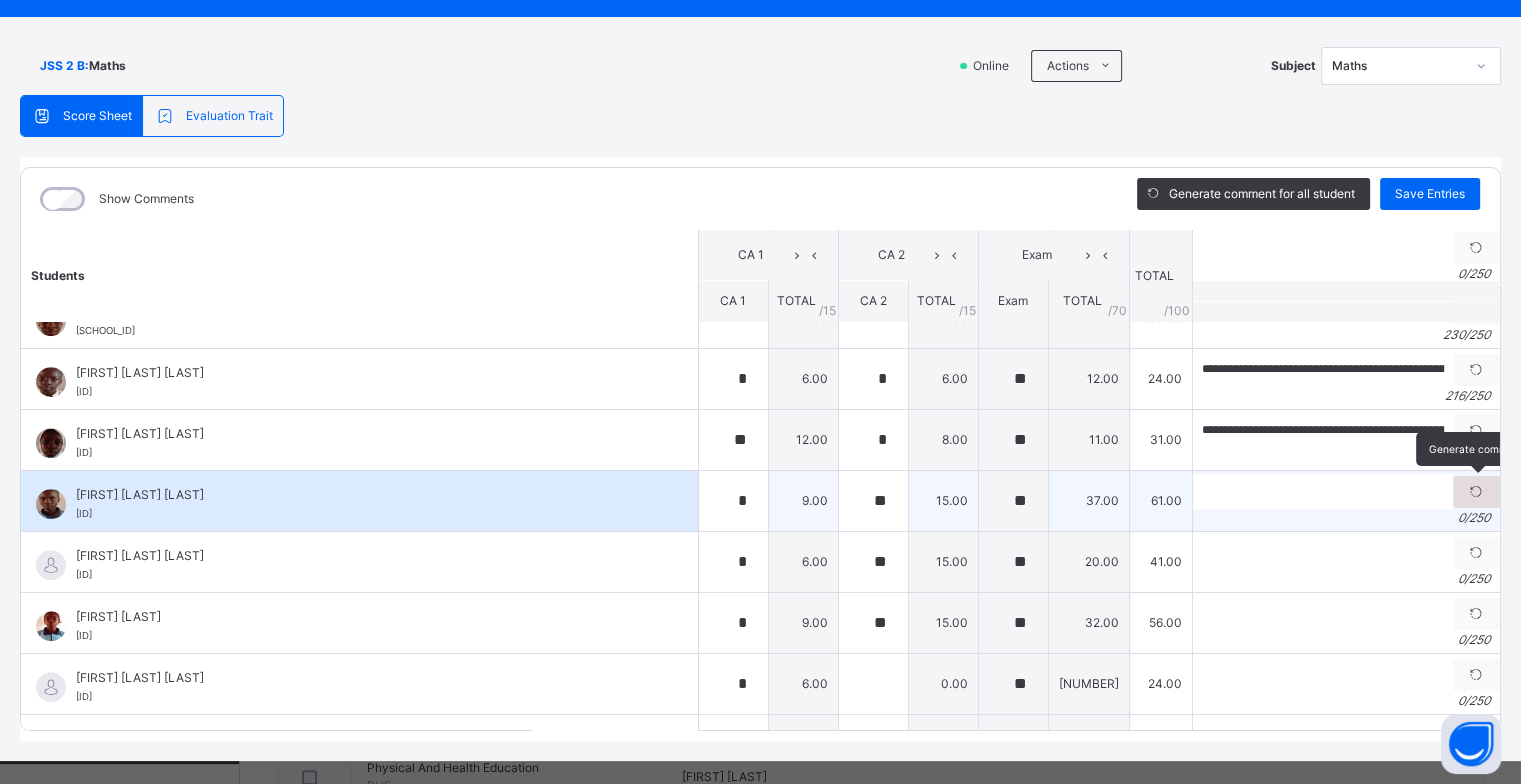 click at bounding box center [1476, 492] 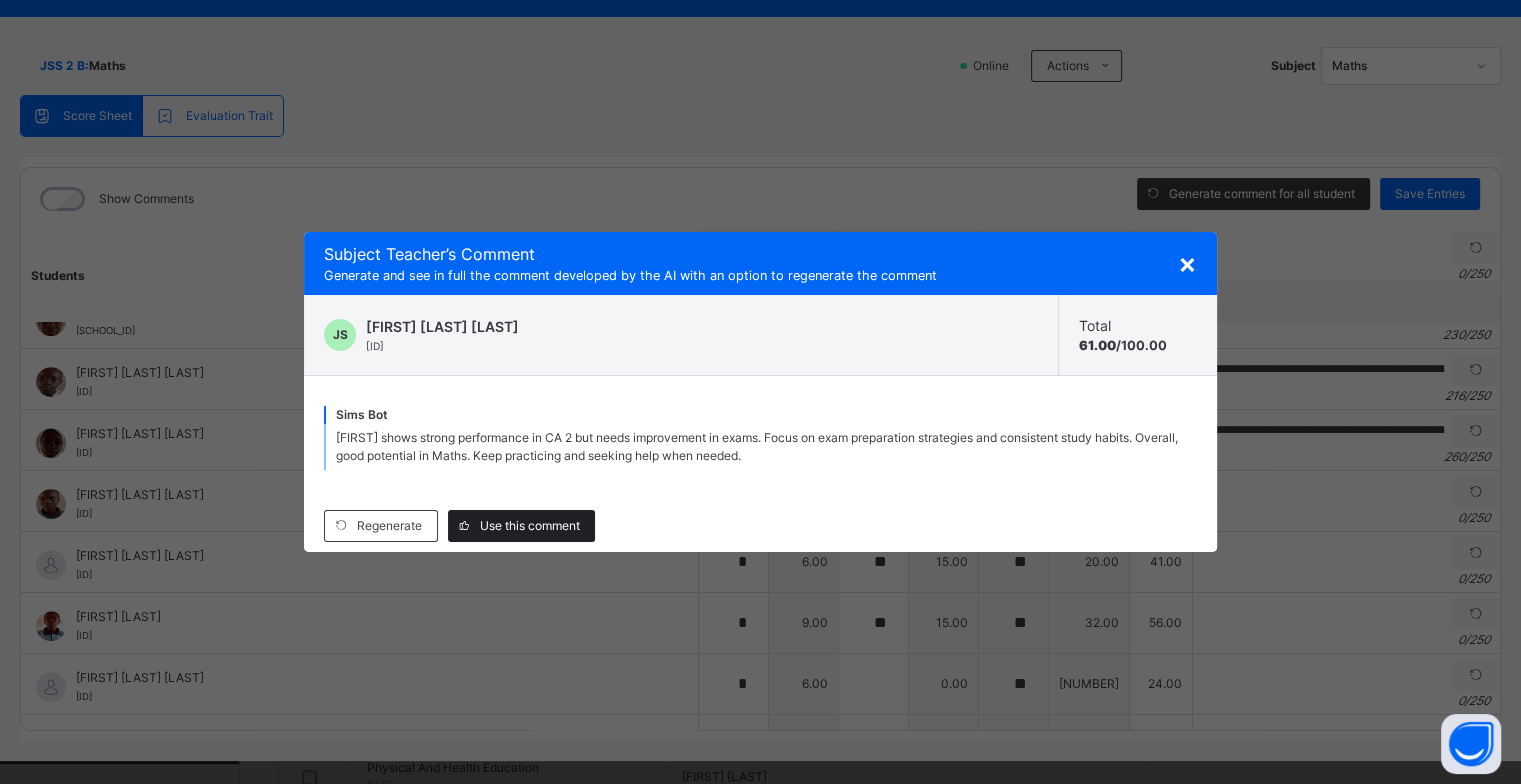click on "Use this comment" at bounding box center (530, 526) 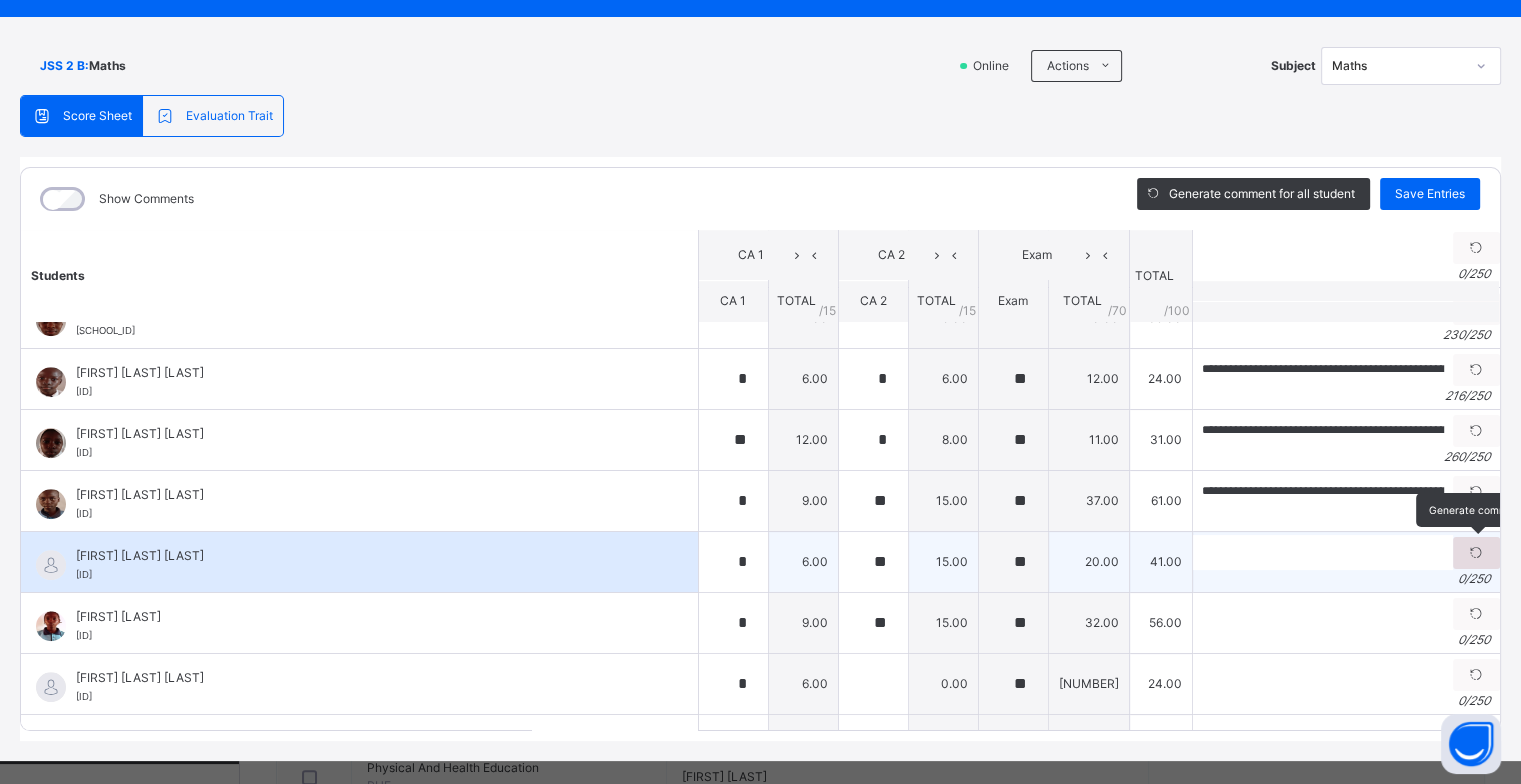 click at bounding box center (1476, 553) 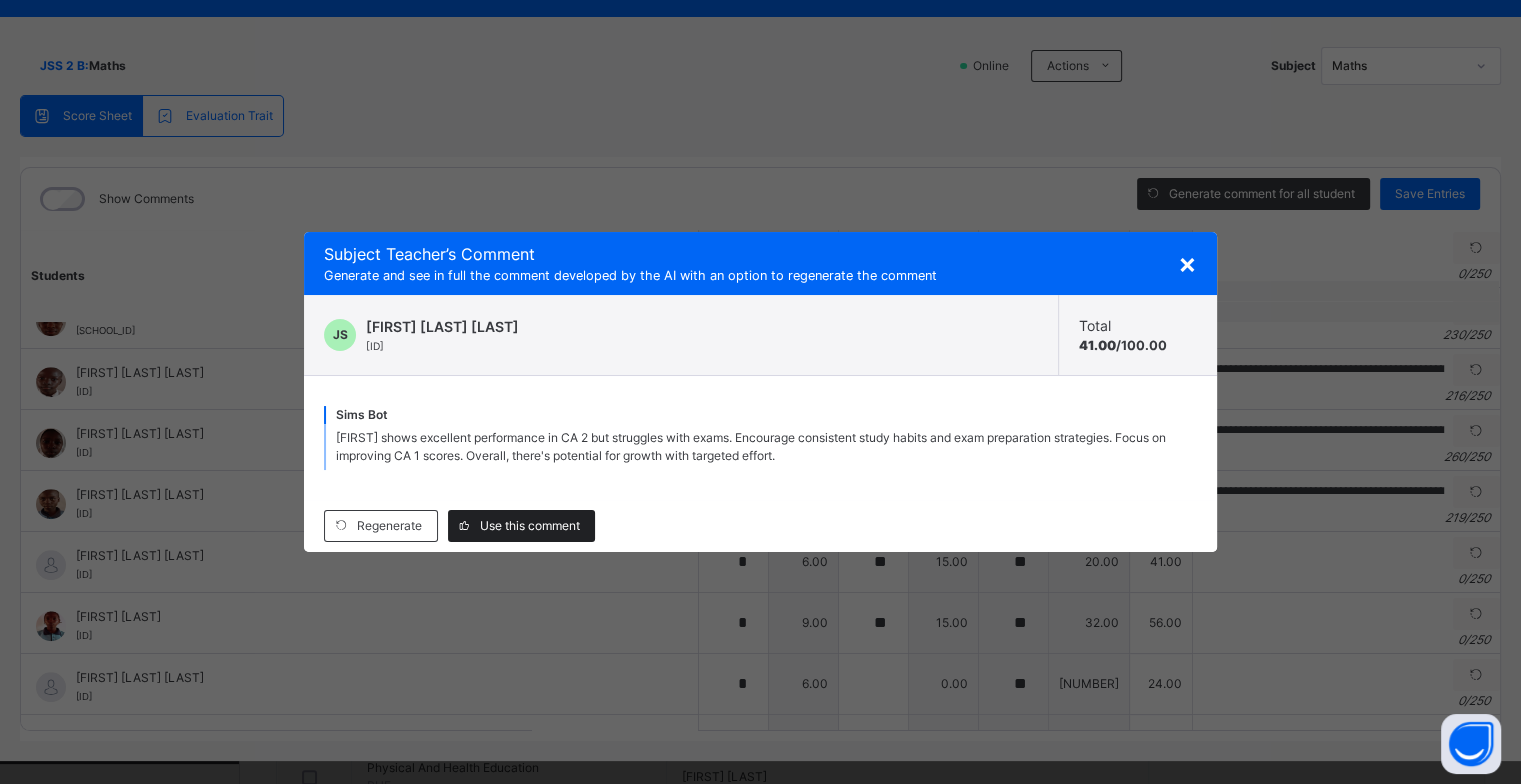 click on "Use this comment" at bounding box center (521, 526) 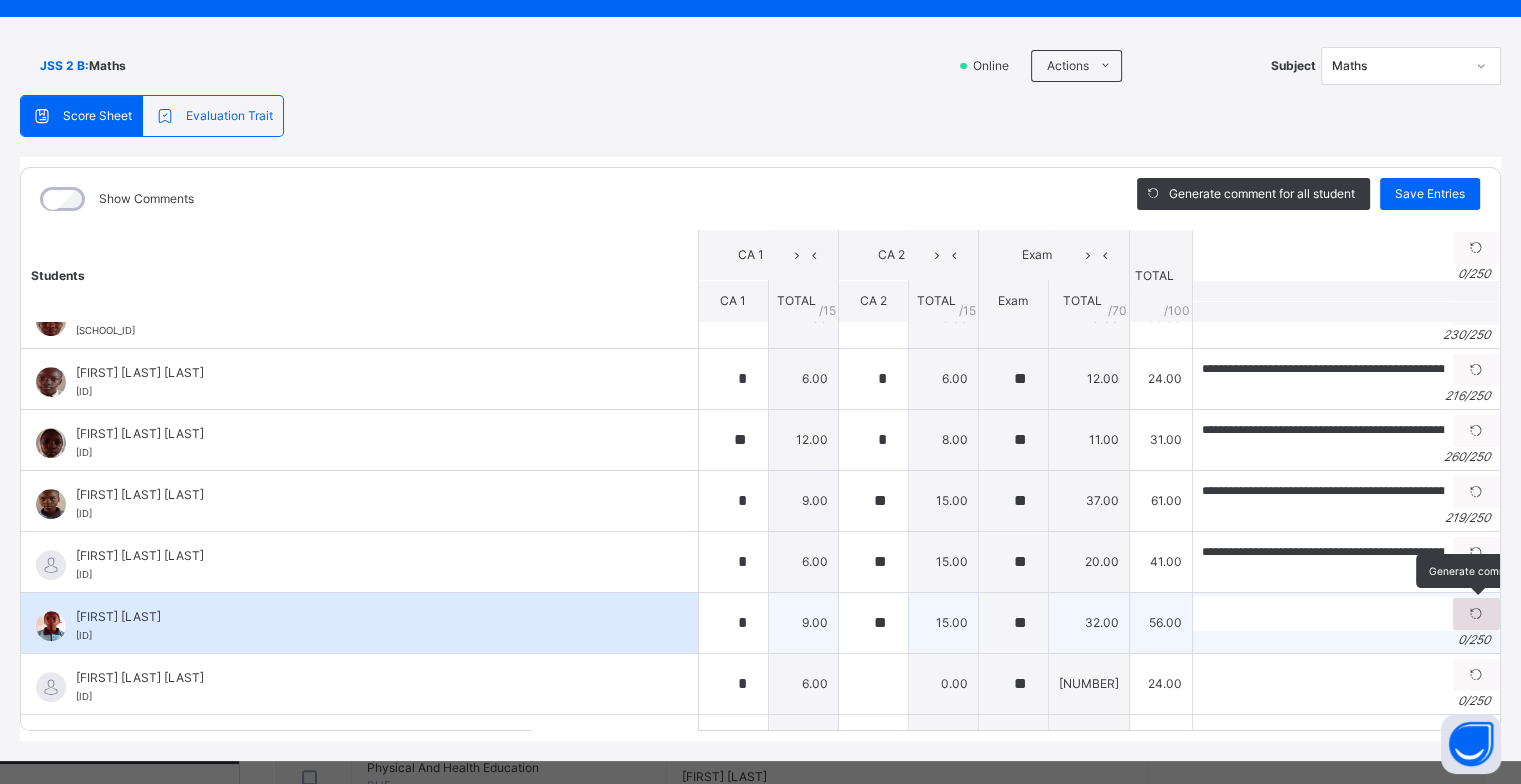 click at bounding box center (1476, 614) 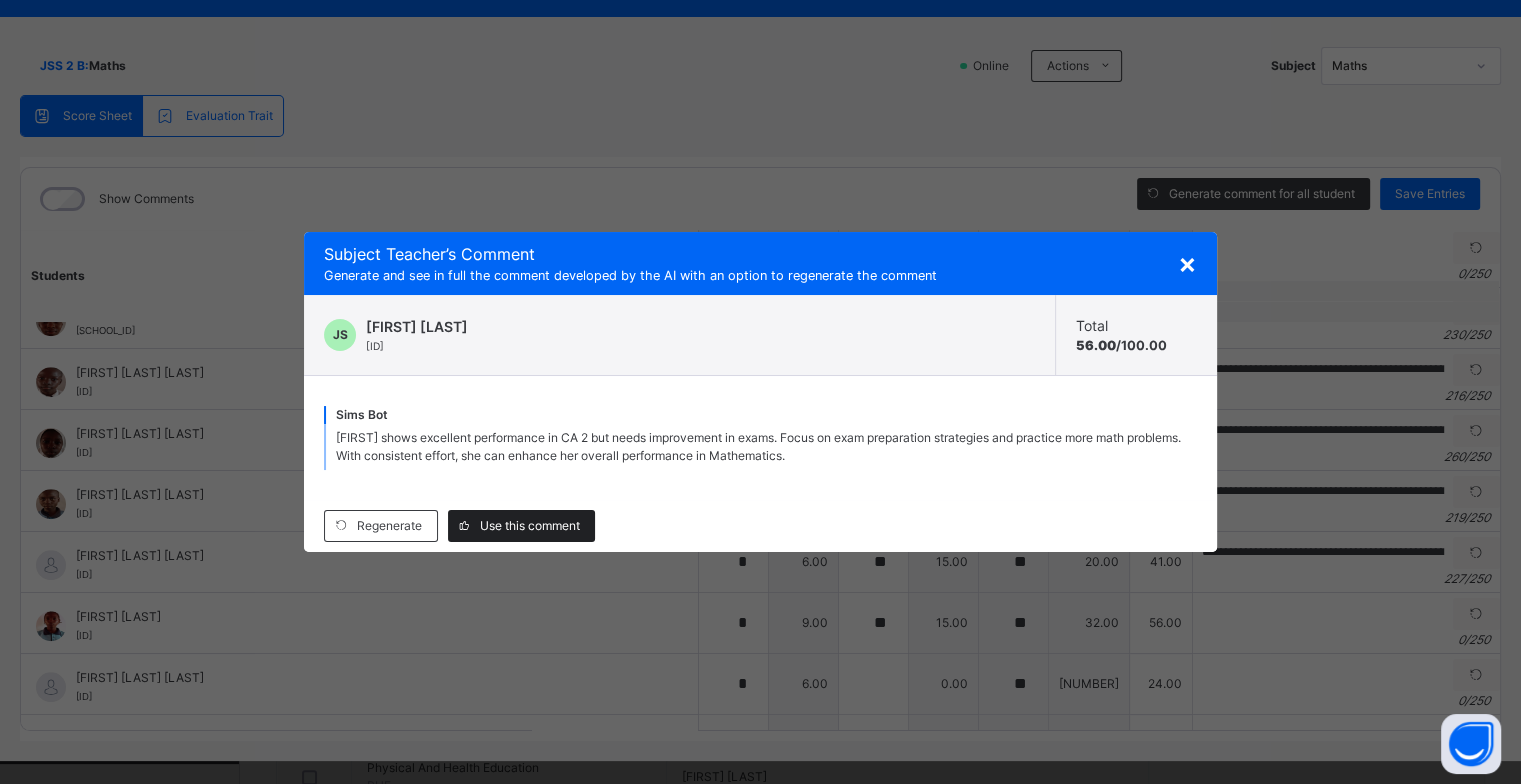 click on "Use this comment" at bounding box center [530, 526] 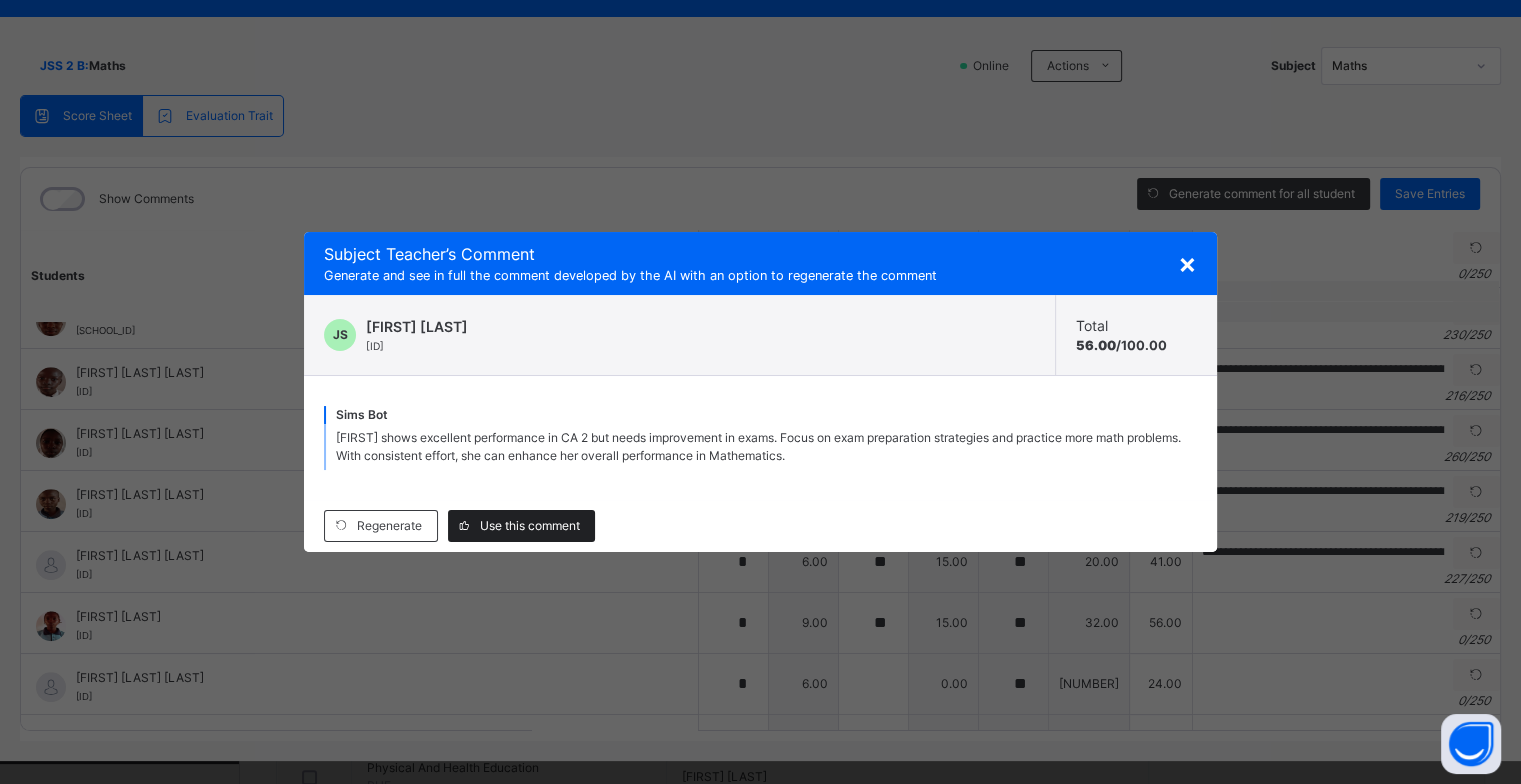 type on "**********" 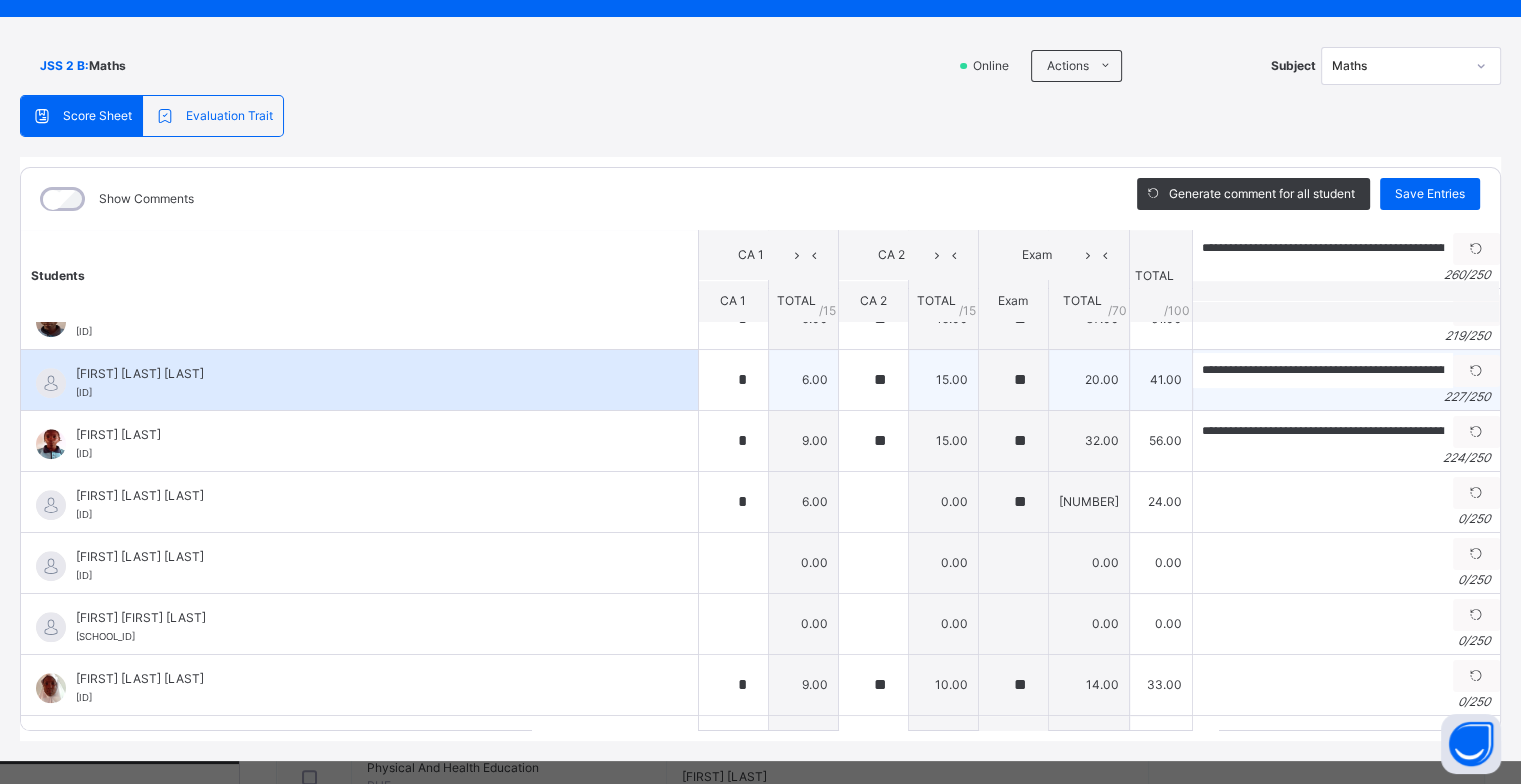 scroll, scrollTop: 1700, scrollLeft: 0, axis: vertical 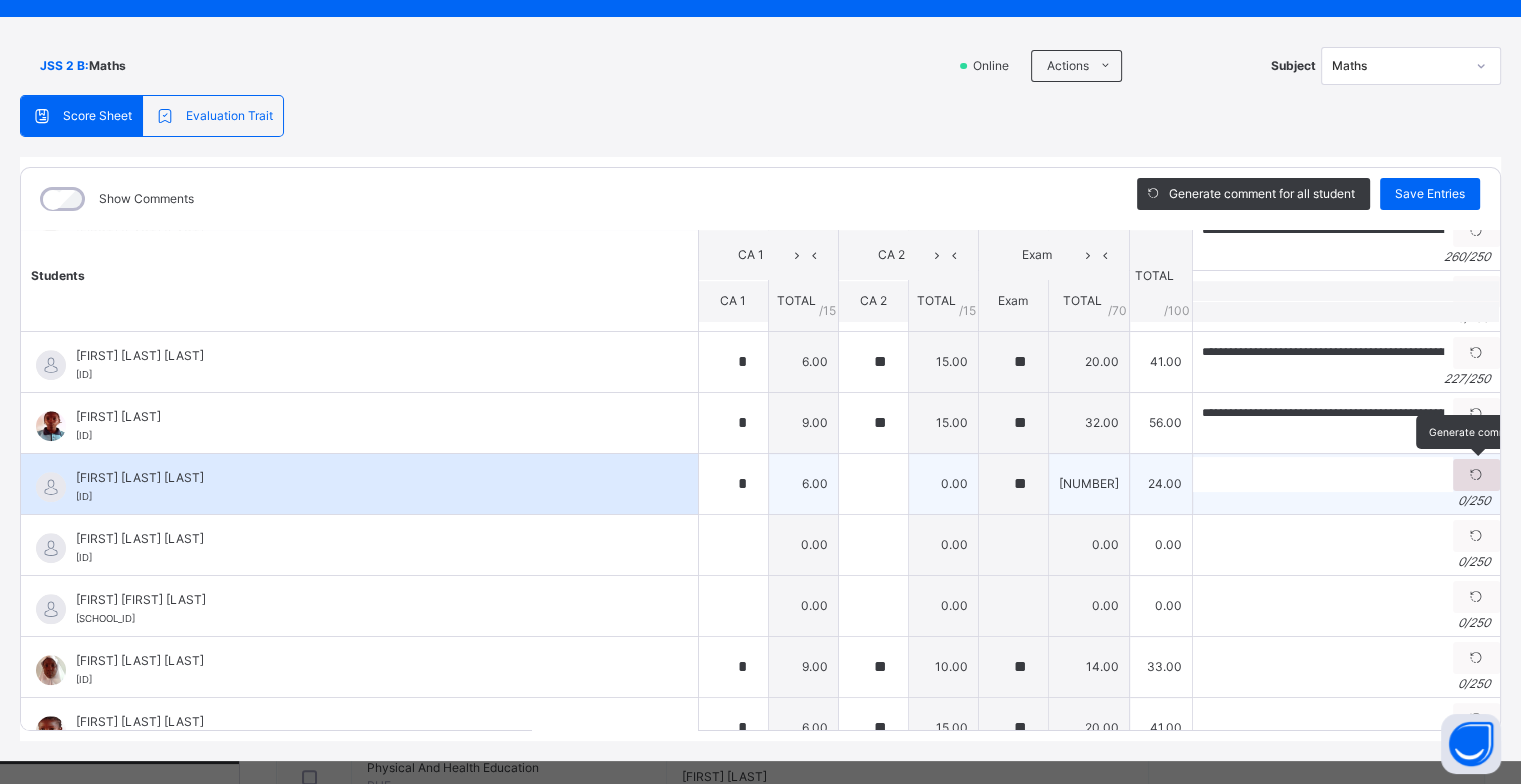 click at bounding box center [1476, 475] 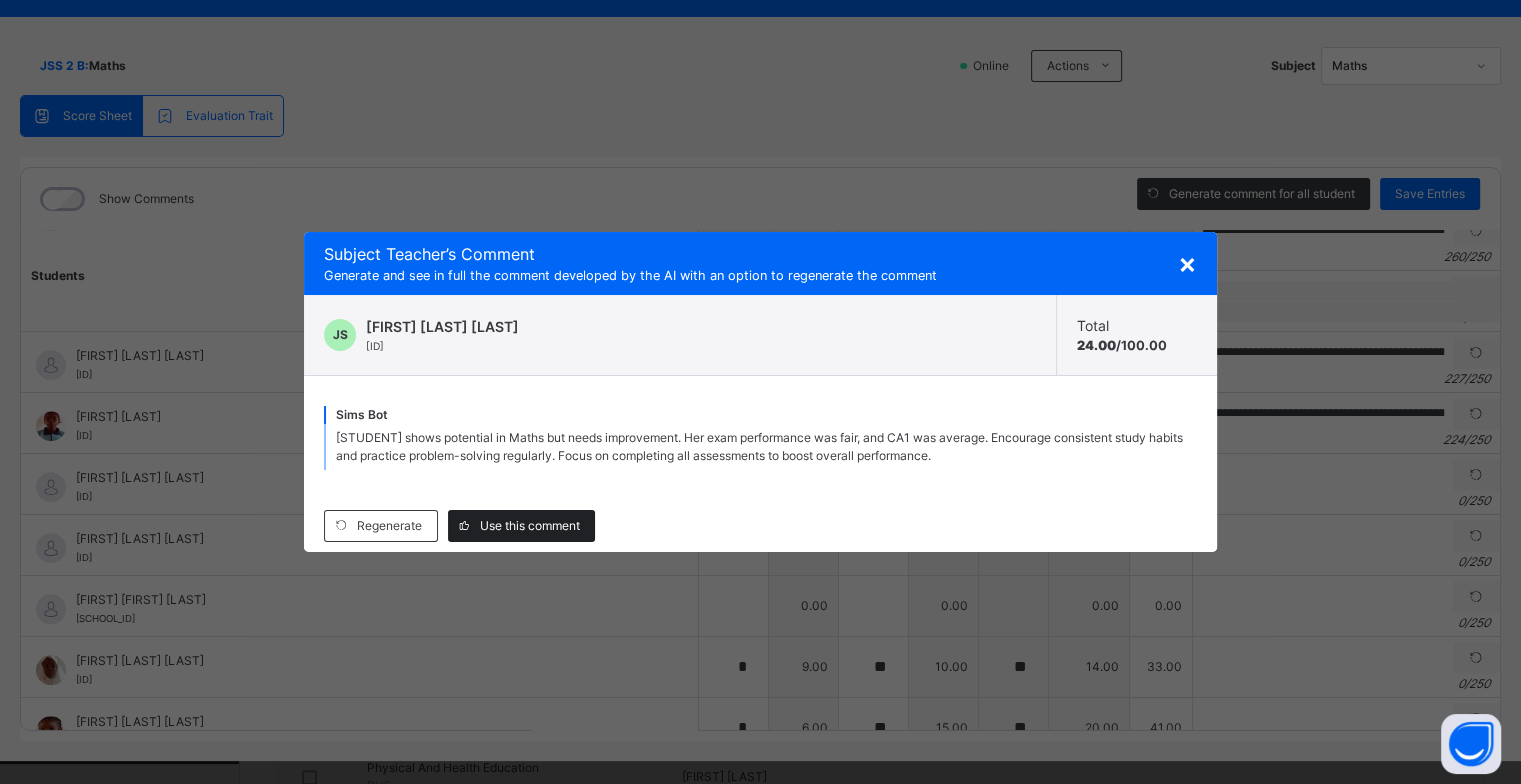 click on "Use this comment" at bounding box center (530, 526) 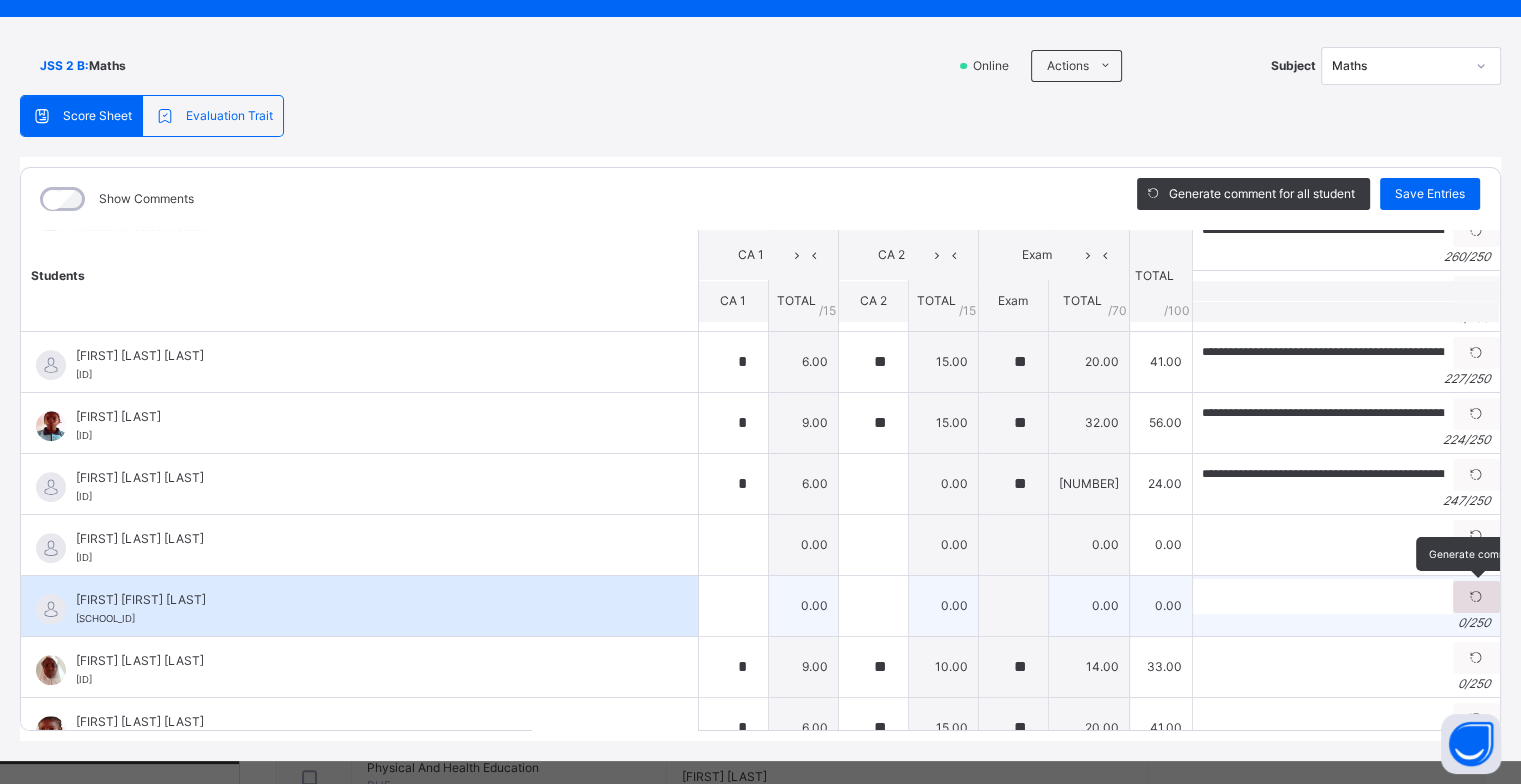 click at bounding box center (1476, 597) 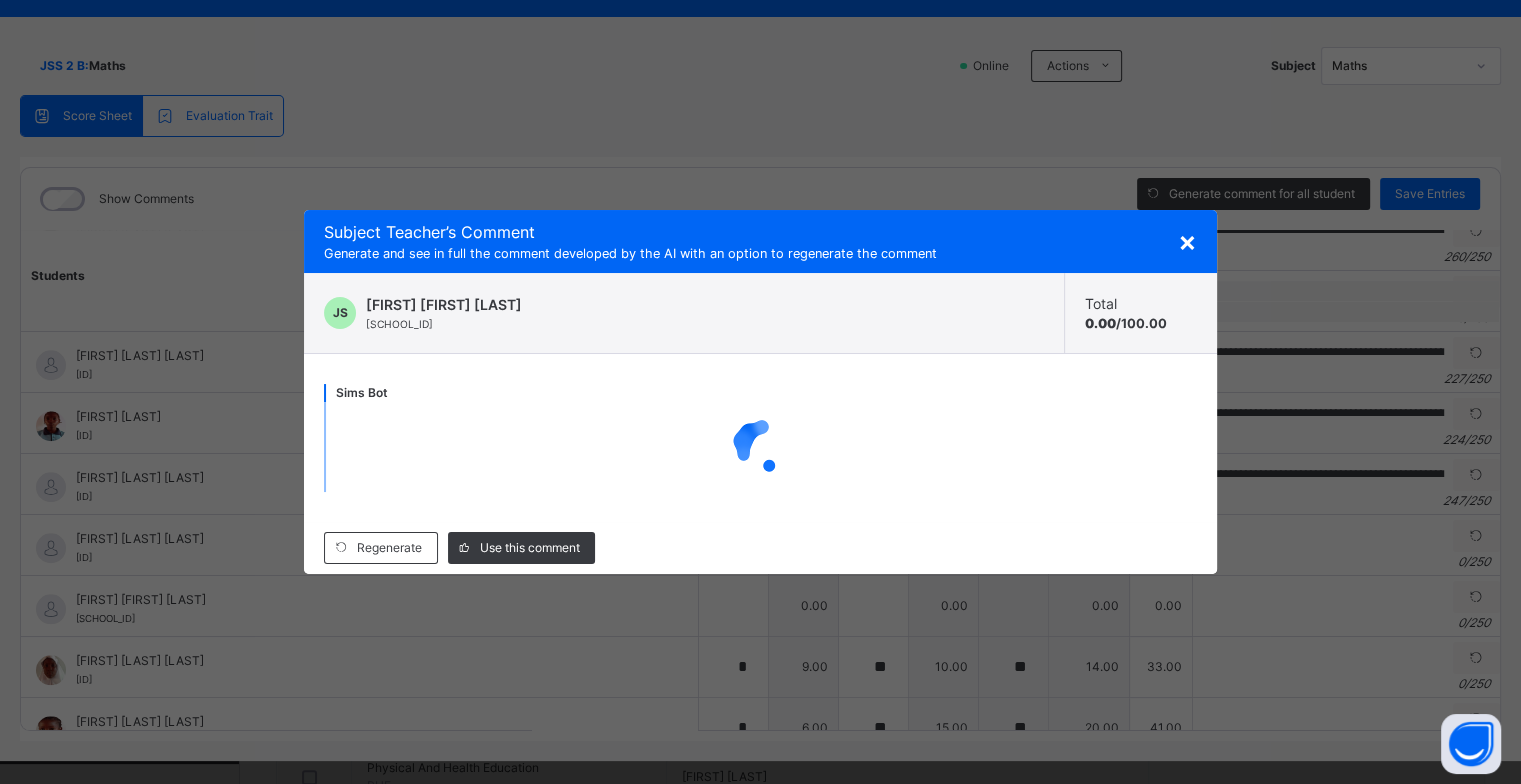 click on "×" at bounding box center [1187, 241] 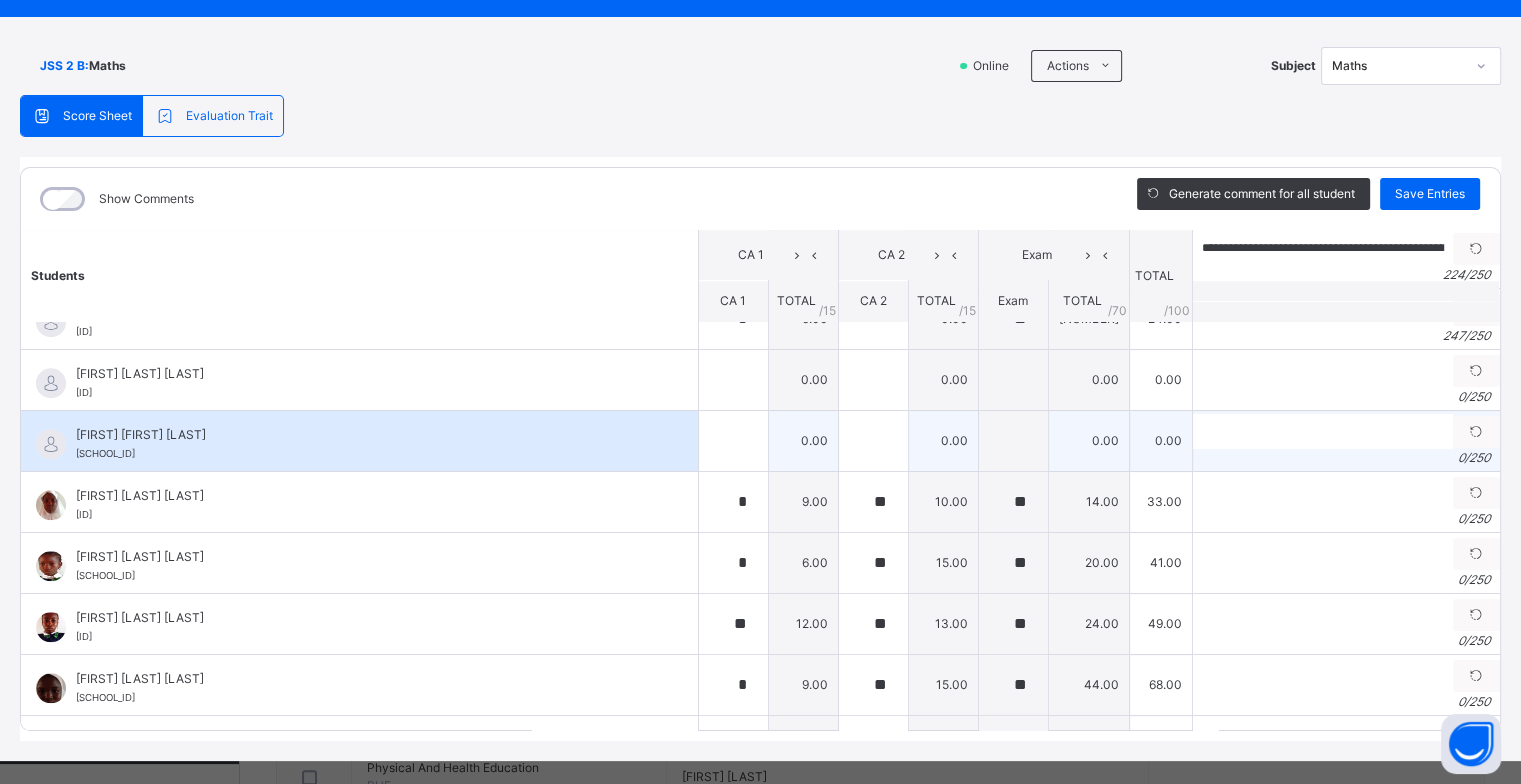 scroll, scrollTop: 1900, scrollLeft: 0, axis: vertical 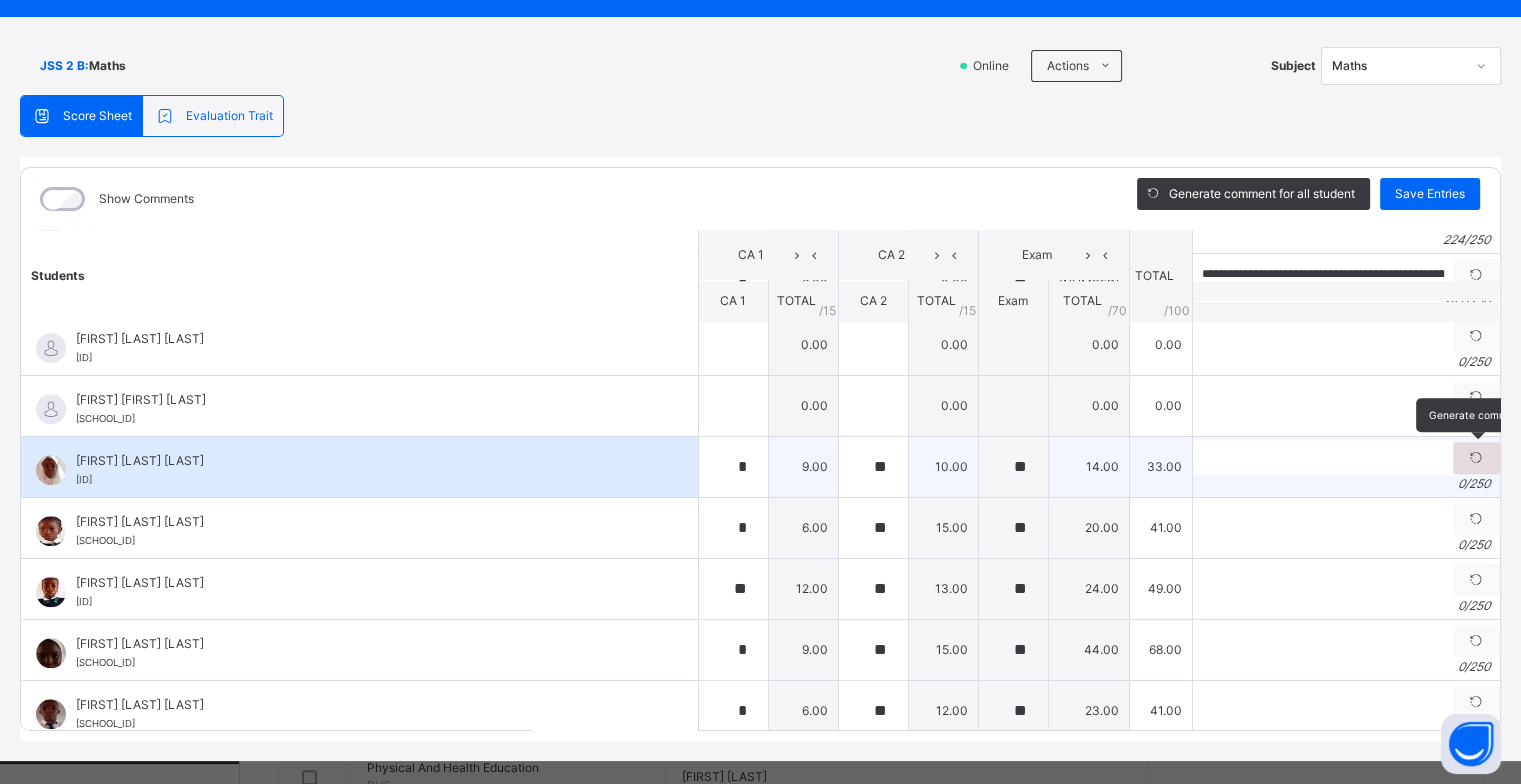 click at bounding box center (1476, 458) 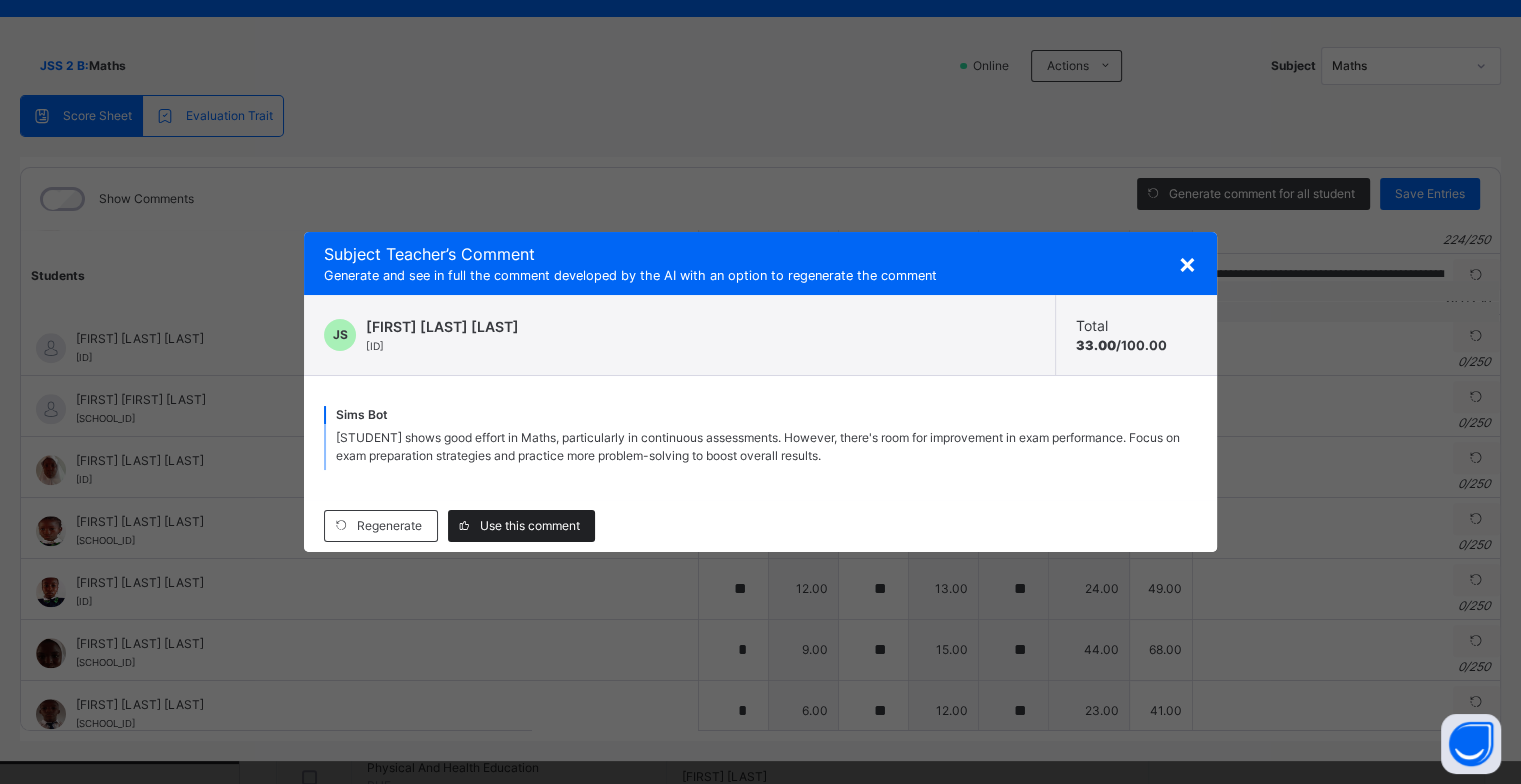 click on "Use this comment" at bounding box center [530, 526] 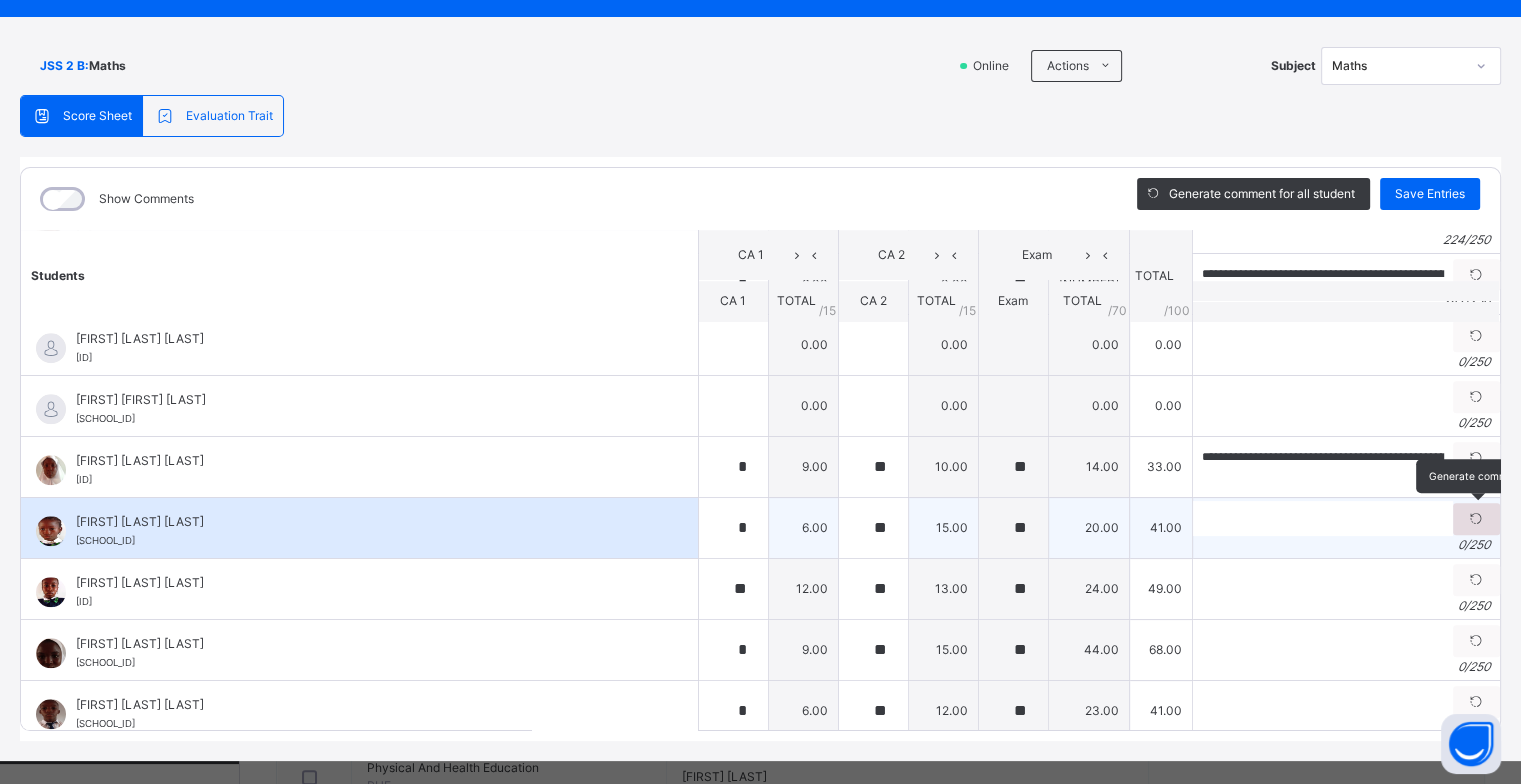 click at bounding box center [1476, 519] 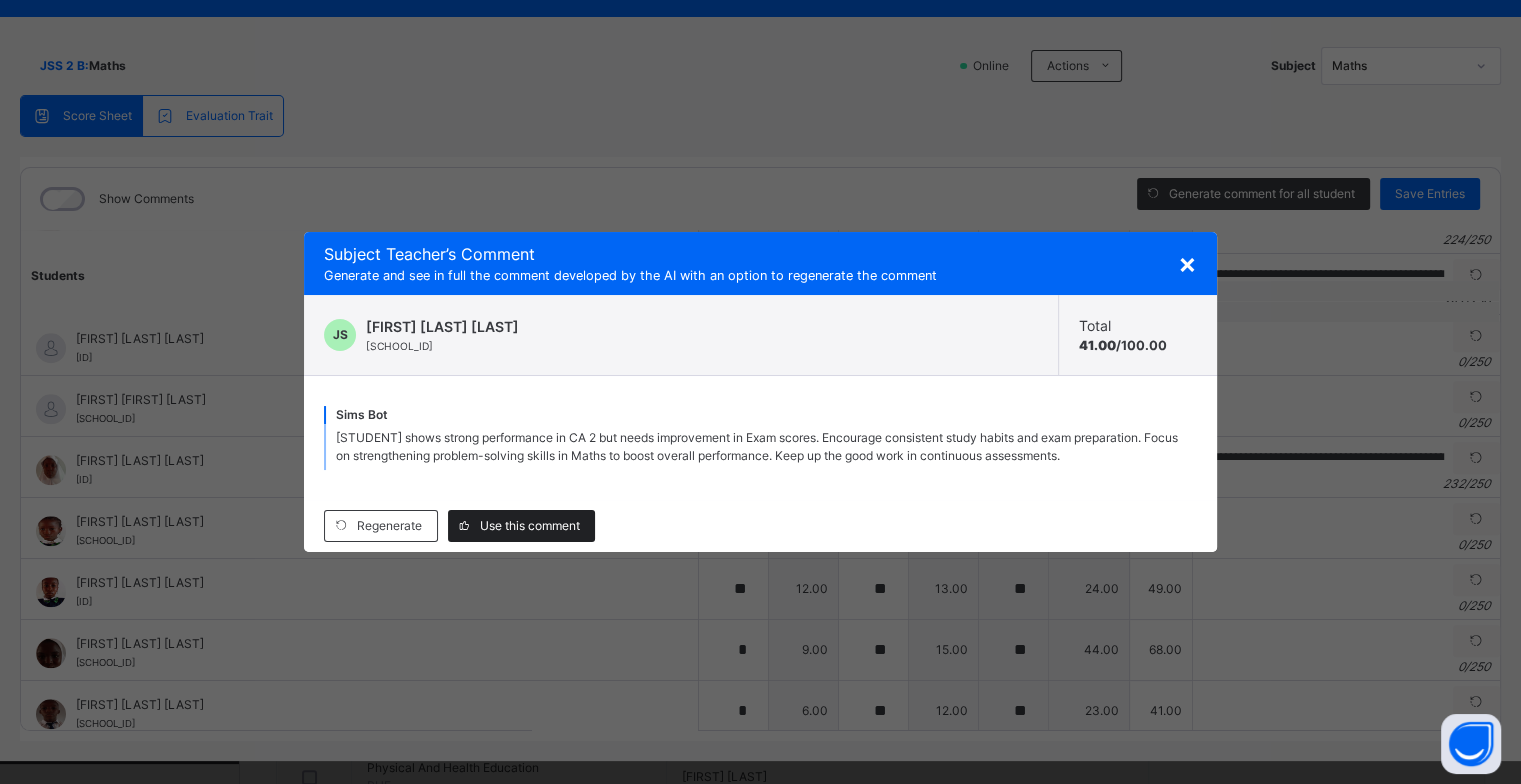 click on "Use this comment" at bounding box center [530, 526] 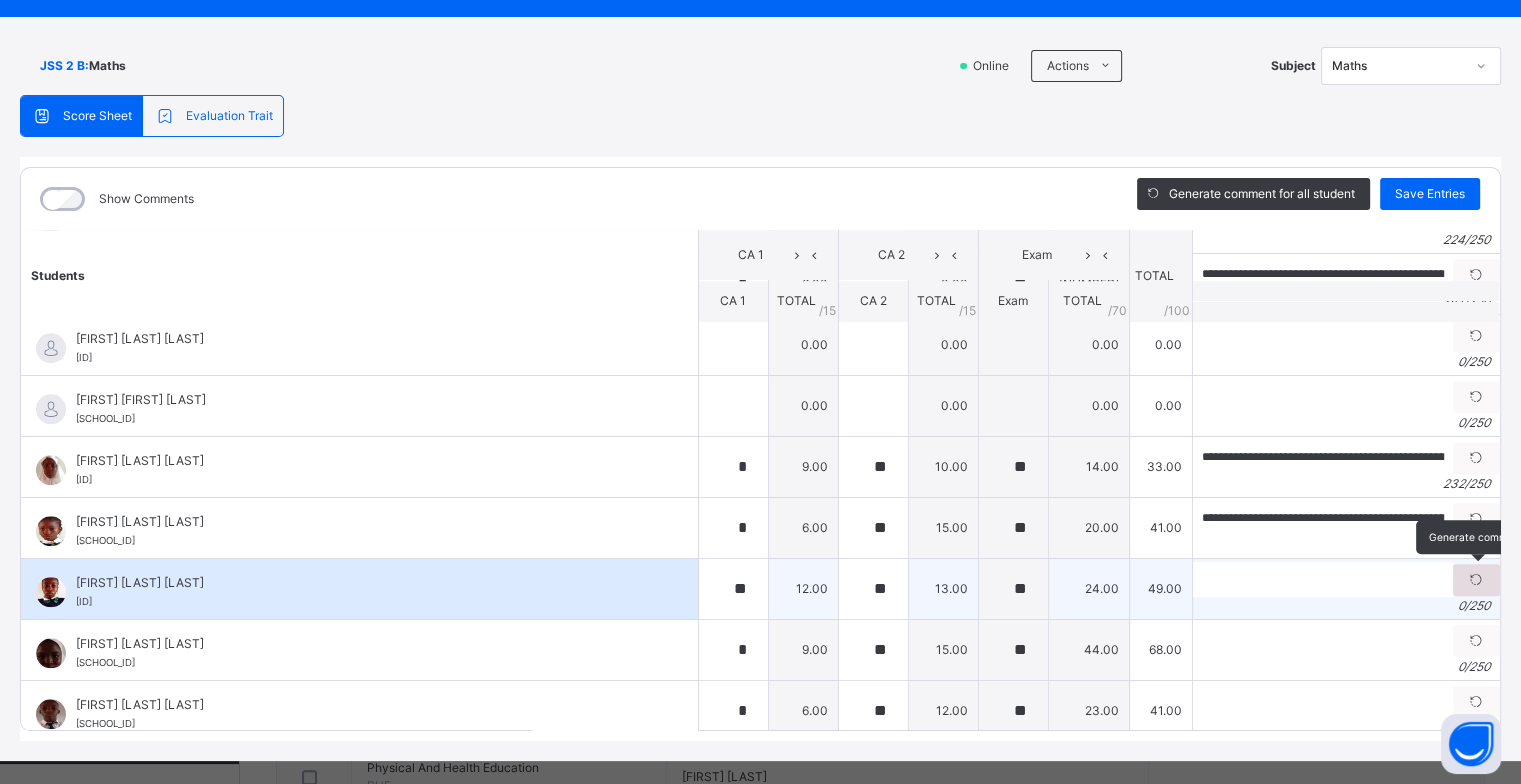 click at bounding box center [1476, 580] 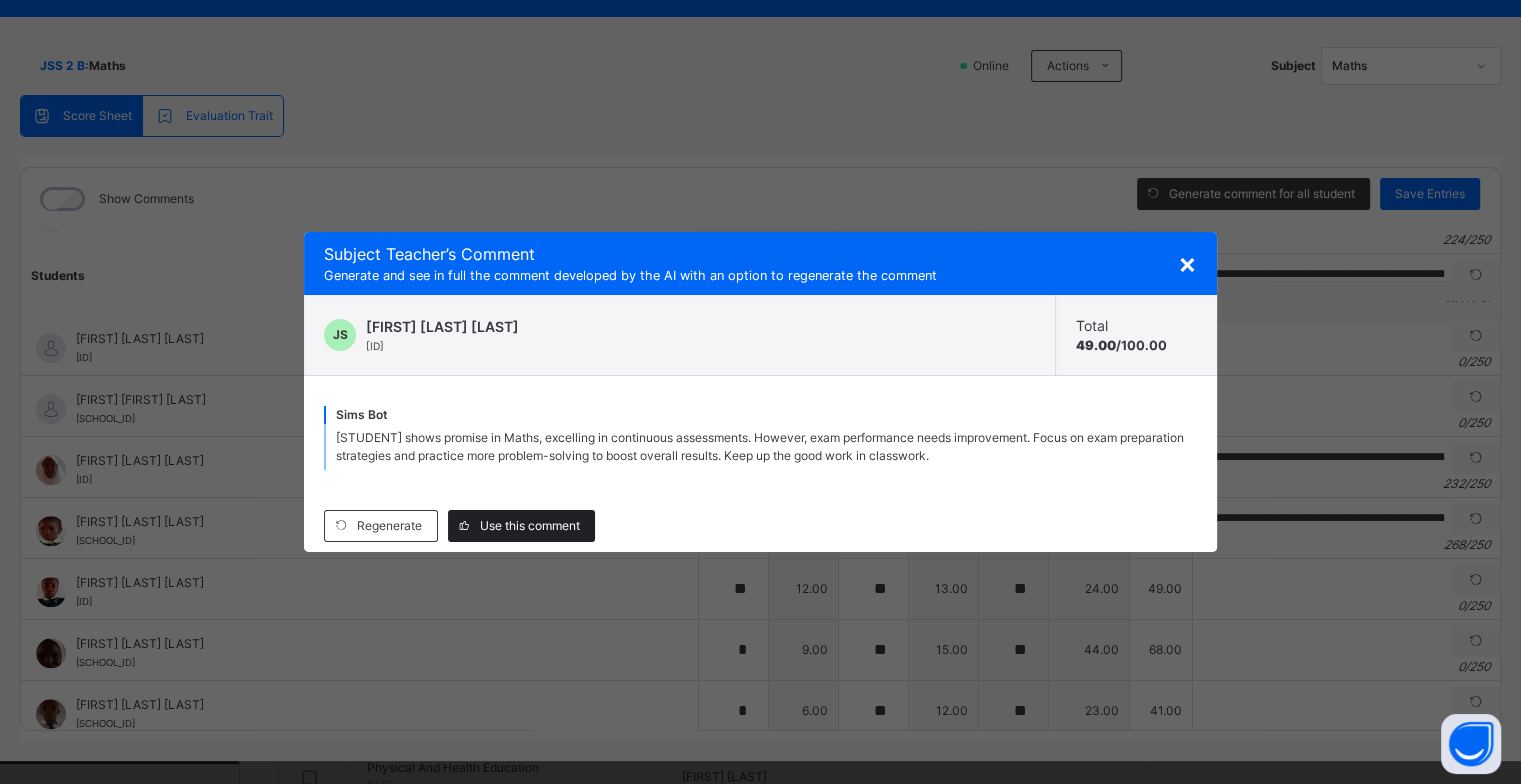 click on "Use this comment" at bounding box center [530, 526] 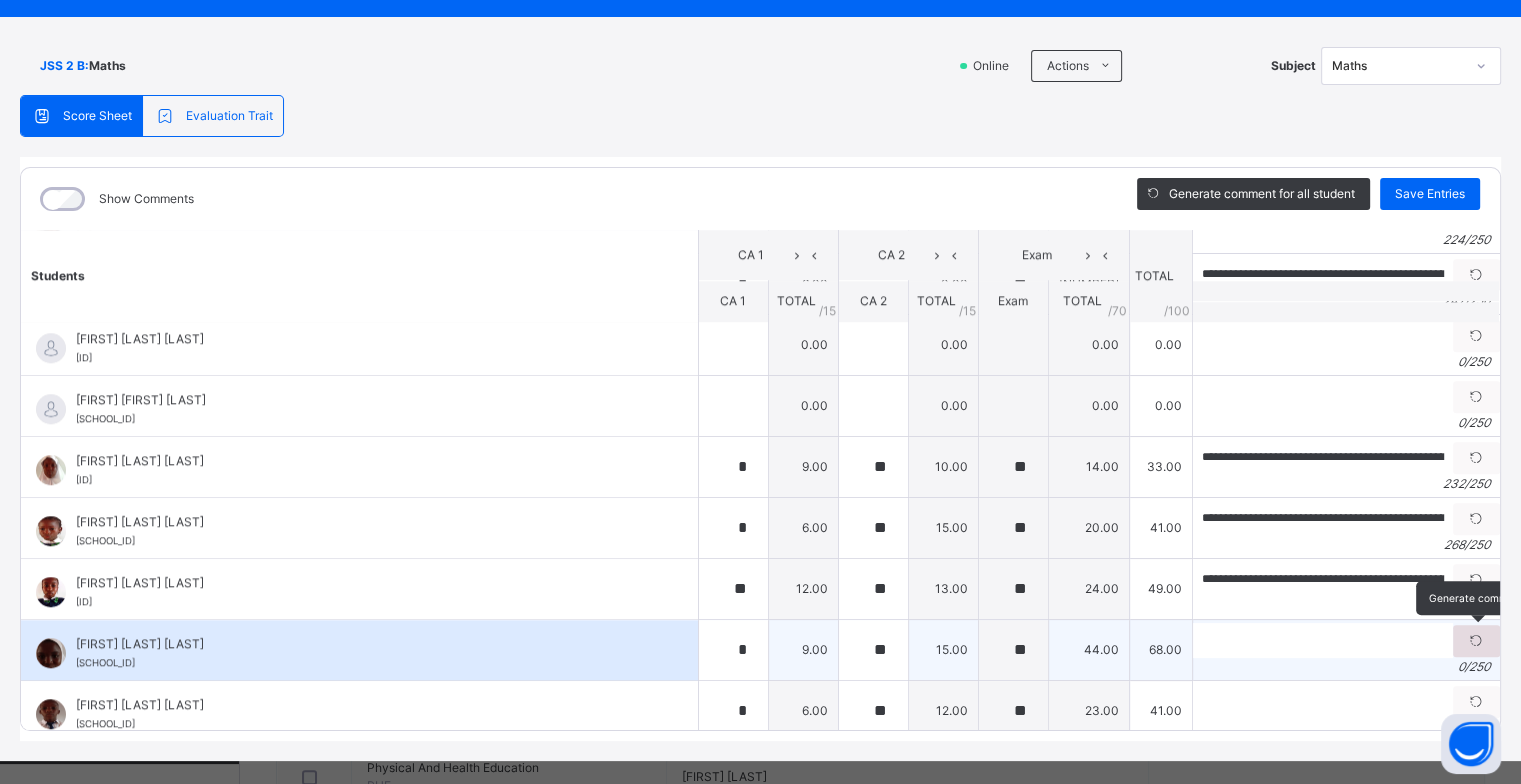 click at bounding box center [1476, 641] 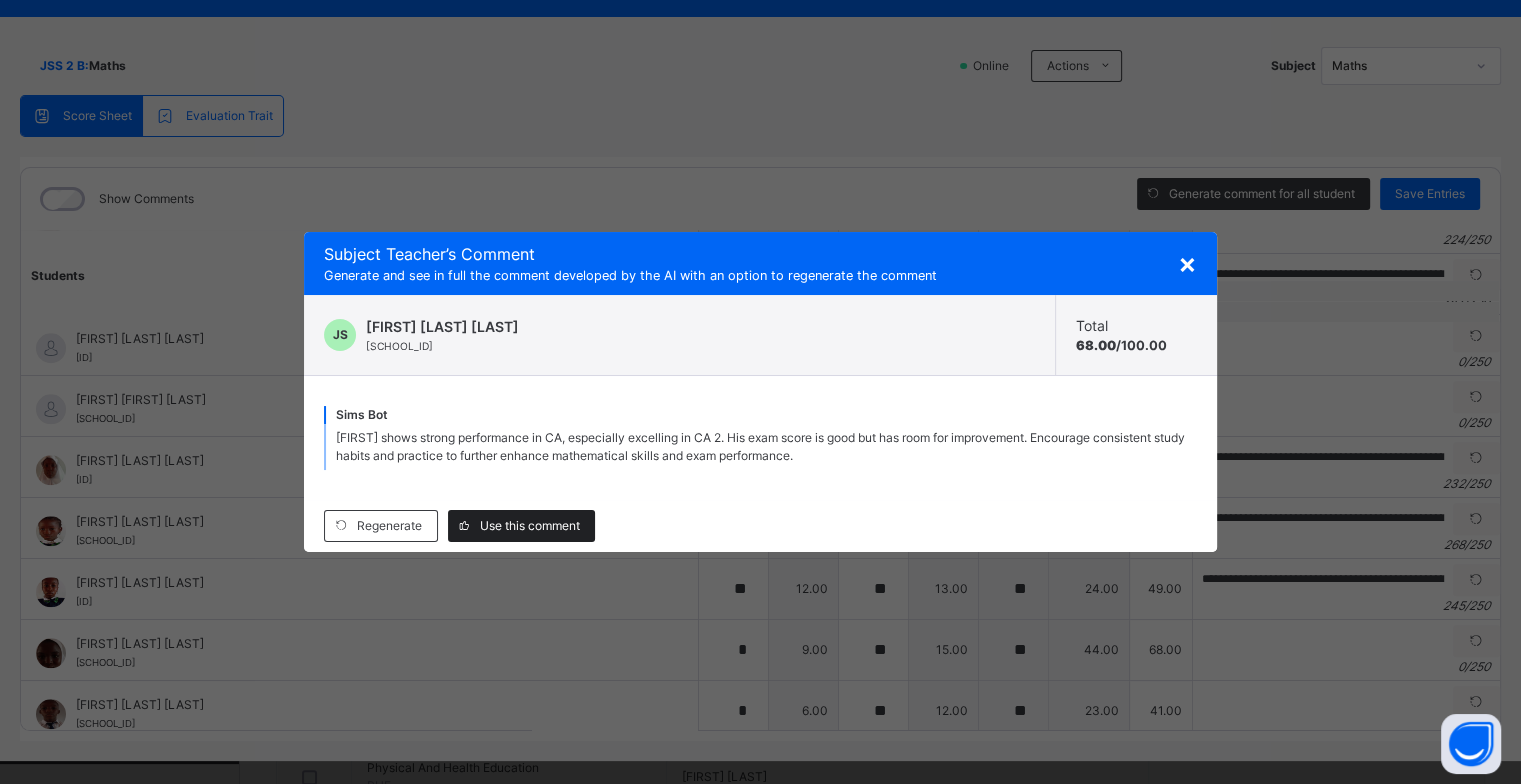 click on "Use this comment" at bounding box center [530, 526] 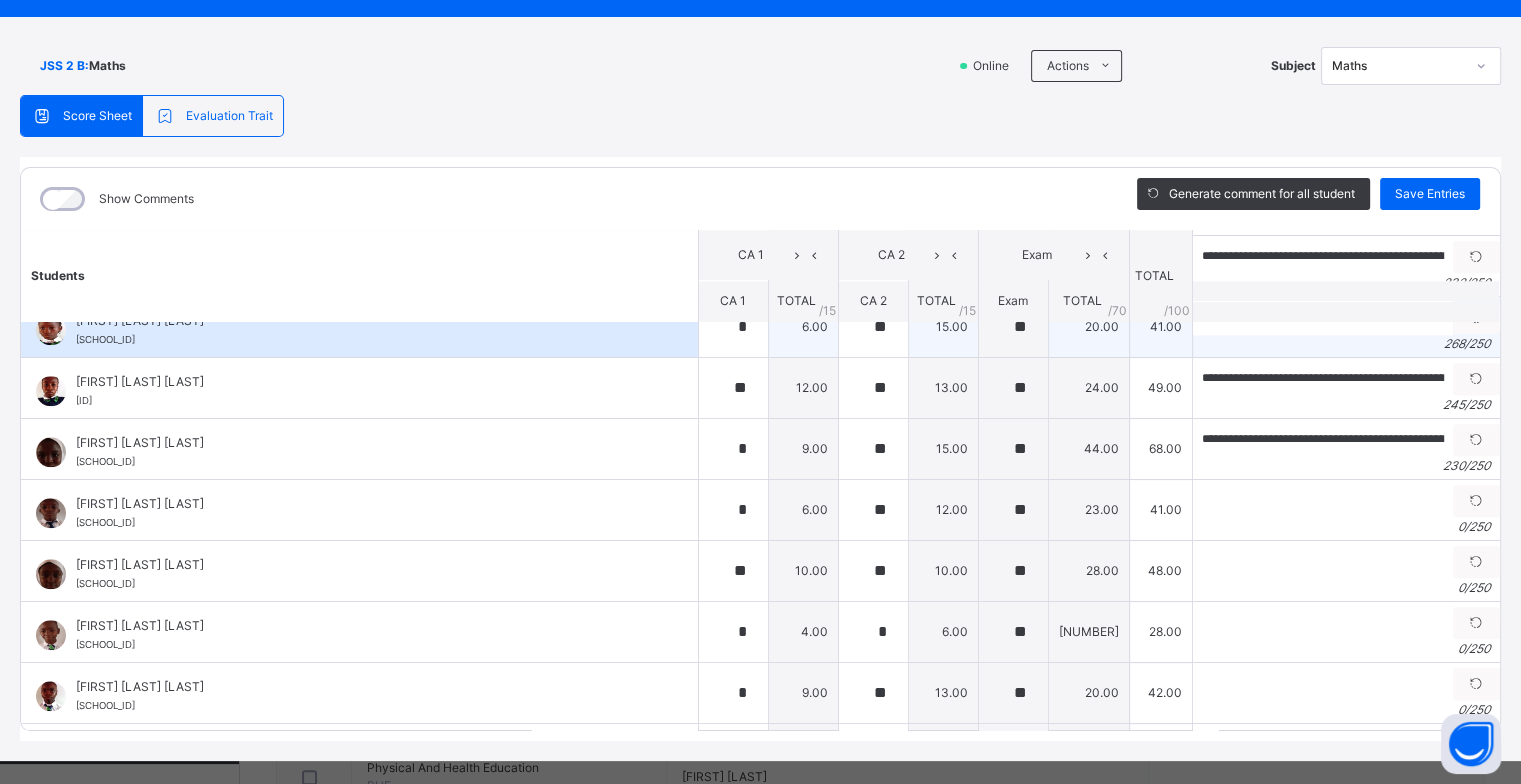 scroll, scrollTop: 2200, scrollLeft: 0, axis: vertical 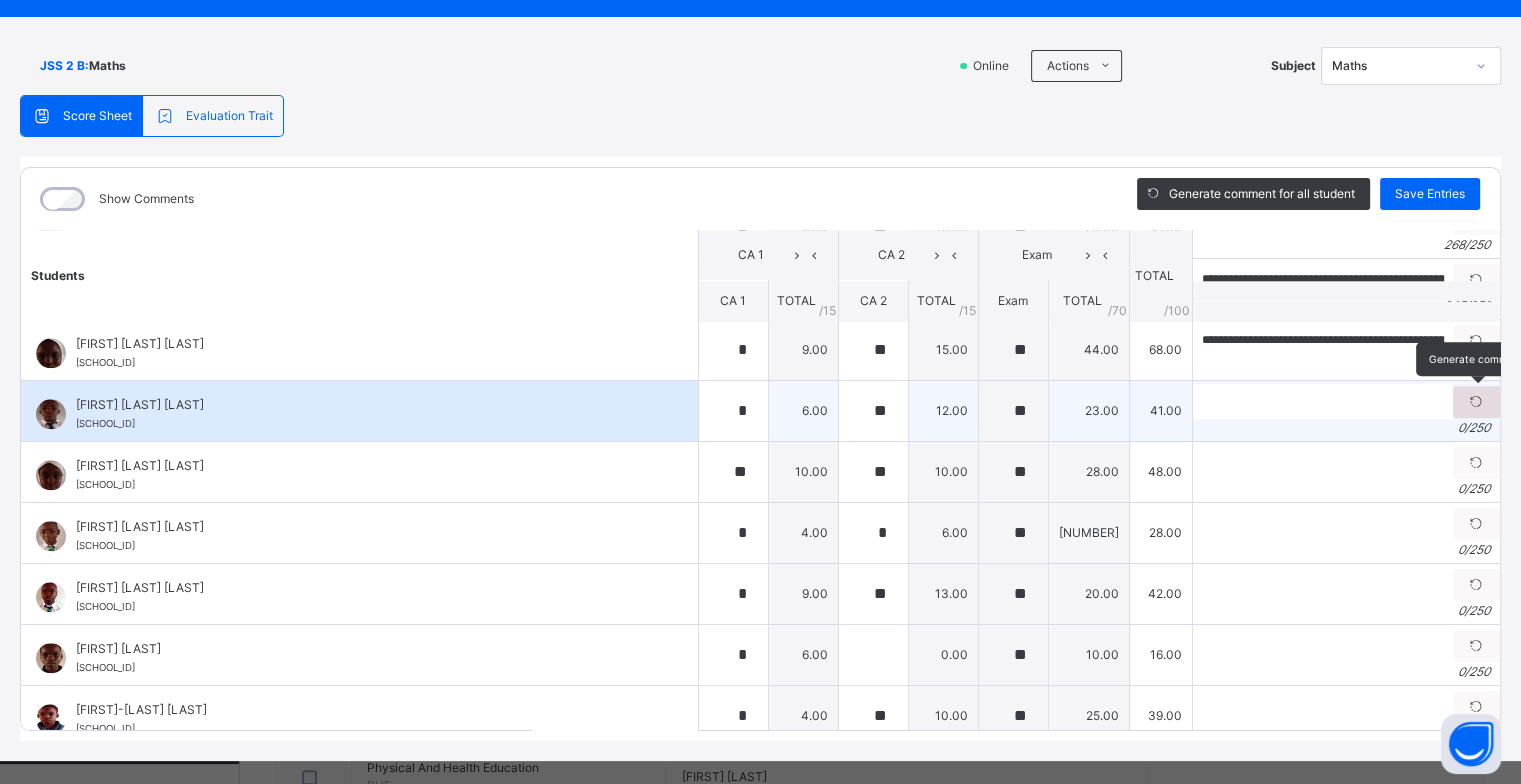 click at bounding box center (1476, 402) 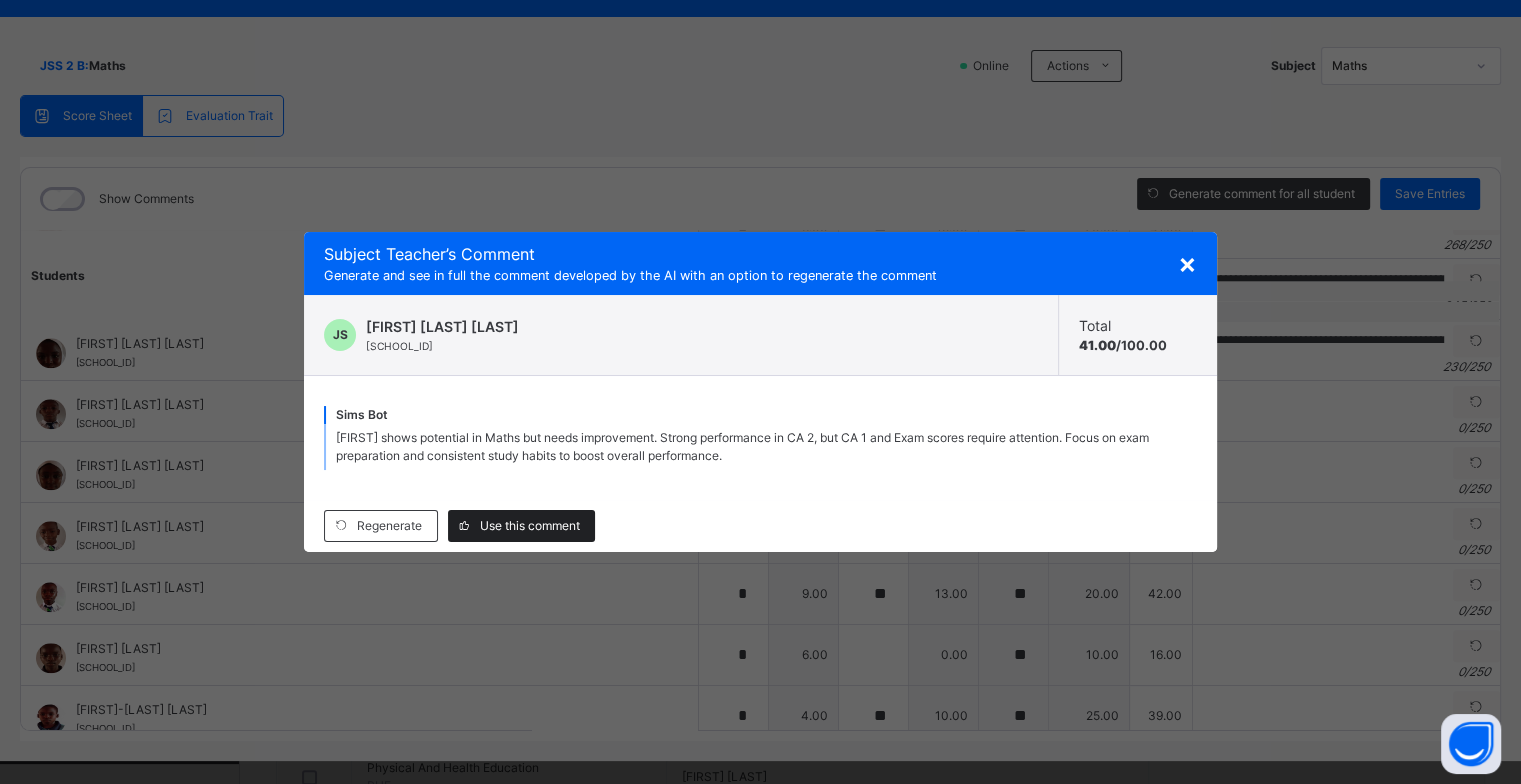click on "Use this comment" at bounding box center (530, 526) 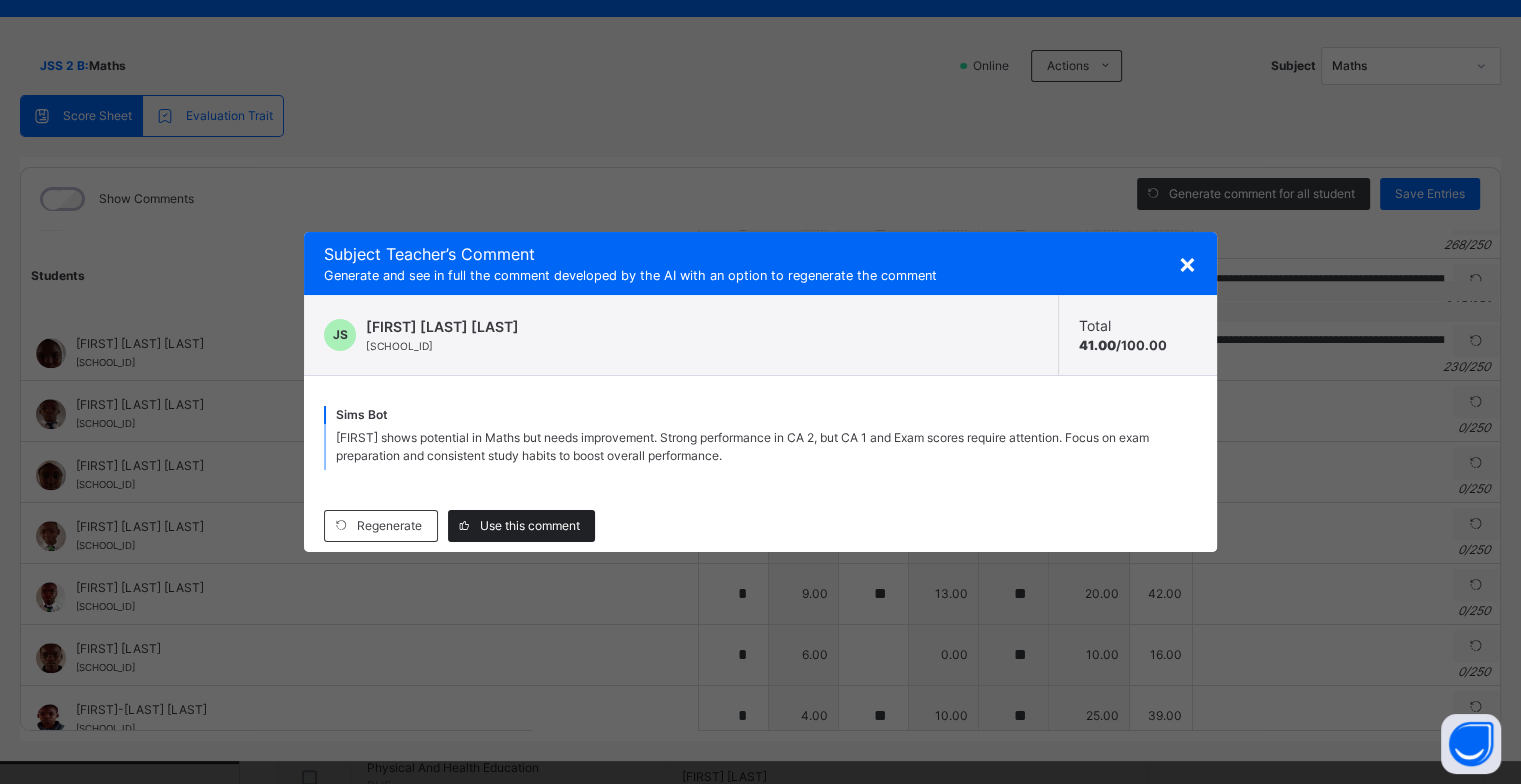 type on "**********" 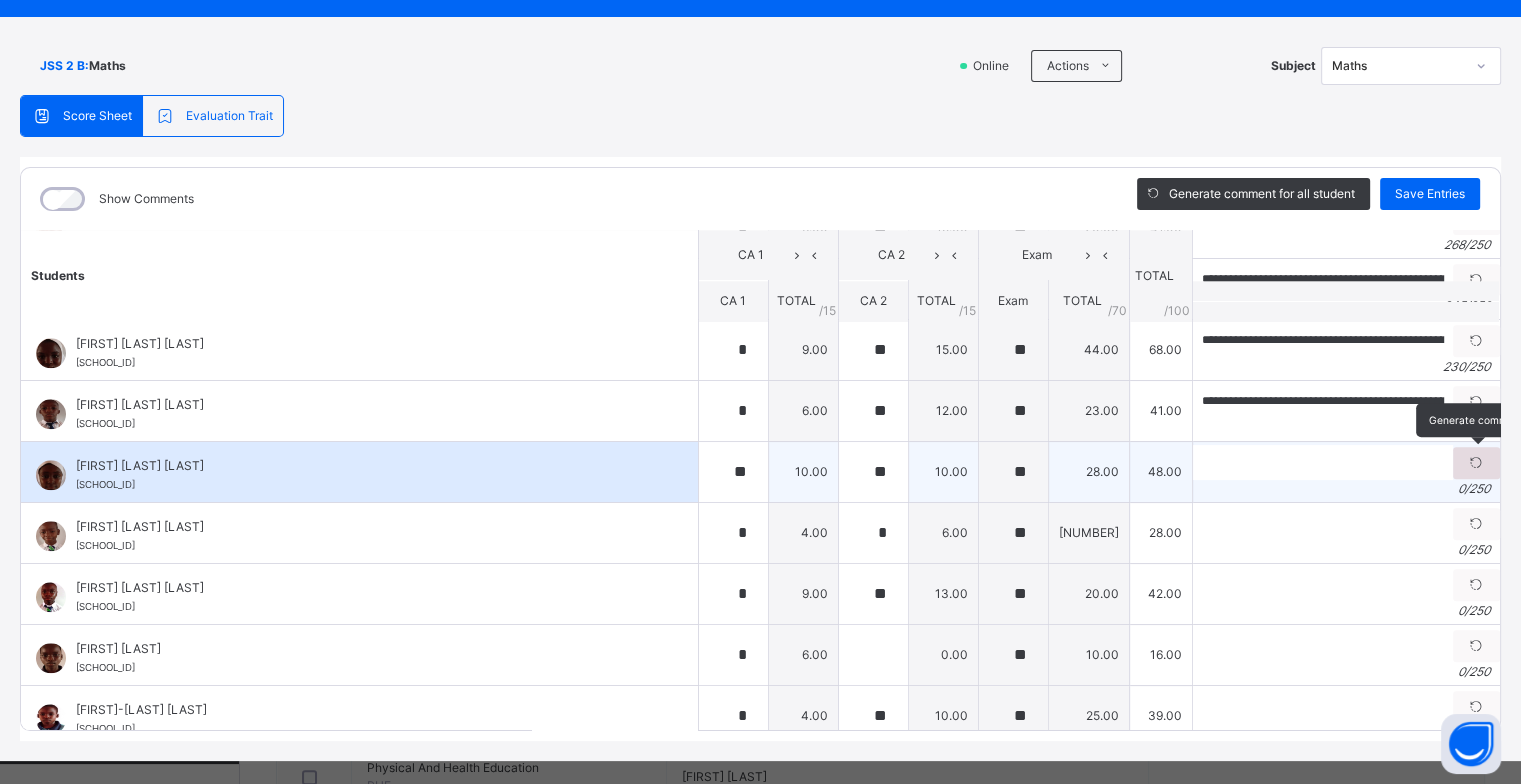 click at bounding box center (1476, 463) 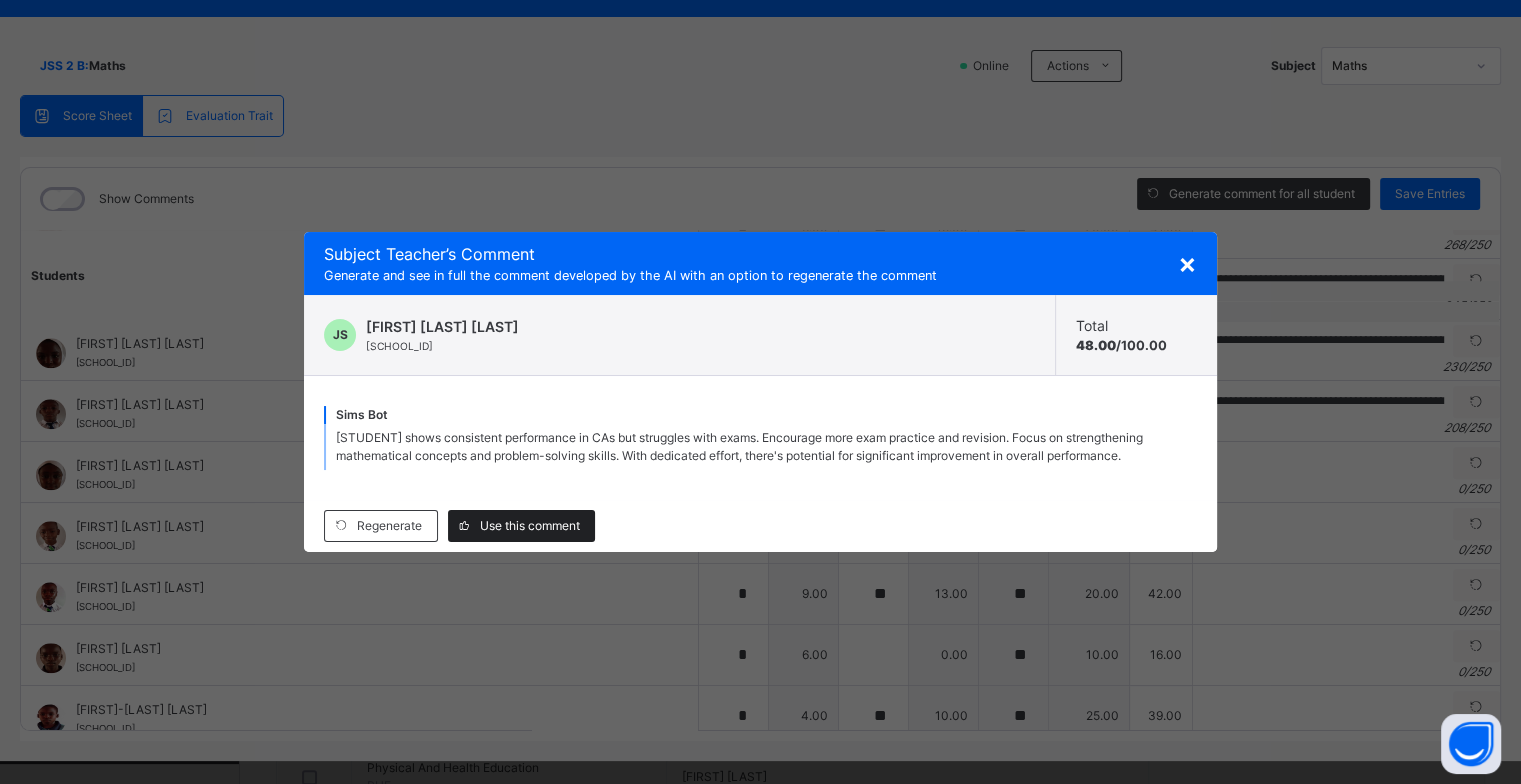 click on "Use this comment" at bounding box center [530, 526] 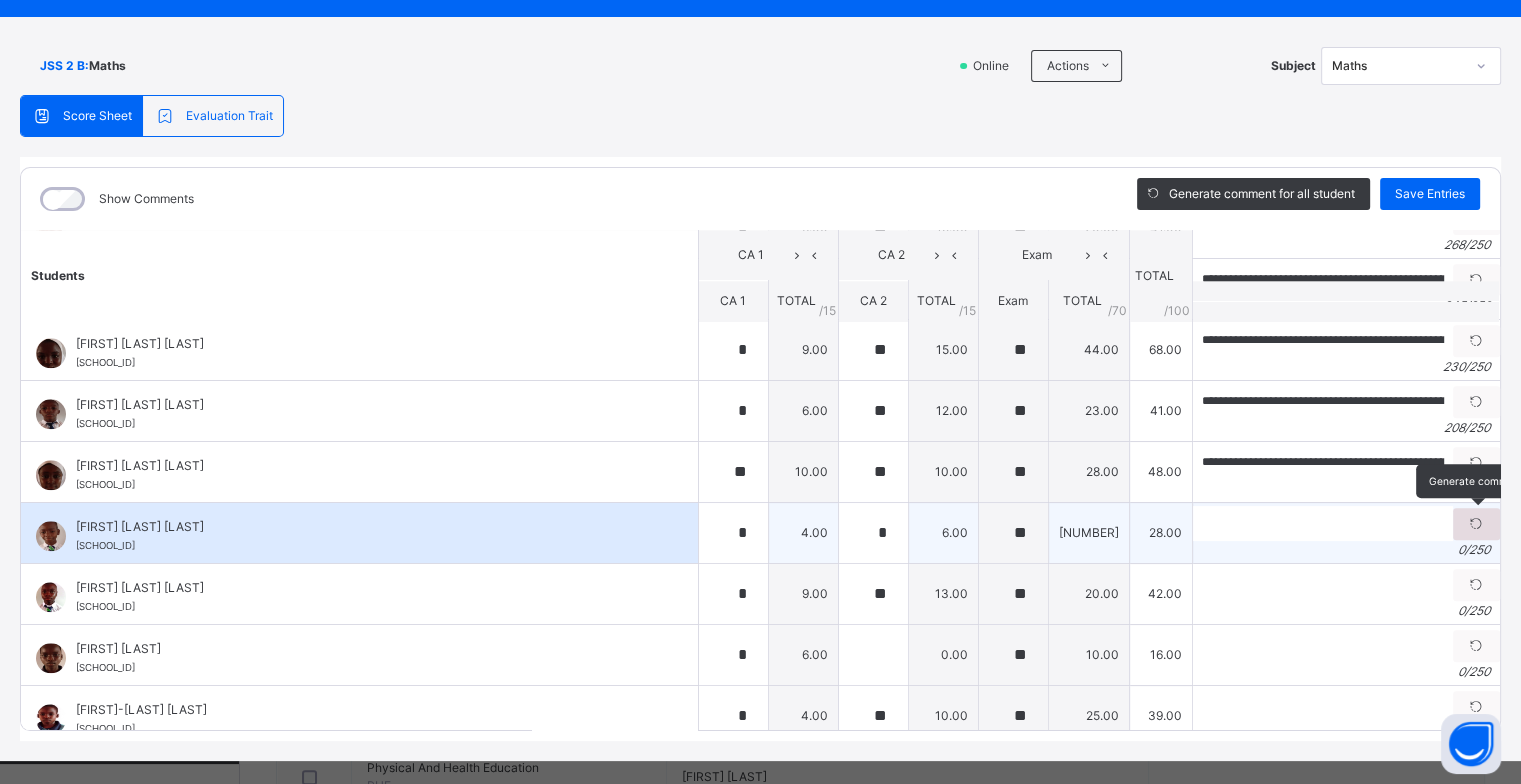 click at bounding box center (1476, 524) 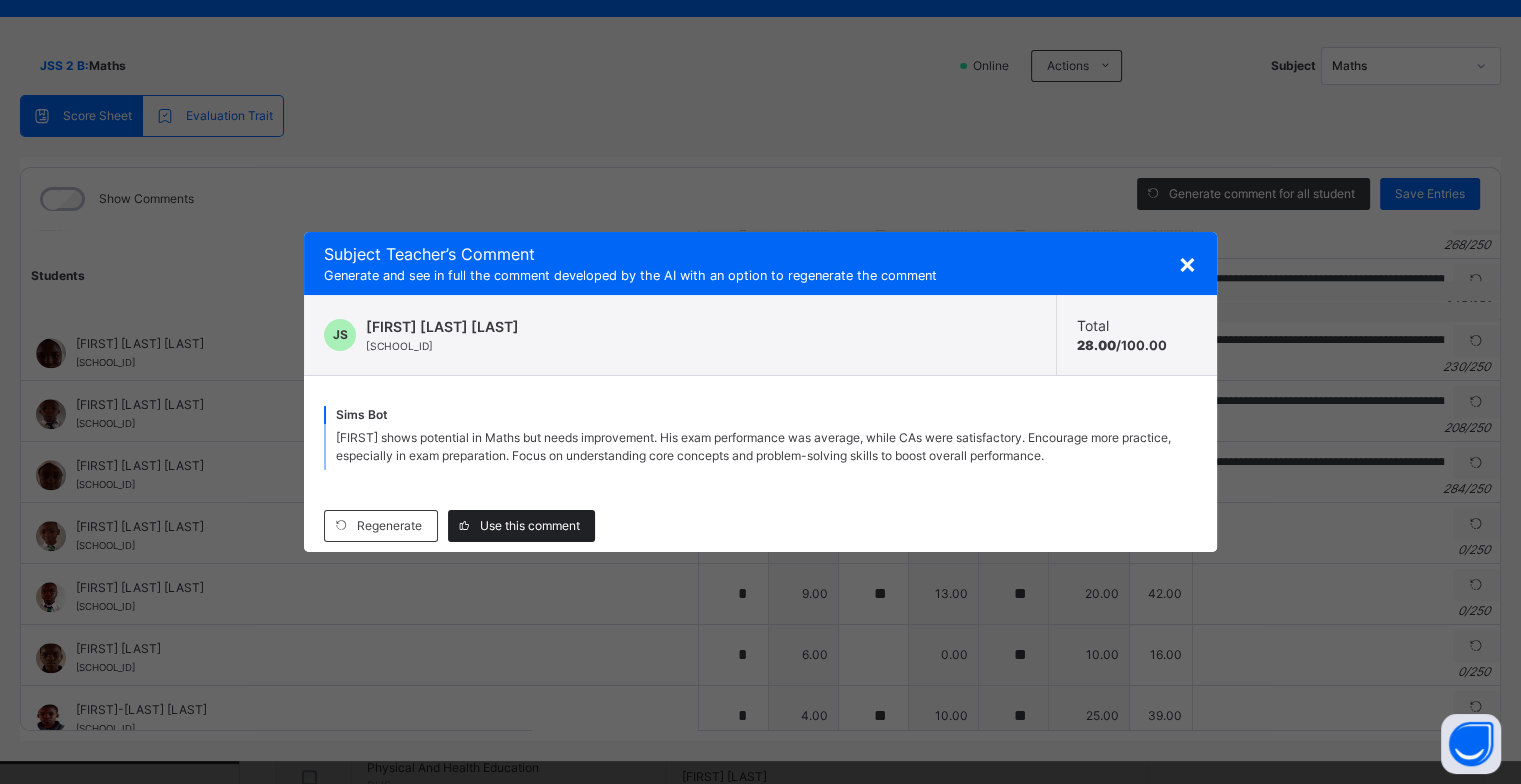 click on "Use this comment" at bounding box center (521, 526) 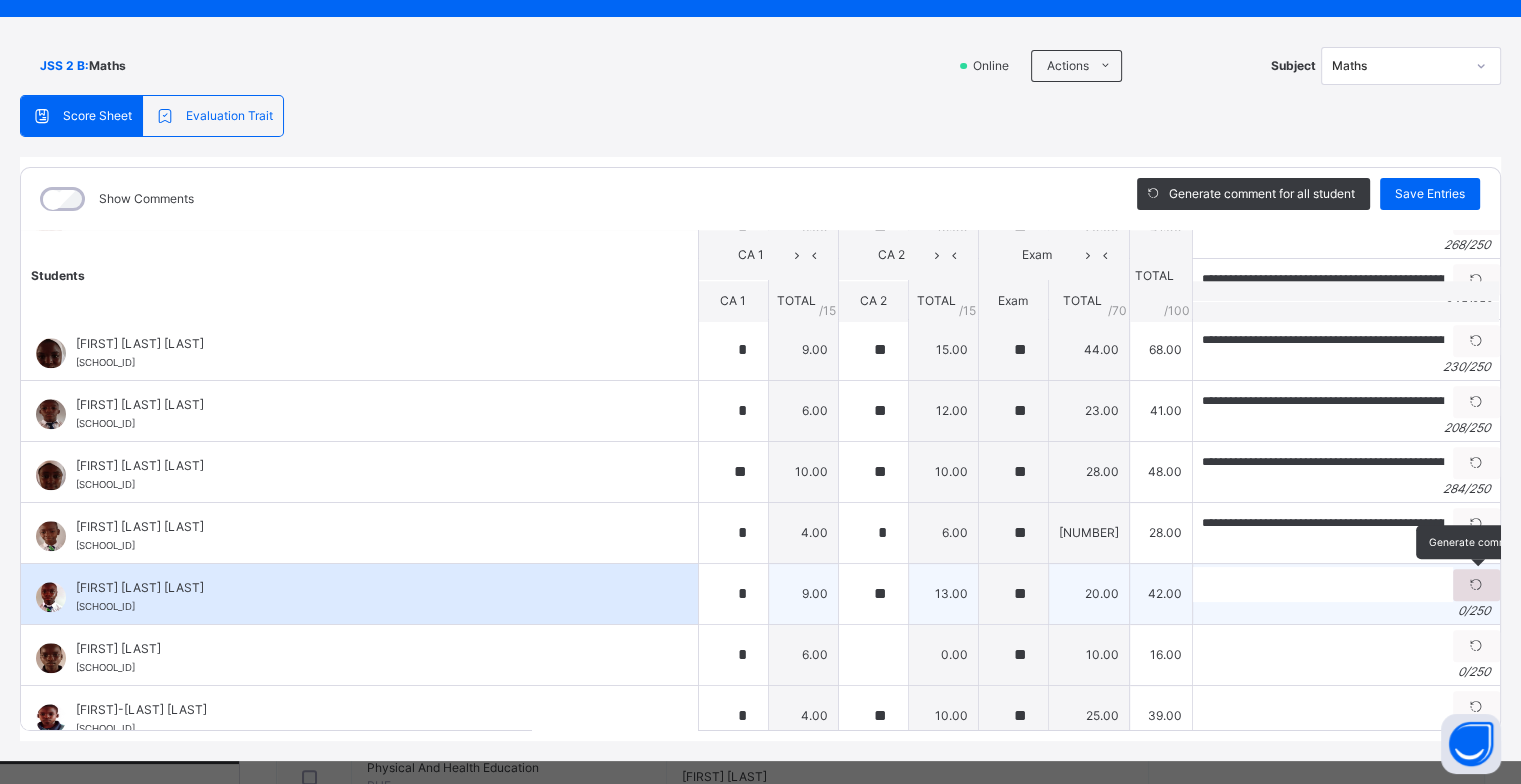 click at bounding box center [1476, 585] 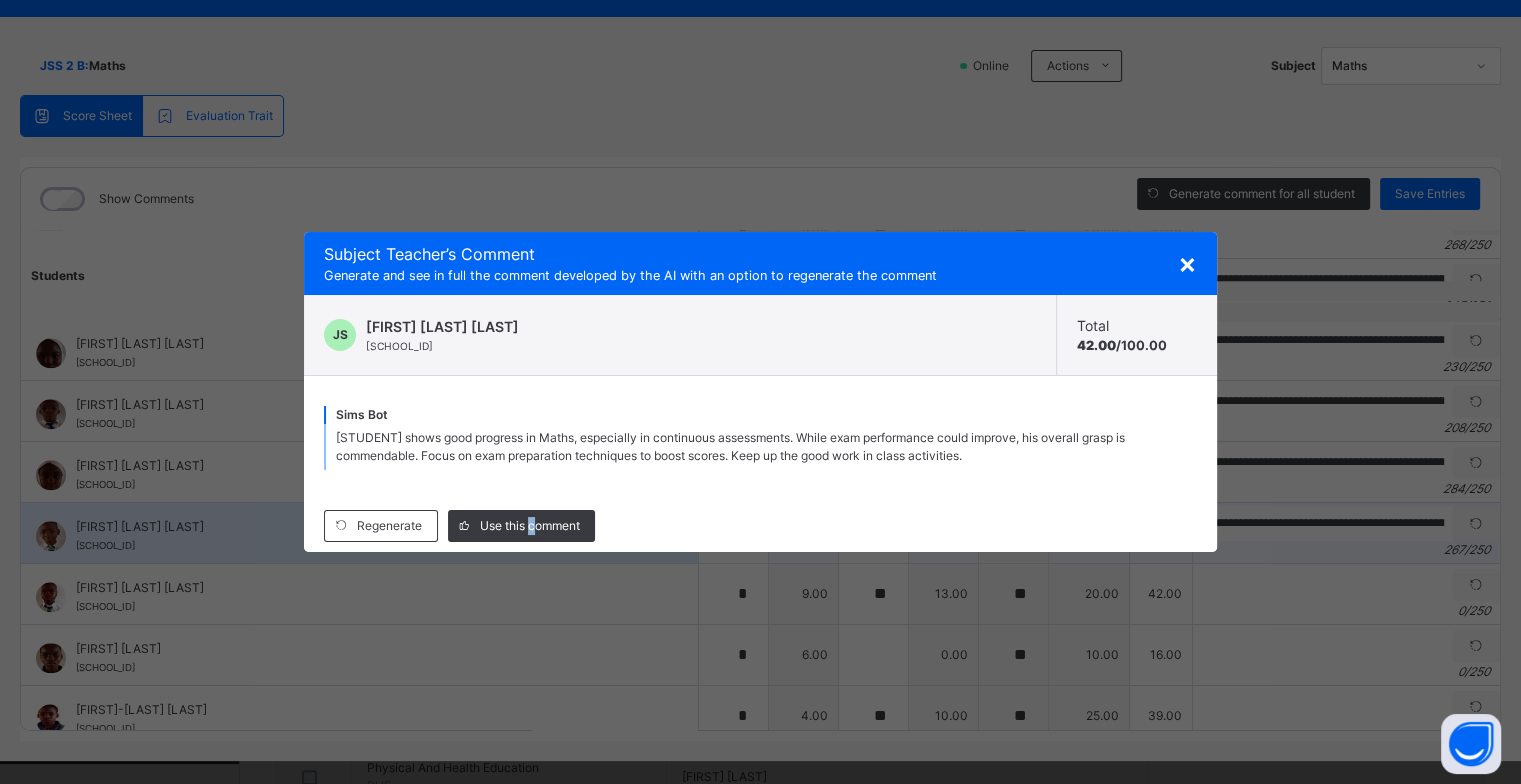 click on "Use this comment" at bounding box center [521, 526] 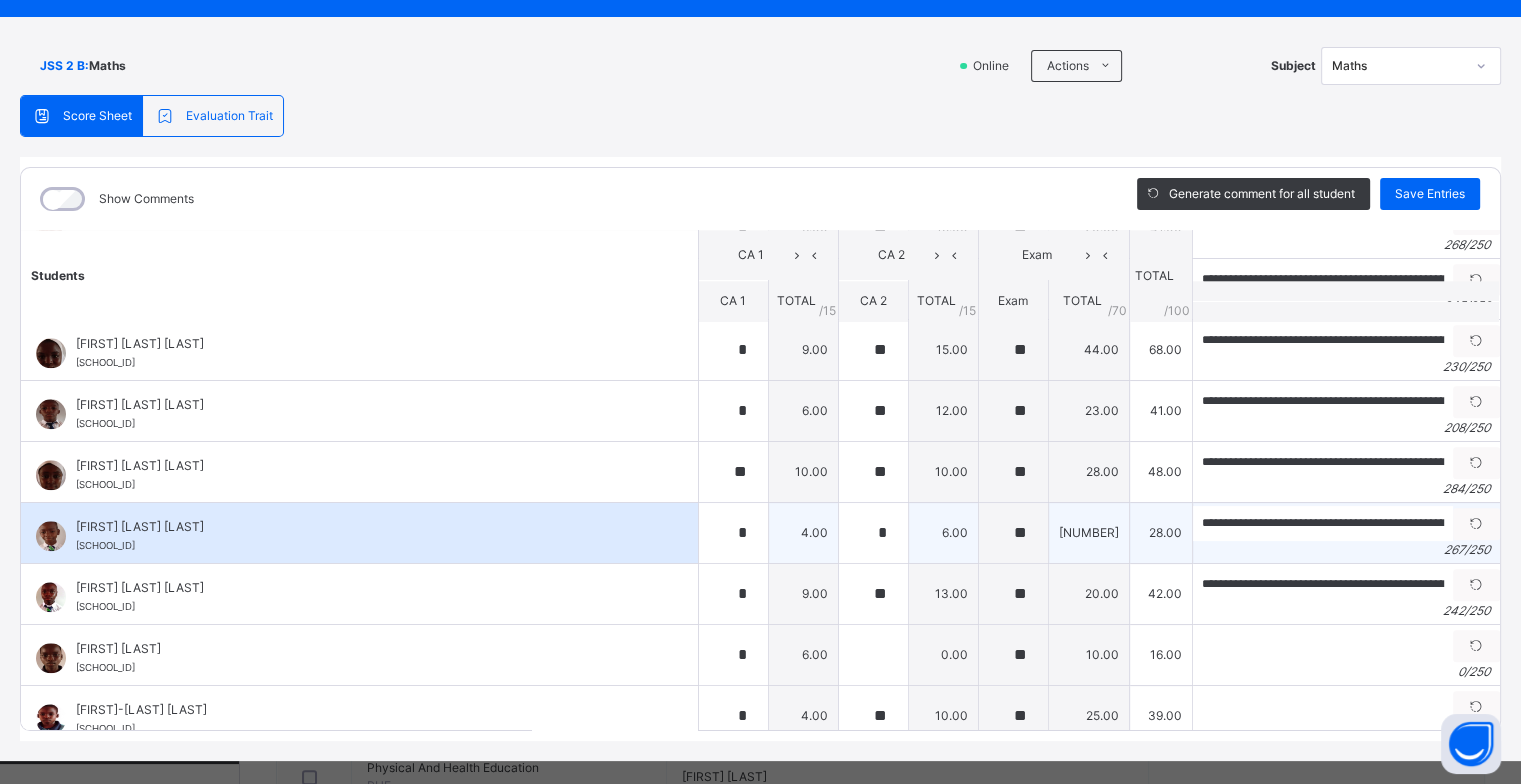 scroll, scrollTop: 2222, scrollLeft: 0, axis: vertical 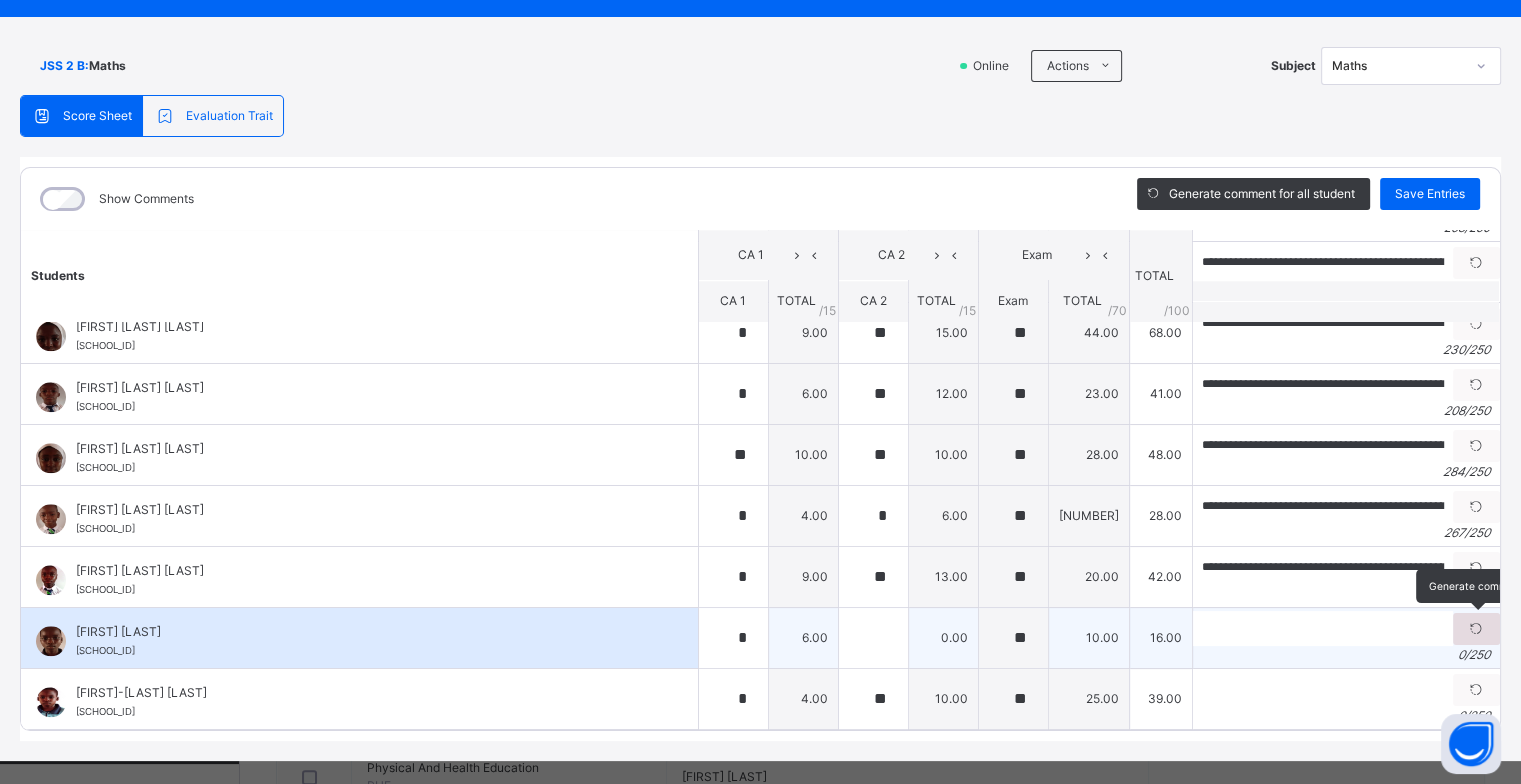 click at bounding box center [1476, 629] 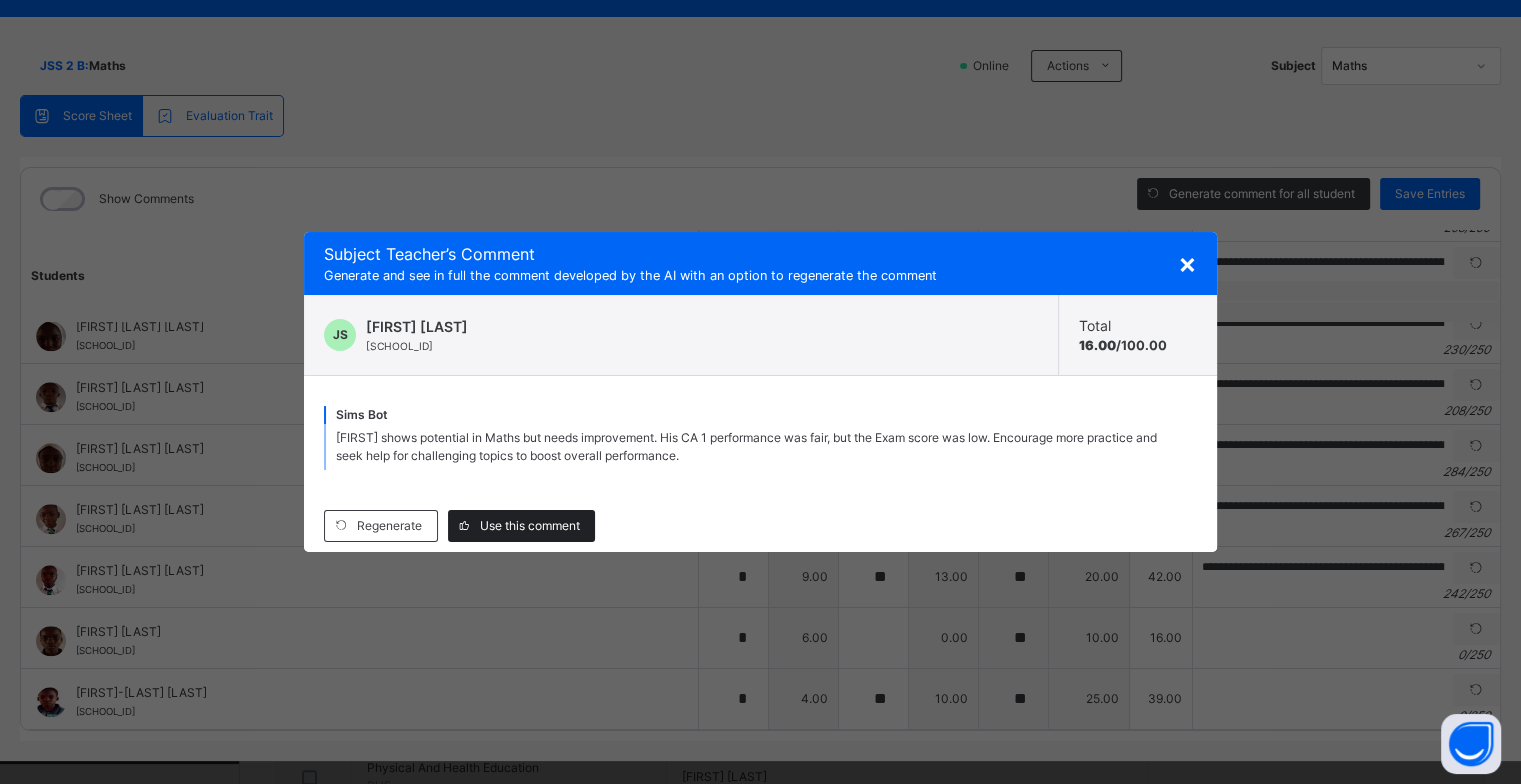 click on "Use this comment" at bounding box center (530, 526) 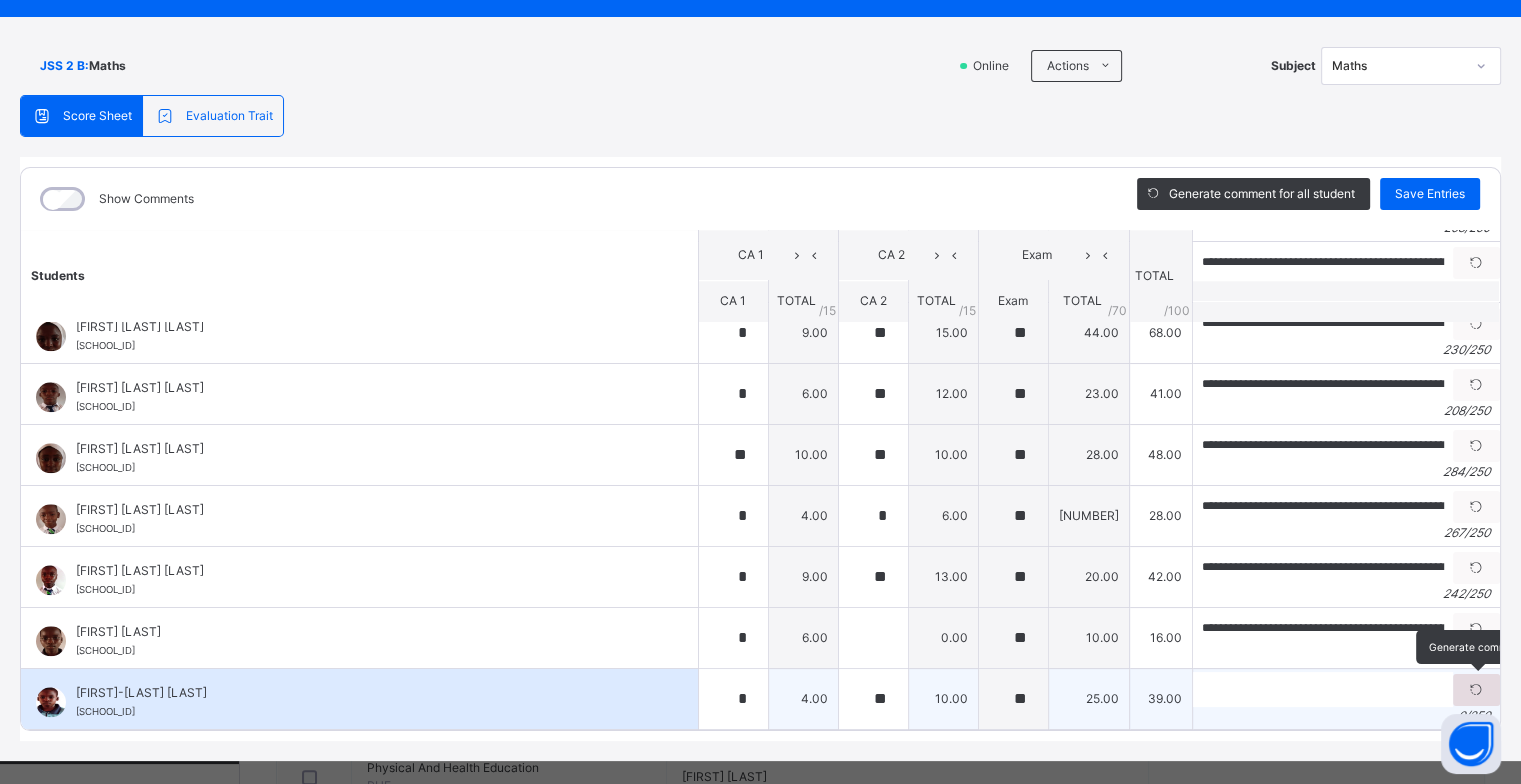 click at bounding box center (1476, 690) 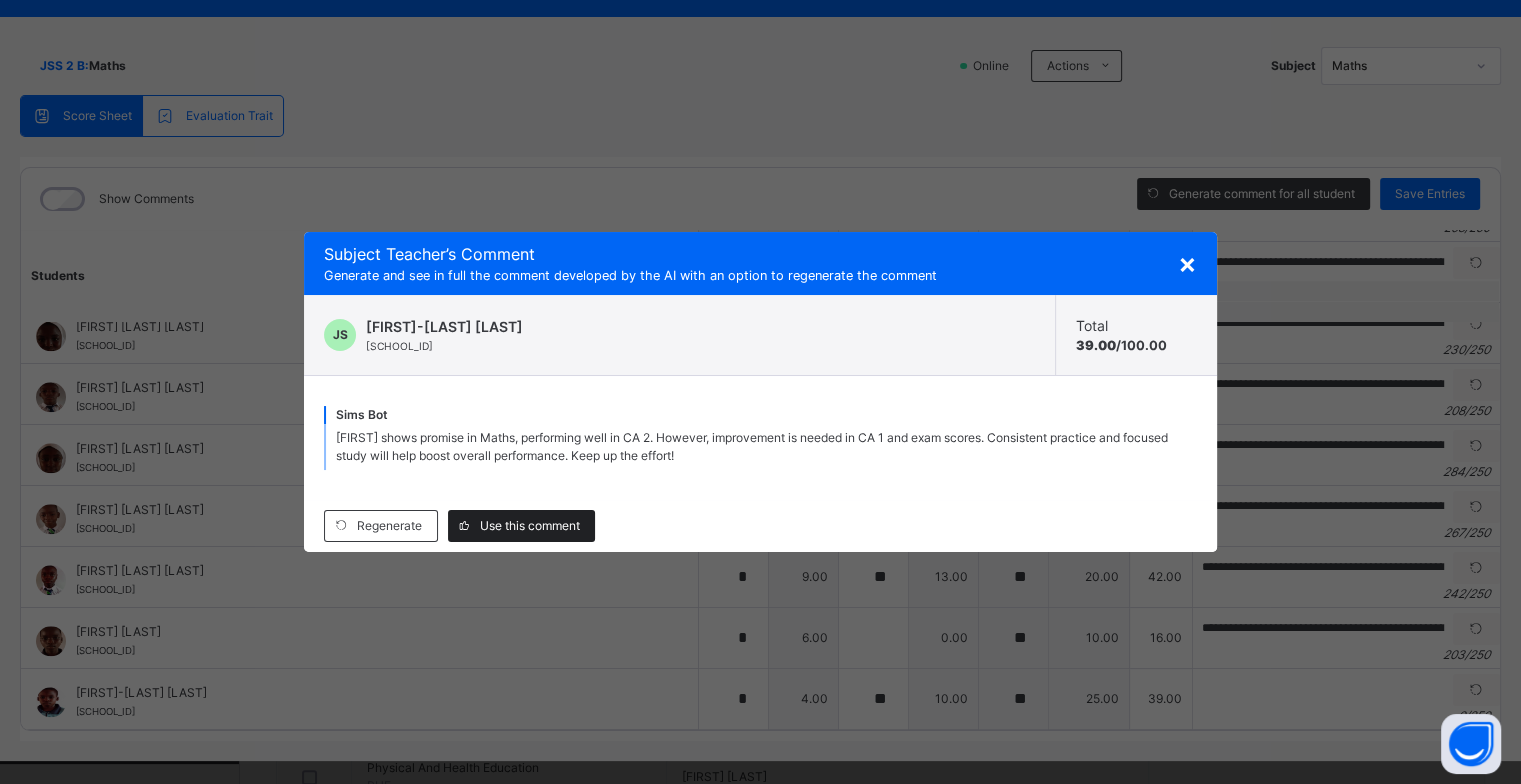click on "Use this comment" at bounding box center (530, 526) 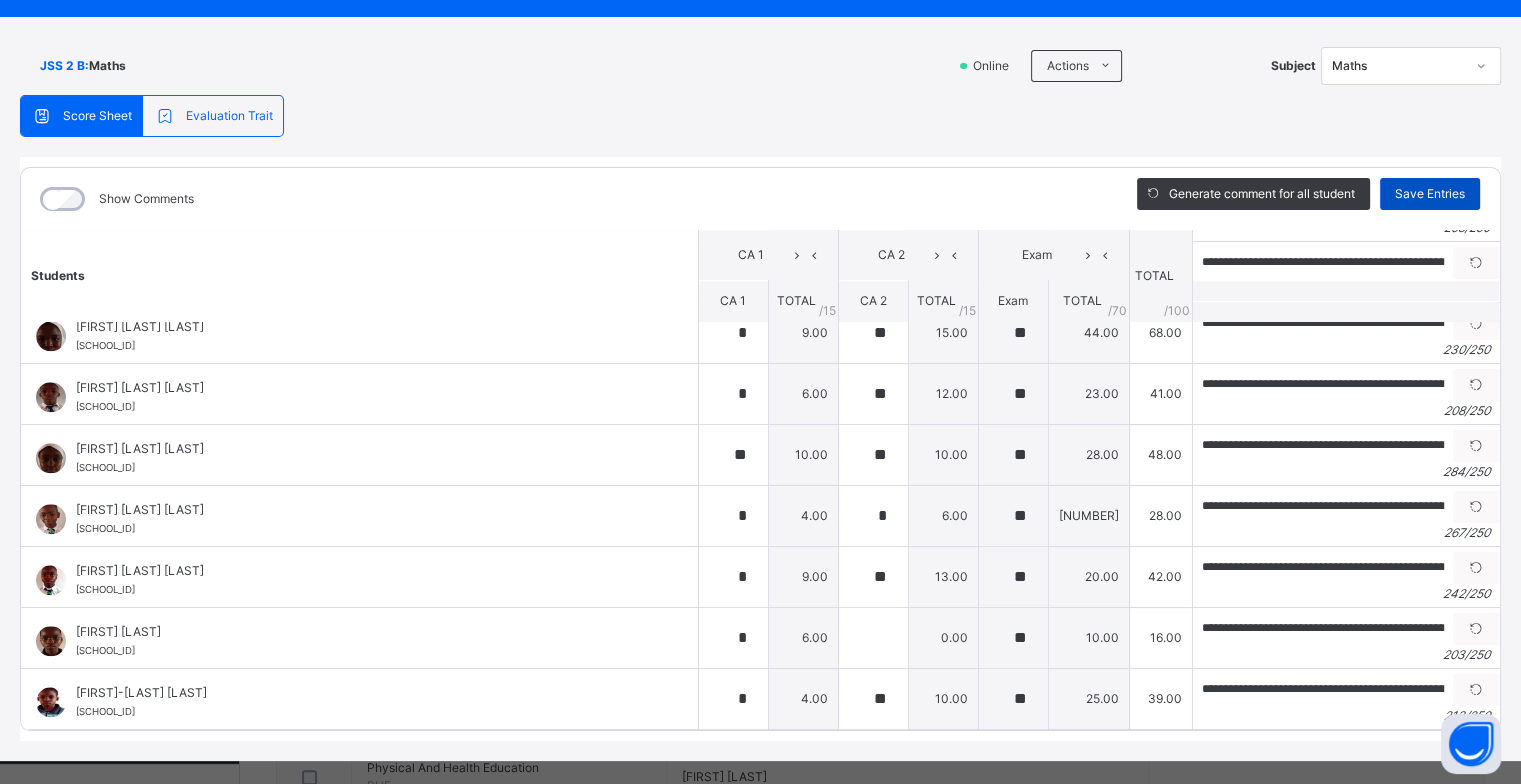 click on "Save Entries" at bounding box center [1430, 194] 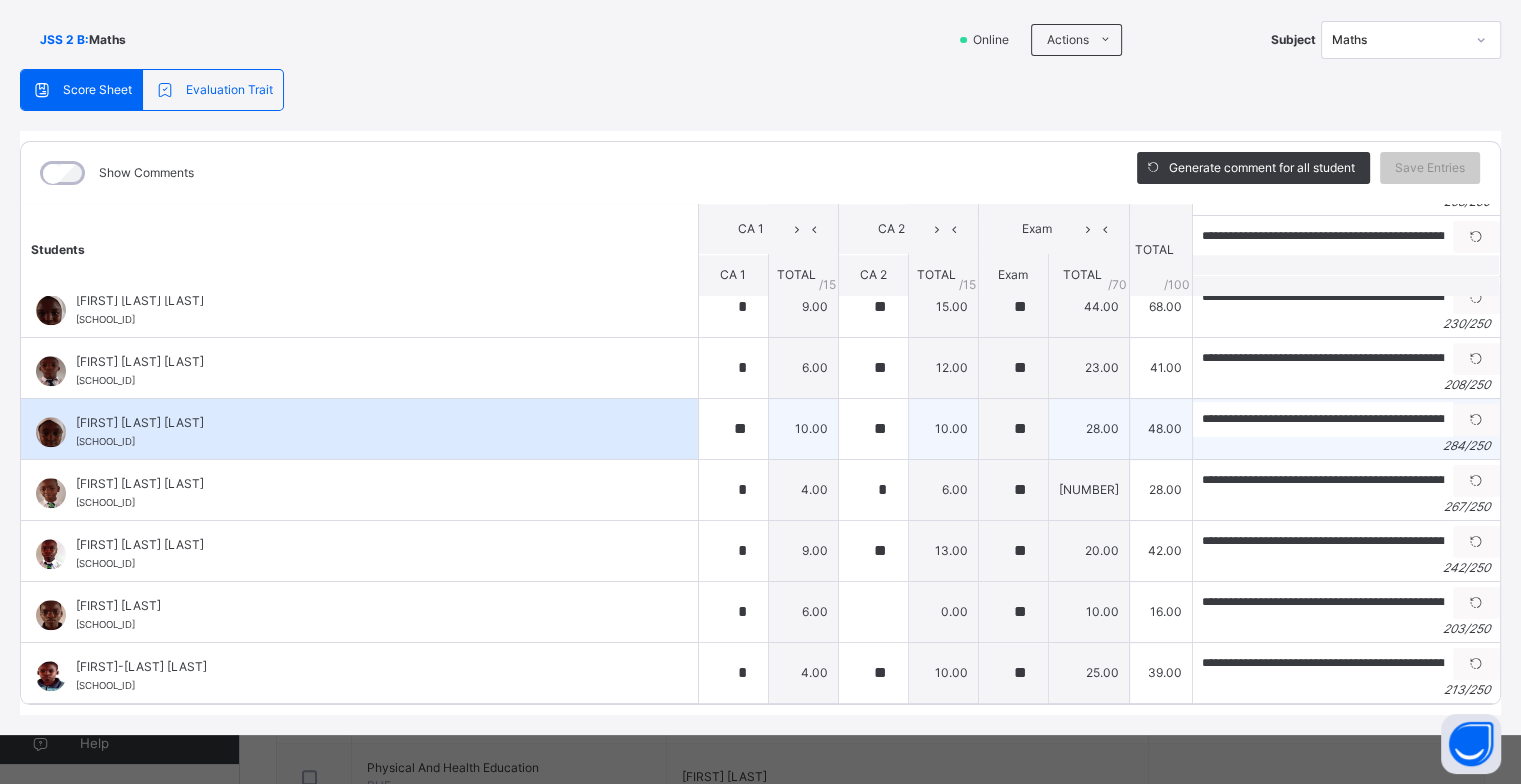scroll, scrollTop: 0, scrollLeft: 0, axis: both 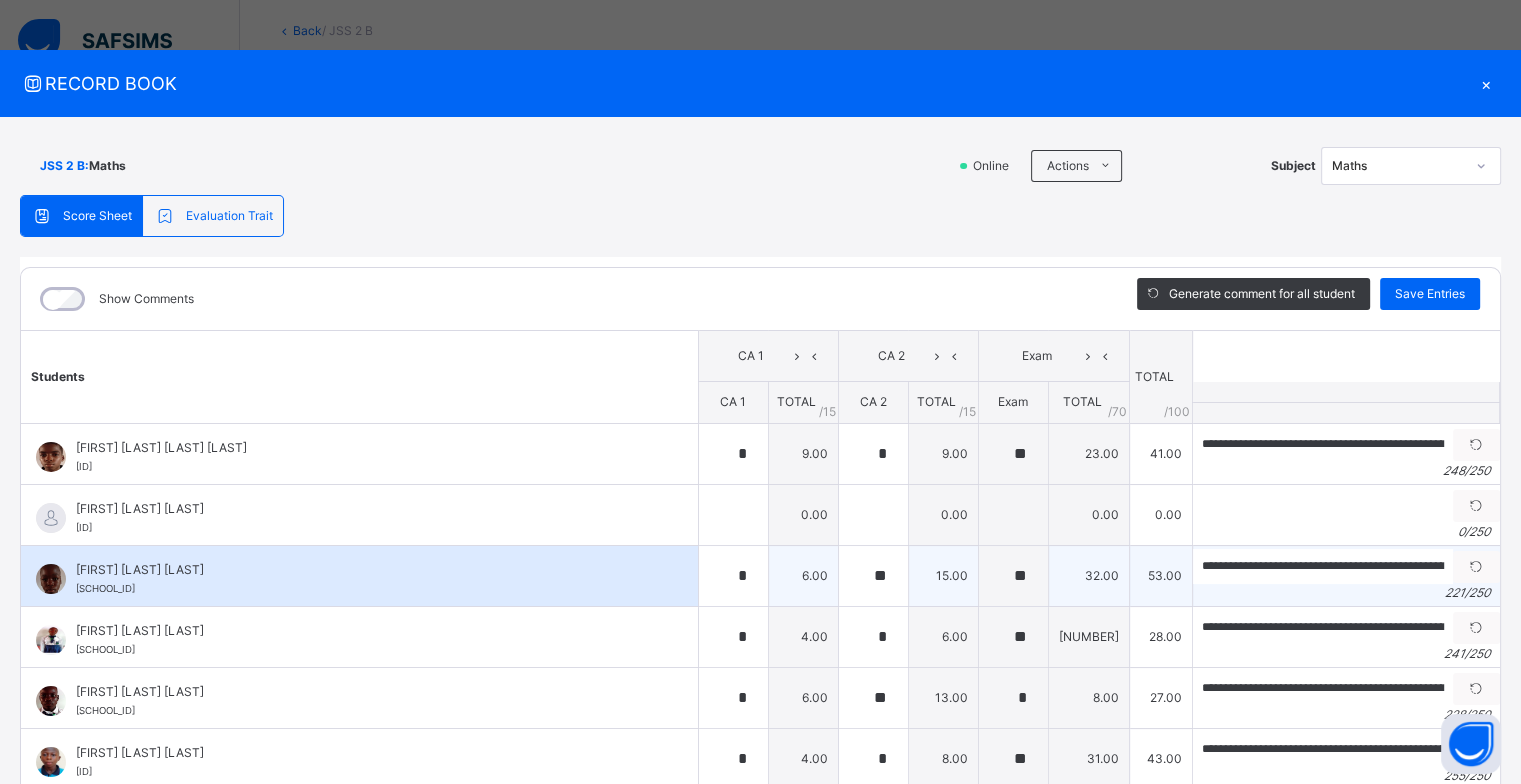 click on "ALIYU LAKPA MUHAMMAD NS/MSS/23/4083" at bounding box center (364, 579) 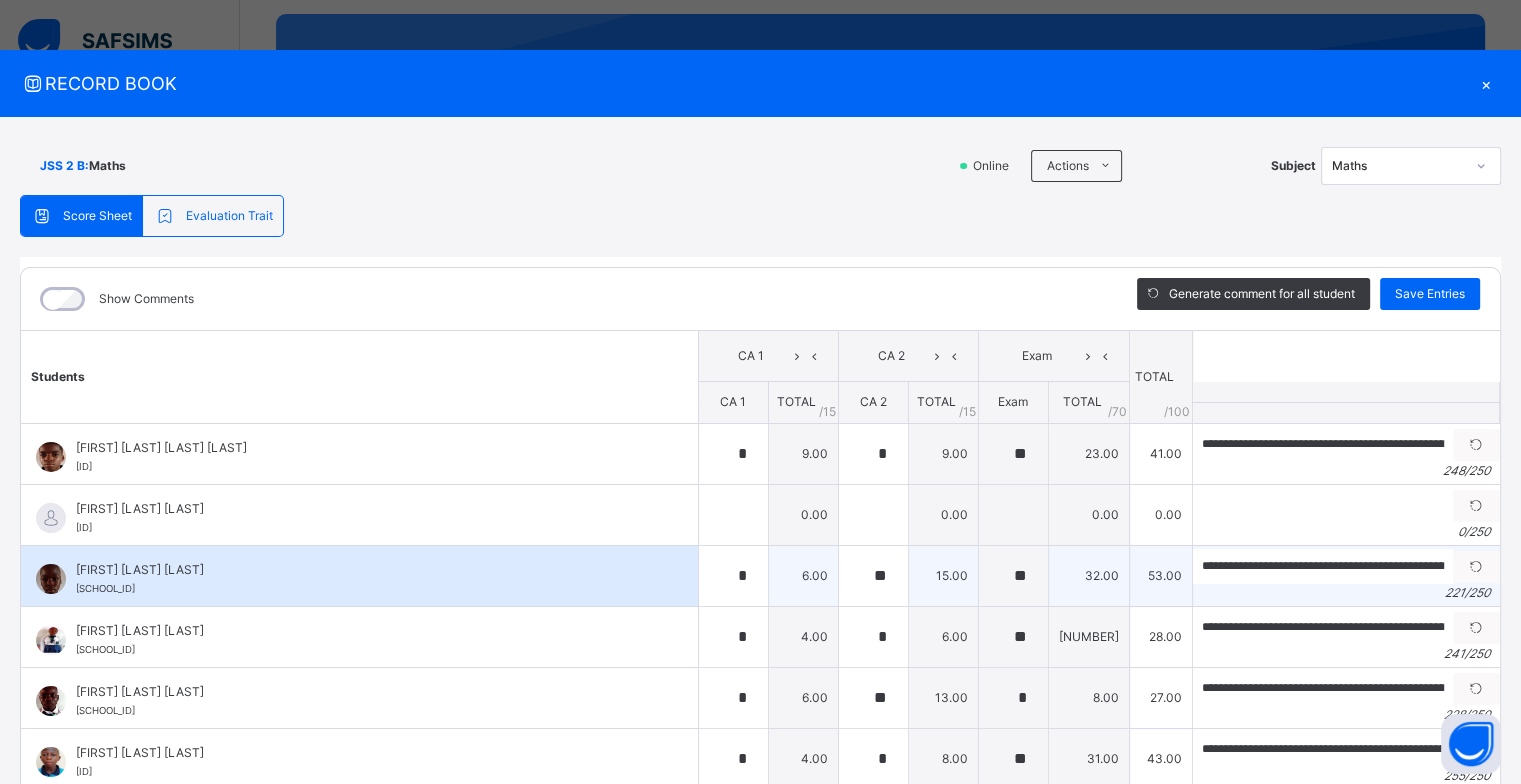 scroll, scrollTop: 400, scrollLeft: 0, axis: vertical 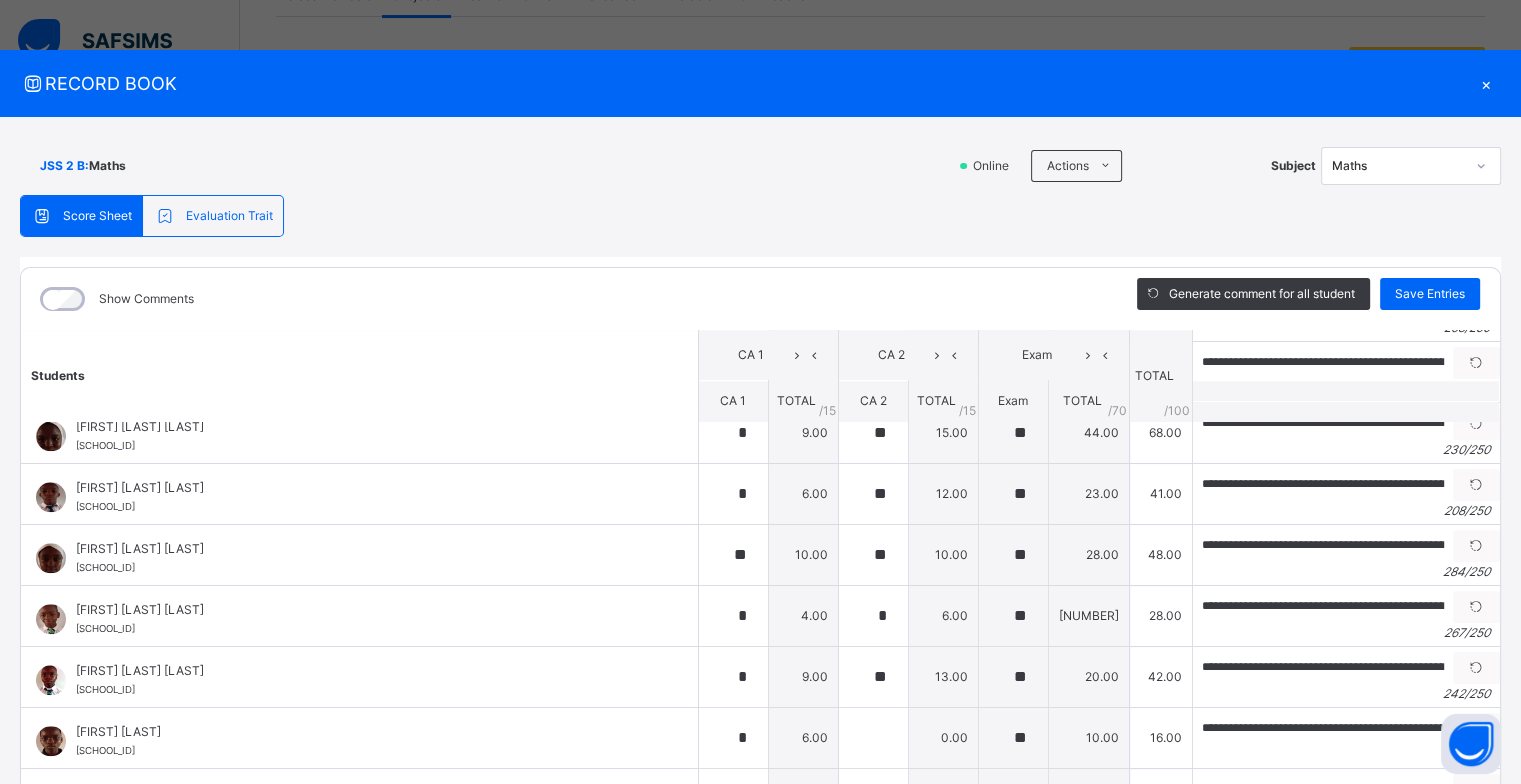 click on "×" at bounding box center (1486, 83) 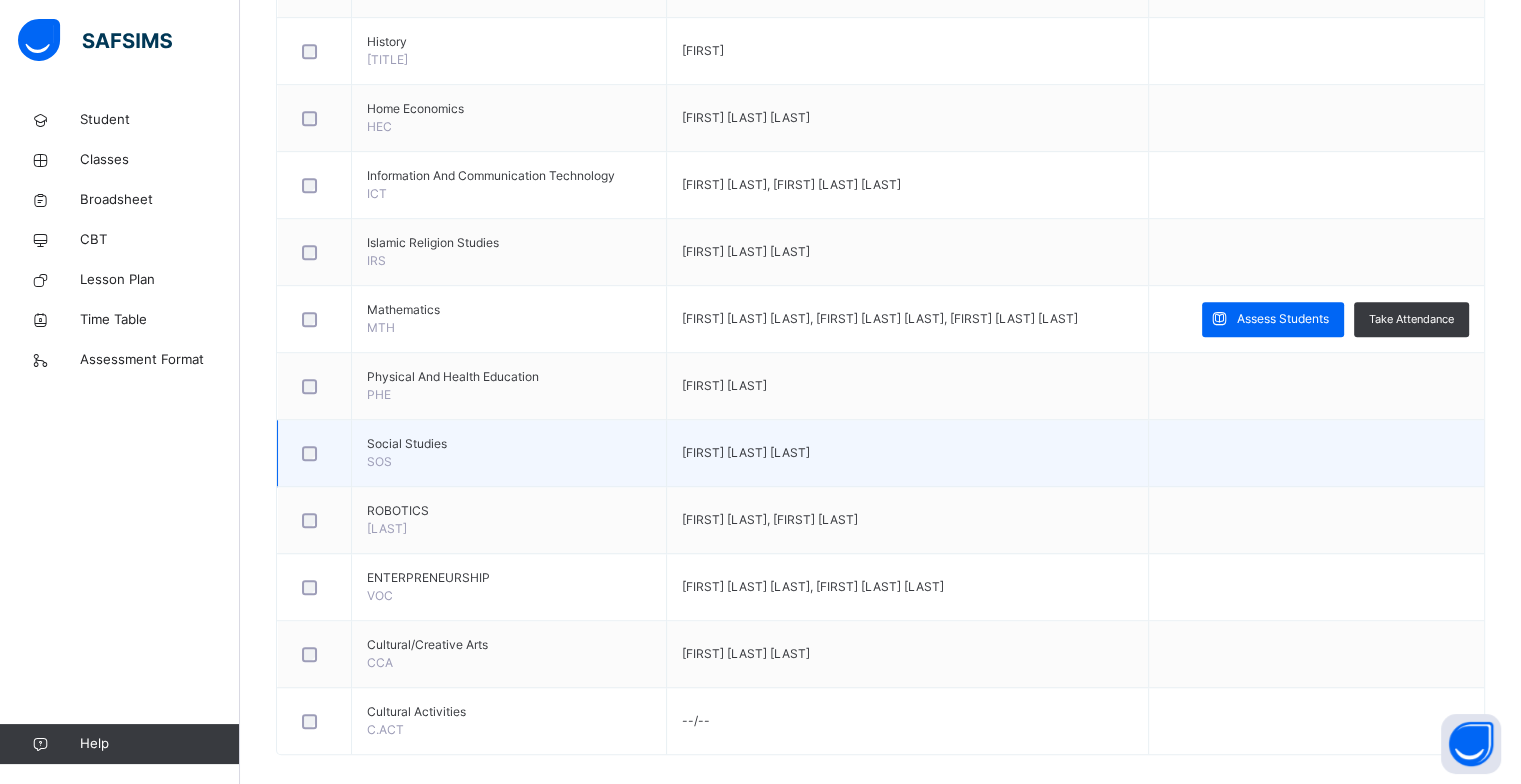 scroll, scrollTop: 1108, scrollLeft: 0, axis: vertical 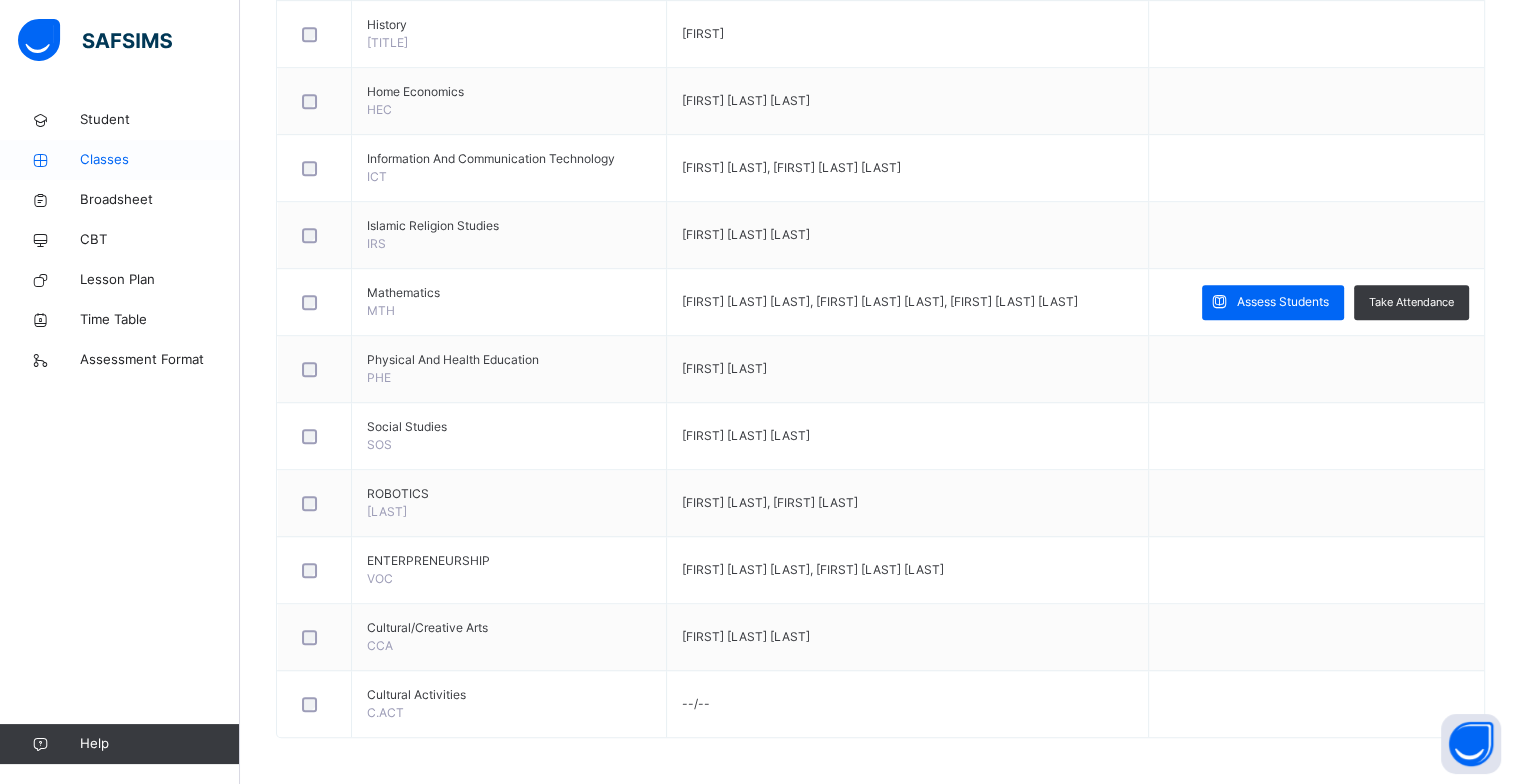 click on "Classes" at bounding box center [160, 160] 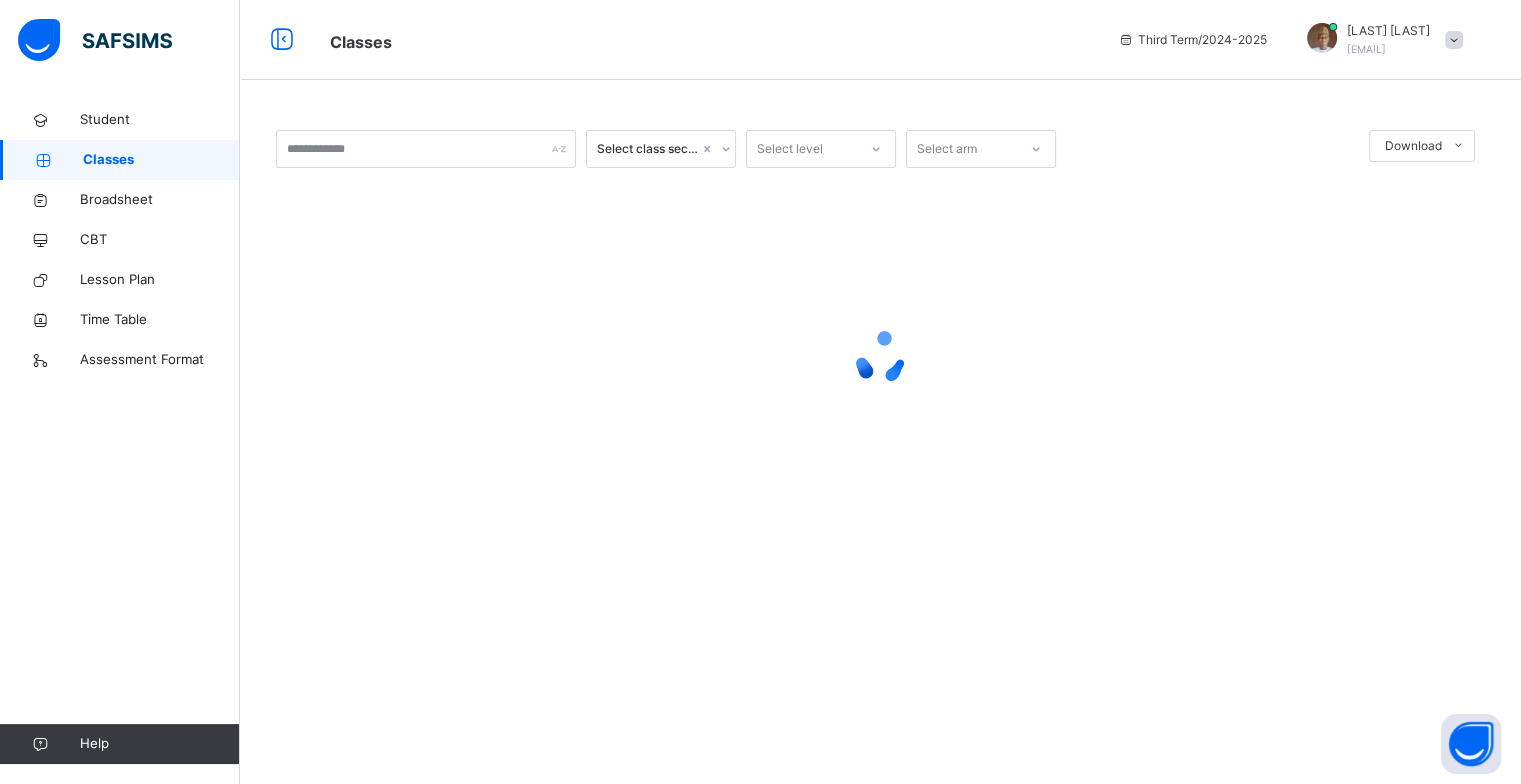 scroll, scrollTop: 0, scrollLeft: 0, axis: both 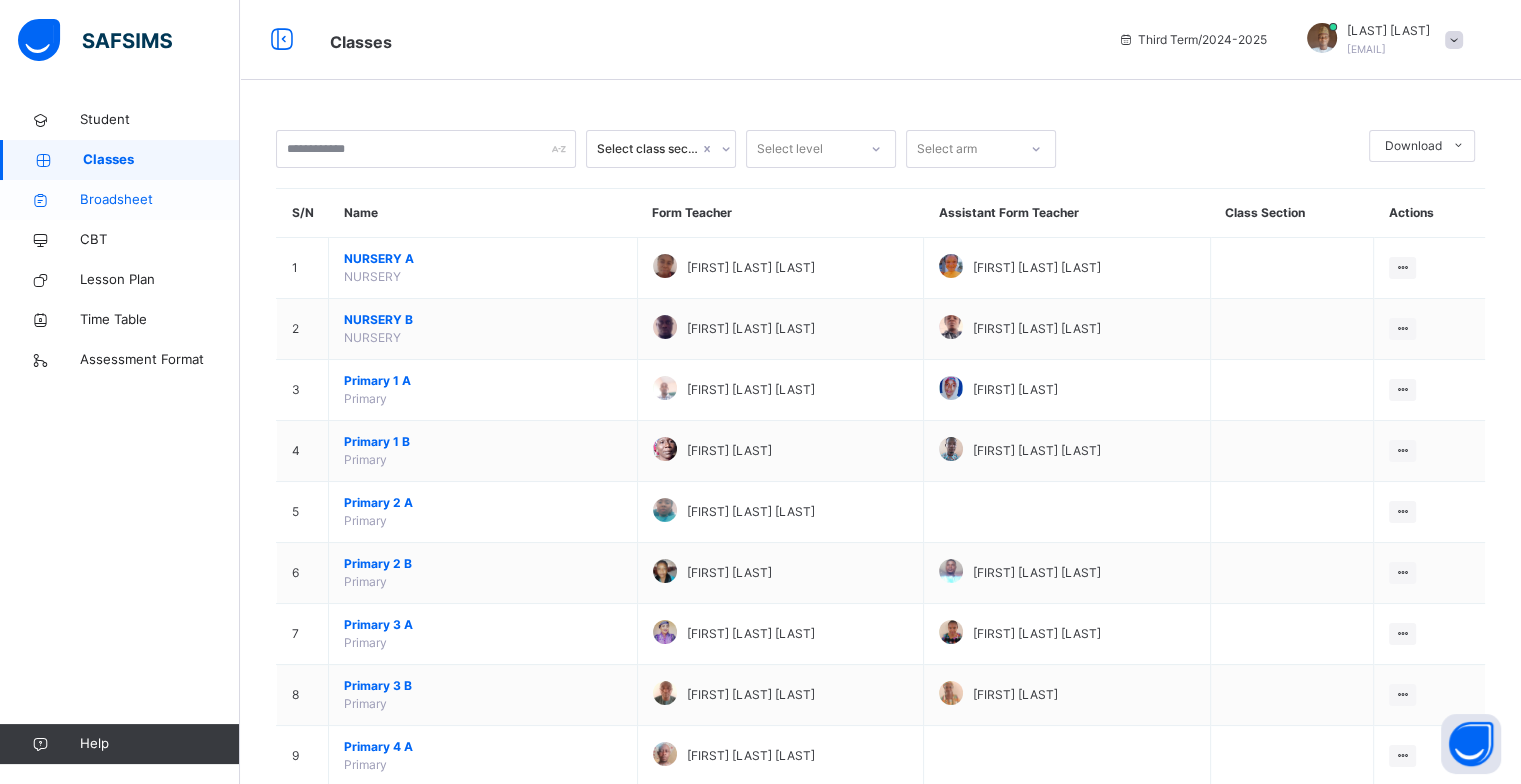 click on "Broadsheet" at bounding box center (160, 200) 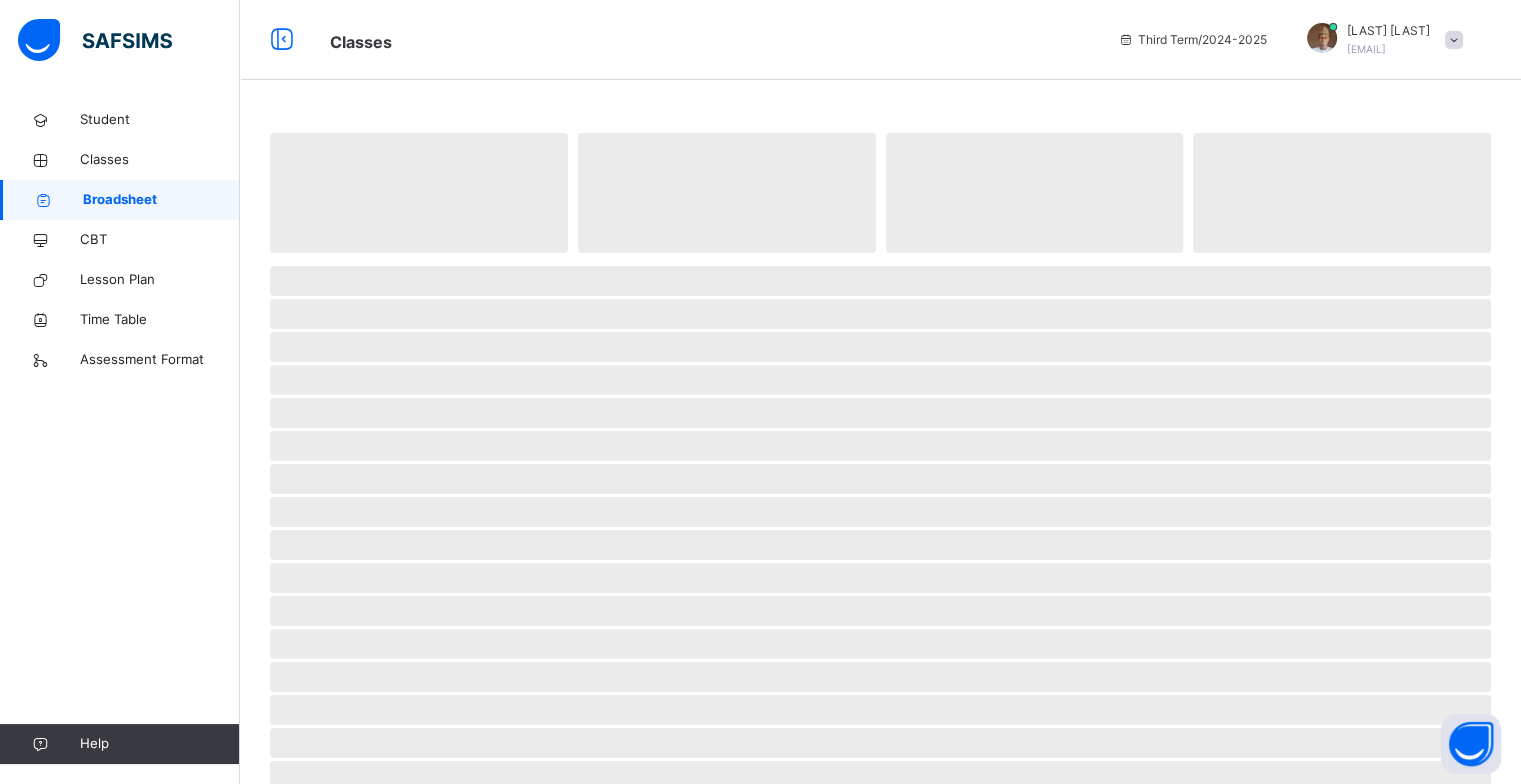 click on "Broadsheet" at bounding box center [161, 200] 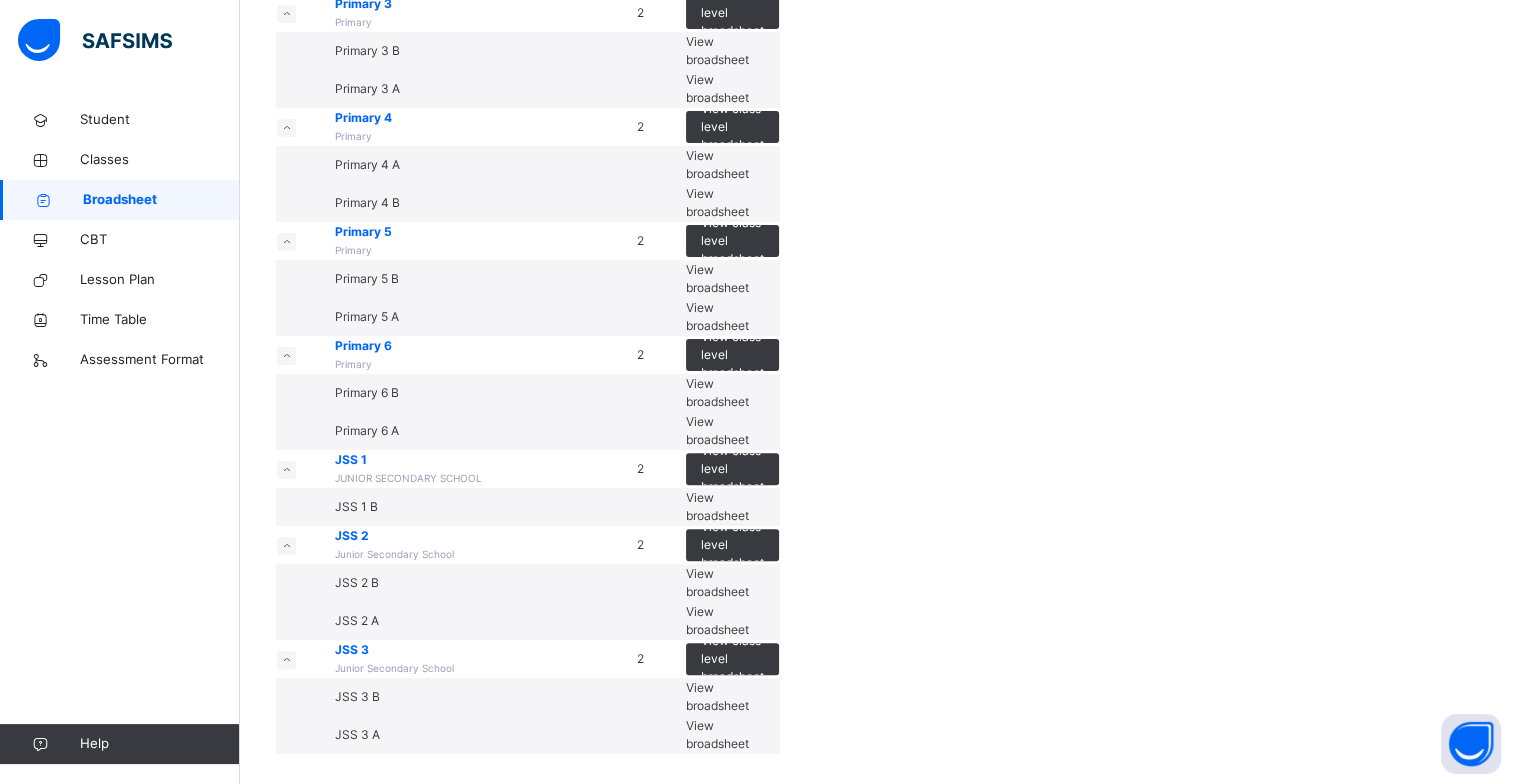 scroll, scrollTop: 1152, scrollLeft: 0, axis: vertical 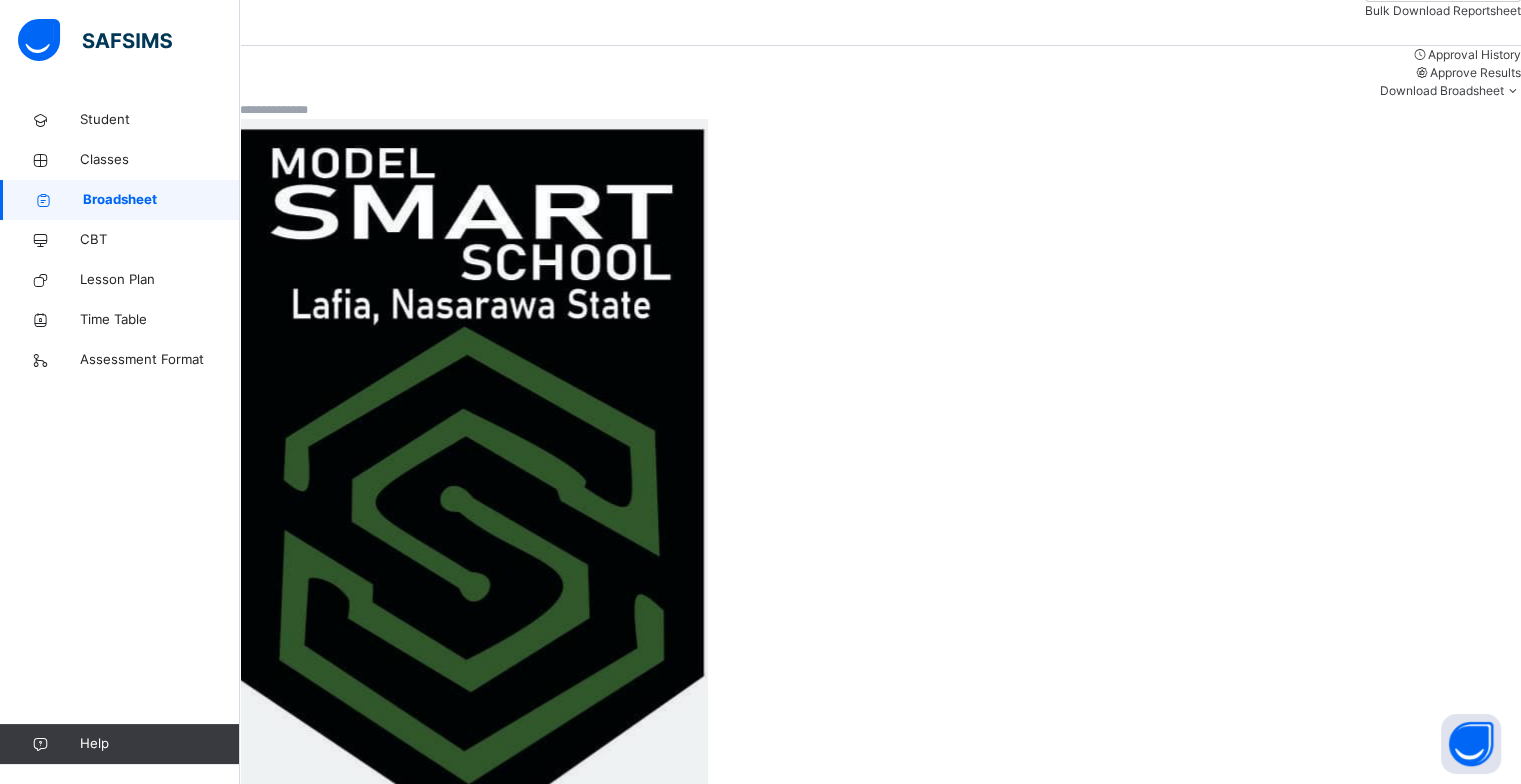 click on "LU LUKMAN  UMAR   NS/MSS/23/3003" at bounding box center [354, 1552] 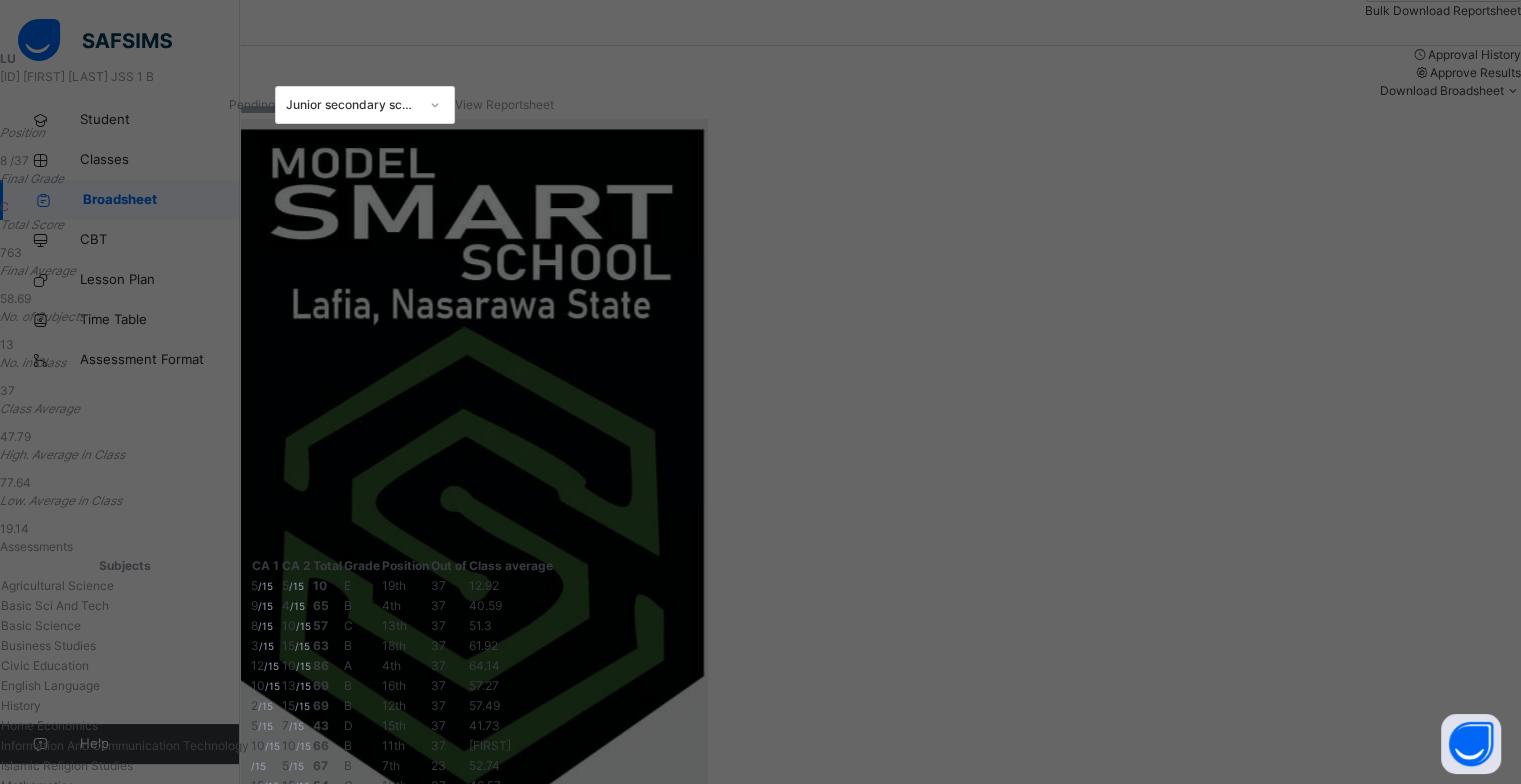 click on "Position         8       /37         Final Grade         C         Total Score         763         Final Average         58.69         No. of Subjects         13         No. in Class         37         Class Average         47.79         High. Average in Class         77.64         Low. Average in Class         19.14" at bounding box center (277, 331) 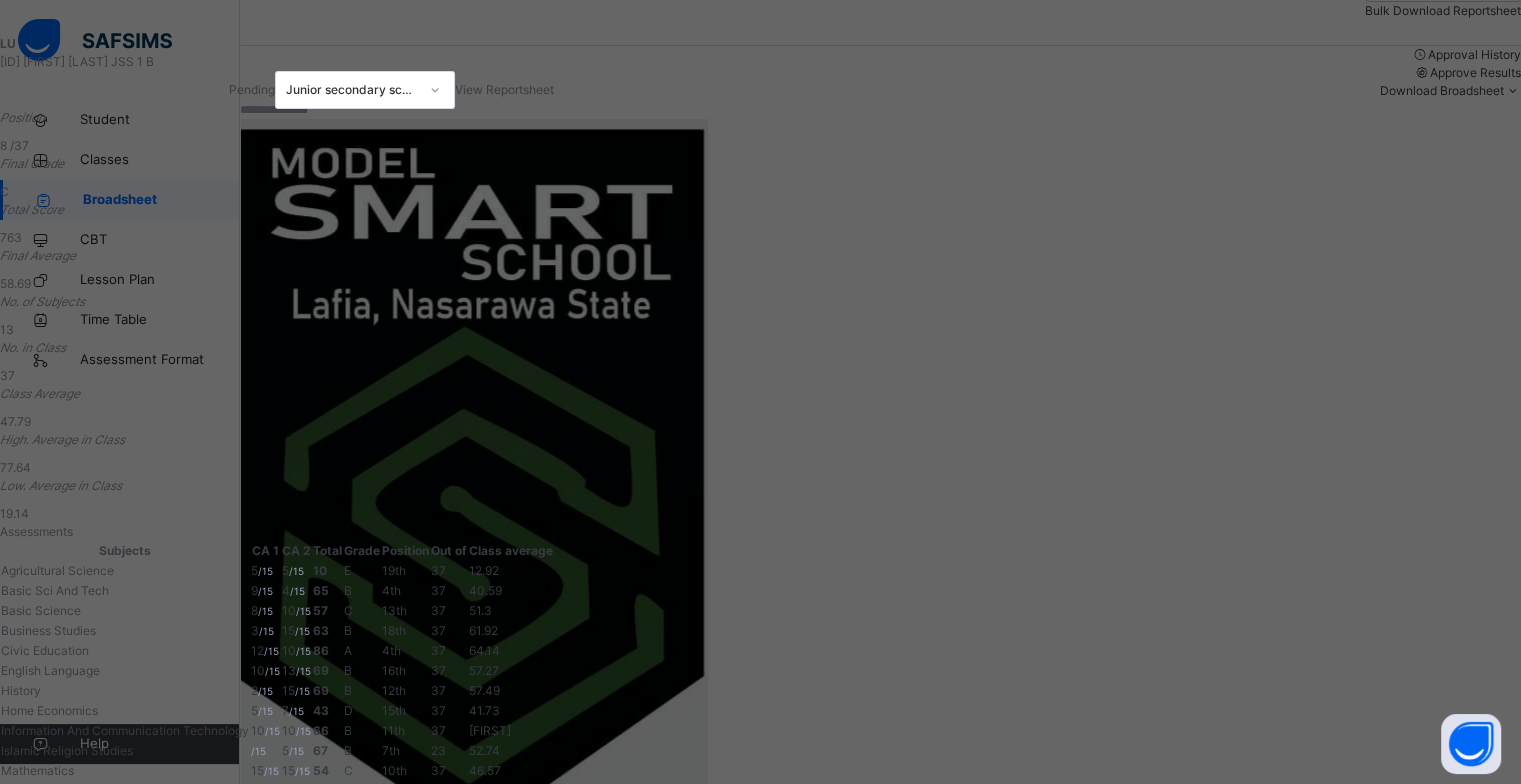scroll, scrollTop: 0, scrollLeft: 0, axis: both 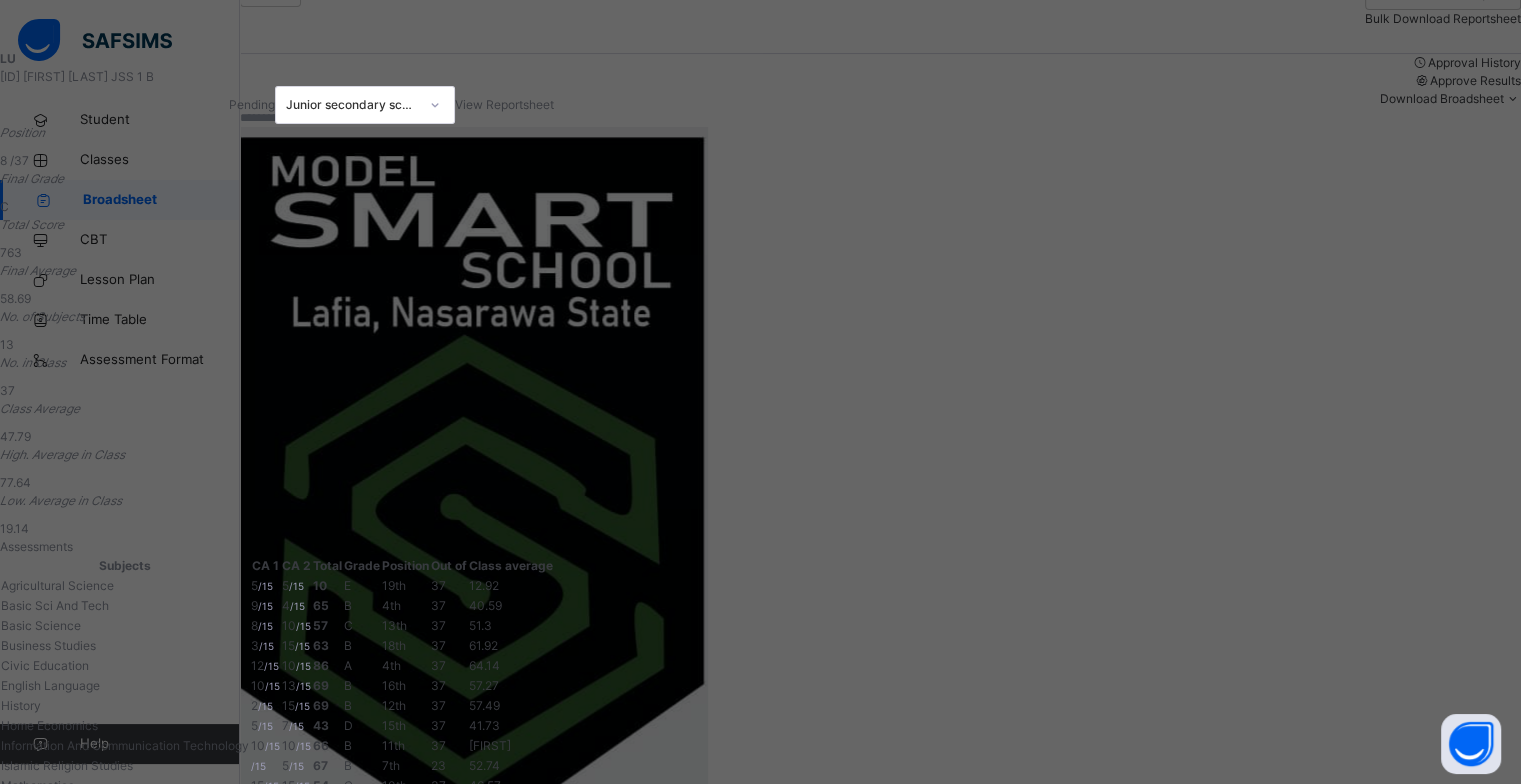 click on "View Reportsheet" at bounding box center (504, 104) 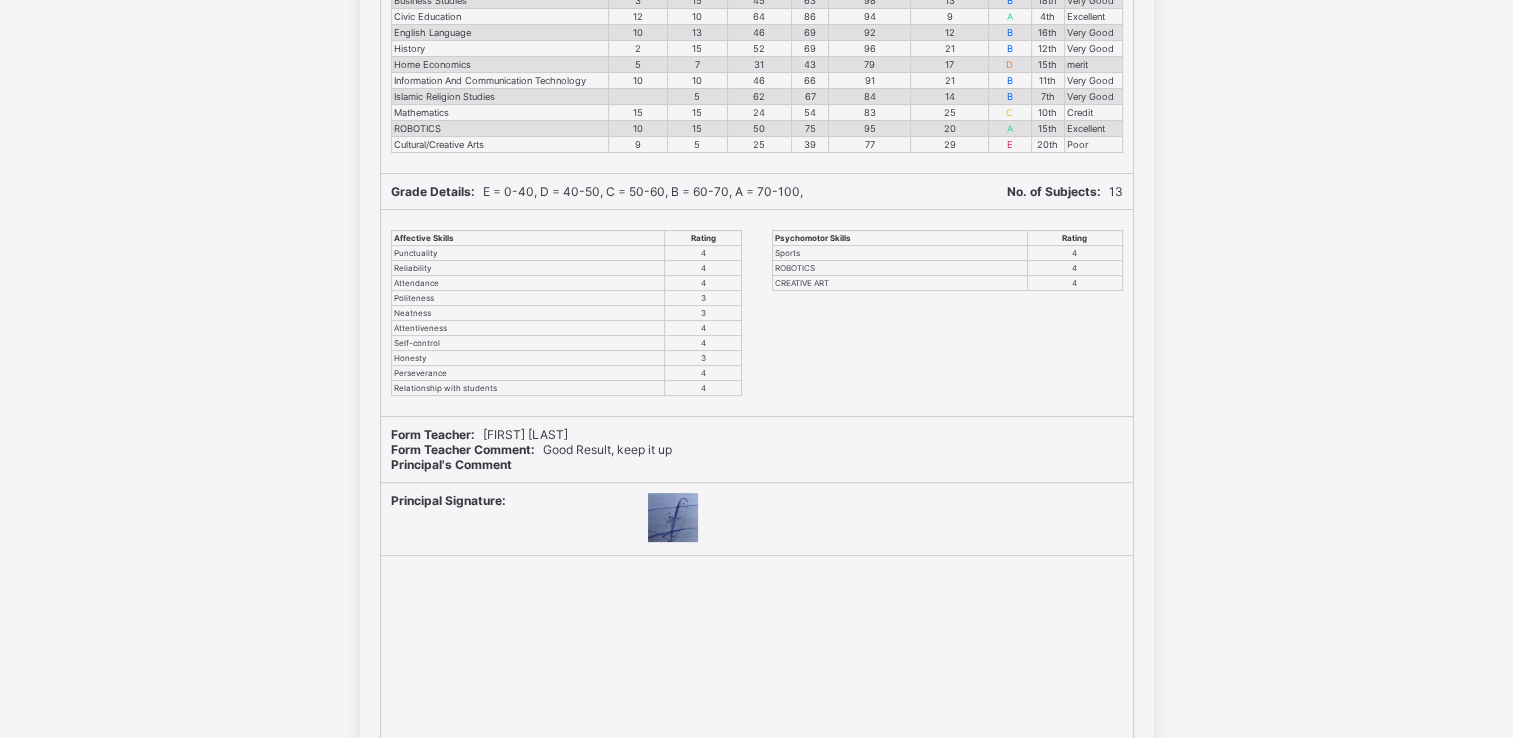 scroll, scrollTop: 500, scrollLeft: 0, axis: vertical 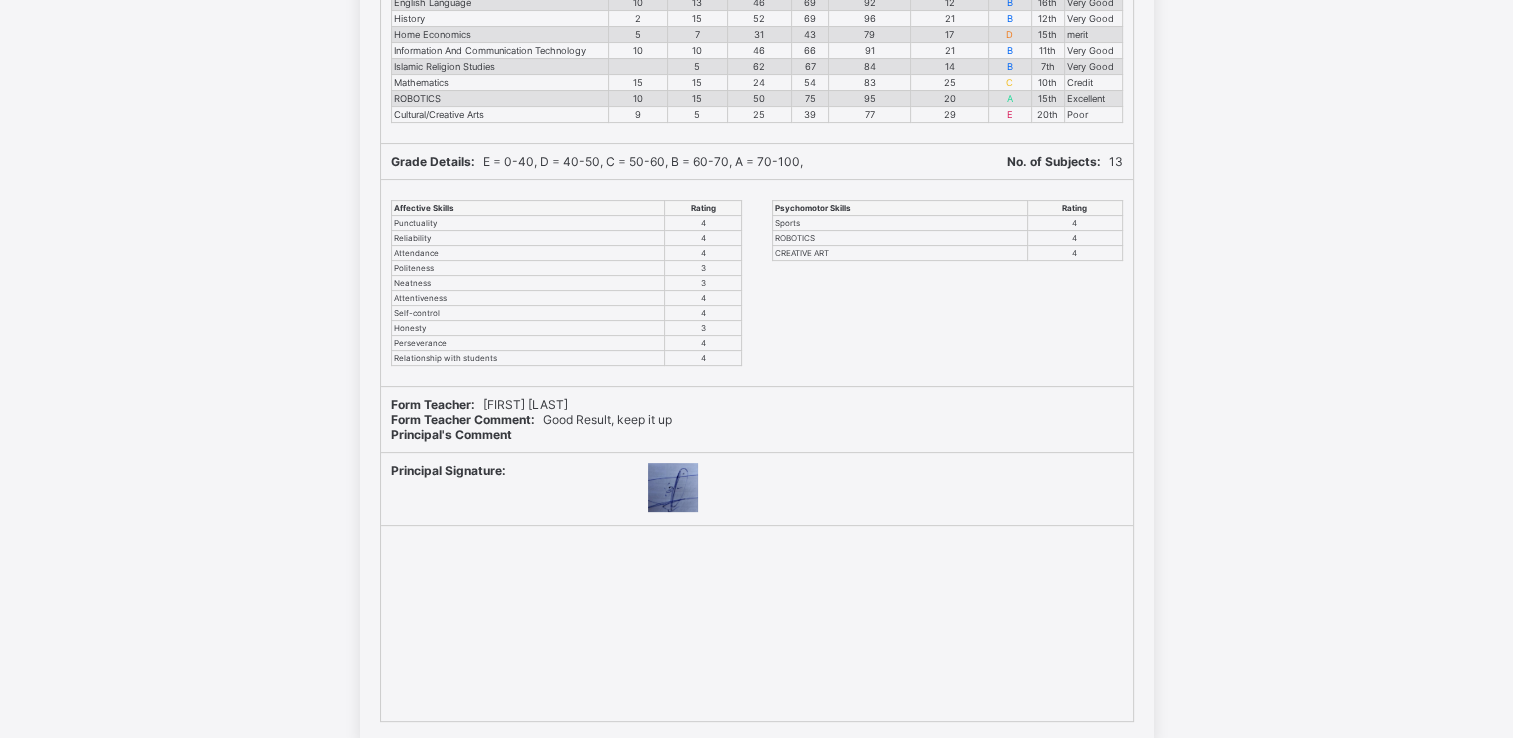 drag, startPoint x: 613, startPoint y: 394, endPoint x: 564, endPoint y: 389, distance: 49.25444 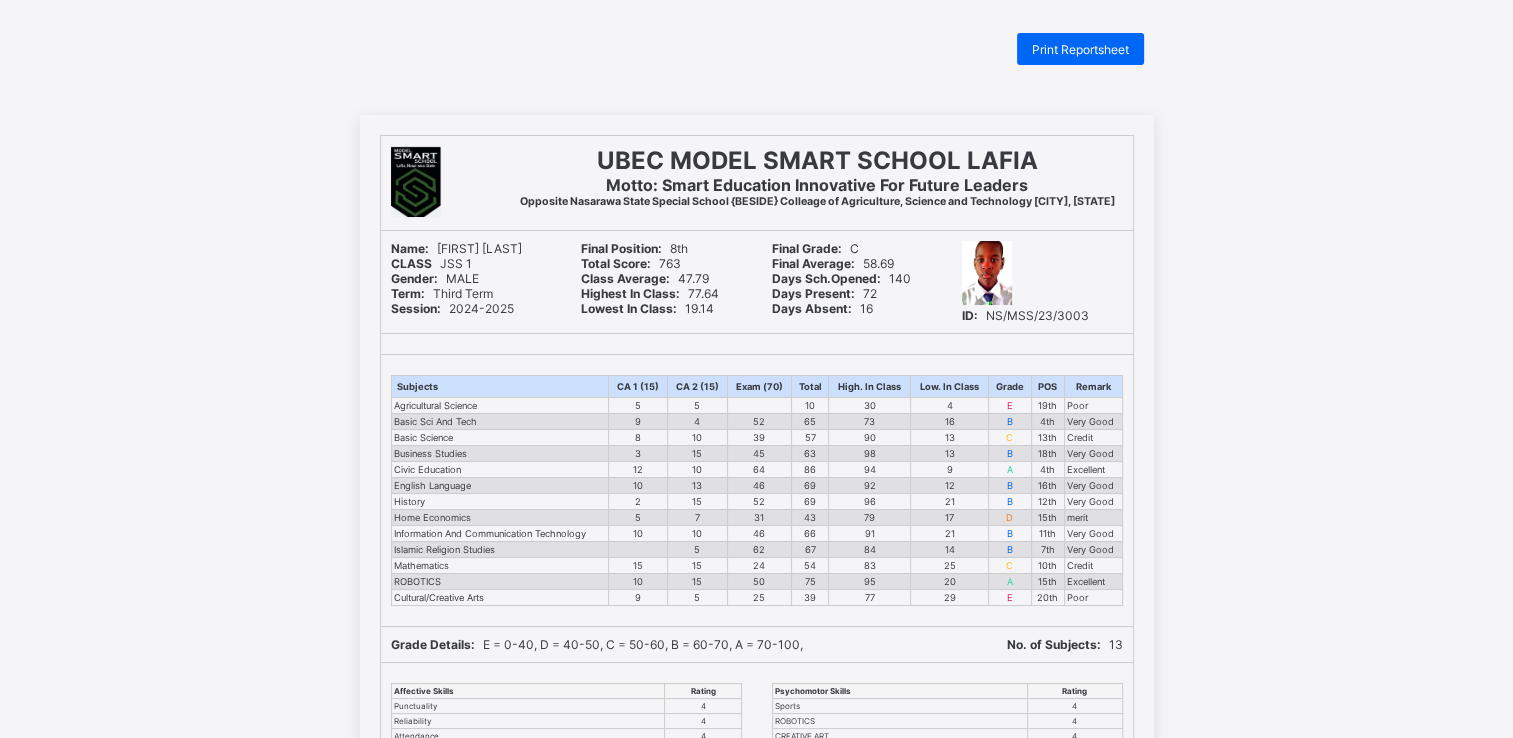 scroll, scrollTop: 0, scrollLeft: 0, axis: both 